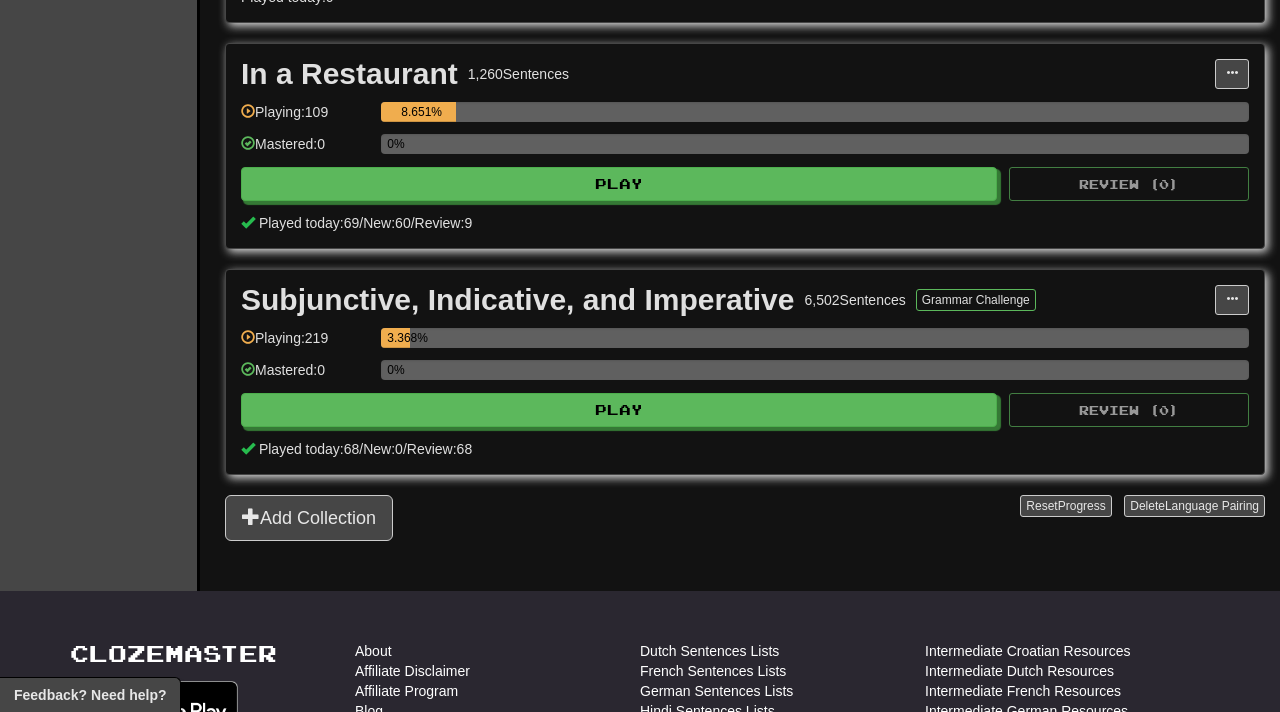 scroll, scrollTop: 2102, scrollLeft: 0, axis: vertical 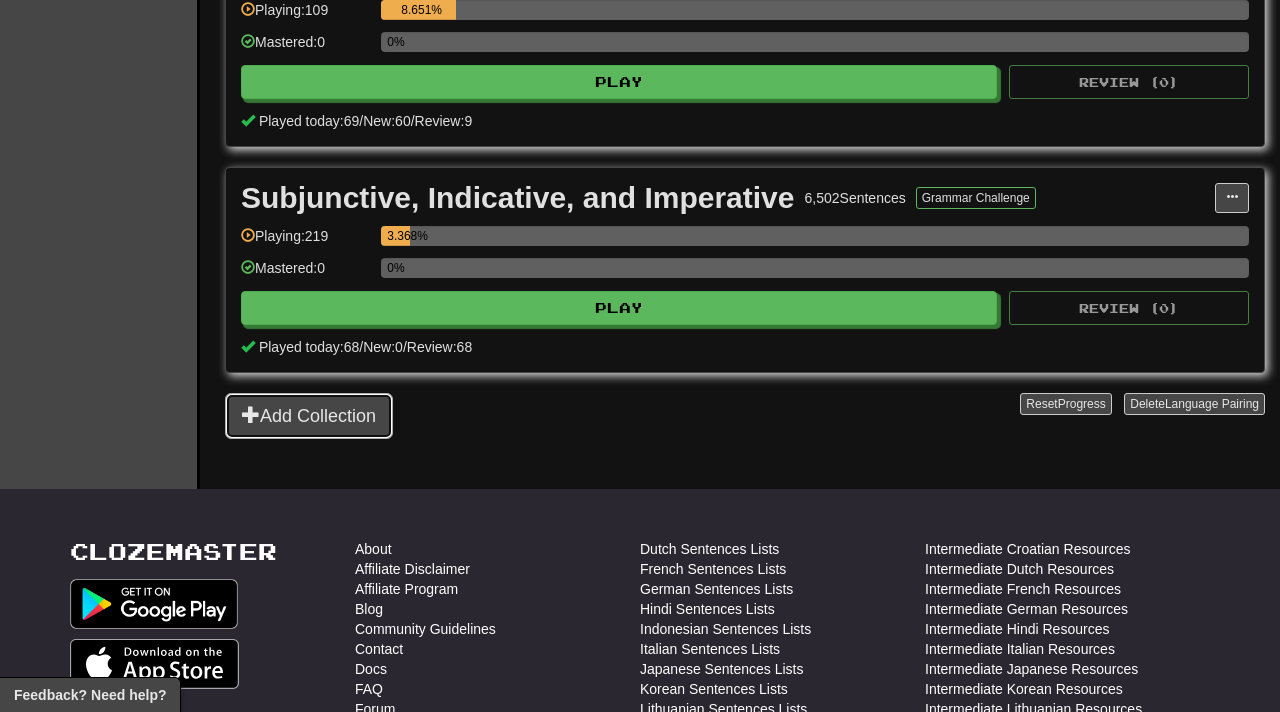 click on "Add Collection" at bounding box center (309, 416) 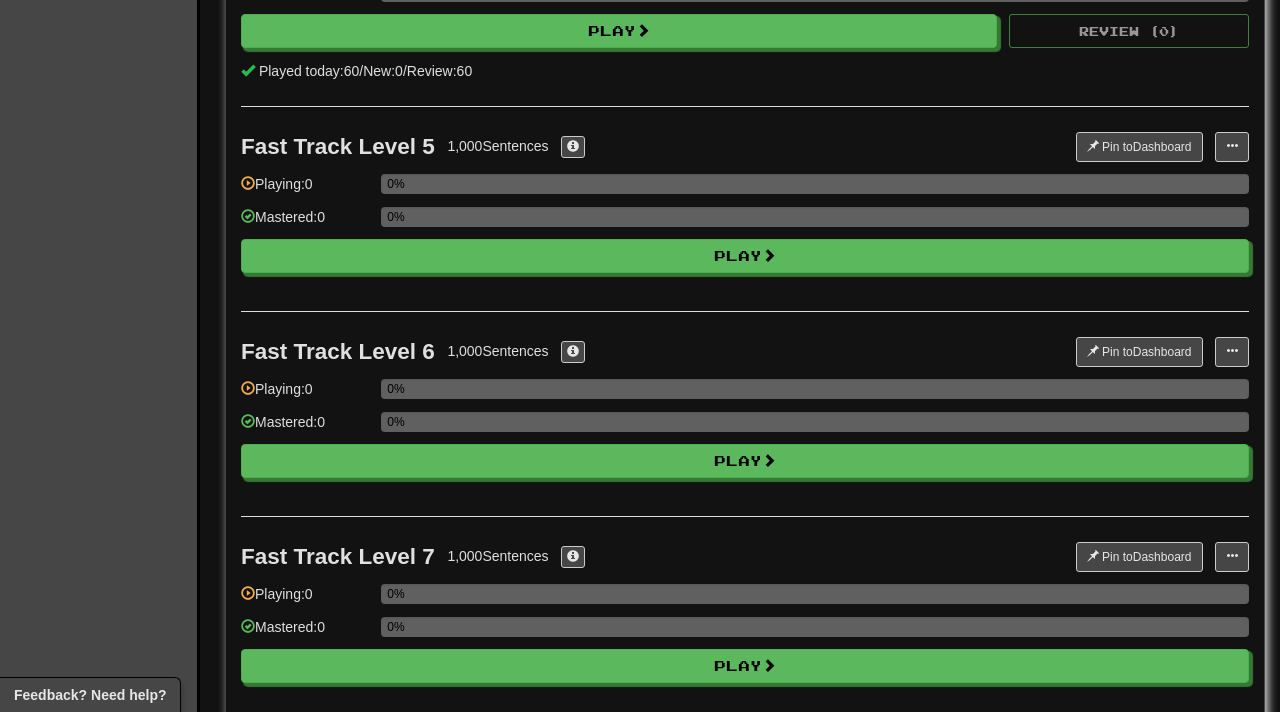 scroll, scrollTop: 831, scrollLeft: 0, axis: vertical 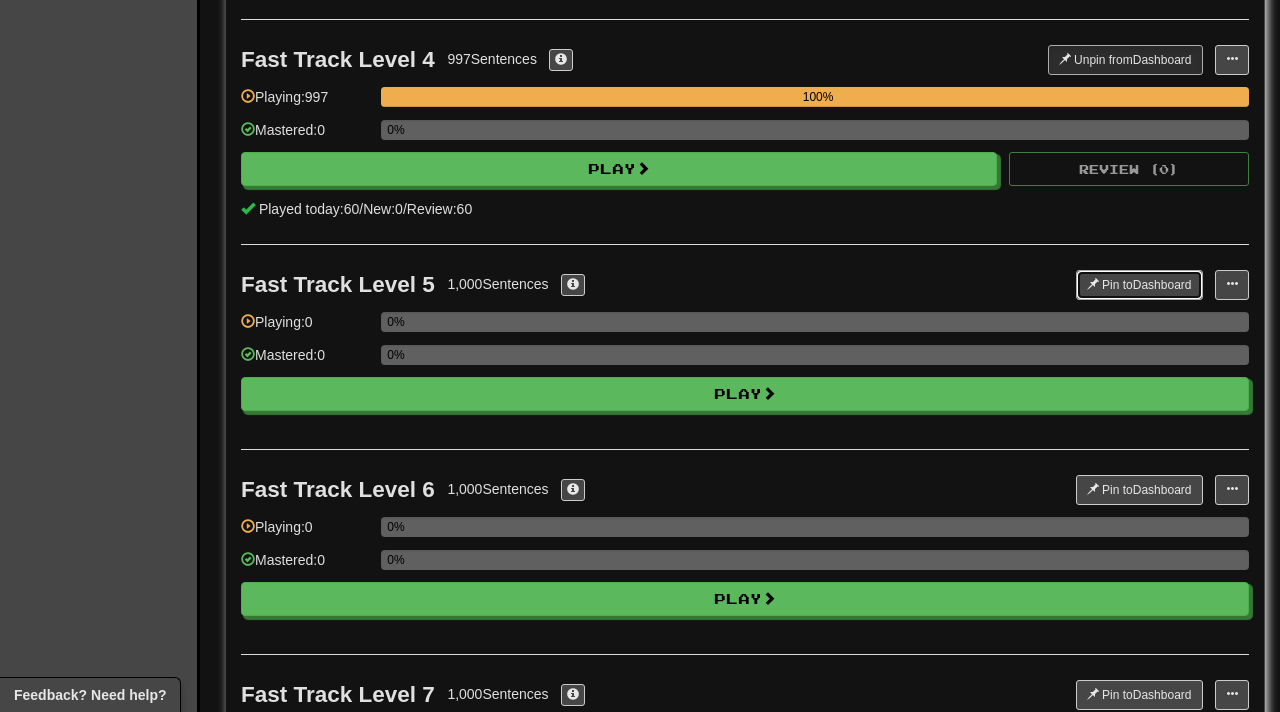 click on "Pin to  Dashboard" at bounding box center [1139, 285] 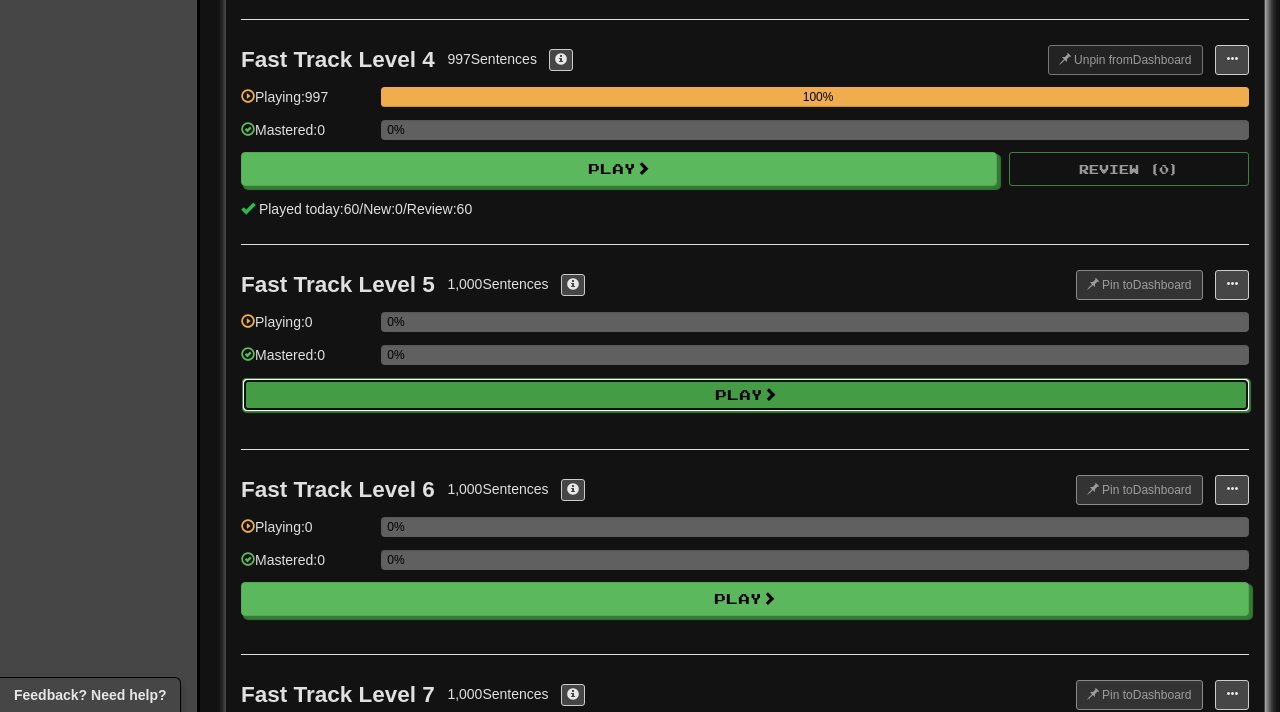 click on "Play" at bounding box center [746, 395] 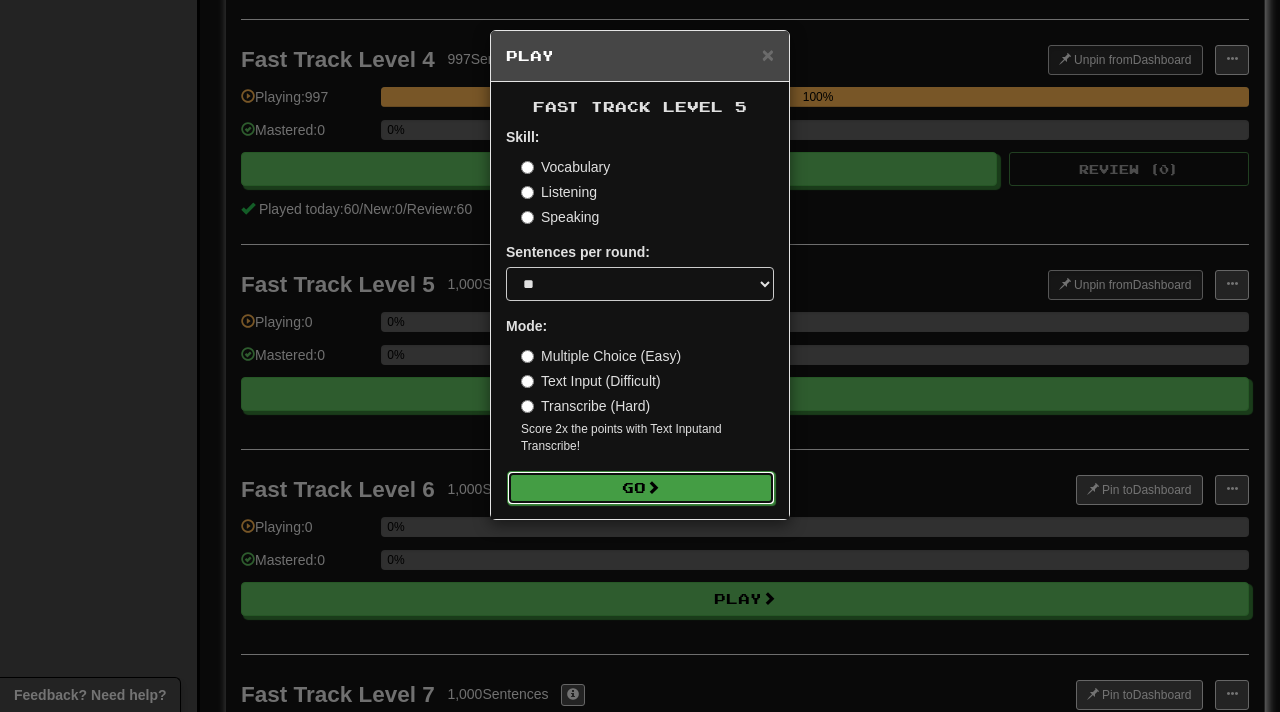 click on "Go" at bounding box center [641, 488] 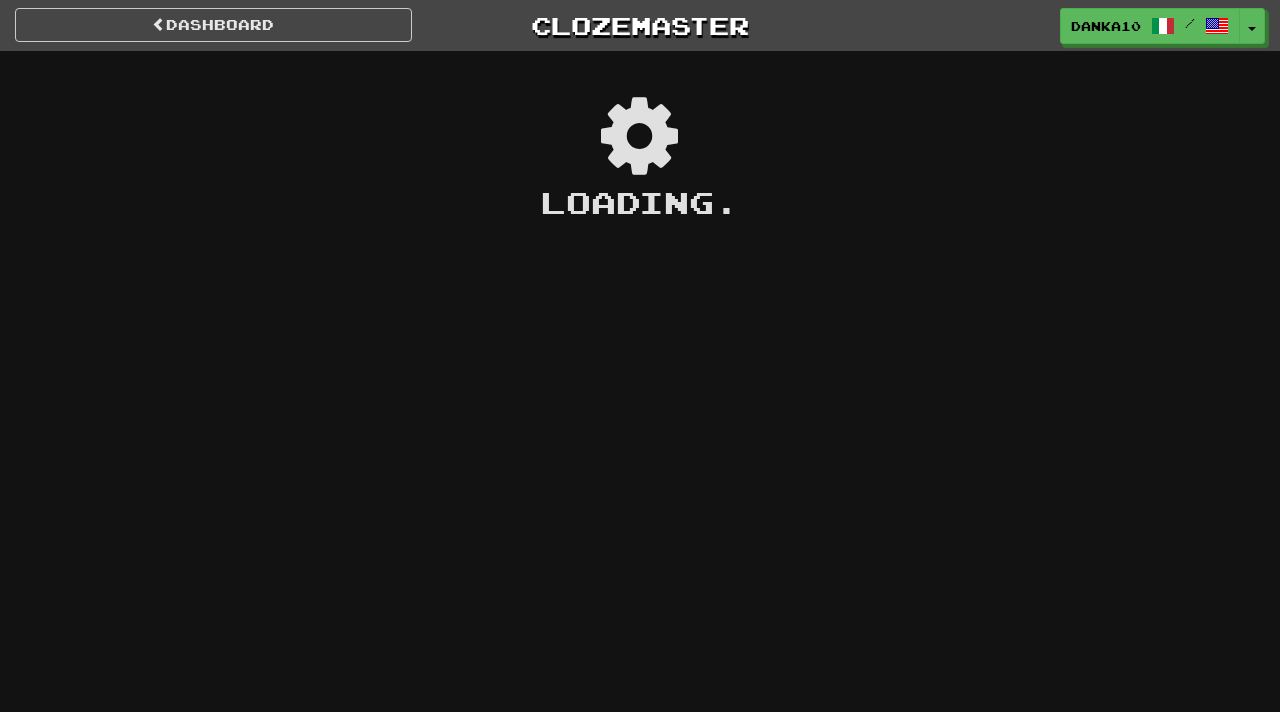 scroll, scrollTop: 0, scrollLeft: 0, axis: both 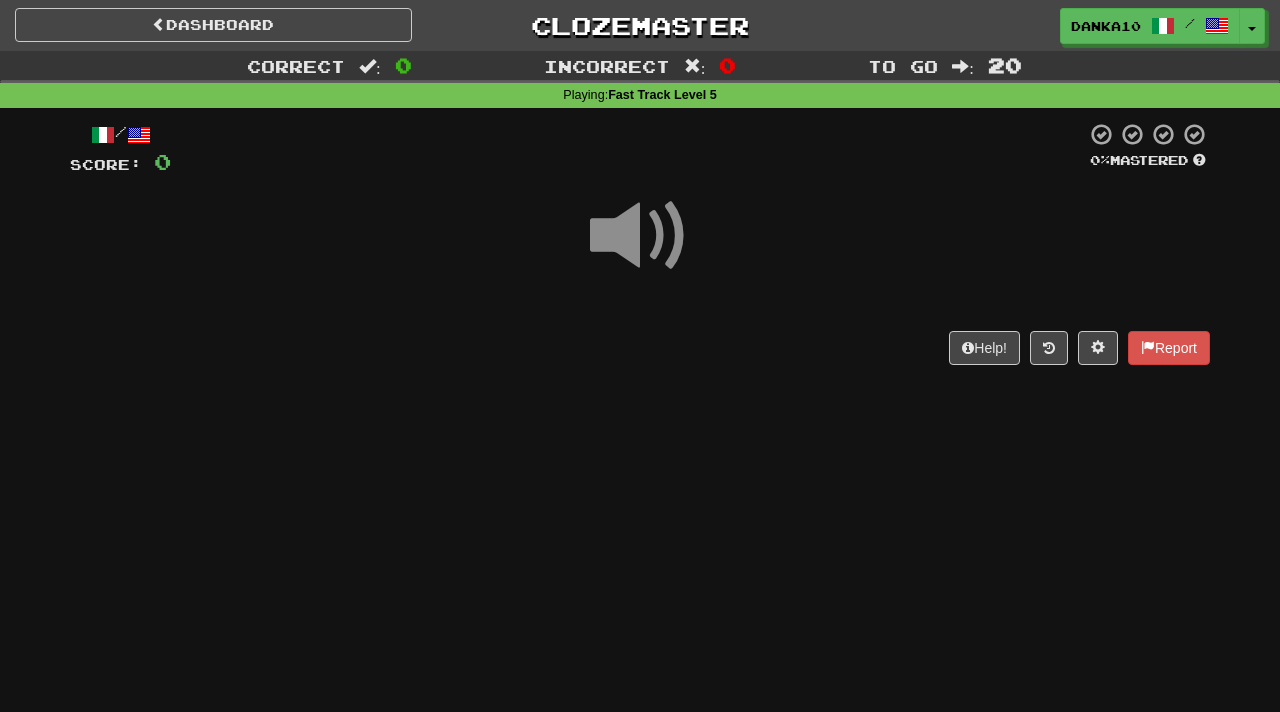 click at bounding box center [640, 236] 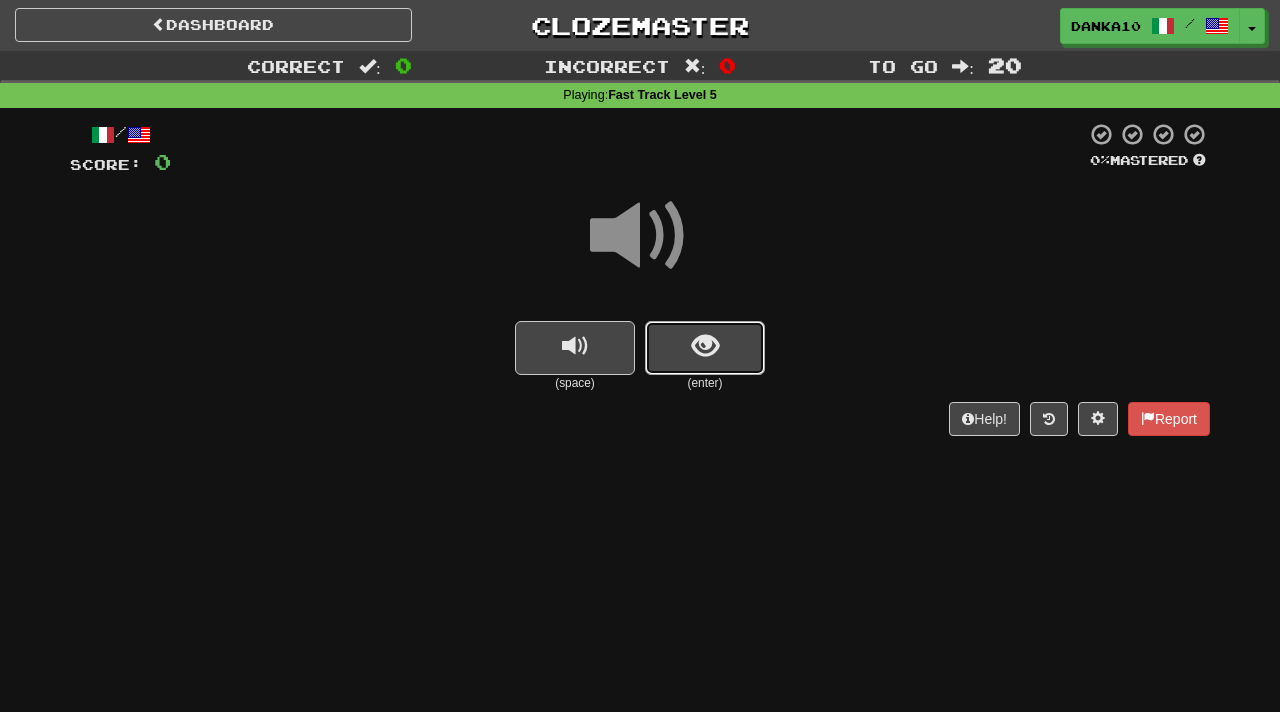 click at bounding box center (705, 348) 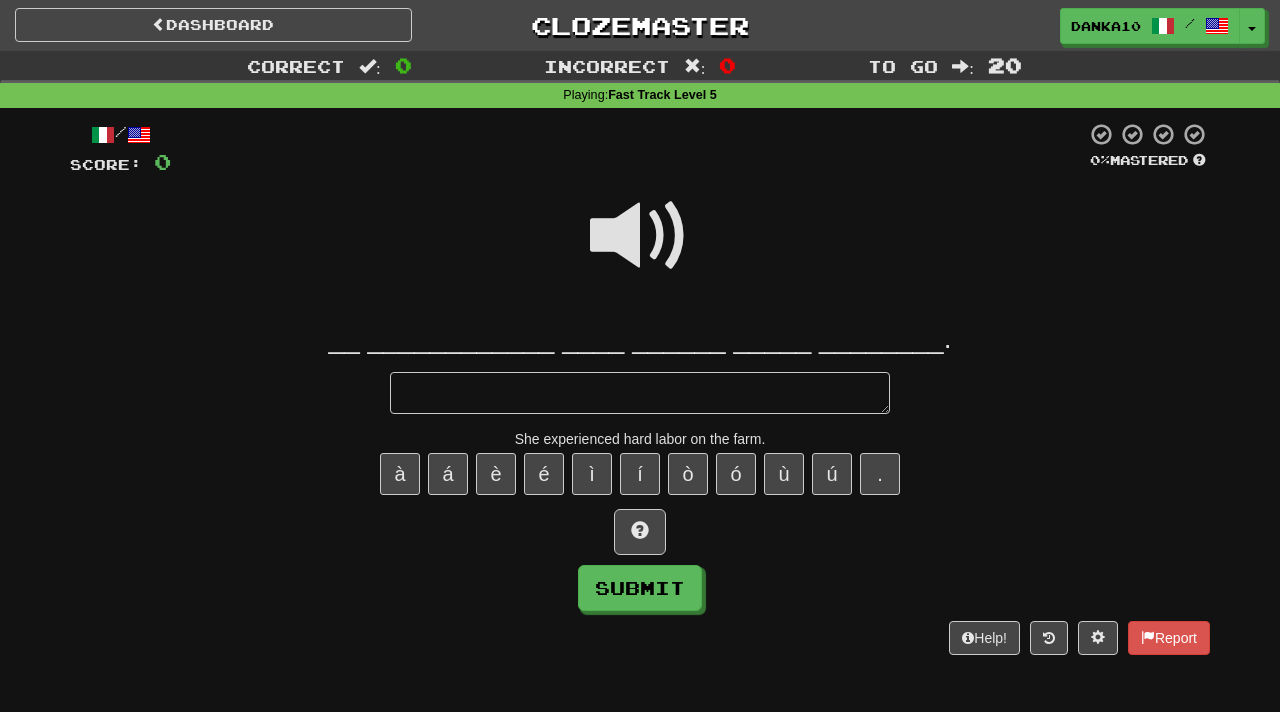 type on "*" 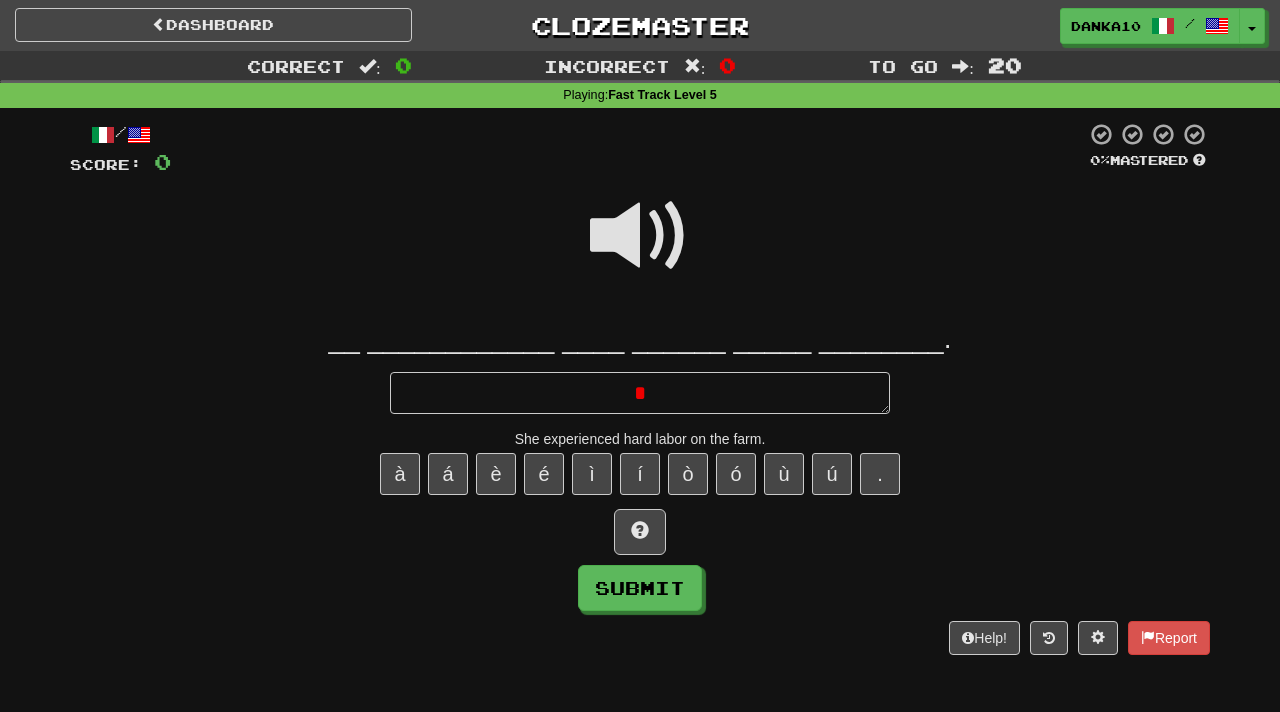 type 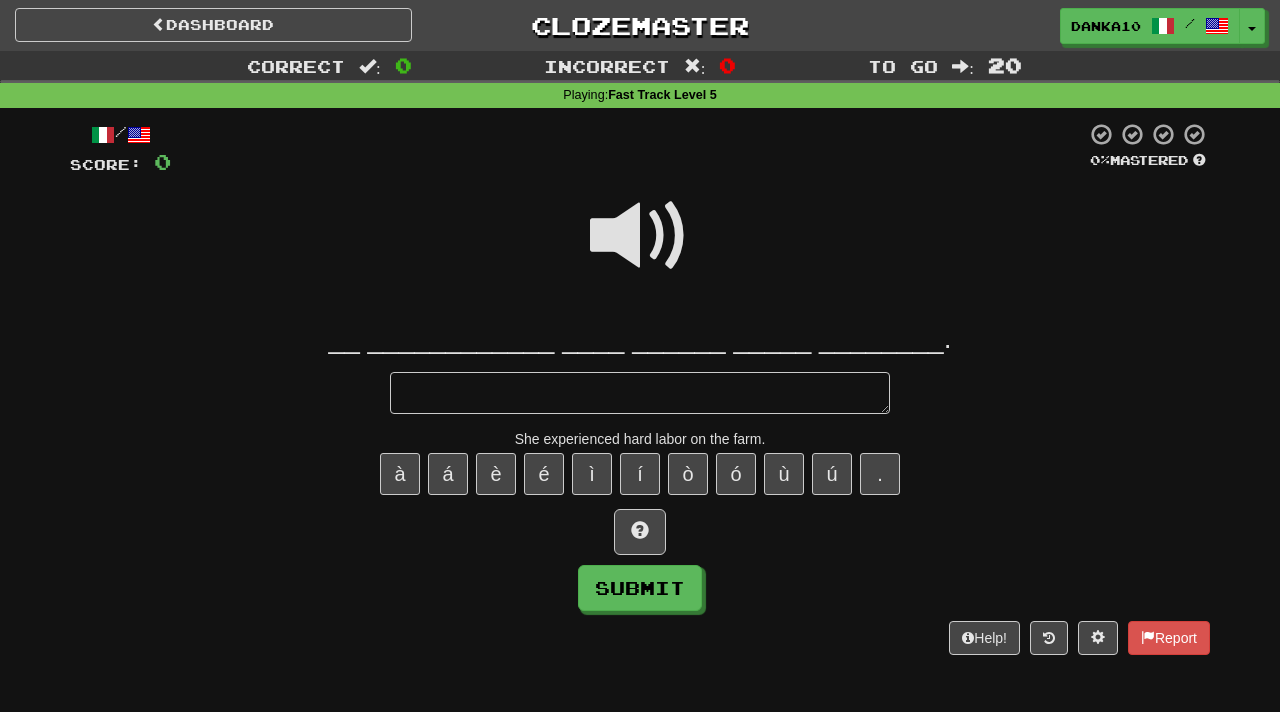 type on "*" 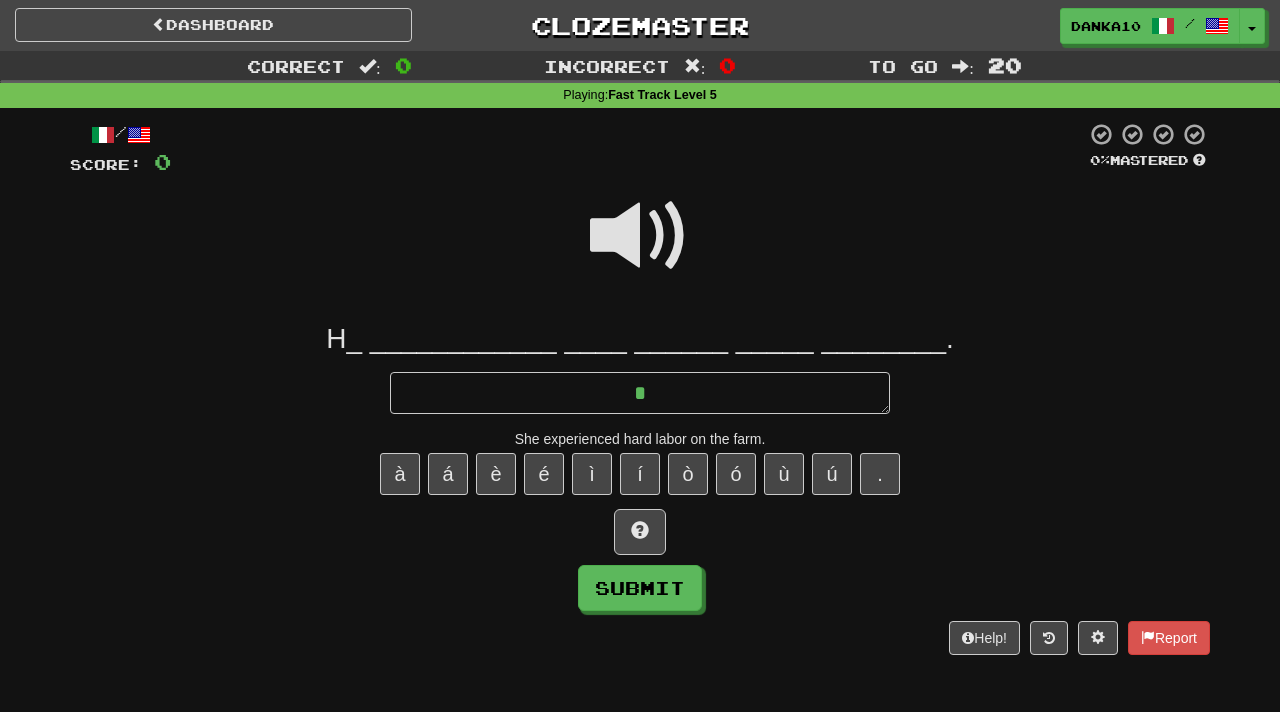 type on "*" 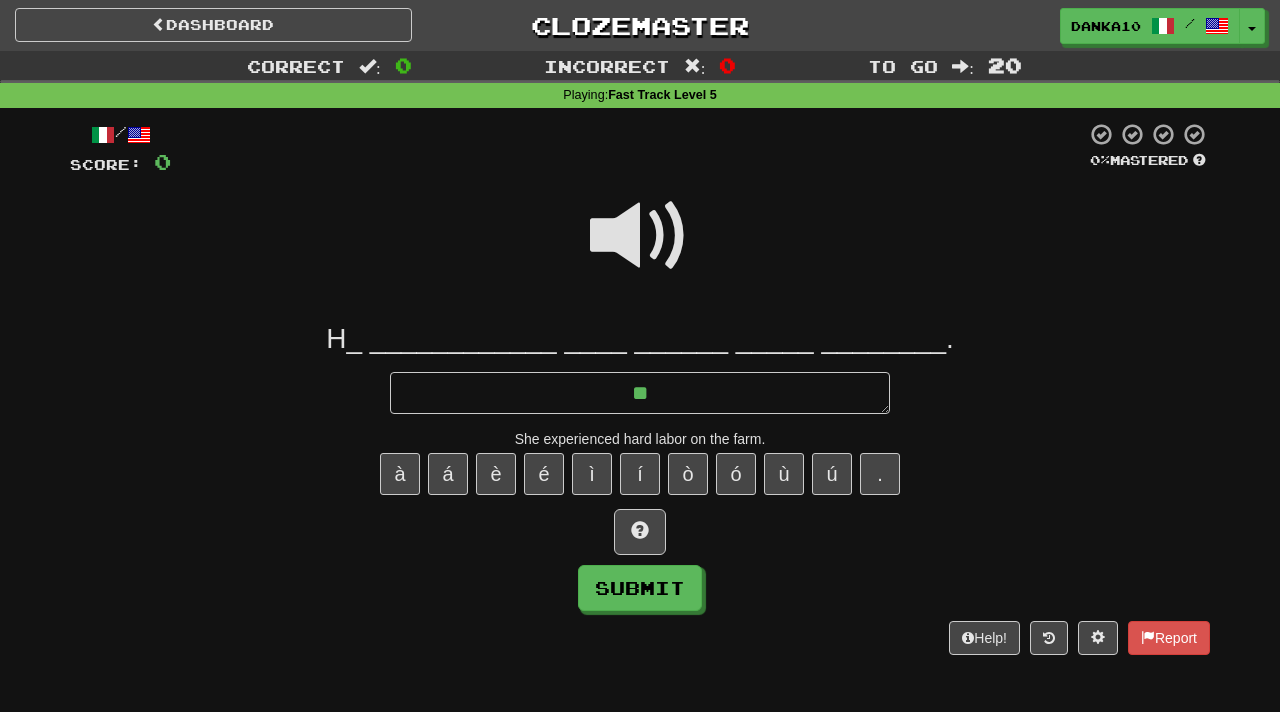 type on "*" 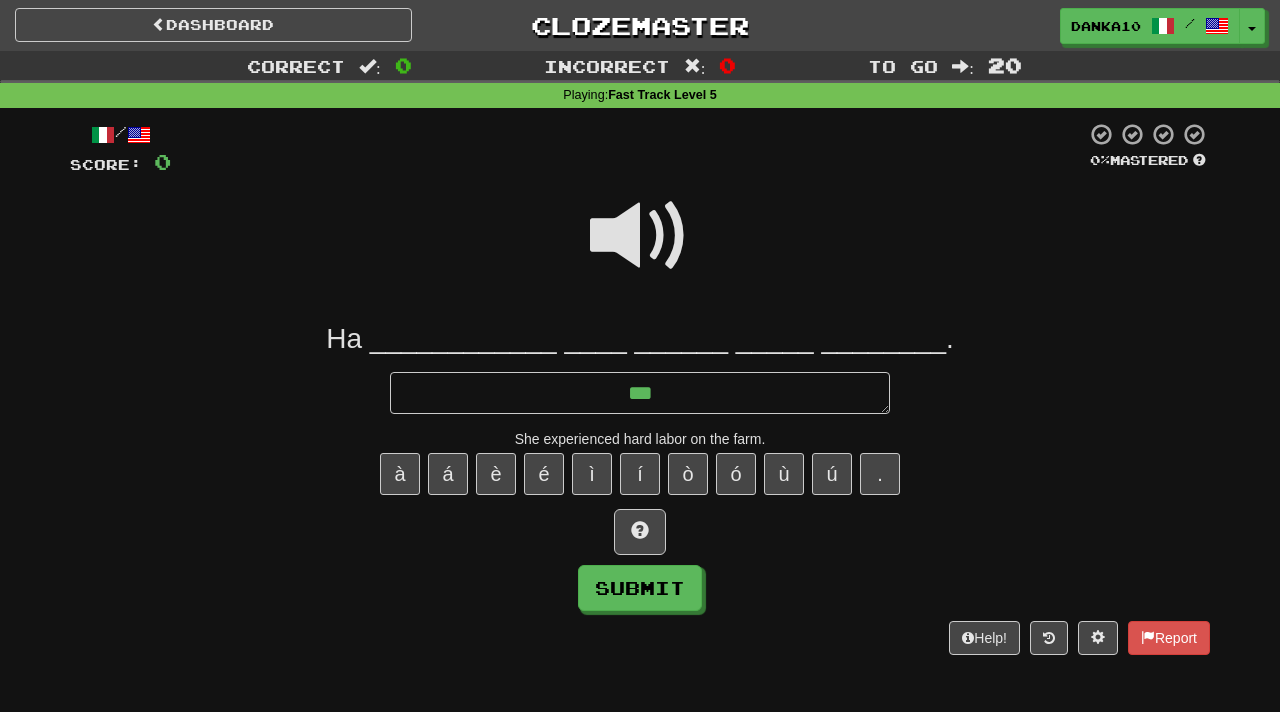 type on "*" 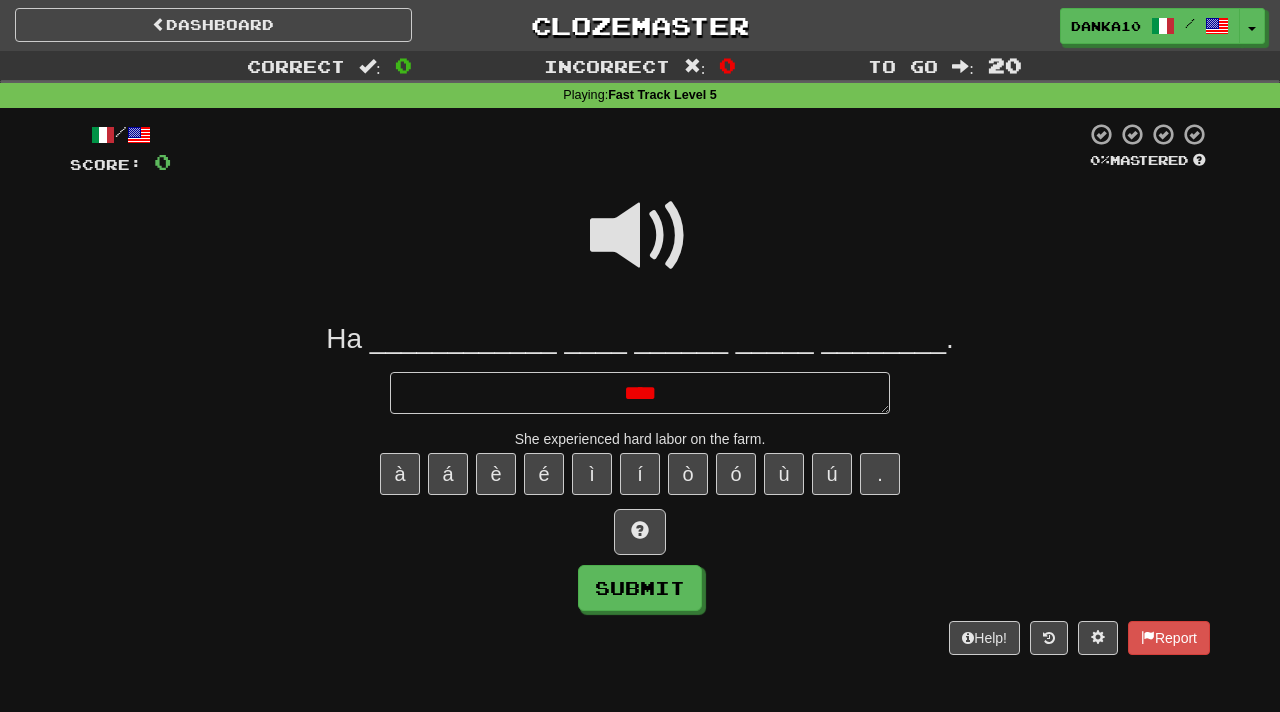 type on "*" 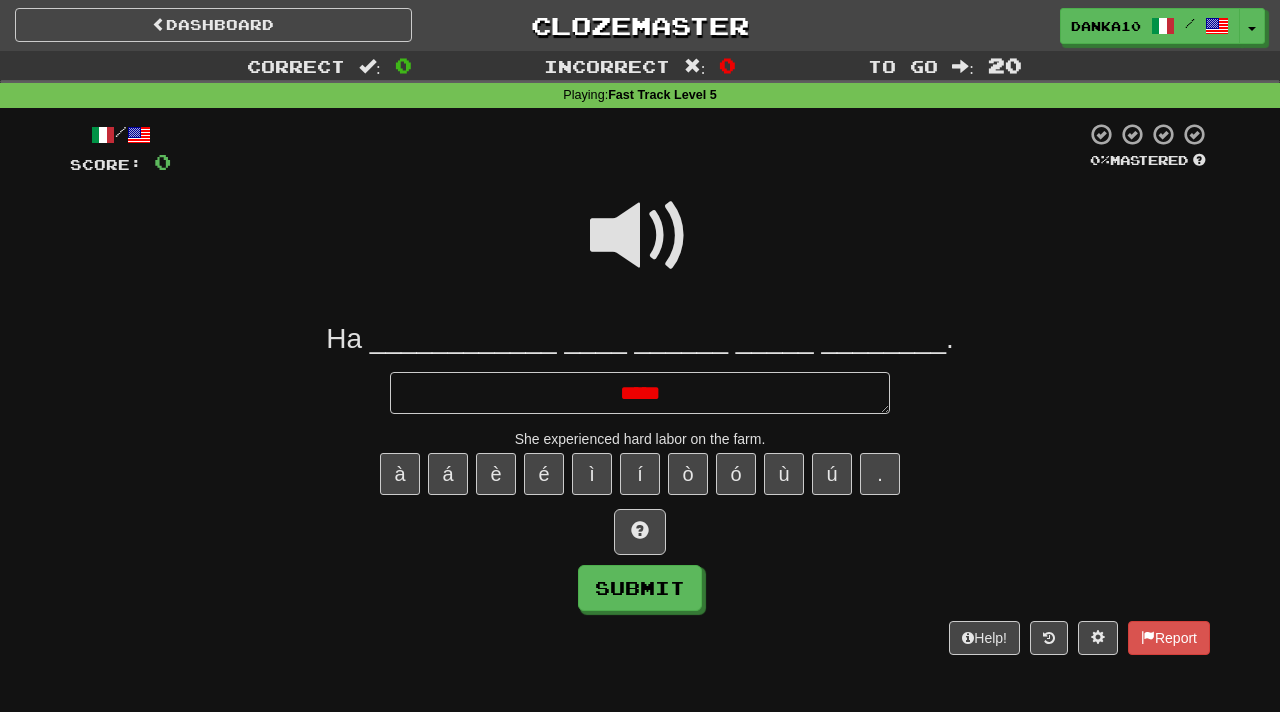 type on "*" 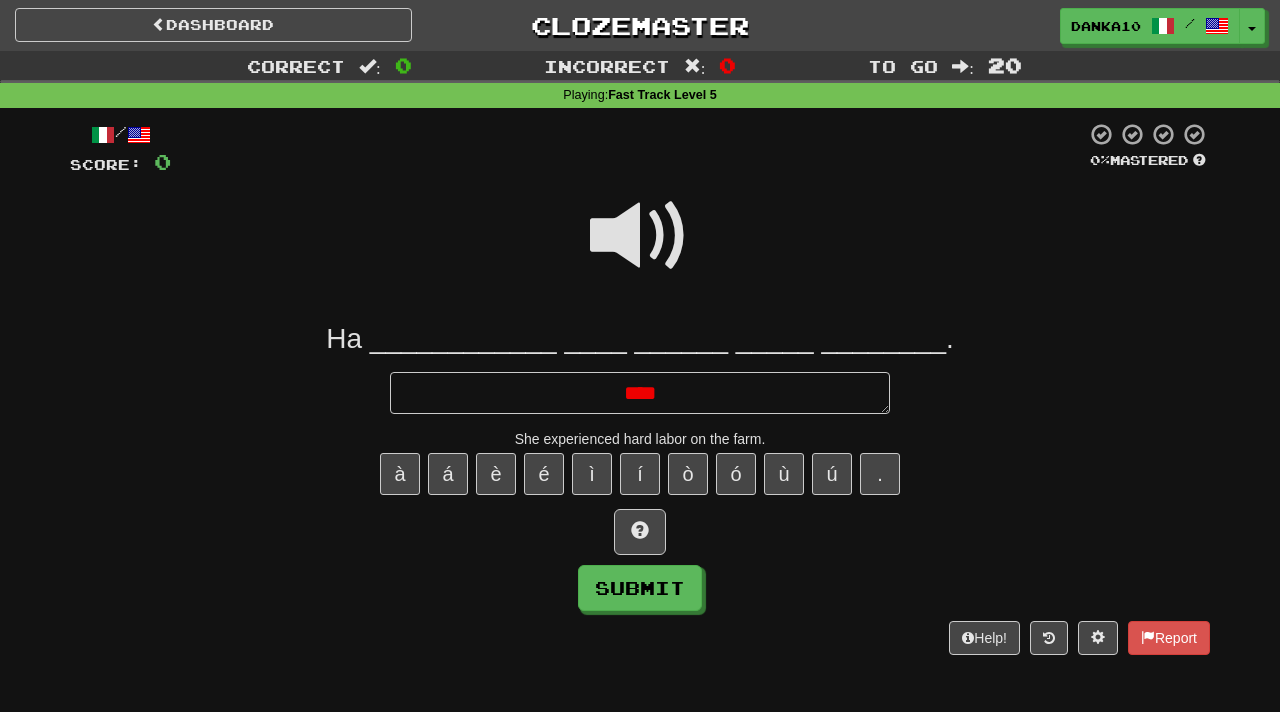 type on "*" 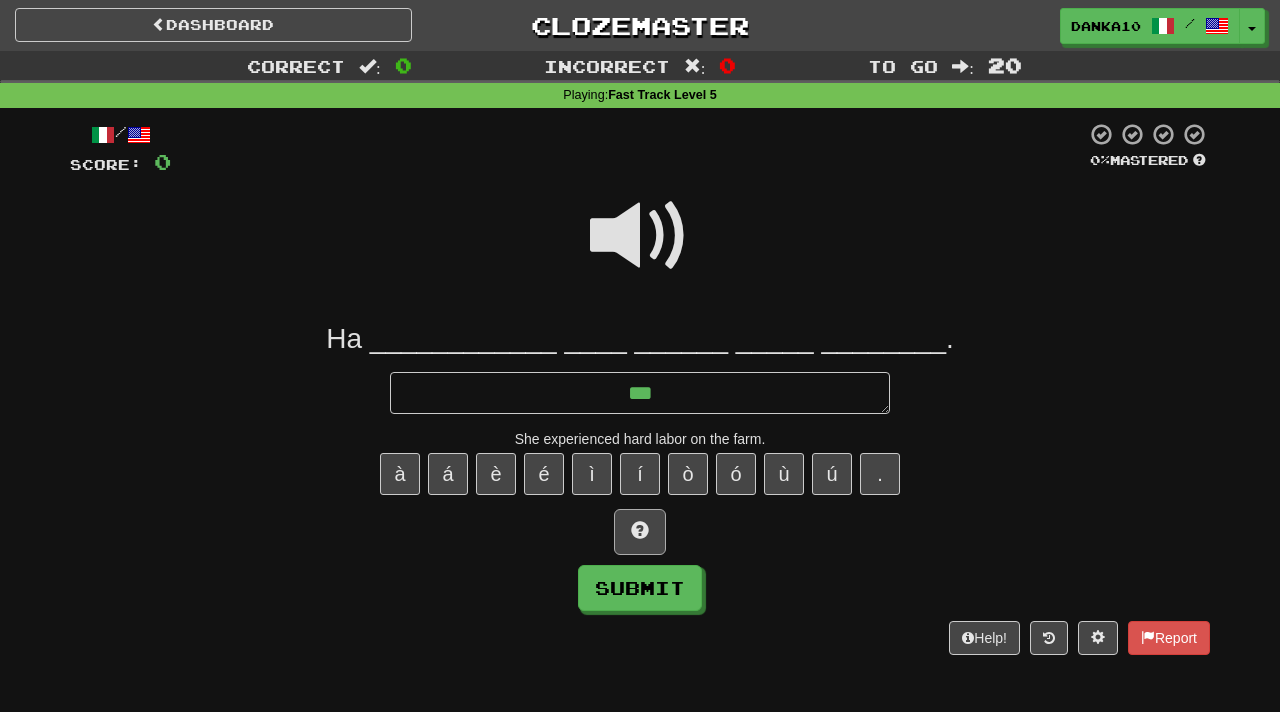 type on "**" 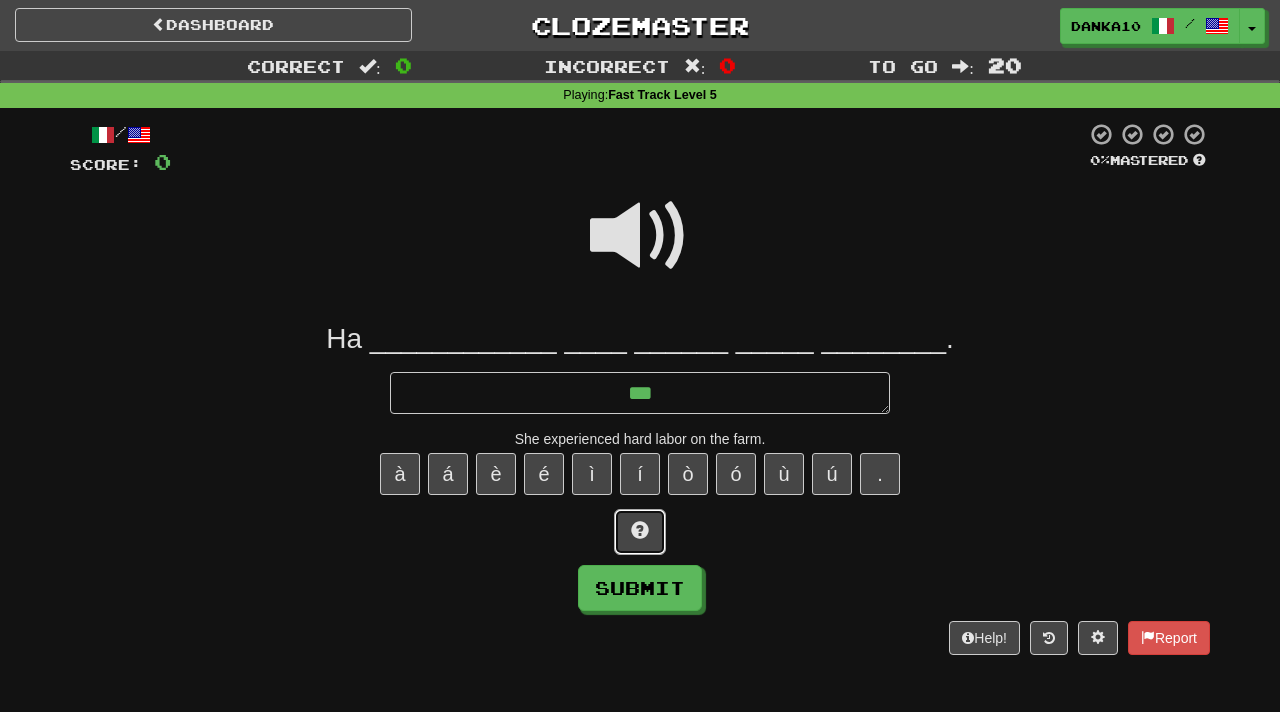 click at bounding box center [640, 530] 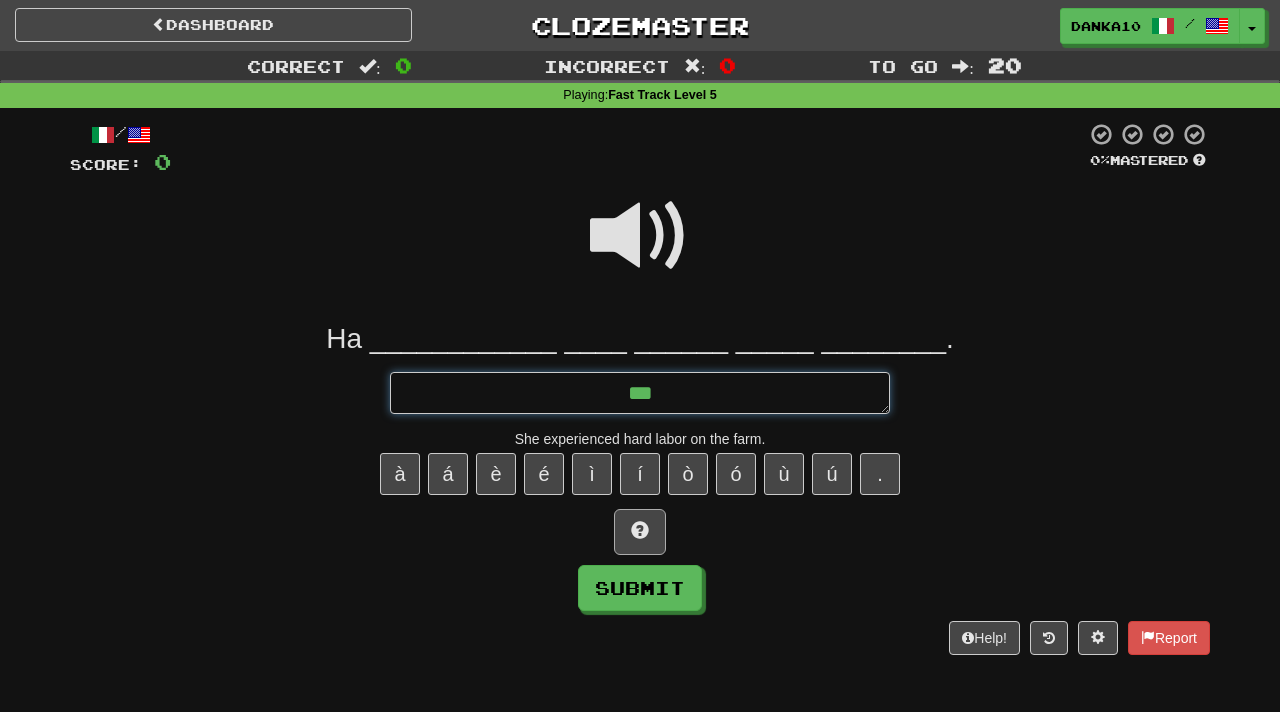 type on "*" 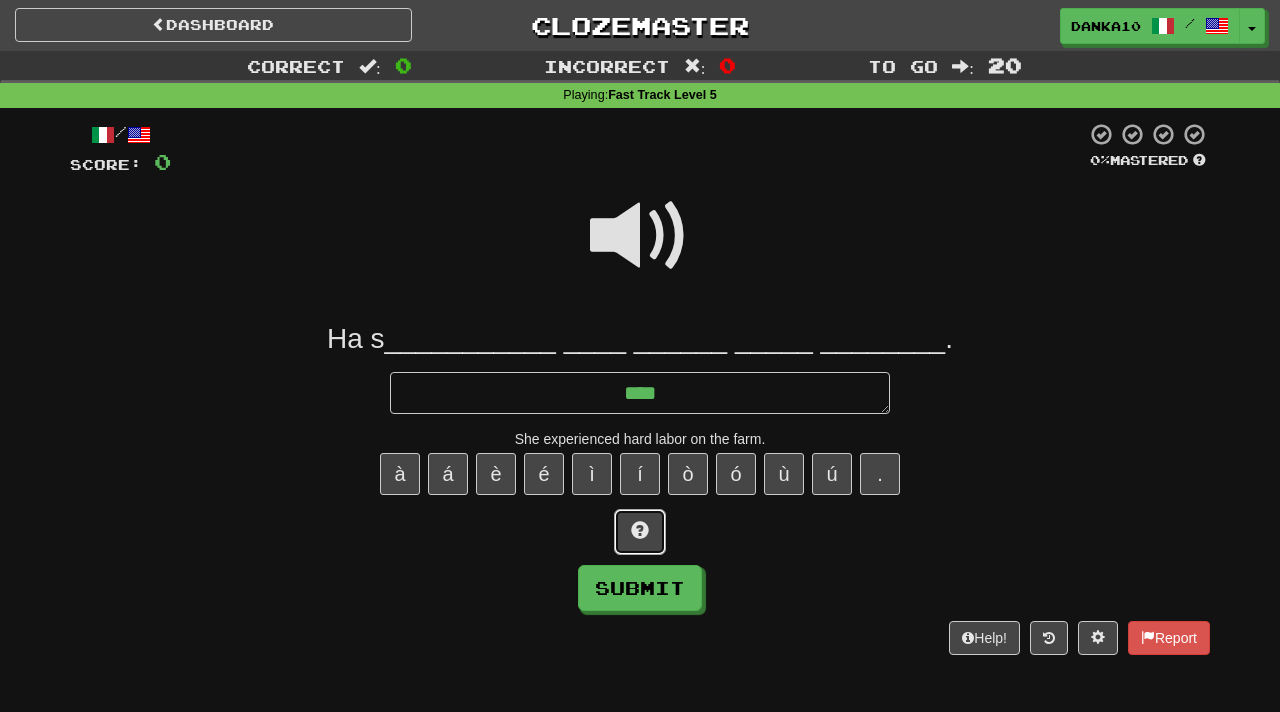 click at bounding box center (640, 530) 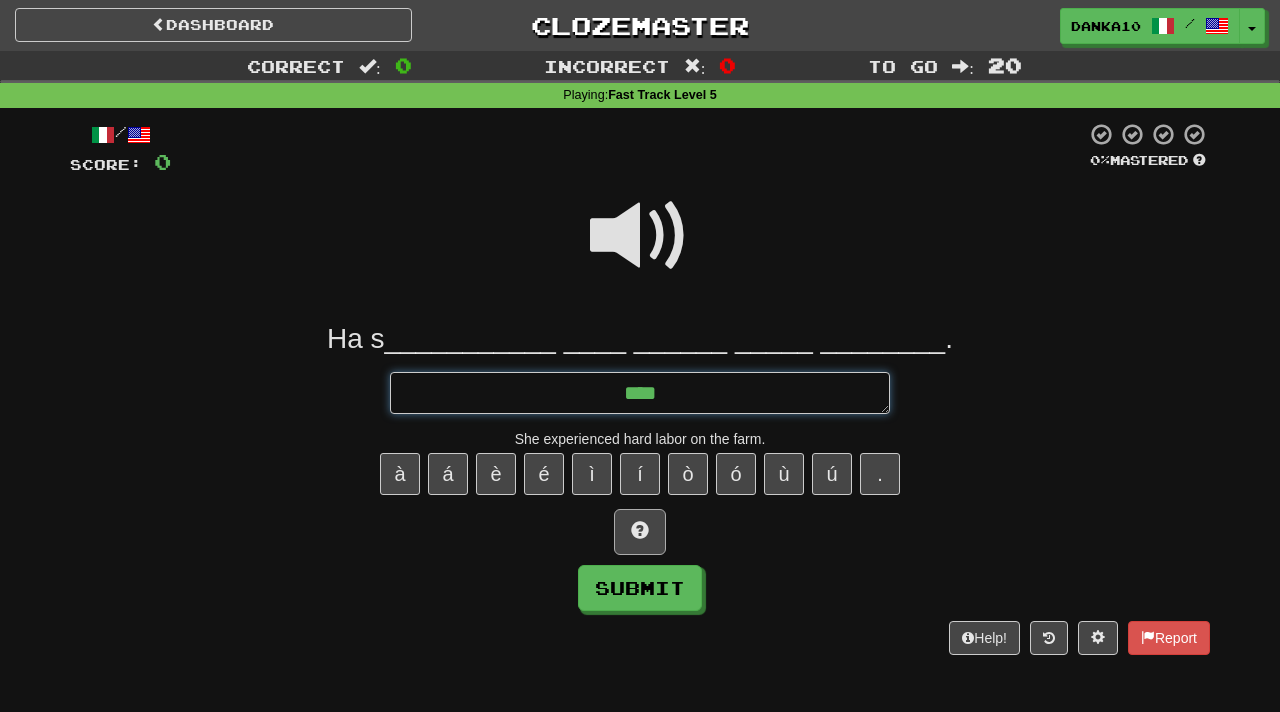 type on "*" 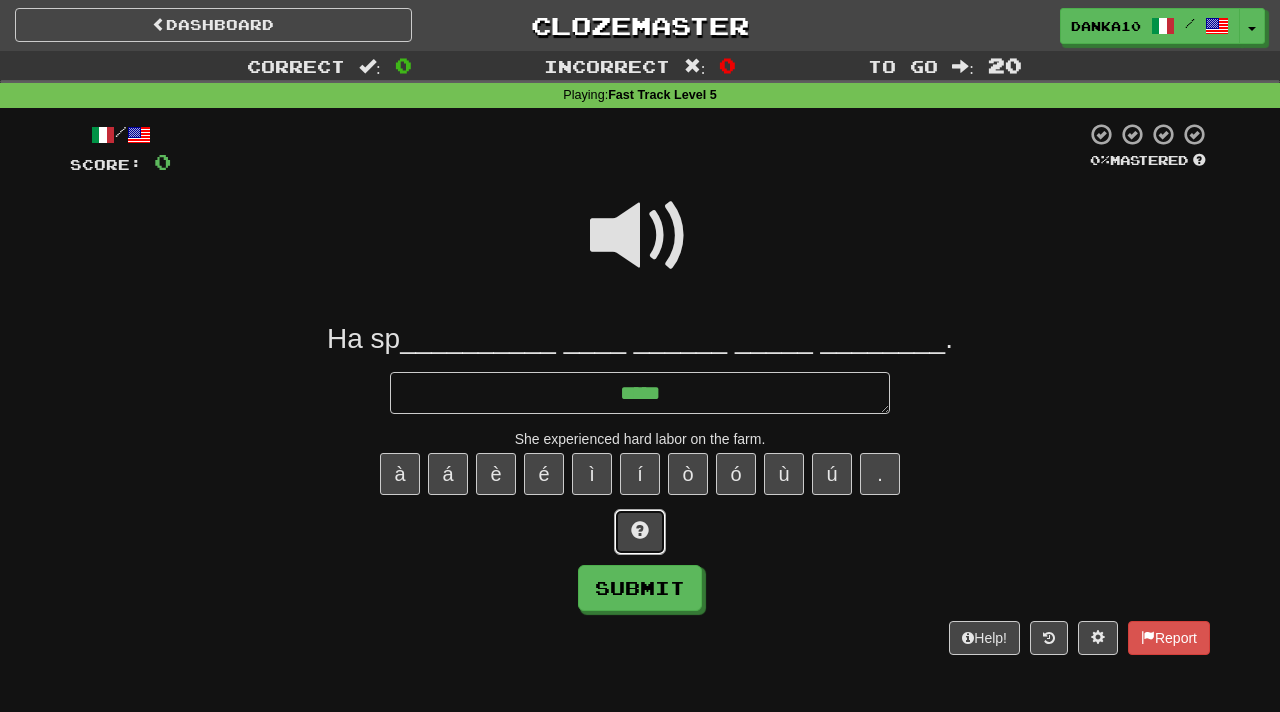 click at bounding box center [640, 530] 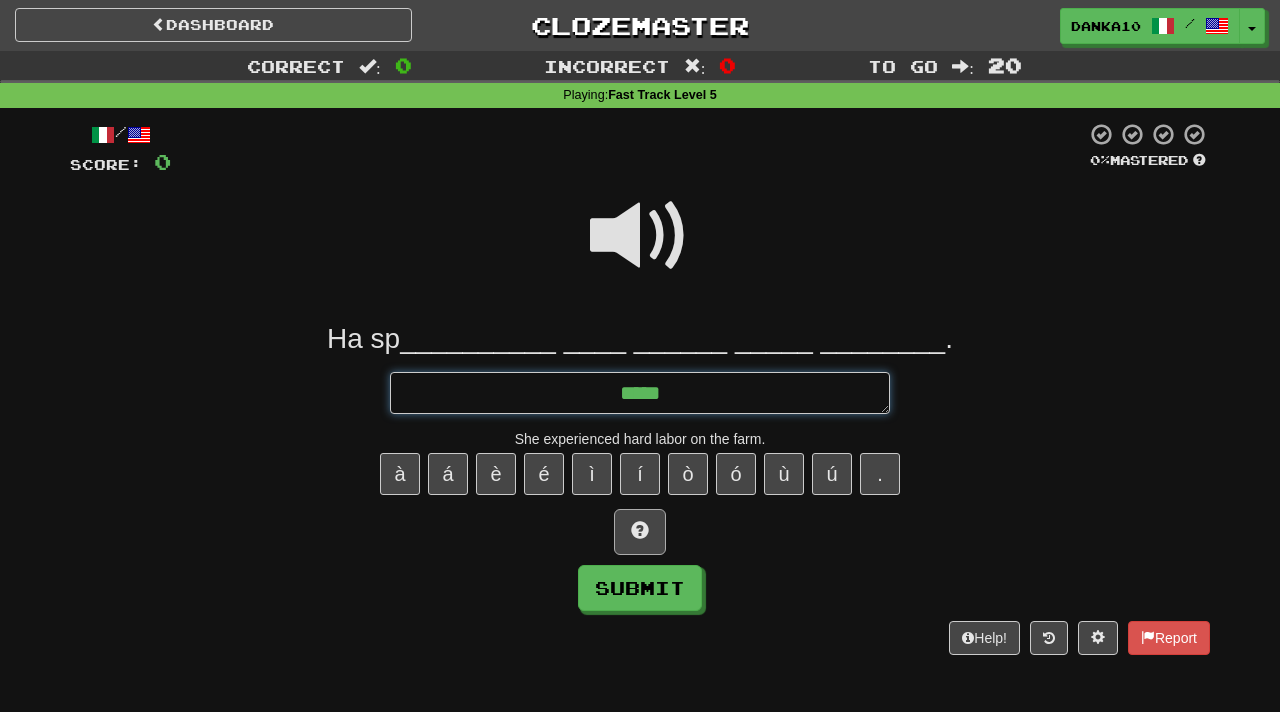 type on "*" 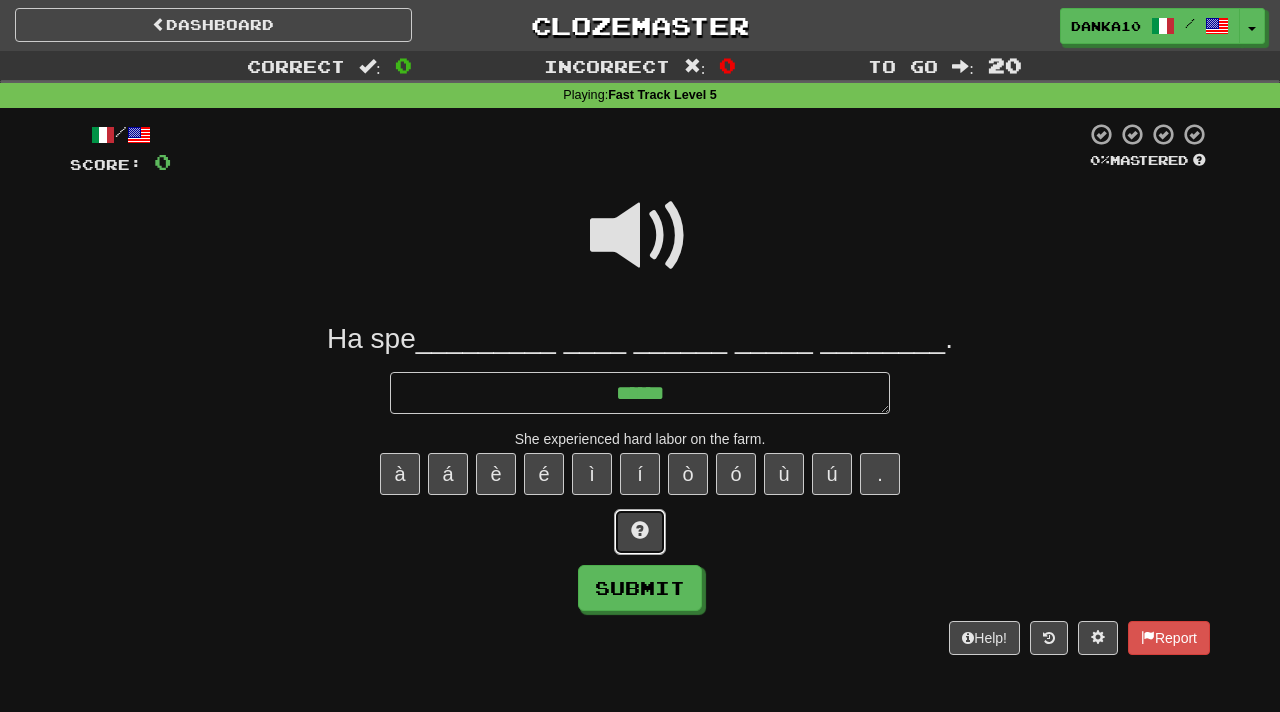 click at bounding box center (640, 530) 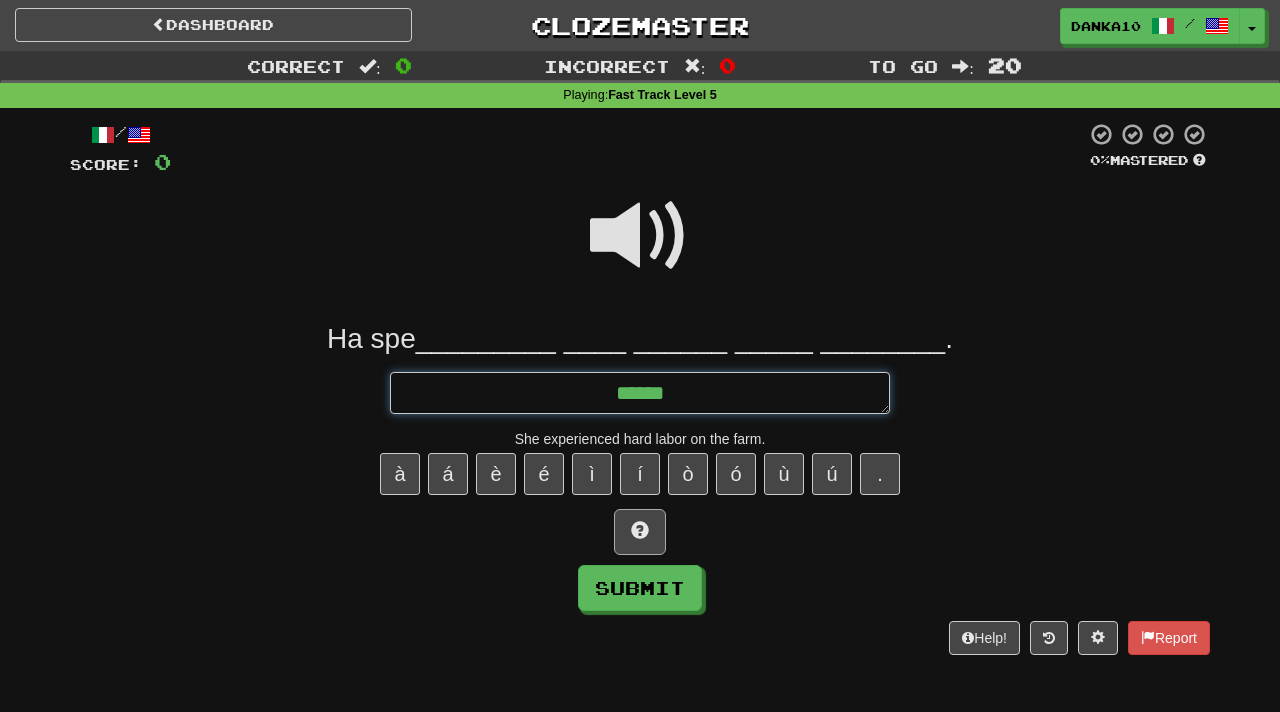 type on "*" 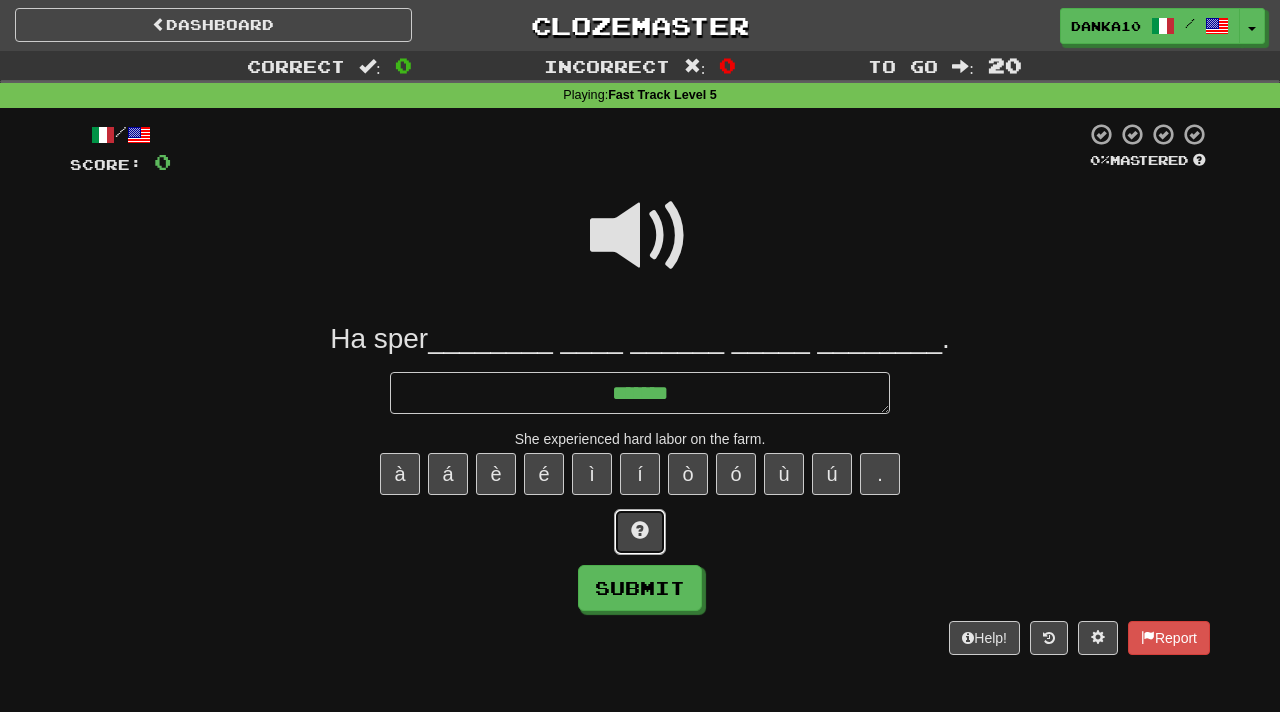 click at bounding box center (640, 530) 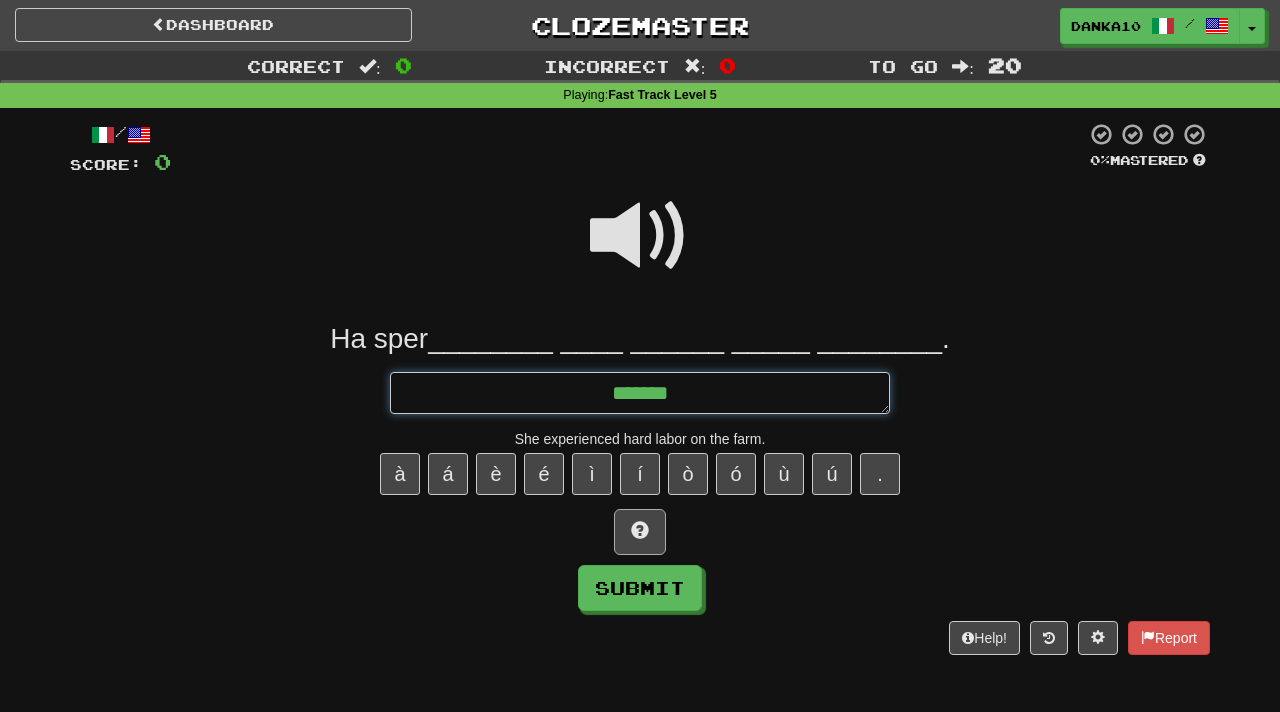 type on "*" 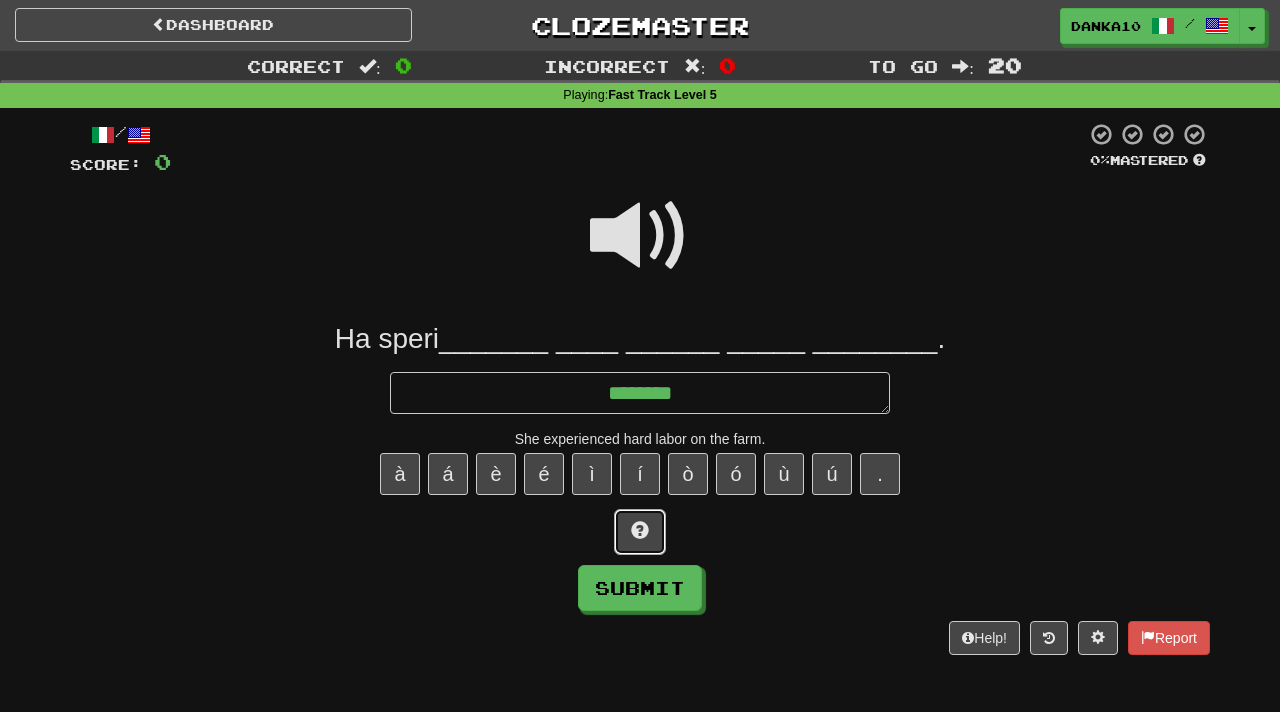 click at bounding box center [640, 530] 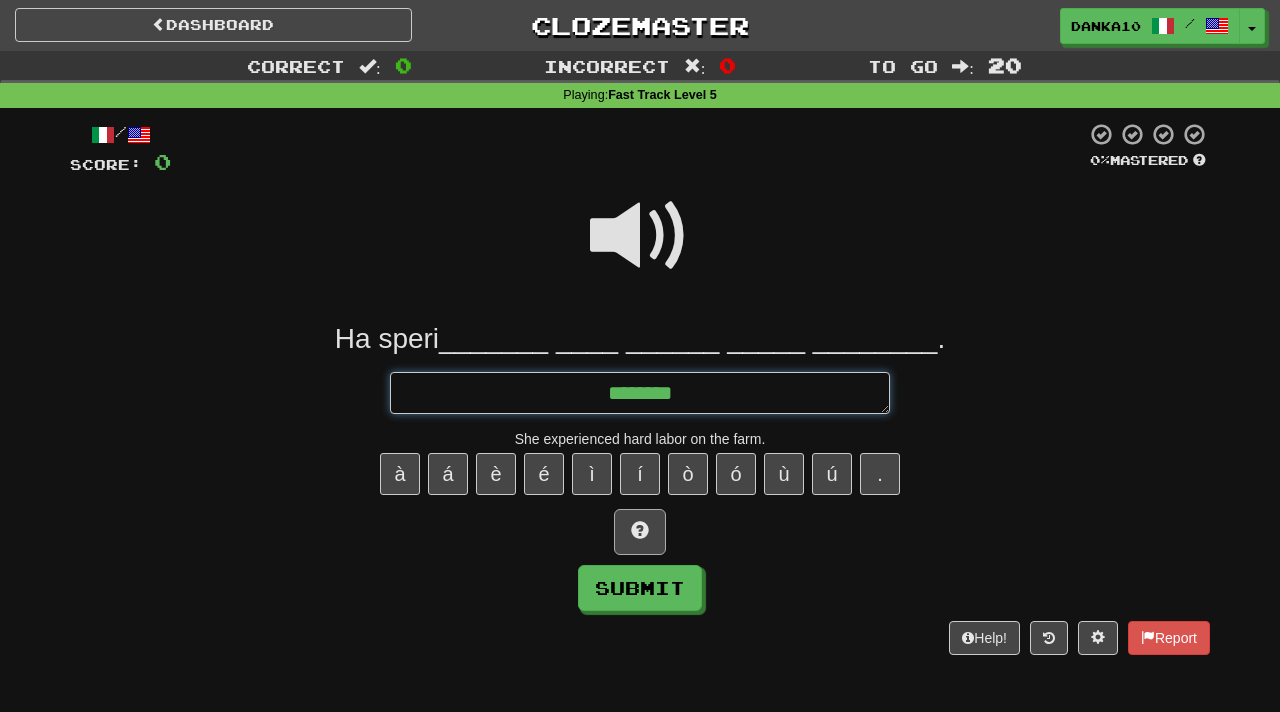 type on "*" 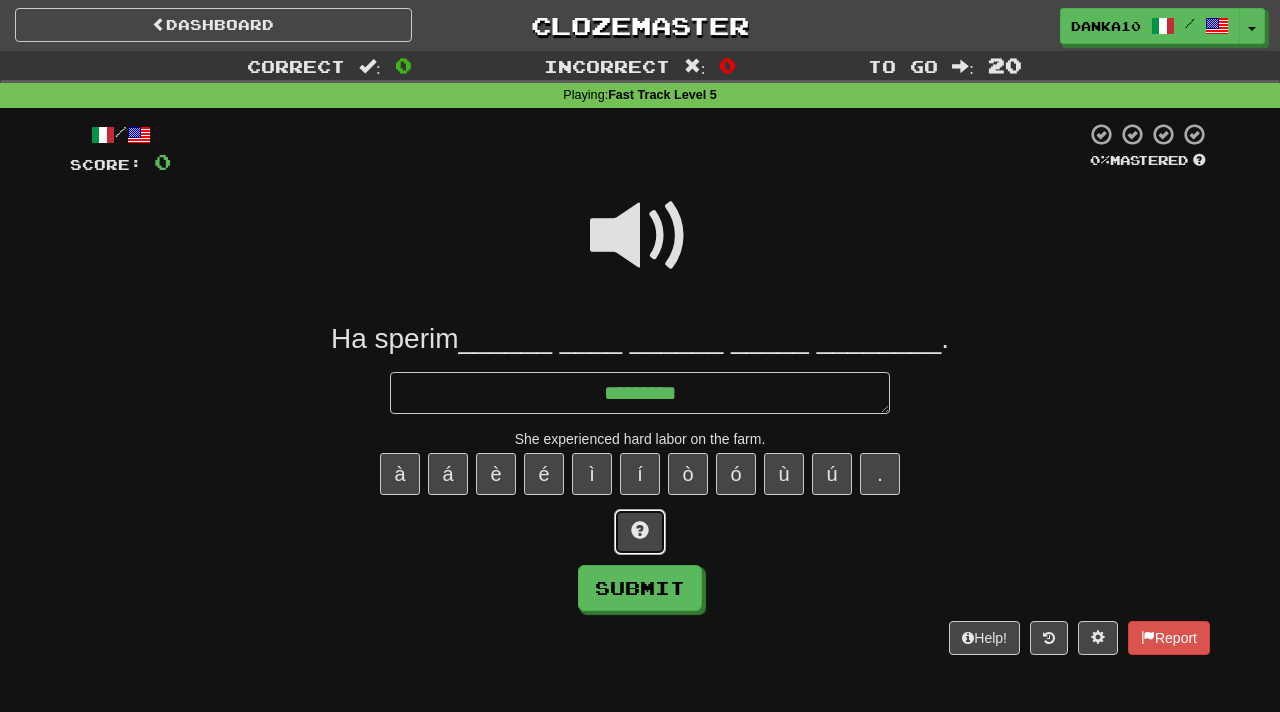 click at bounding box center [640, 530] 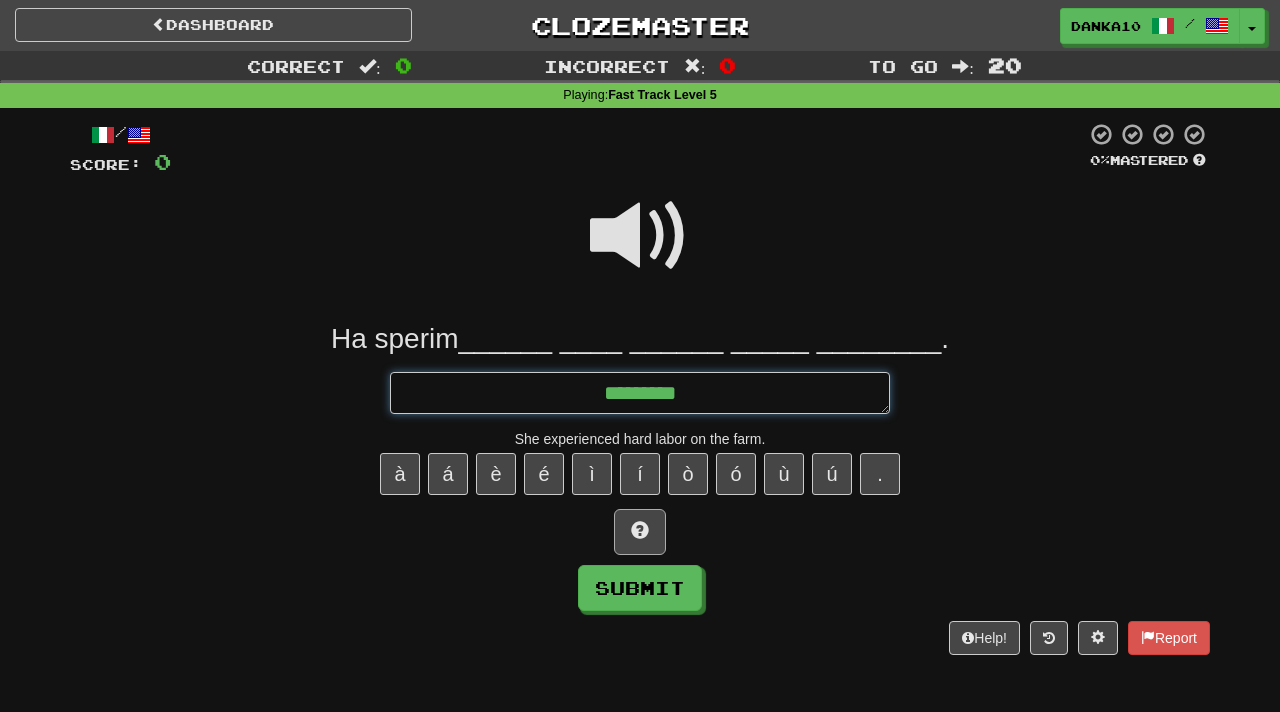type on "*" 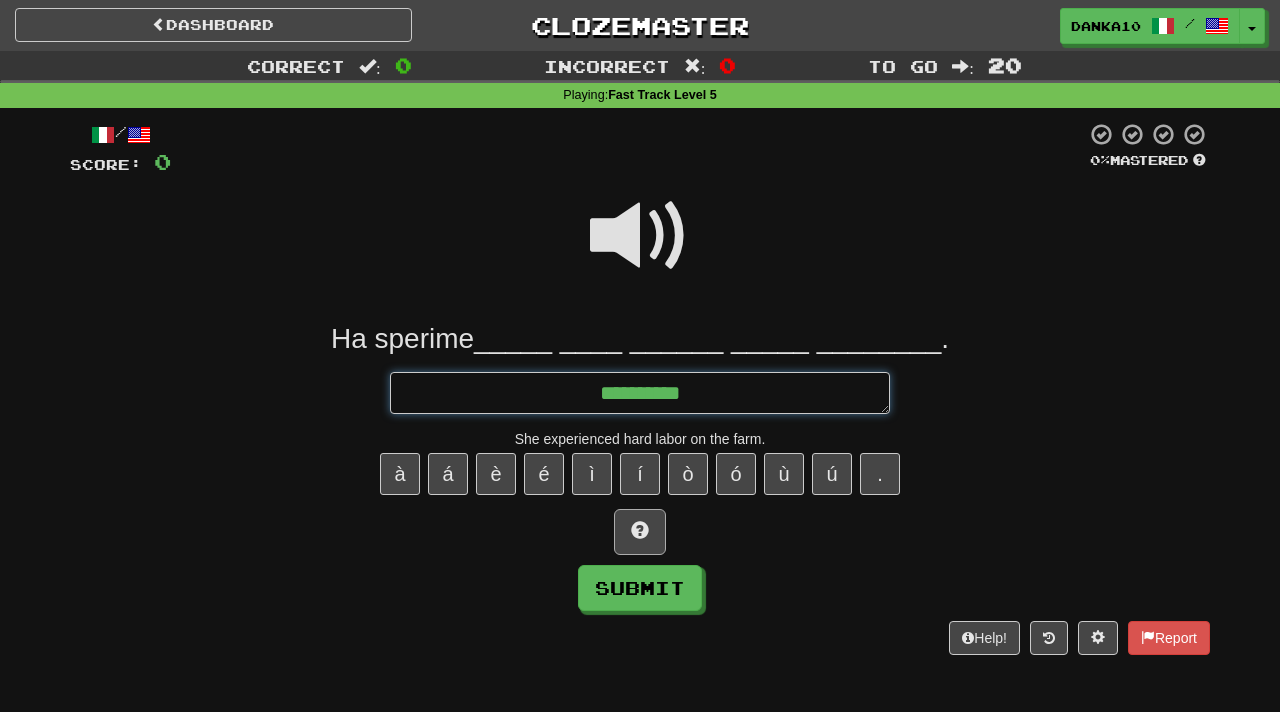 type on "*" 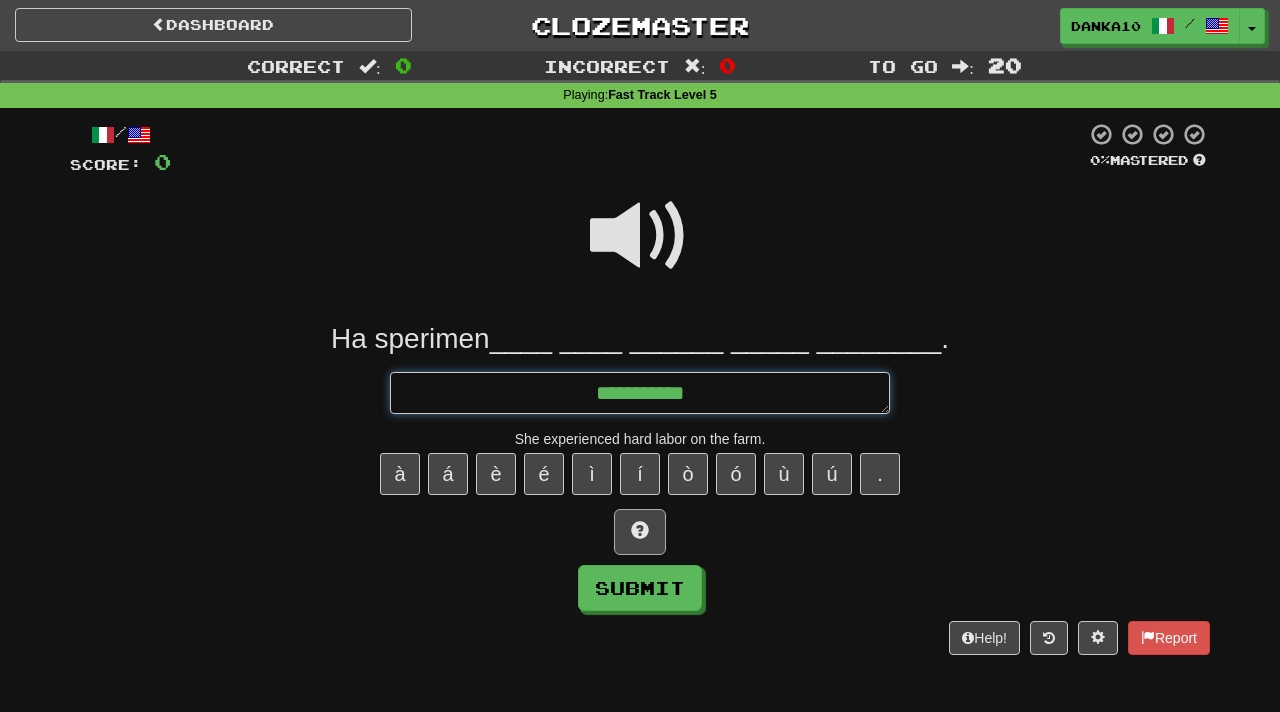 type on "*" 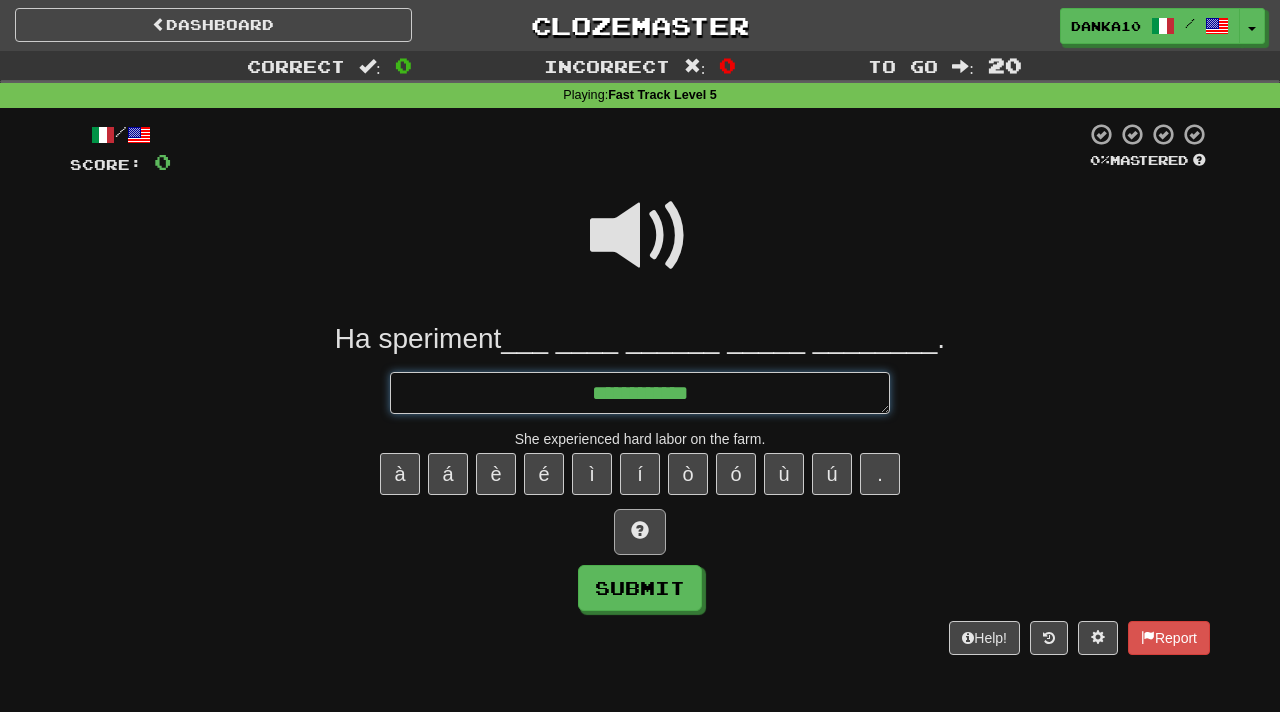 type on "**********" 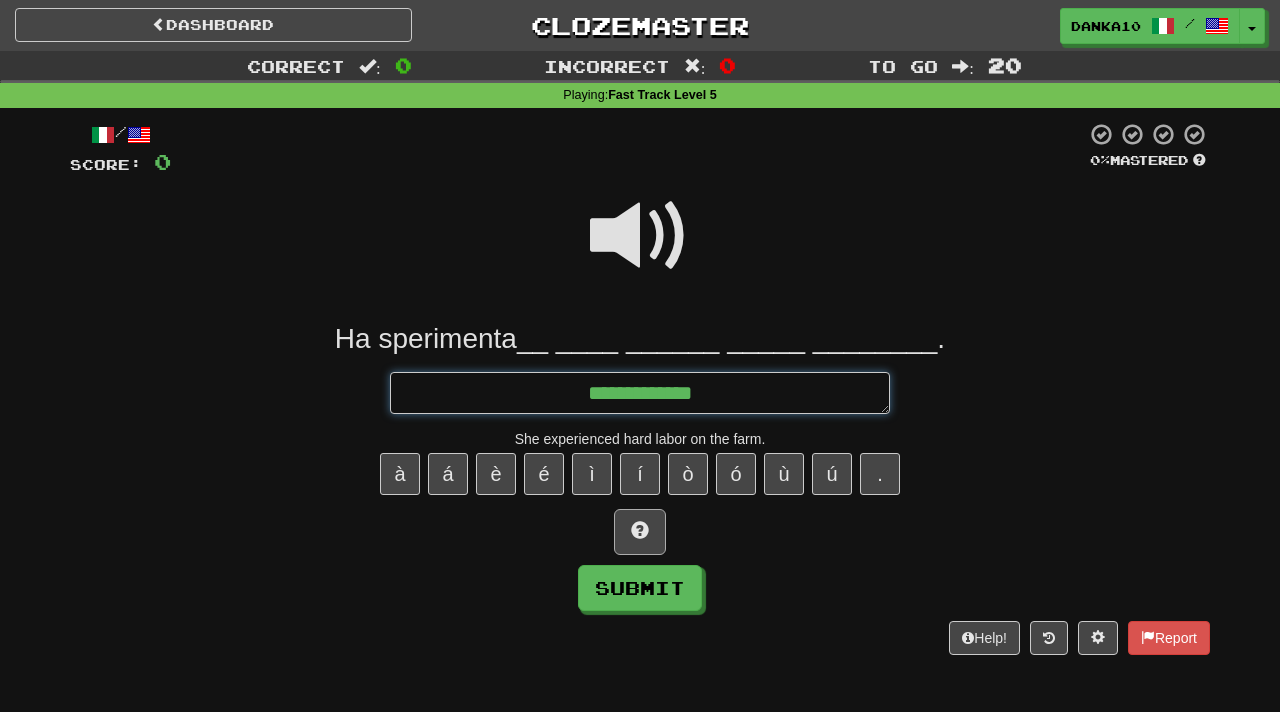 type on "*" 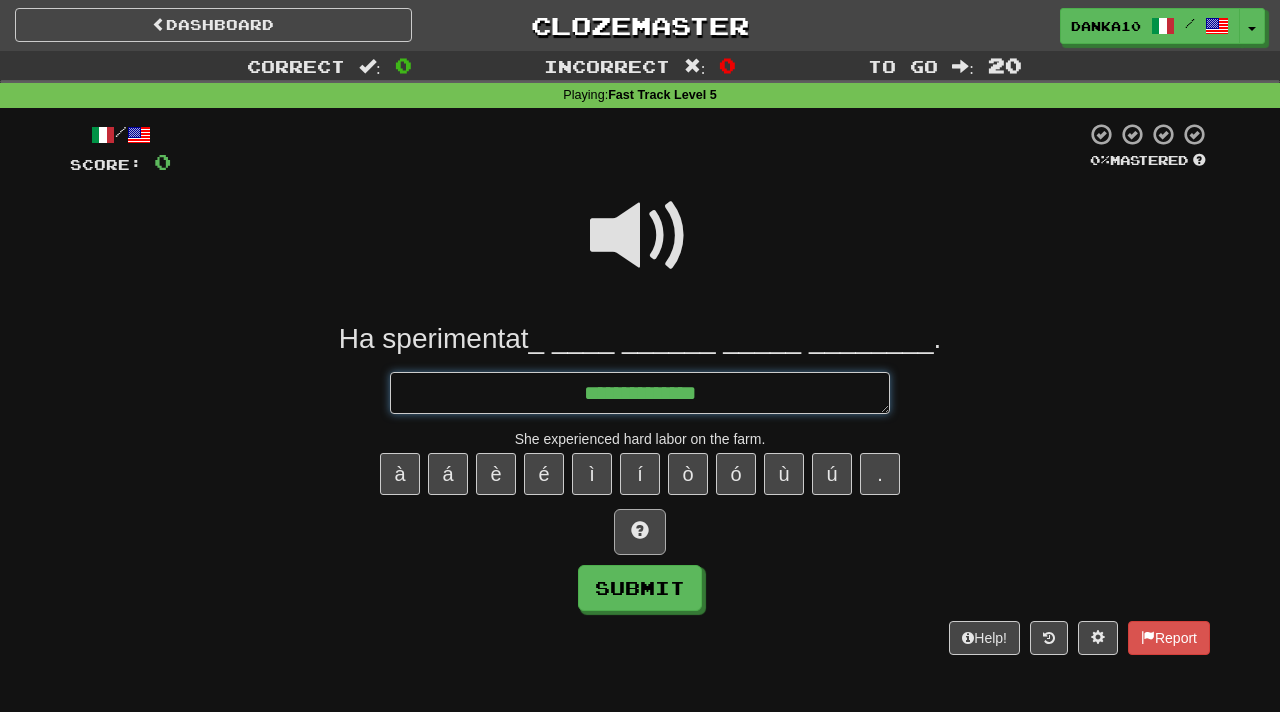 type on "*" 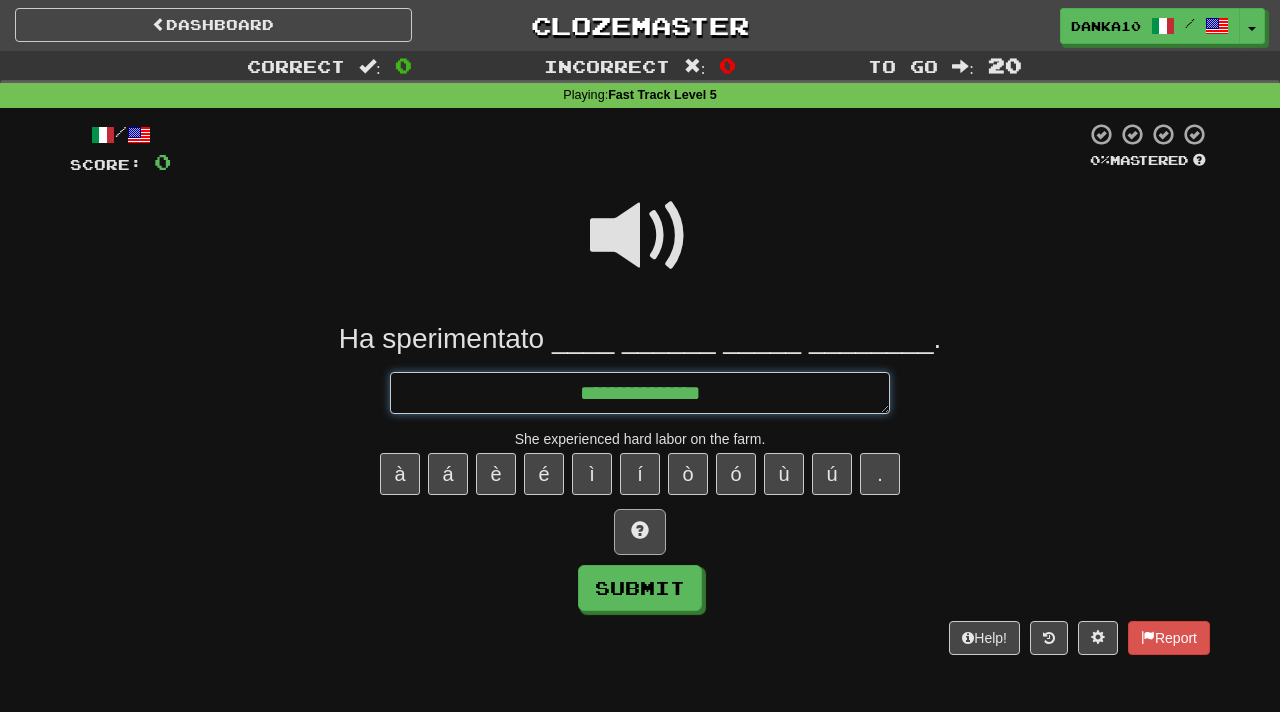 type on "*" 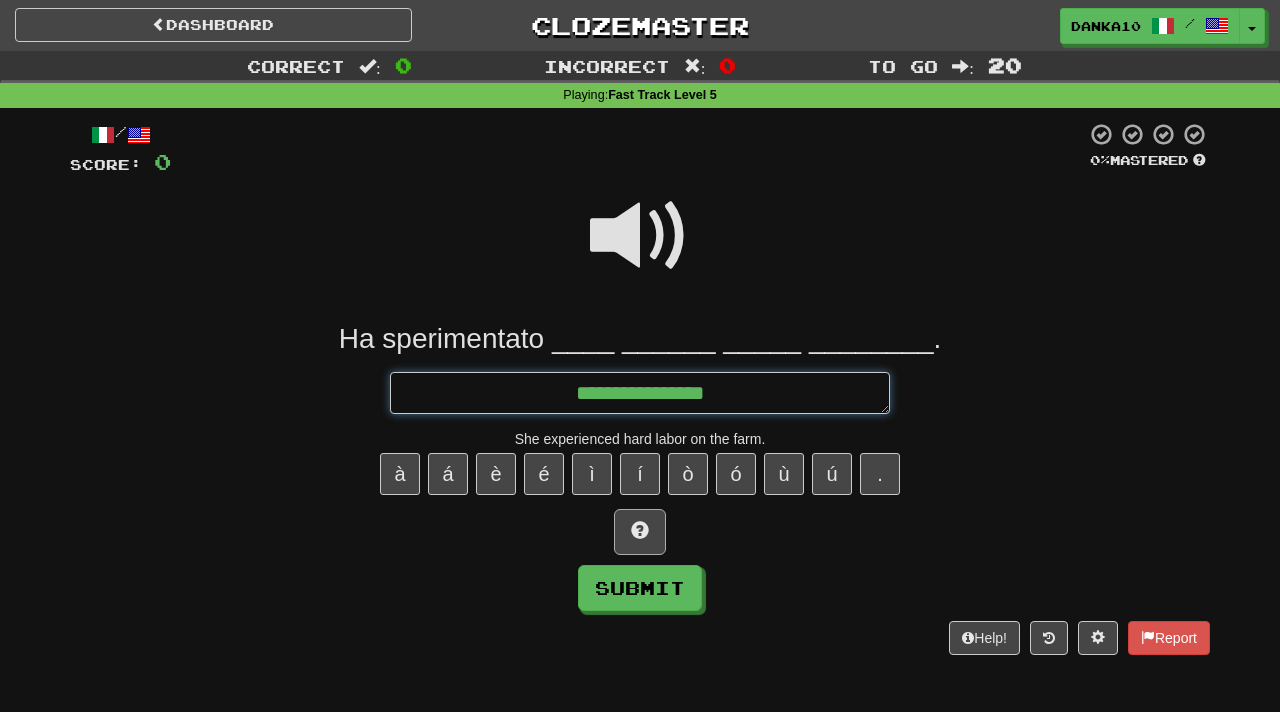 type on "*" 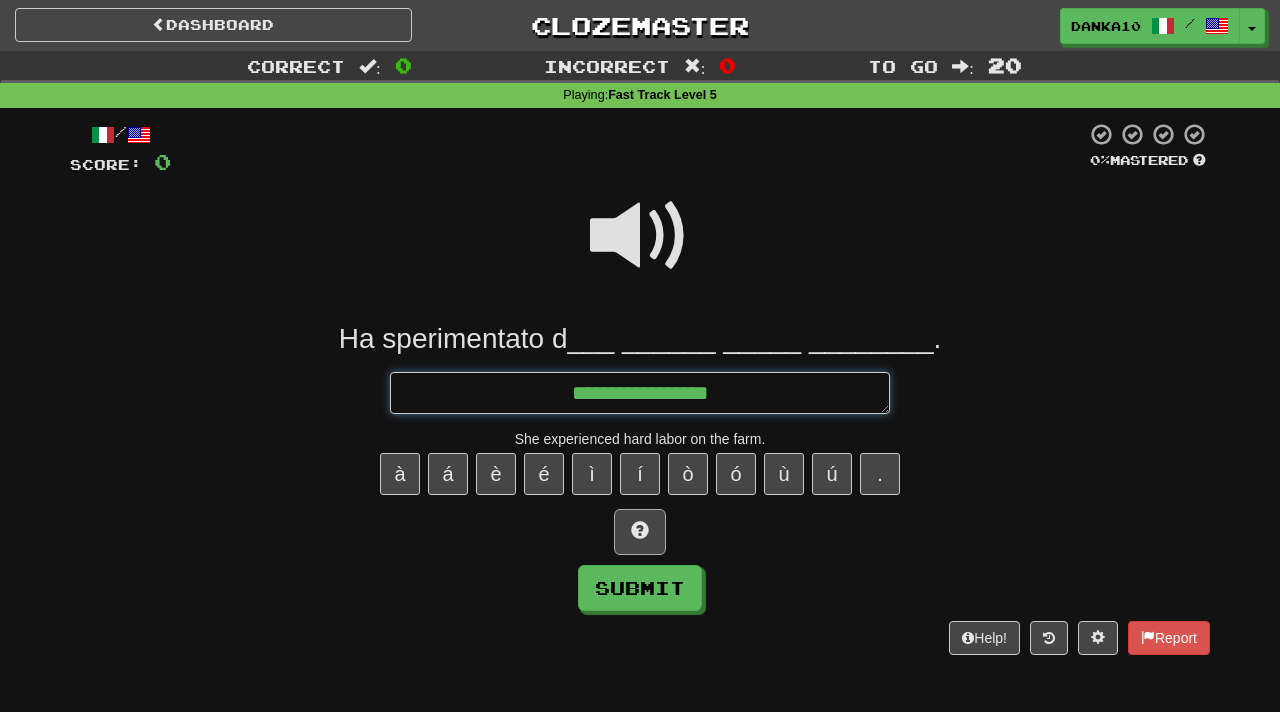 type on "*" 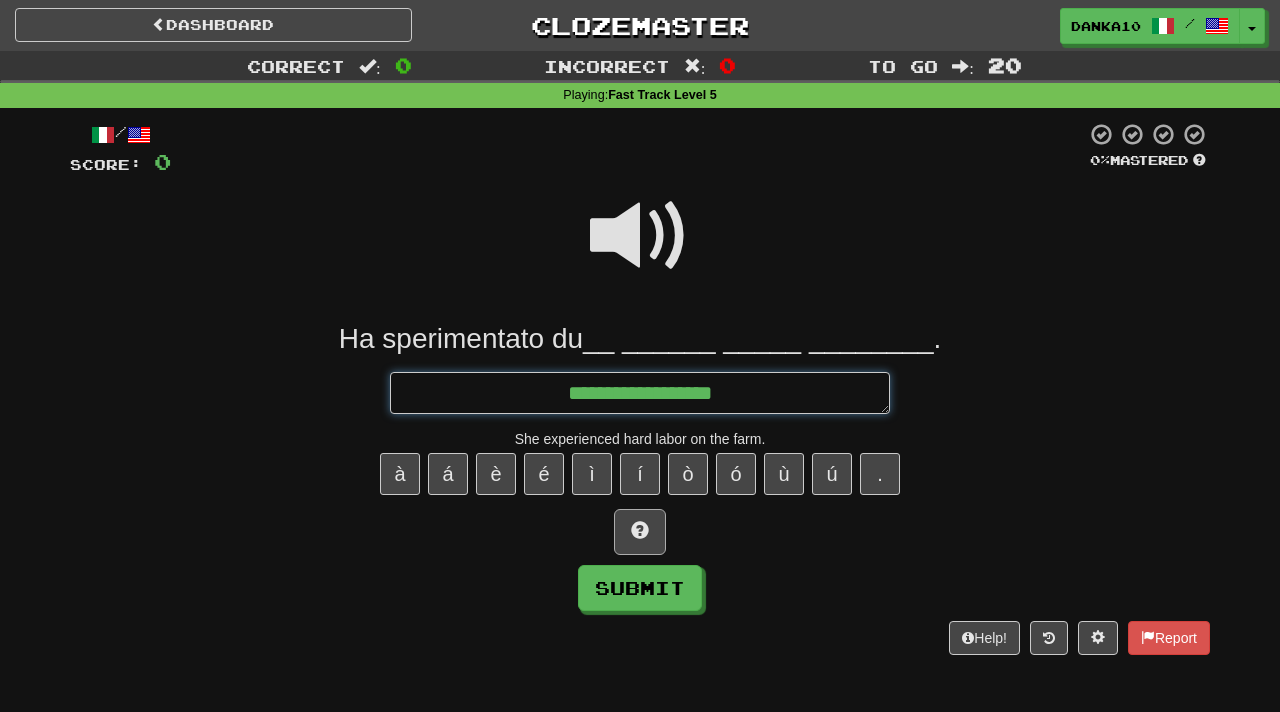 type on "*" 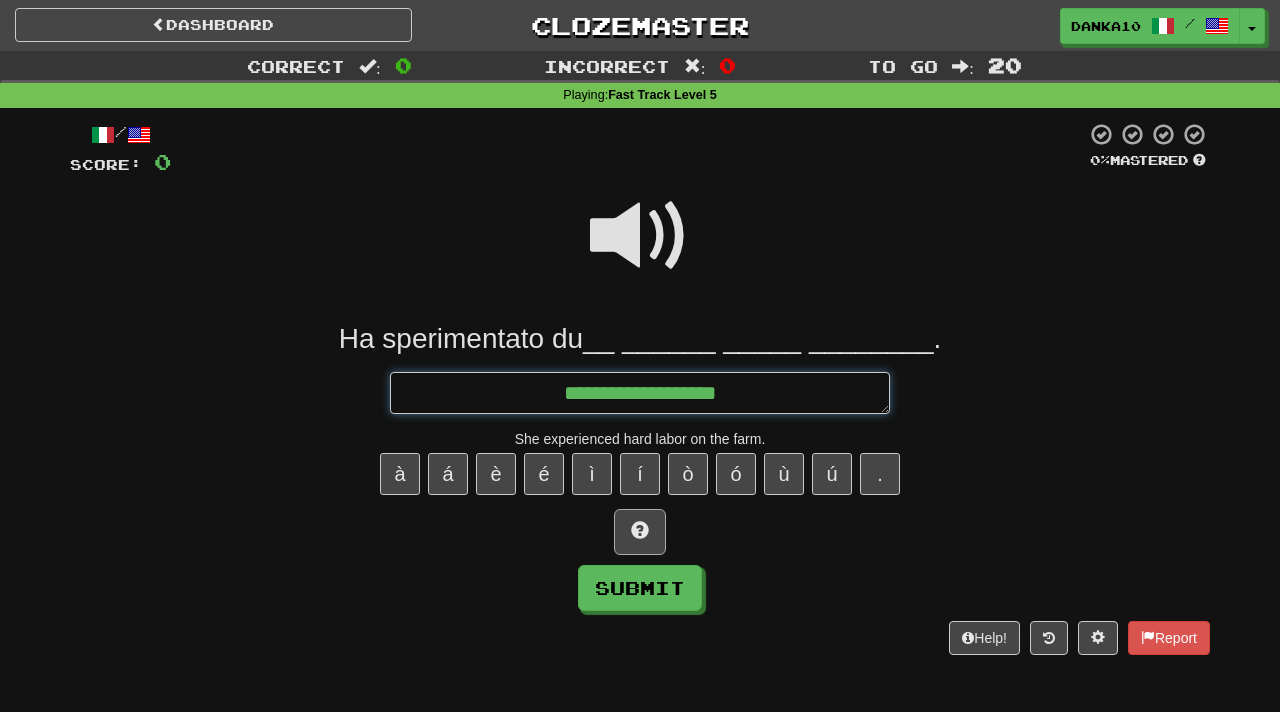 type on "*" 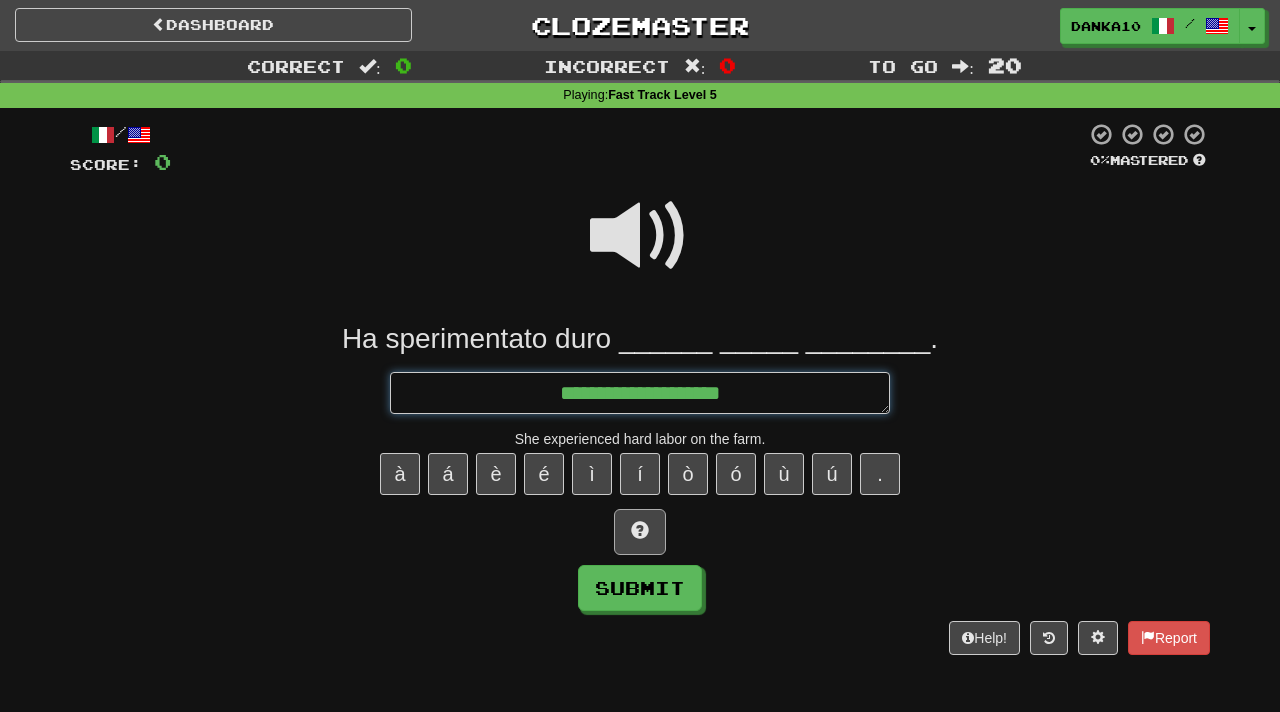 type on "*" 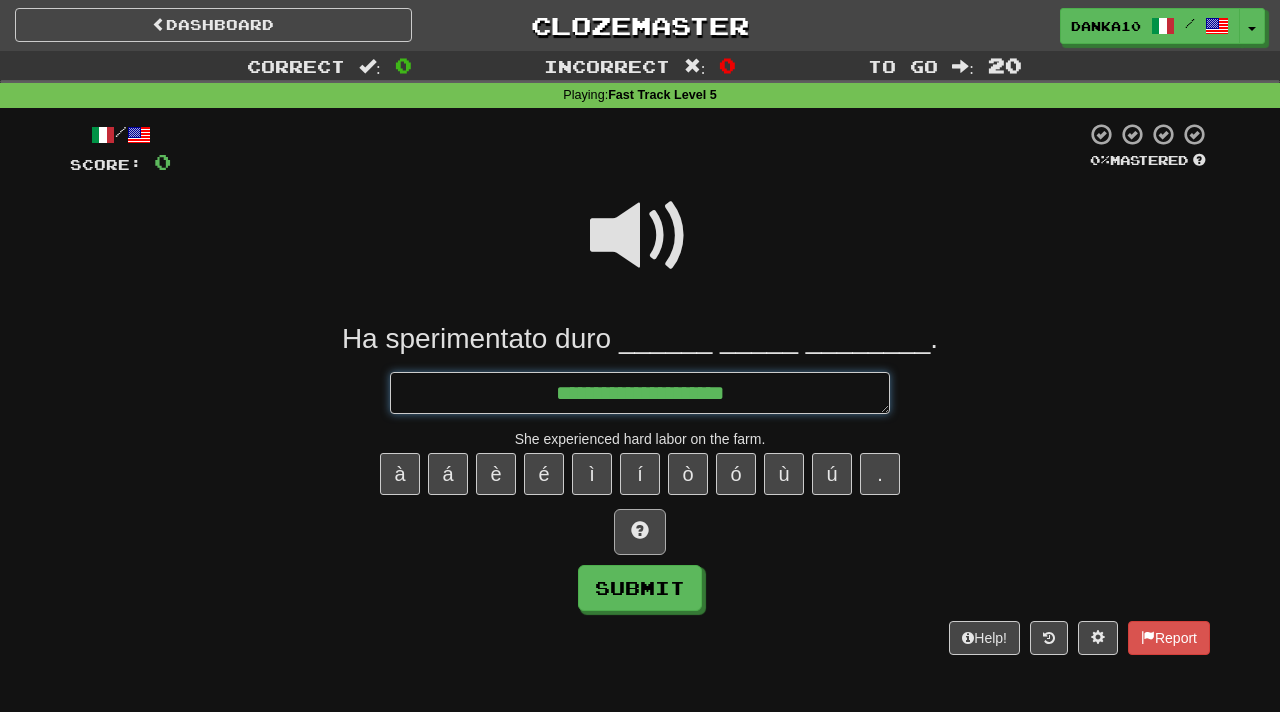 type on "*" 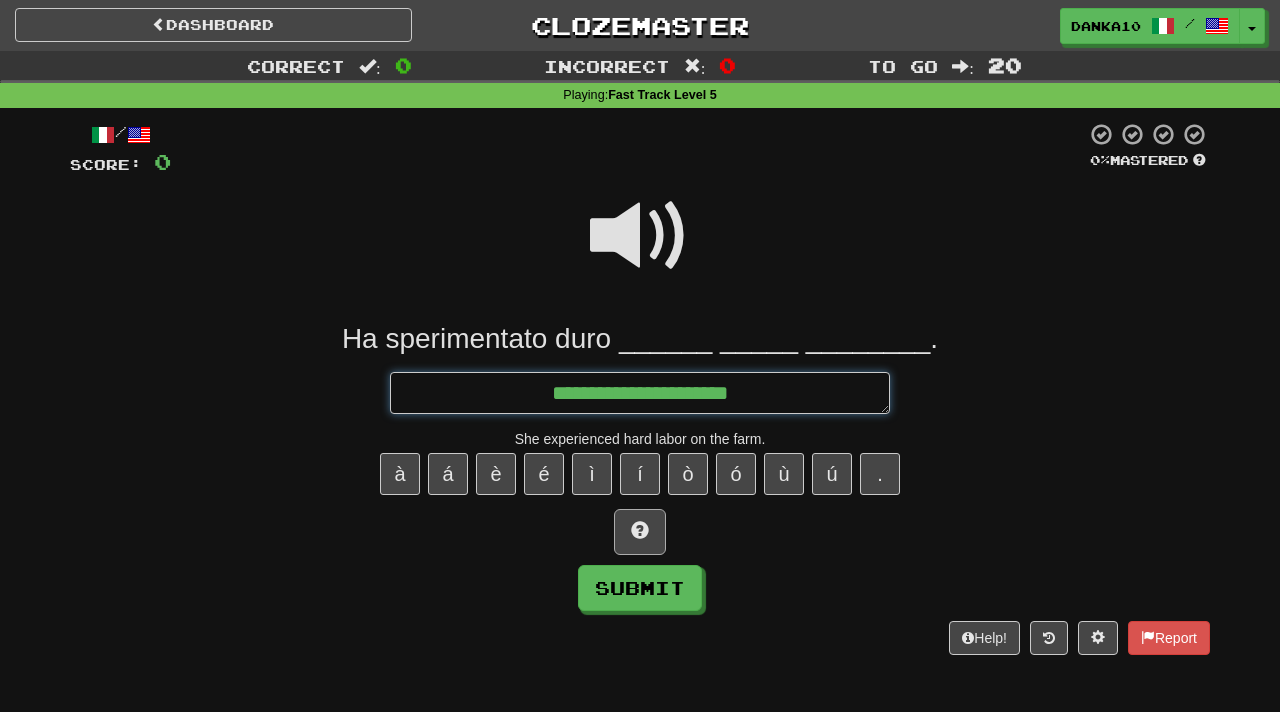 type on "*" 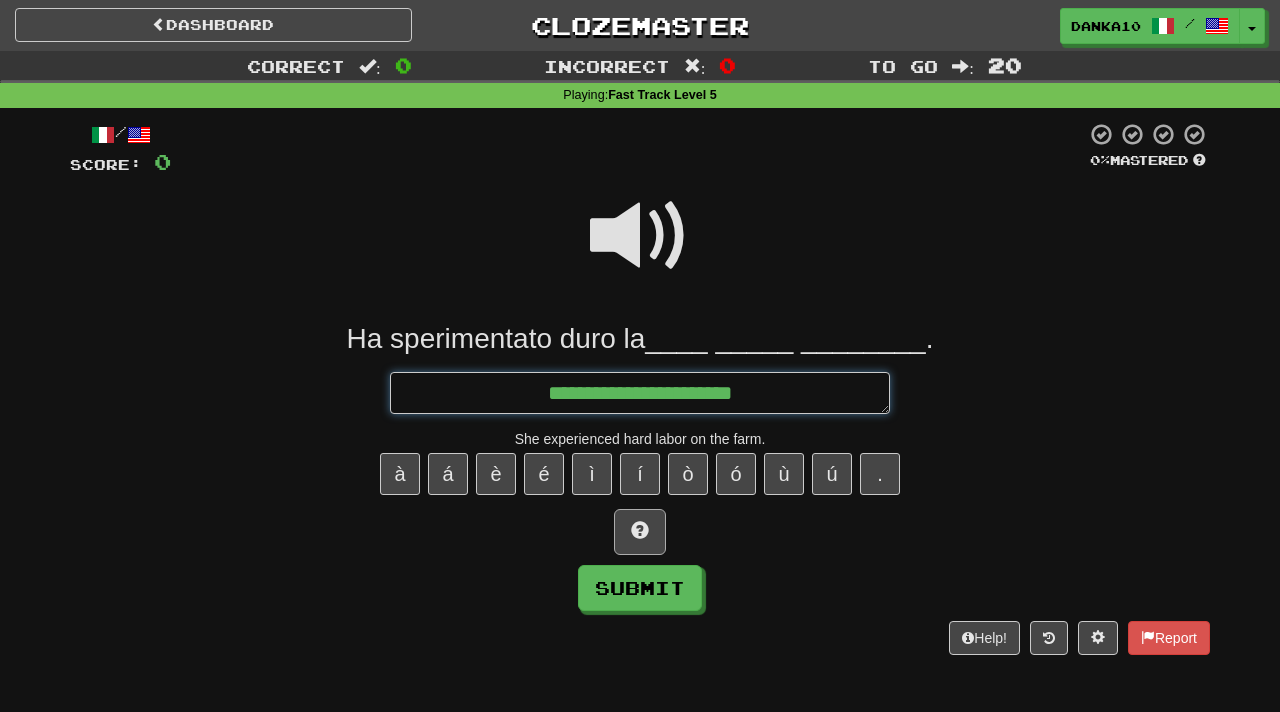 type on "*" 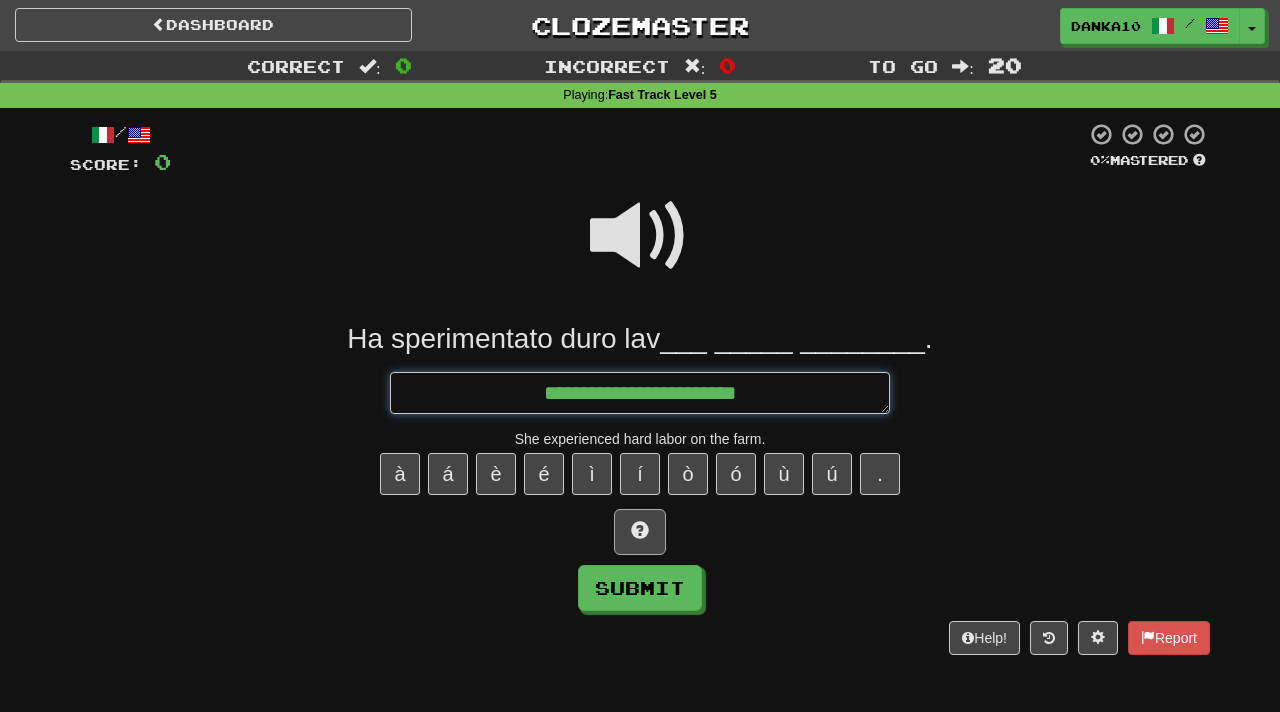 type on "*" 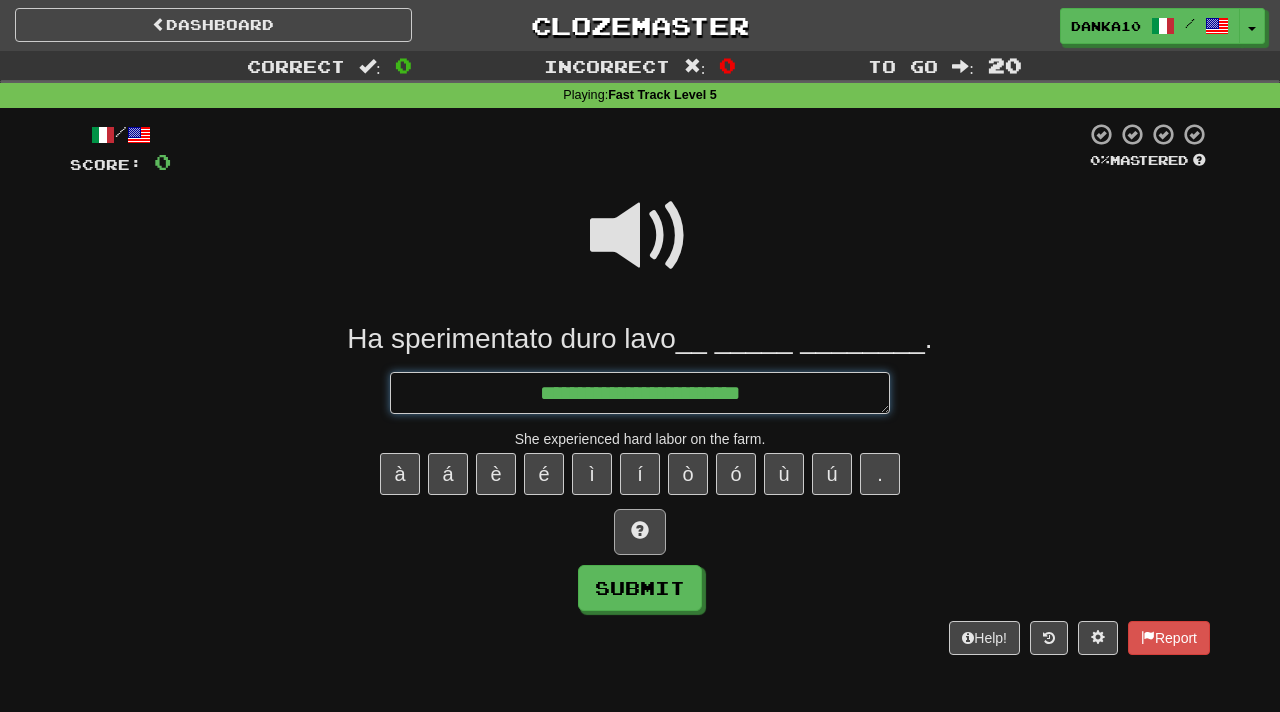 type on "*" 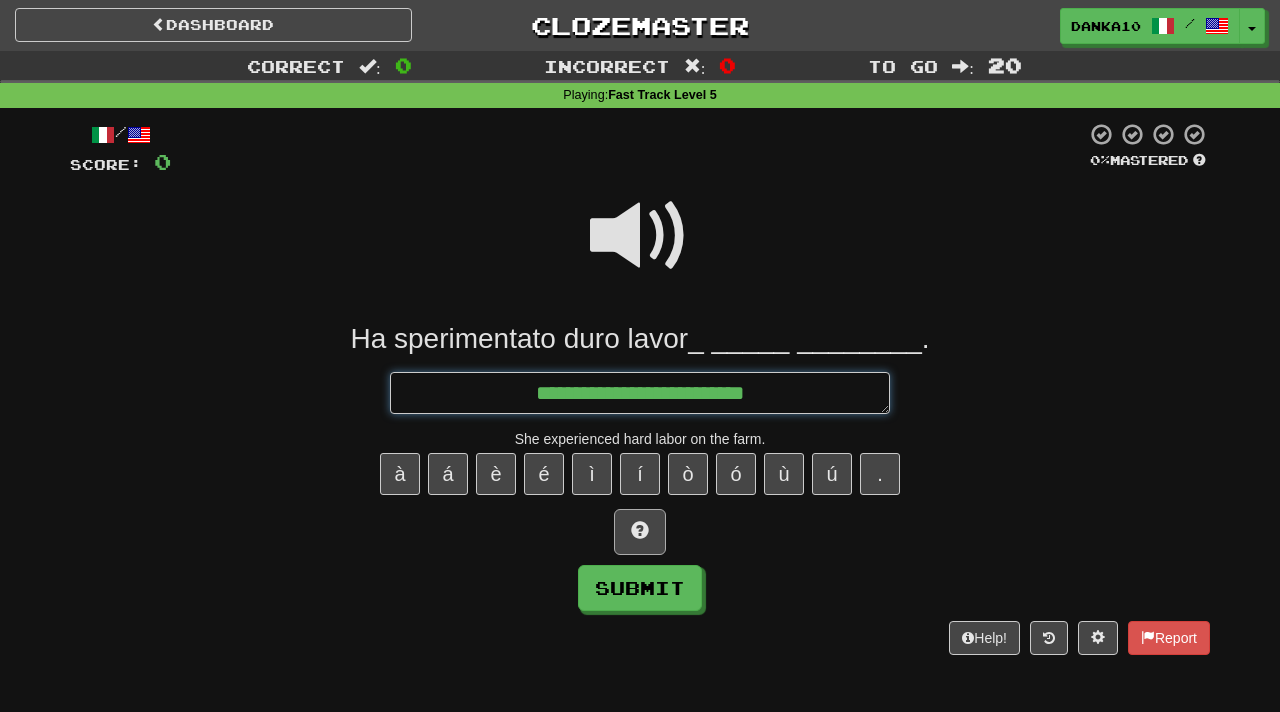 type on "*" 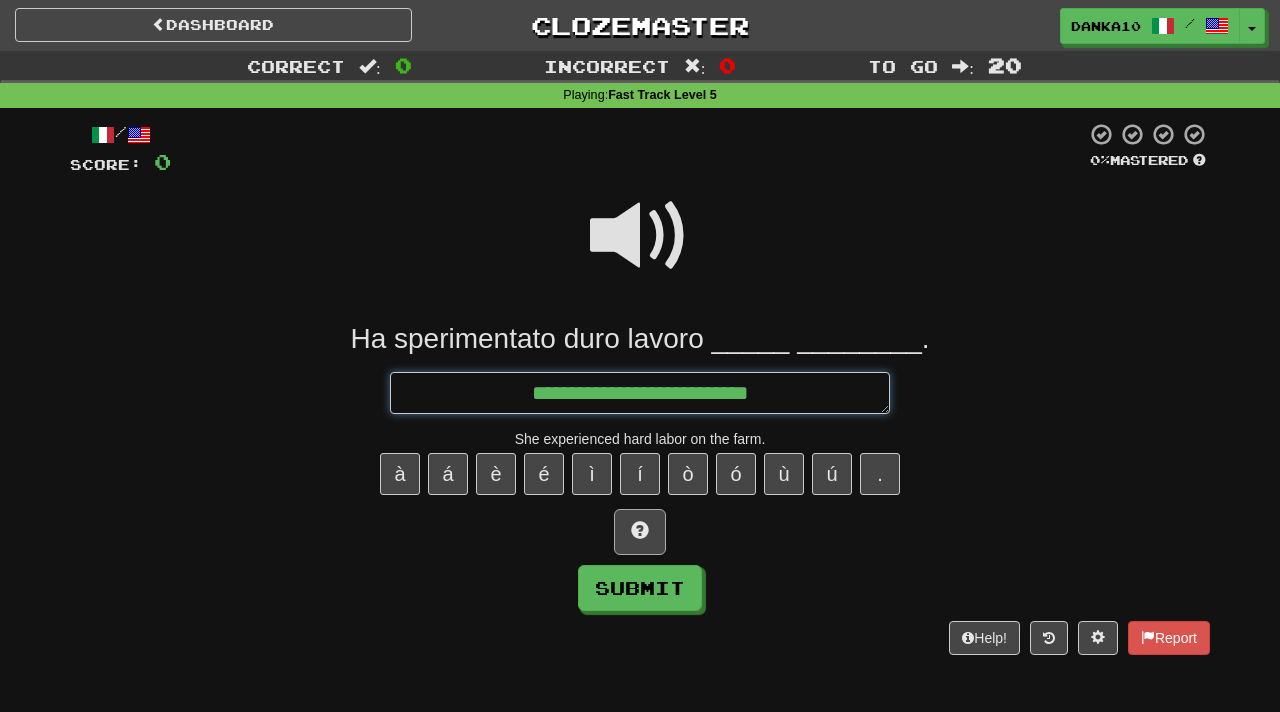 type on "*" 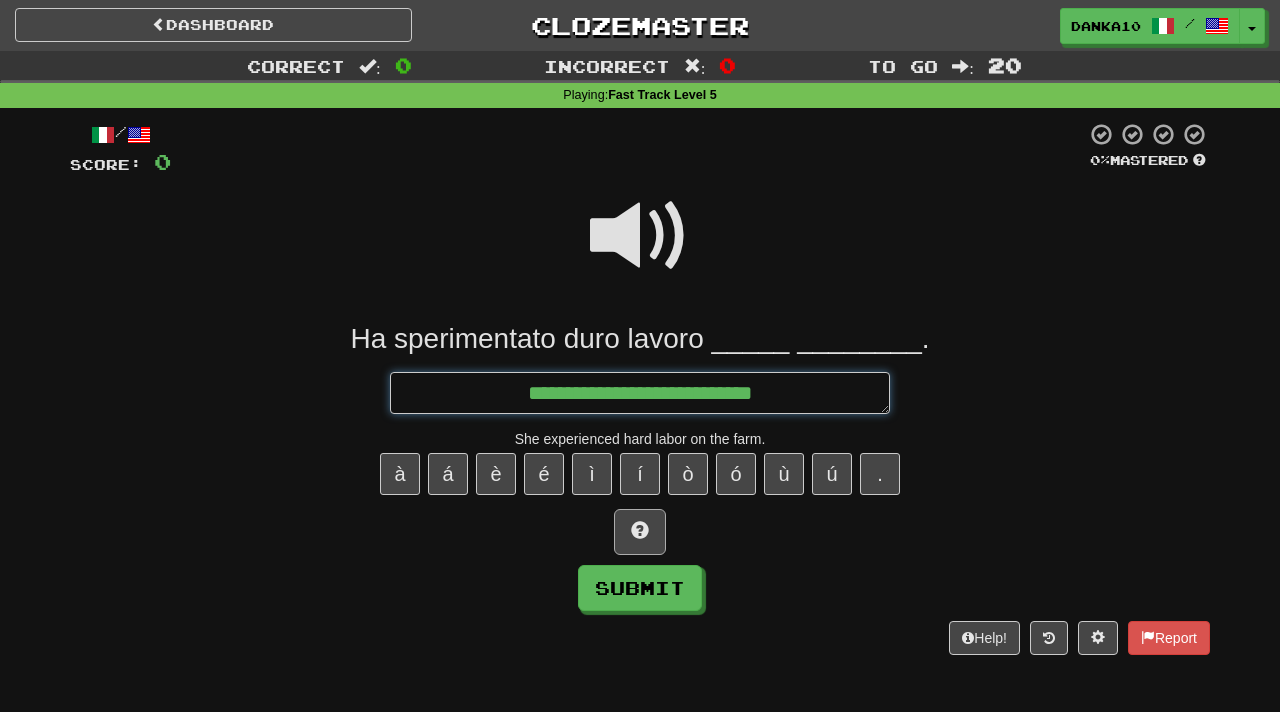 type on "*" 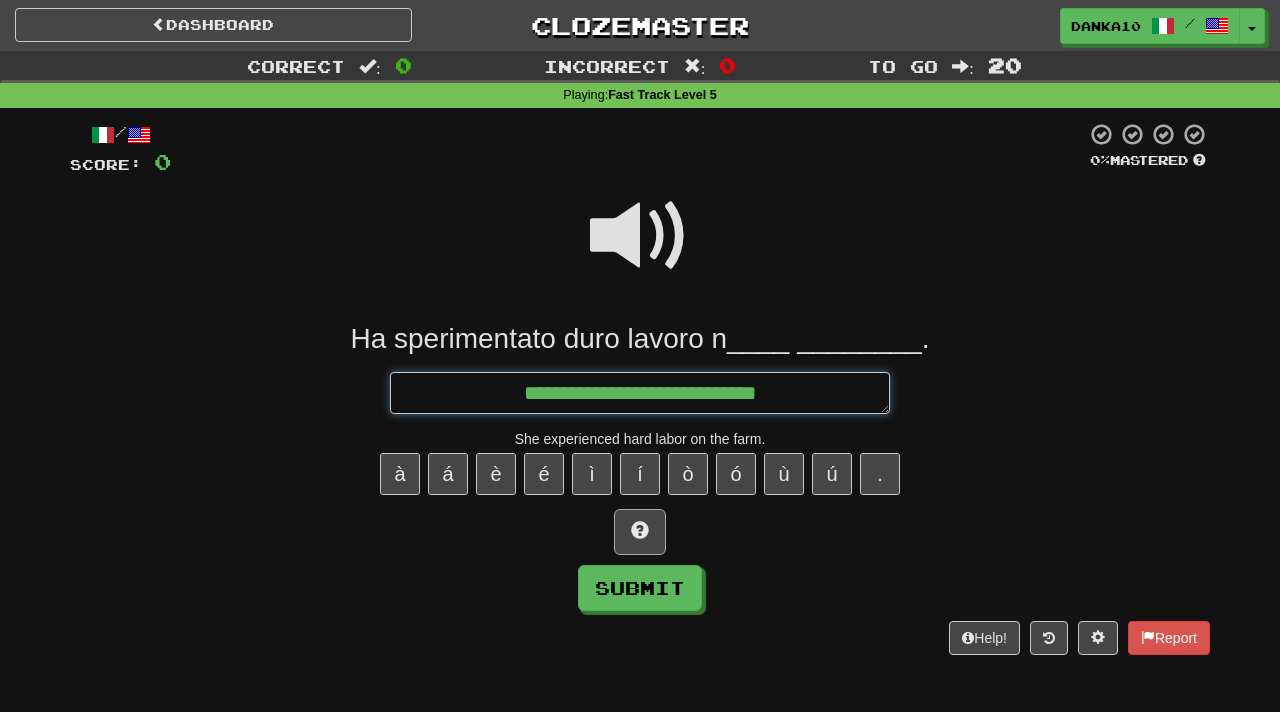 type on "*" 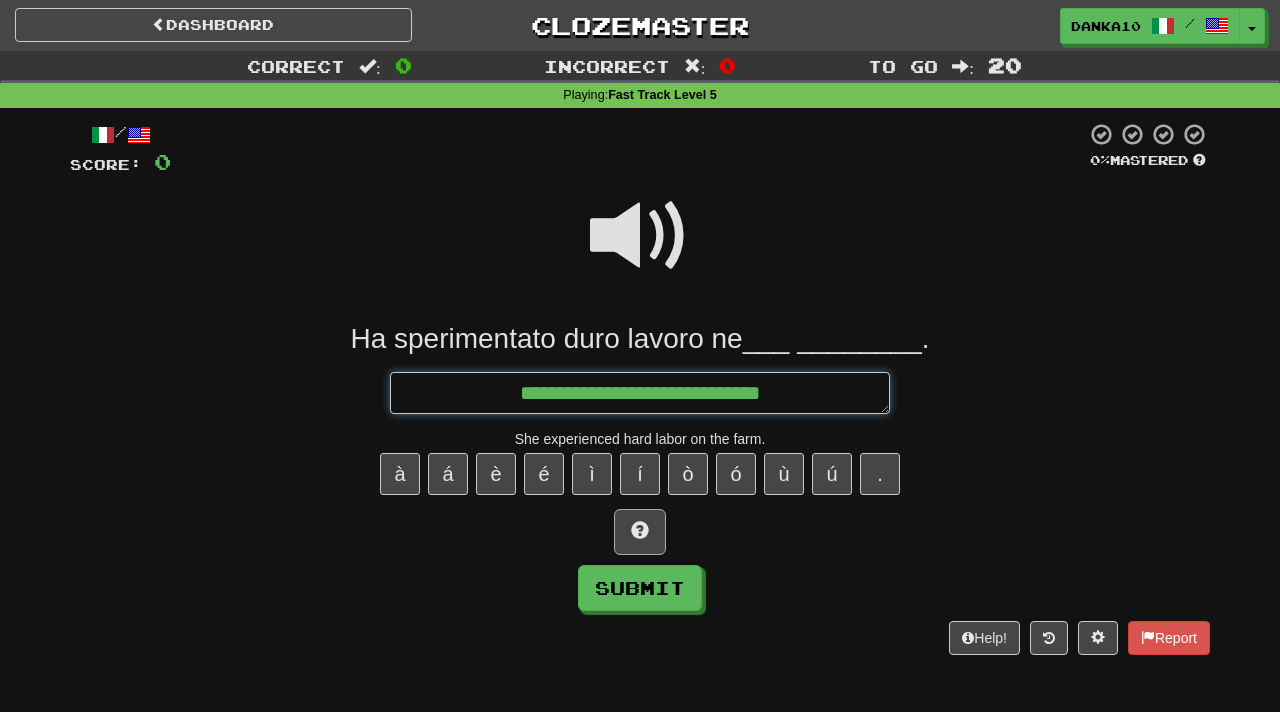 type on "*" 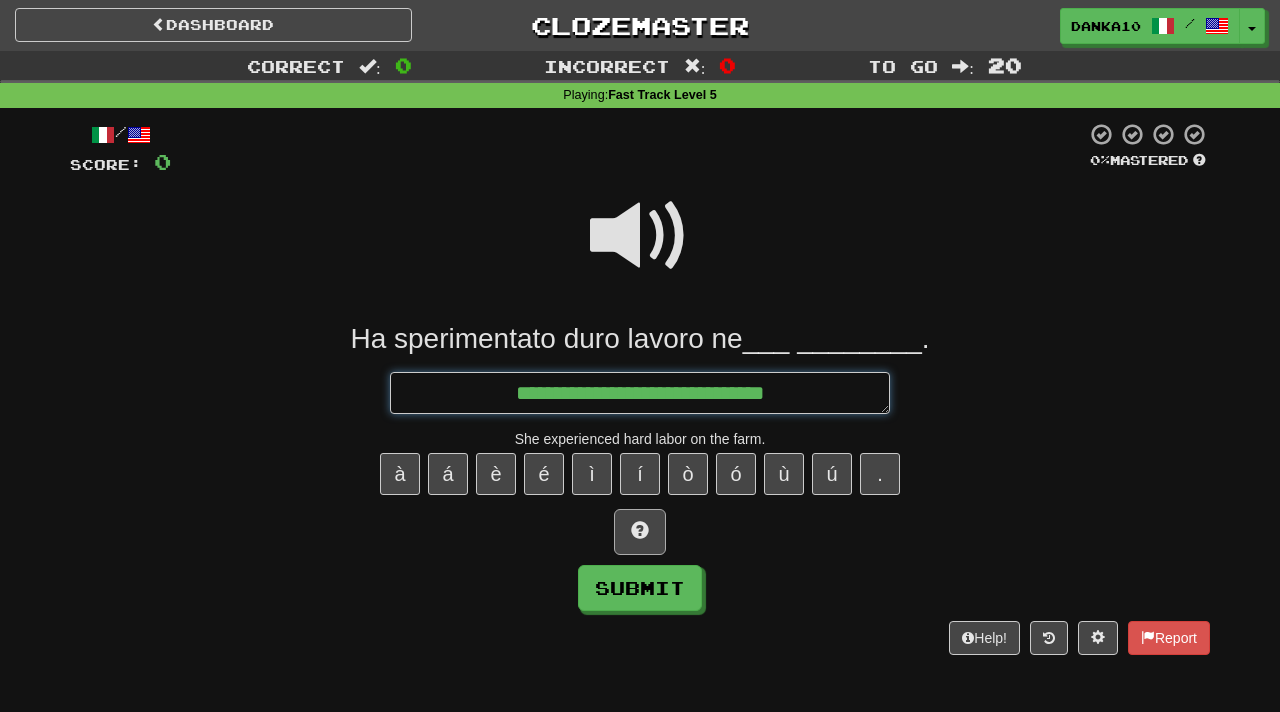 type on "*" 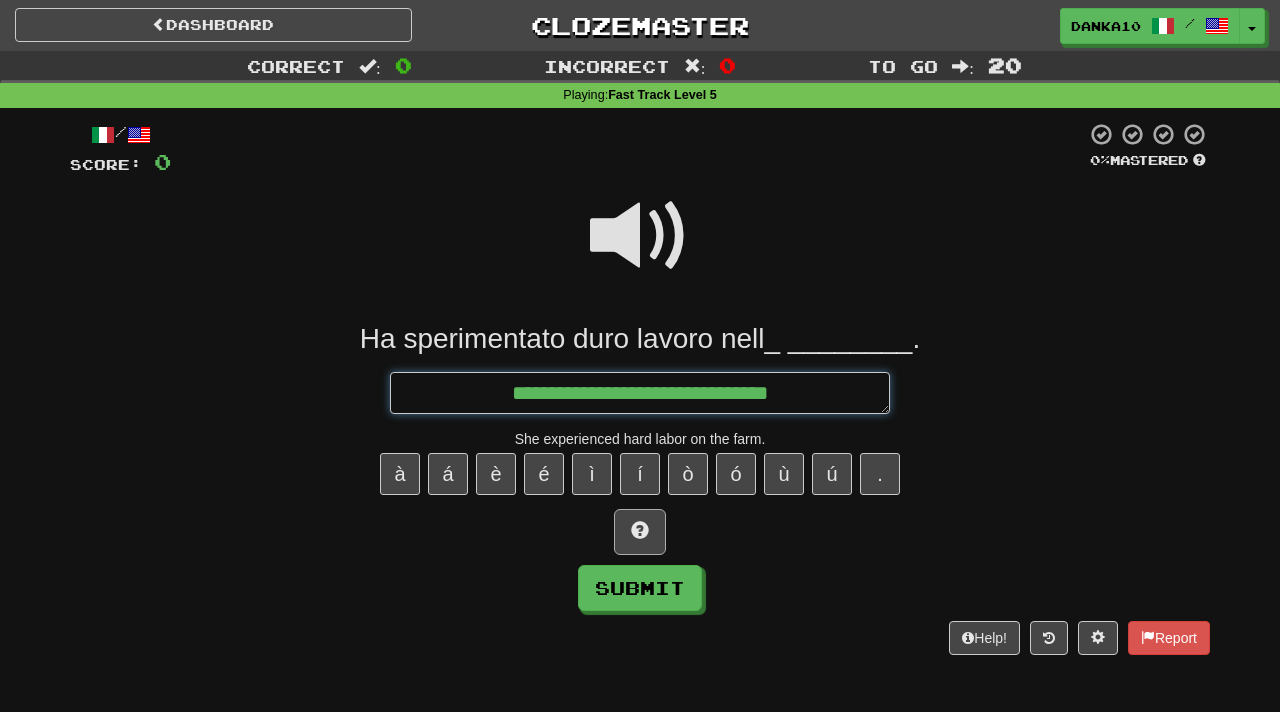 type on "*" 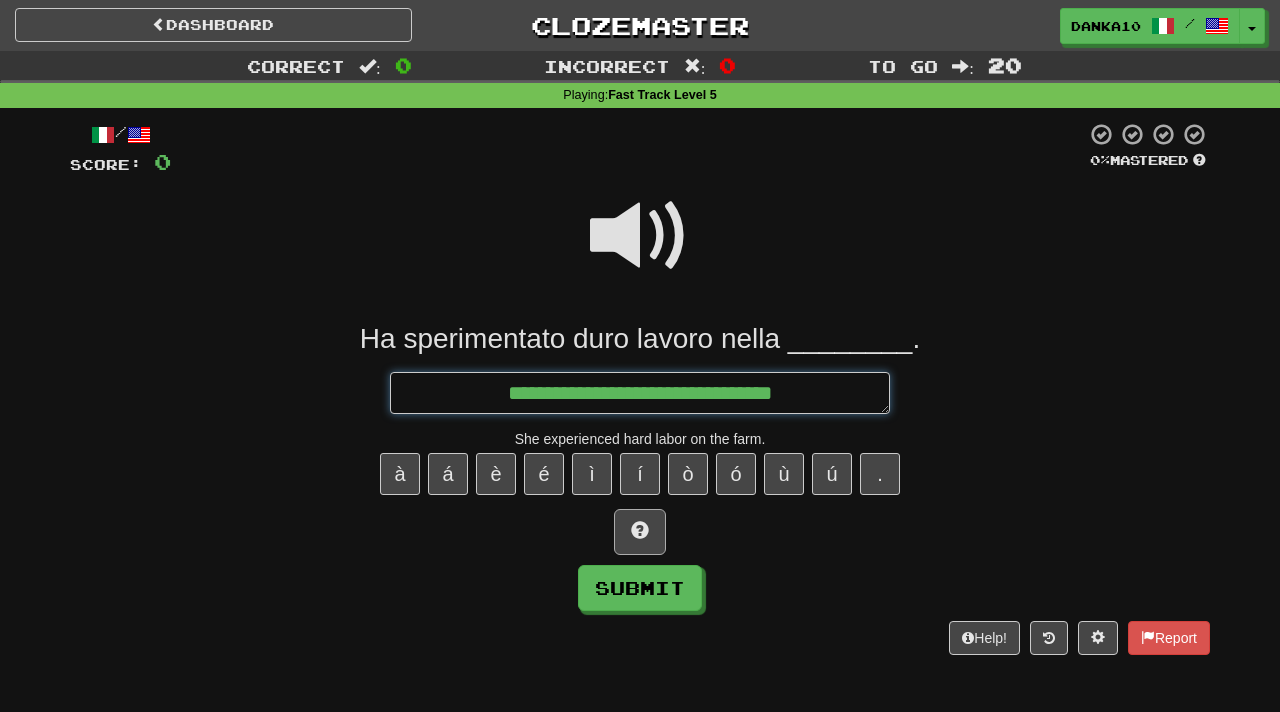 type on "*" 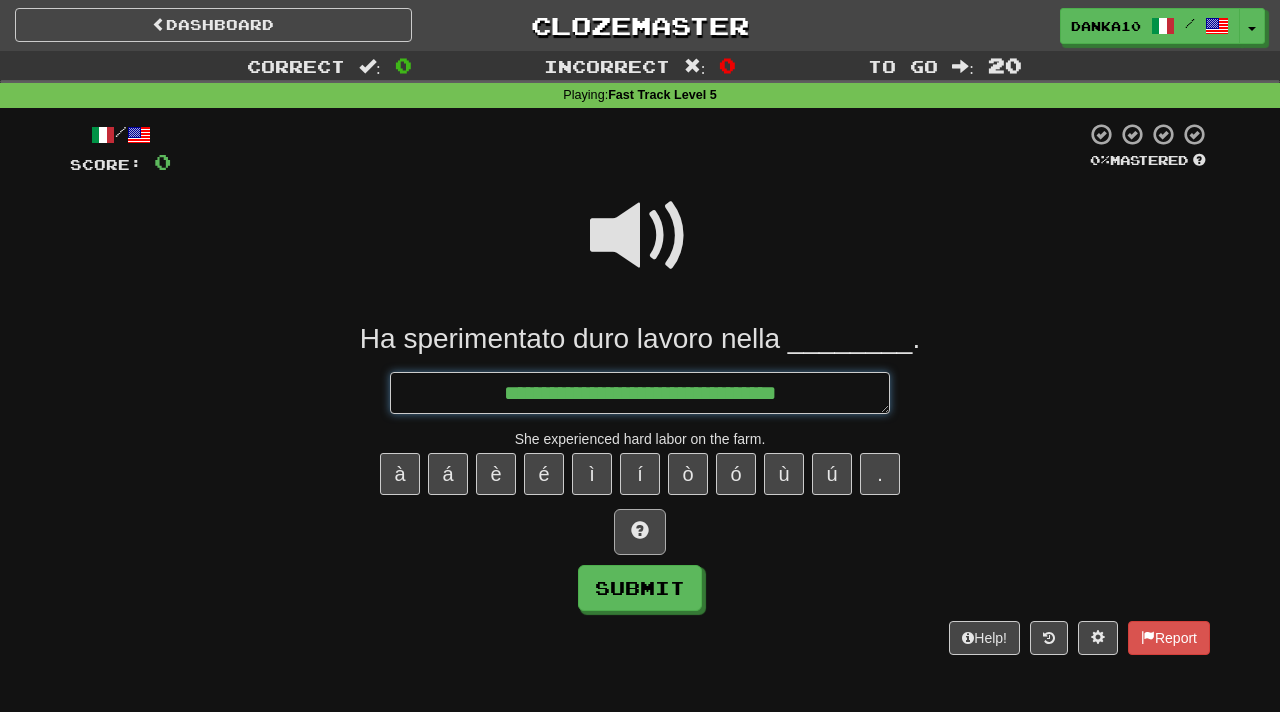 type on "*" 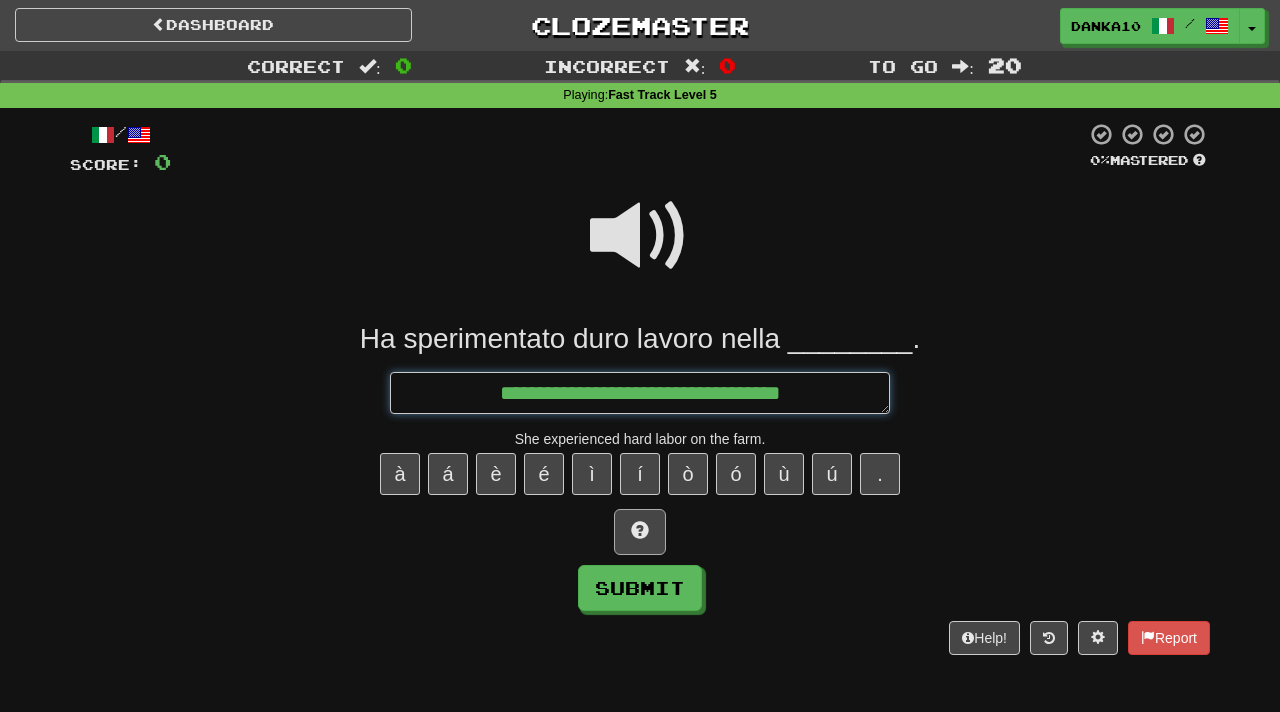 type on "**********" 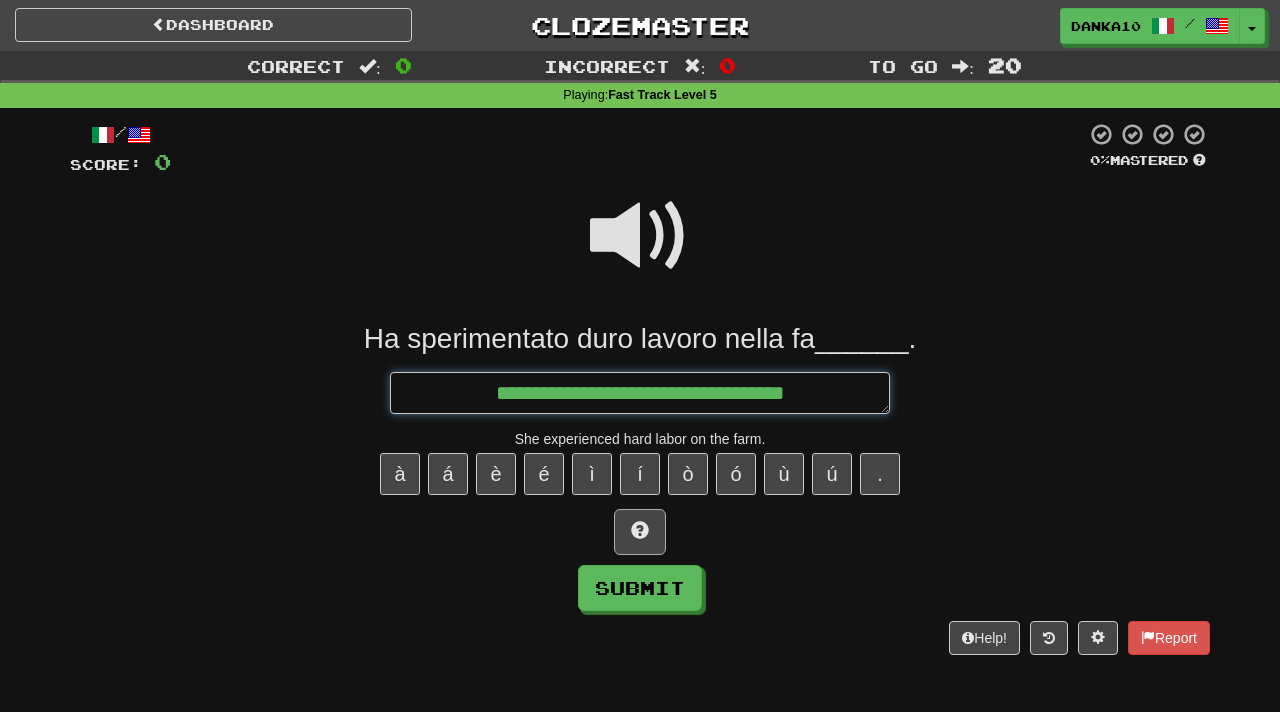type on "*" 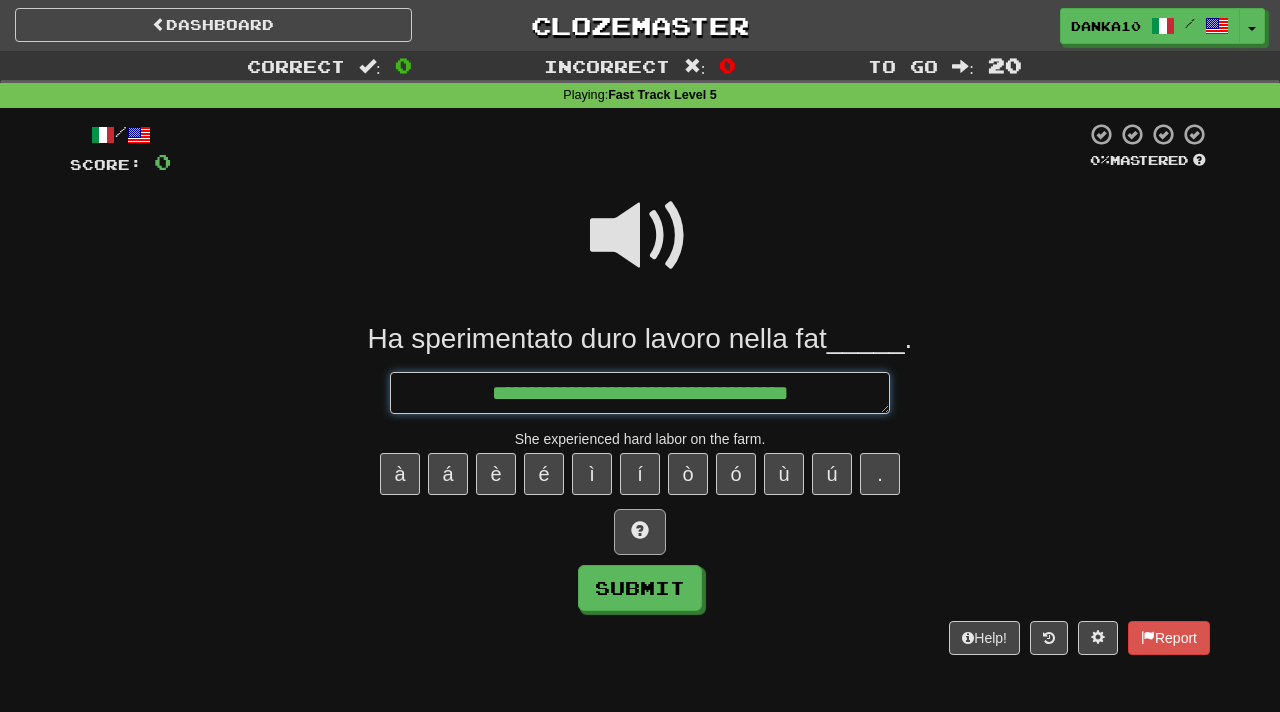 type on "*" 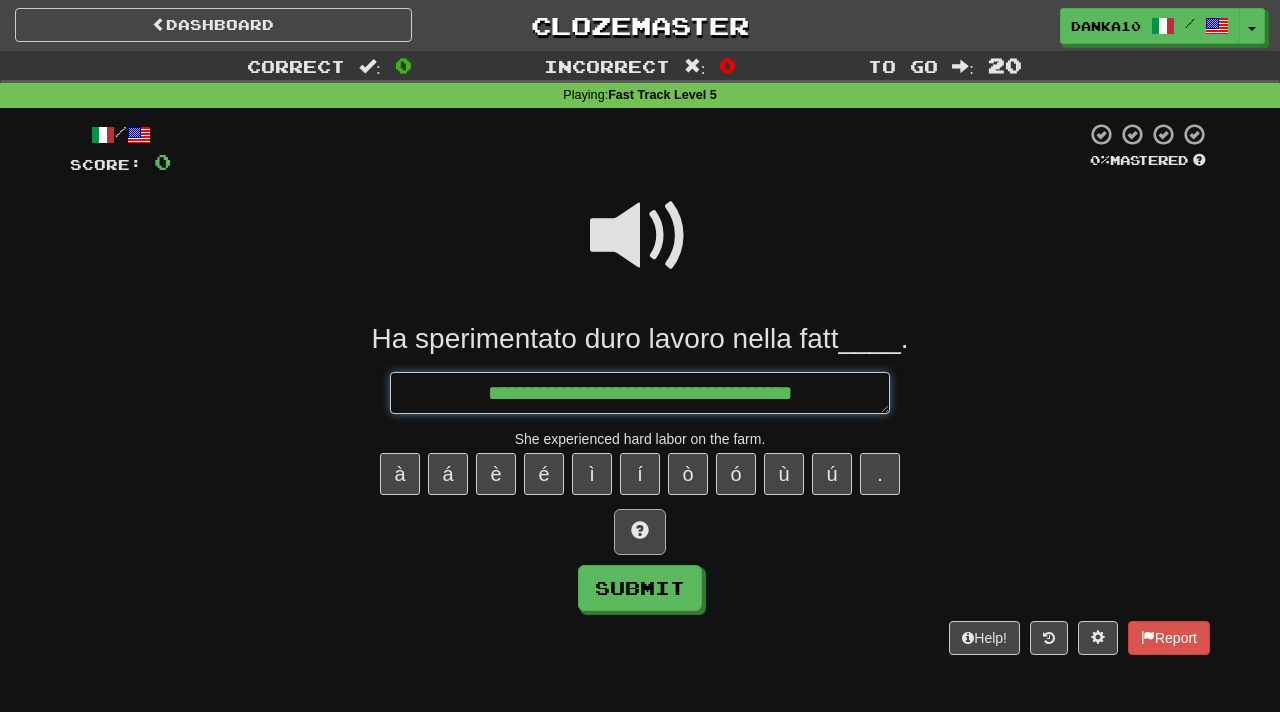 type on "*" 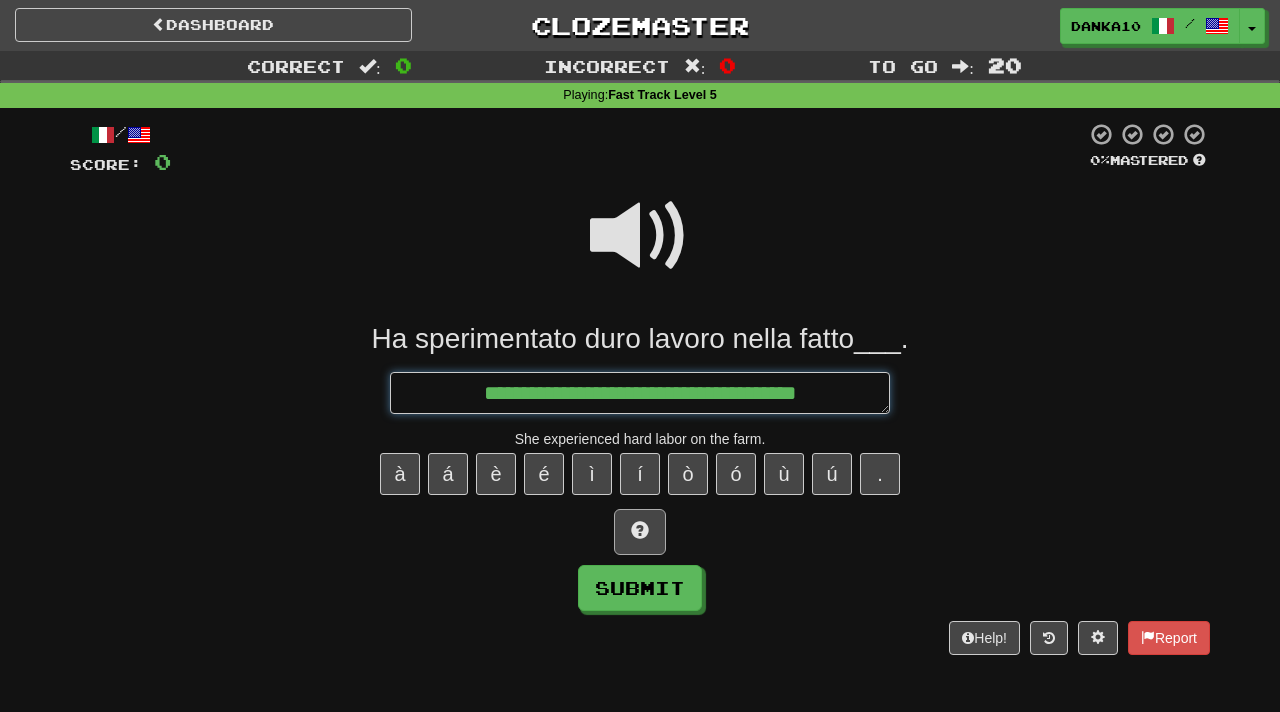 type on "*" 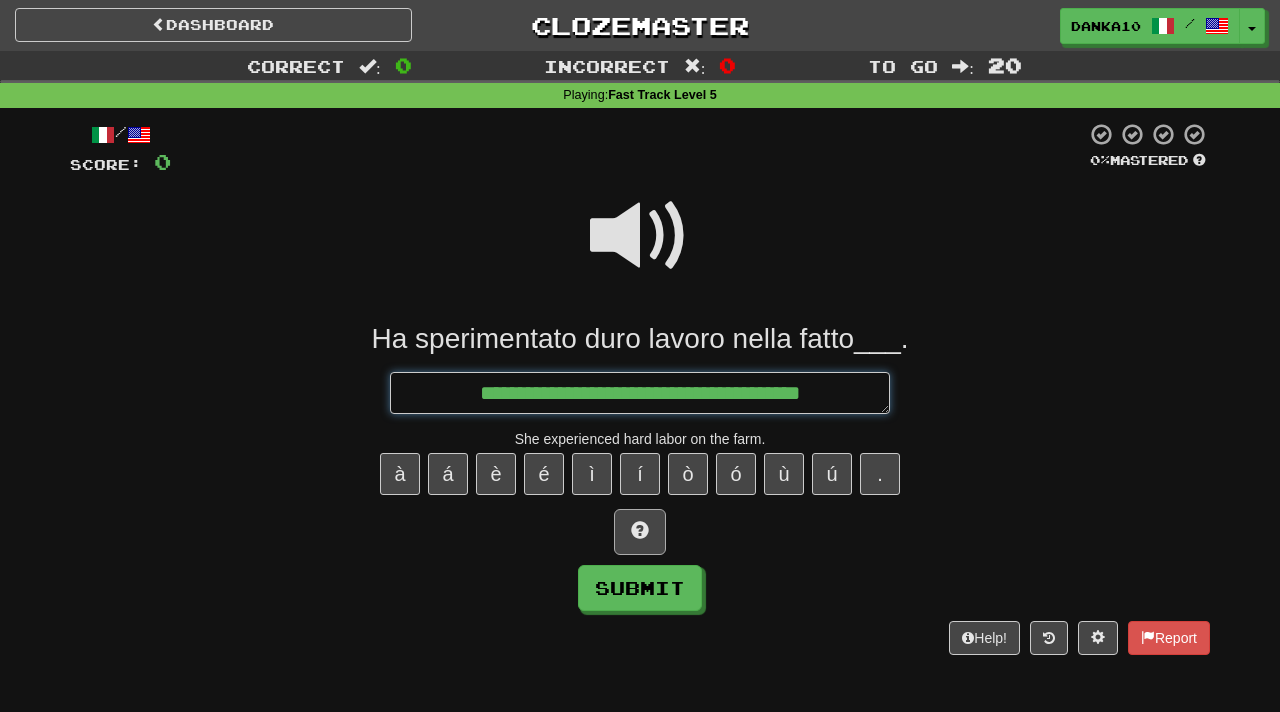 type on "**********" 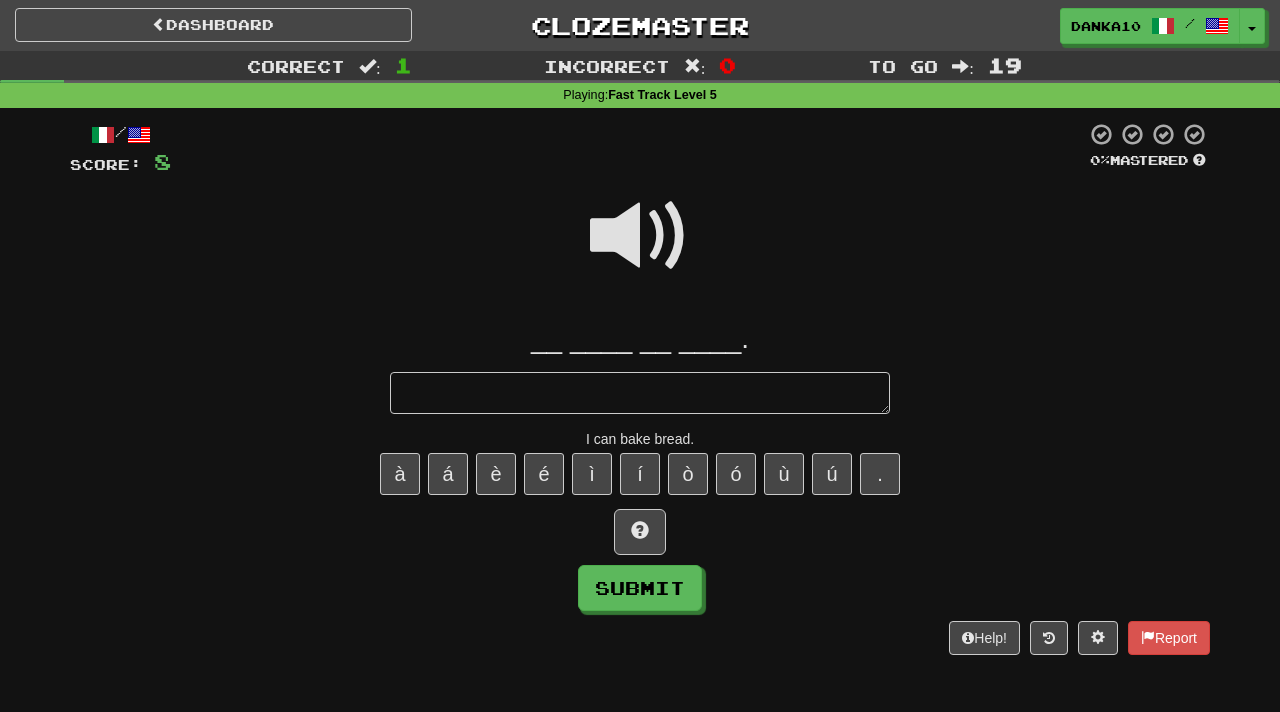 type on "*" 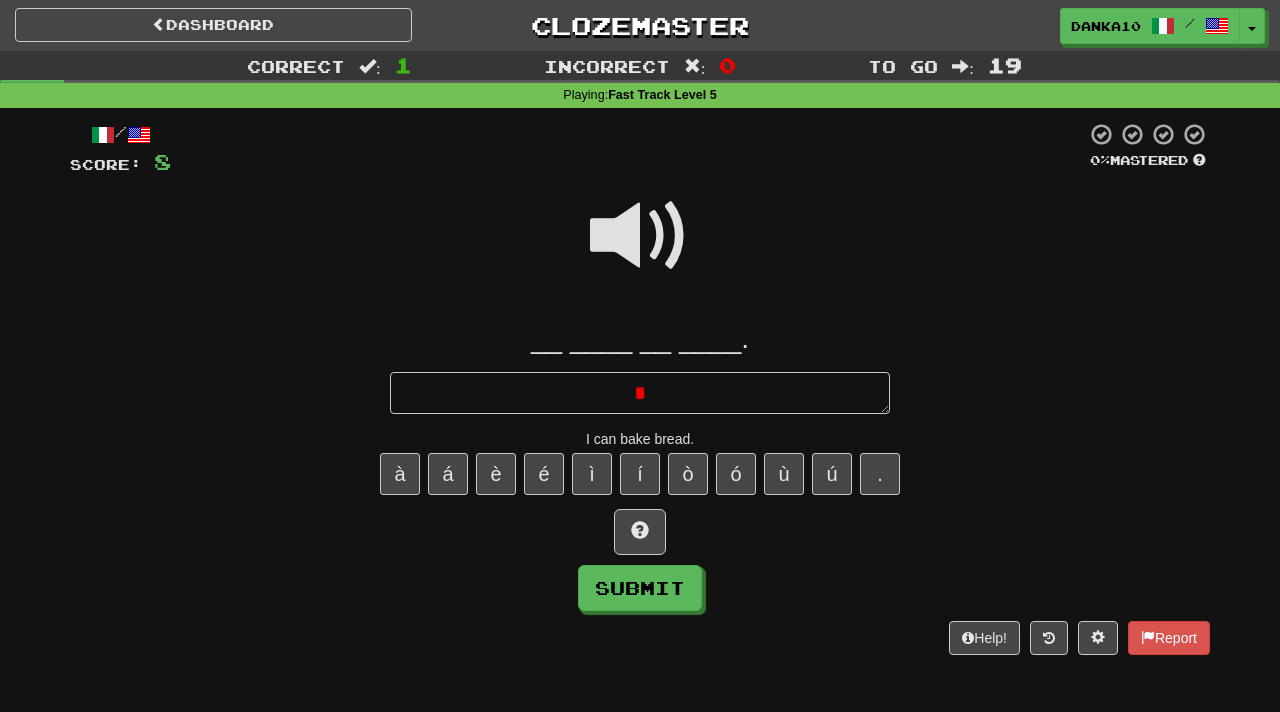 type on "*" 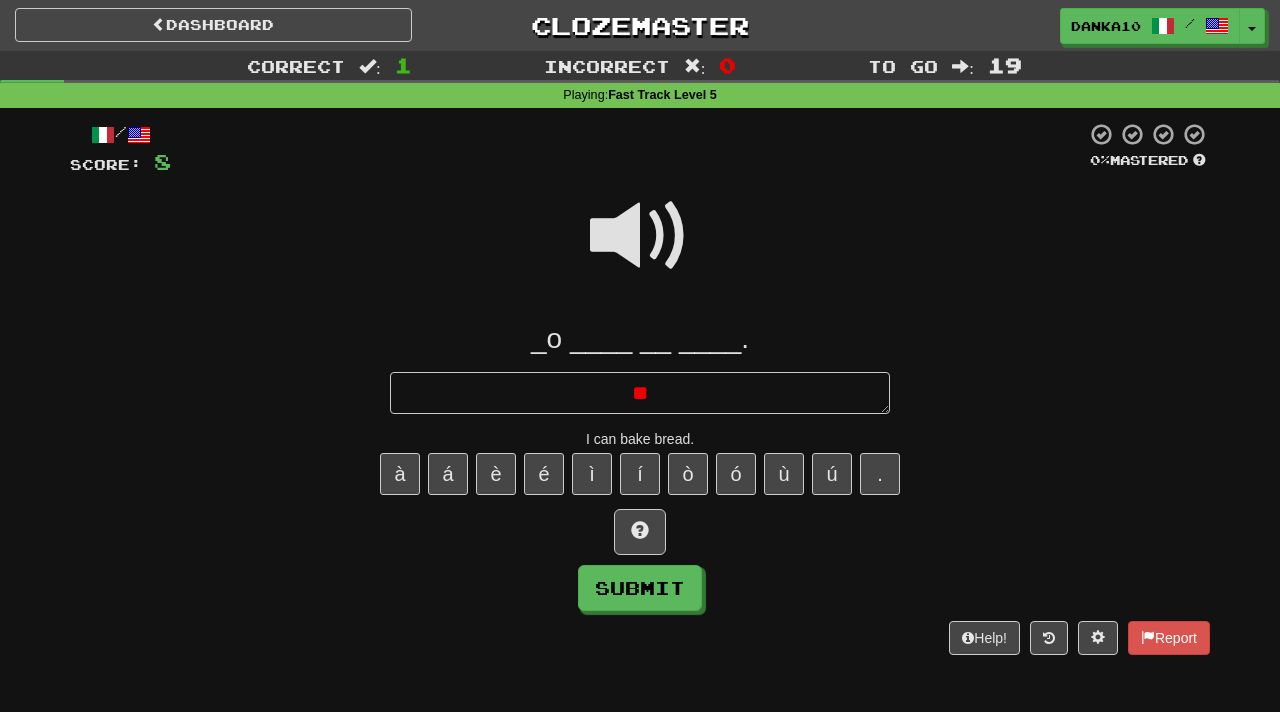 type on "**" 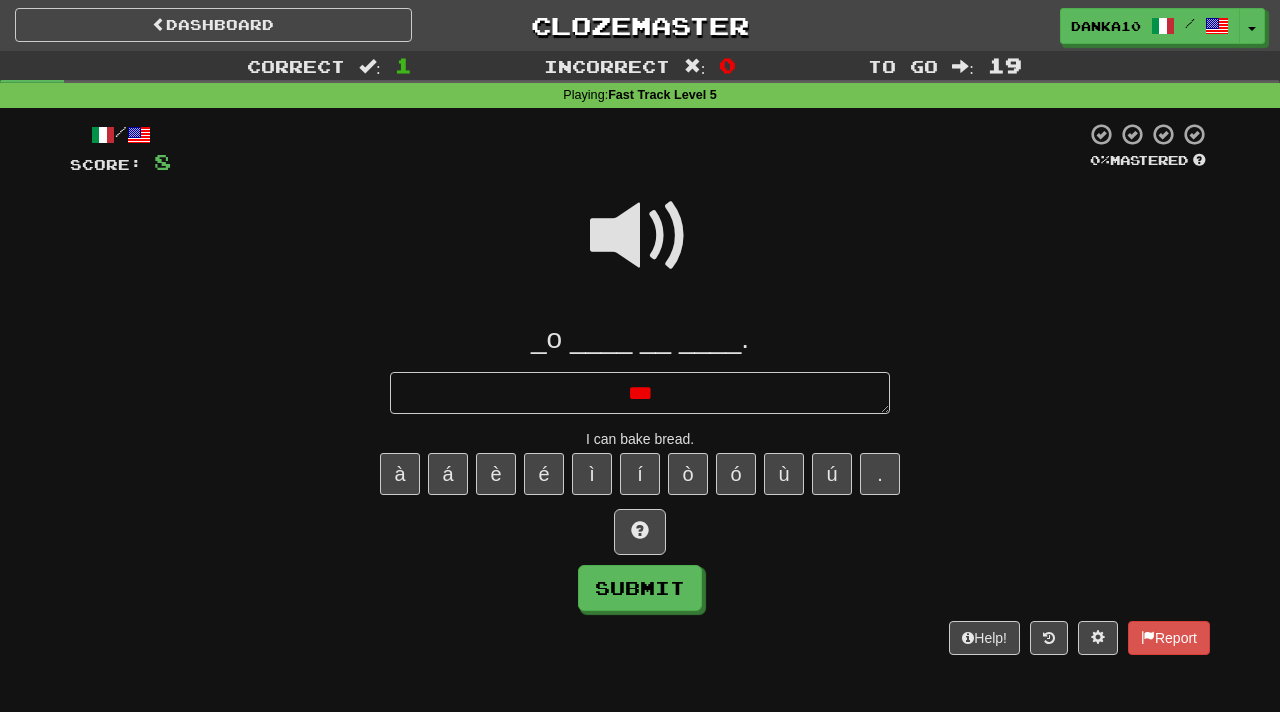 type on "*" 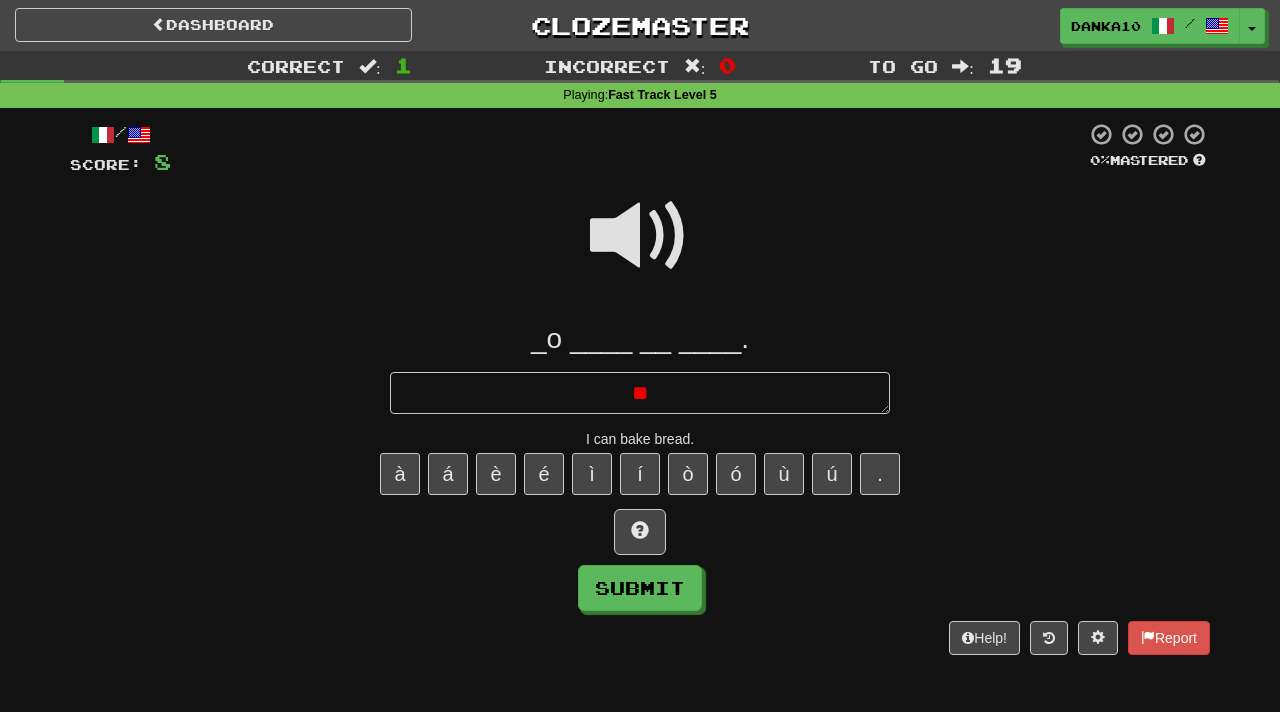 type on "*" 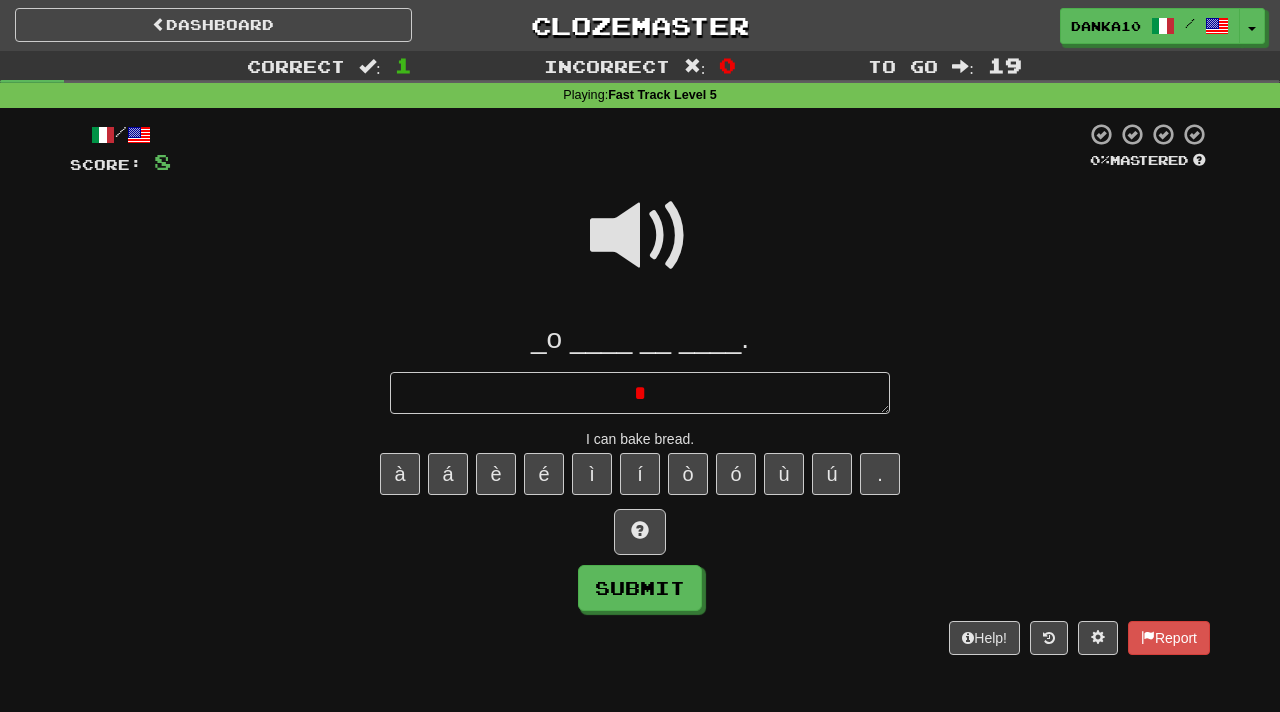 type 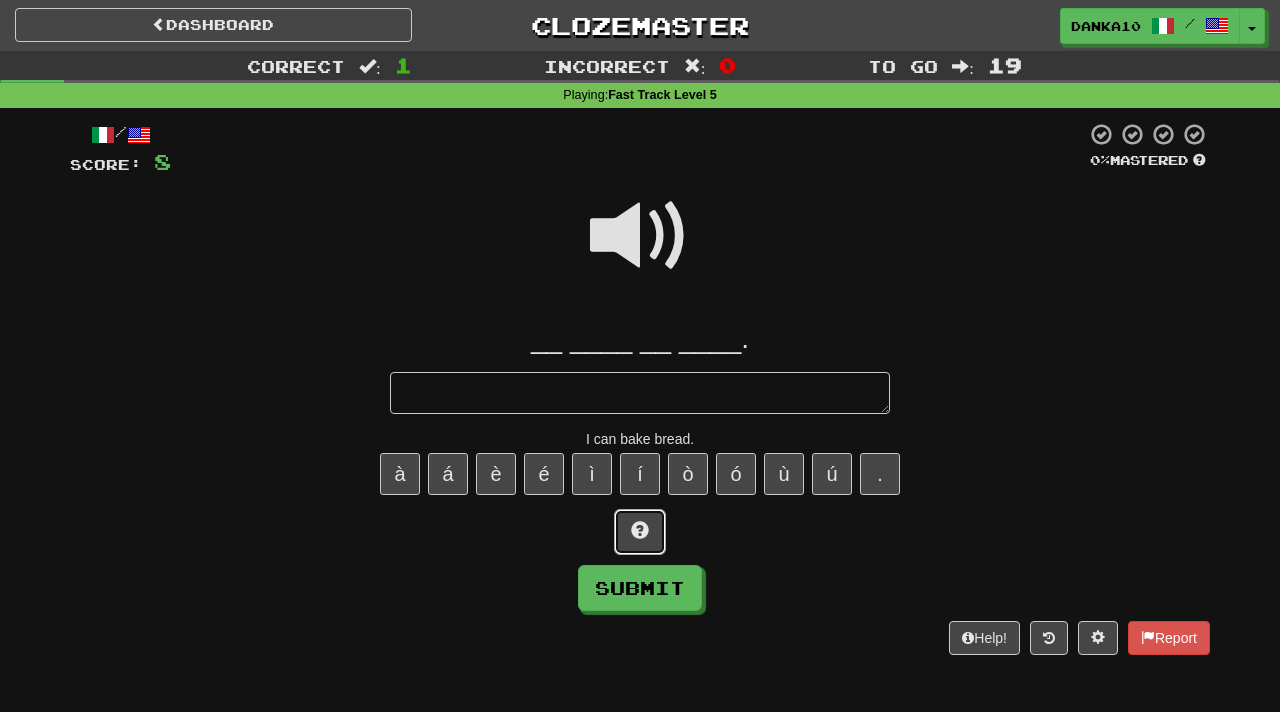click at bounding box center [640, 530] 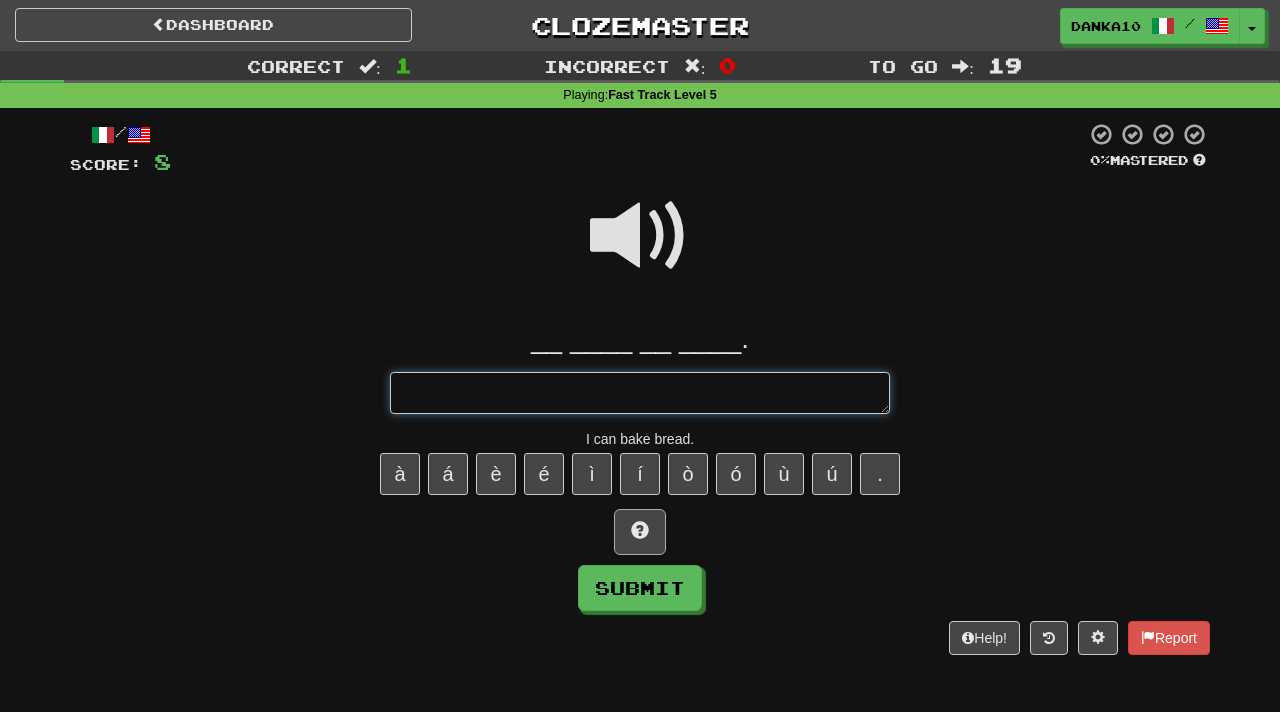 type on "*" 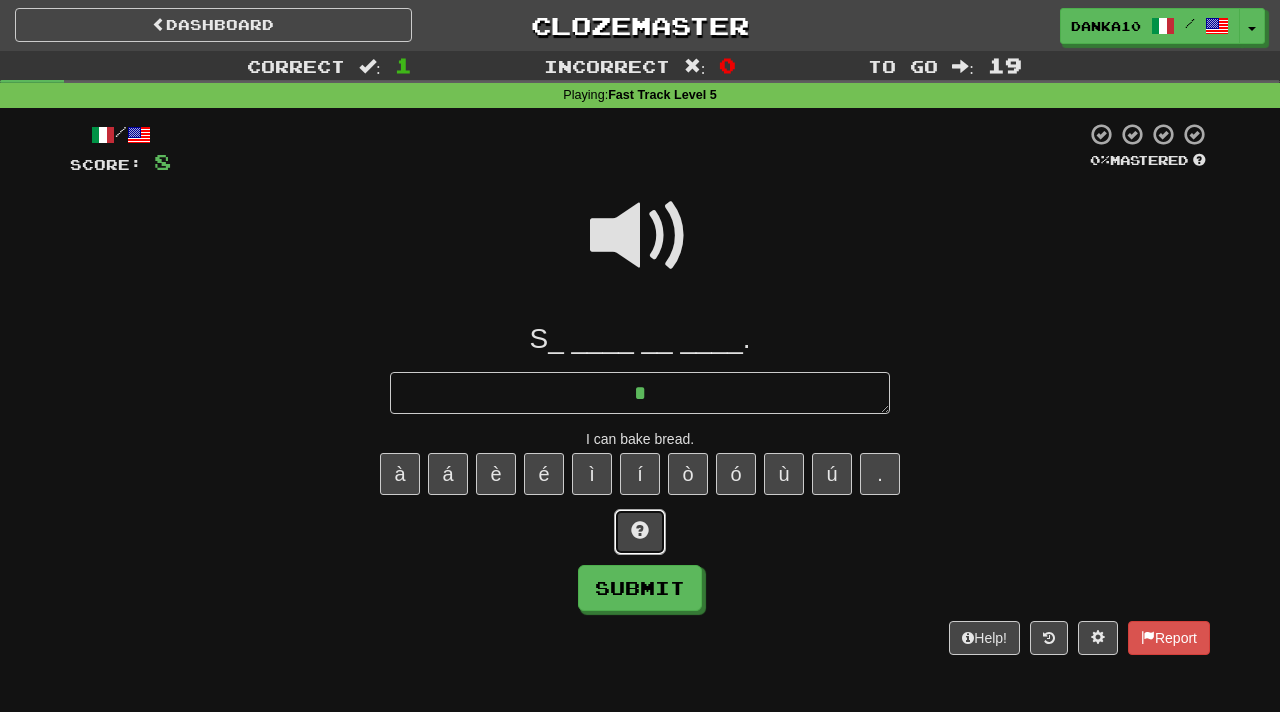 click at bounding box center [640, 530] 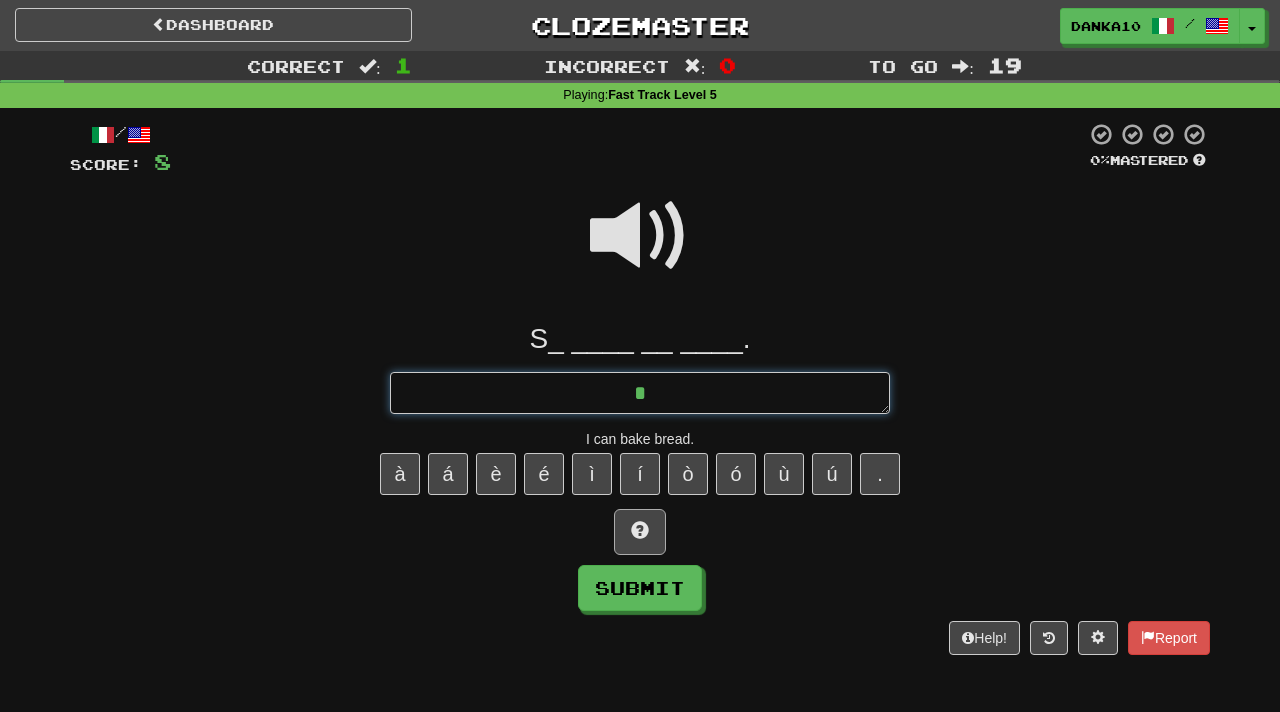 type on "*" 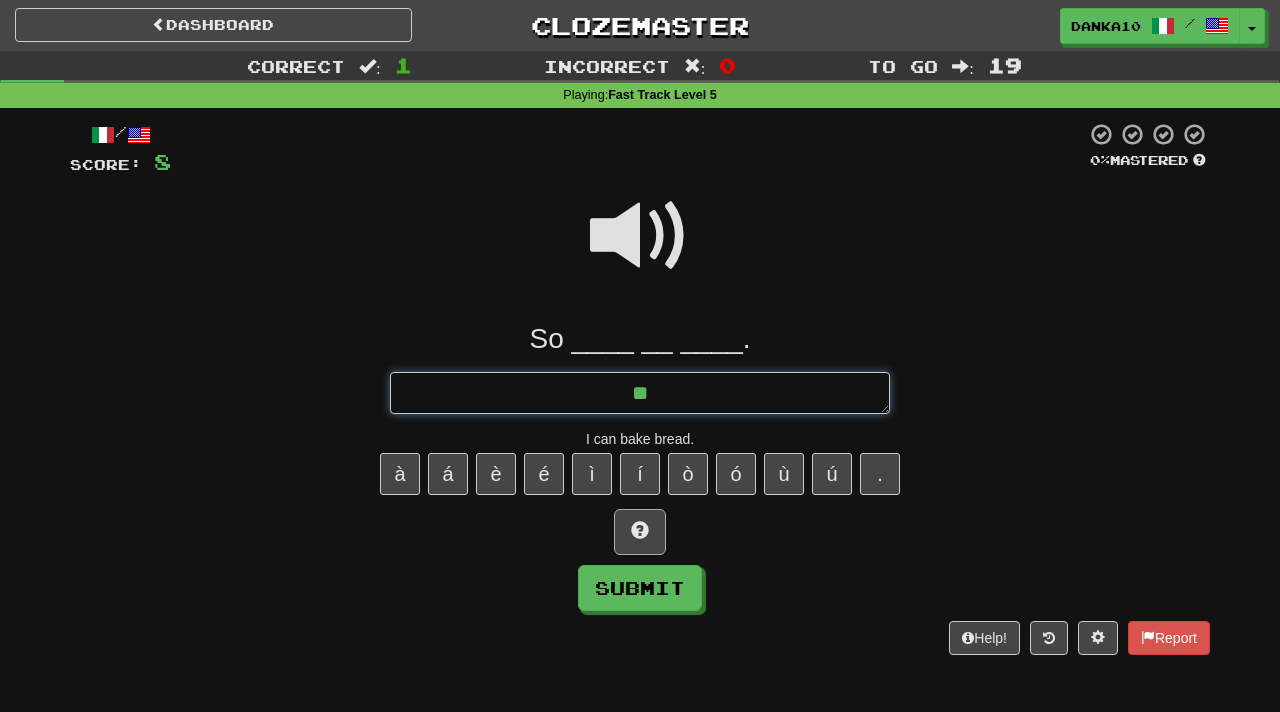 type on "*" 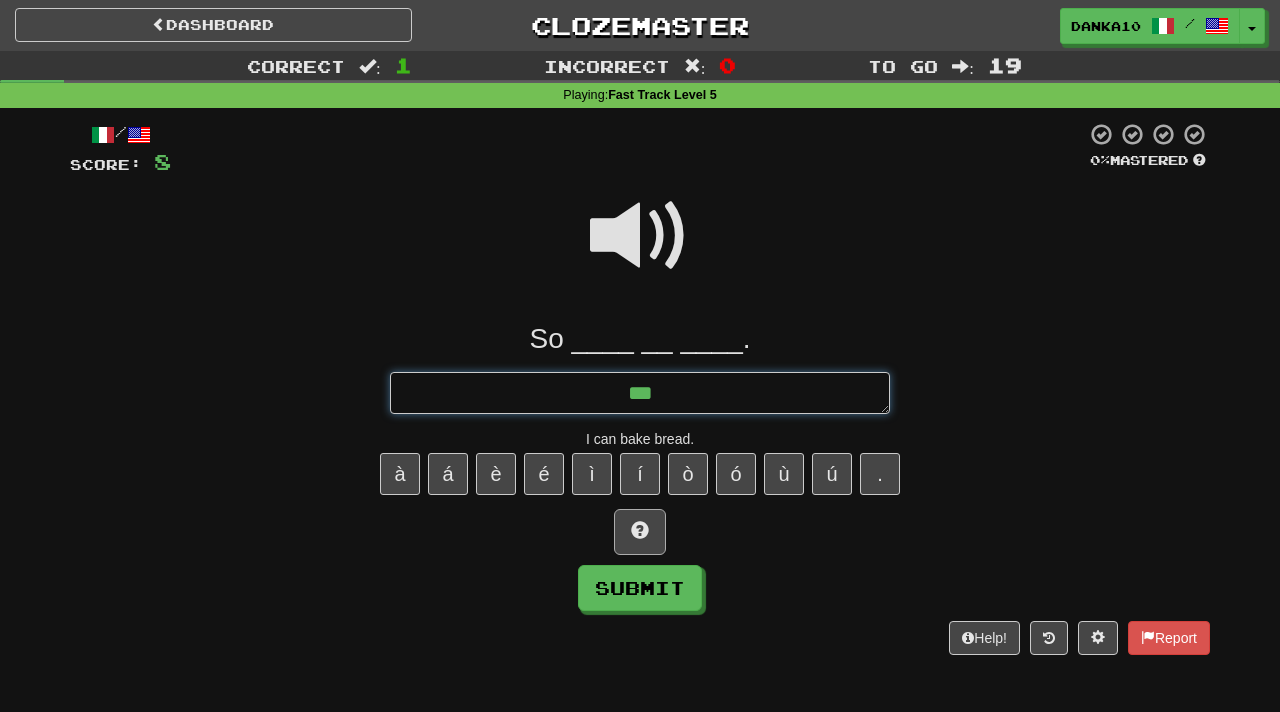 type on "**" 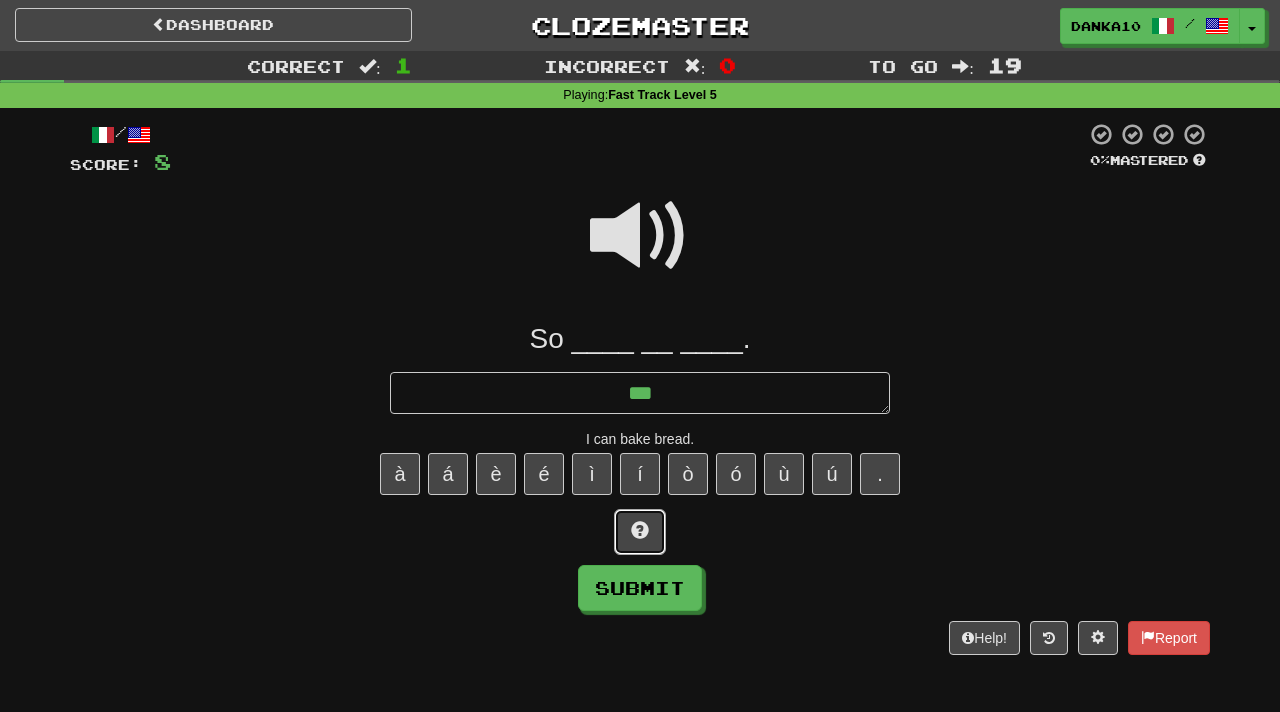 click at bounding box center (640, 532) 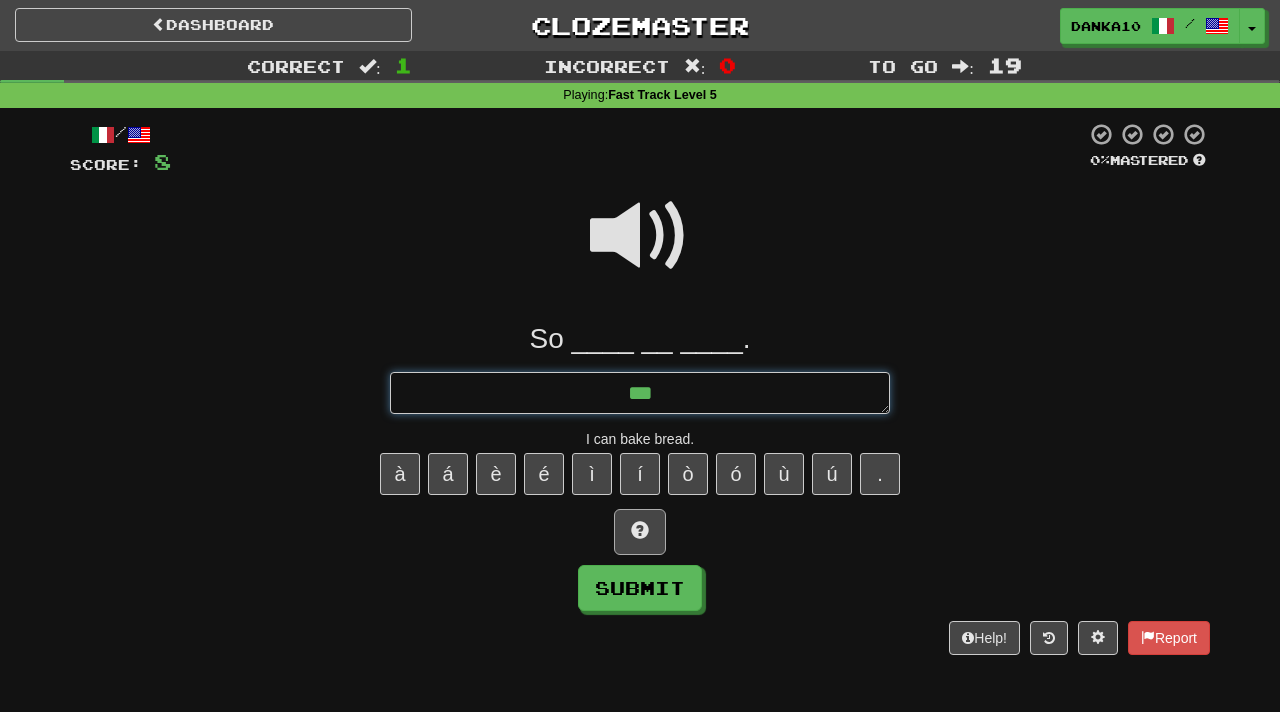 type on "*" 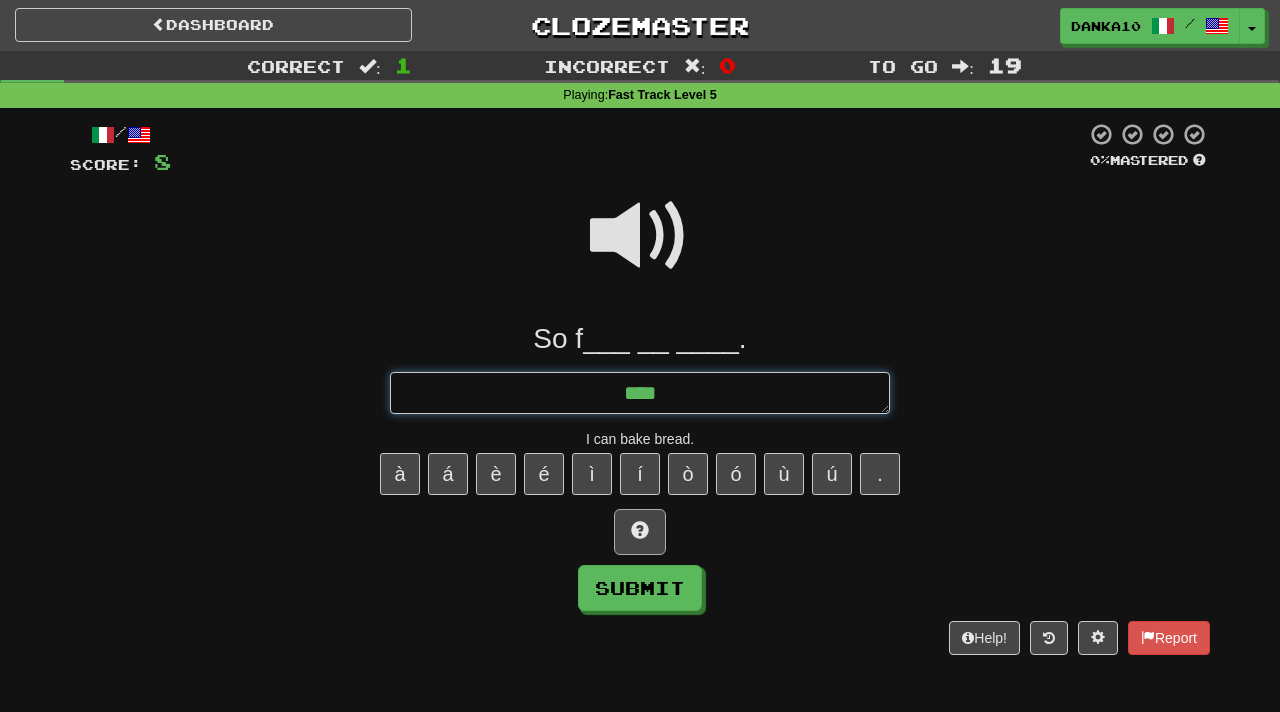 type on "*" 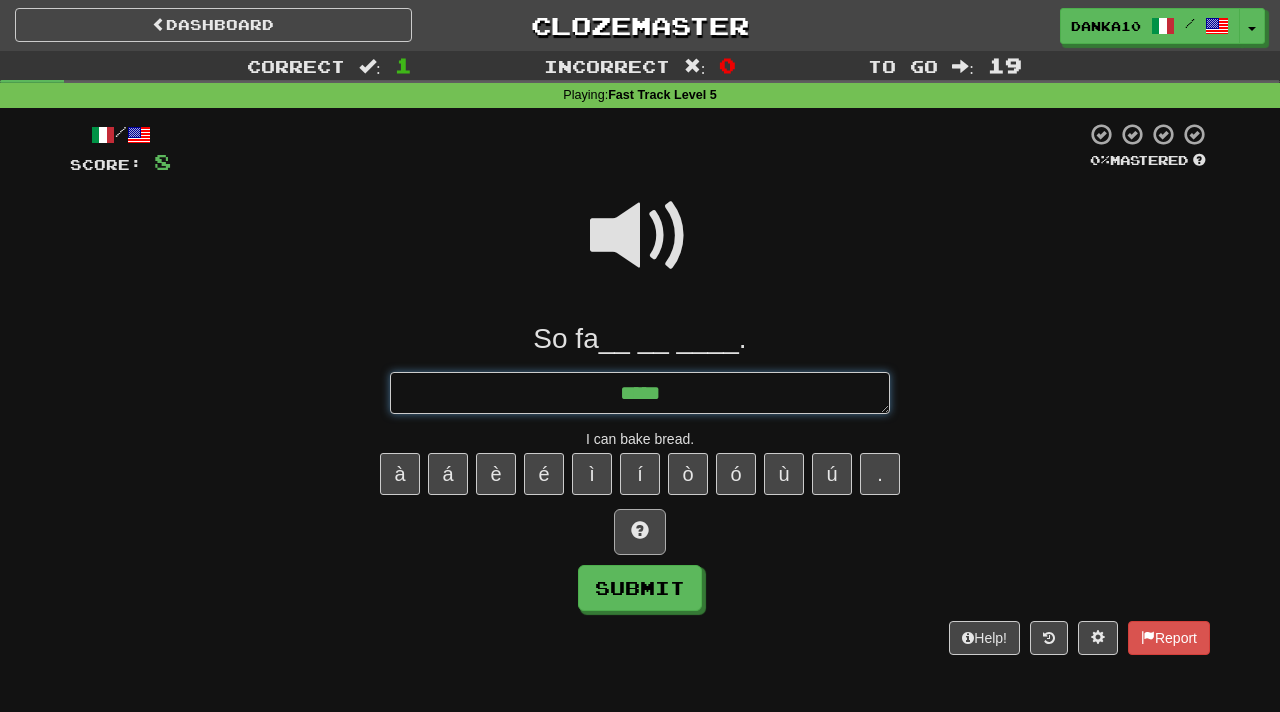 type on "*" 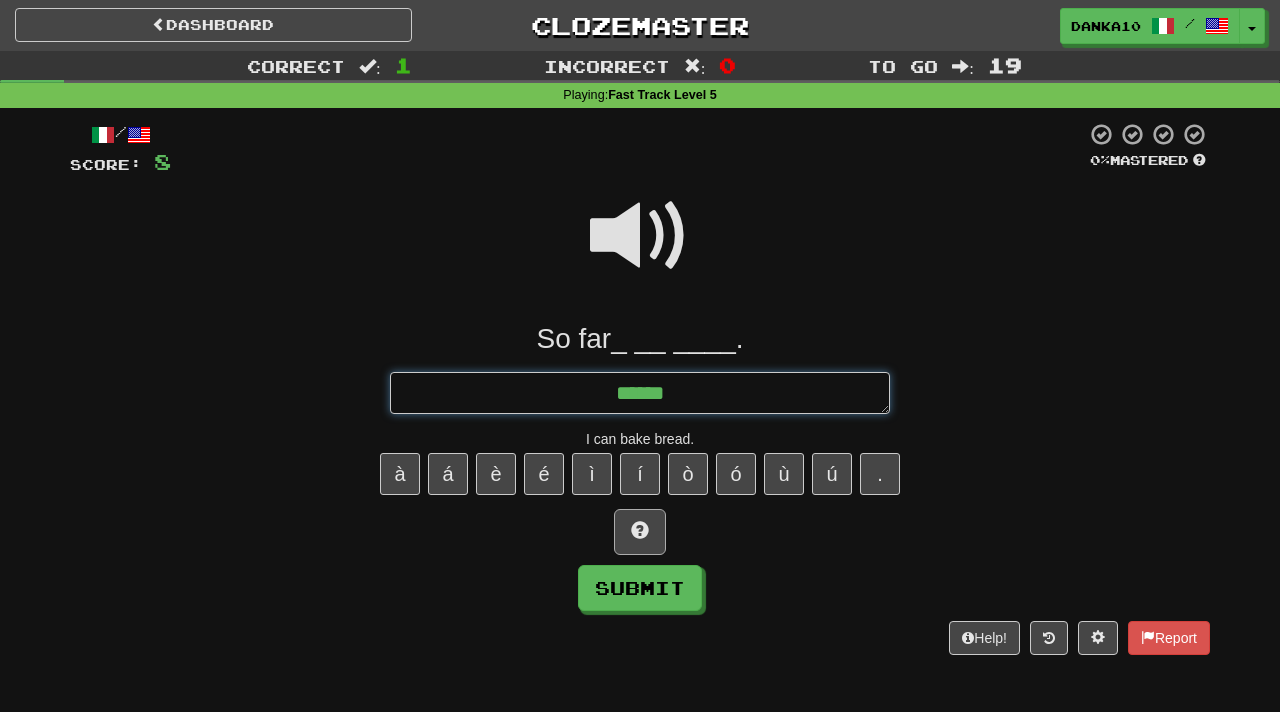 type on "*" 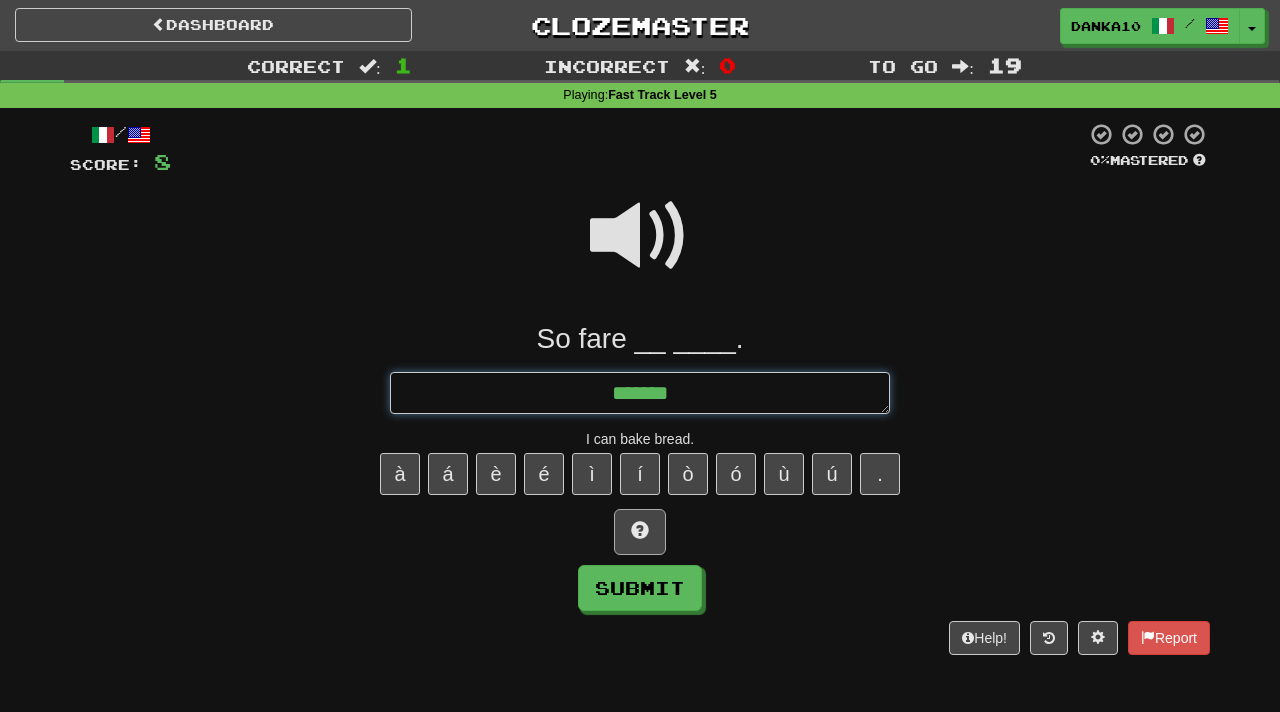 type on "*" 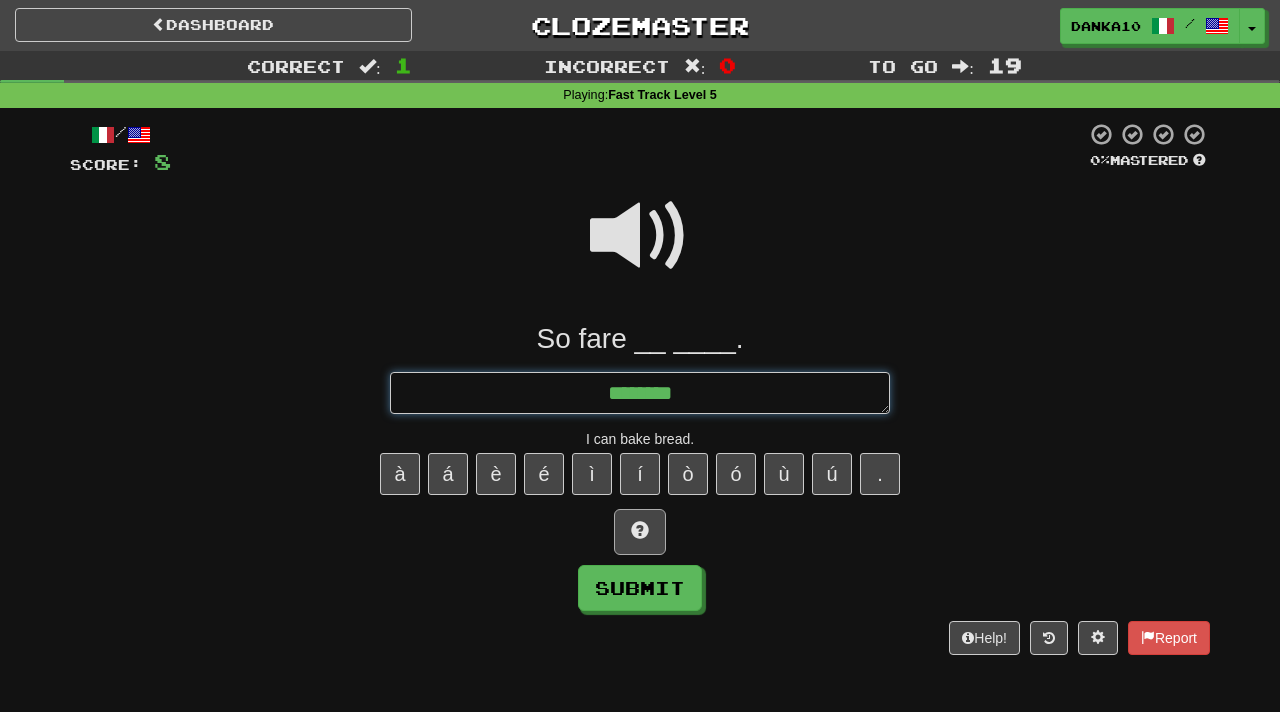 type on "*" 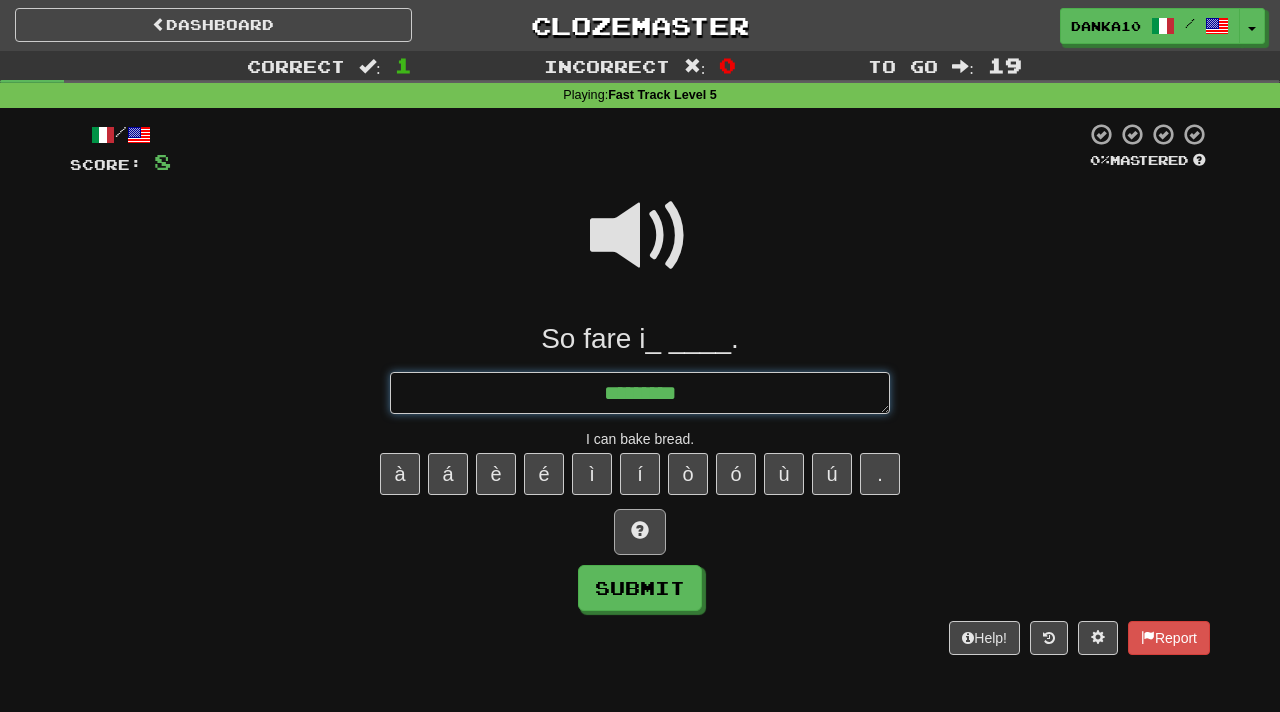 type on "*" 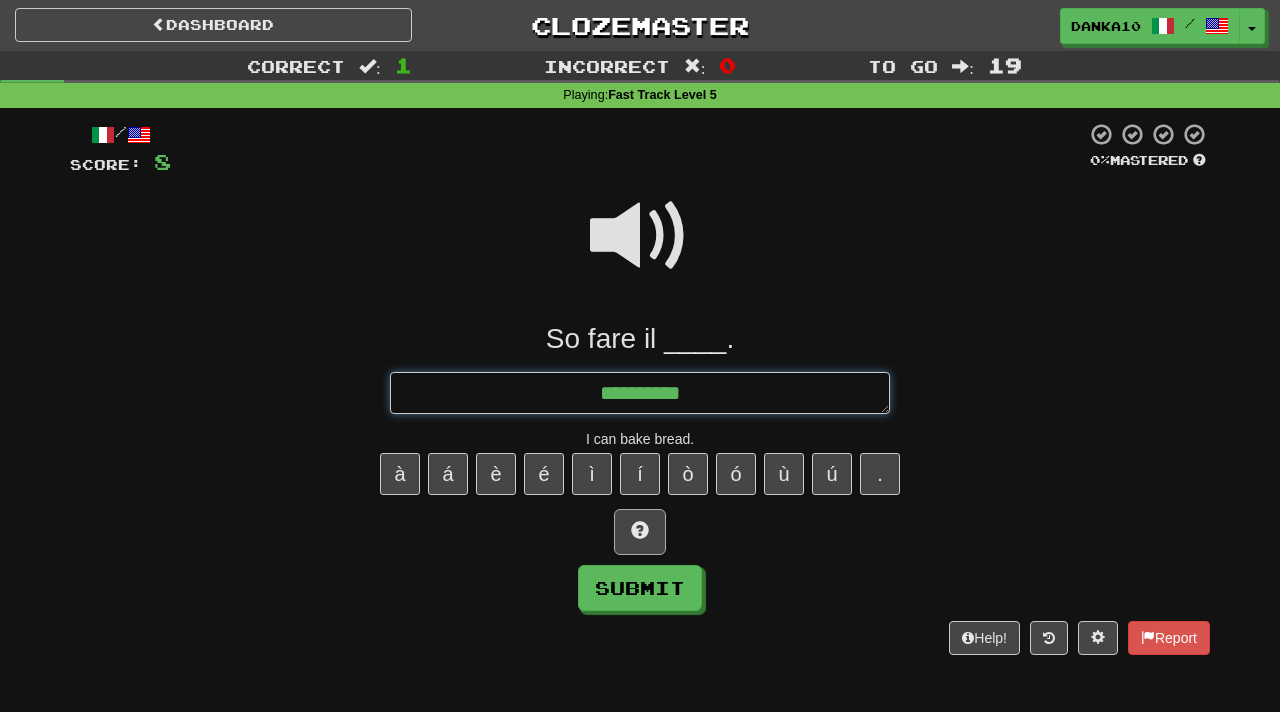 type on "*" 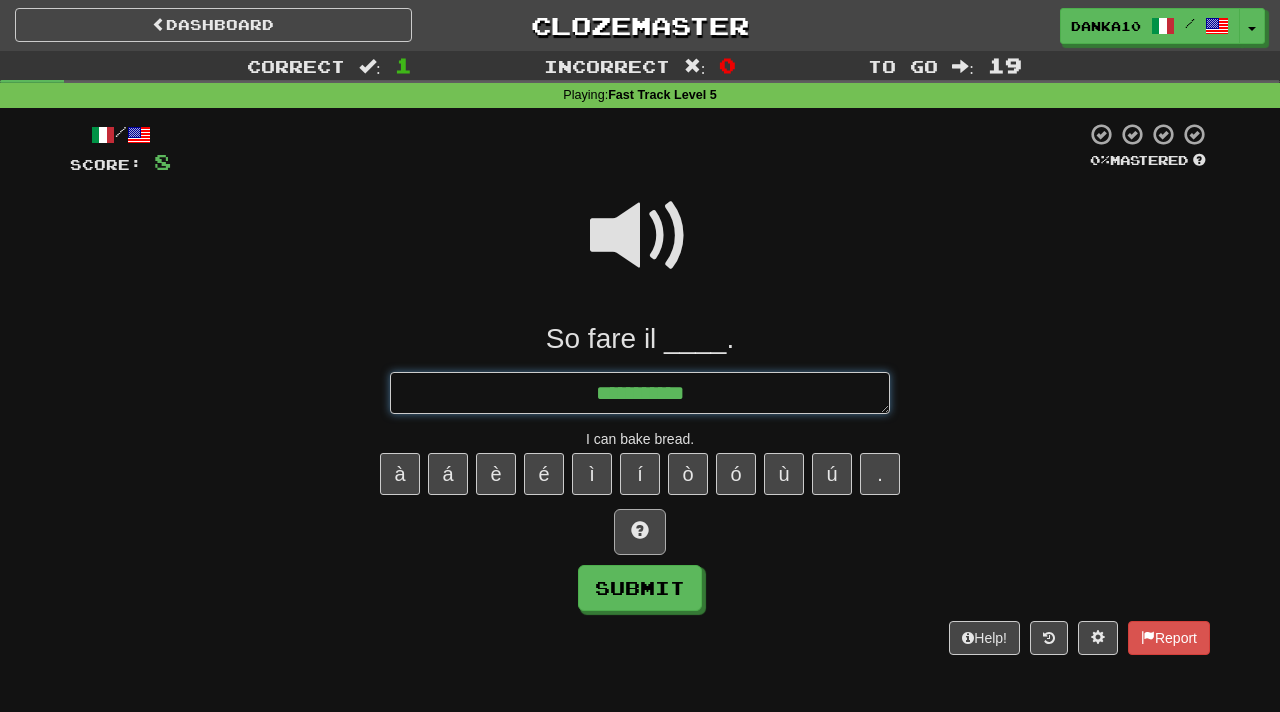 type on "*" 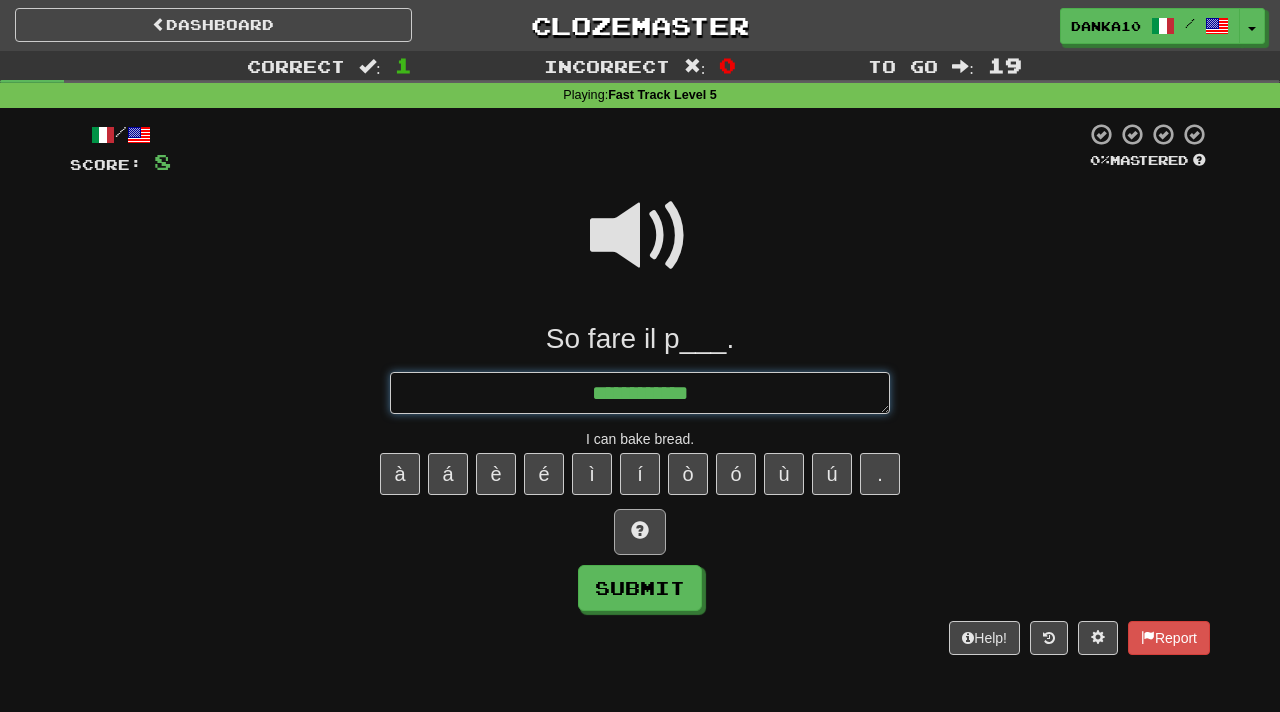type on "*" 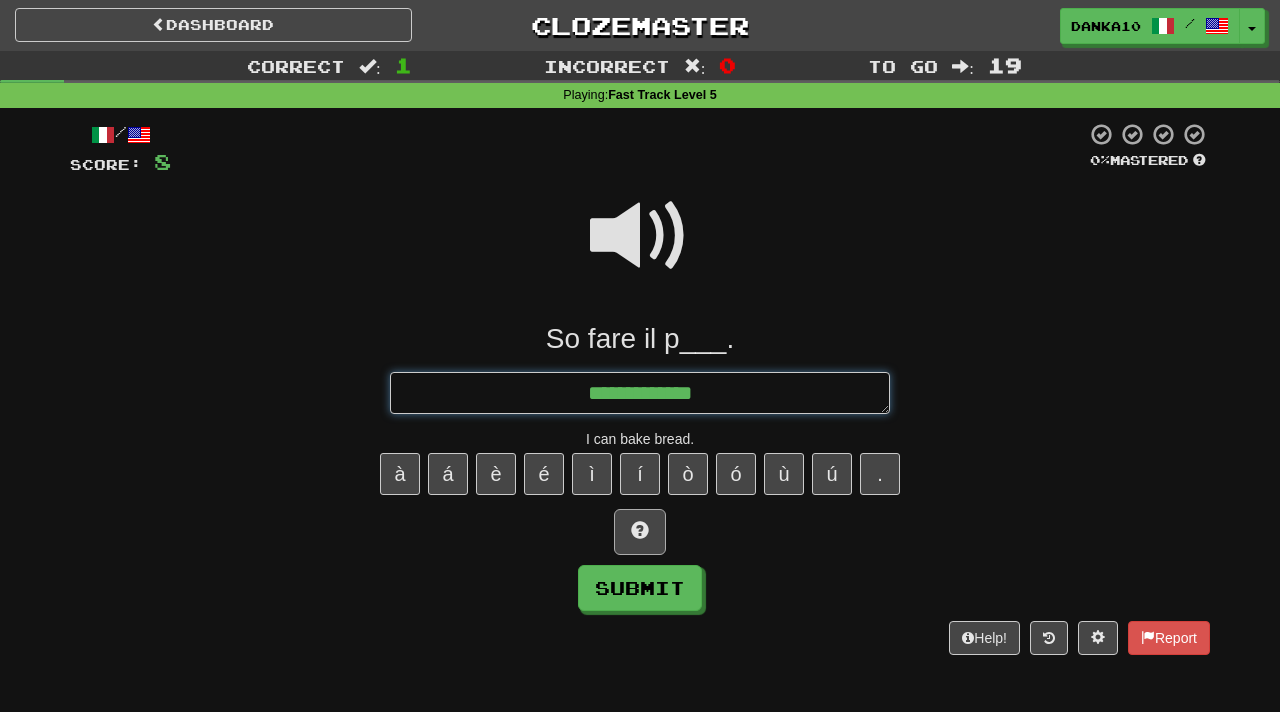 type on "**********" 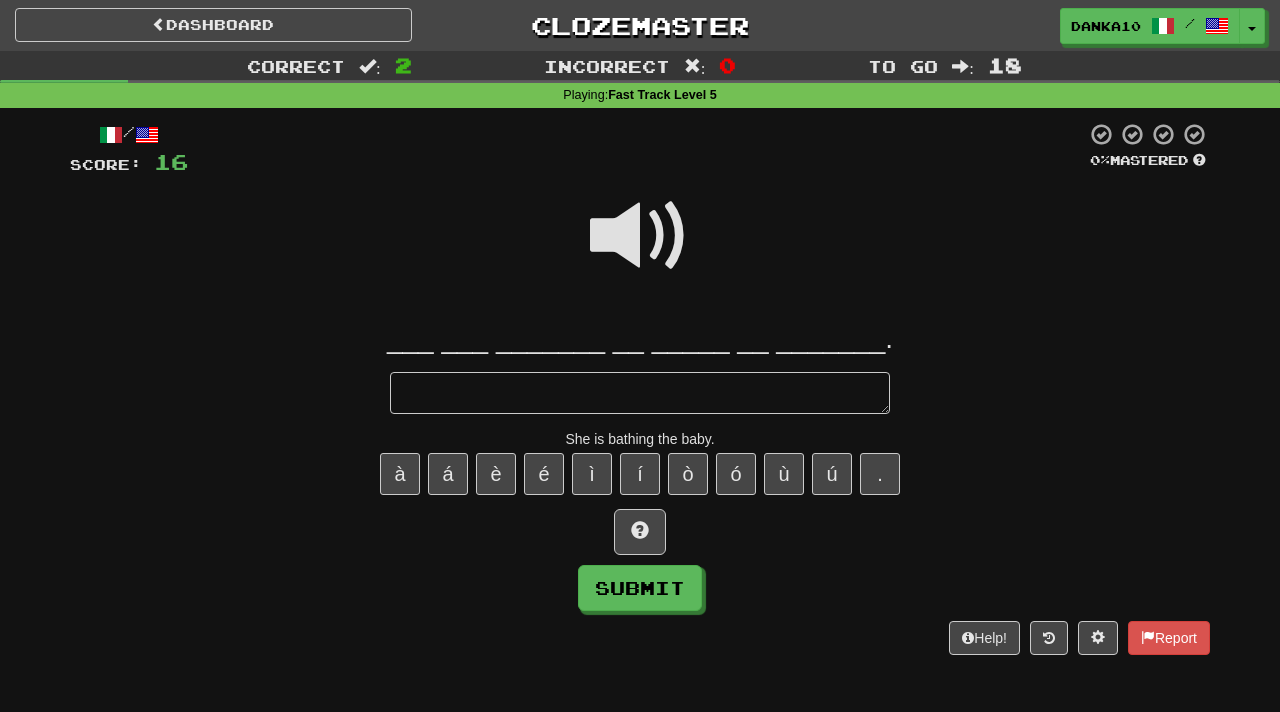 type on "*" 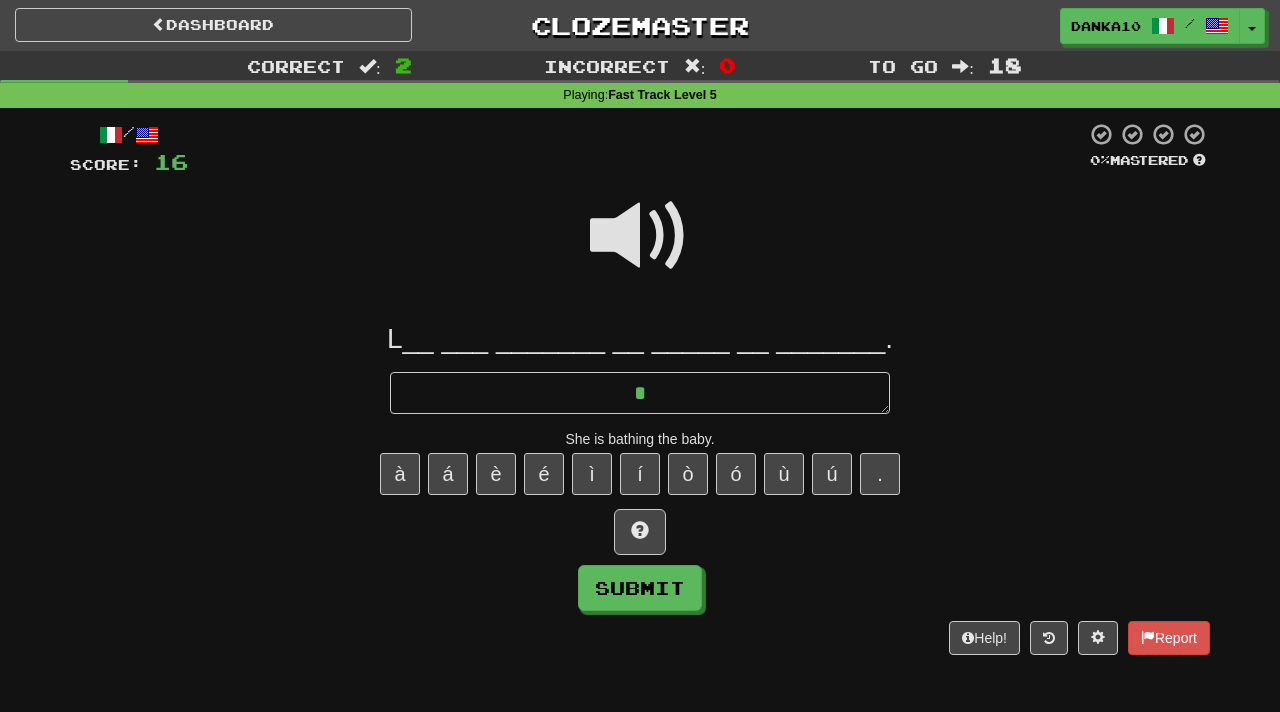 type on "*" 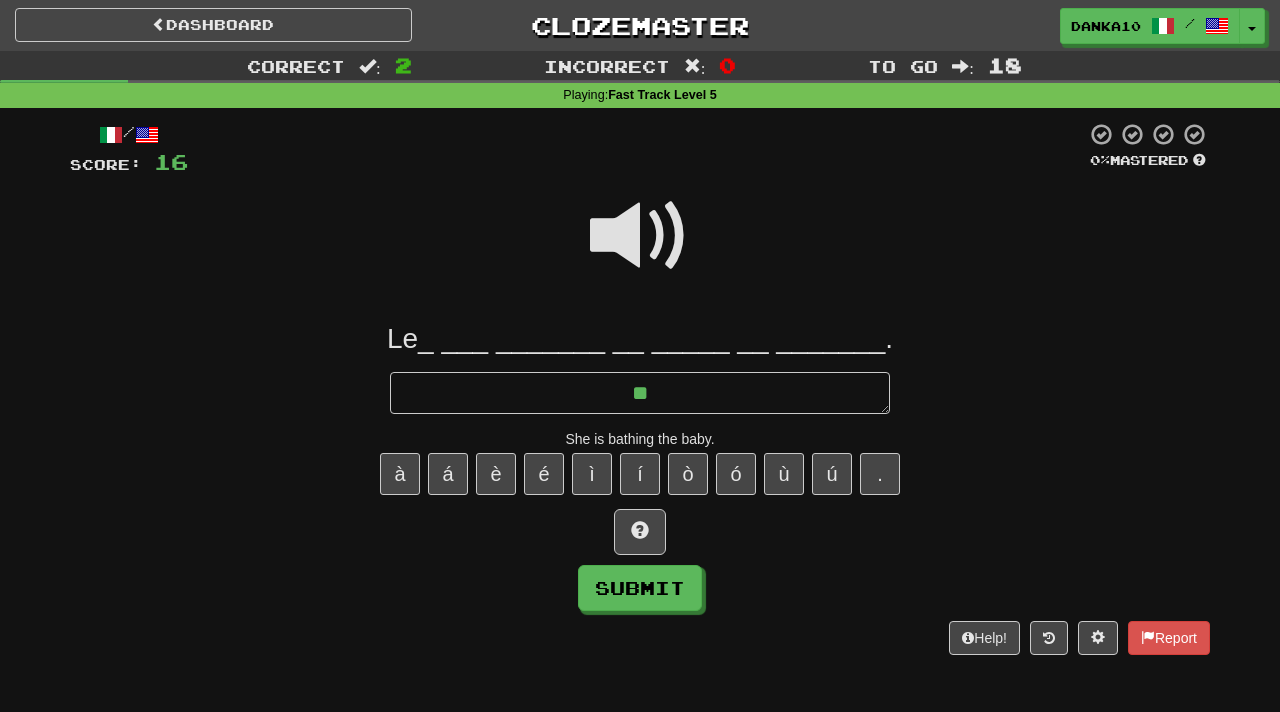 type on "*" 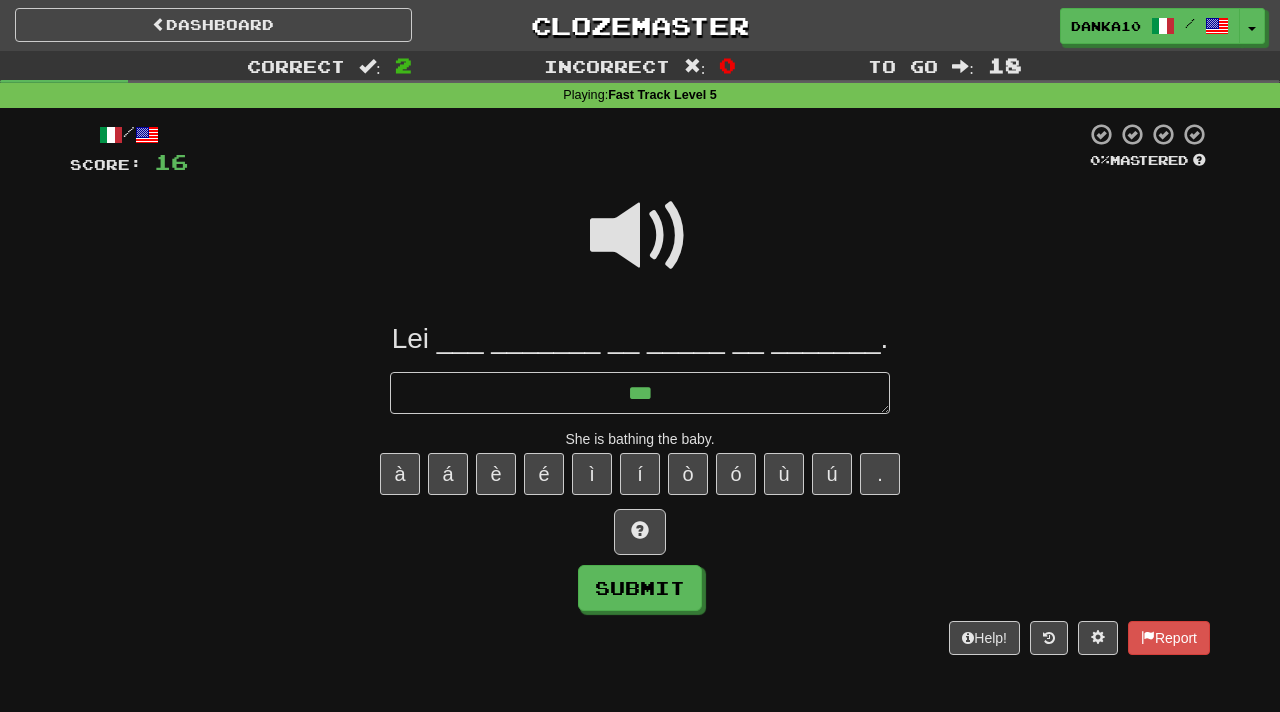 type on "*" 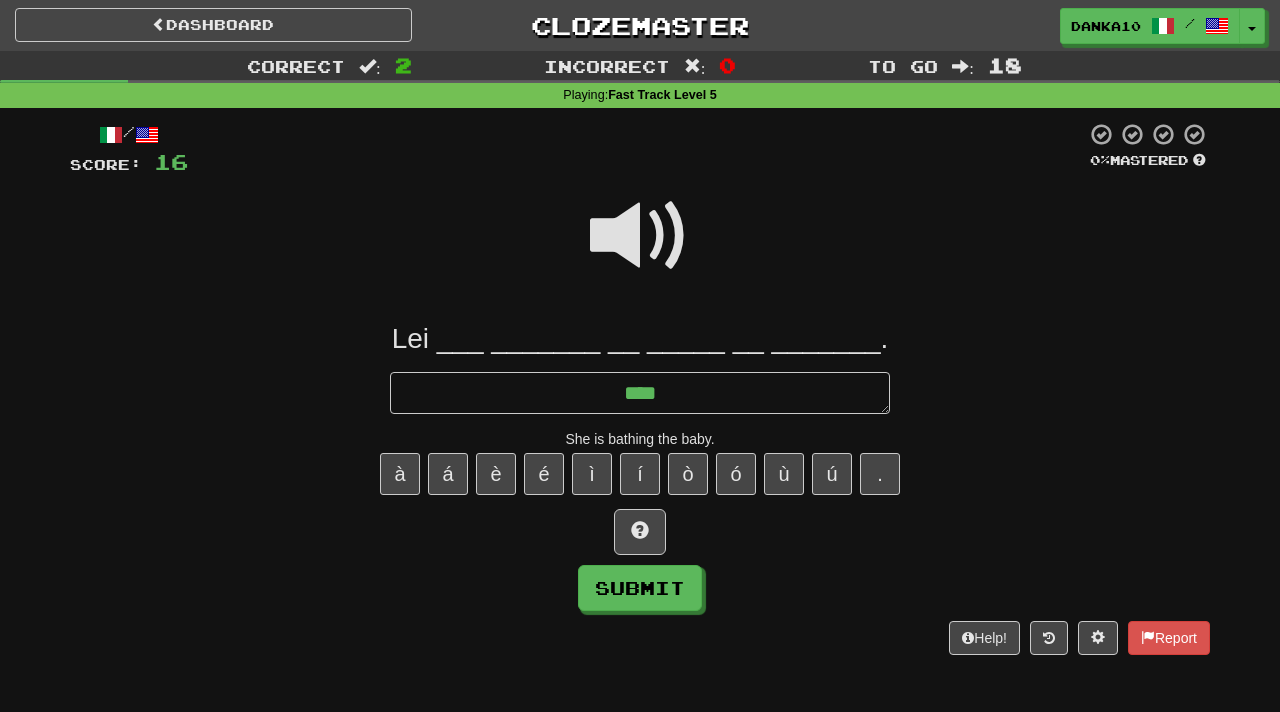type on "*" 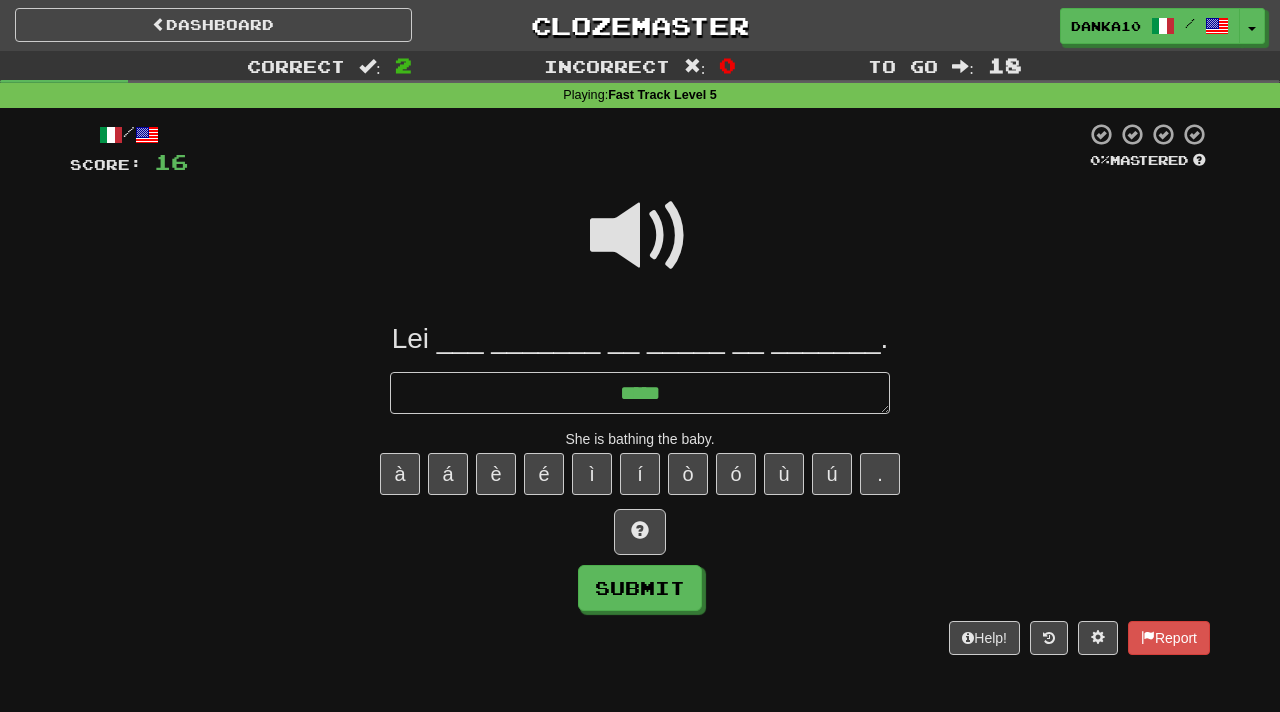type on "******" 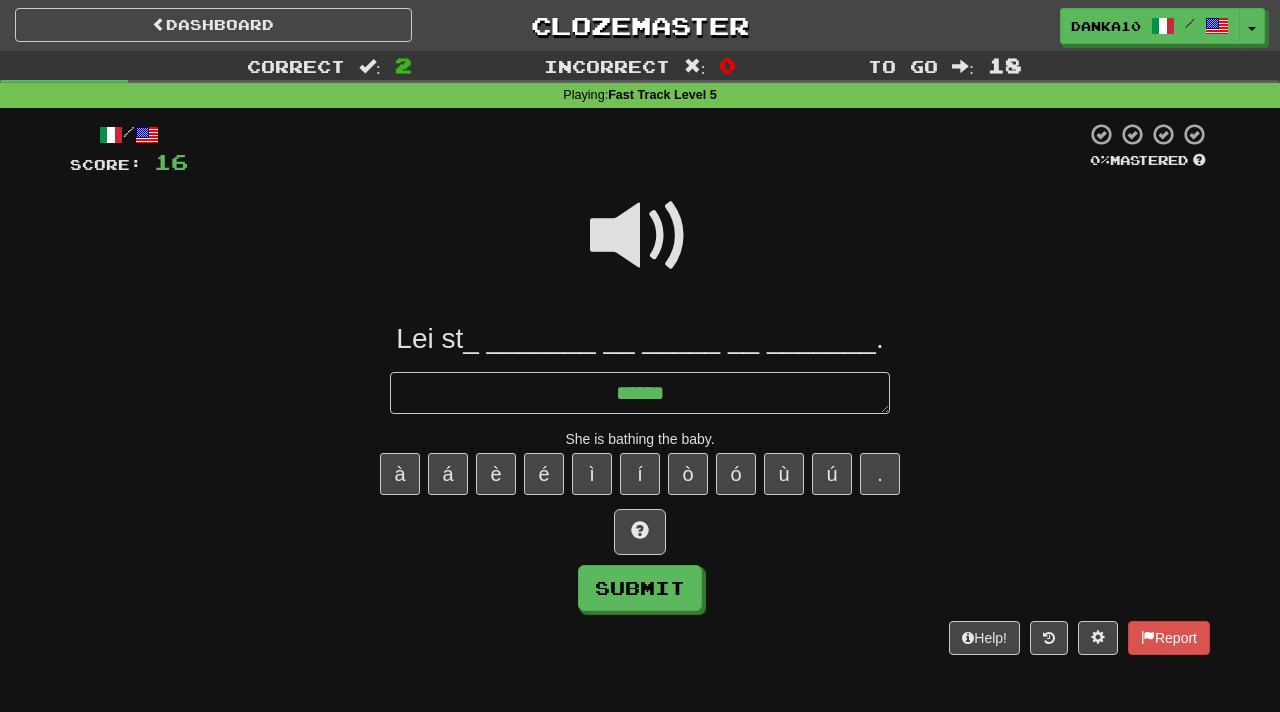 type on "*" 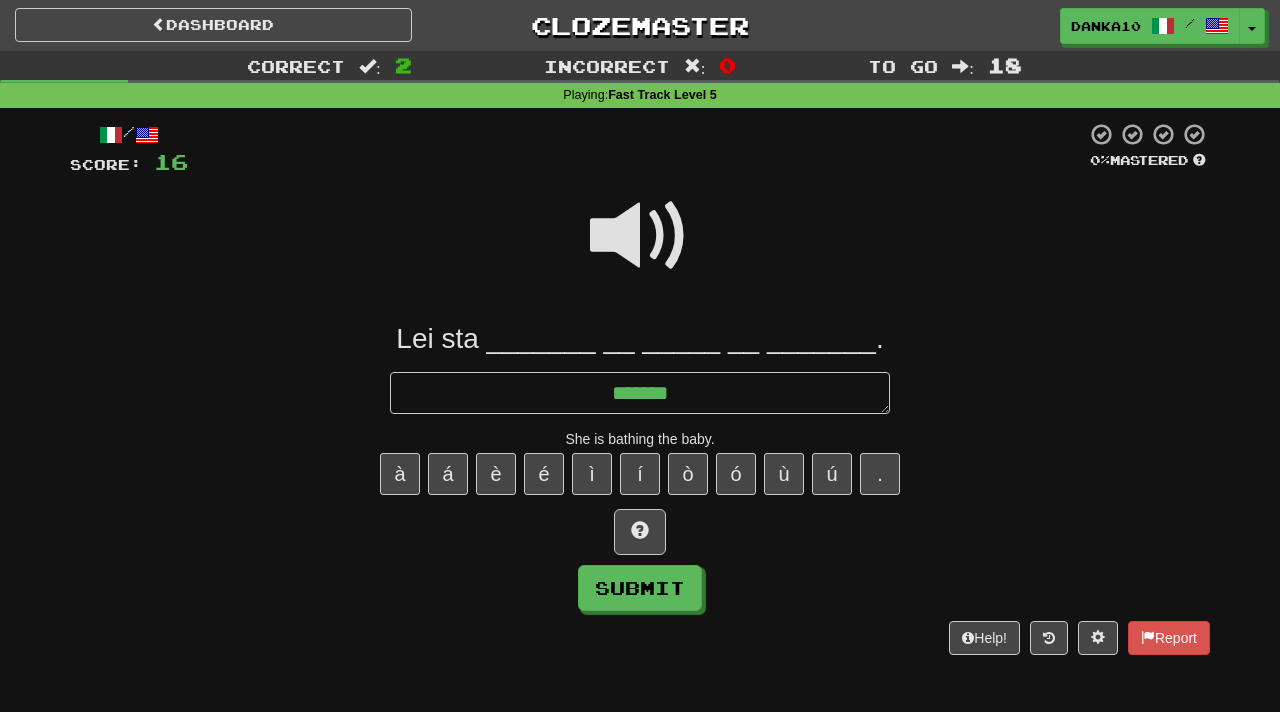 type on "*" 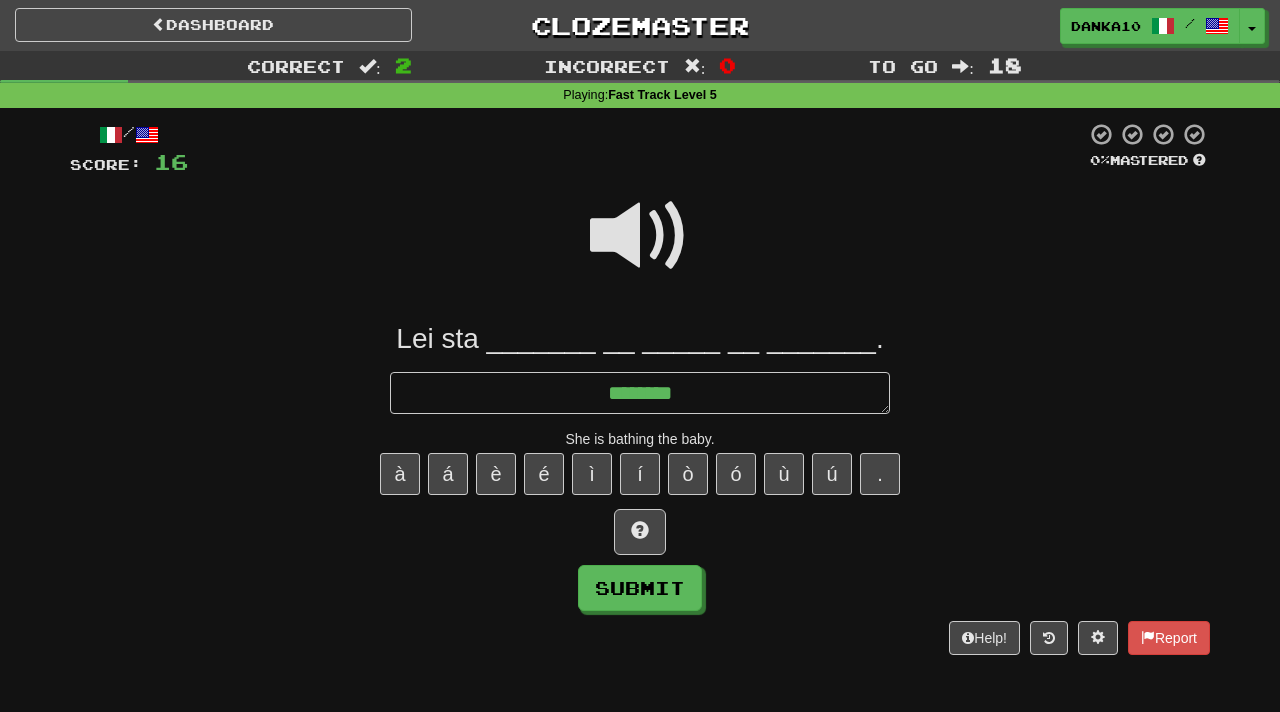 type on "*" 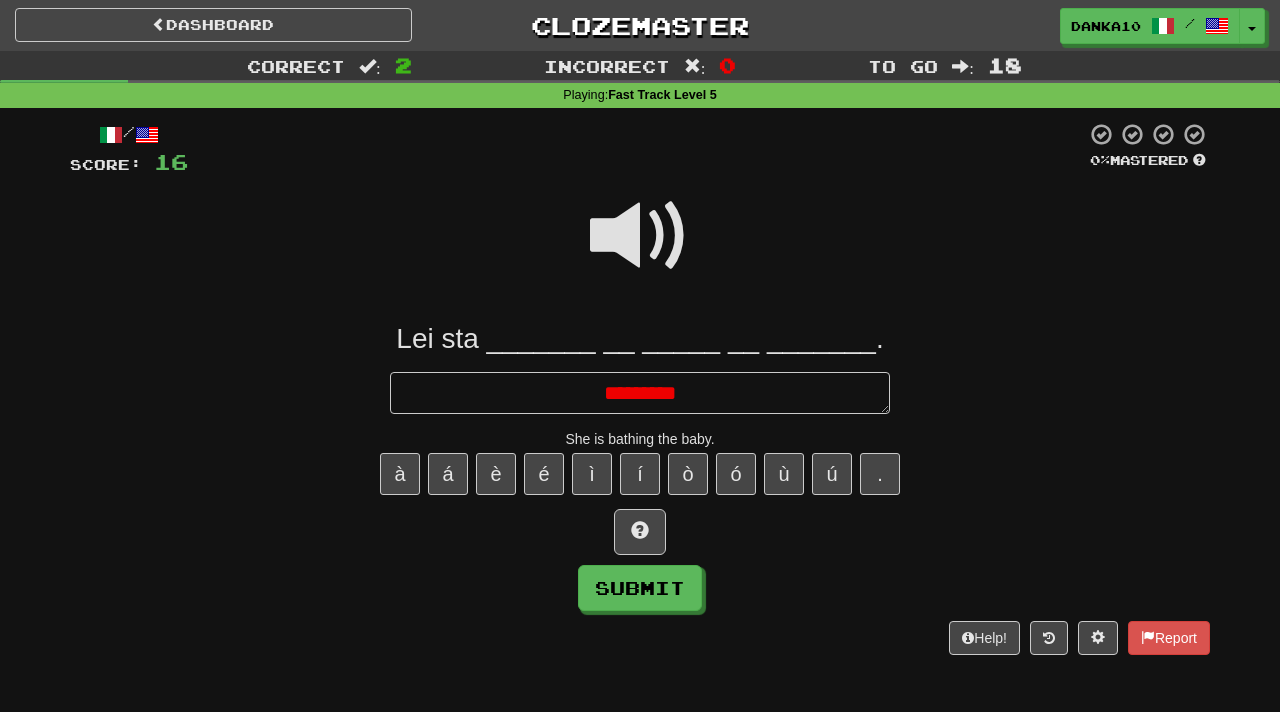 type on "*" 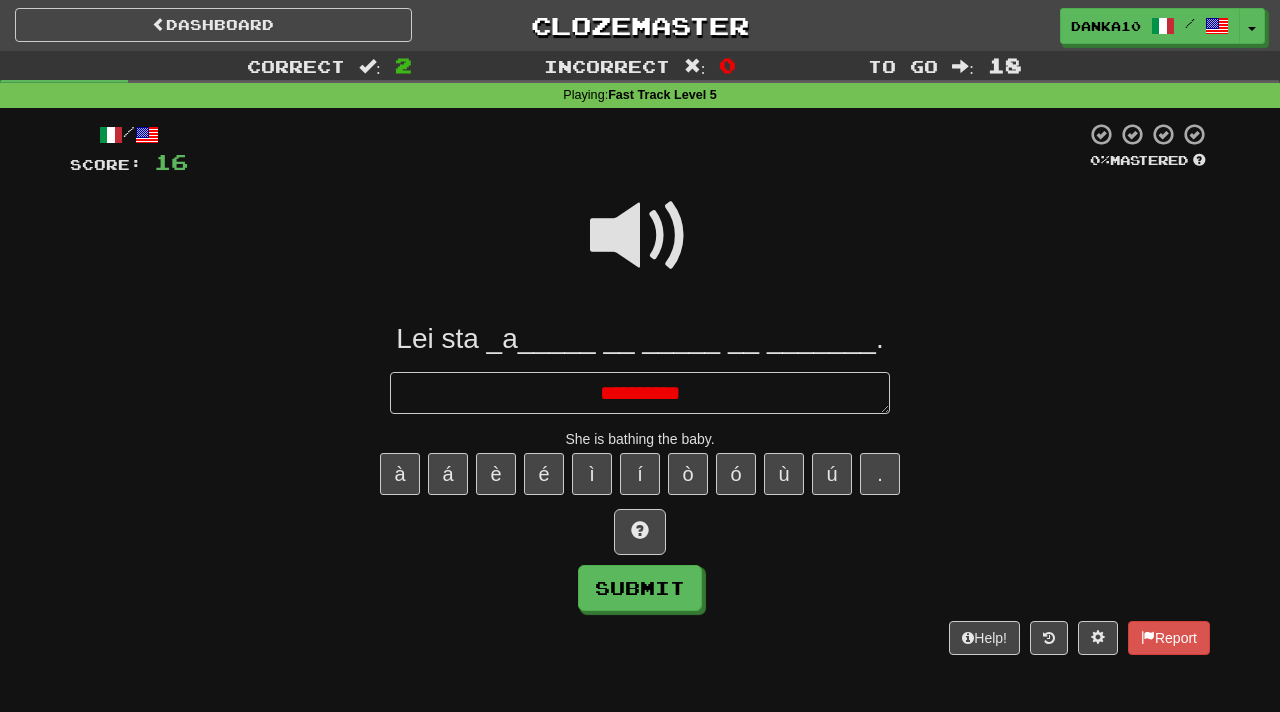 type on "*" 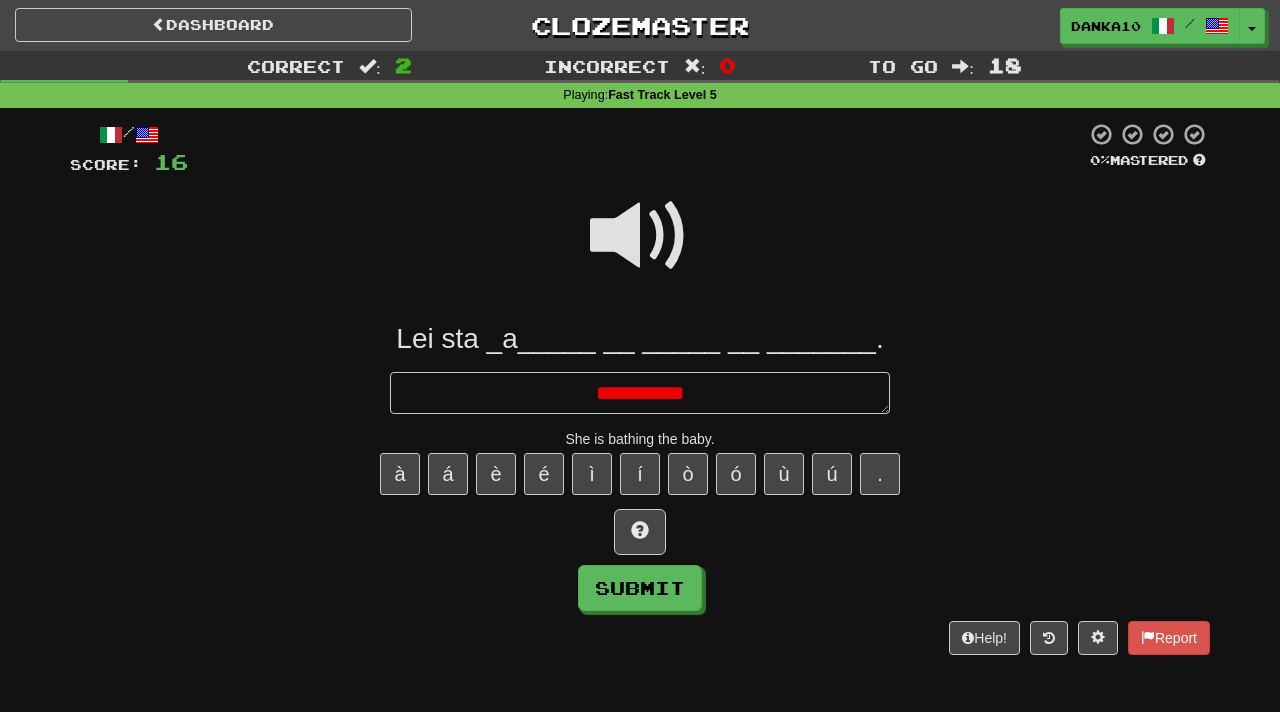 type on "*" 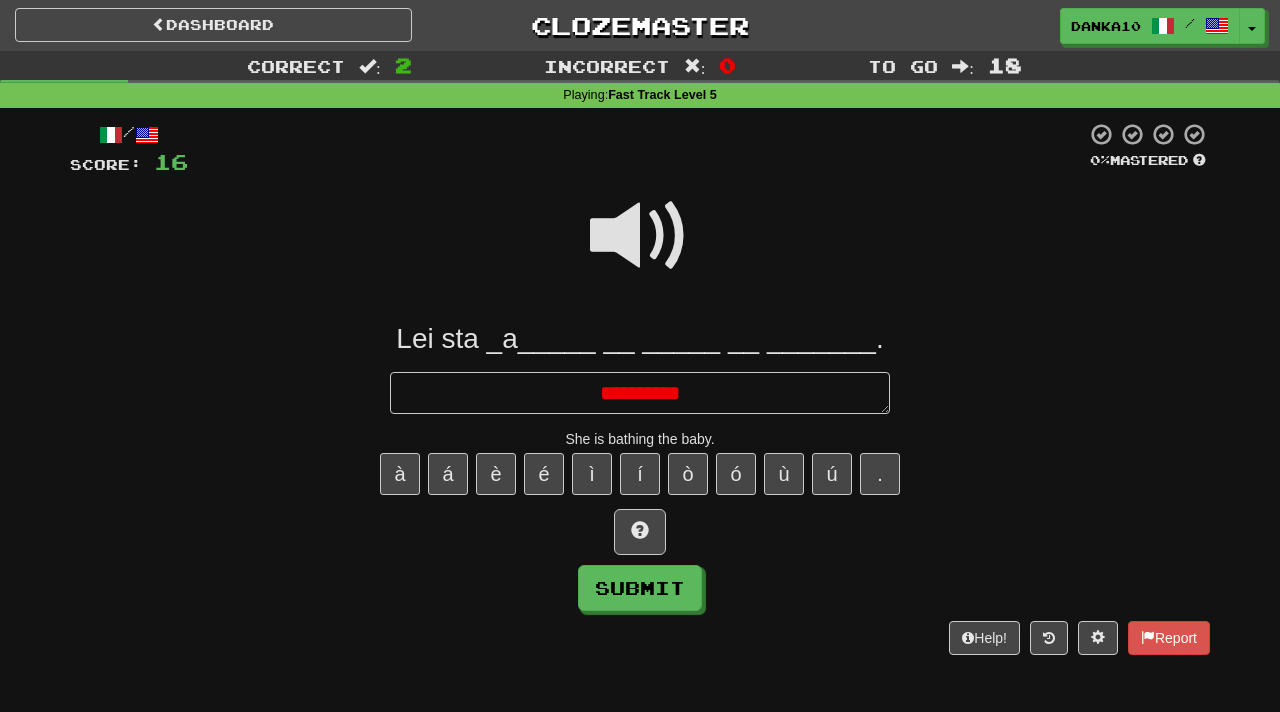 type on "*" 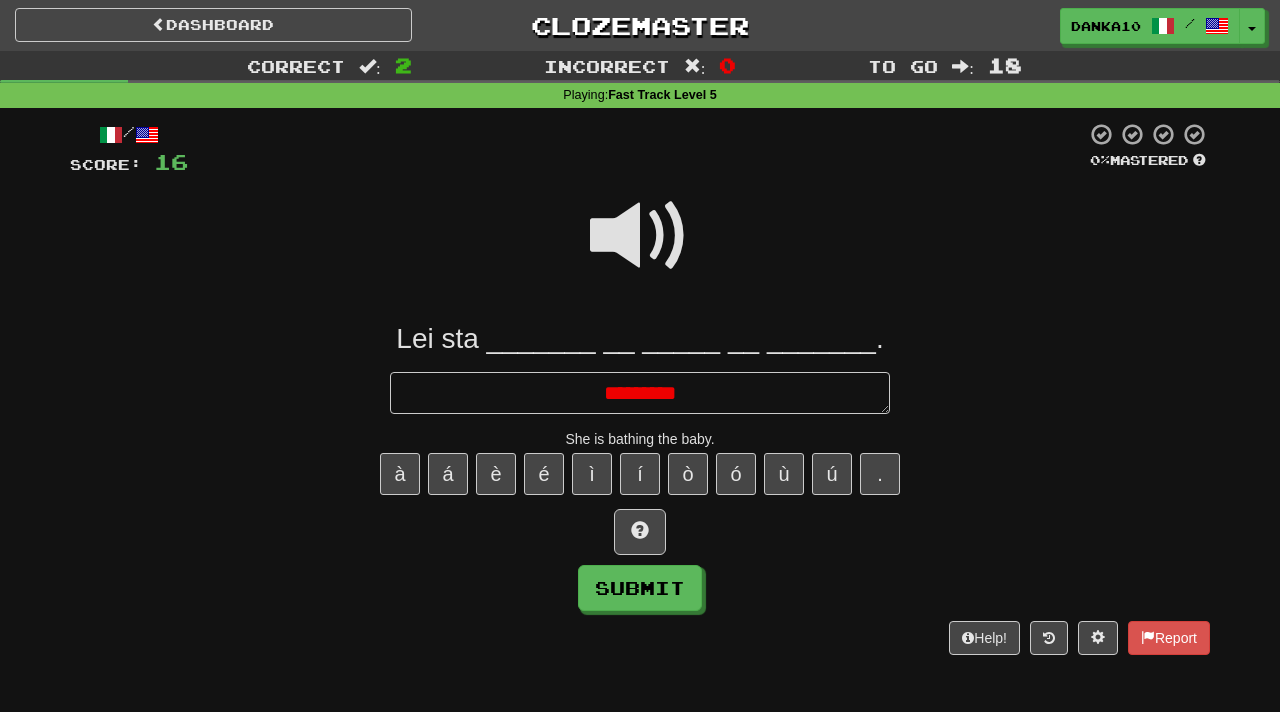 type on "*" 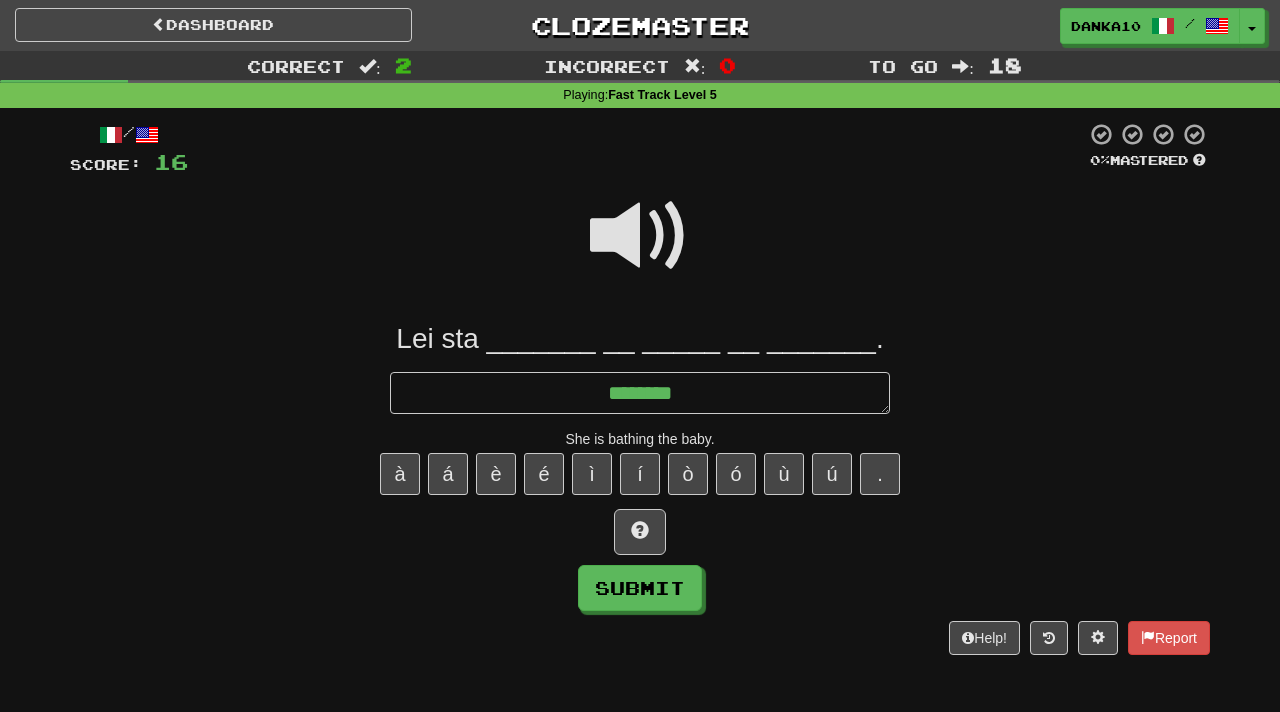 type on "*" 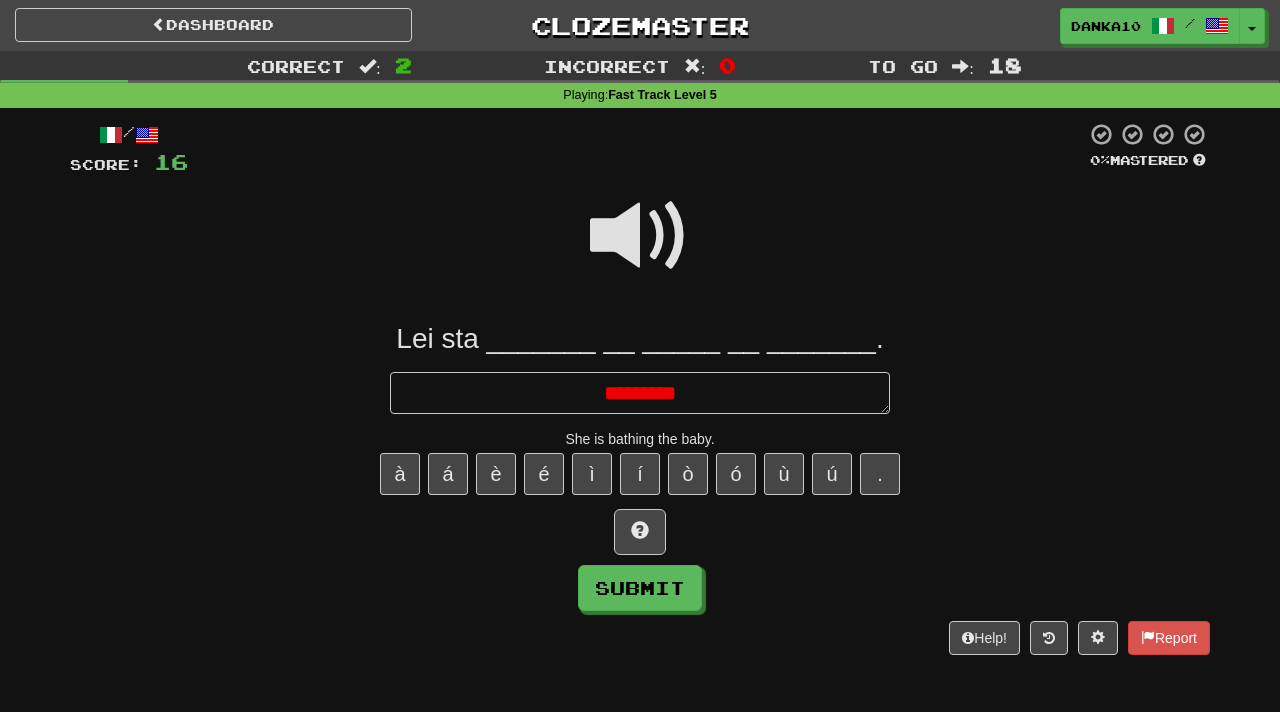 type on "*" 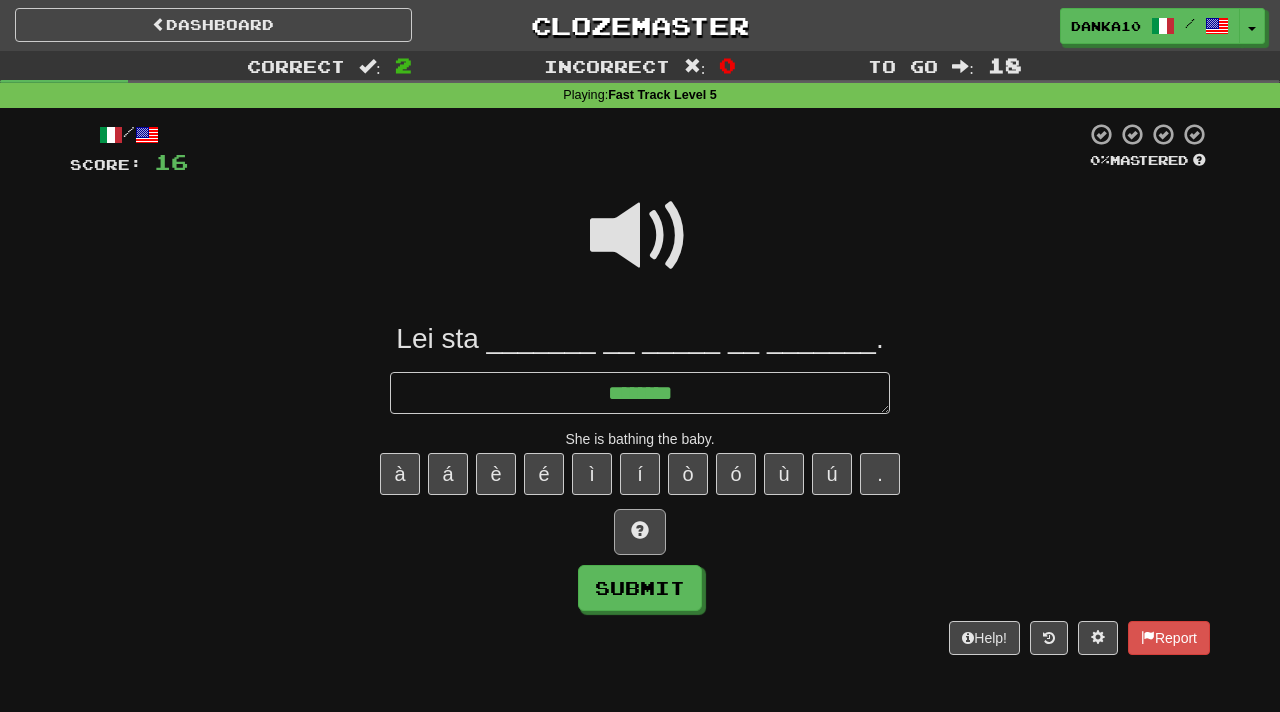 type on "*******" 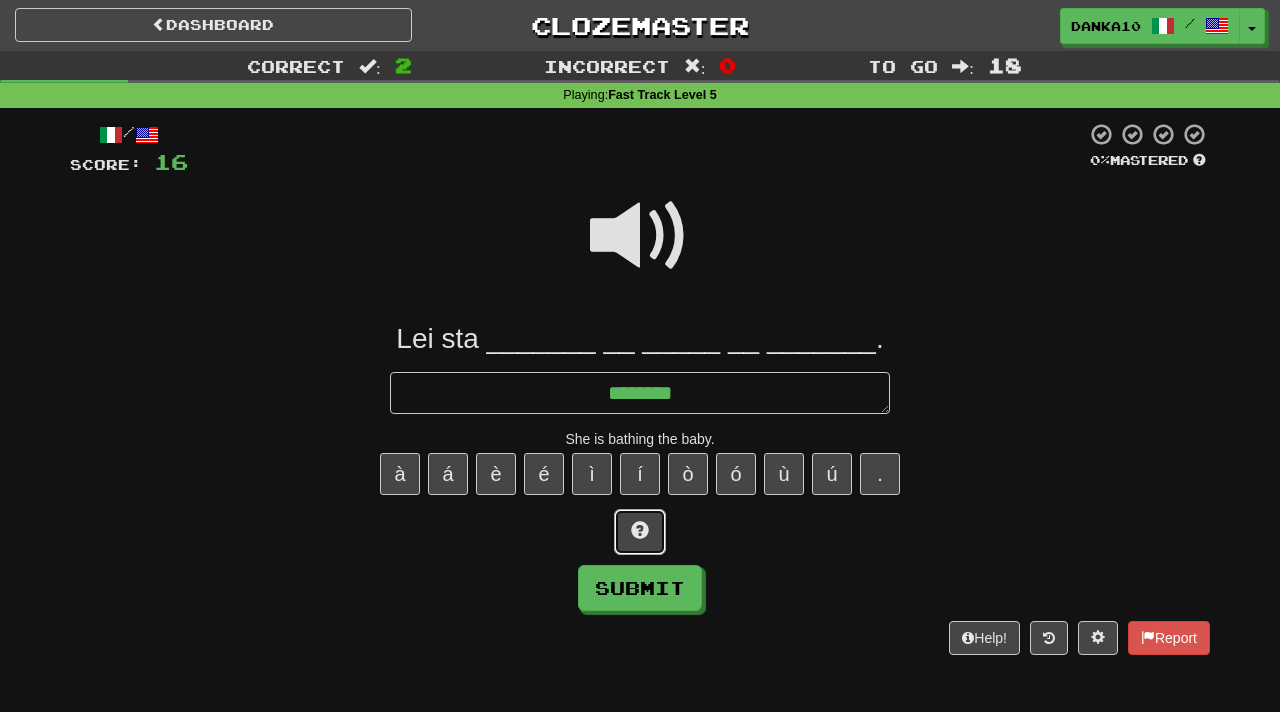 click at bounding box center (640, 532) 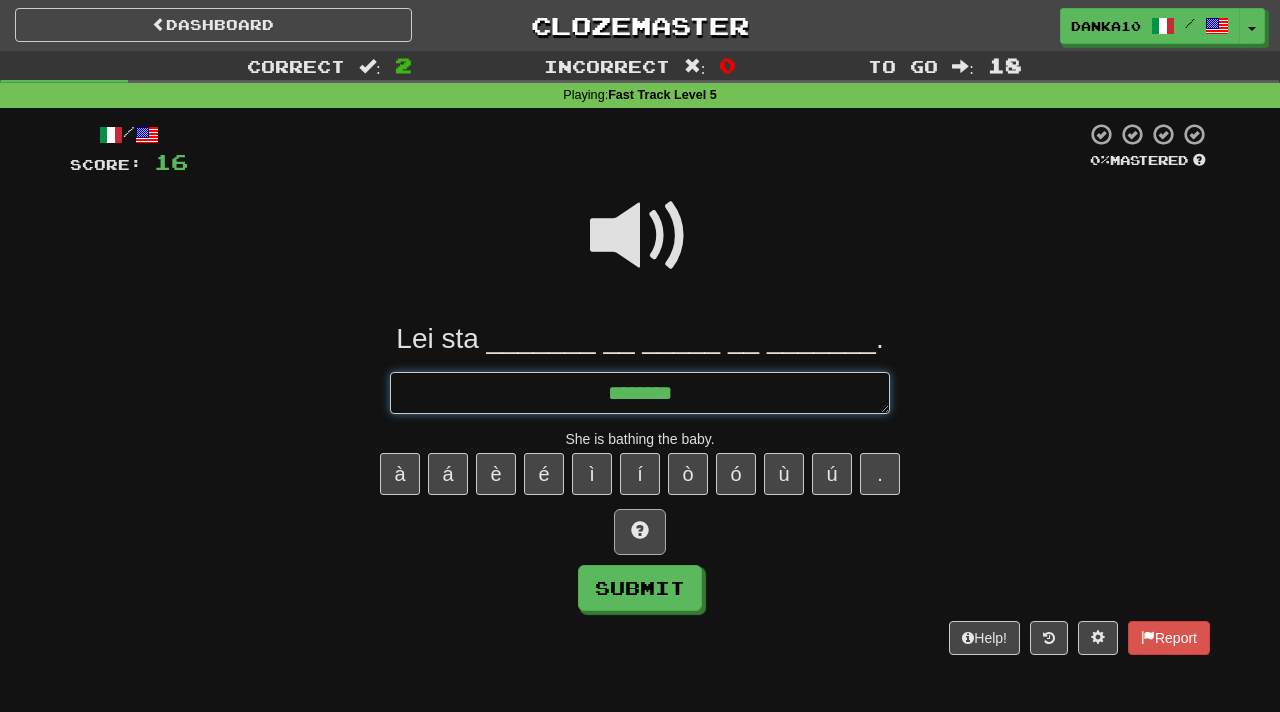 type on "*" 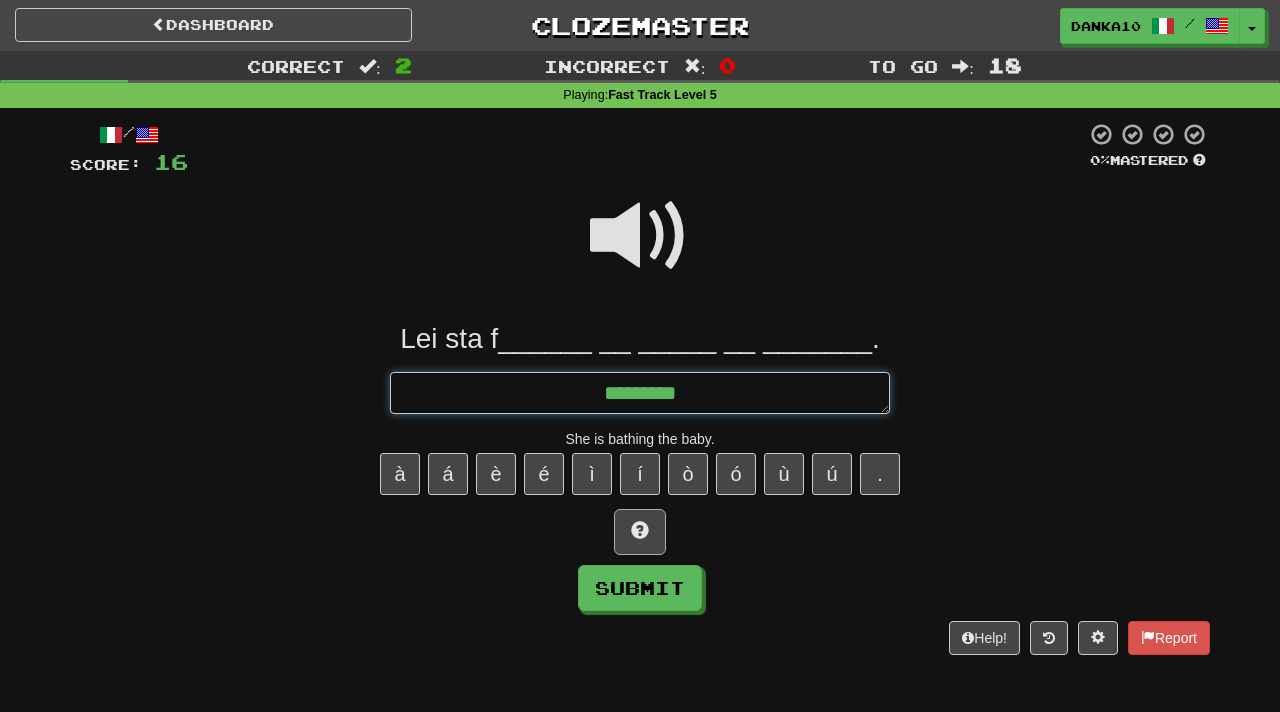 type on "*" 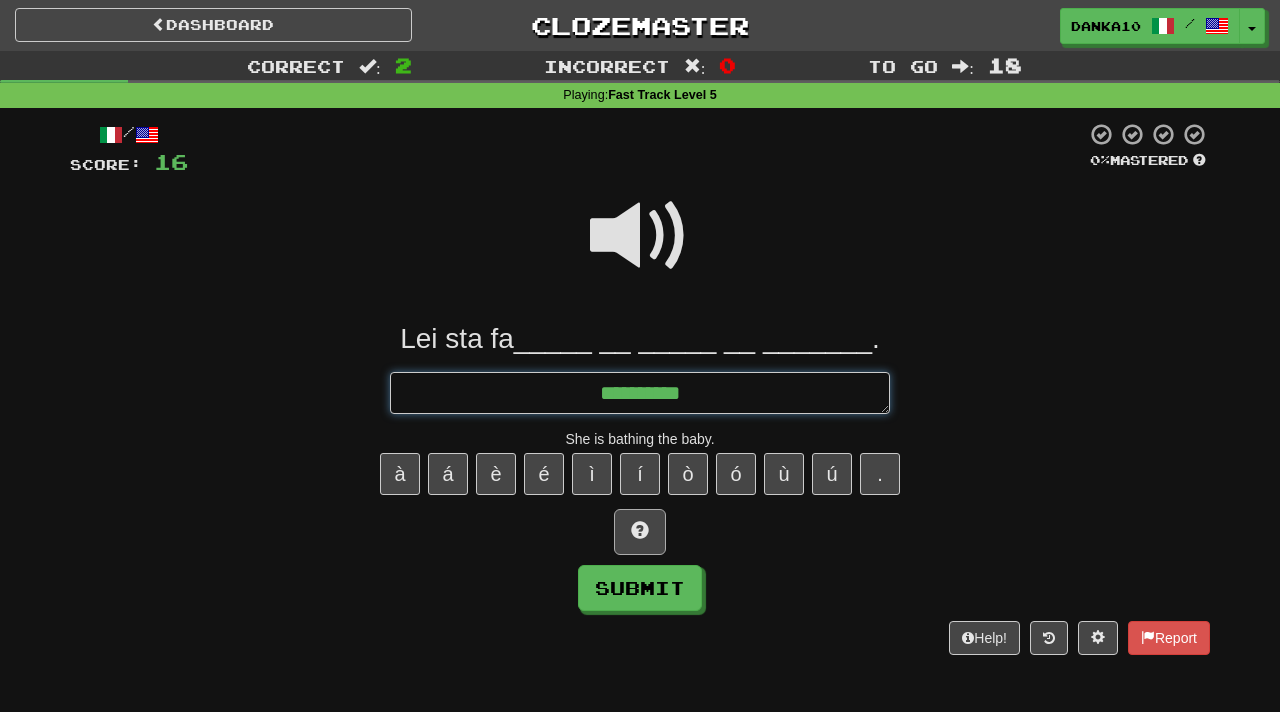 type on "*" 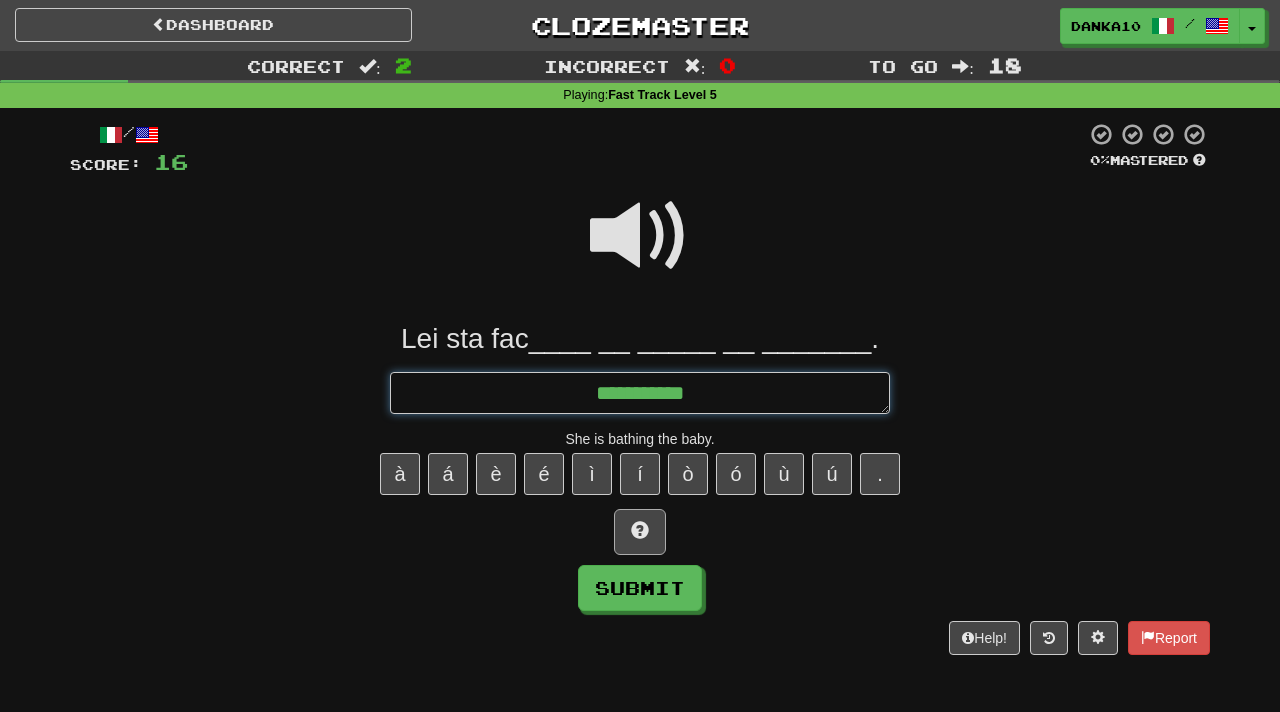 type on "*" 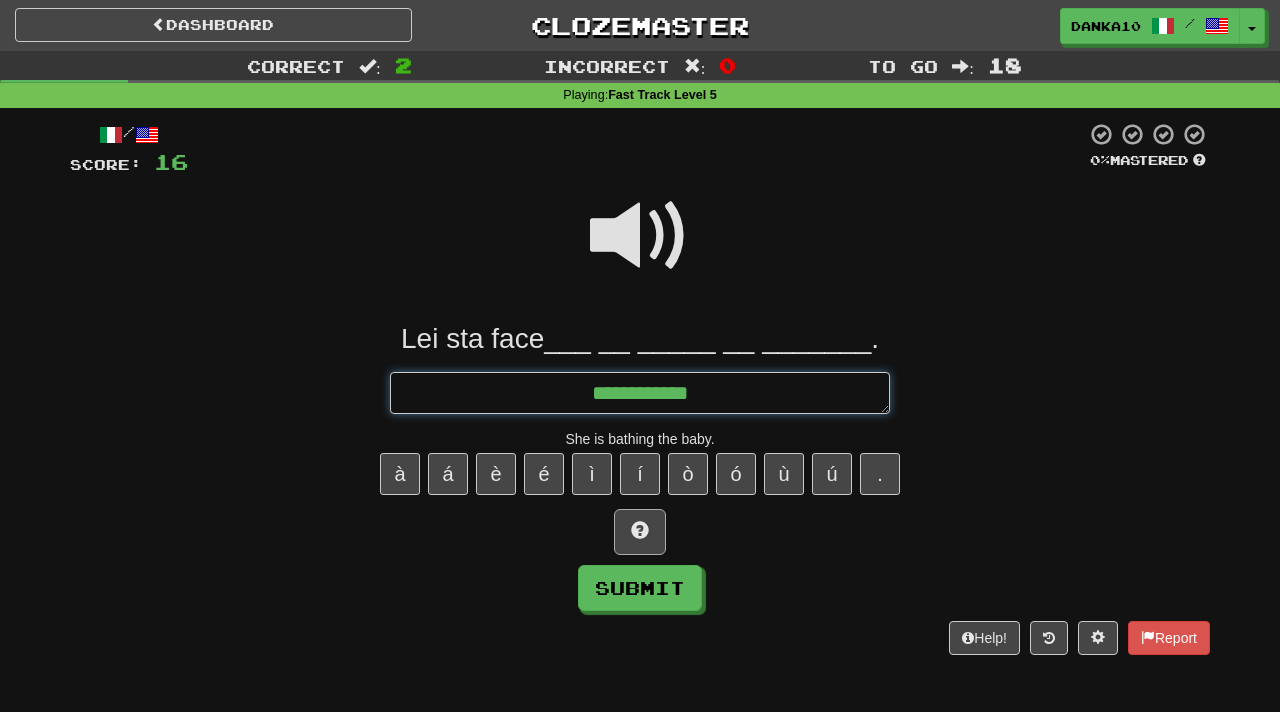 type on "*" 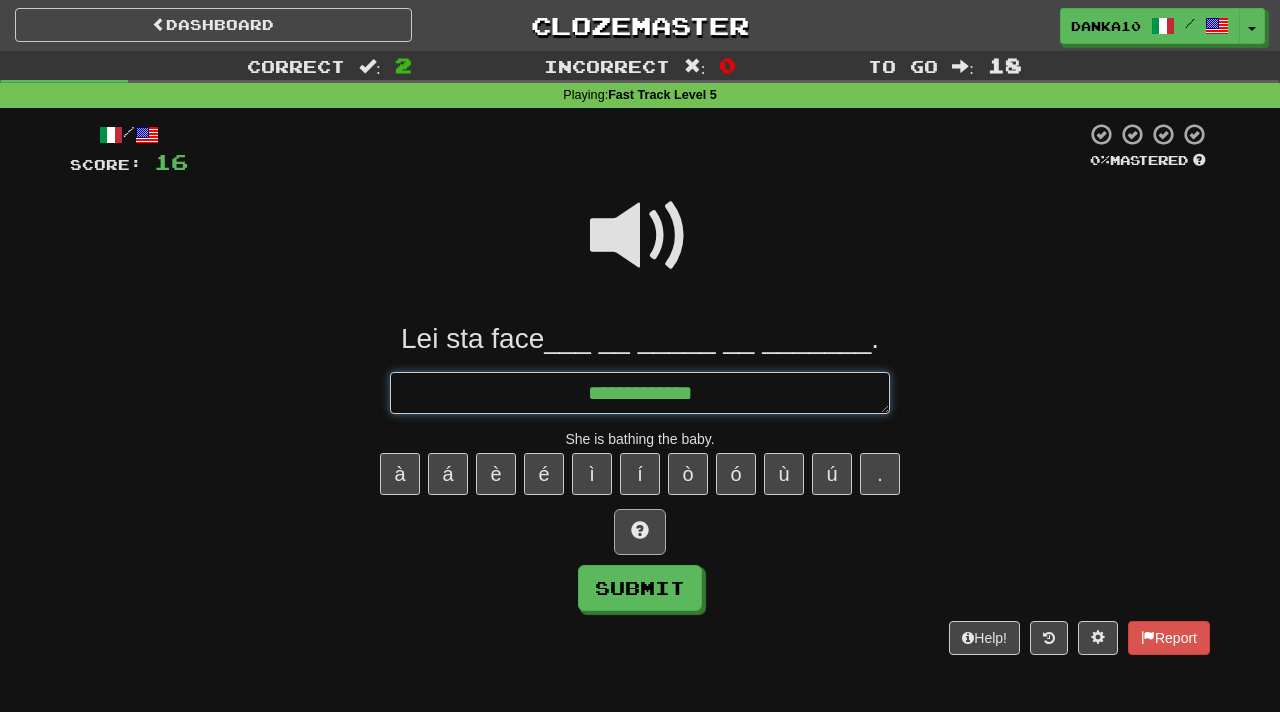 type on "*" 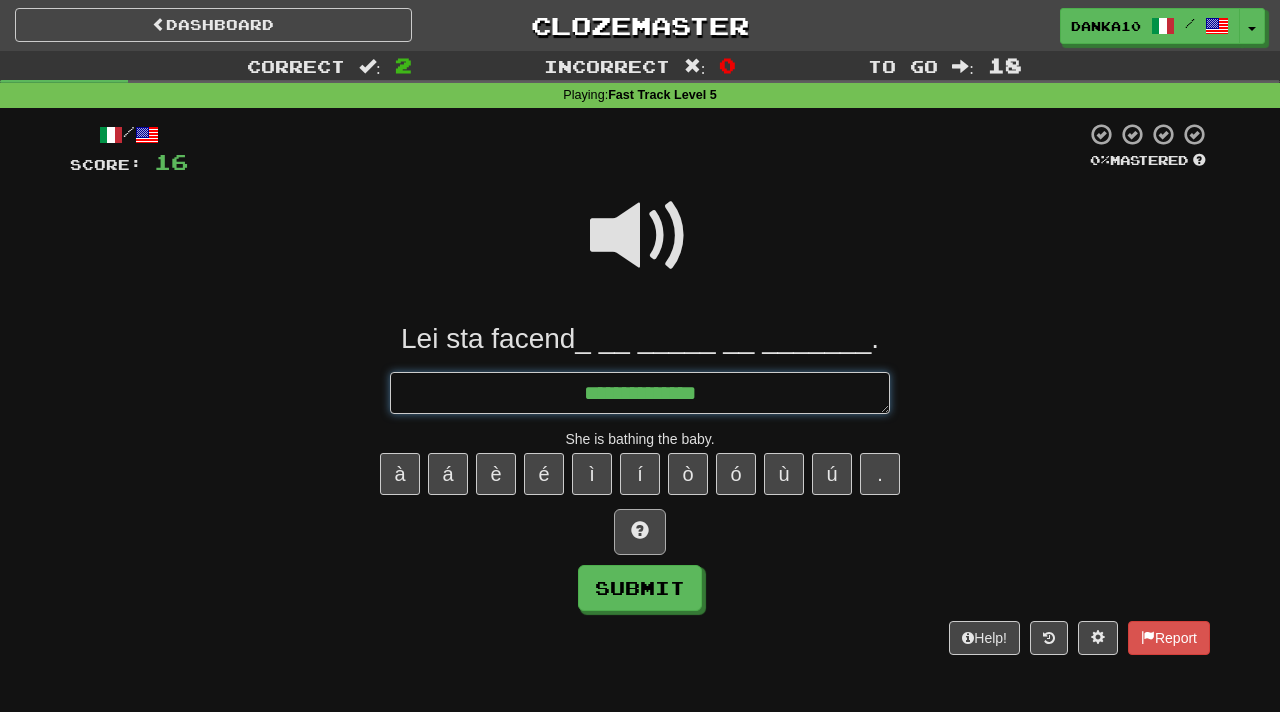 type on "*" 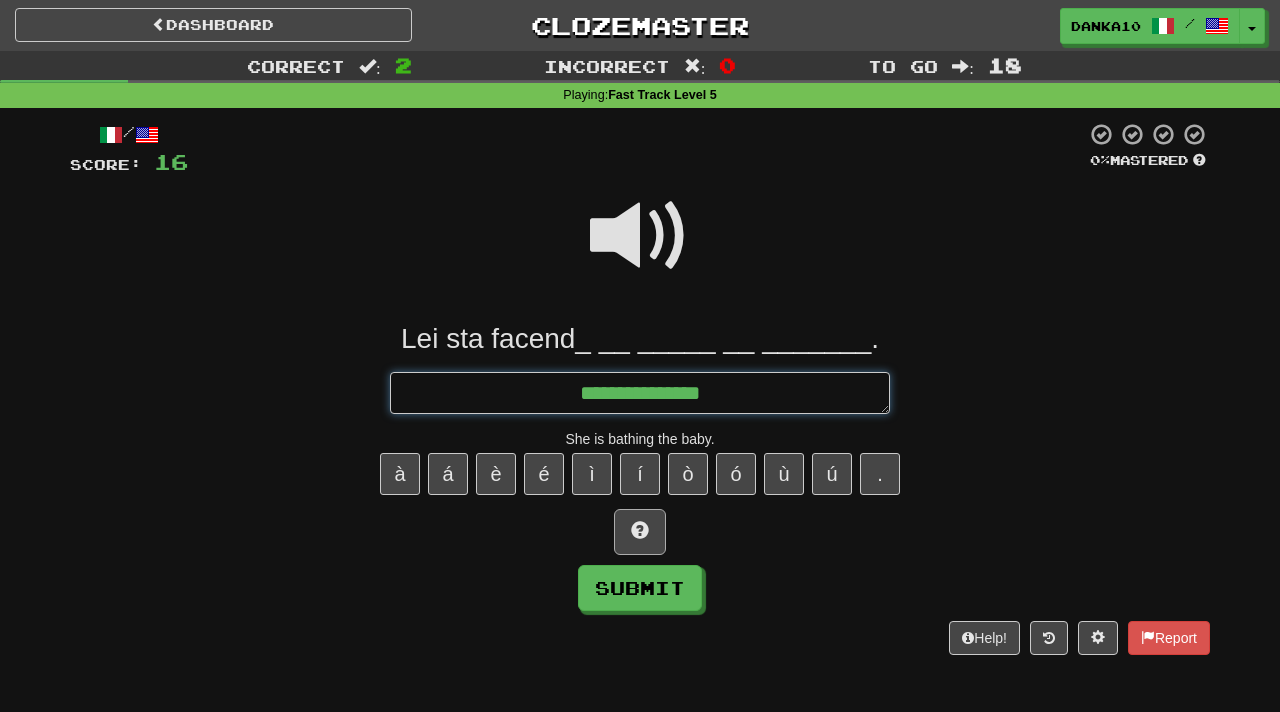 type on "*" 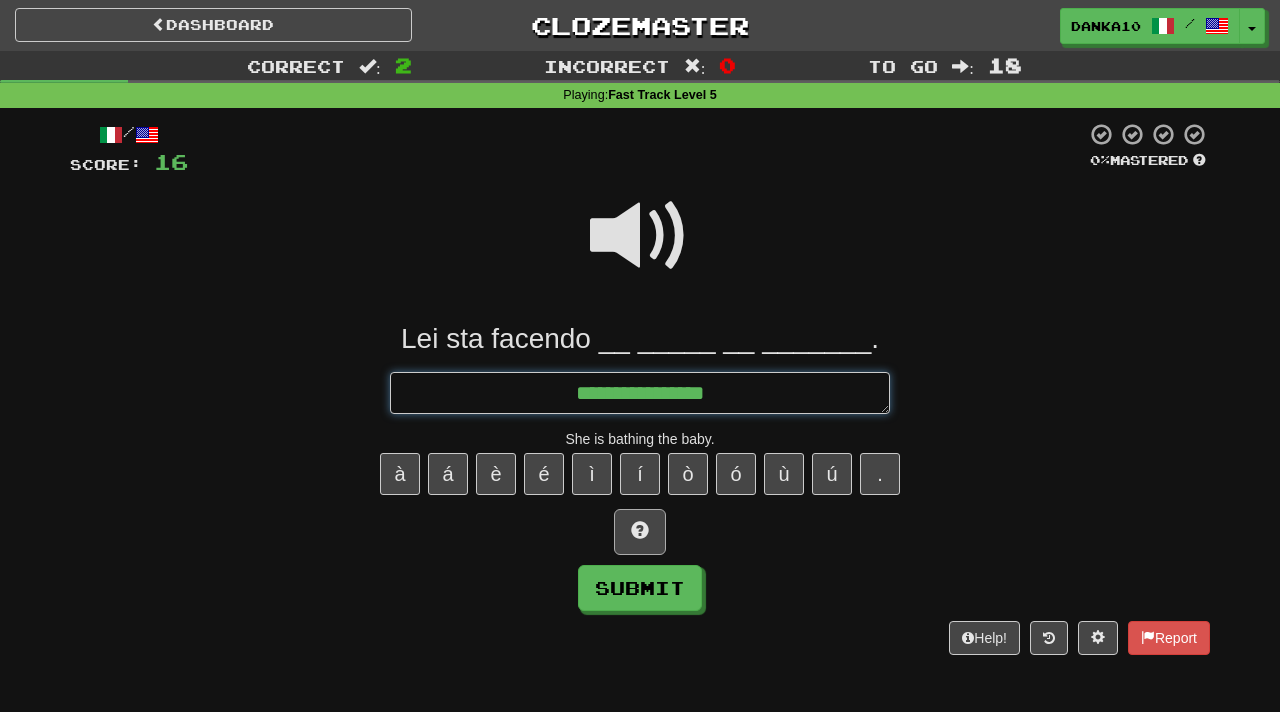 type on "*" 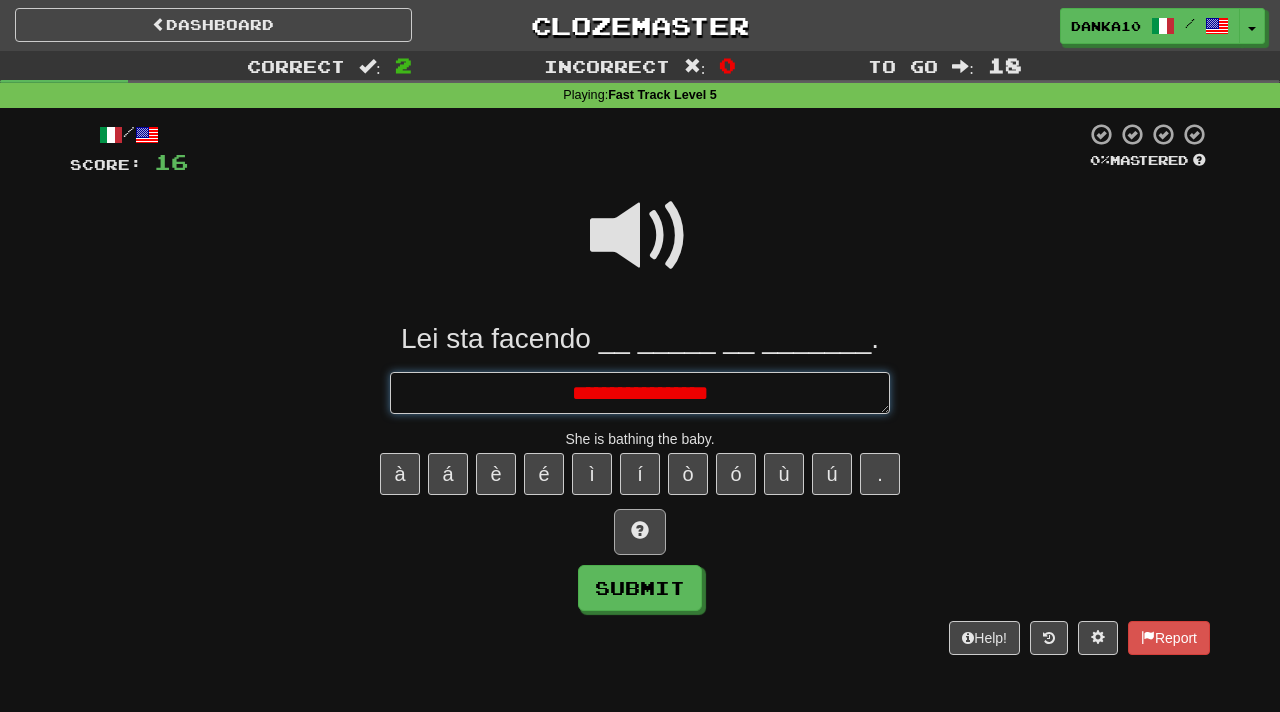 type on "*" 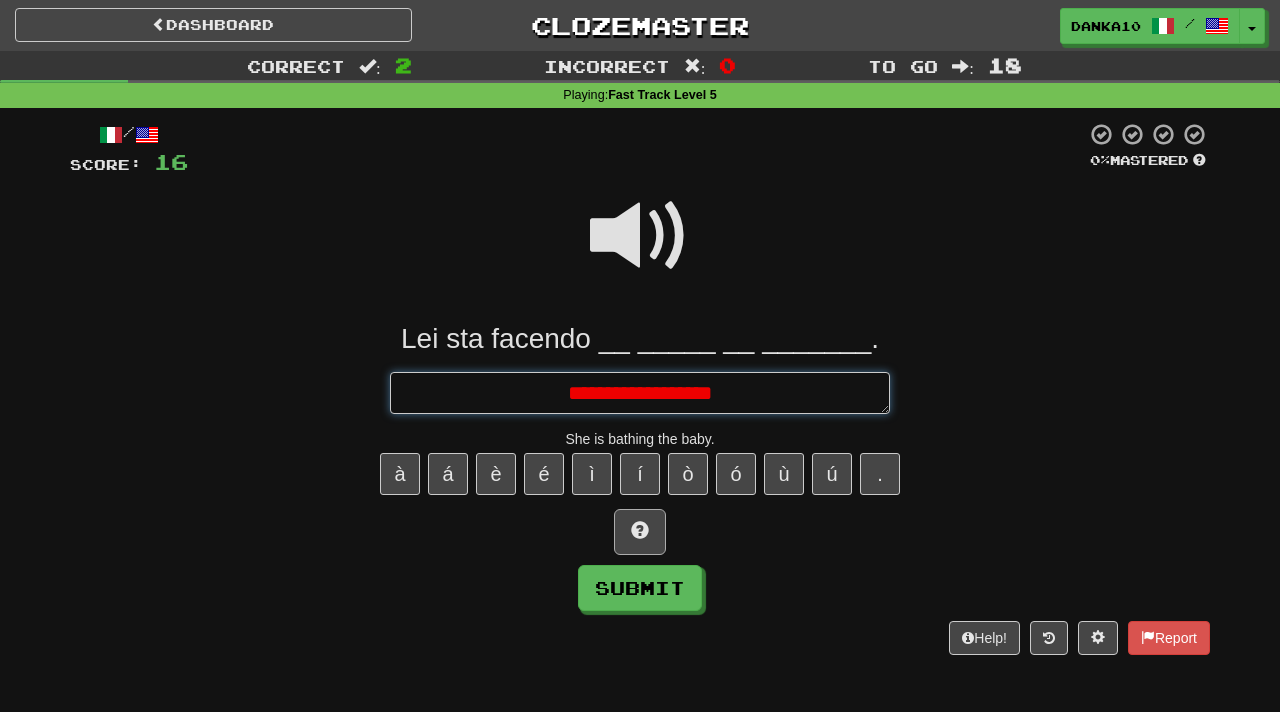 type on "*" 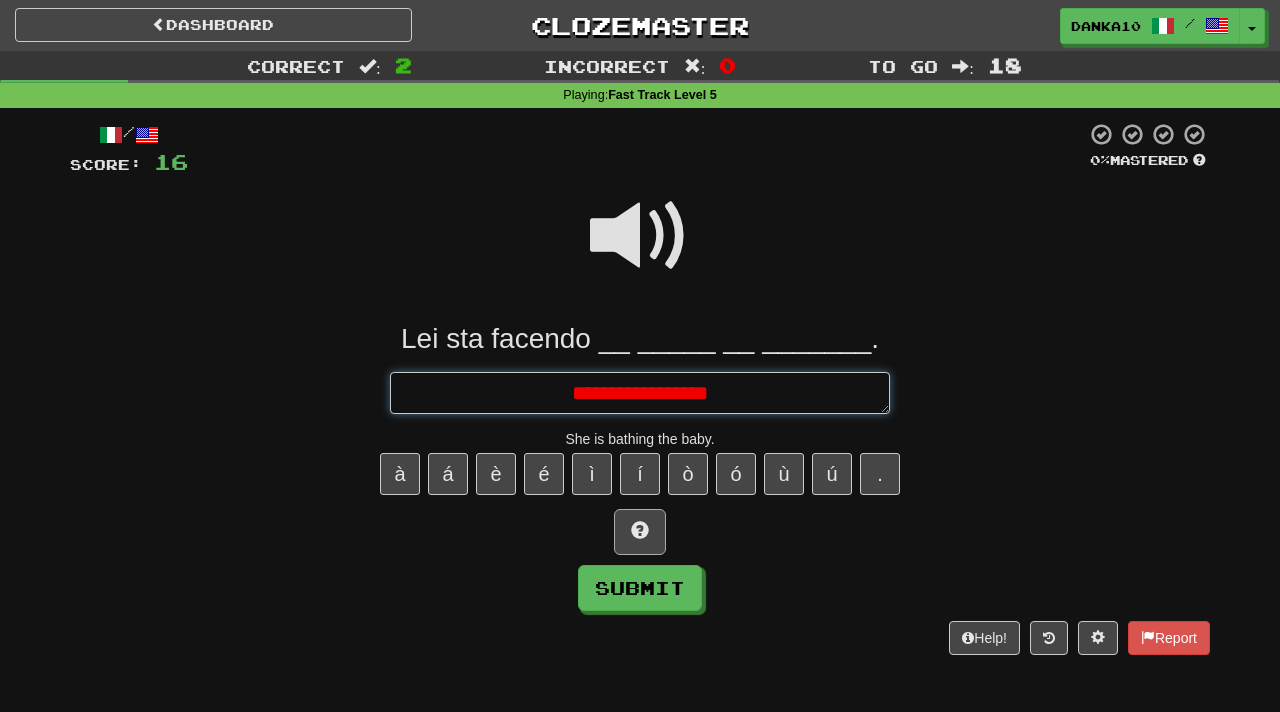 type on "*" 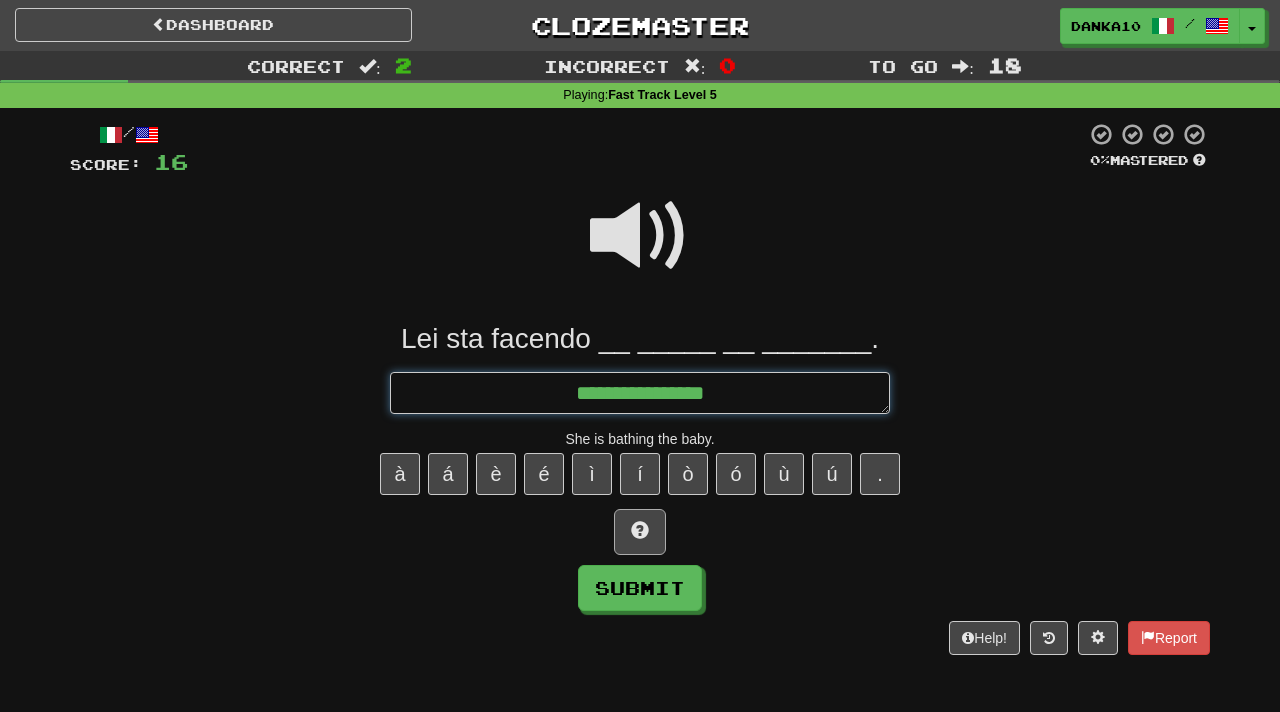 type on "*" 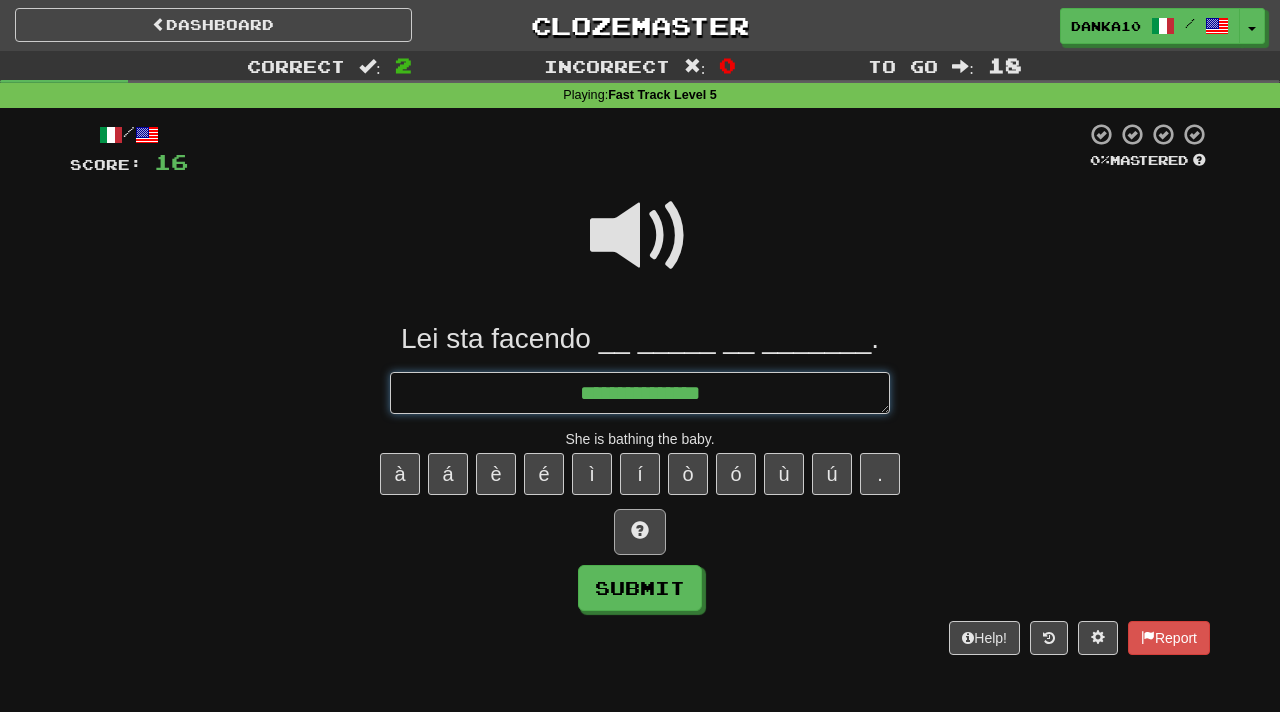 type on "*" 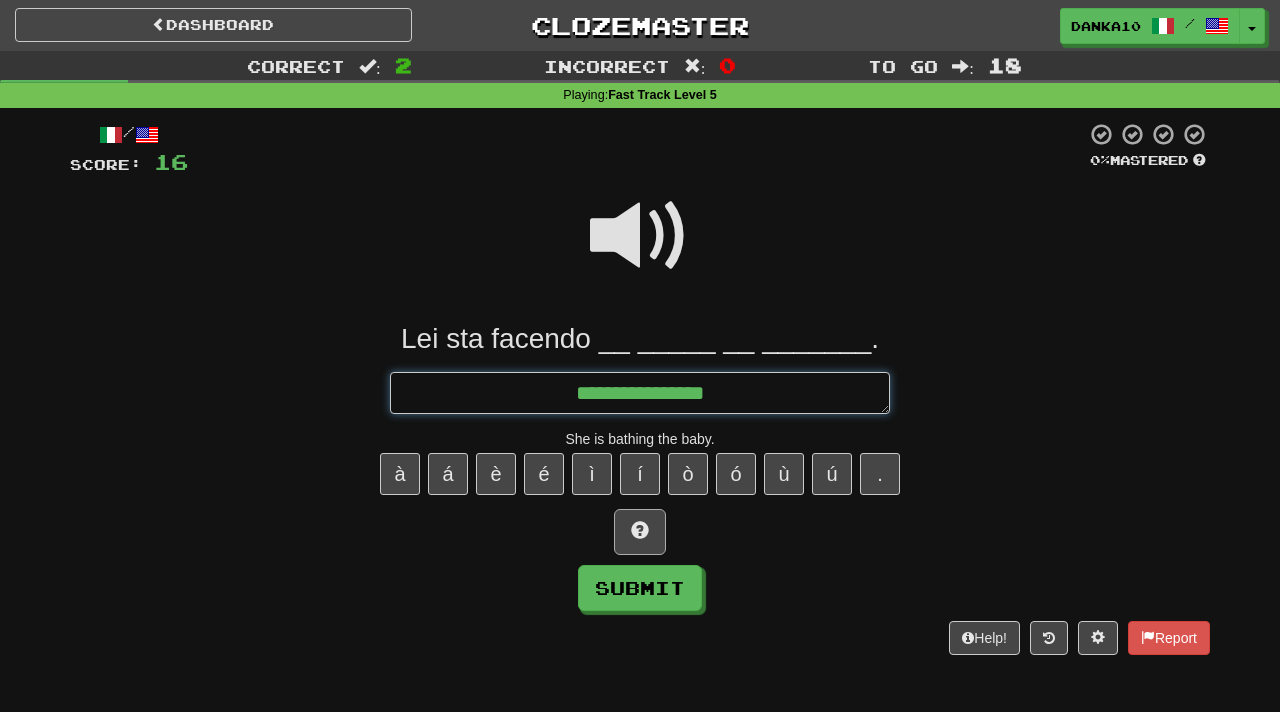 type on "*" 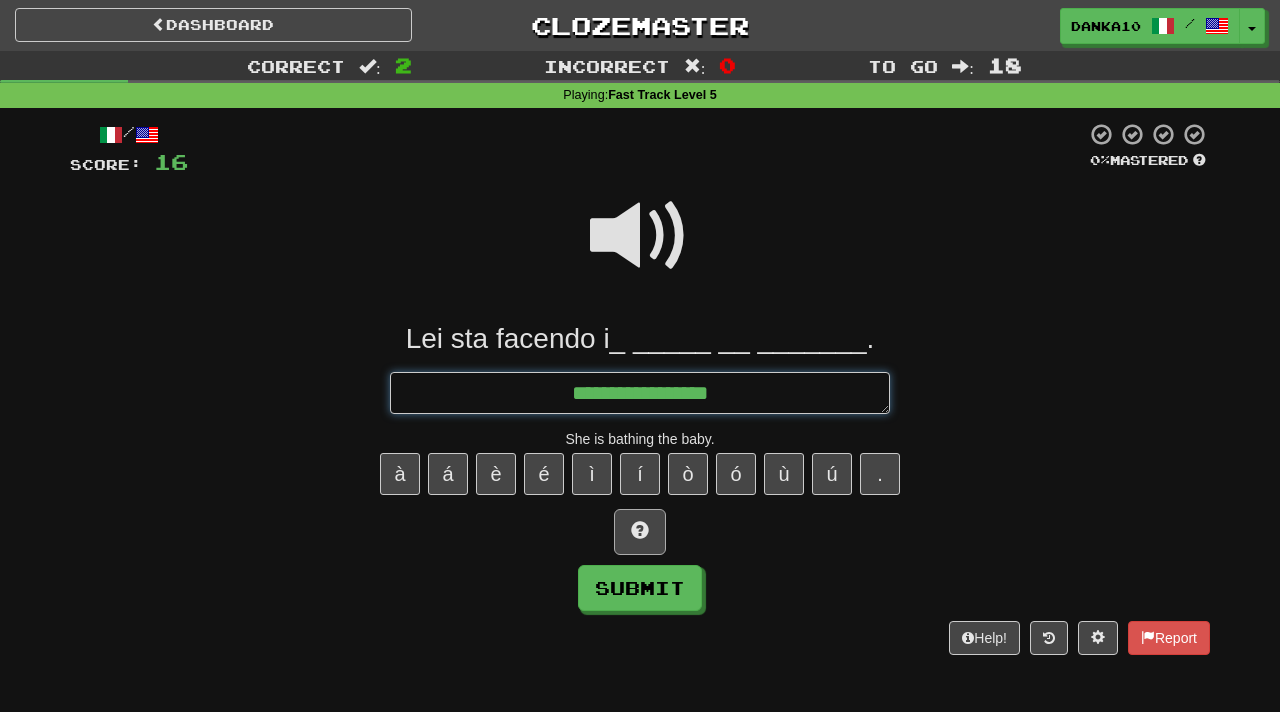 type on "*" 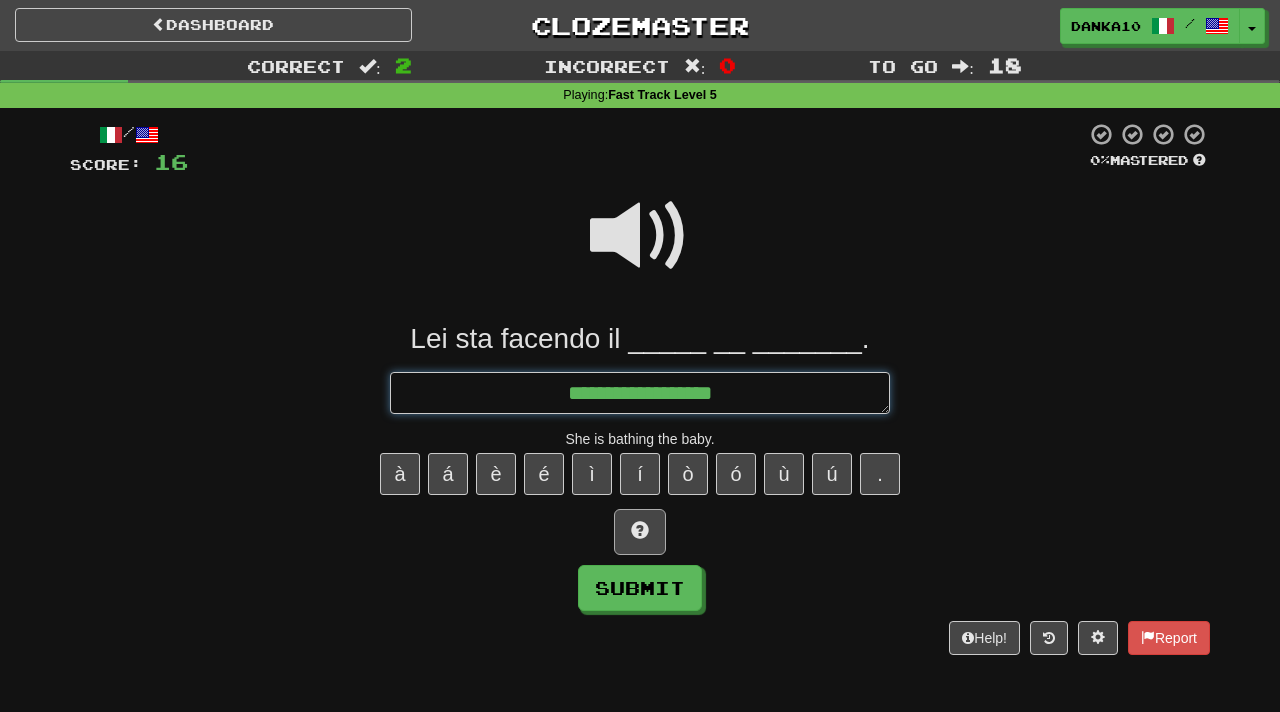 type on "*" 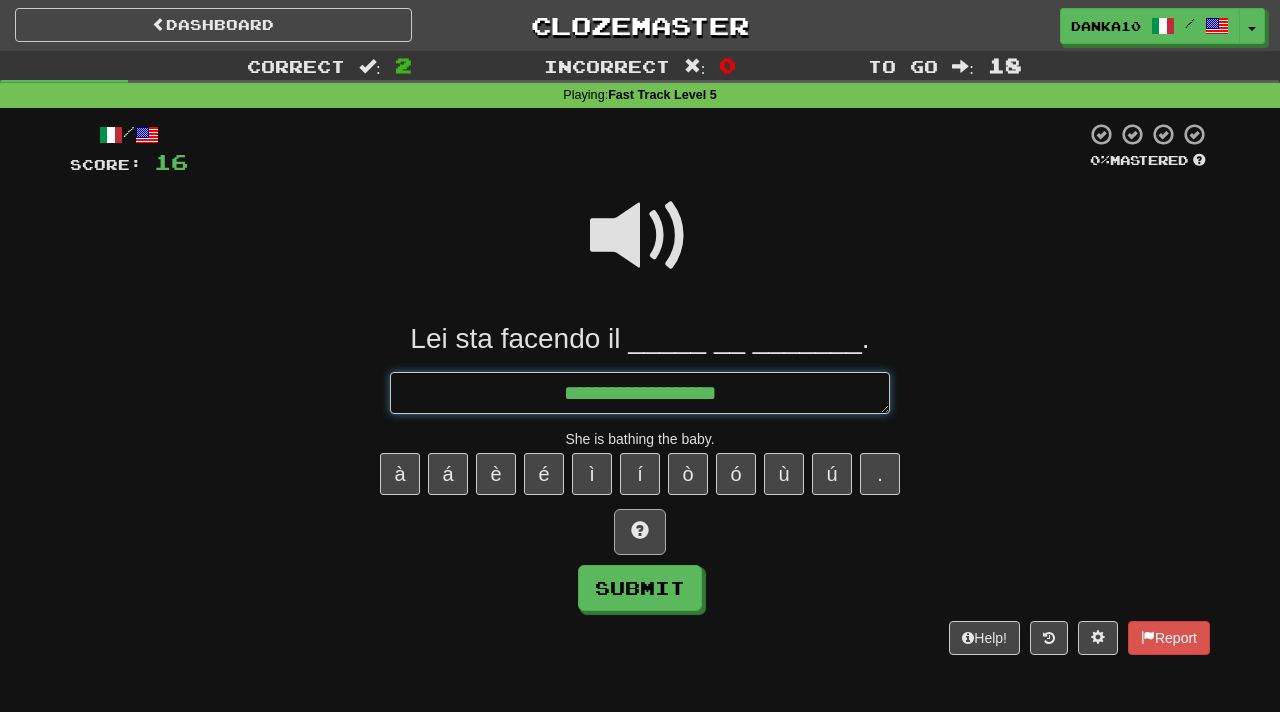 type on "*" 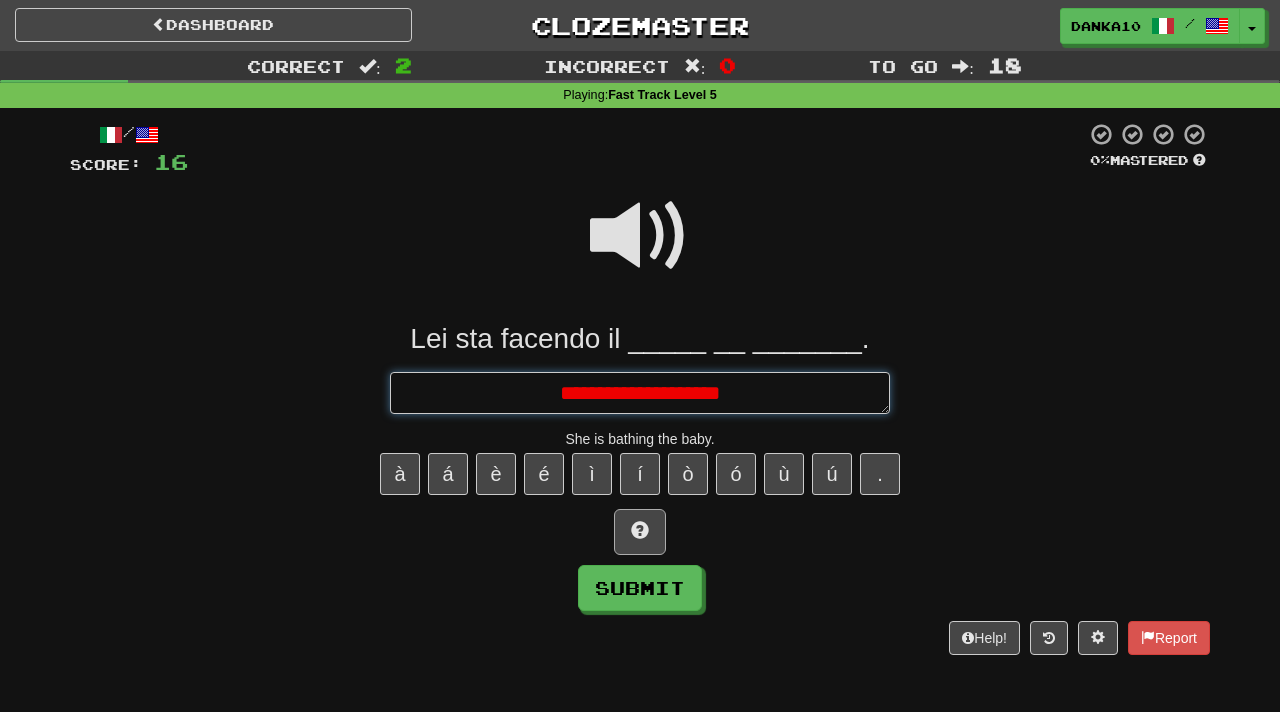 type on "**********" 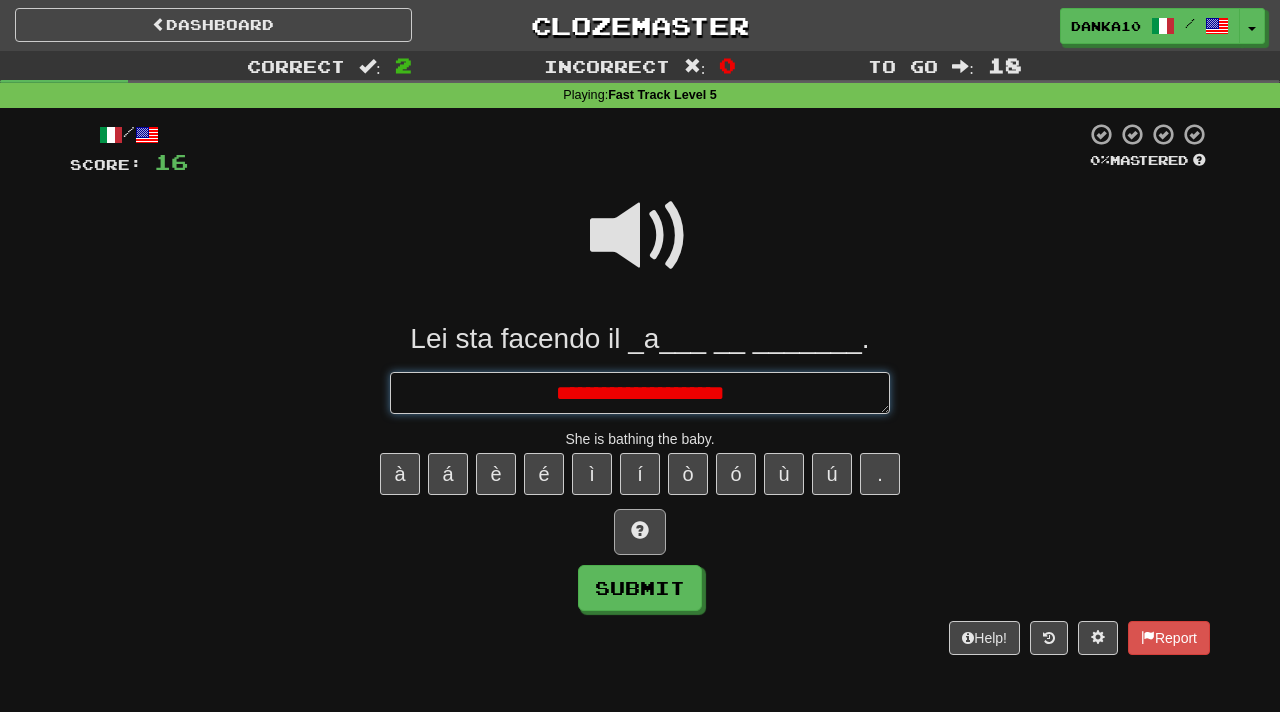 type on "*" 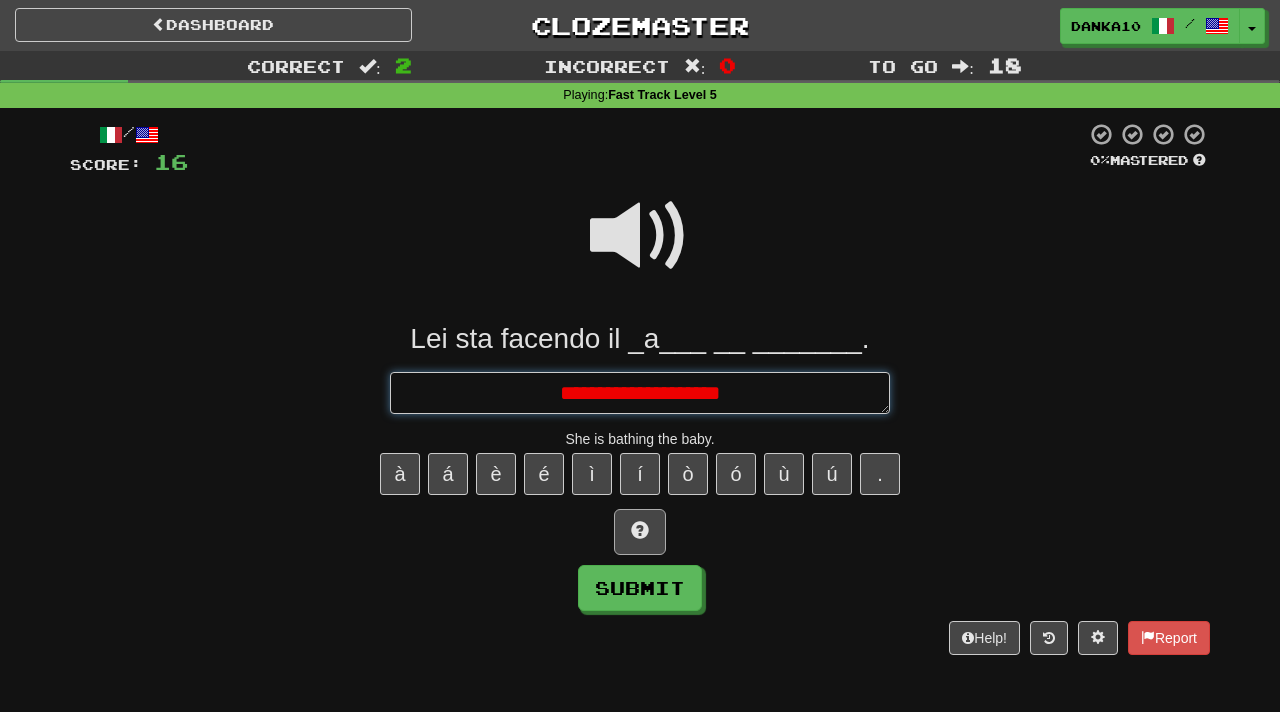 type on "*" 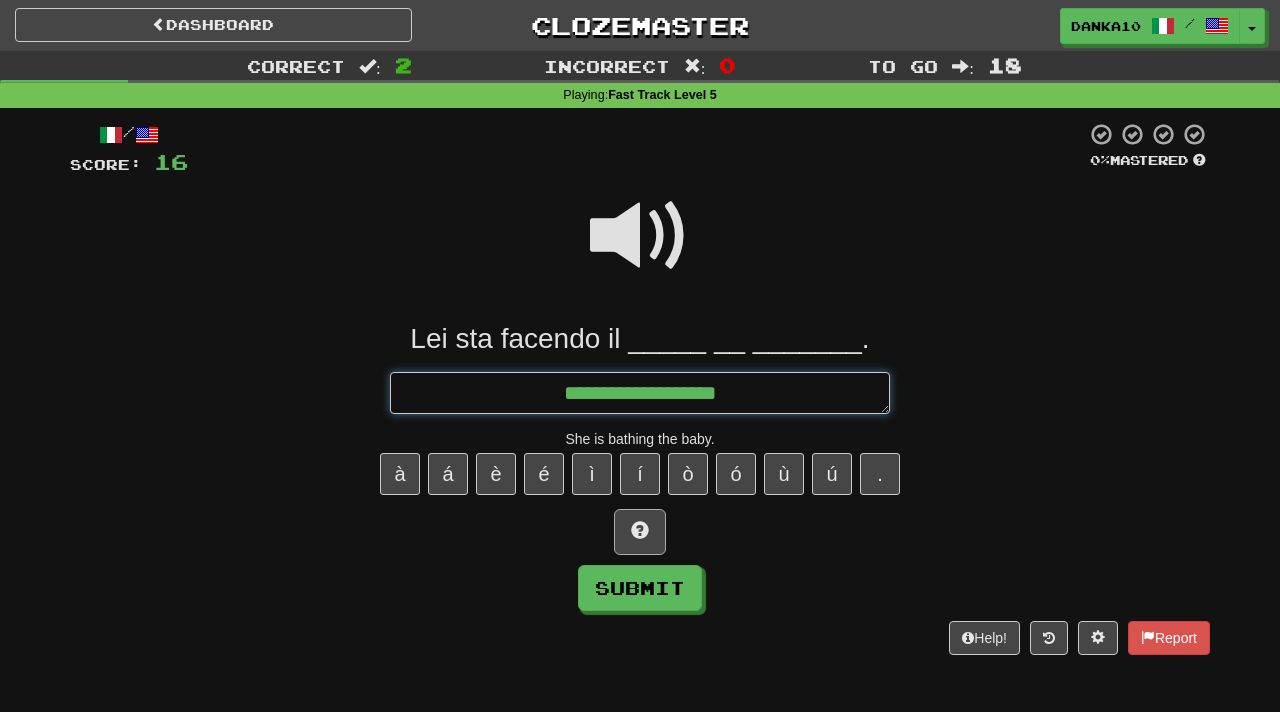 type on "*" 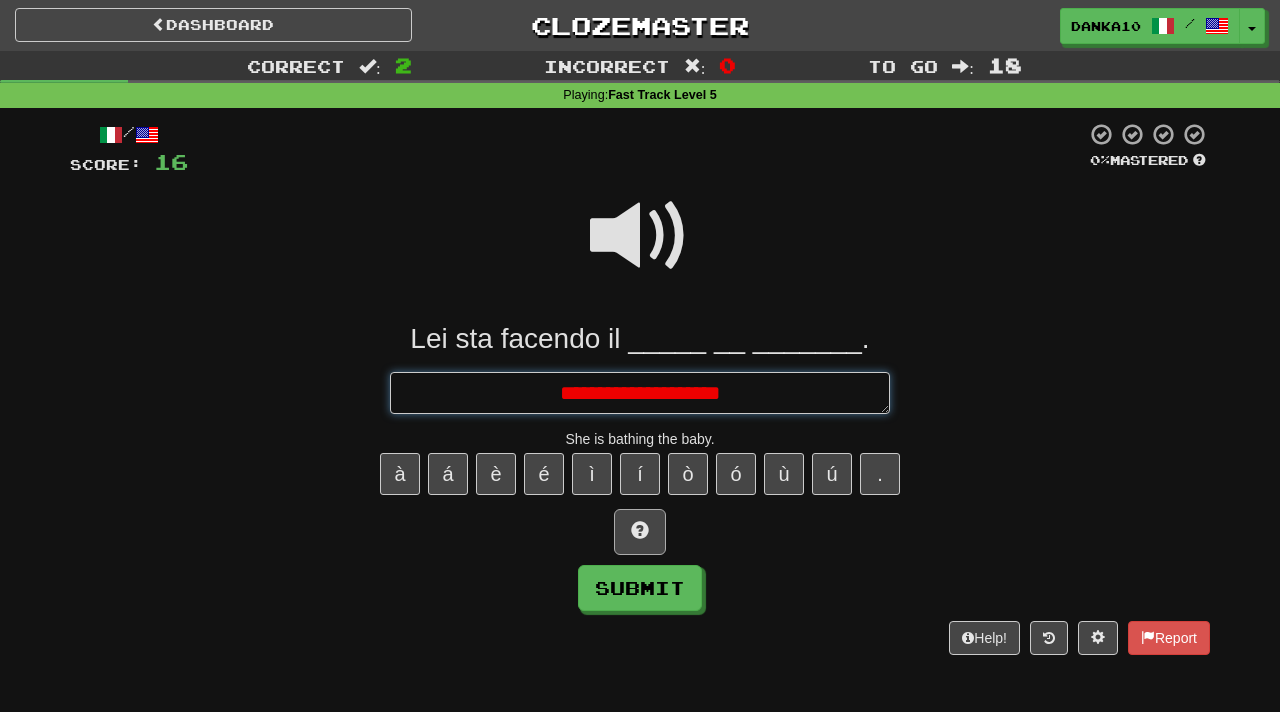 type on "*" 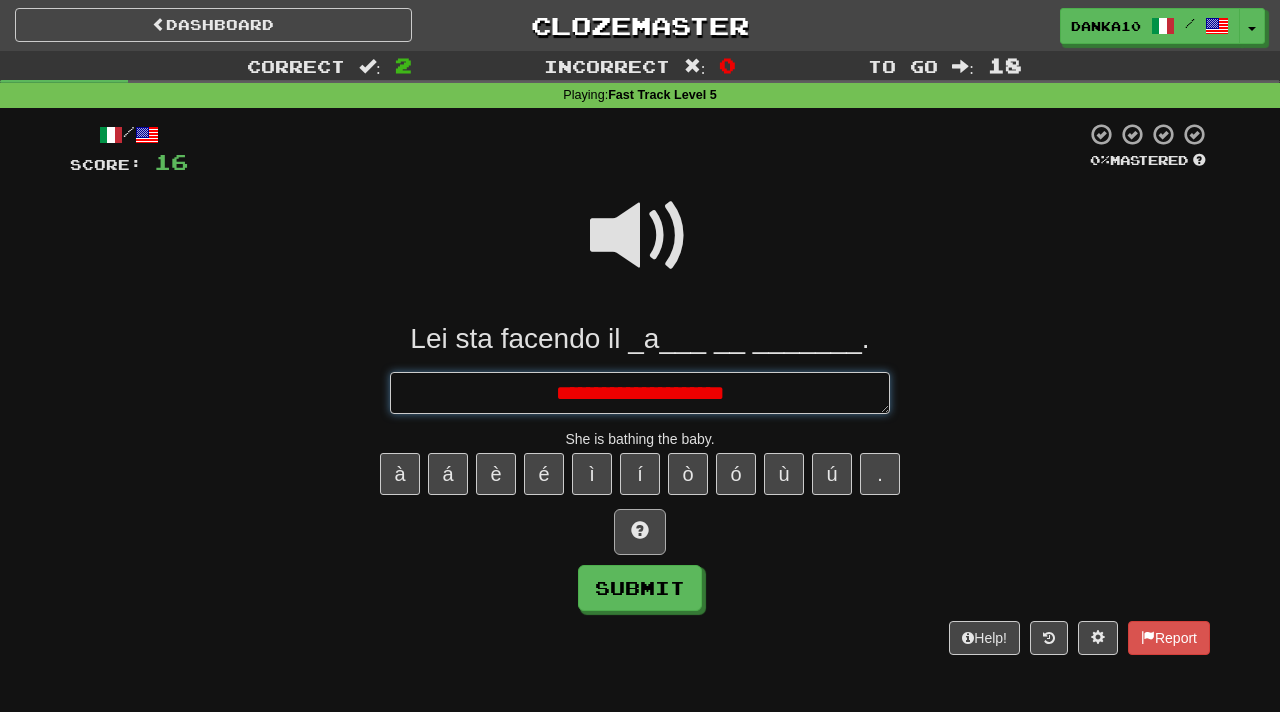 type on "*" 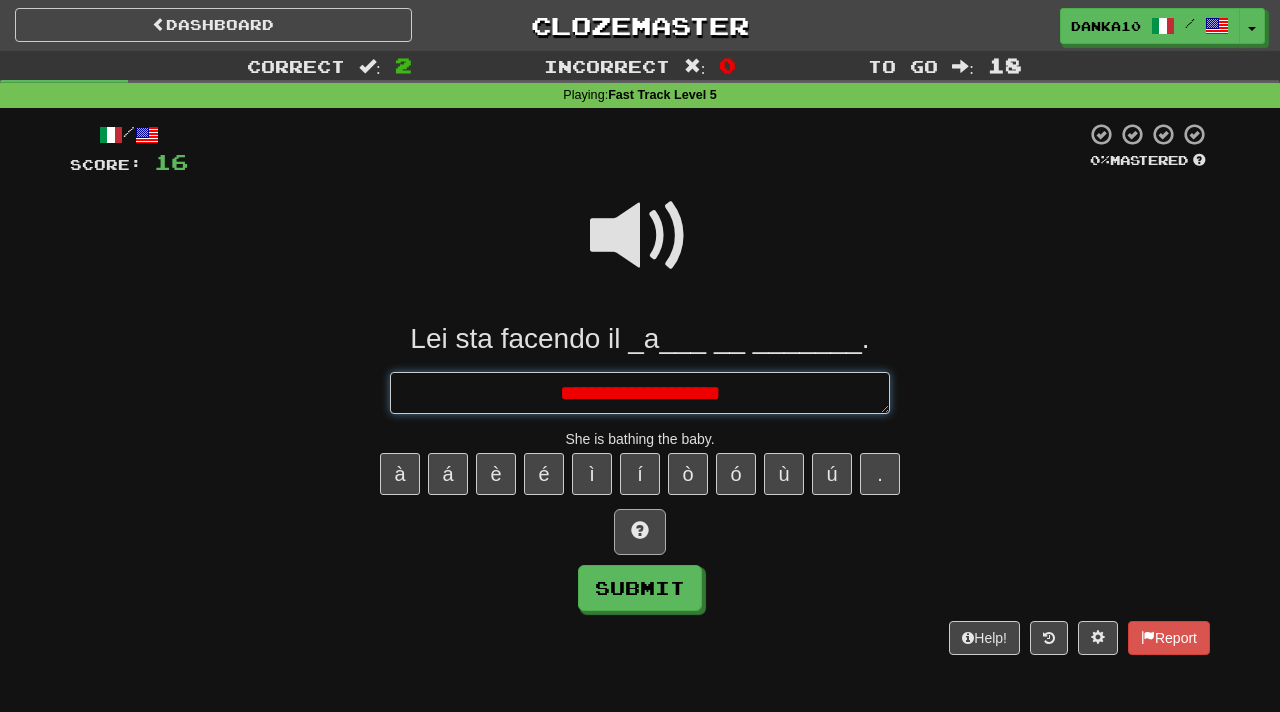 type on "*" 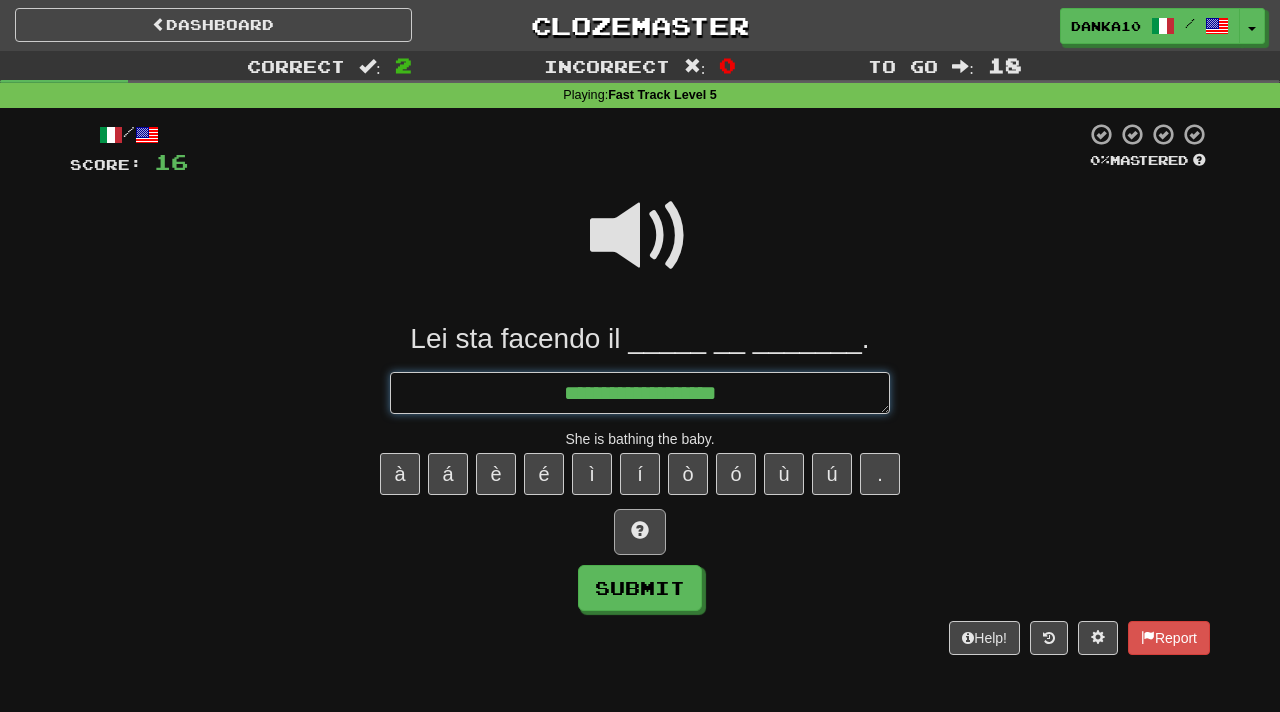 type on "**********" 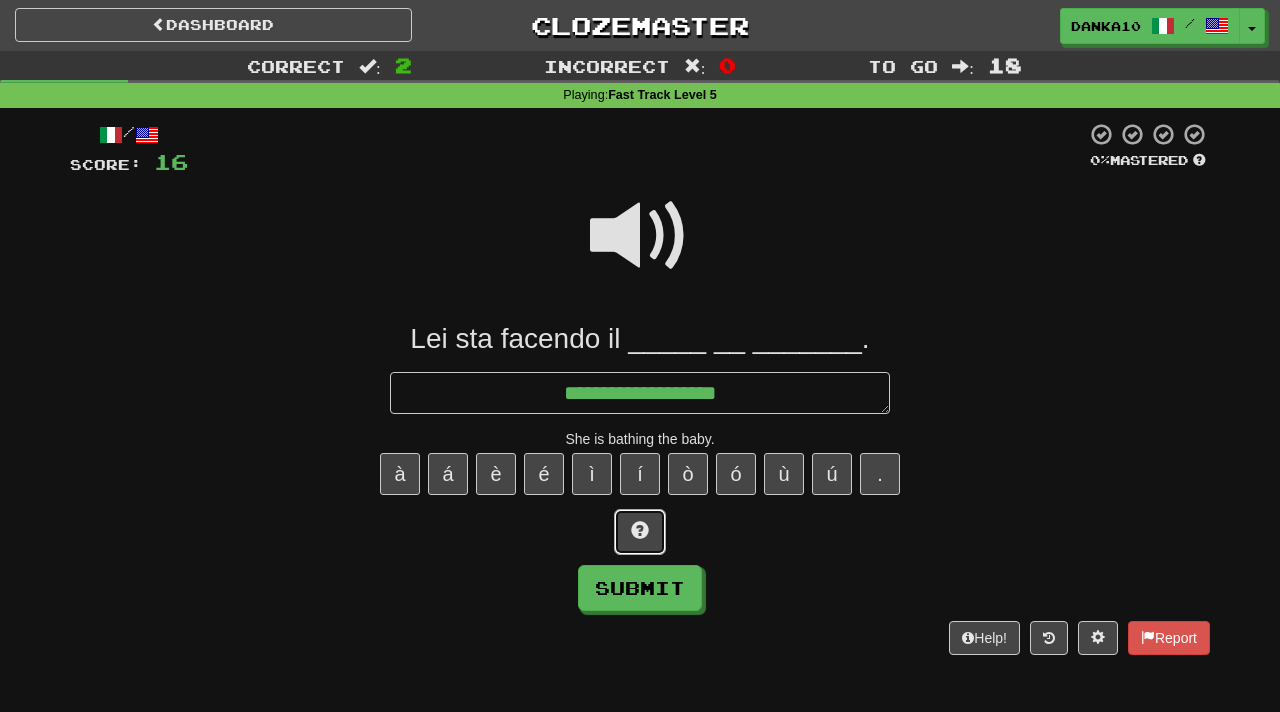 click at bounding box center (640, 532) 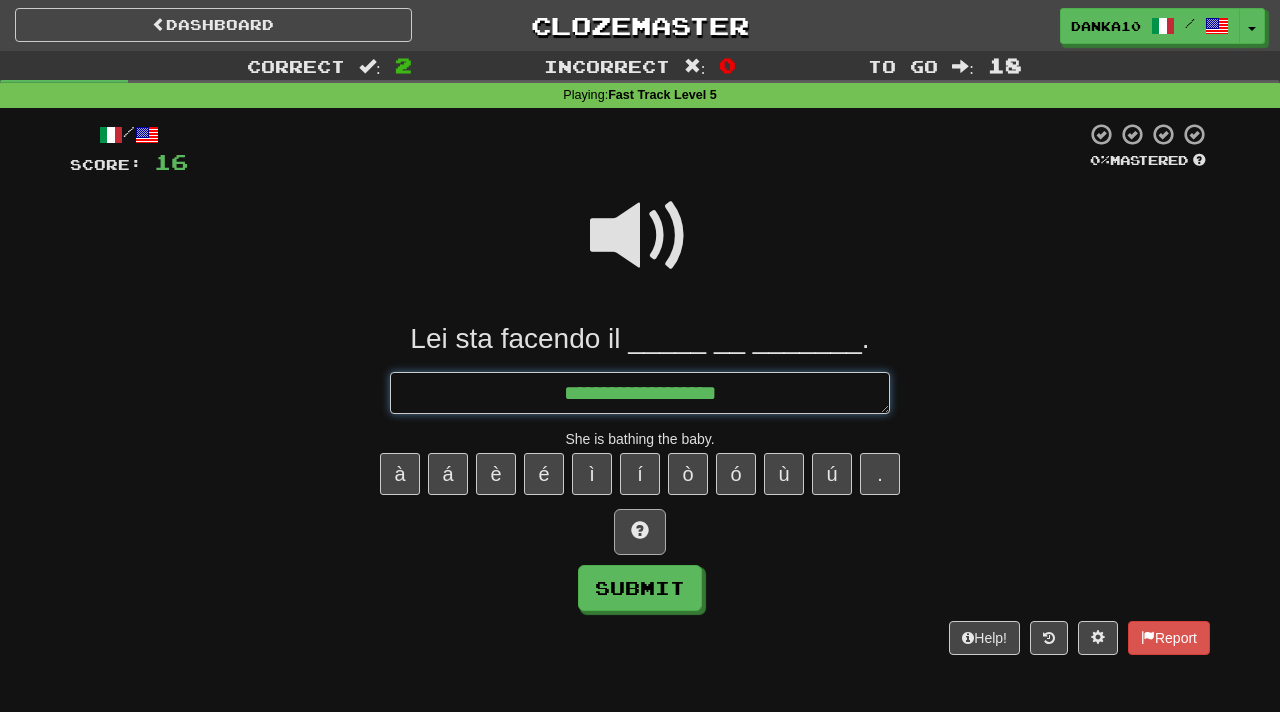type 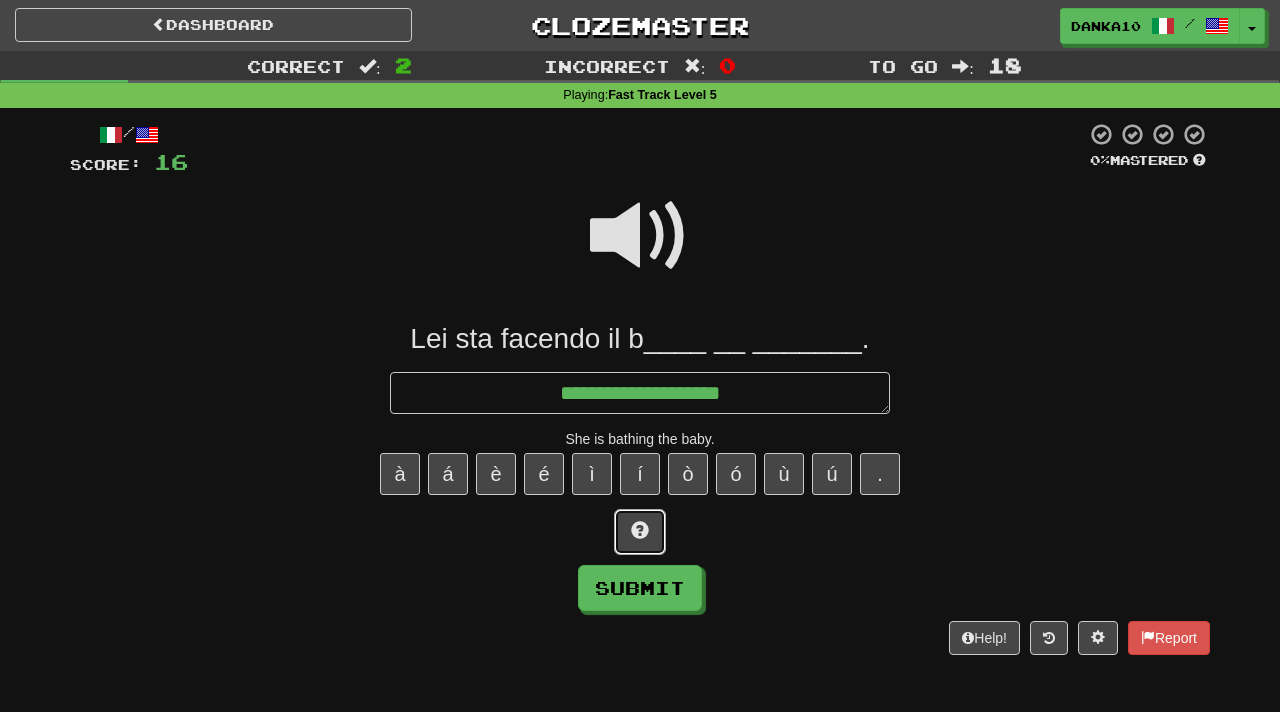click at bounding box center (640, 532) 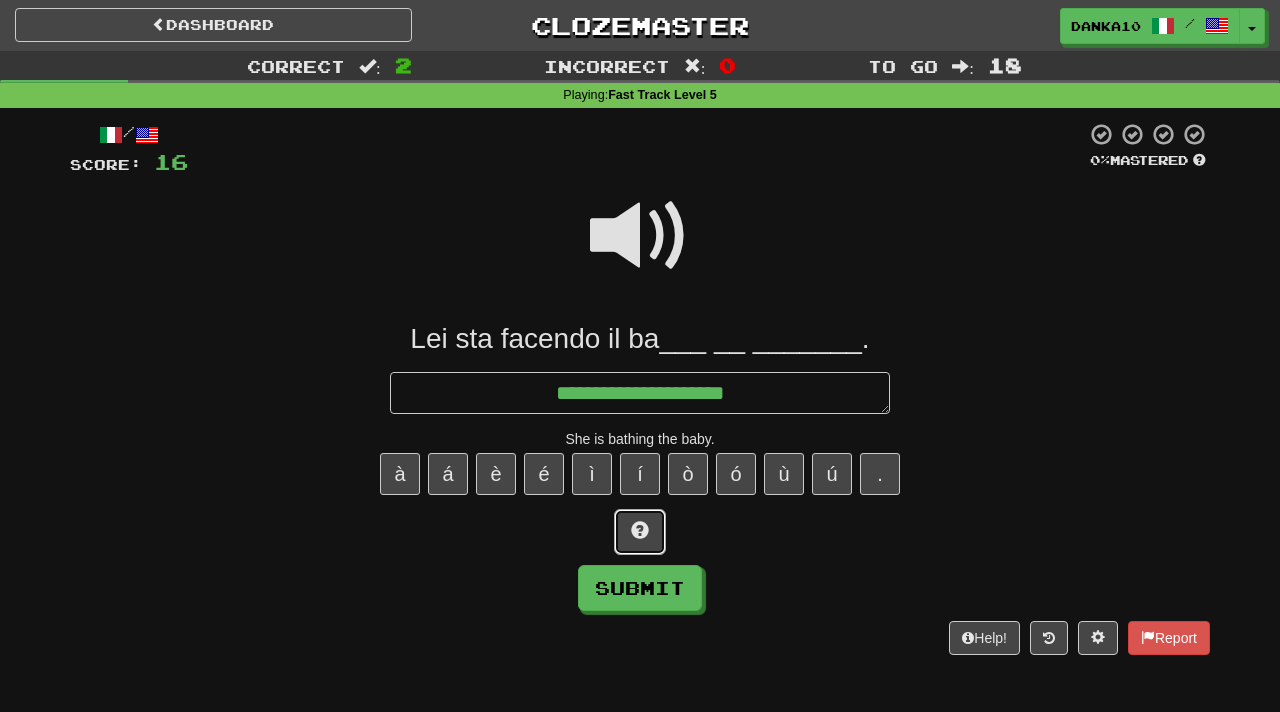 click at bounding box center (640, 532) 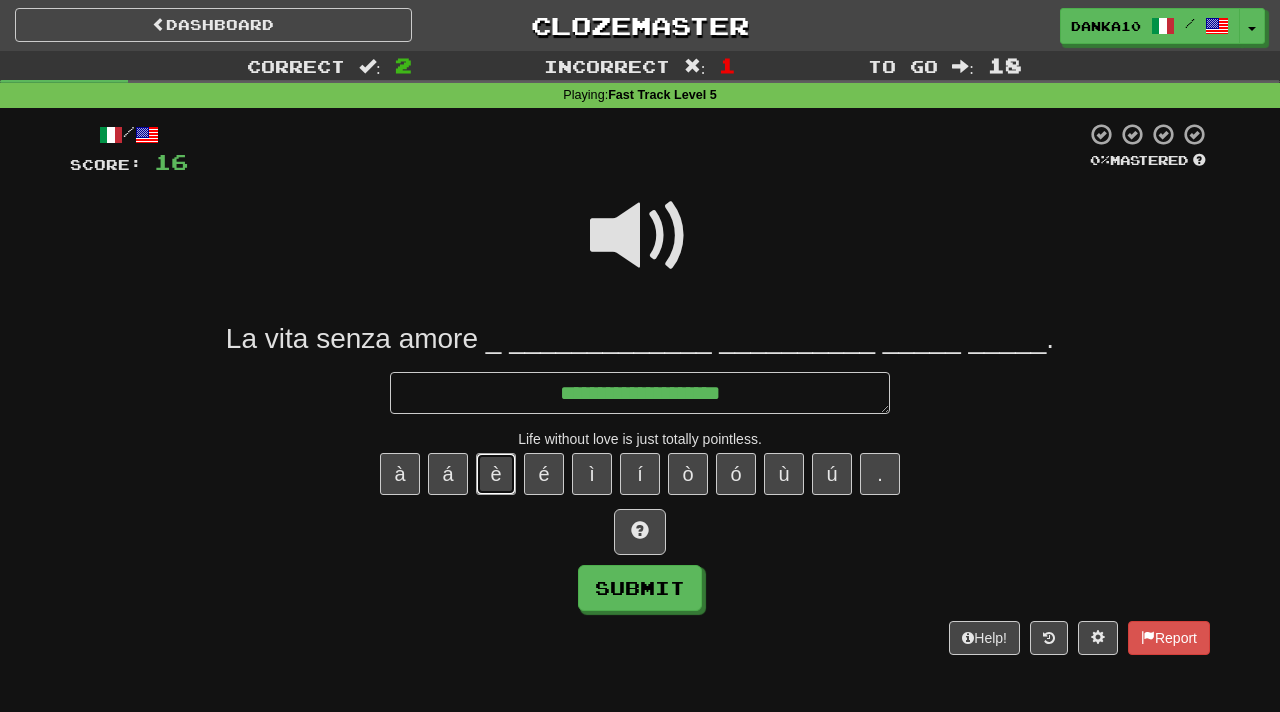 click on "è" at bounding box center (496, 474) 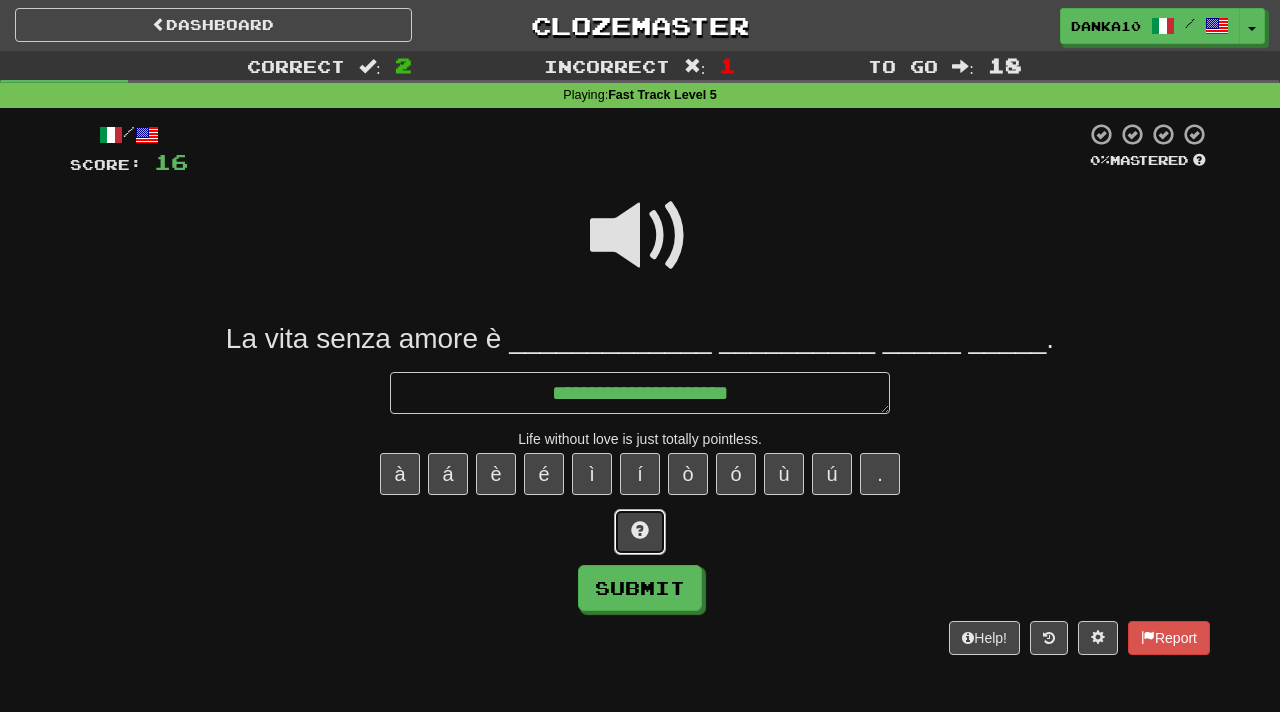click at bounding box center (640, 532) 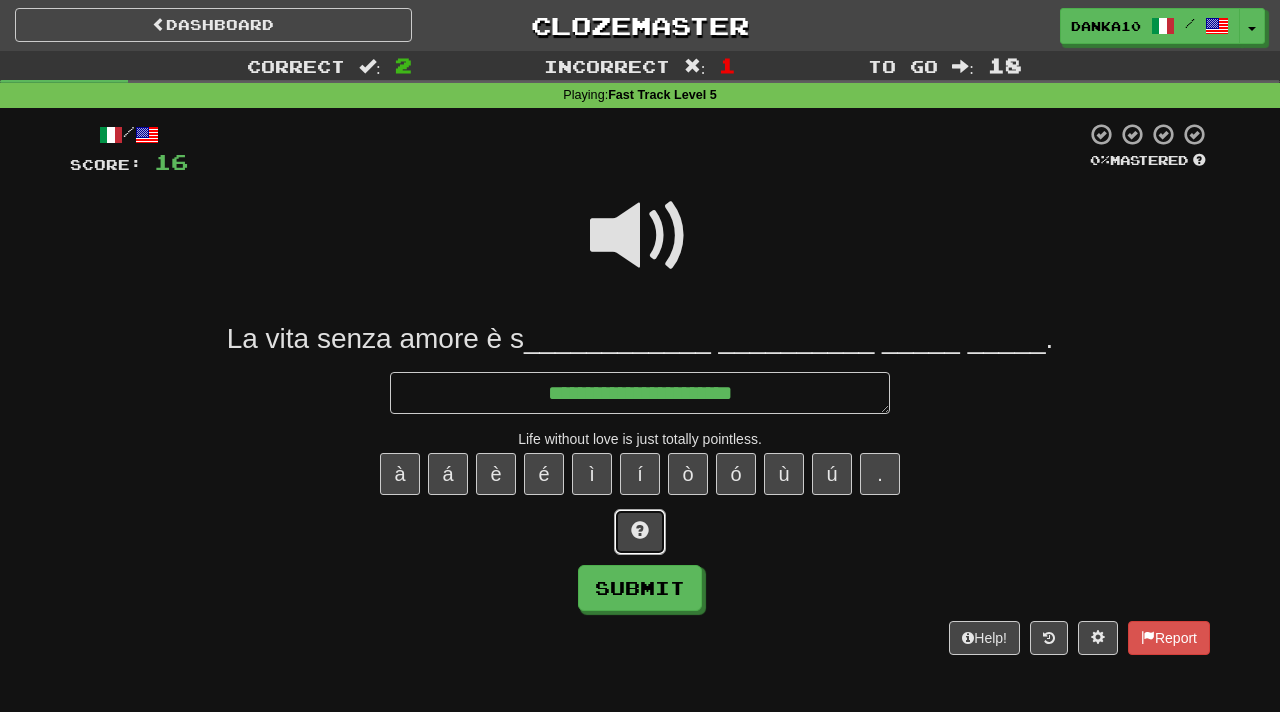 click at bounding box center [640, 530] 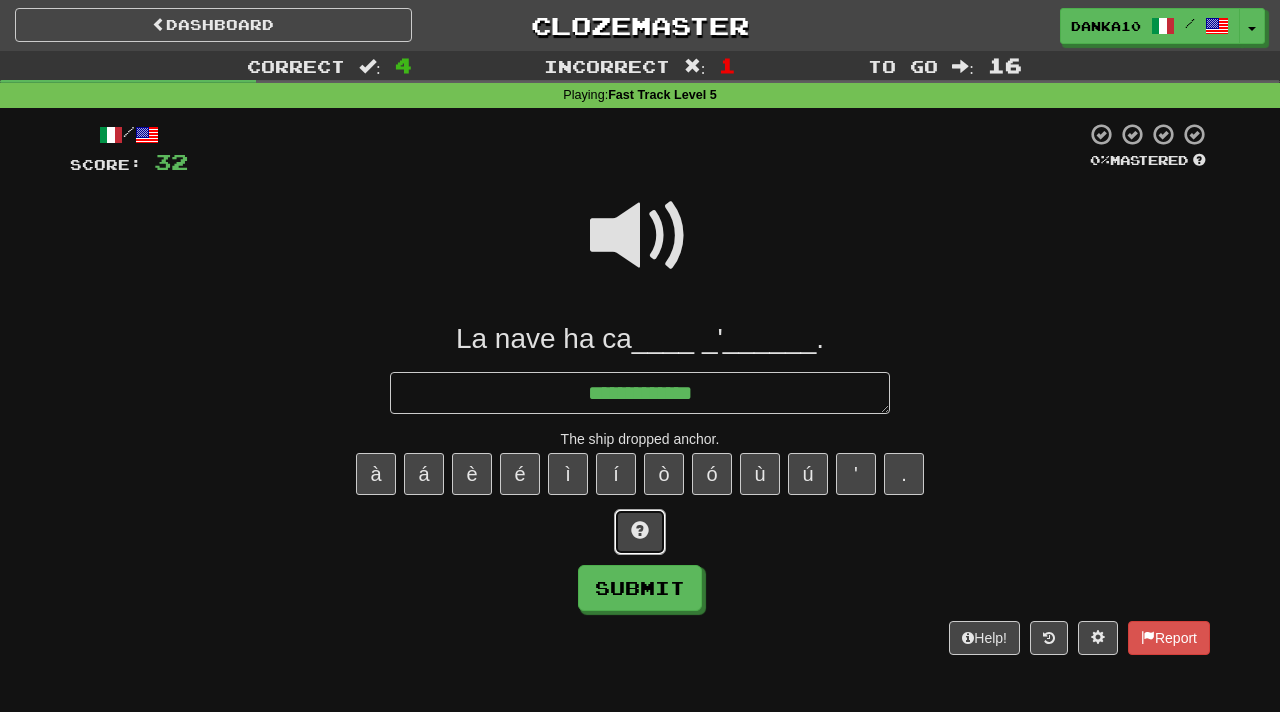 click at bounding box center [640, 530] 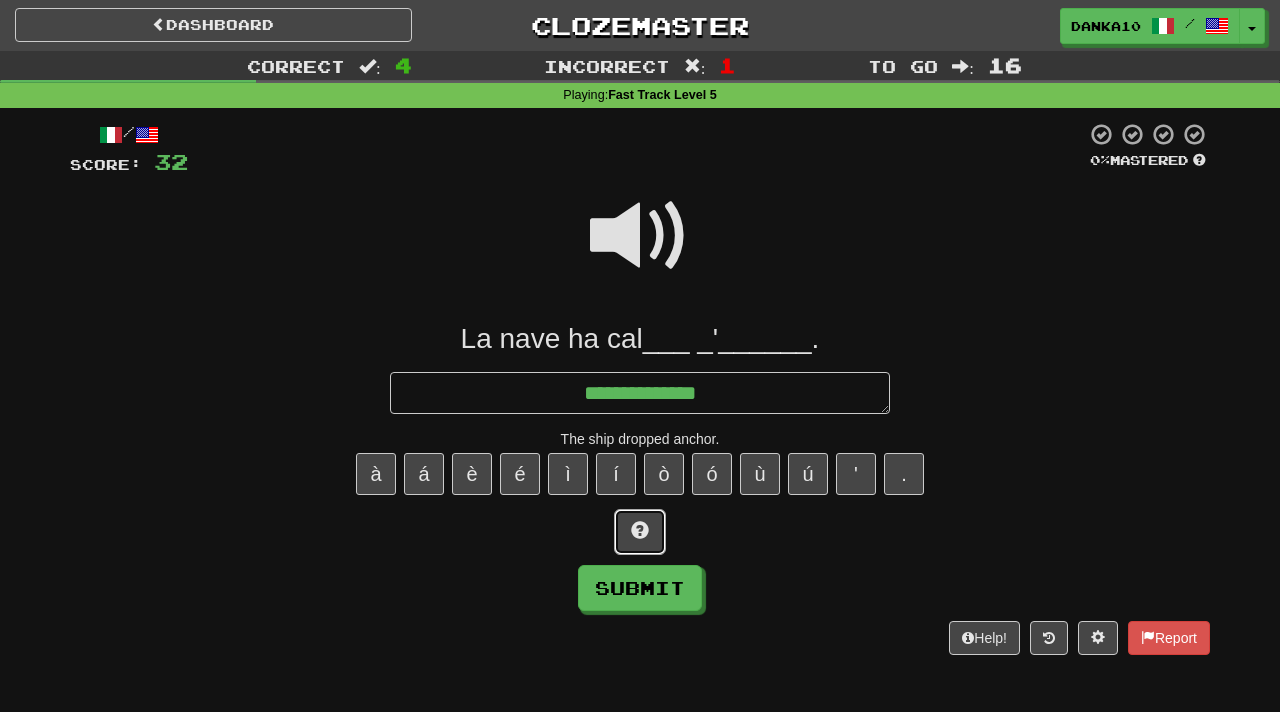 click at bounding box center (640, 530) 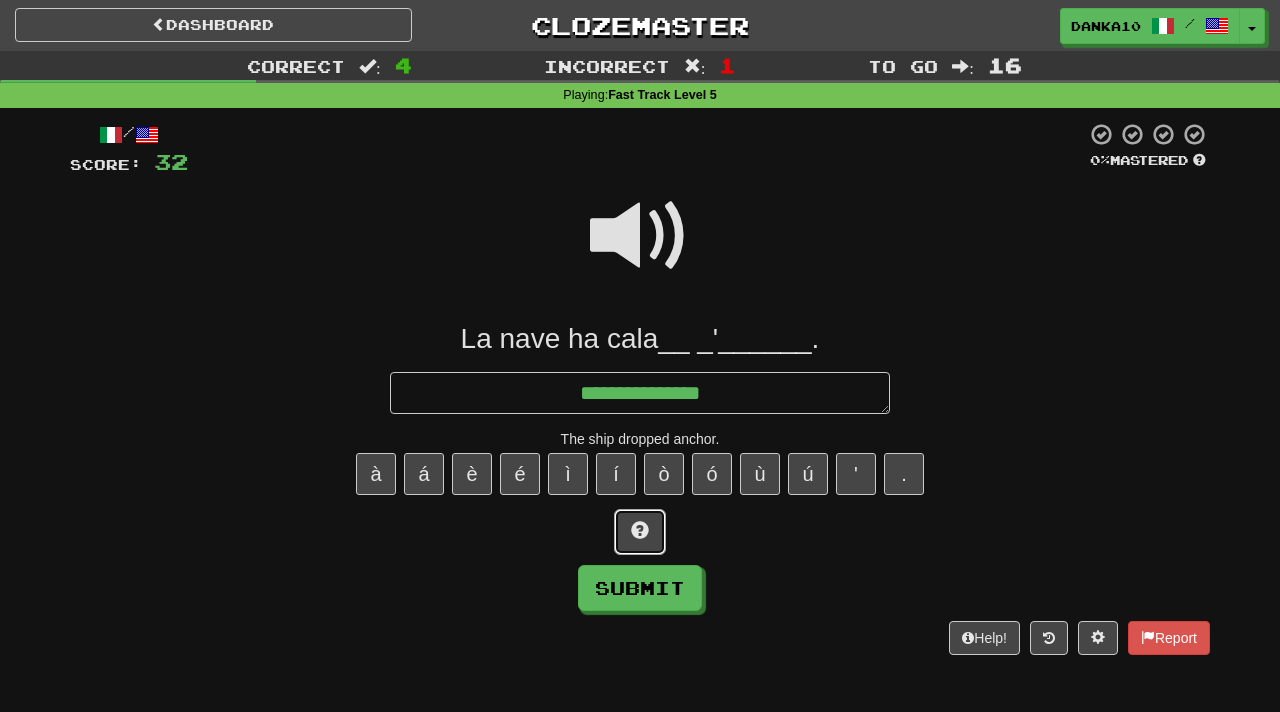 click at bounding box center (640, 530) 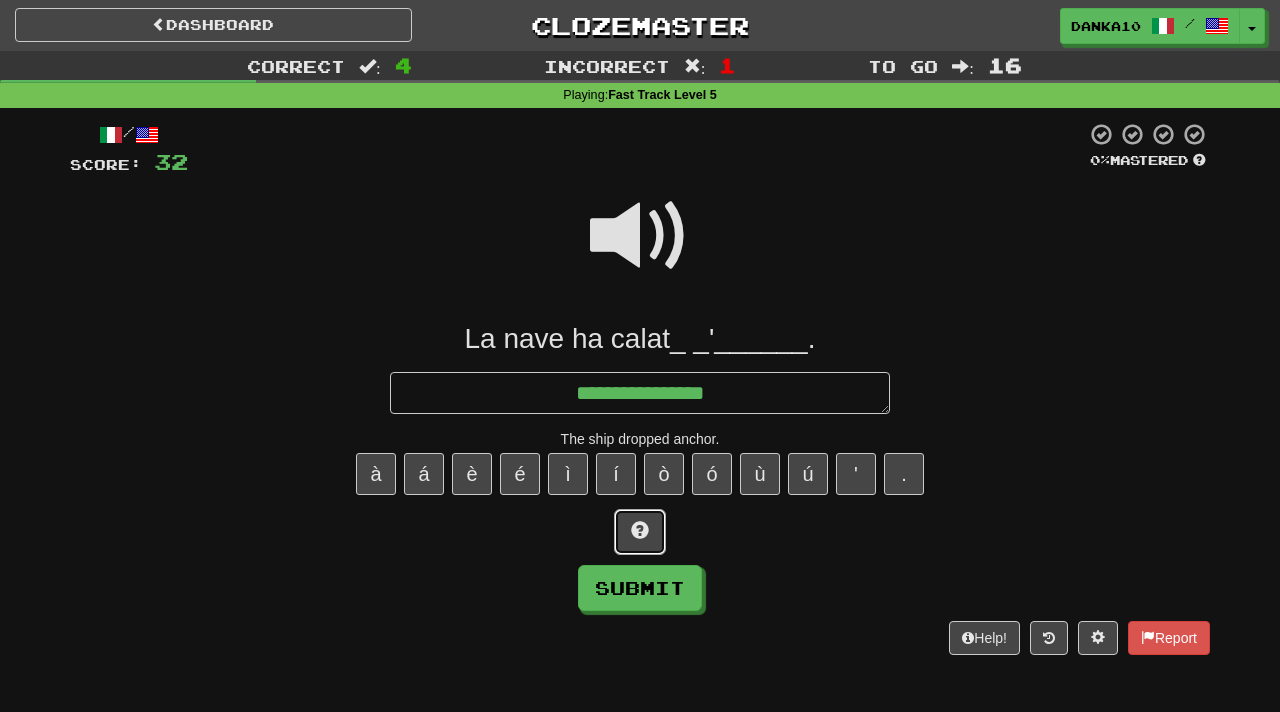 click at bounding box center [640, 530] 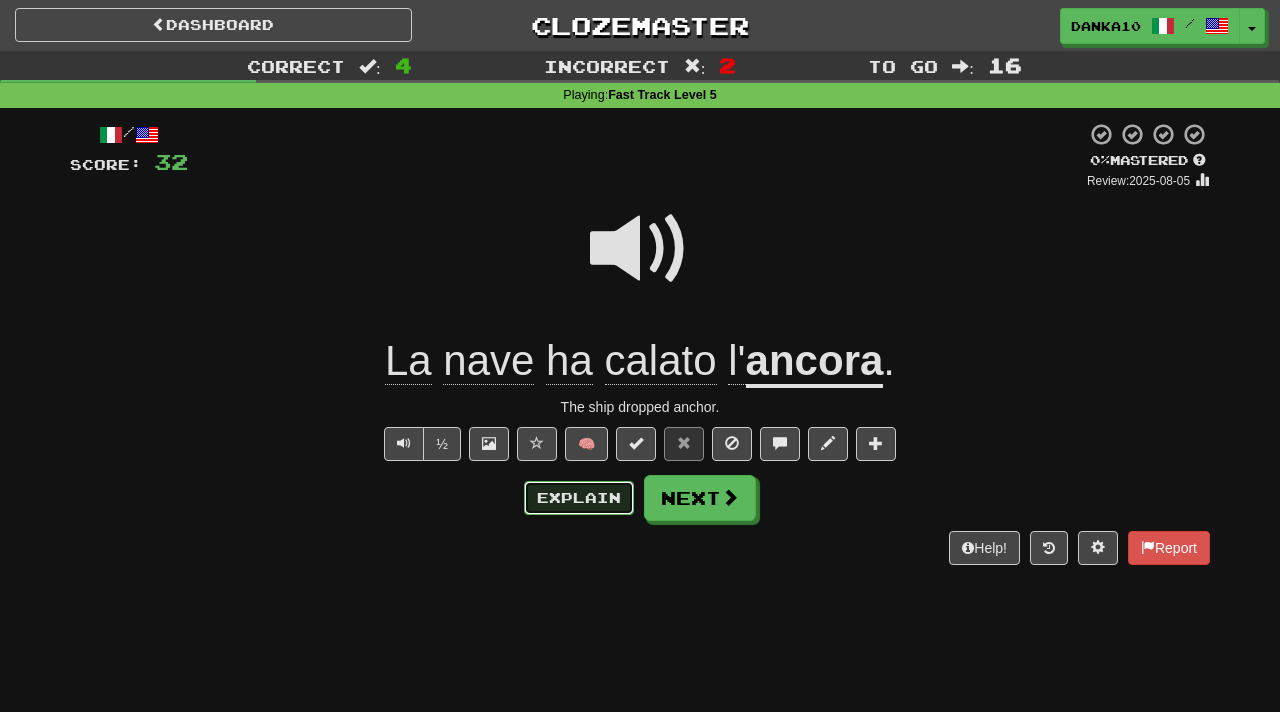 click on "Explain" at bounding box center (579, 498) 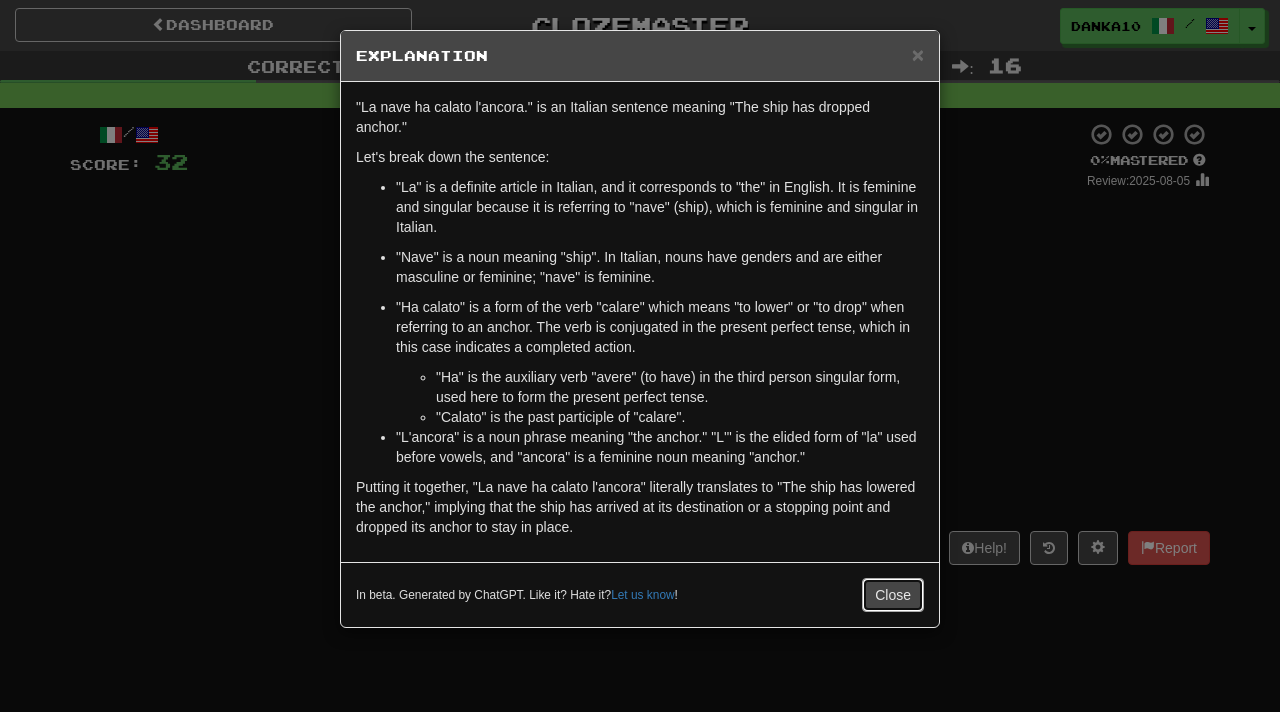 click on "Close" at bounding box center (893, 595) 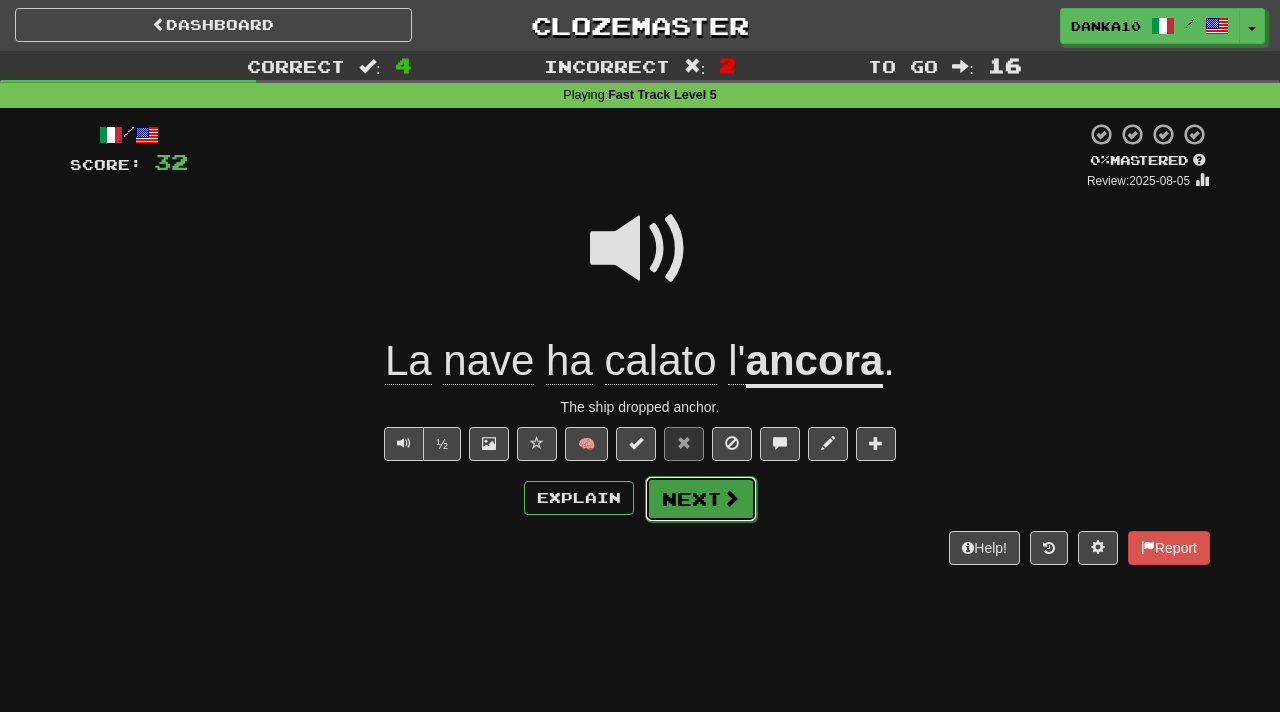 click on "Next" at bounding box center (701, 499) 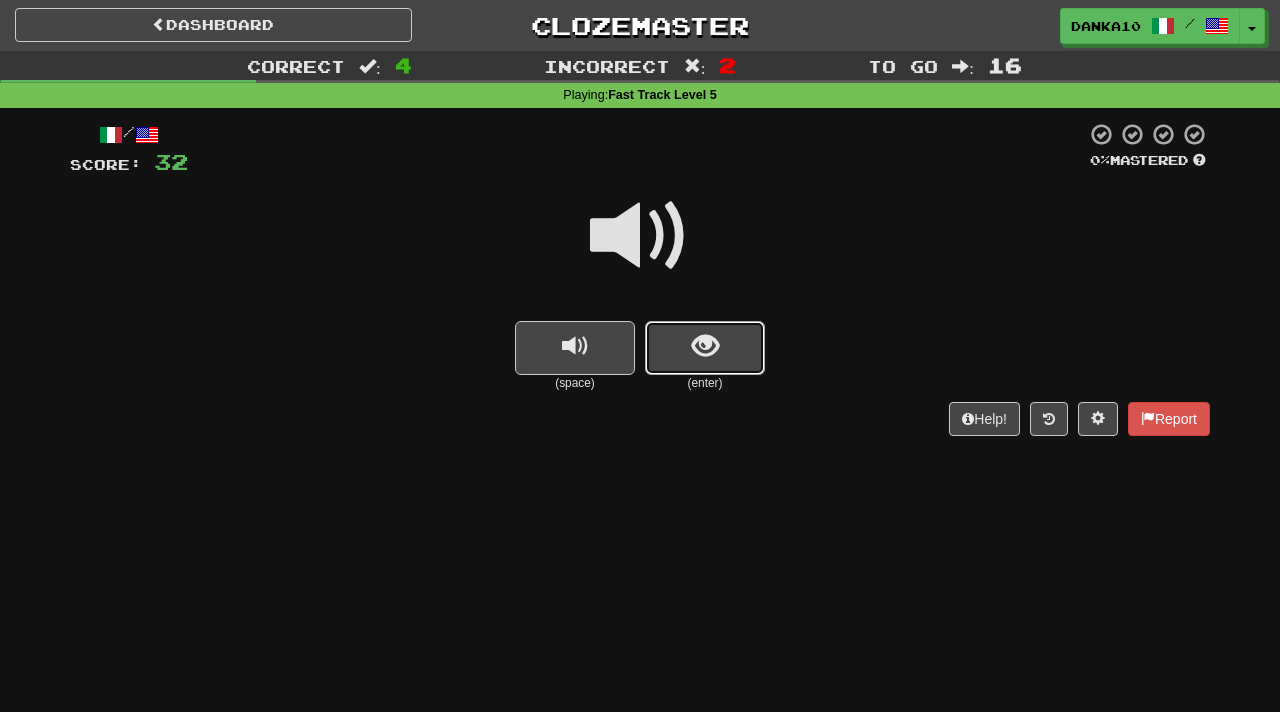 click at bounding box center (705, 346) 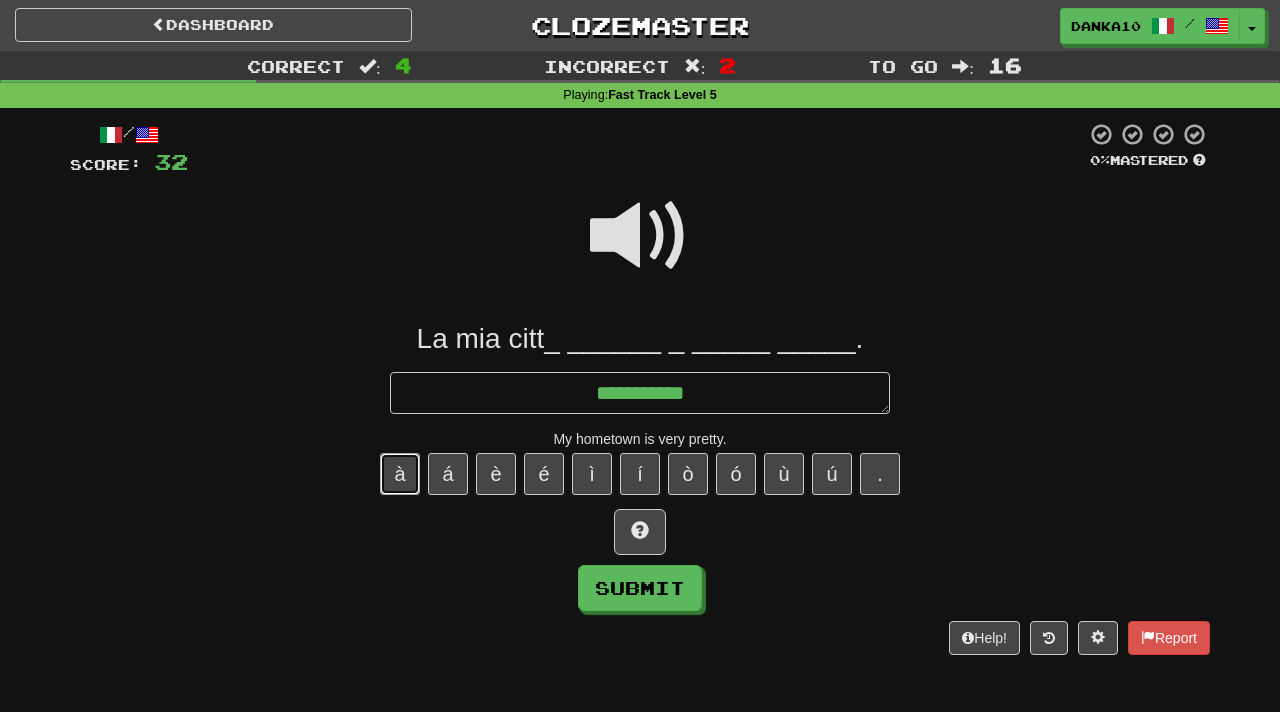 click on "à" at bounding box center [400, 474] 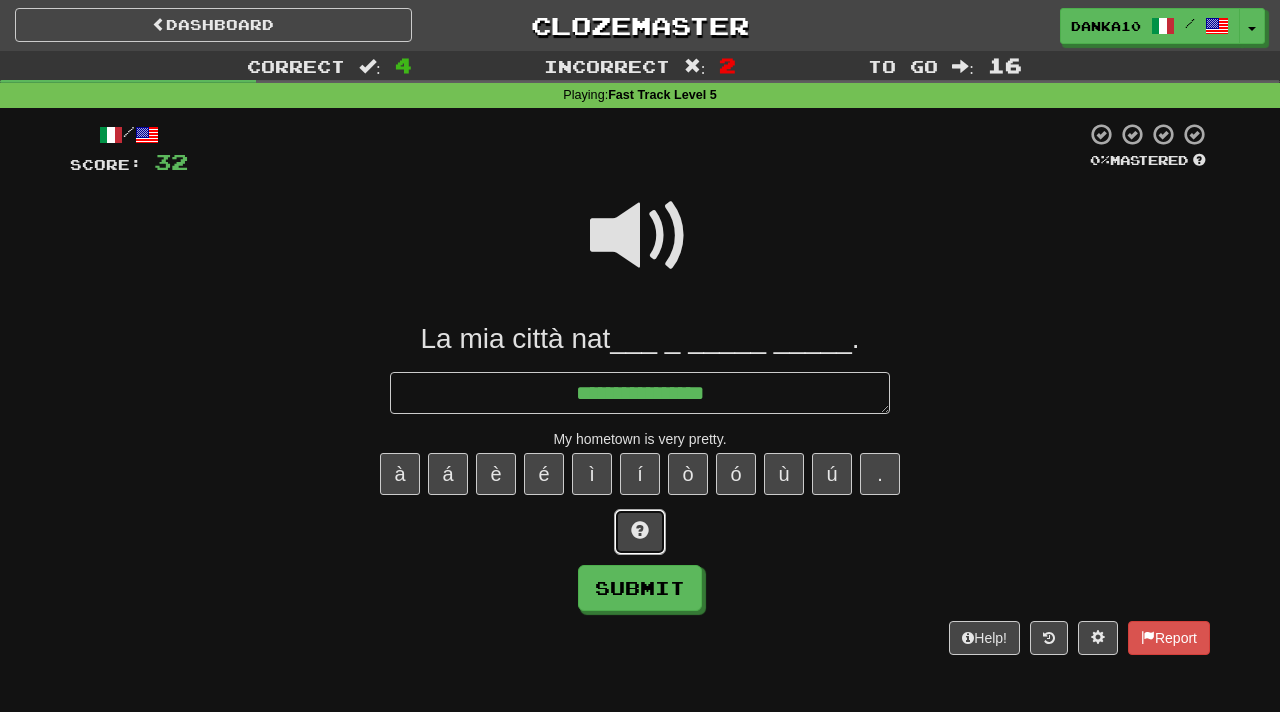 click at bounding box center (640, 530) 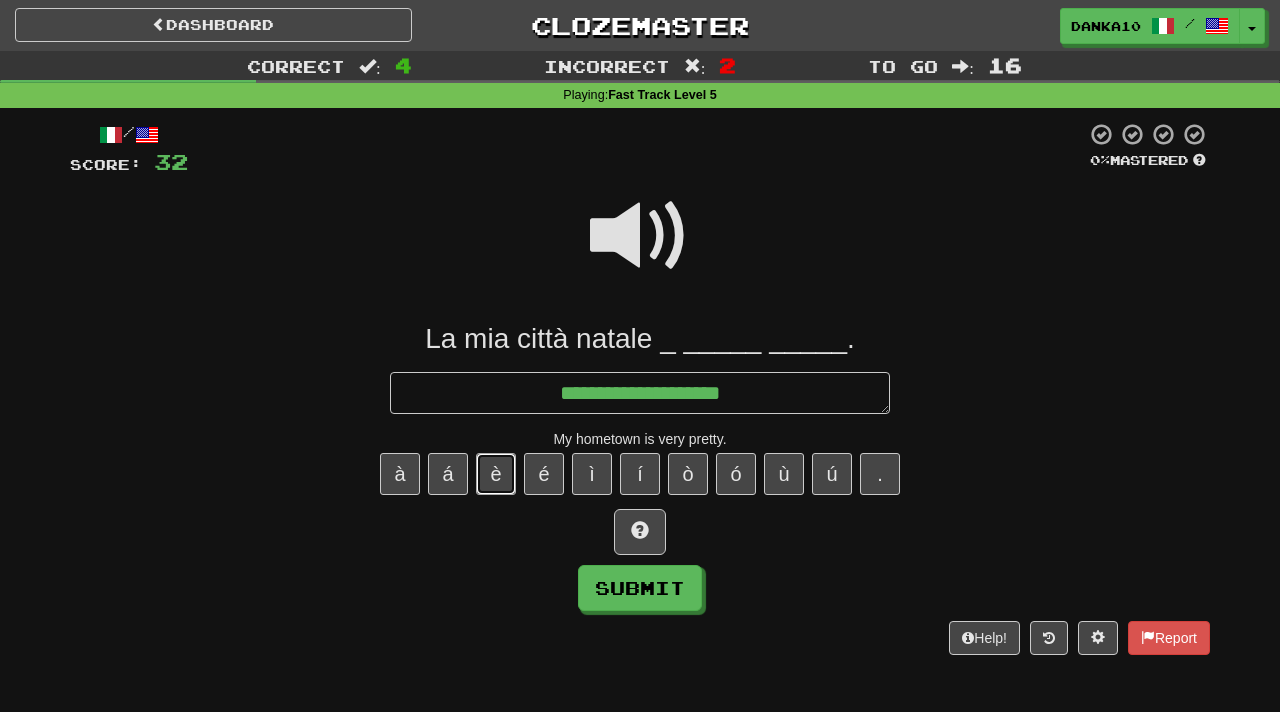 click on "è" at bounding box center (496, 474) 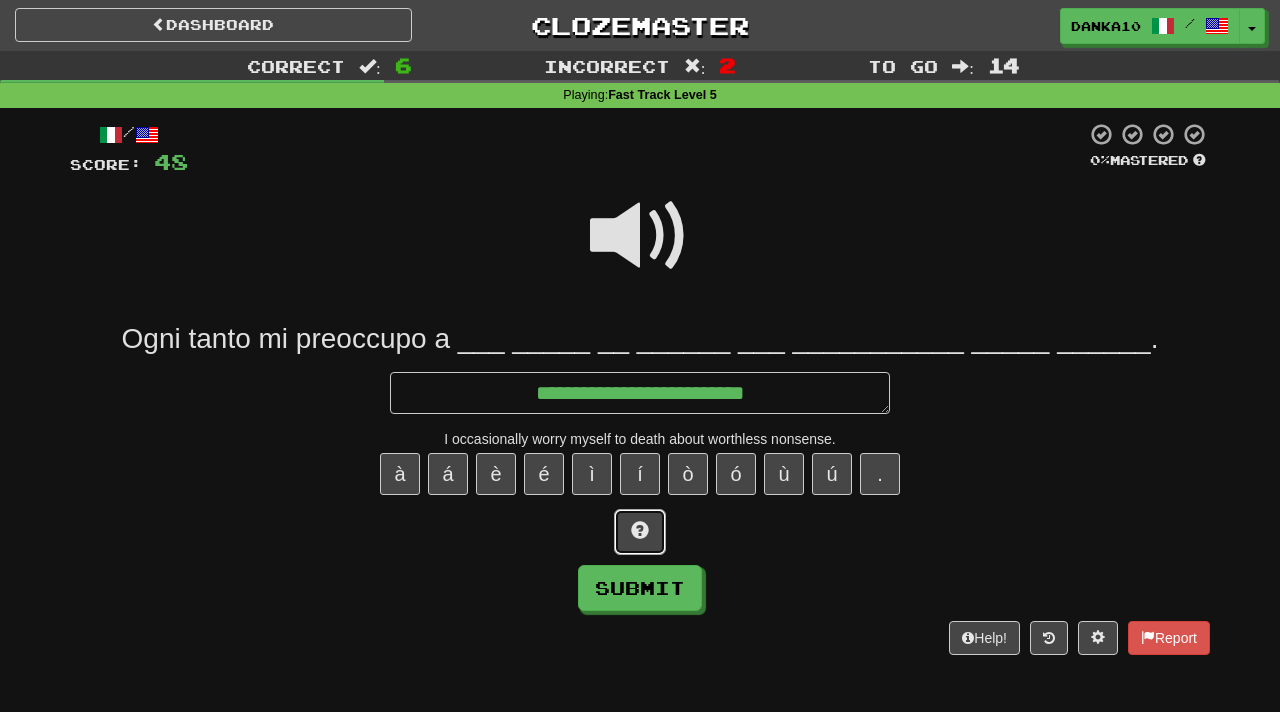 click at bounding box center [640, 530] 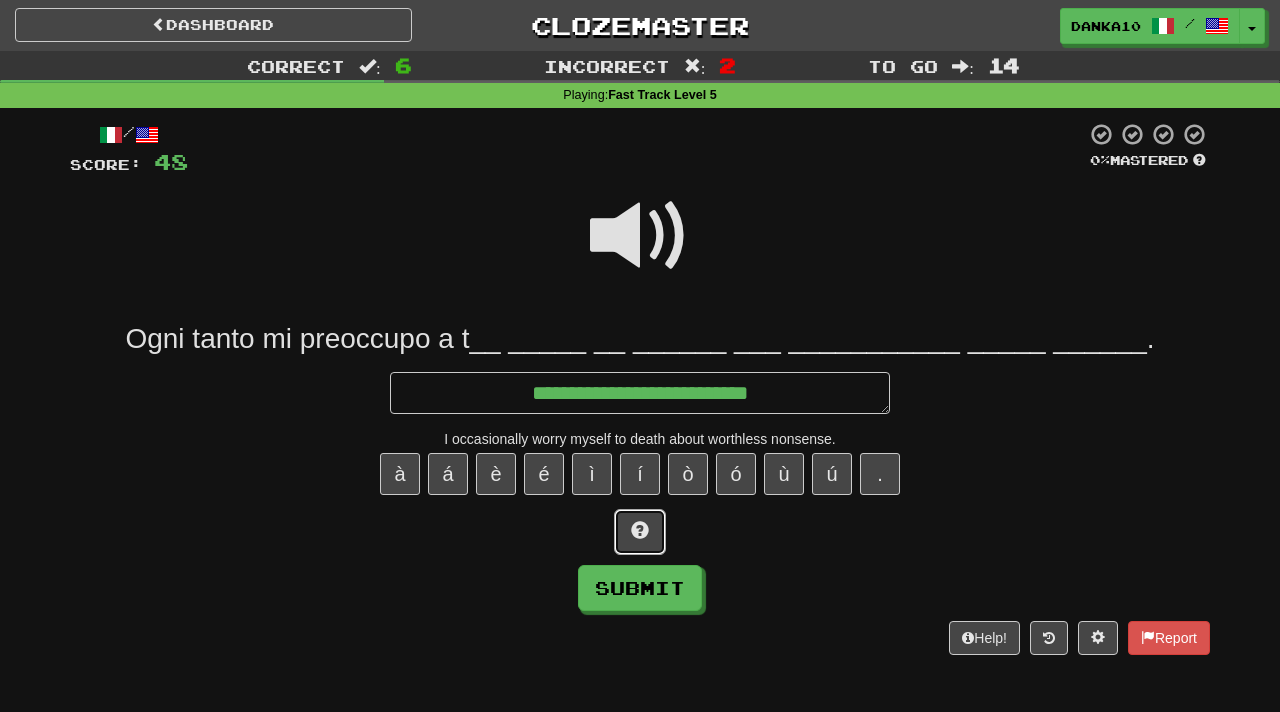 click at bounding box center (640, 530) 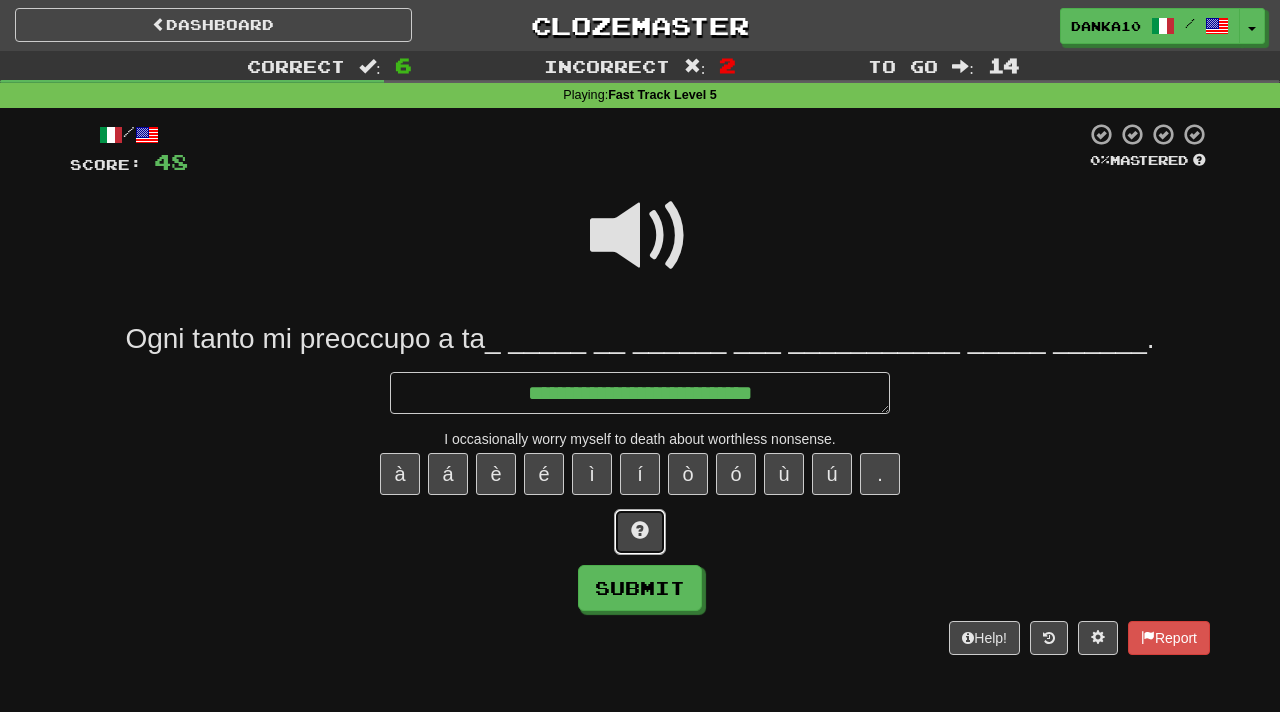 click at bounding box center (640, 530) 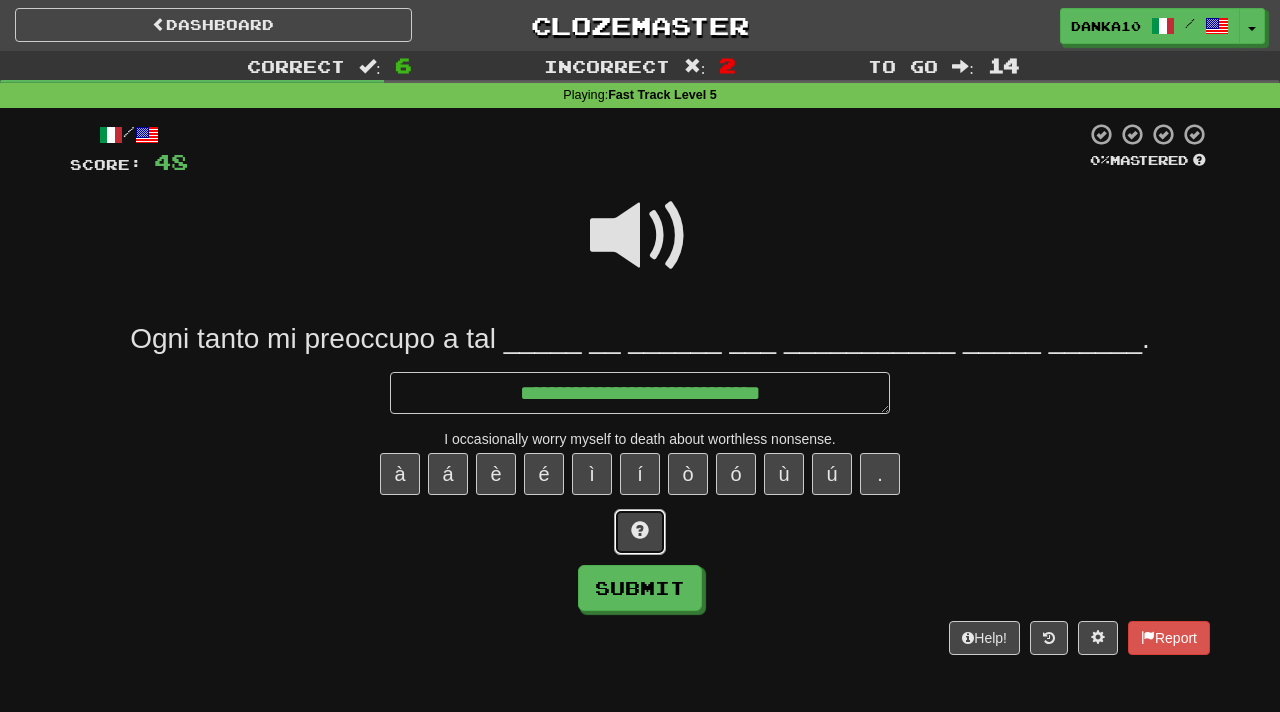 click at bounding box center [640, 530] 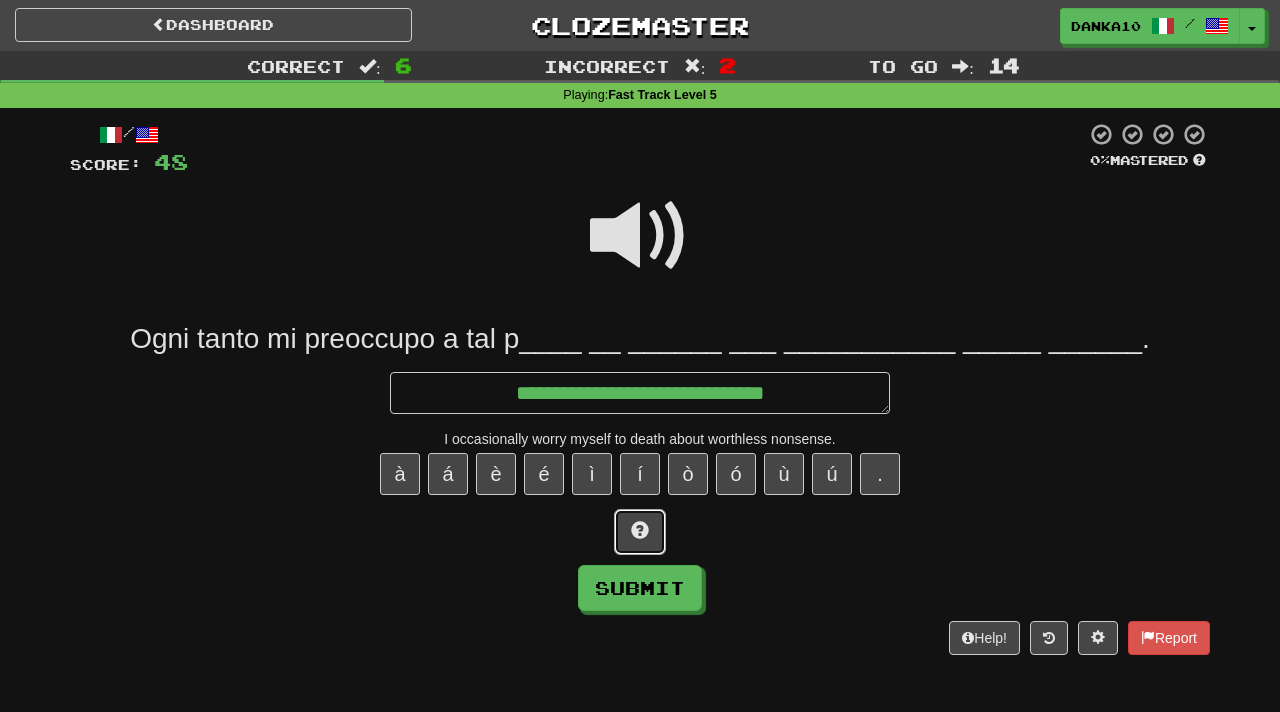click at bounding box center [640, 530] 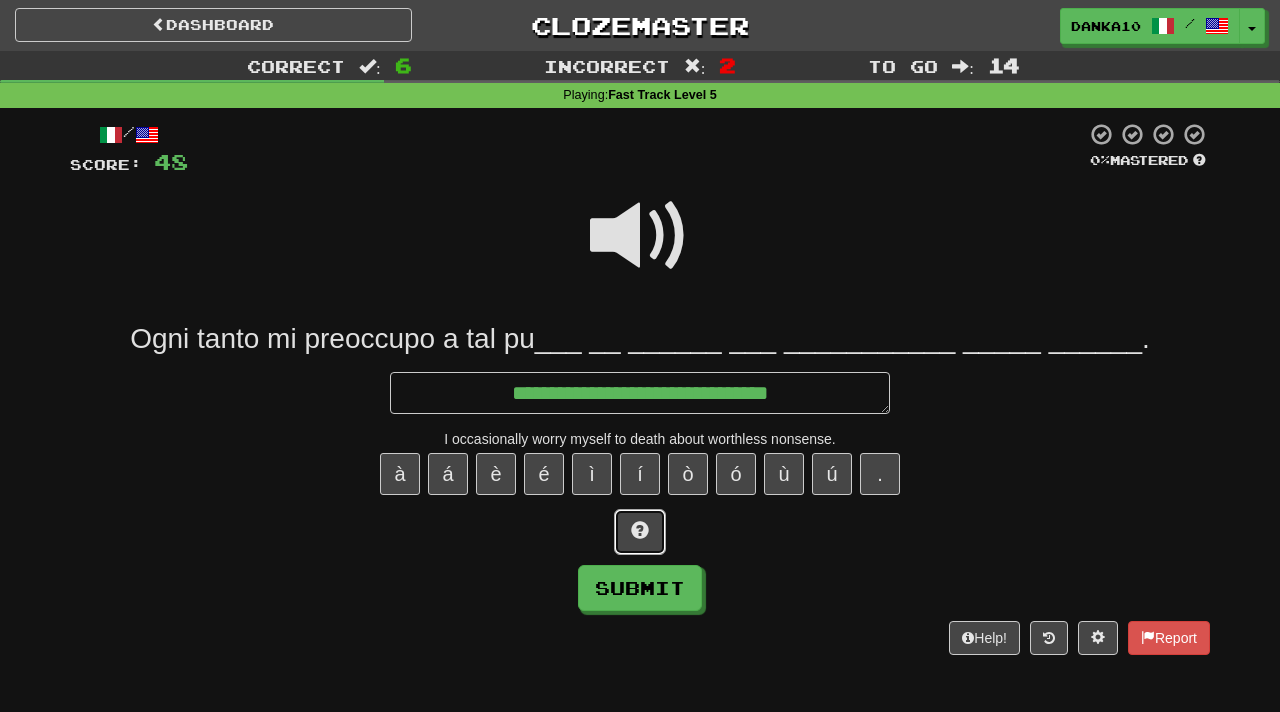click at bounding box center [640, 530] 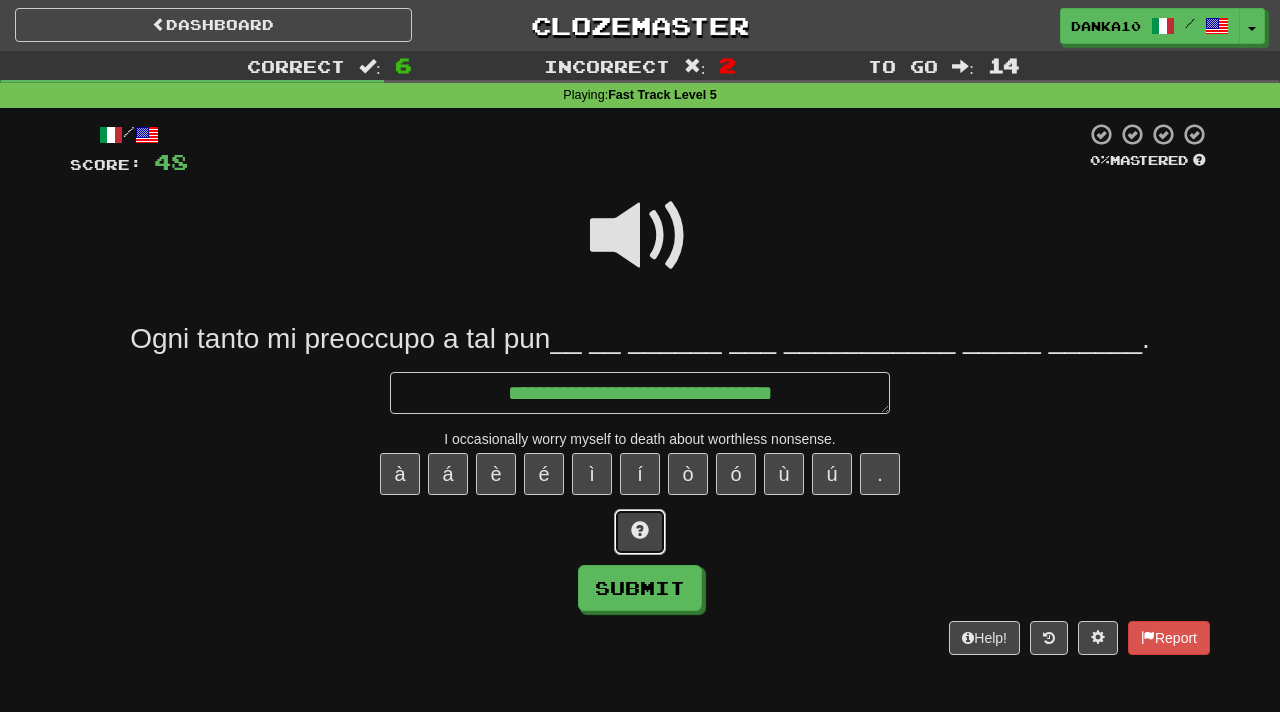 click at bounding box center [640, 530] 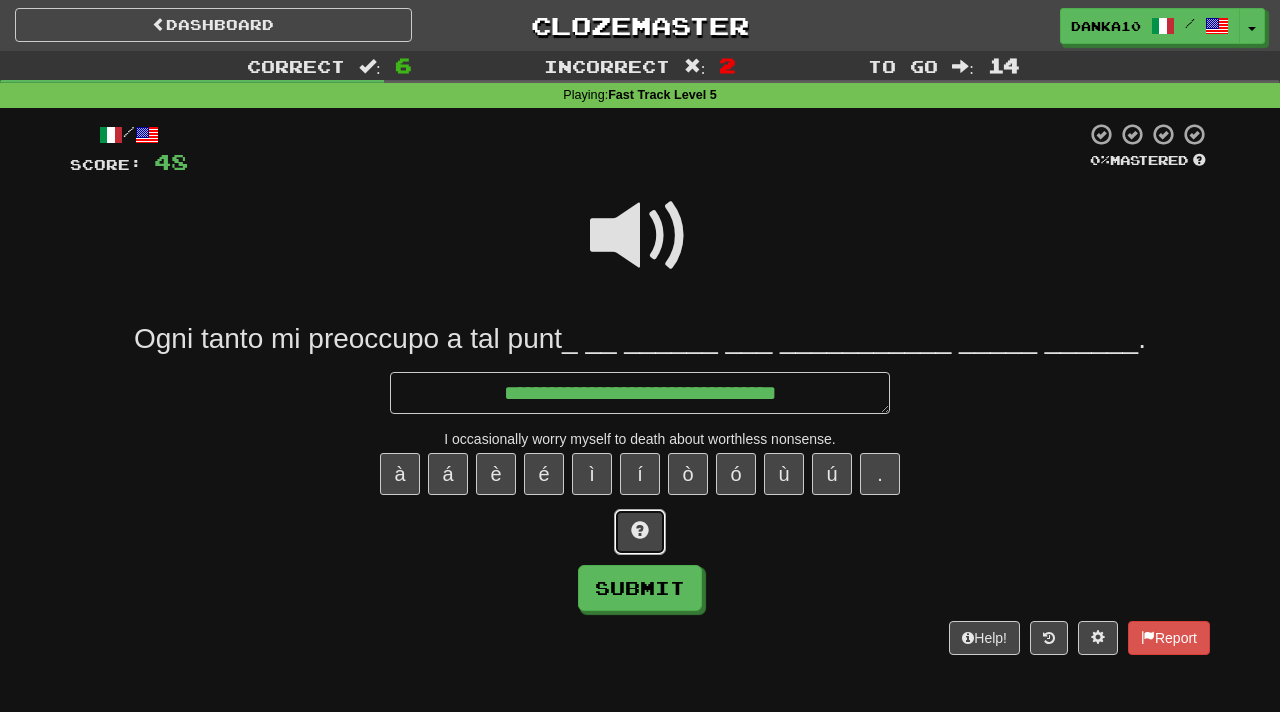 click at bounding box center [640, 530] 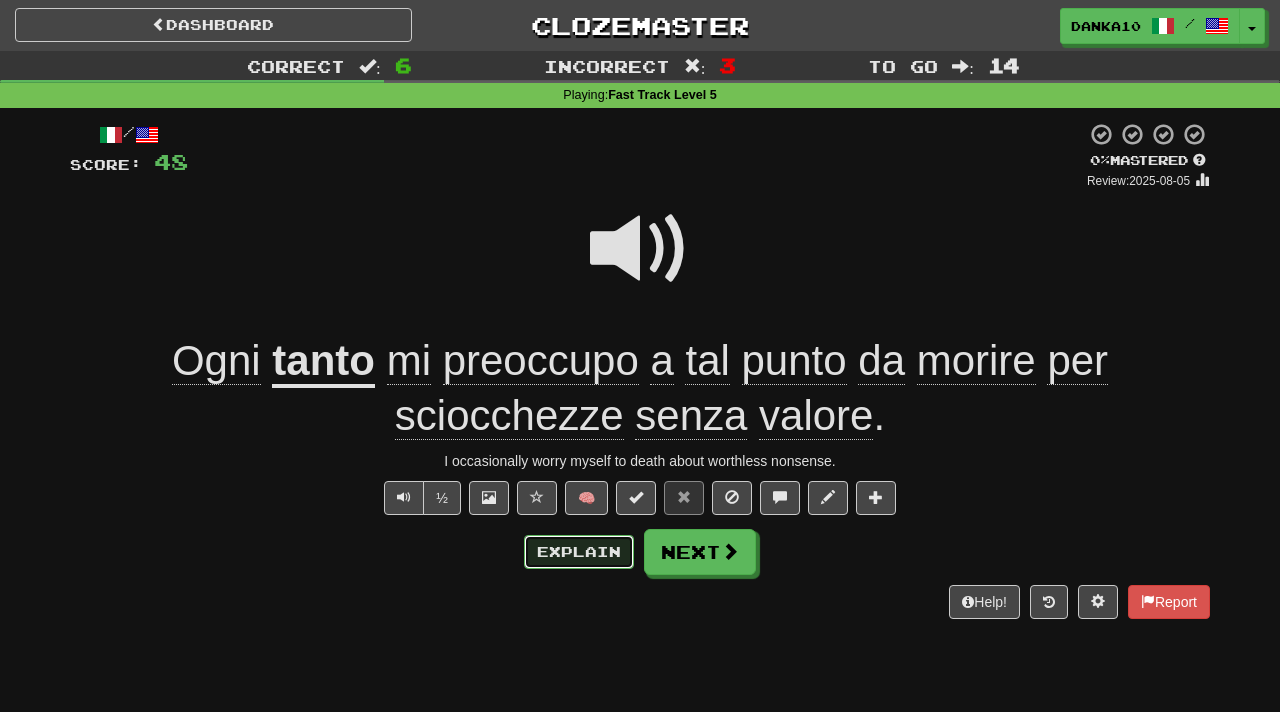 click on "Explain" at bounding box center [579, 552] 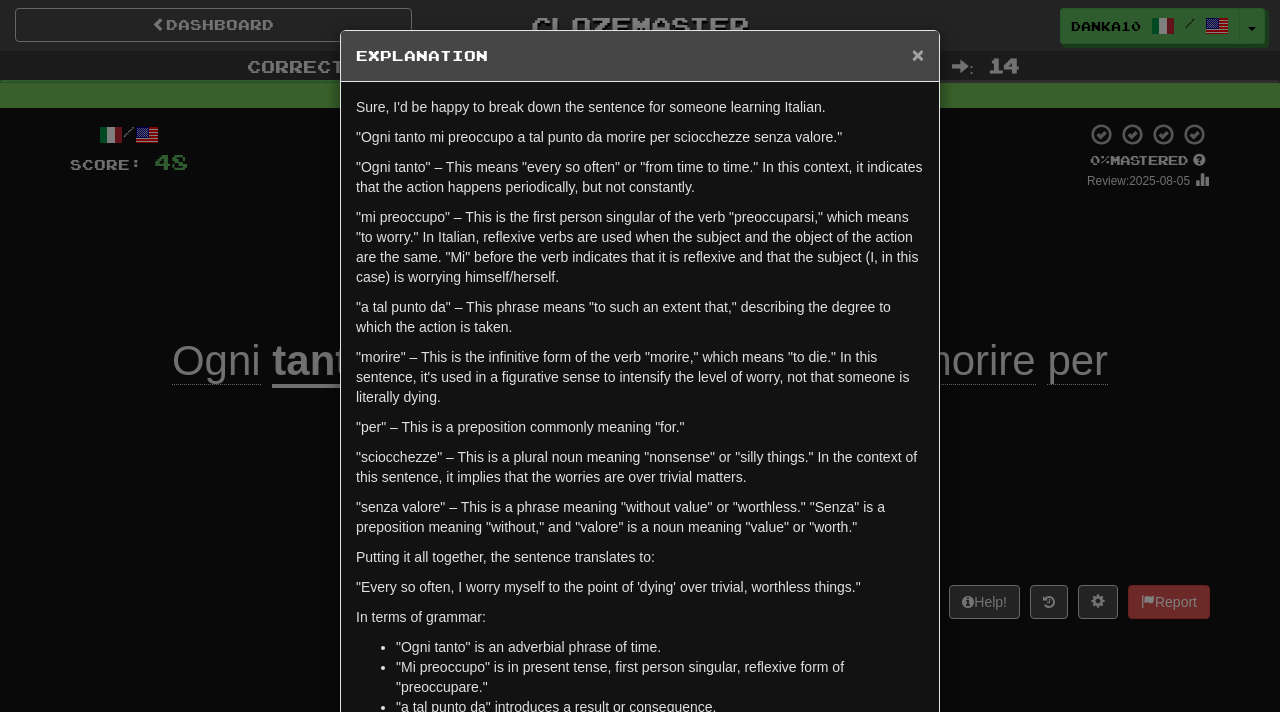 click on "×" at bounding box center [918, 54] 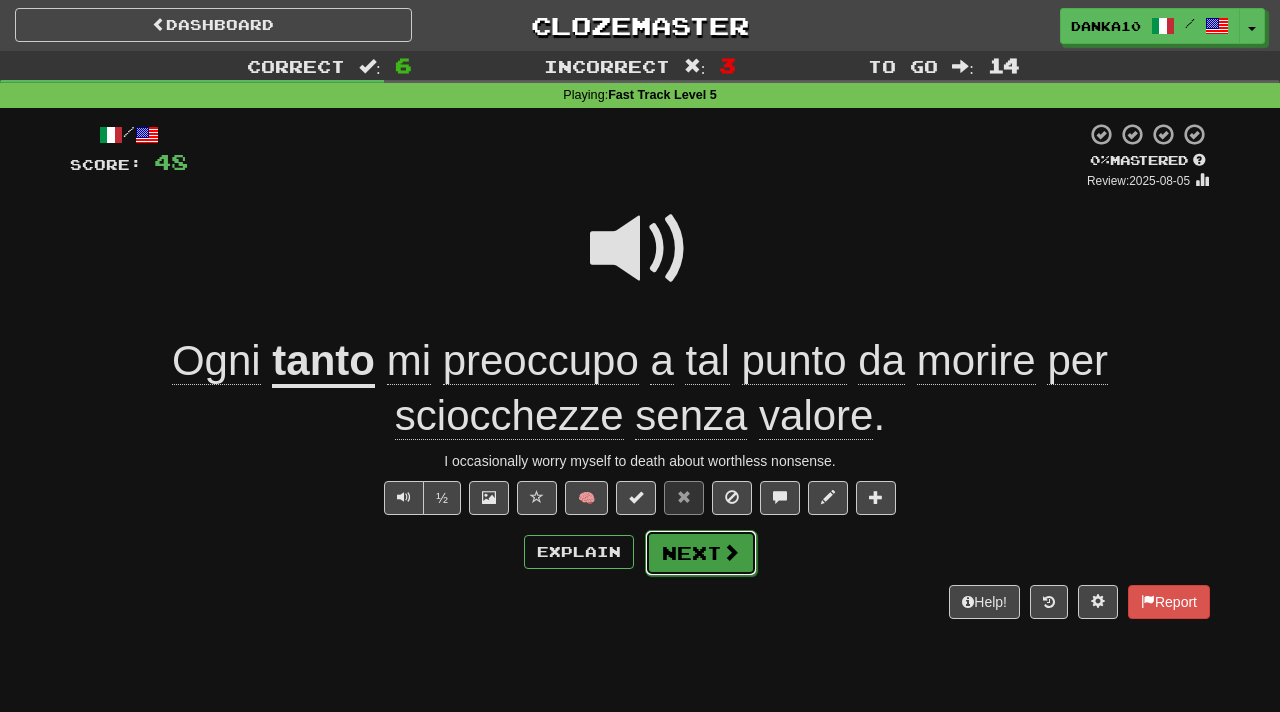 click at bounding box center [731, 552] 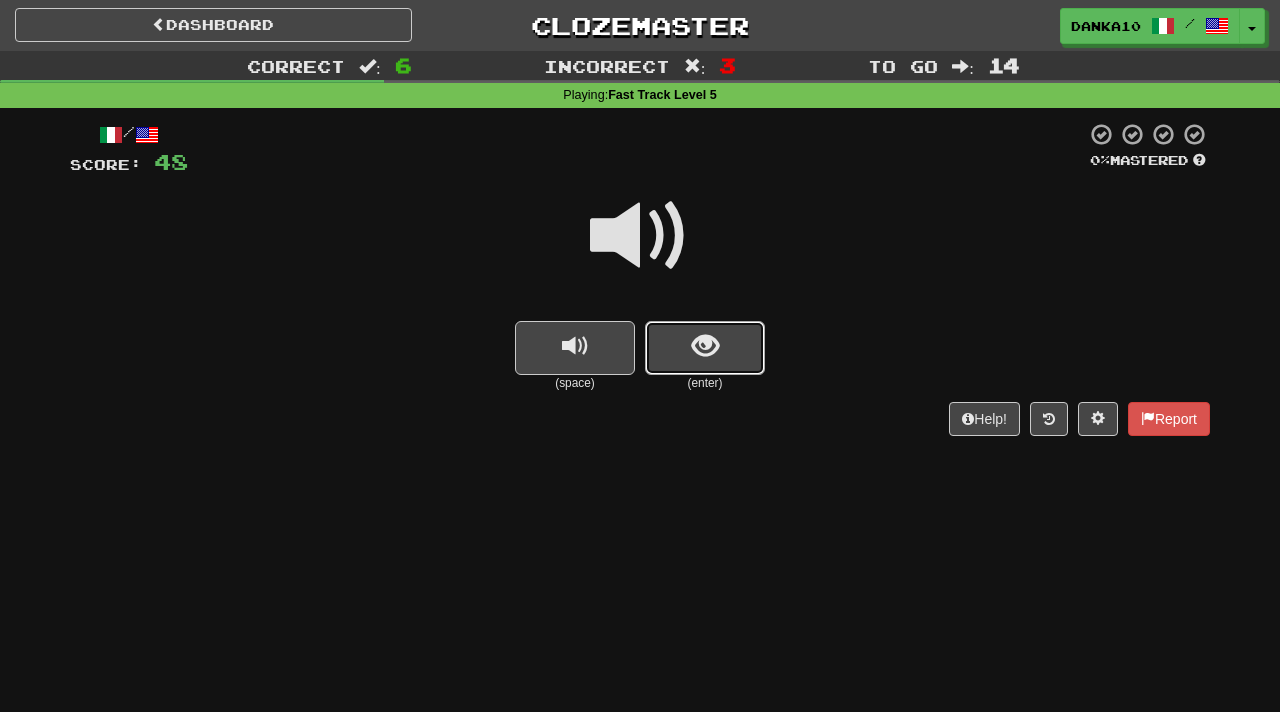 click at bounding box center (705, 346) 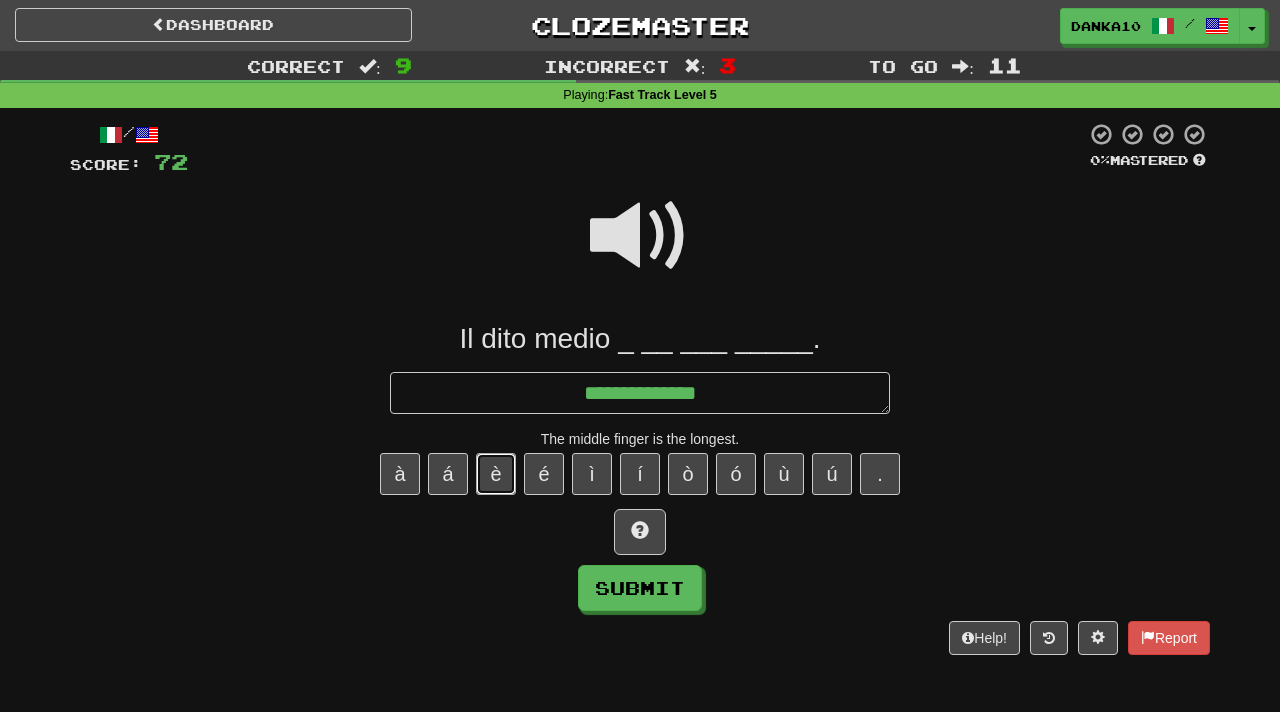 click on "è" at bounding box center [496, 474] 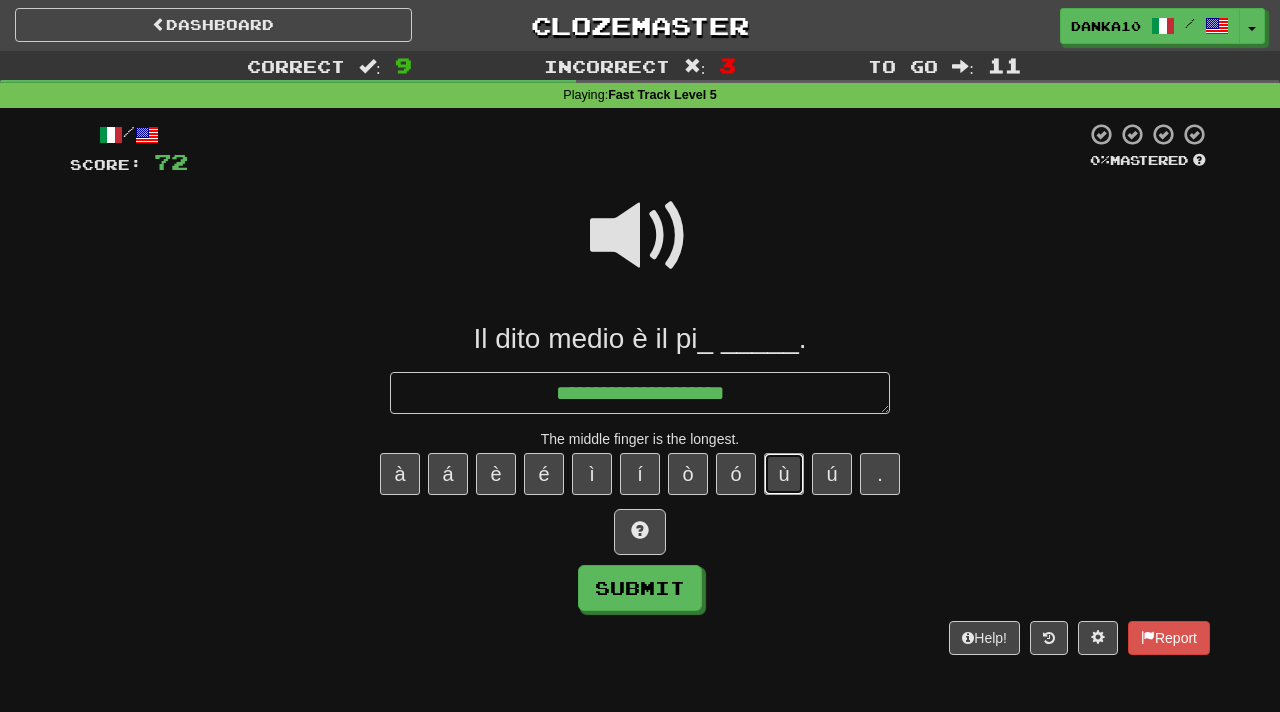 click on "ù" at bounding box center (784, 474) 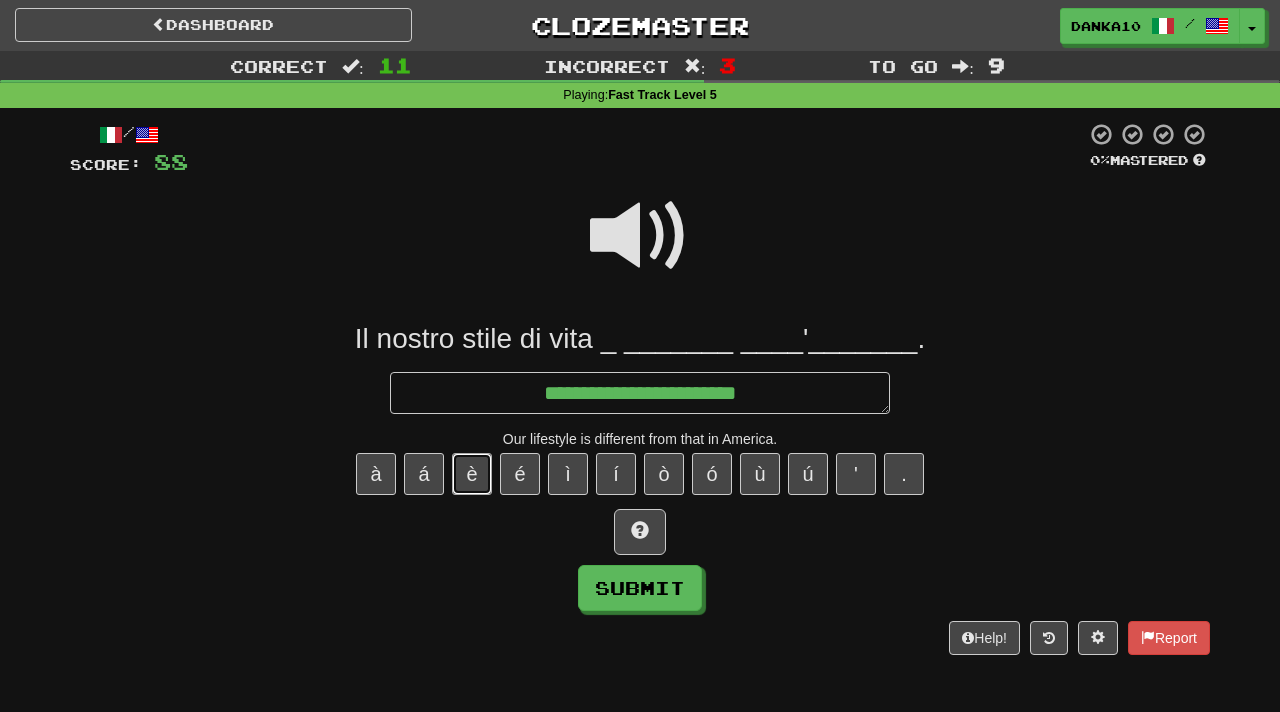 click on "è" at bounding box center [472, 474] 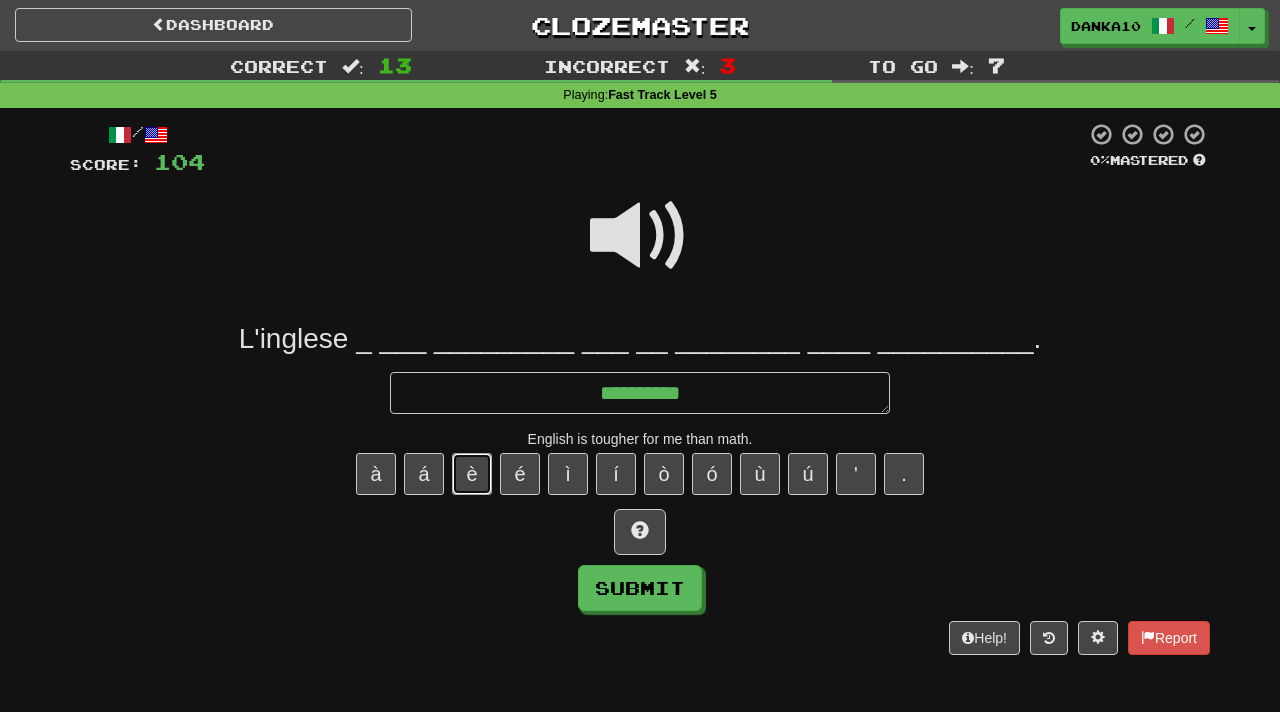 click on "è" at bounding box center [472, 474] 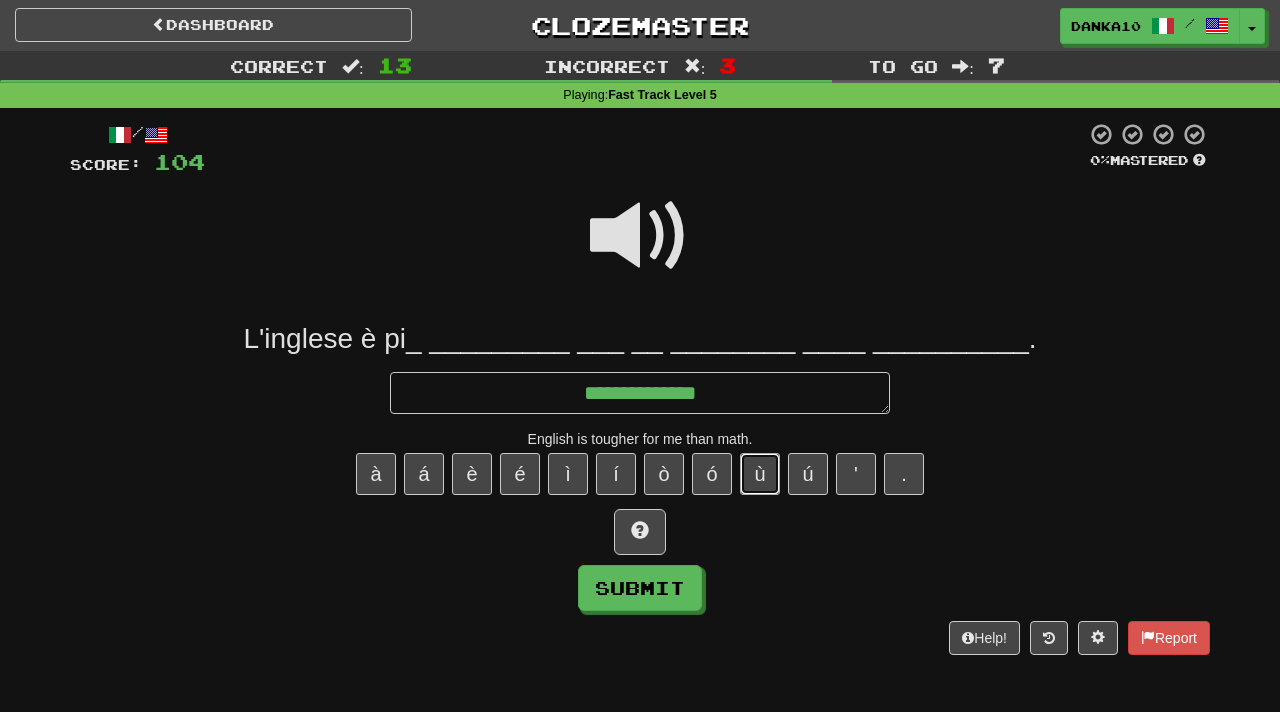 click on "ù" at bounding box center [760, 474] 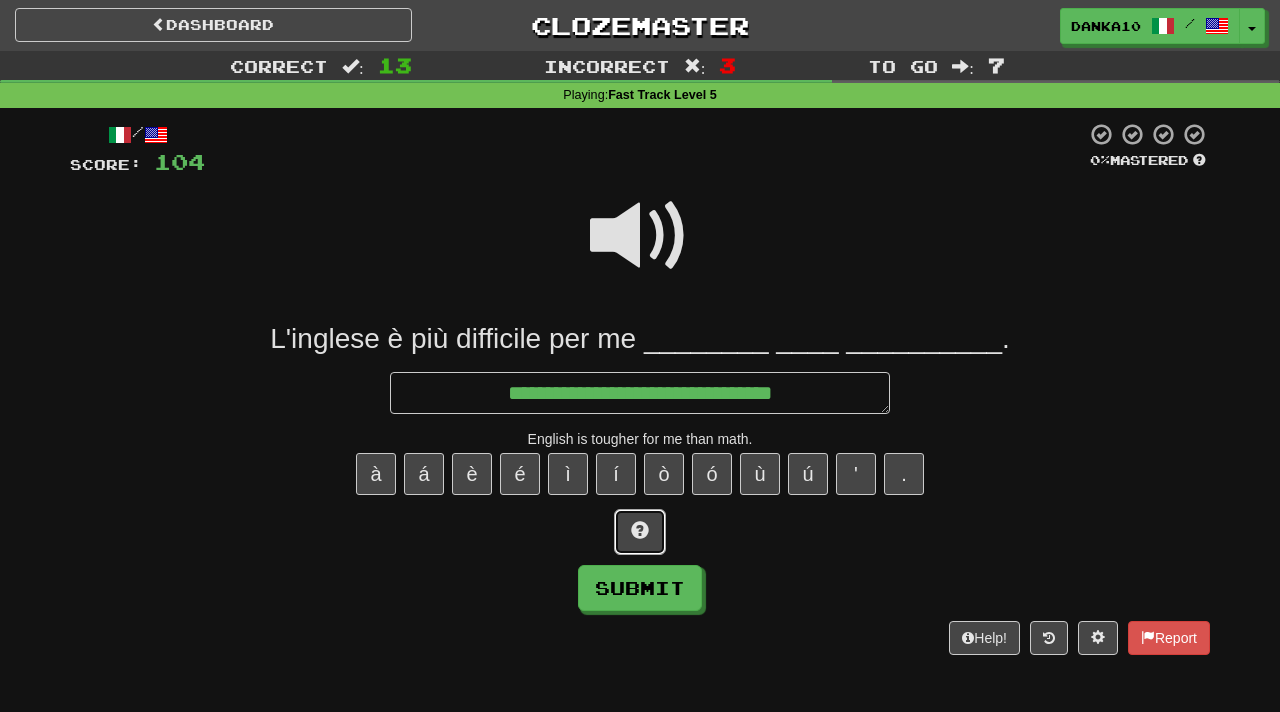 click at bounding box center (640, 532) 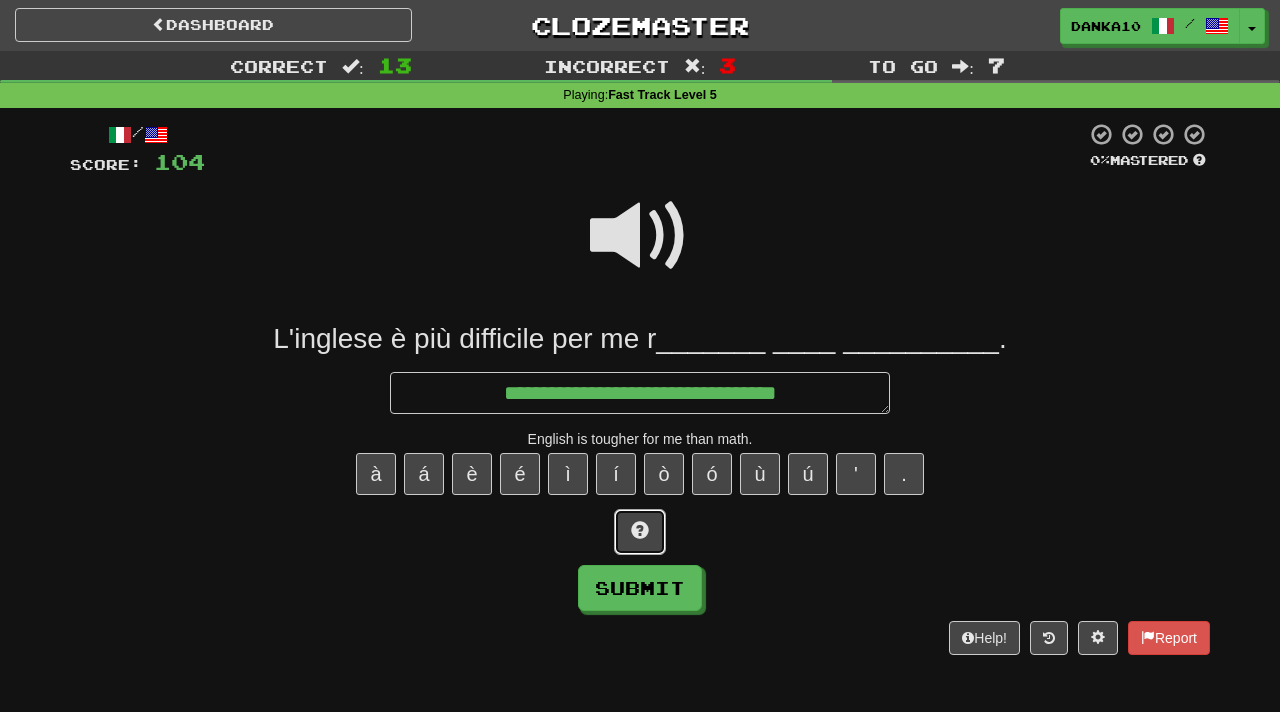 click at bounding box center (640, 532) 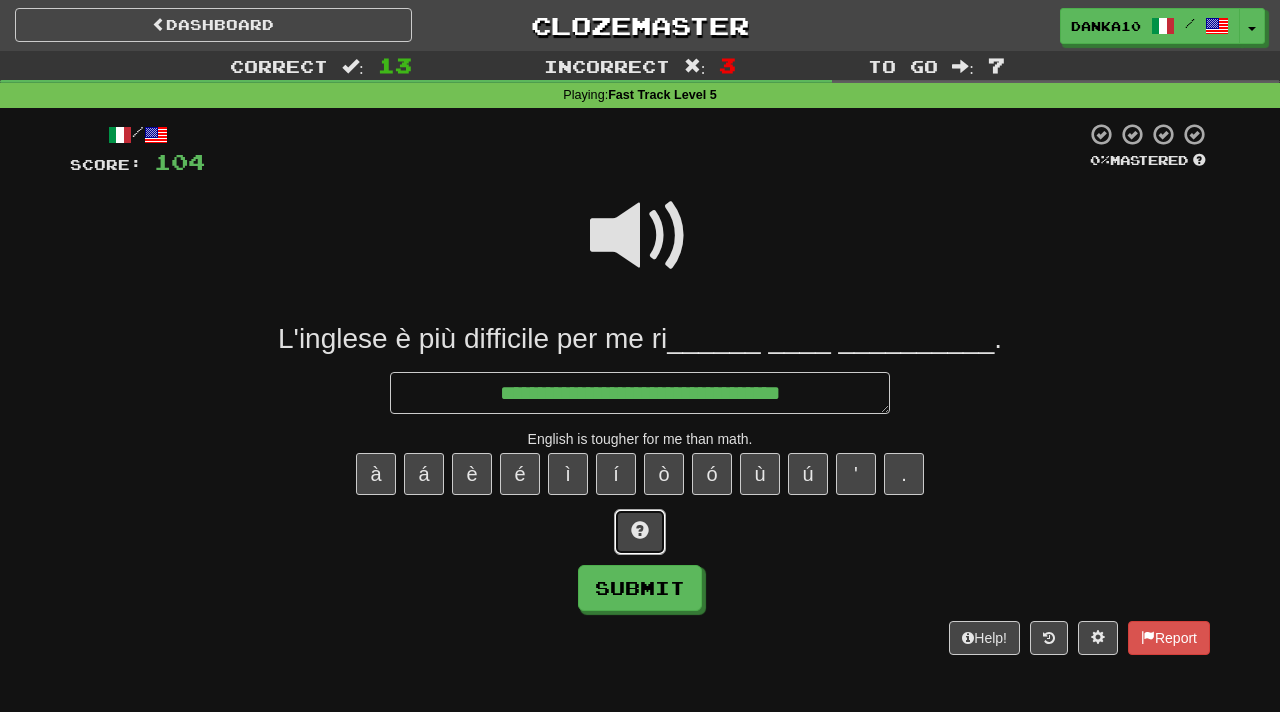 click at bounding box center [640, 532] 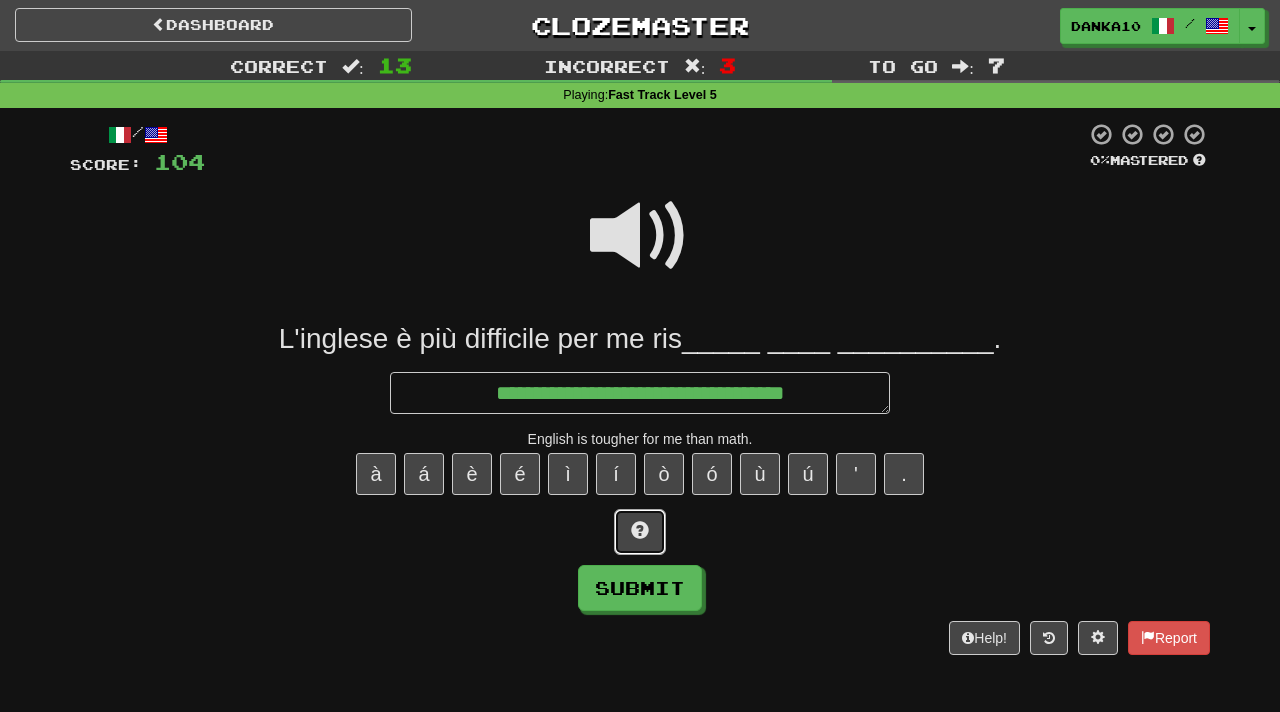 click at bounding box center [640, 532] 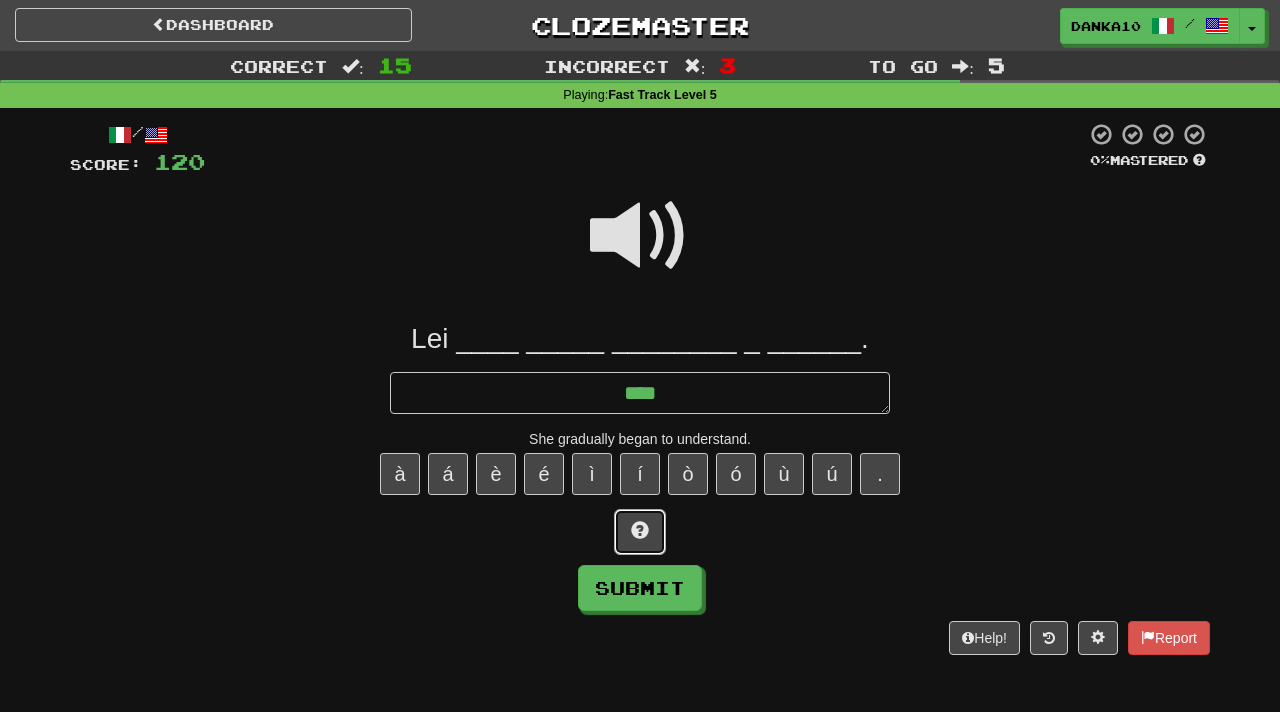 click at bounding box center (640, 532) 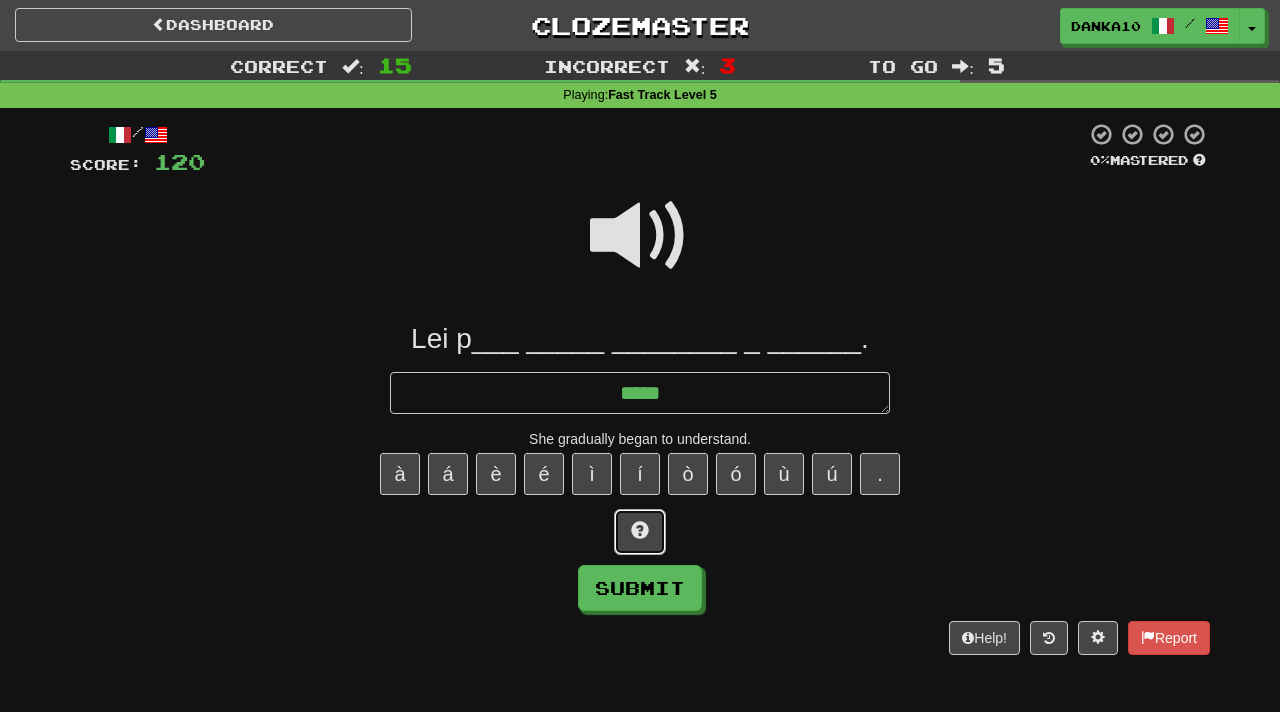 click at bounding box center [640, 532] 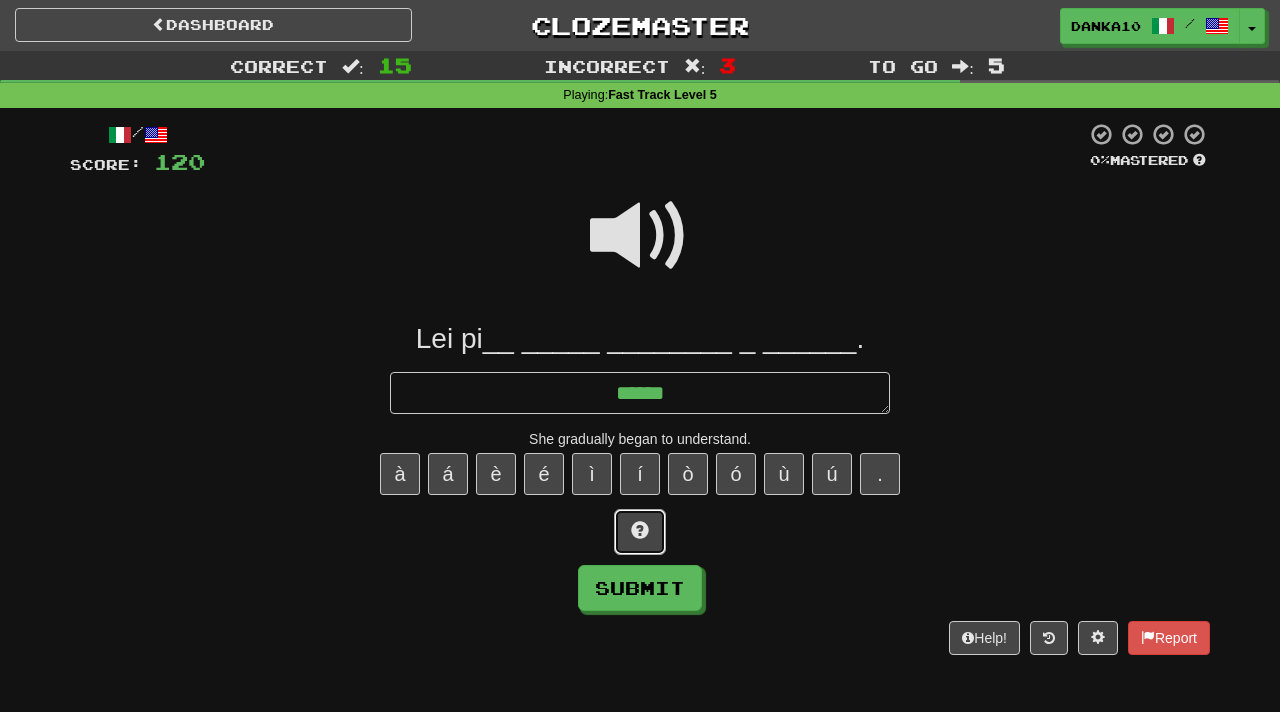 click at bounding box center [640, 532] 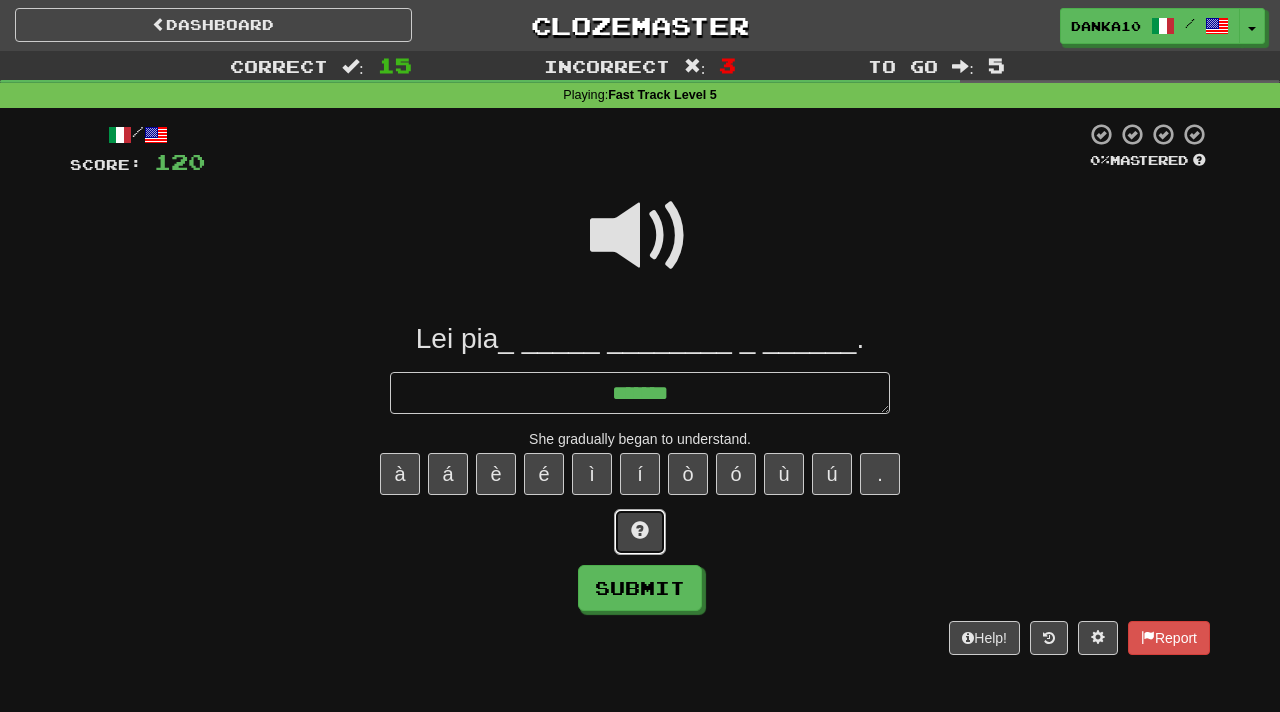 click at bounding box center (640, 532) 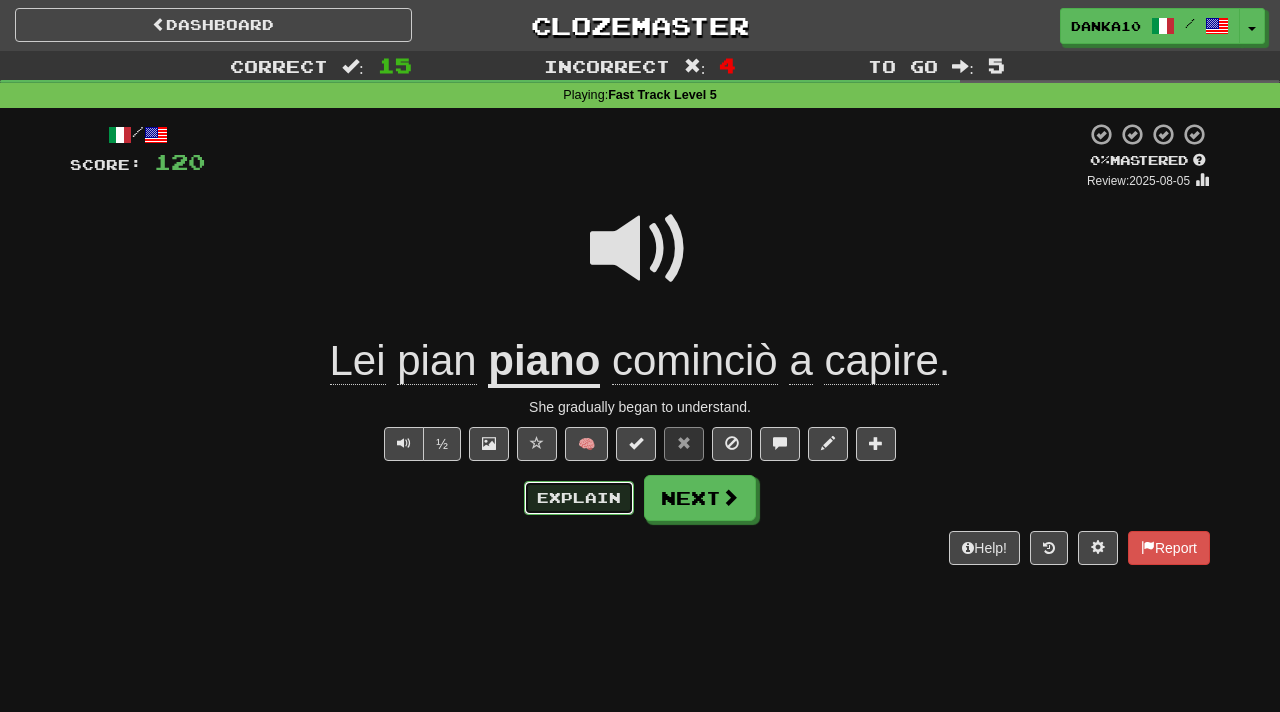 click on "Explain" at bounding box center [579, 498] 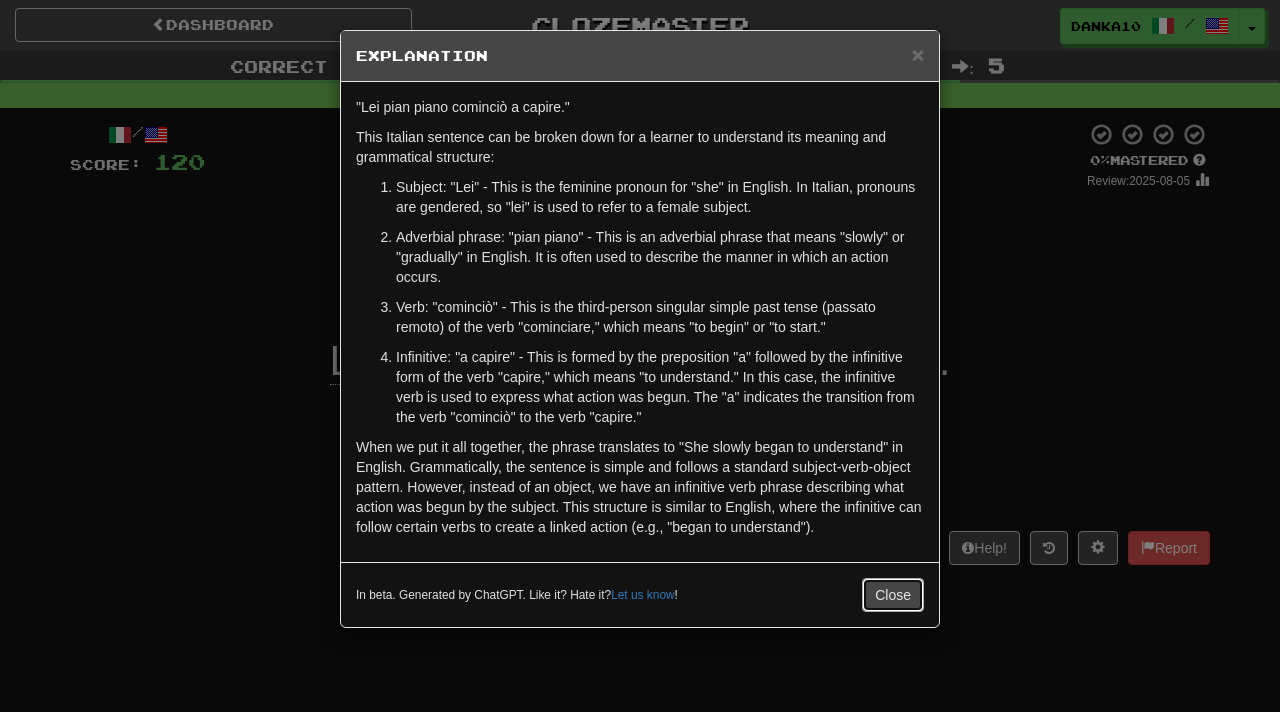 click on "Close" at bounding box center (893, 595) 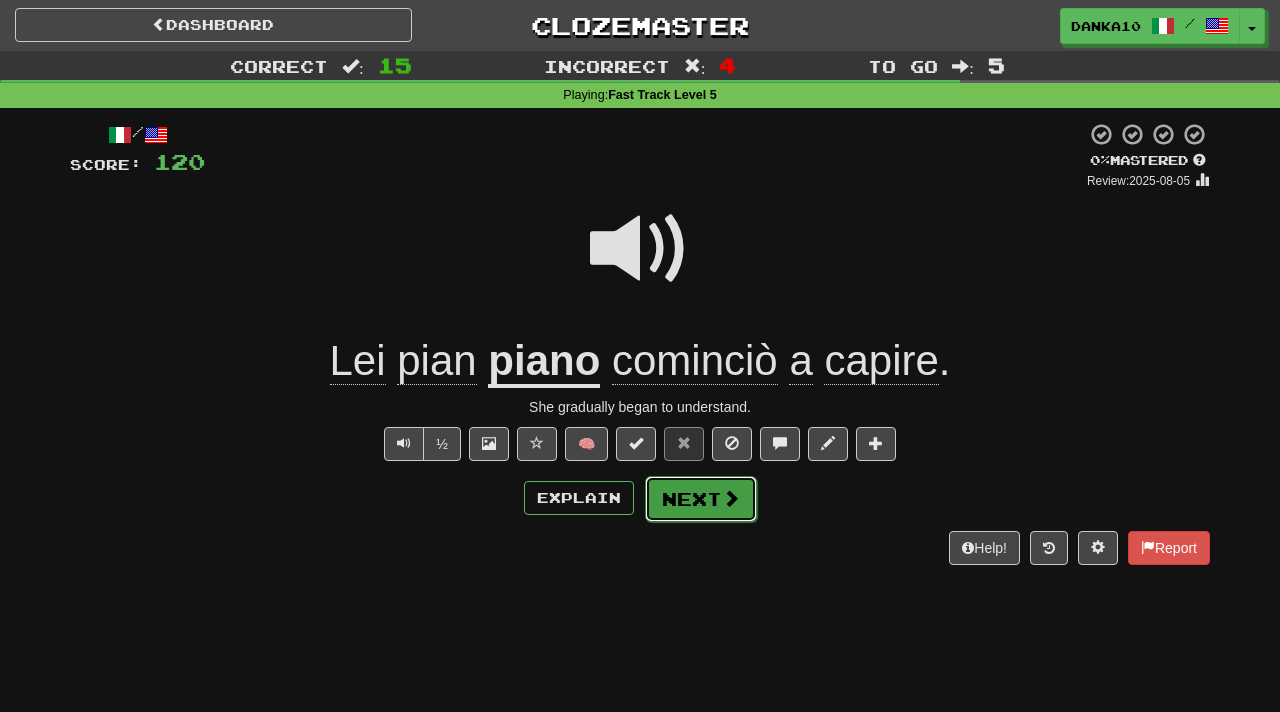 click on "Next" at bounding box center [701, 499] 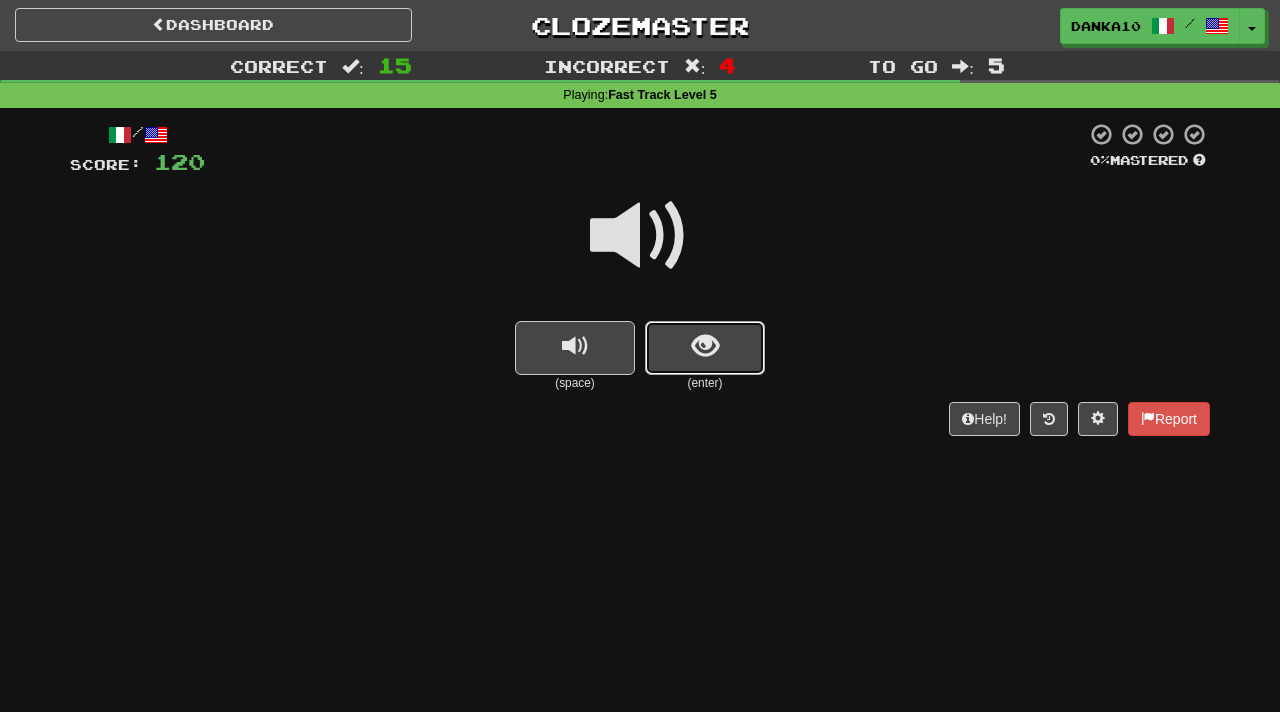 click at bounding box center [705, 348] 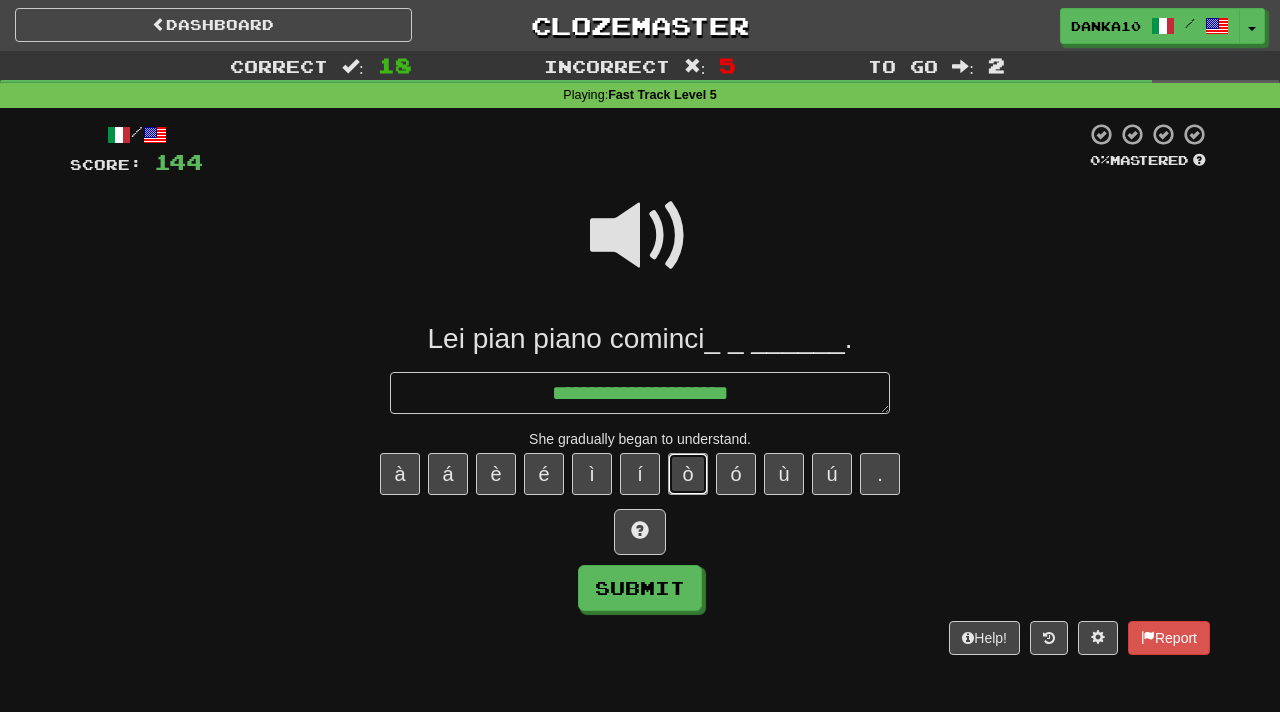 click on "ò" at bounding box center (688, 474) 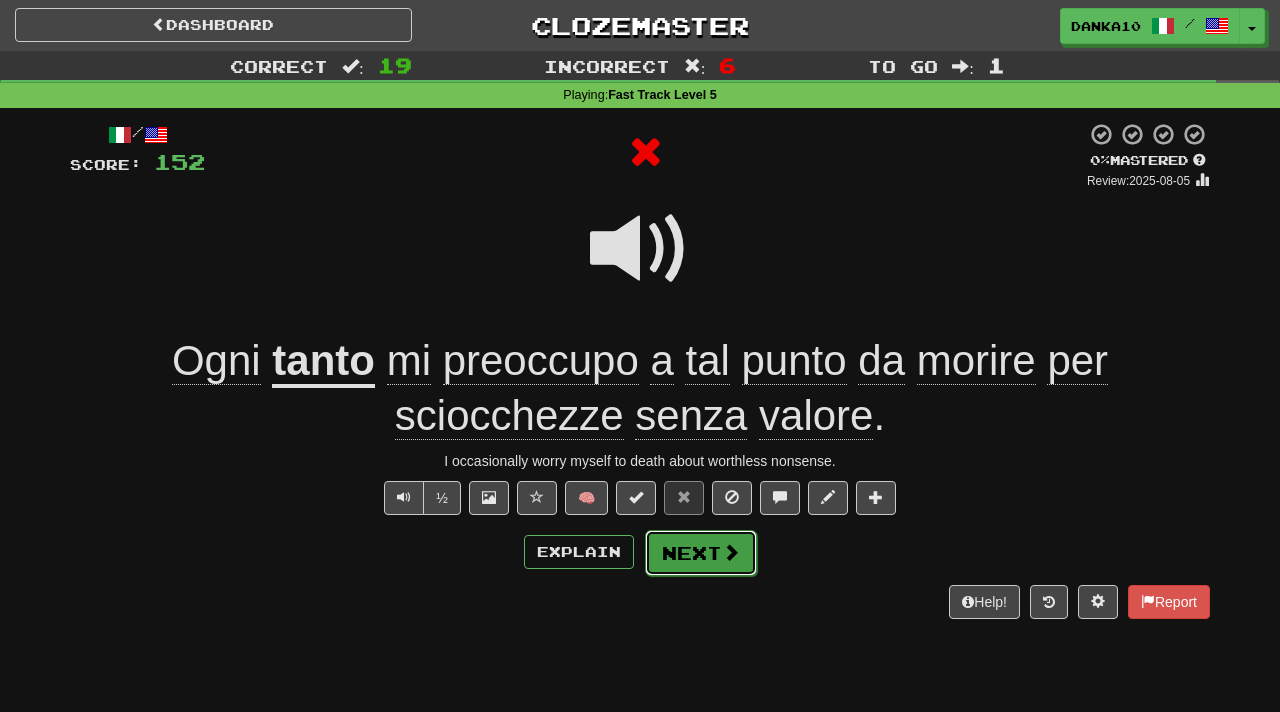 click on "Next" at bounding box center [701, 553] 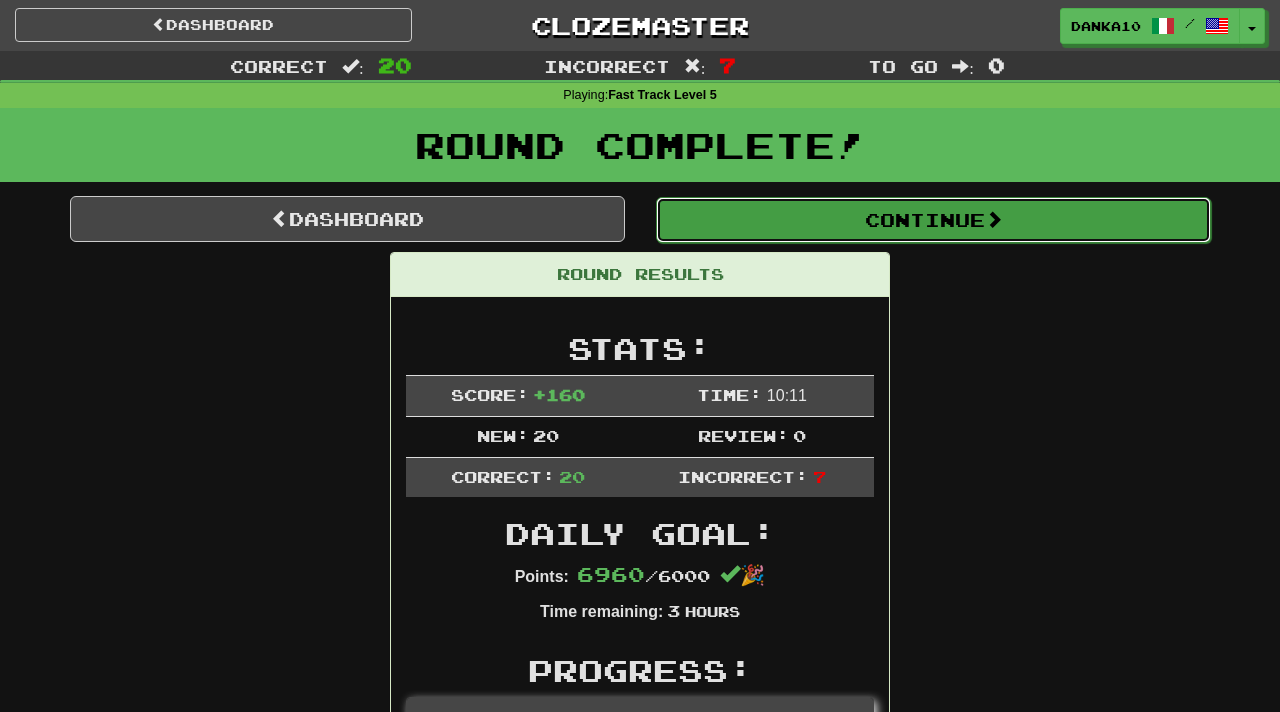 click on "Continue" at bounding box center [933, 220] 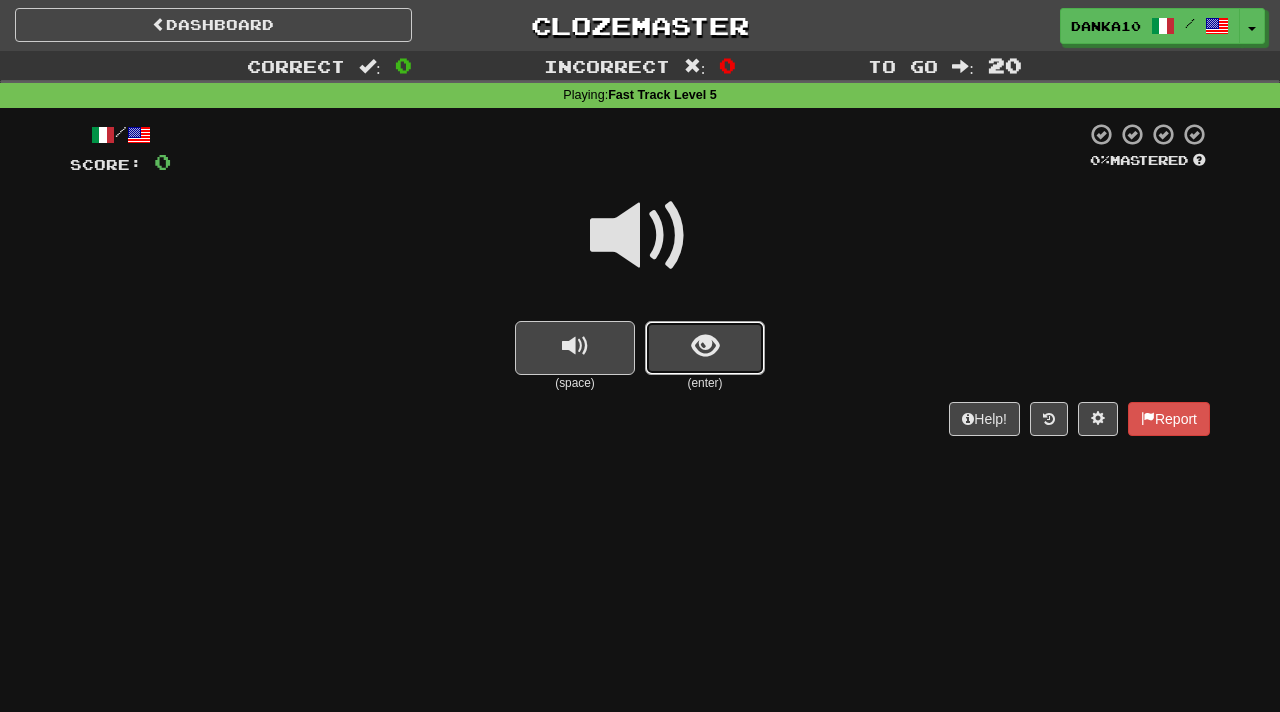 click at bounding box center (705, 348) 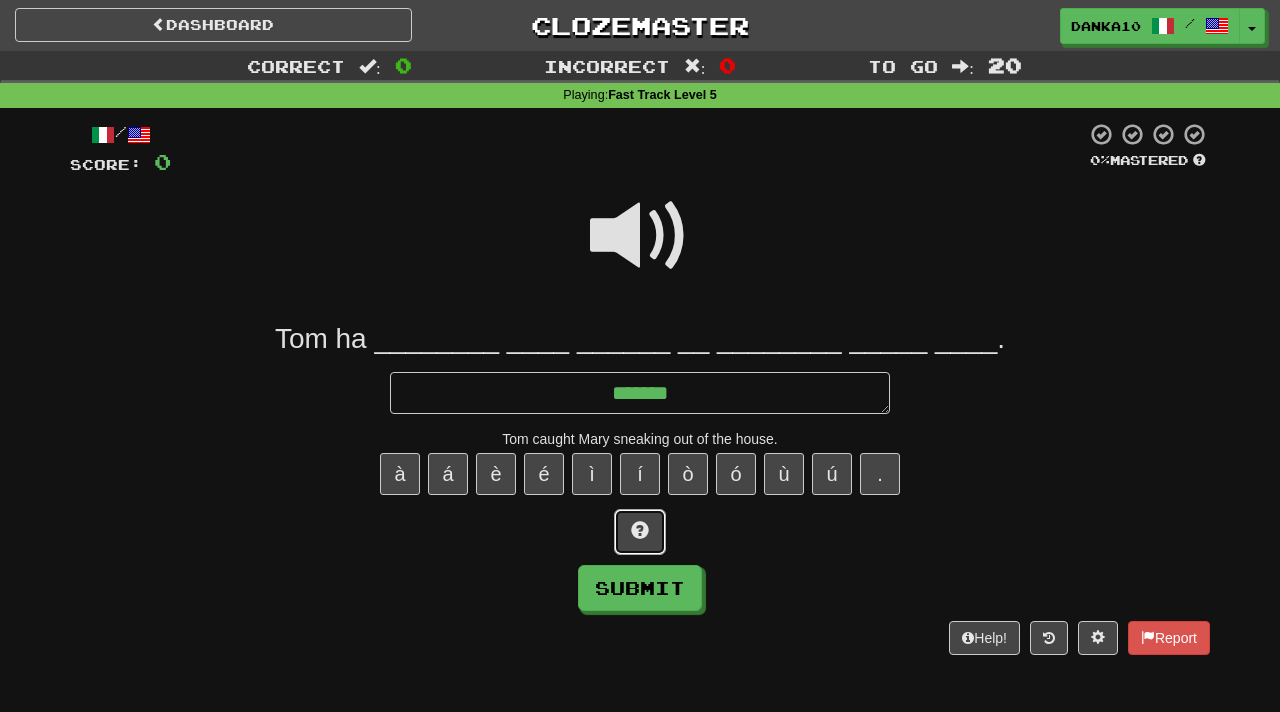 click at bounding box center [640, 530] 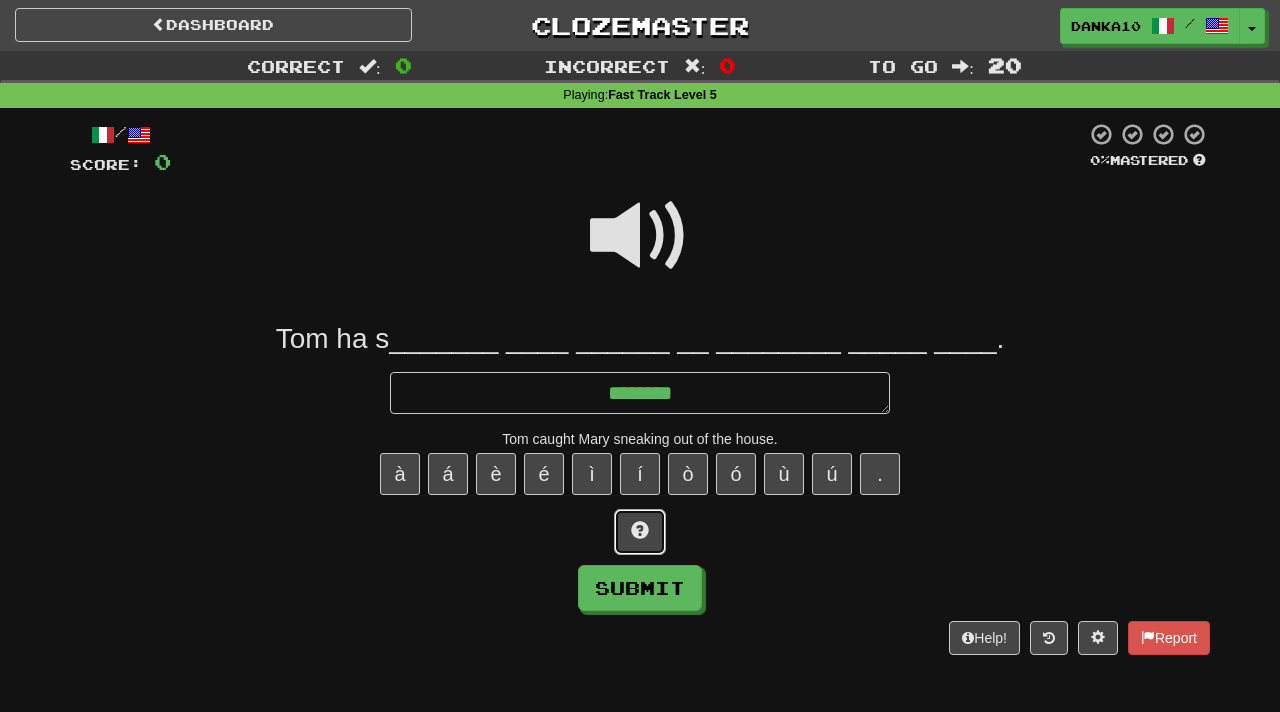 click at bounding box center (640, 530) 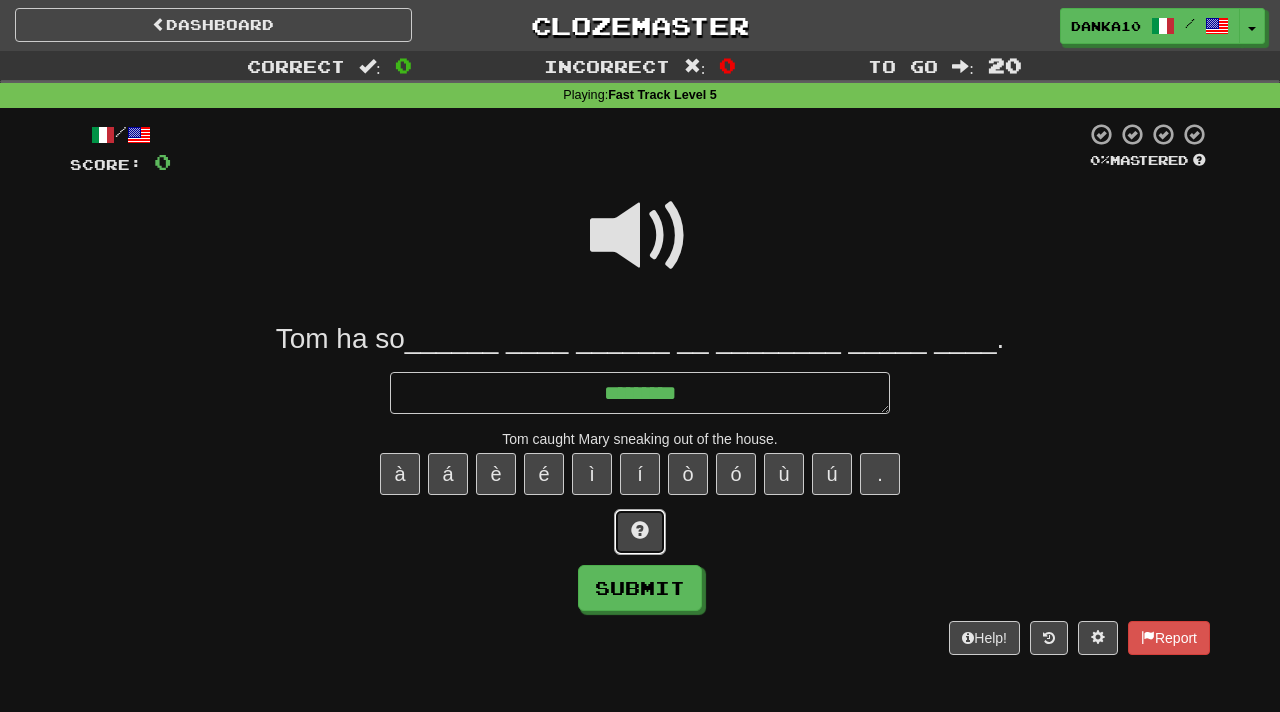 click at bounding box center [640, 530] 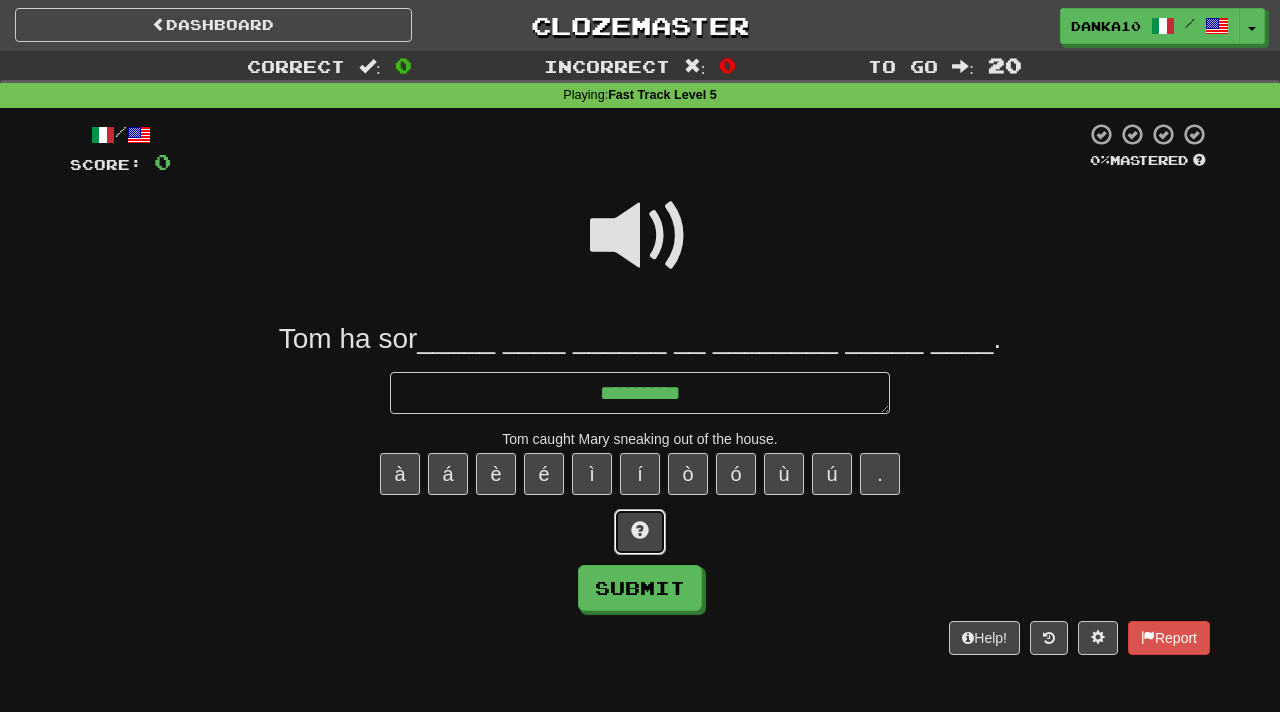 click at bounding box center (640, 530) 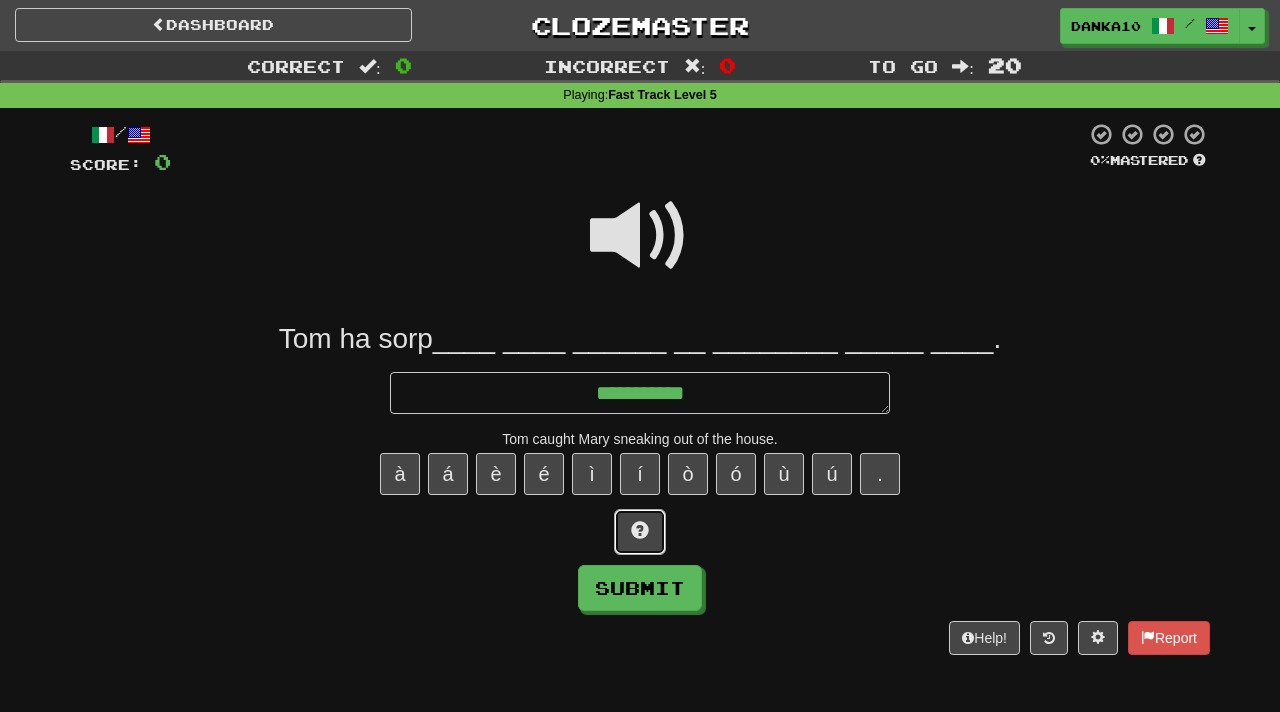 click at bounding box center (640, 530) 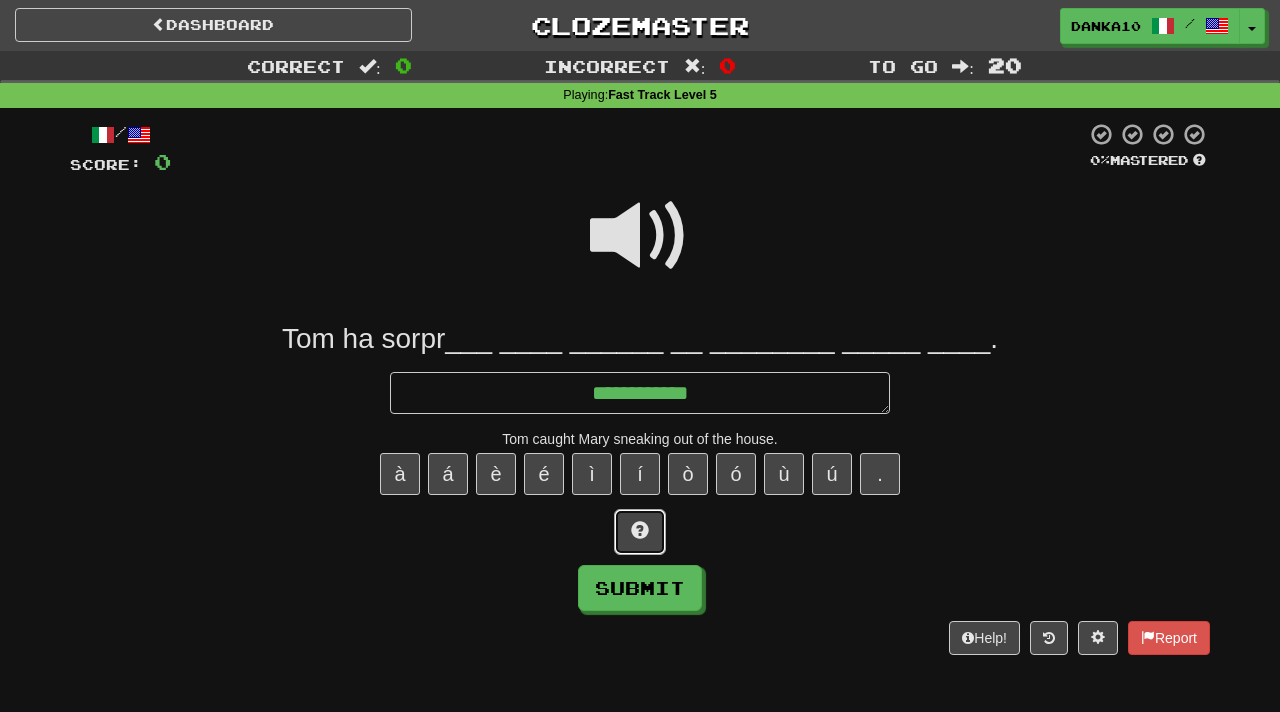 click at bounding box center [640, 530] 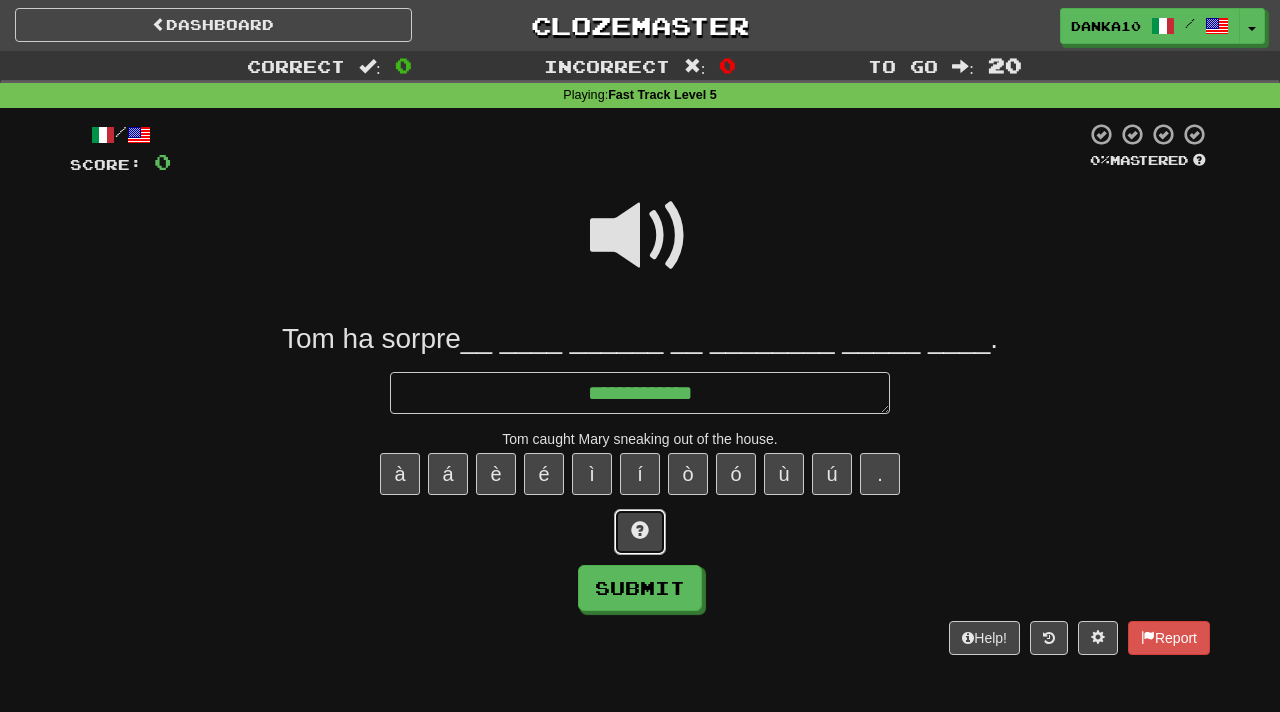 click at bounding box center [640, 530] 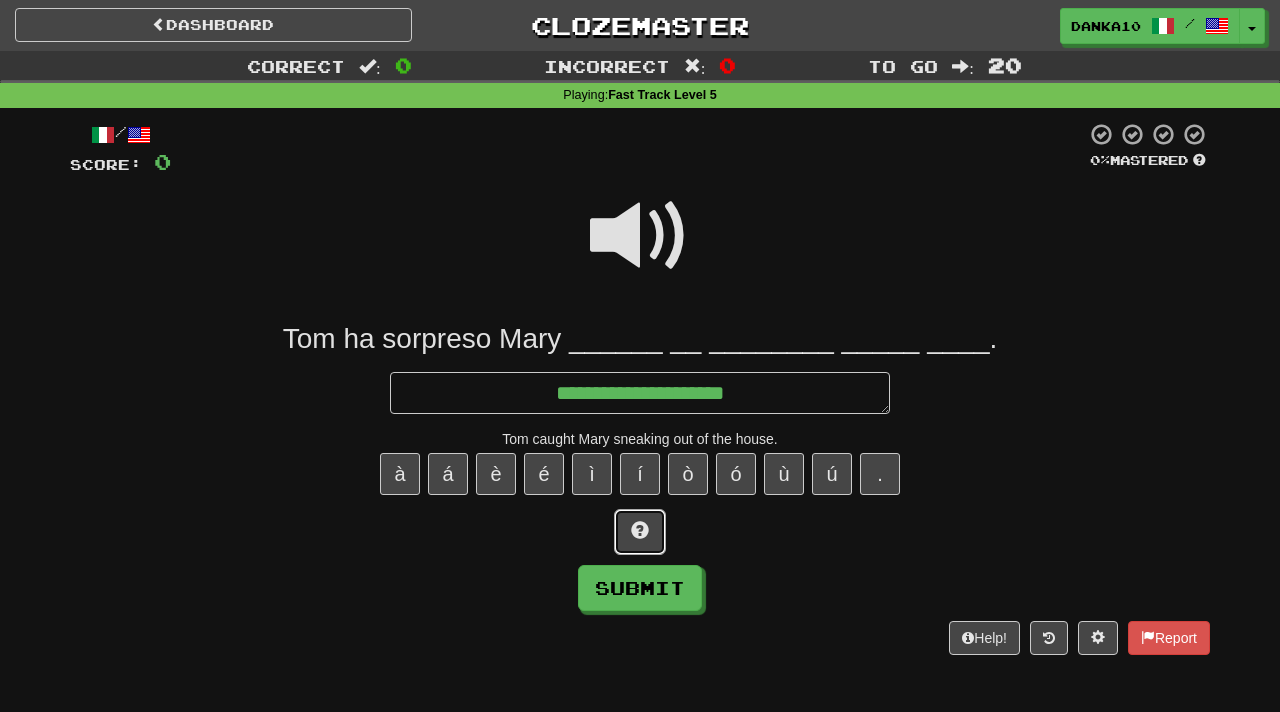click at bounding box center [640, 530] 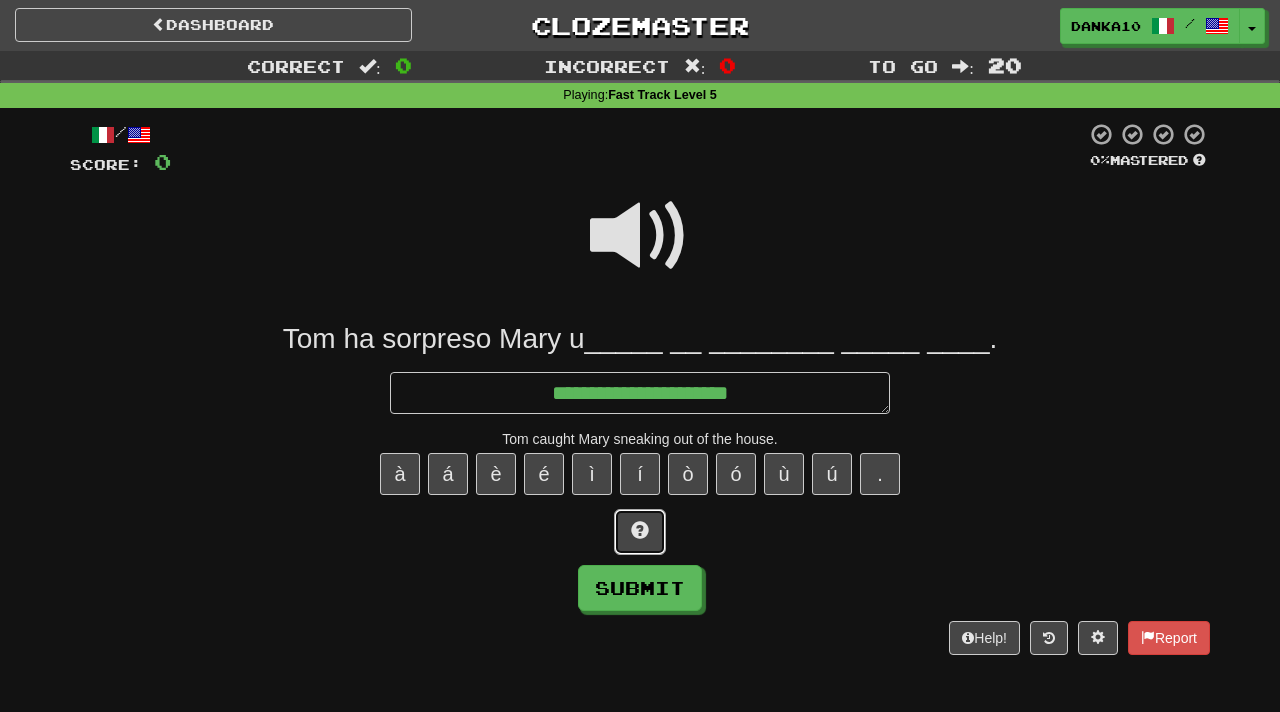 click at bounding box center [640, 530] 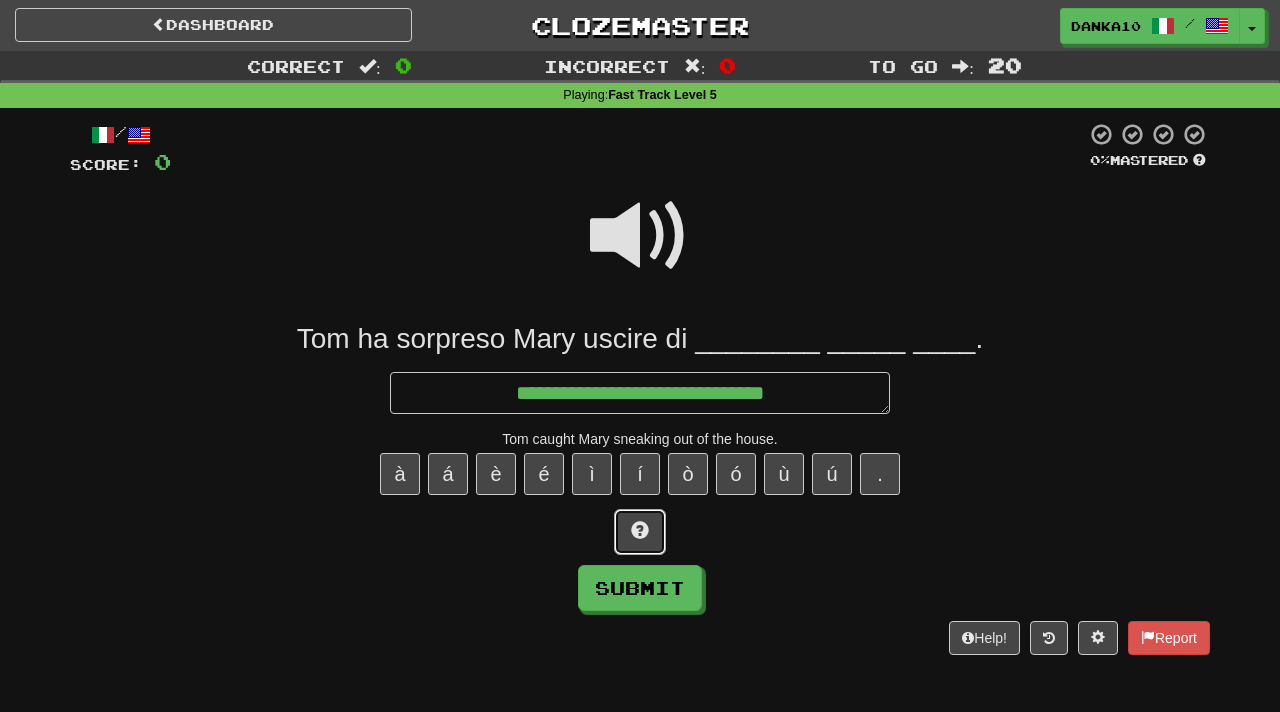 click at bounding box center [640, 532] 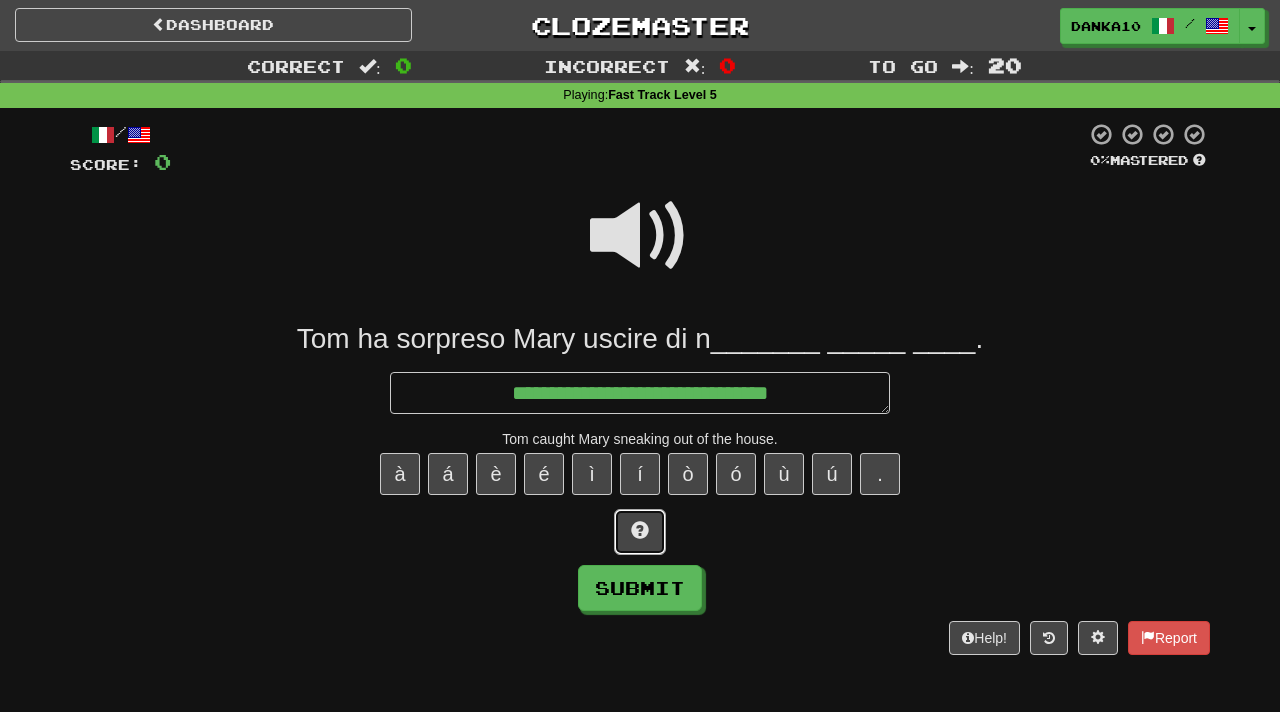 click at bounding box center [640, 532] 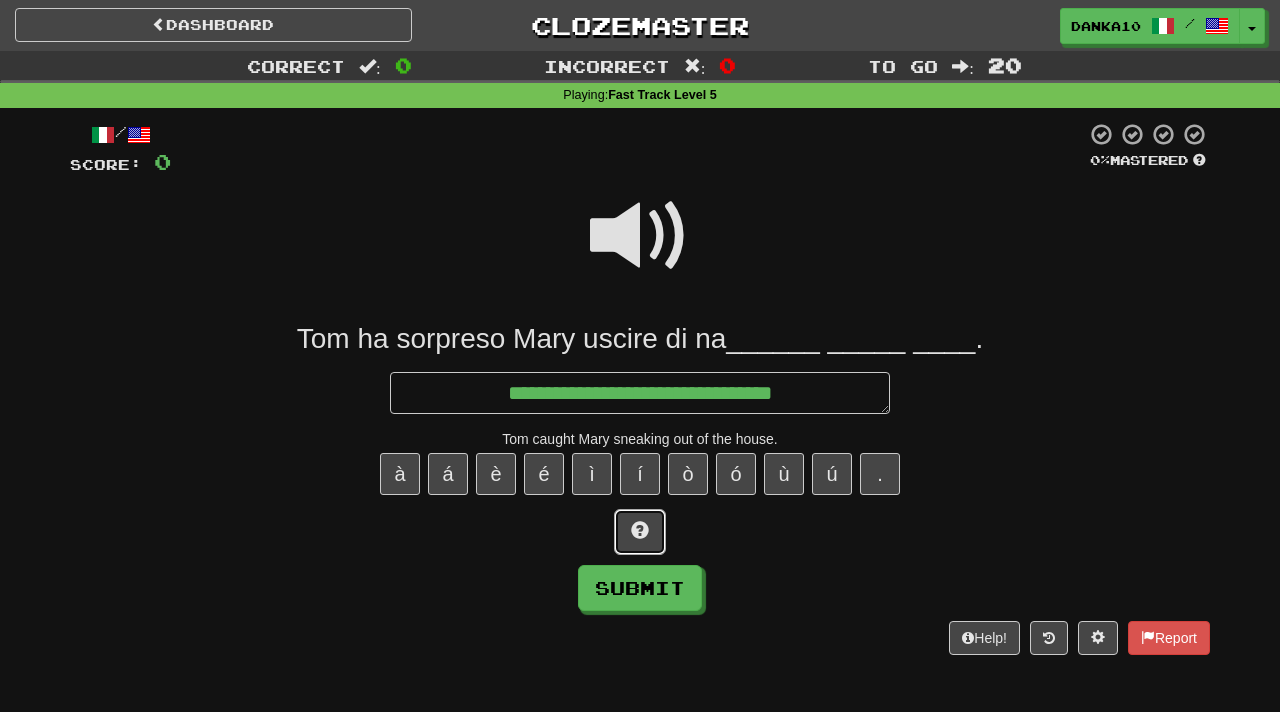 click at bounding box center (640, 532) 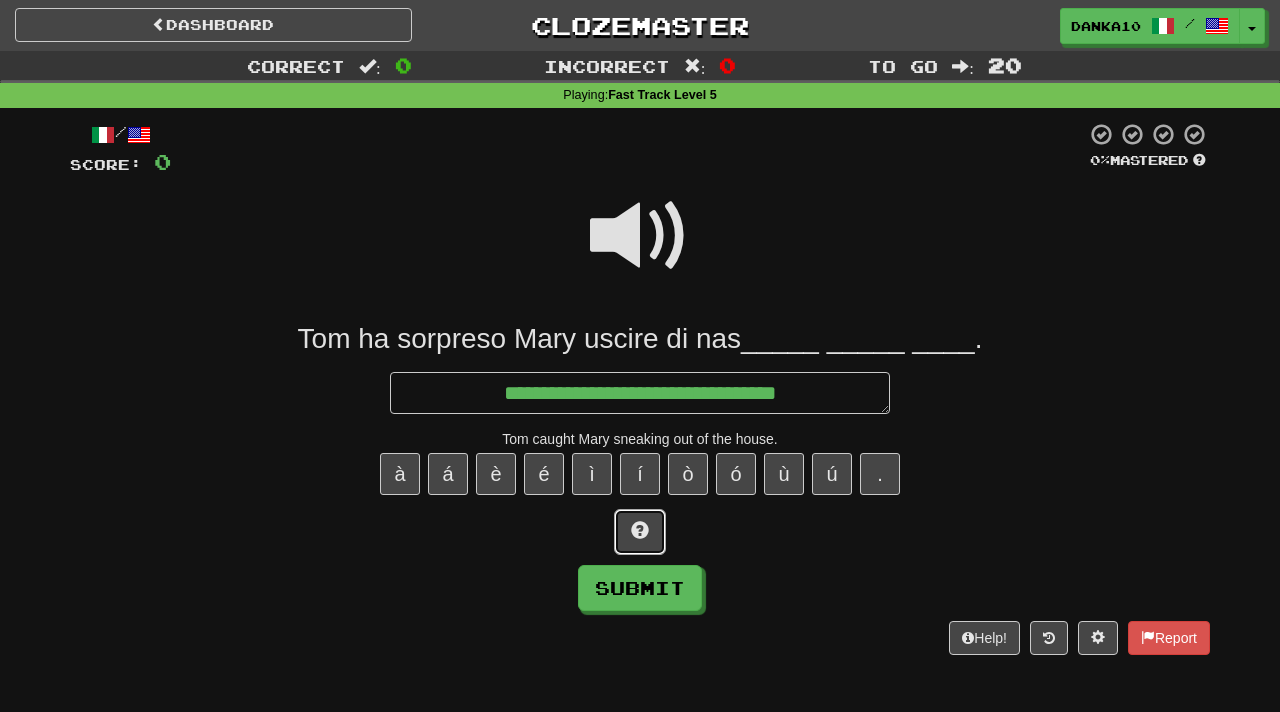 click at bounding box center (640, 532) 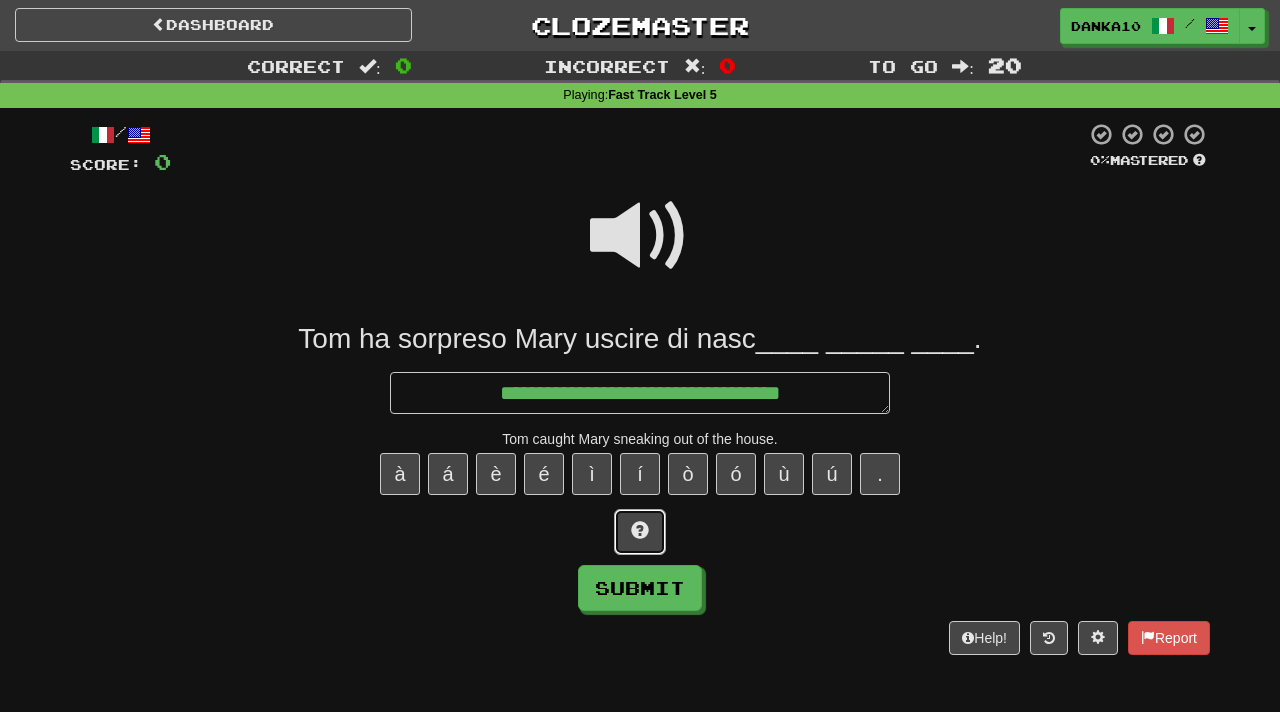 click at bounding box center [640, 532] 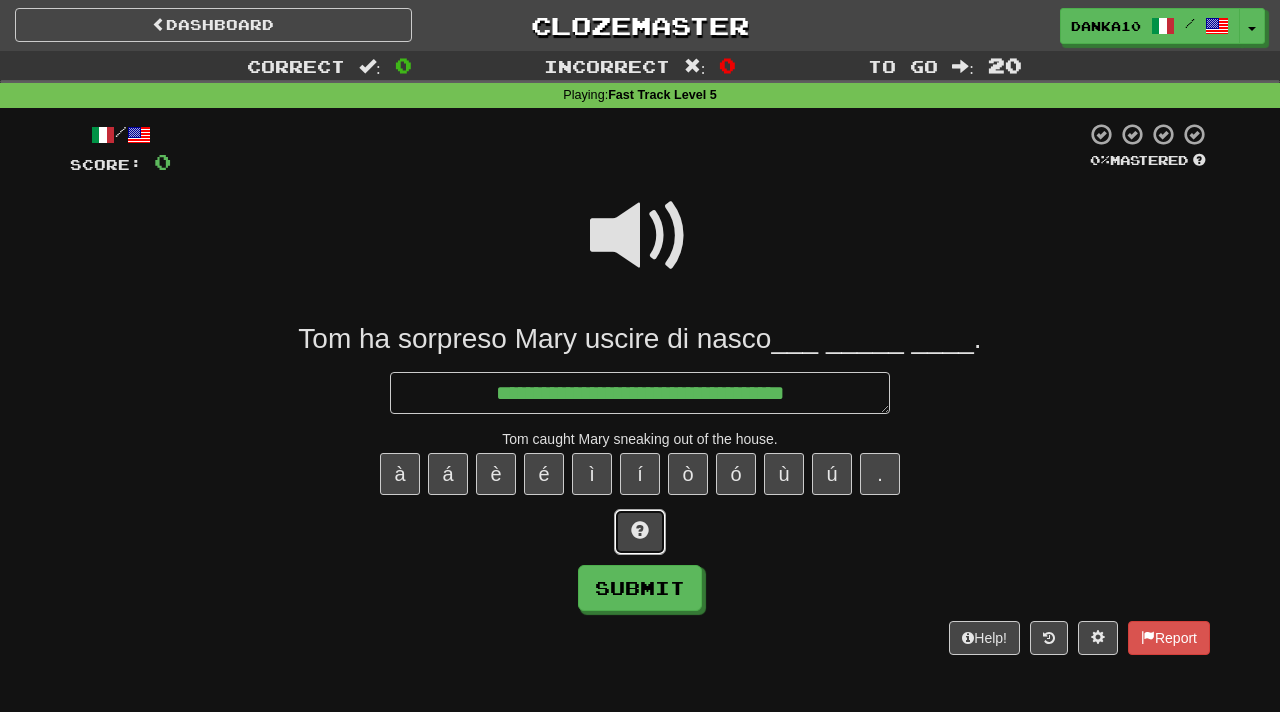 click at bounding box center [640, 532] 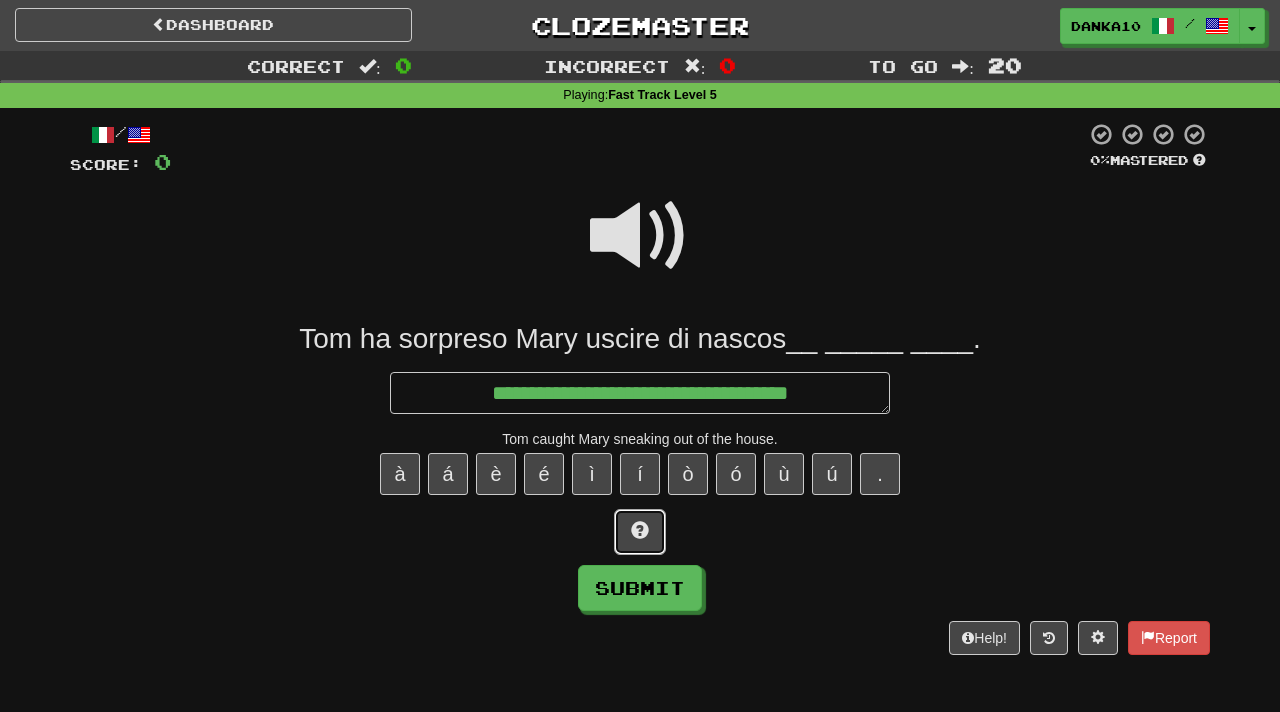 click at bounding box center (640, 532) 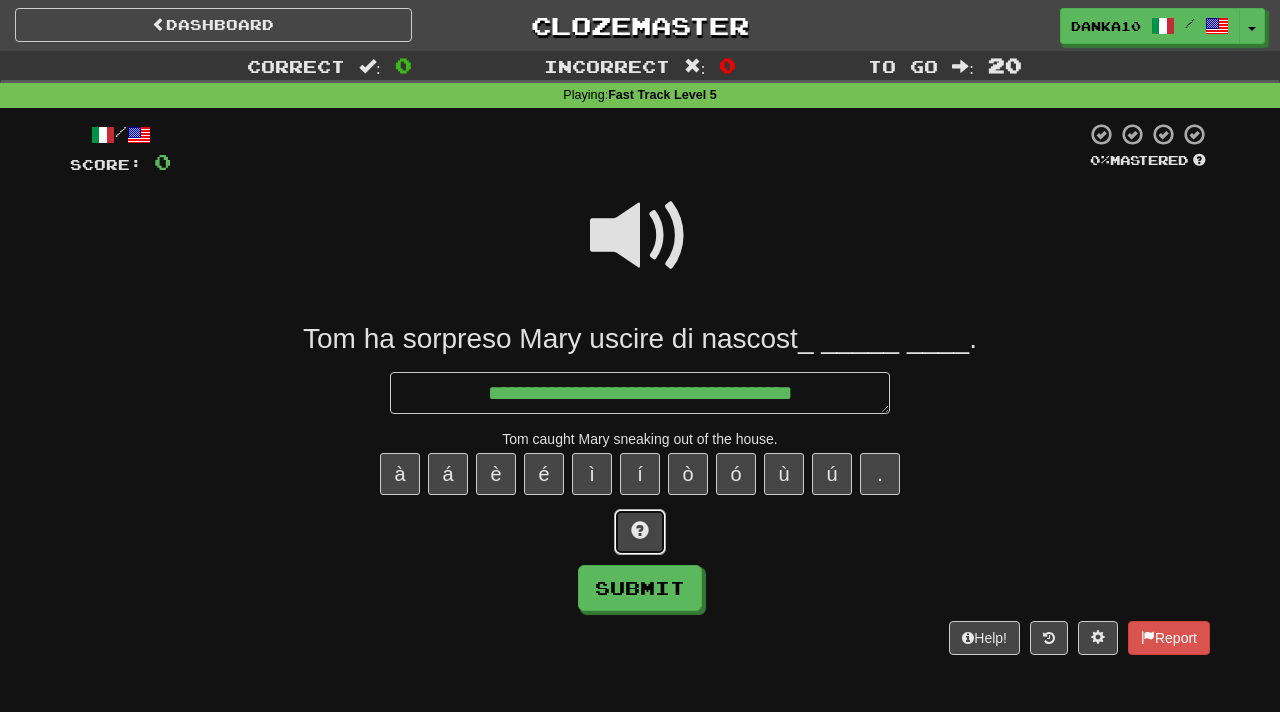 click at bounding box center [640, 532] 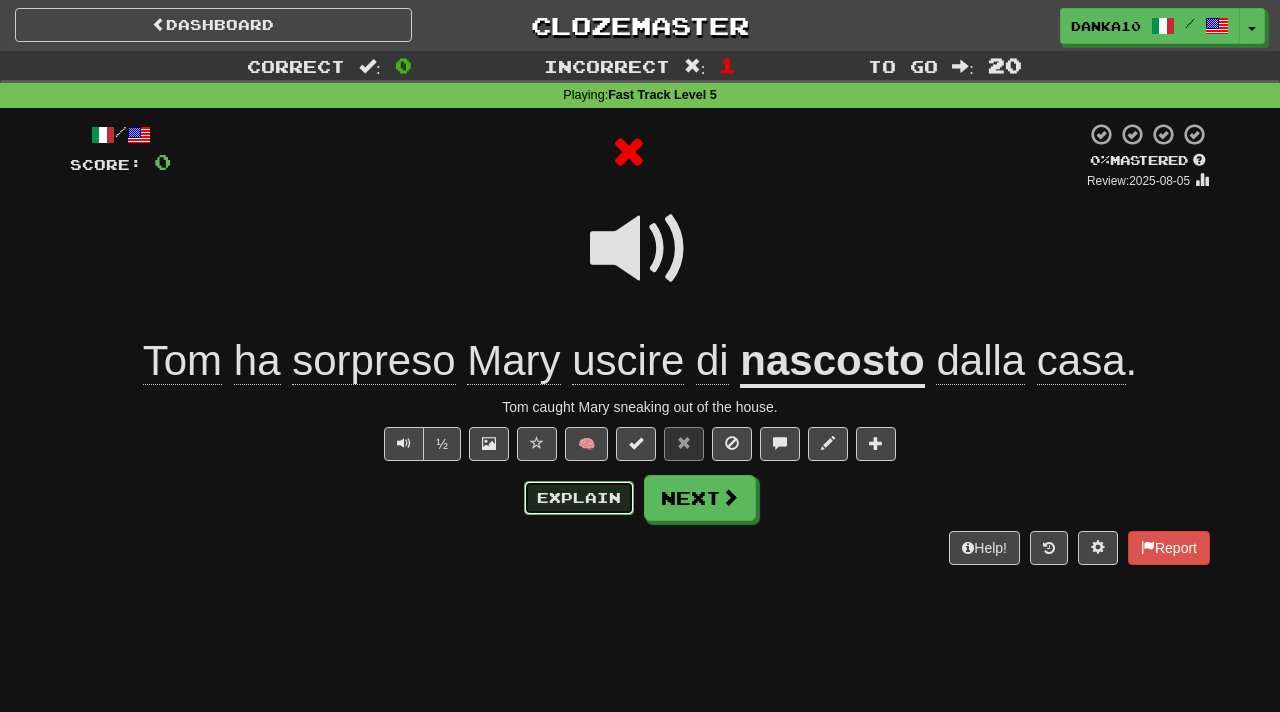 click on "Explain" at bounding box center (579, 498) 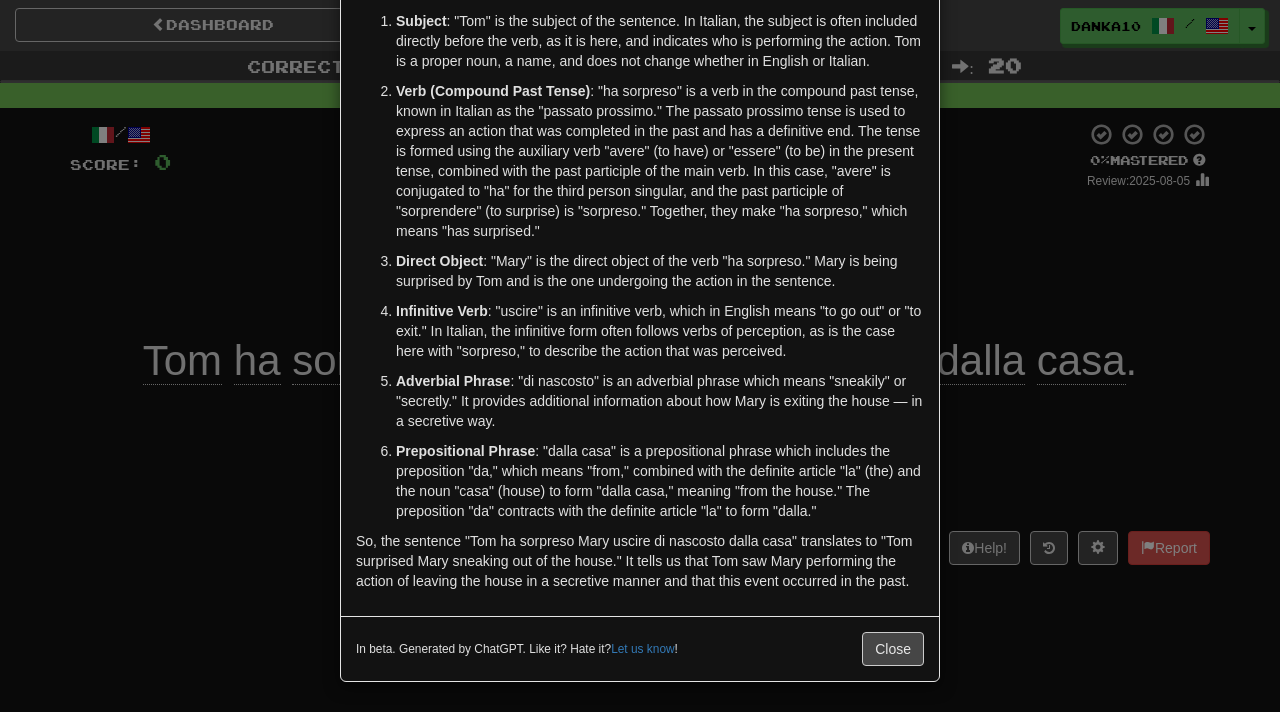 scroll, scrollTop: 155, scrollLeft: 0, axis: vertical 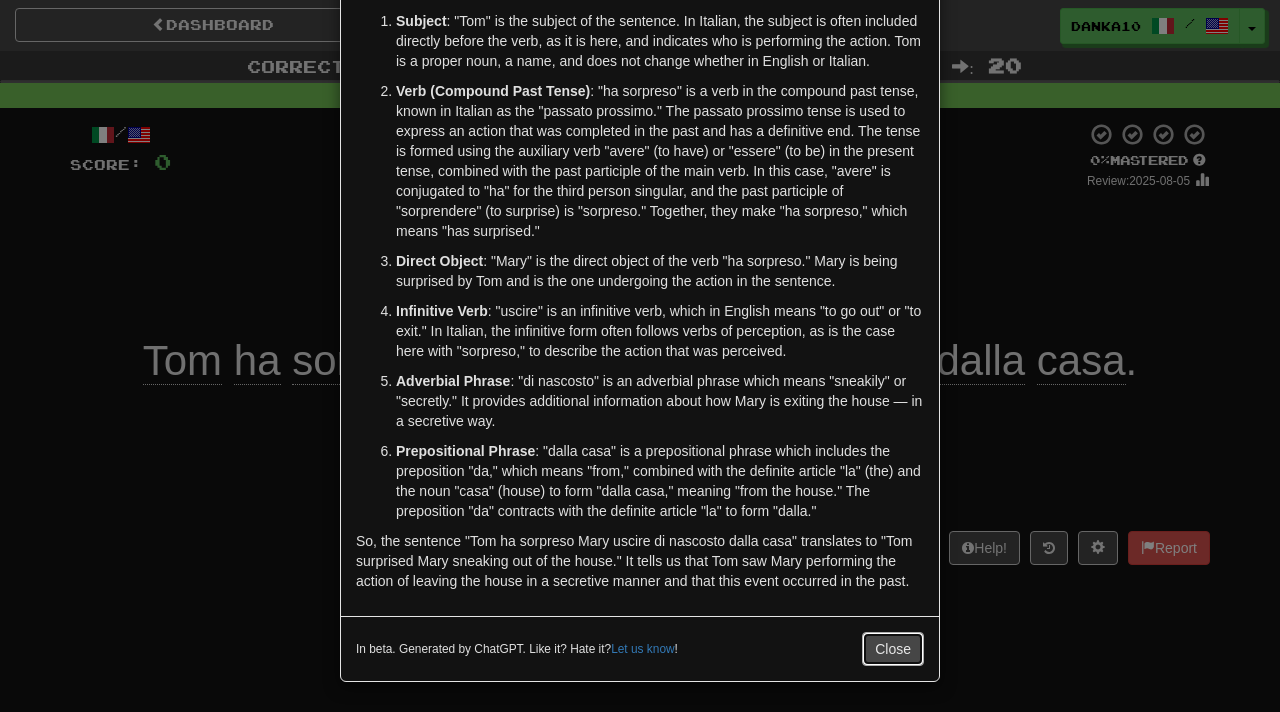 click on "Close" at bounding box center (893, 649) 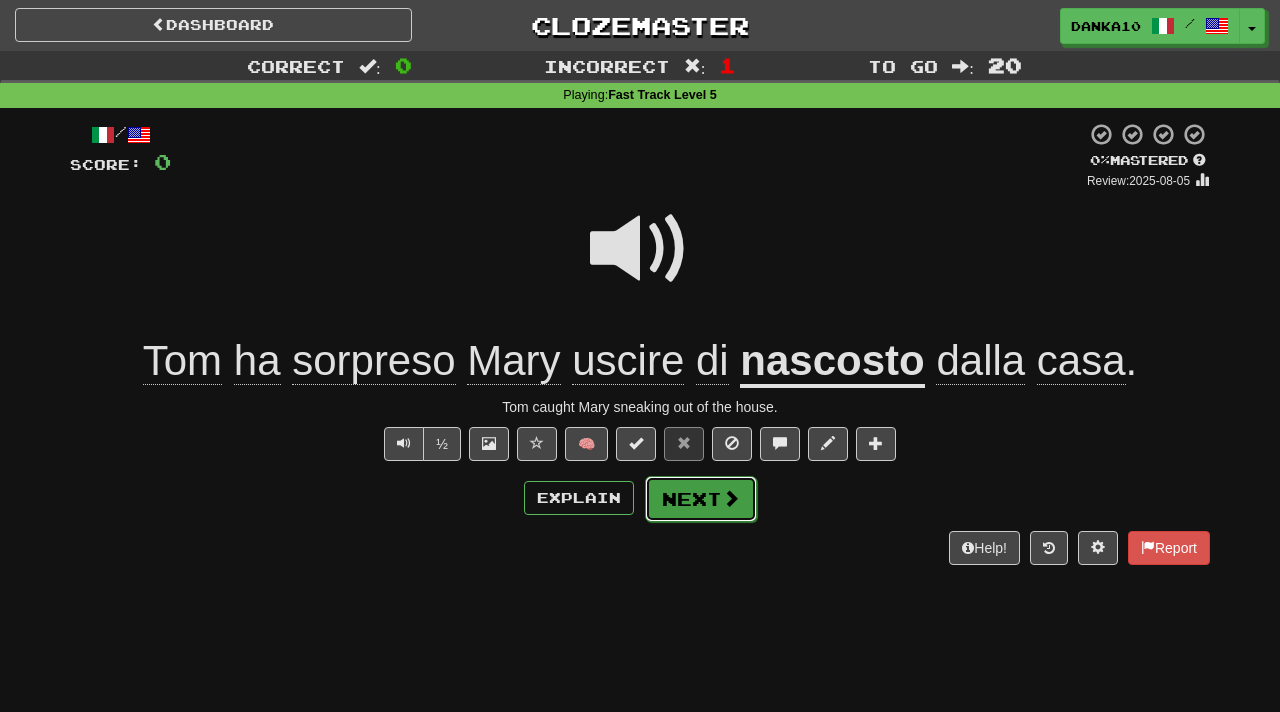 click on "Next" at bounding box center (701, 499) 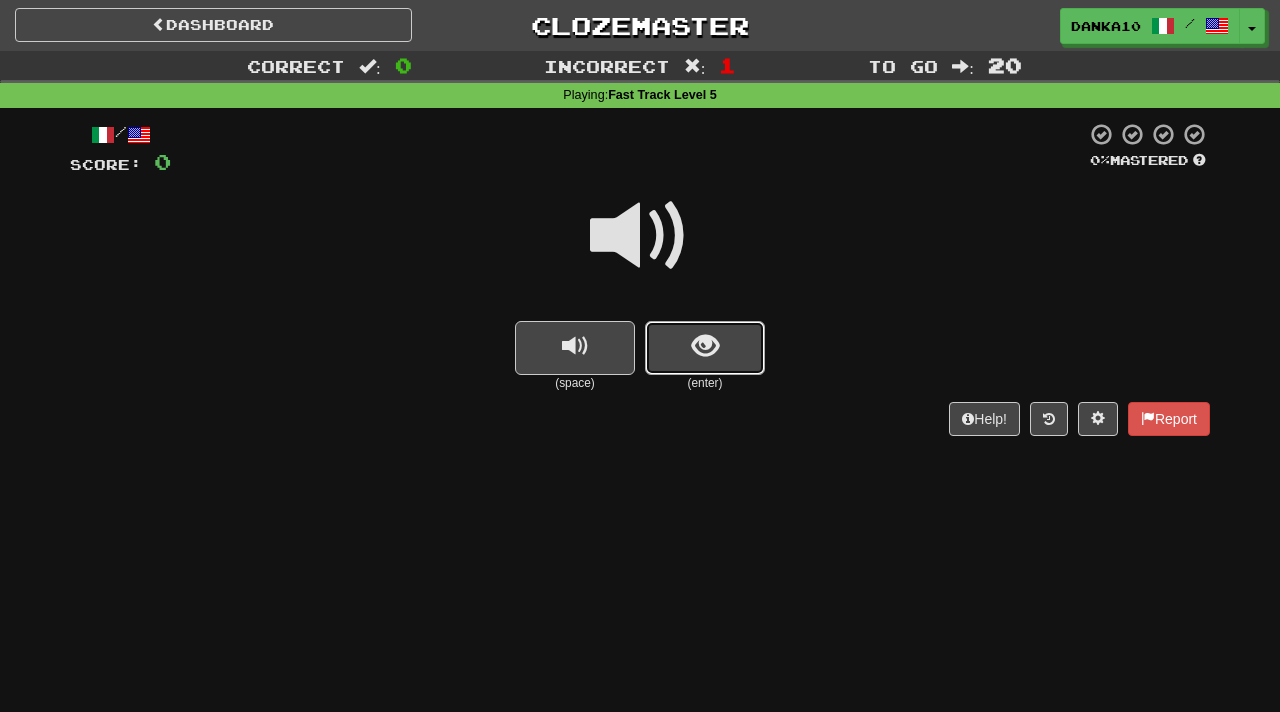 click at bounding box center (705, 346) 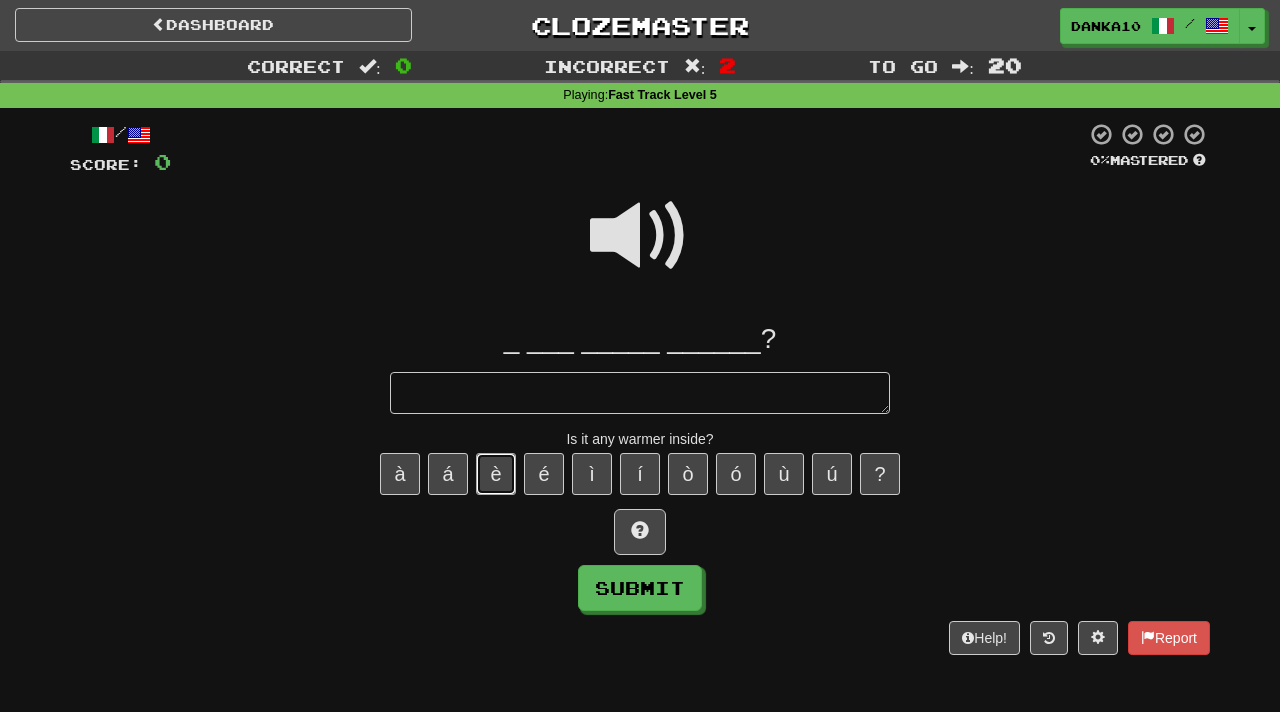 click on "è" at bounding box center [496, 474] 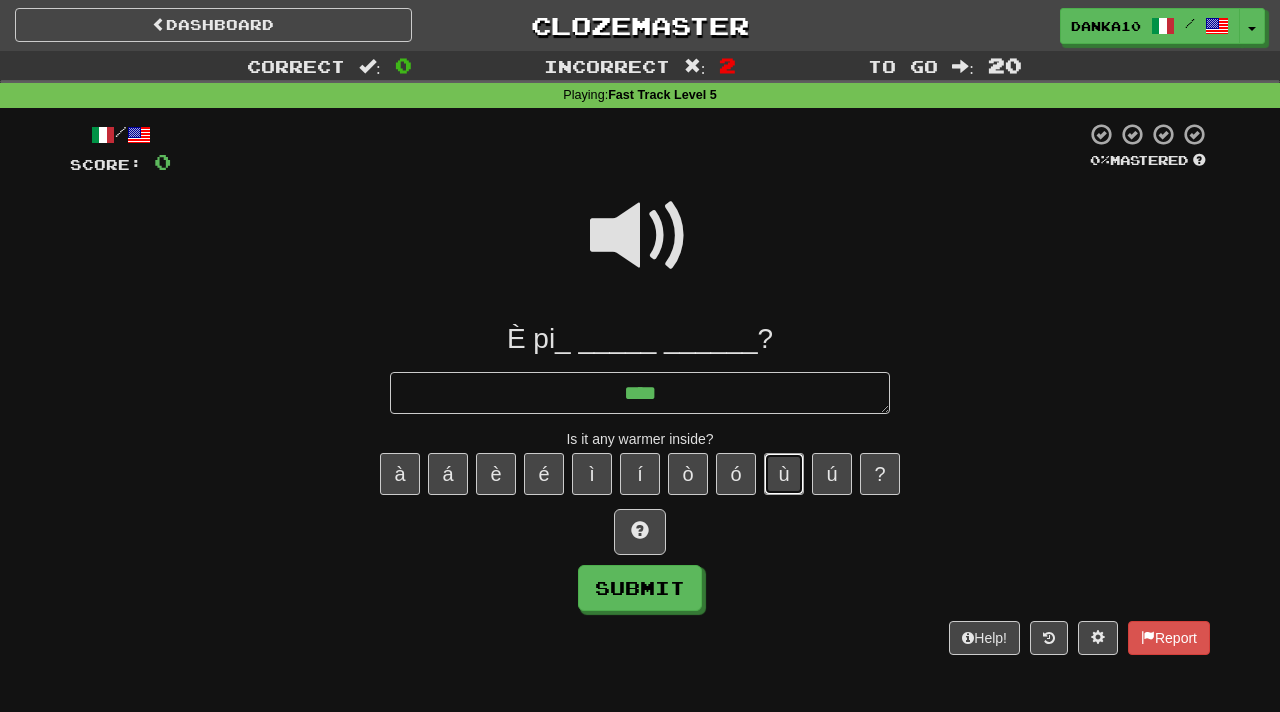 click on "ù" at bounding box center [784, 474] 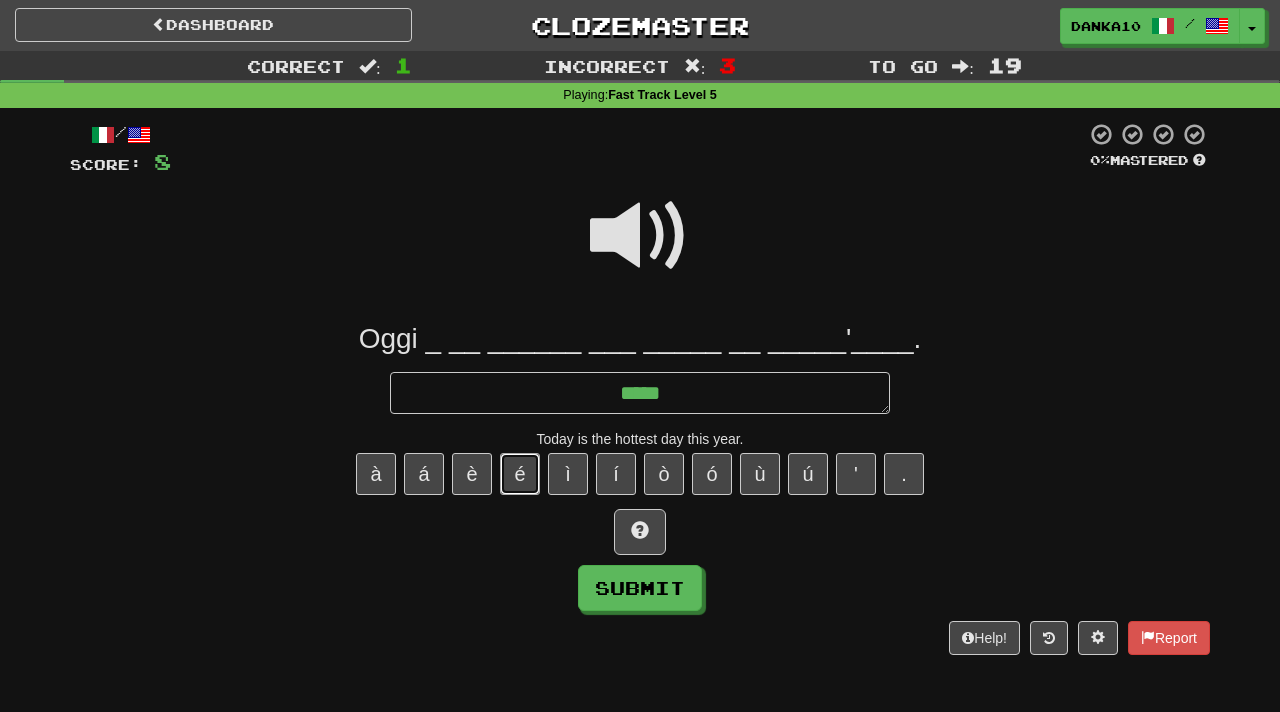 click on "é" at bounding box center [520, 474] 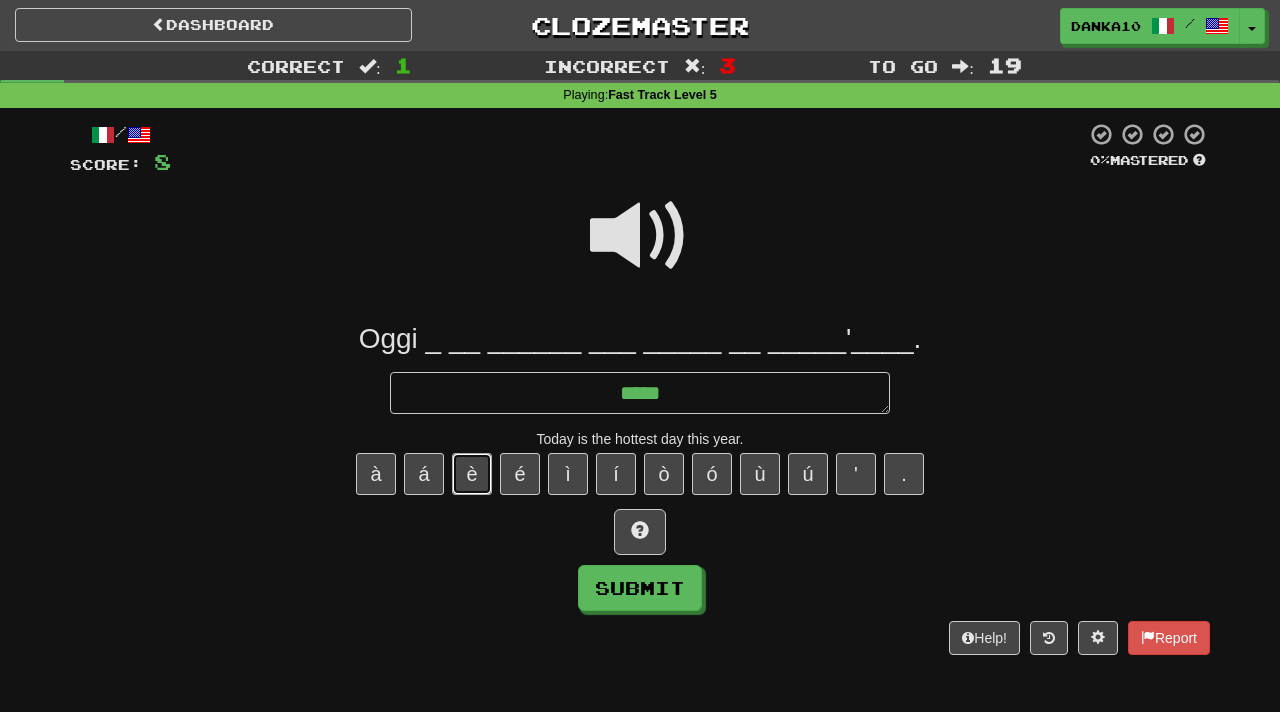 click on "è" at bounding box center [472, 474] 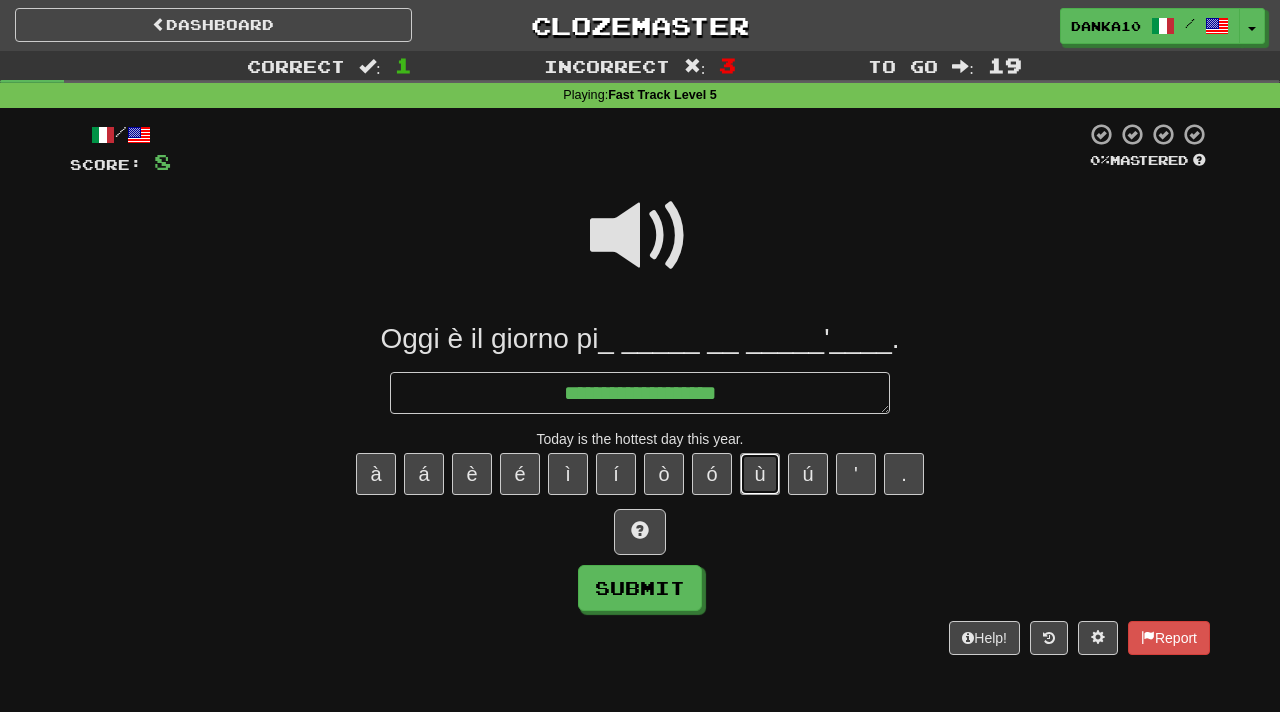 click on "ù" at bounding box center (760, 474) 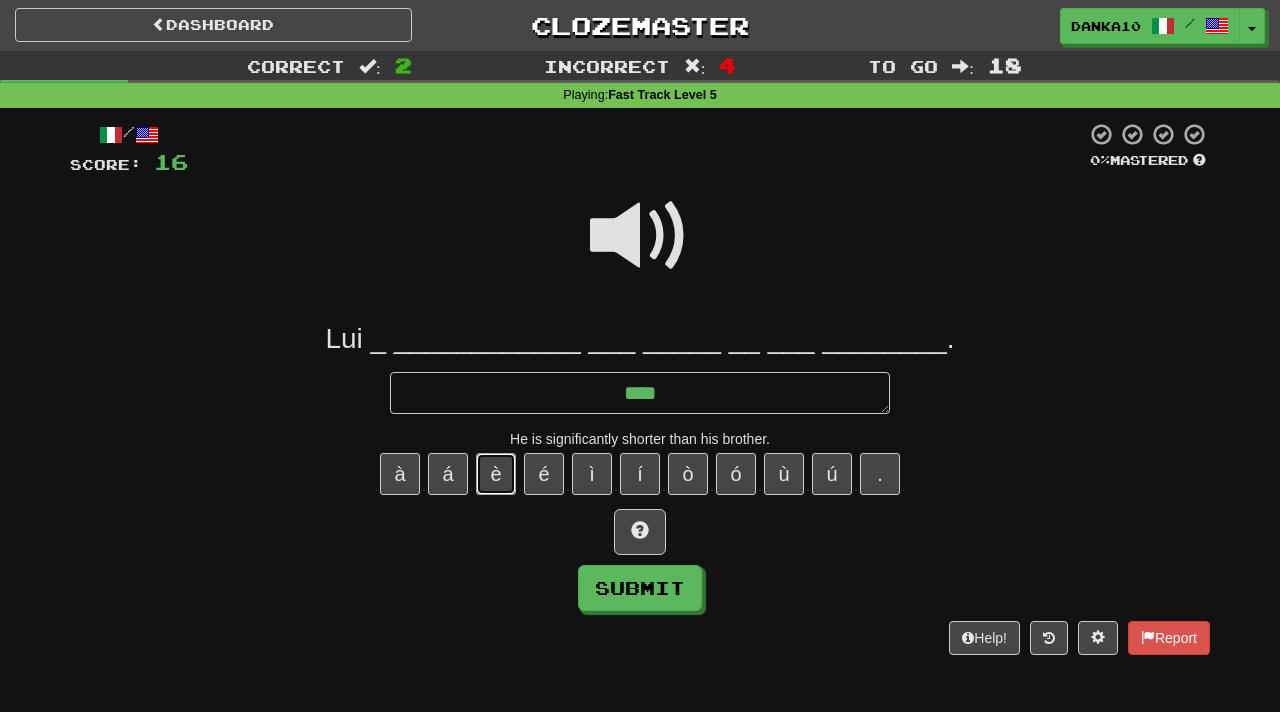 click on "è" at bounding box center (496, 474) 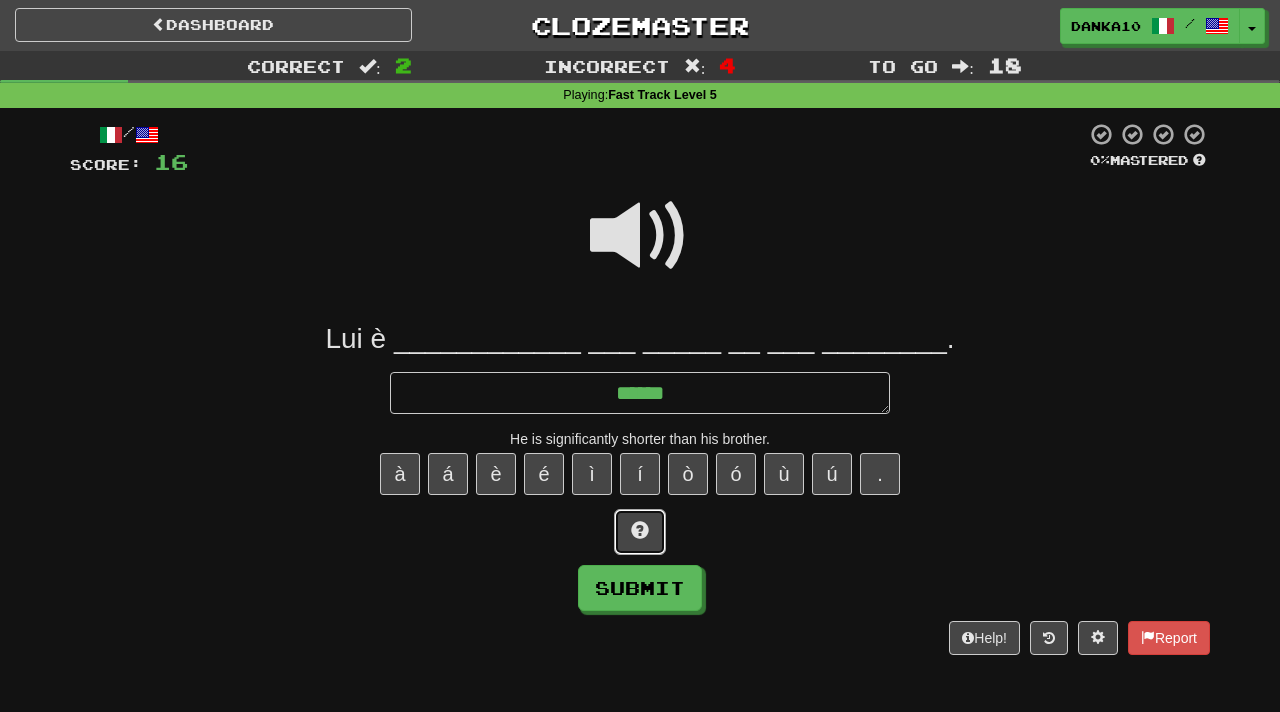 click at bounding box center [640, 532] 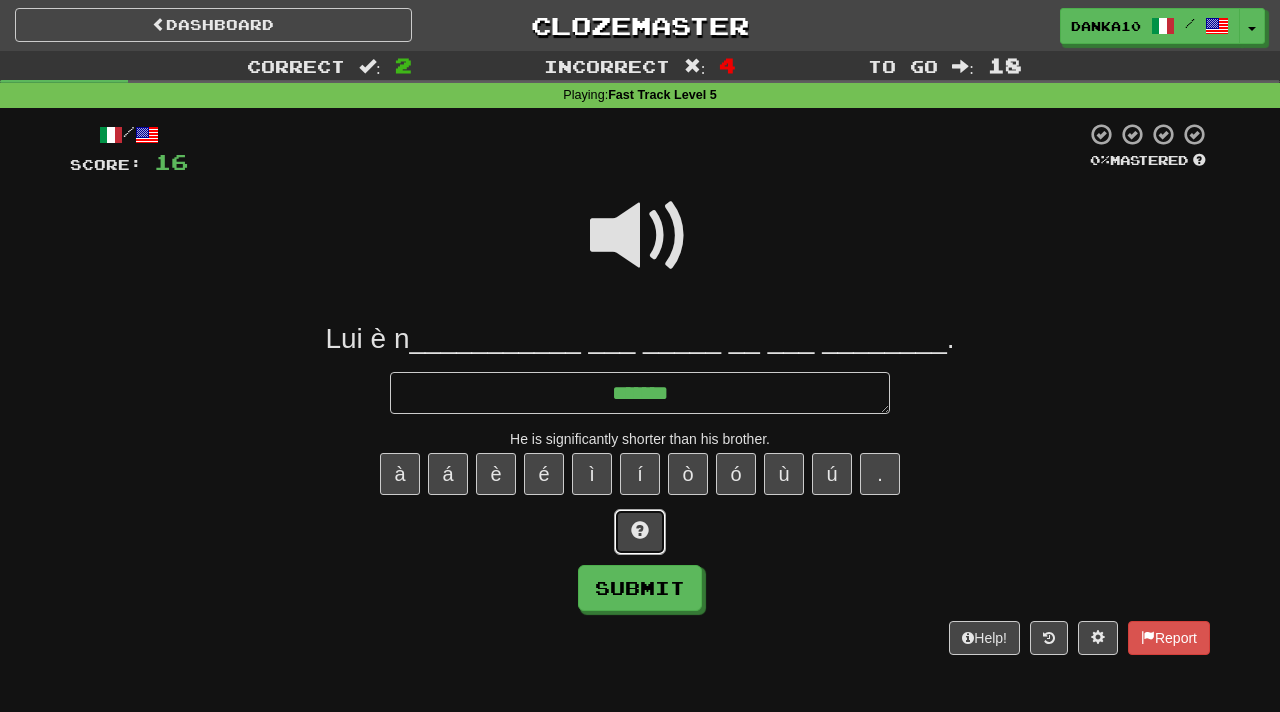 click at bounding box center [640, 532] 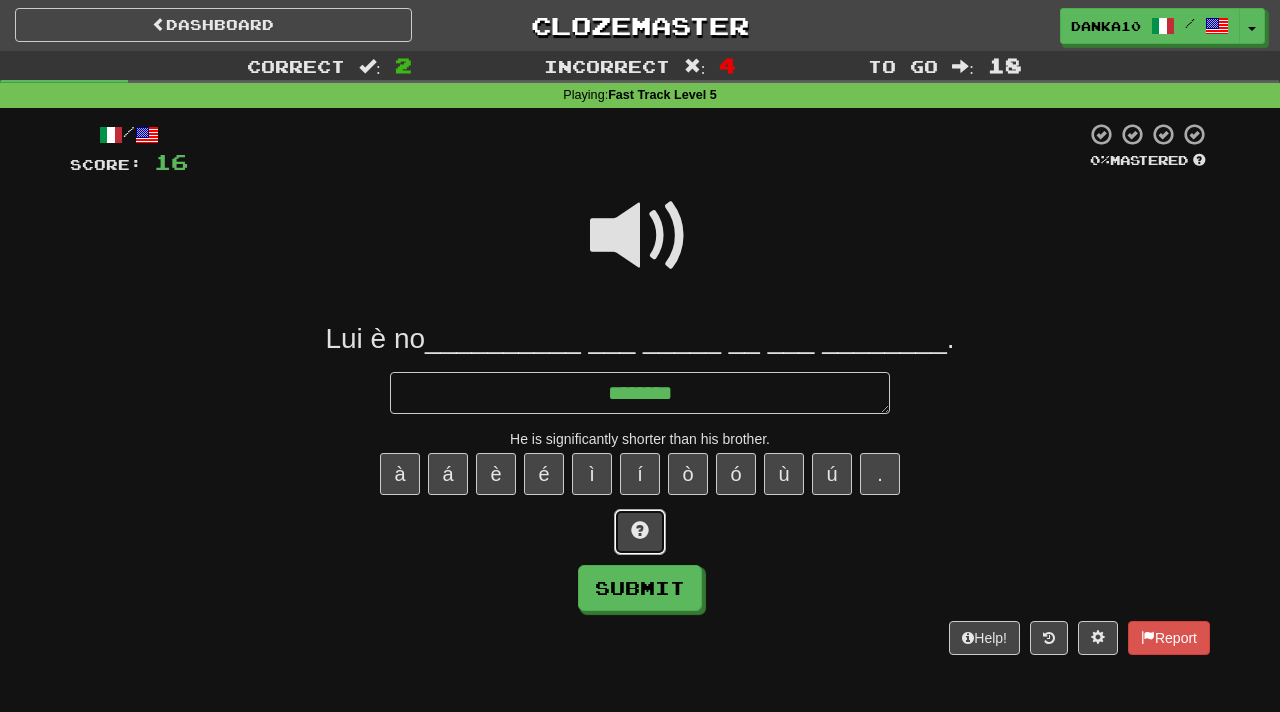 click at bounding box center (640, 532) 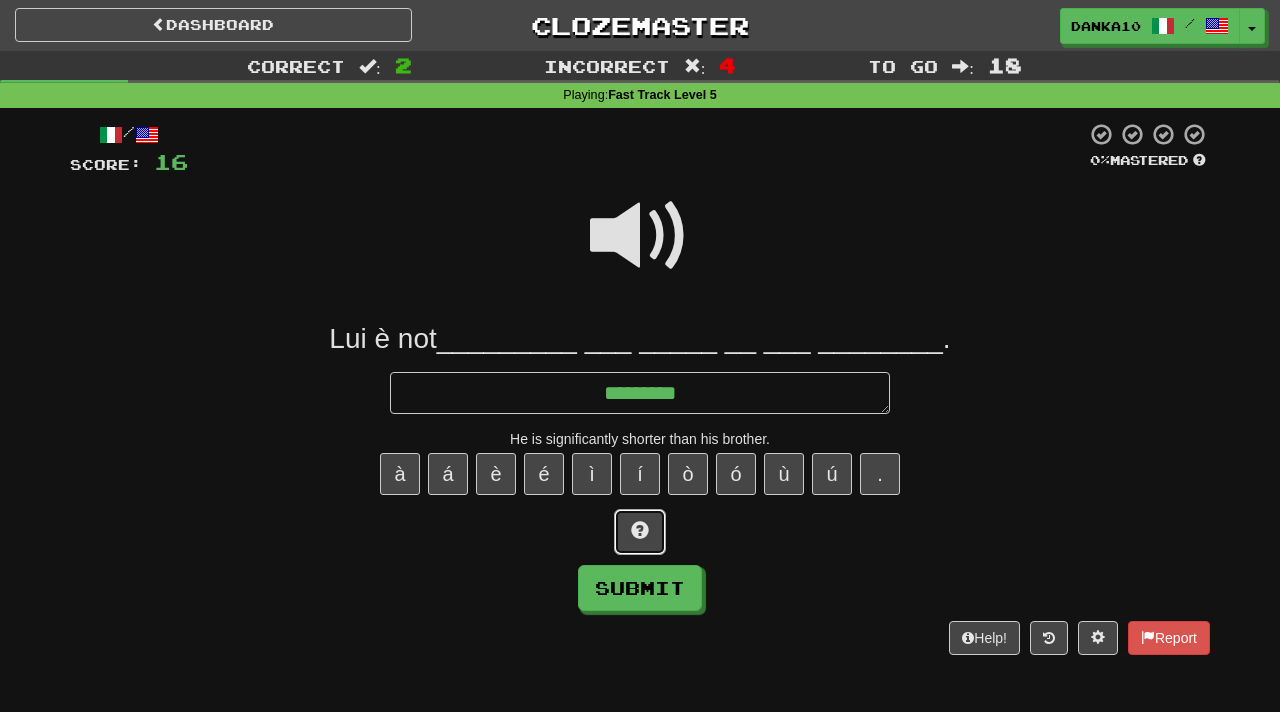 click at bounding box center (640, 532) 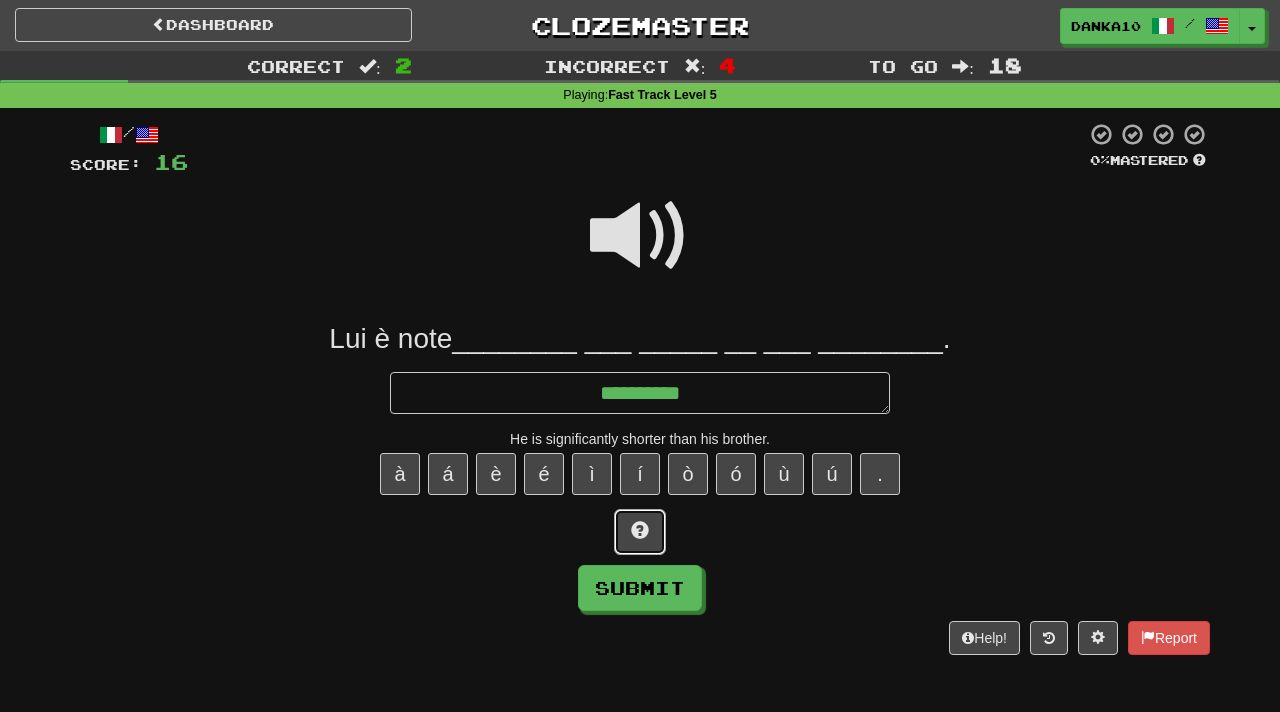 click at bounding box center [640, 532] 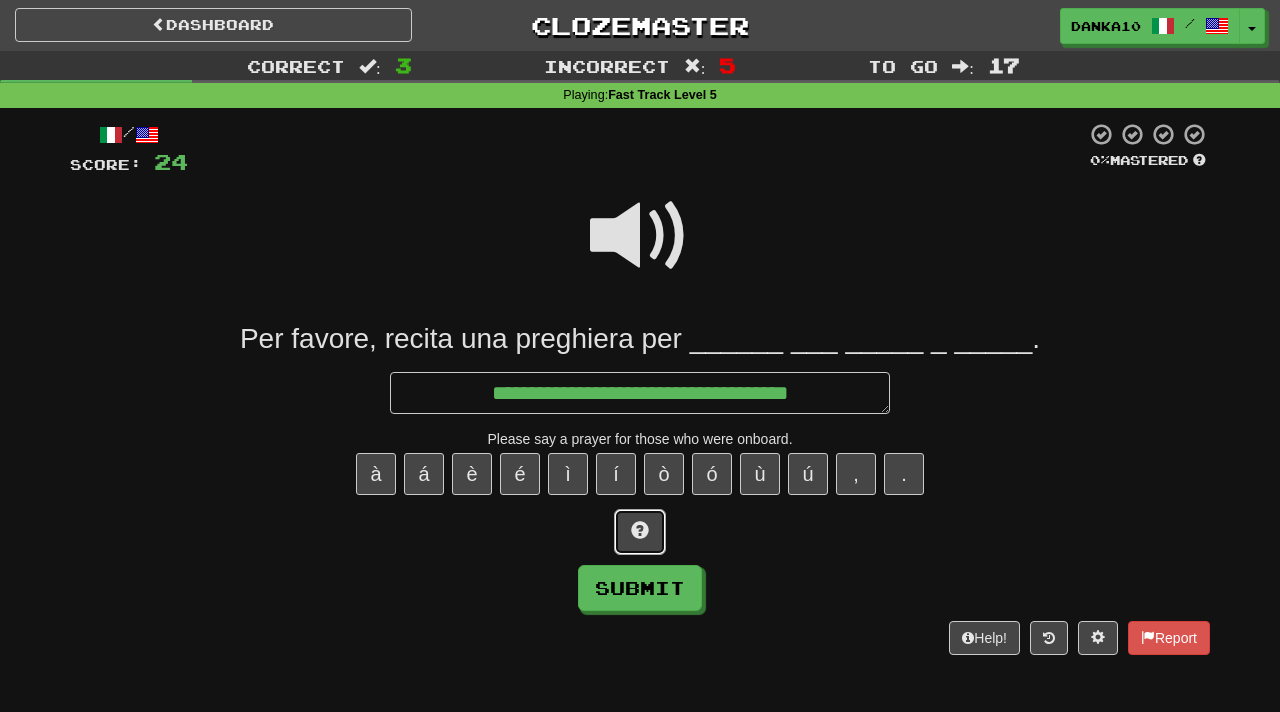 click at bounding box center (640, 532) 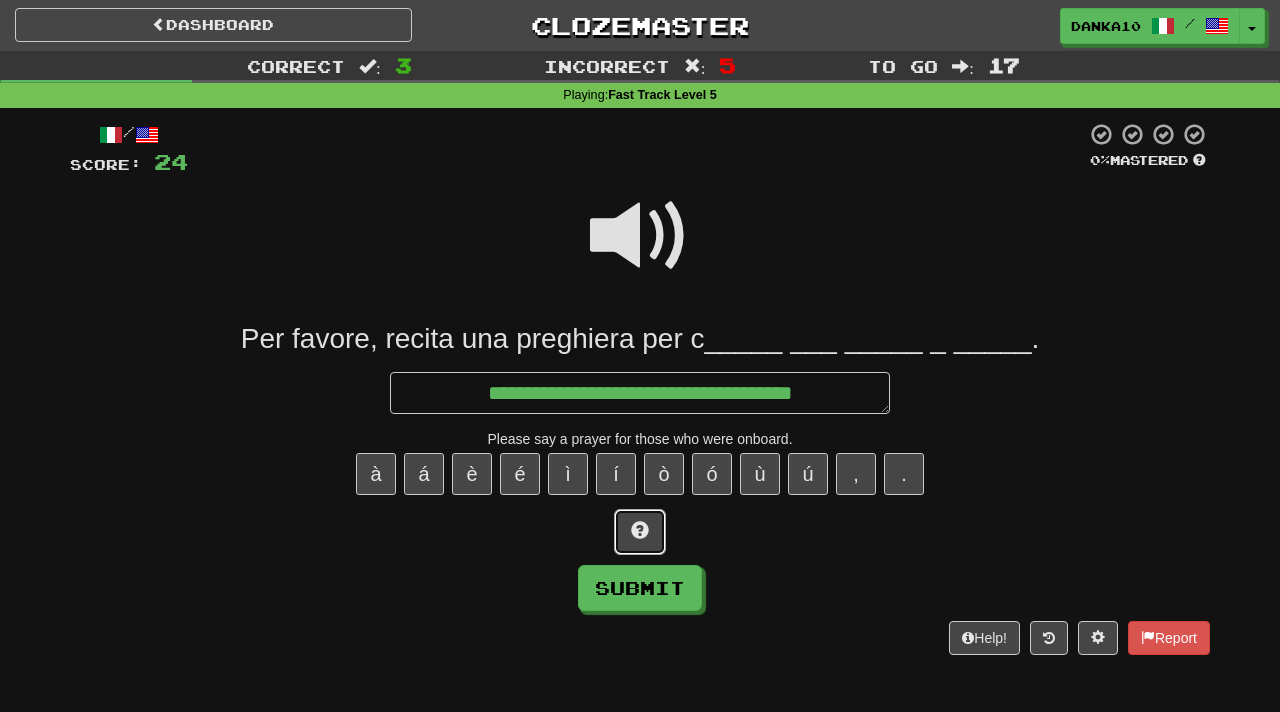 click at bounding box center [640, 532] 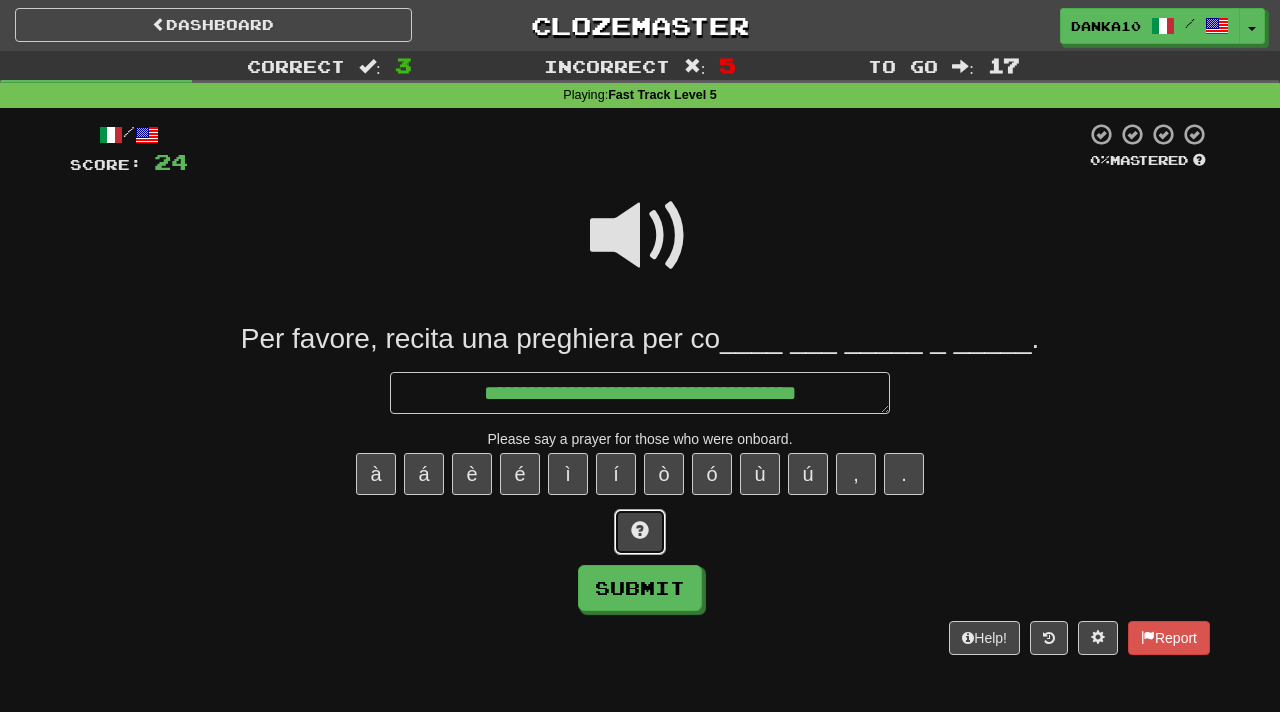 click at bounding box center (640, 532) 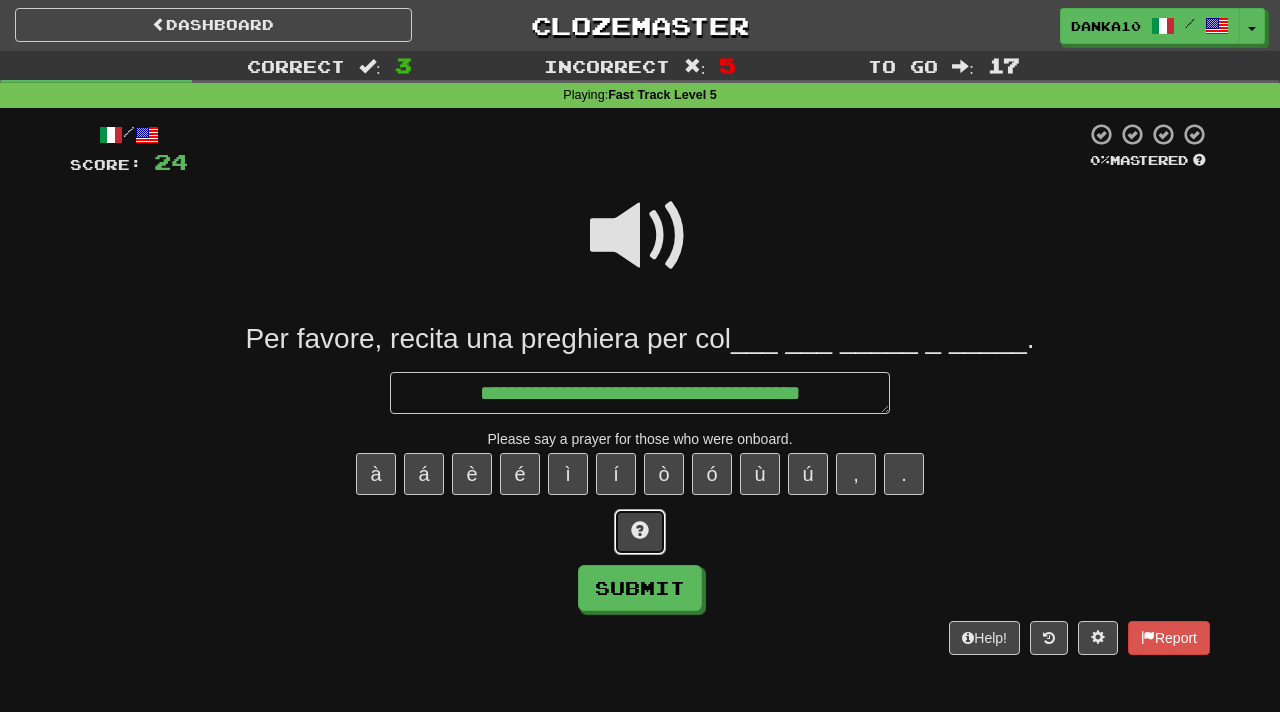 click at bounding box center (640, 532) 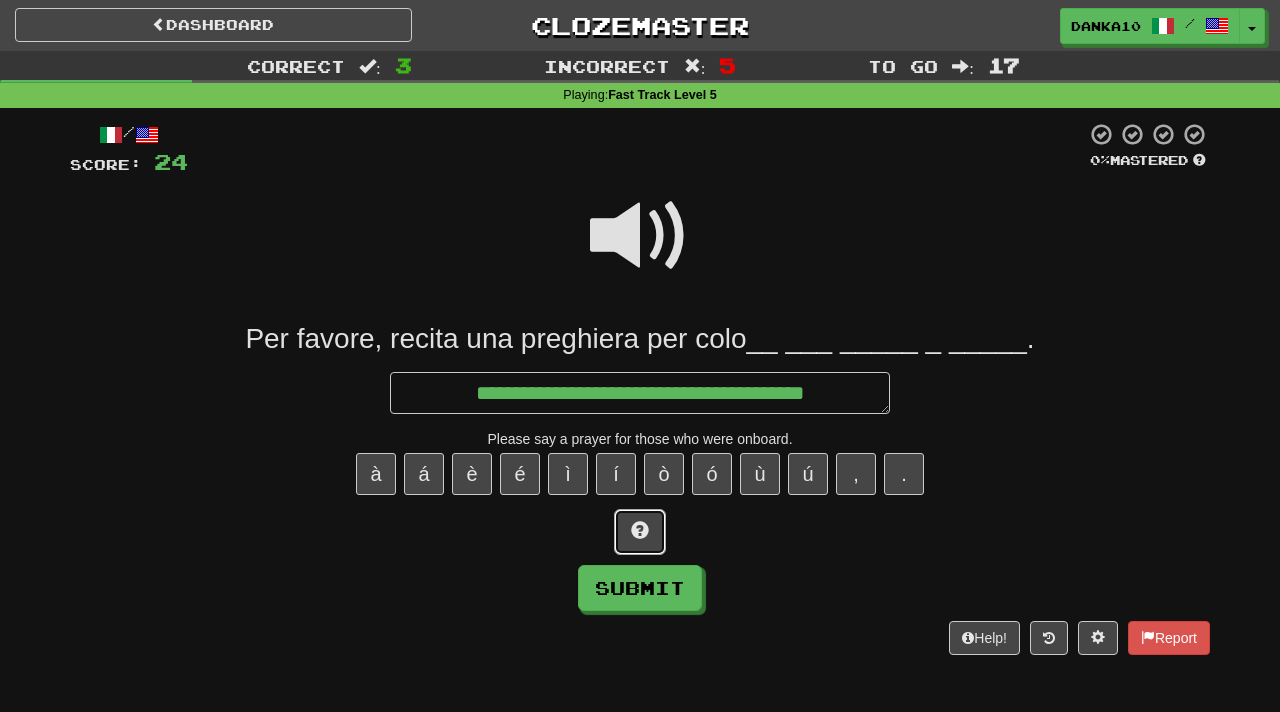 click at bounding box center [640, 532] 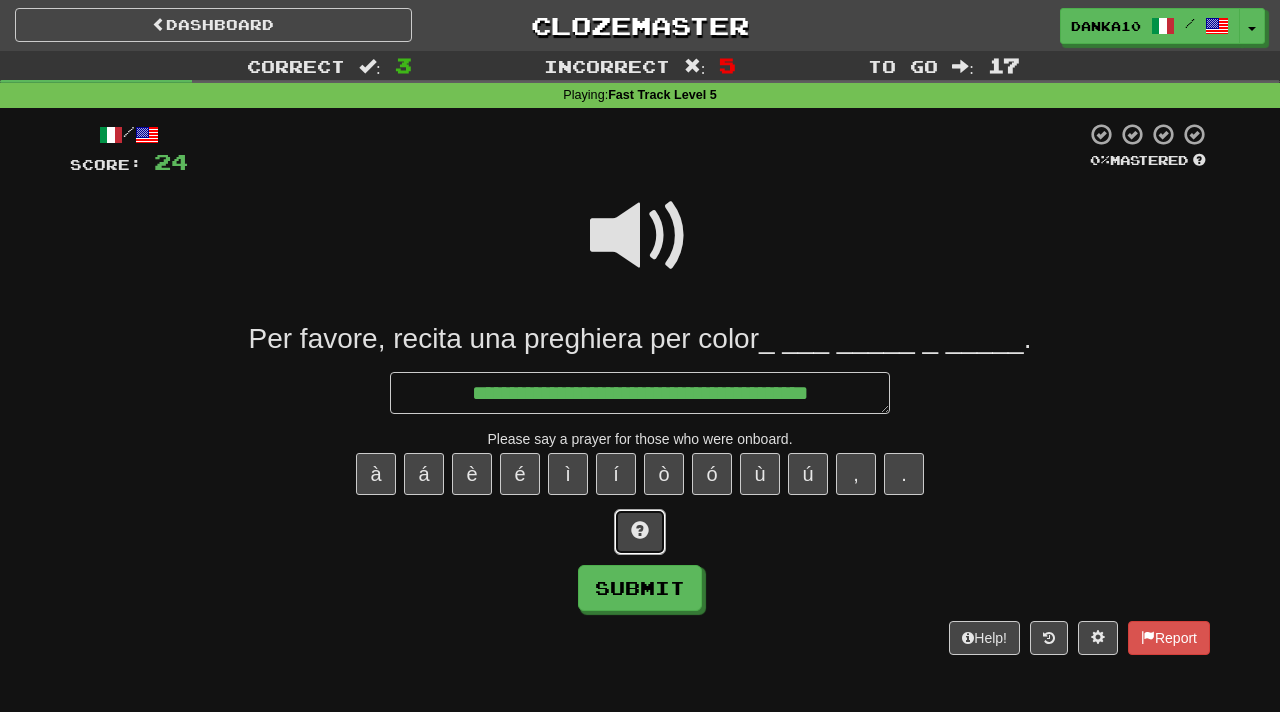 click at bounding box center [640, 532] 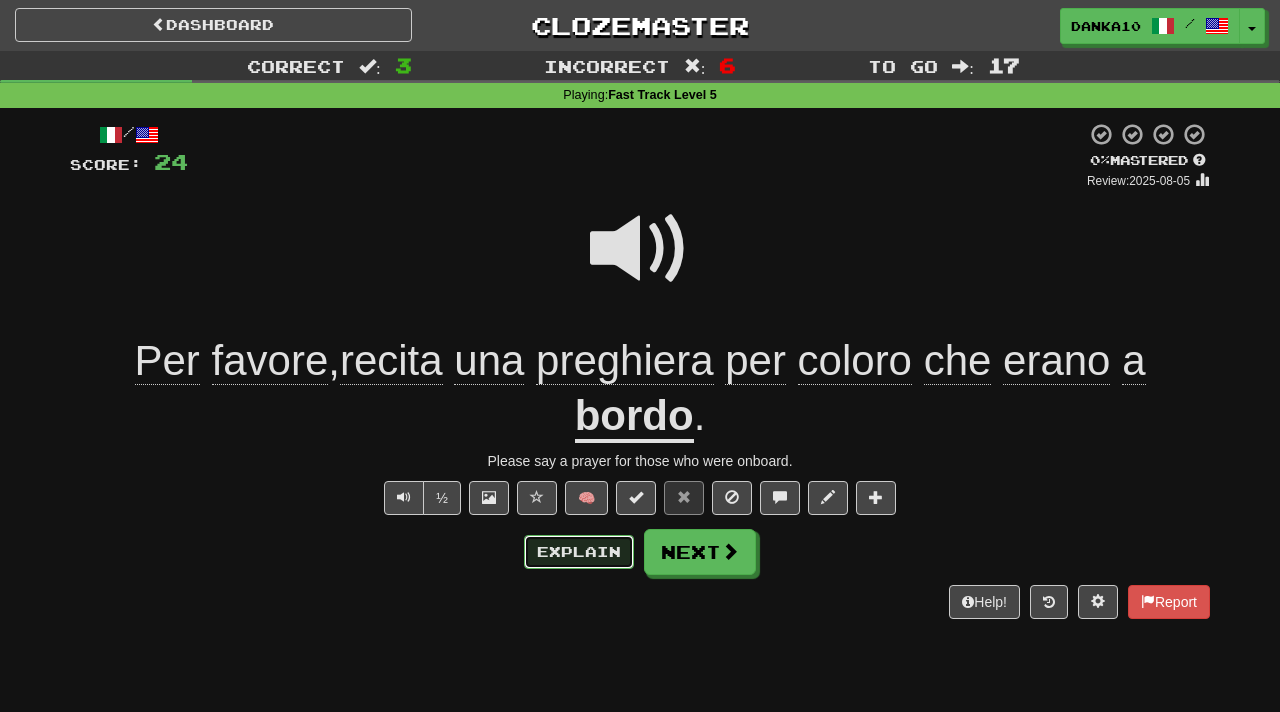 click on "Explain" at bounding box center [579, 552] 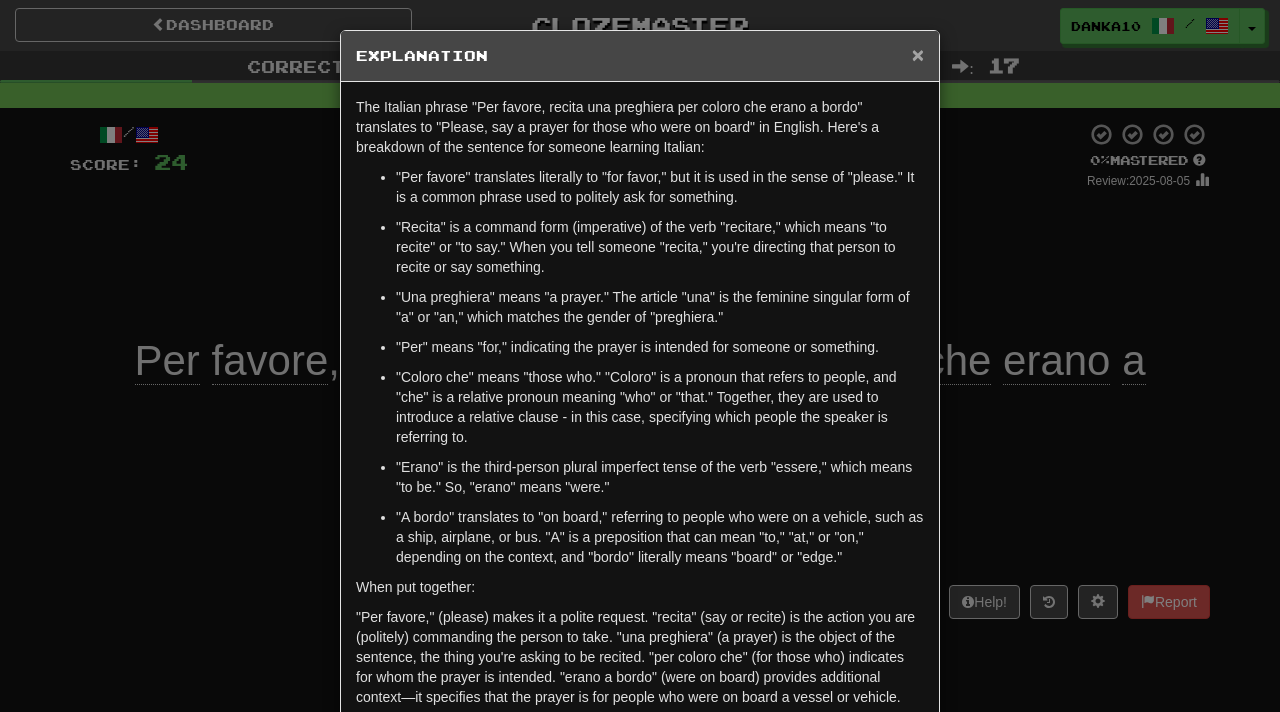 click on "×" at bounding box center (918, 54) 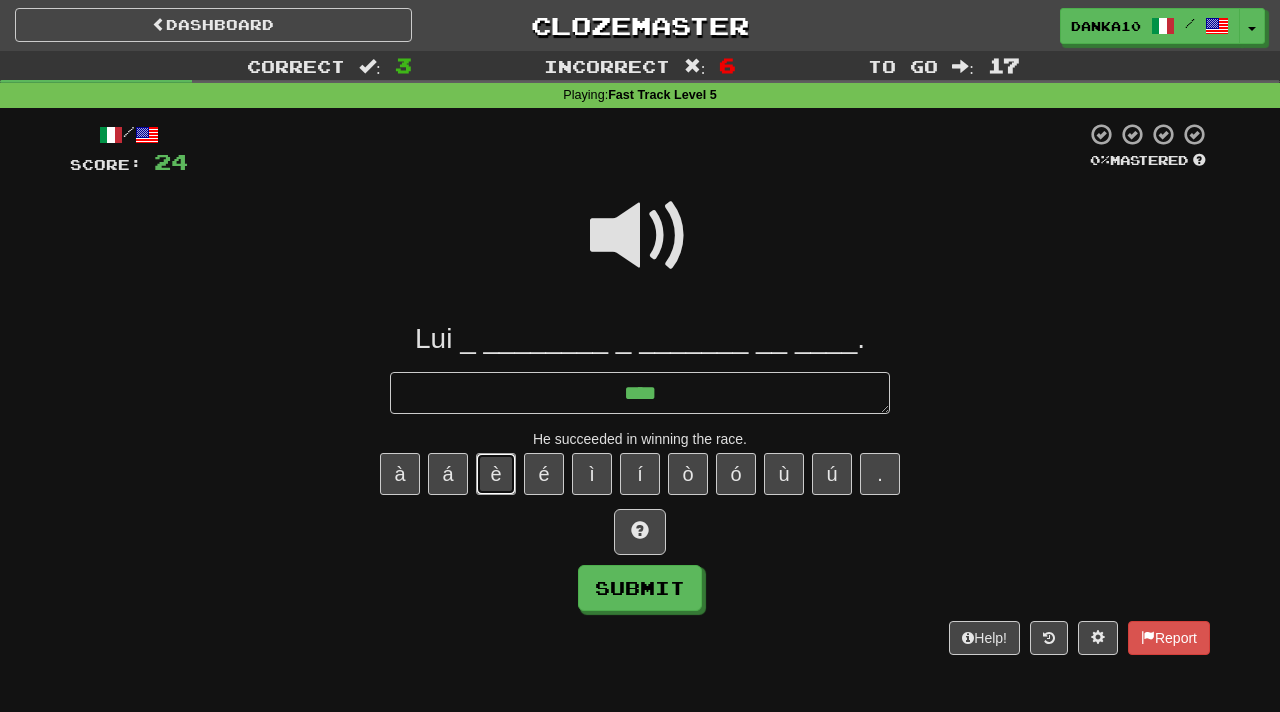 click on "è" at bounding box center (496, 474) 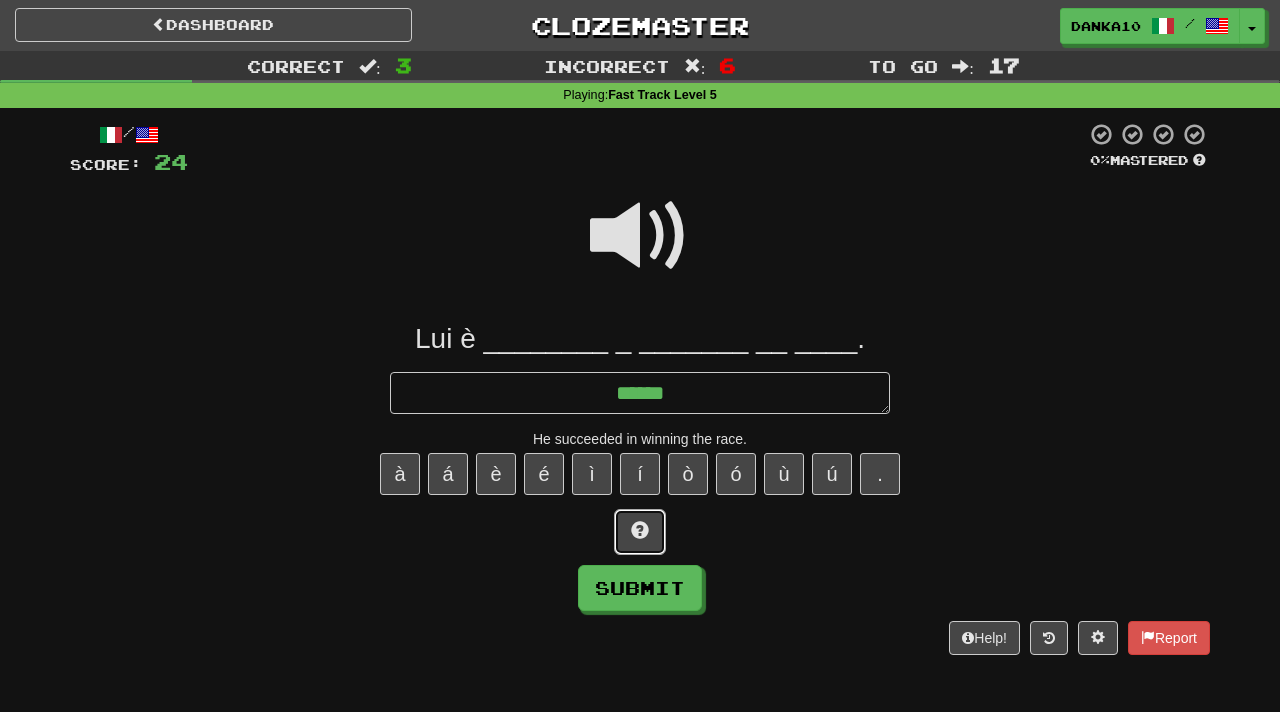 click at bounding box center (640, 532) 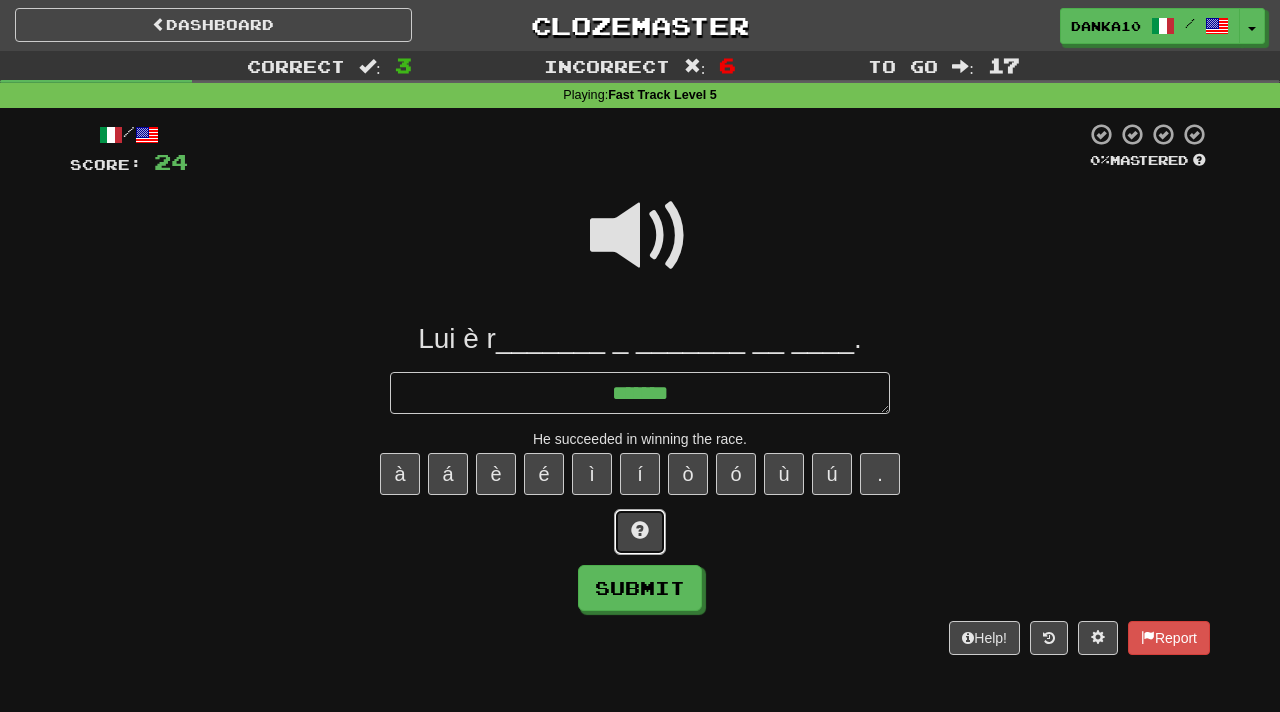 click at bounding box center [640, 532] 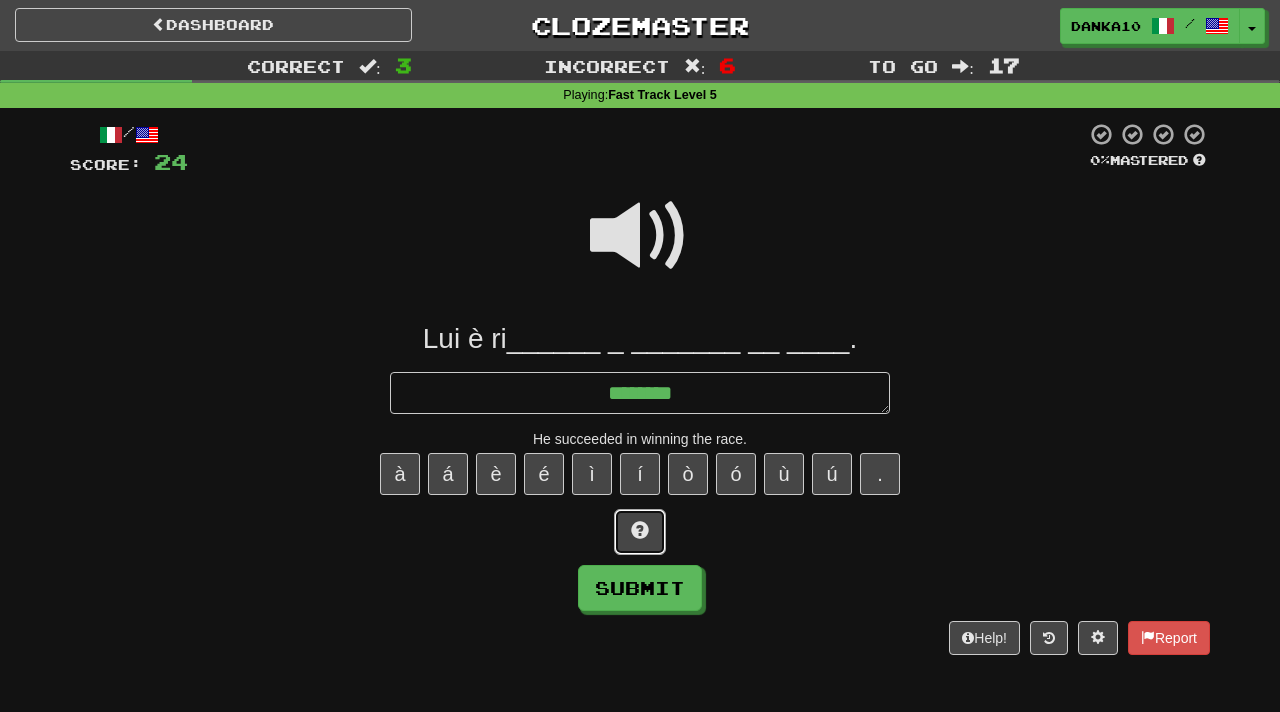 click at bounding box center [640, 532] 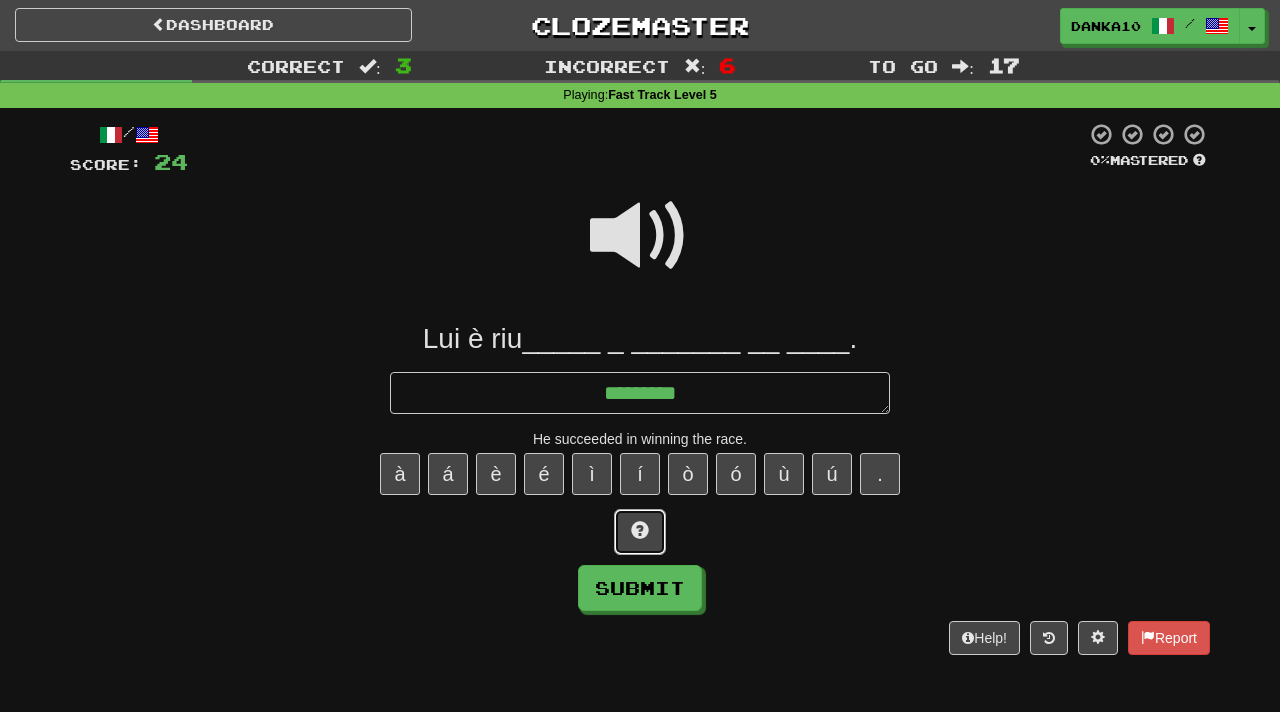 click at bounding box center (640, 532) 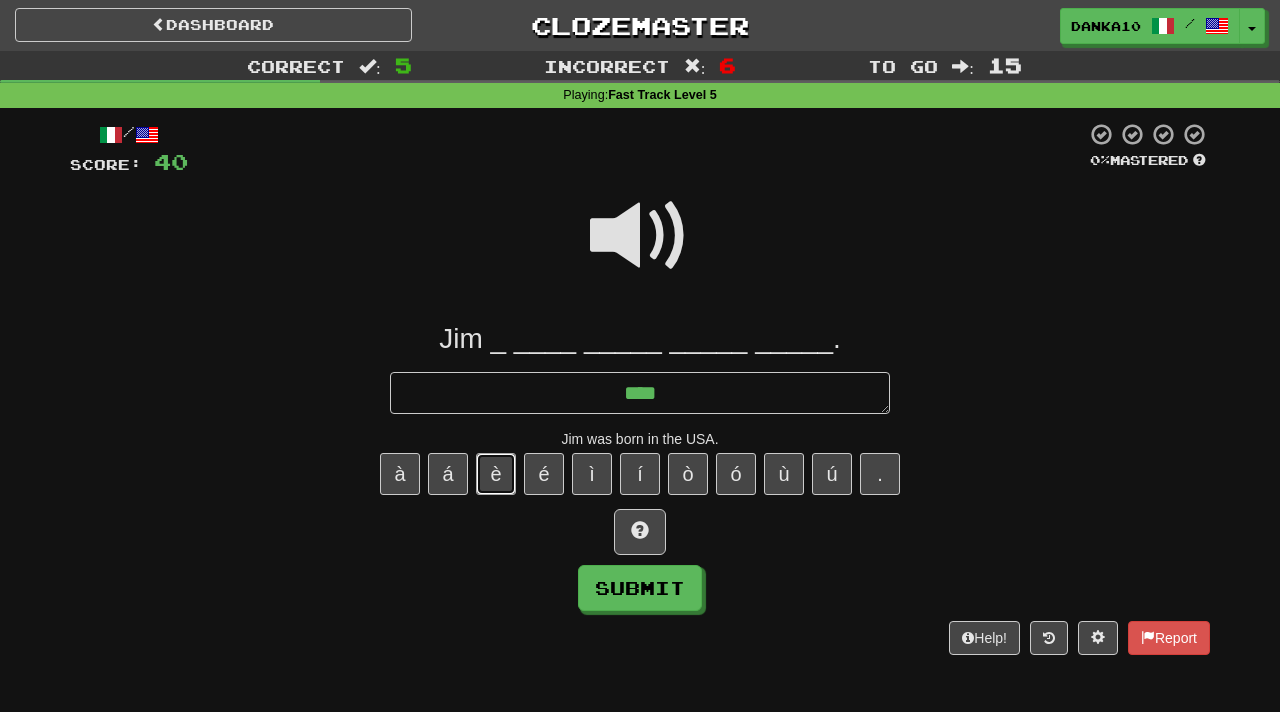 click on "è" at bounding box center [496, 474] 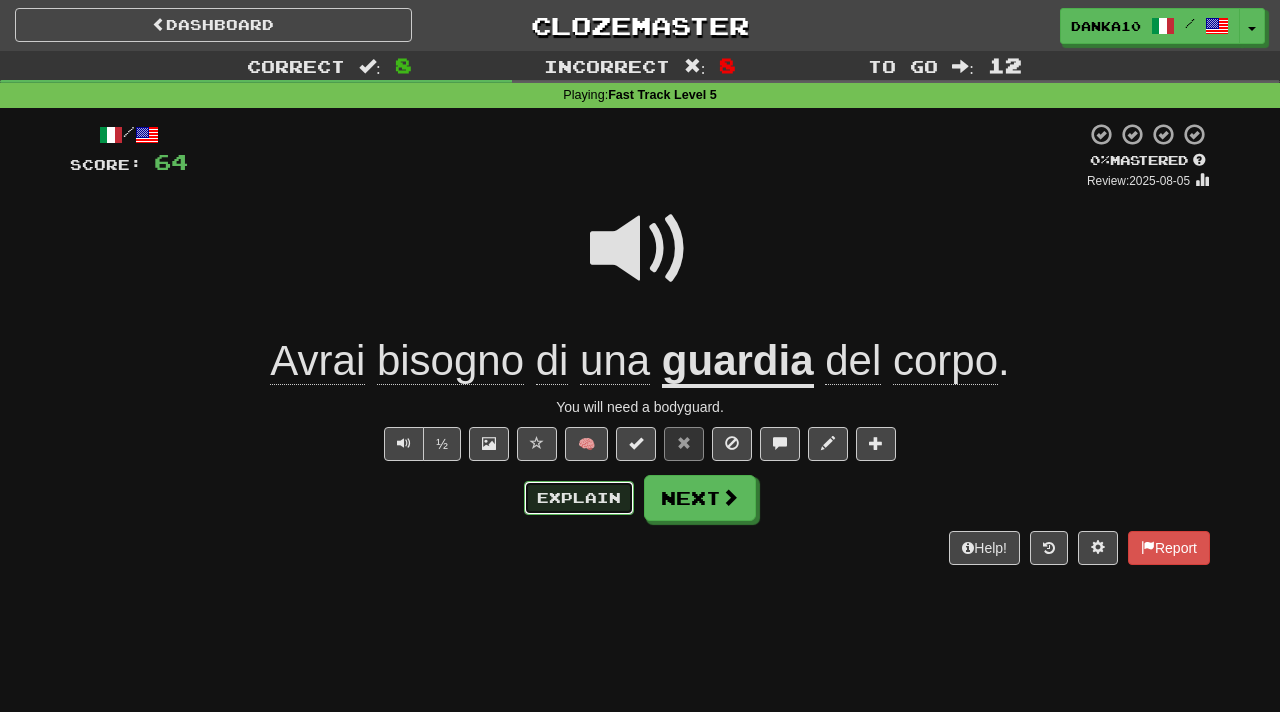 click on "Explain" at bounding box center (579, 498) 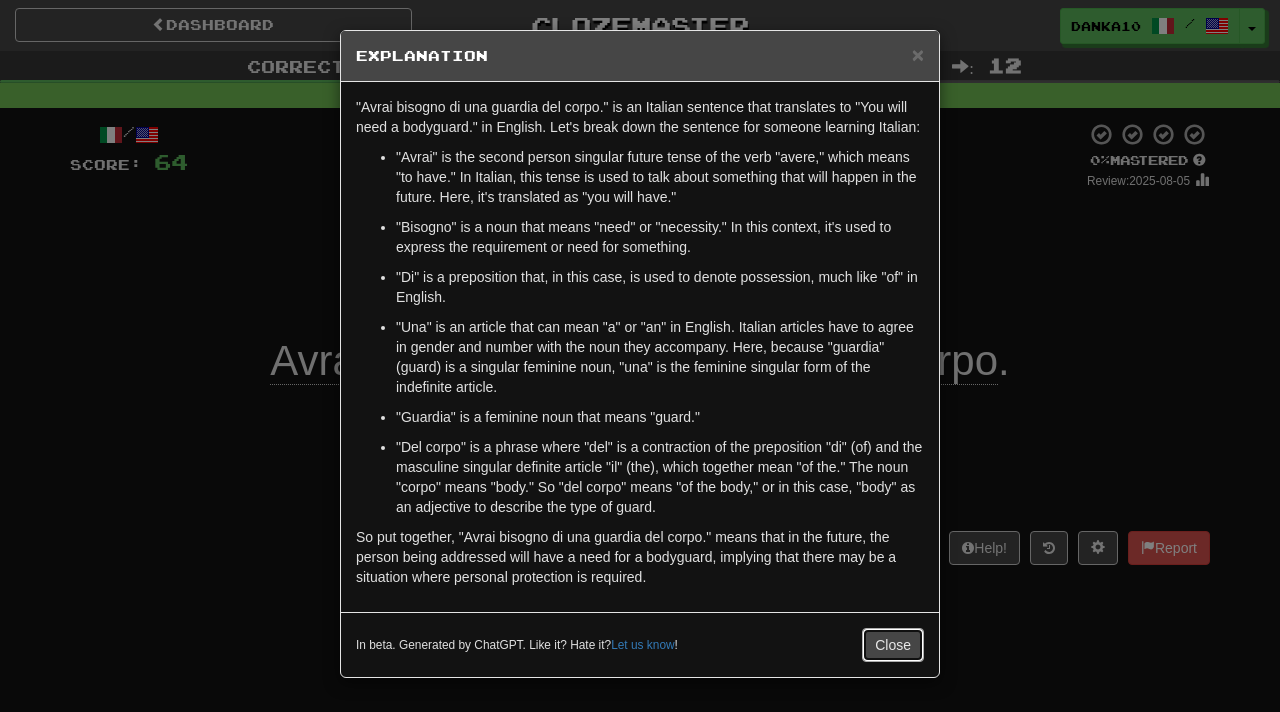 click on "Close" at bounding box center [893, 645] 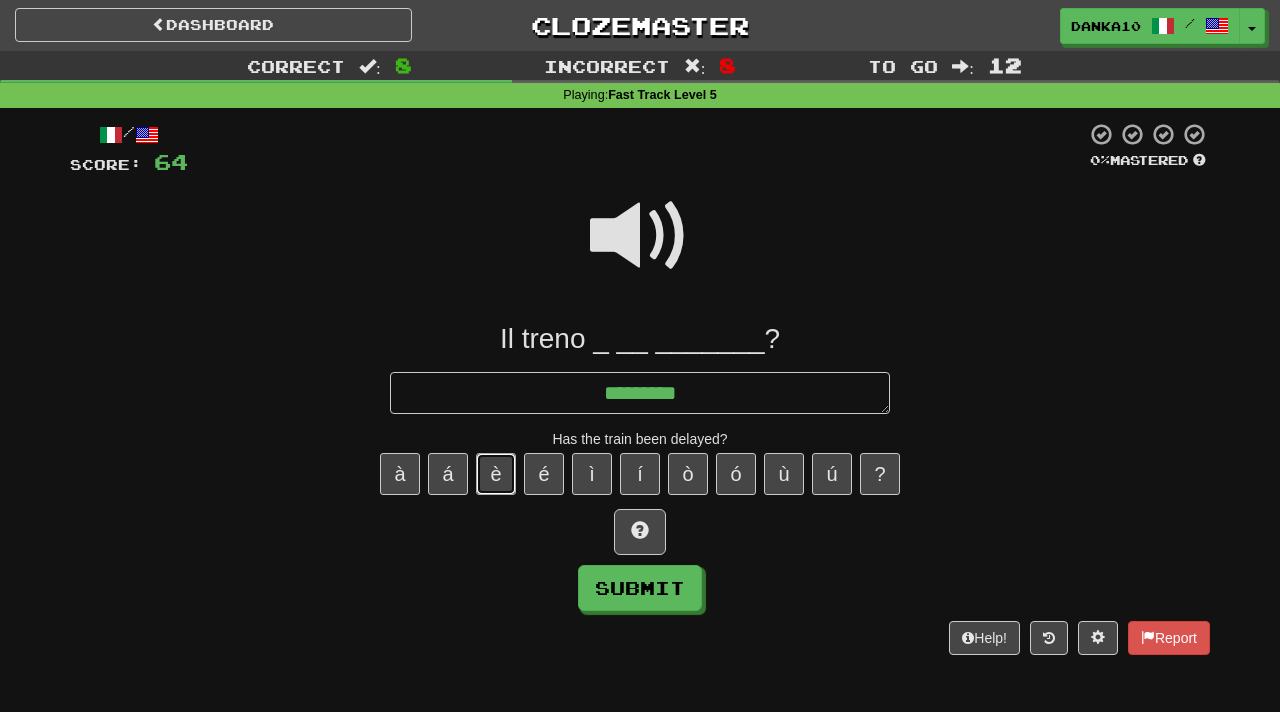 click on "è" at bounding box center [496, 474] 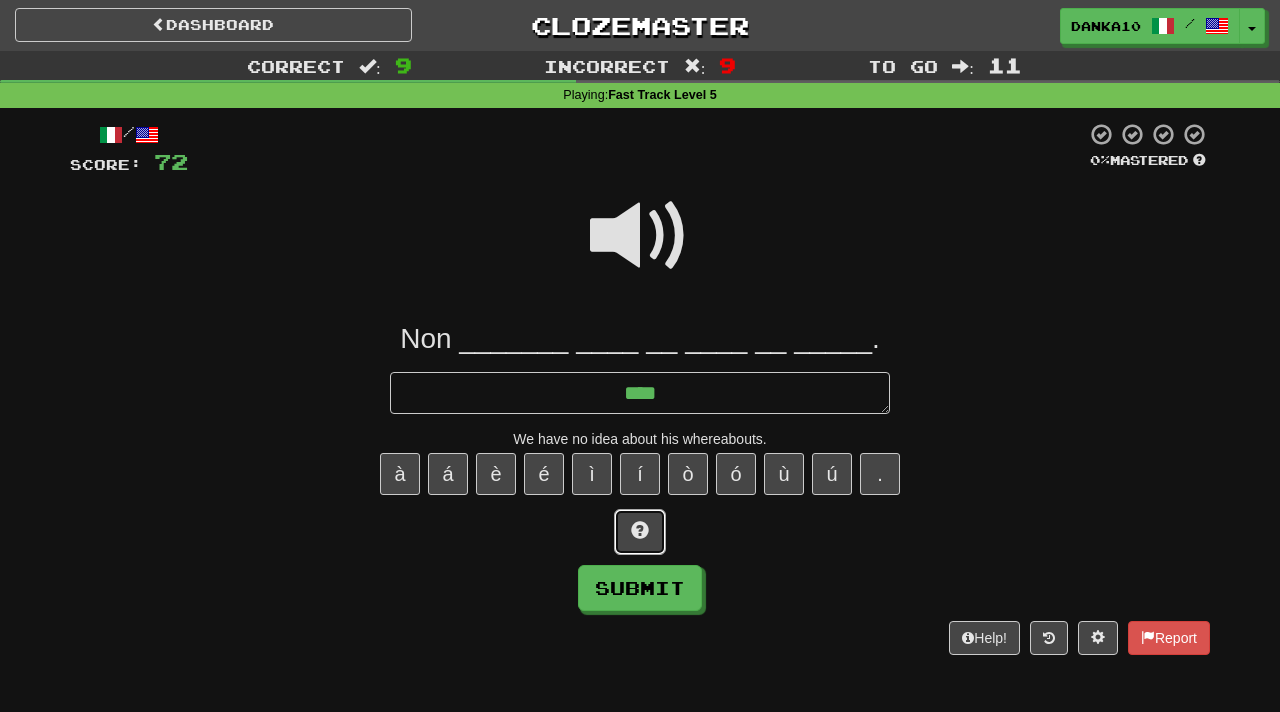click at bounding box center [640, 530] 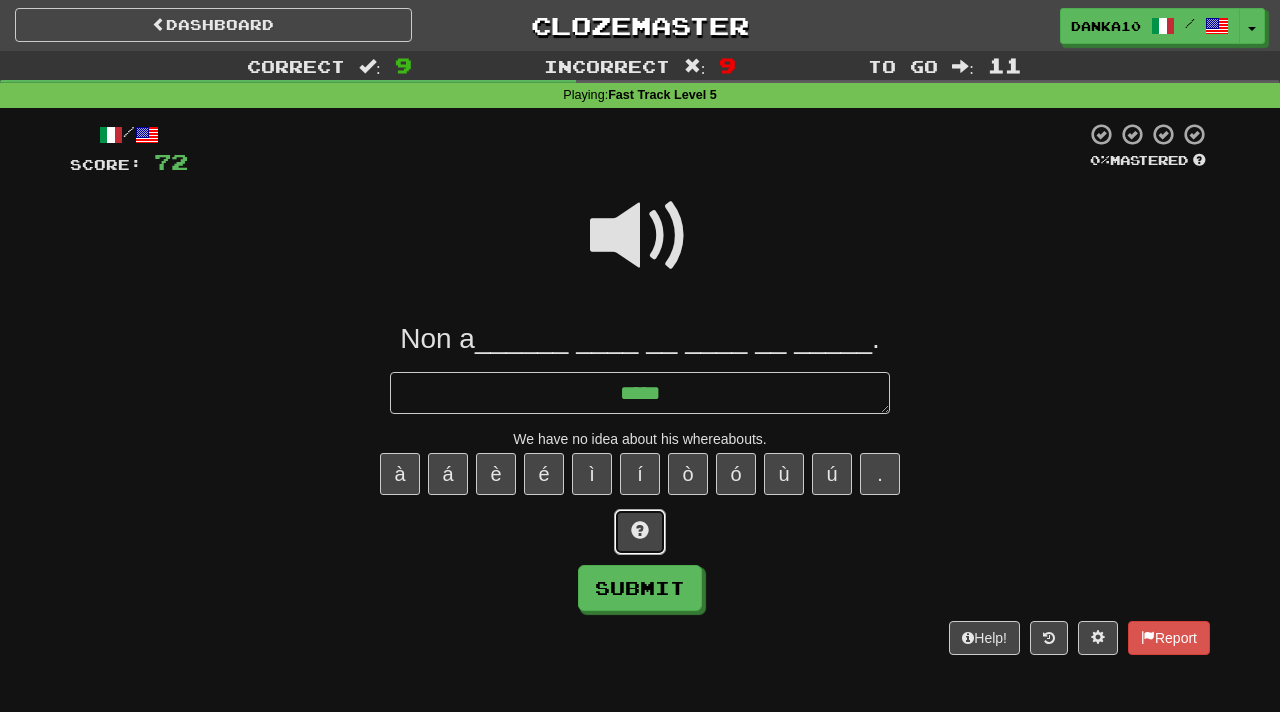click at bounding box center (640, 530) 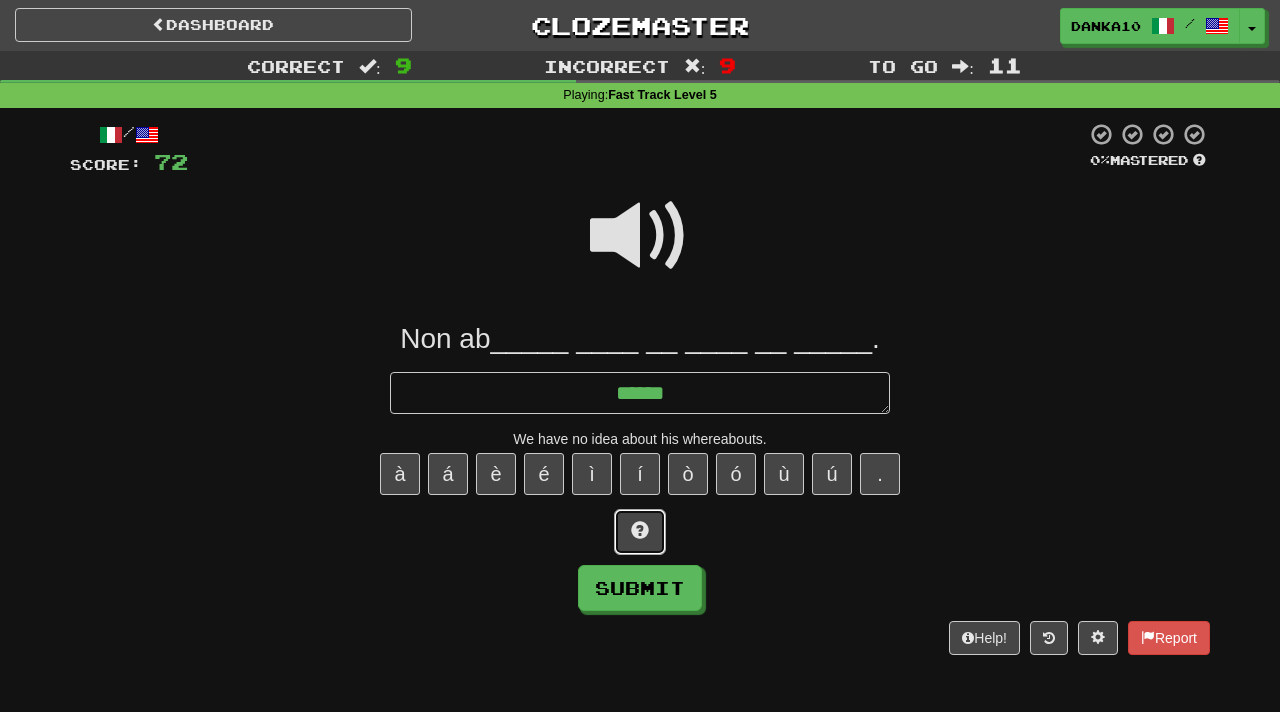 click at bounding box center [640, 530] 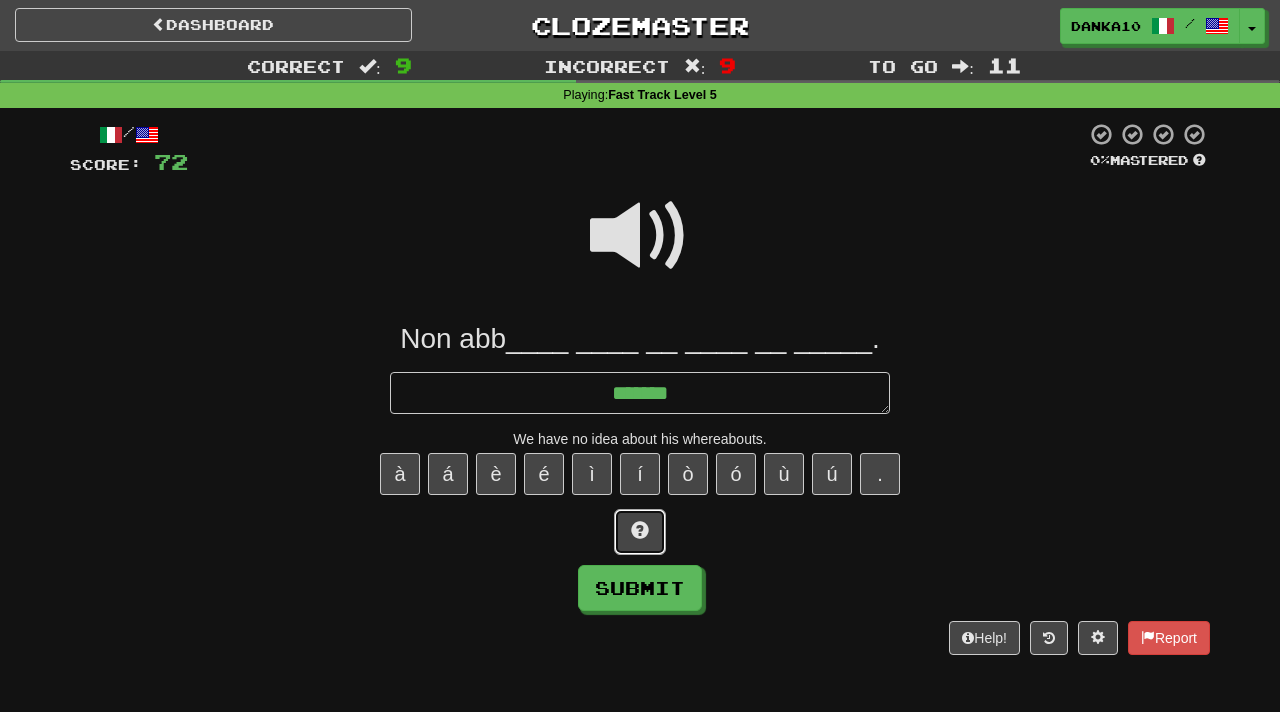 click at bounding box center [640, 530] 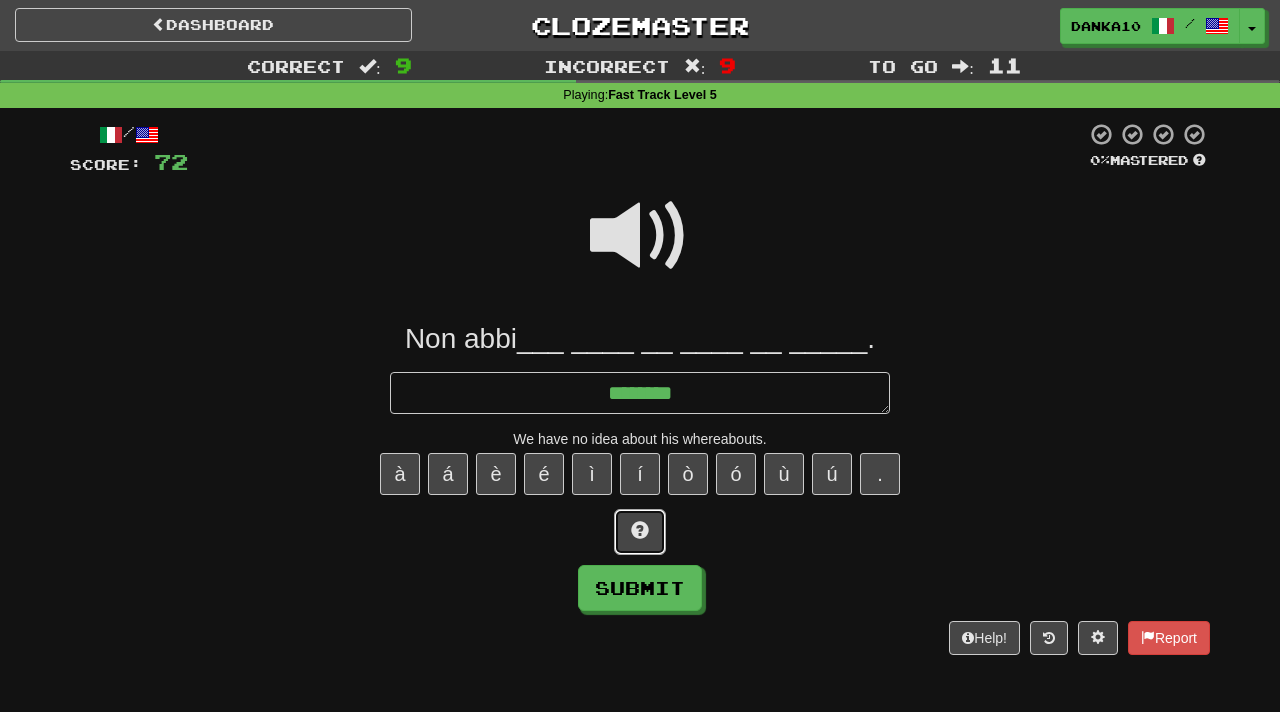 click at bounding box center (640, 530) 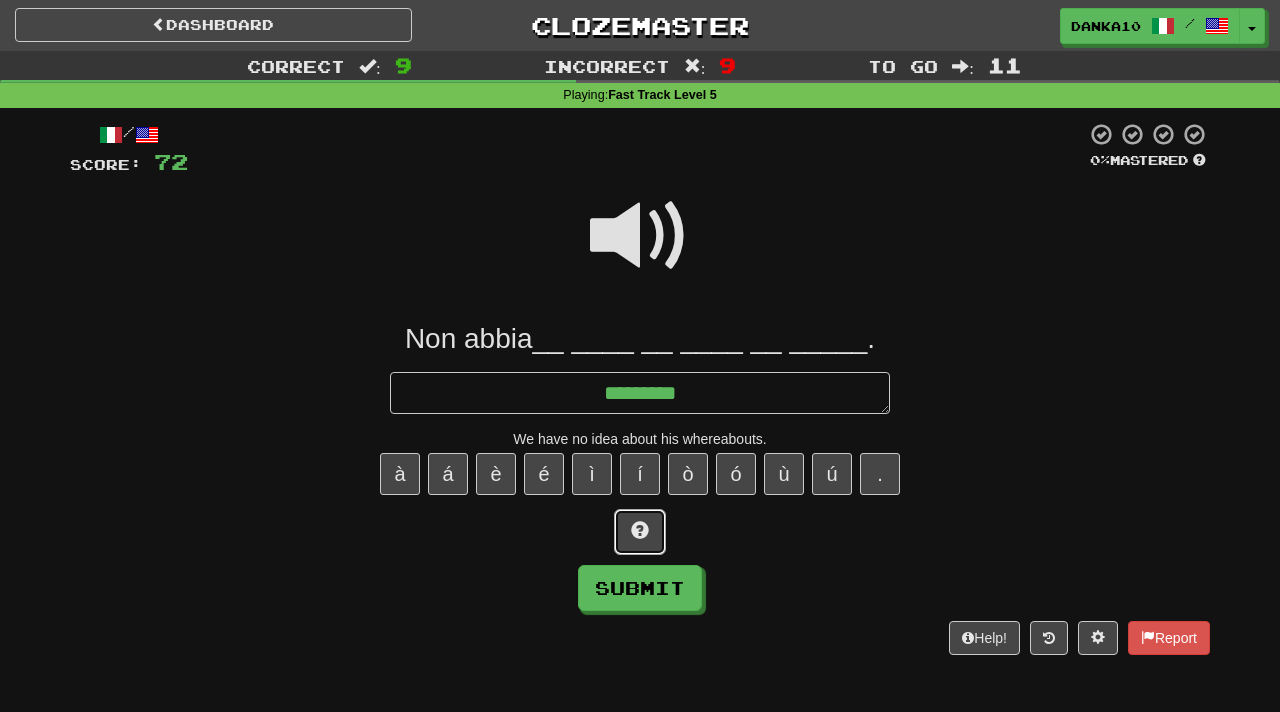 click at bounding box center (640, 530) 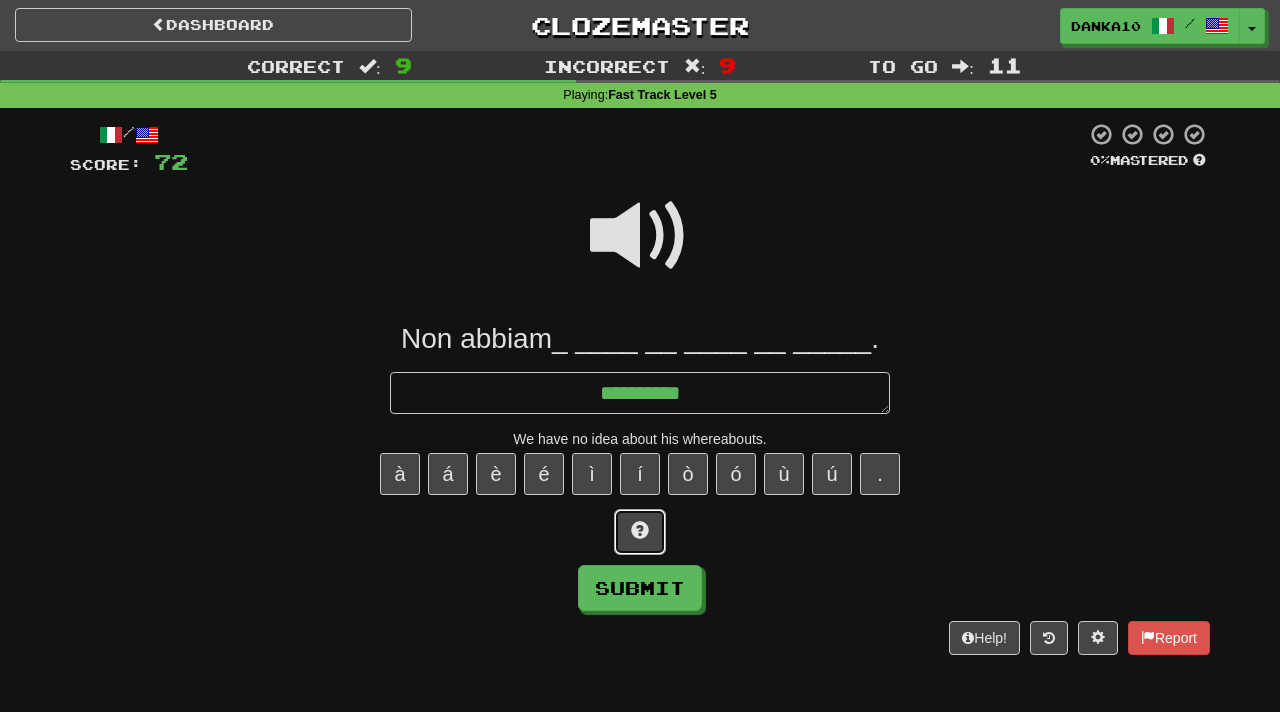 click at bounding box center [640, 530] 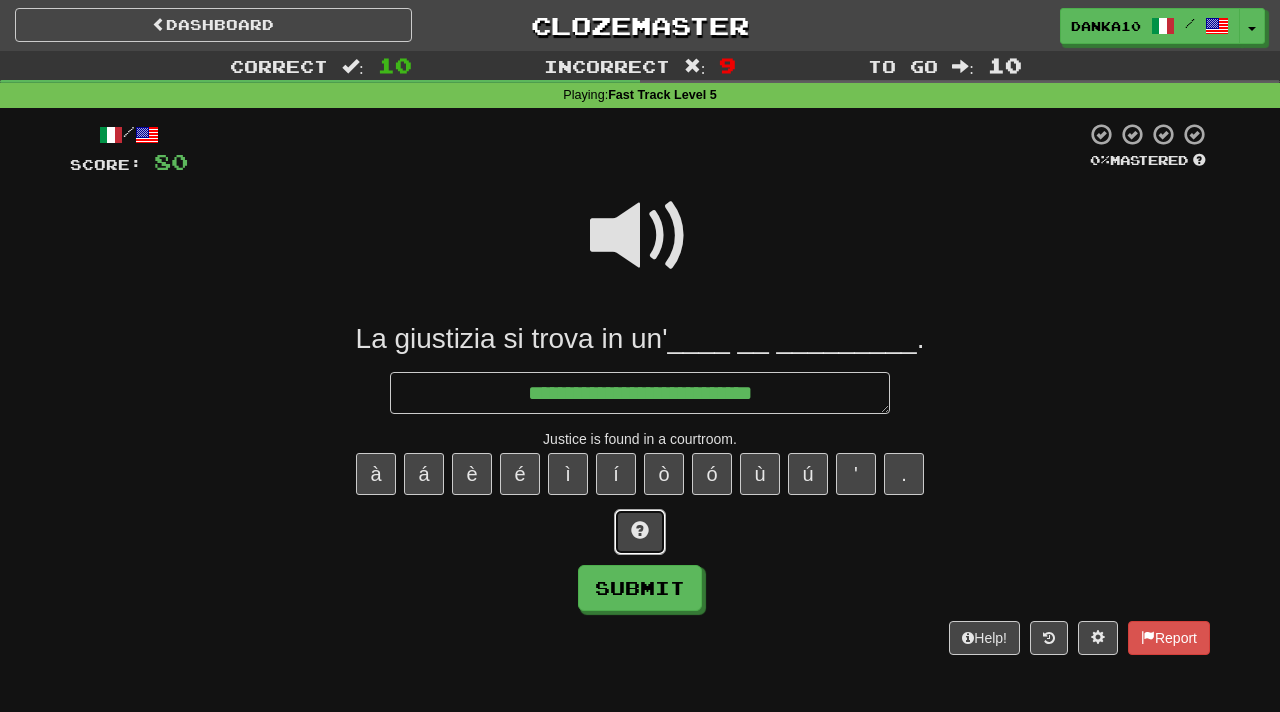 click at bounding box center (640, 530) 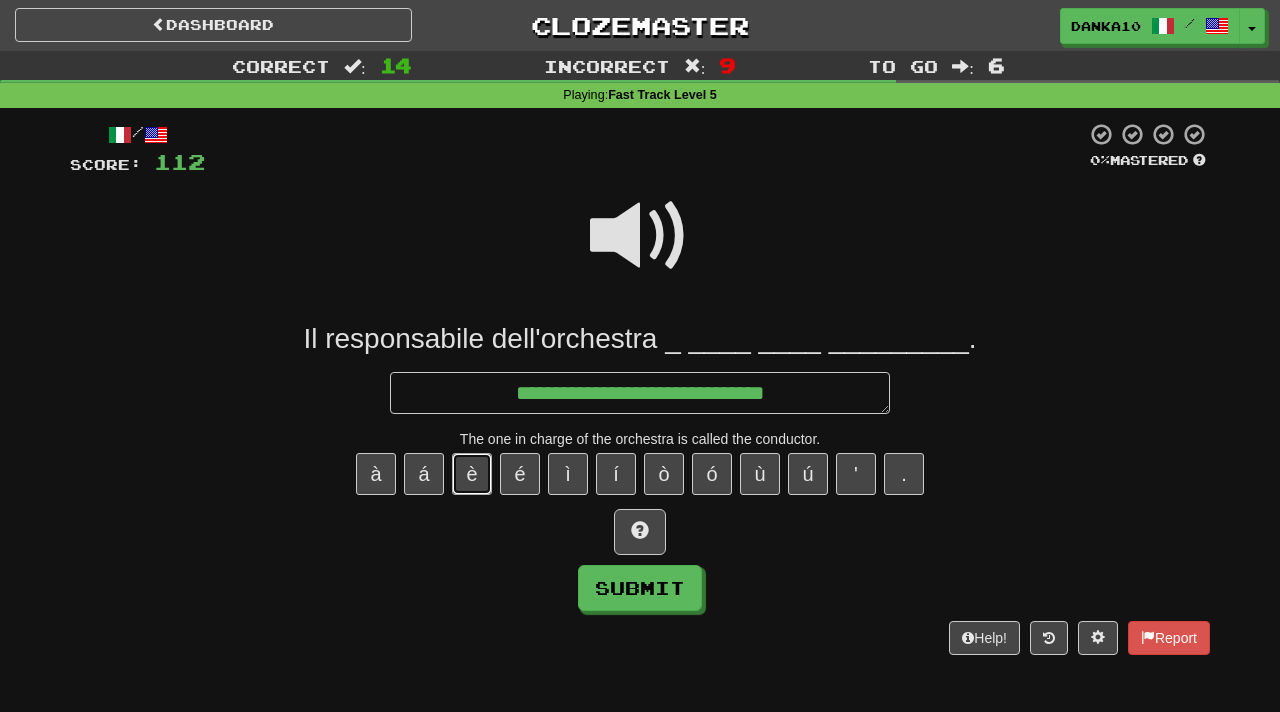 click on "è" at bounding box center [472, 474] 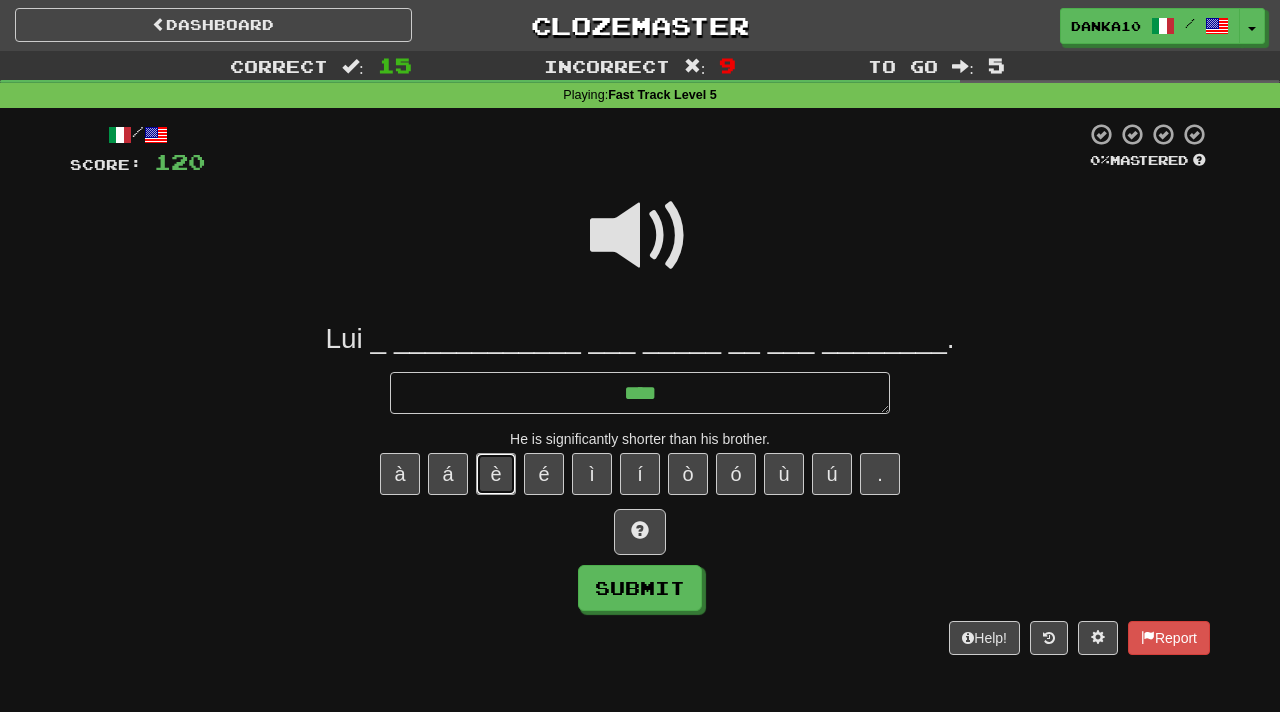 click on "è" at bounding box center [496, 474] 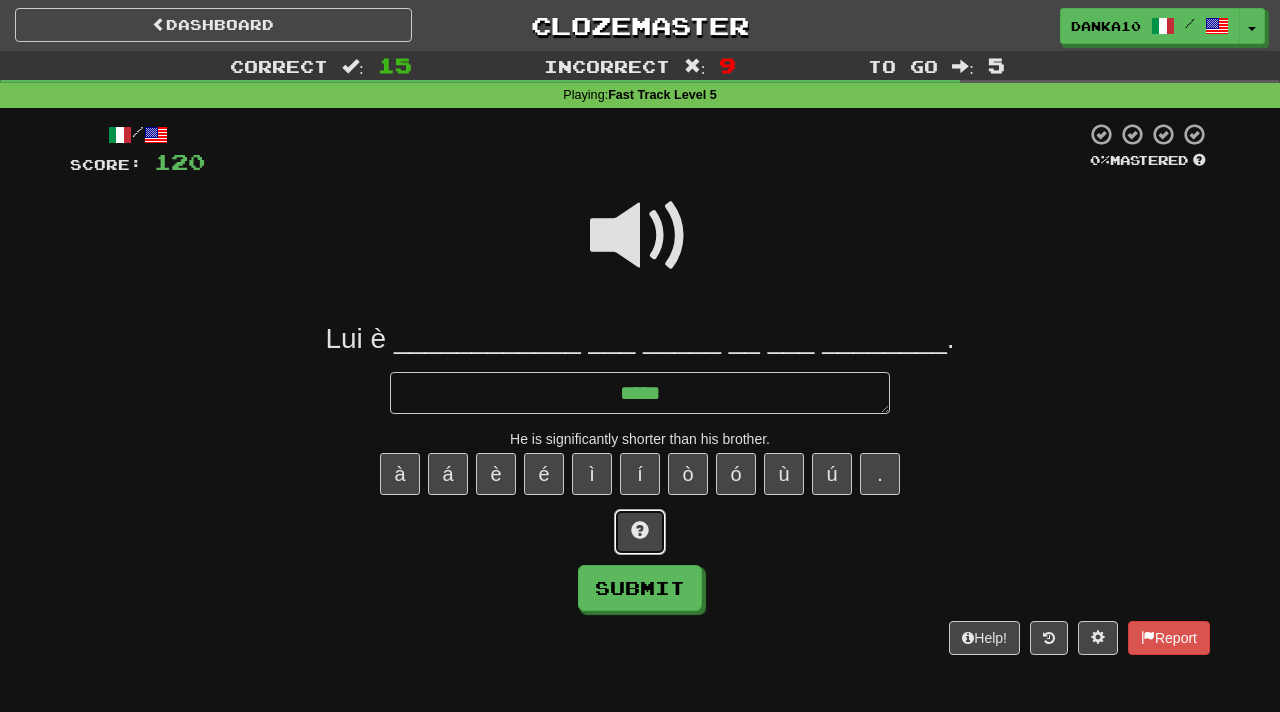click at bounding box center [640, 530] 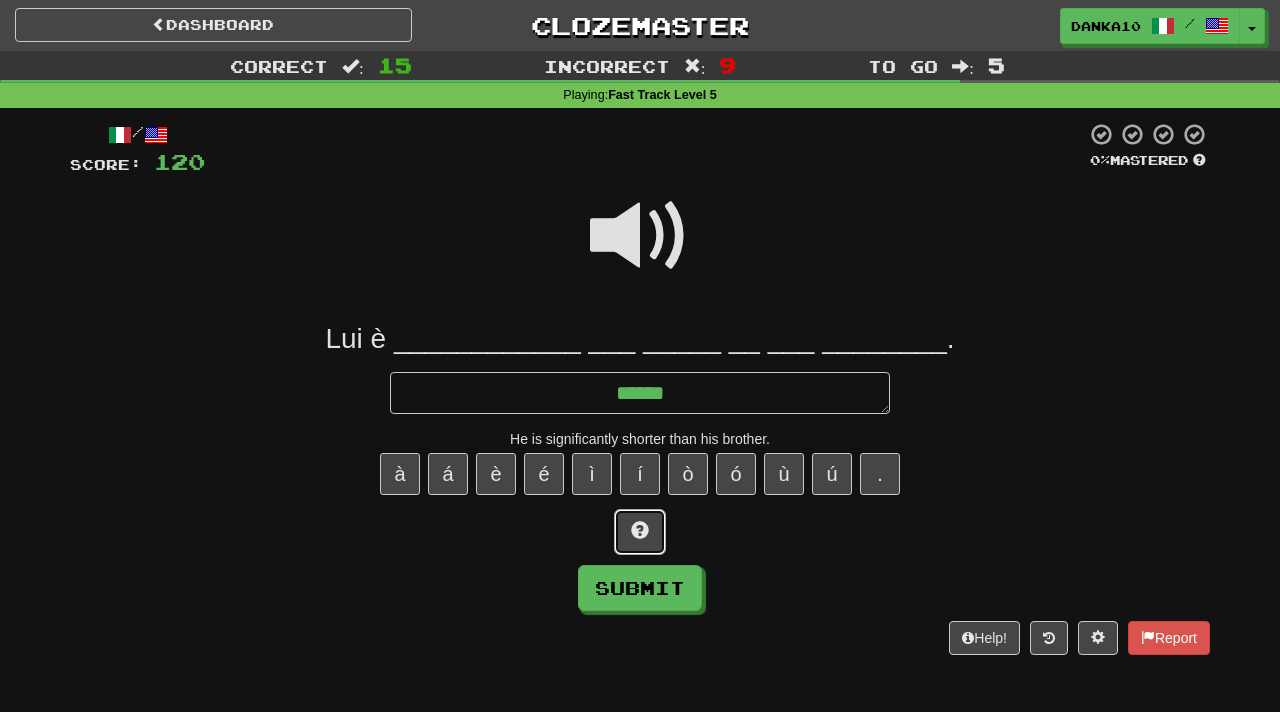 click at bounding box center [640, 530] 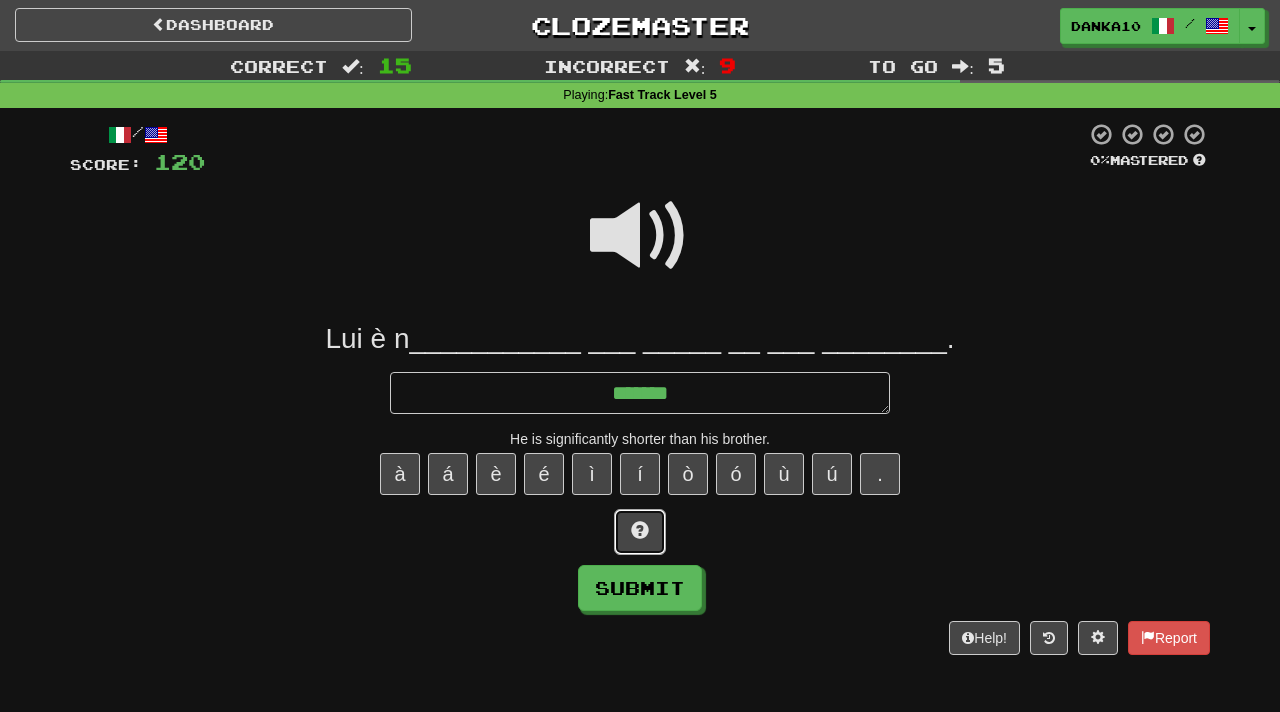 click at bounding box center [640, 530] 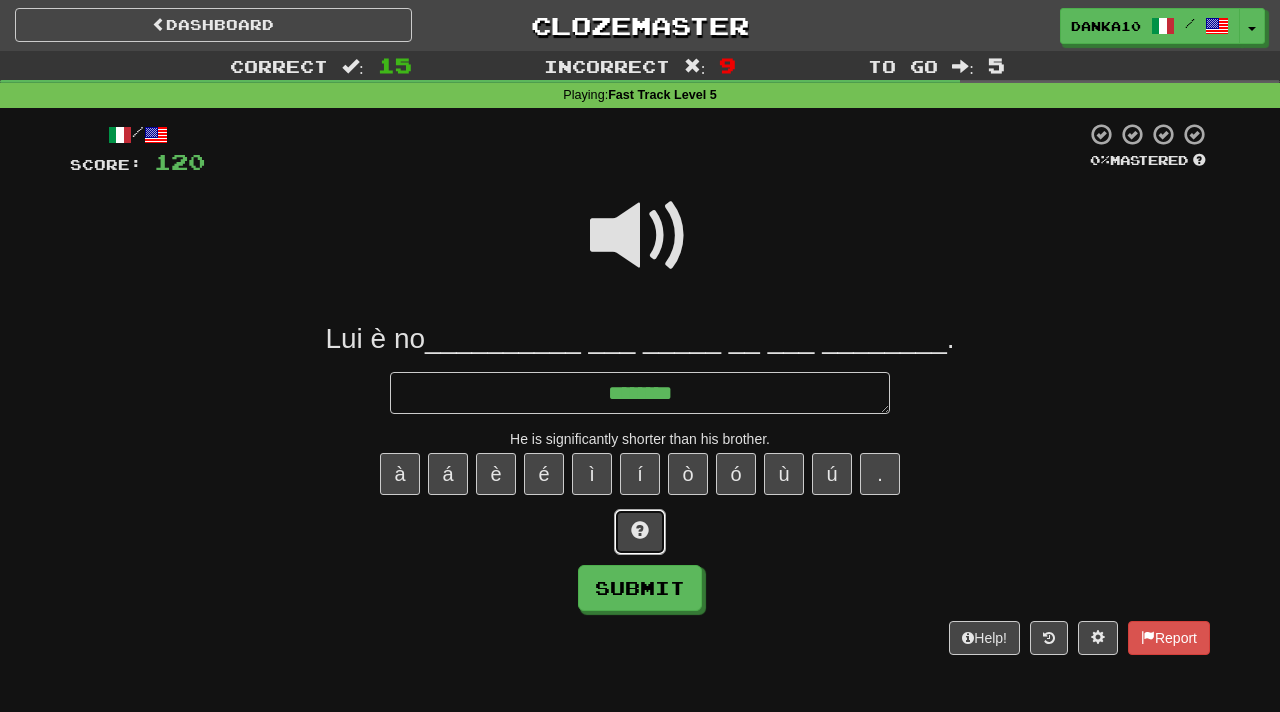 click at bounding box center [640, 530] 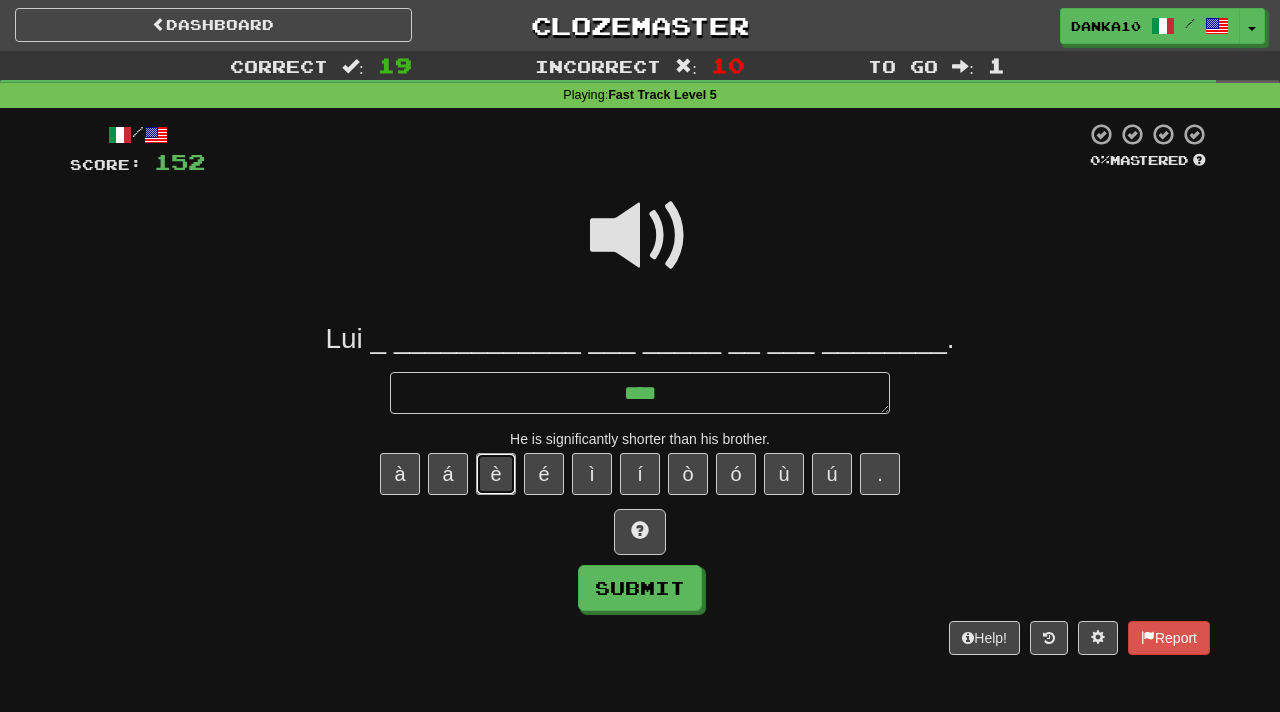 click on "è" at bounding box center [496, 474] 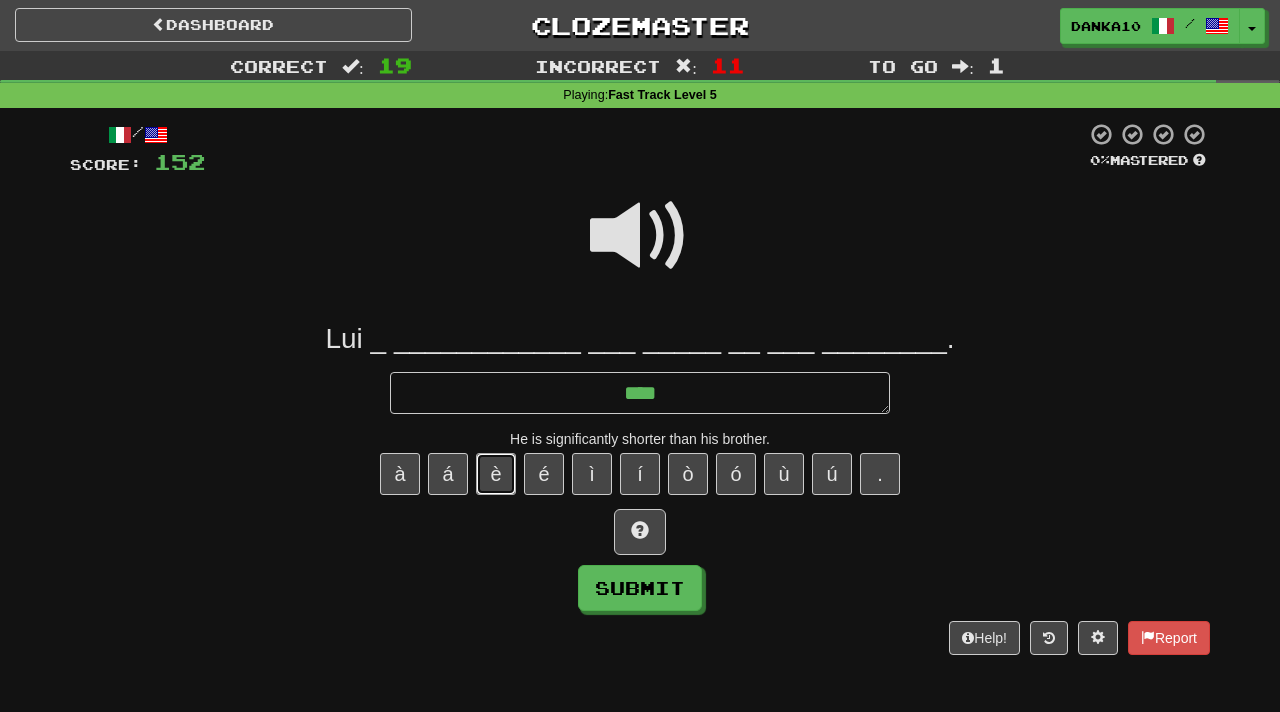click on "è" at bounding box center (496, 474) 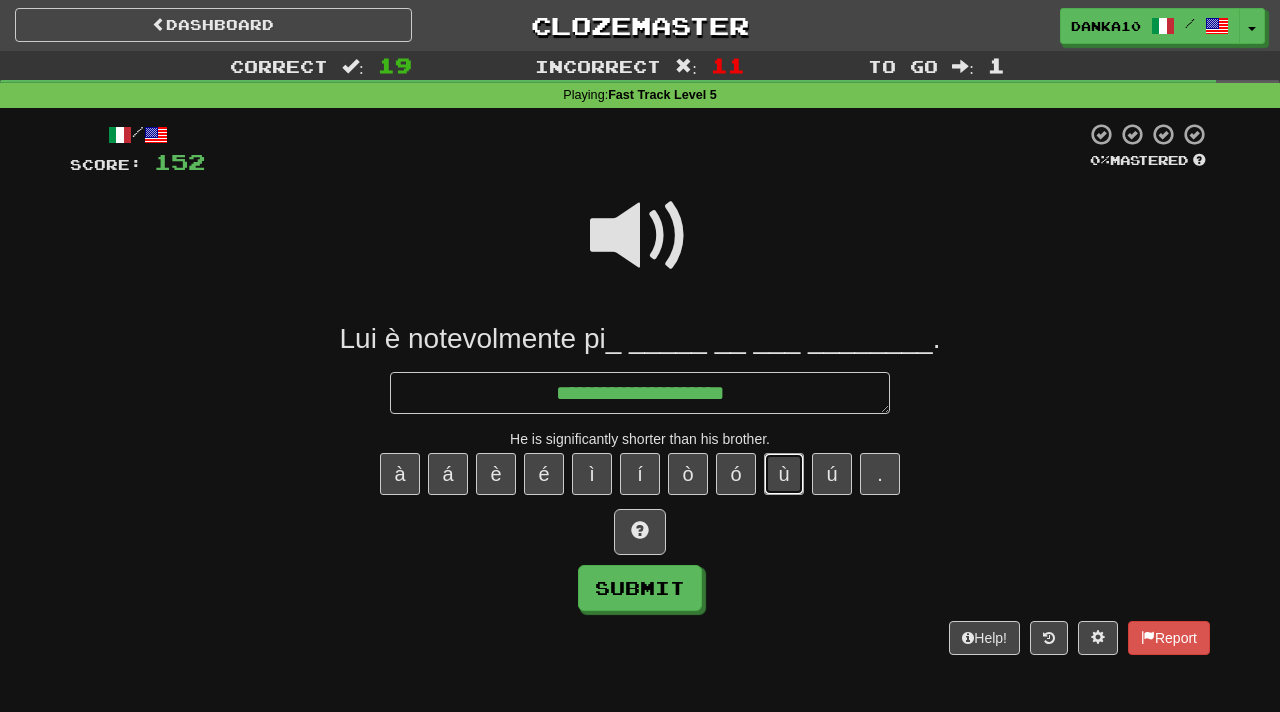 click on "ù" at bounding box center (784, 474) 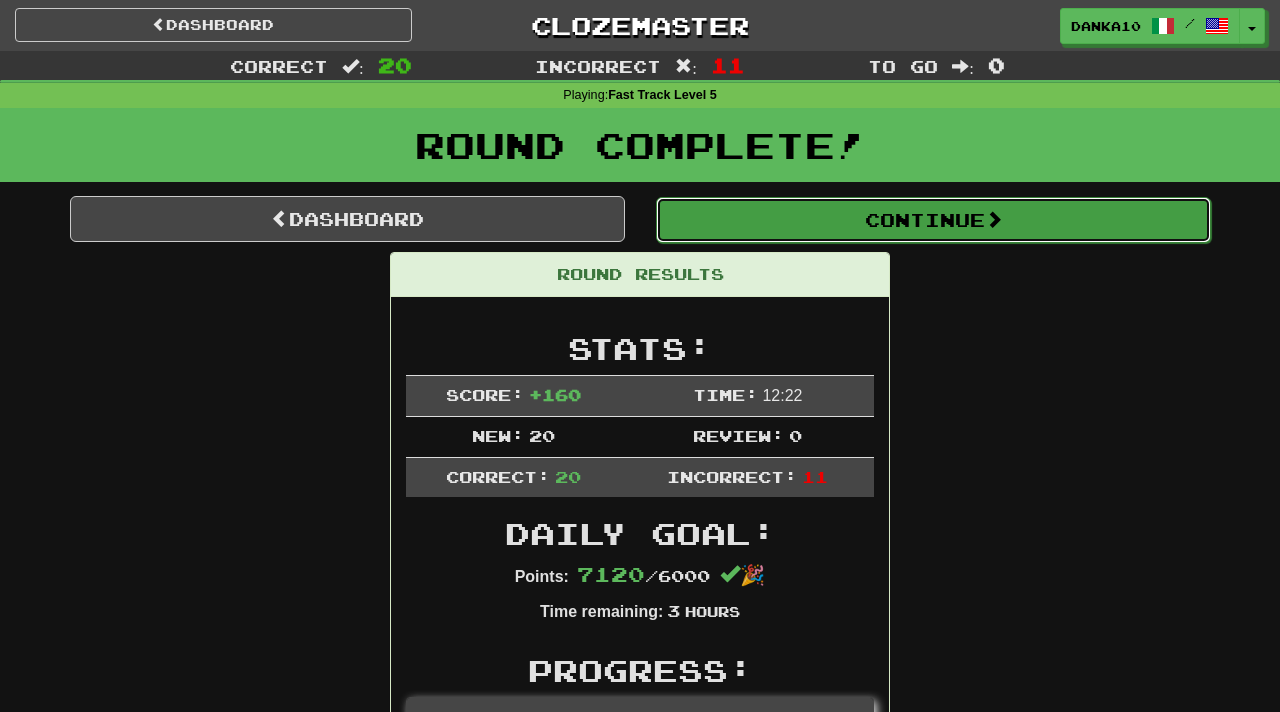 click on "Continue" at bounding box center (933, 220) 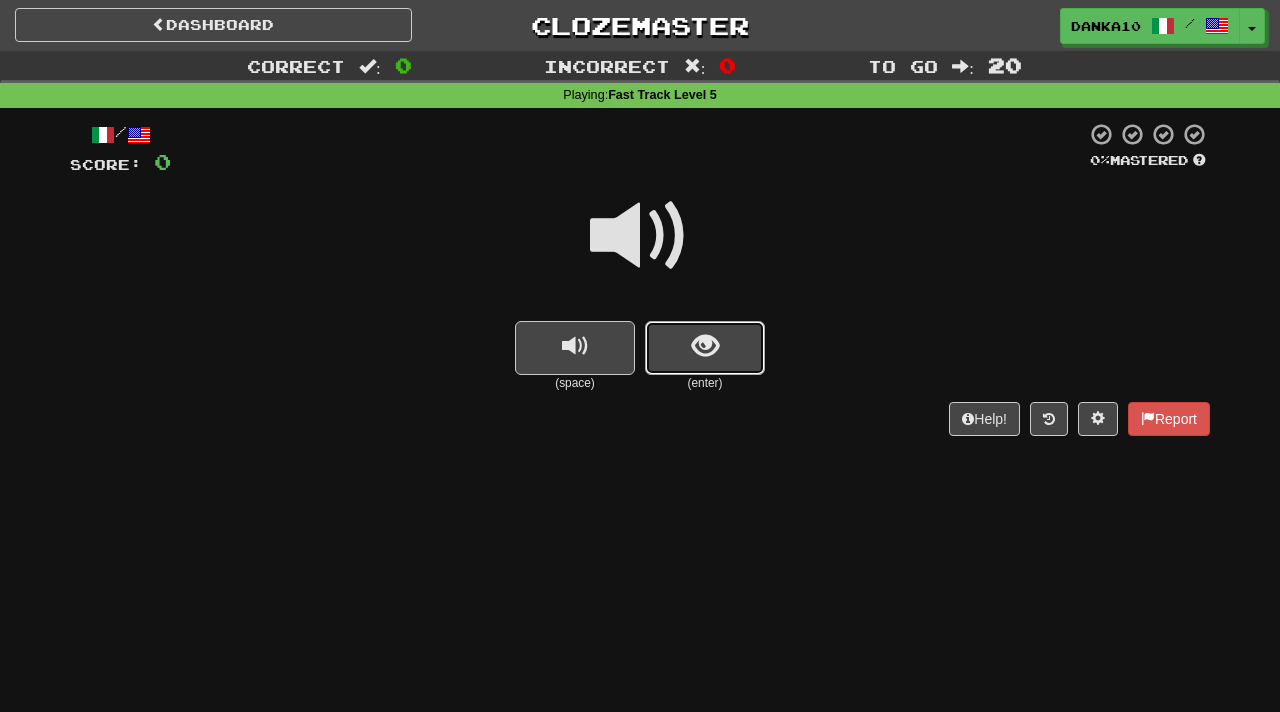 click at bounding box center (705, 348) 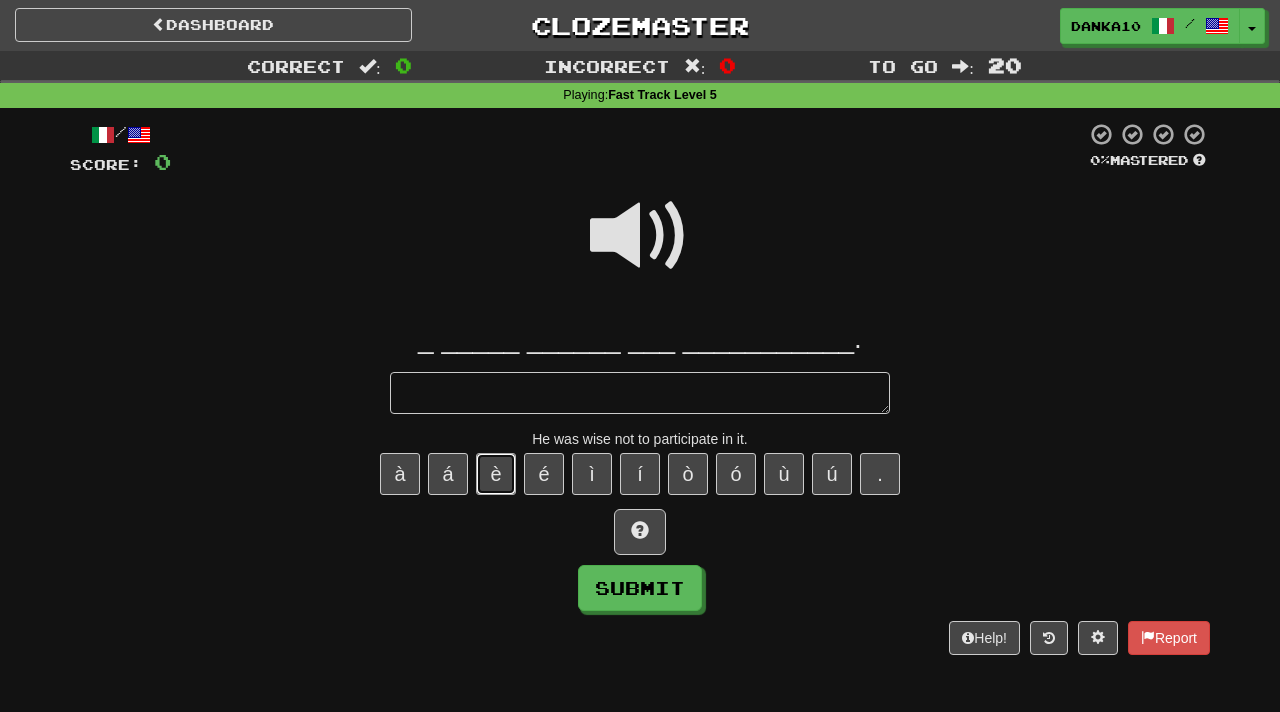 click on "è" at bounding box center (496, 474) 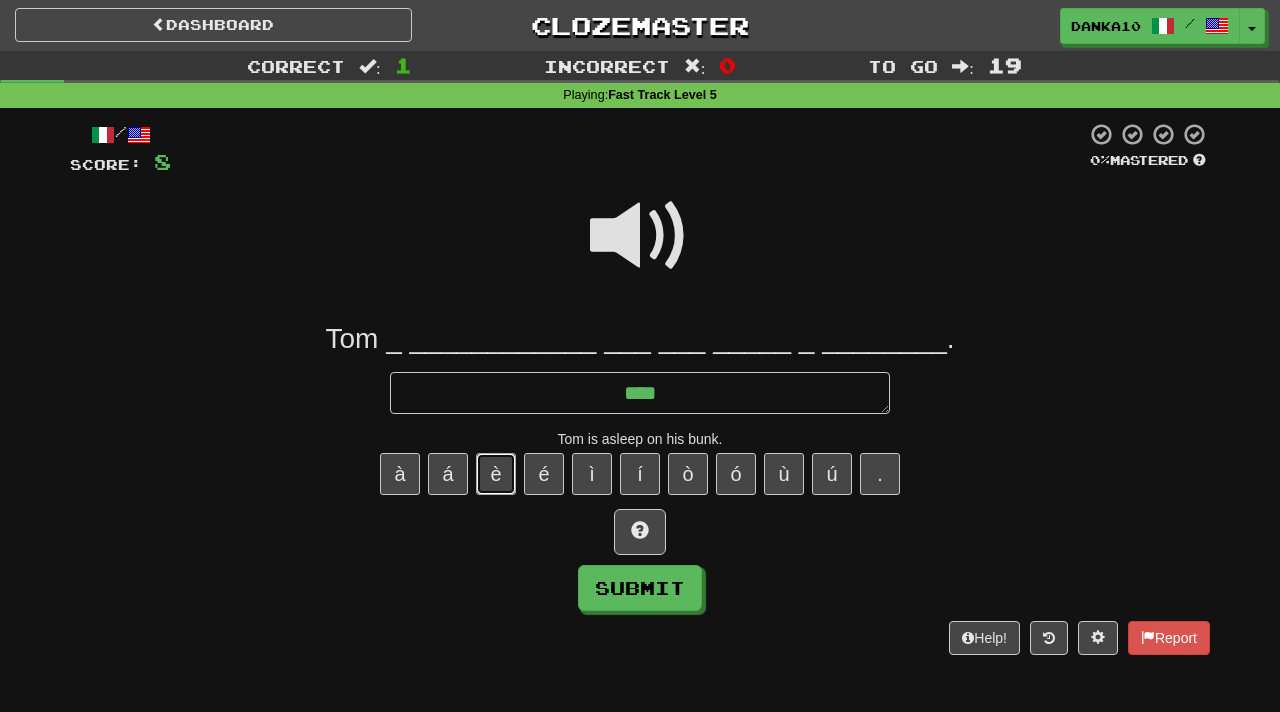 click on "è" at bounding box center [496, 474] 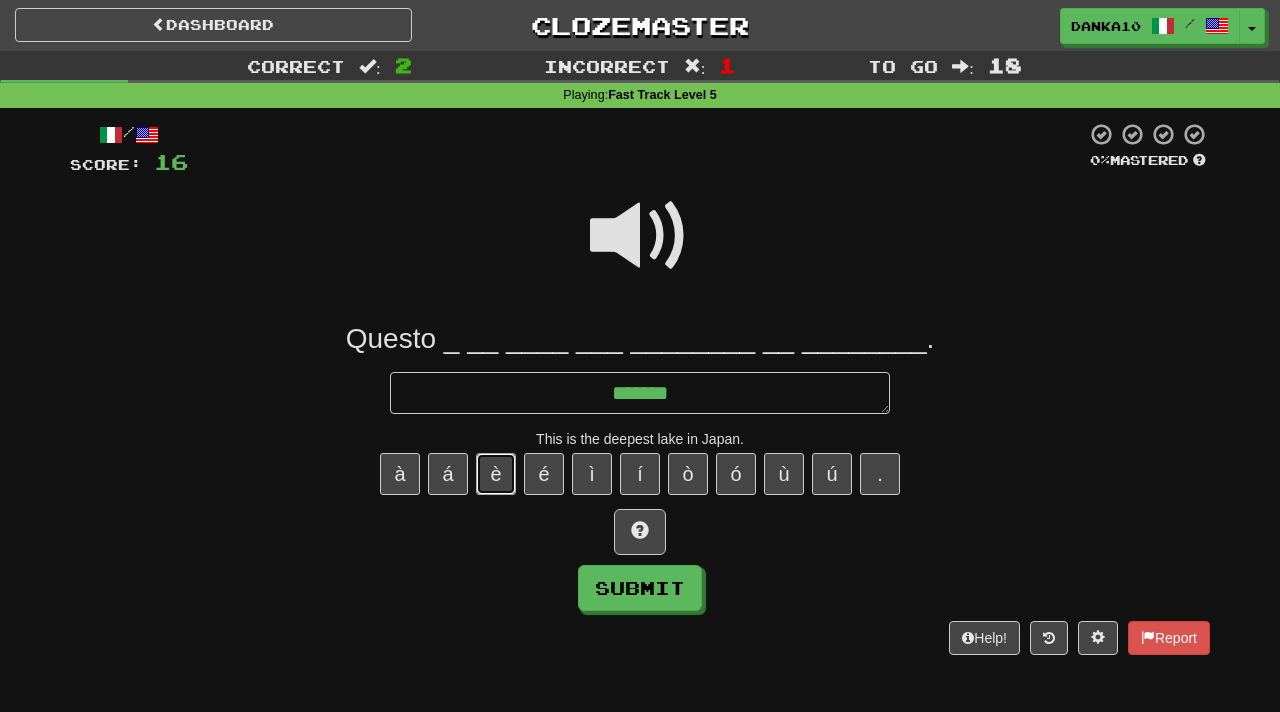 click on "è" at bounding box center [496, 474] 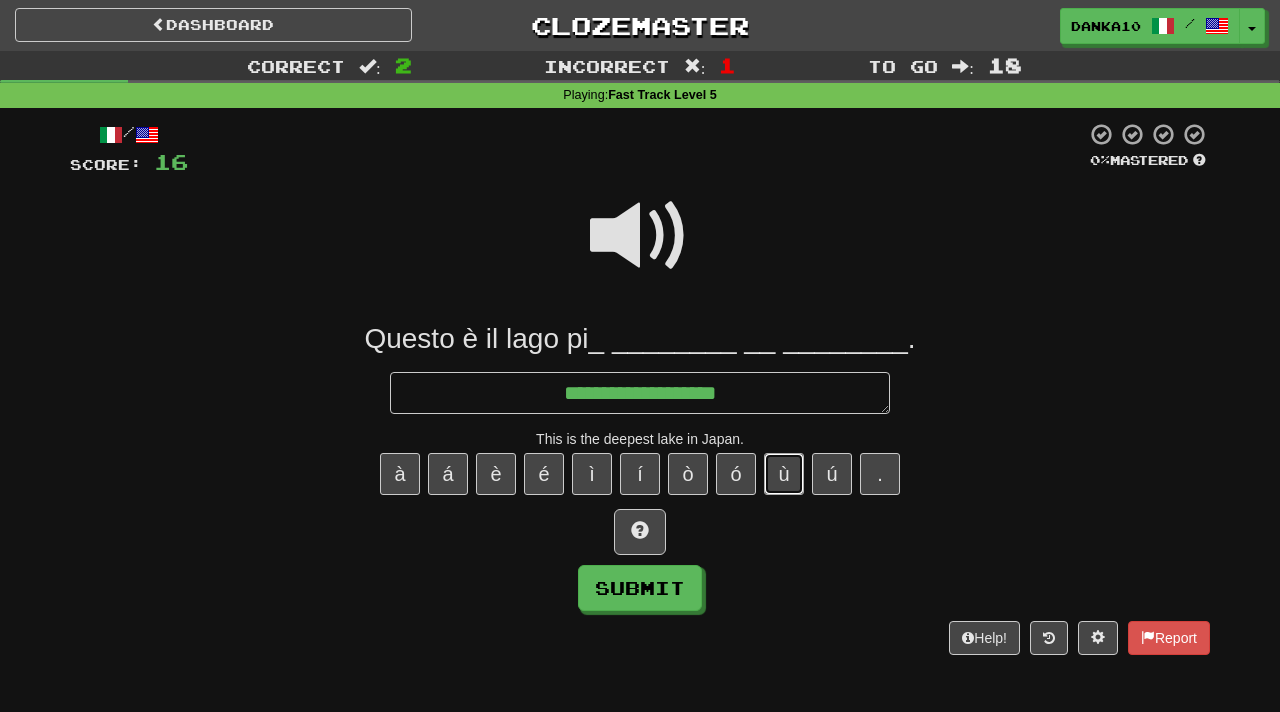 click on "ù" at bounding box center (784, 474) 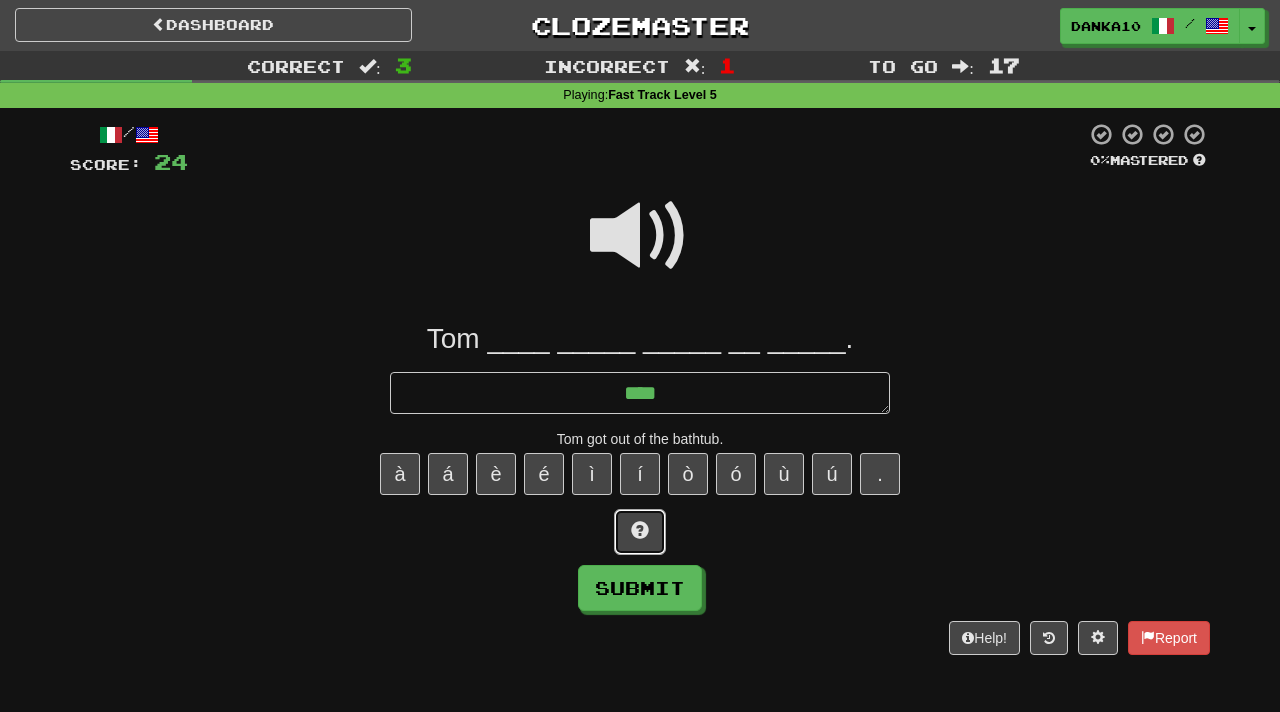 click at bounding box center [640, 532] 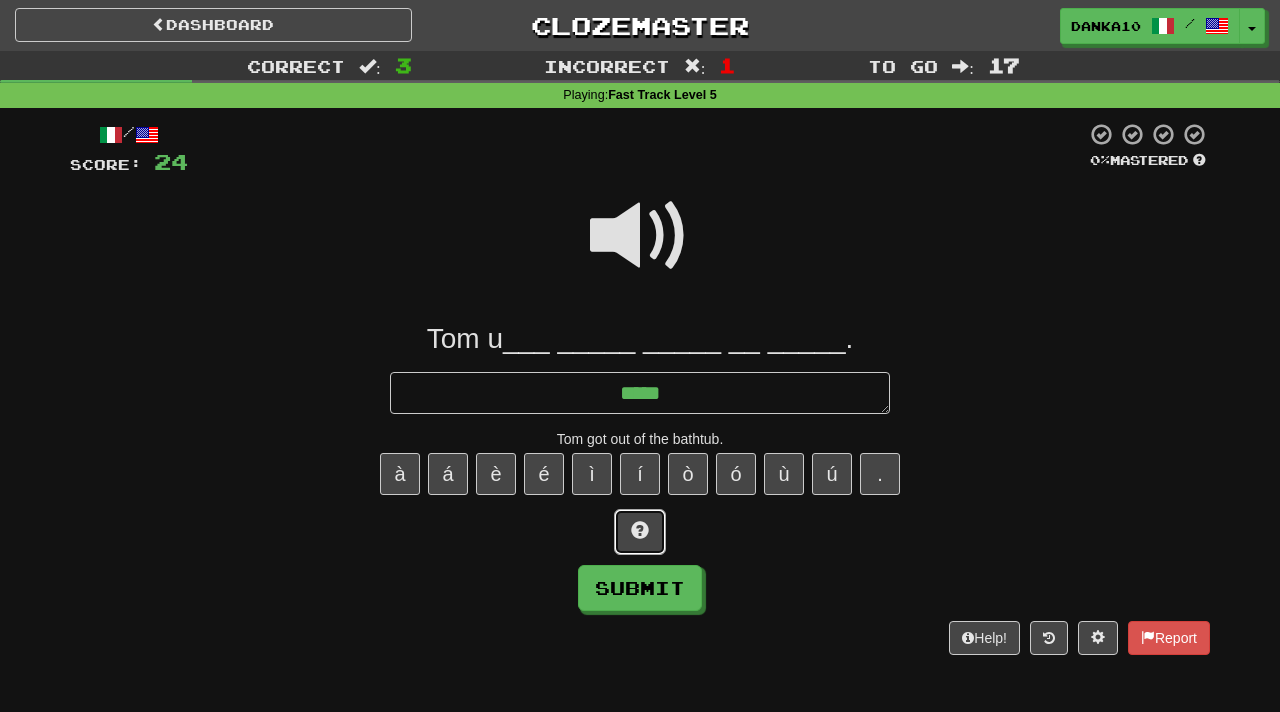 click at bounding box center (640, 532) 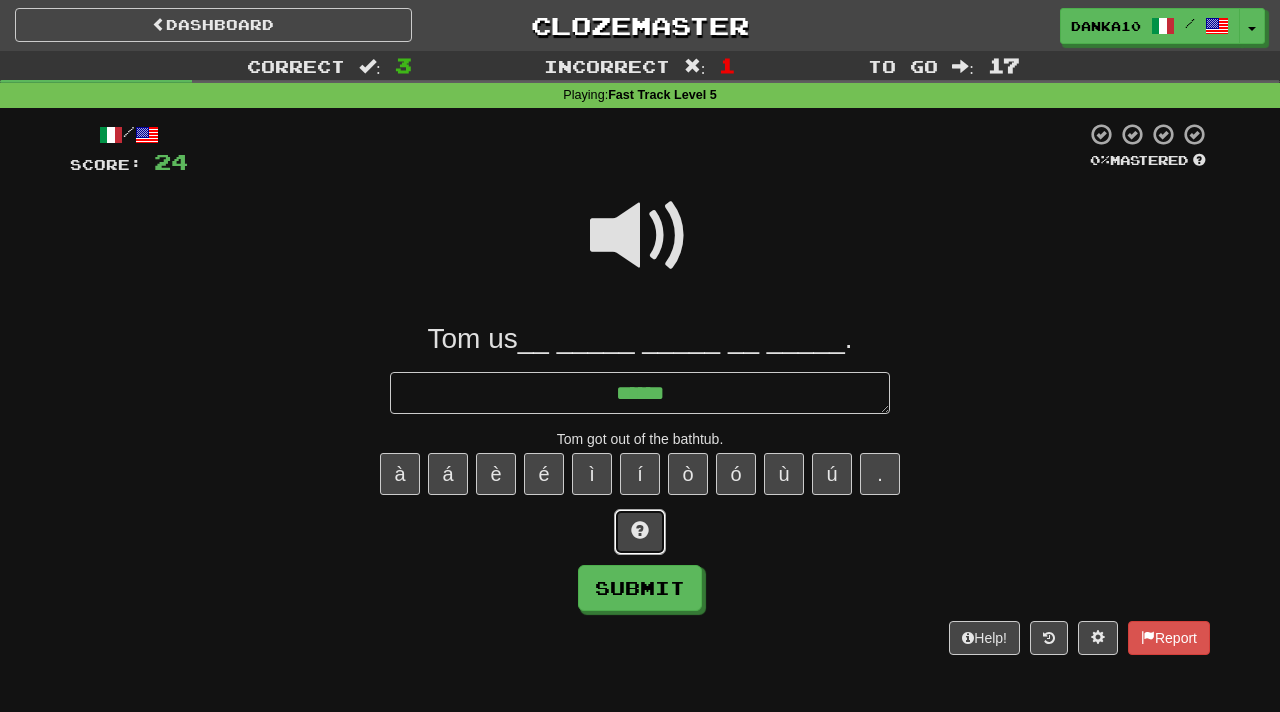 click at bounding box center (640, 532) 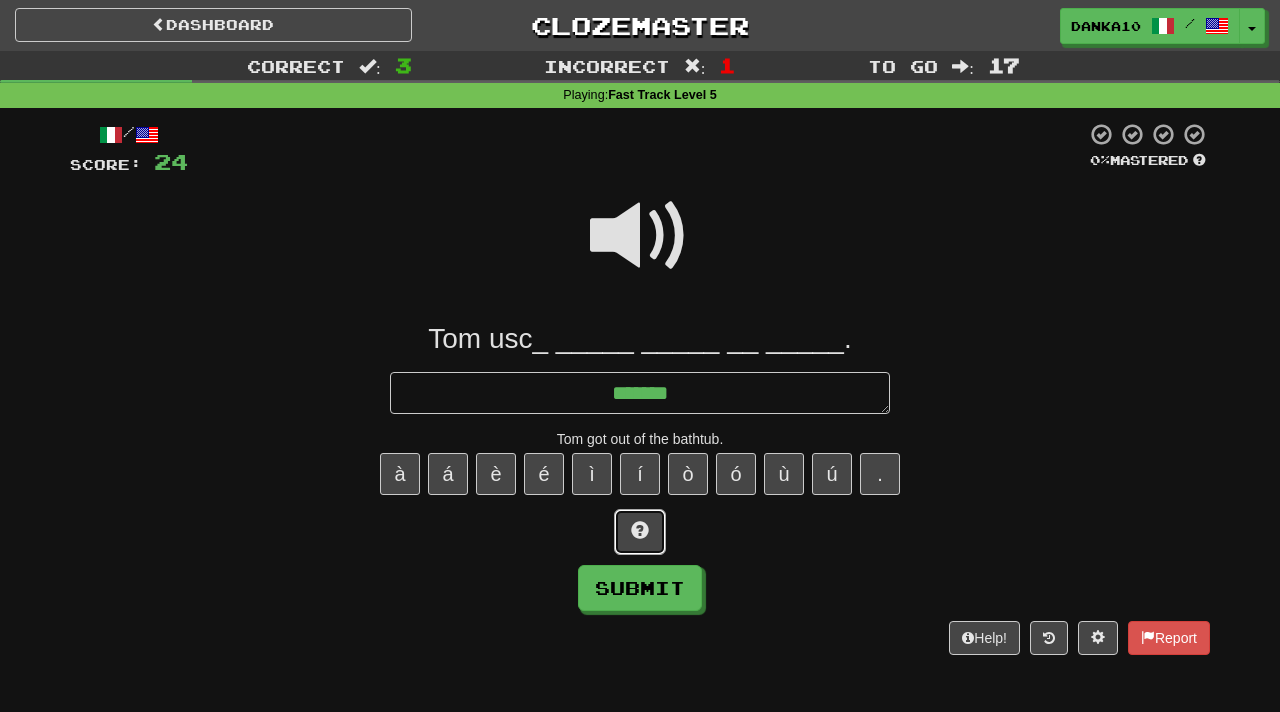click at bounding box center [640, 532] 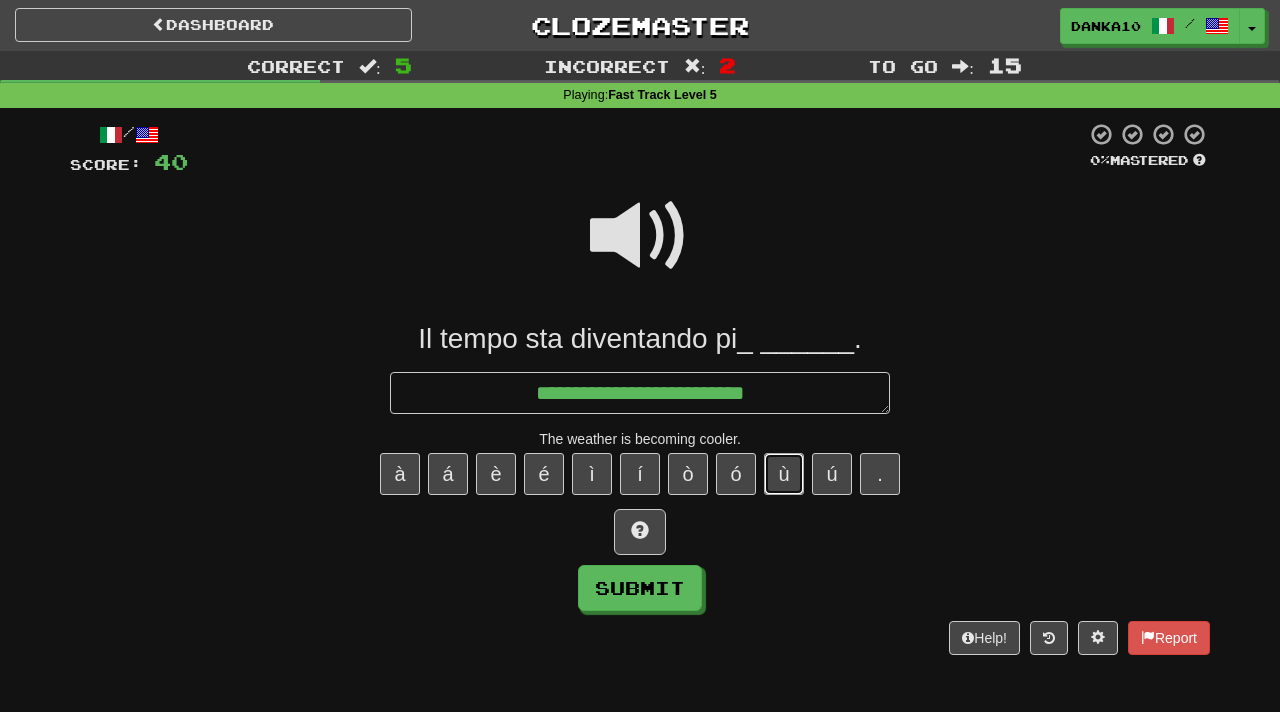 click on "ù" at bounding box center [784, 474] 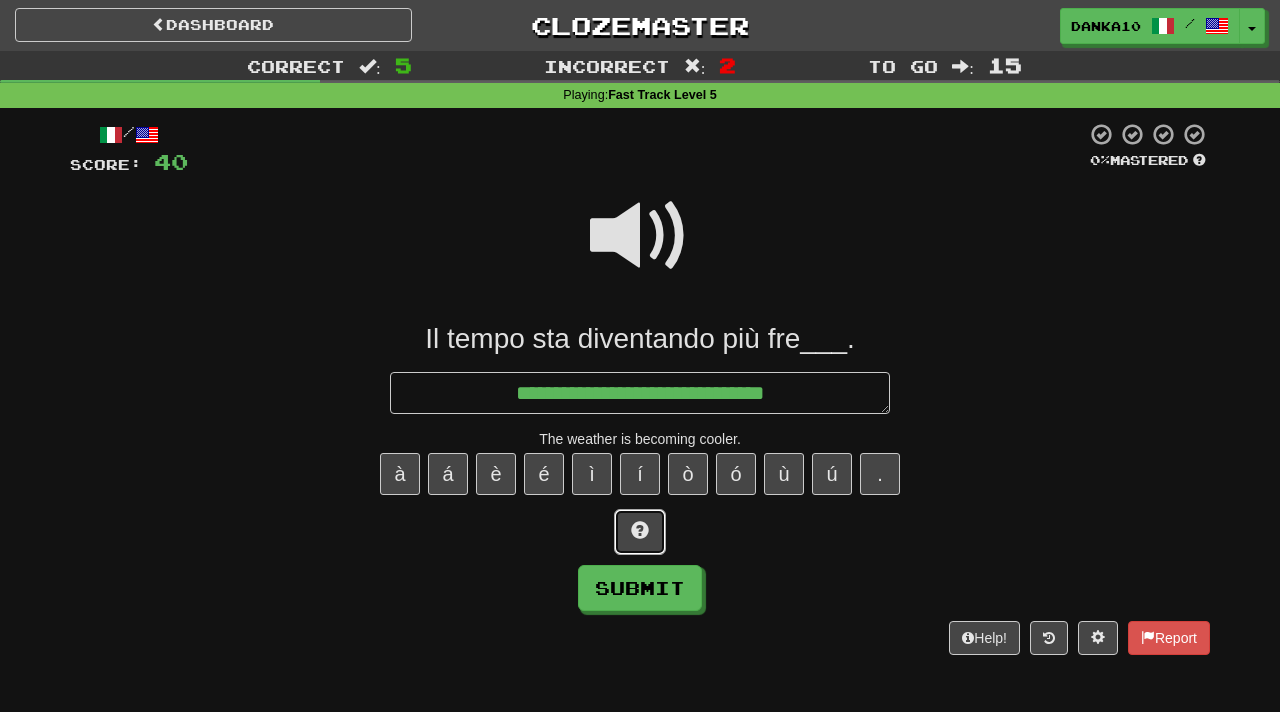 click at bounding box center [640, 530] 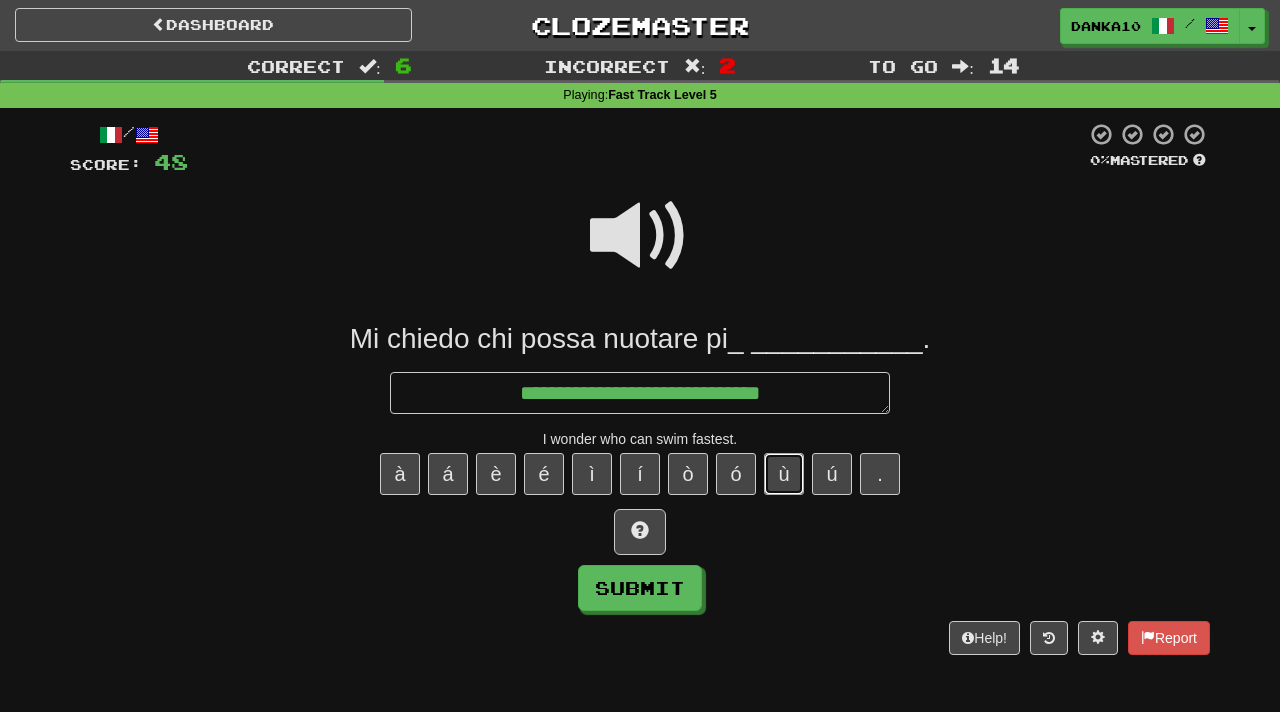 click on "ù" at bounding box center (784, 474) 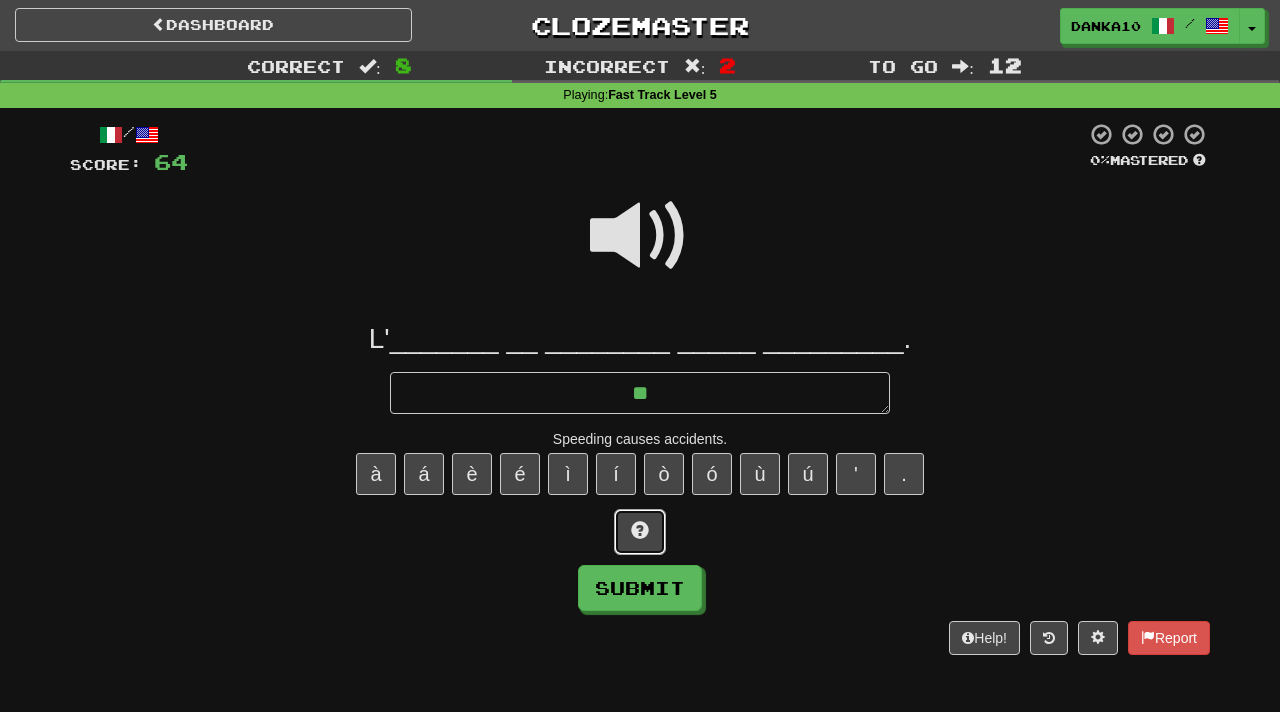 click at bounding box center (640, 530) 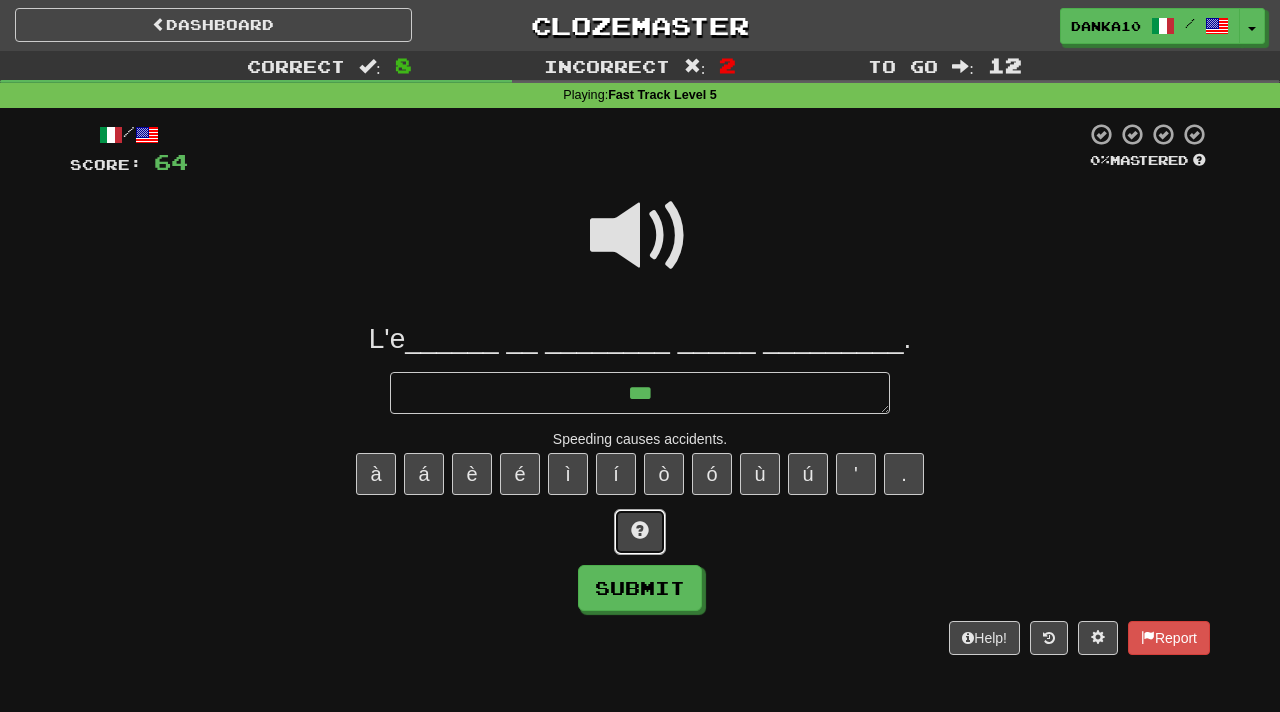 click at bounding box center (640, 530) 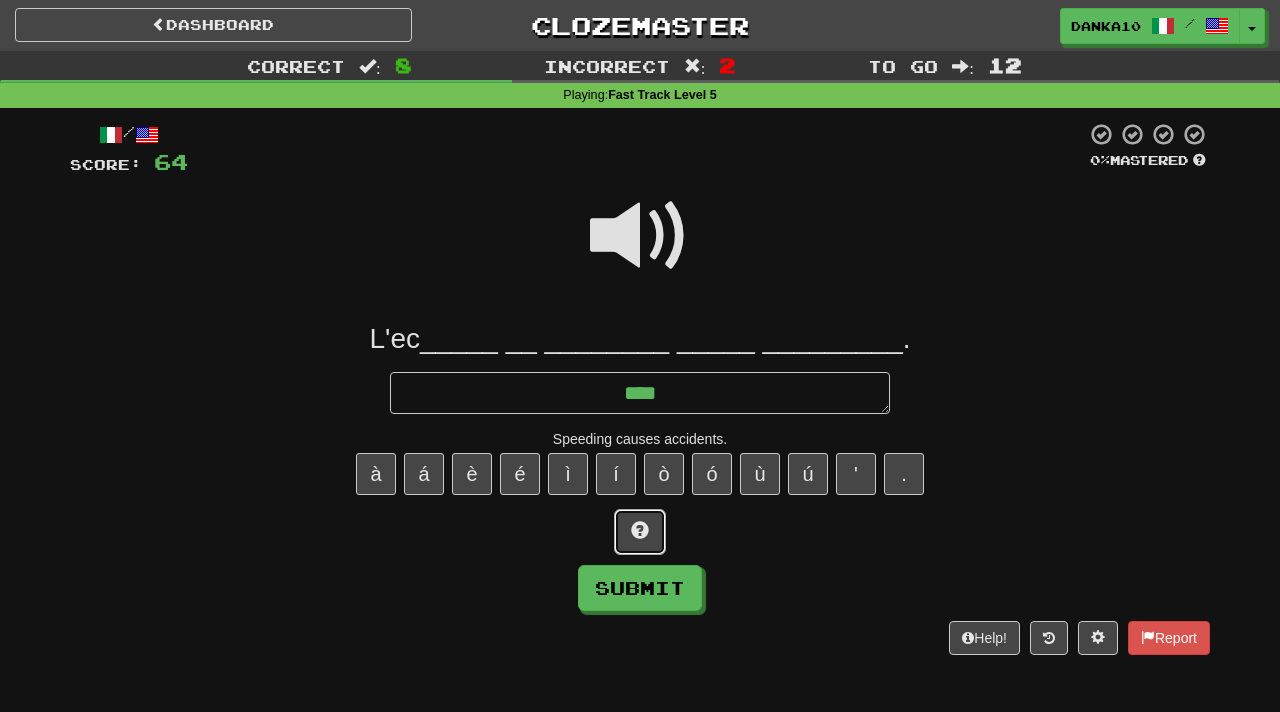 click at bounding box center (640, 530) 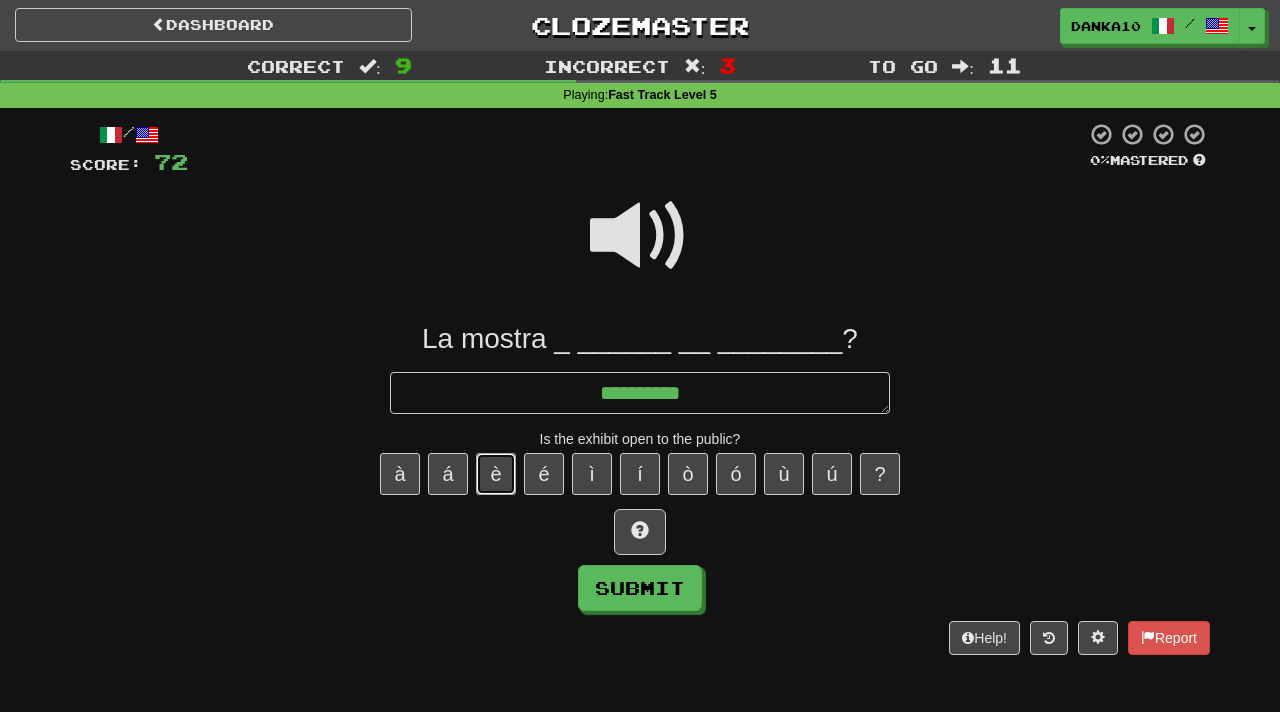 click on "è" at bounding box center [496, 474] 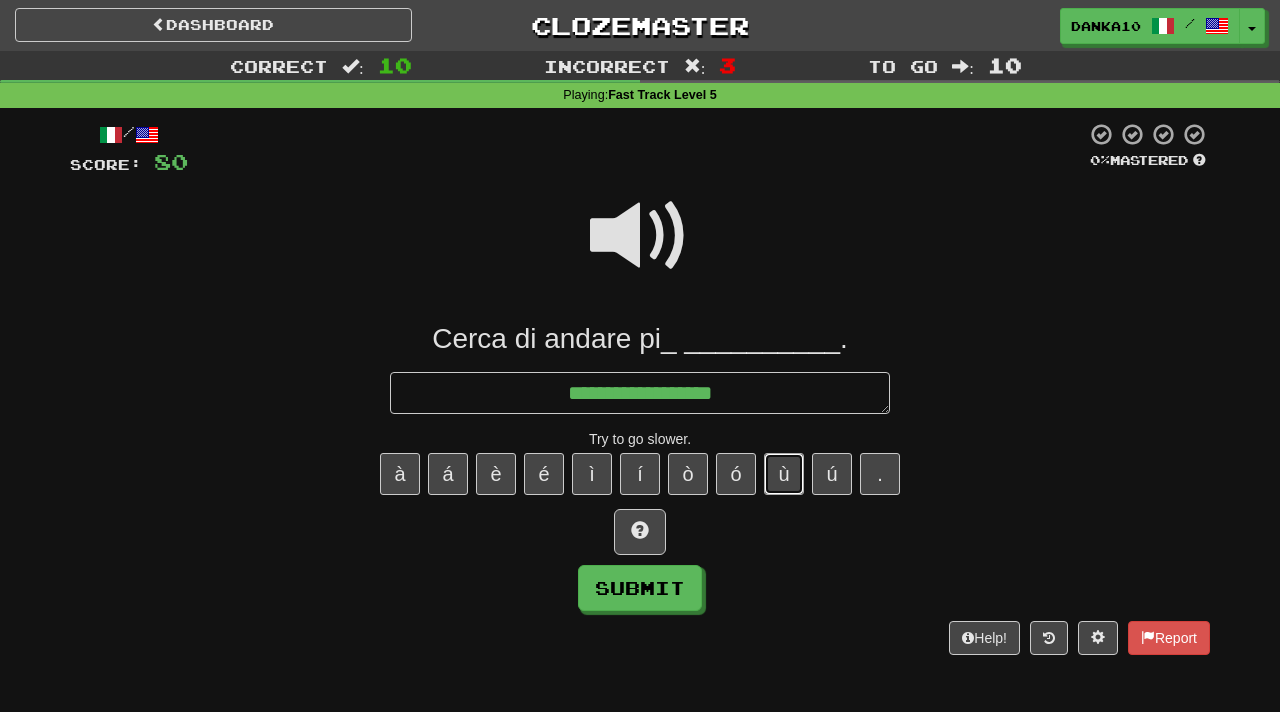 click on "ù" at bounding box center [784, 474] 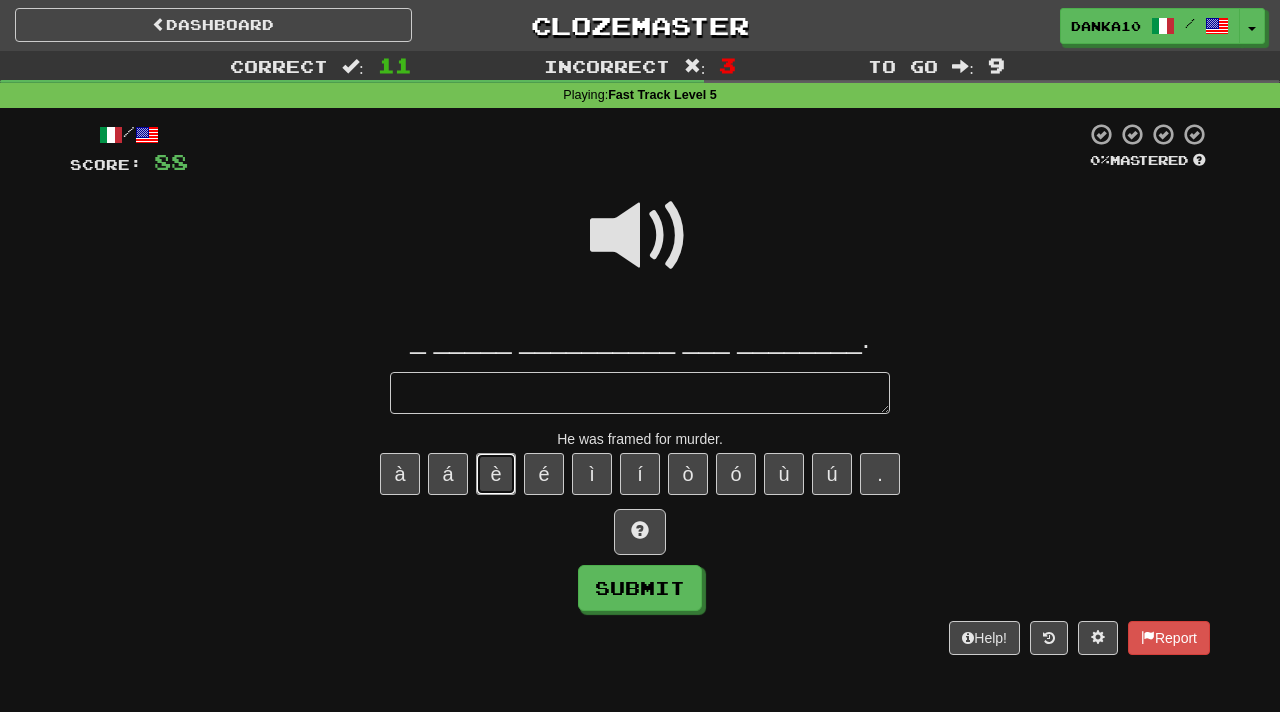 click on "è" at bounding box center [496, 474] 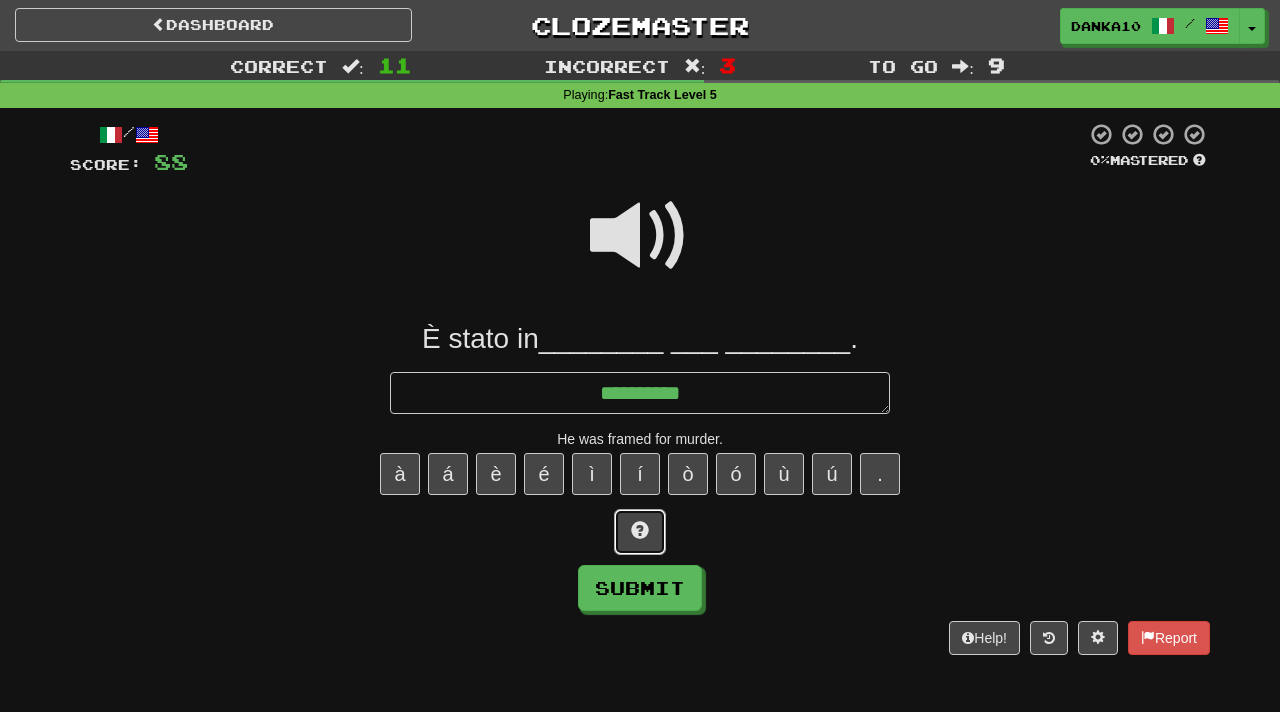 click at bounding box center [640, 530] 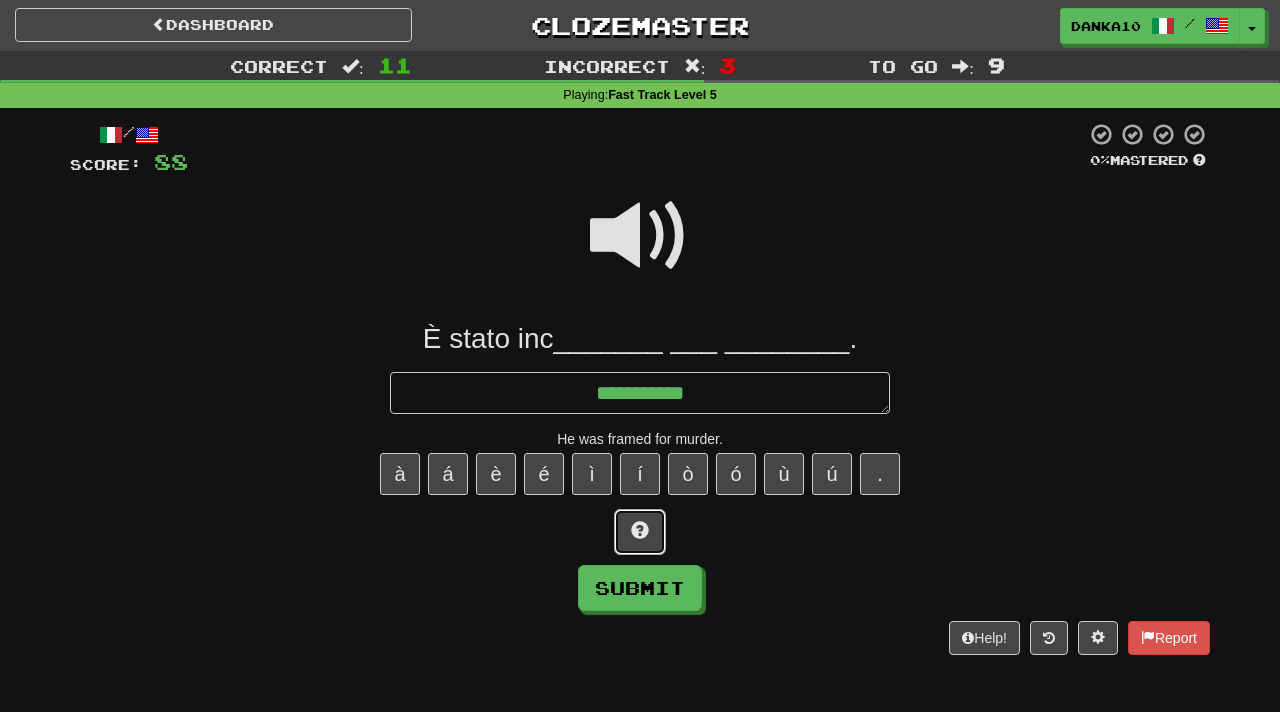 click at bounding box center (640, 530) 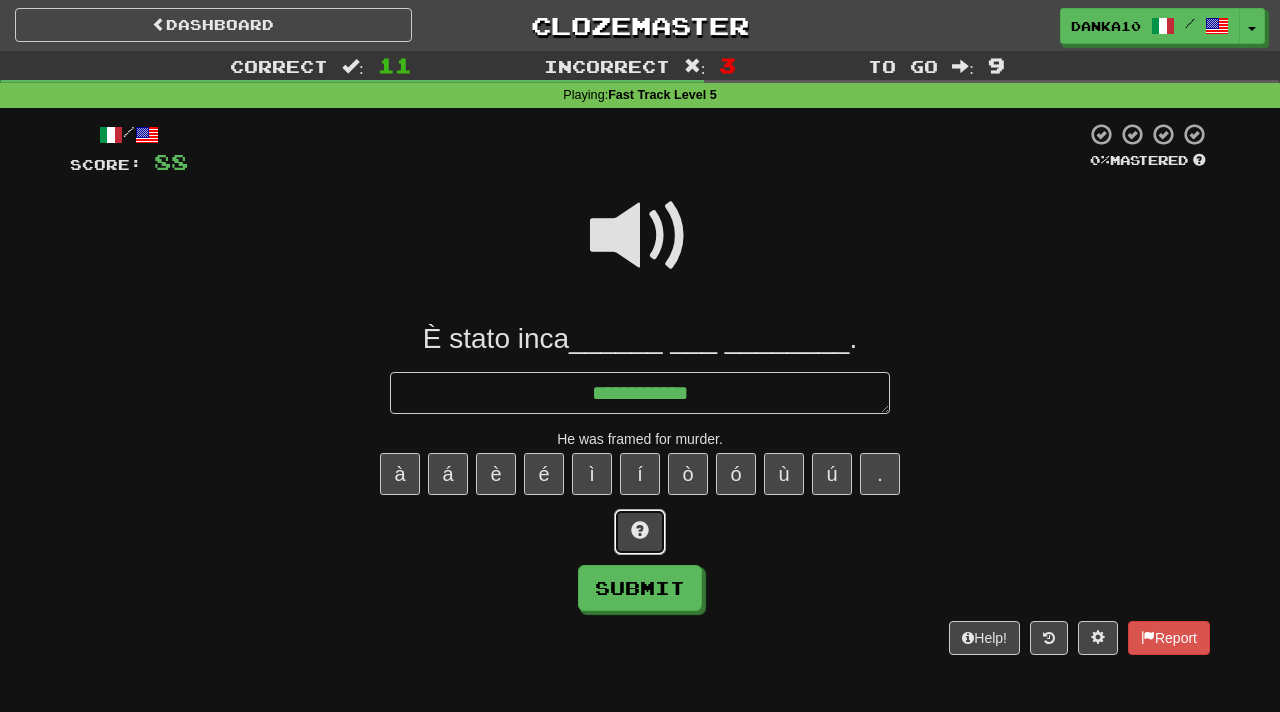 click at bounding box center [640, 530] 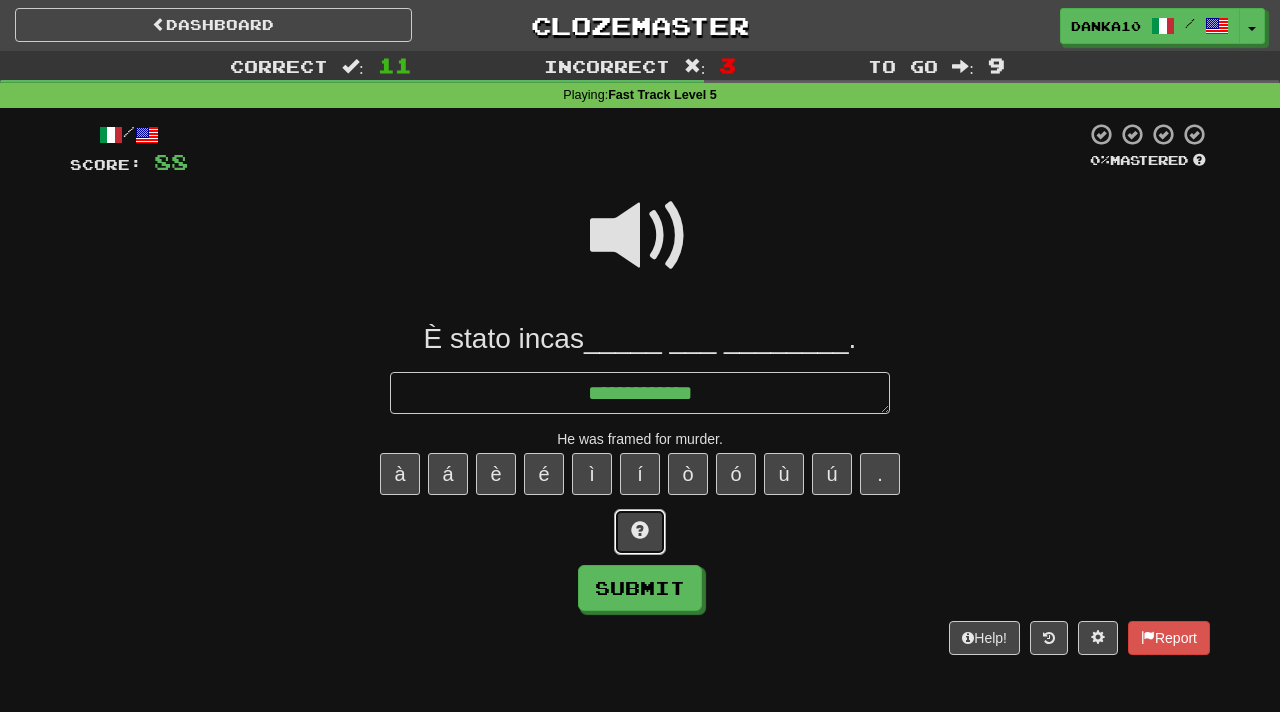 click at bounding box center (640, 530) 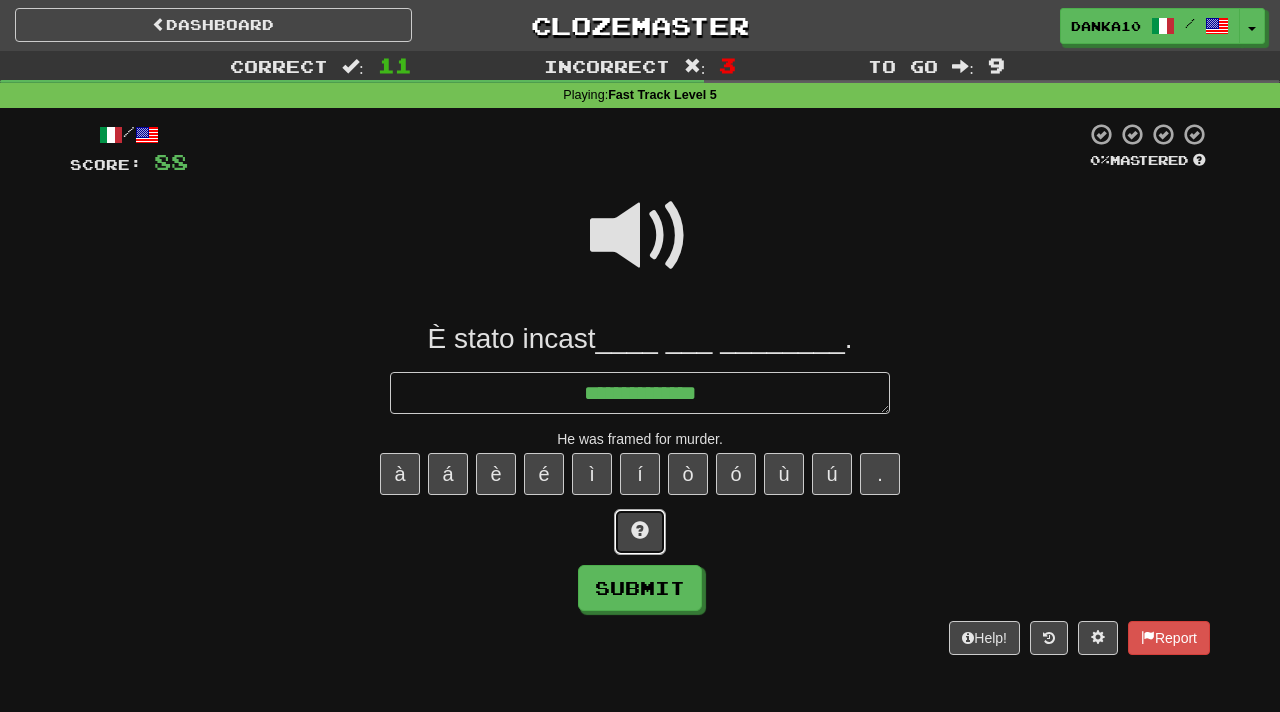 click at bounding box center (640, 530) 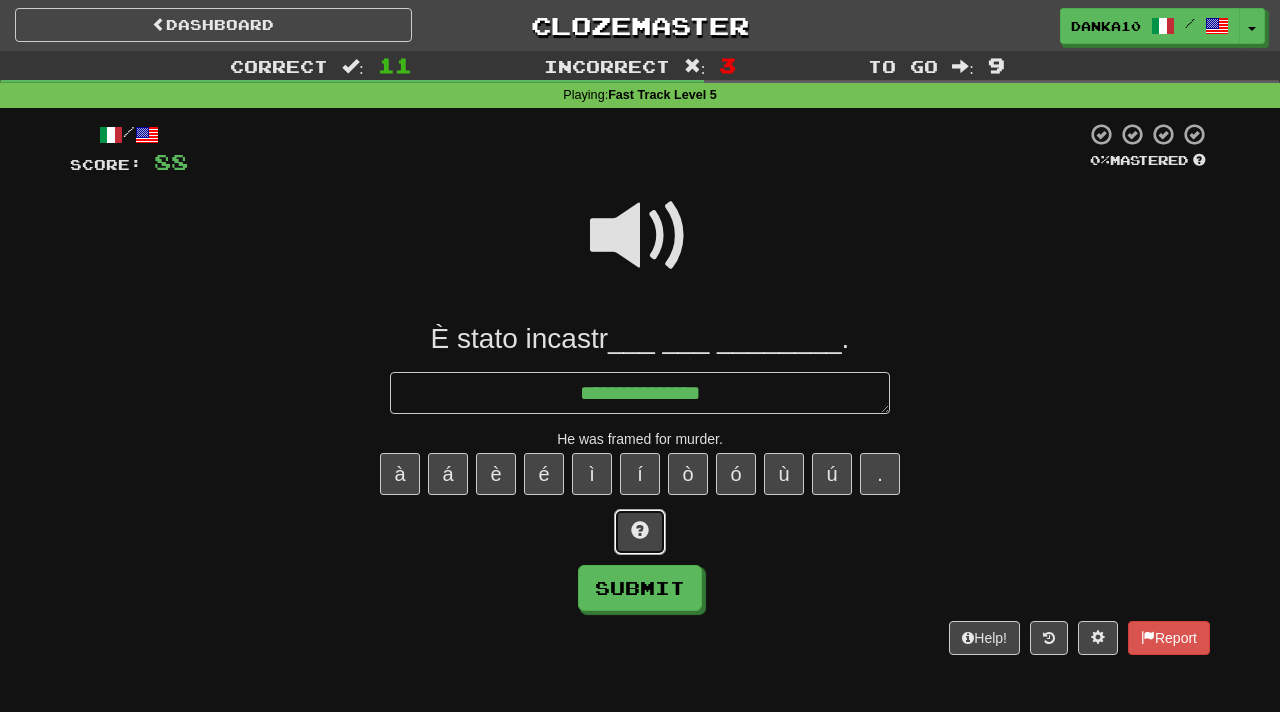 click at bounding box center [640, 530] 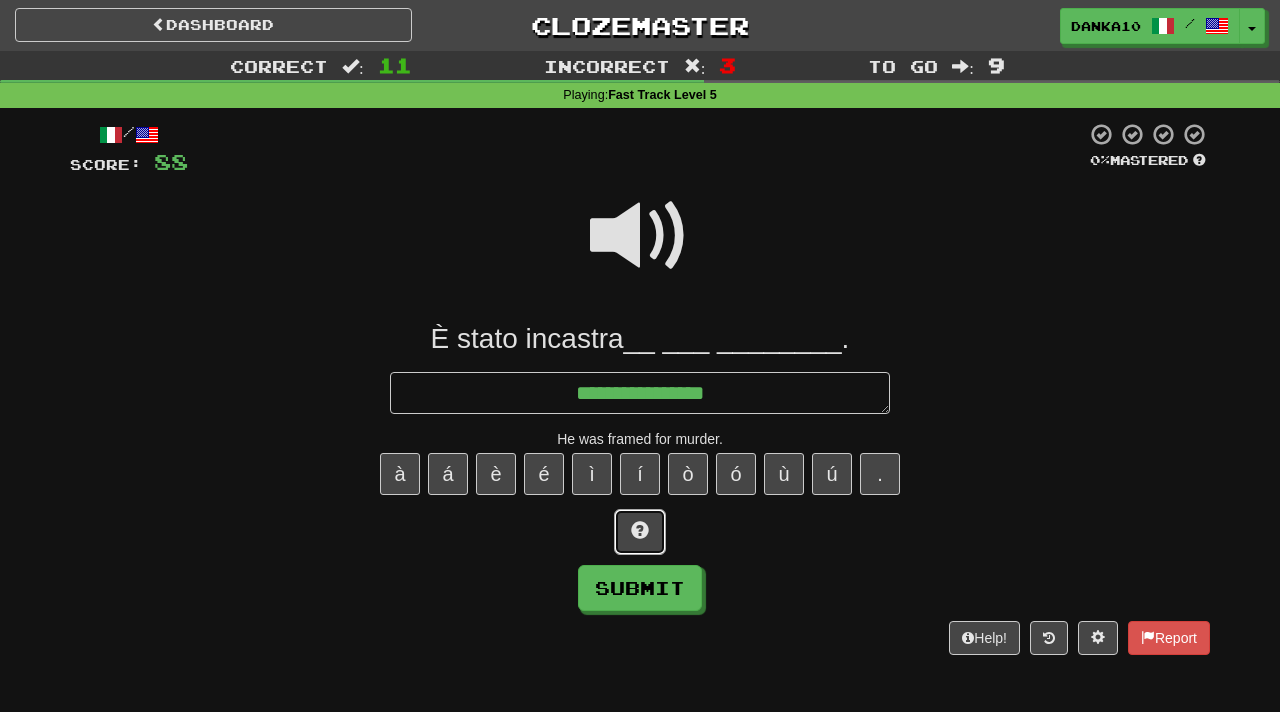 click at bounding box center [640, 530] 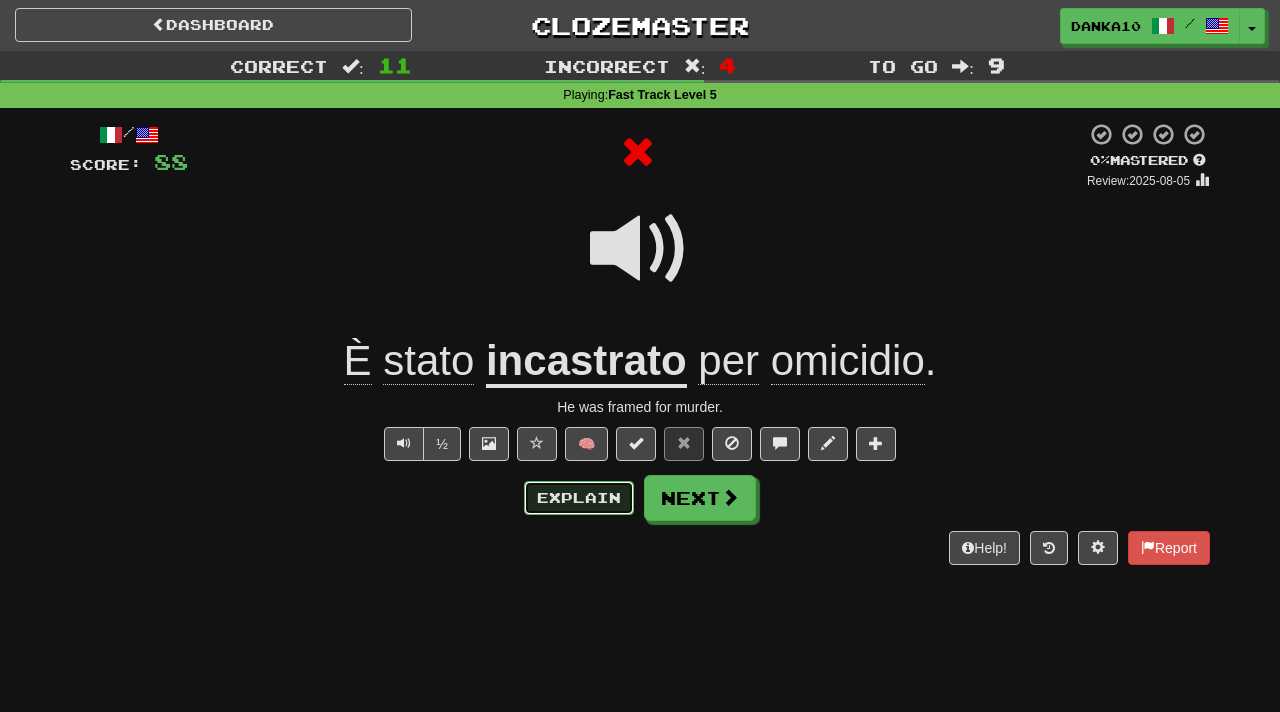 click on "Explain" at bounding box center [579, 498] 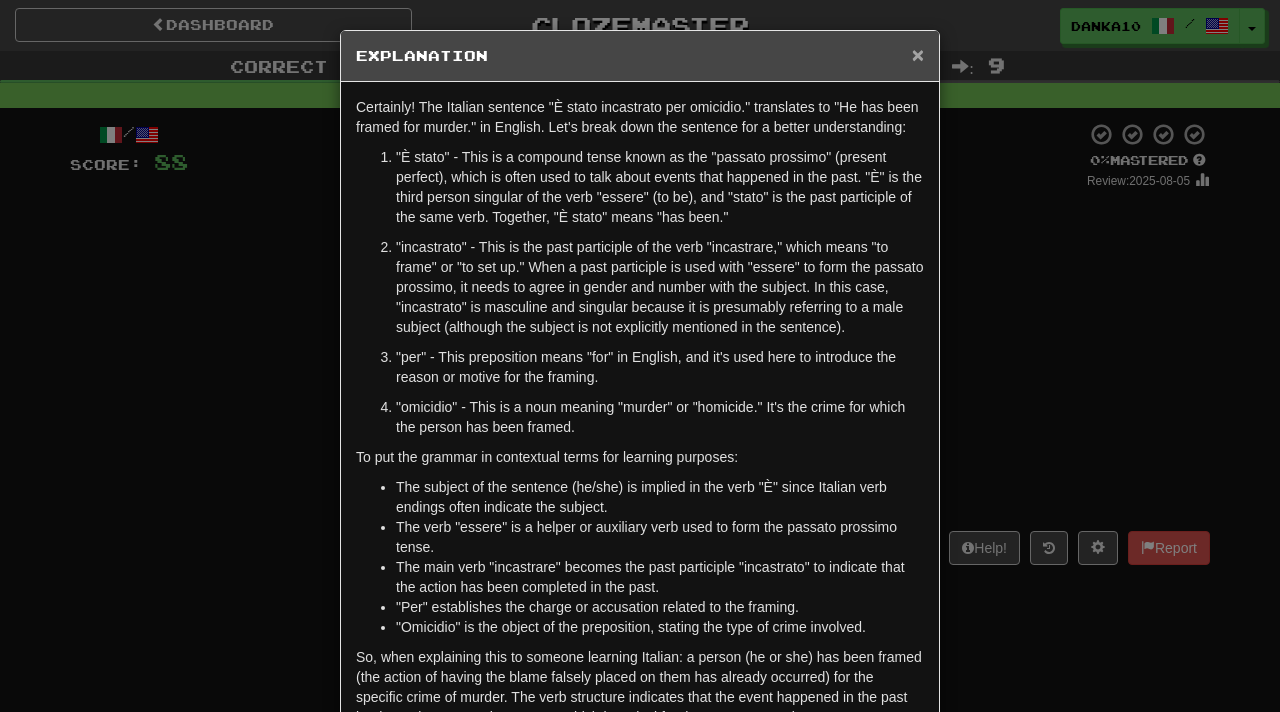 click on "×" at bounding box center [918, 54] 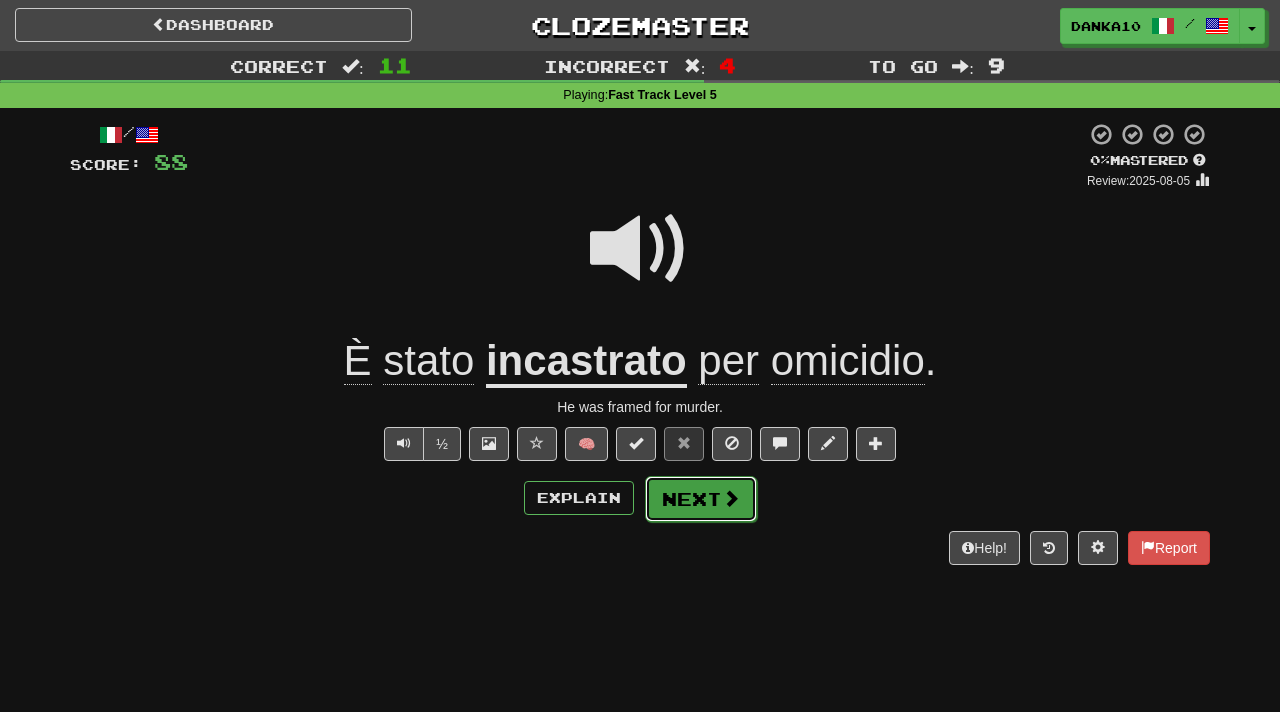 click on "Next" at bounding box center [701, 499] 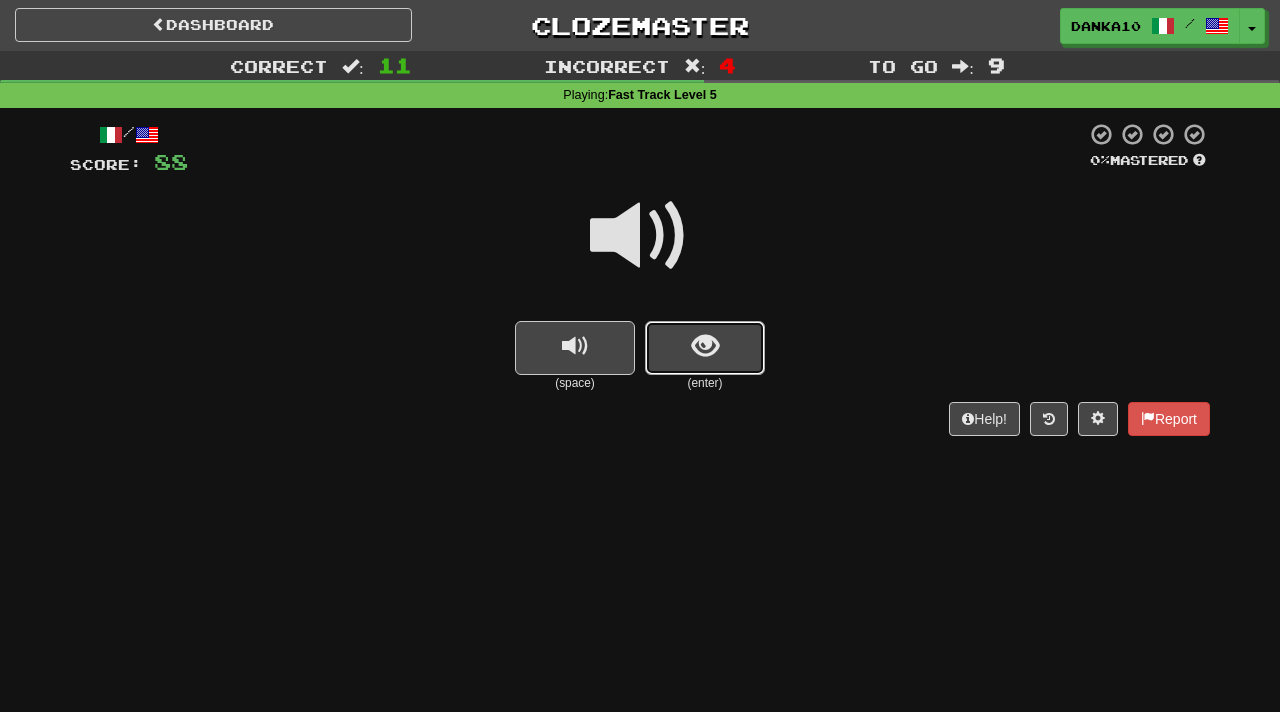 click at bounding box center (705, 346) 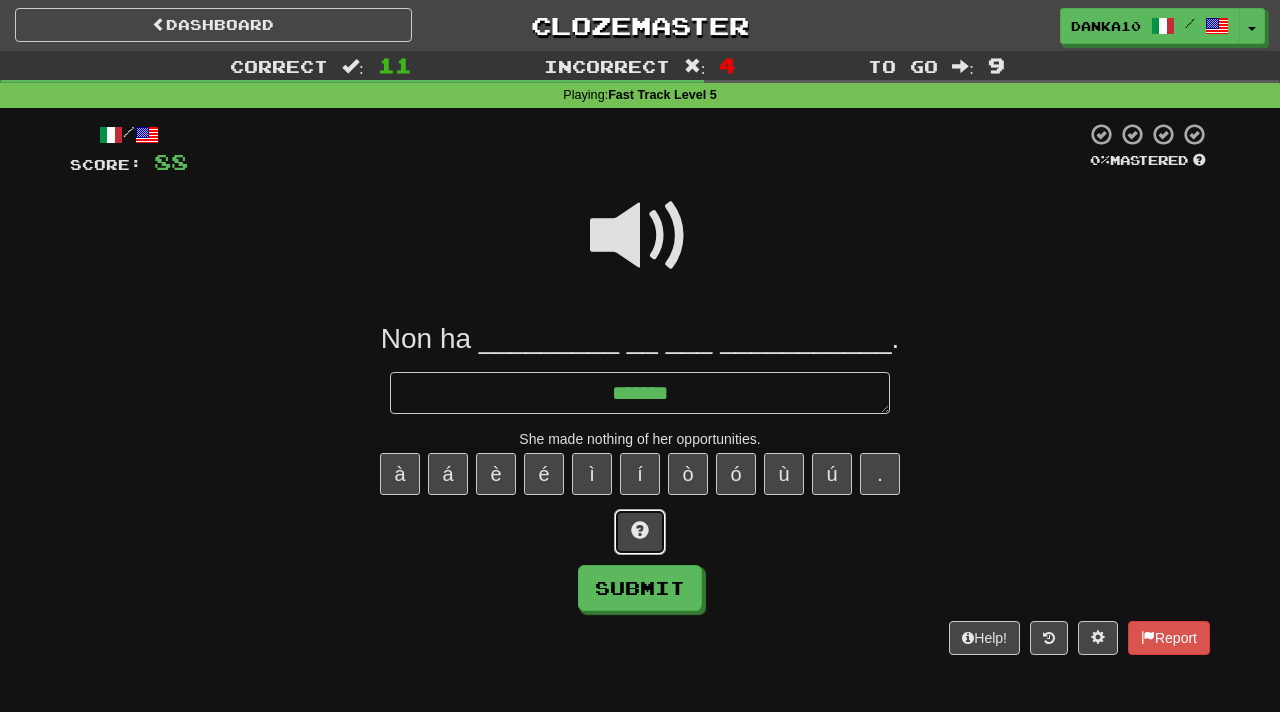 click at bounding box center (640, 530) 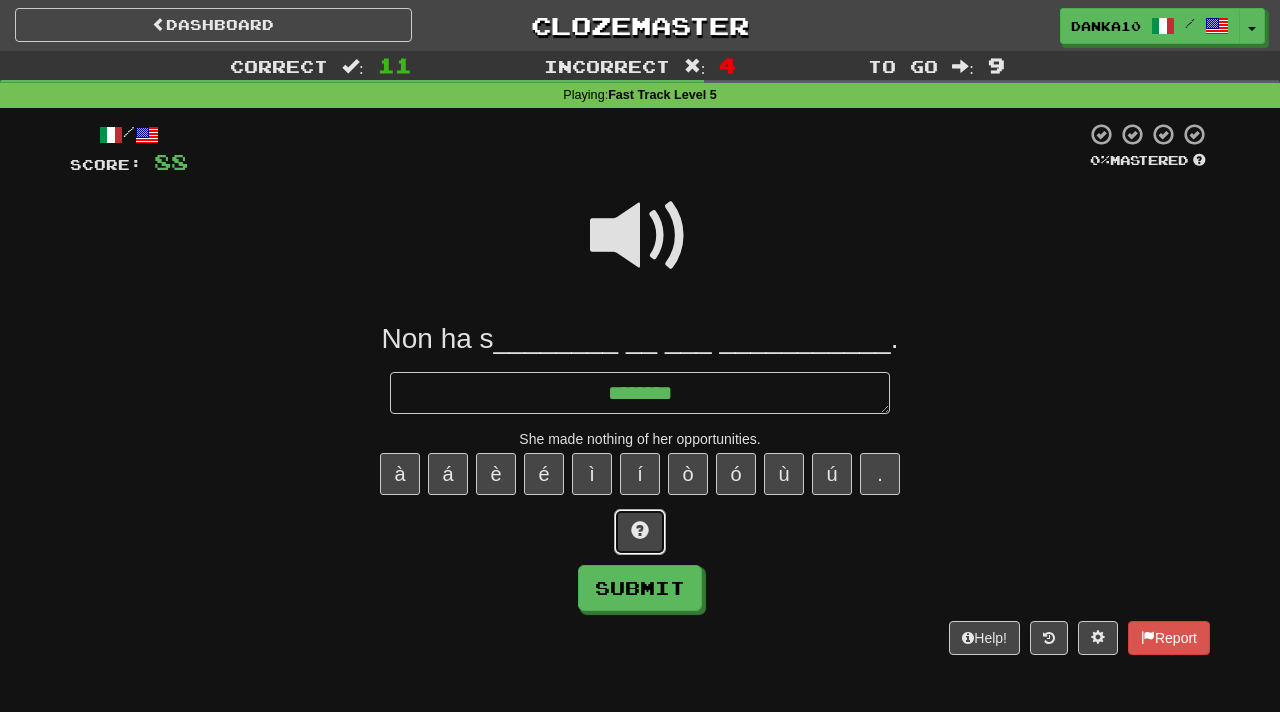 click at bounding box center (640, 530) 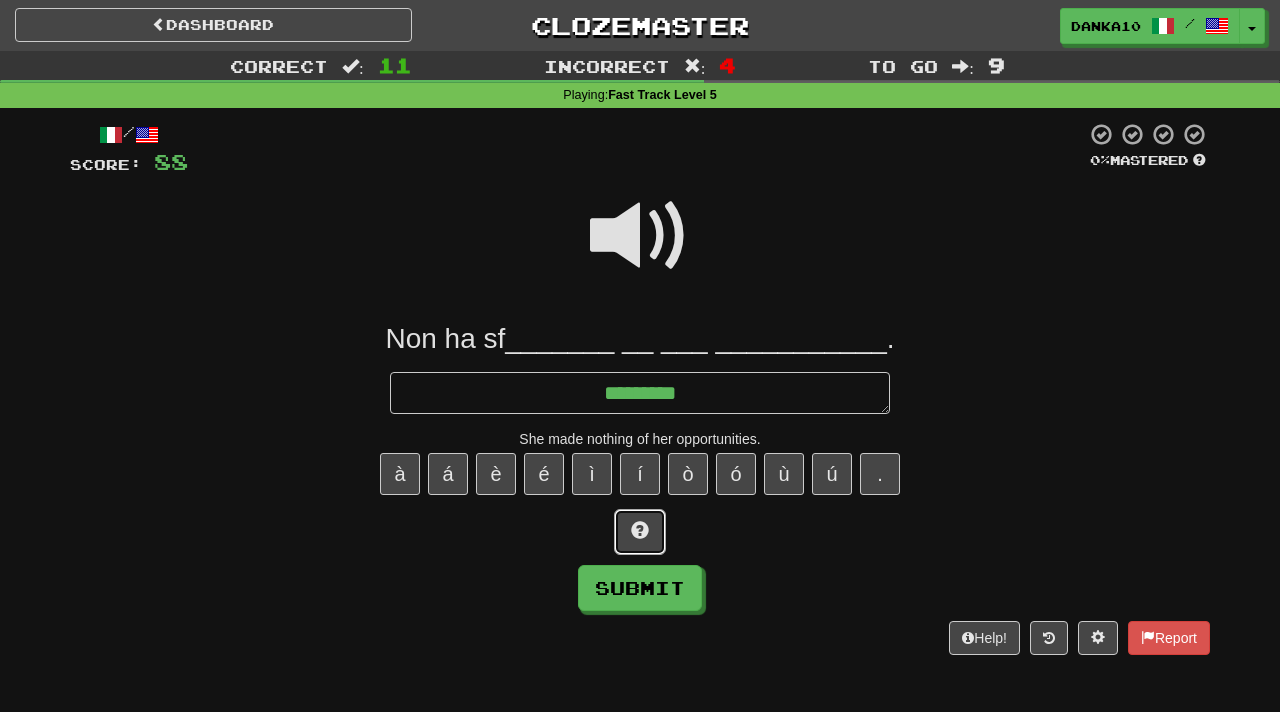 click at bounding box center (640, 530) 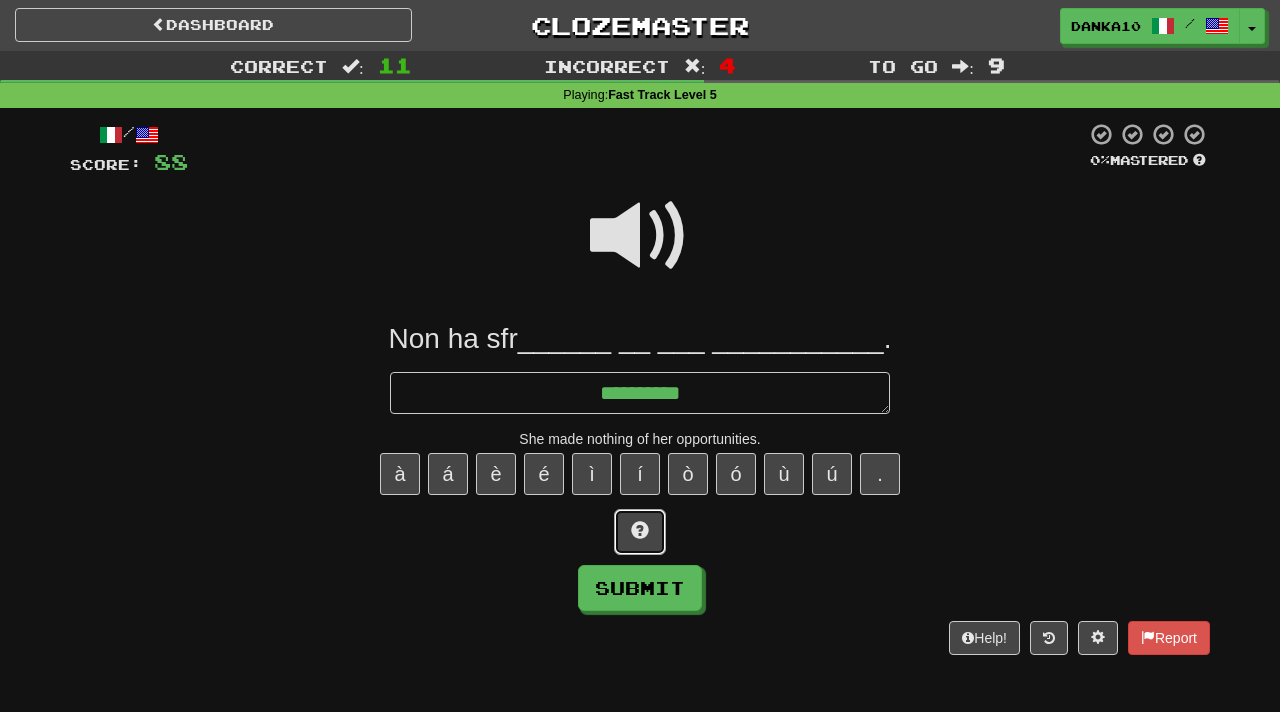 click at bounding box center [640, 530] 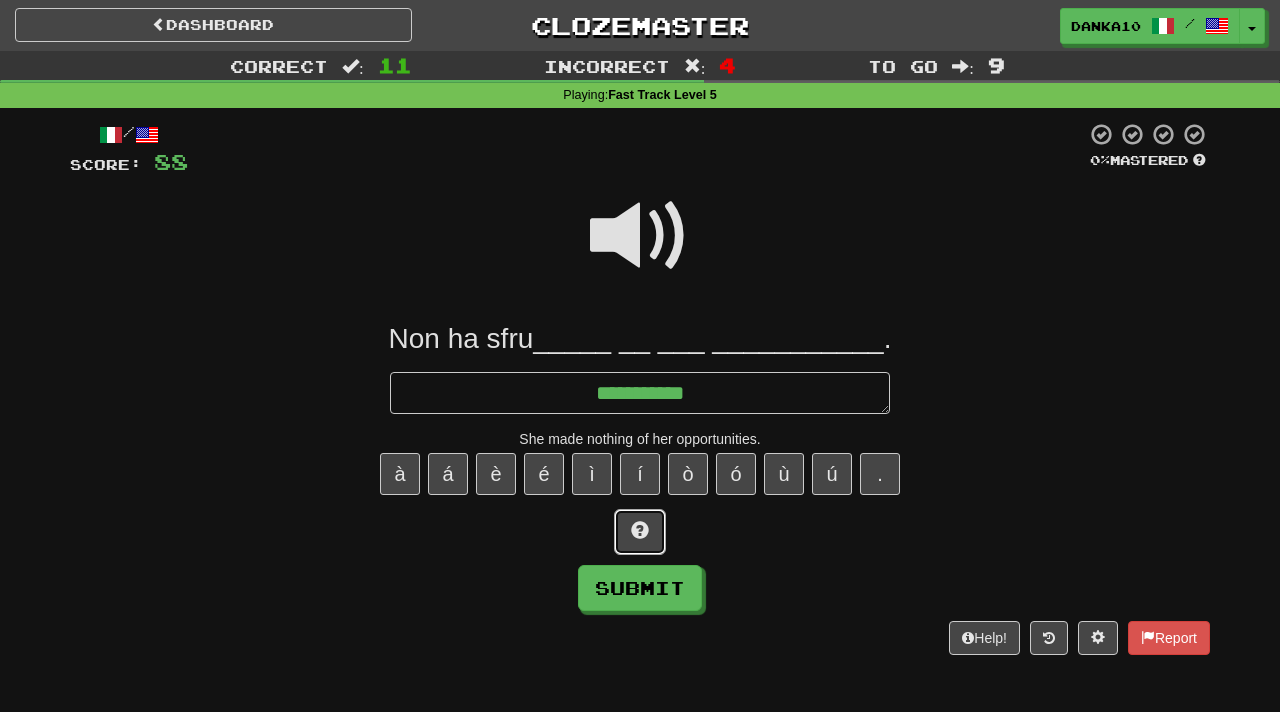 click at bounding box center [640, 530] 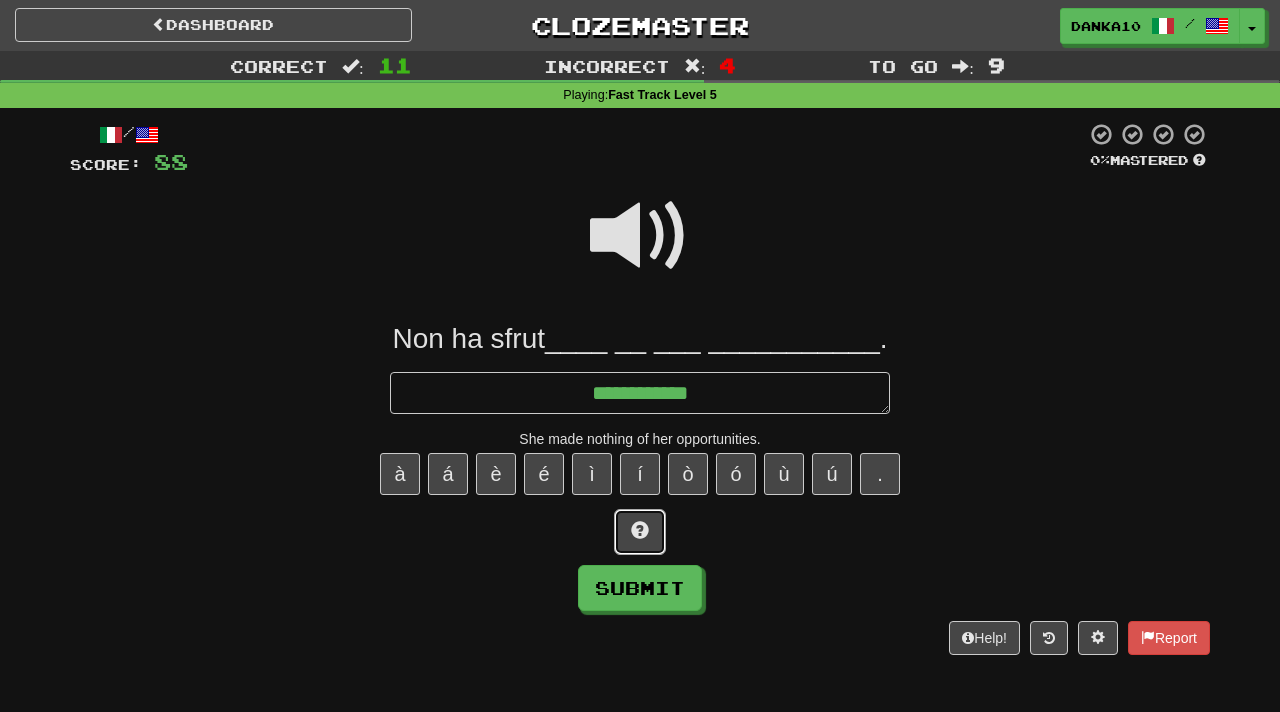 click at bounding box center (640, 530) 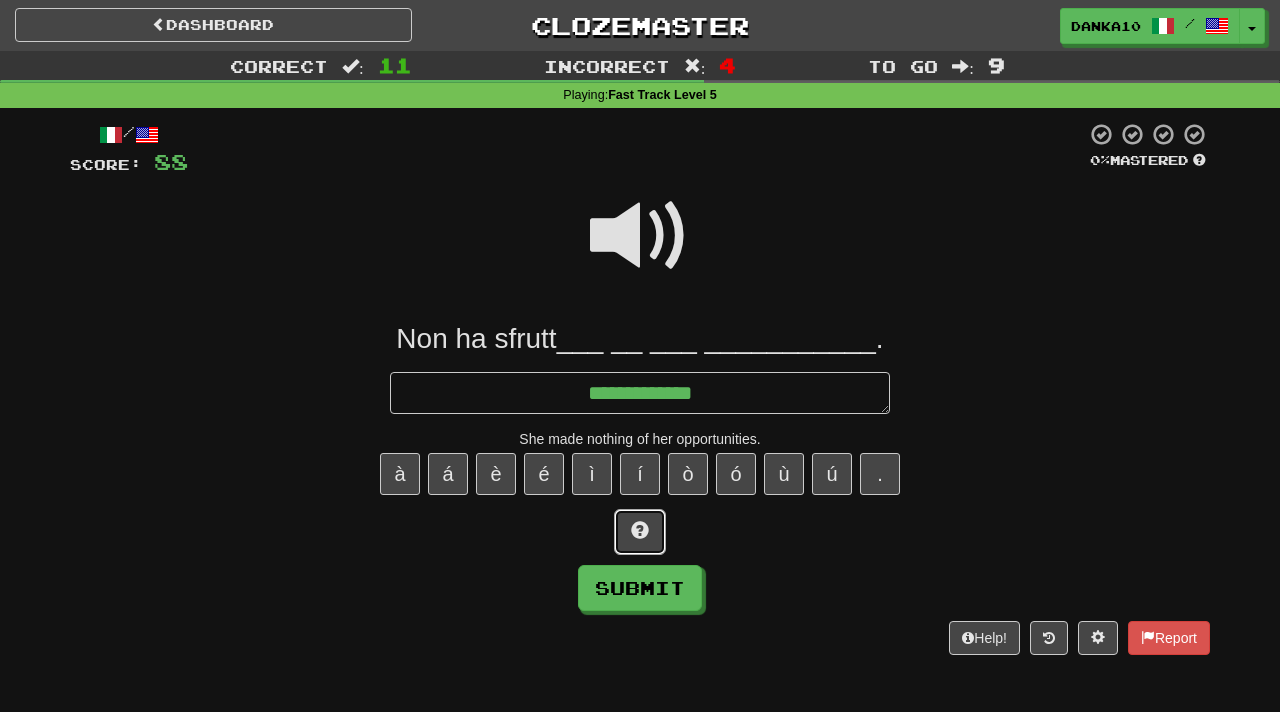 click at bounding box center [640, 530] 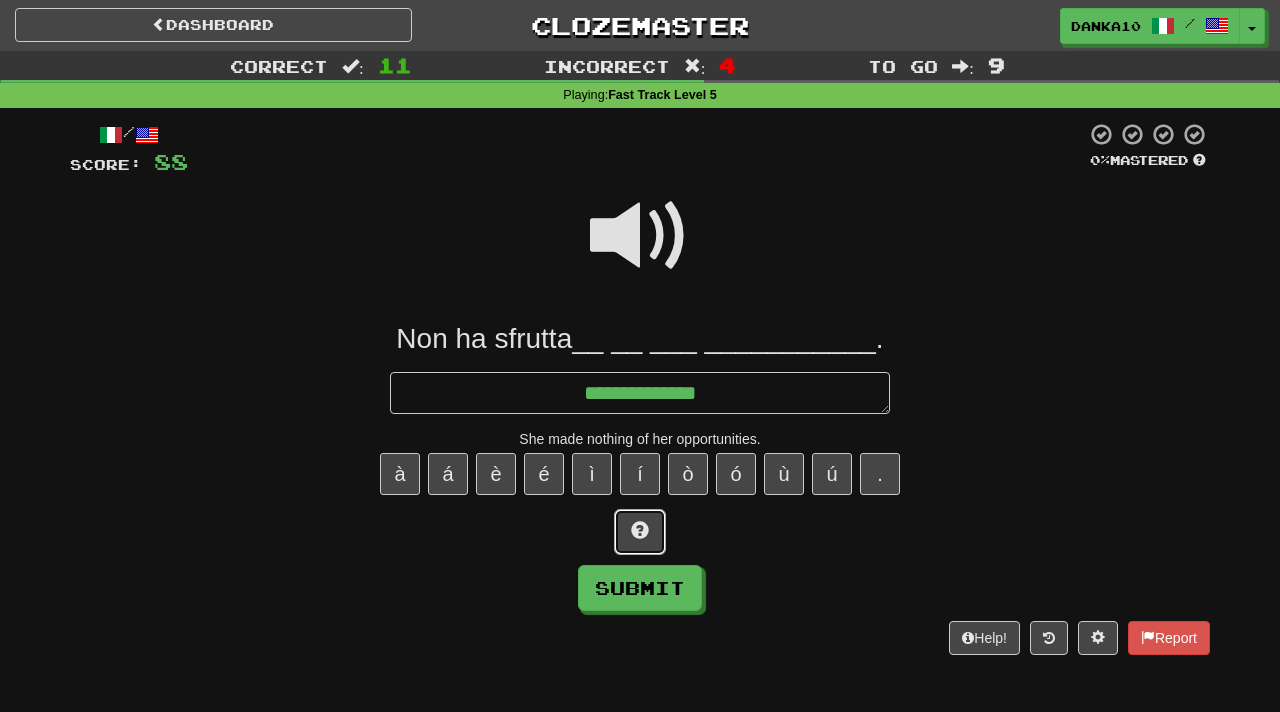 click at bounding box center [640, 530] 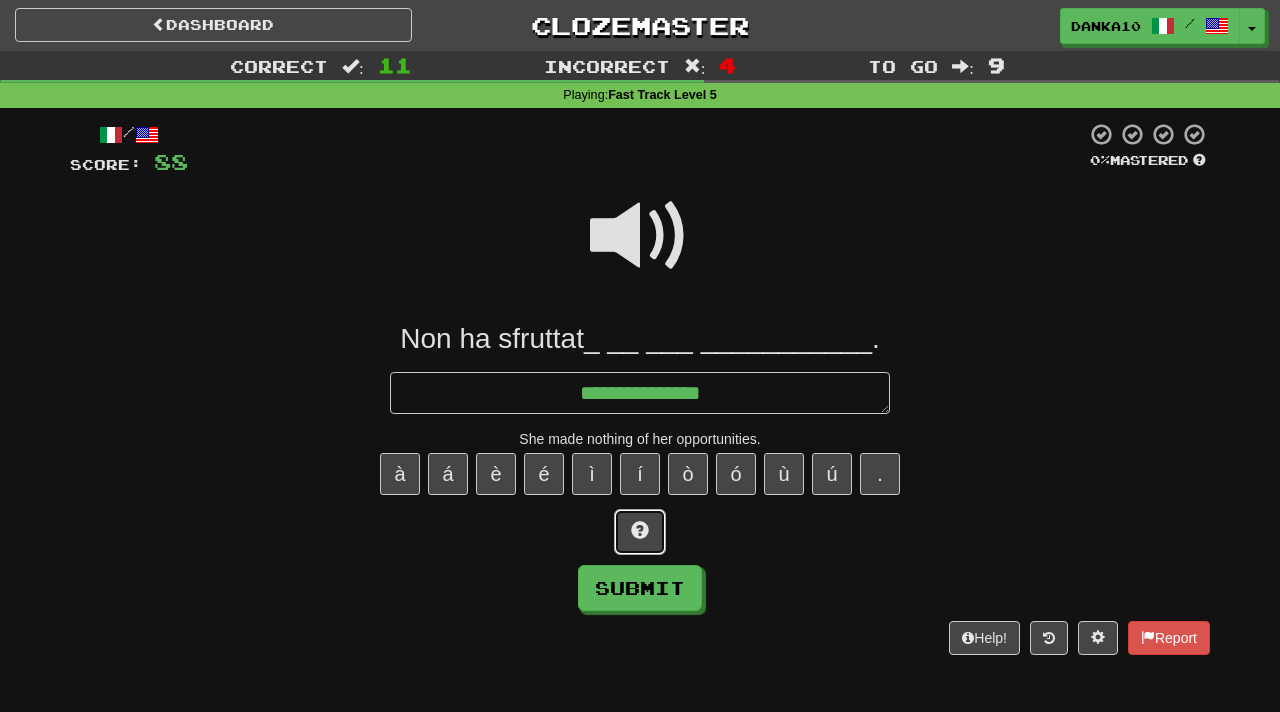 click at bounding box center [640, 530] 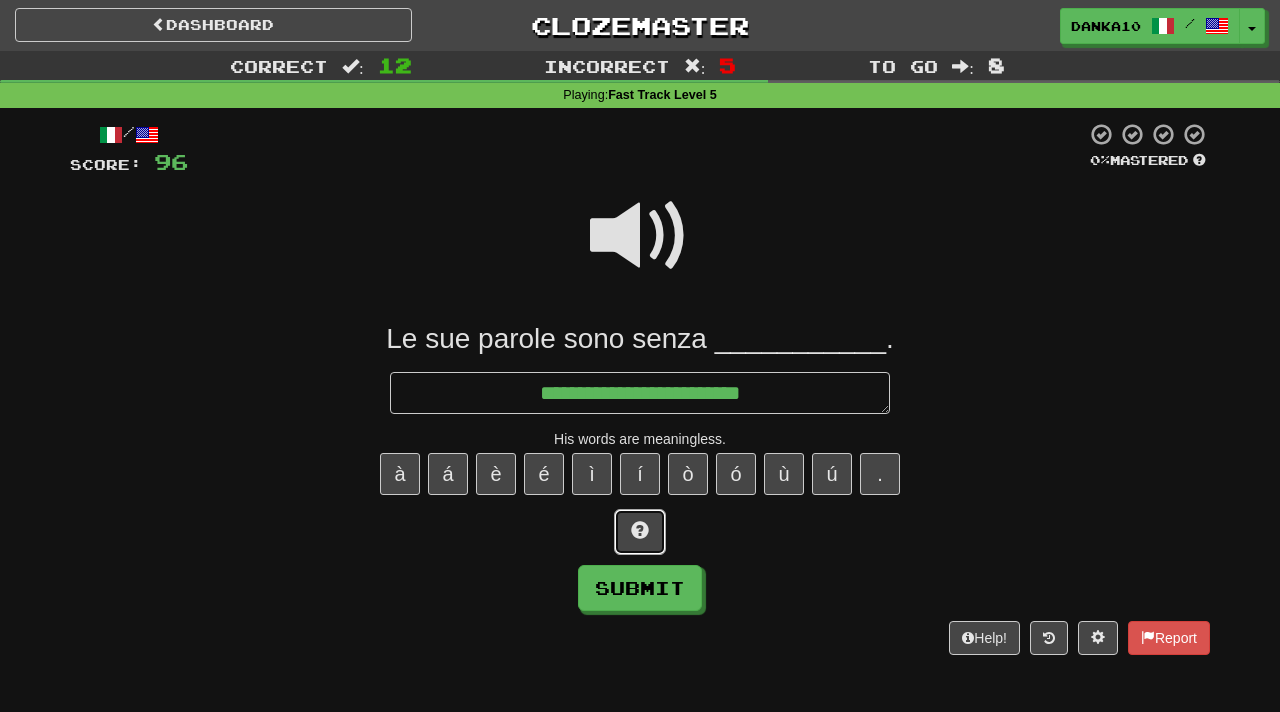click at bounding box center (640, 532) 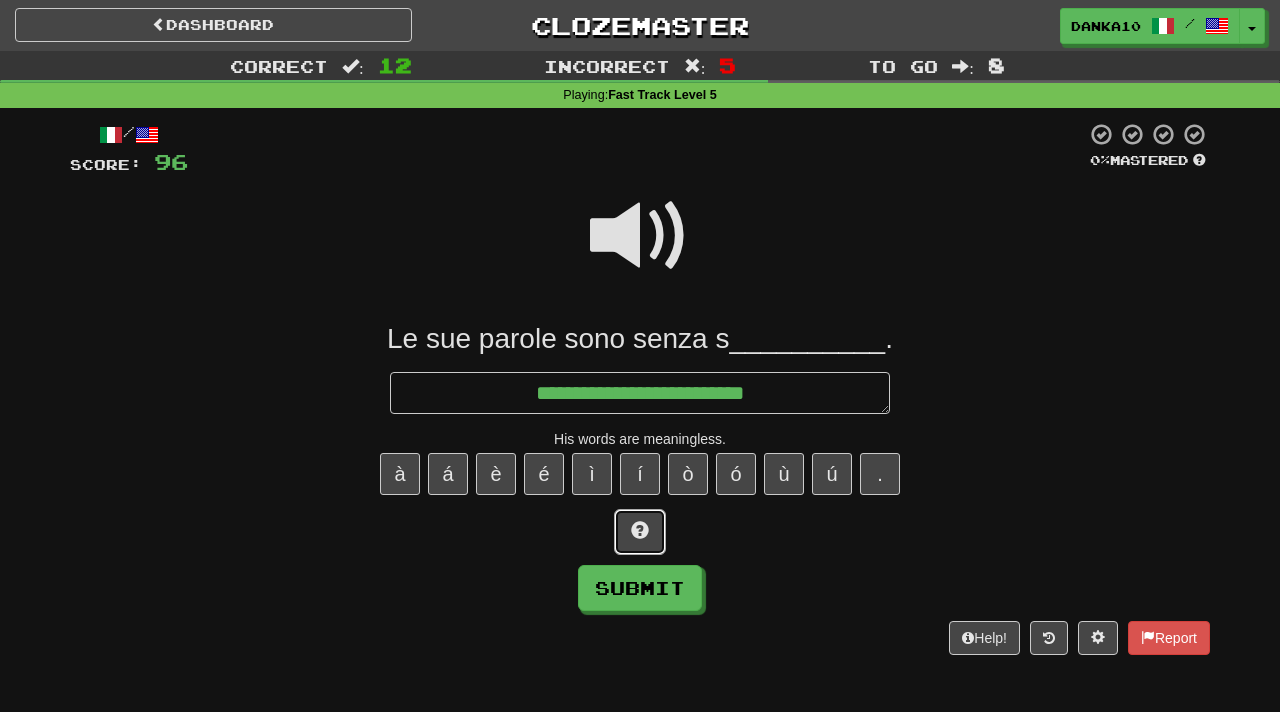 click at bounding box center (640, 532) 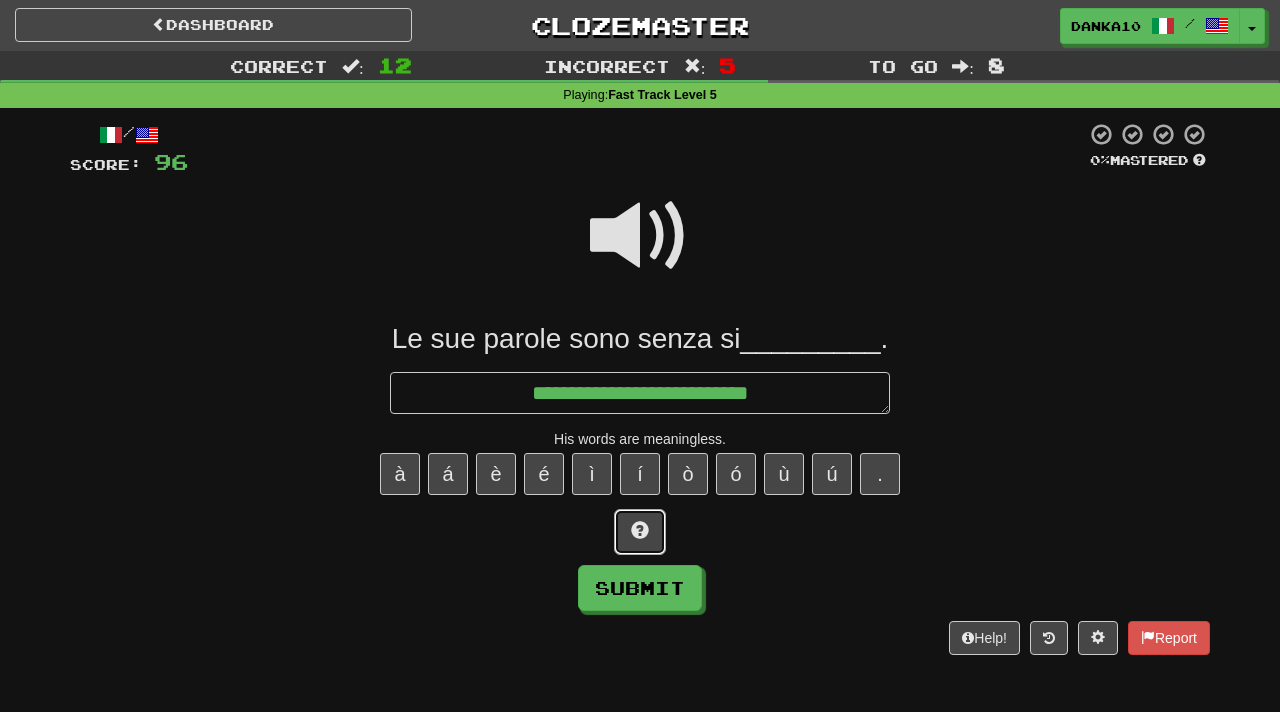 click at bounding box center (640, 532) 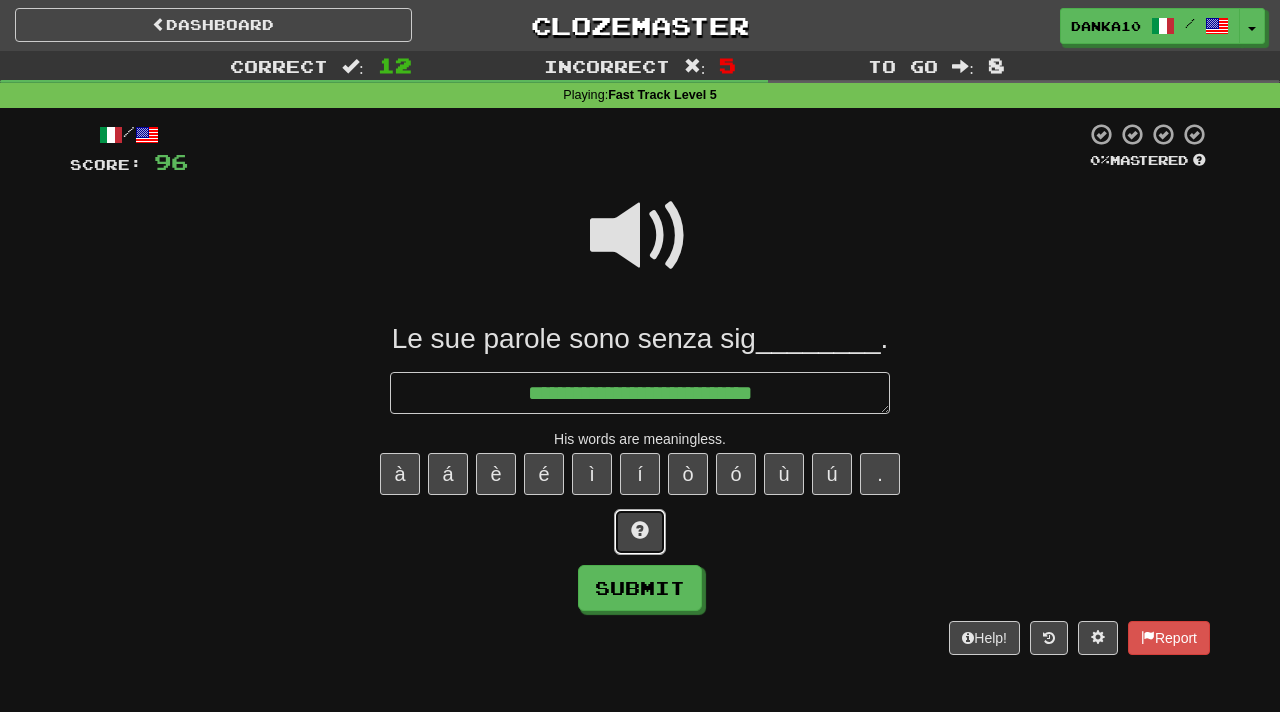 click at bounding box center (640, 532) 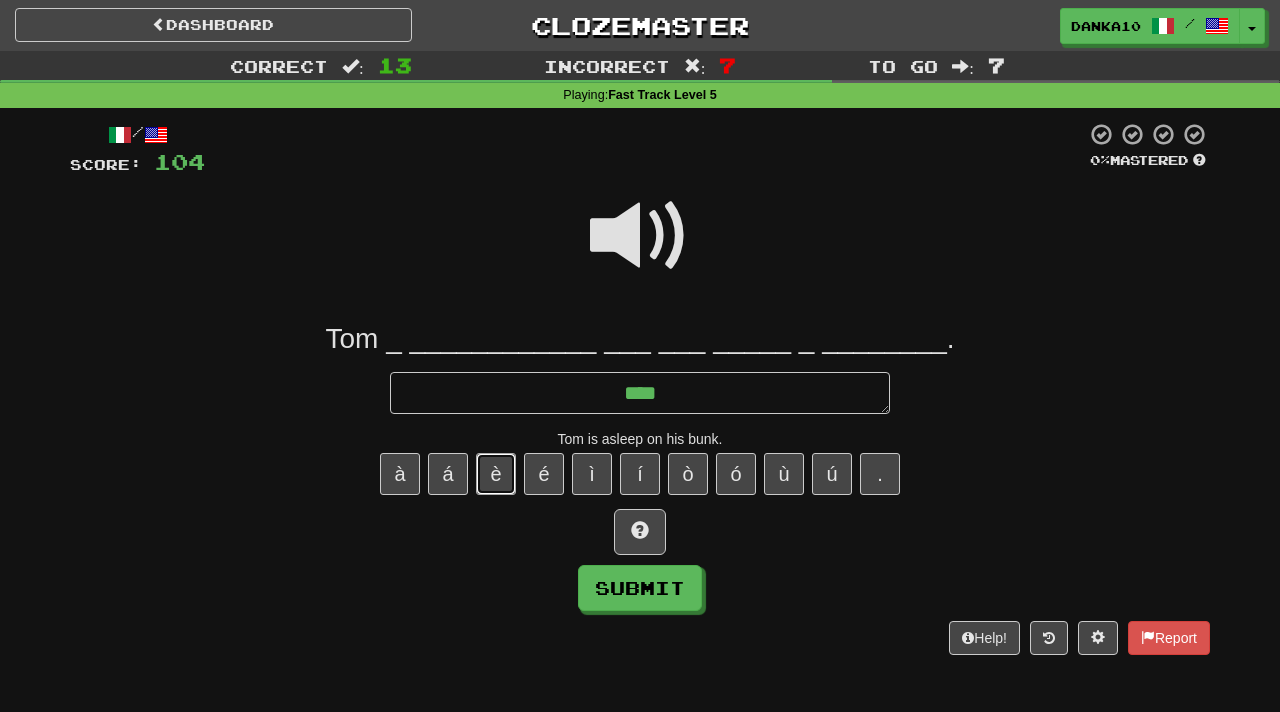 click on "è" at bounding box center [496, 474] 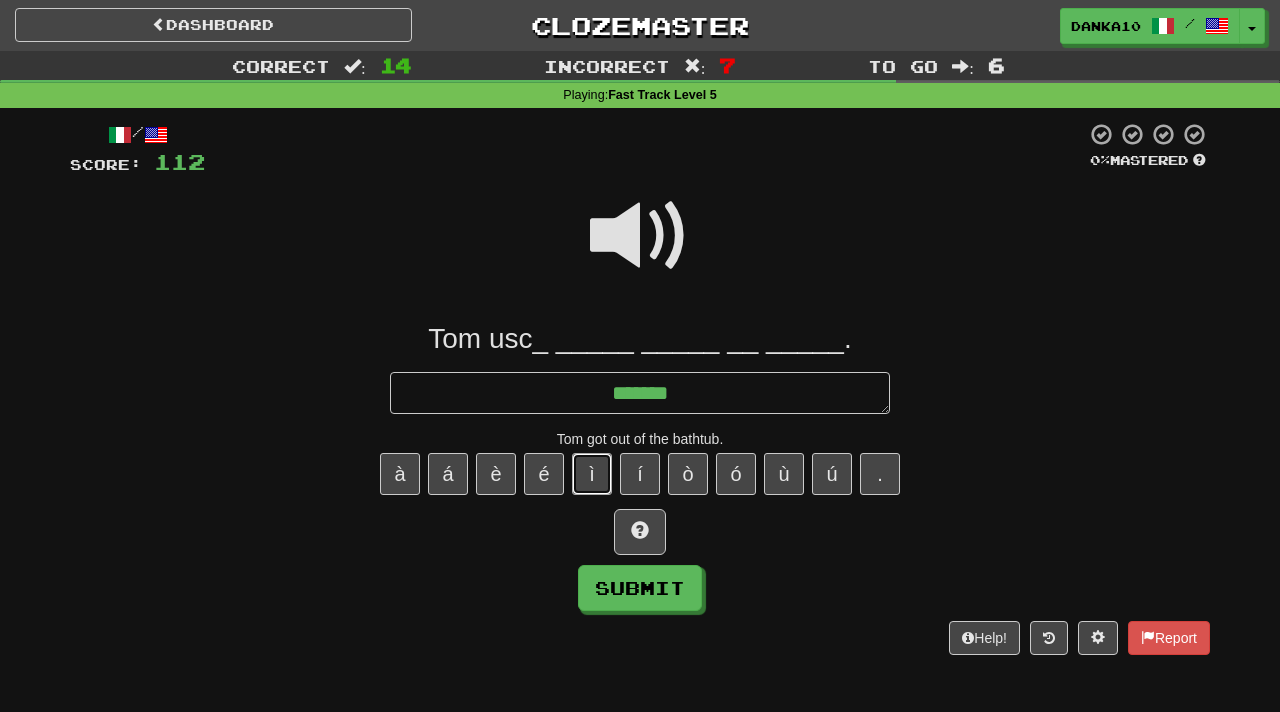 click on "ì" at bounding box center (592, 474) 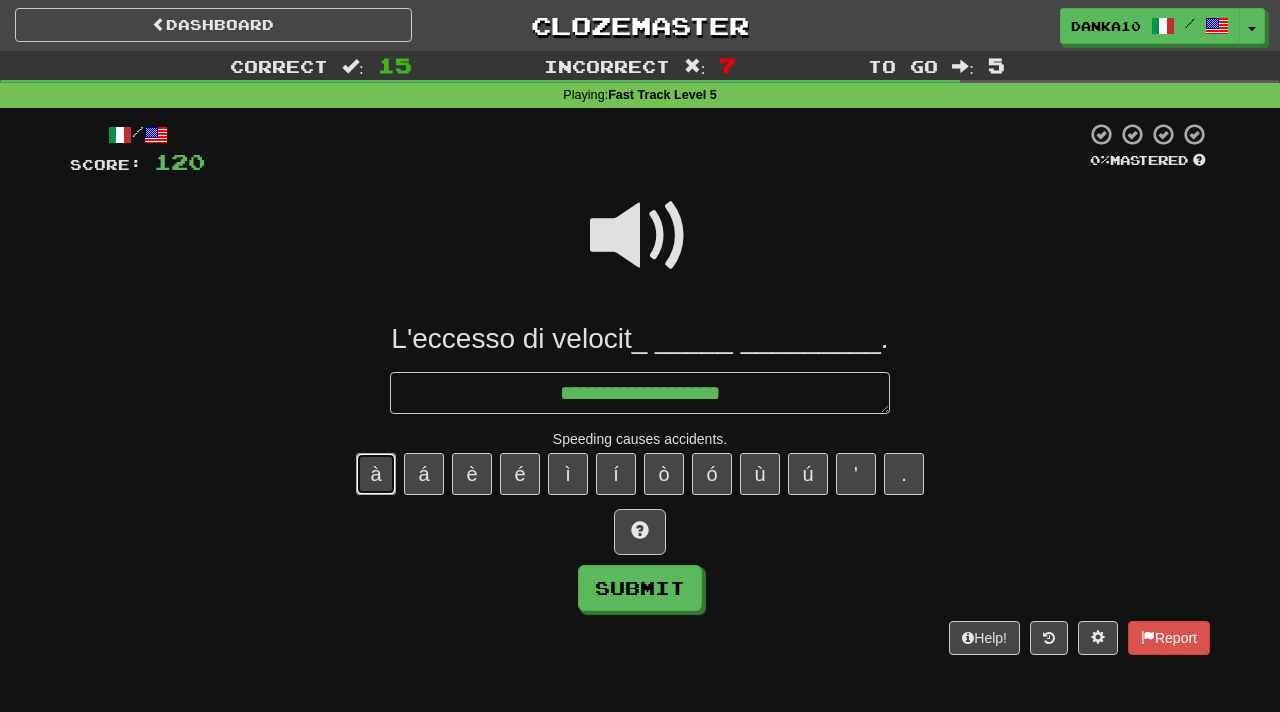 click on "à" at bounding box center (376, 474) 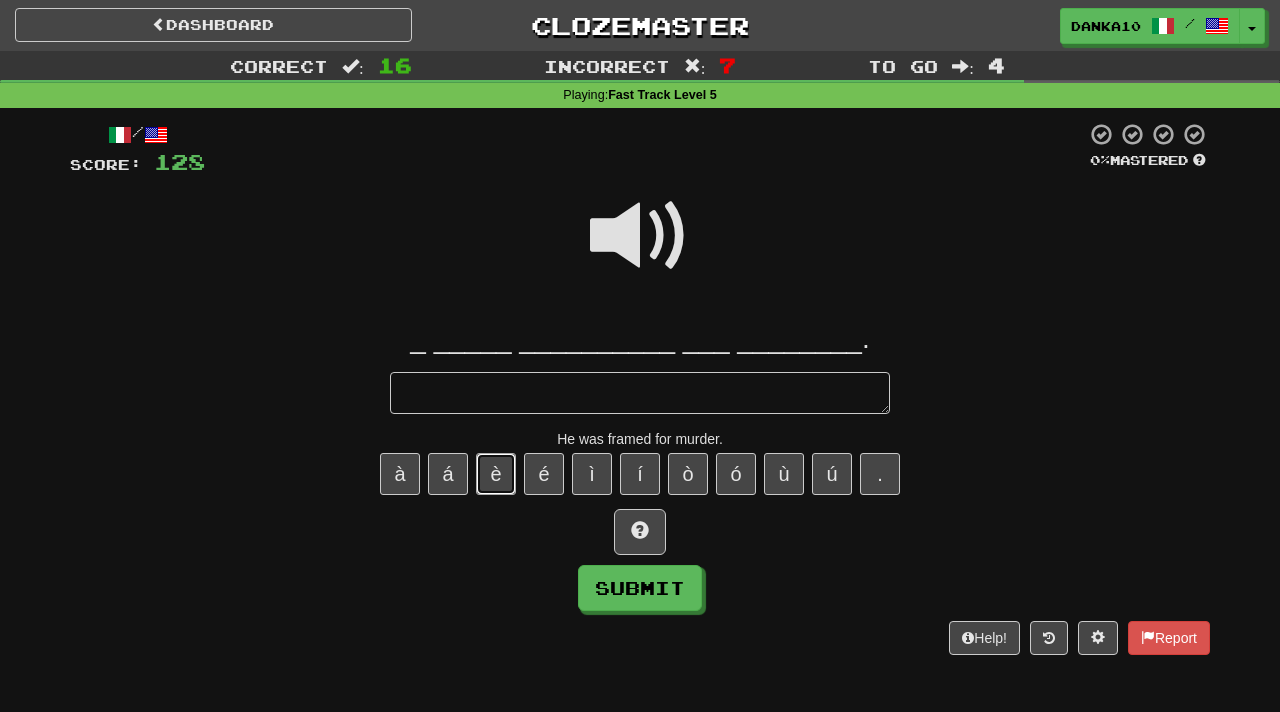 click on "è" at bounding box center [496, 474] 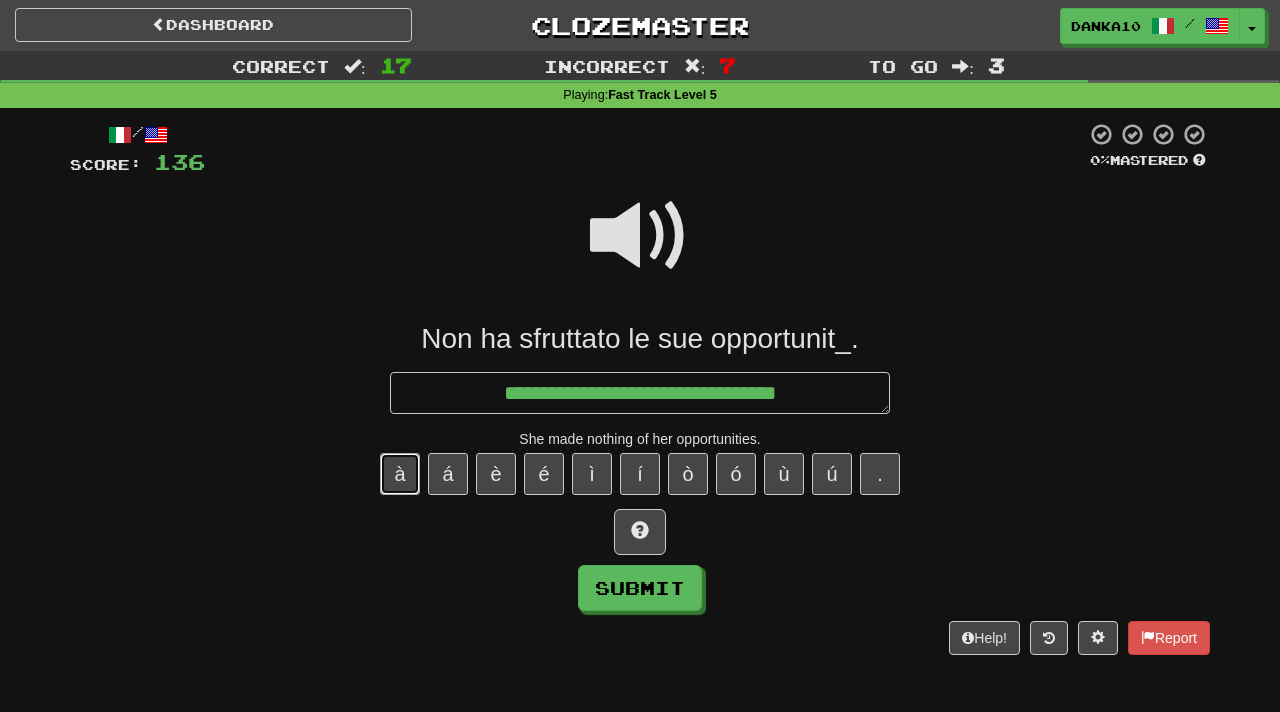 click on "à" at bounding box center [400, 474] 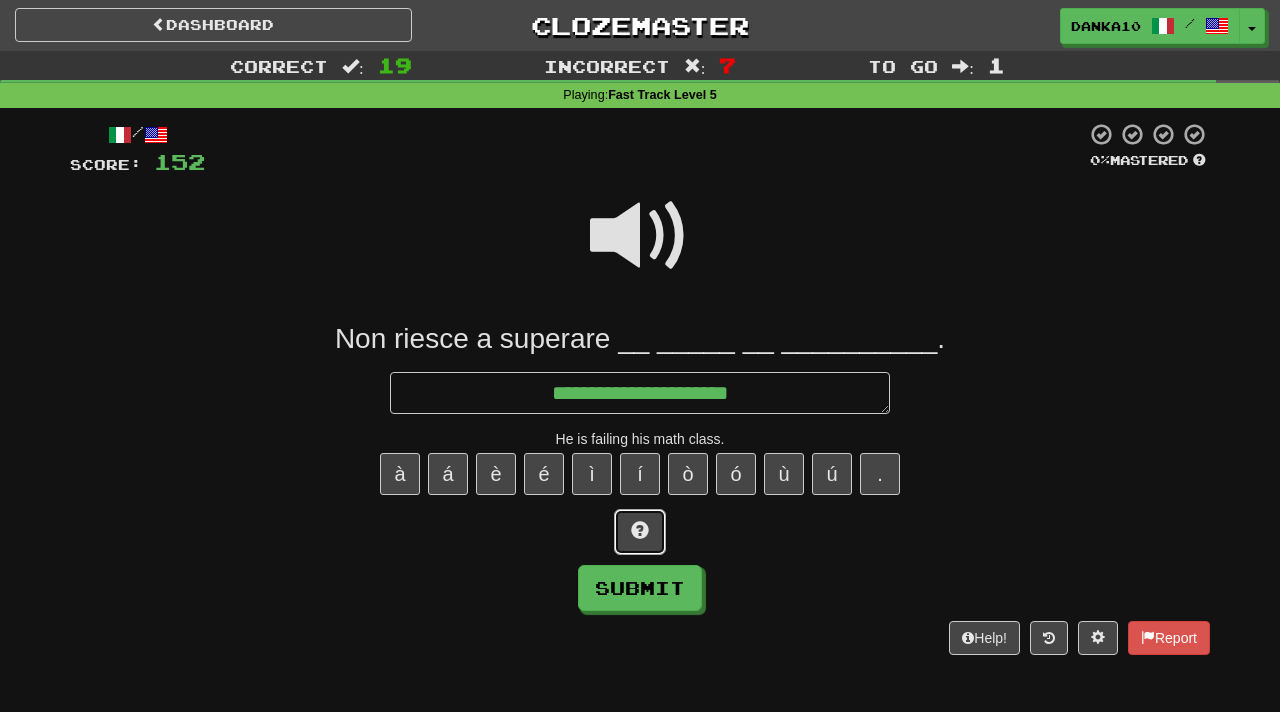 click at bounding box center (640, 530) 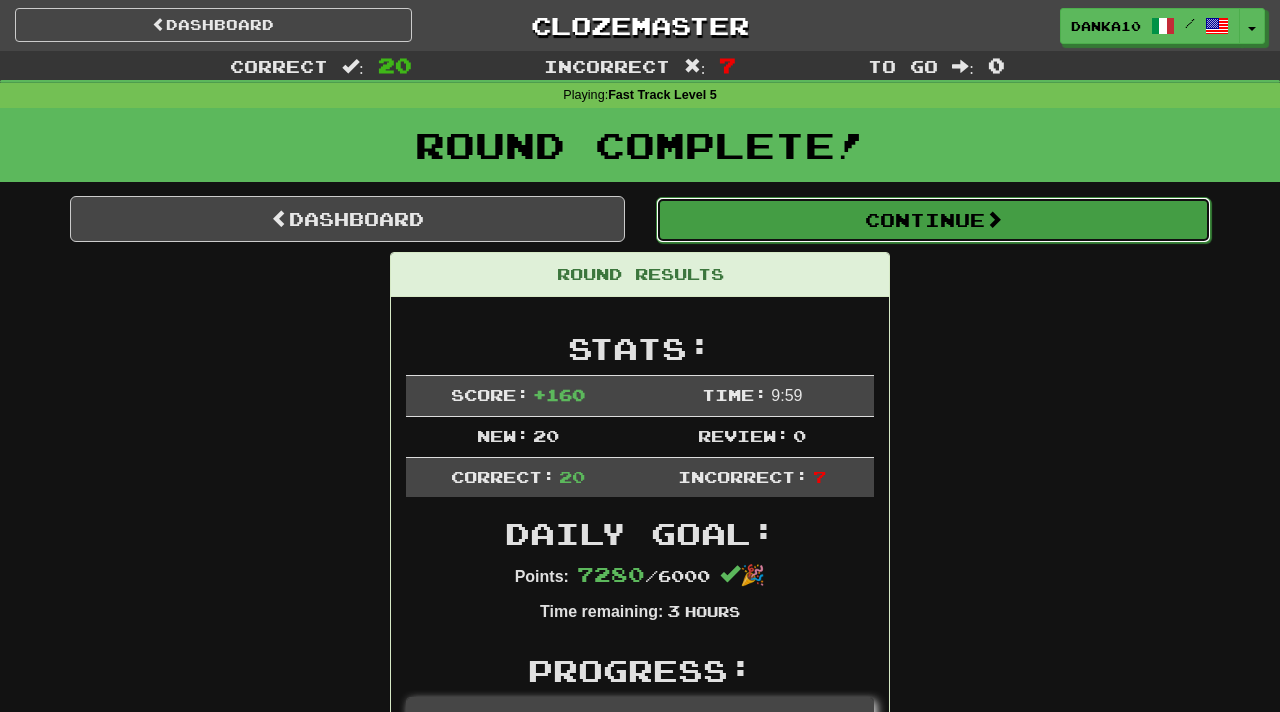 click on "Continue" at bounding box center [933, 220] 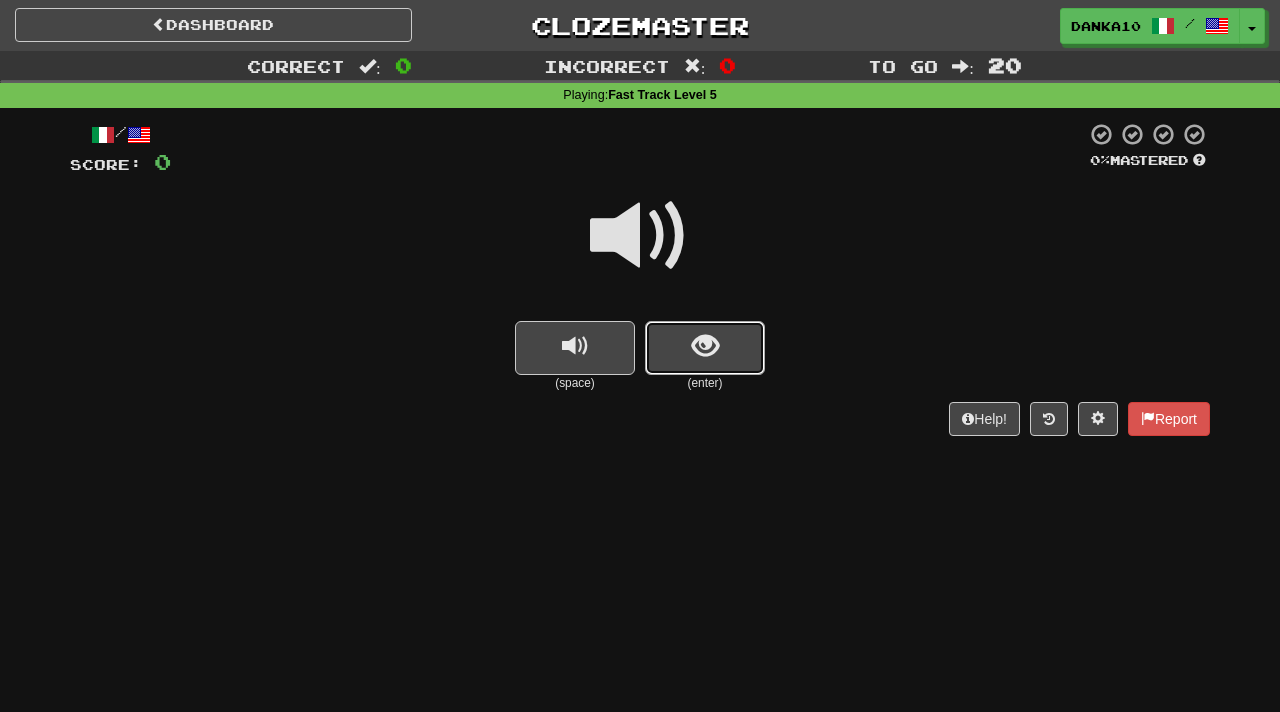 click at bounding box center [705, 346] 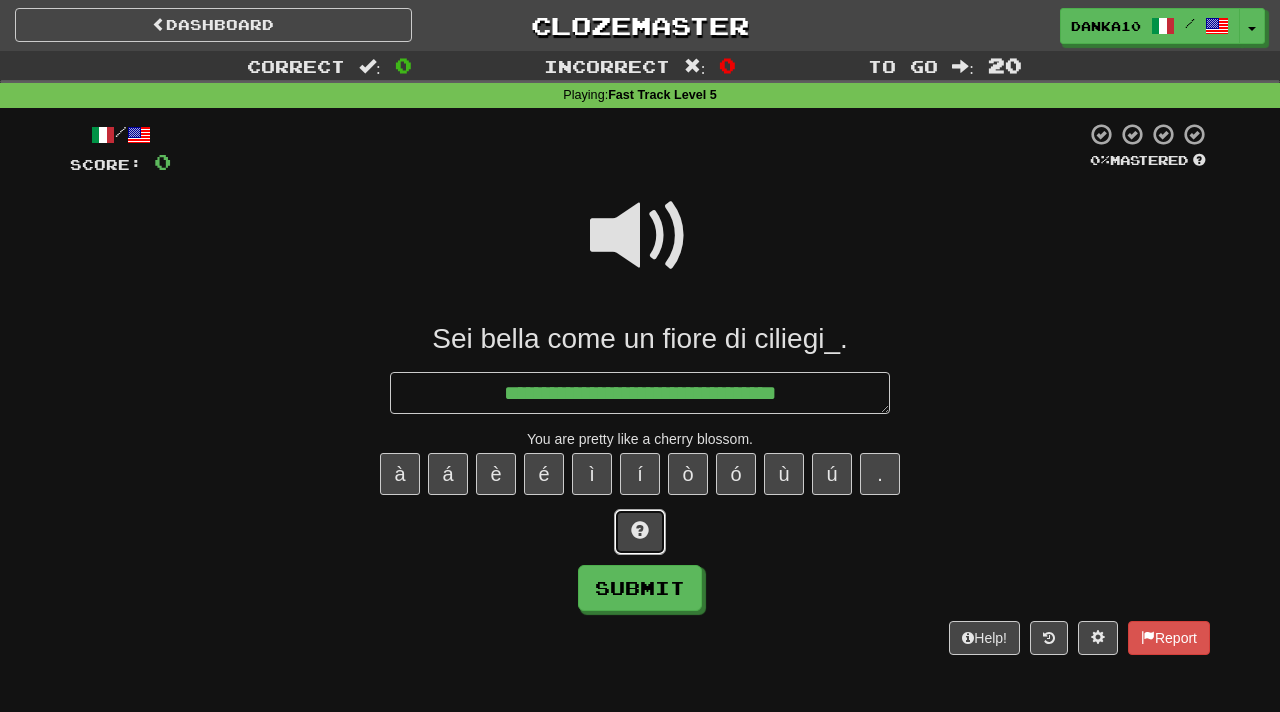 click at bounding box center [640, 532] 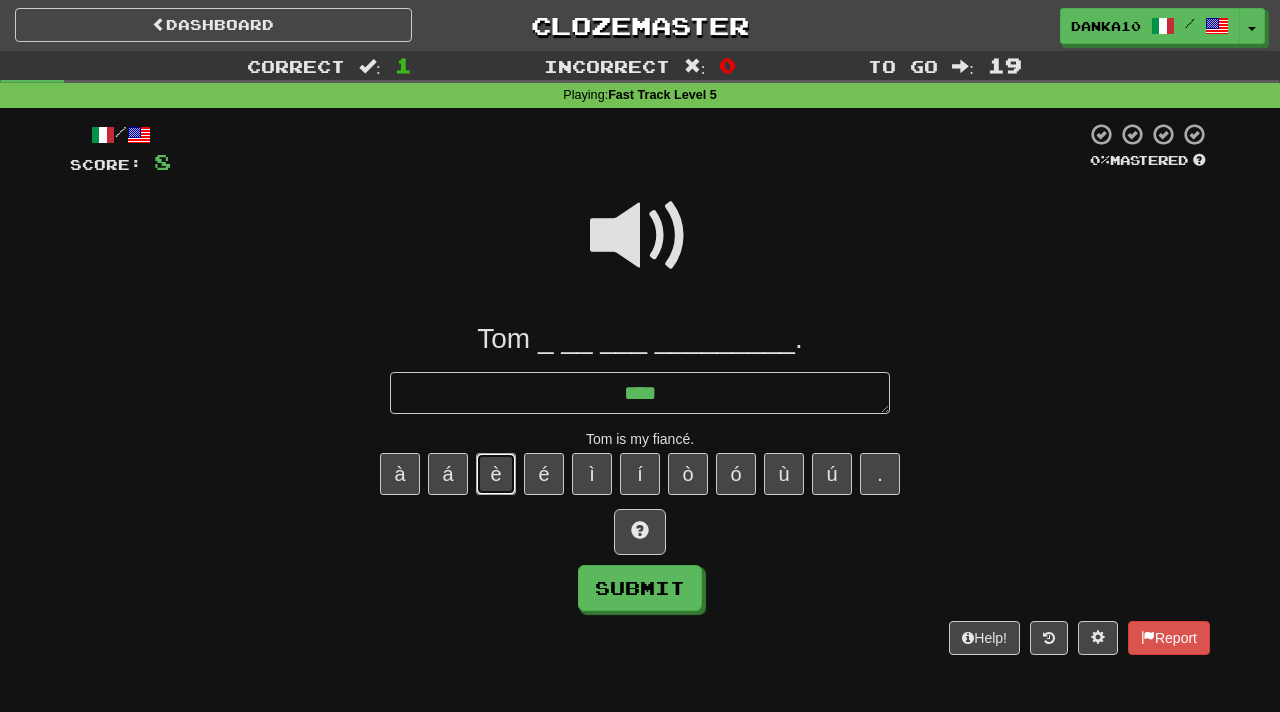 click on "è" at bounding box center (496, 474) 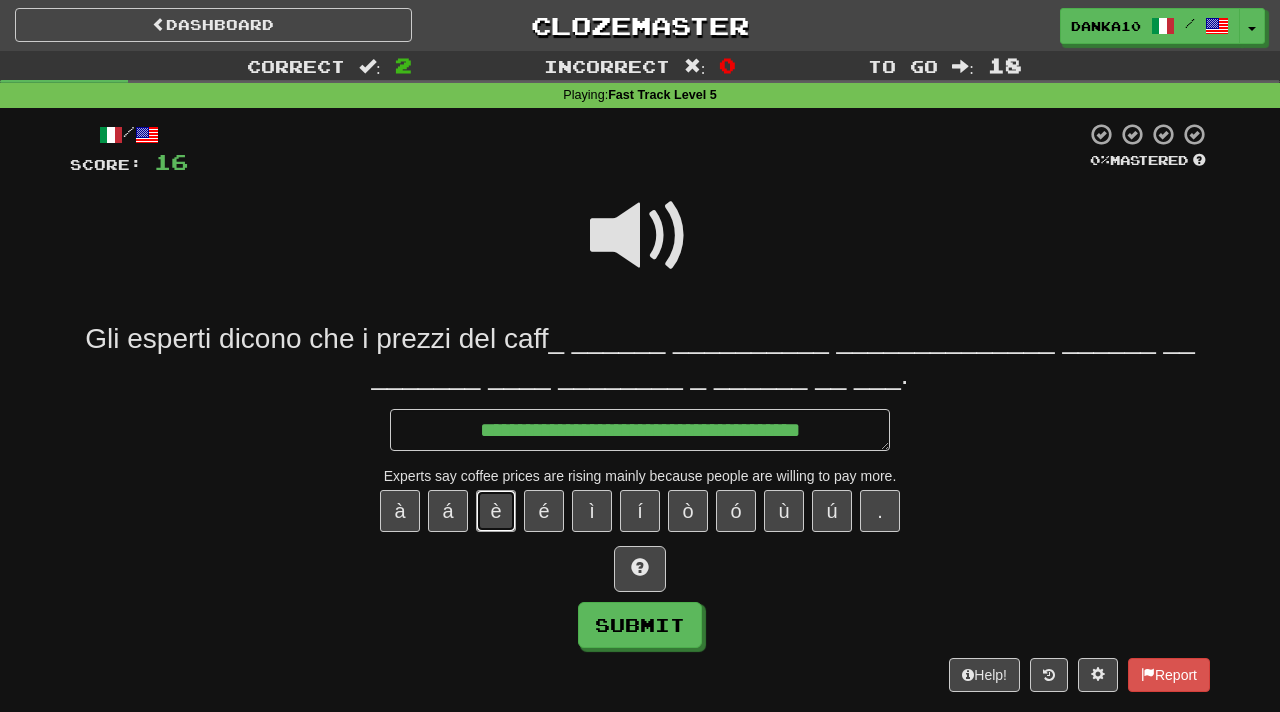 click on "è" at bounding box center [496, 511] 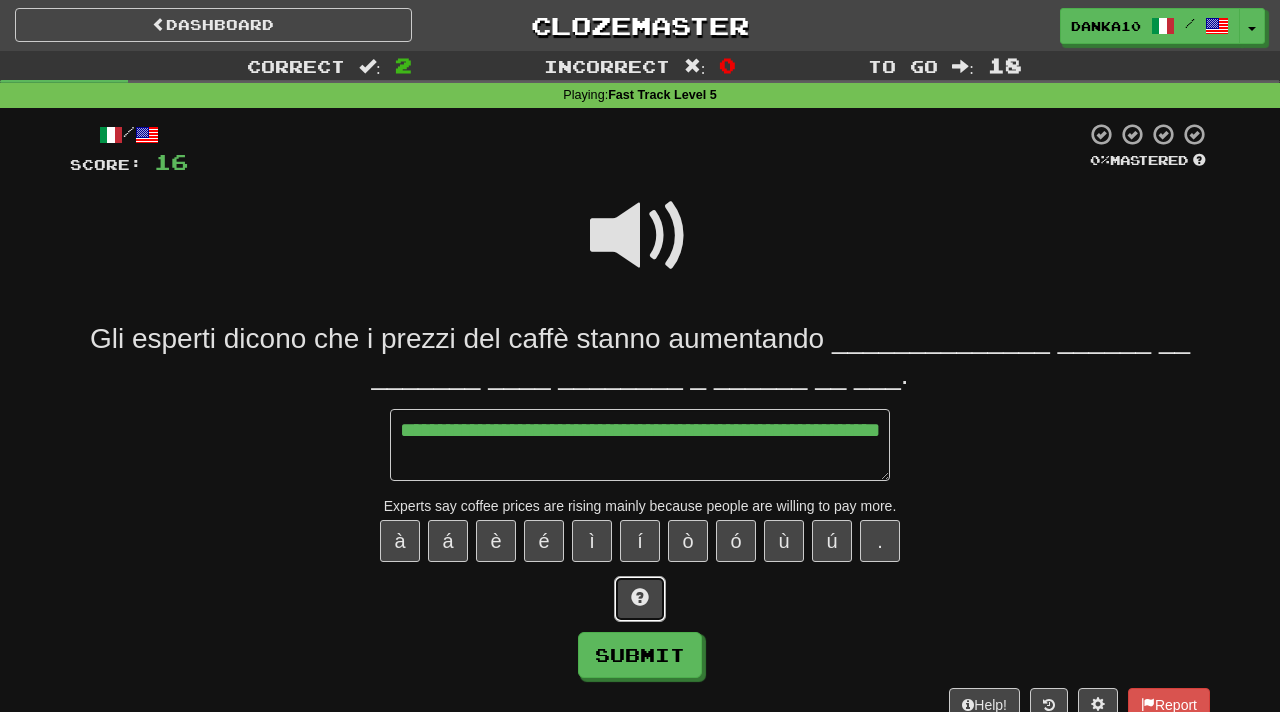 click at bounding box center (640, 597) 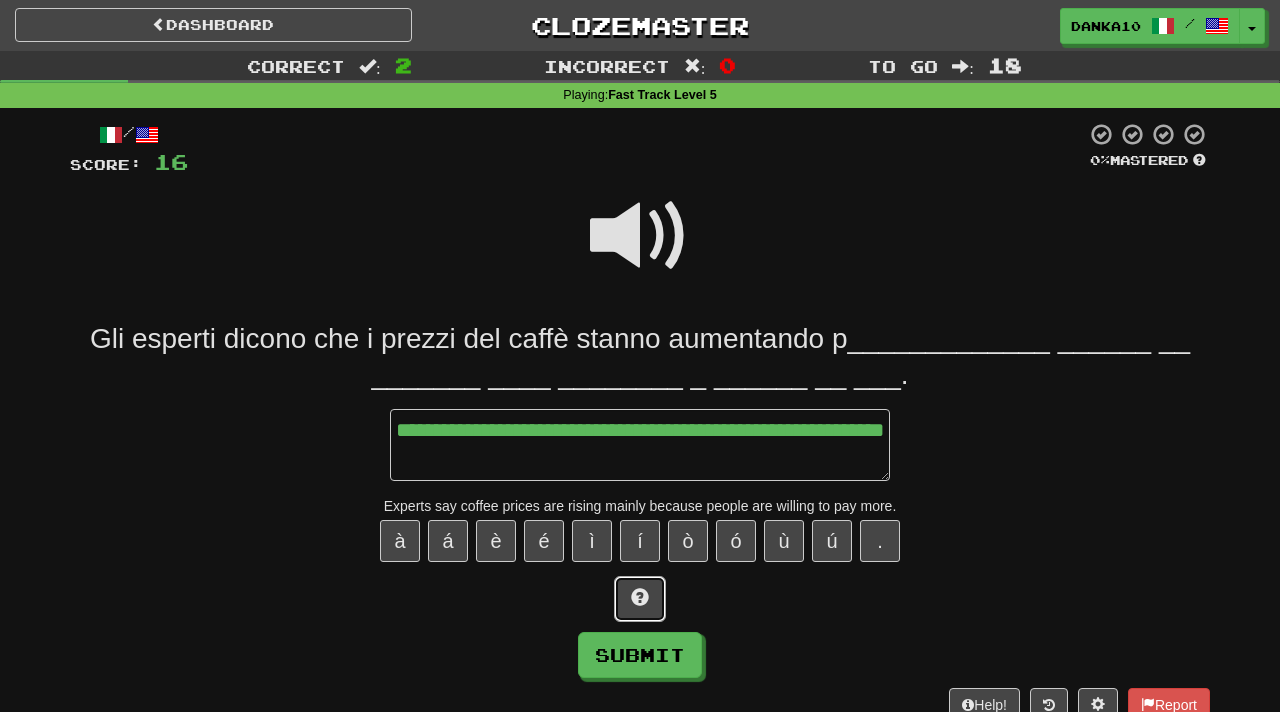 click at bounding box center (640, 597) 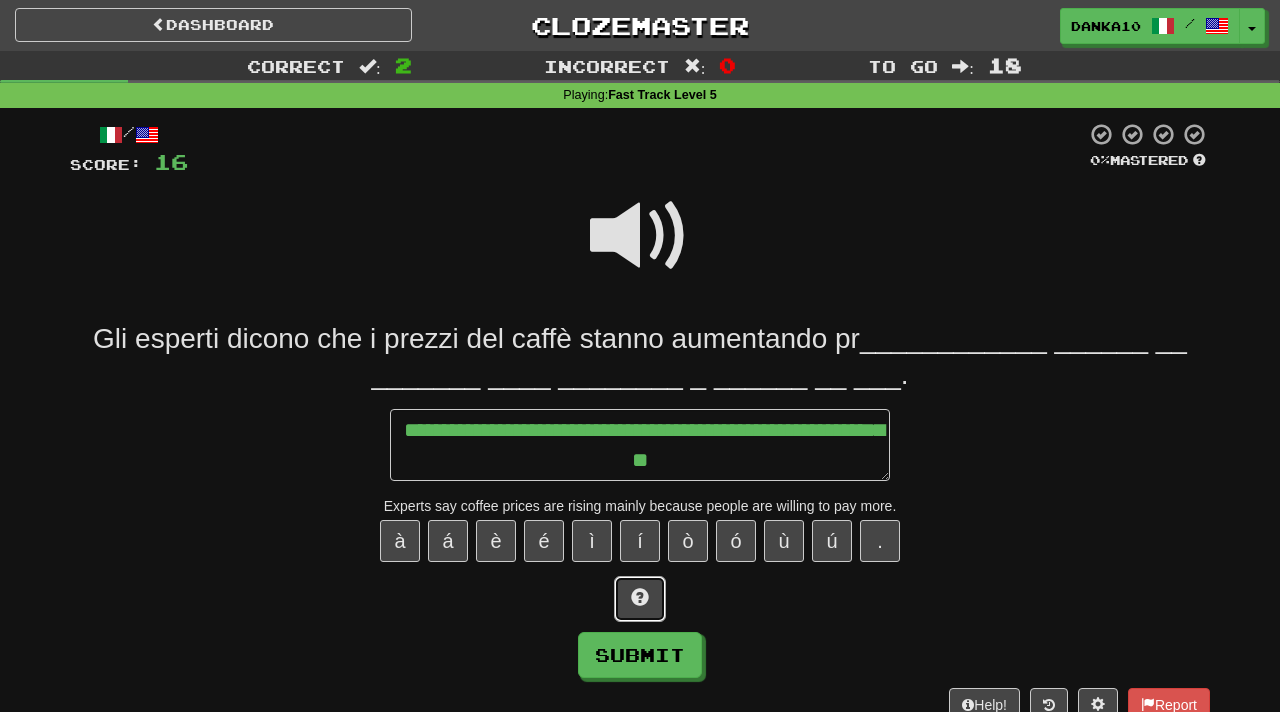 click at bounding box center [640, 597] 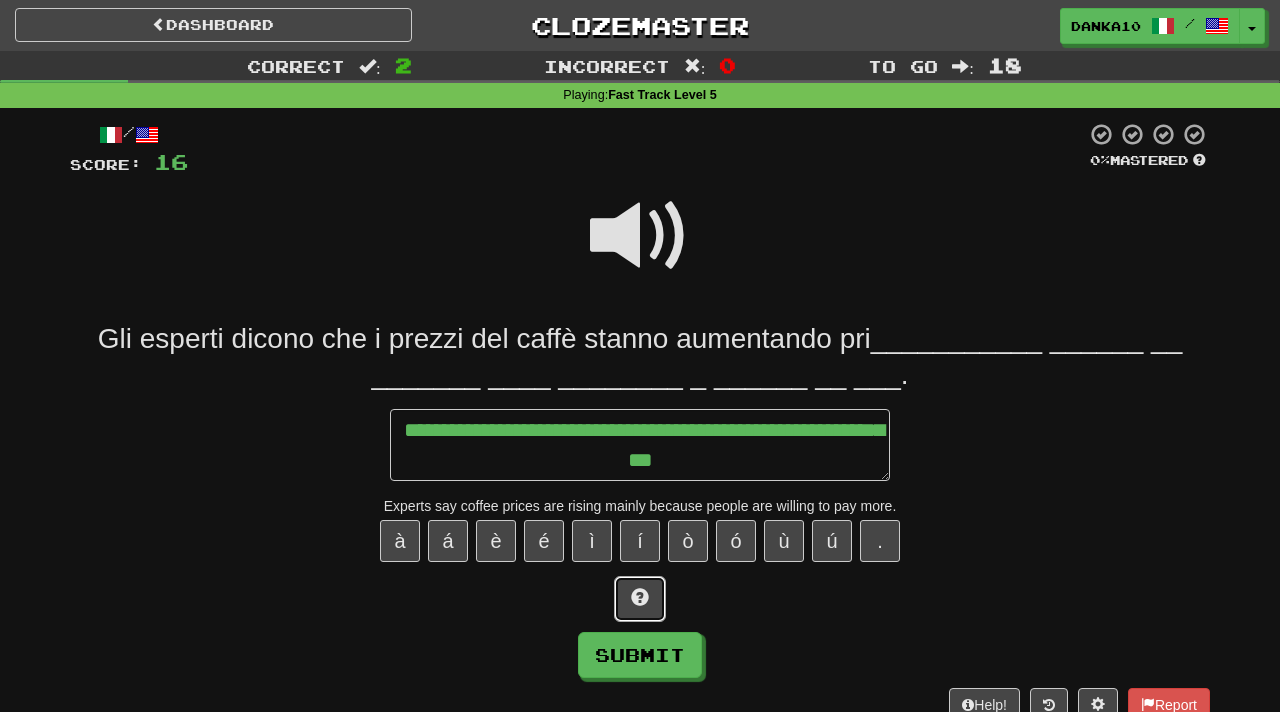click at bounding box center [640, 597] 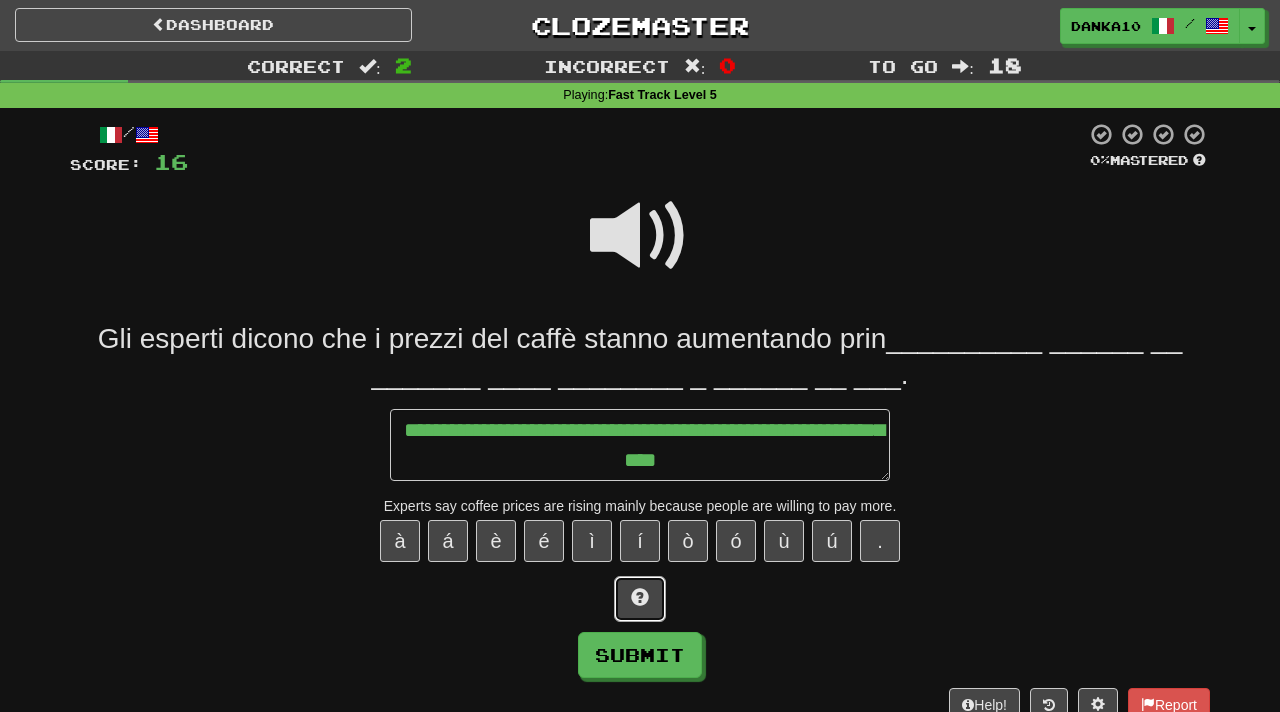 click at bounding box center [640, 597] 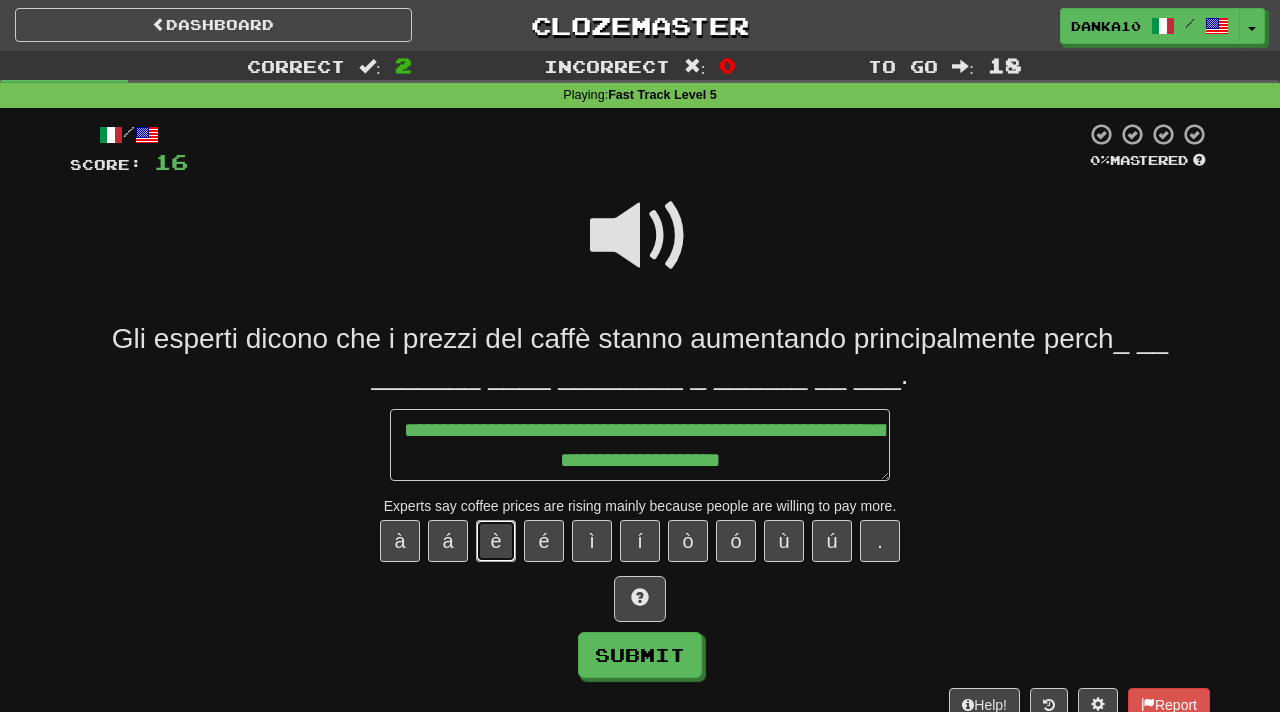 click on "è" at bounding box center [496, 541] 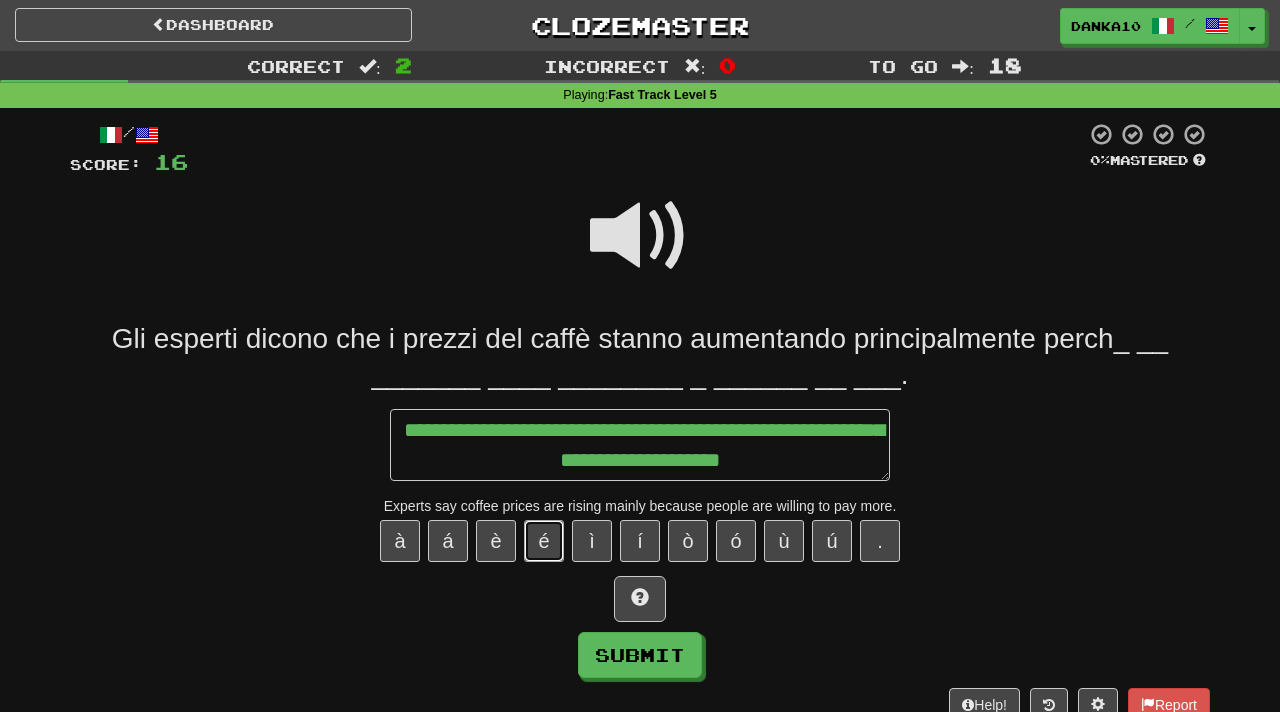 click on "é" at bounding box center (544, 541) 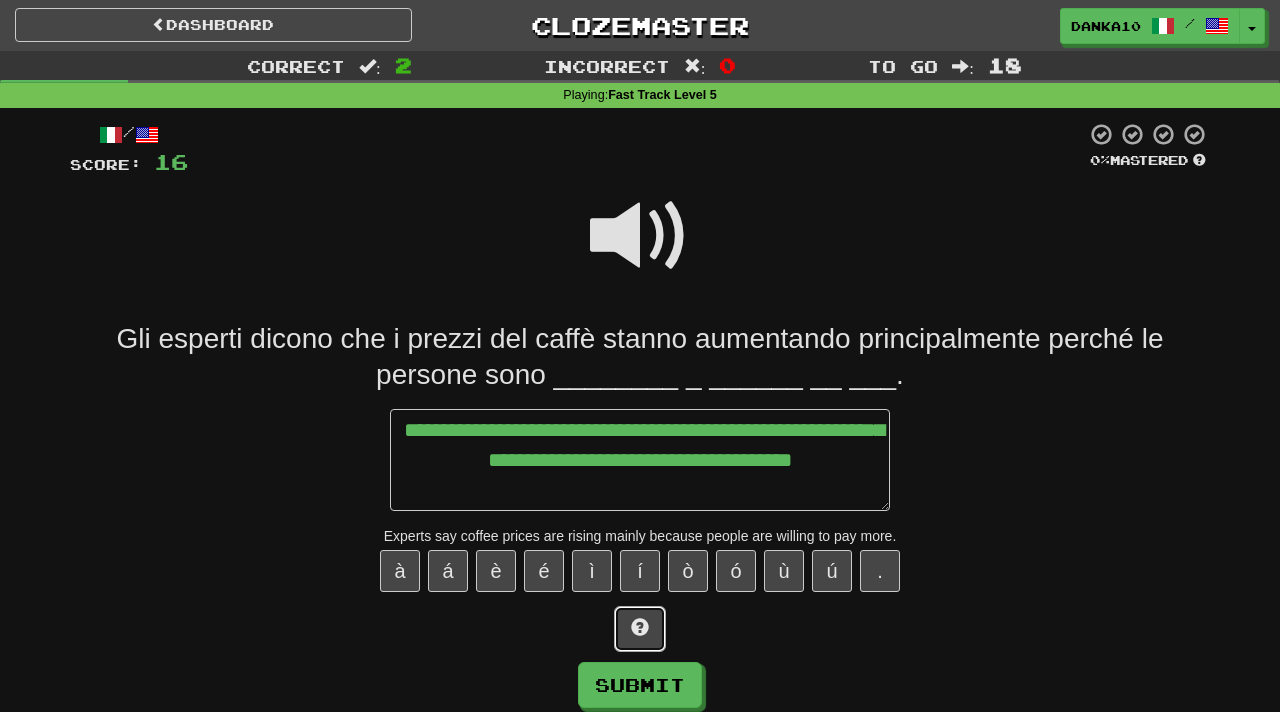 click at bounding box center (640, 629) 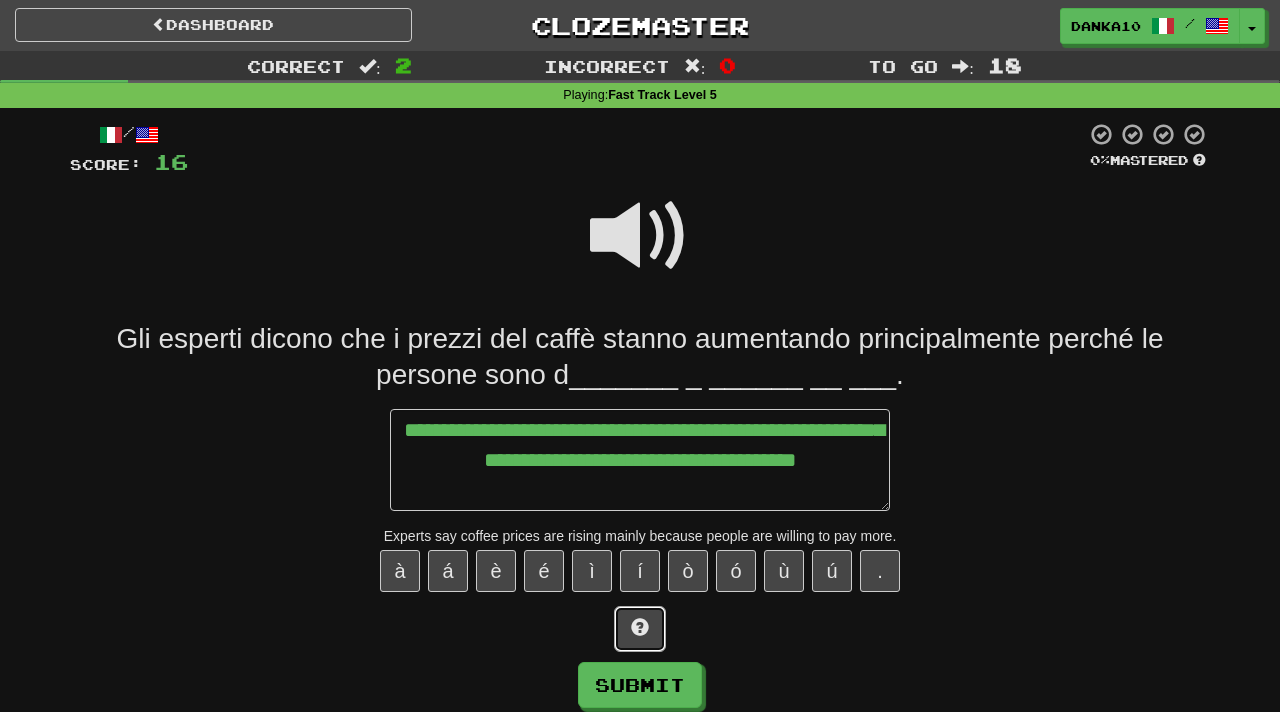 click at bounding box center [640, 629] 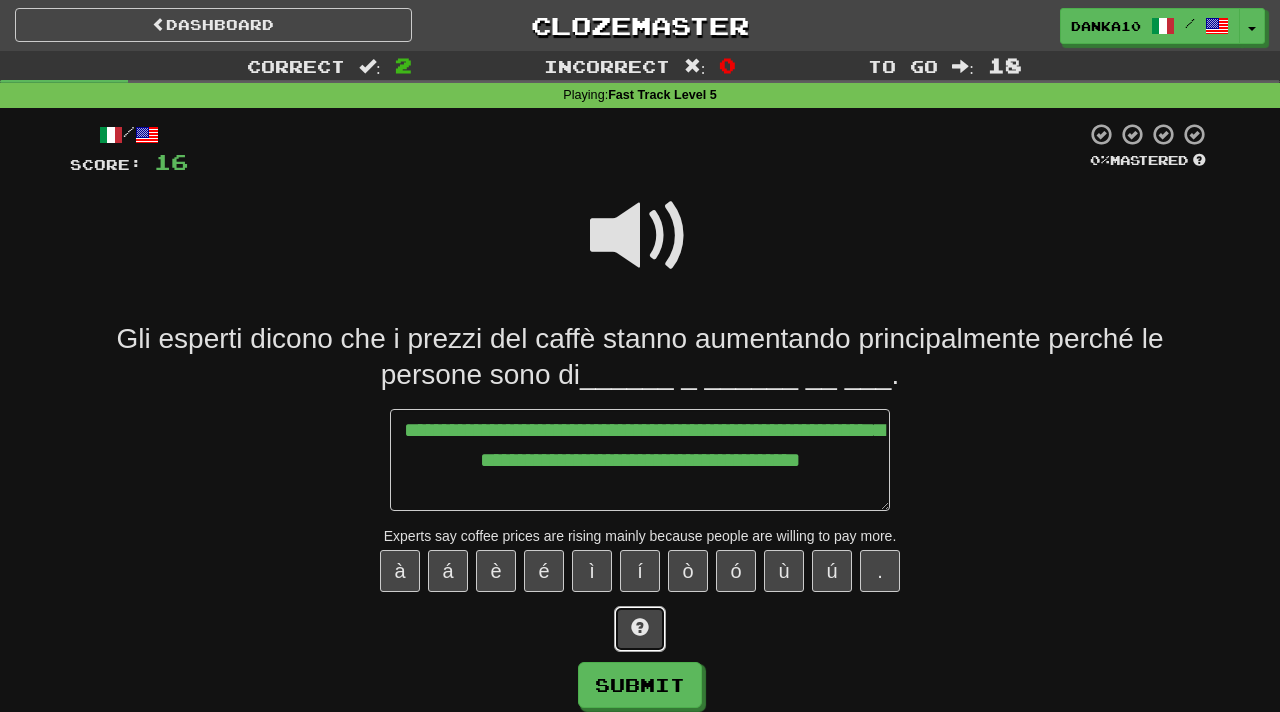 click at bounding box center [640, 629] 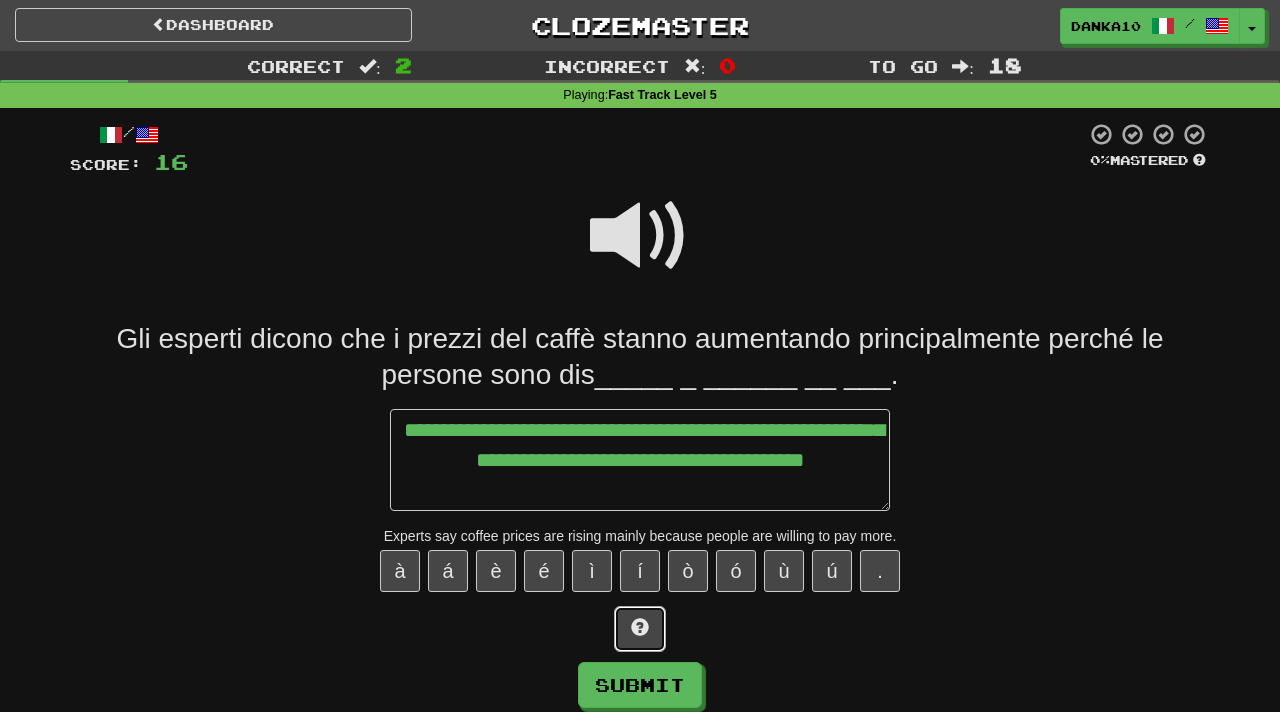 click at bounding box center (640, 629) 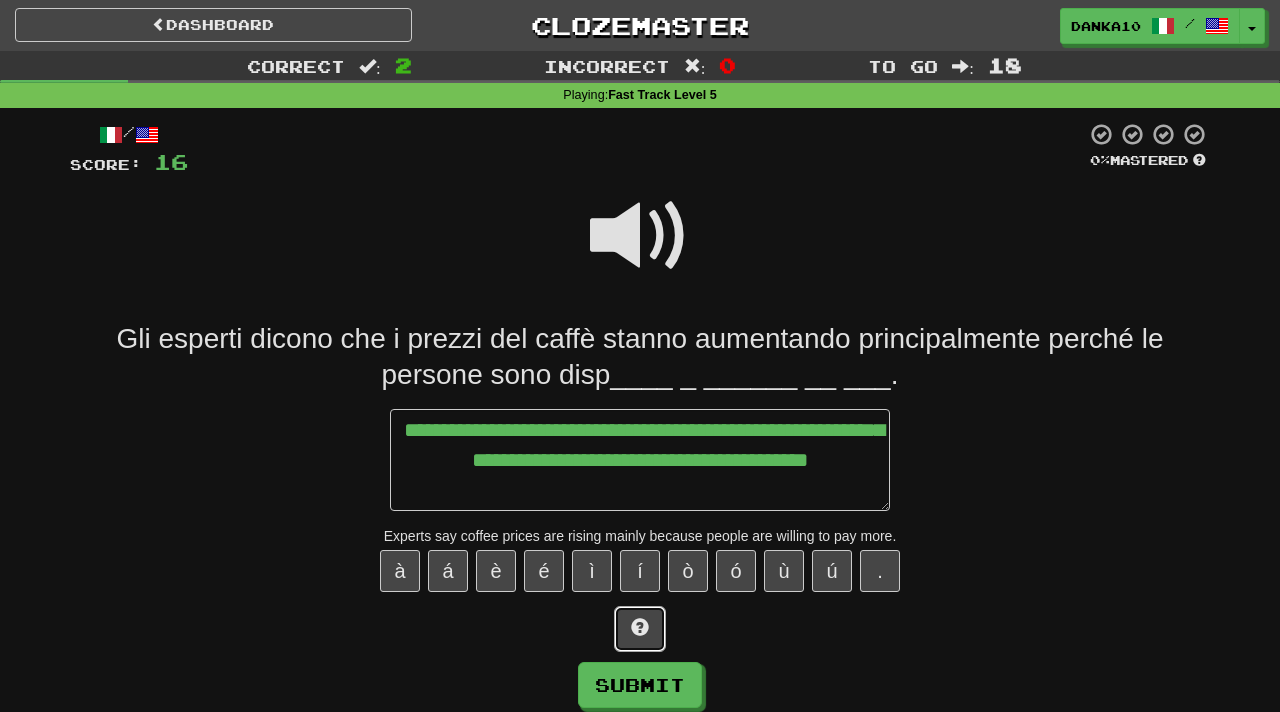 click at bounding box center [640, 629] 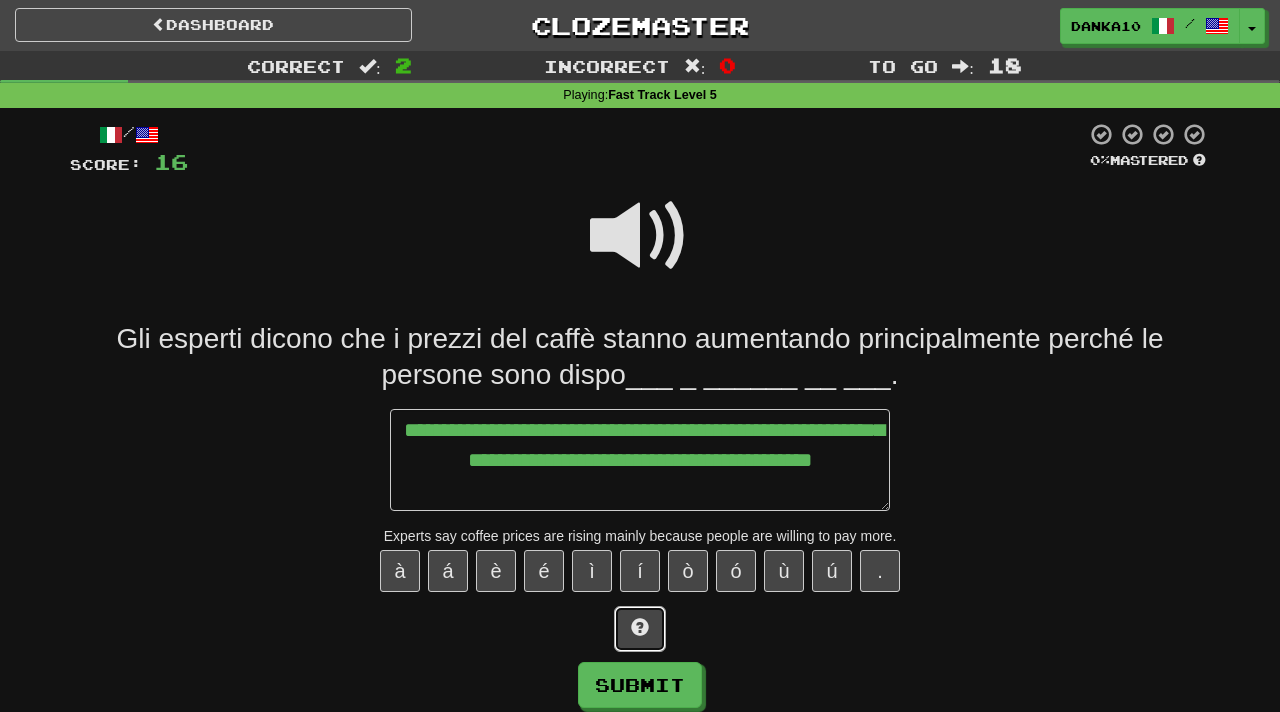 click at bounding box center (640, 629) 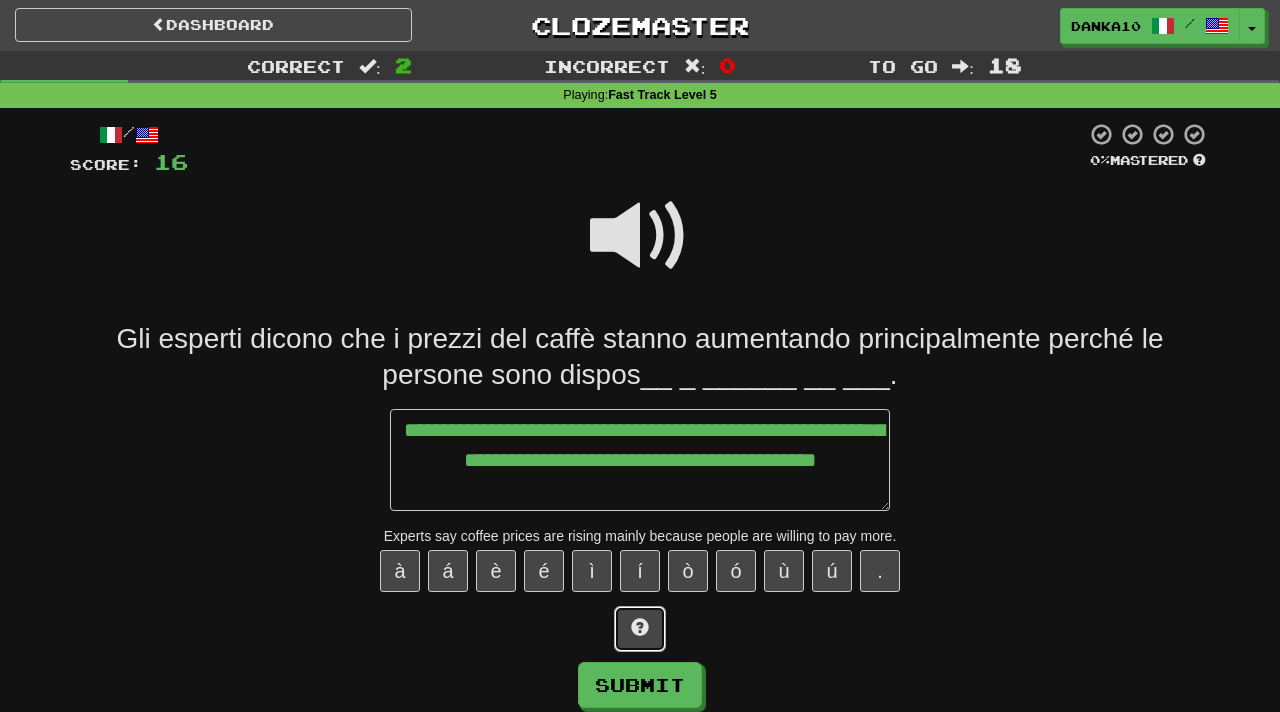 click at bounding box center (640, 629) 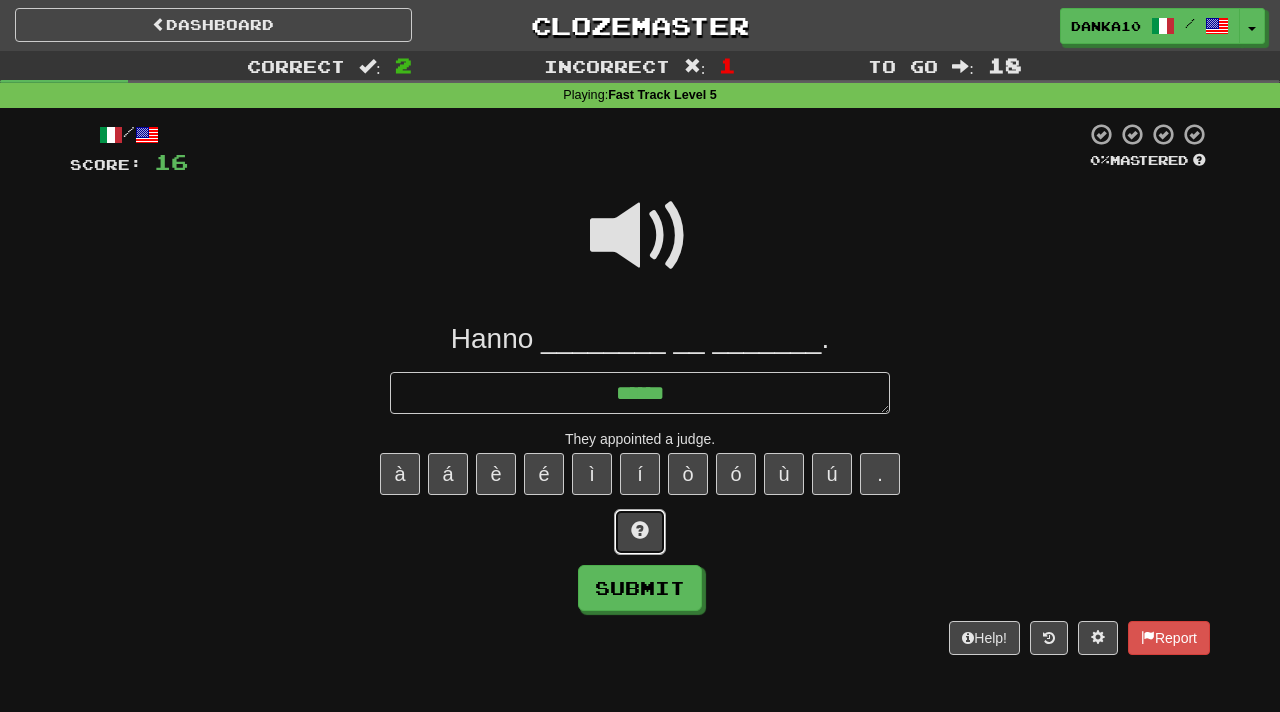 click at bounding box center [640, 532] 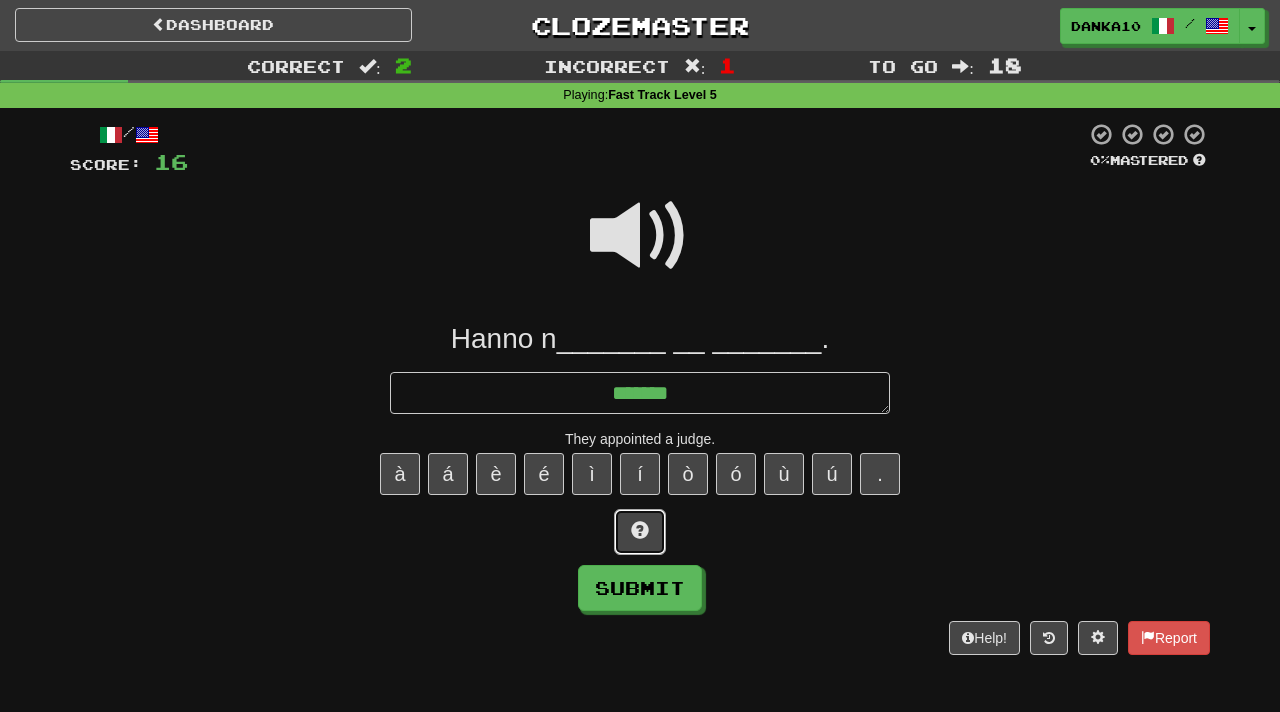 click at bounding box center [640, 532] 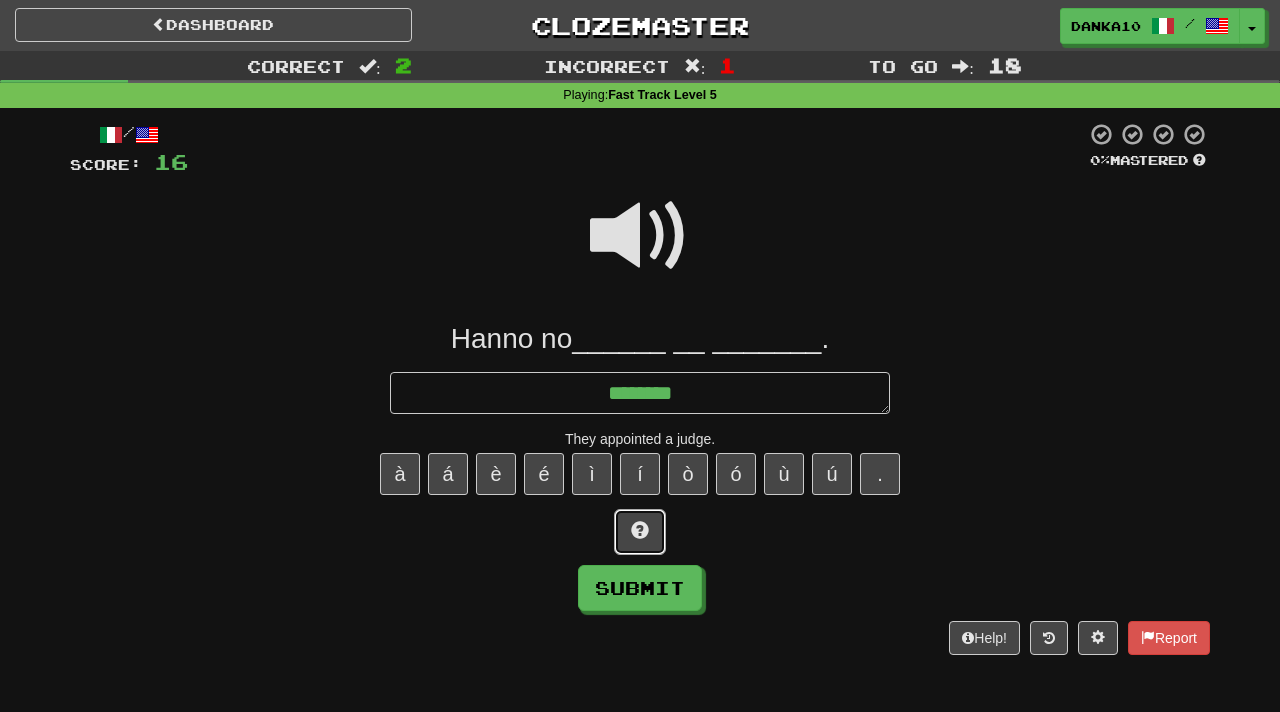 click at bounding box center [640, 532] 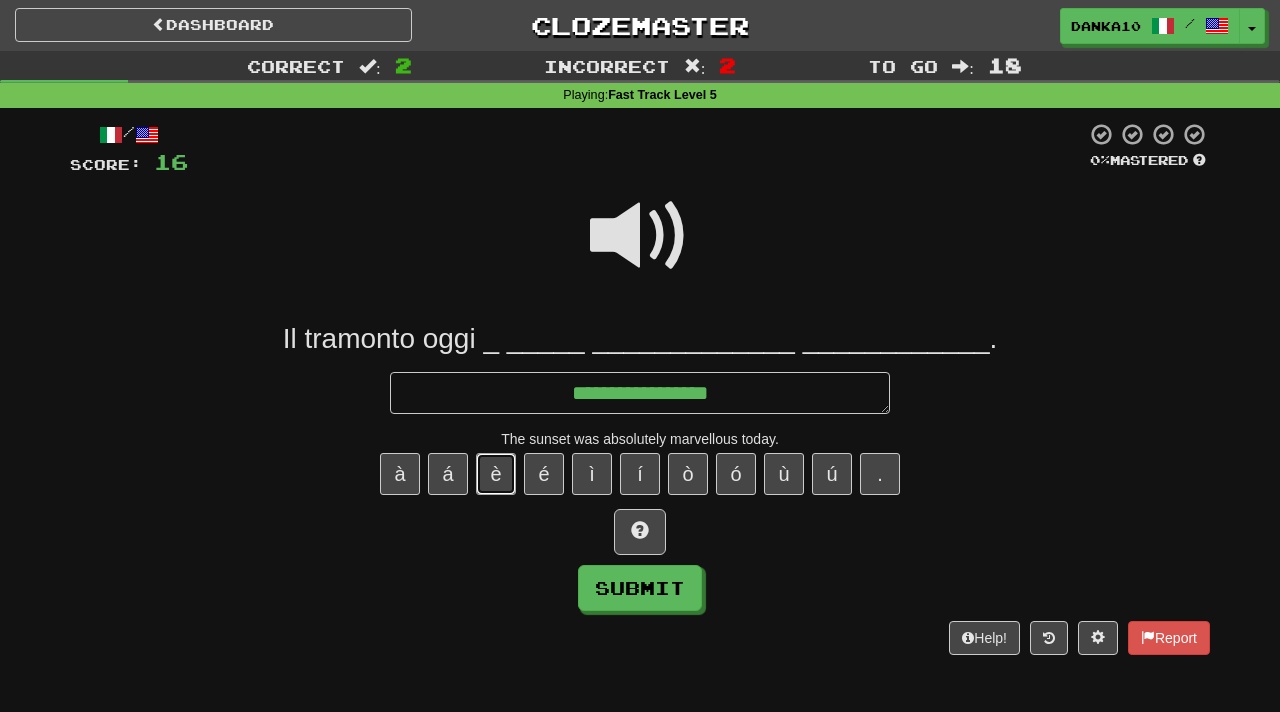 click on "è" at bounding box center (496, 474) 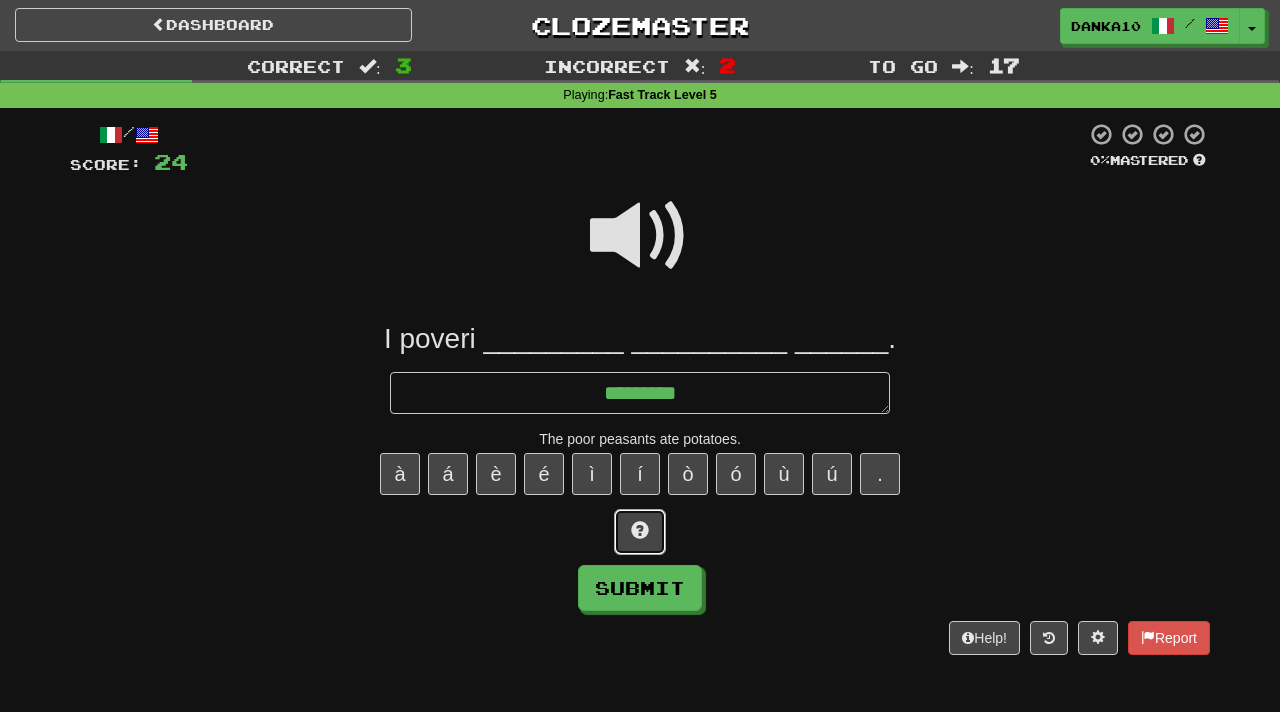 click at bounding box center (640, 530) 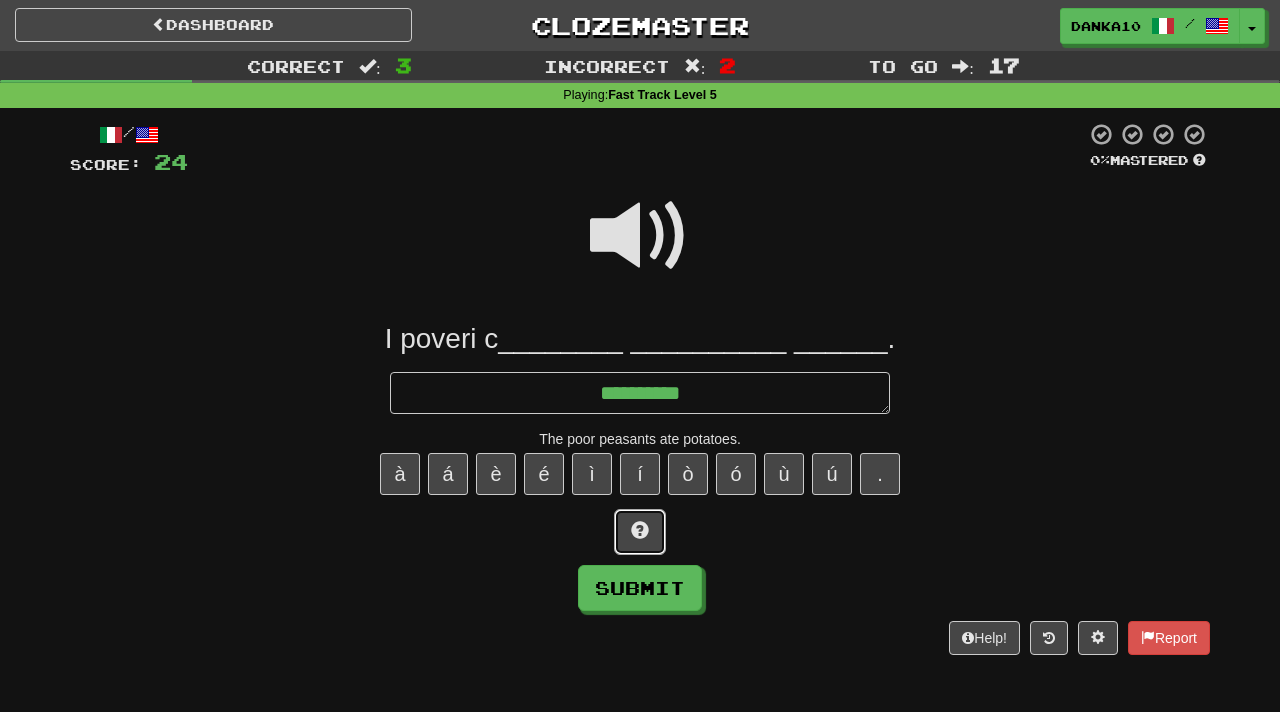 click at bounding box center [640, 530] 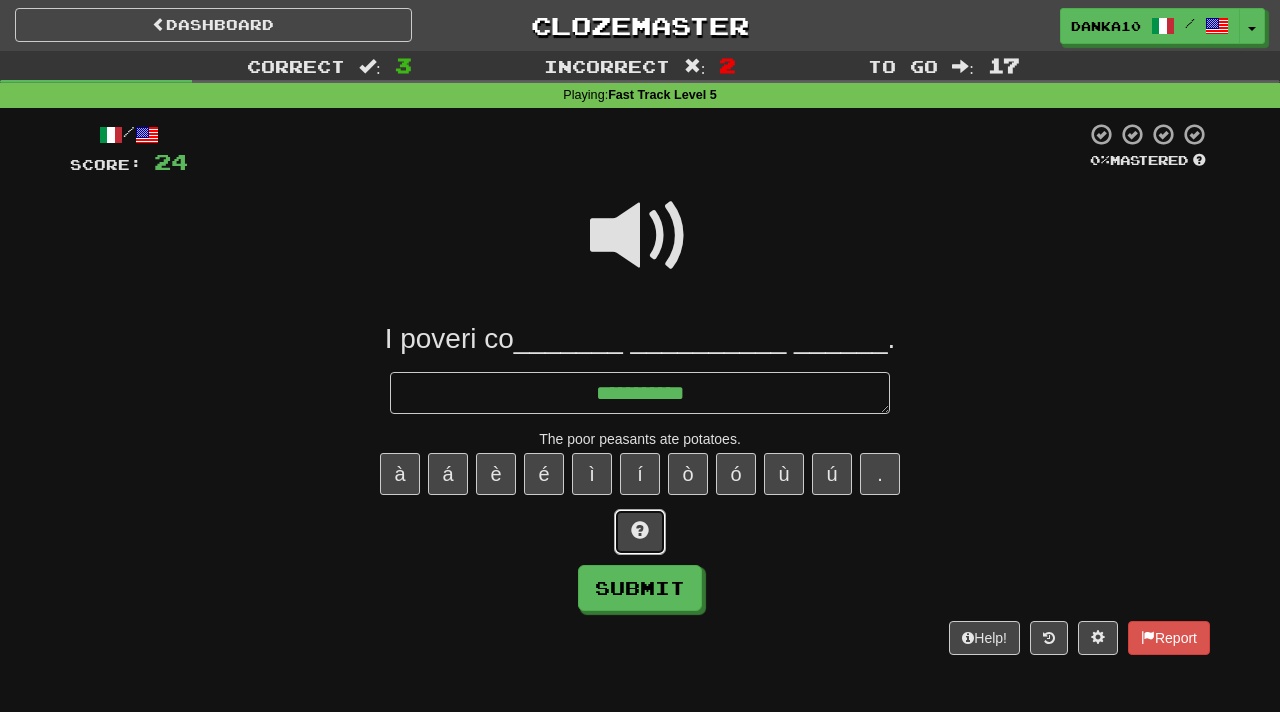 click at bounding box center [640, 530] 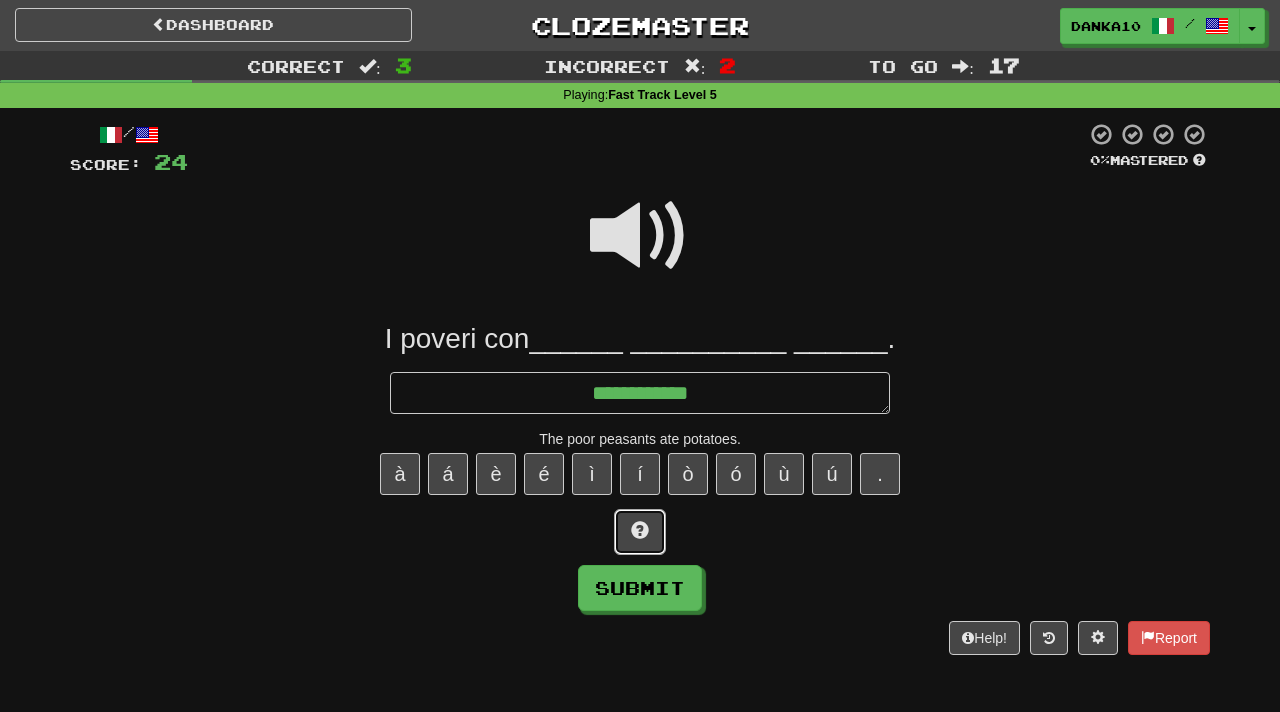 click at bounding box center (640, 530) 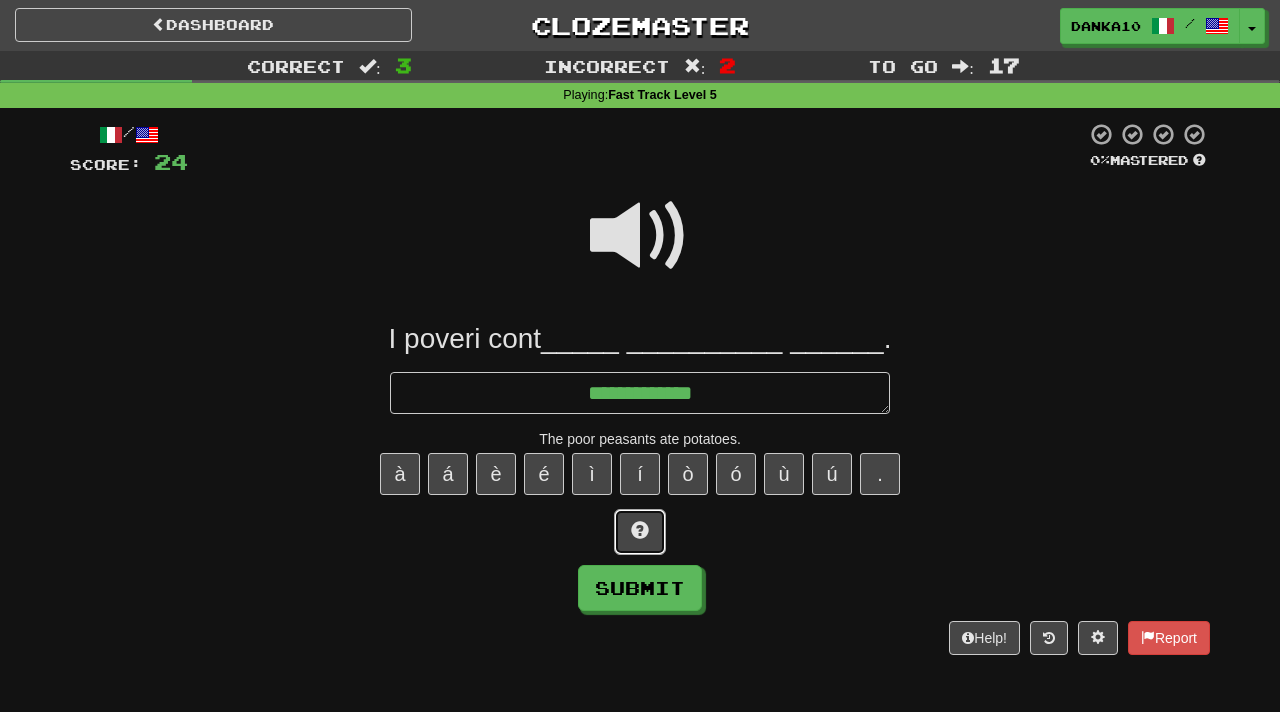 click at bounding box center [640, 530] 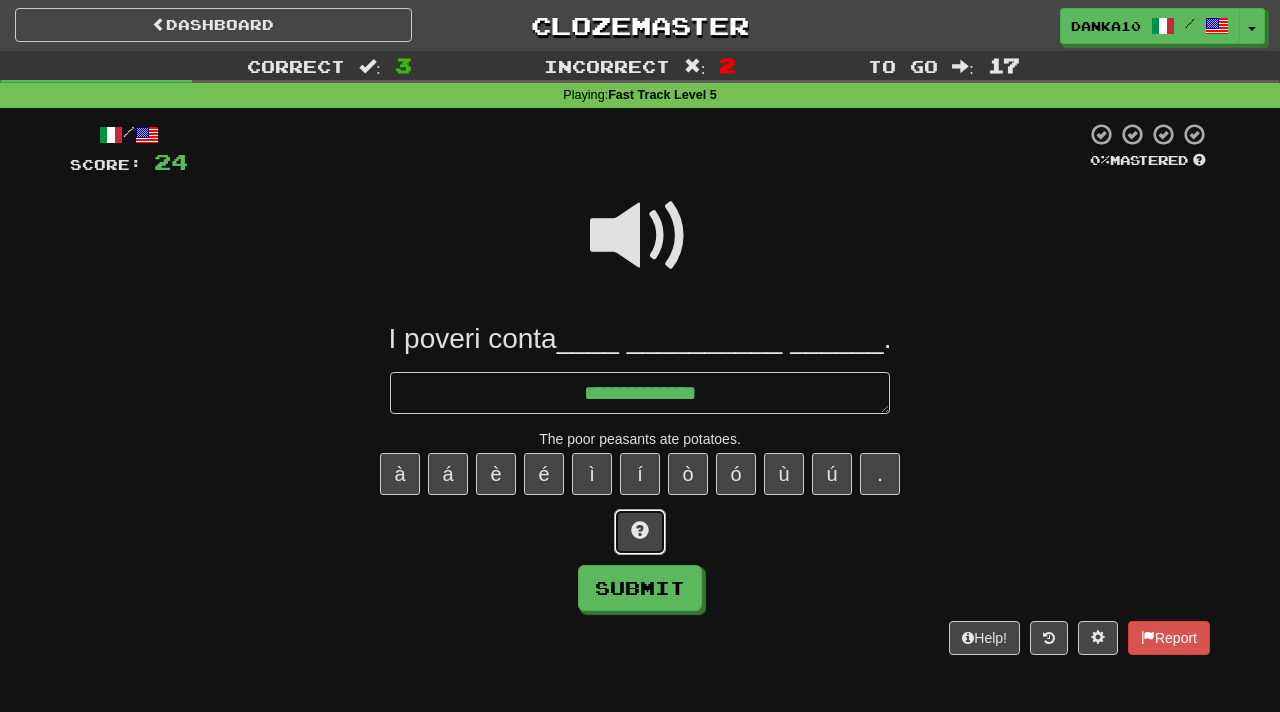 click at bounding box center [640, 530] 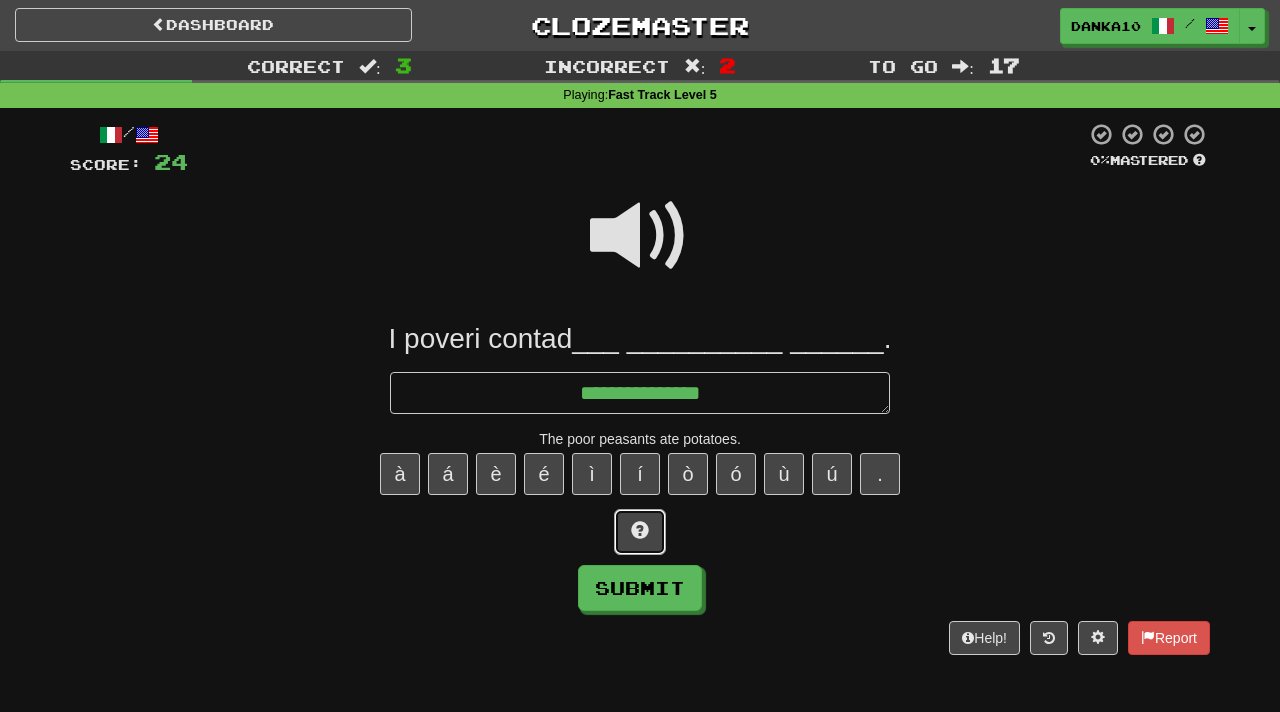 click at bounding box center (640, 530) 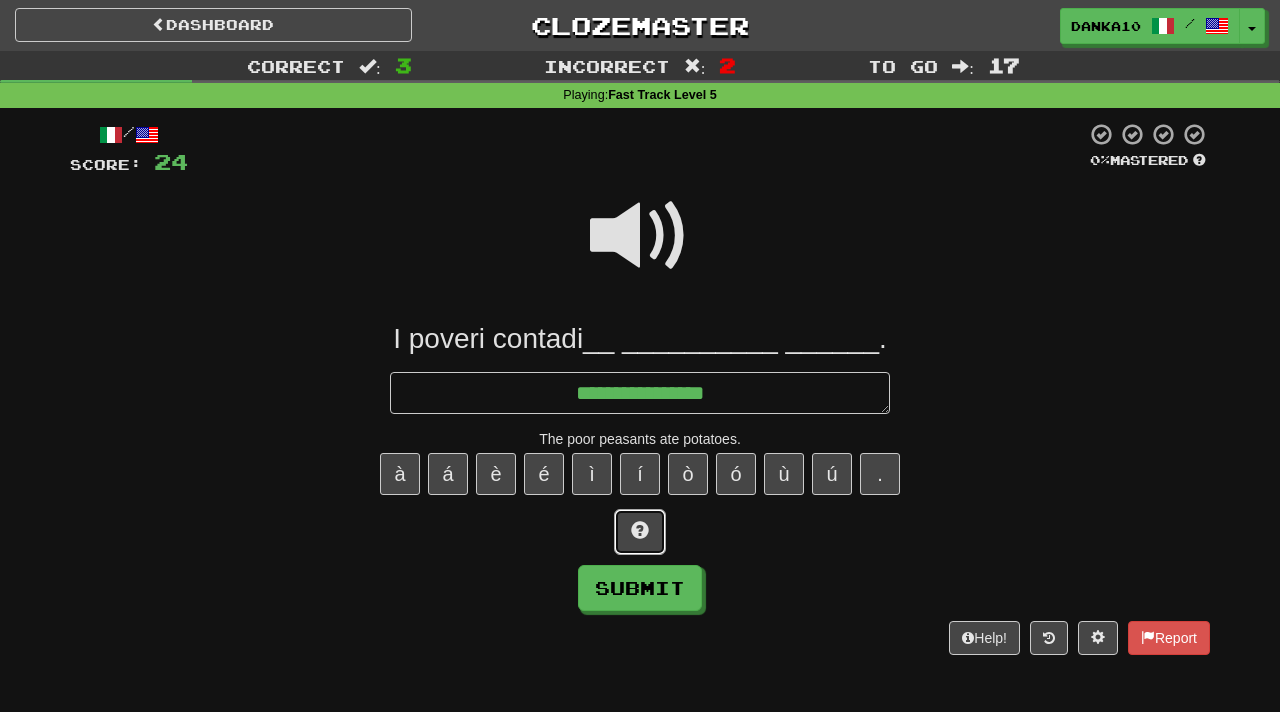 click at bounding box center [640, 530] 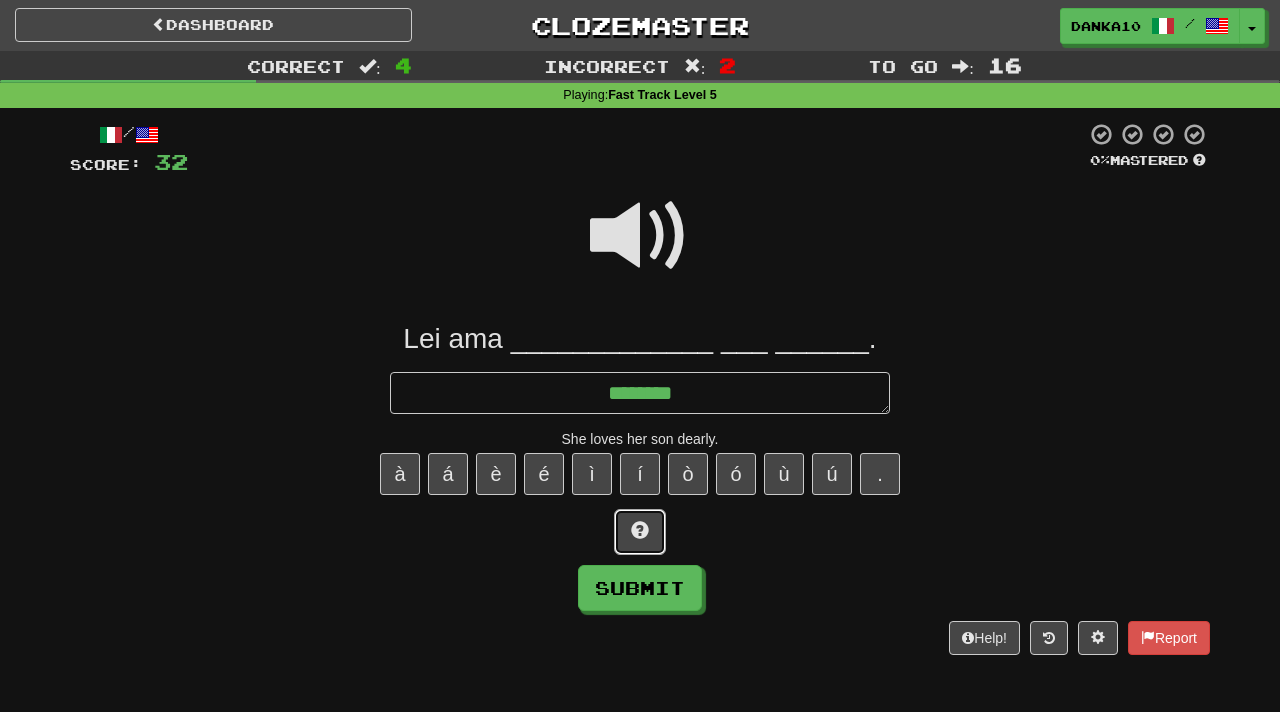 click at bounding box center [640, 532] 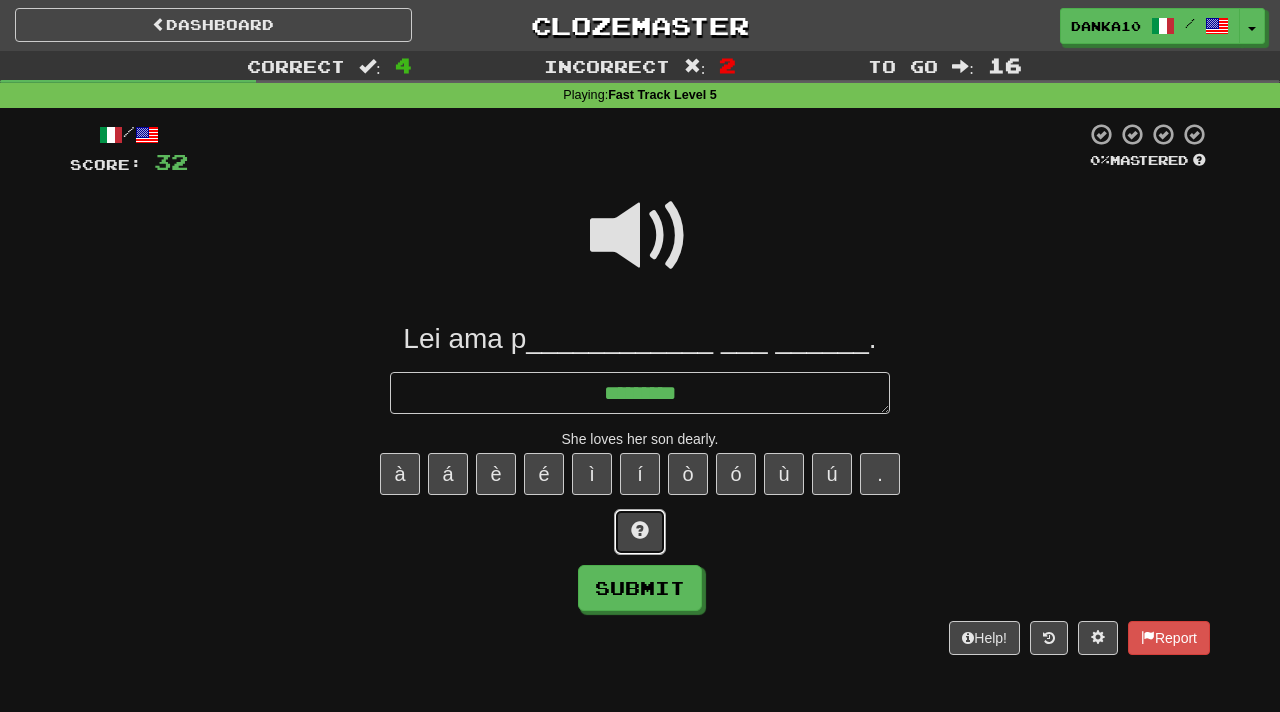 click at bounding box center [640, 532] 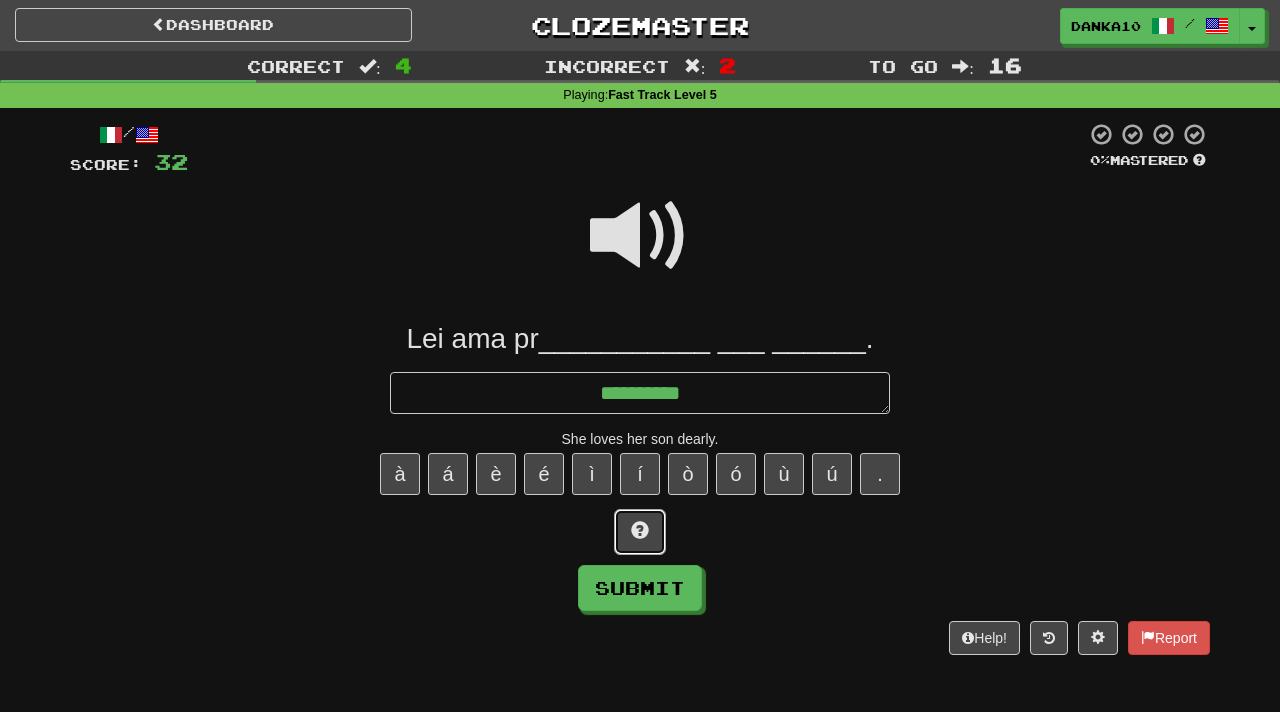click at bounding box center (640, 532) 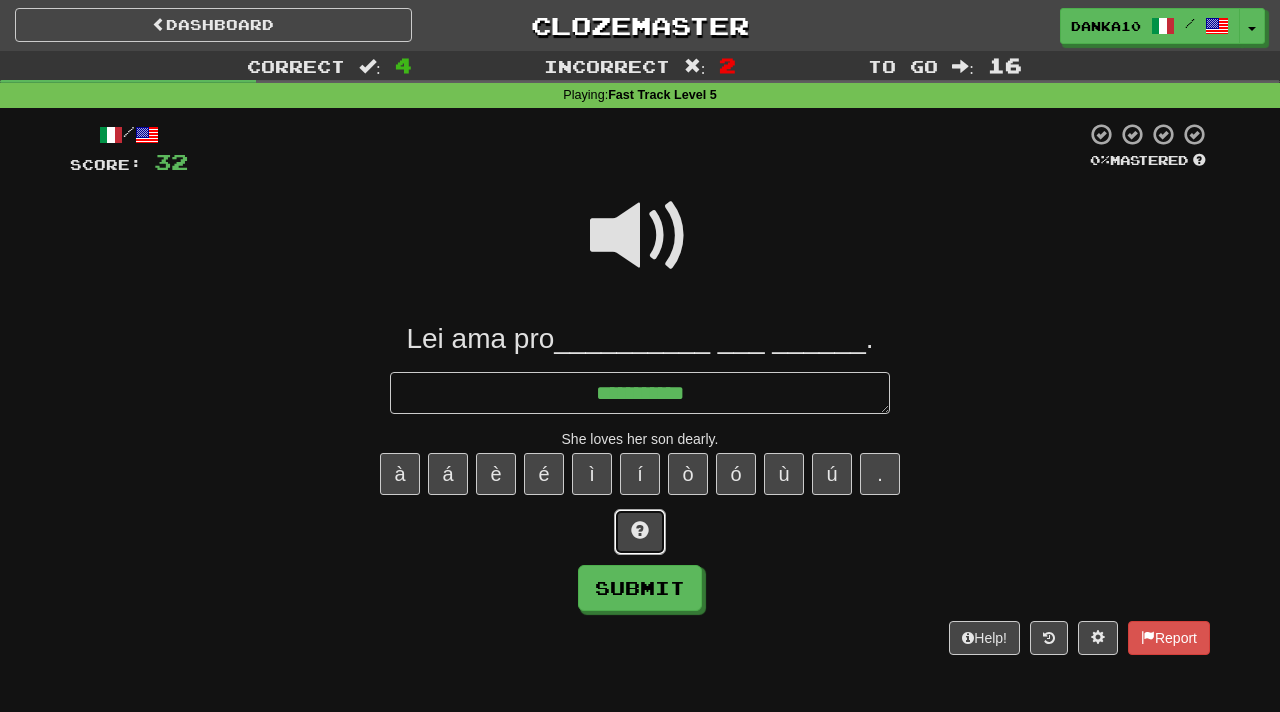 click at bounding box center (640, 532) 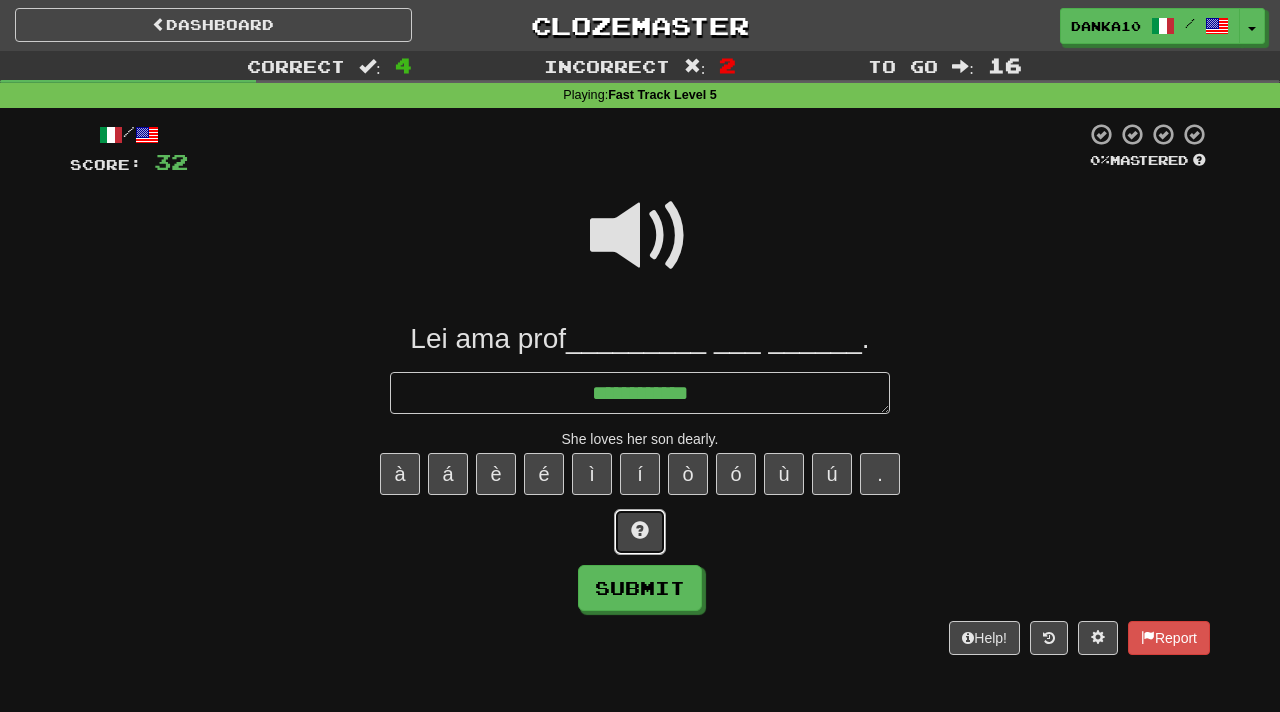 click at bounding box center [640, 532] 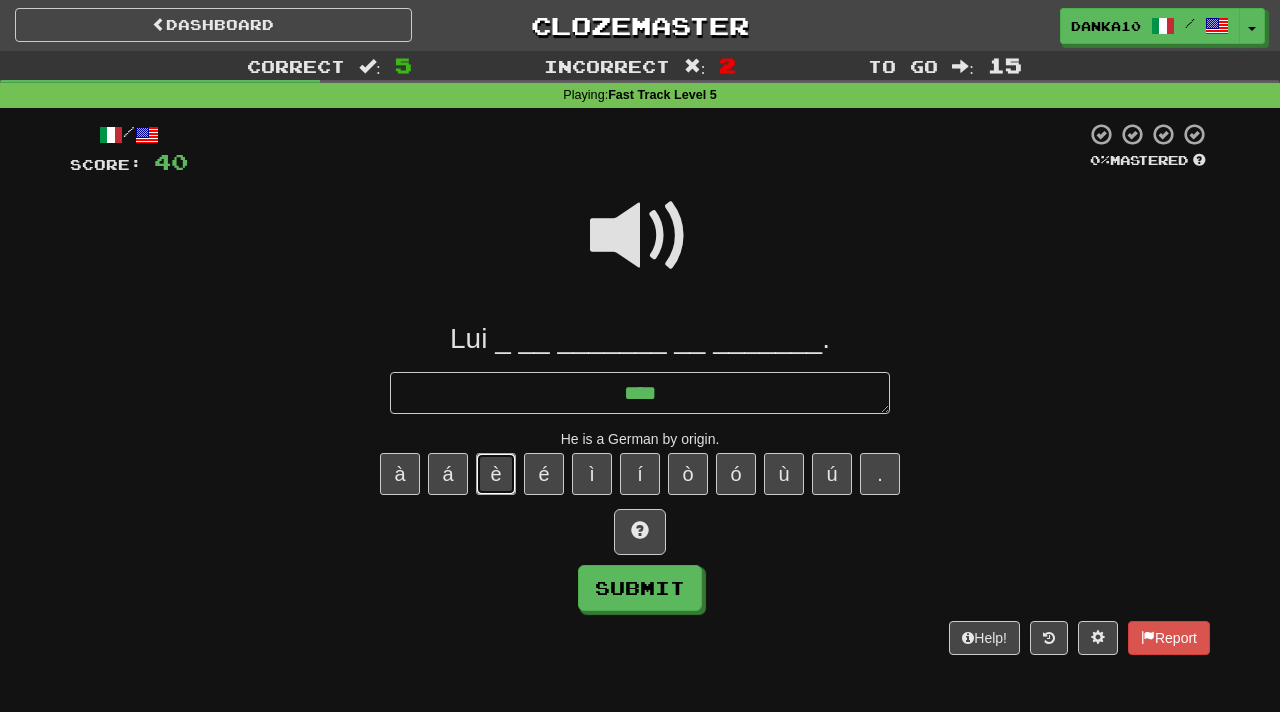click on "è" at bounding box center [496, 474] 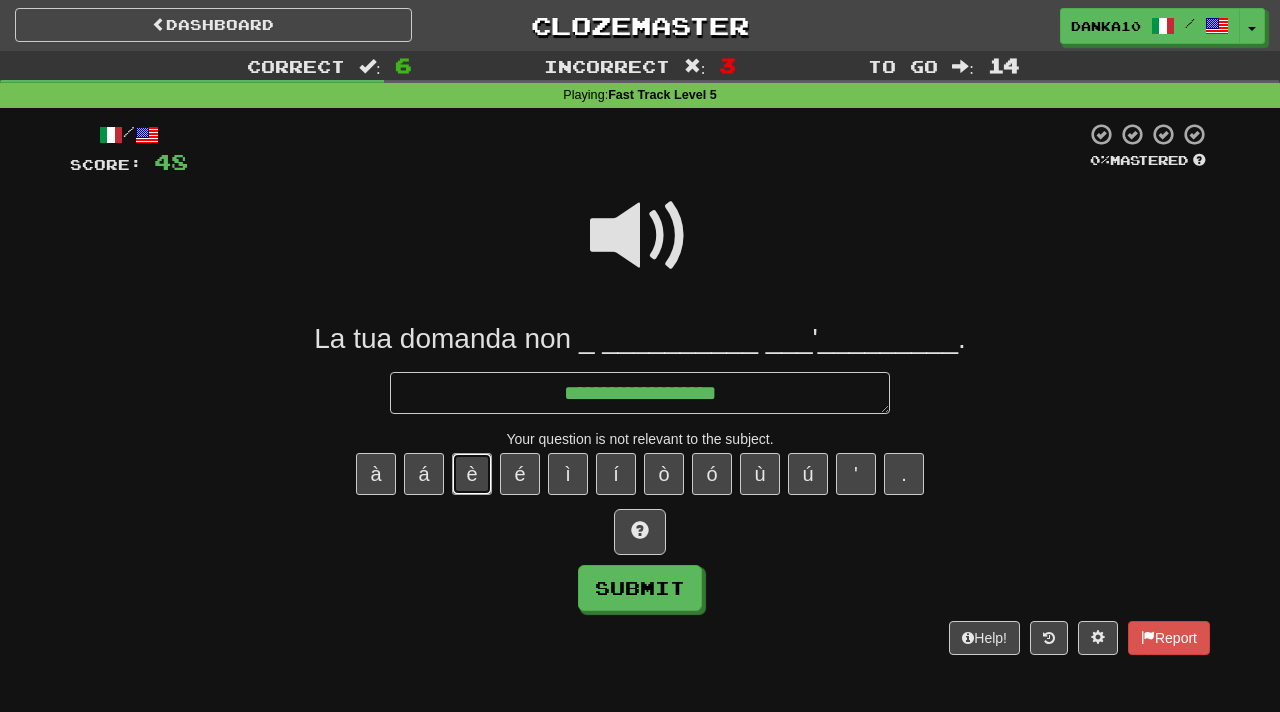 click on "è" at bounding box center [472, 474] 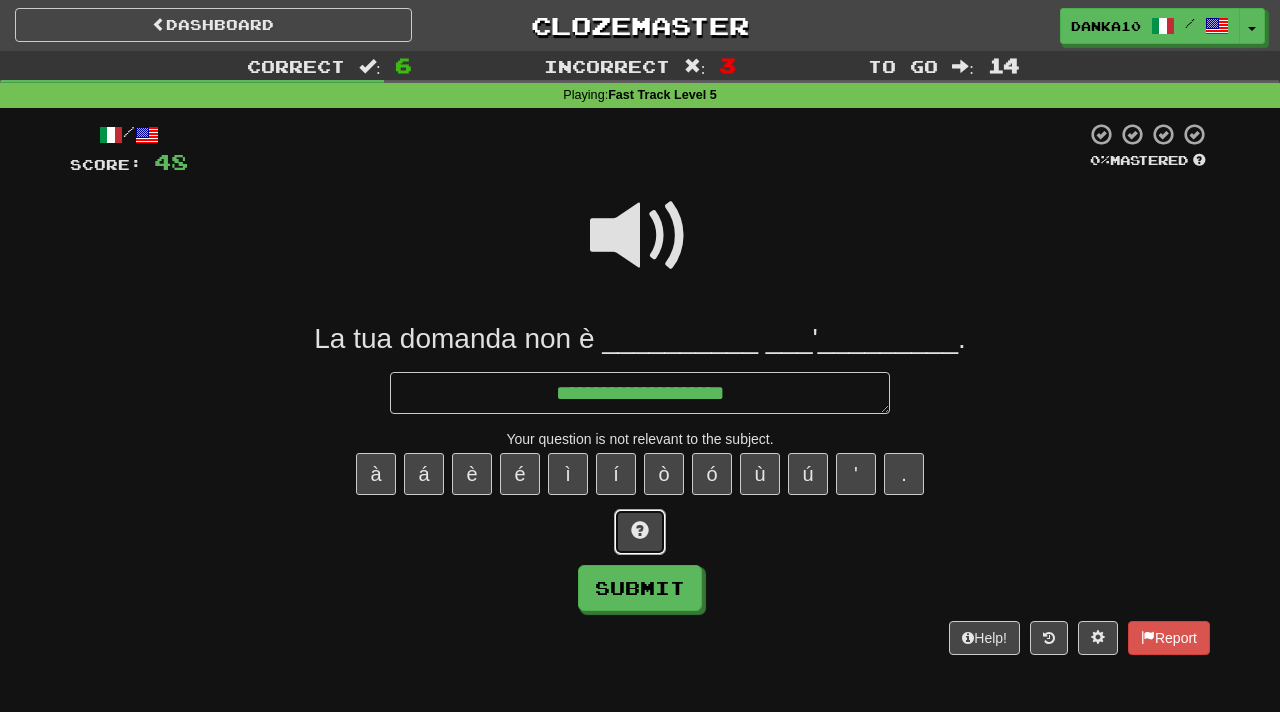 click at bounding box center [640, 532] 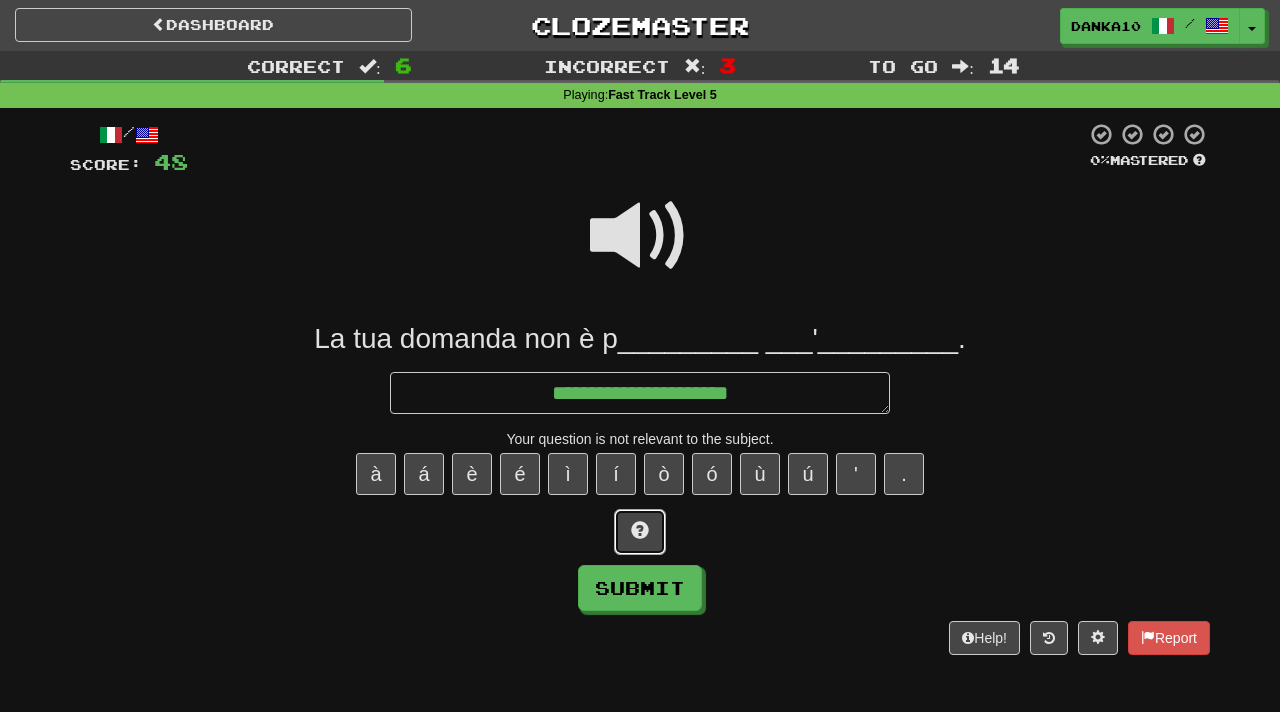 click at bounding box center (640, 532) 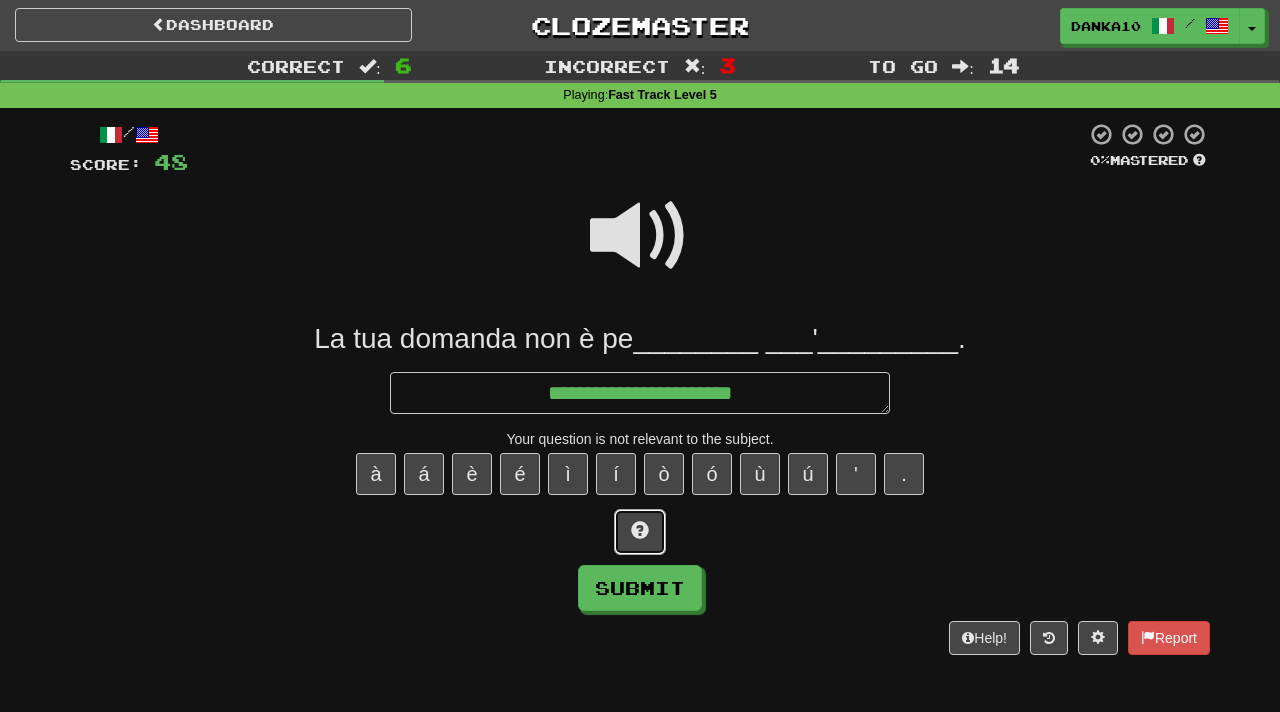 click at bounding box center [640, 532] 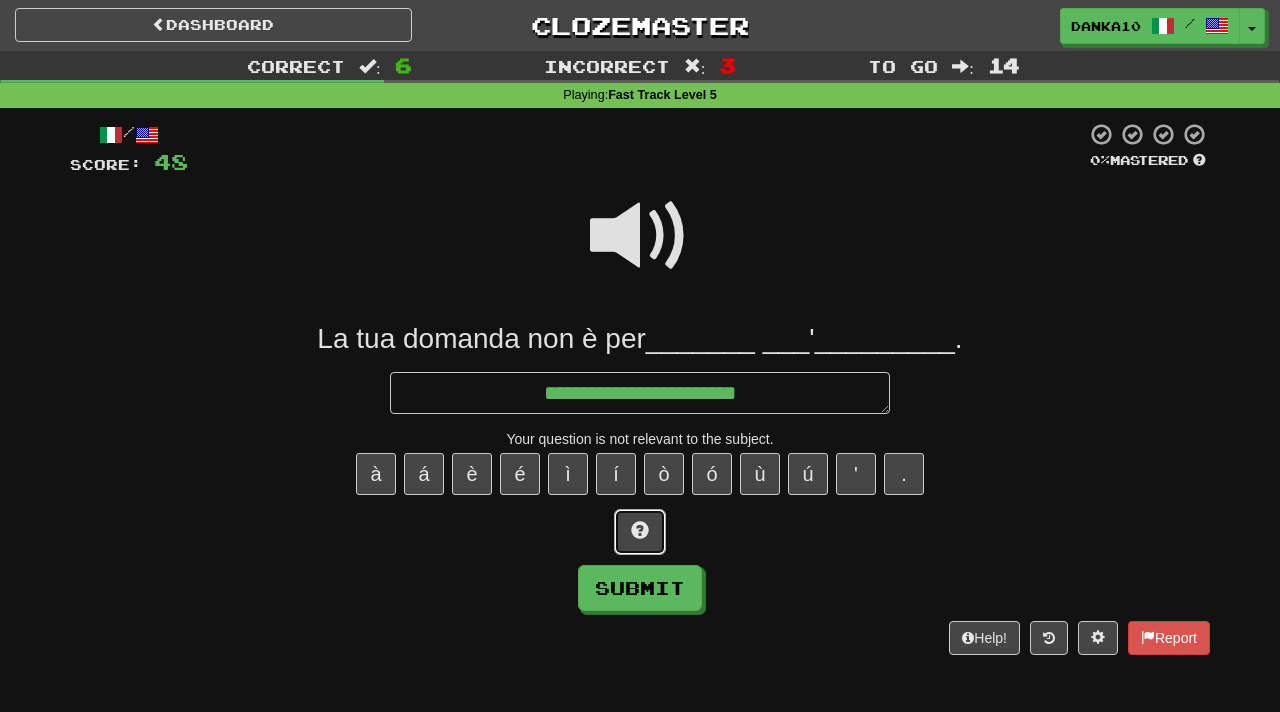 click at bounding box center (640, 532) 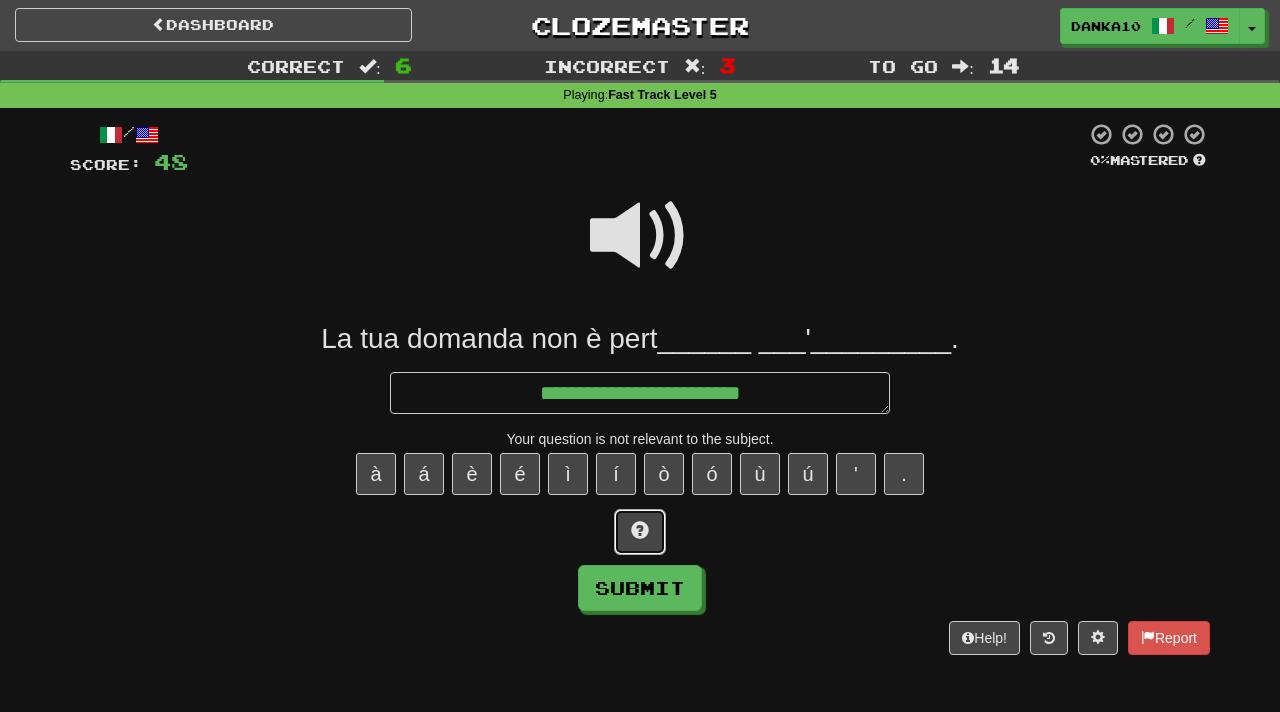 click at bounding box center [640, 532] 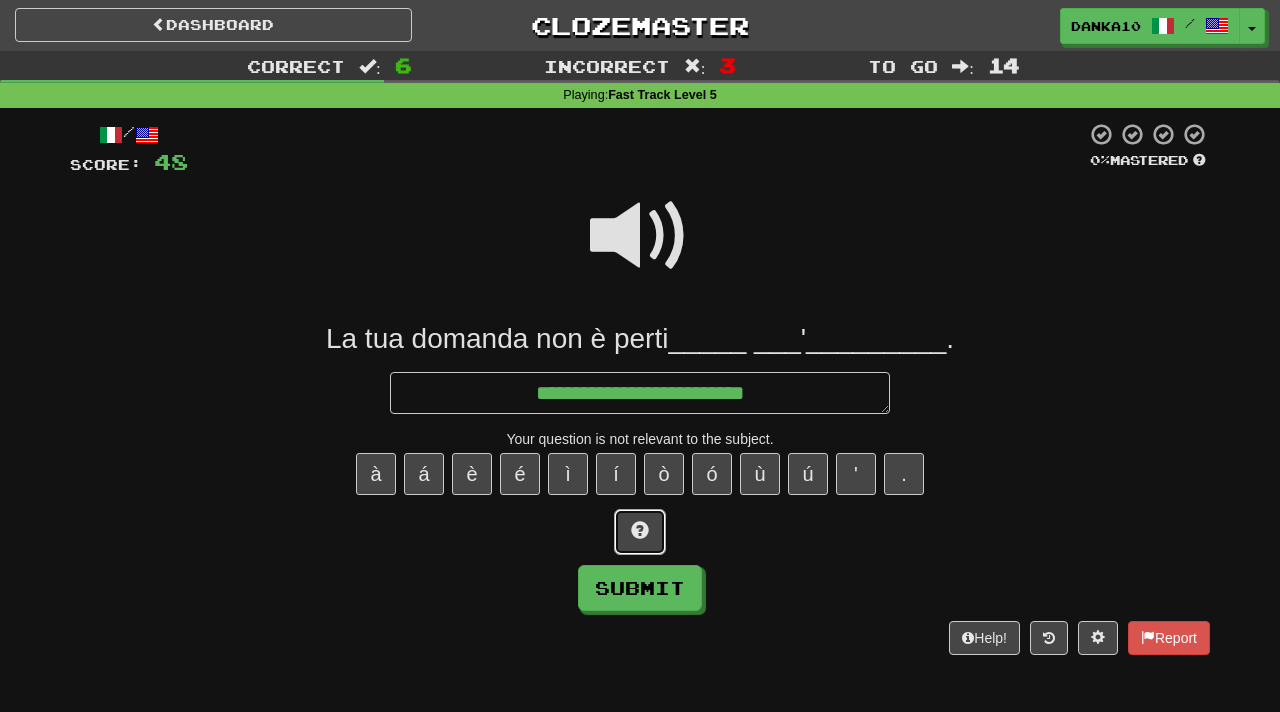 click at bounding box center [640, 532] 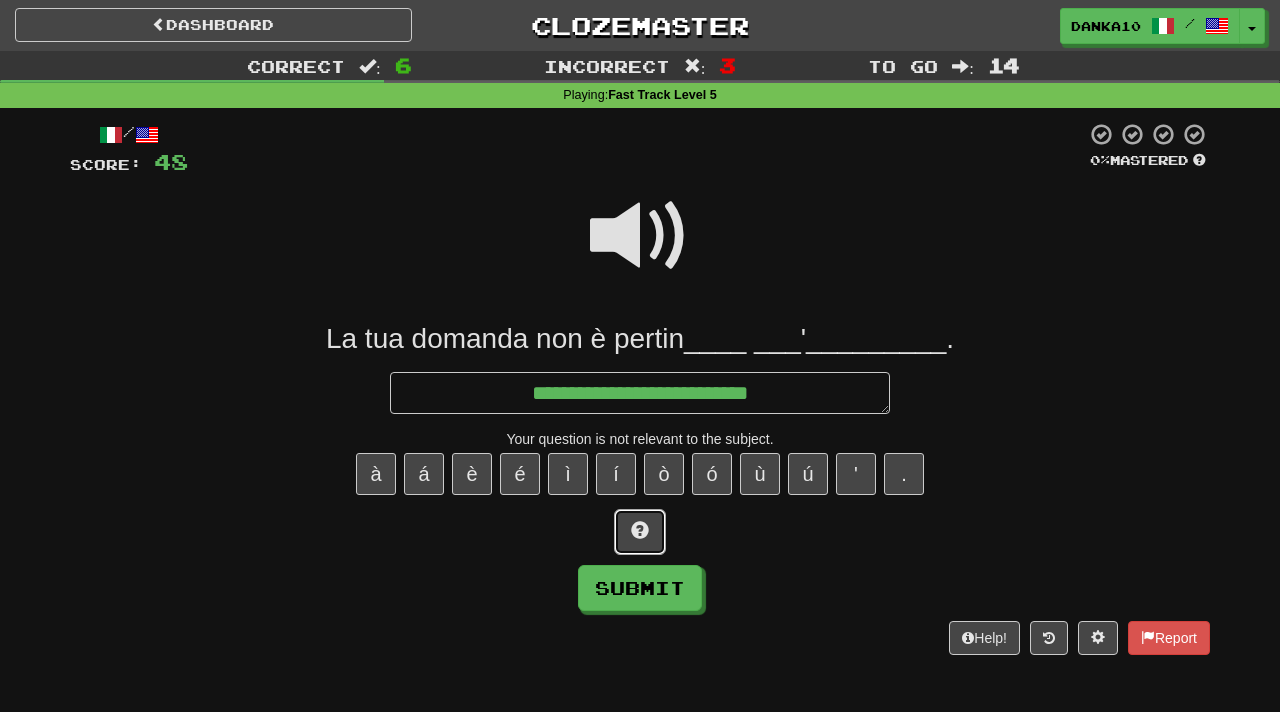 click at bounding box center [640, 532] 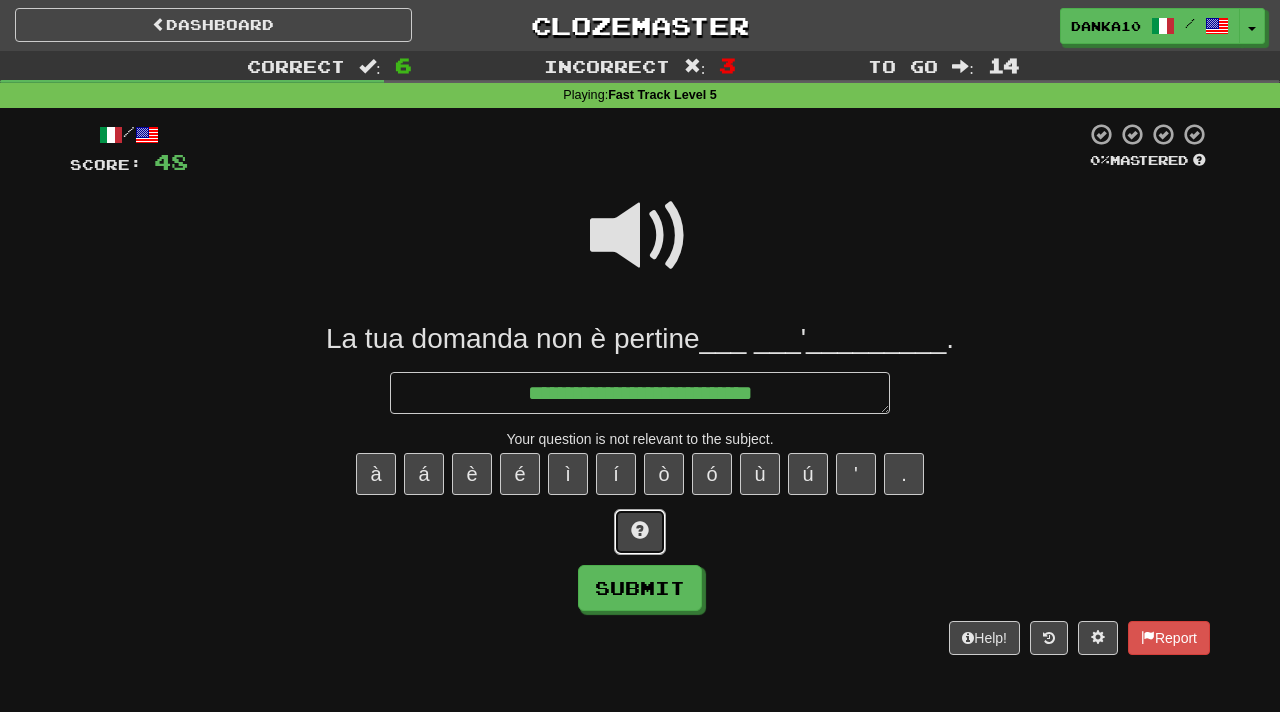 click at bounding box center [640, 532] 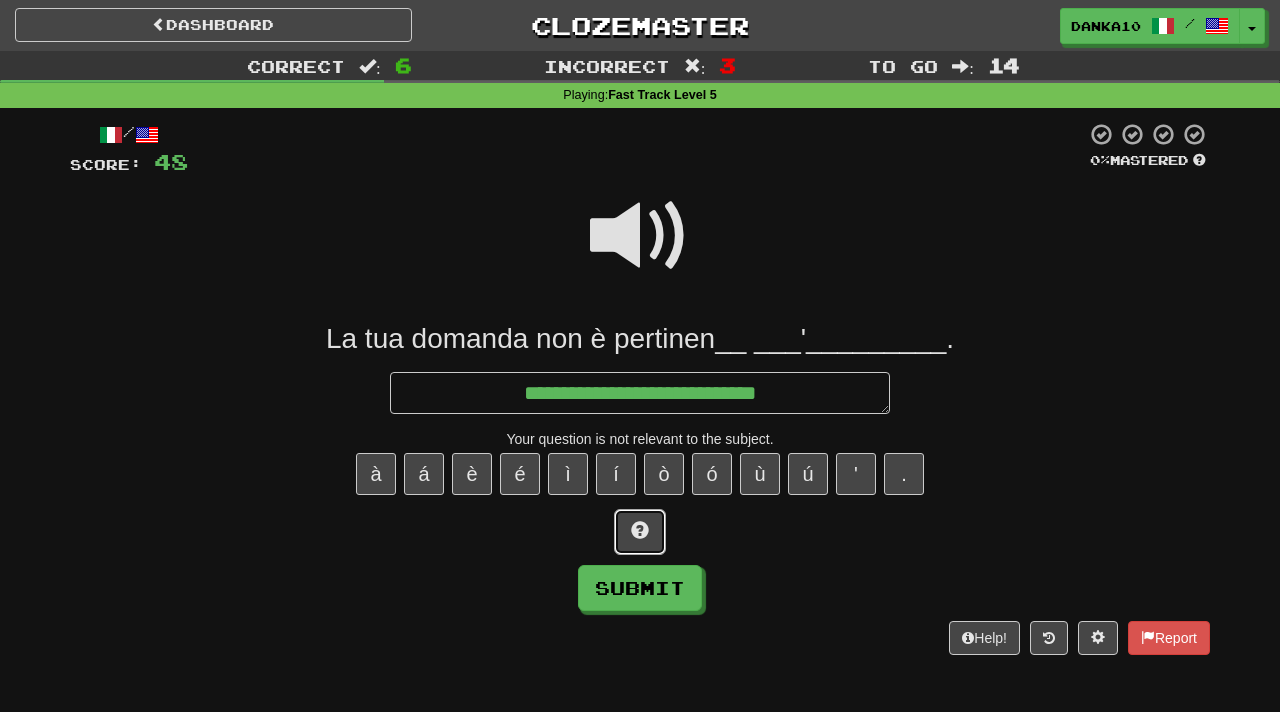 click at bounding box center [640, 532] 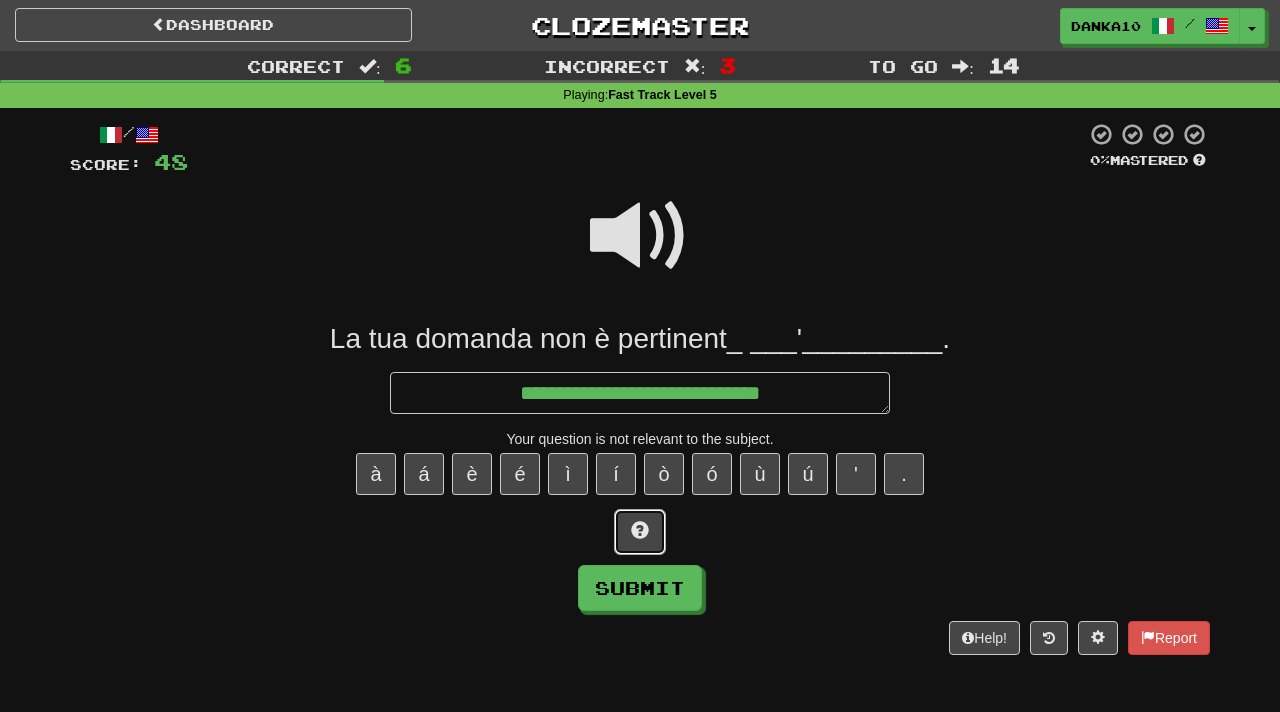 click at bounding box center (640, 532) 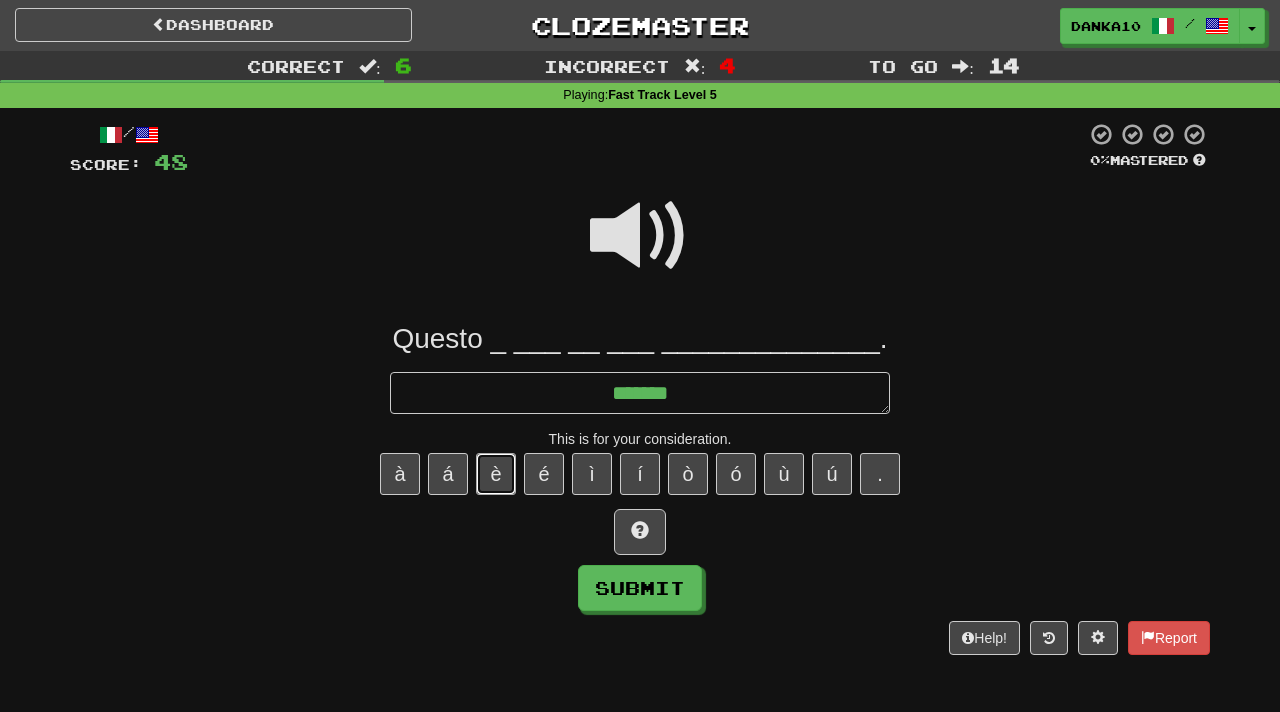 click on "è" at bounding box center [496, 474] 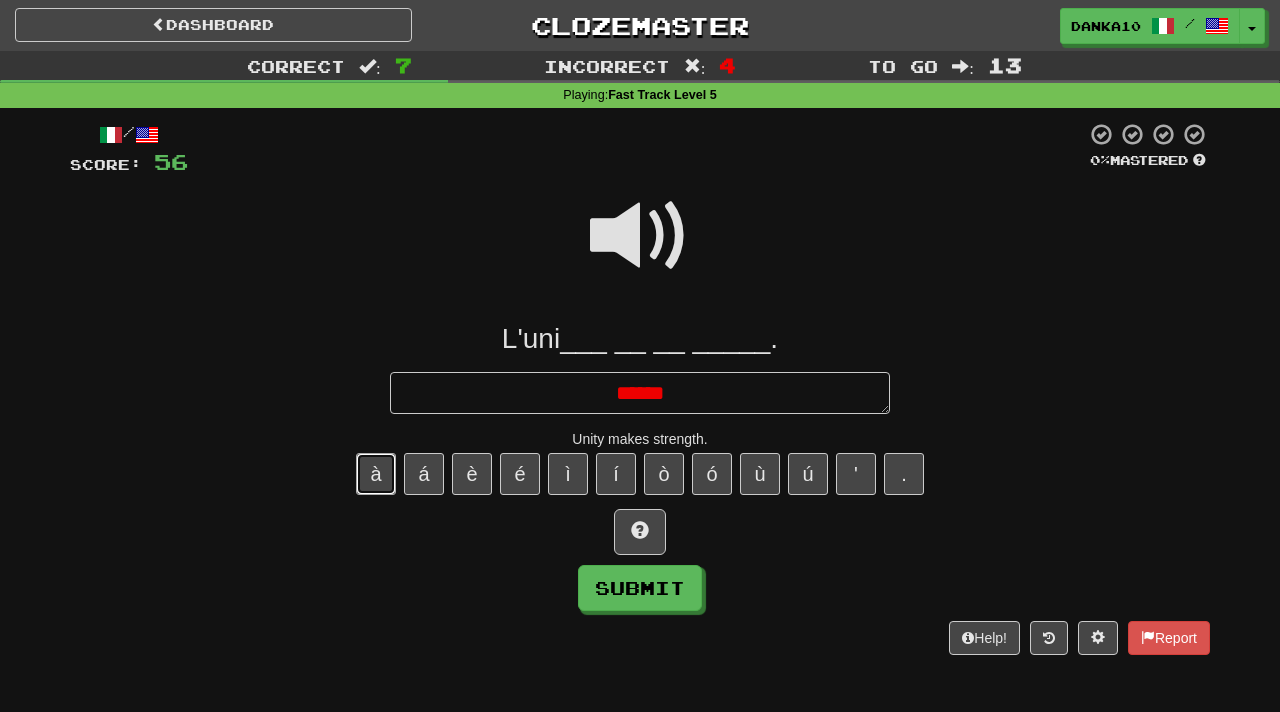 click on "à" at bounding box center (376, 474) 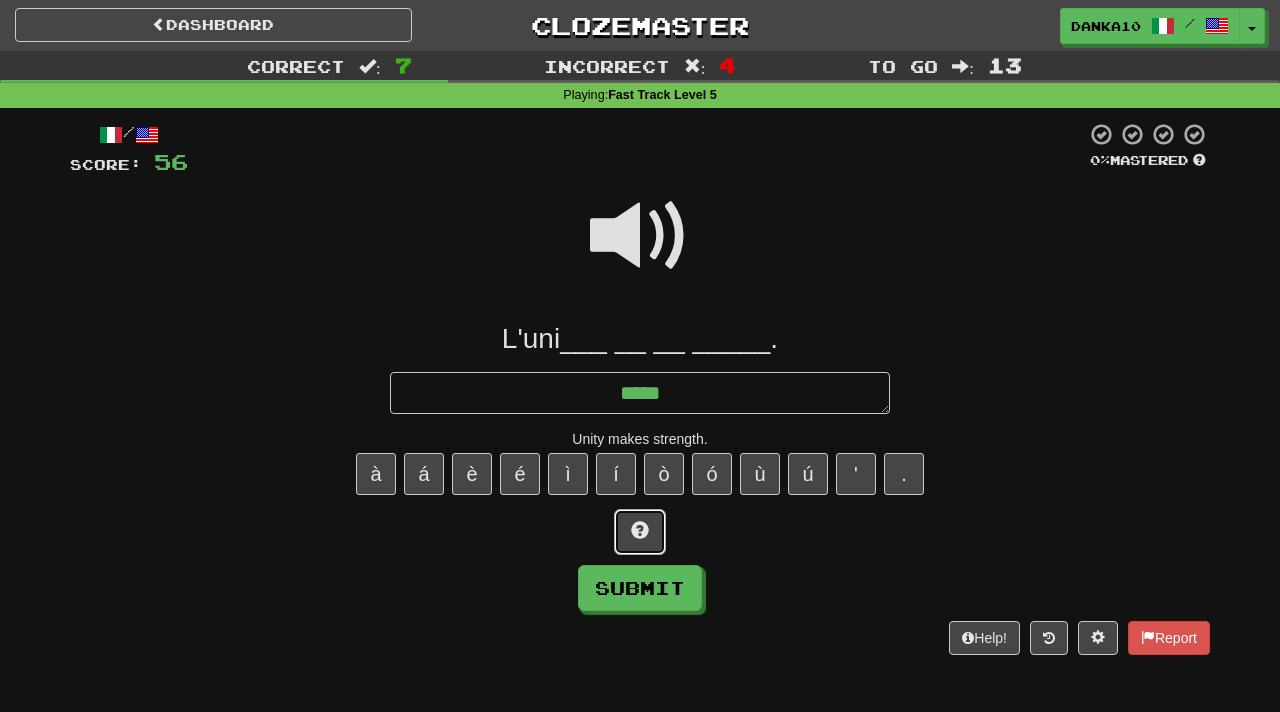 click at bounding box center (640, 532) 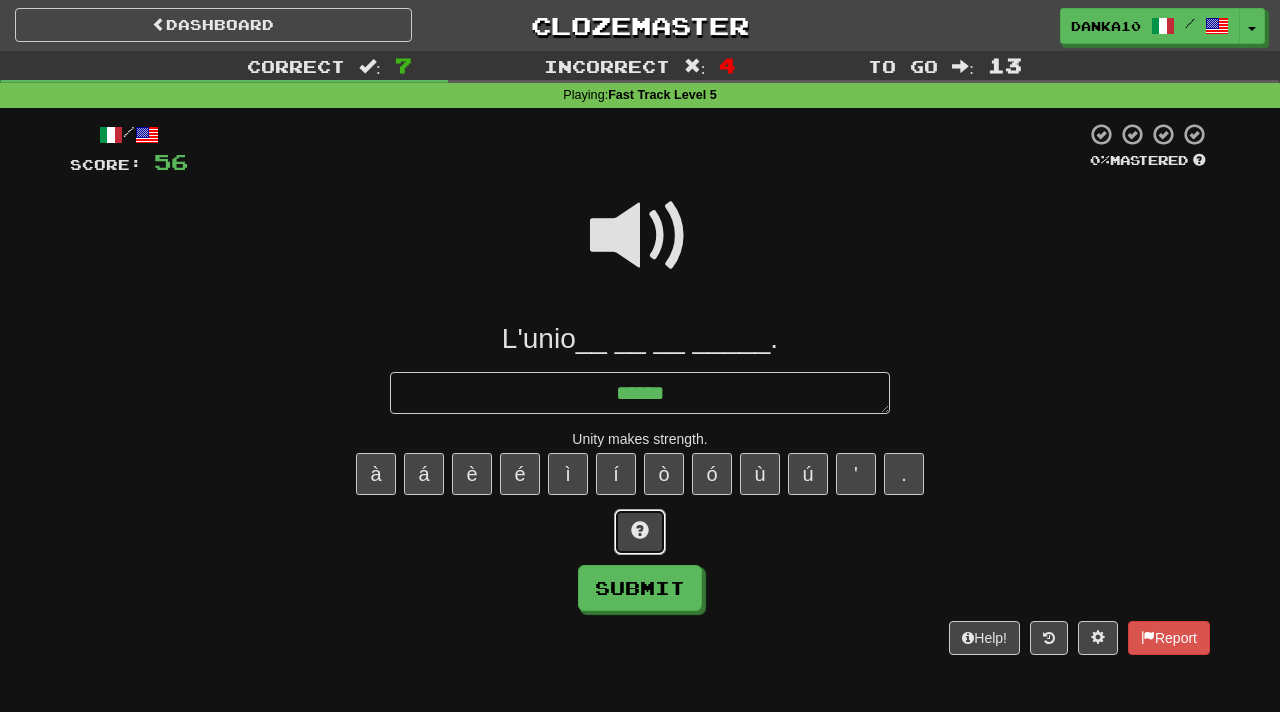click at bounding box center (640, 532) 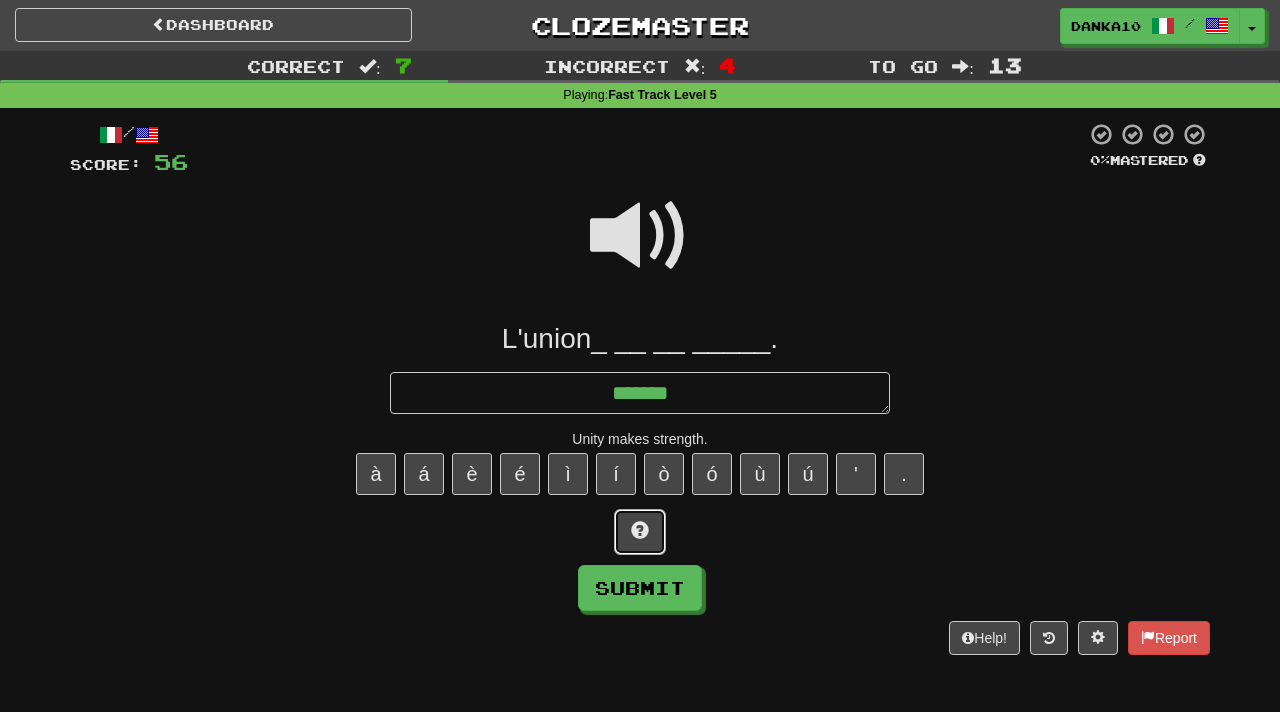 click at bounding box center (640, 532) 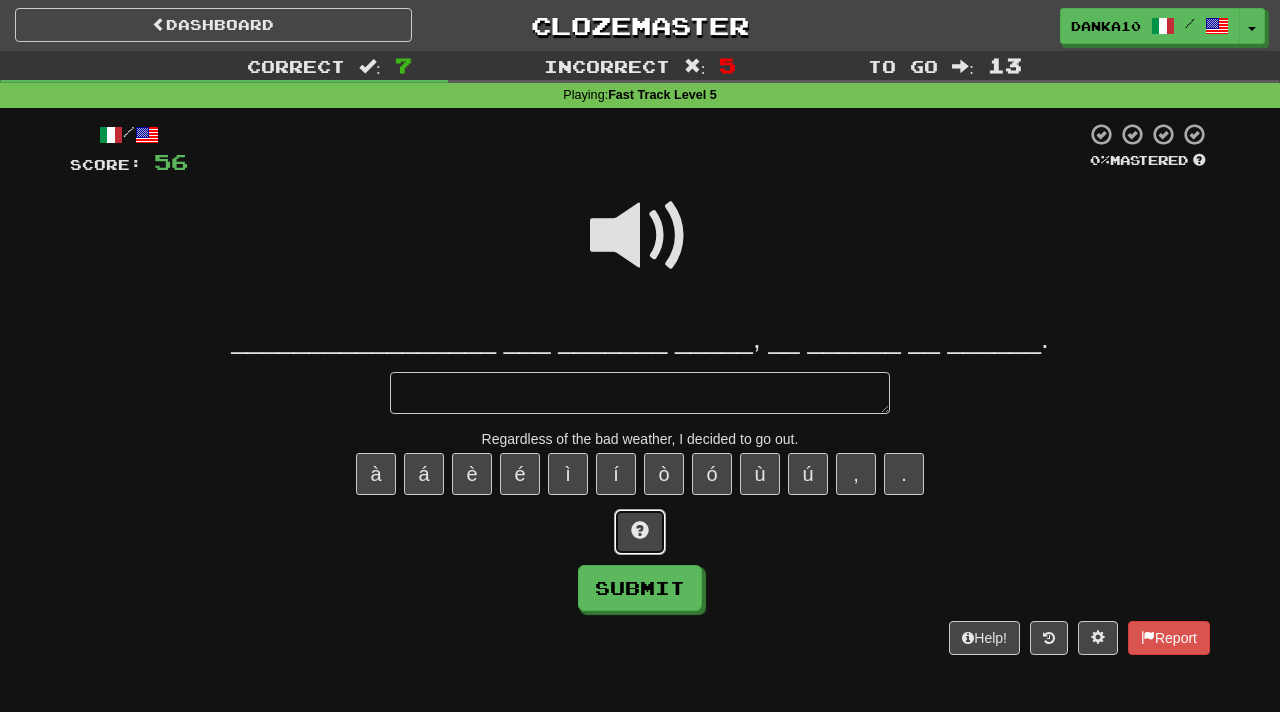 click at bounding box center [640, 532] 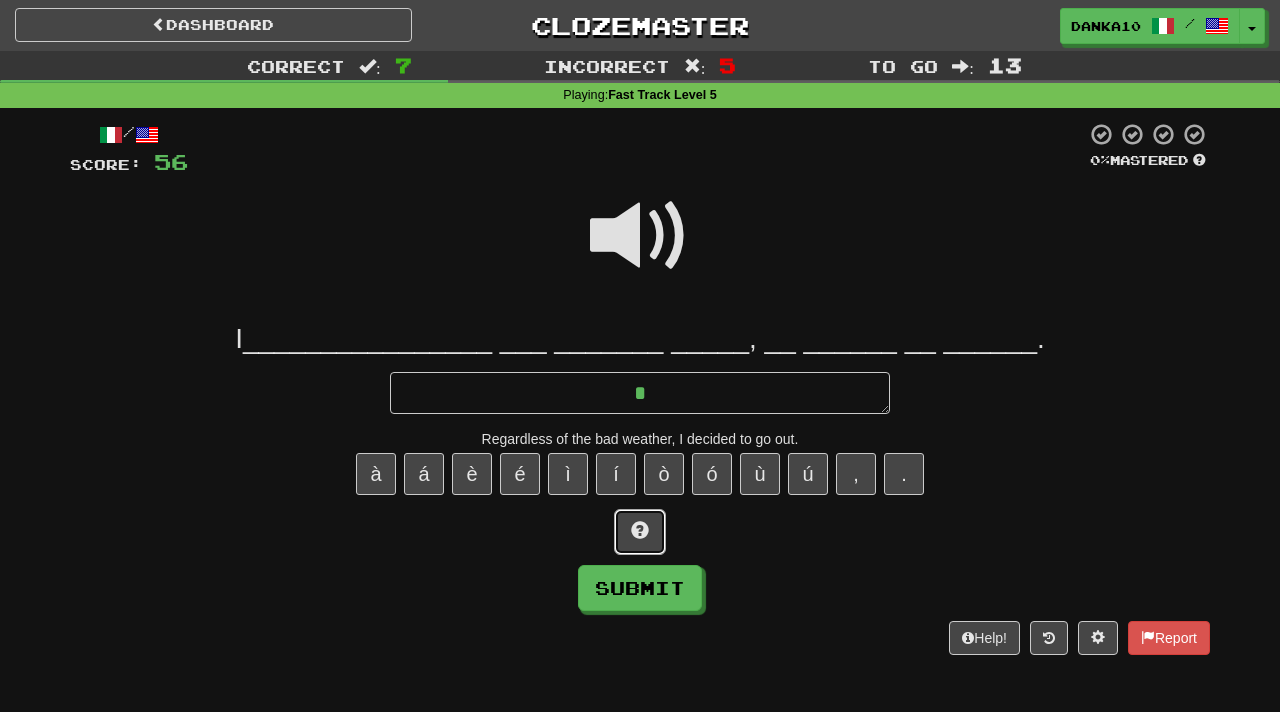 click at bounding box center (640, 532) 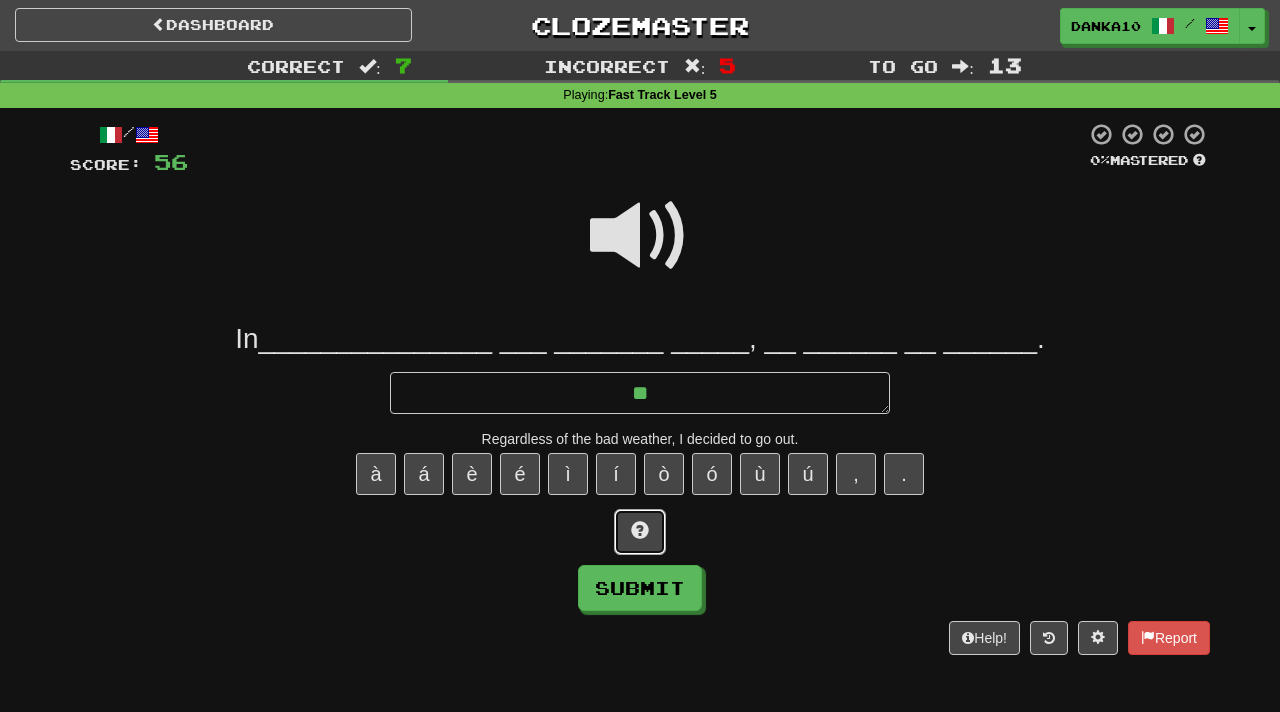 click at bounding box center [640, 532] 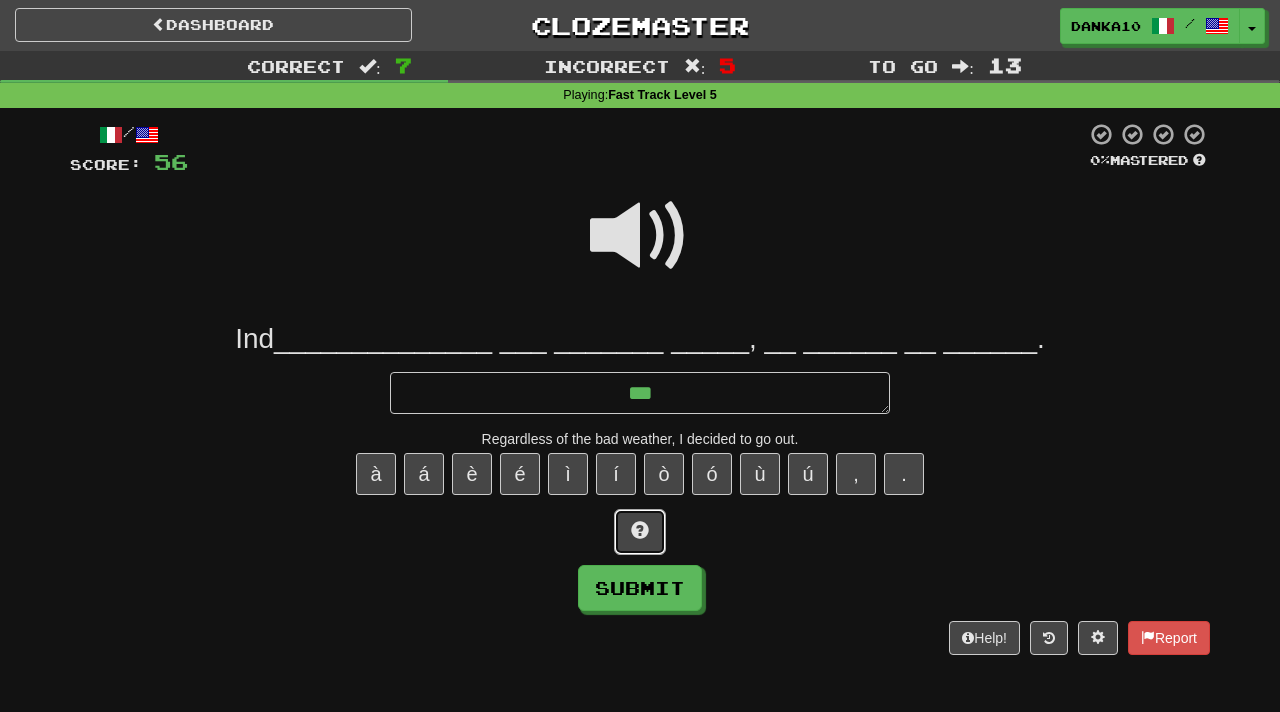 click at bounding box center [640, 532] 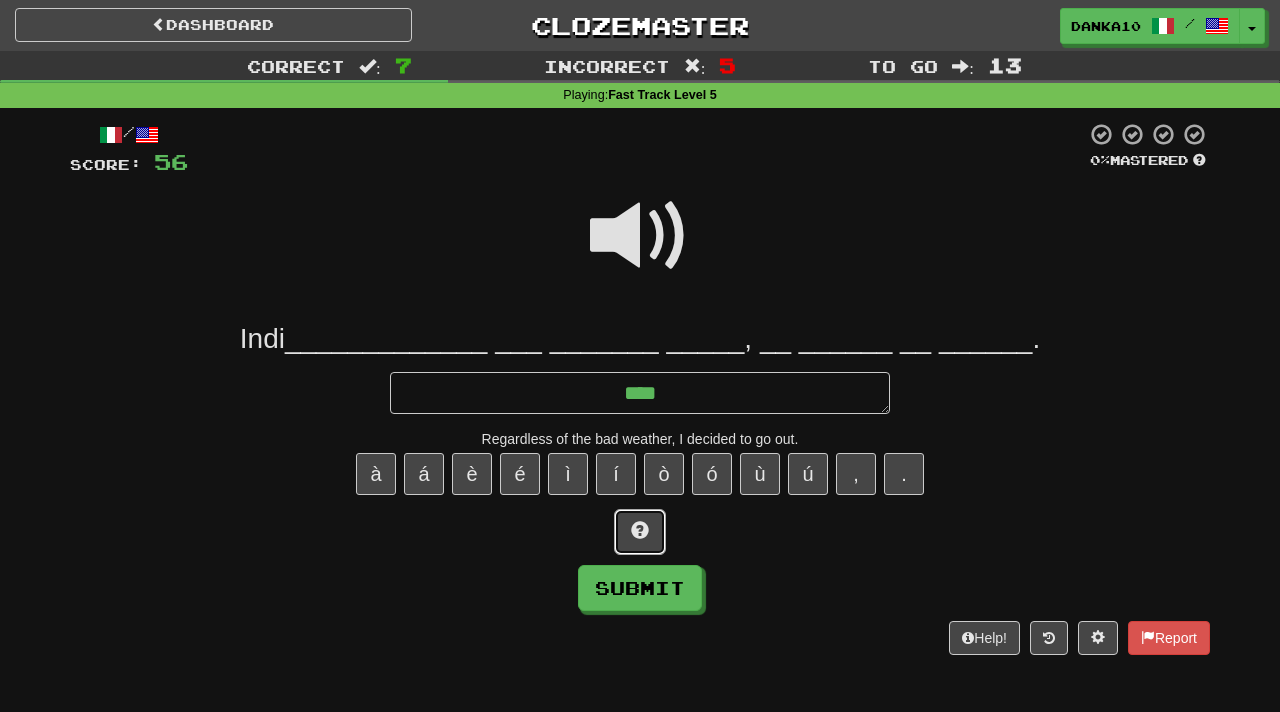 click at bounding box center (640, 532) 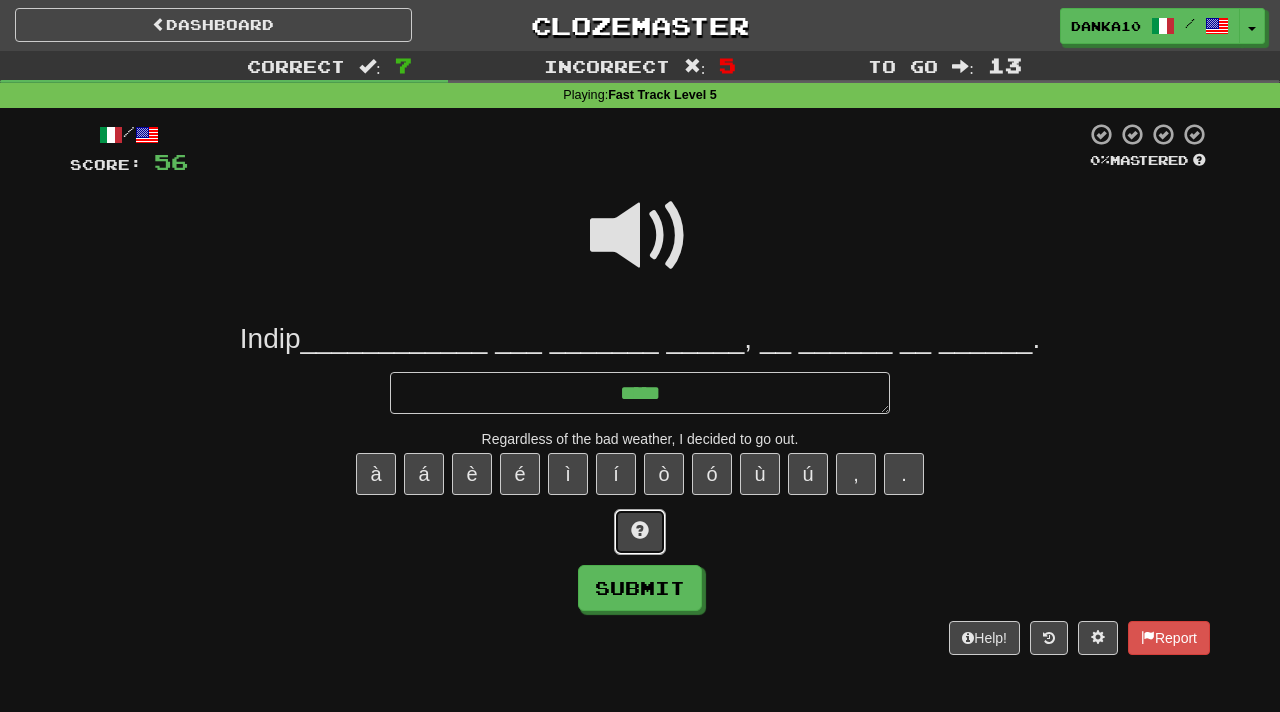 click at bounding box center (640, 532) 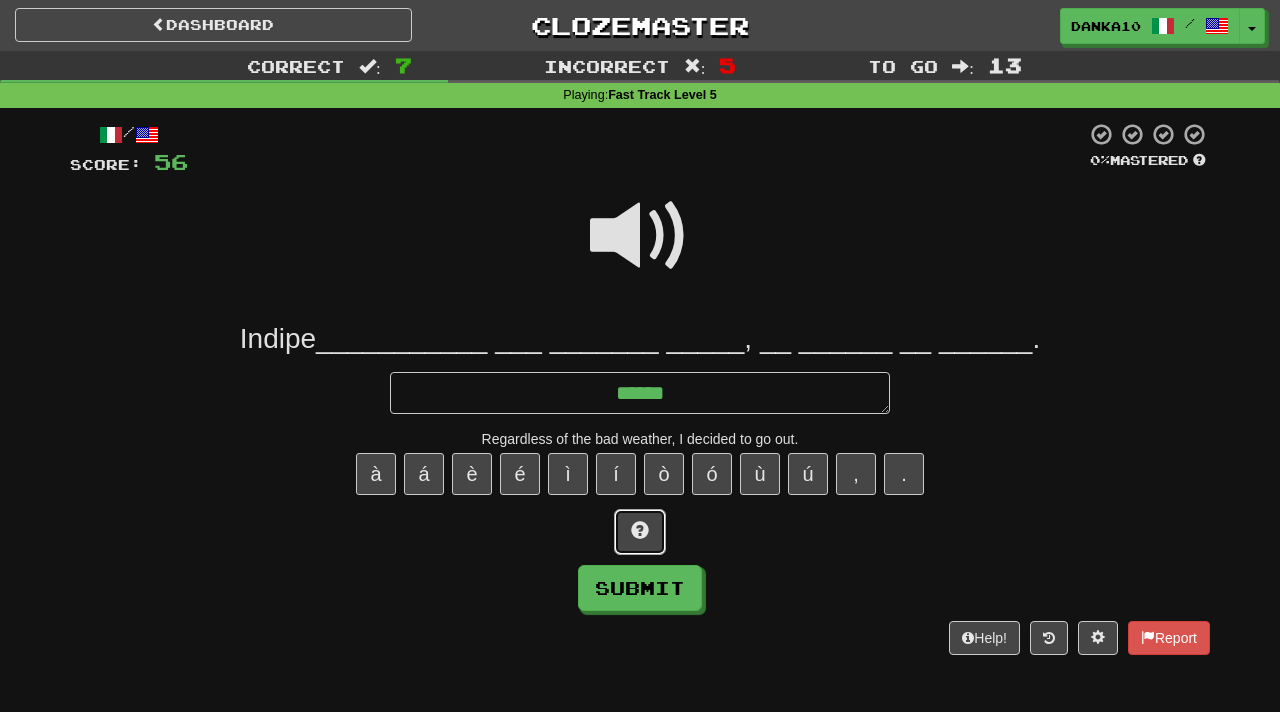 click at bounding box center (640, 532) 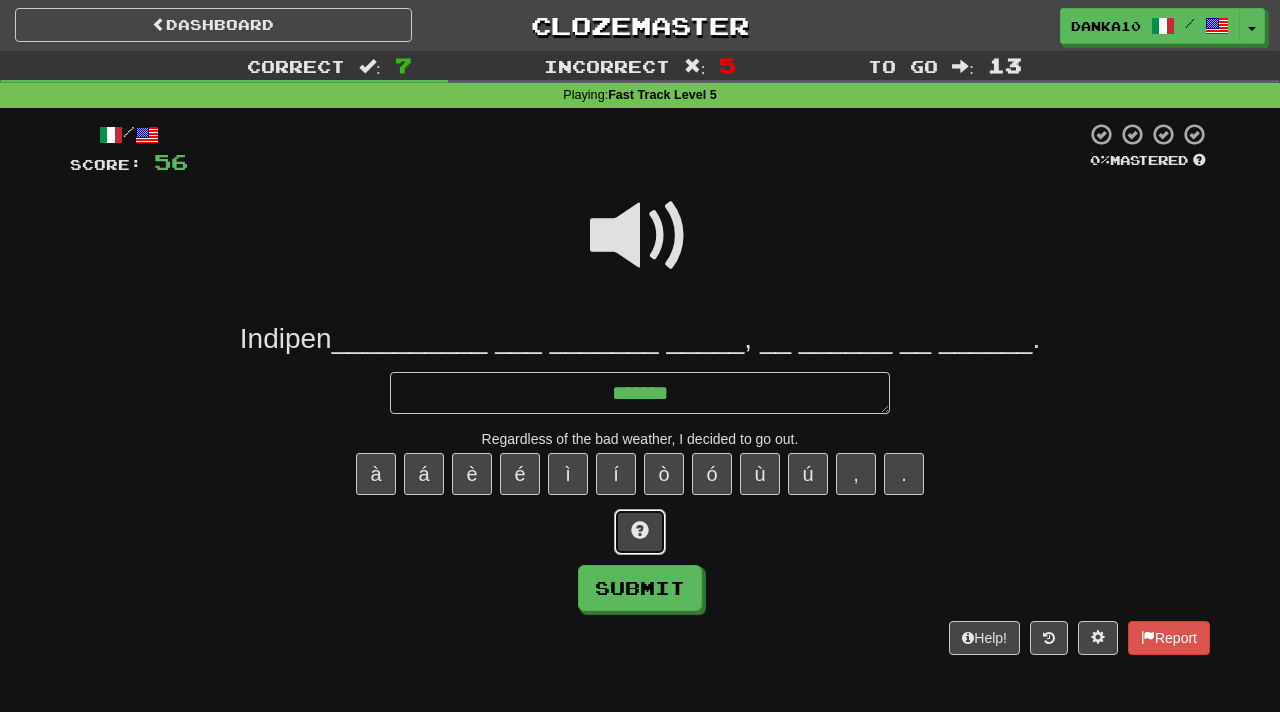 click at bounding box center (640, 532) 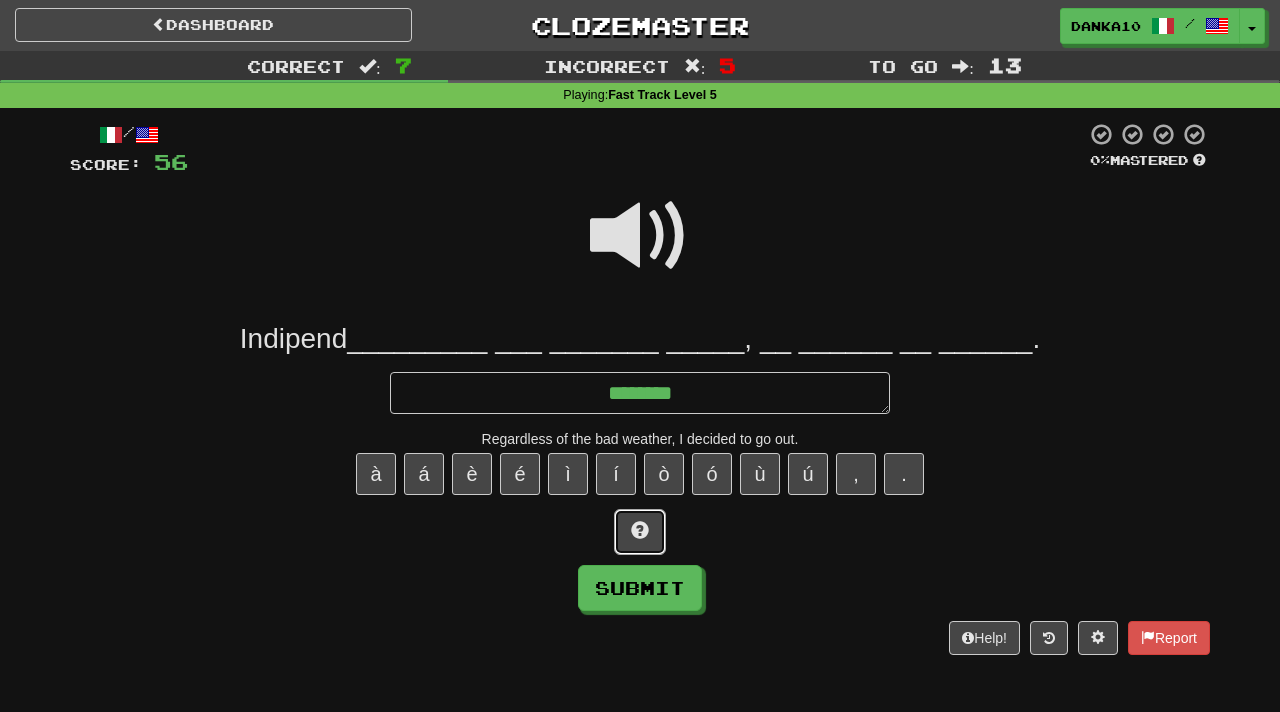 click at bounding box center (640, 532) 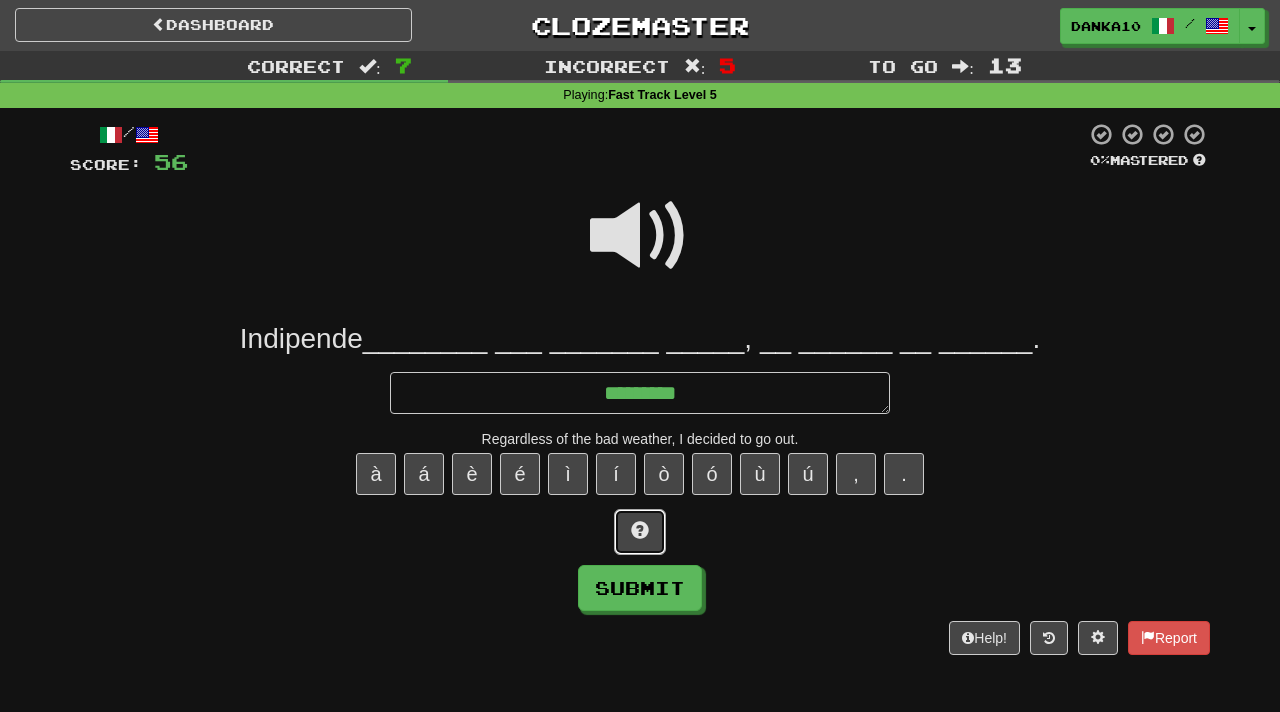 click at bounding box center [640, 532] 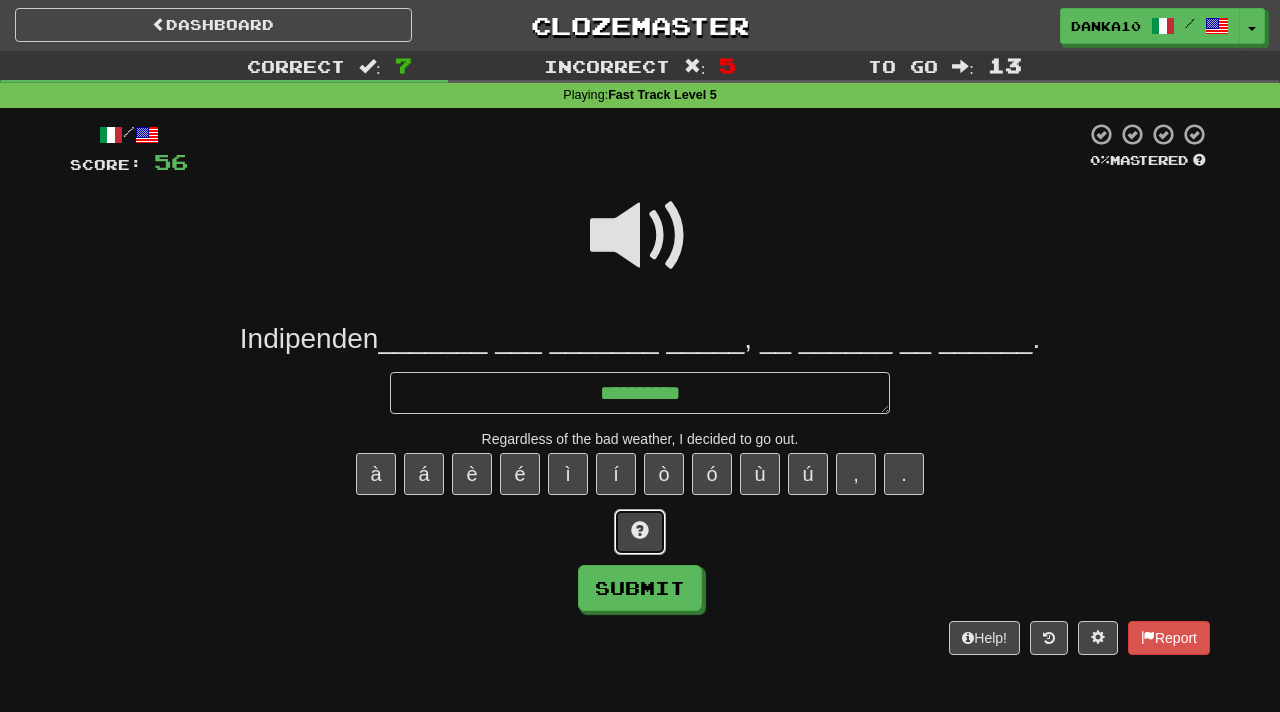 click at bounding box center (640, 532) 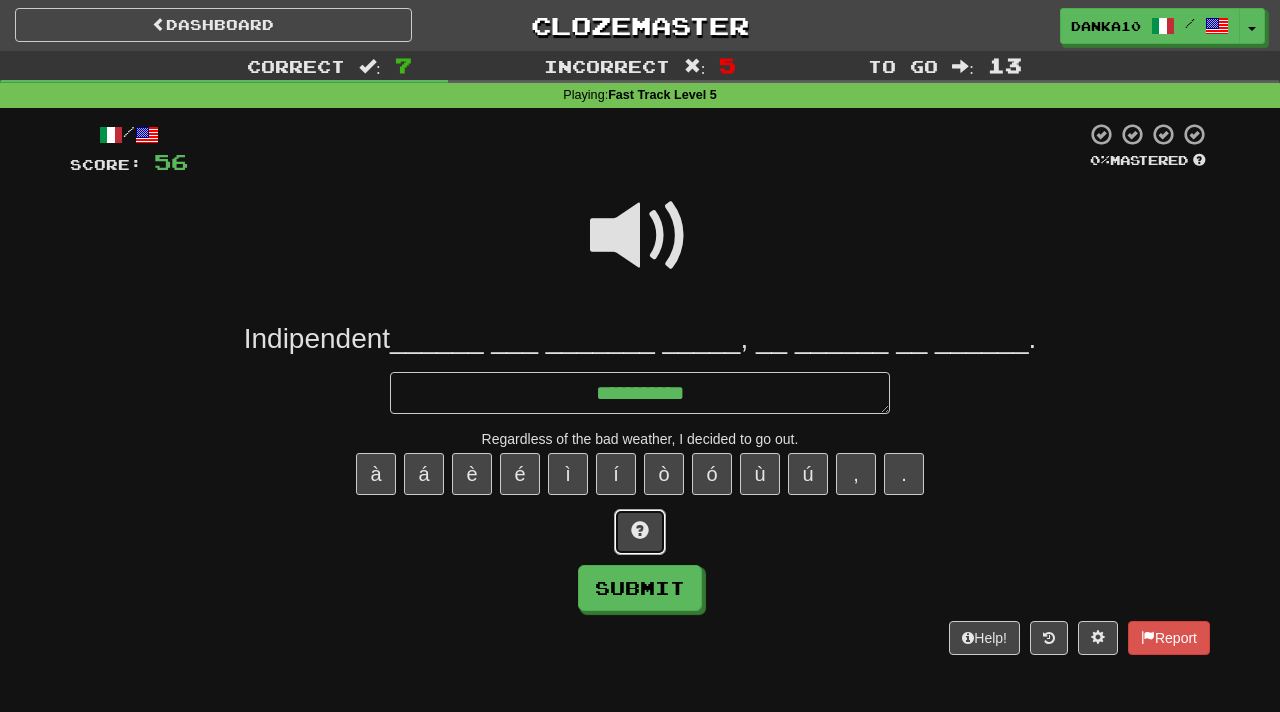 click at bounding box center [640, 532] 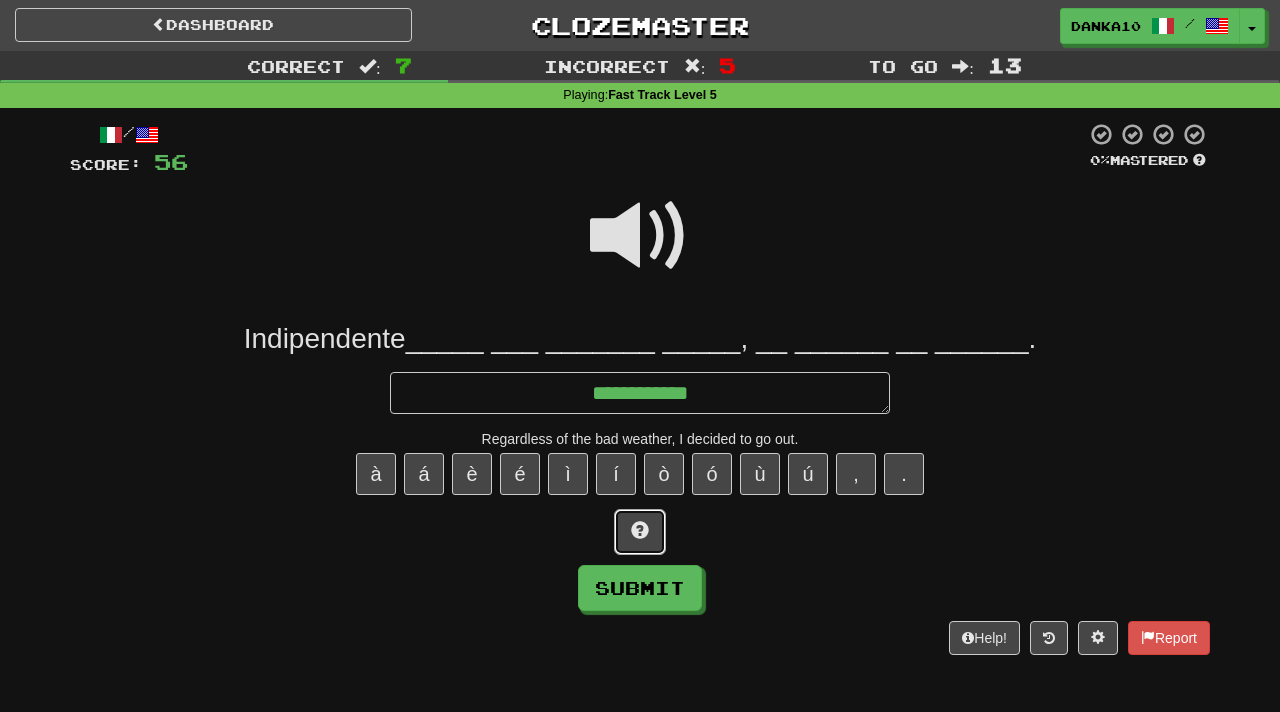 click at bounding box center (640, 532) 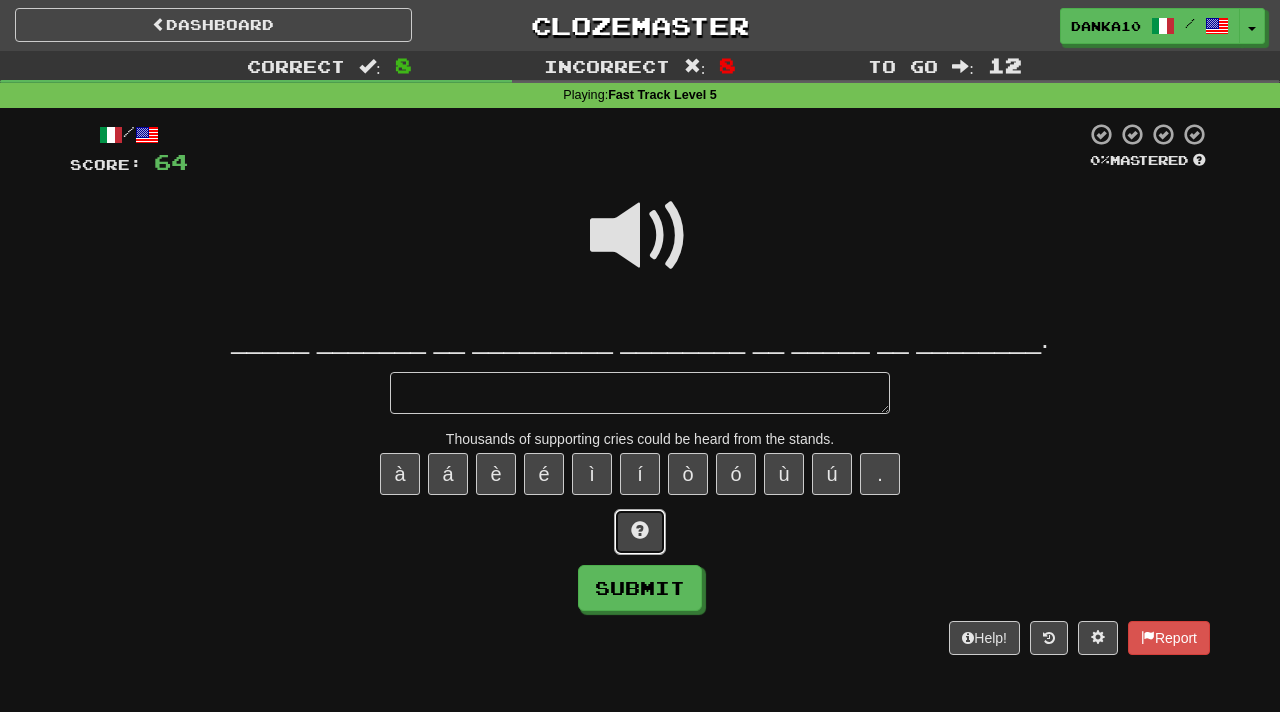 click at bounding box center [640, 532] 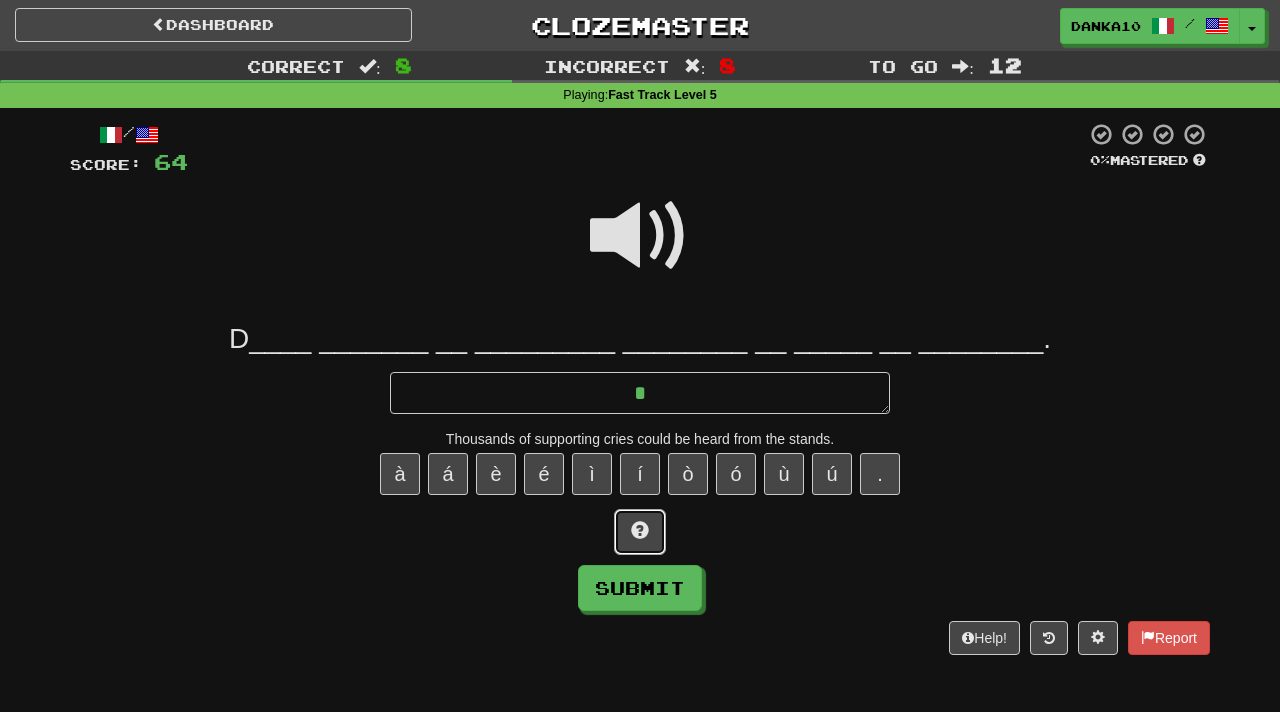 click at bounding box center (640, 532) 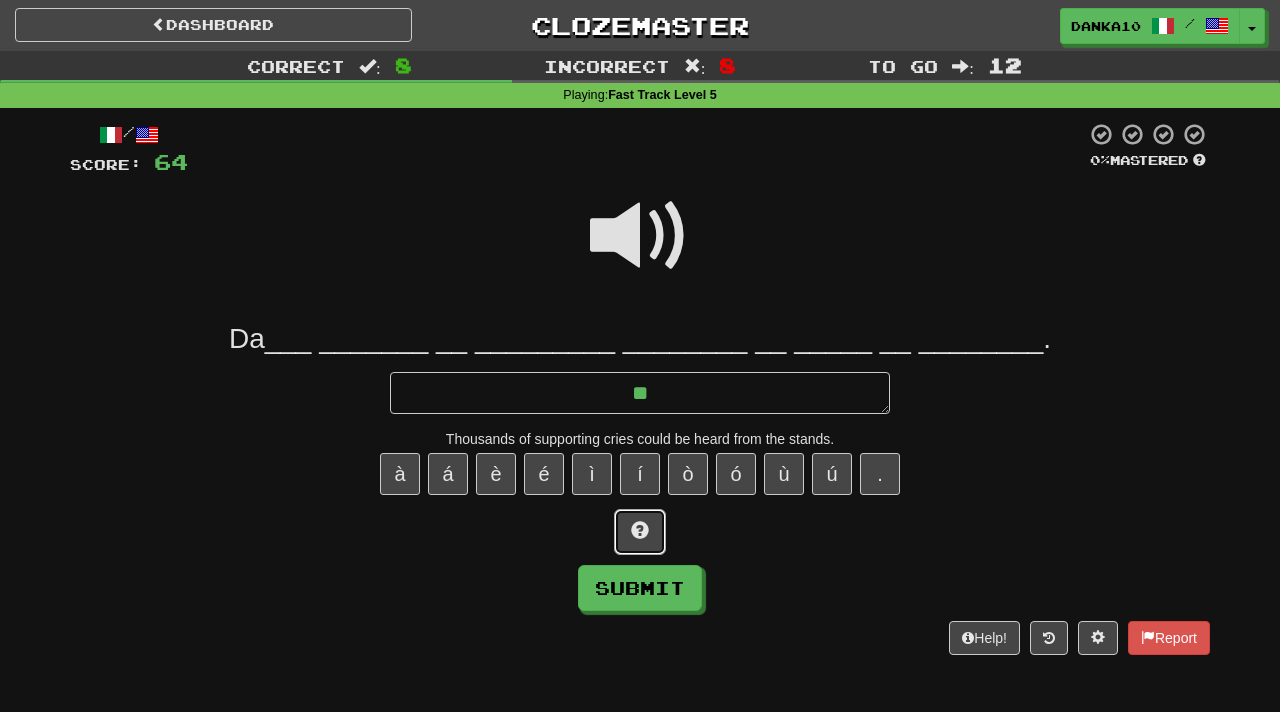 click at bounding box center (640, 532) 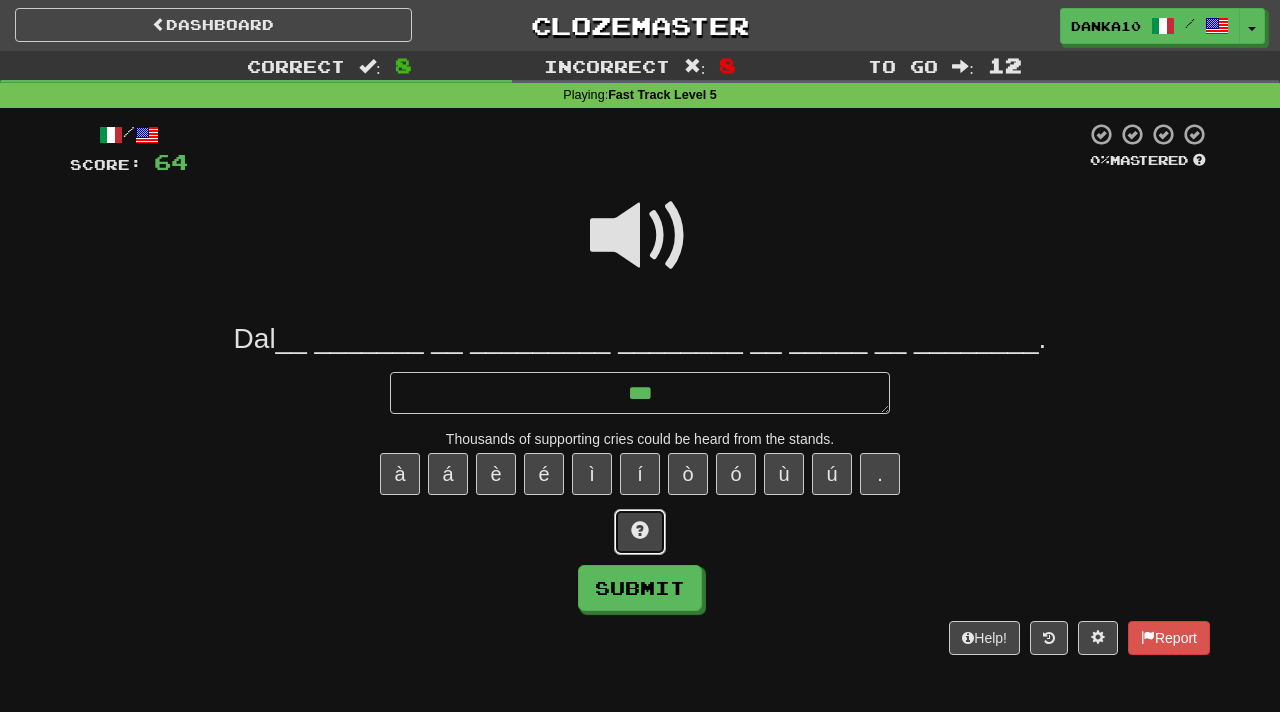 click at bounding box center (640, 532) 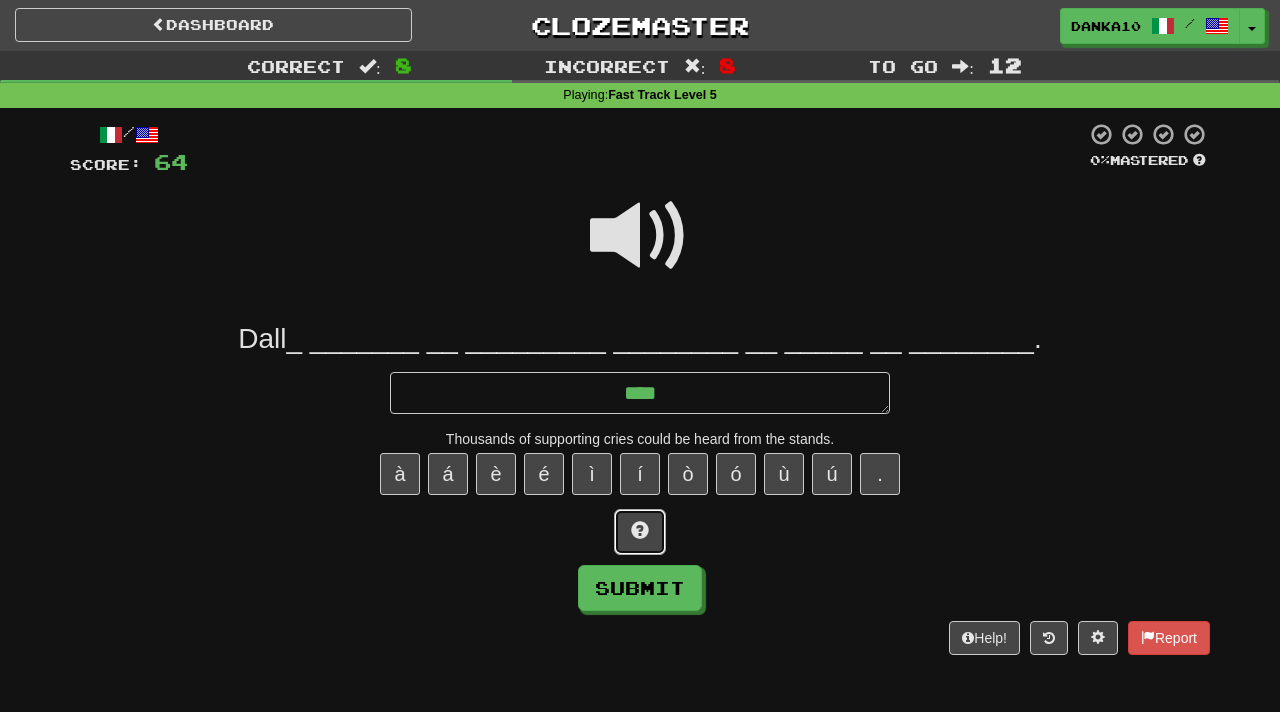 click at bounding box center (640, 532) 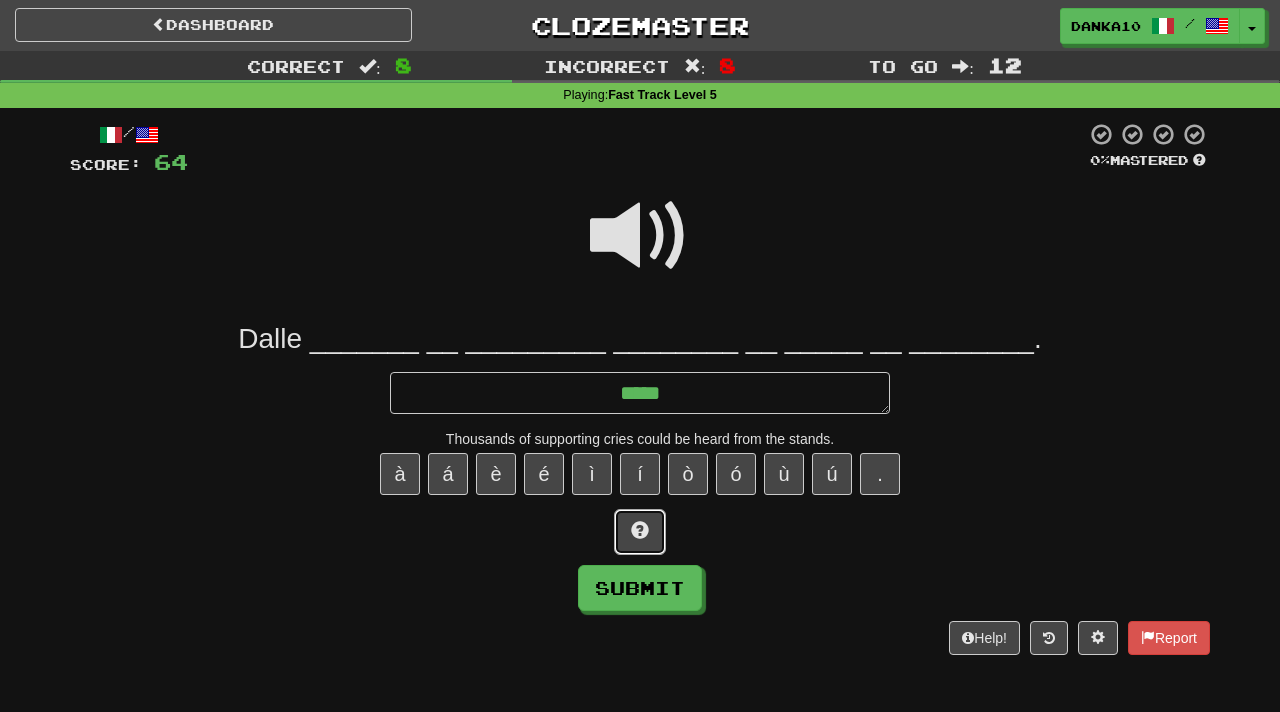 click at bounding box center [640, 532] 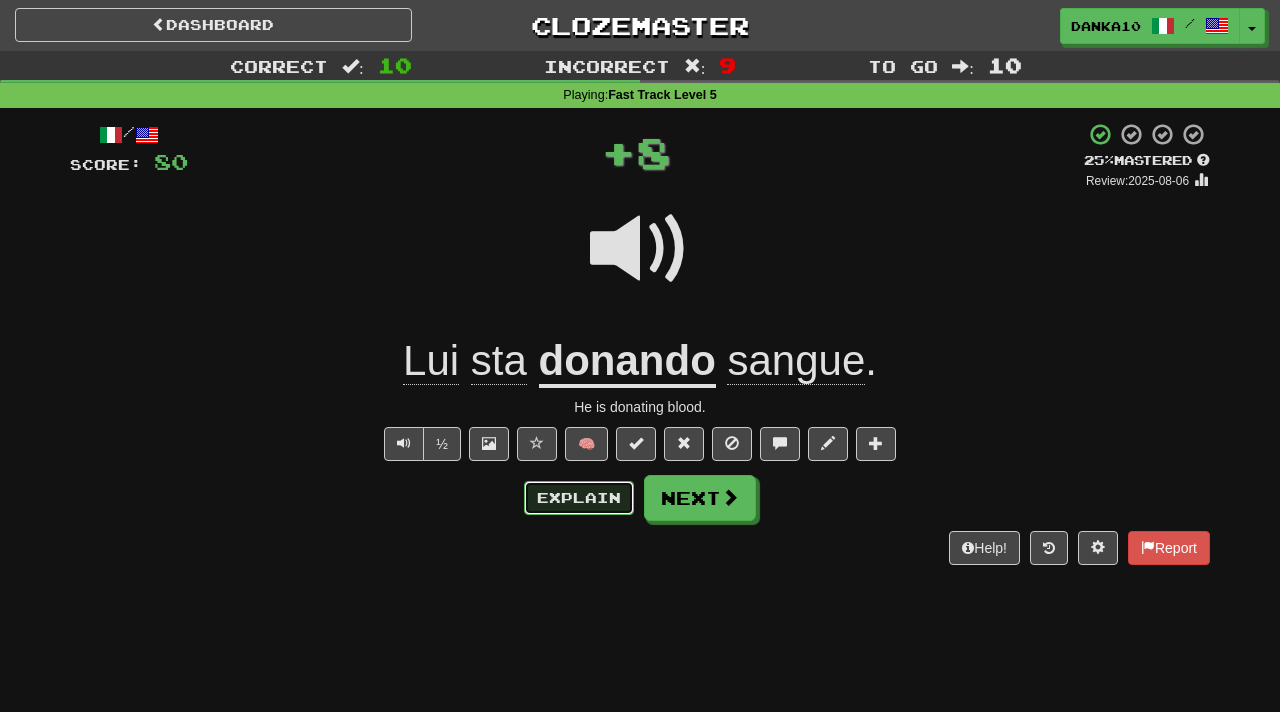 click on "Explain" at bounding box center (579, 498) 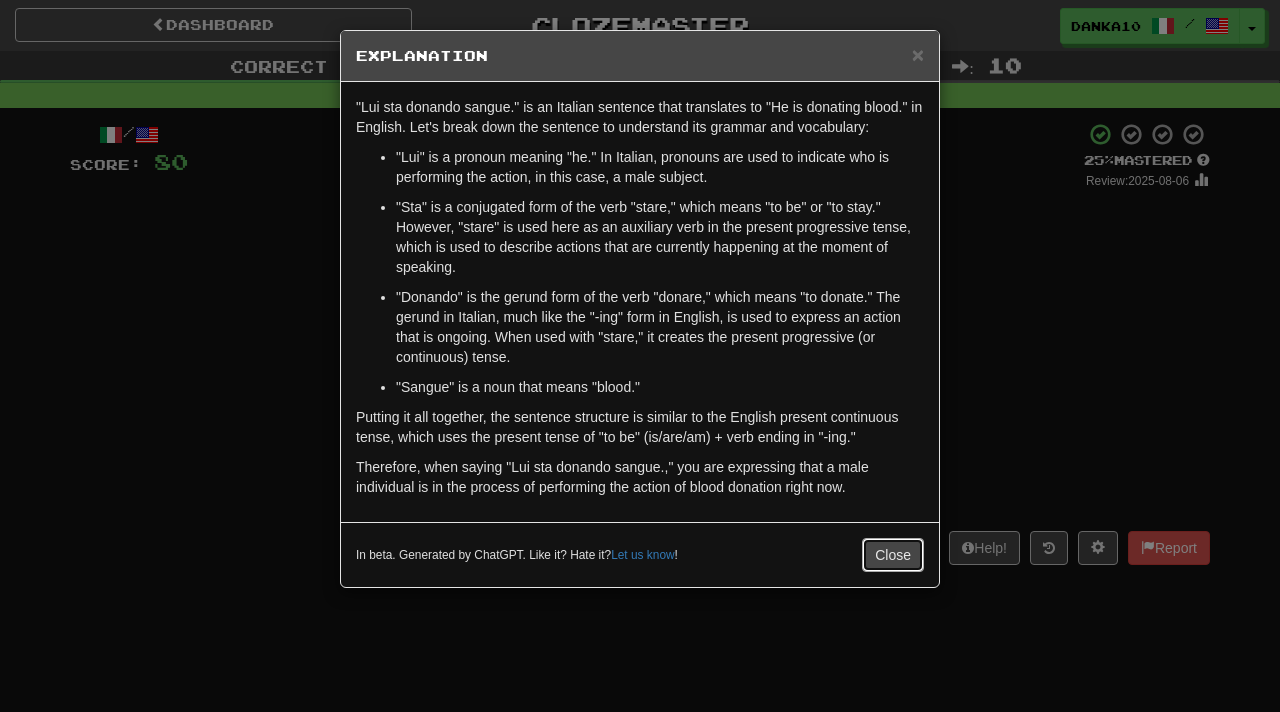 click on "Close" at bounding box center (893, 555) 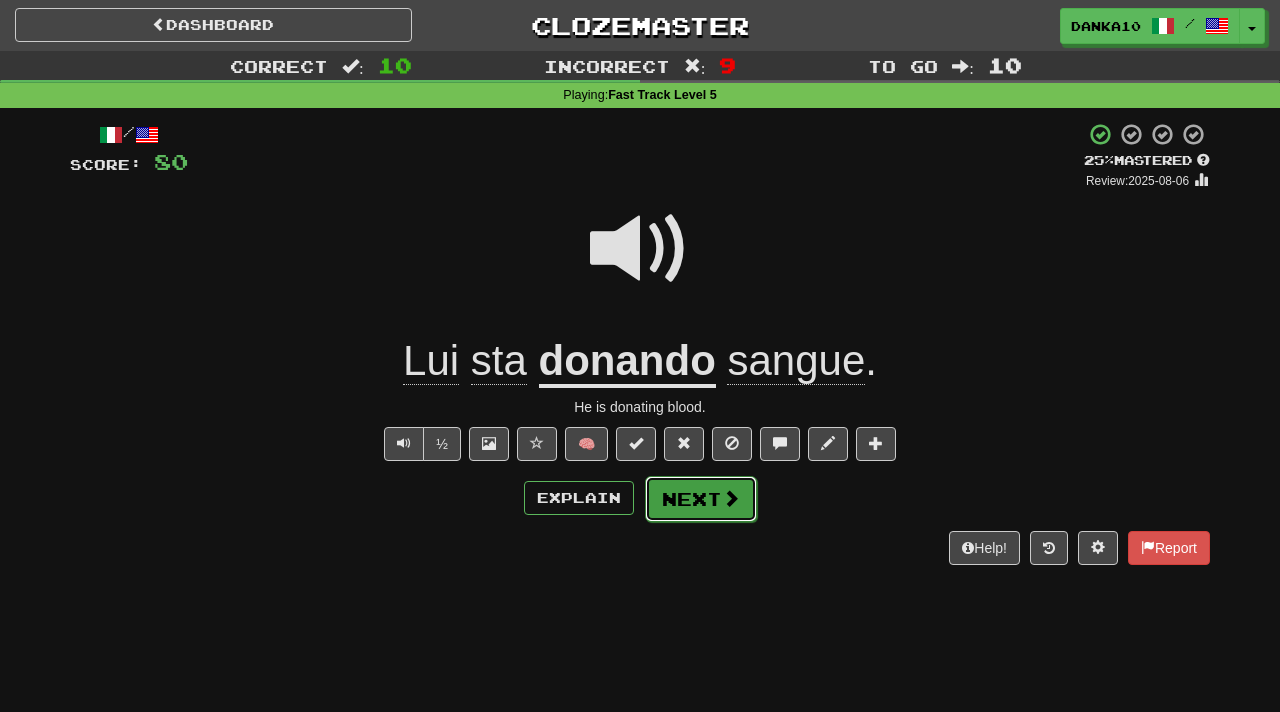 click on "Next" at bounding box center [701, 499] 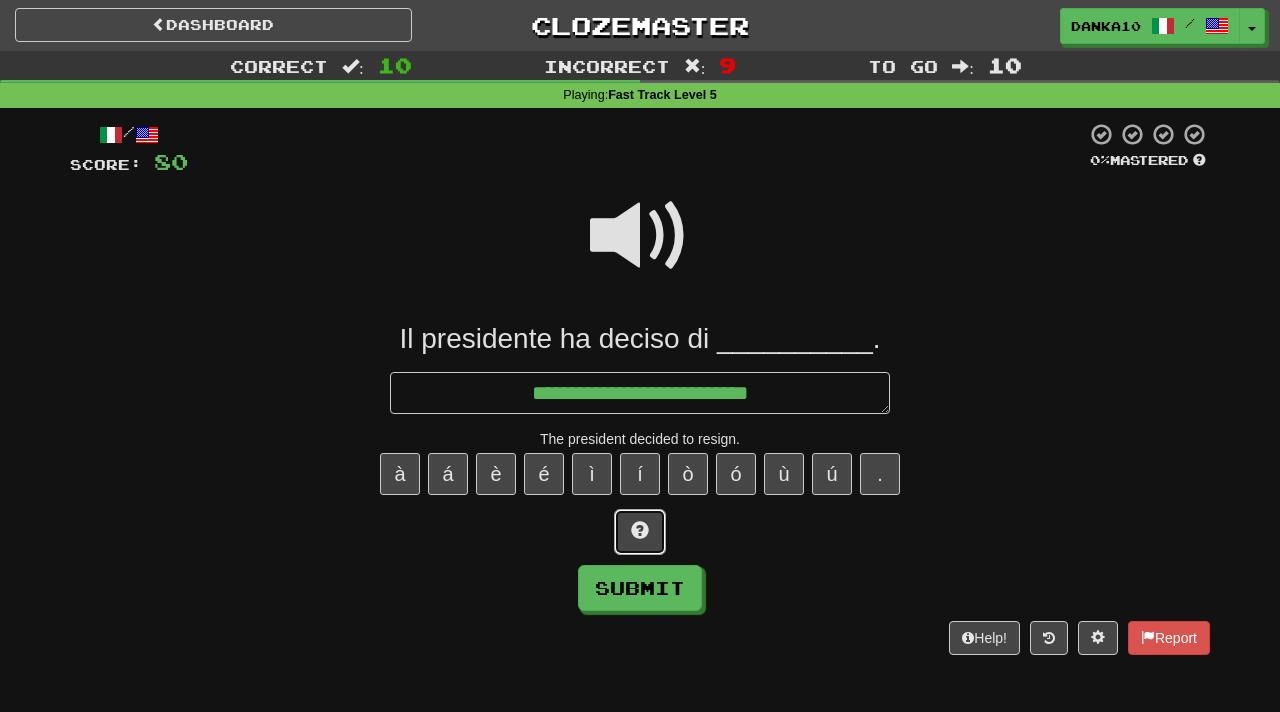 click at bounding box center [640, 530] 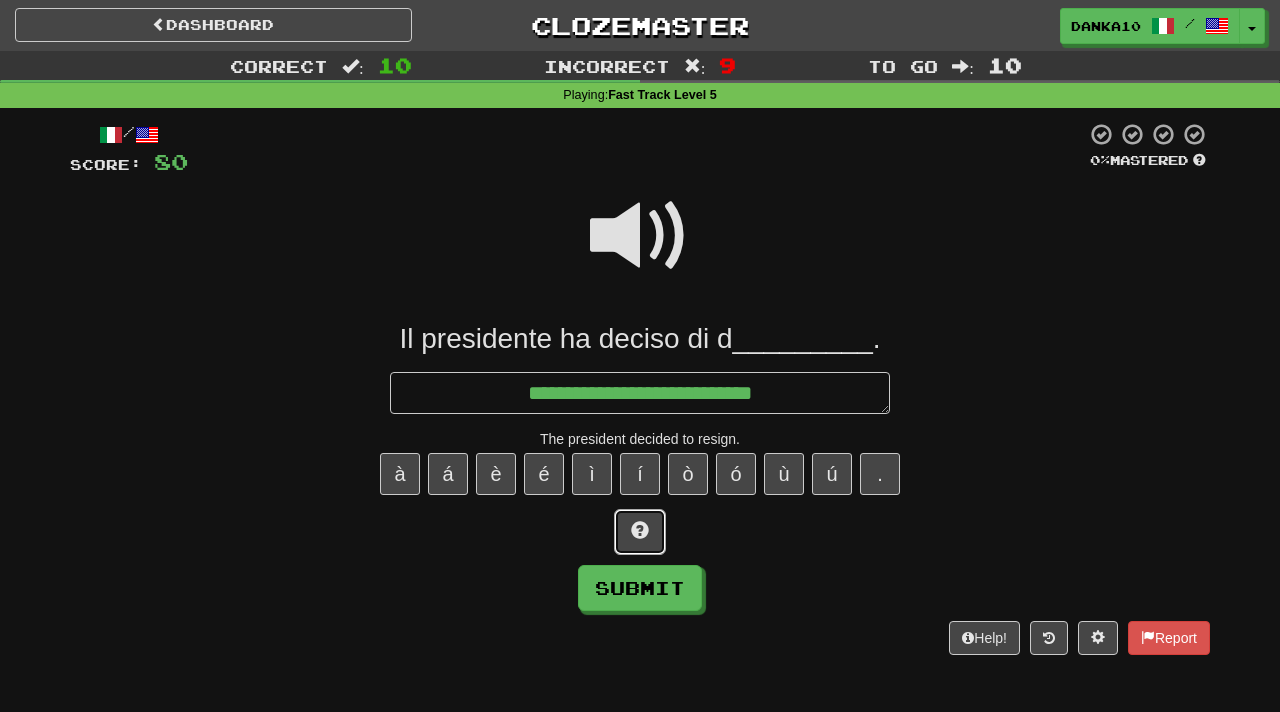 click at bounding box center (640, 530) 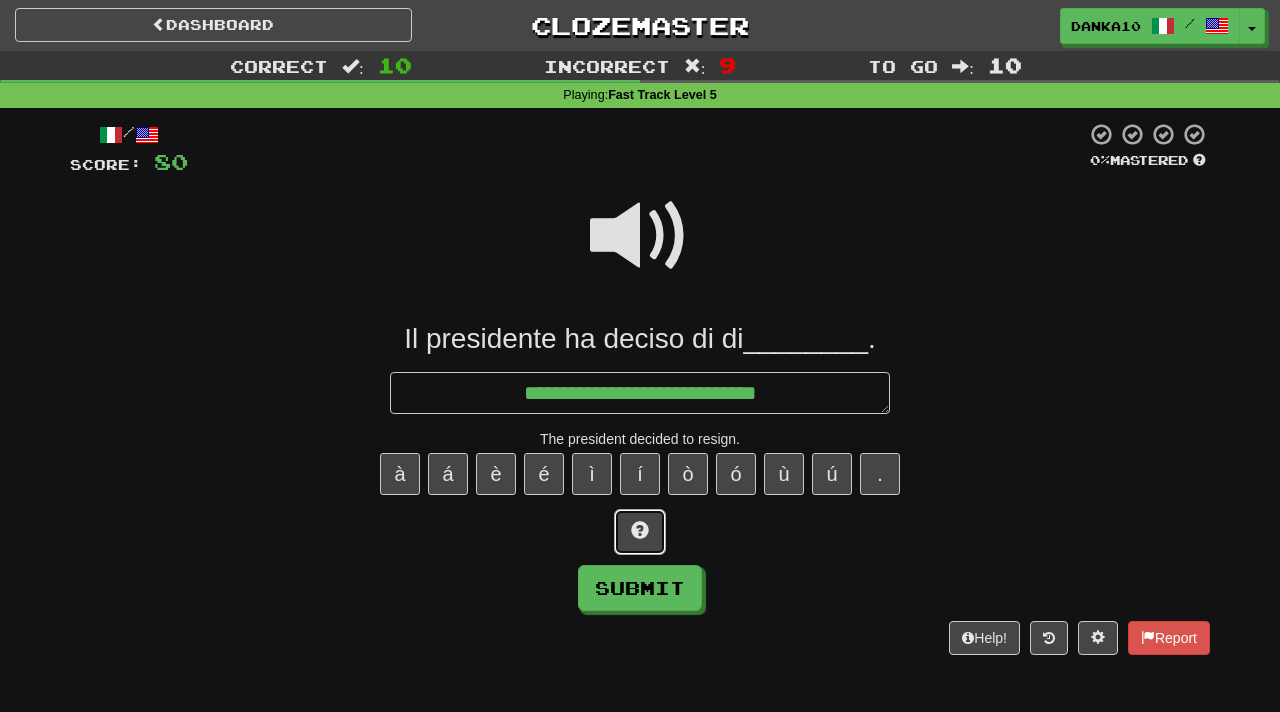 click at bounding box center (640, 530) 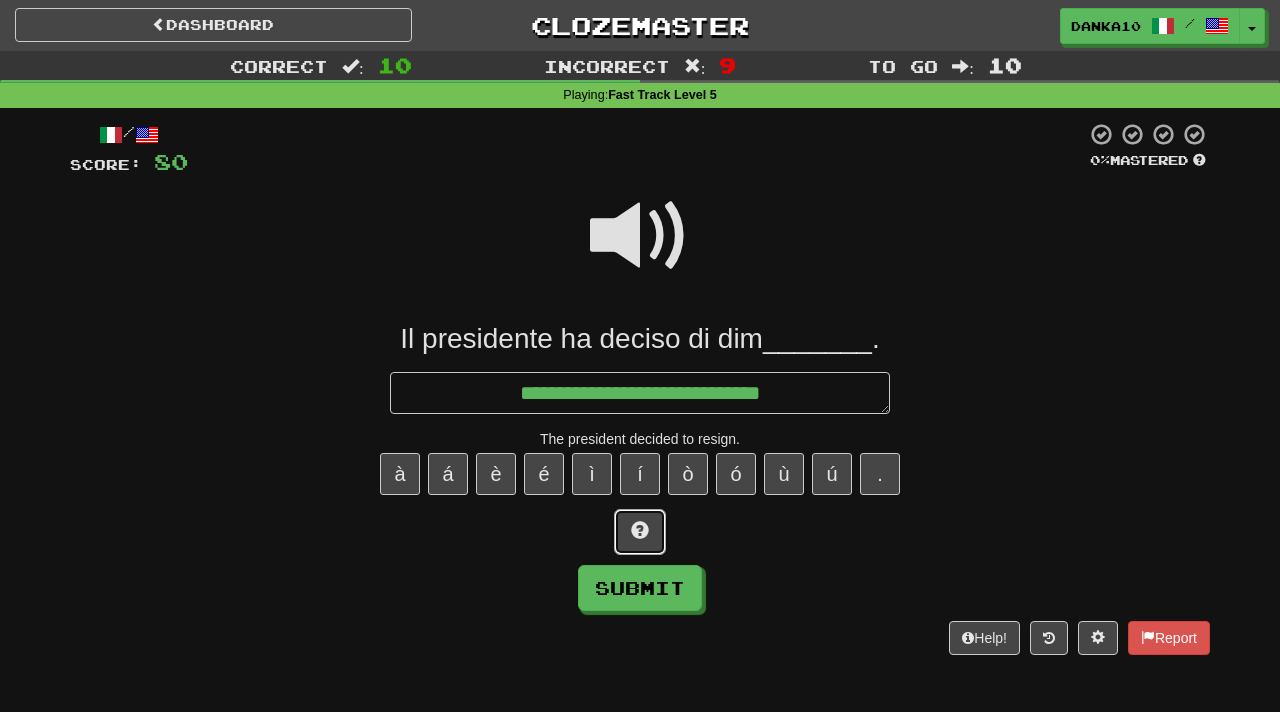 click at bounding box center (640, 530) 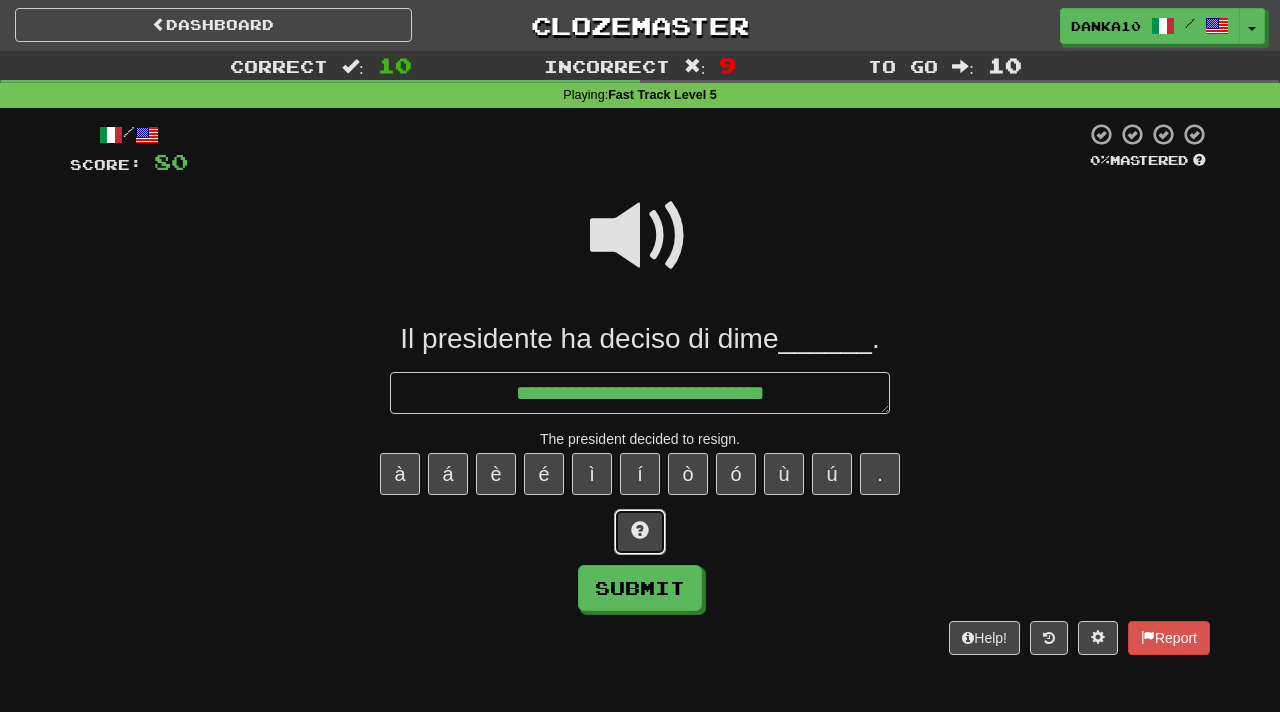 click at bounding box center [640, 530] 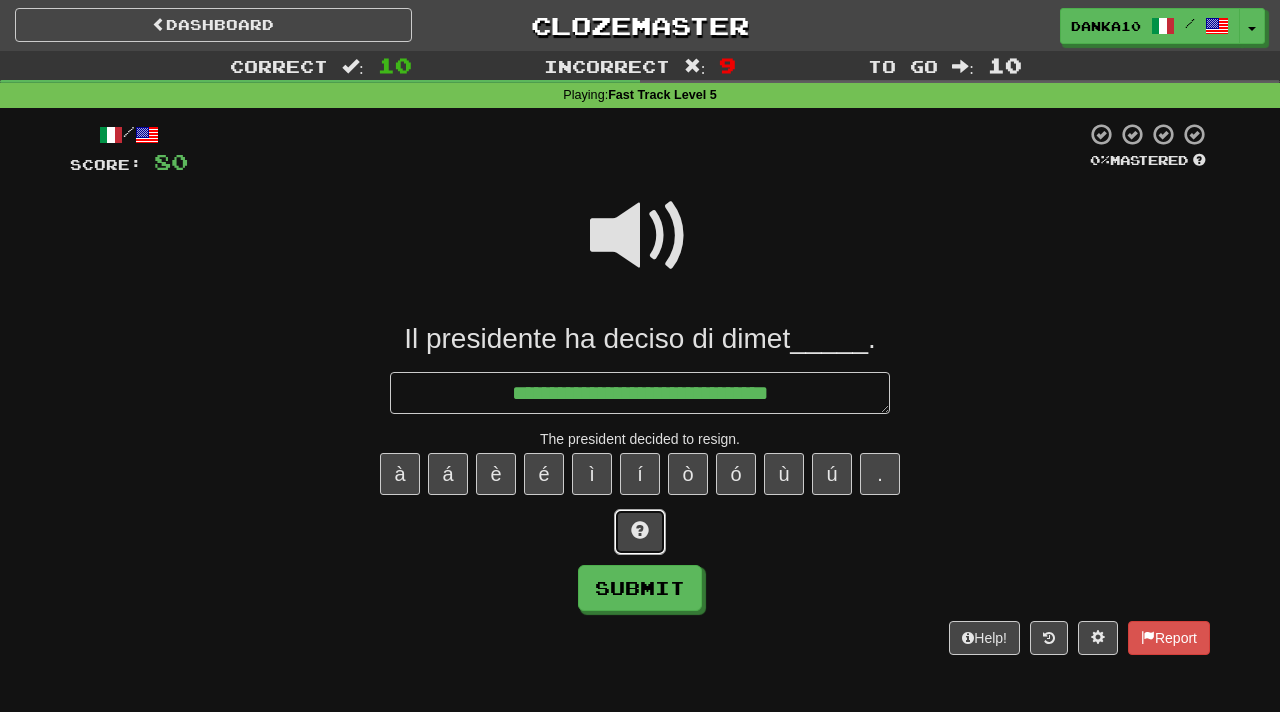 click at bounding box center (640, 530) 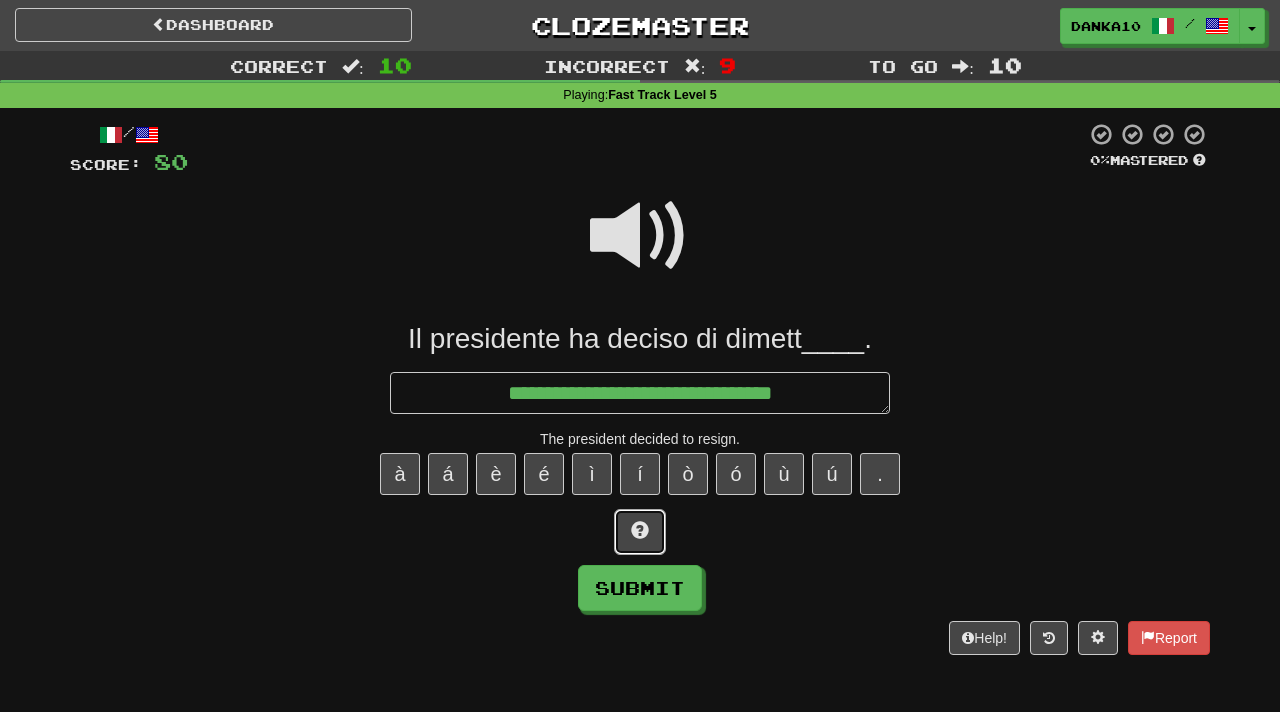click at bounding box center [640, 530] 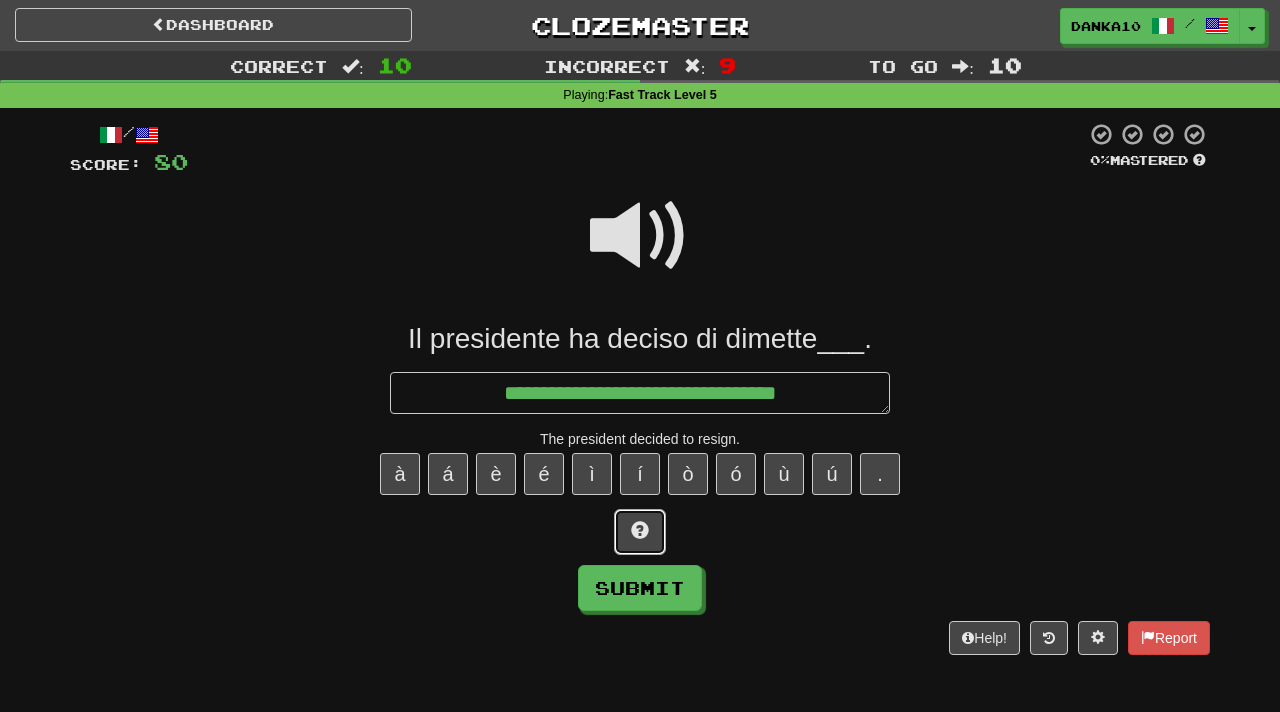 click at bounding box center (640, 530) 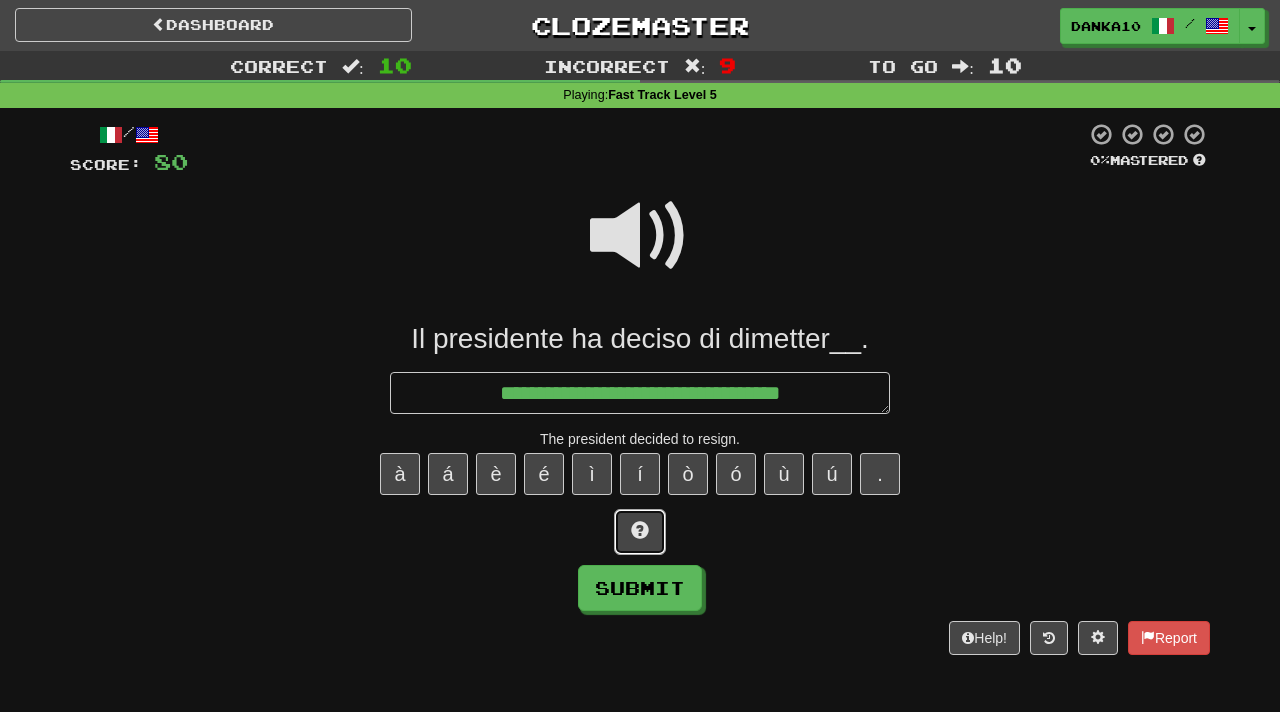 click at bounding box center (640, 530) 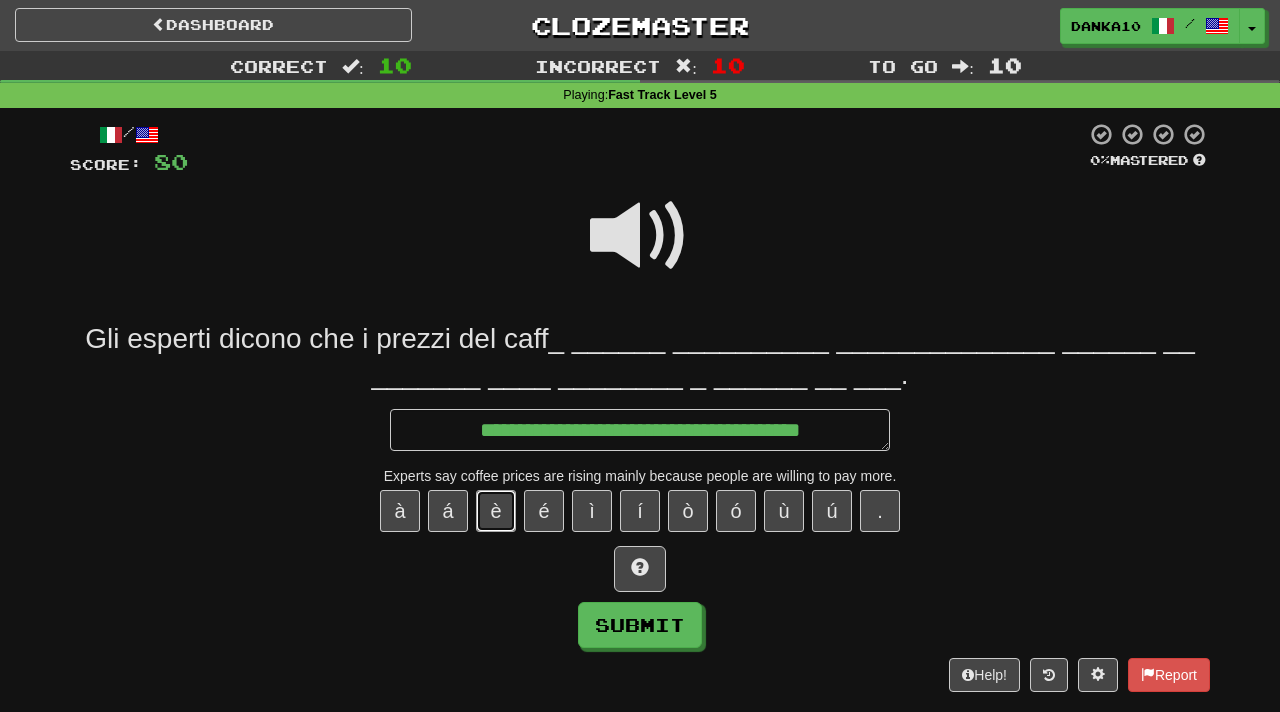 click on "è" at bounding box center (496, 511) 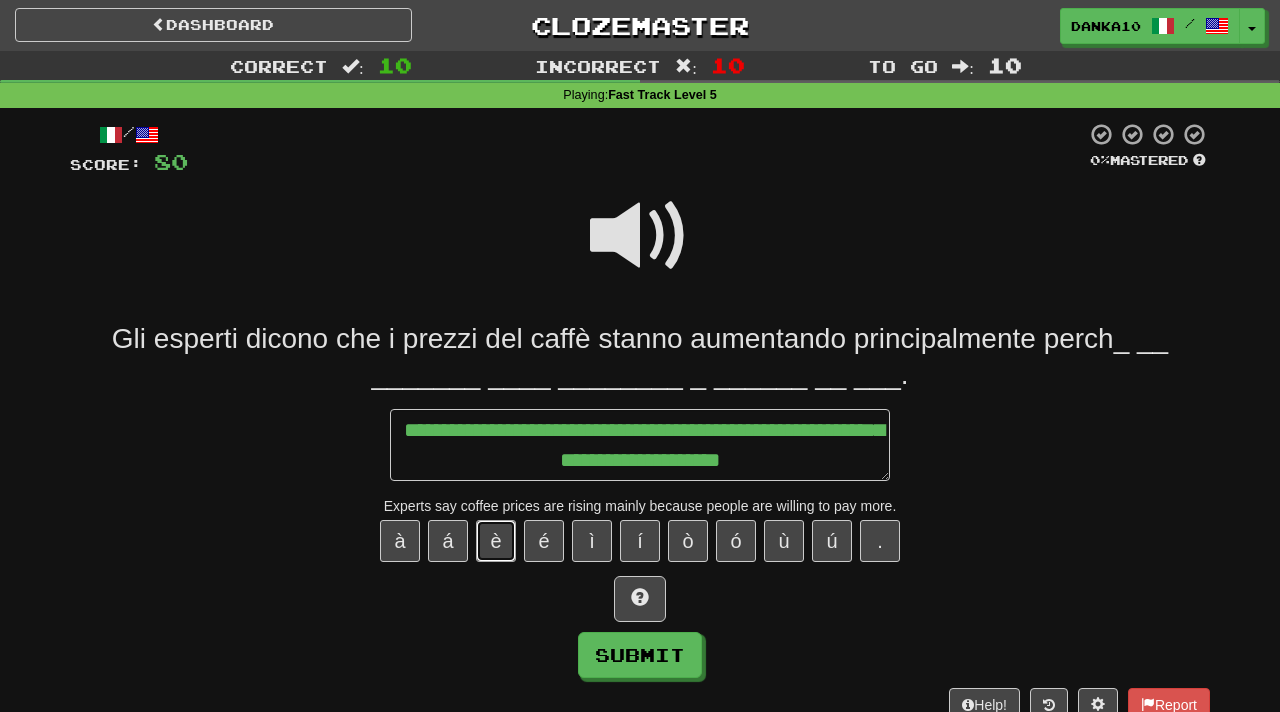 click on "è" at bounding box center (496, 541) 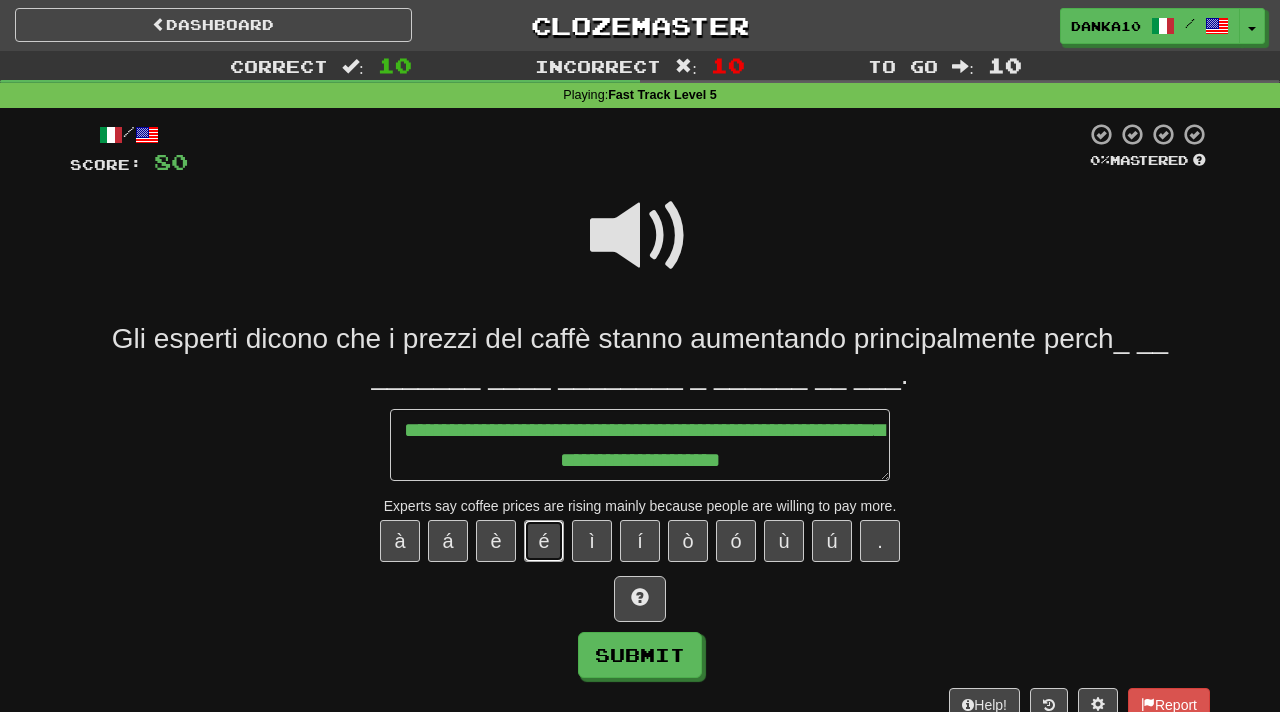 click on "é" at bounding box center (544, 541) 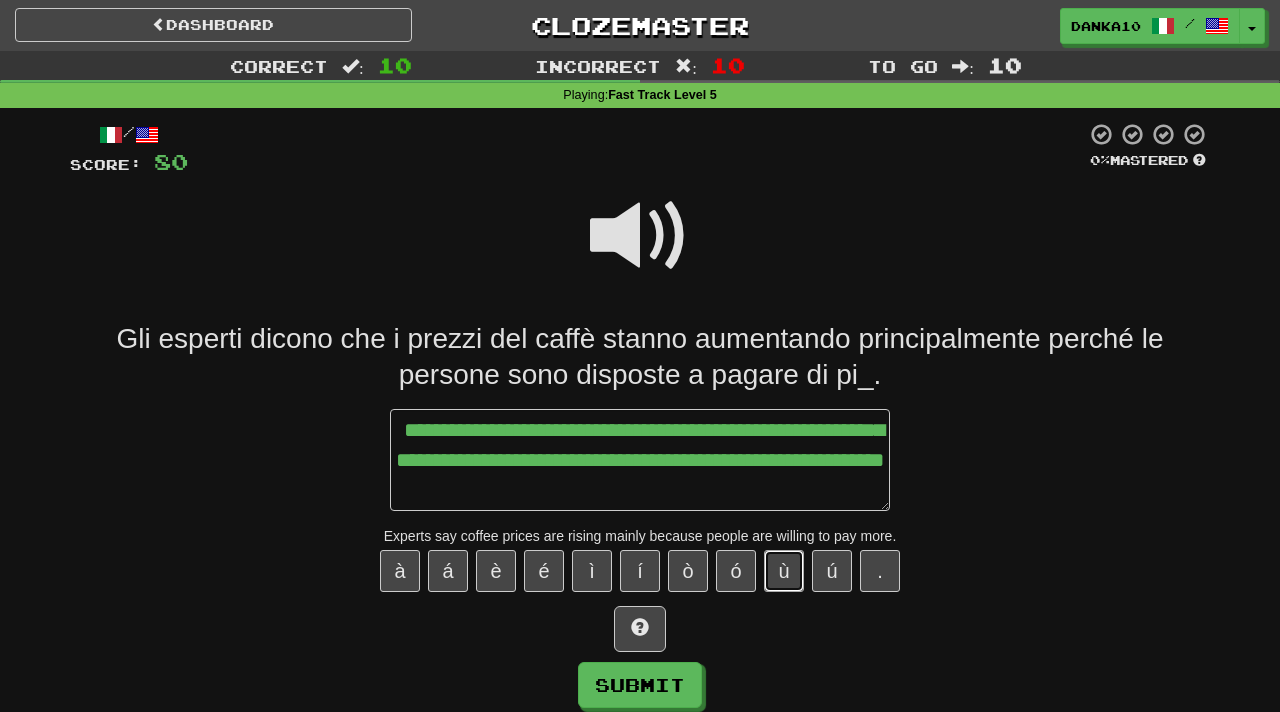 click on "ù" at bounding box center (784, 571) 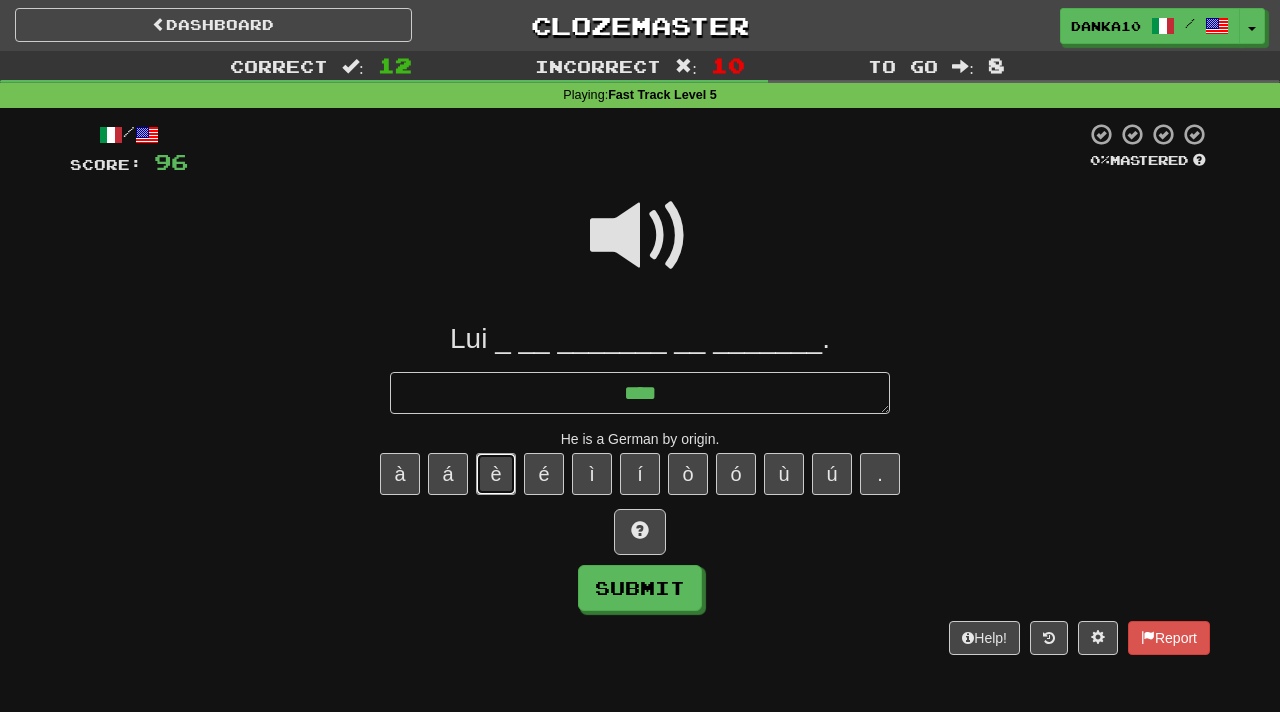click on "è" at bounding box center (496, 474) 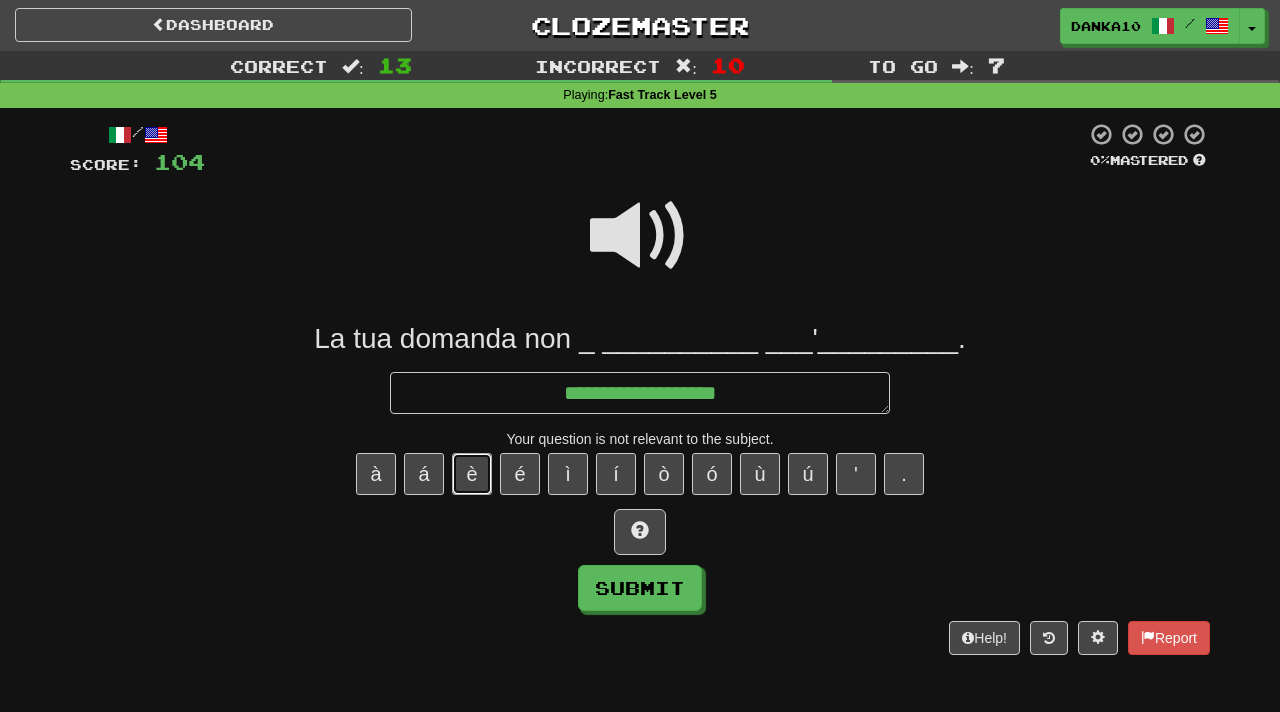 click on "è" at bounding box center (472, 474) 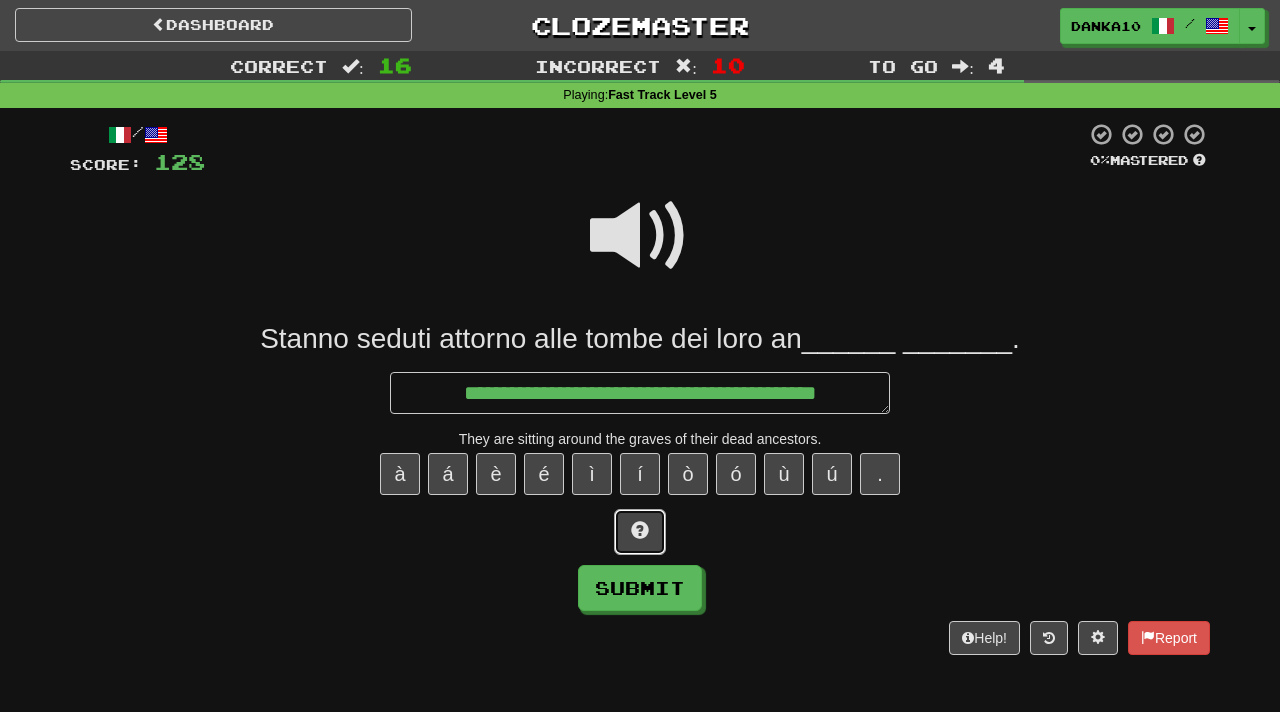 click at bounding box center (640, 530) 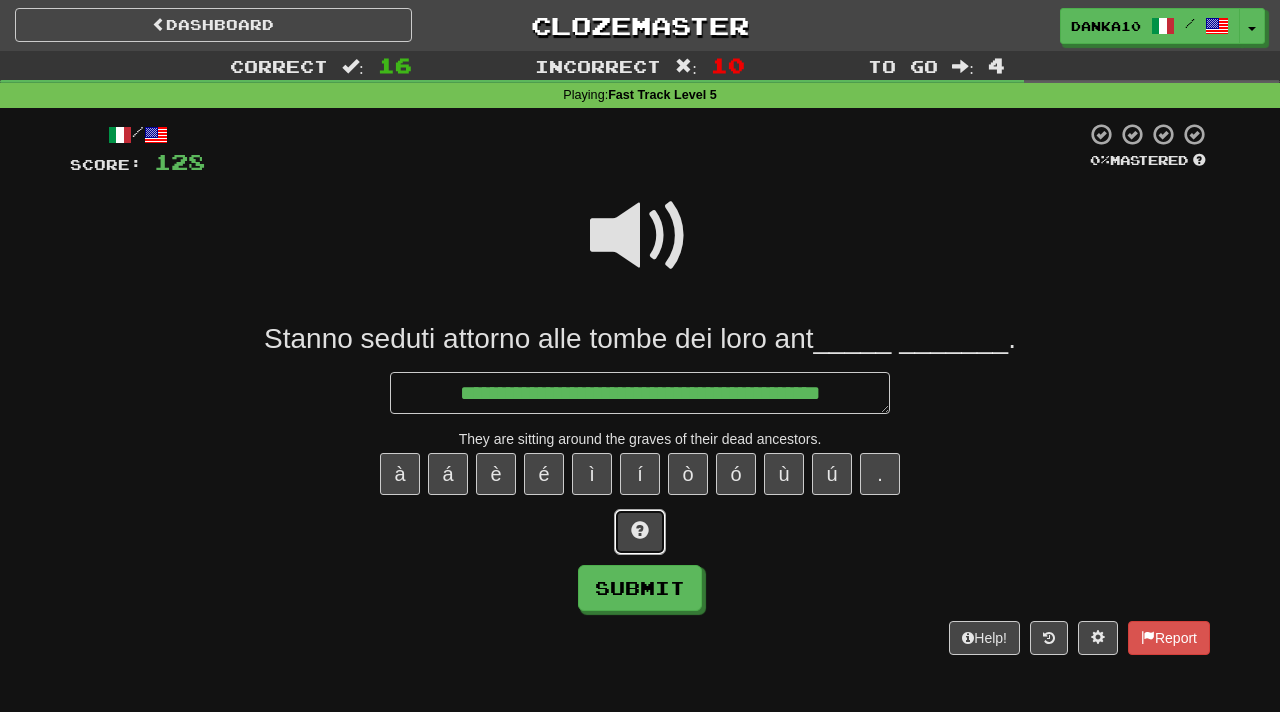 click at bounding box center [640, 530] 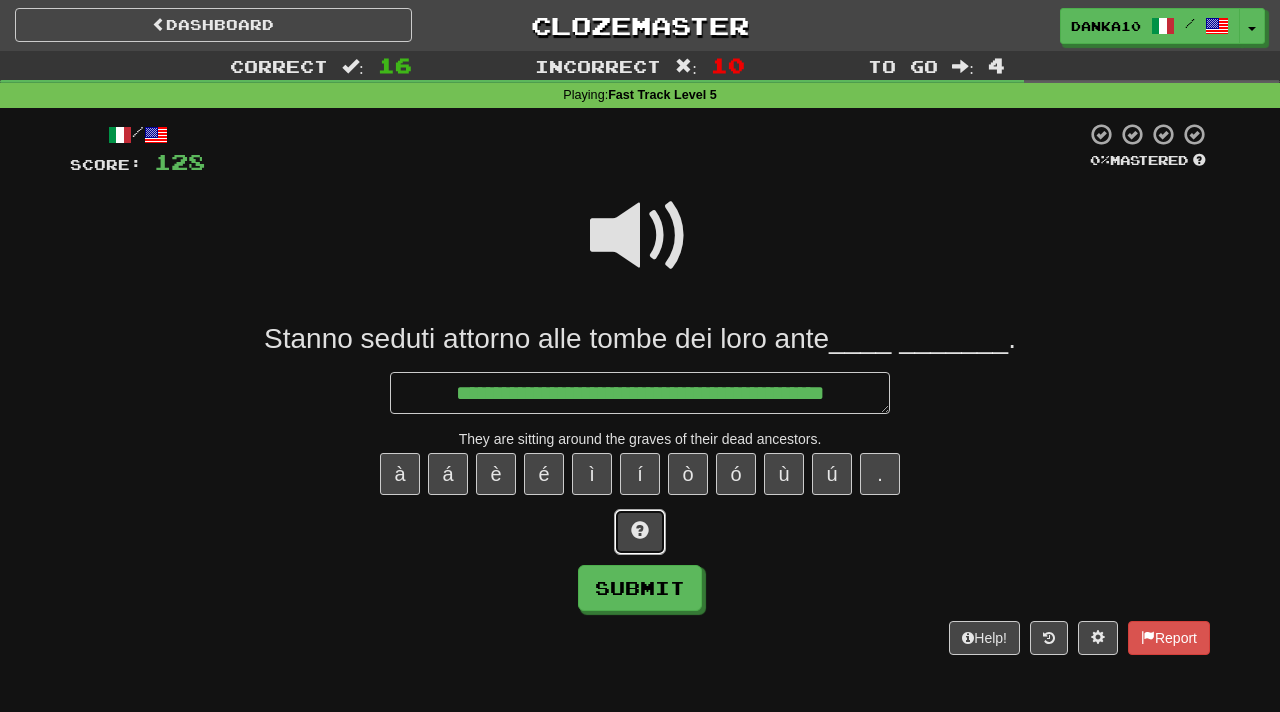 click at bounding box center (640, 530) 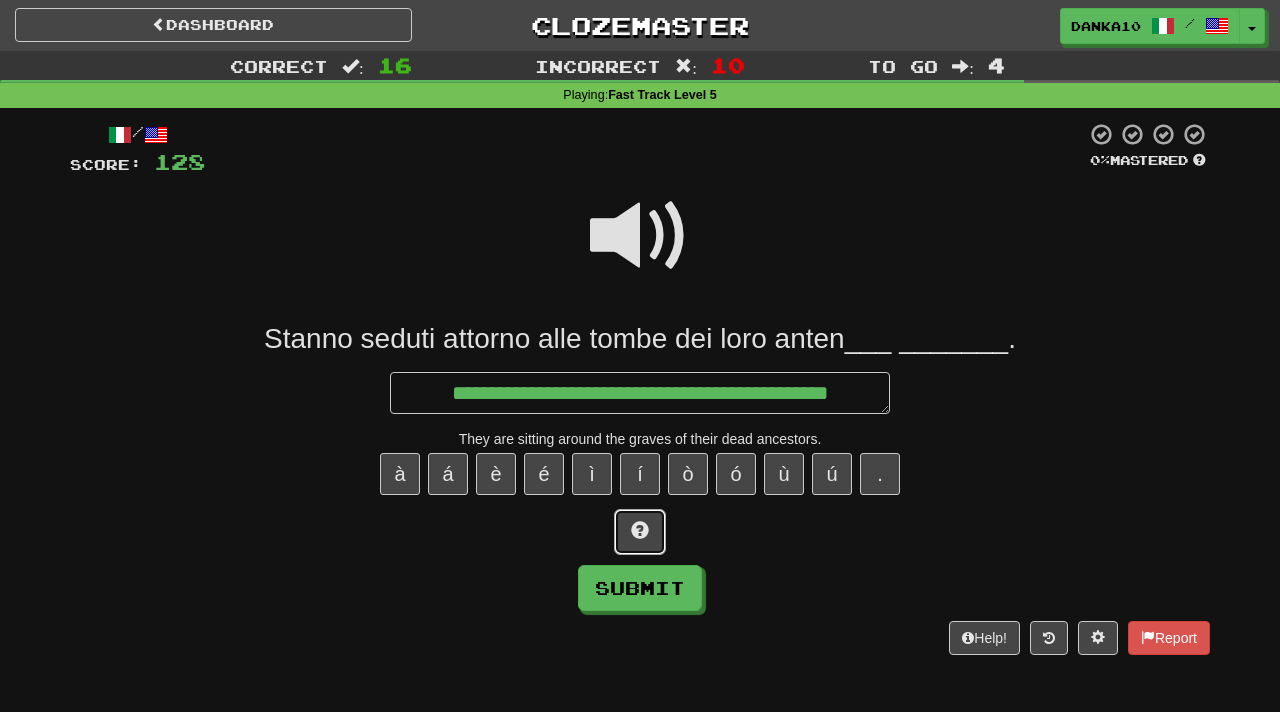 click at bounding box center [640, 530] 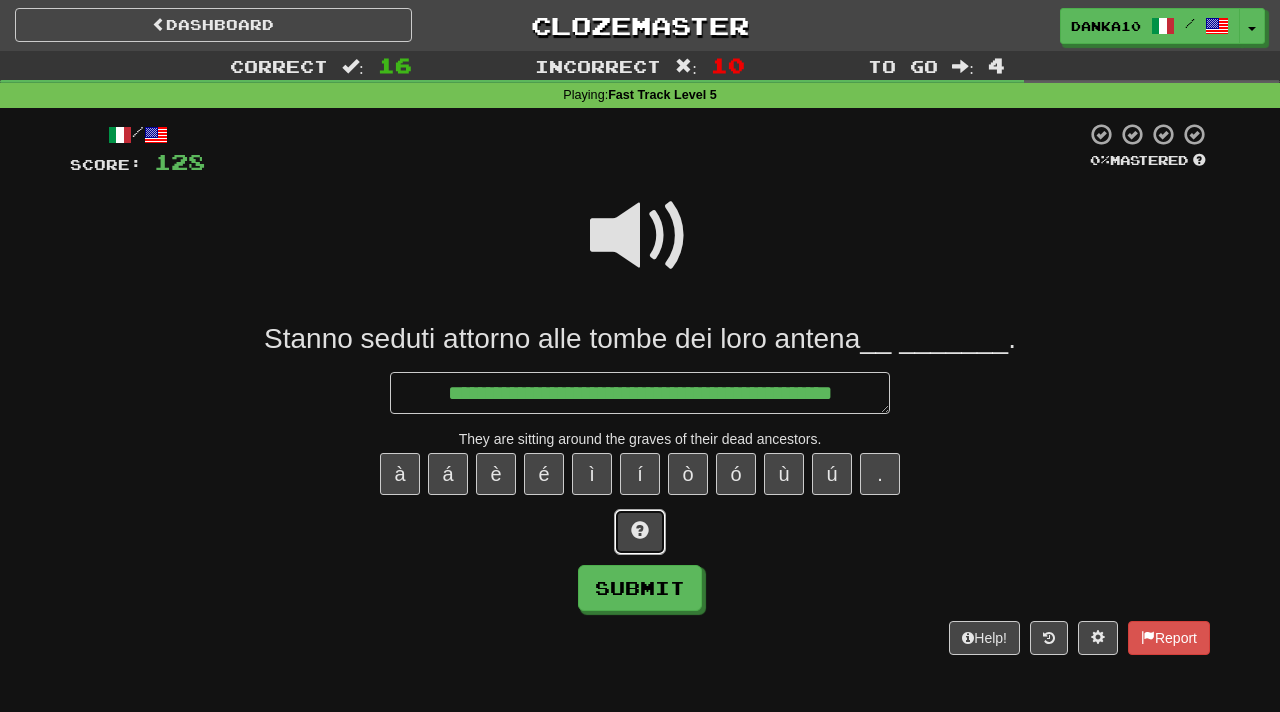 click at bounding box center (640, 530) 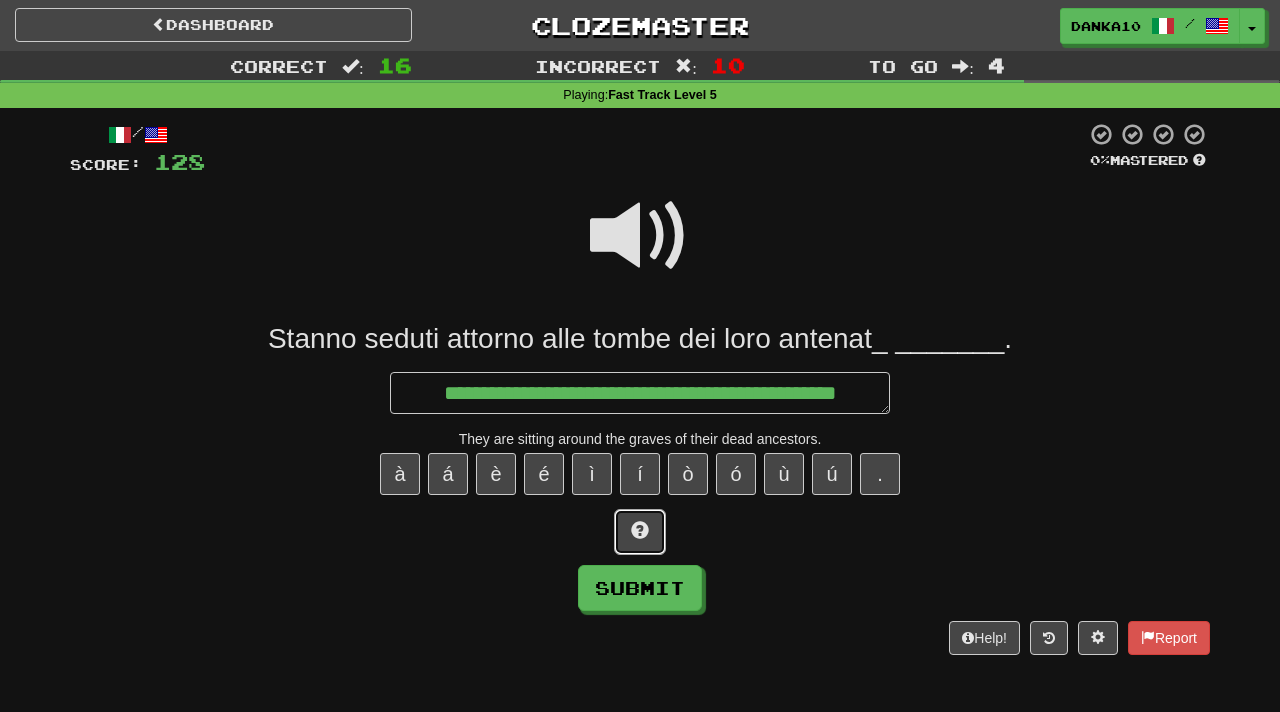 click at bounding box center [640, 530] 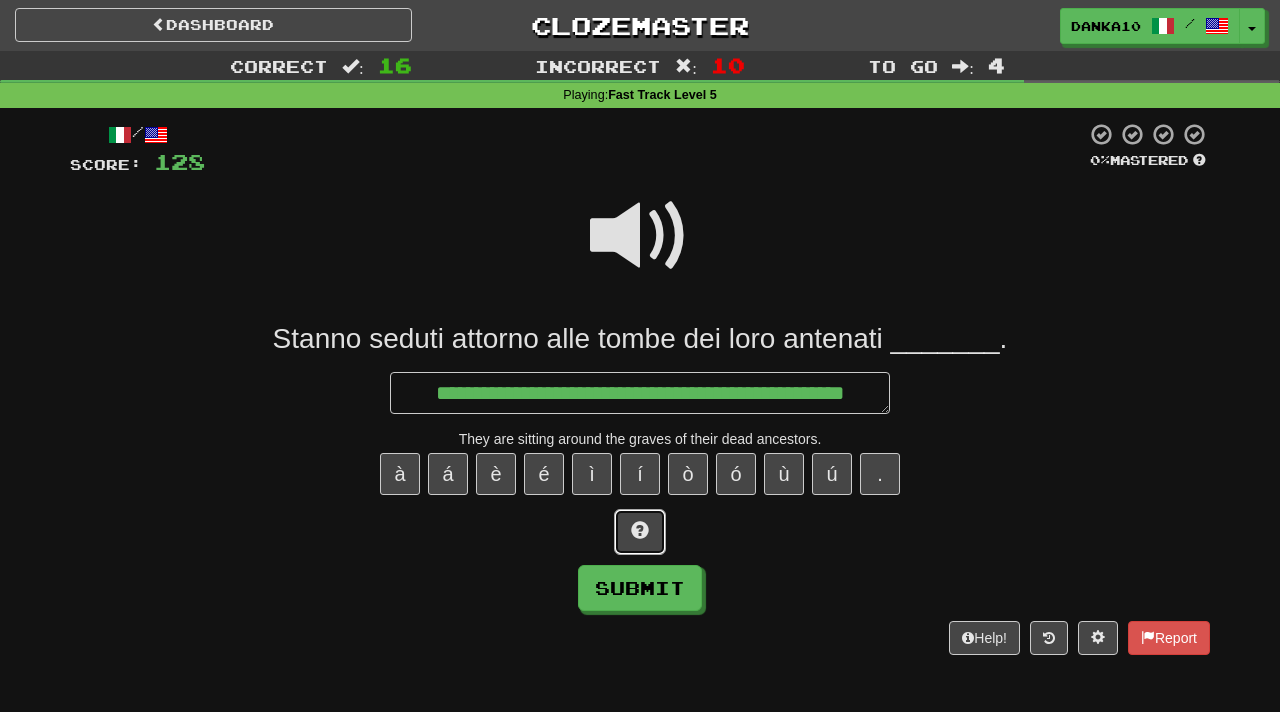 click at bounding box center (640, 530) 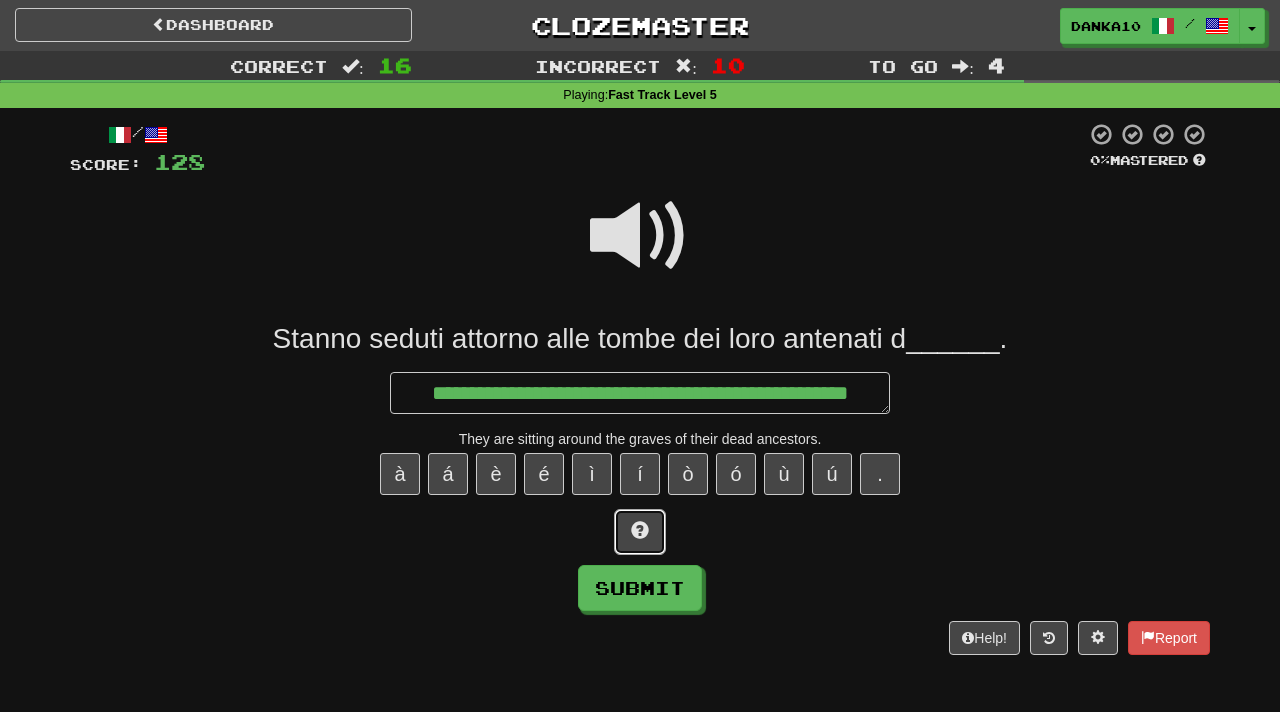 click at bounding box center [640, 530] 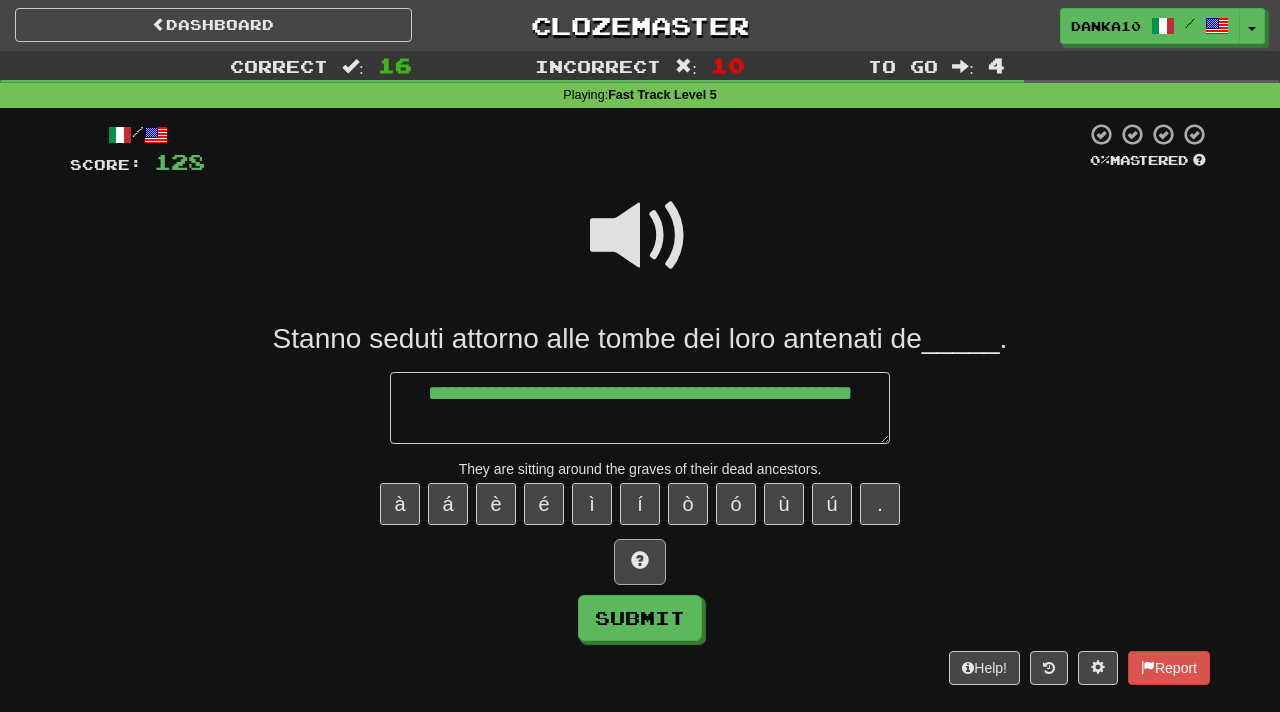click on "**********" at bounding box center [640, 481] 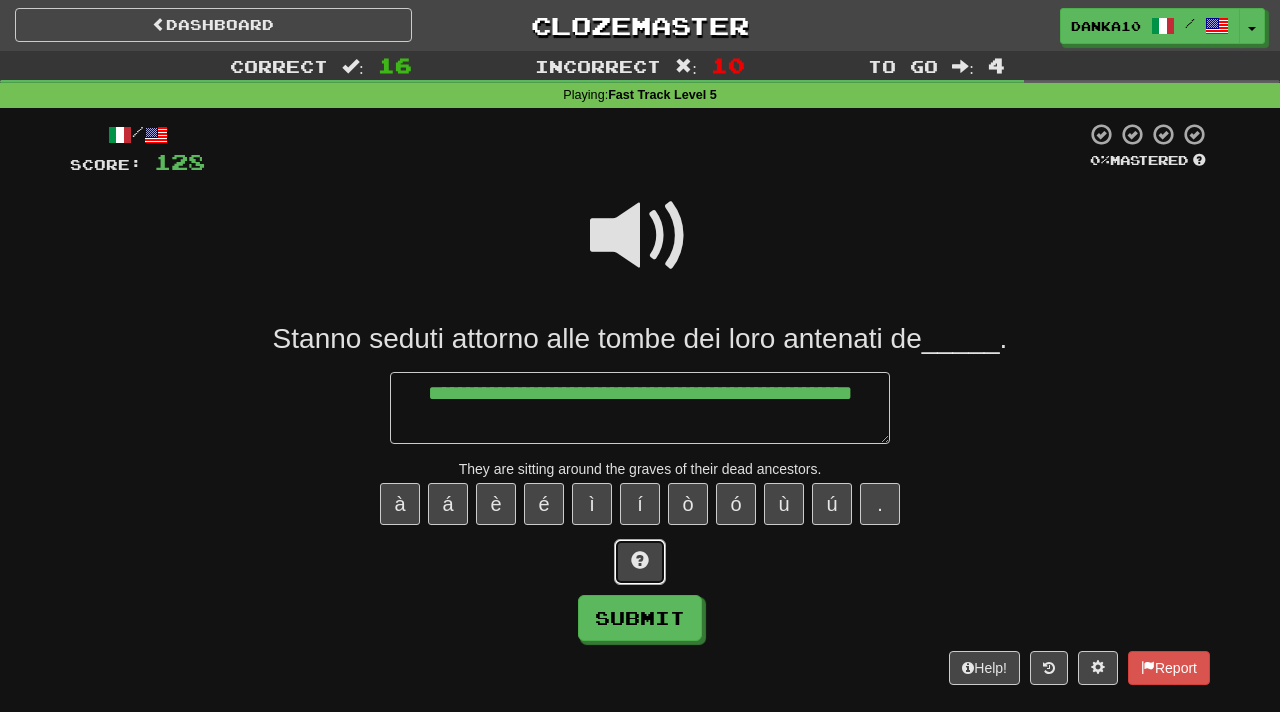 click at bounding box center [640, 560] 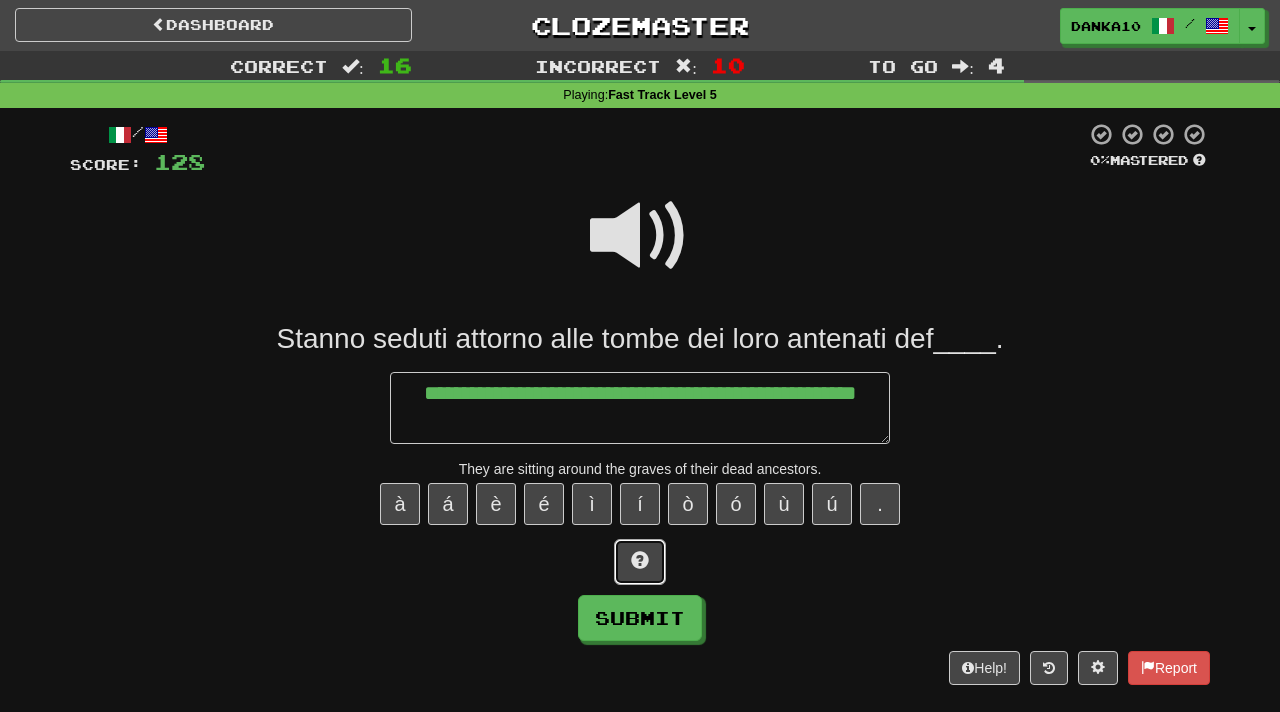 click at bounding box center [640, 560] 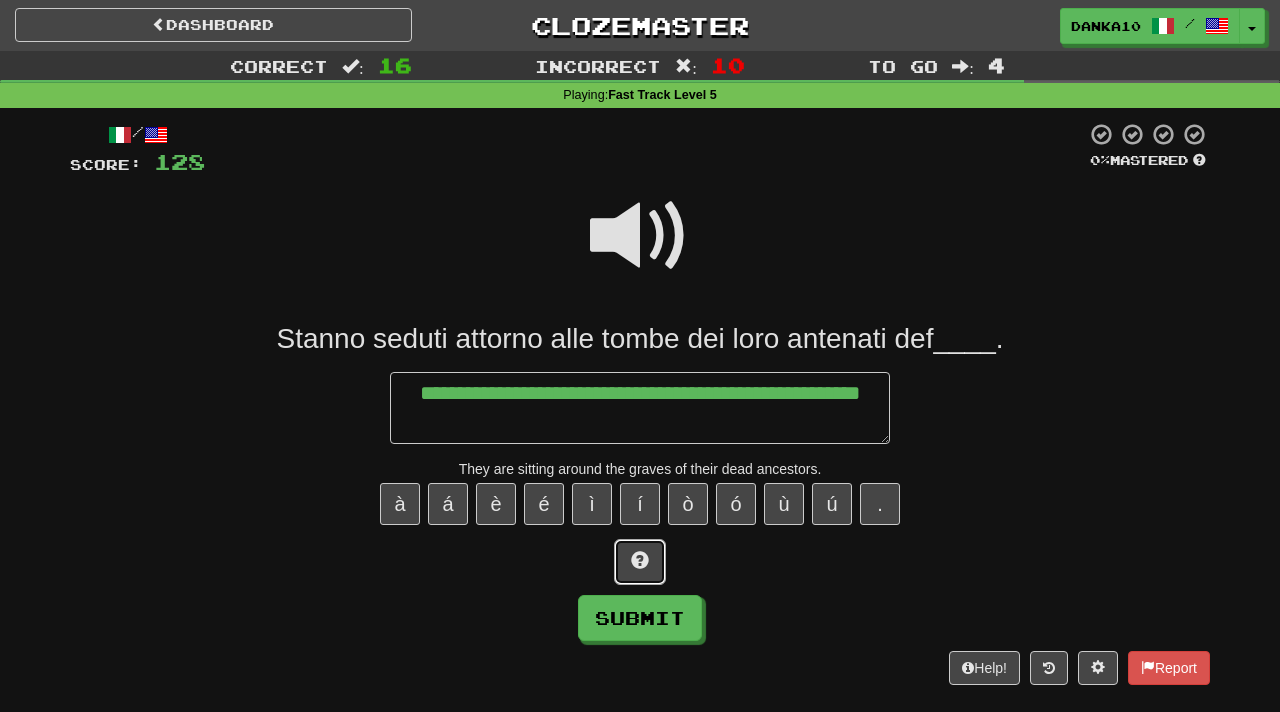 click at bounding box center (640, 560) 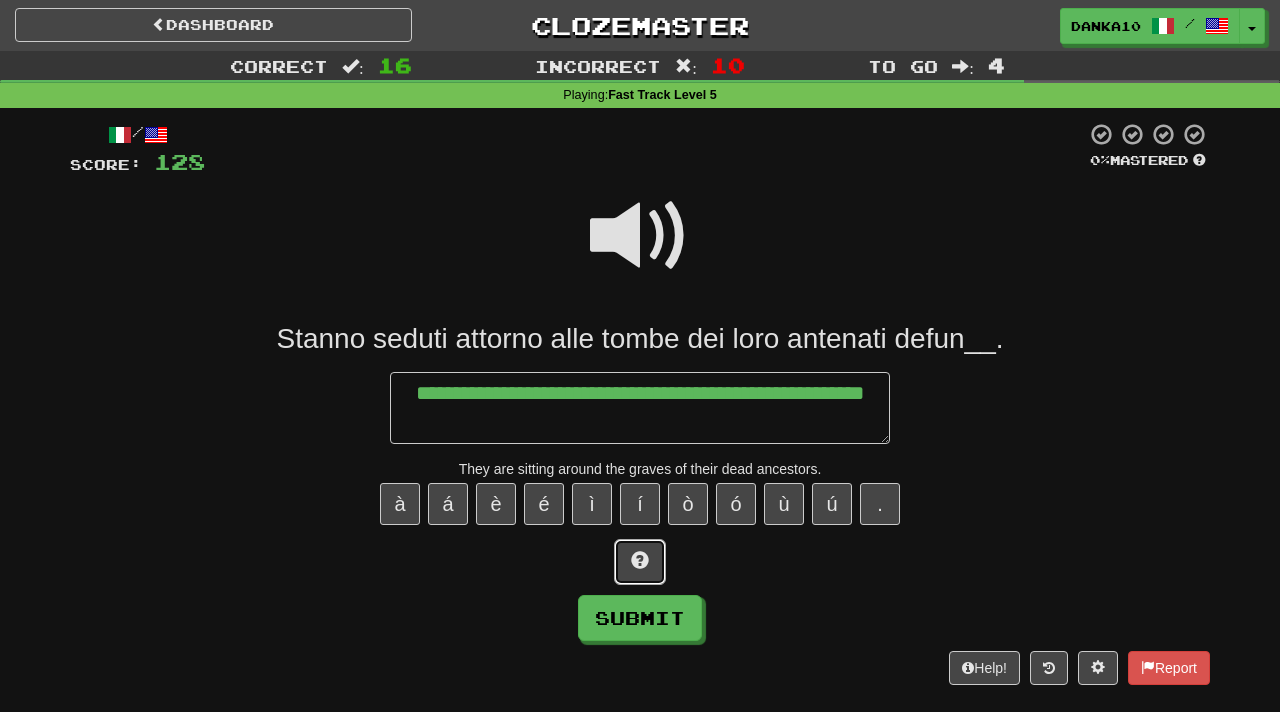 click at bounding box center [640, 560] 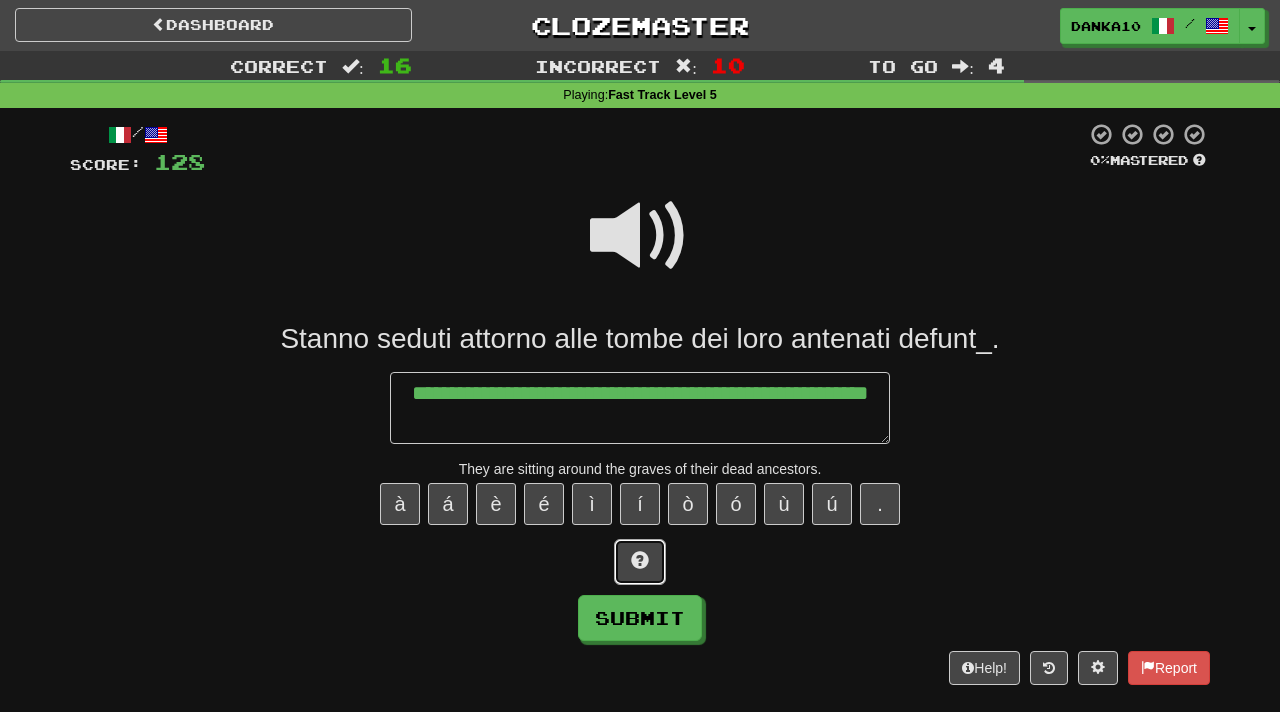 click at bounding box center [640, 560] 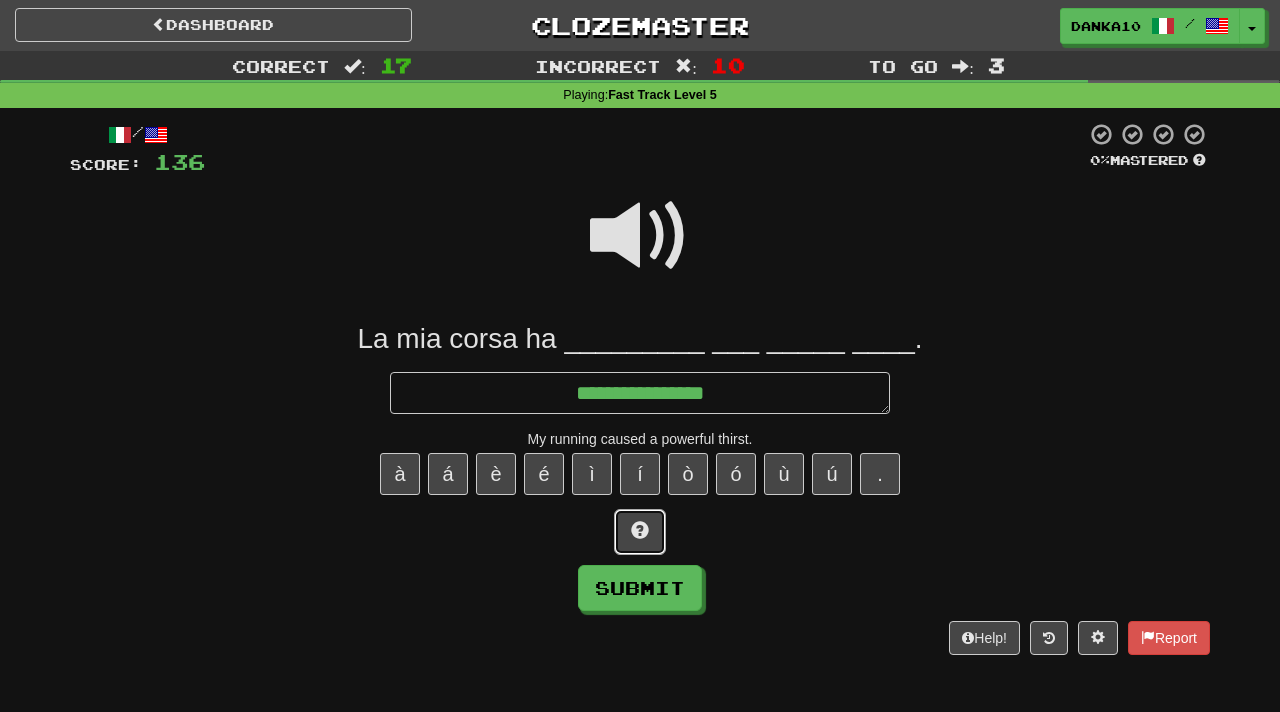 click at bounding box center [640, 530] 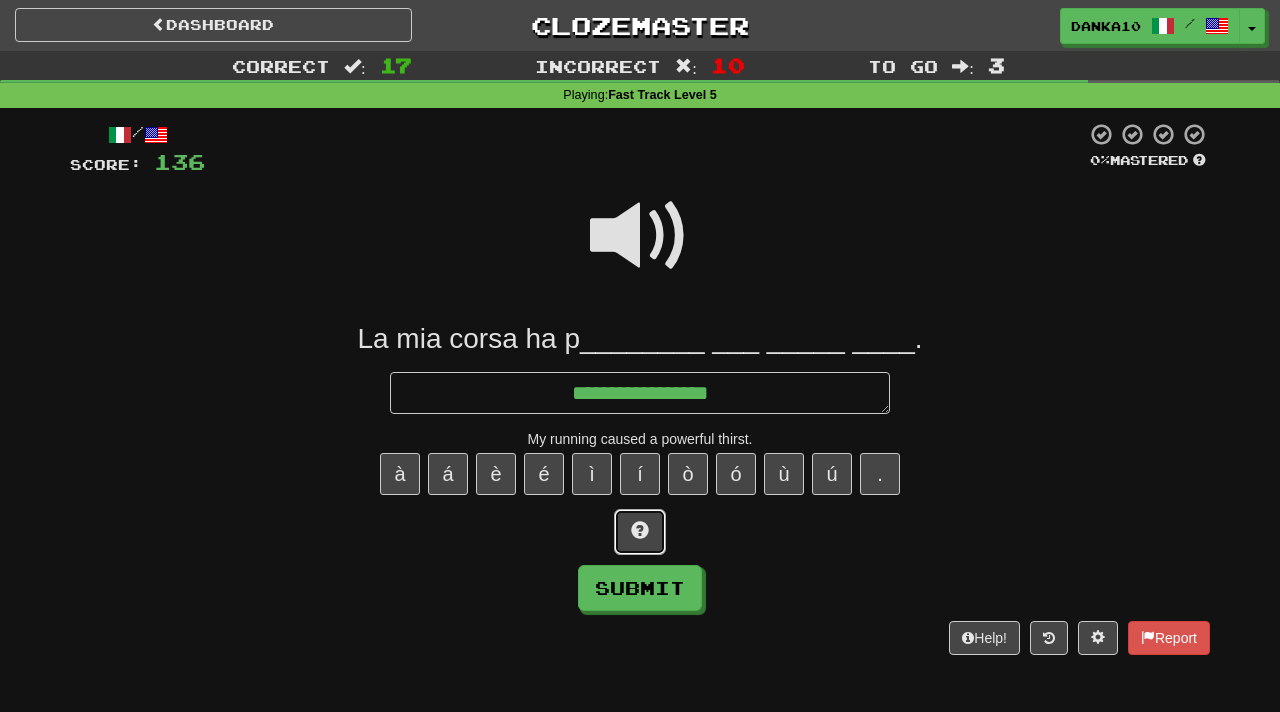 click at bounding box center (640, 530) 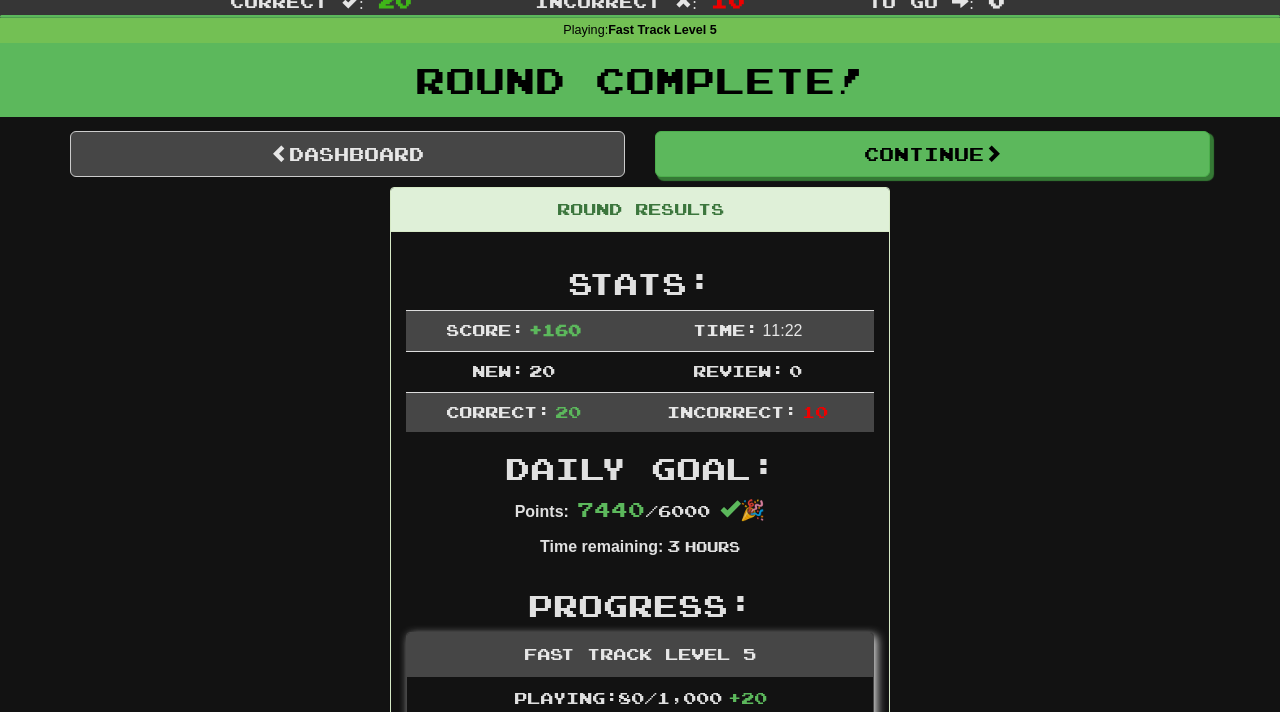 scroll, scrollTop: 0, scrollLeft: 0, axis: both 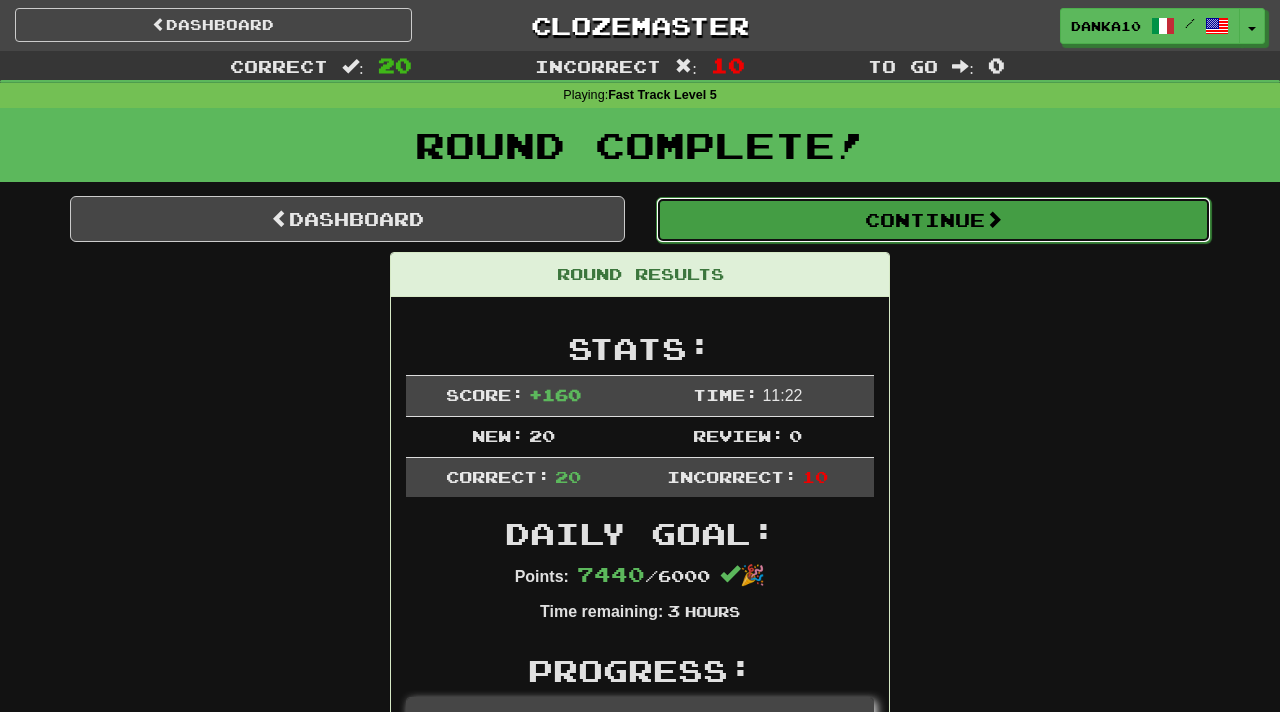 click on "Continue" at bounding box center (933, 220) 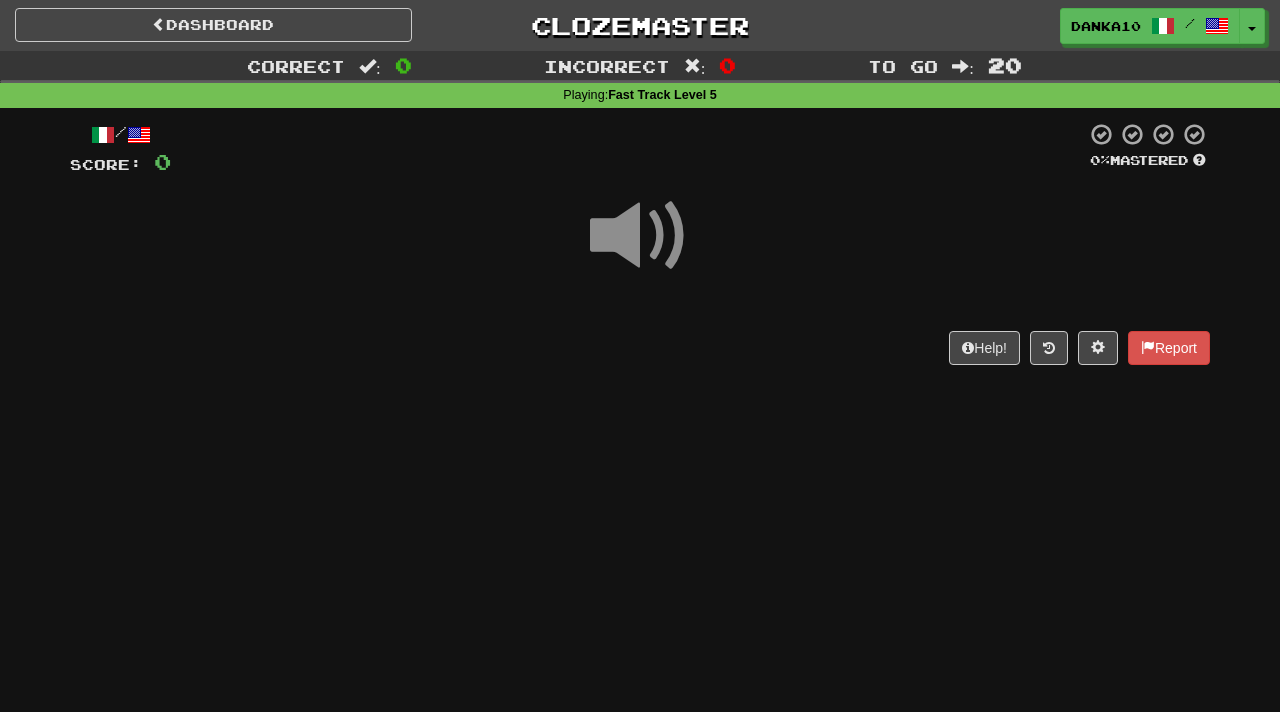 click at bounding box center [640, 236] 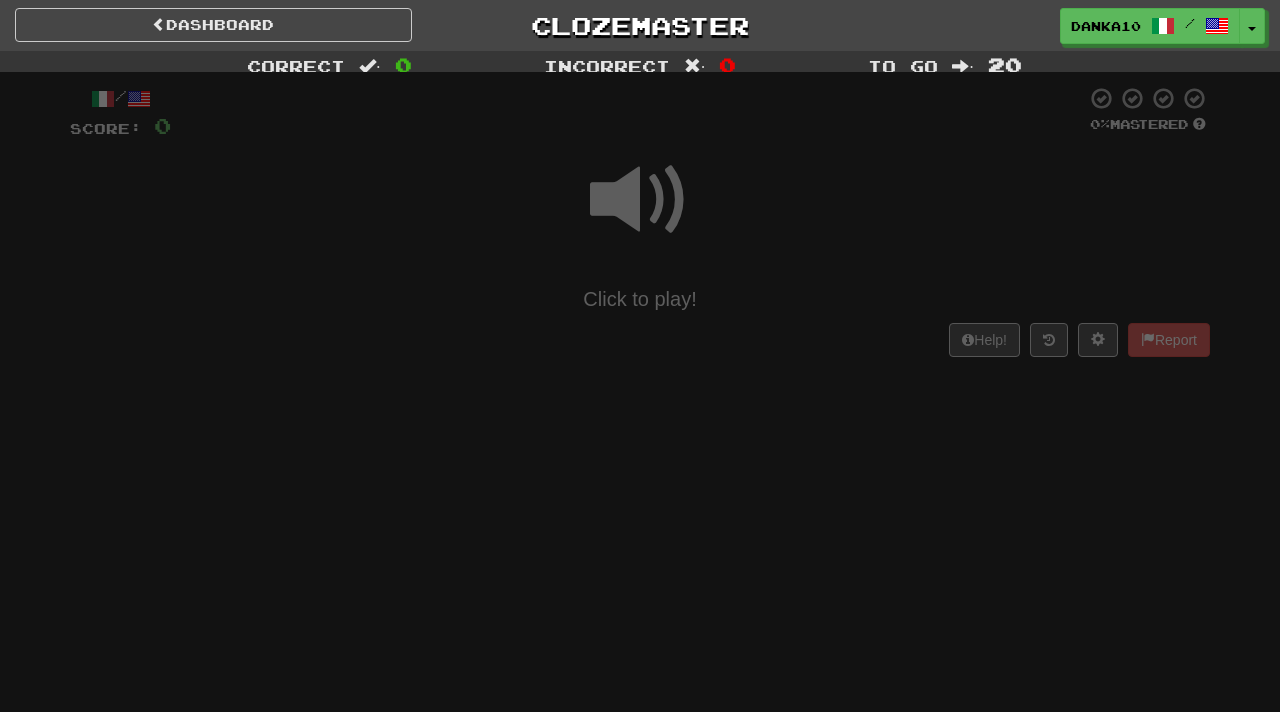 scroll, scrollTop: 0, scrollLeft: 0, axis: both 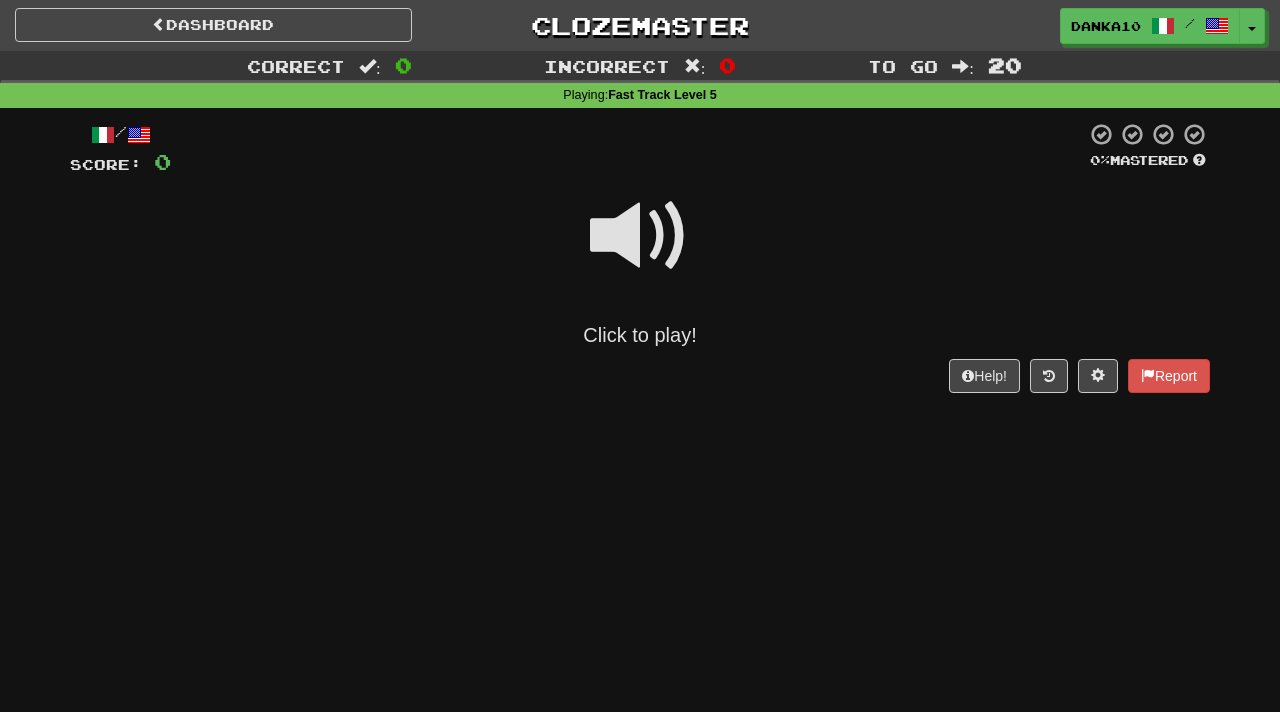 click at bounding box center [640, 236] 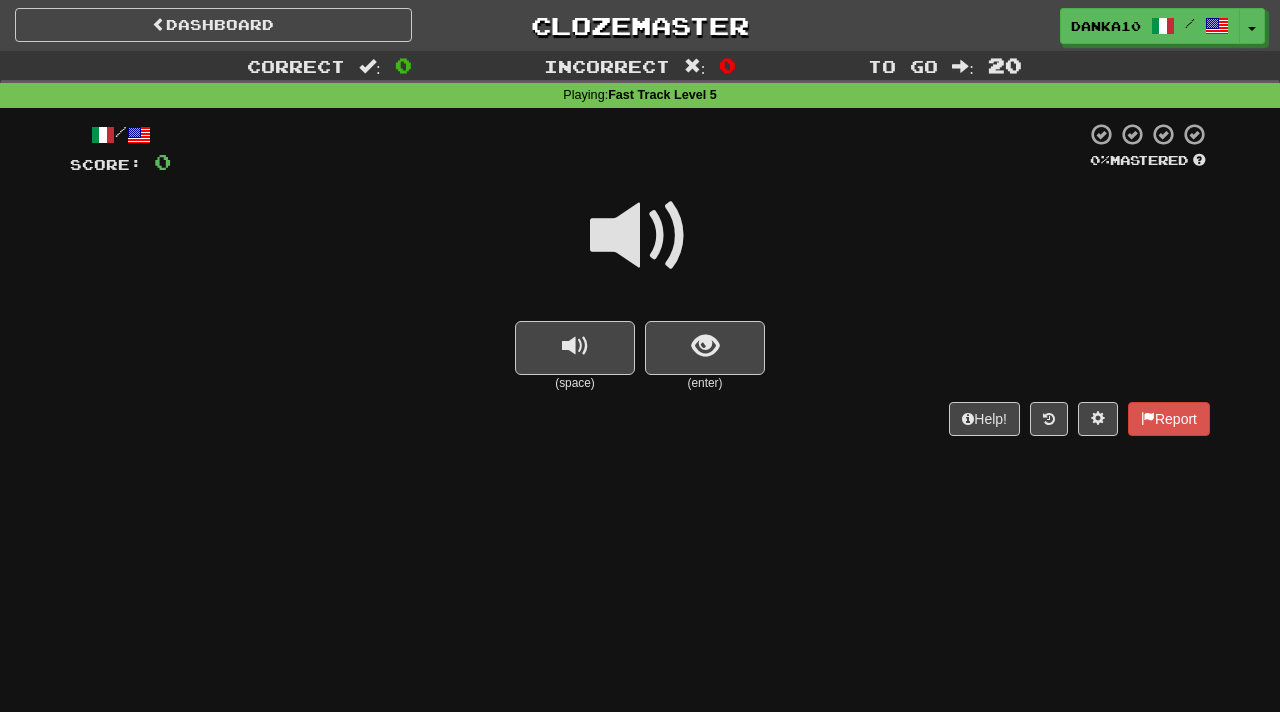 click at bounding box center [640, 236] 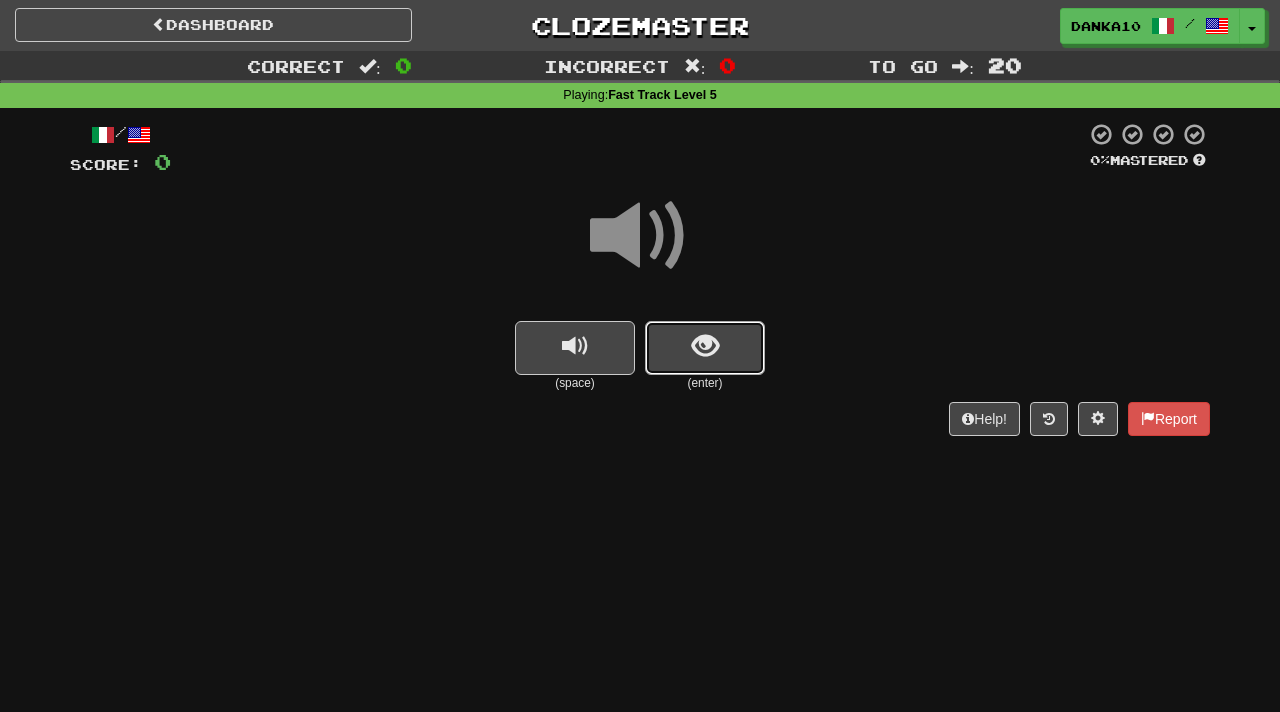 click at bounding box center (705, 346) 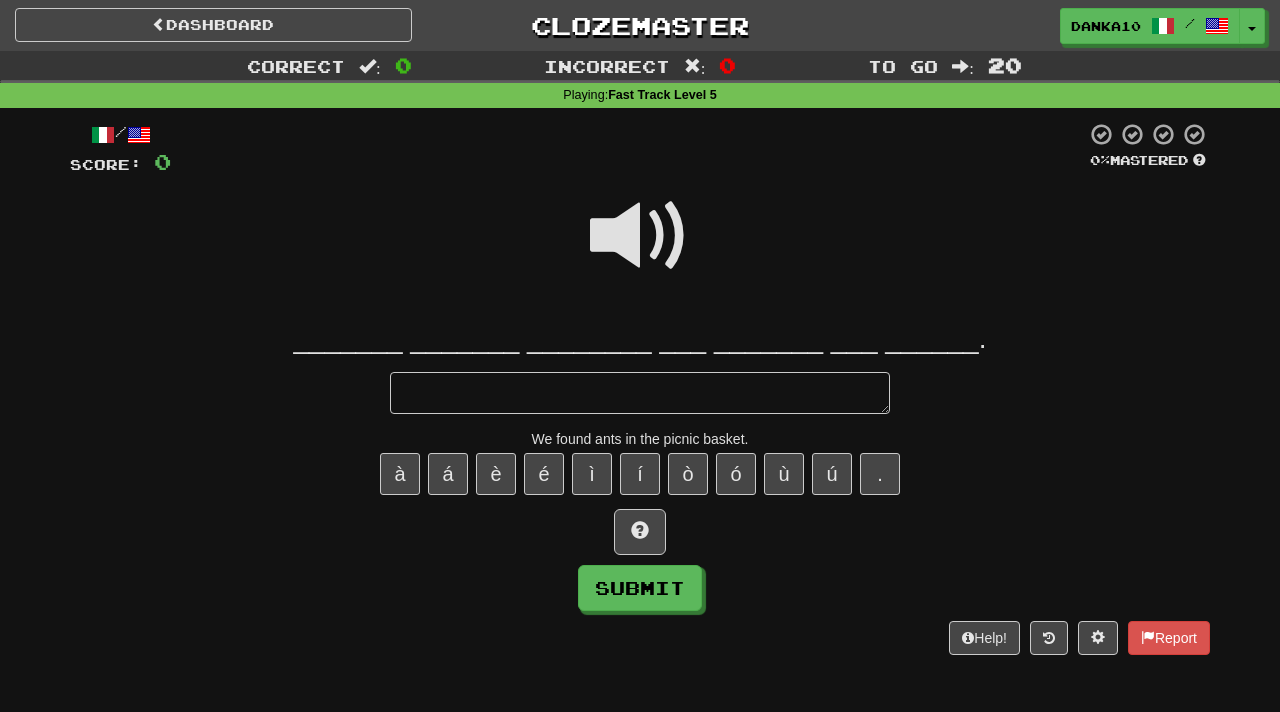 type on "*" 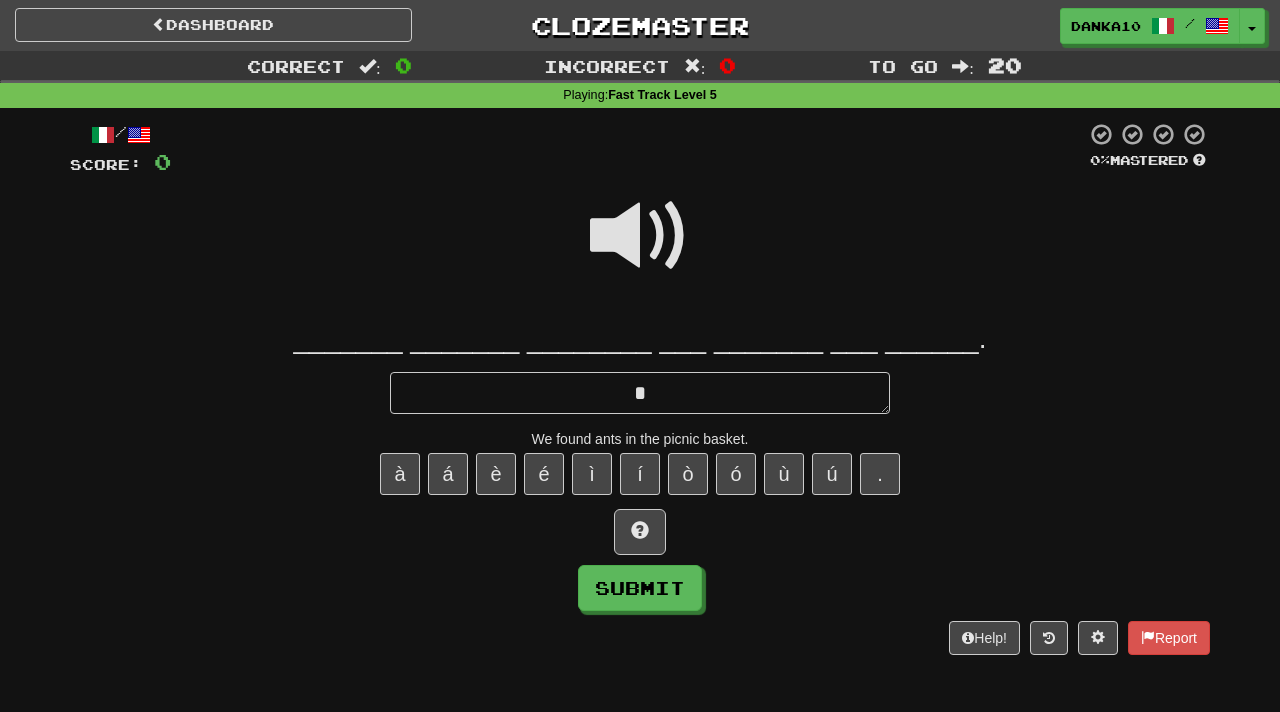 type on "*" 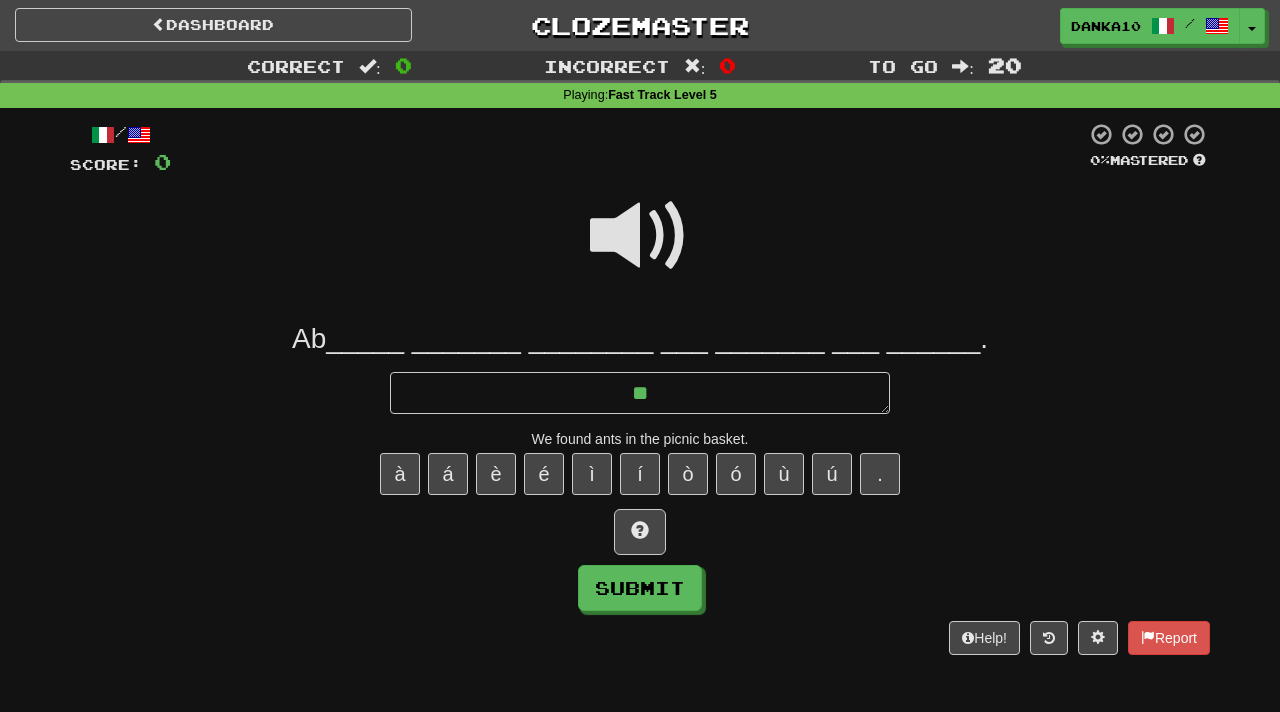 type on "*" 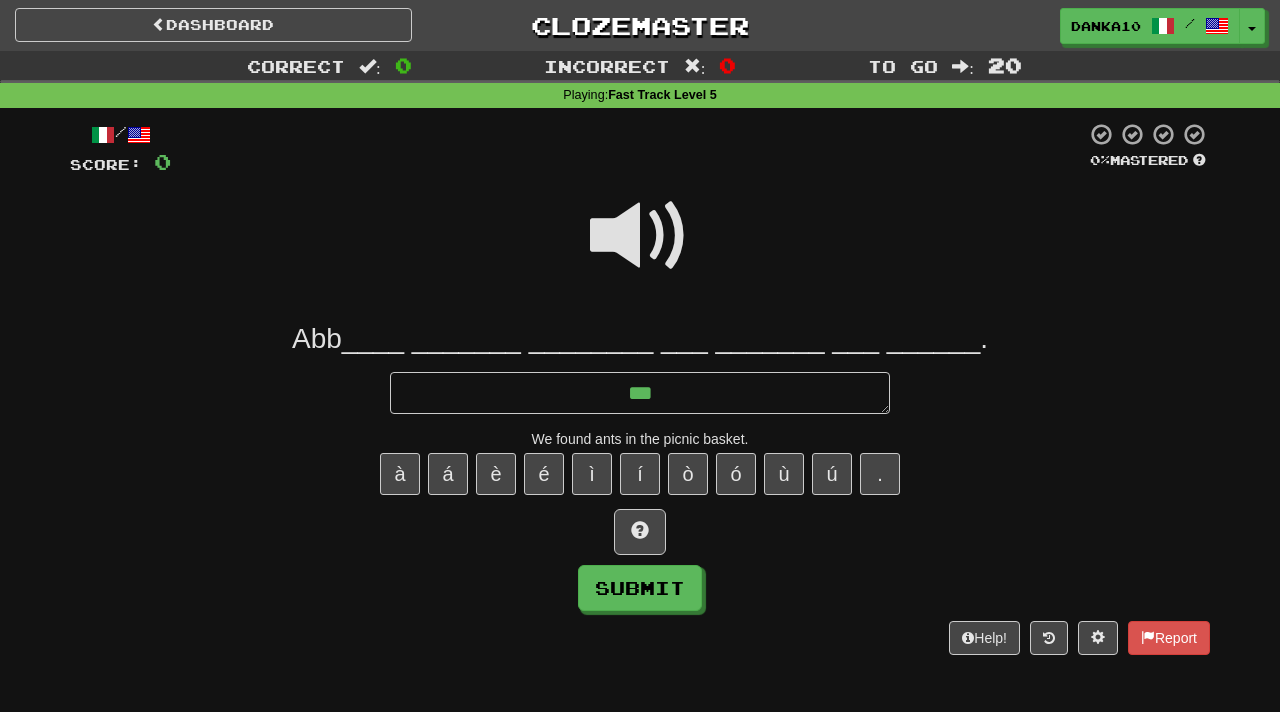 type on "*" 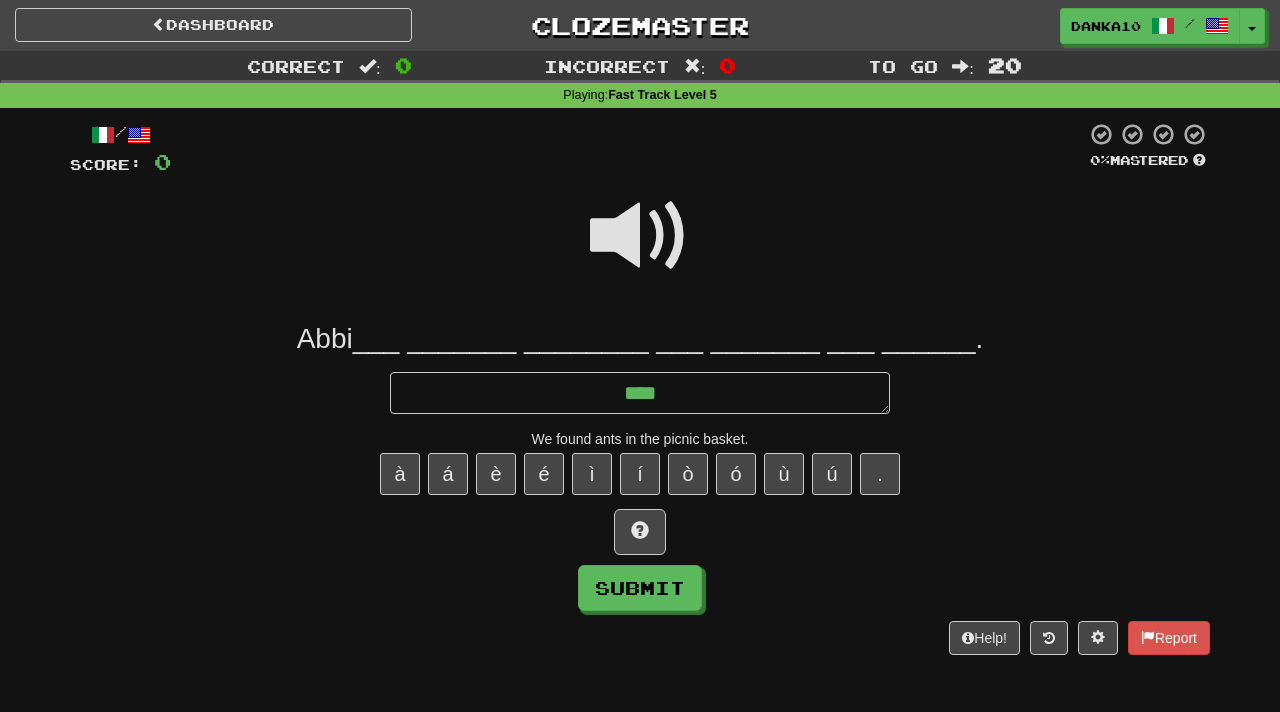 type on "*" 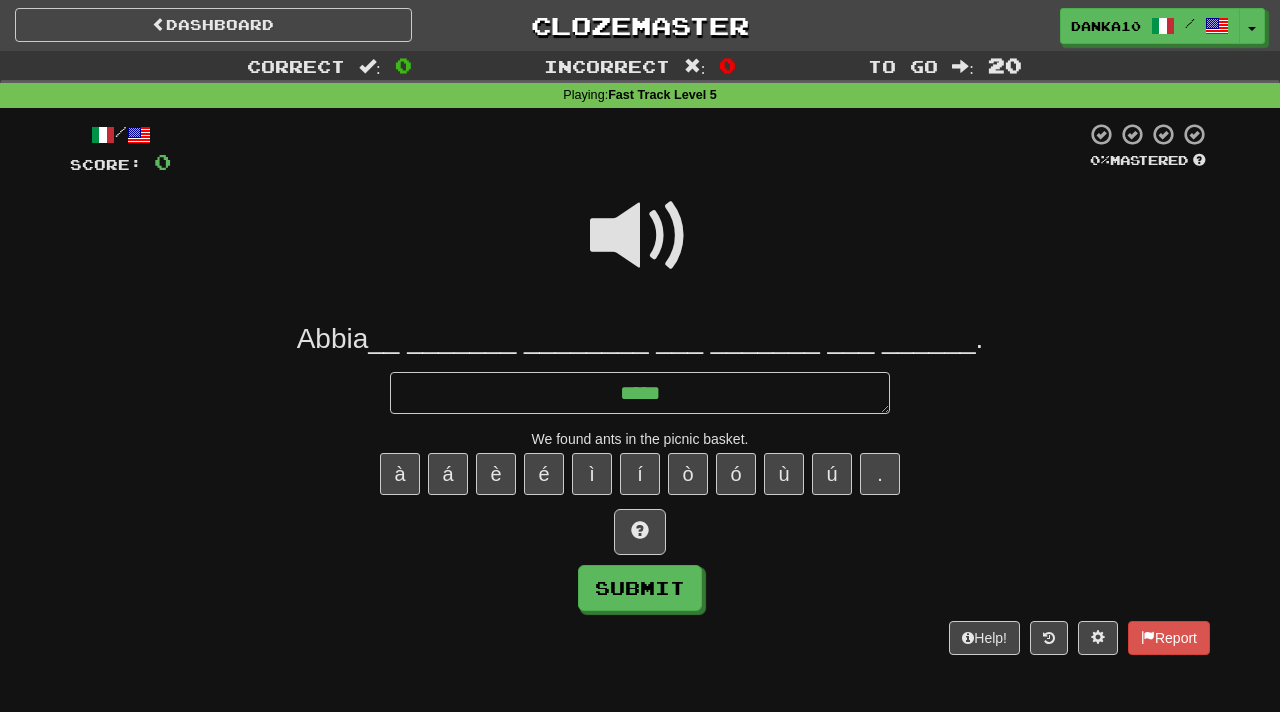 type on "*" 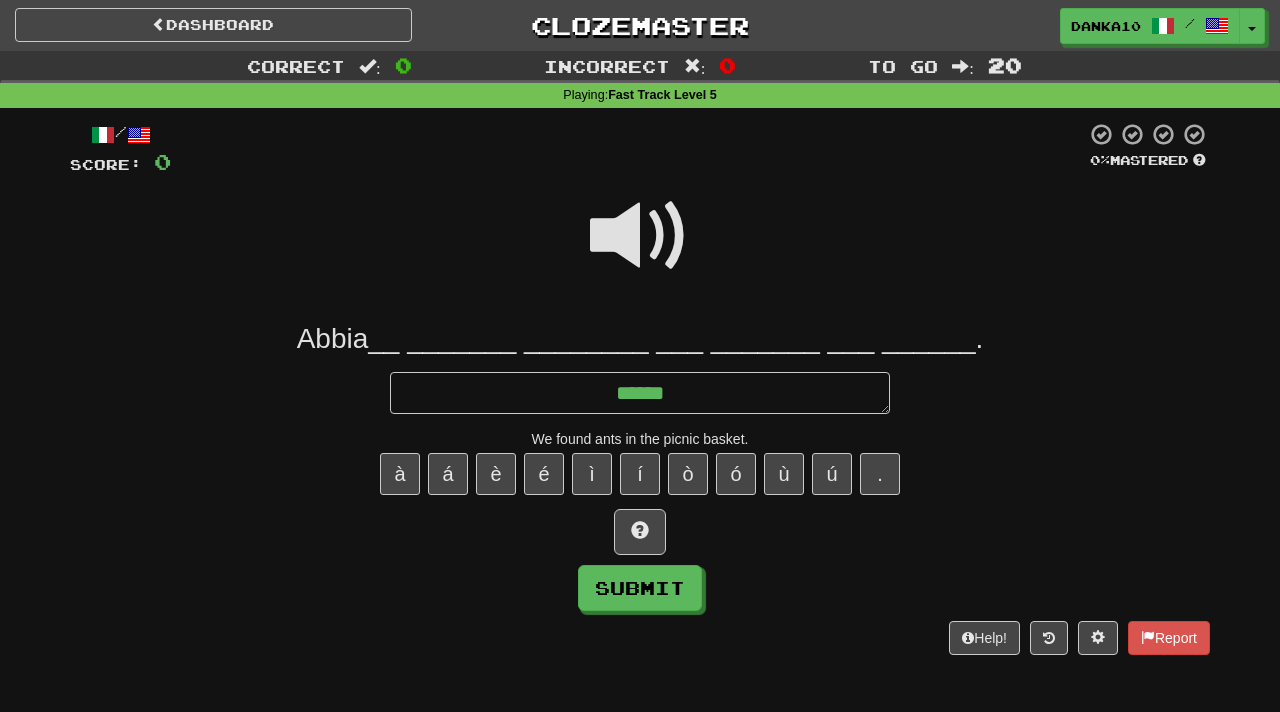 type on "*" 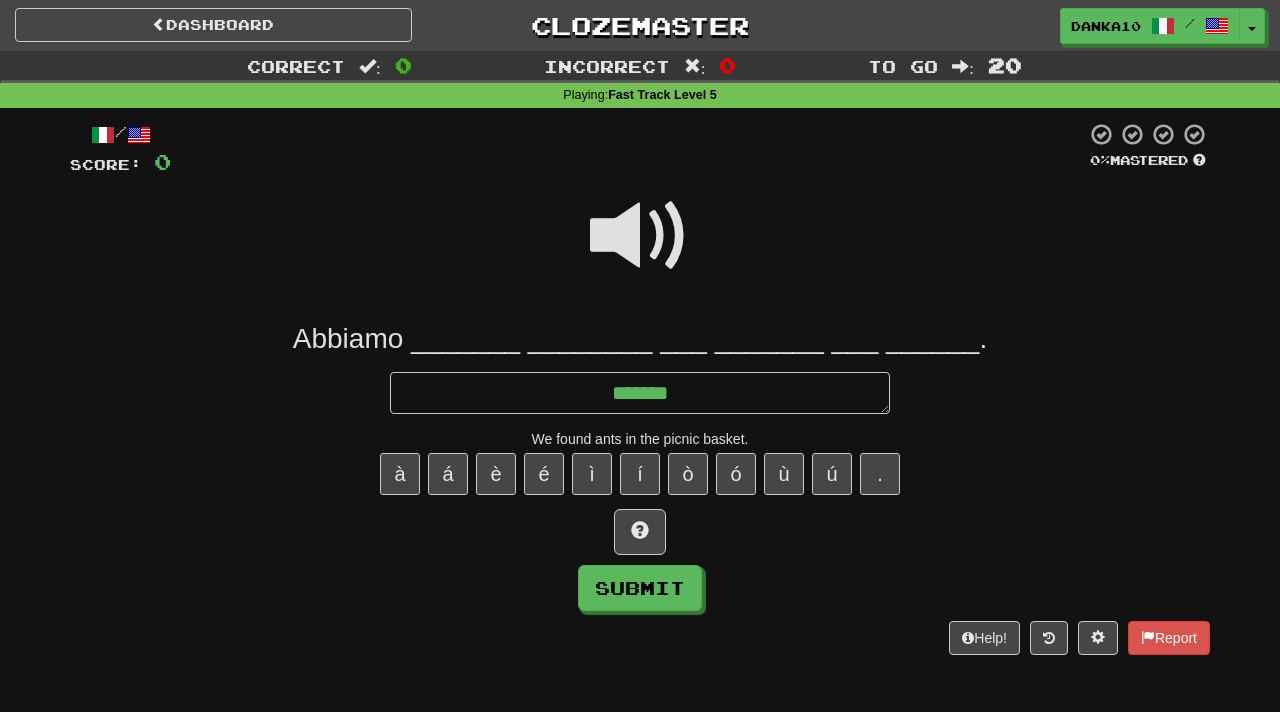 type on "*" 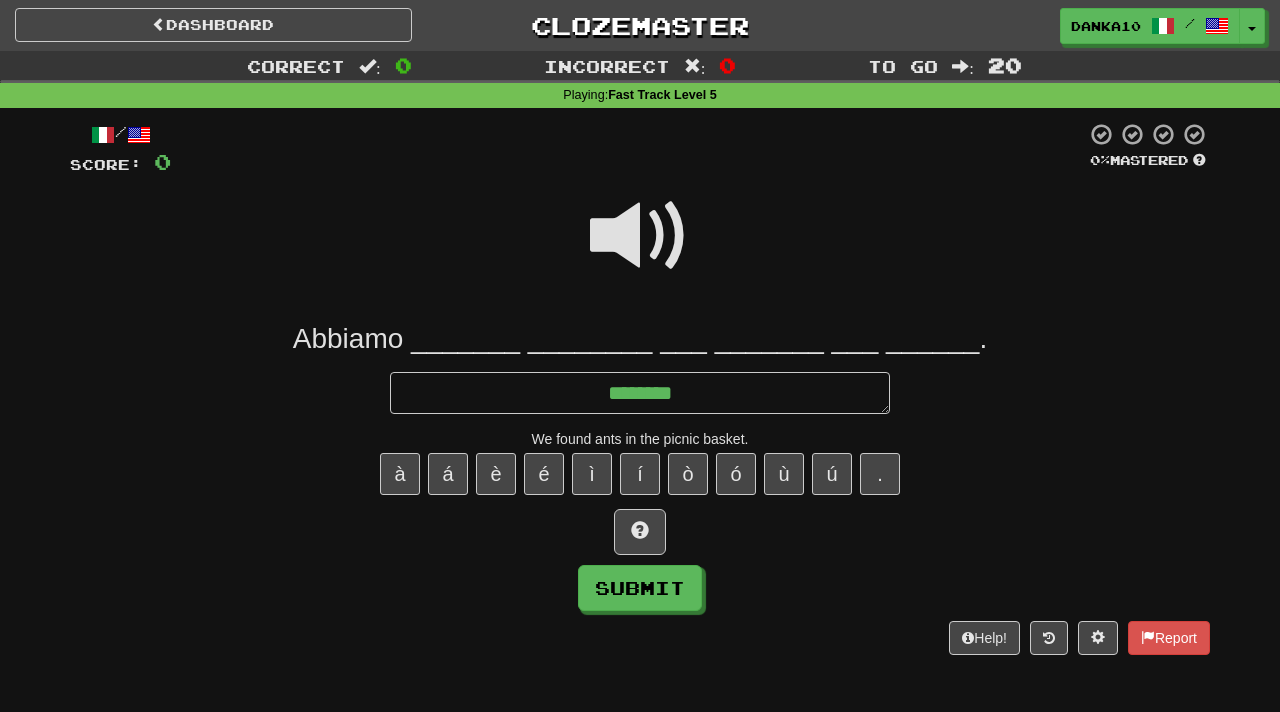 type on "*" 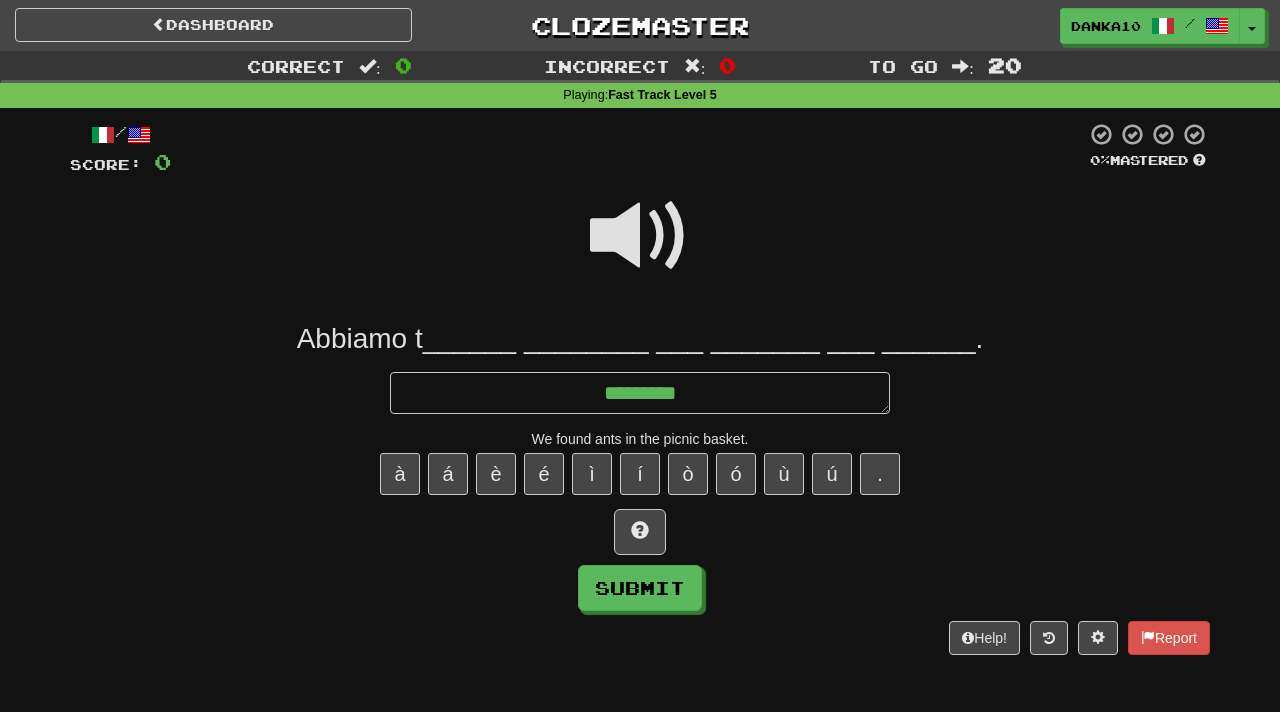 type on "*" 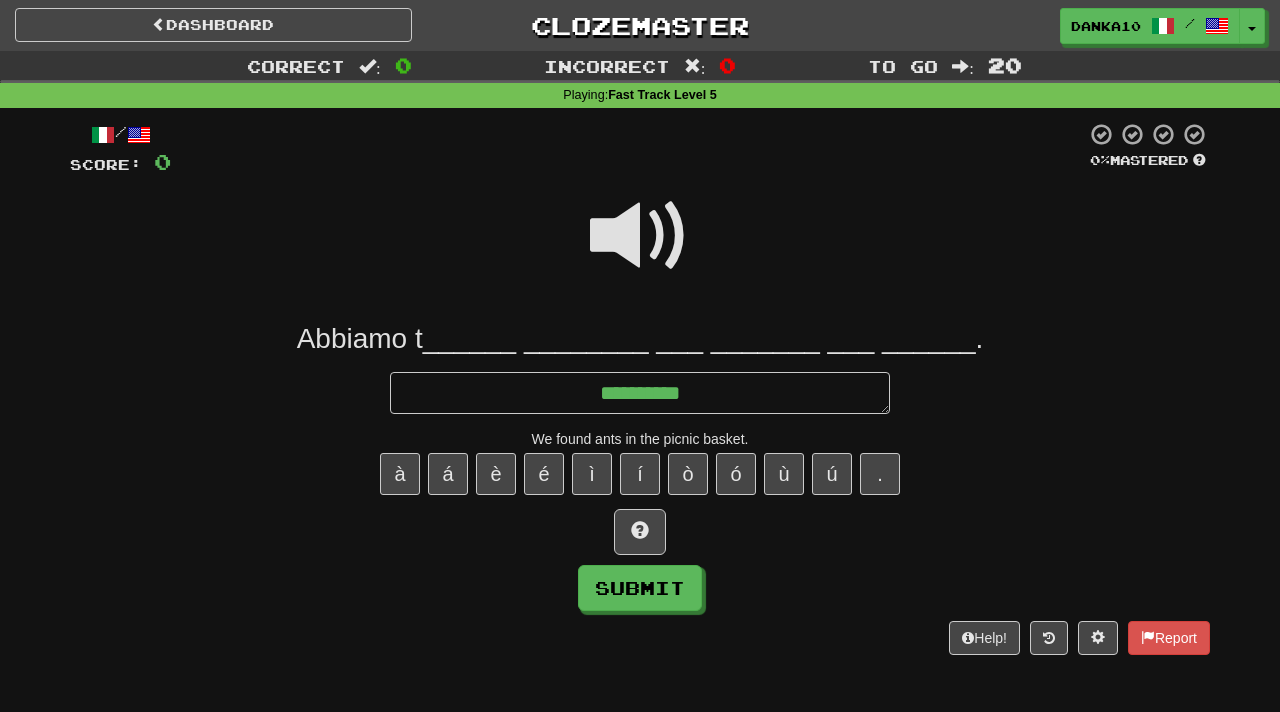 type on "**********" 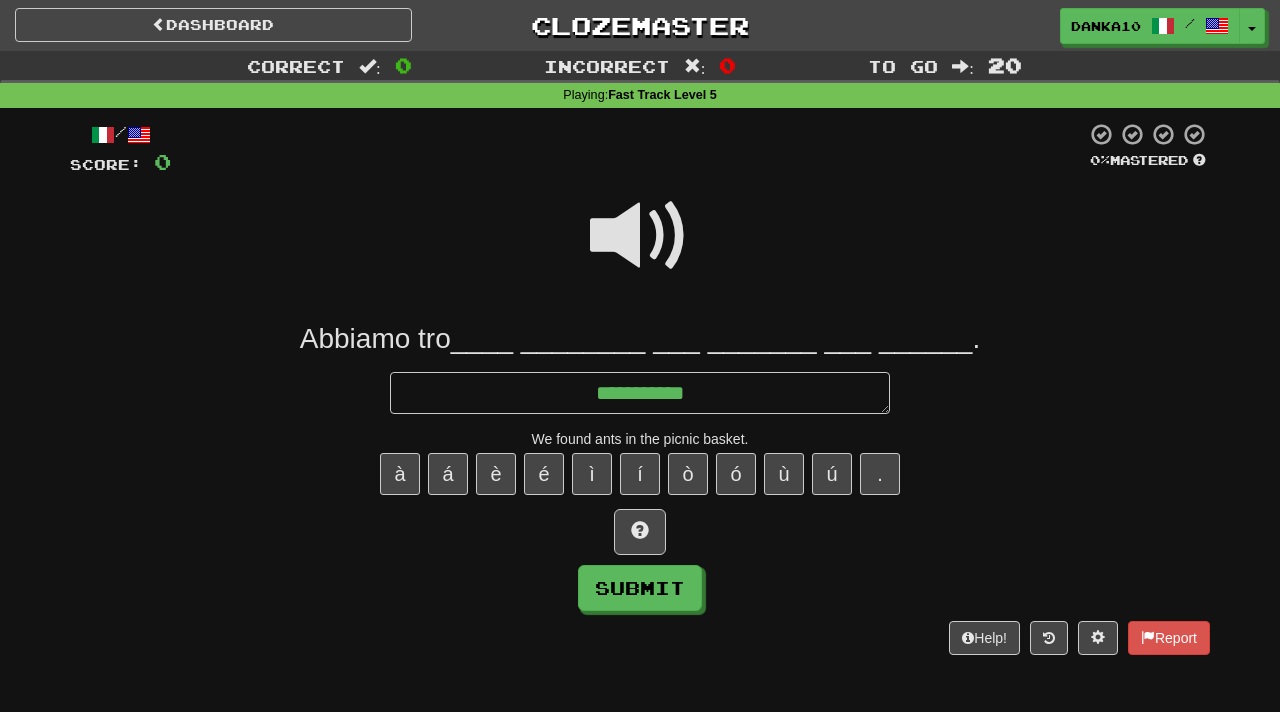 type on "*" 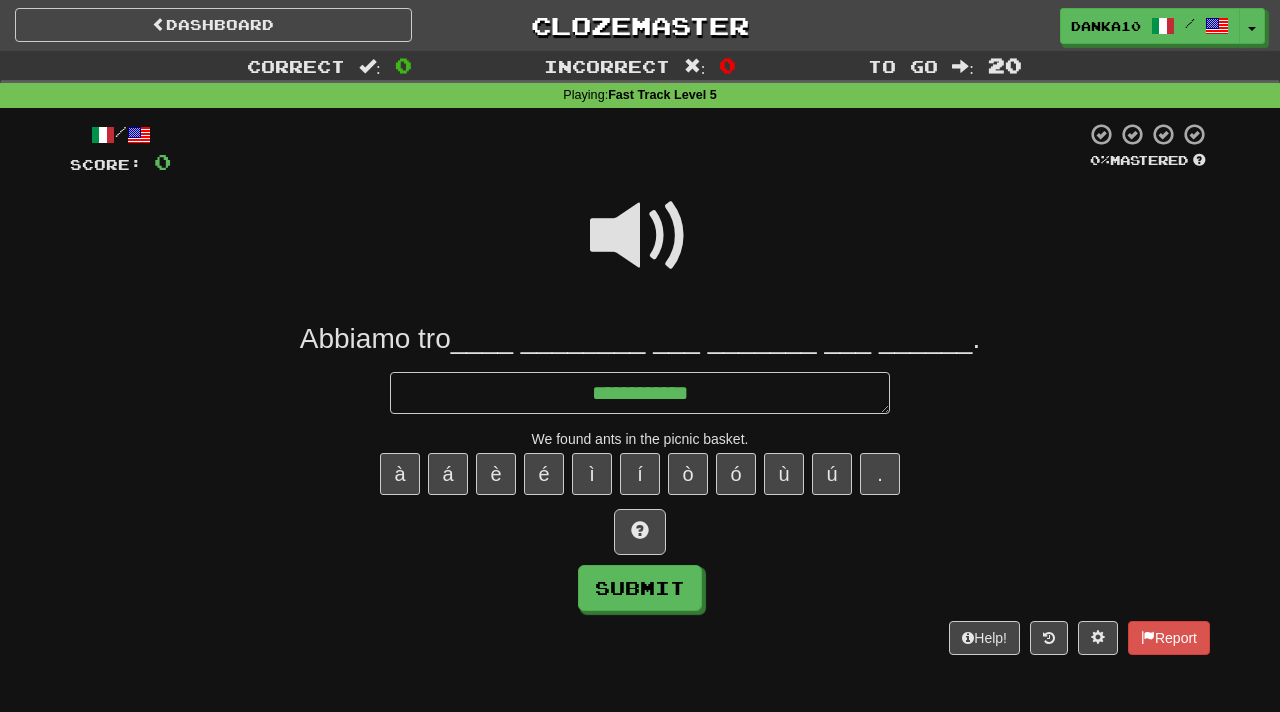 type on "*" 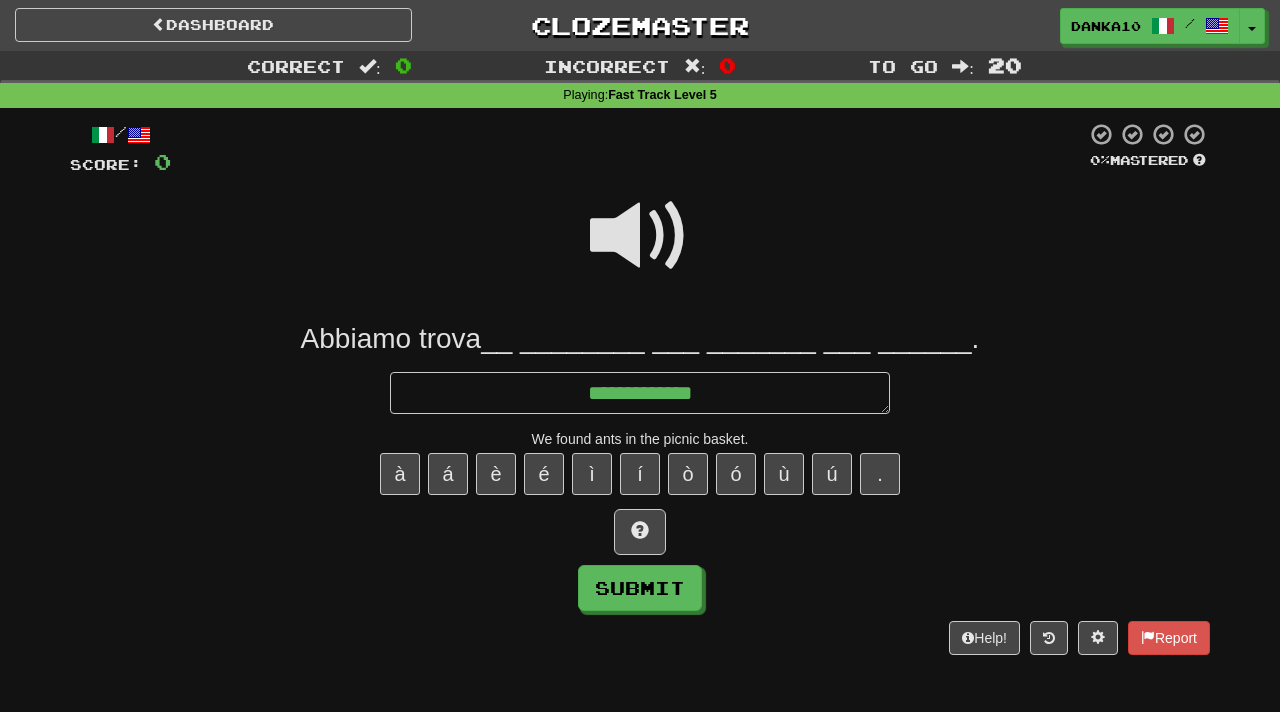 type on "*" 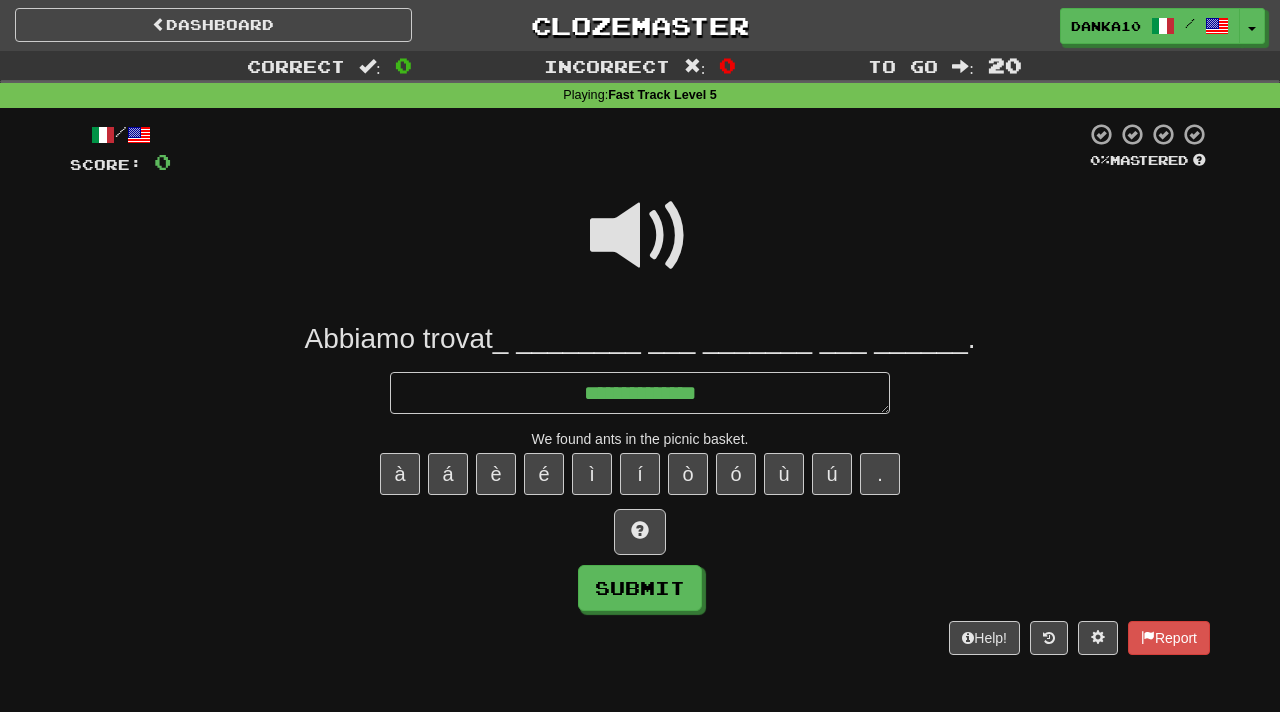type on "*" 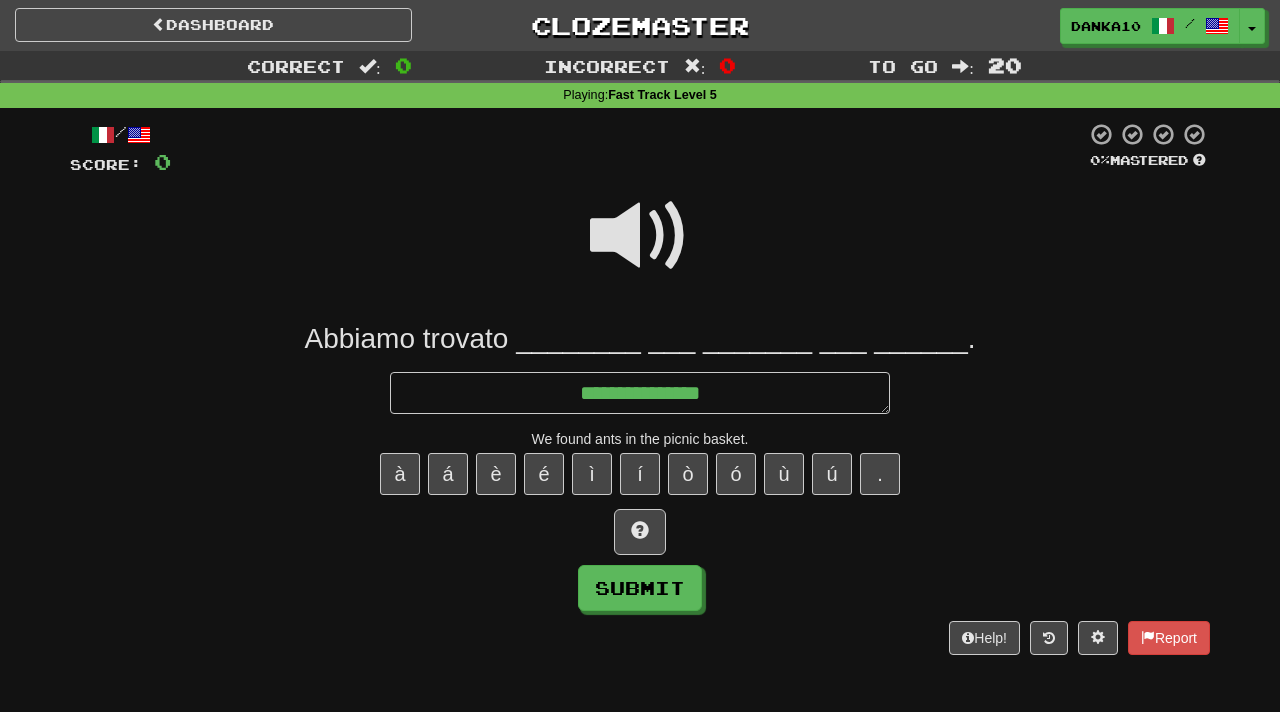 type on "*" 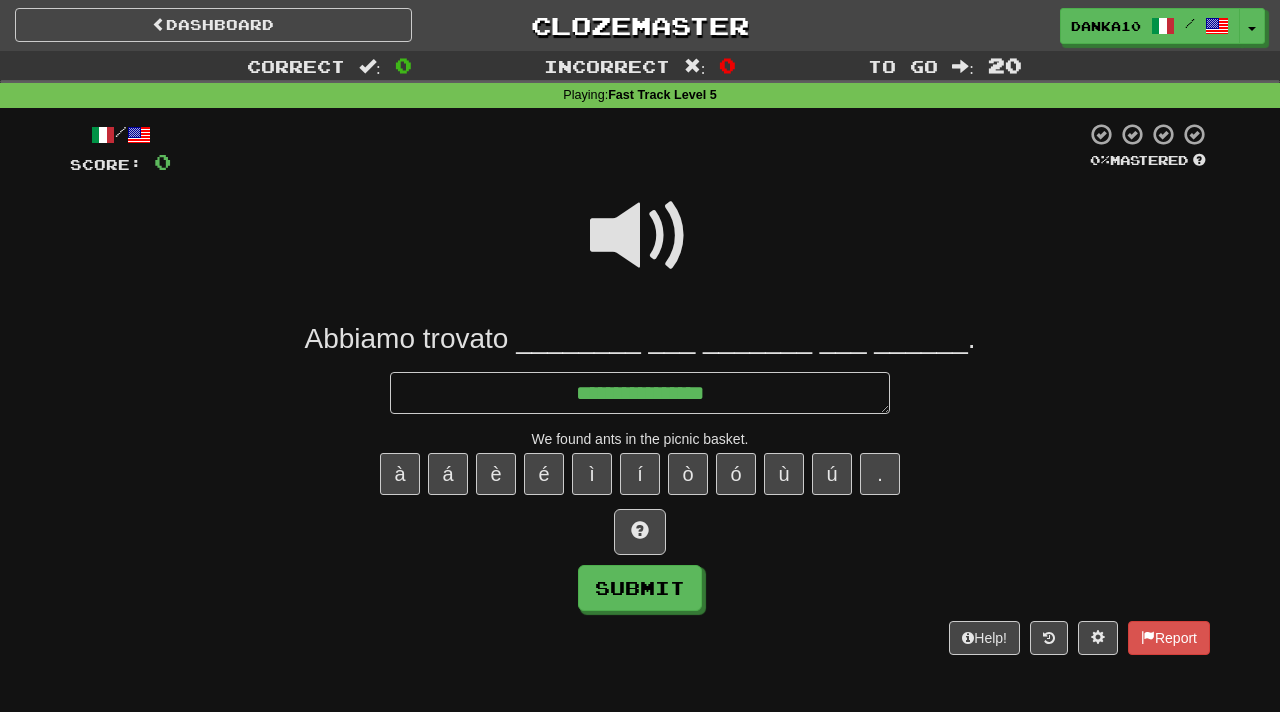 type on "*" 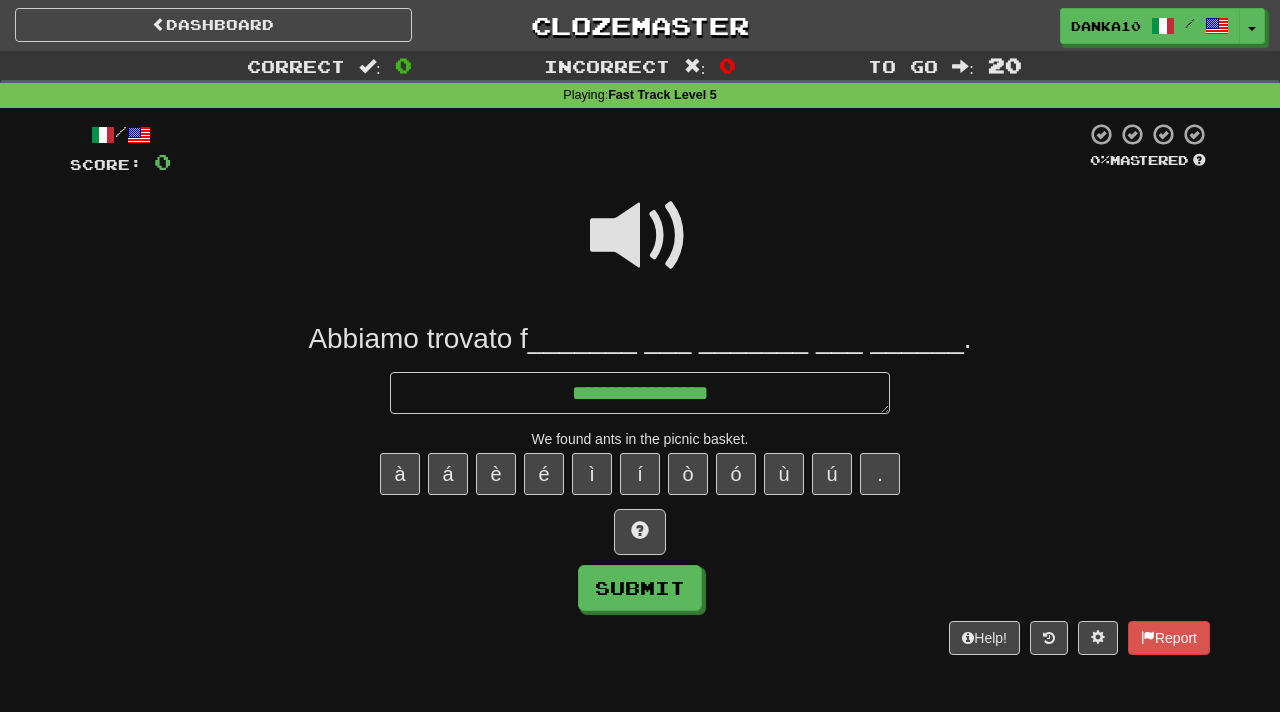 type on "*" 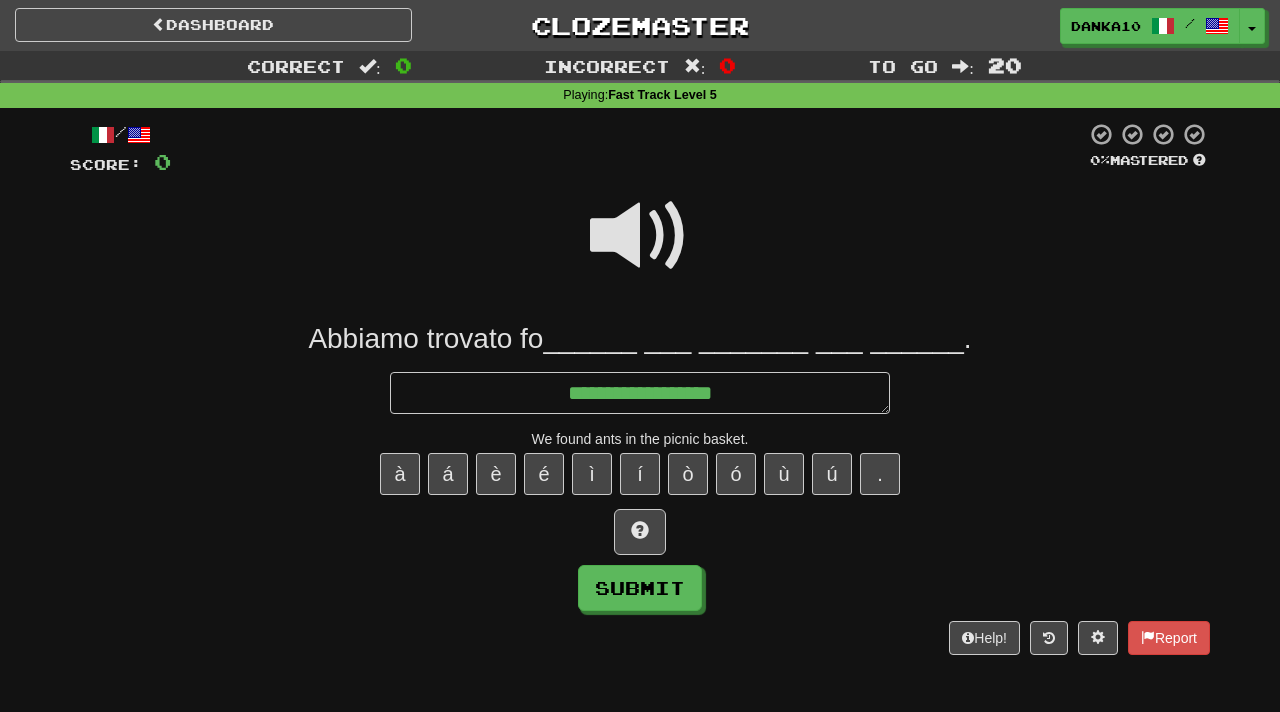 type on "*" 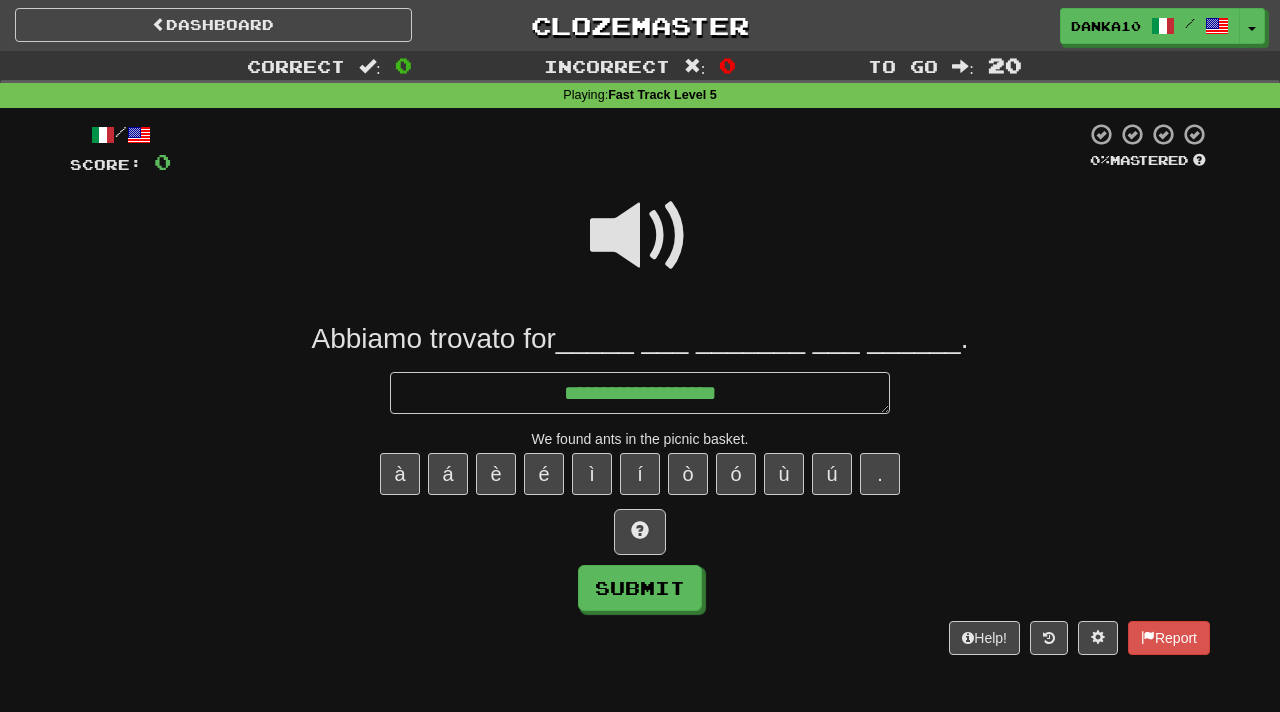 type on "**********" 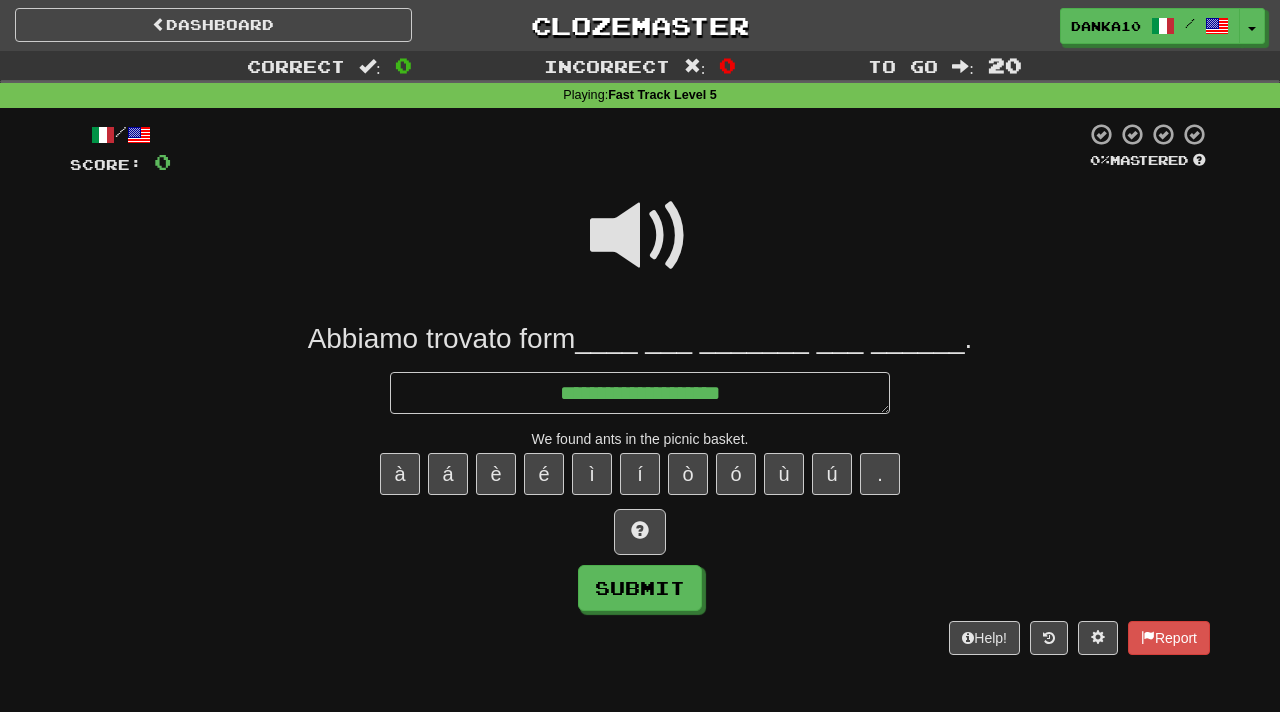 type on "*" 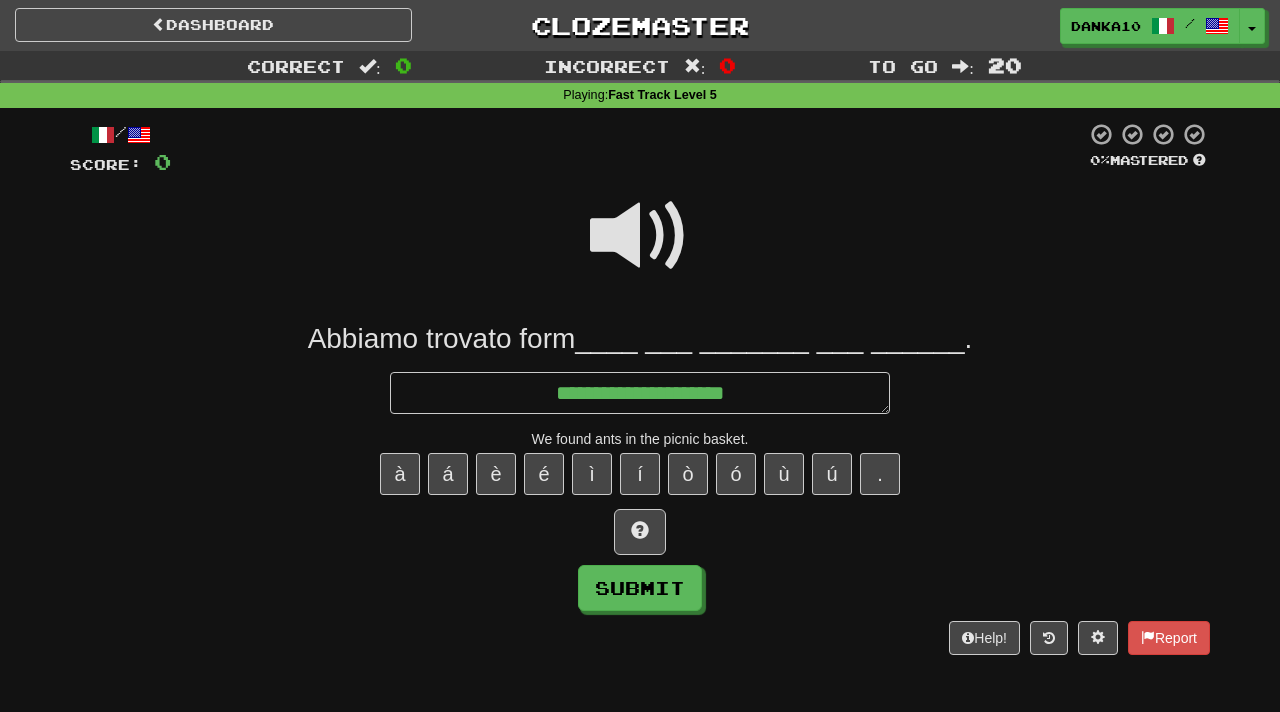 type on "*" 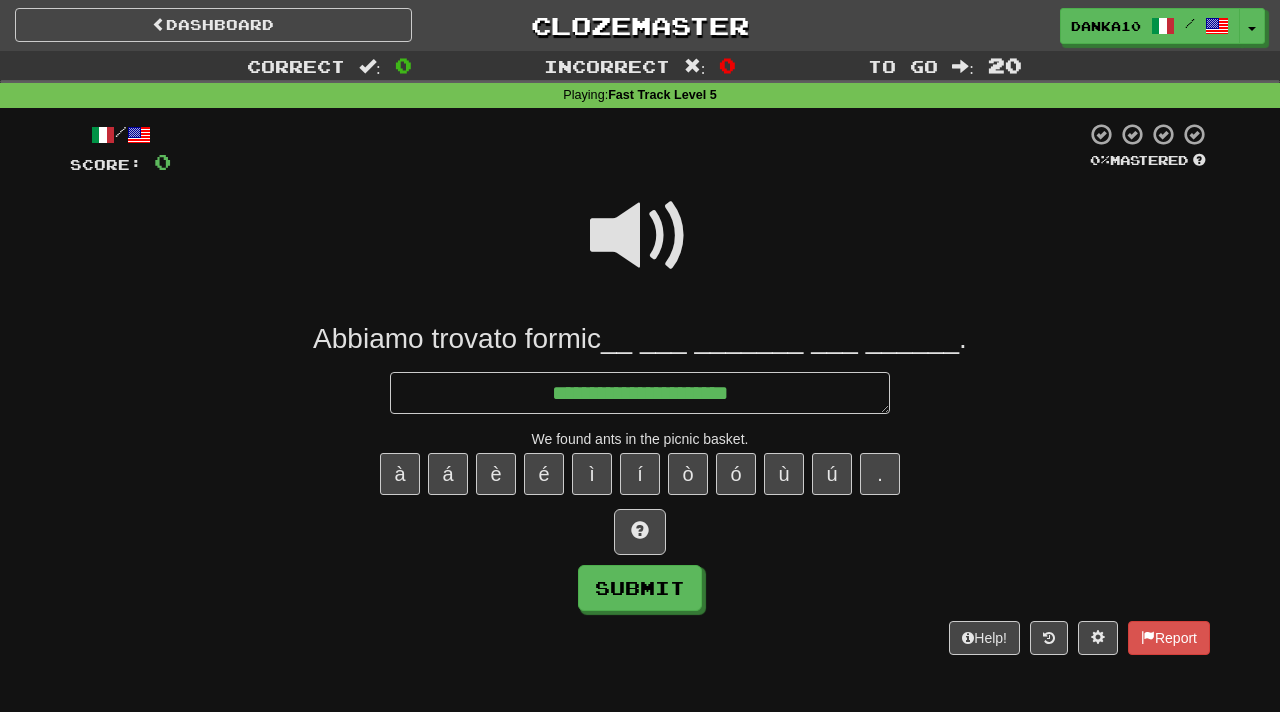 type on "*" 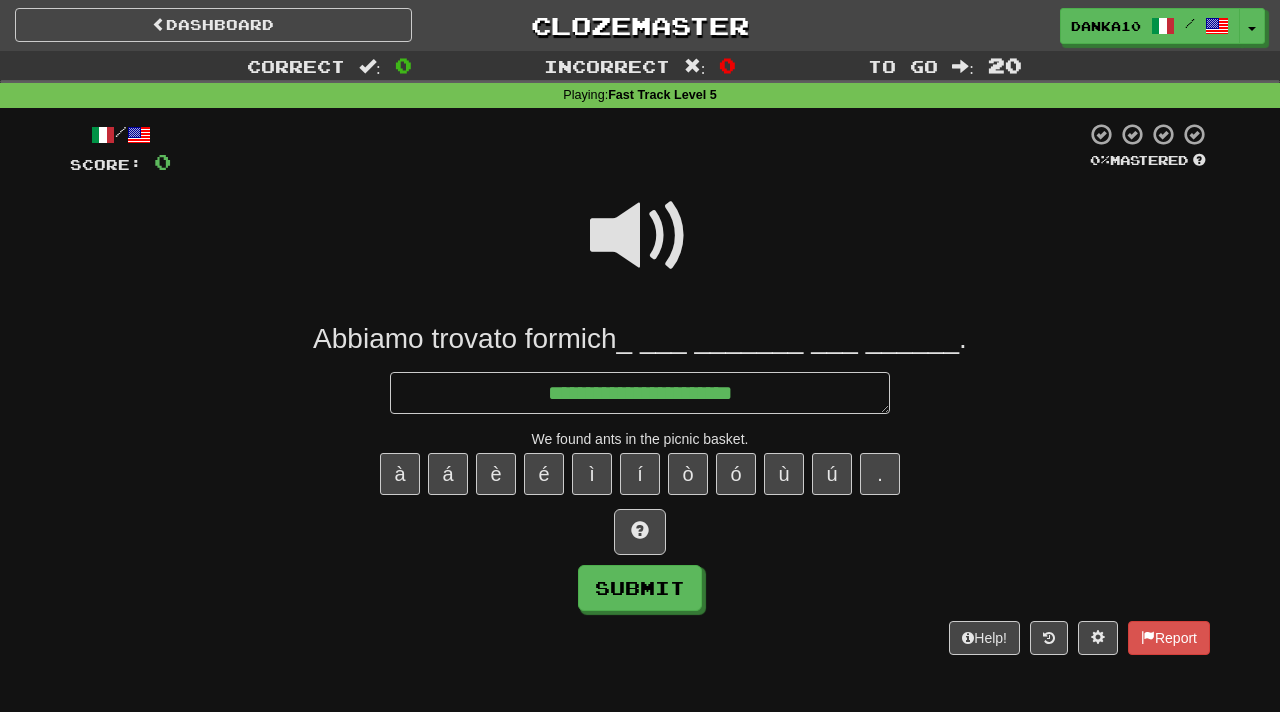 type on "*" 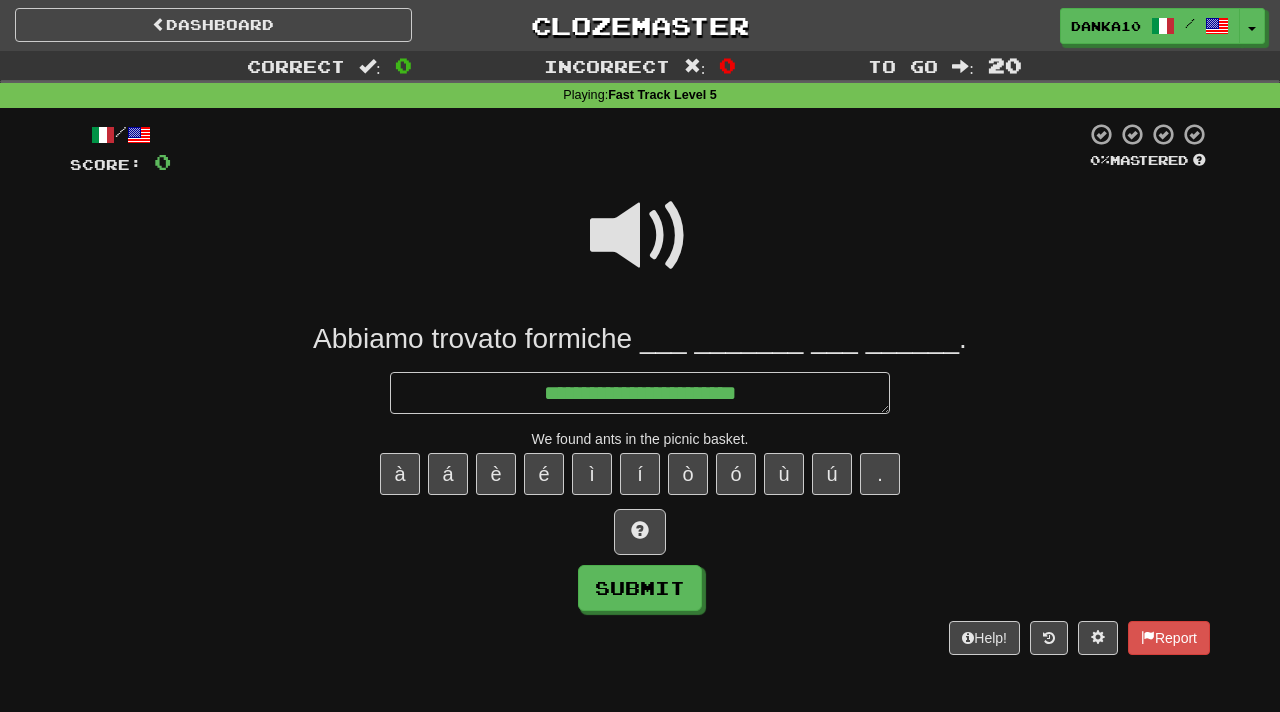 type on "*" 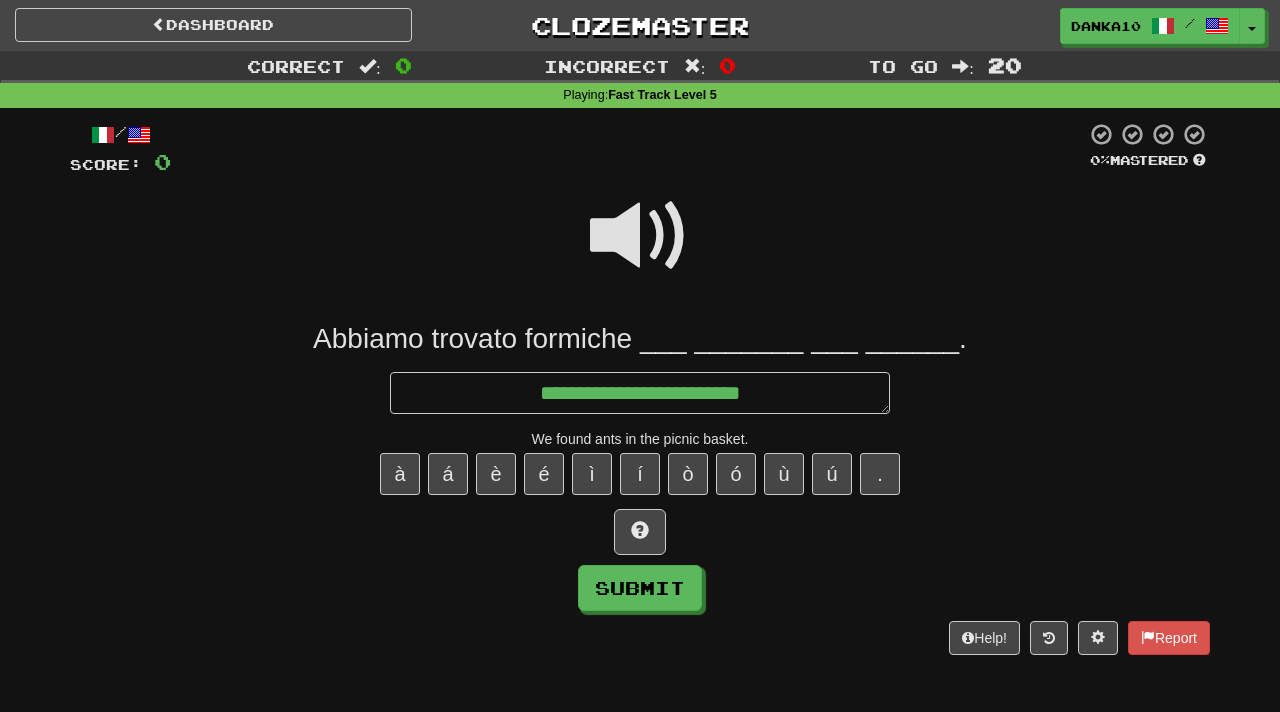 type on "*" 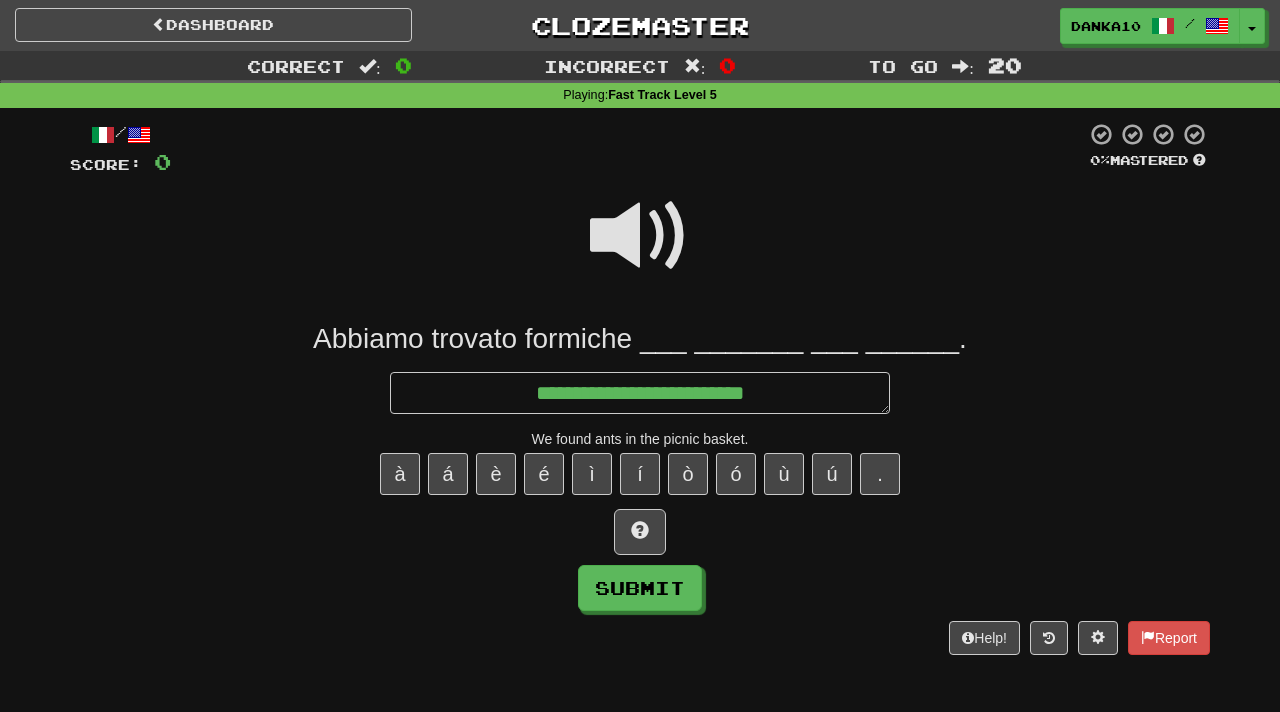 type on "**********" 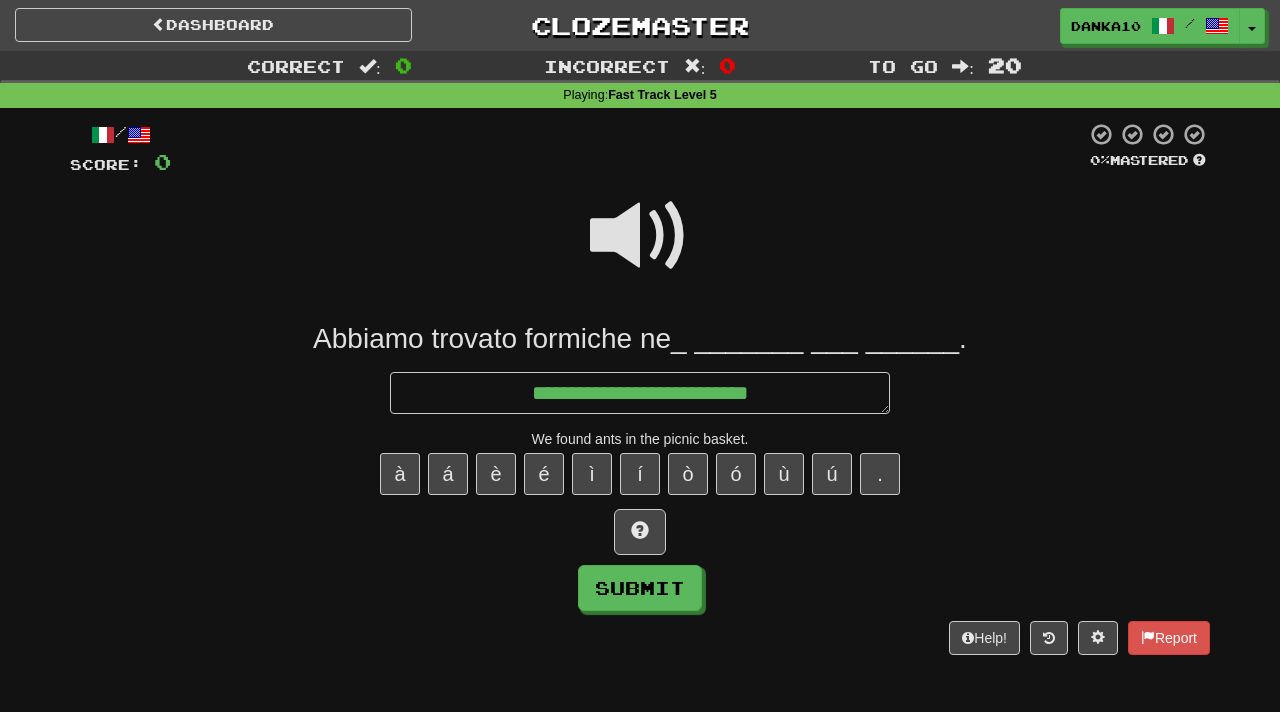 type on "*" 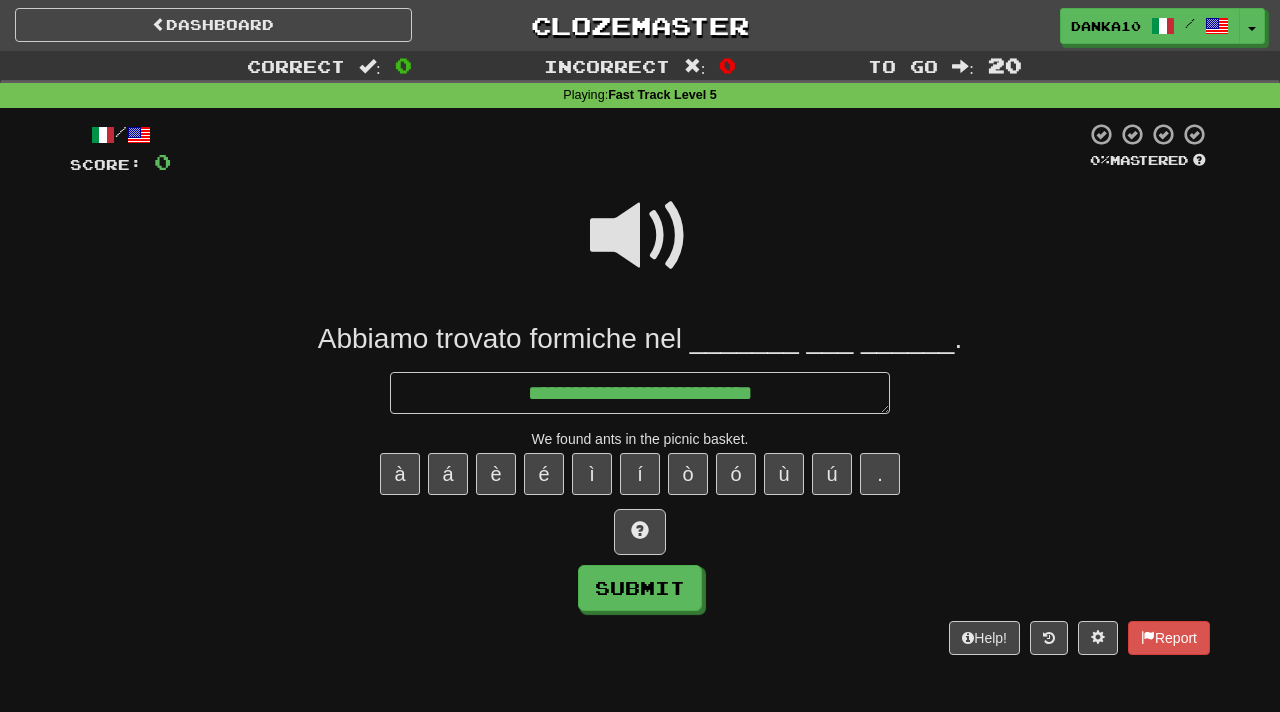 type on "*" 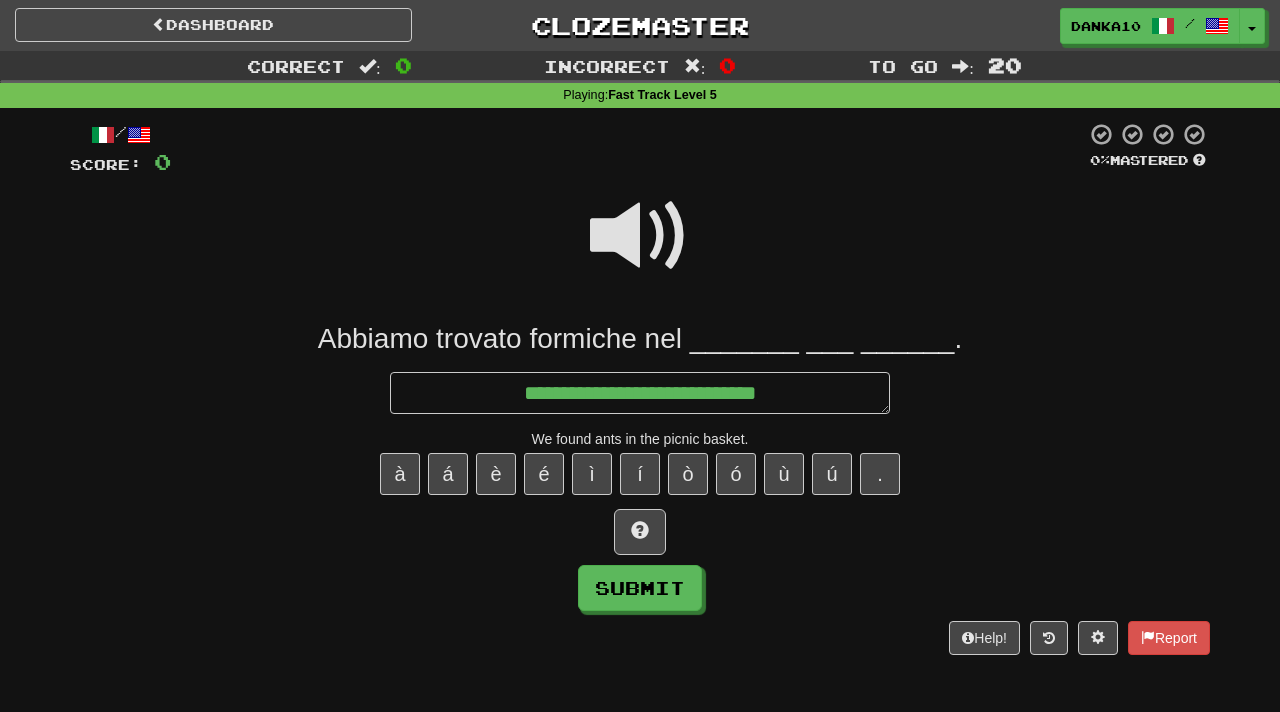 type on "*" 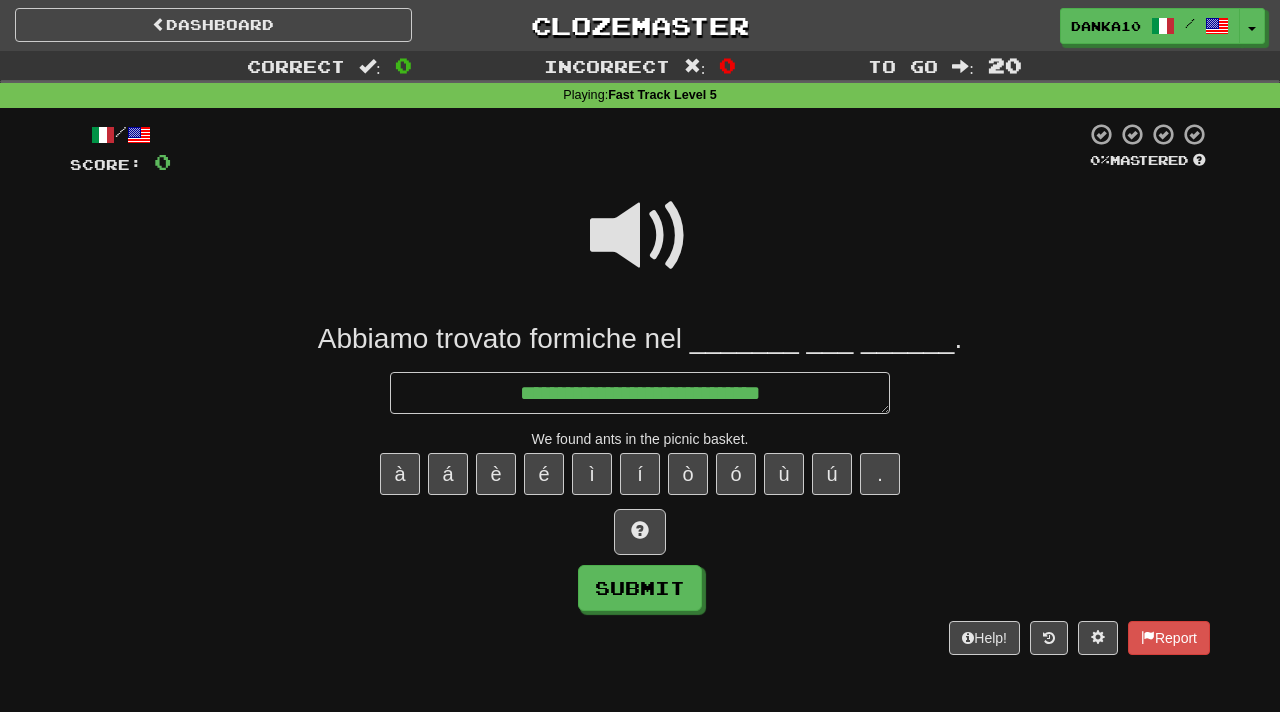 type on "**********" 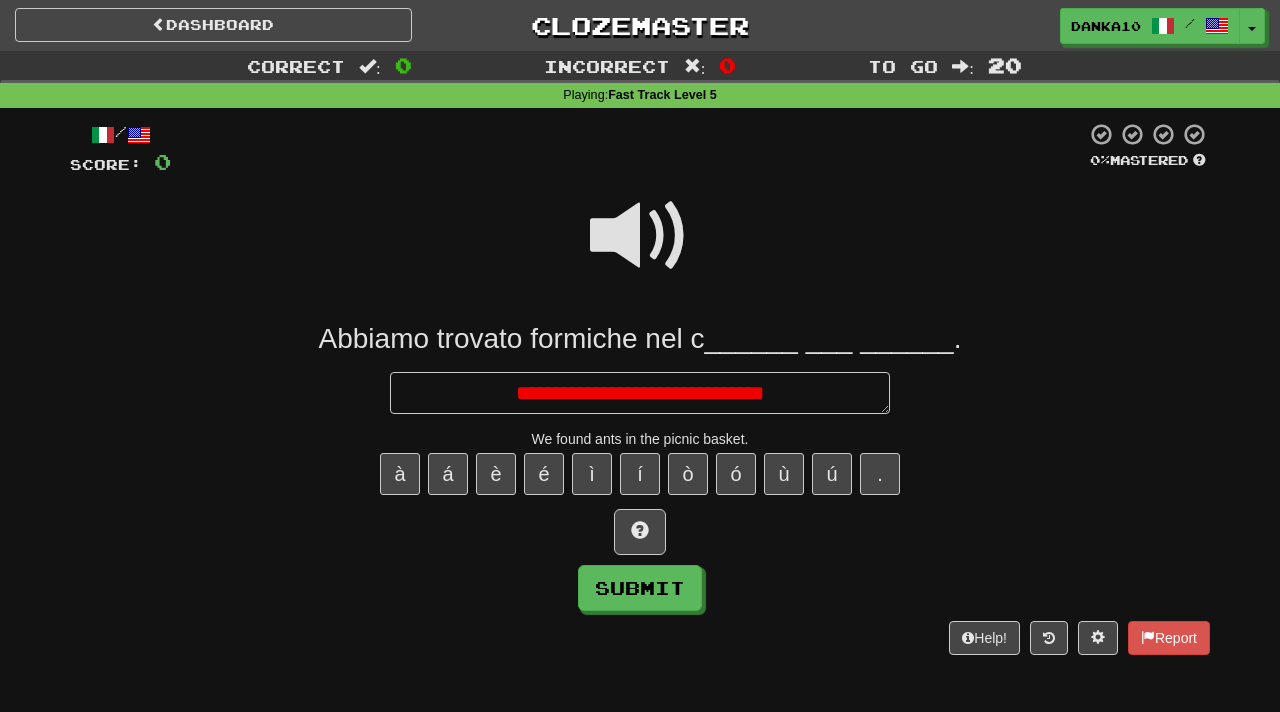 type on "*" 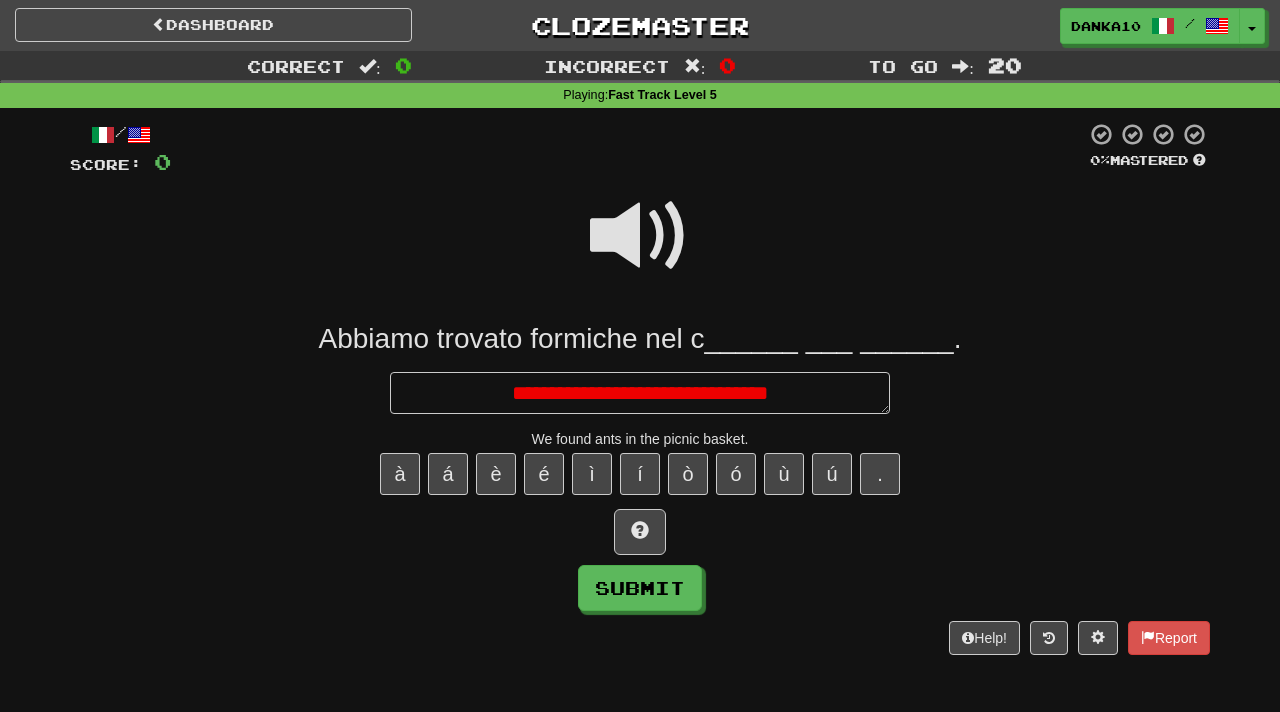 type on "*" 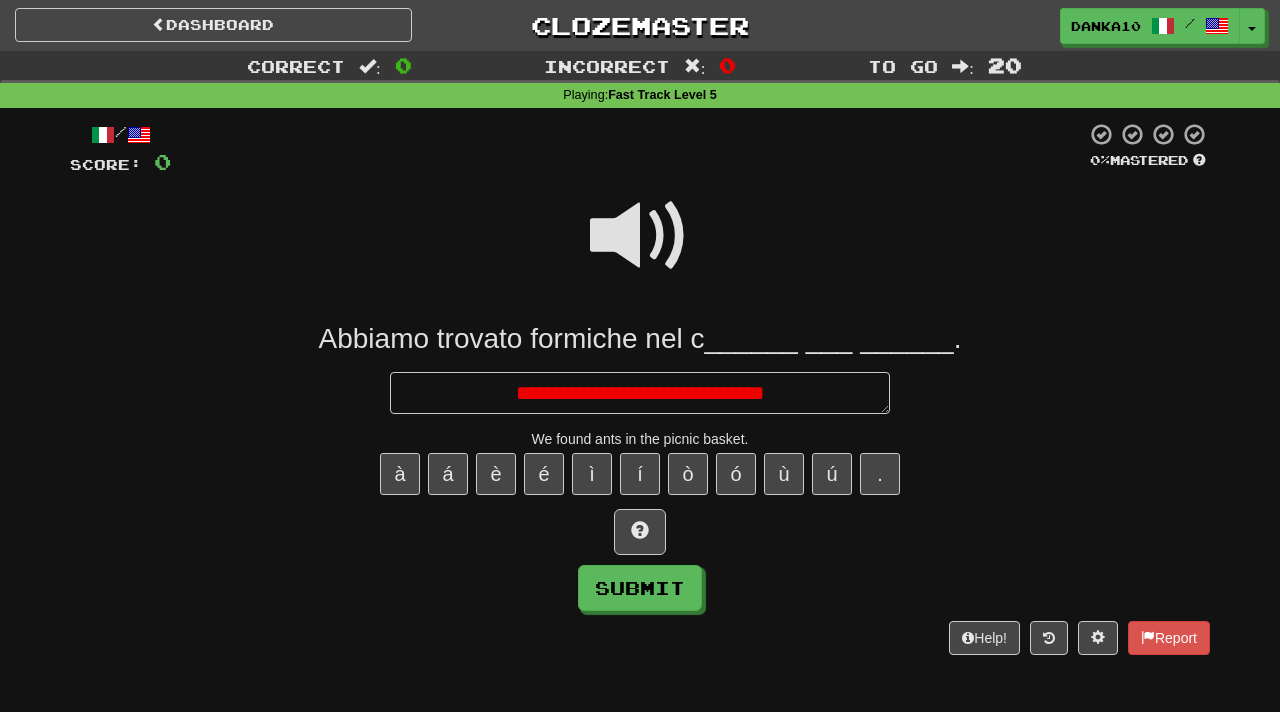 type on "*" 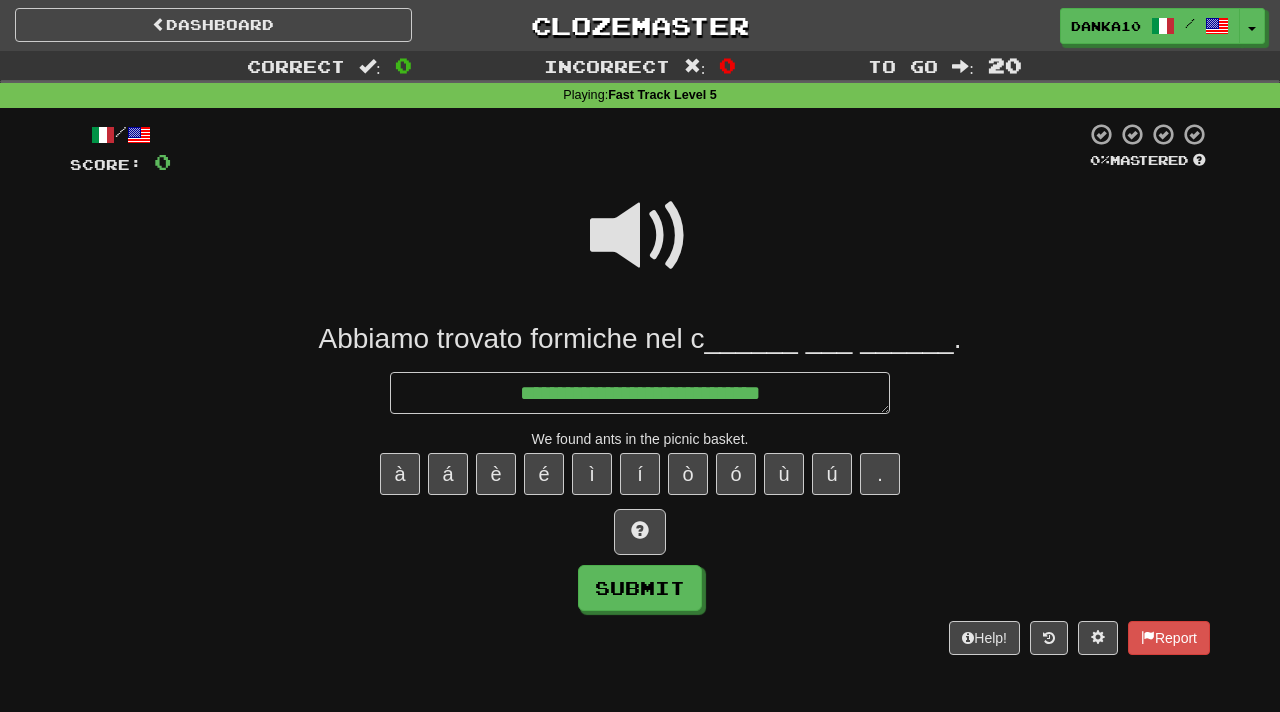 type on "*" 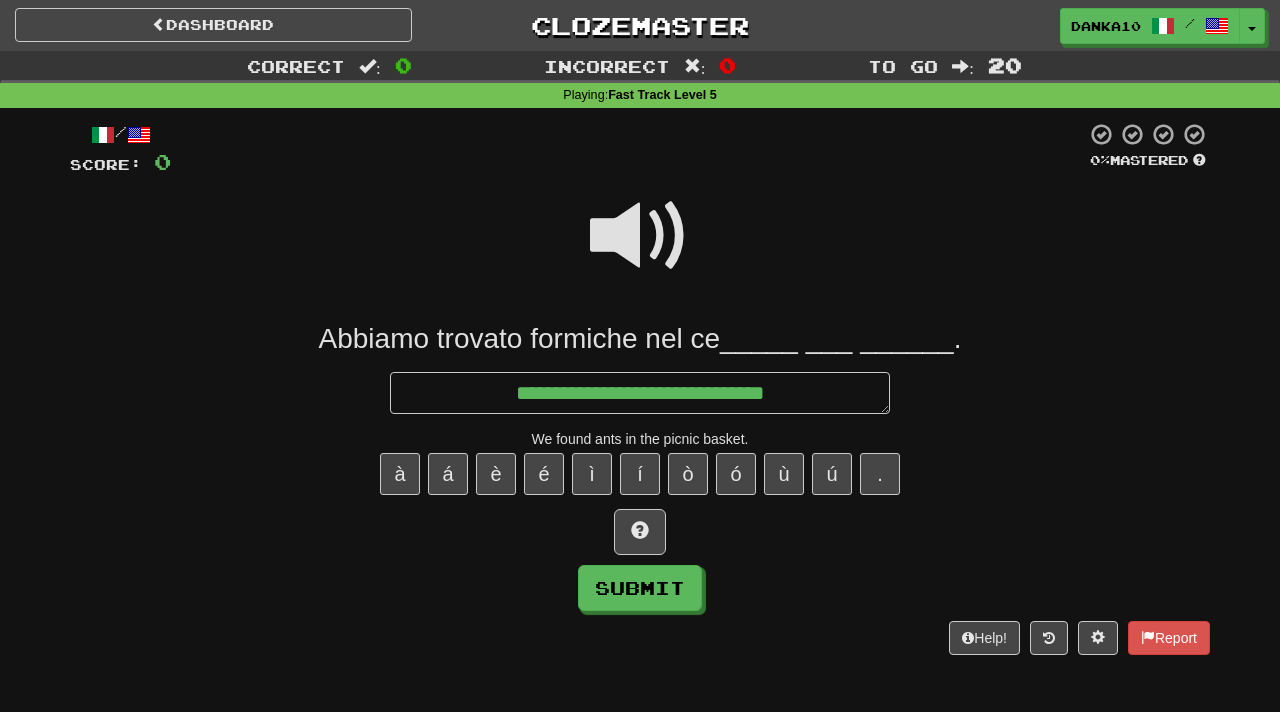 type on "*" 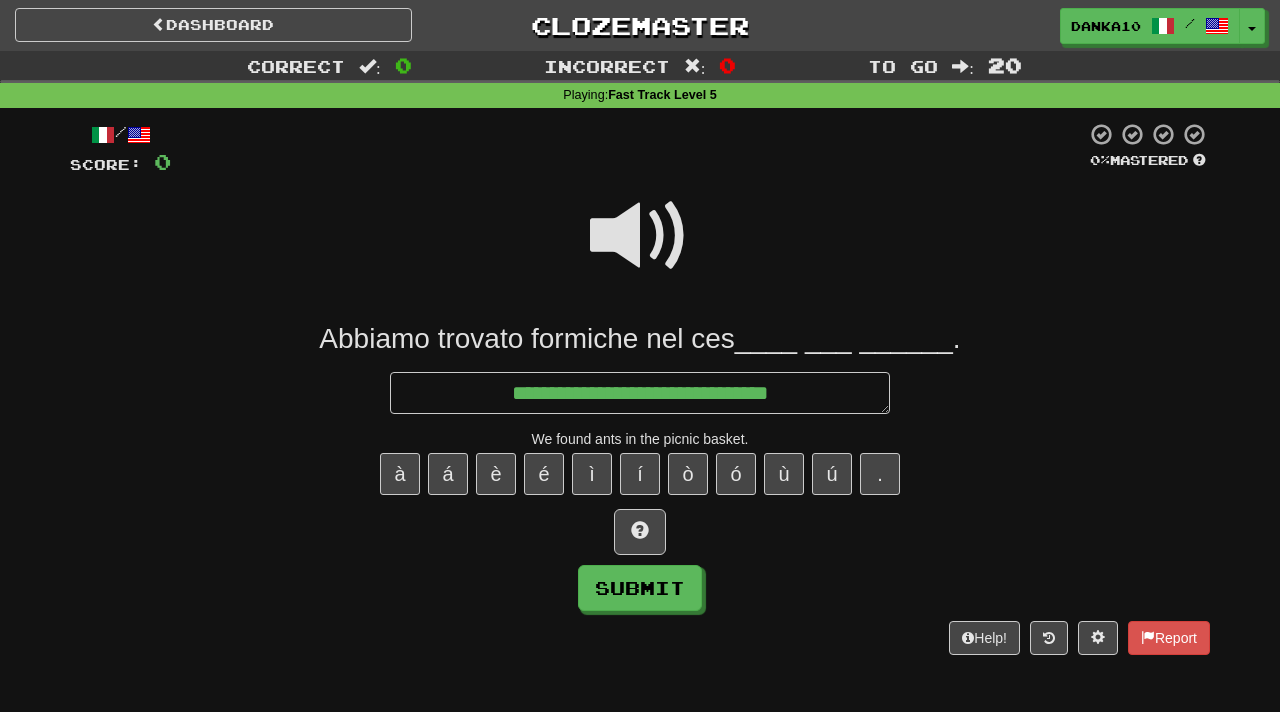 type on "**********" 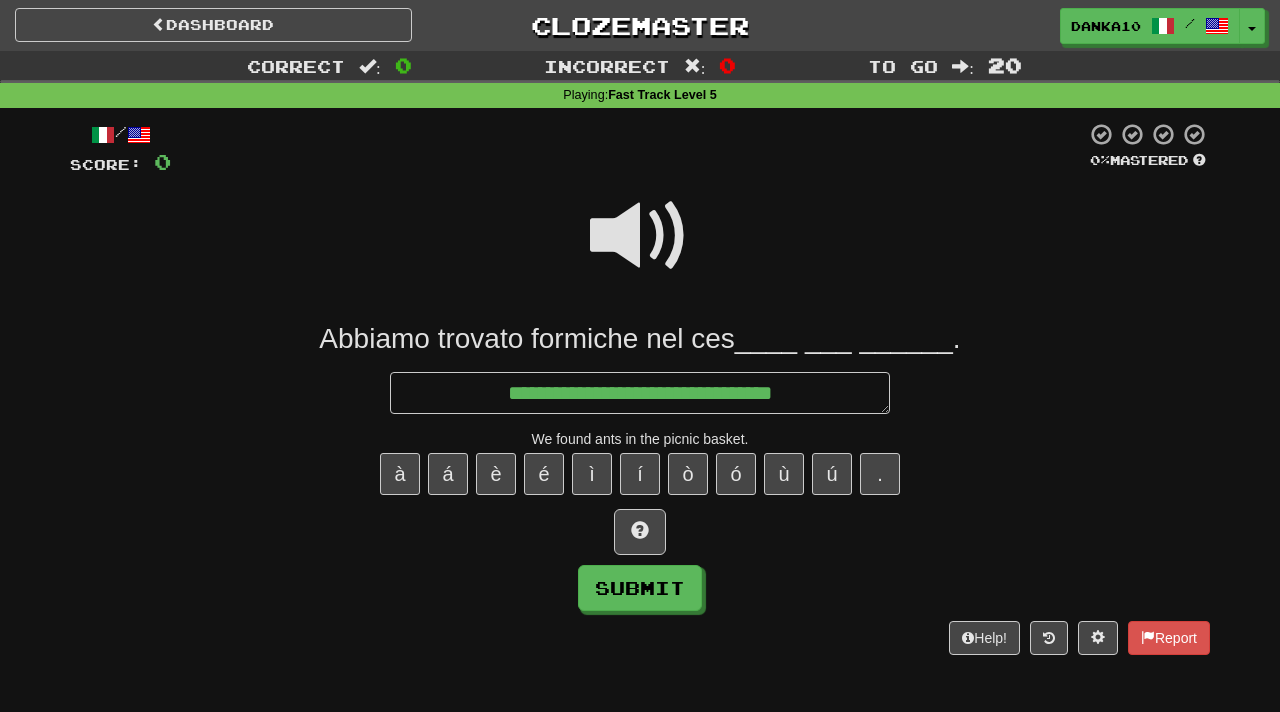 type on "*" 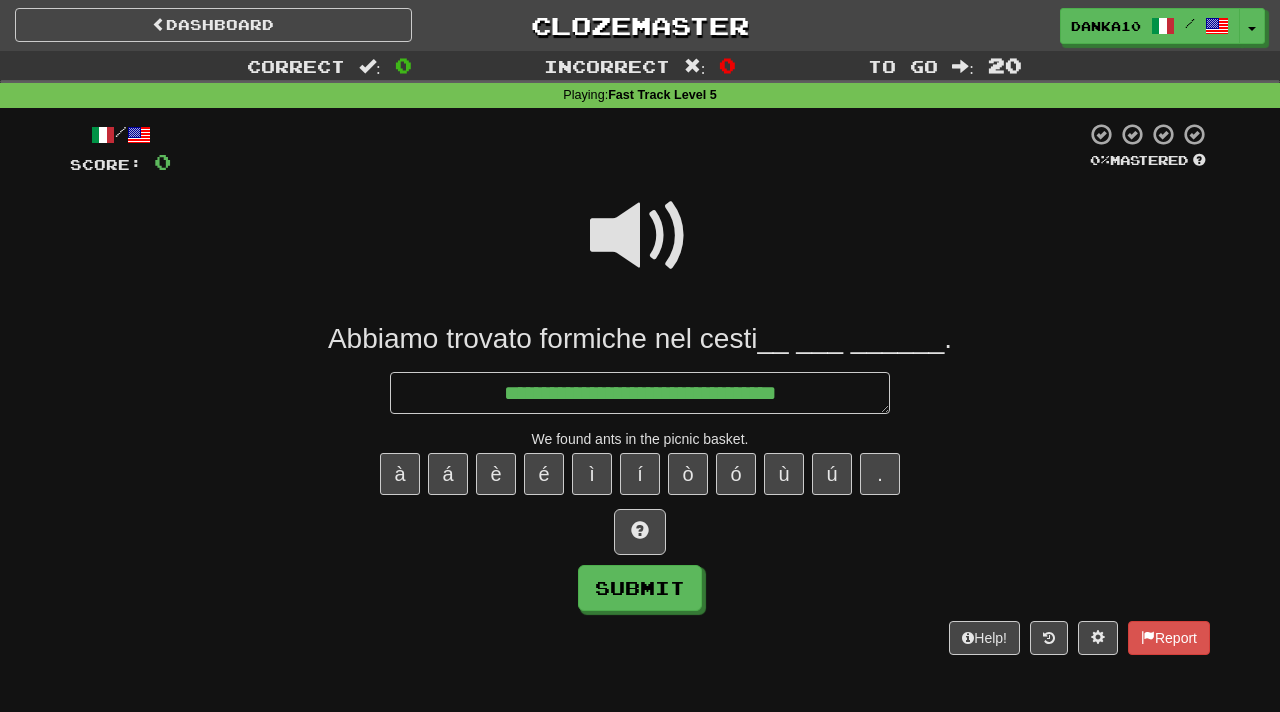 type on "*" 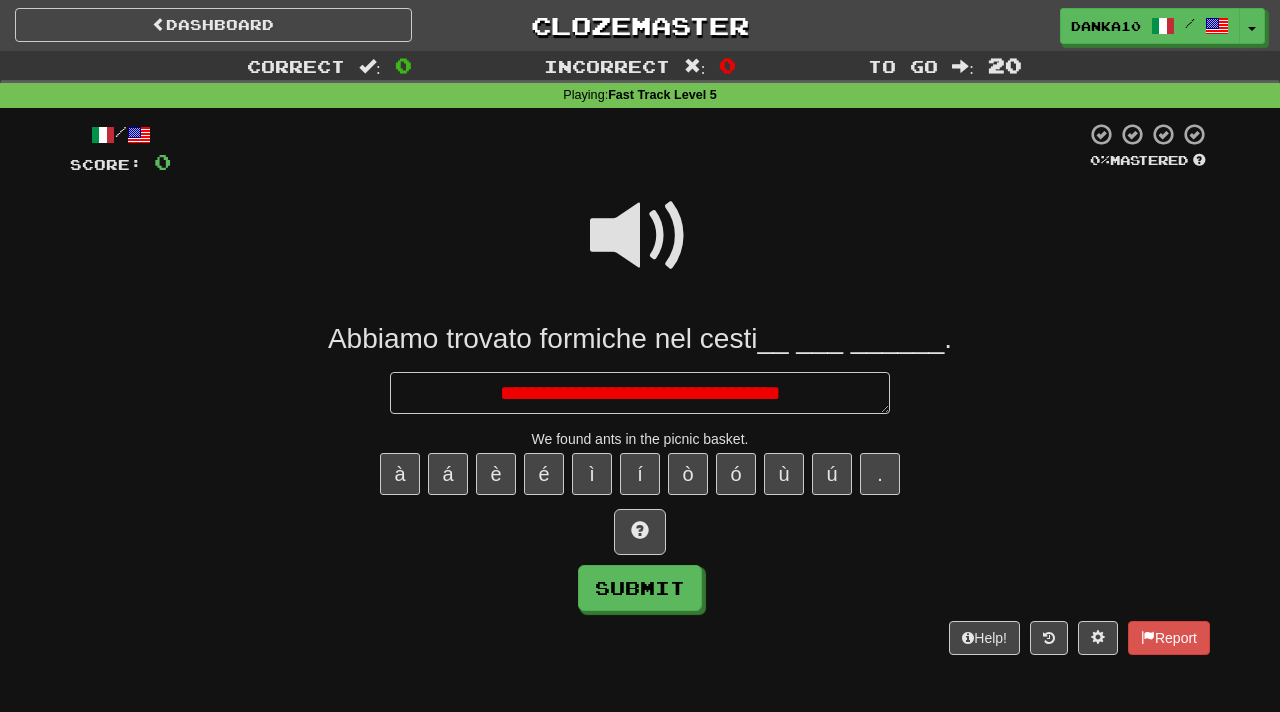 type on "*" 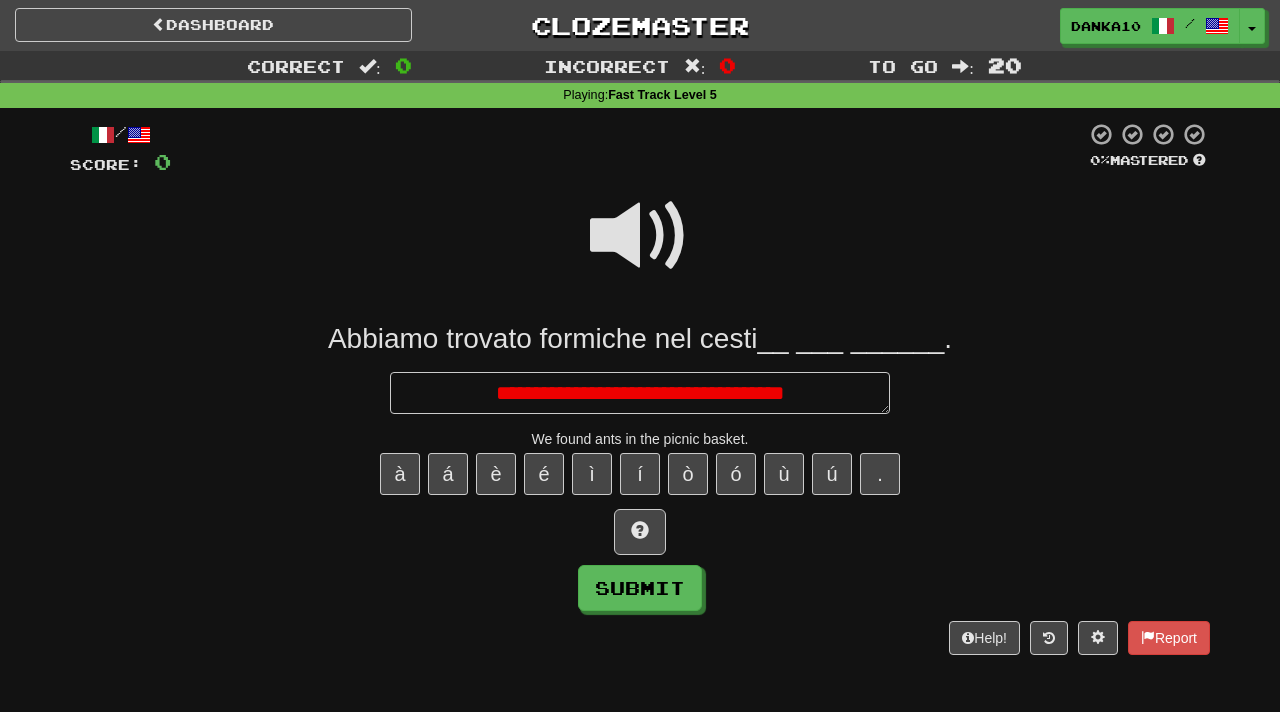 type on "*" 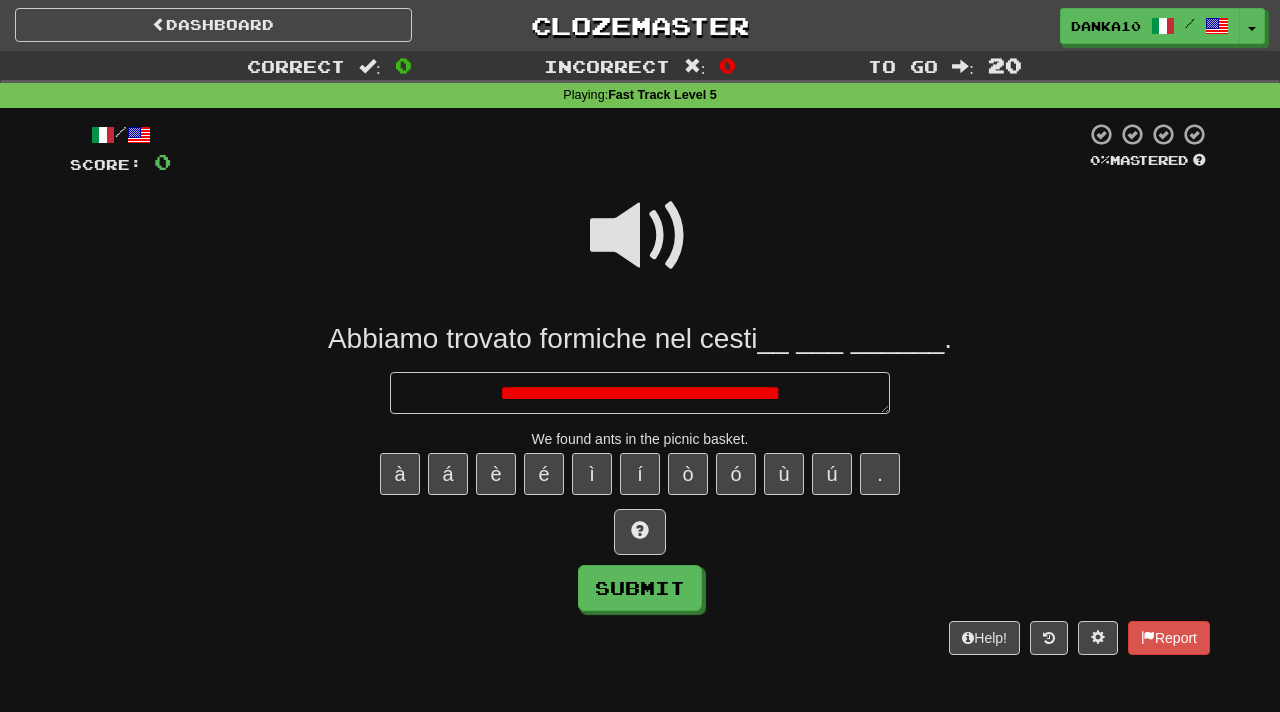 type on "*" 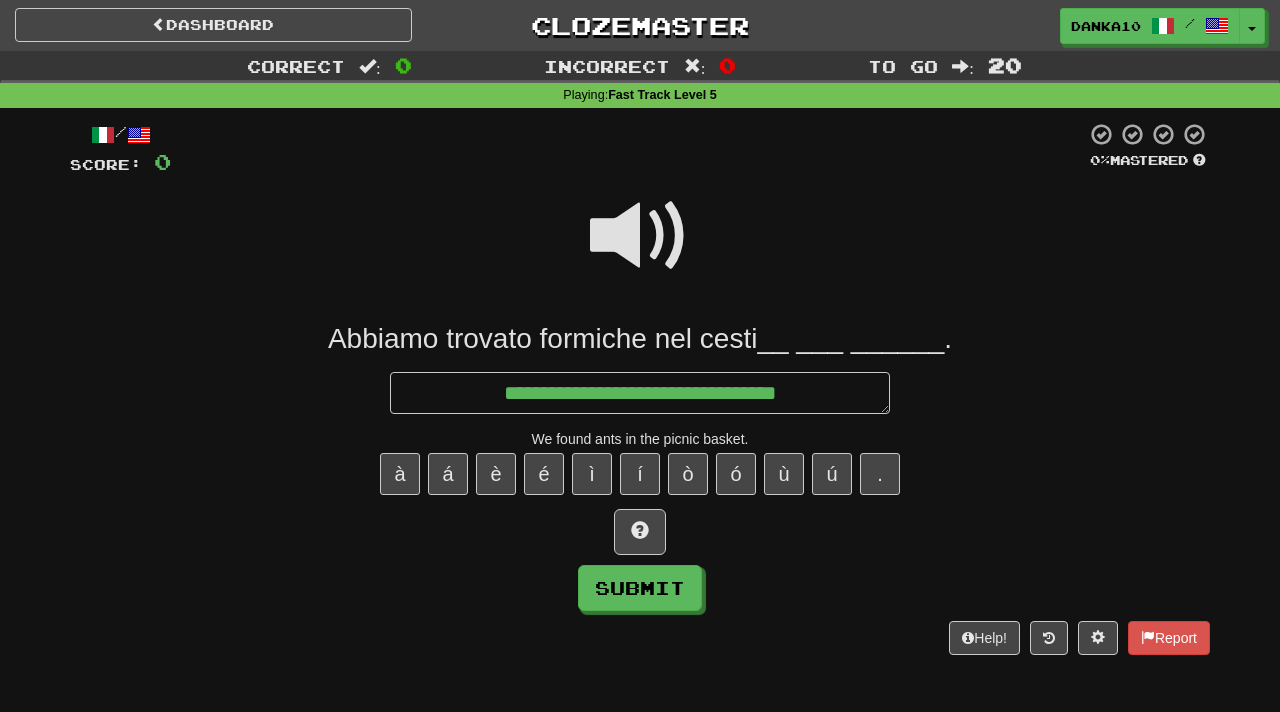 type on "*" 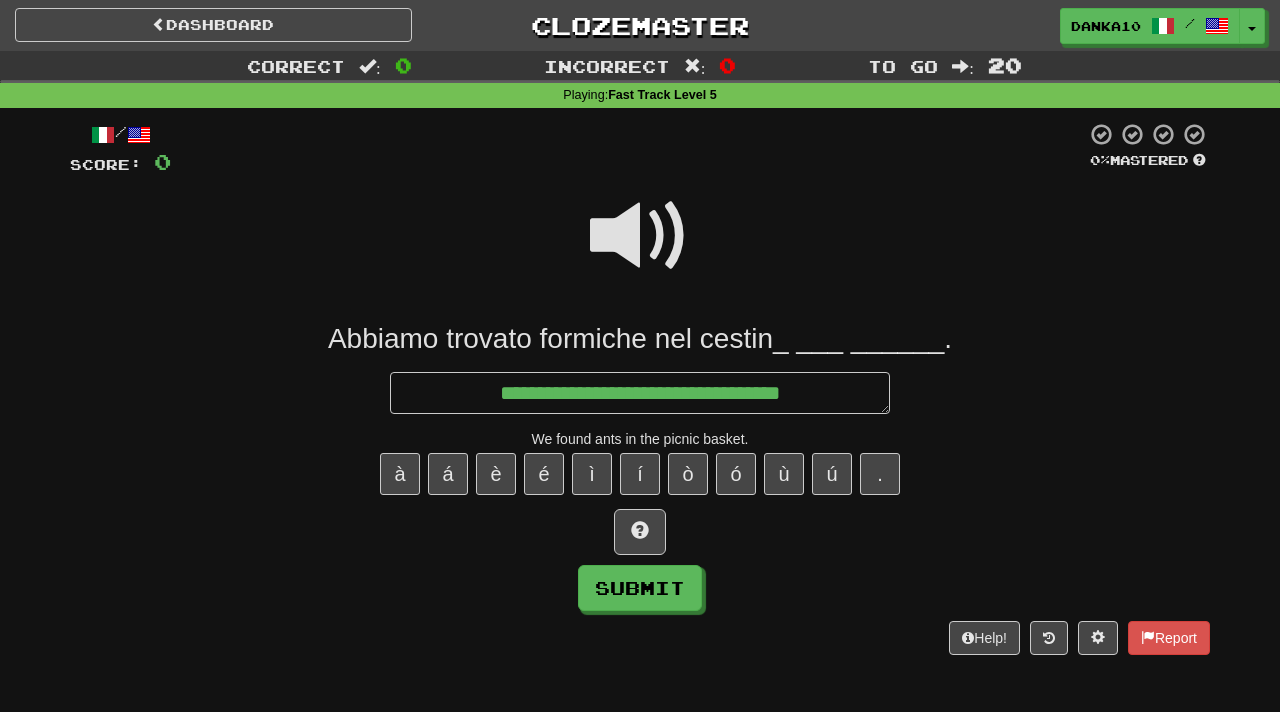 type on "**********" 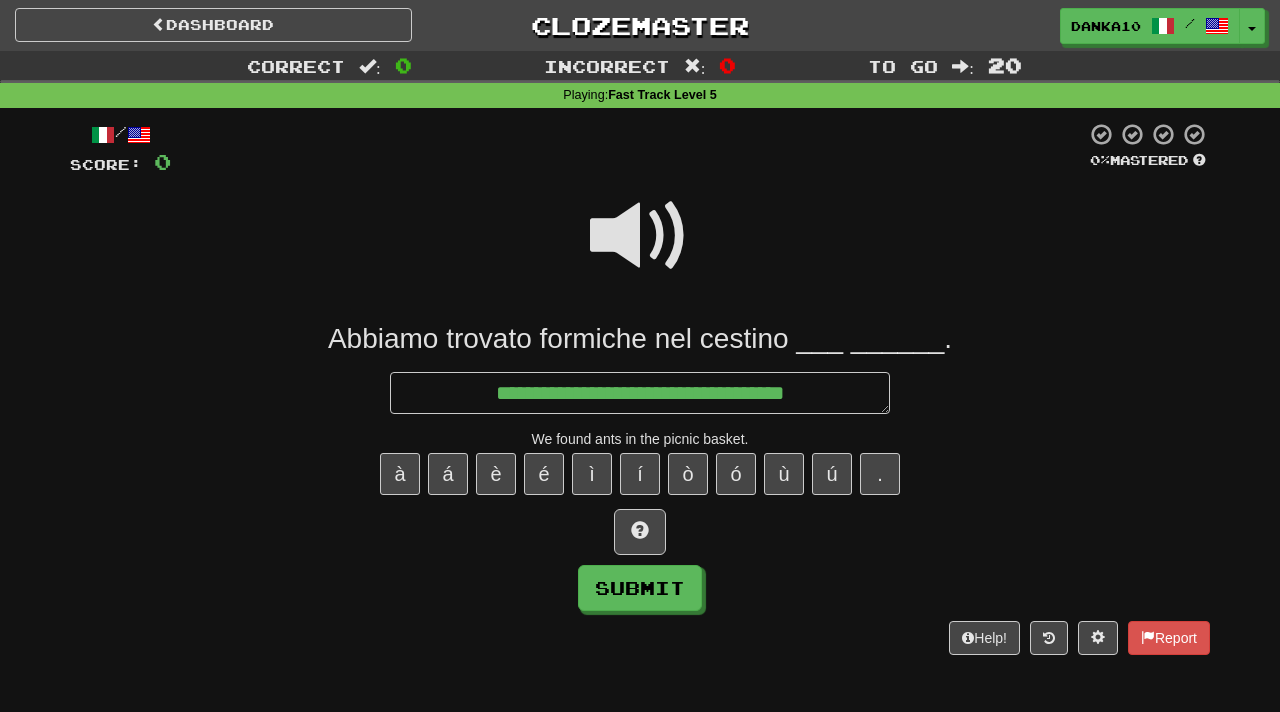type on "*" 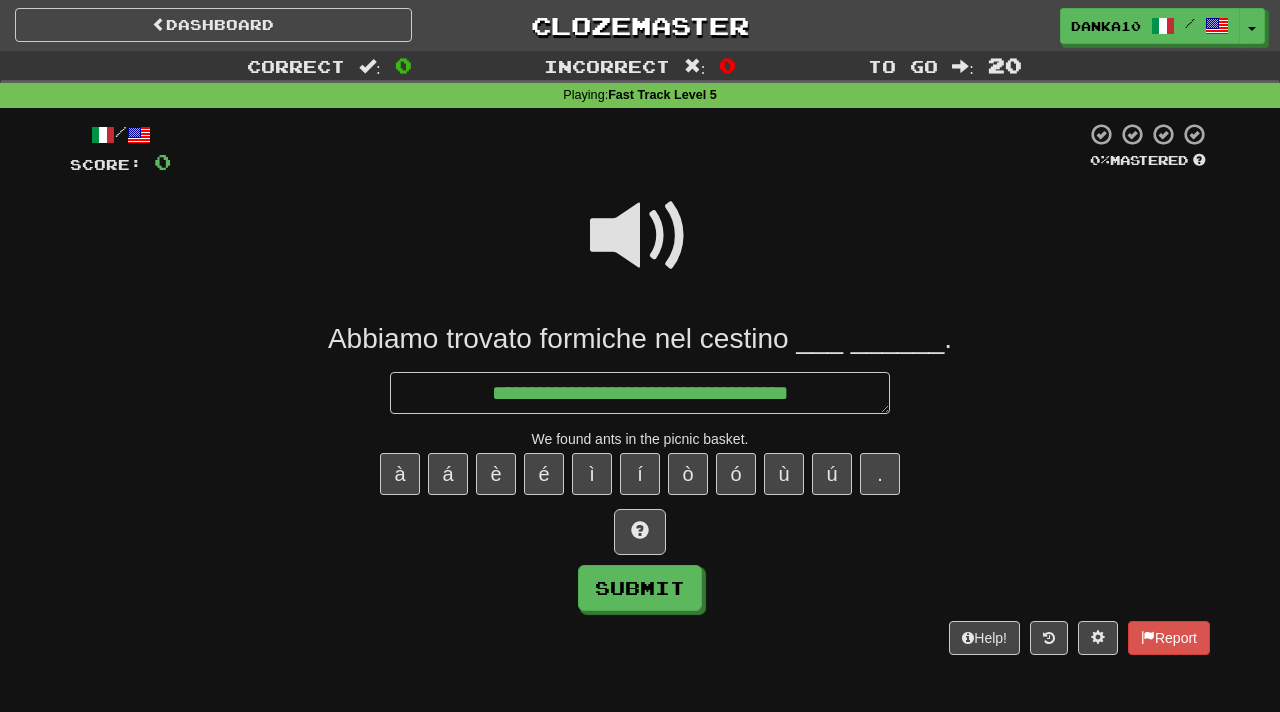 type on "*" 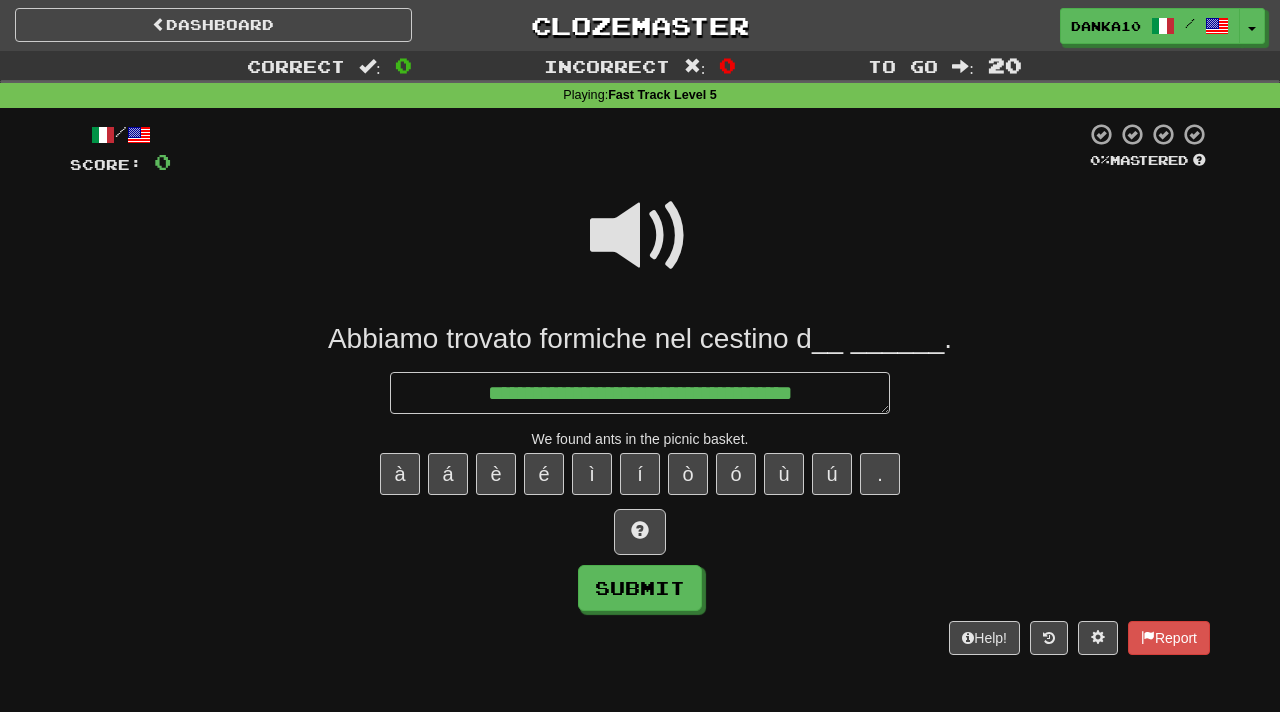 type on "*" 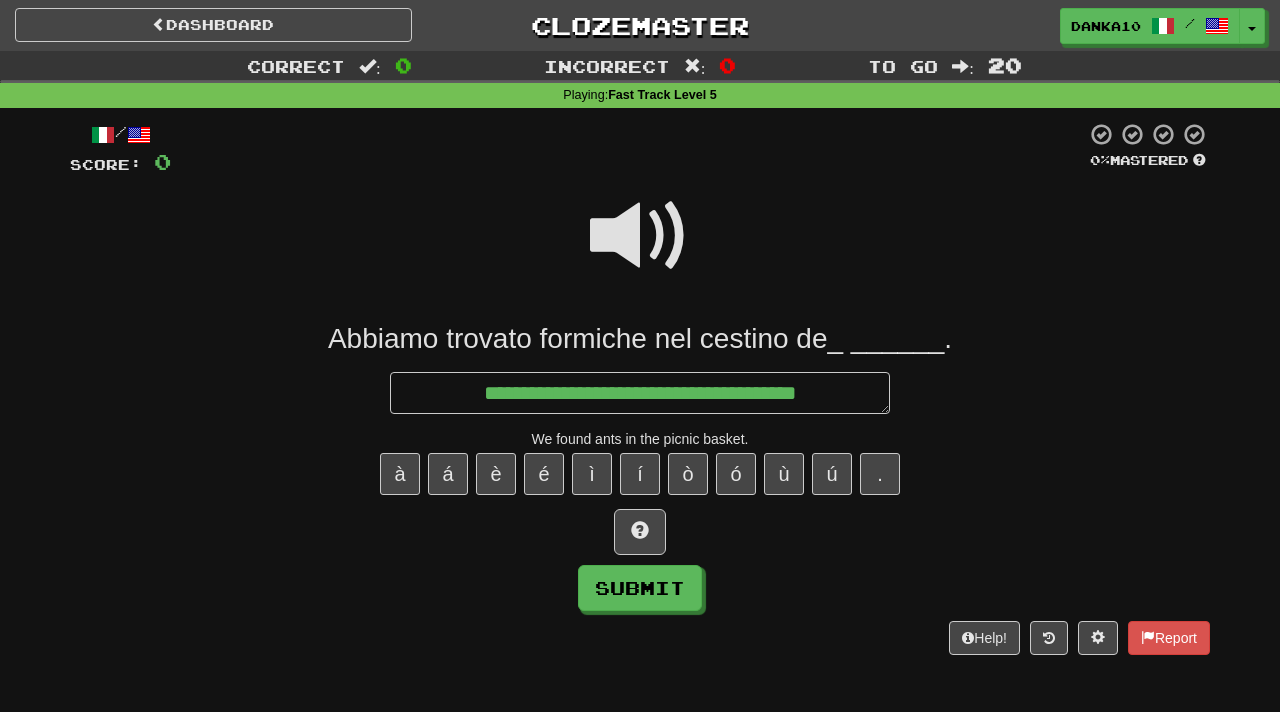 type on "*" 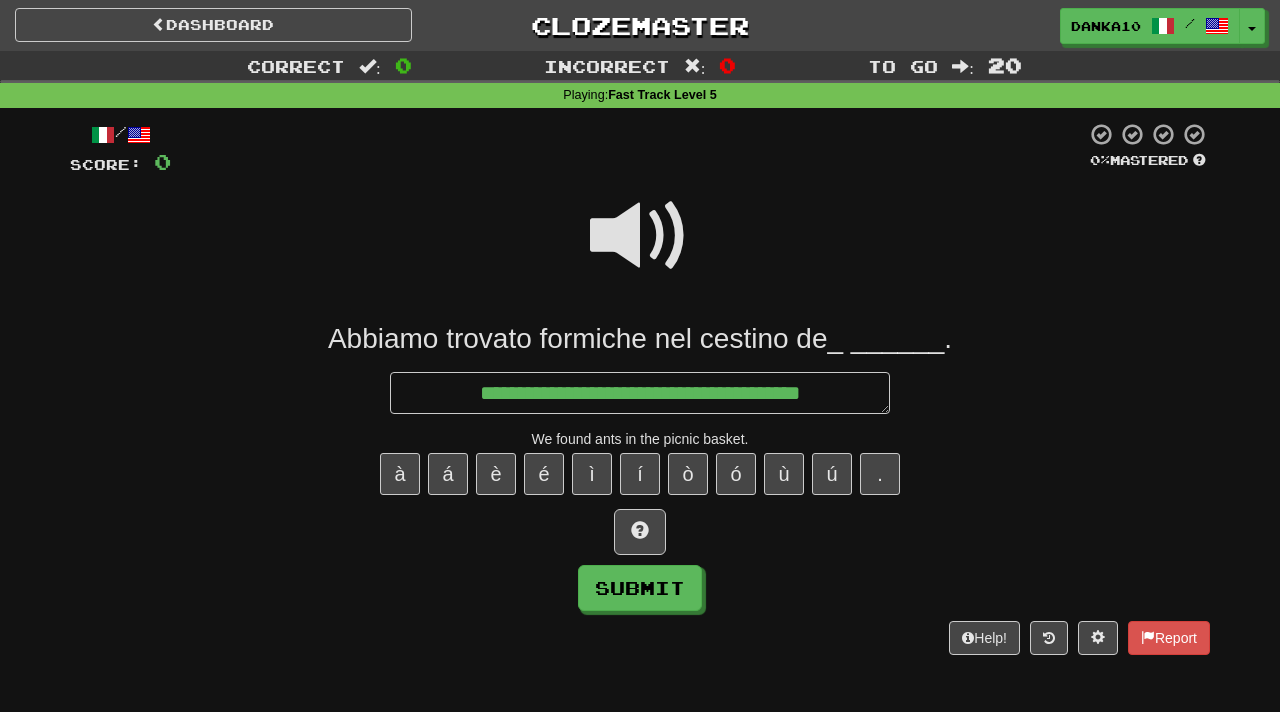 type on "*" 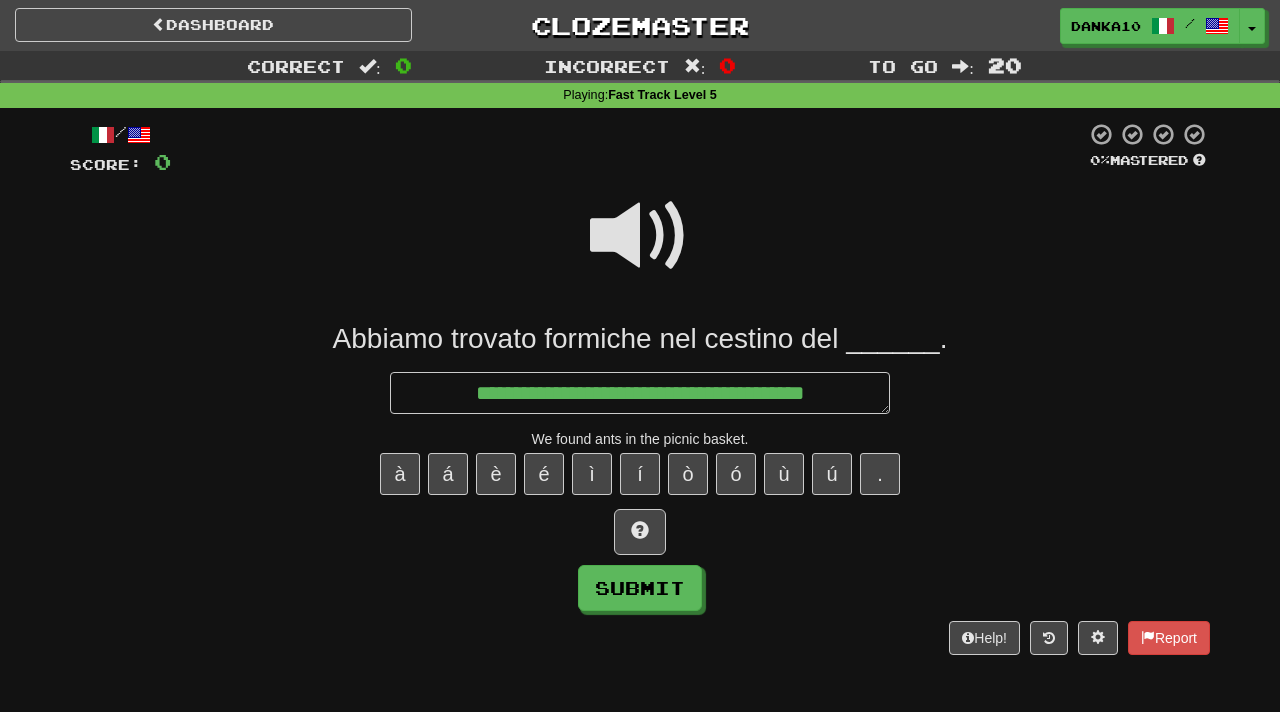 type on "*" 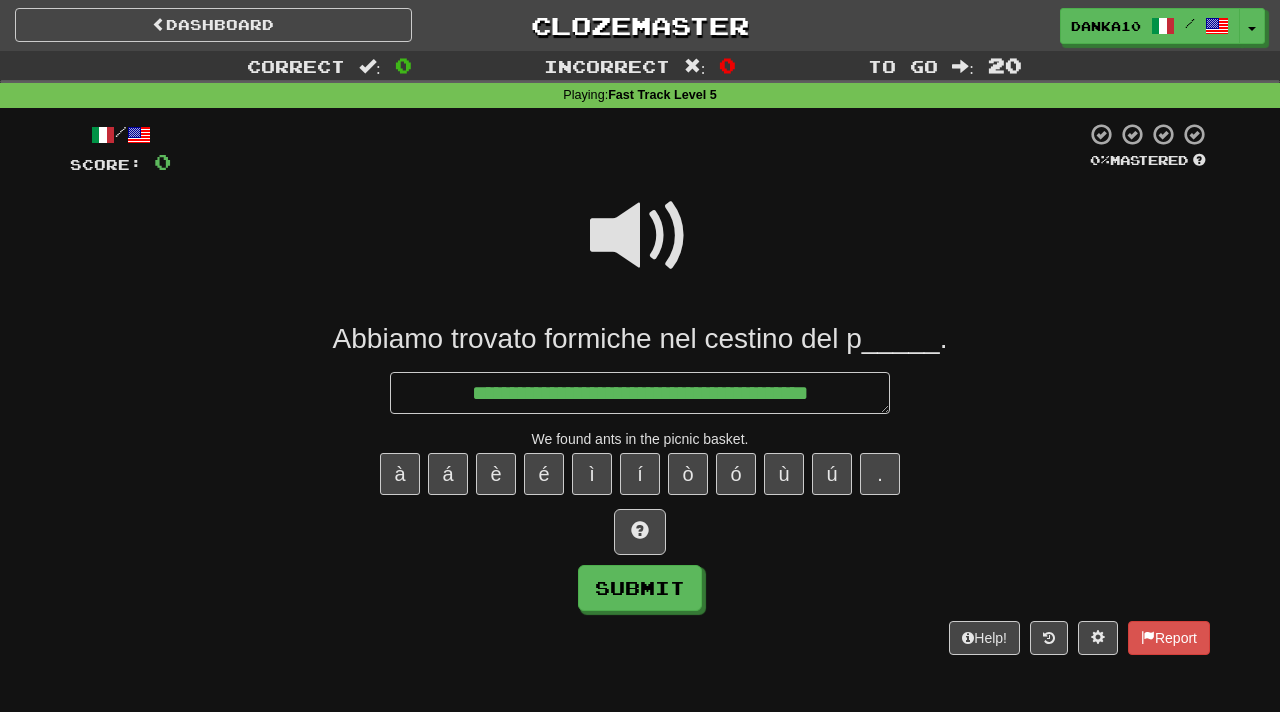 type on "**********" 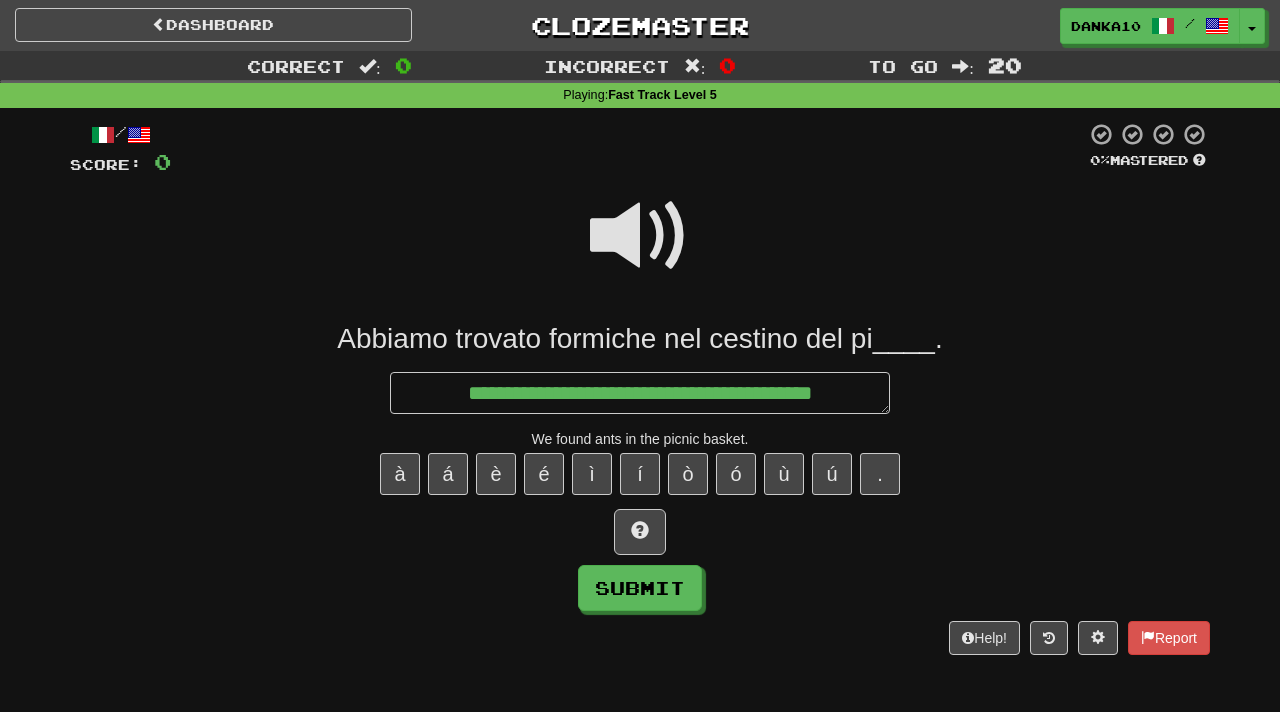 type on "*" 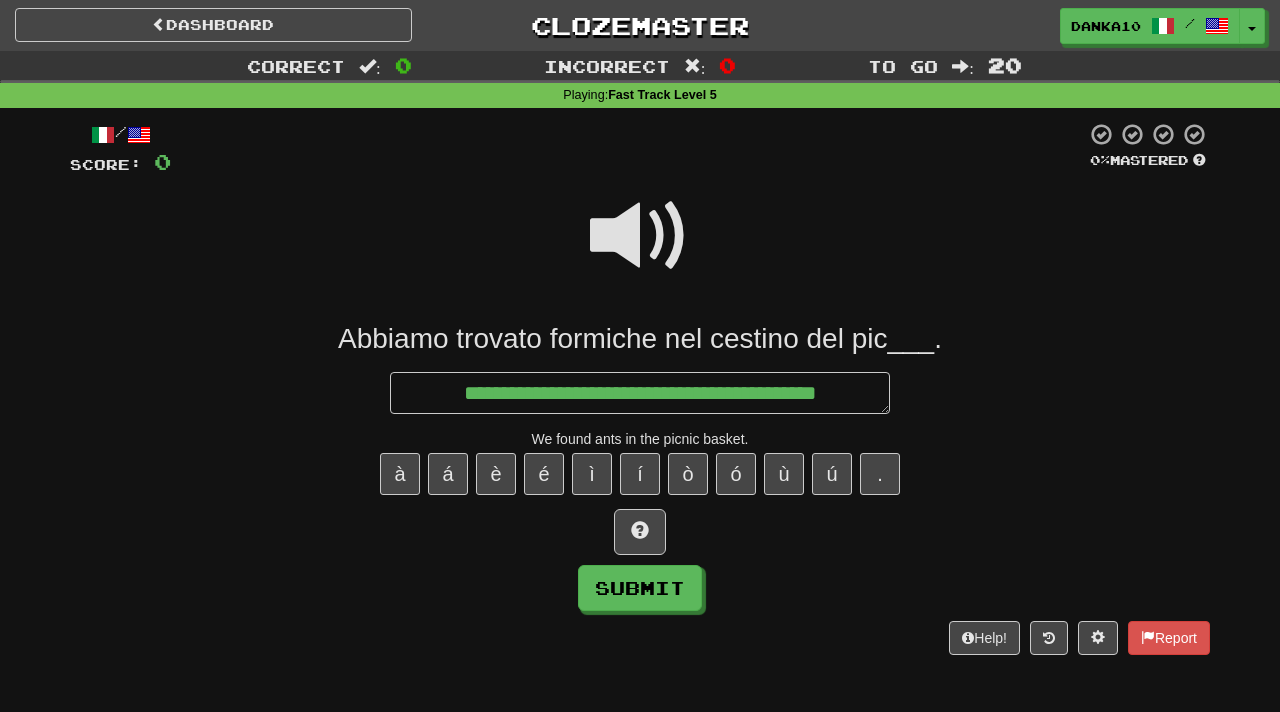 type on "*" 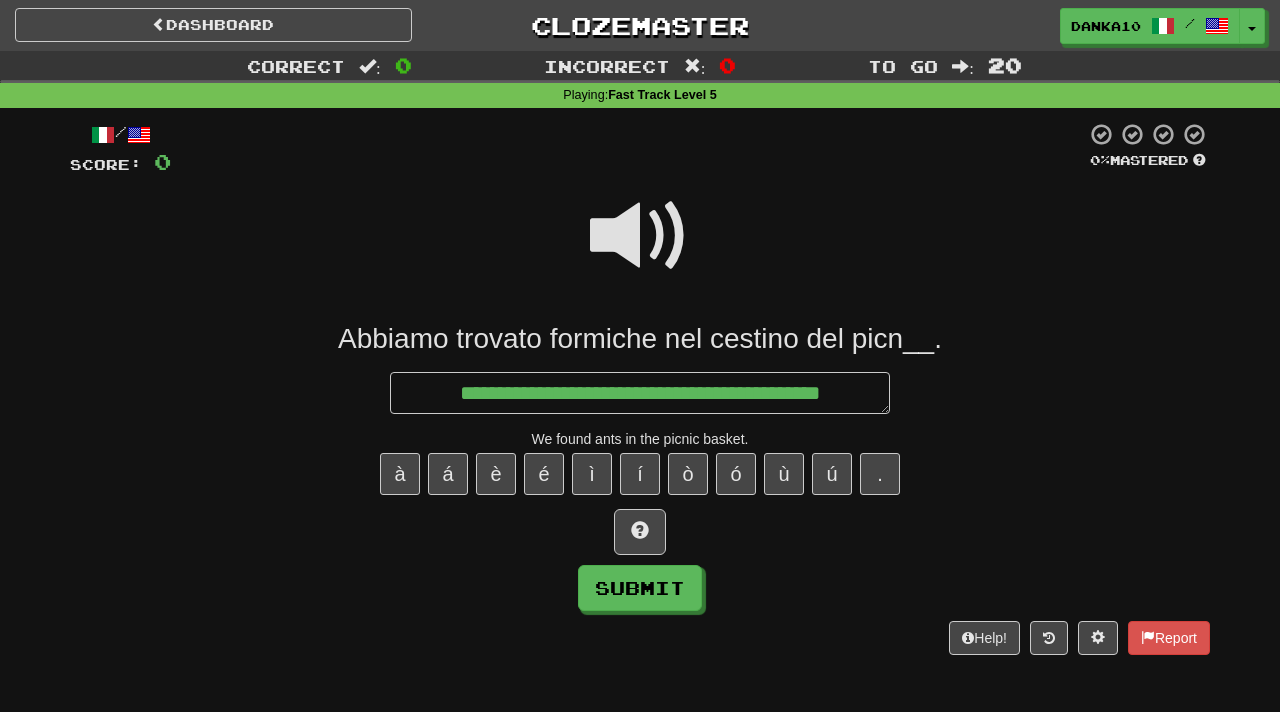 type on "*" 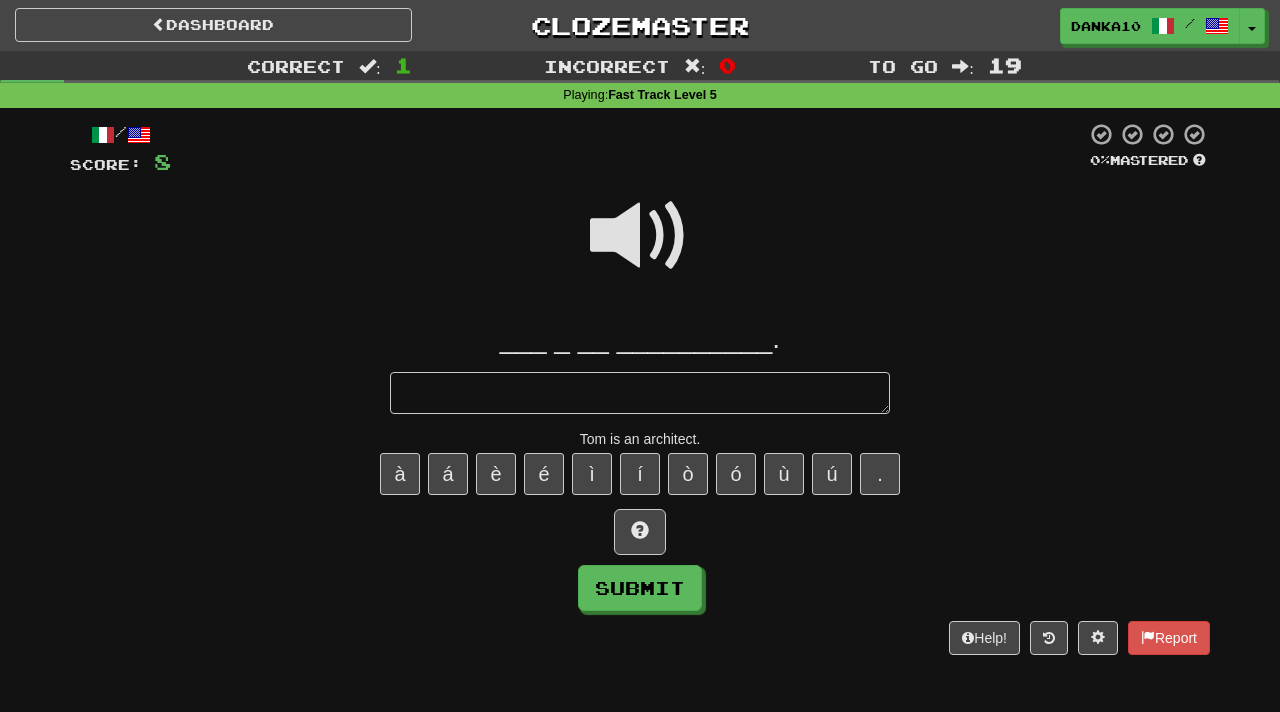 type on "*" 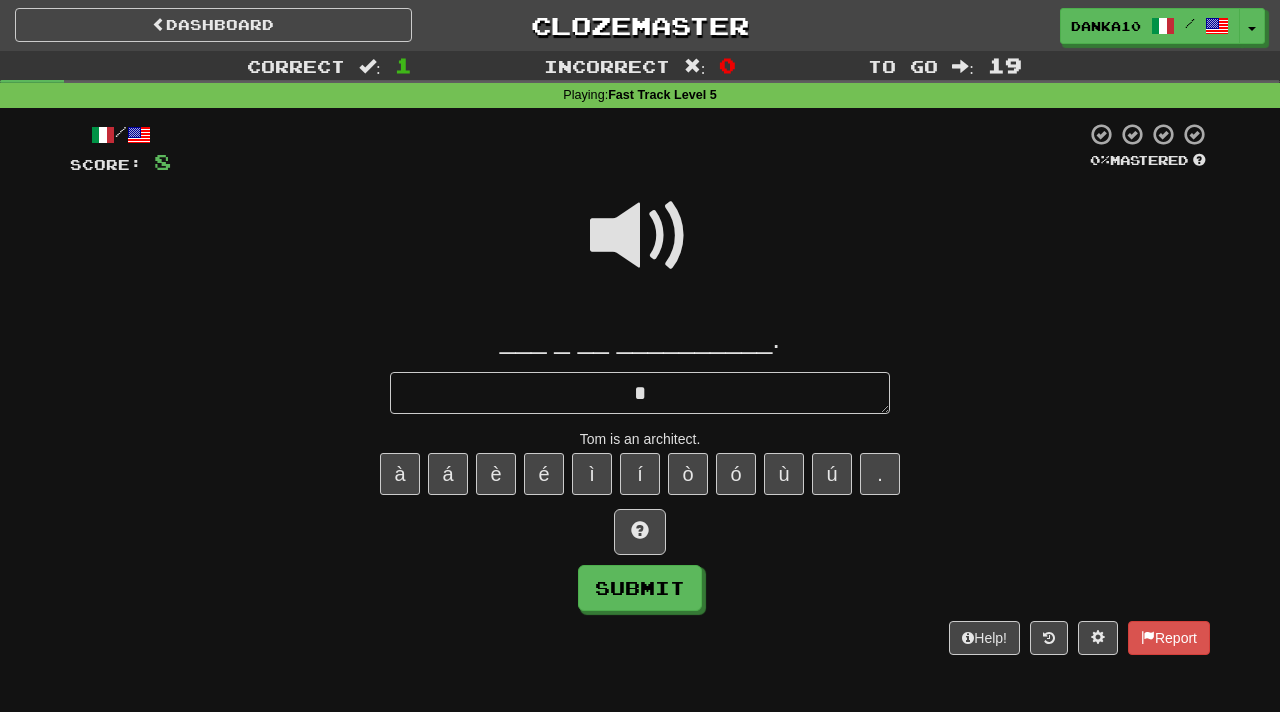 type on "*" 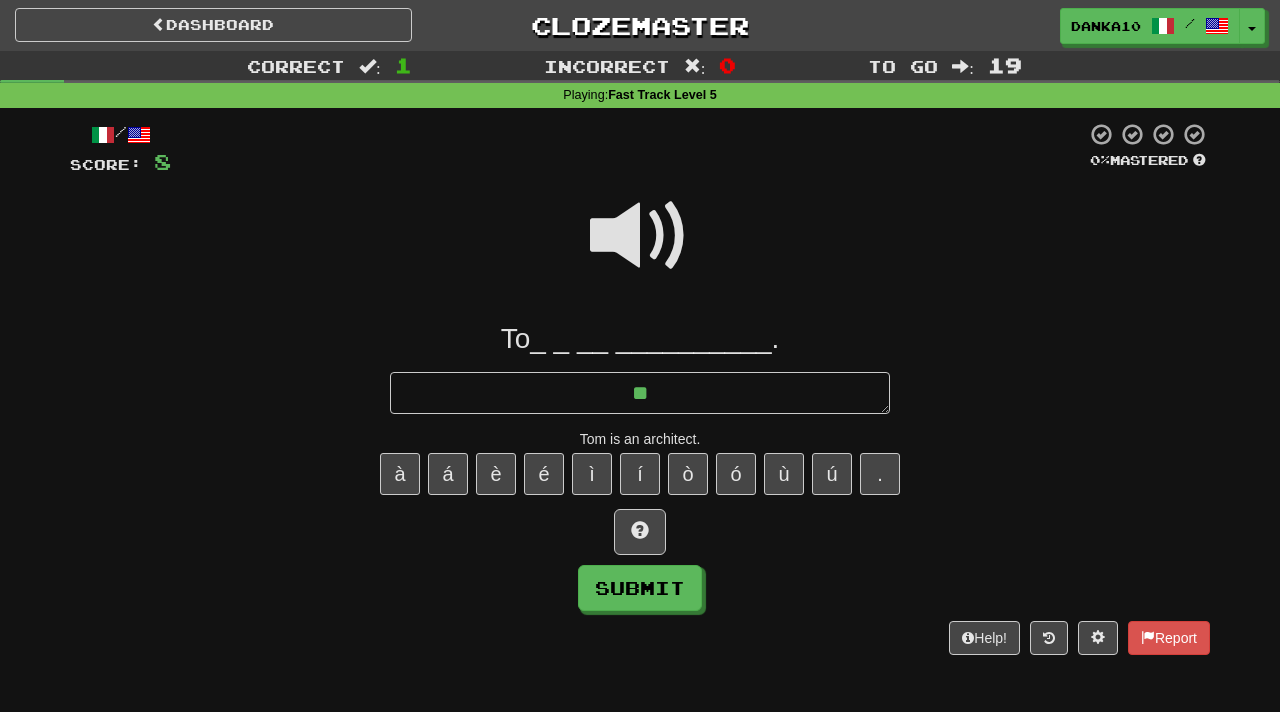 type on "*" 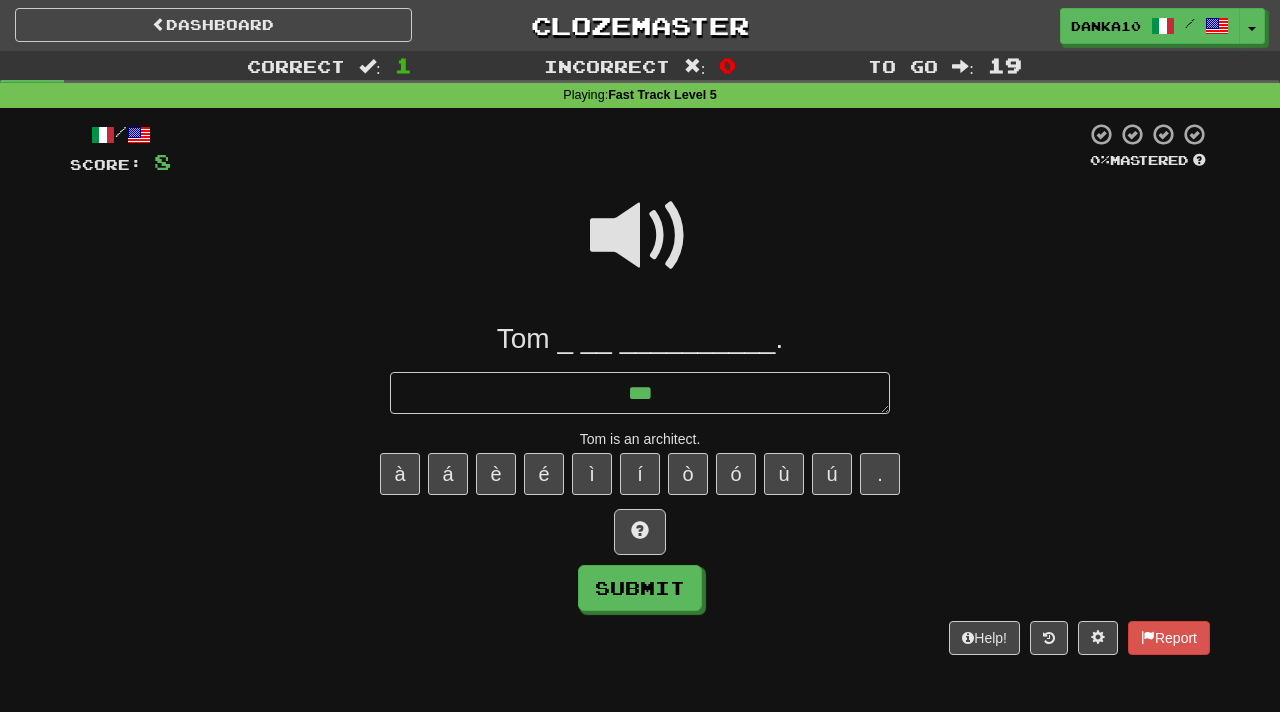 type on "*" 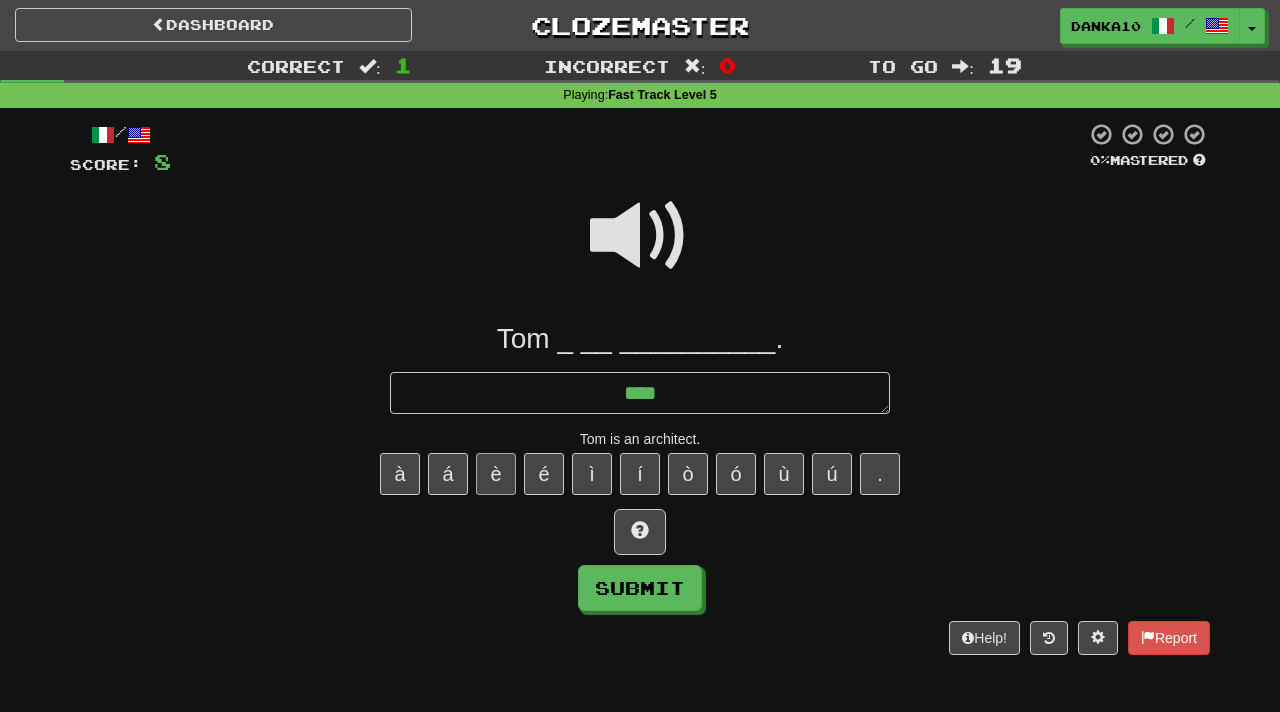 type on "***" 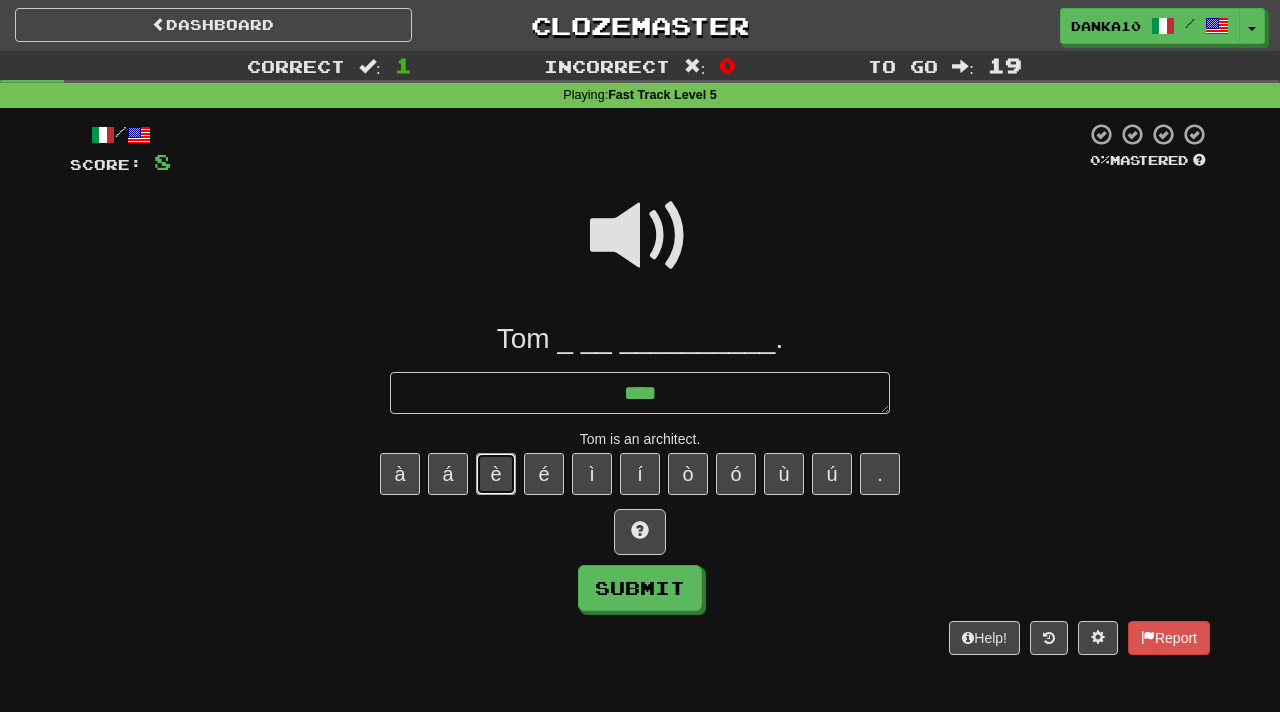 click on "è" at bounding box center (496, 474) 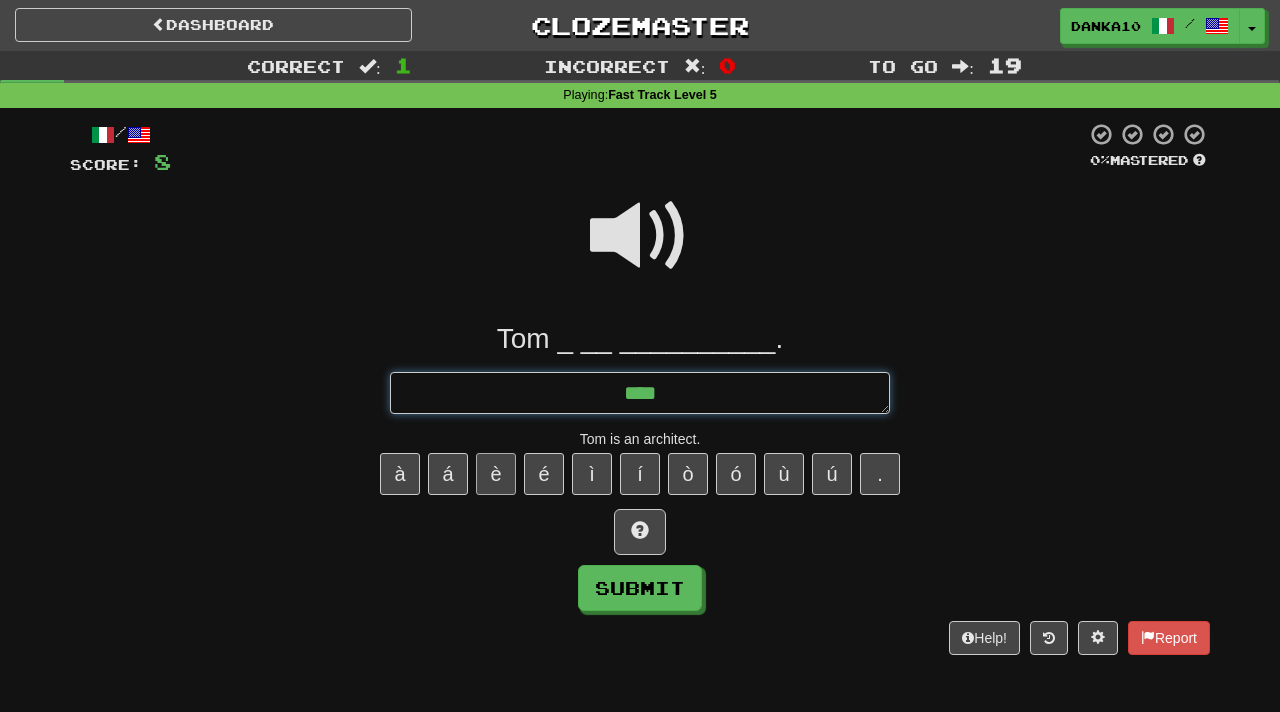 type on "*" 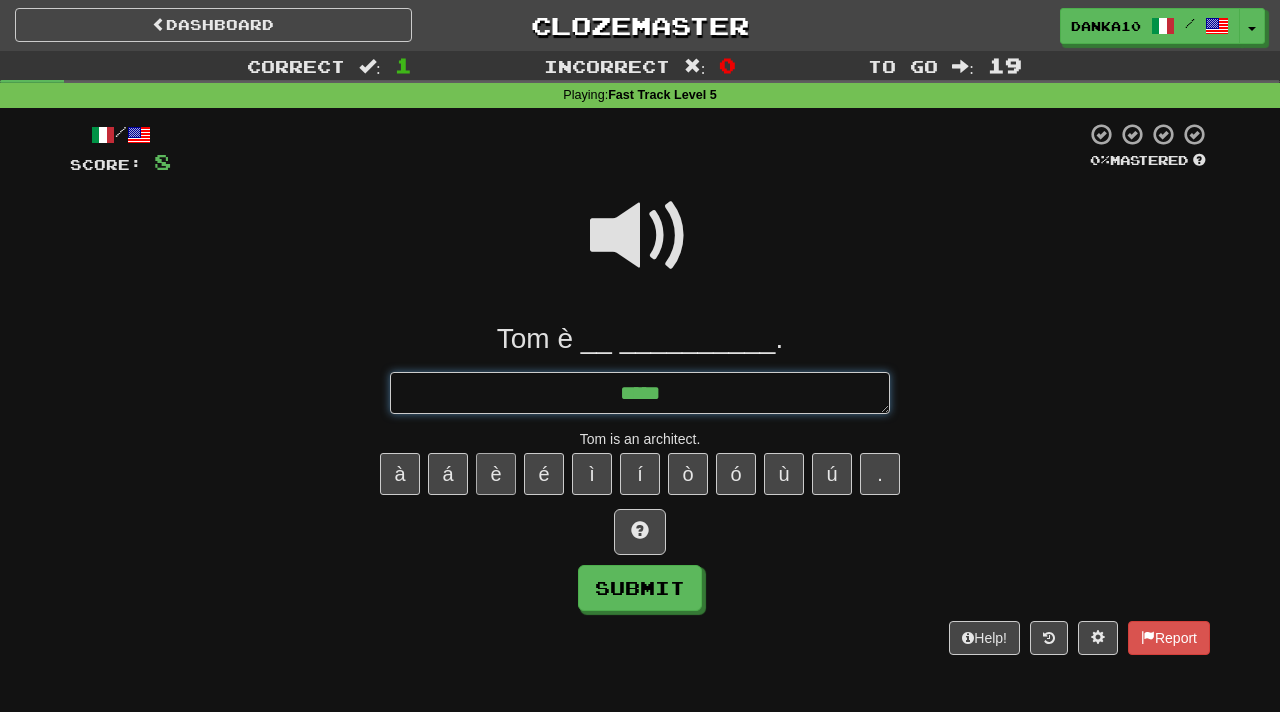 type on "*" 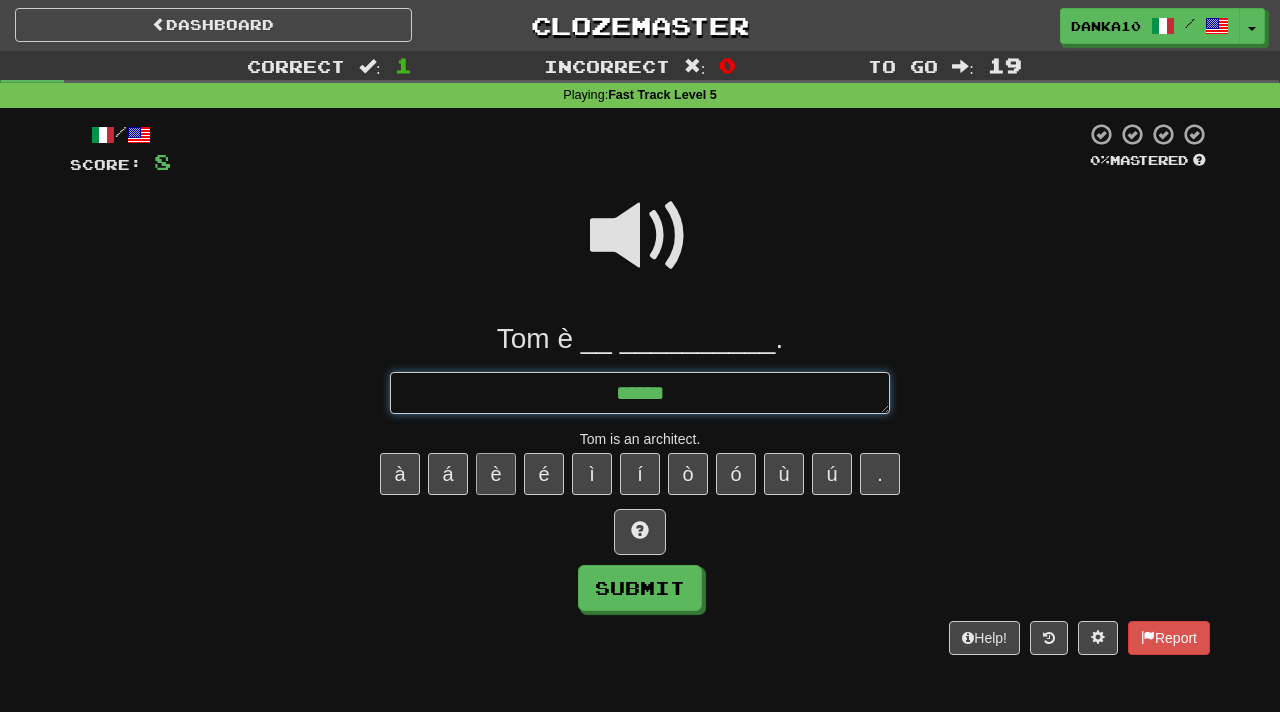 type on "*" 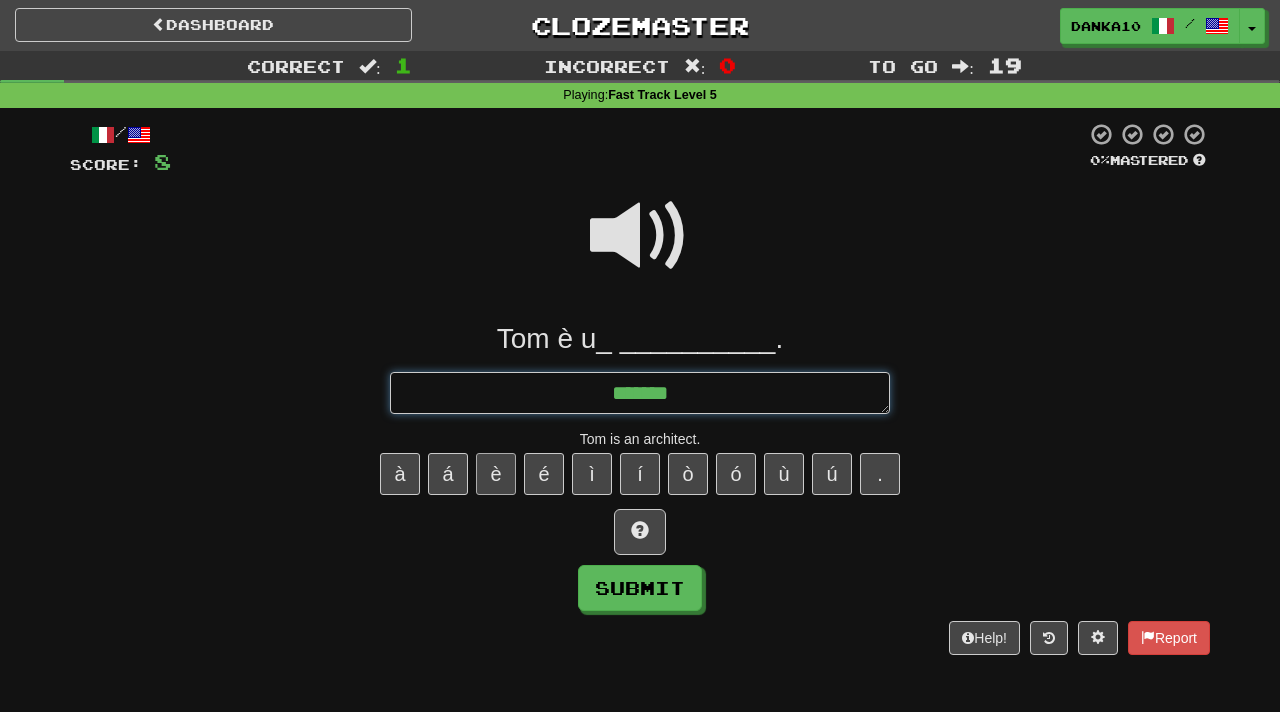type on "*" 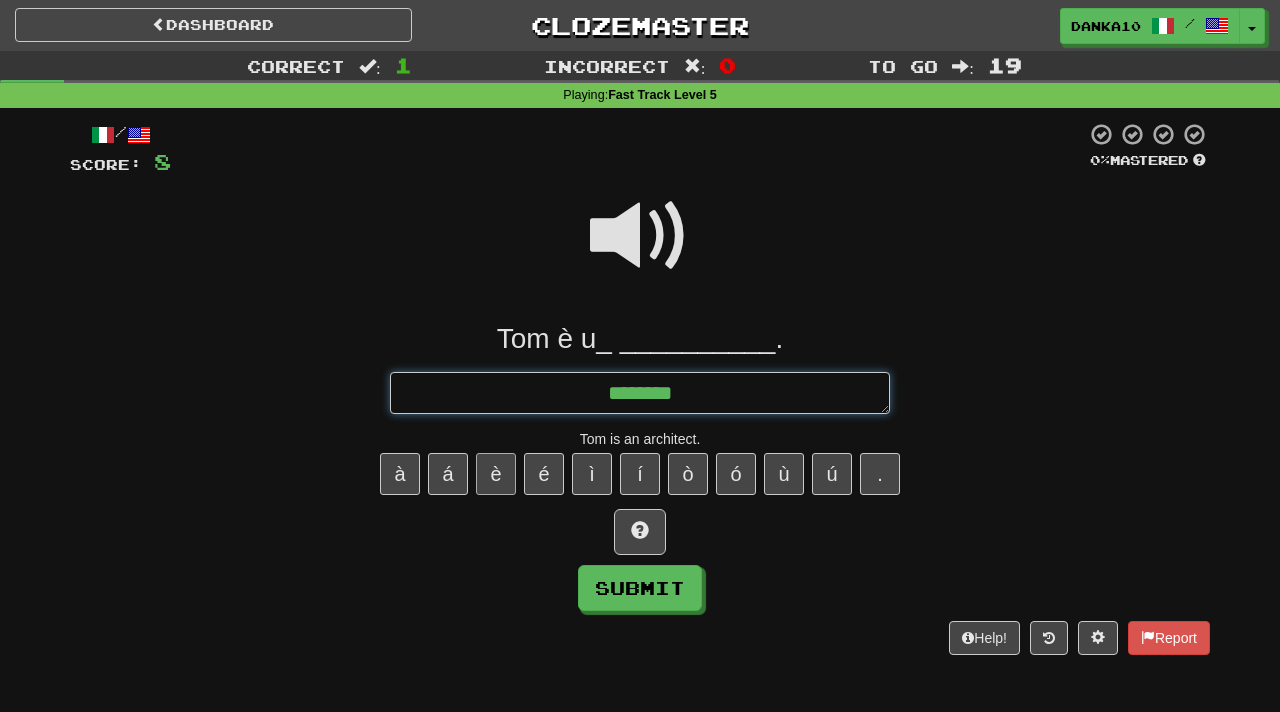 type on "*" 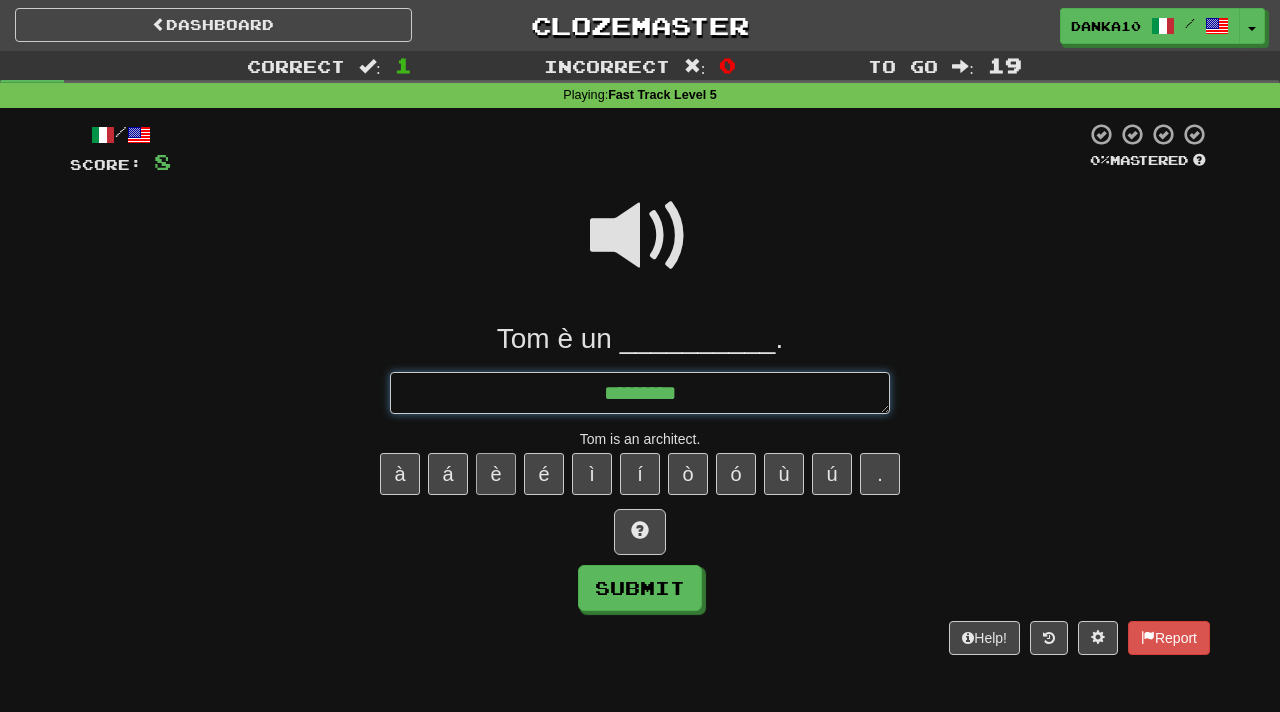 type on "*" 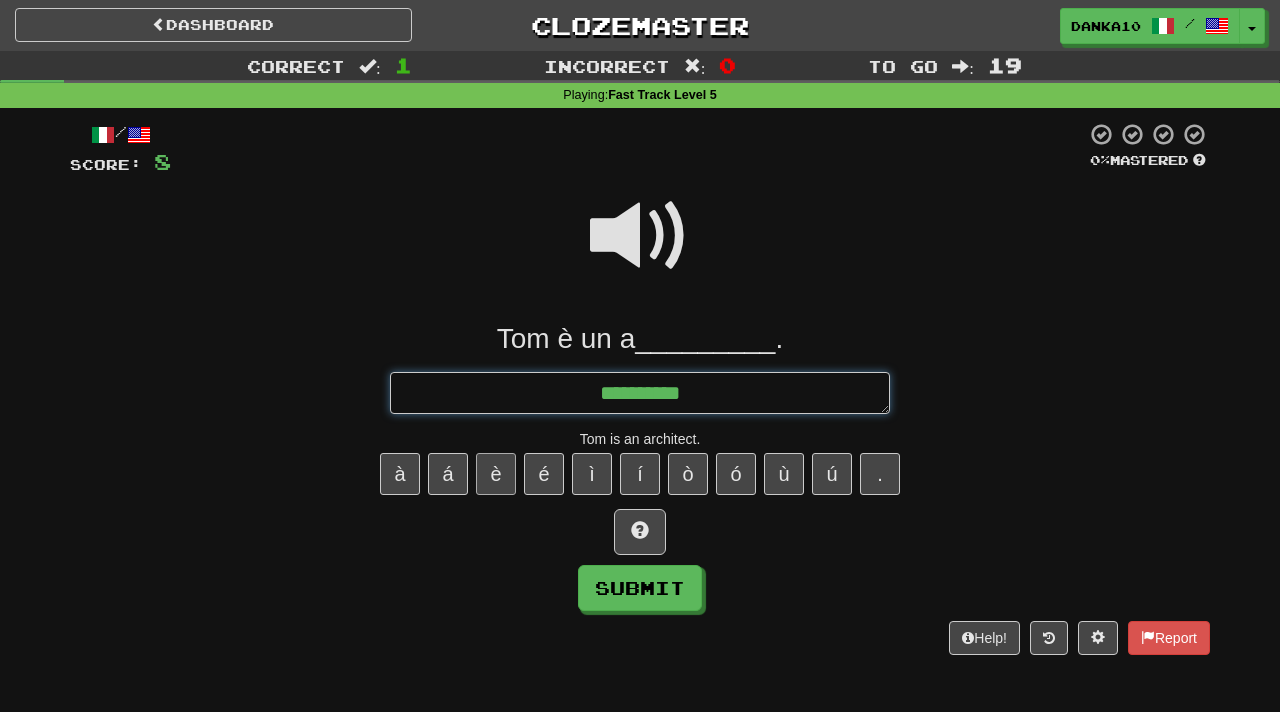 type on "*" 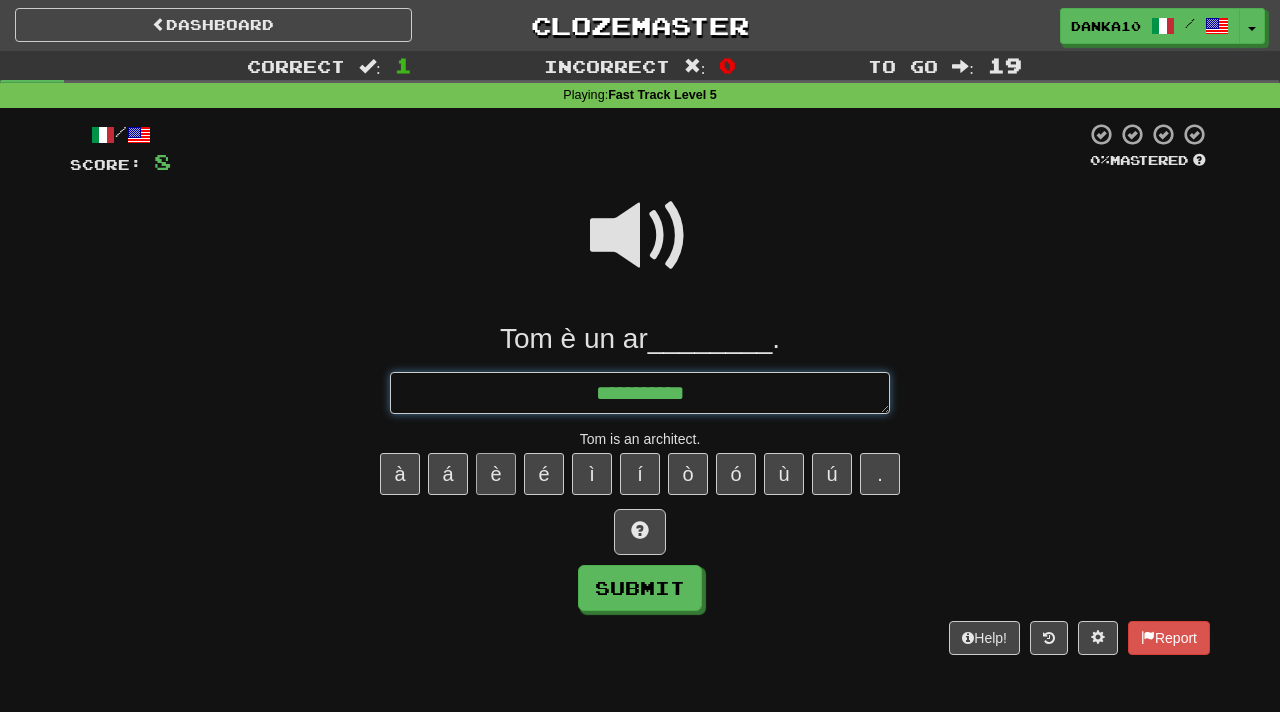 type on "*" 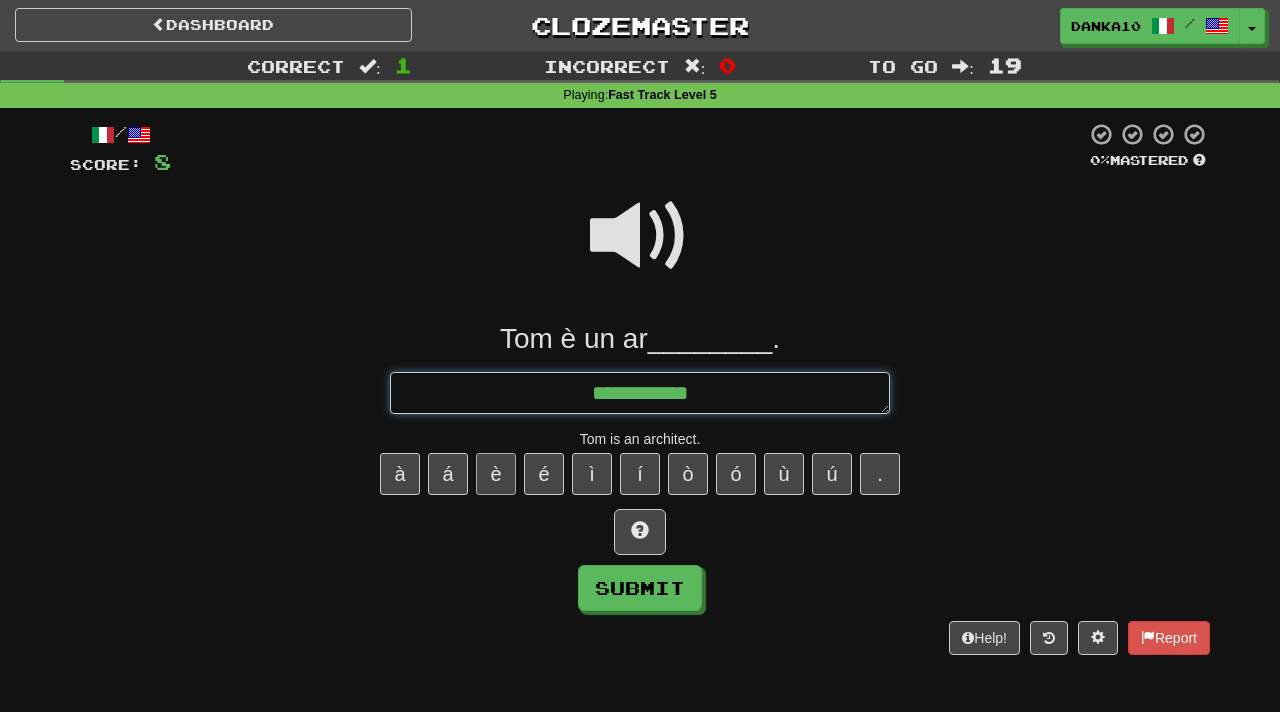 type on "*" 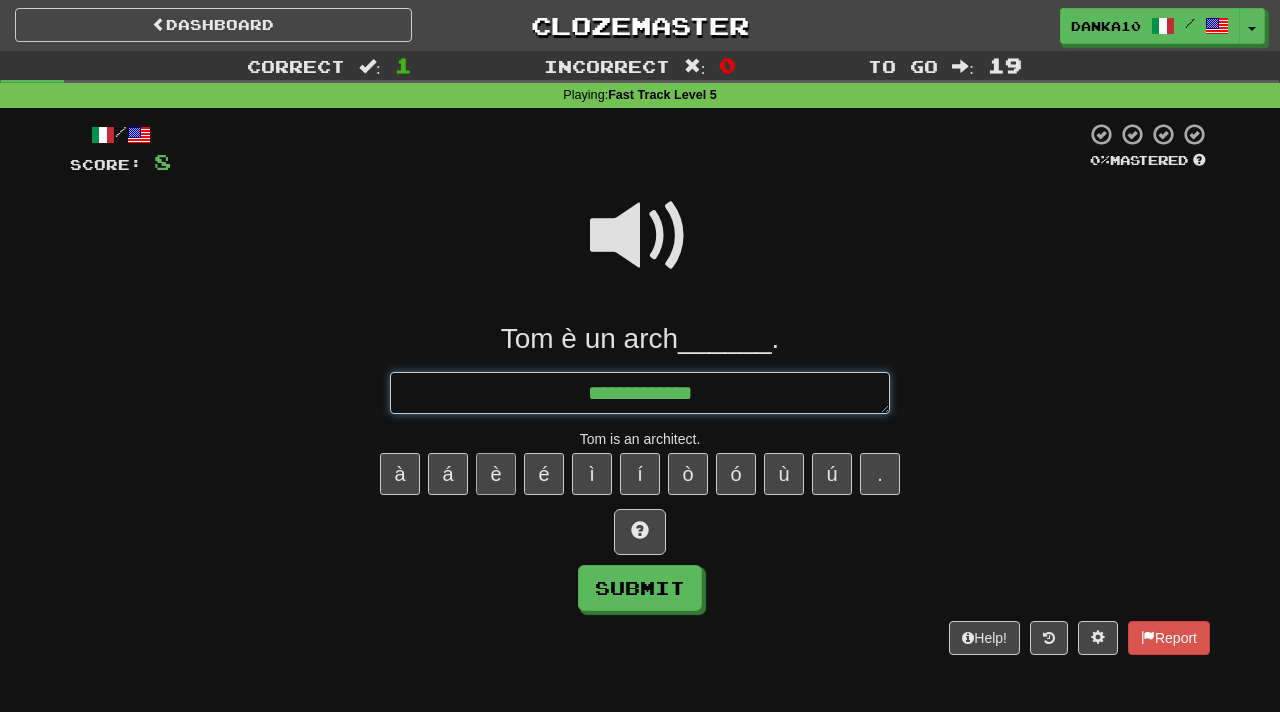 type on "*" 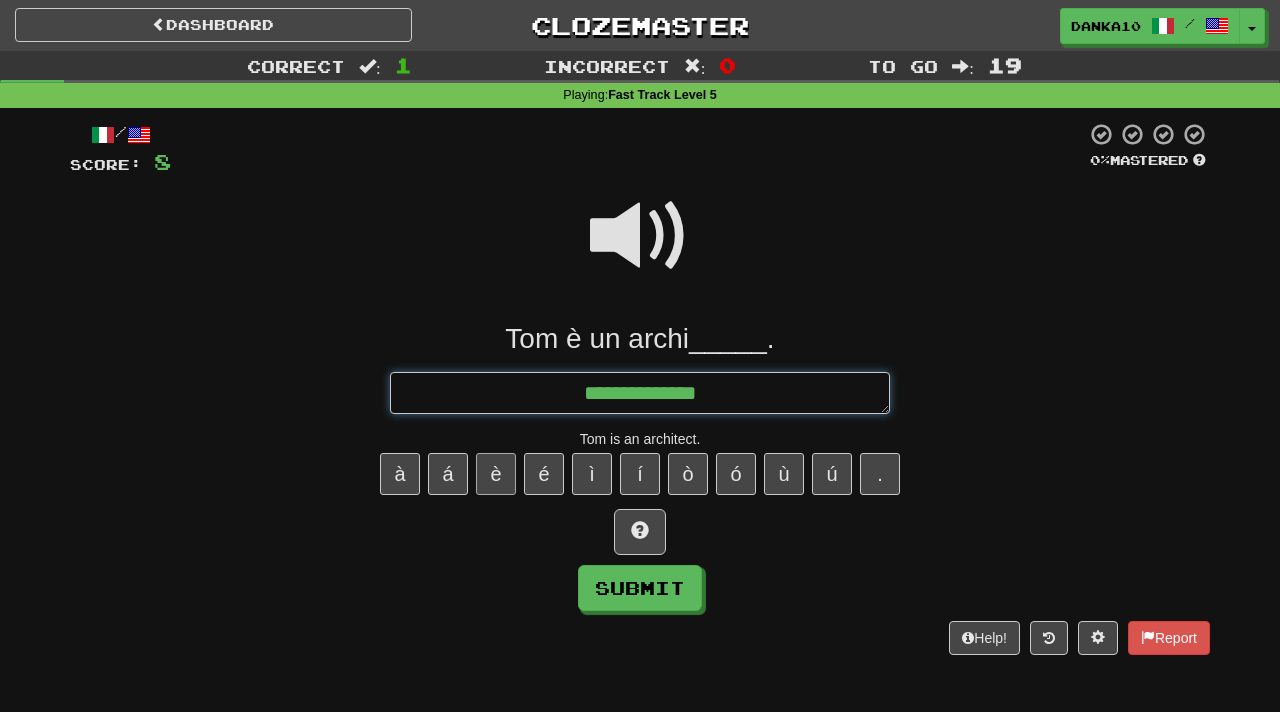 type on "*" 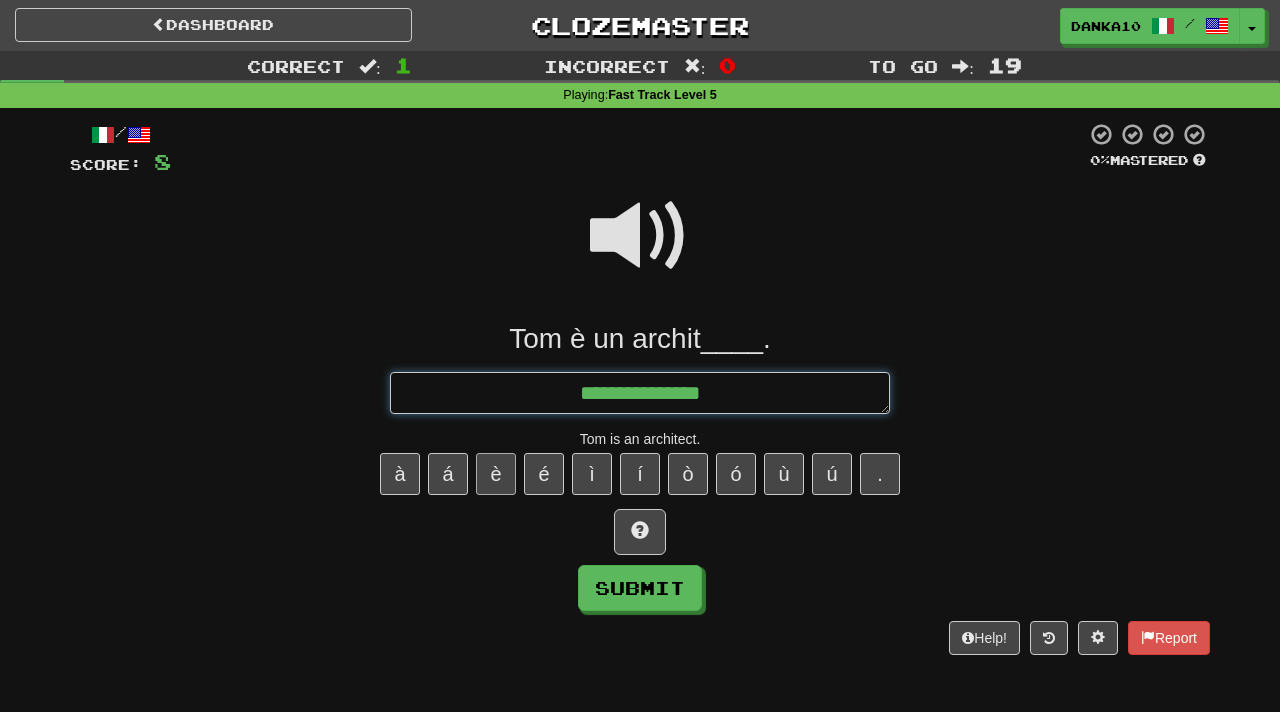 type on "*" 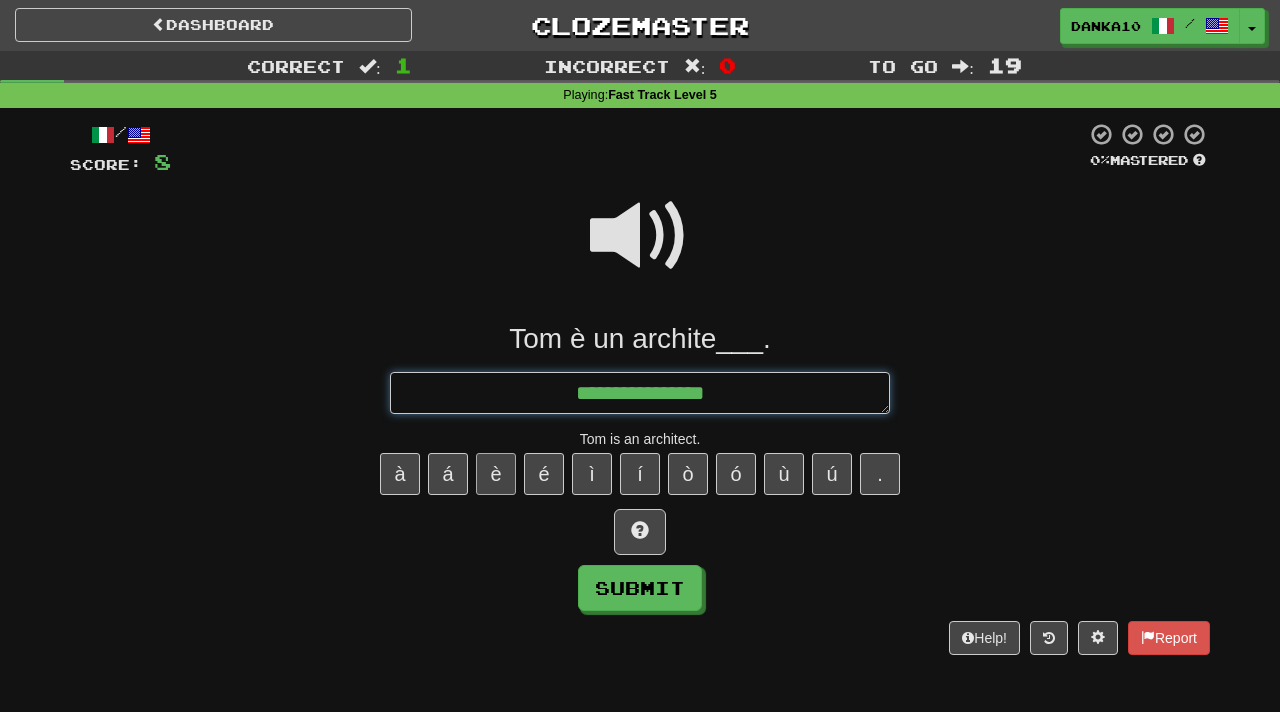 type on "*" 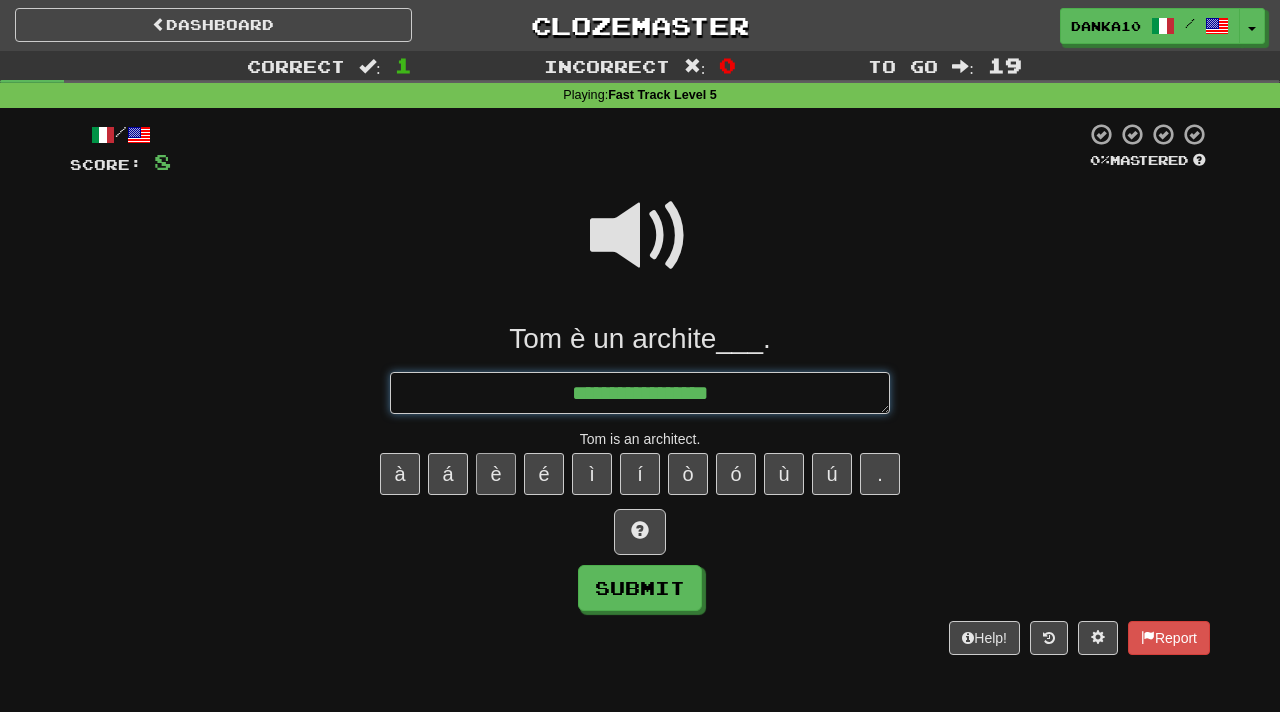 type on "*" 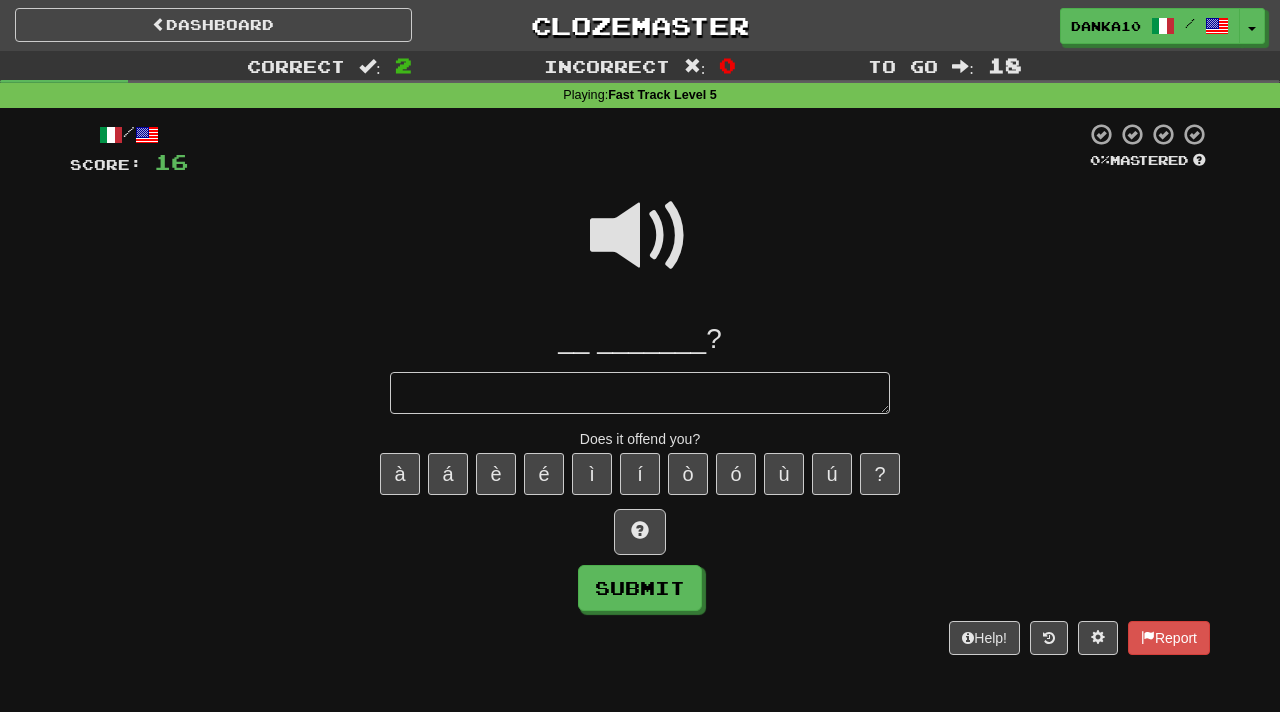 type on "*" 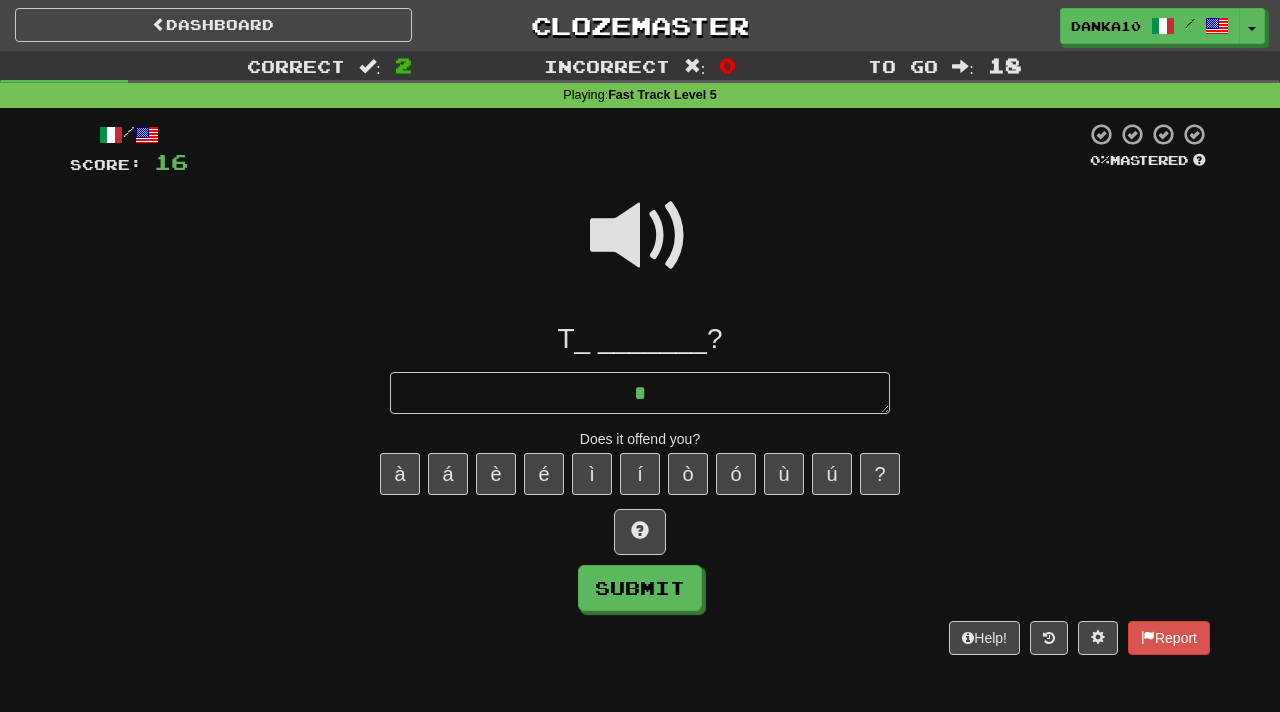 type on "*" 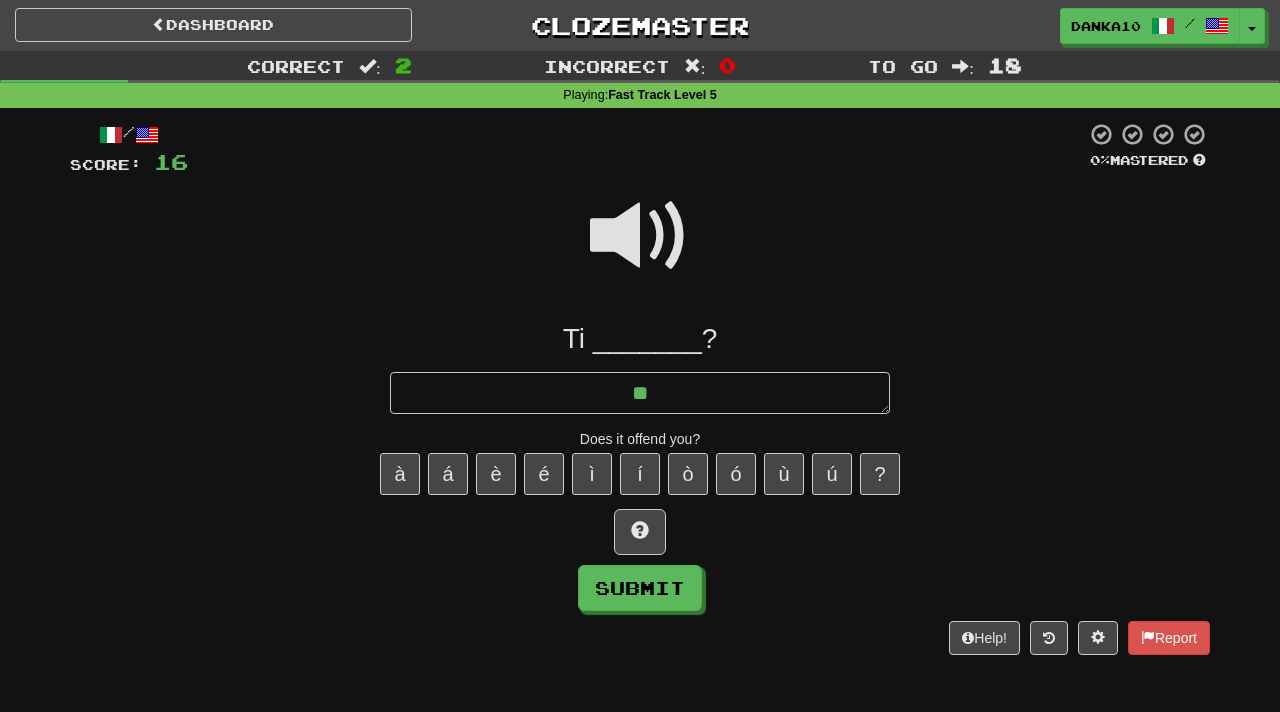 type on "*" 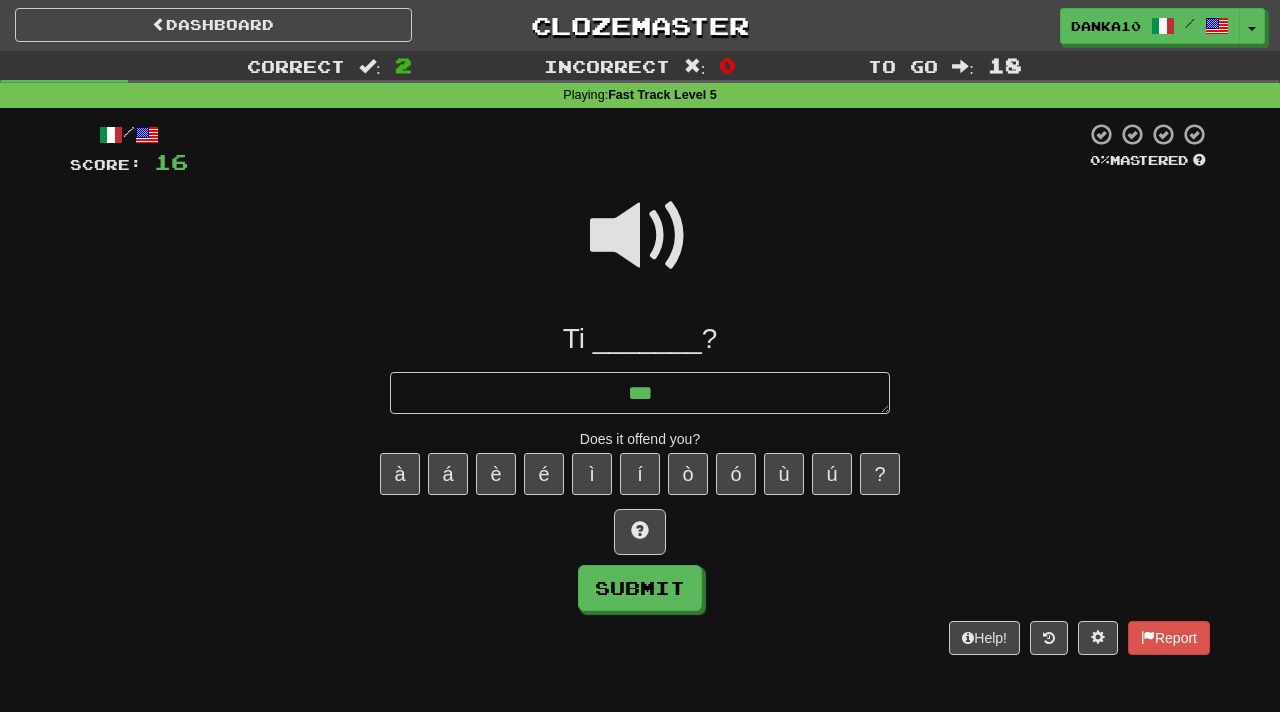 type on "*" 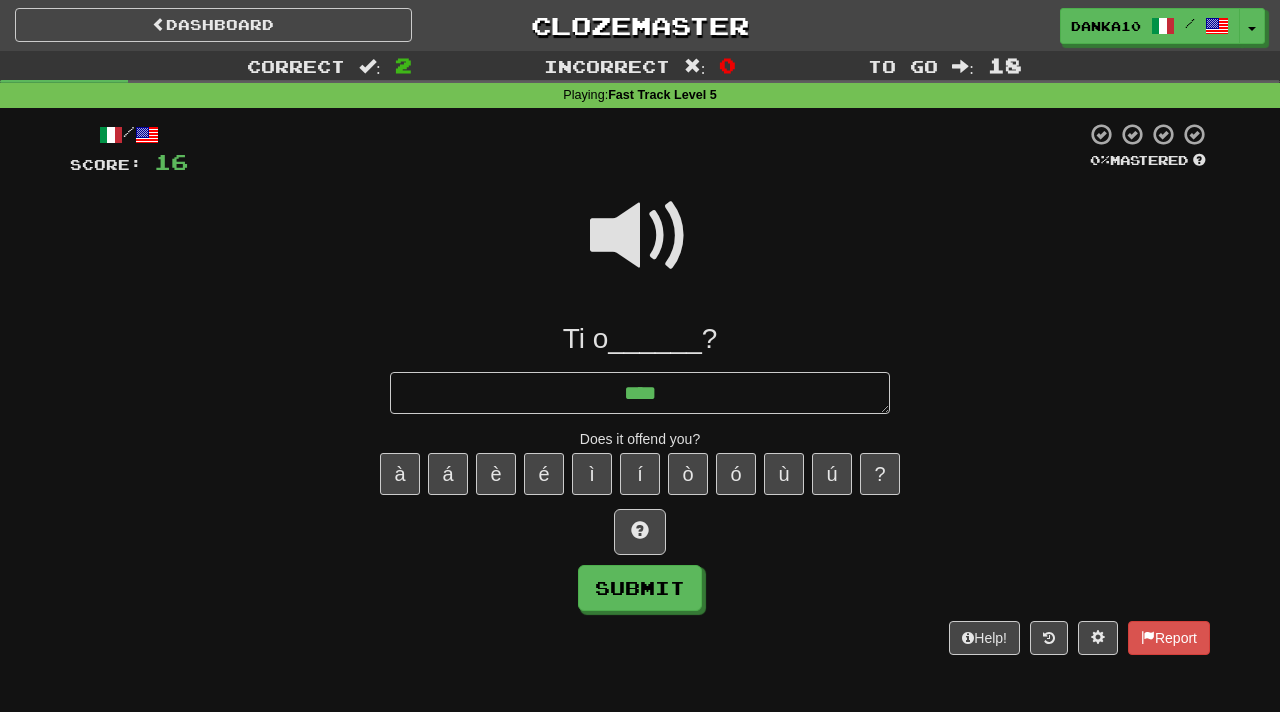 type on "*" 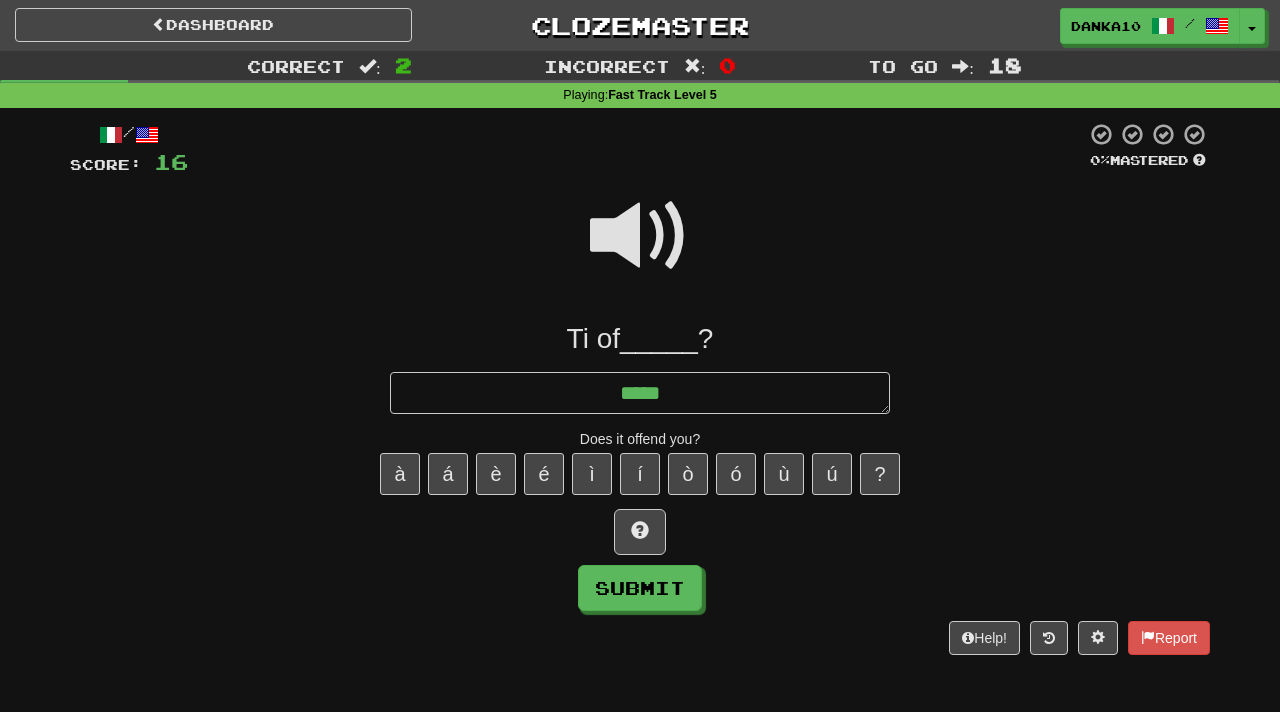 type on "*" 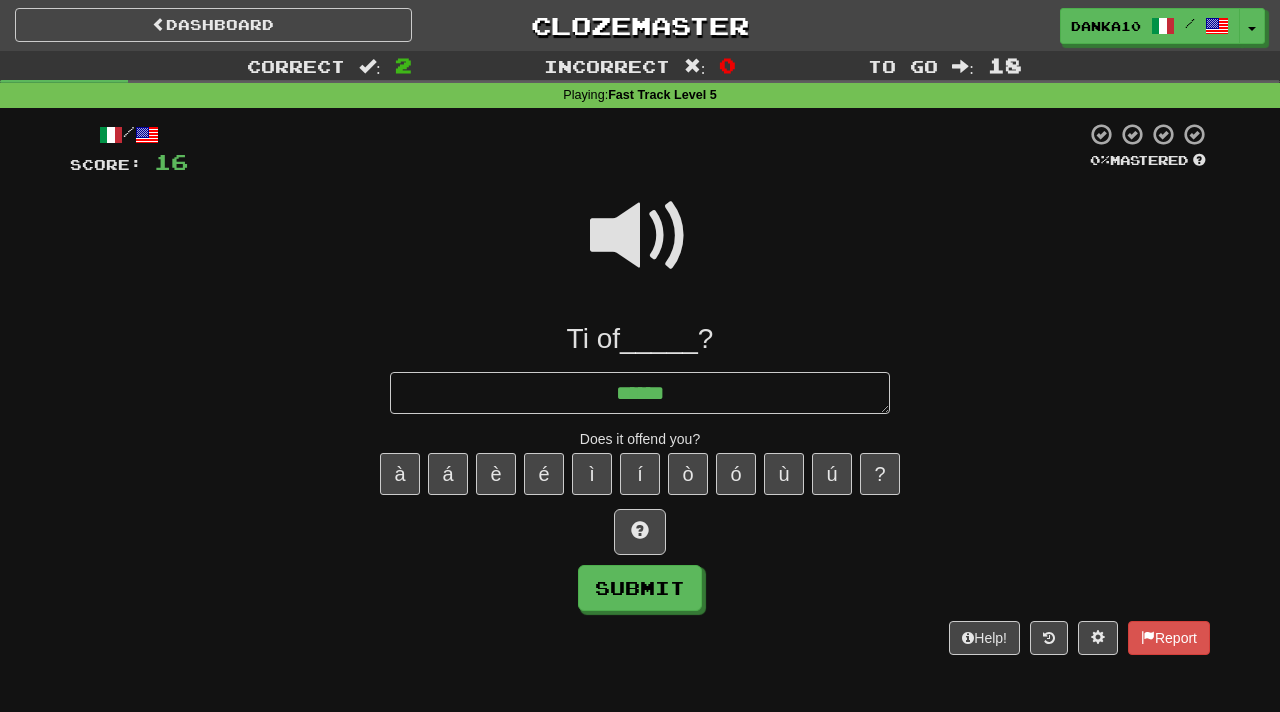 type on "*" 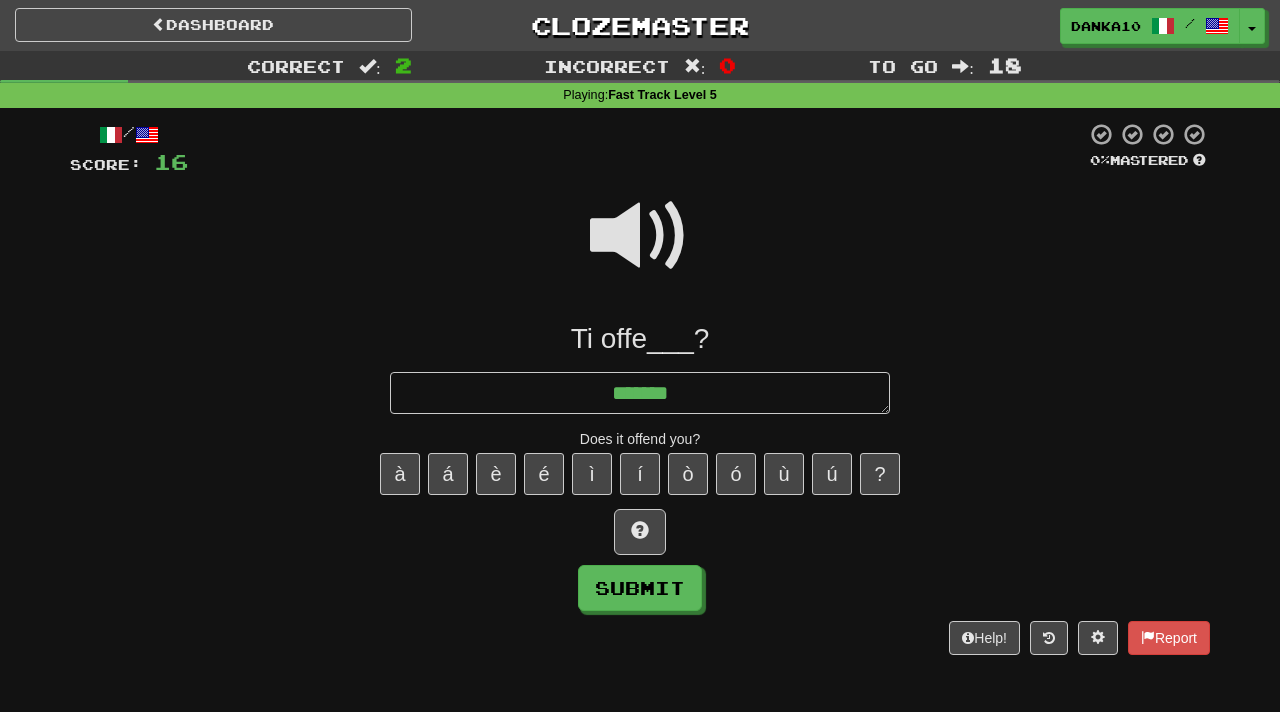 type on "*" 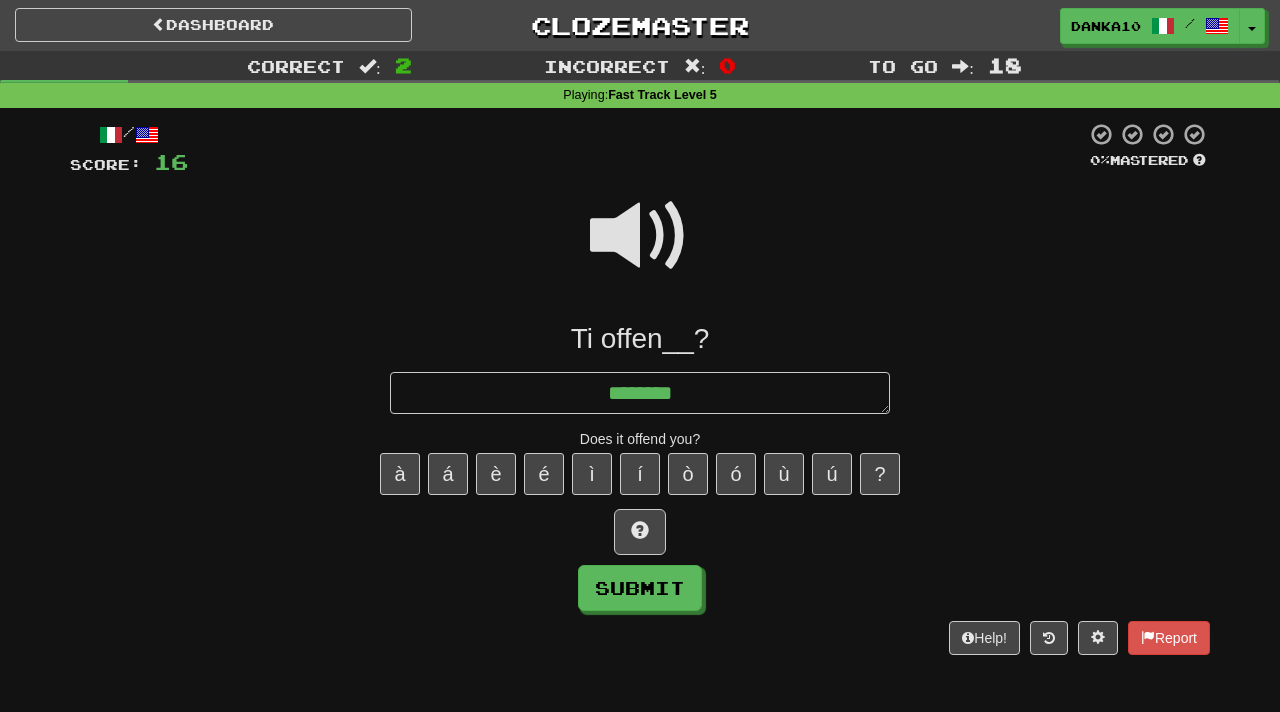type on "*" 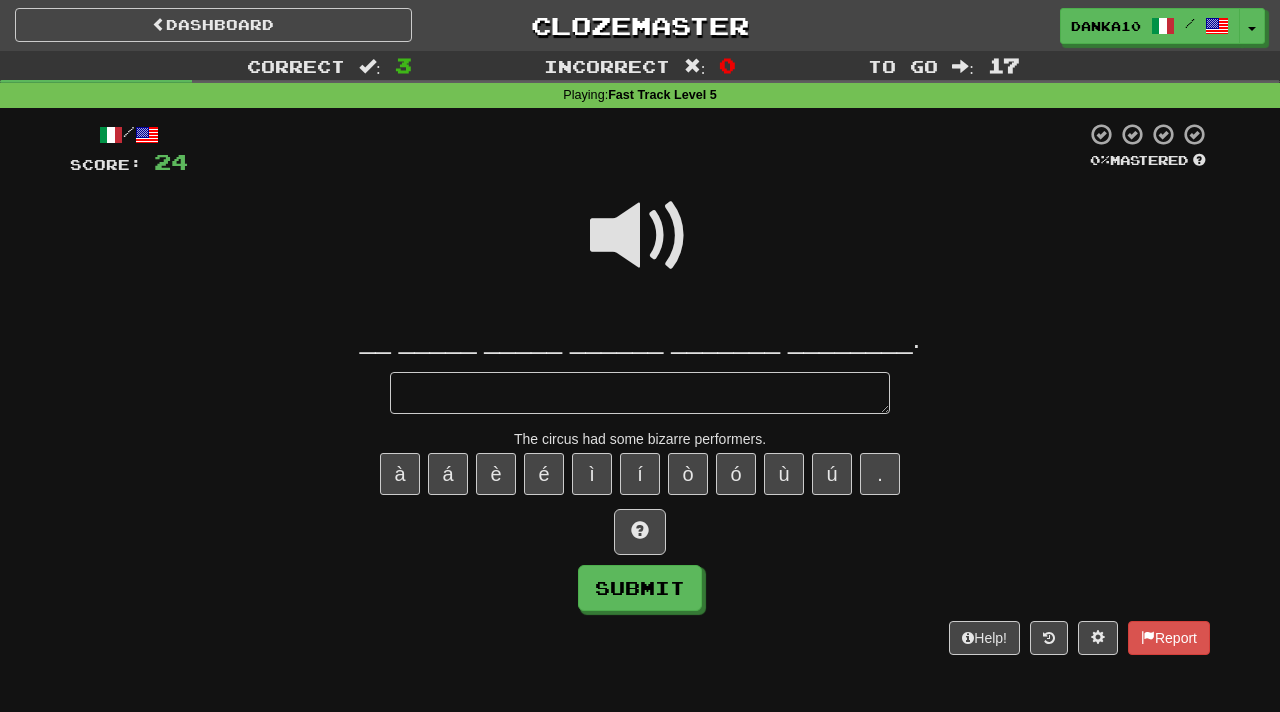 type on "*" 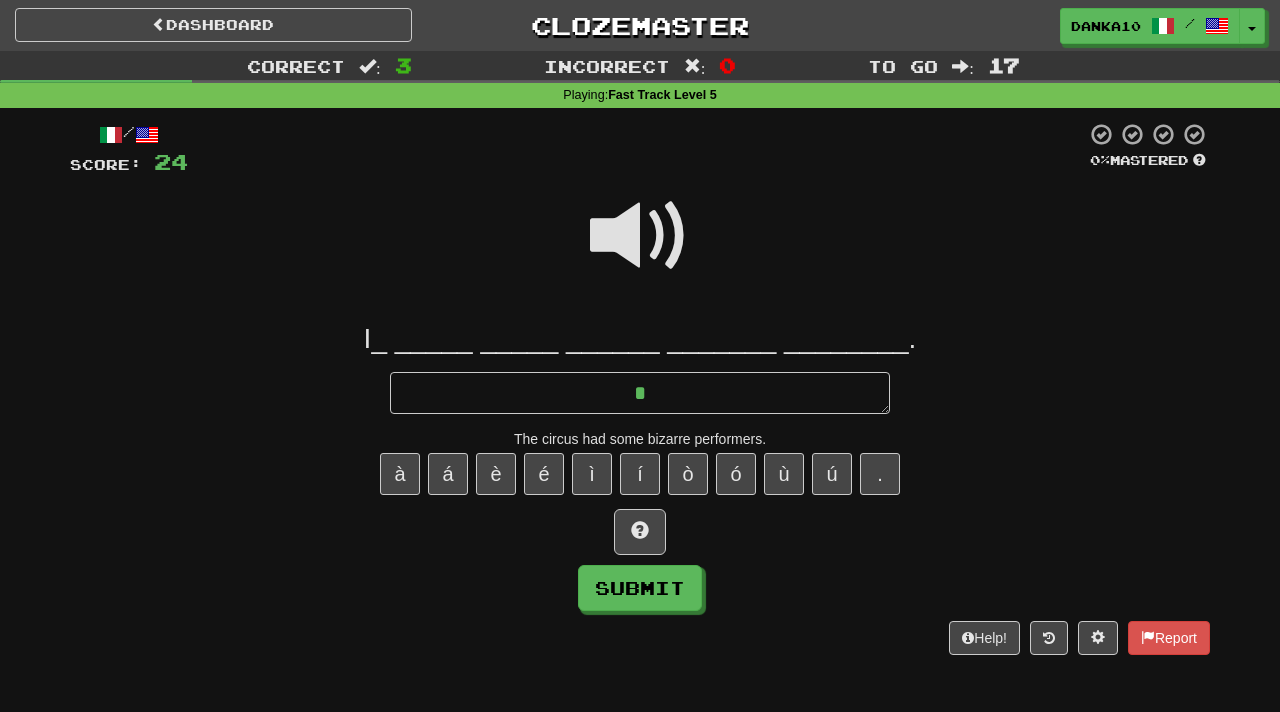 type on "*" 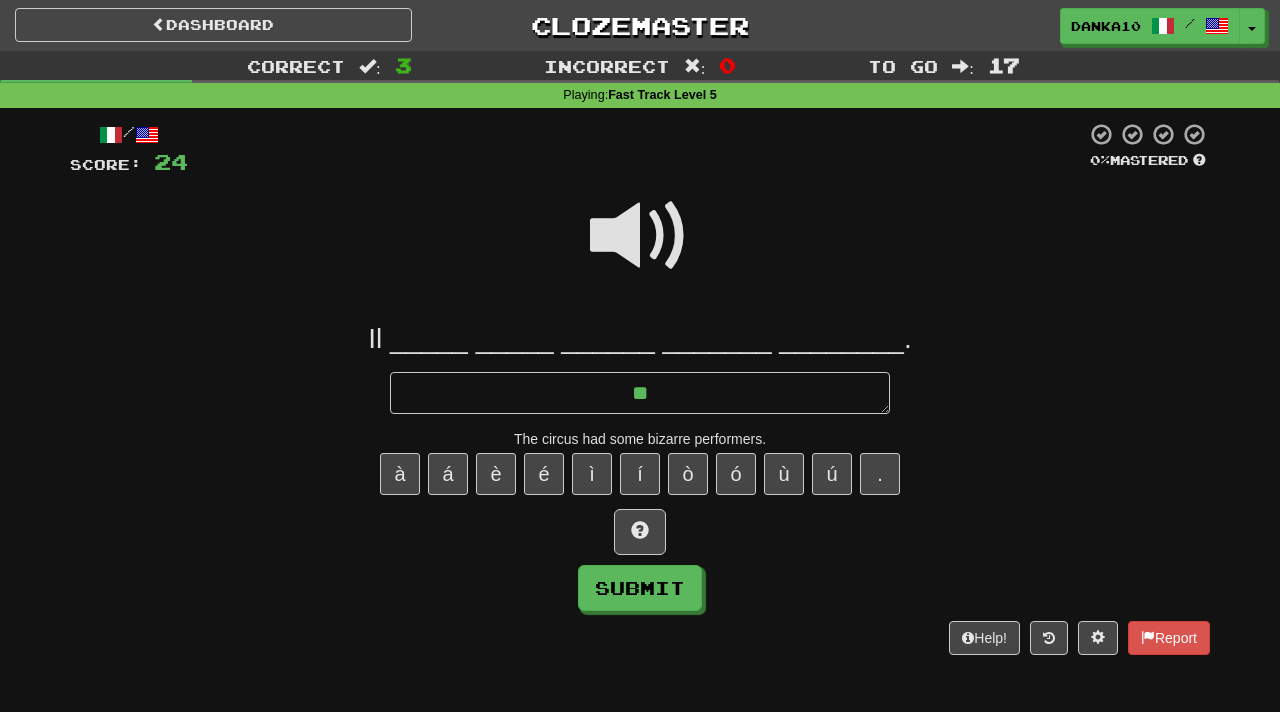 type on "*" 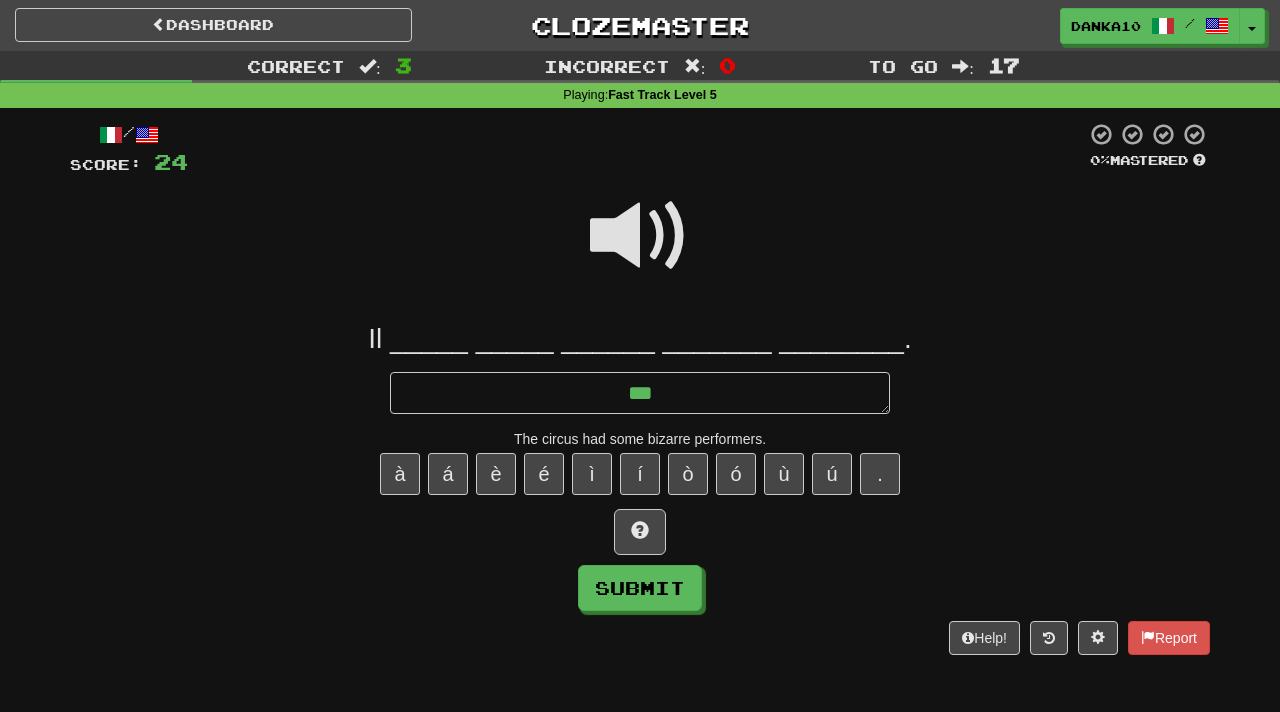 type on "****" 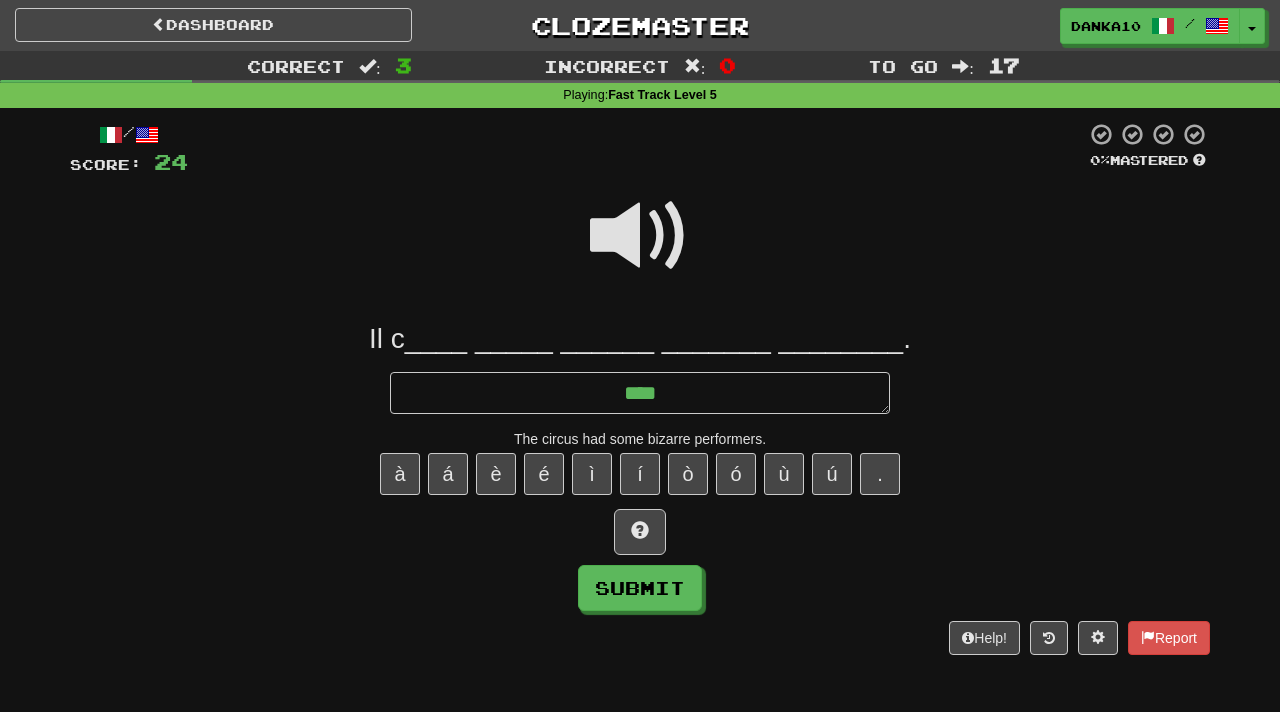type on "*" 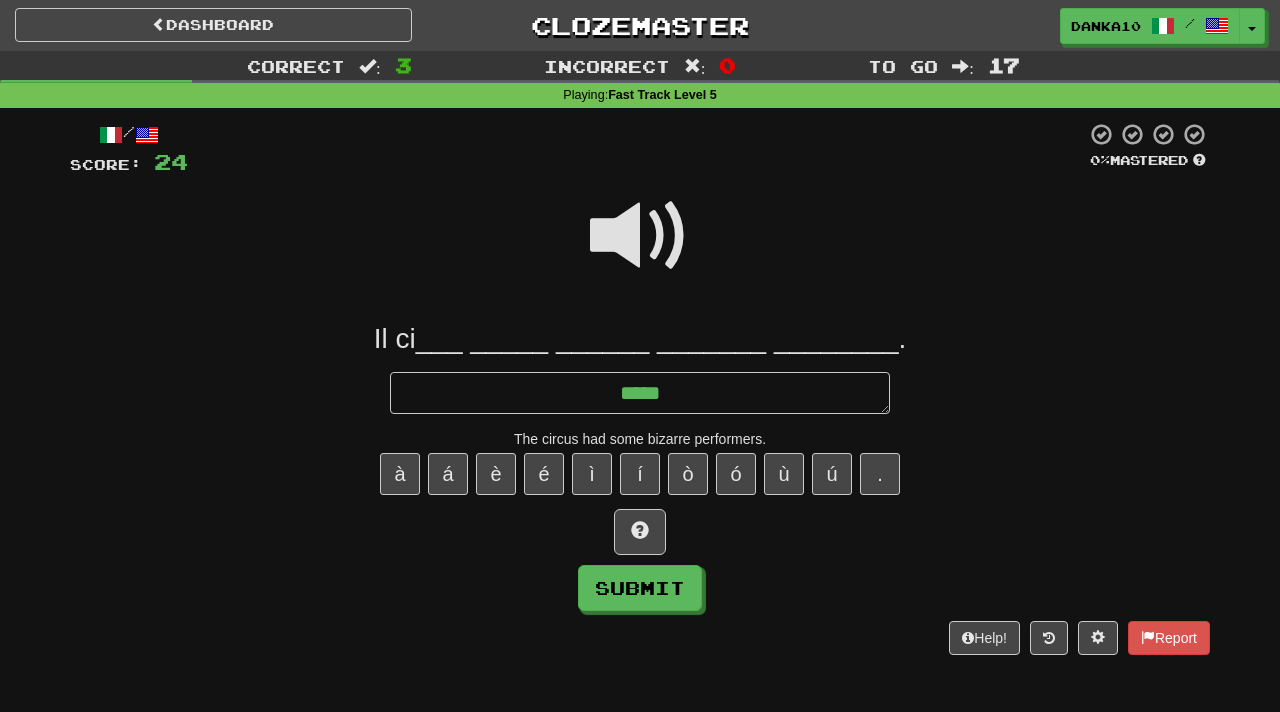 type on "*" 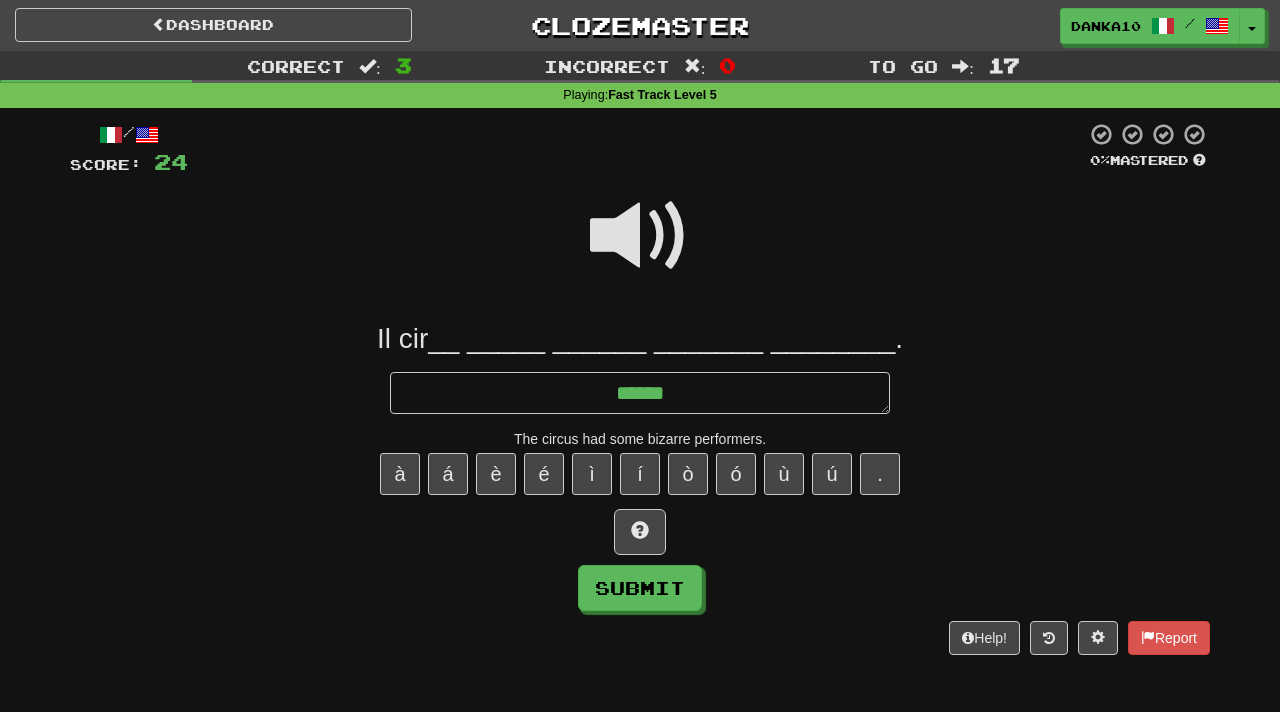 type on "*" 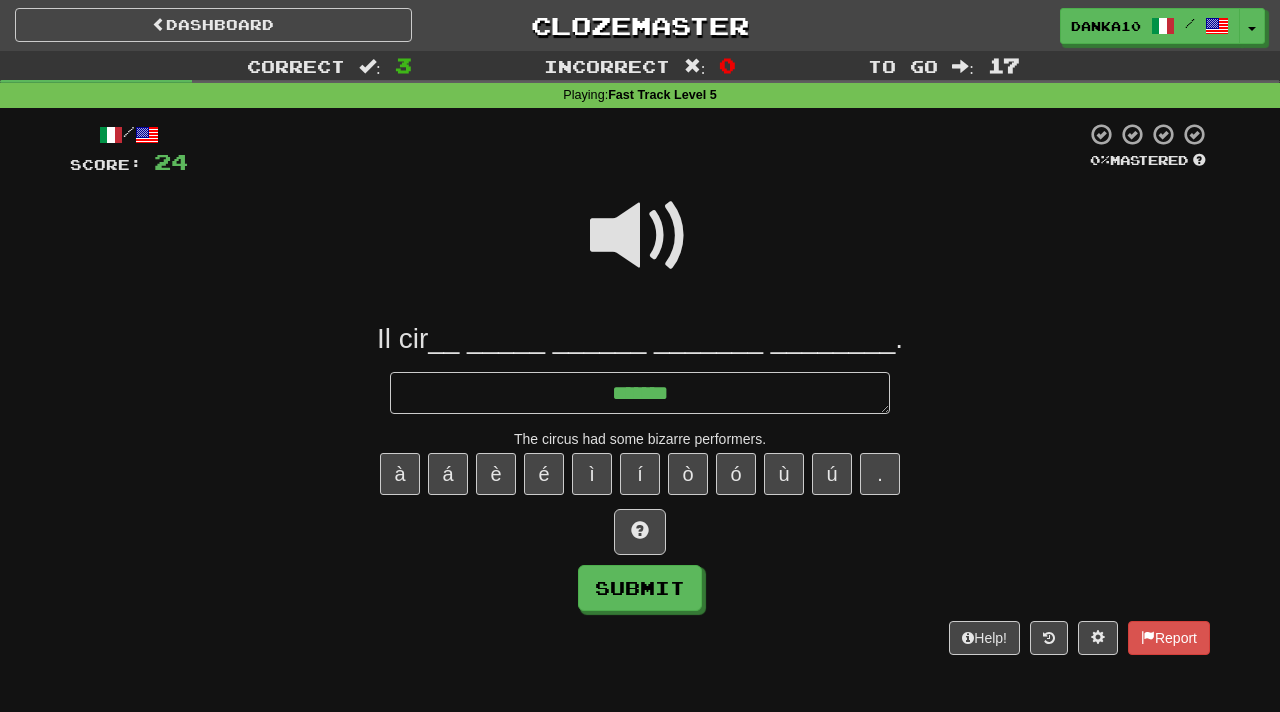 type on "*" 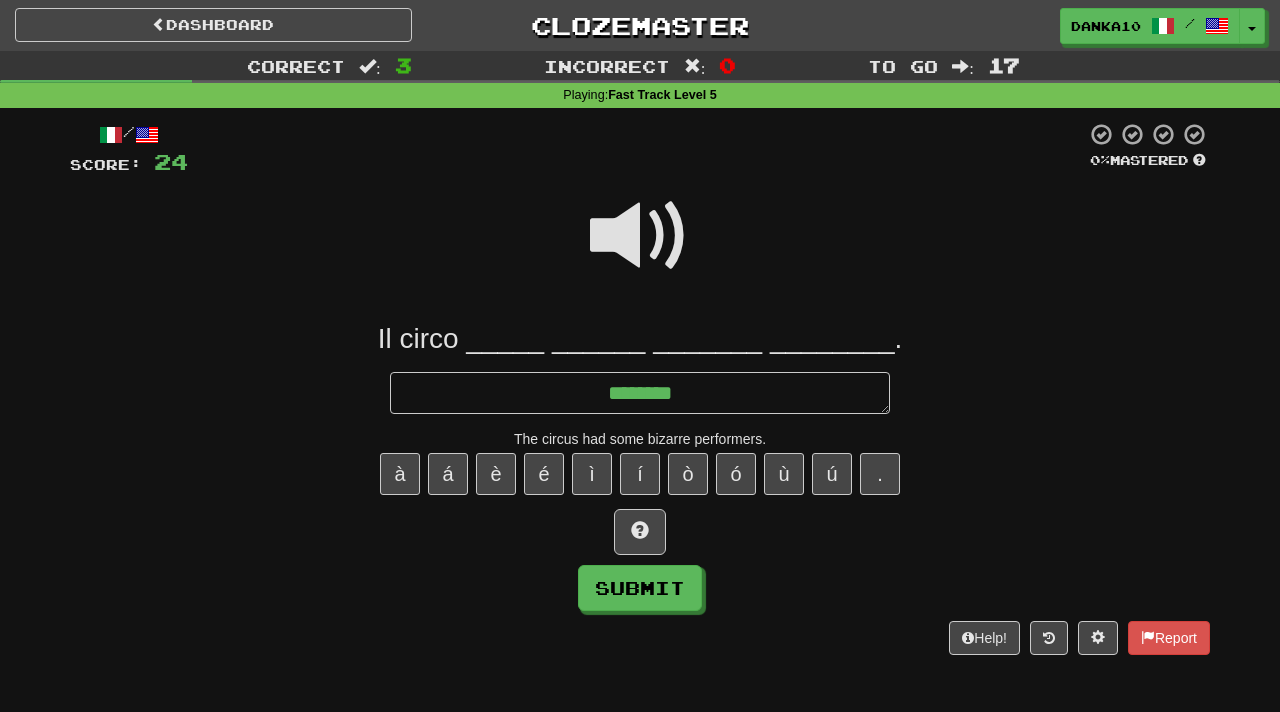 type on "*" 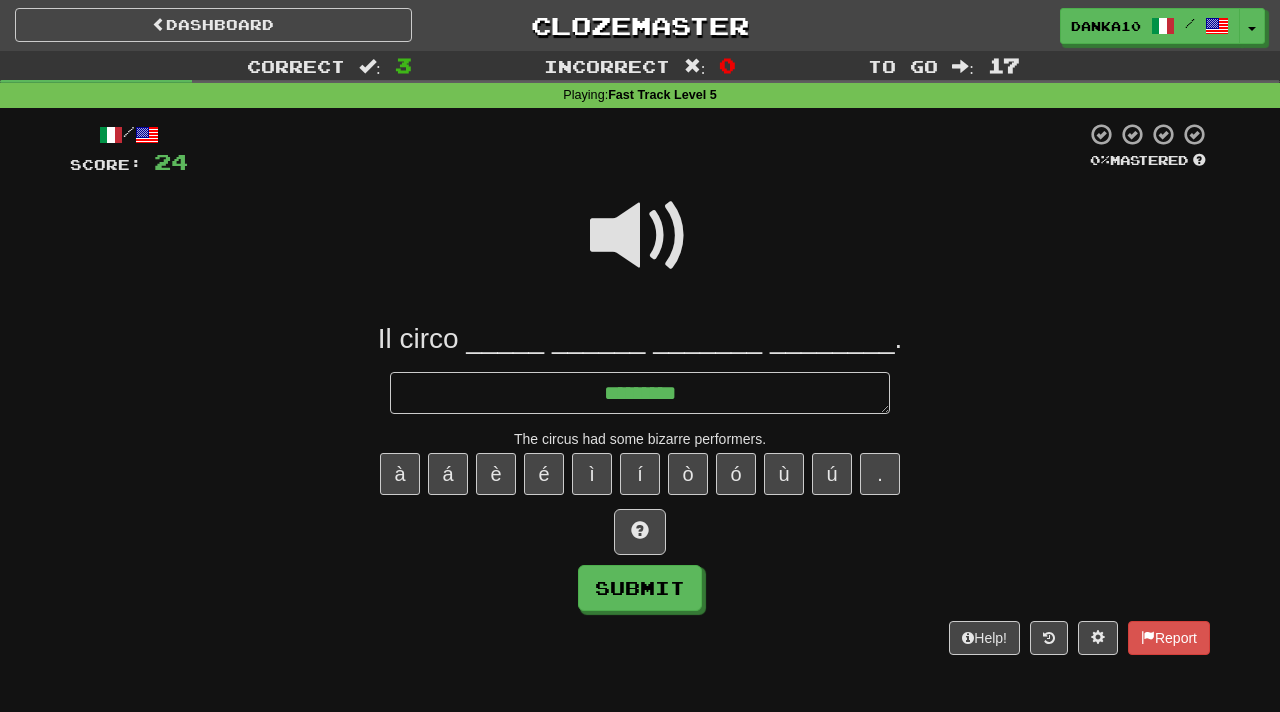 type on "*" 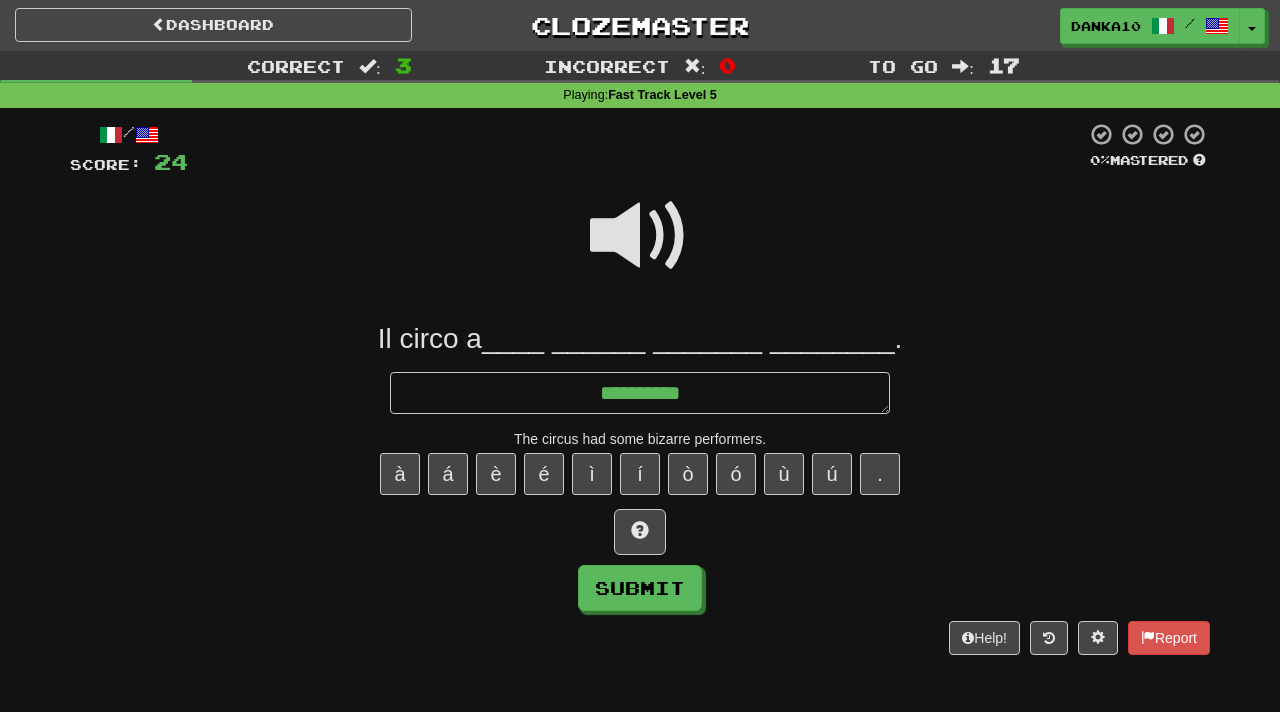 type on "*" 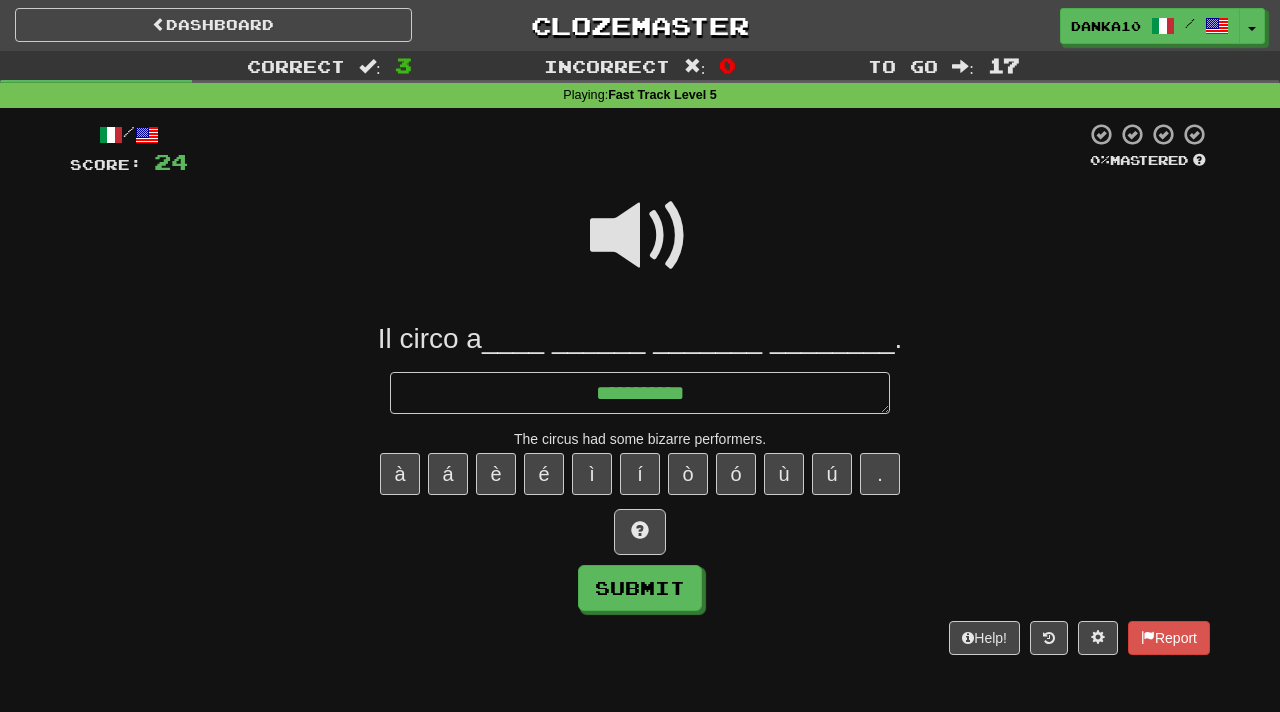 type on "*" 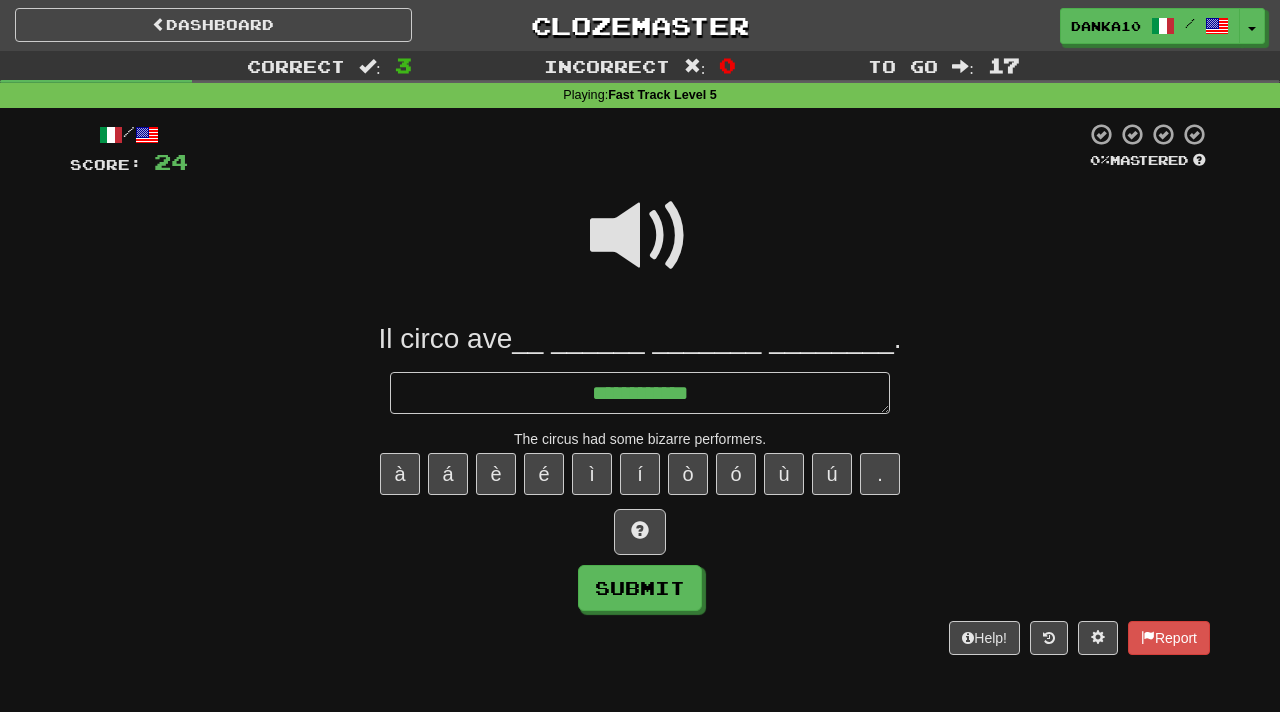 type on "*" 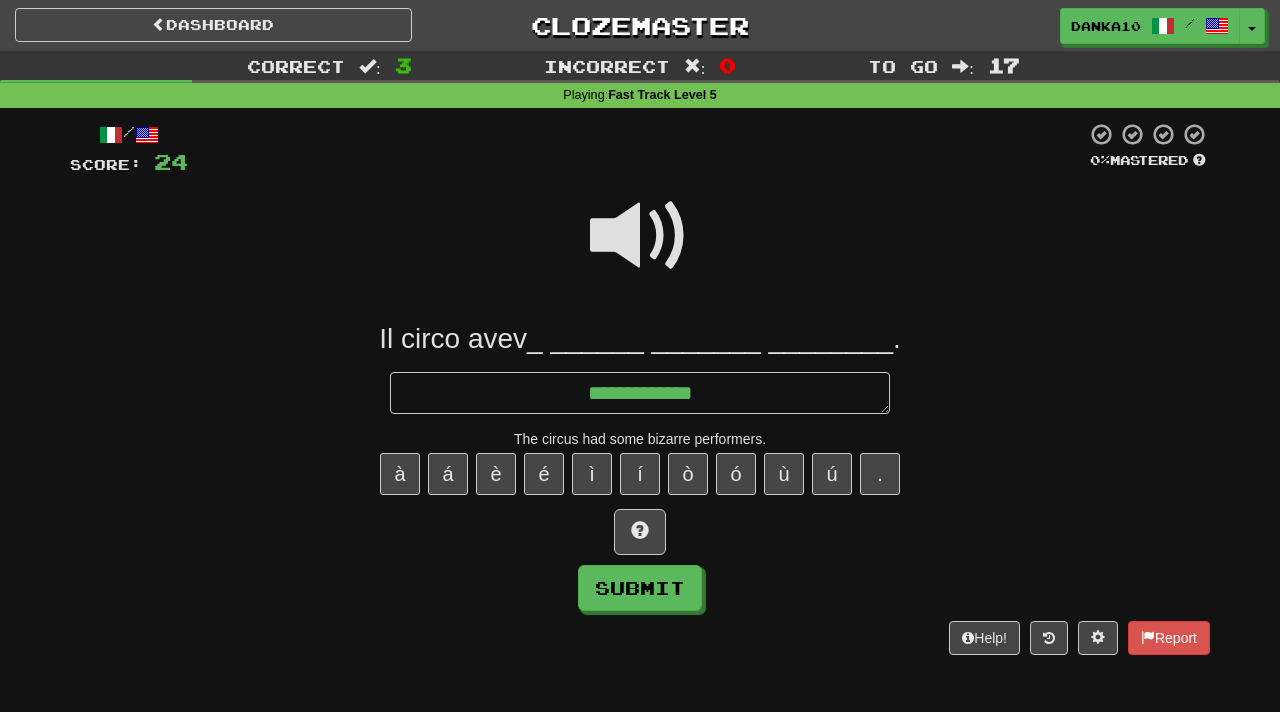 type on "*" 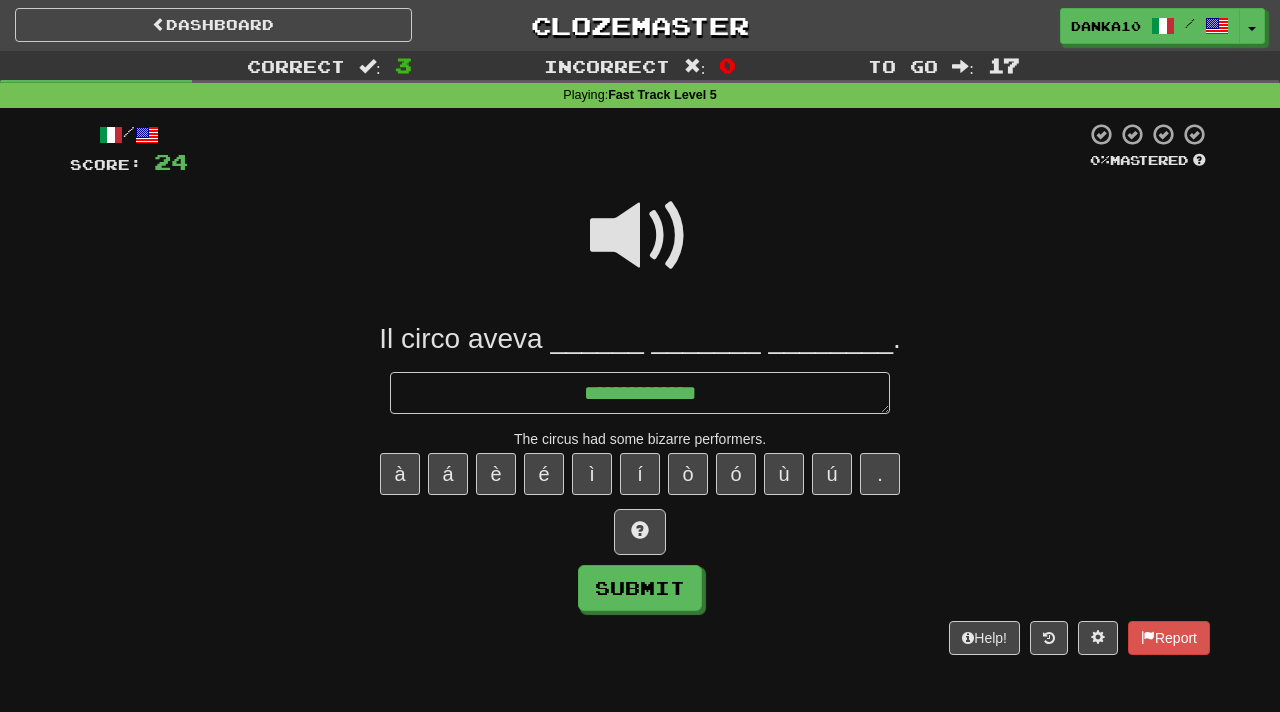 type on "*" 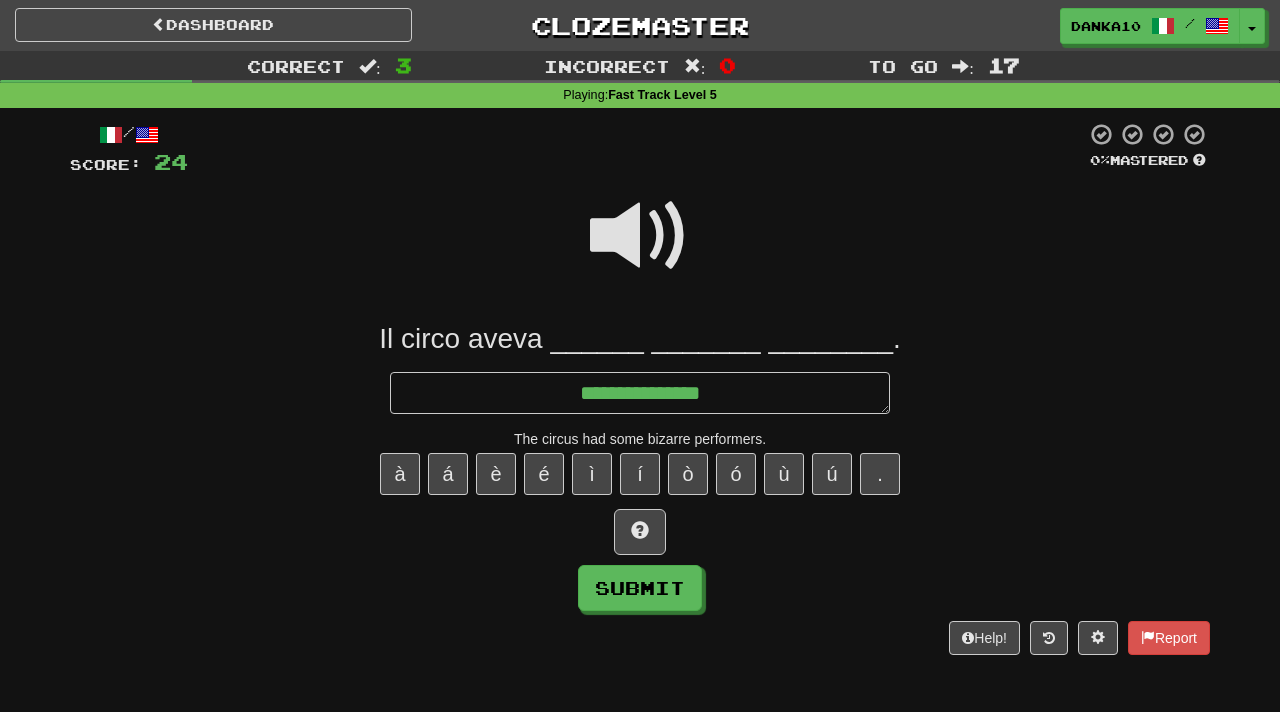 type on "*" 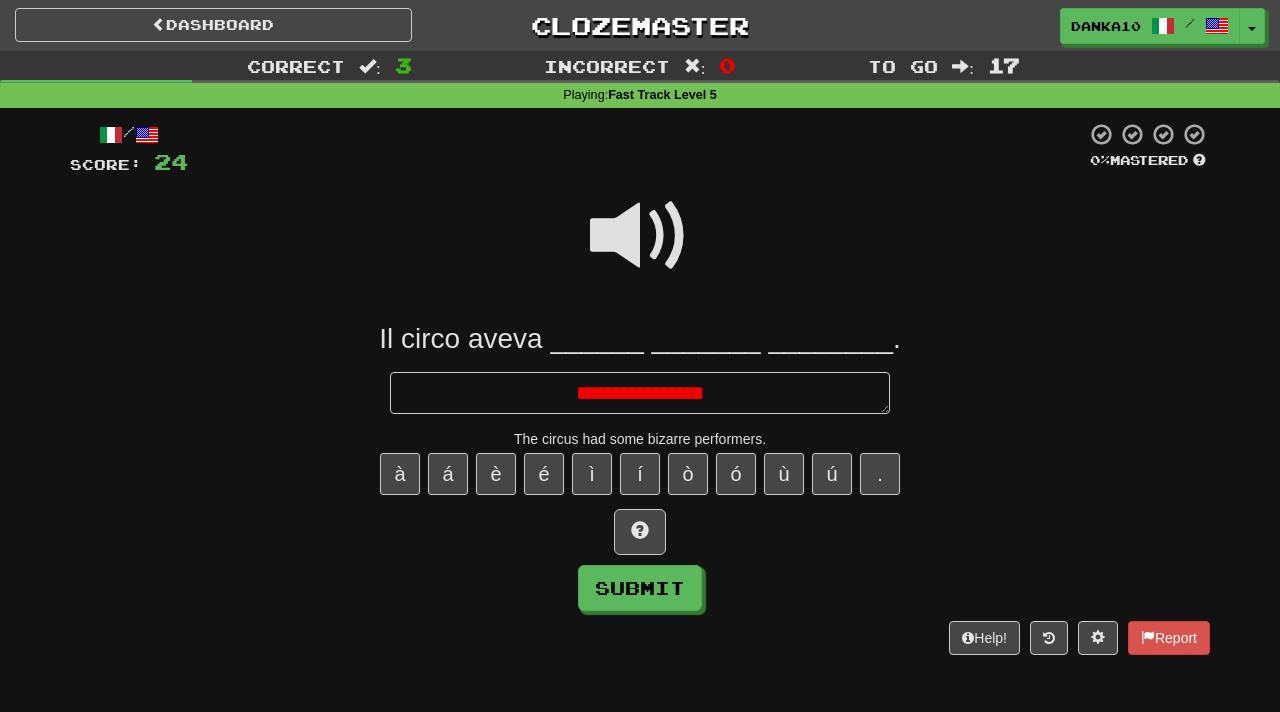 type on "*" 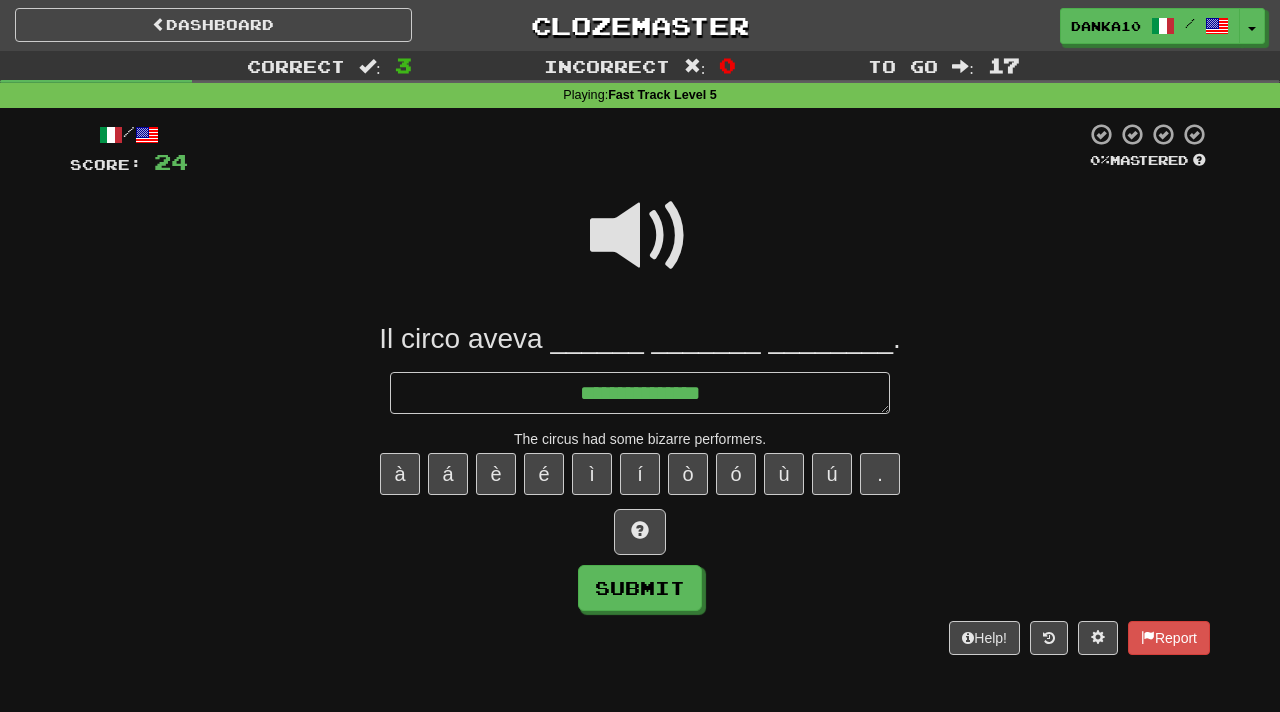 type on "*" 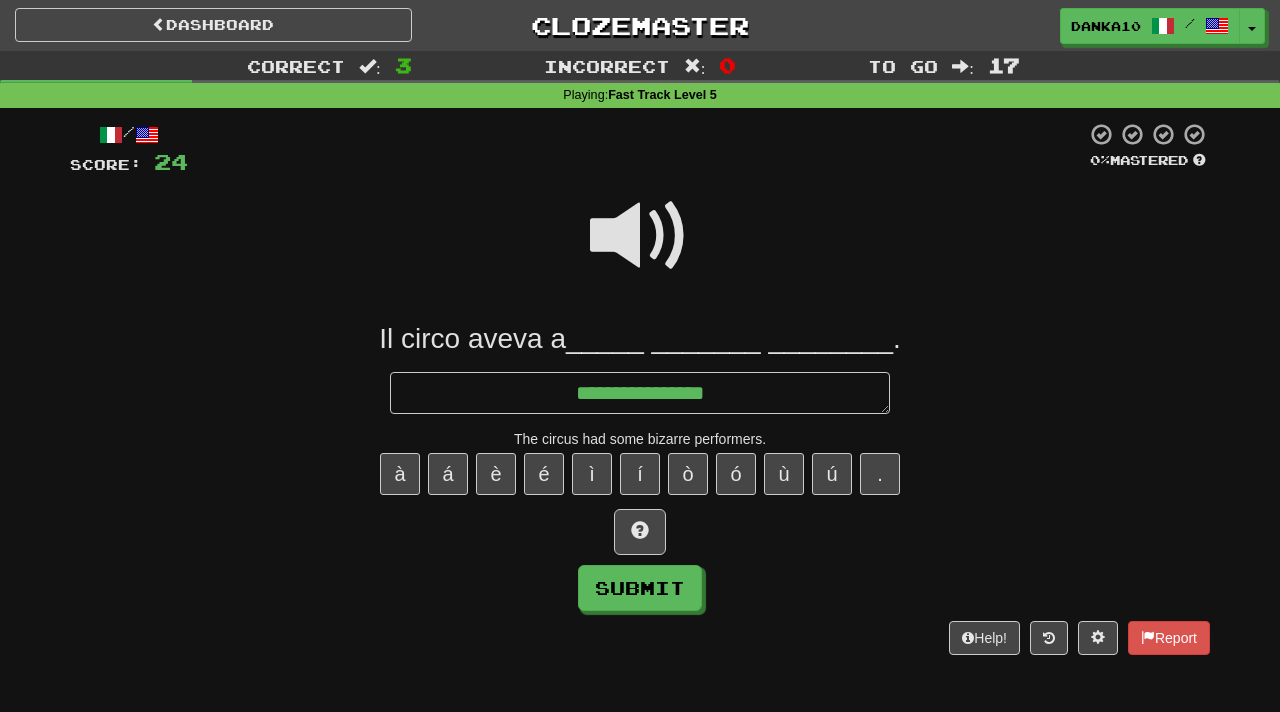 type on "**********" 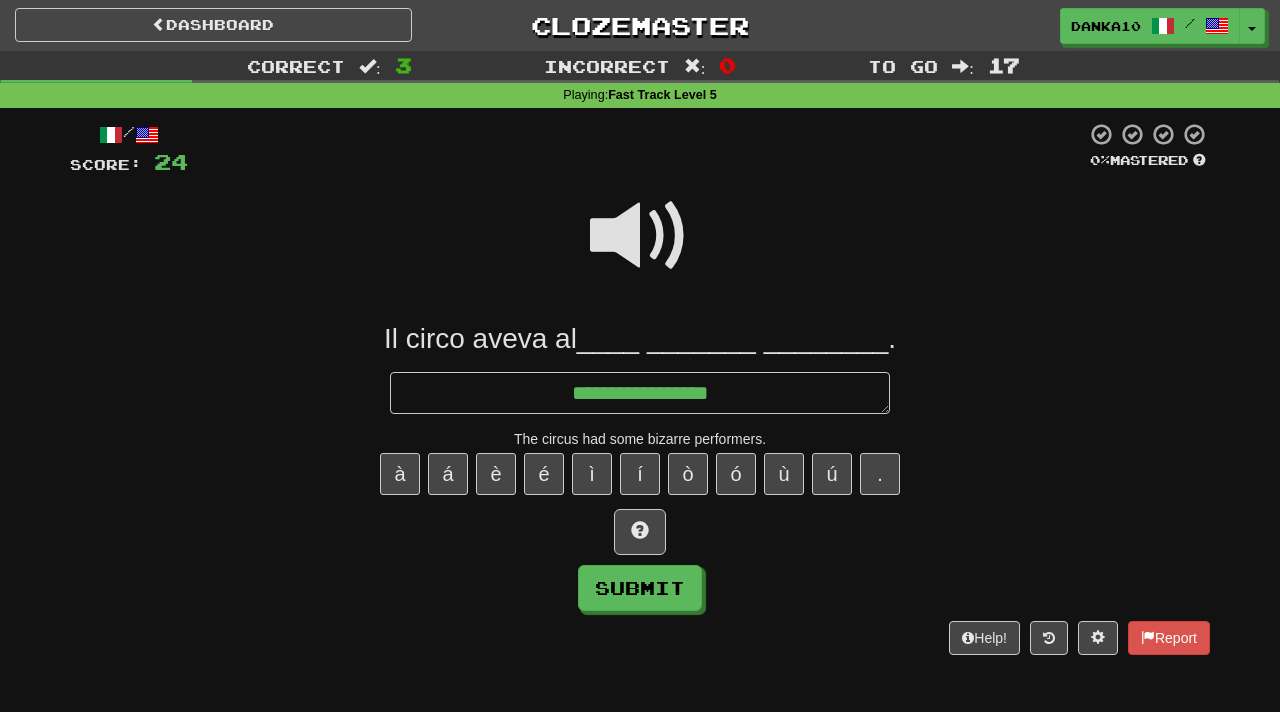 type on "*" 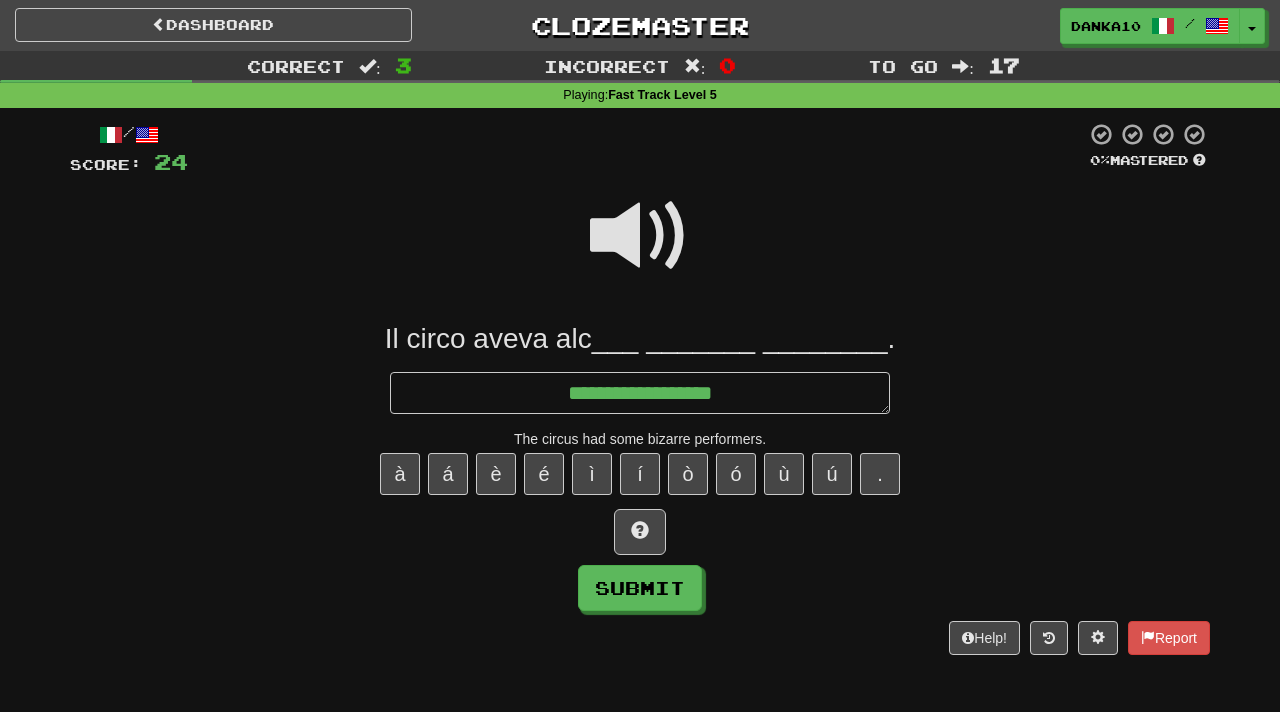 type on "*" 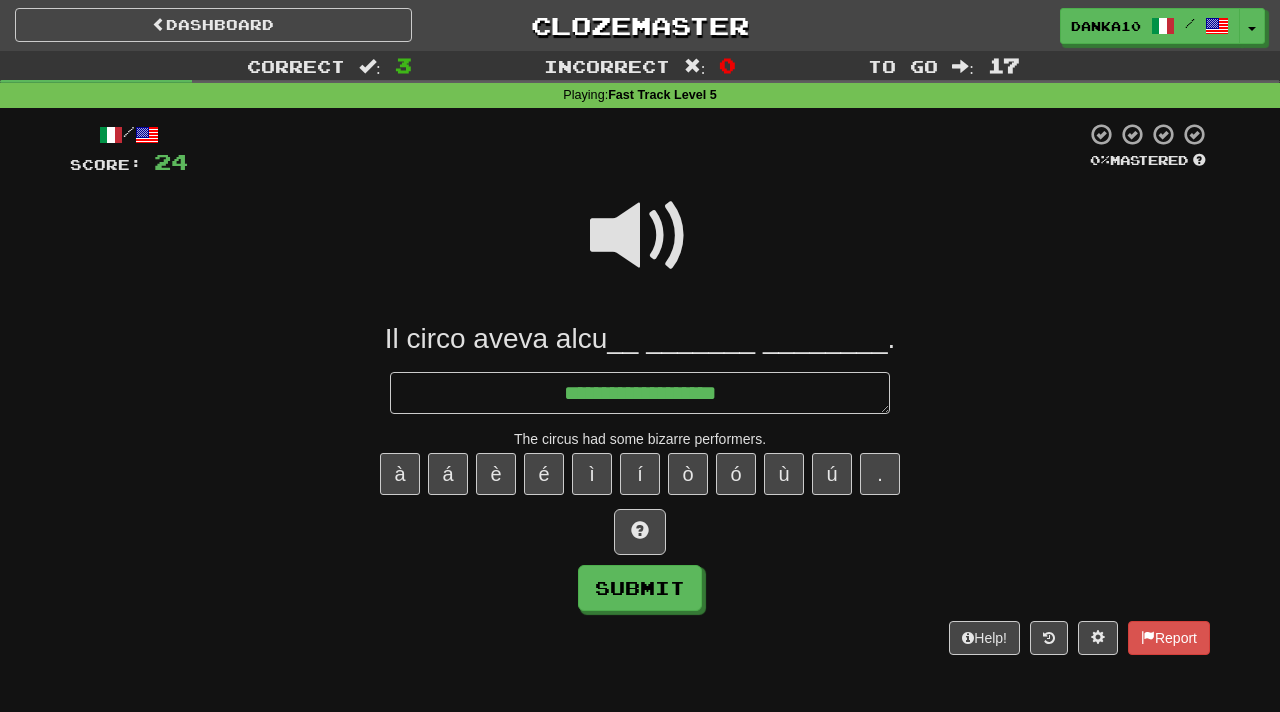 type on "*" 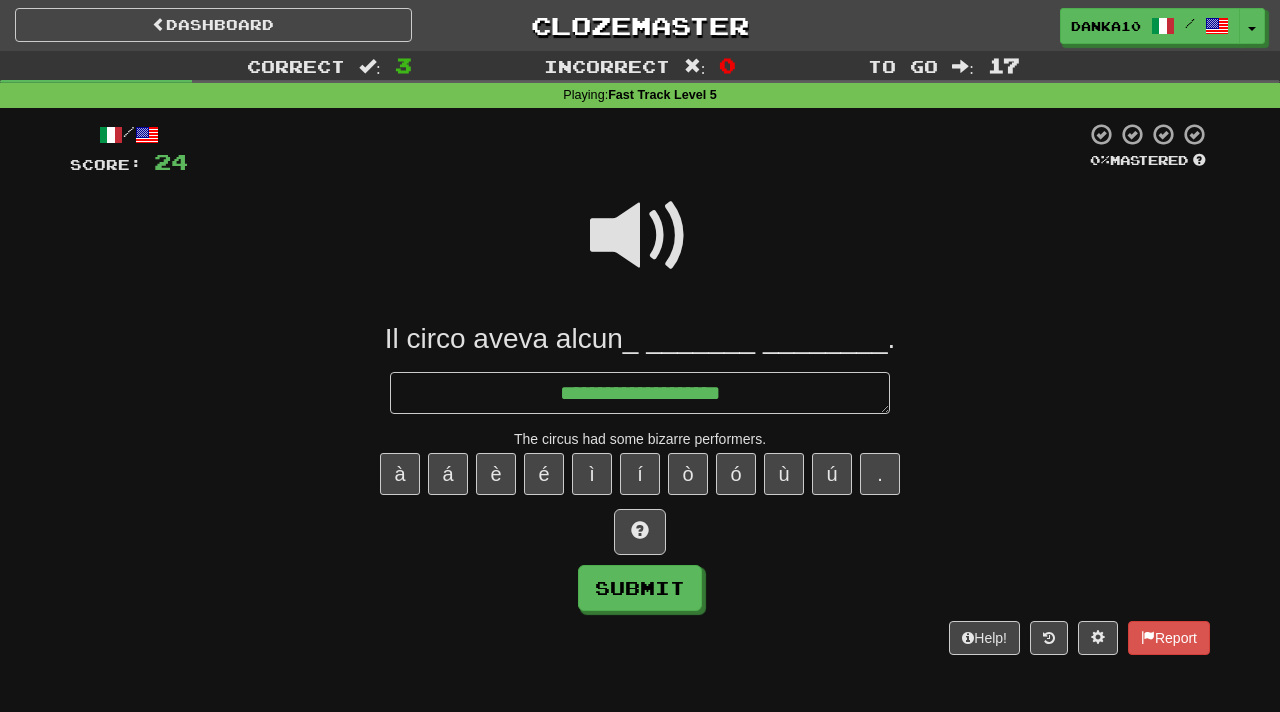 type on "*" 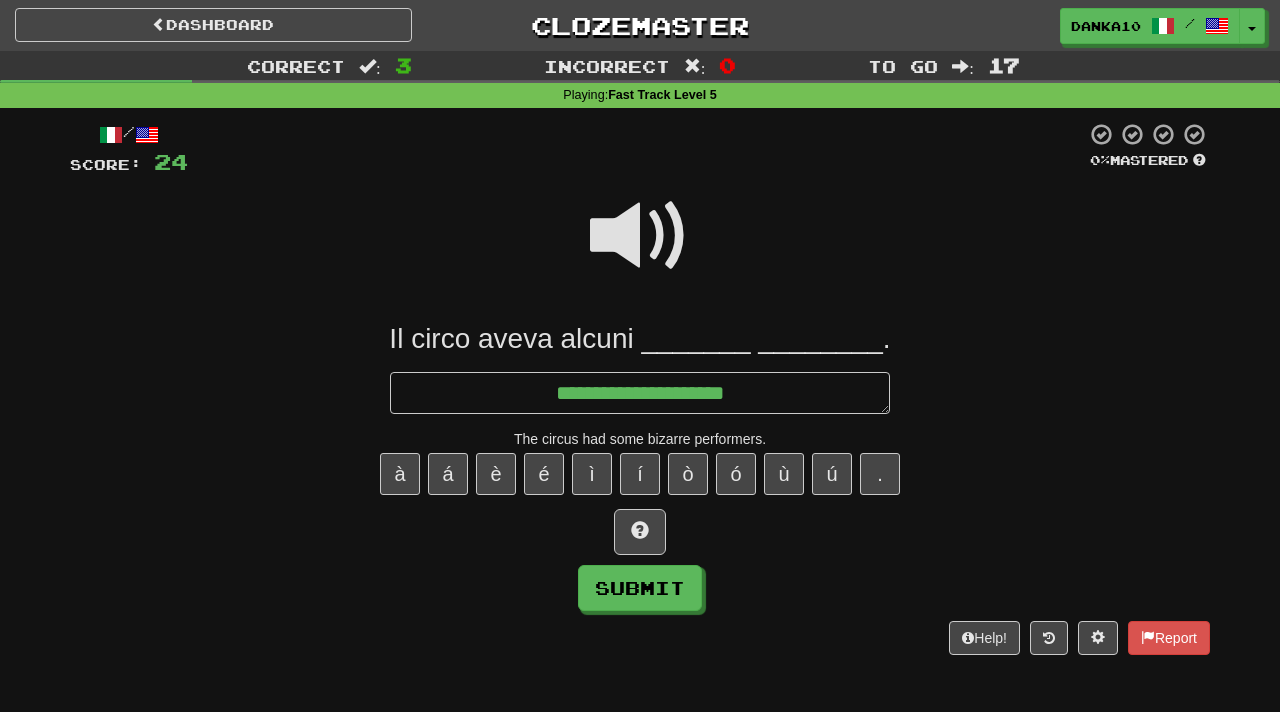 type on "*" 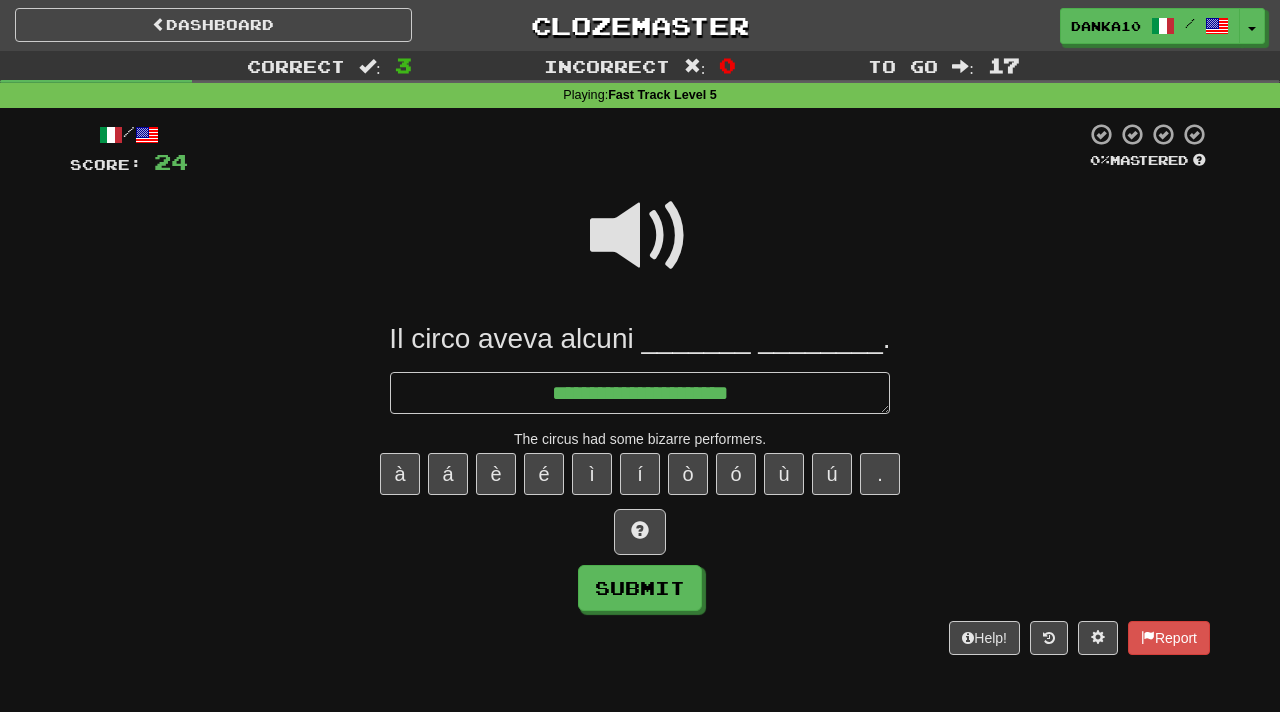 type on "*" 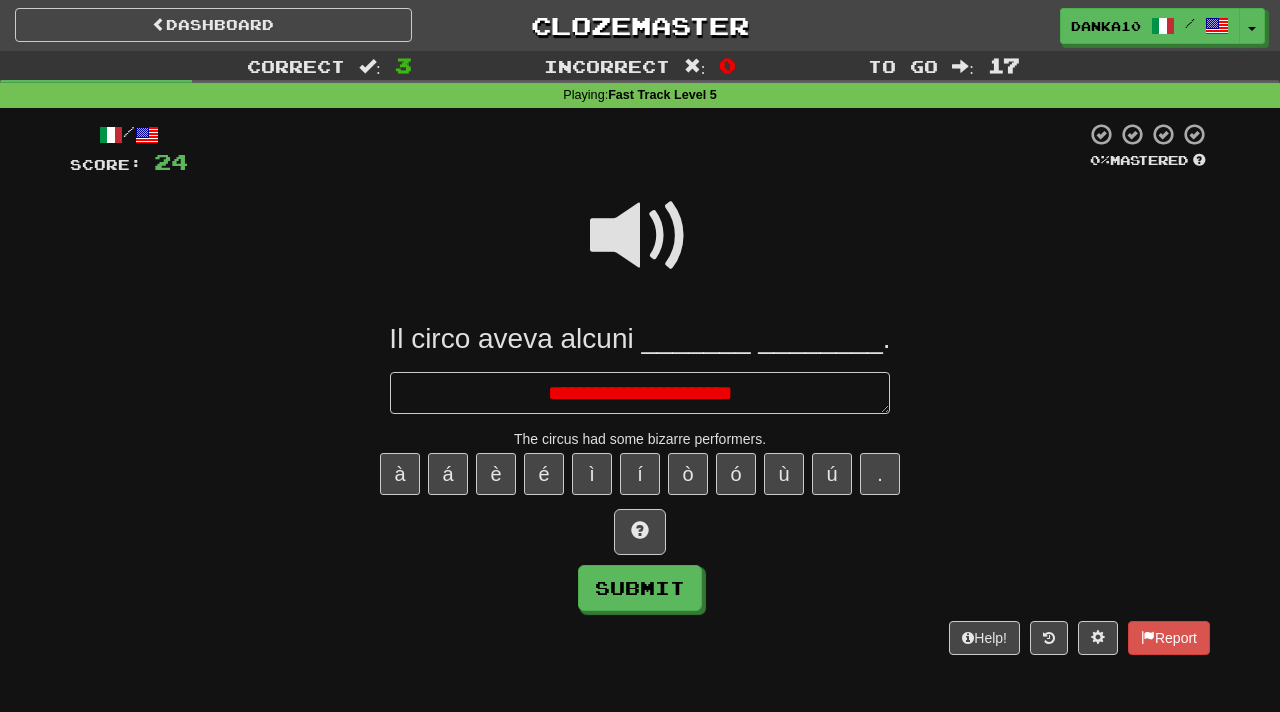 type on "*" 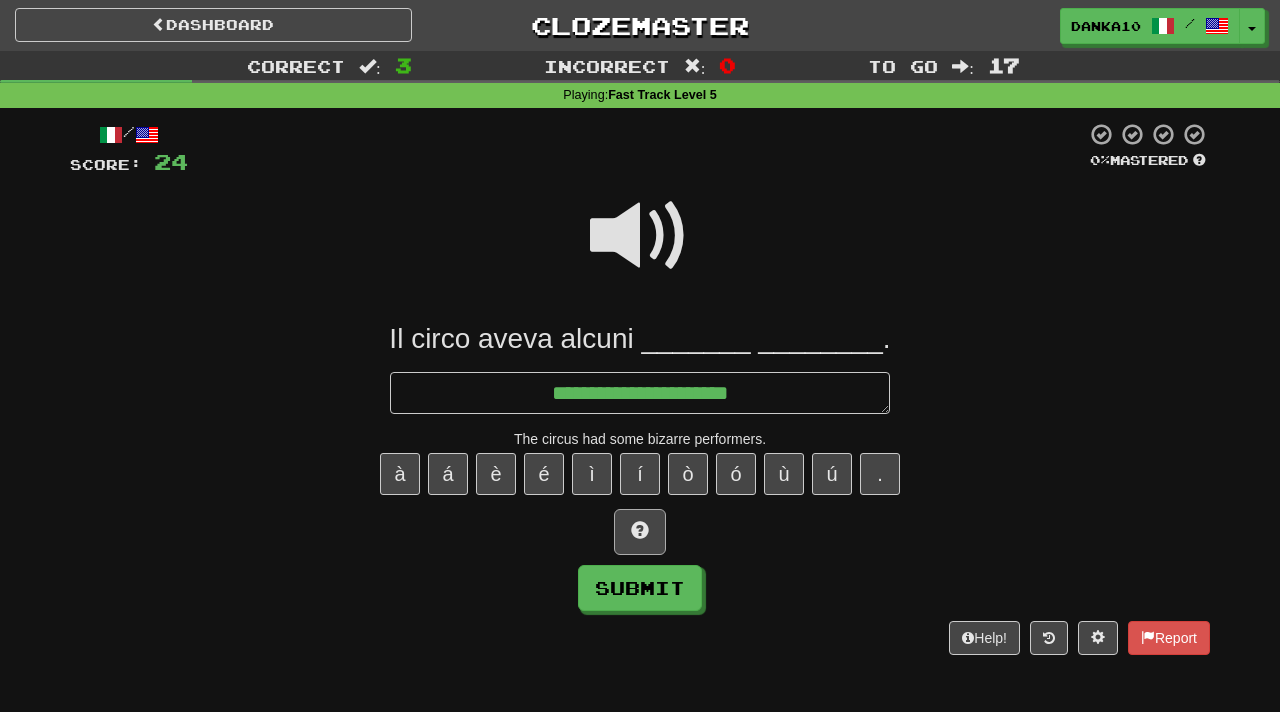 type on "**********" 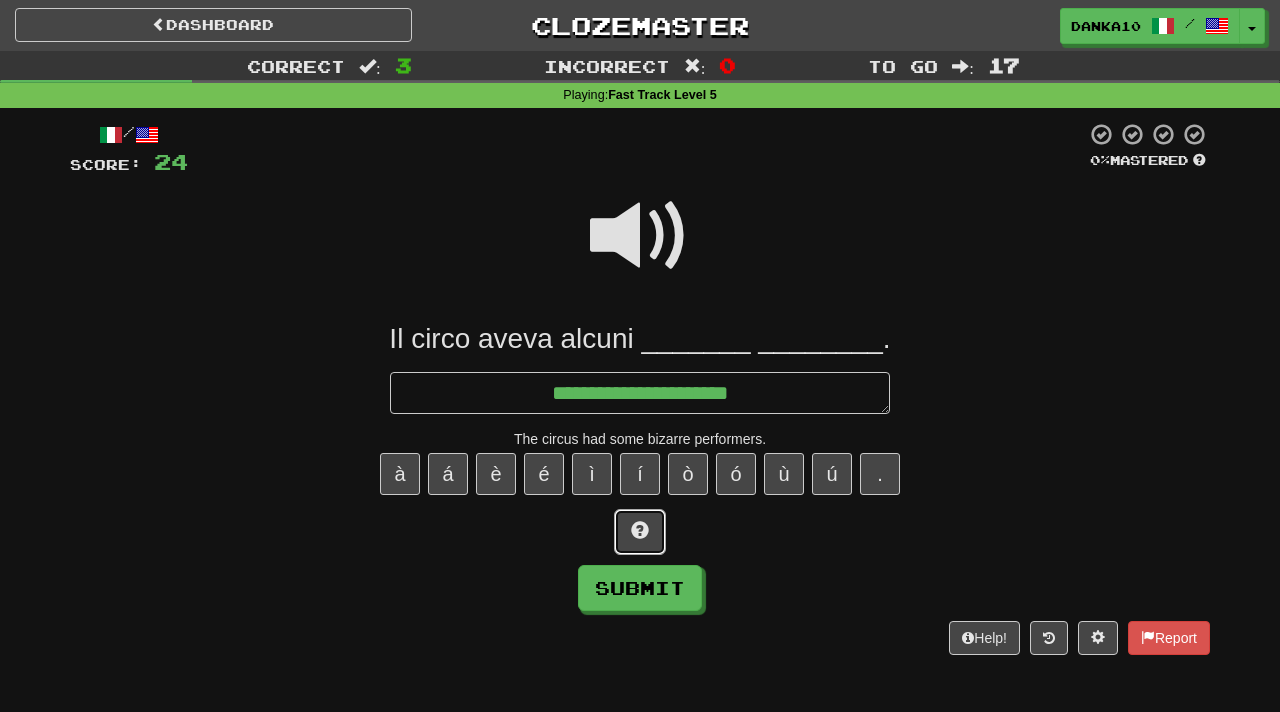 click at bounding box center [640, 532] 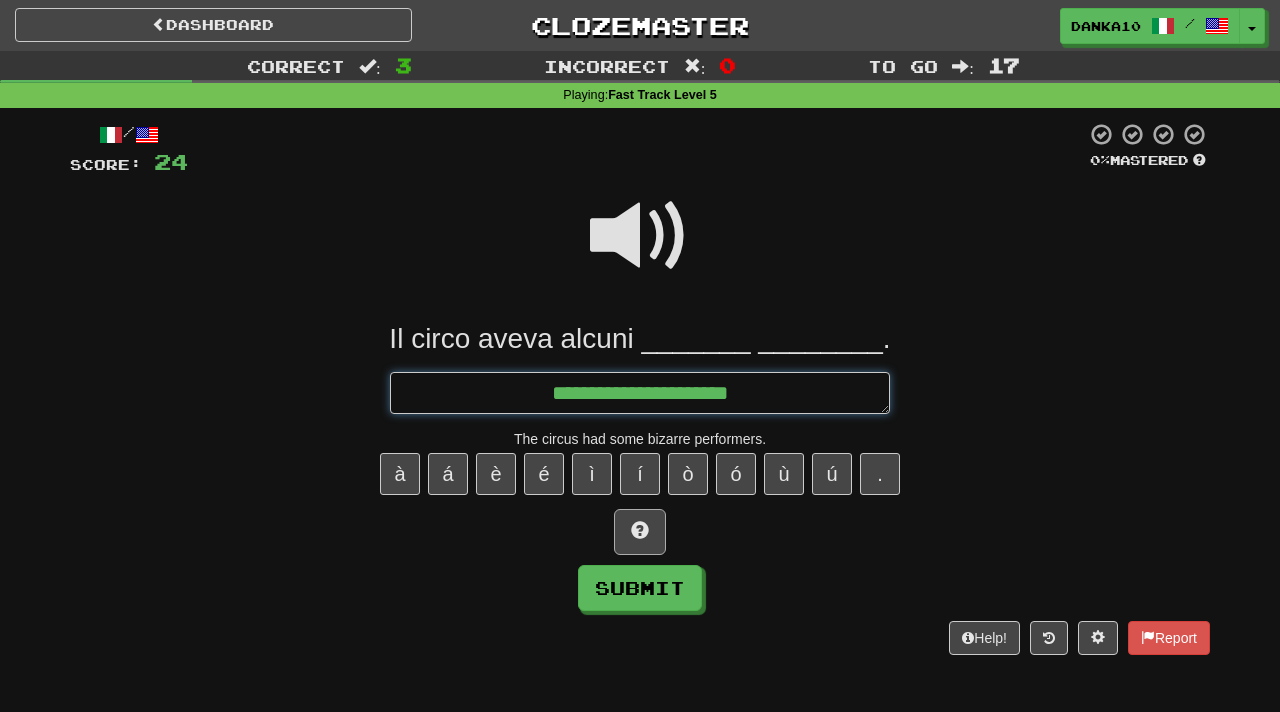 type on "*" 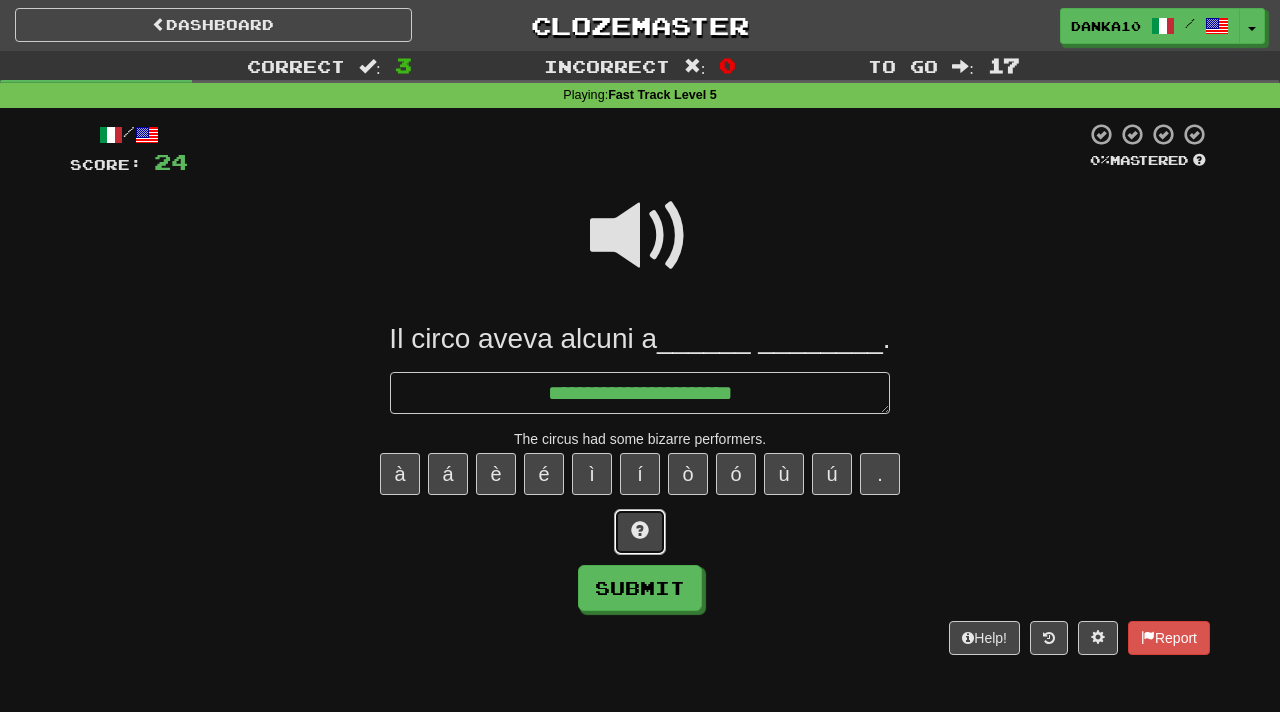 click at bounding box center (640, 532) 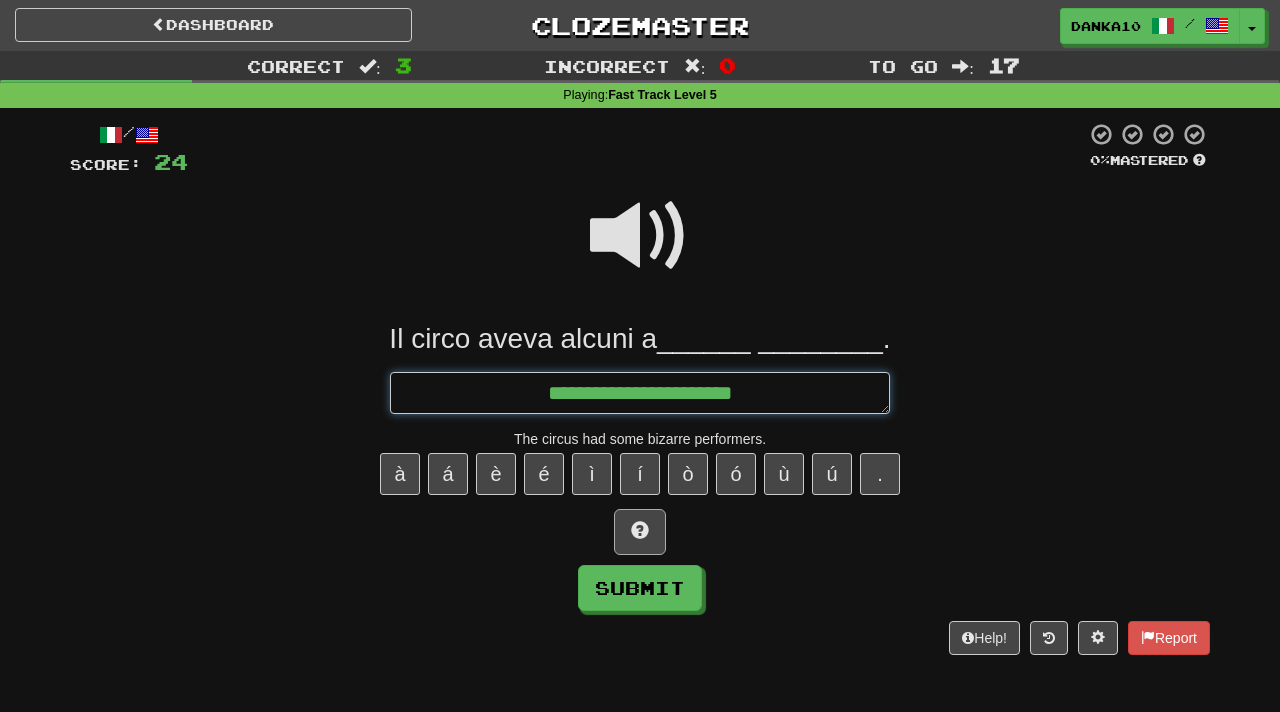 type on "*" 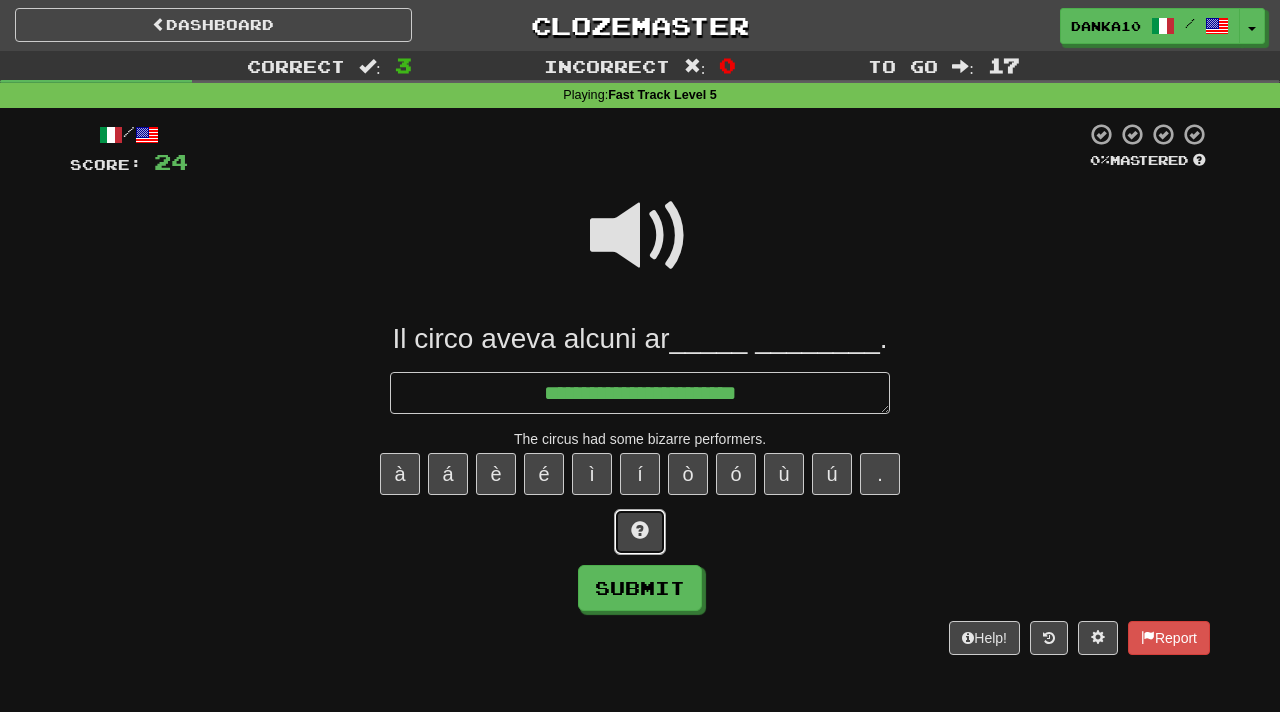 click at bounding box center (640, 532) 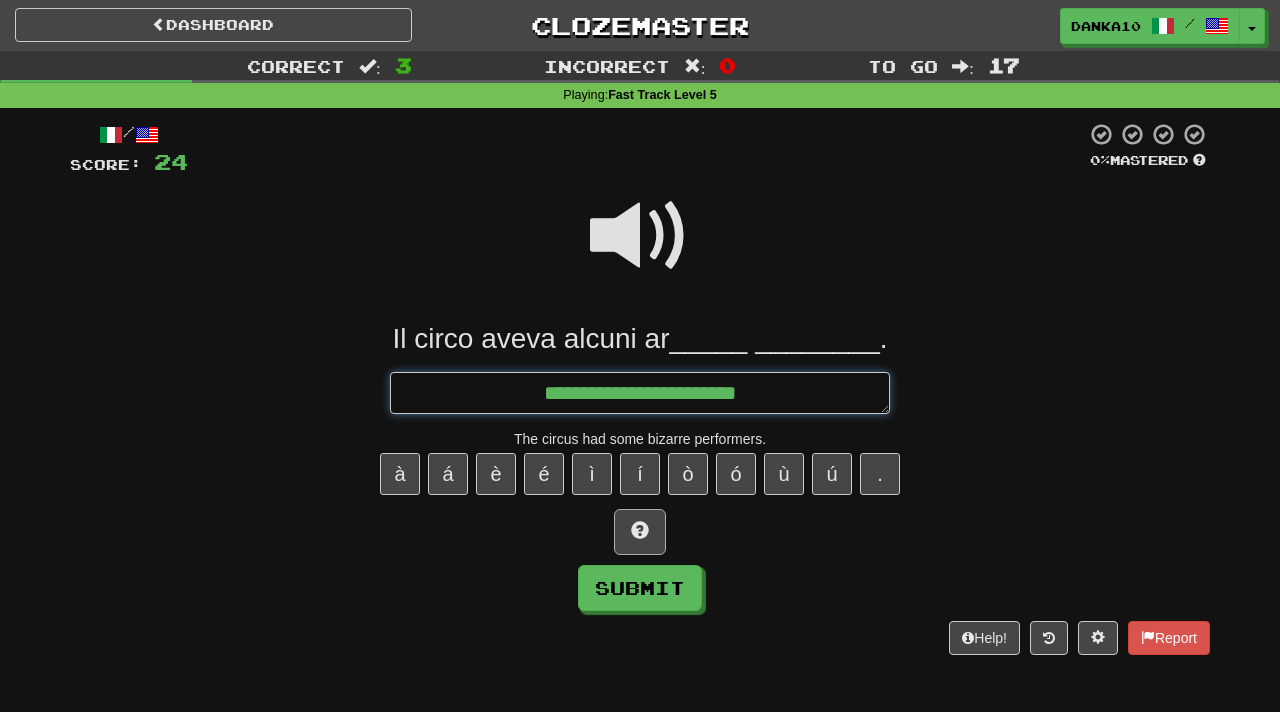 type 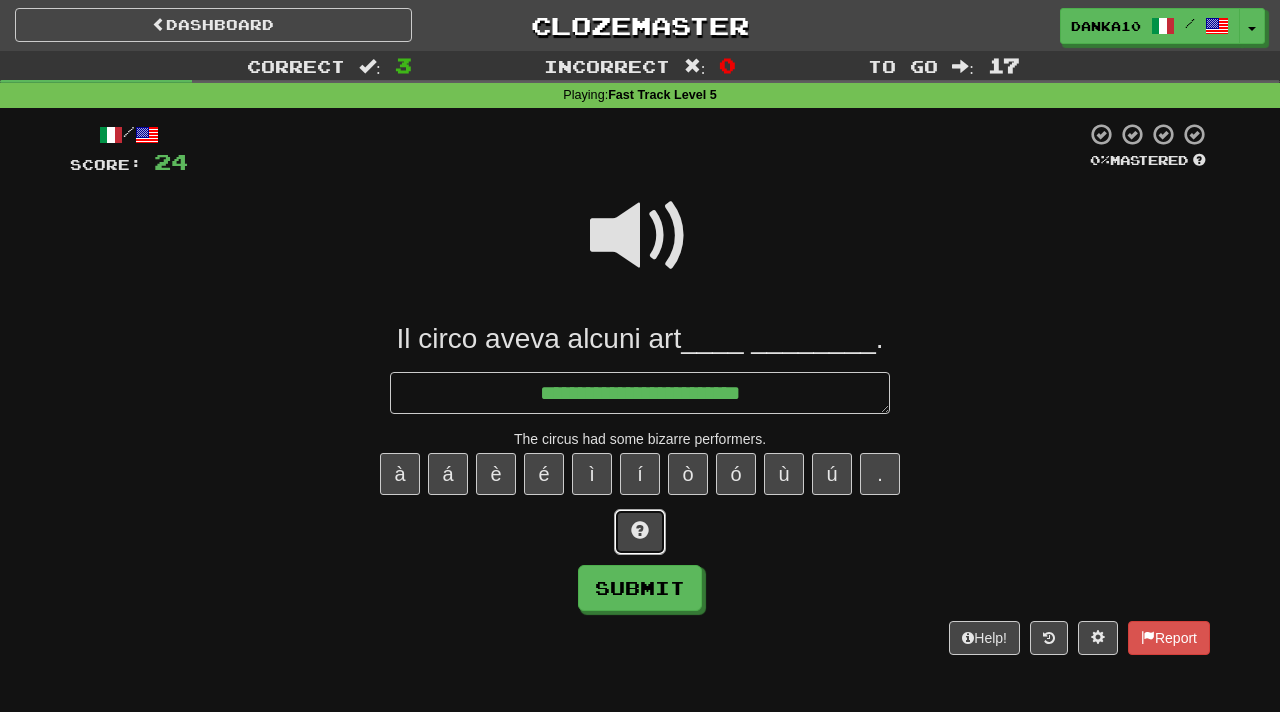click at bounding box center [640, 532] 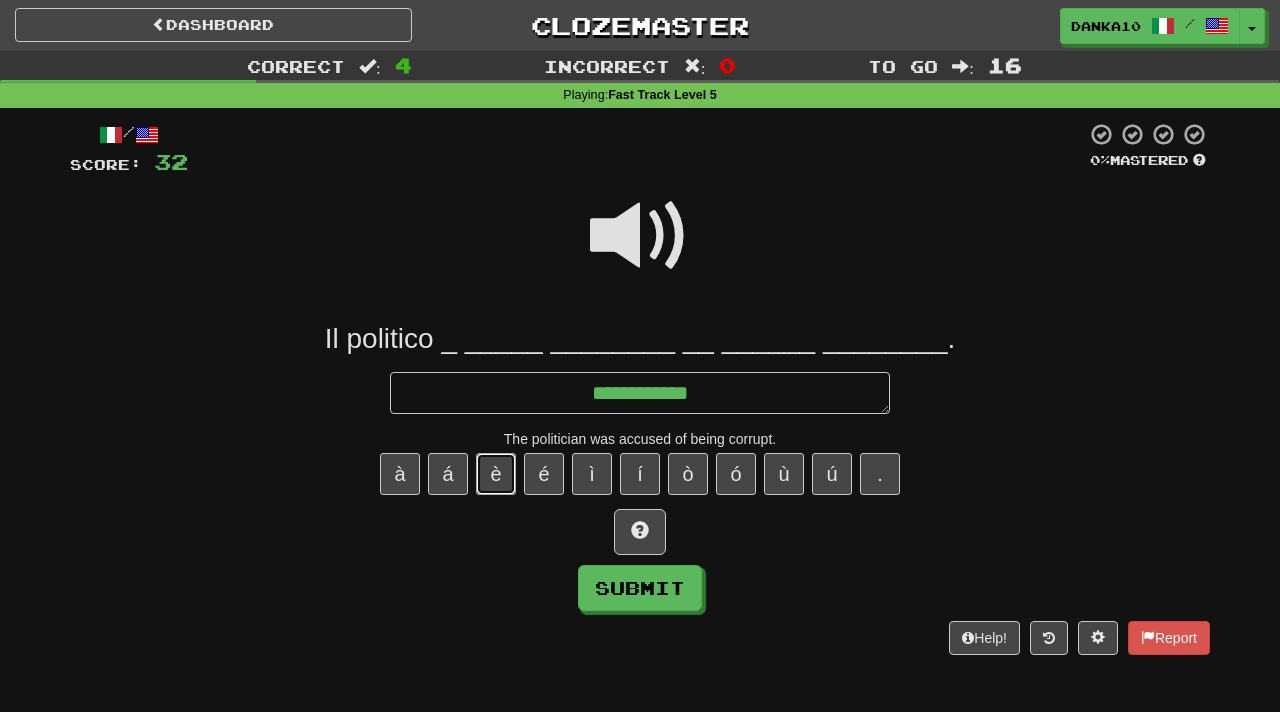 click on "è" at bounding box center (496, 474) 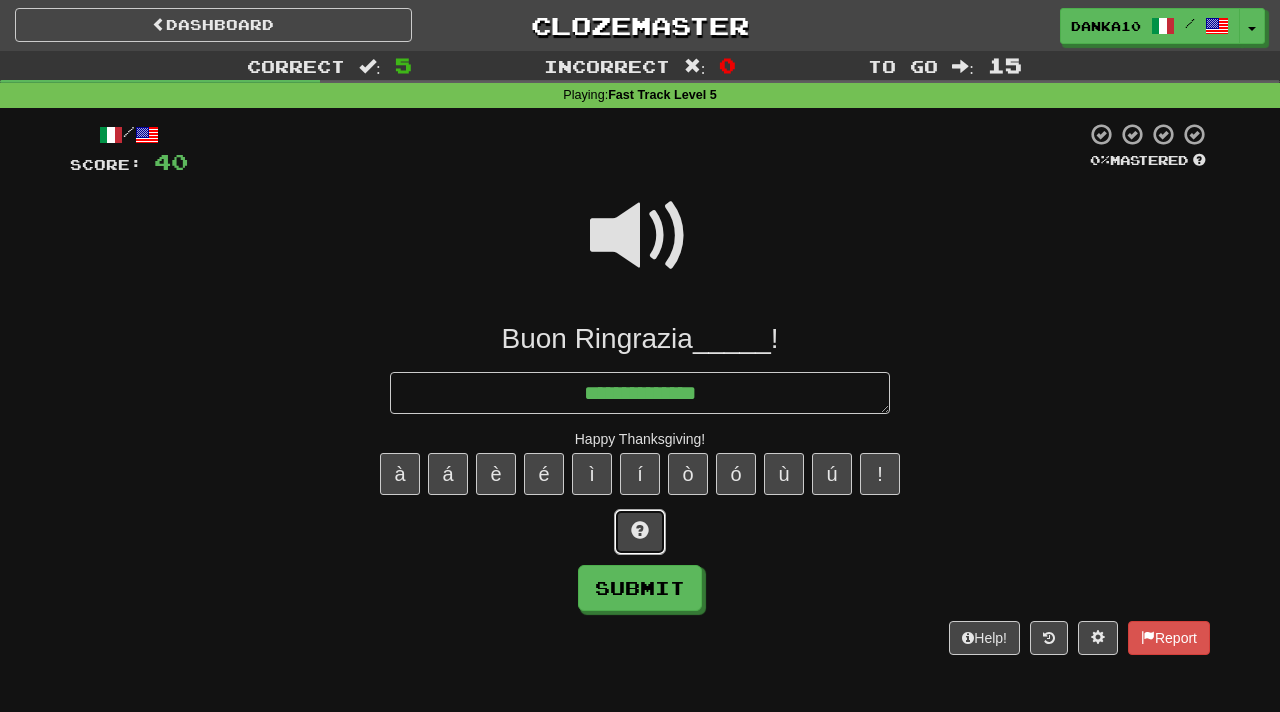 click at bounding box center [640, 532] 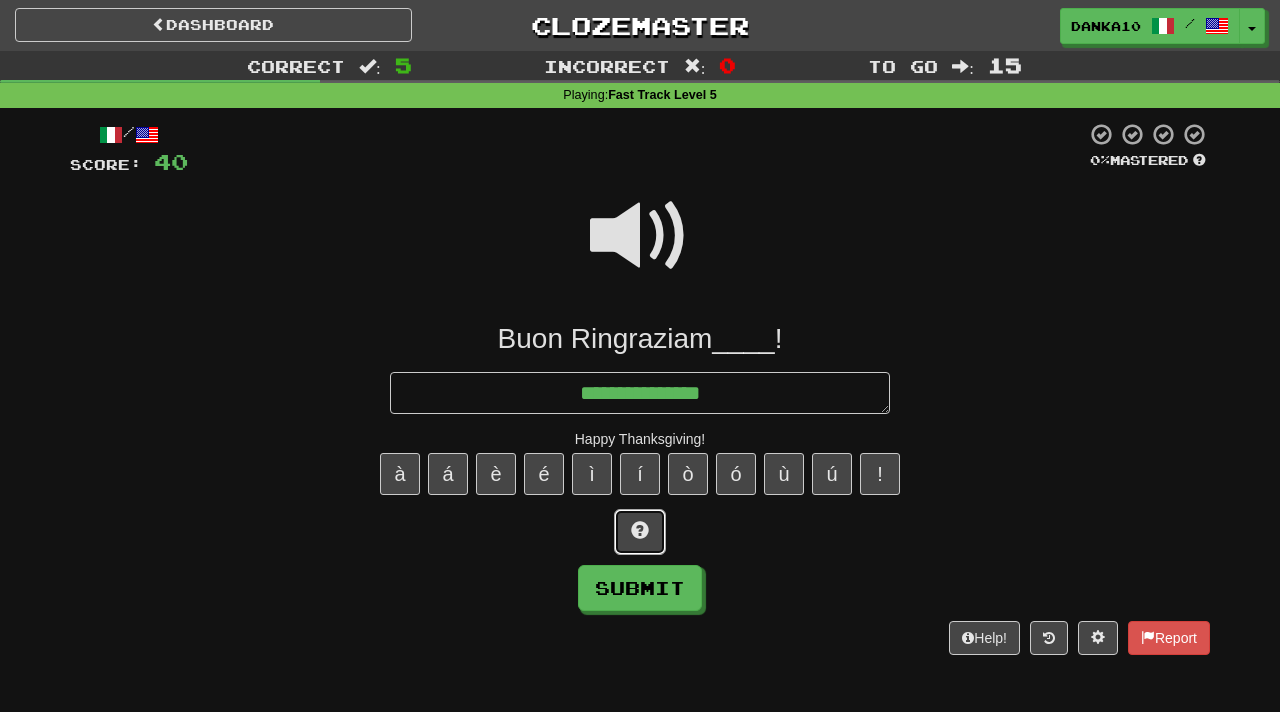 click at bounding box center [640, 532] 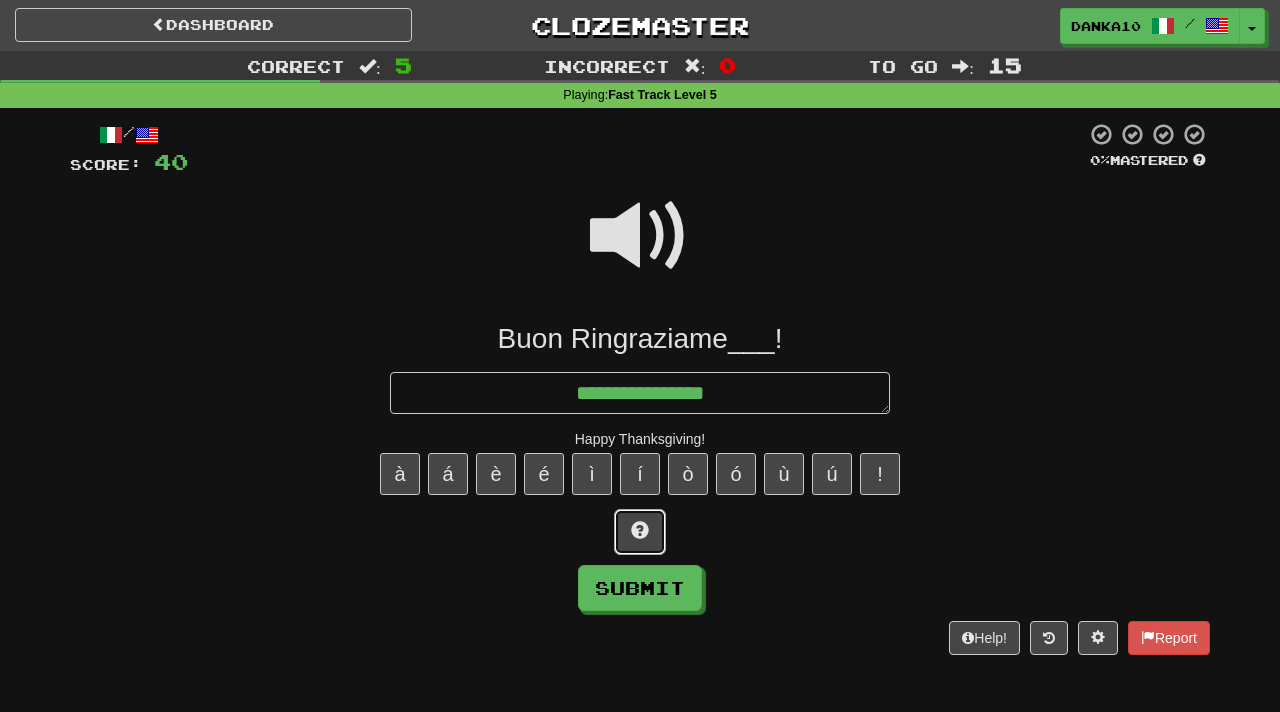 click at bounding box center [640, 532] 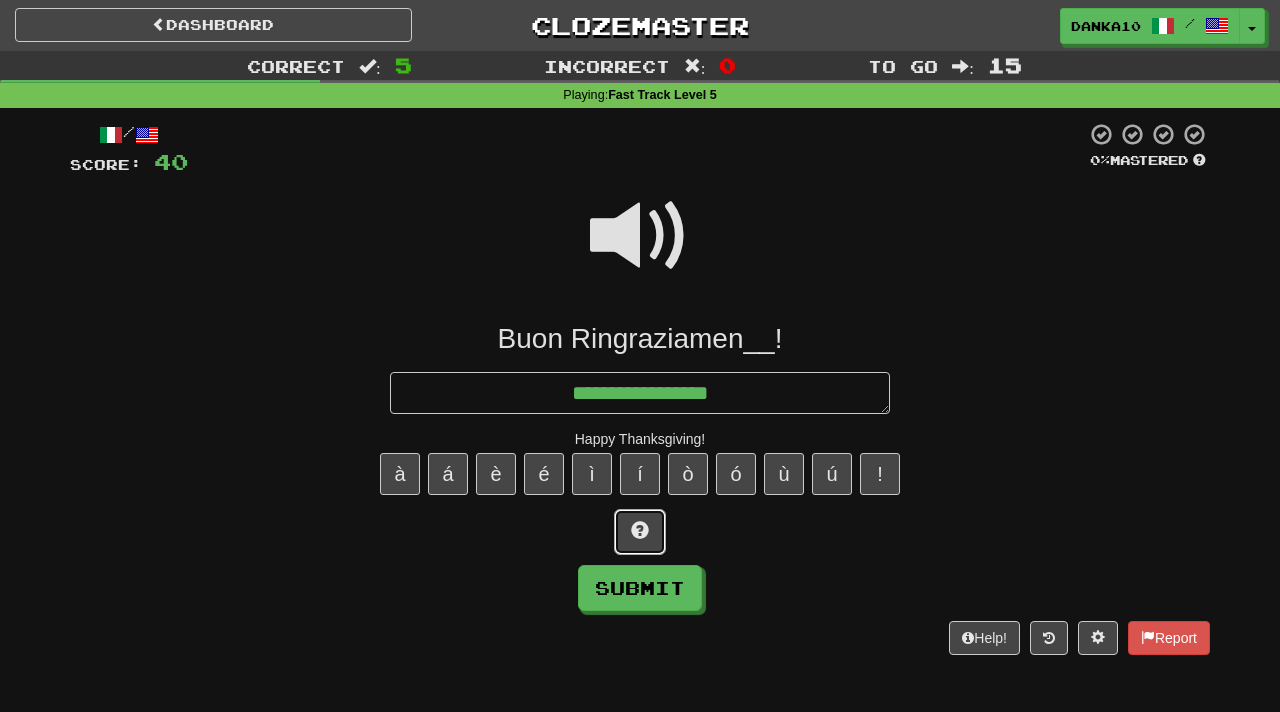 click at bounding box center (640, 532) 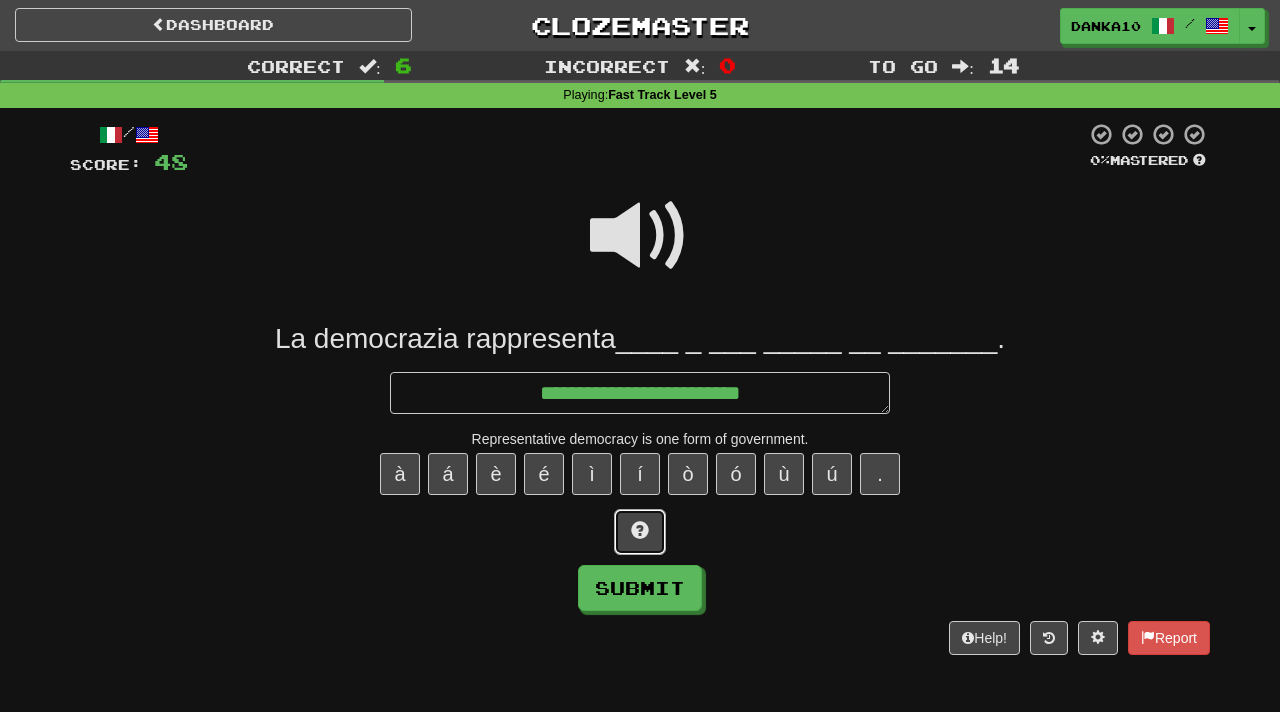 click at bounding box center (640, 532) 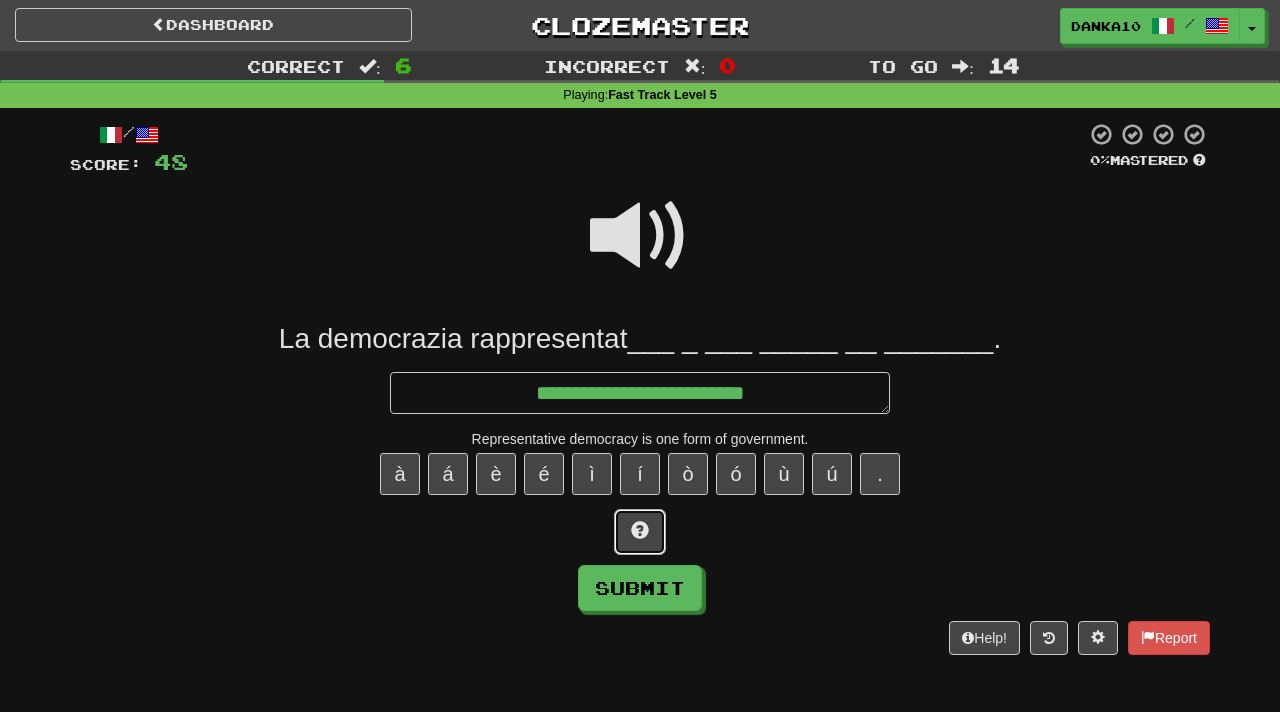 click at bounding box center (640, 532) 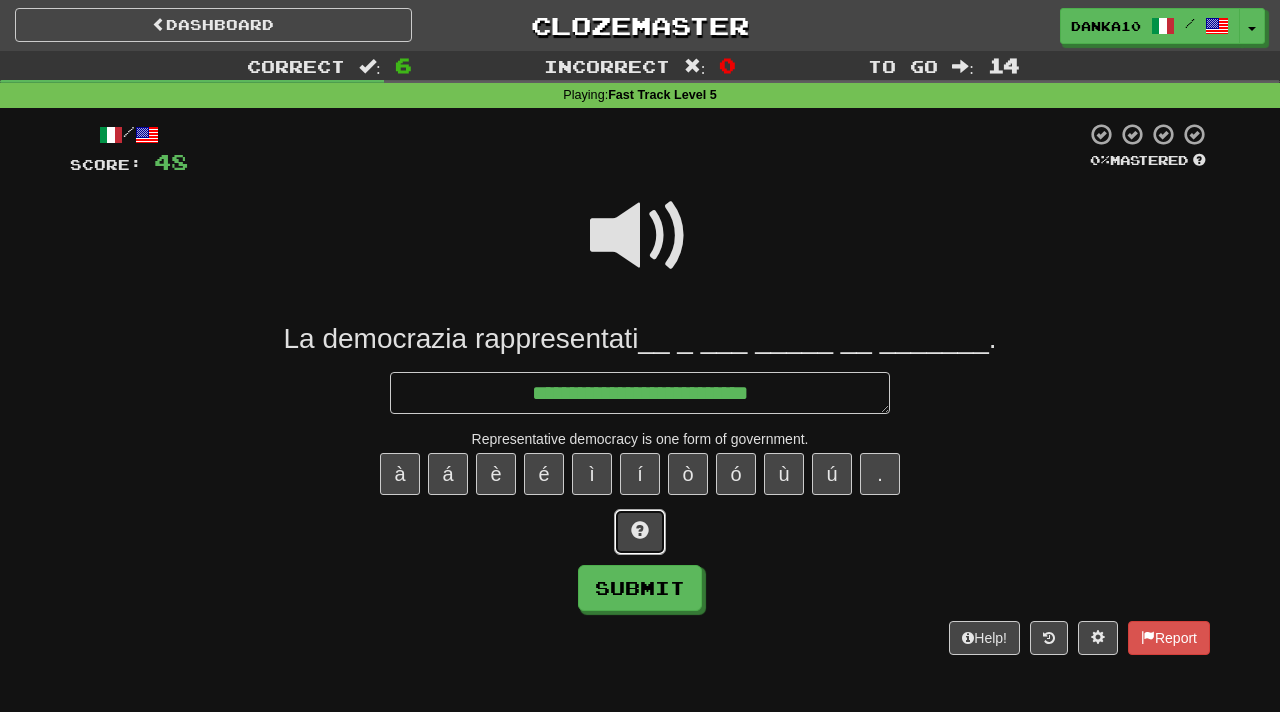 click at bounding box center [640, 532] 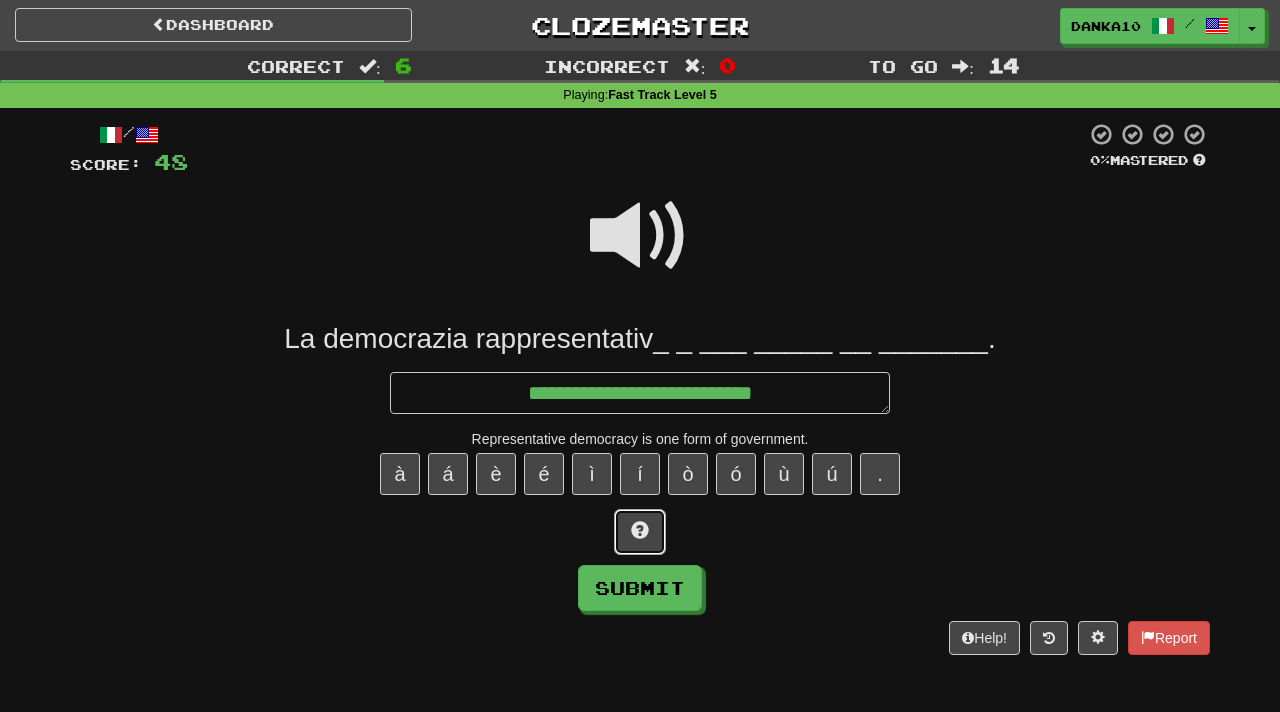 click at bounding box center (640, 532) 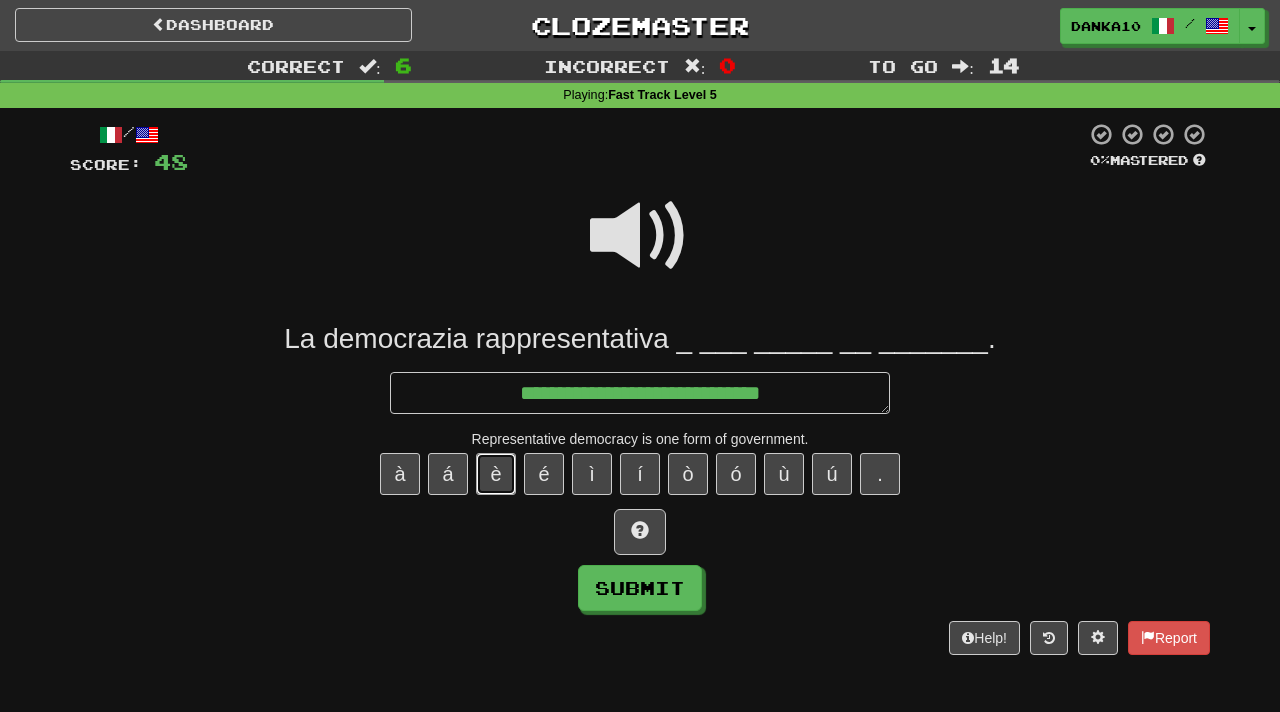click on "è" at bounding box center [496, 474] 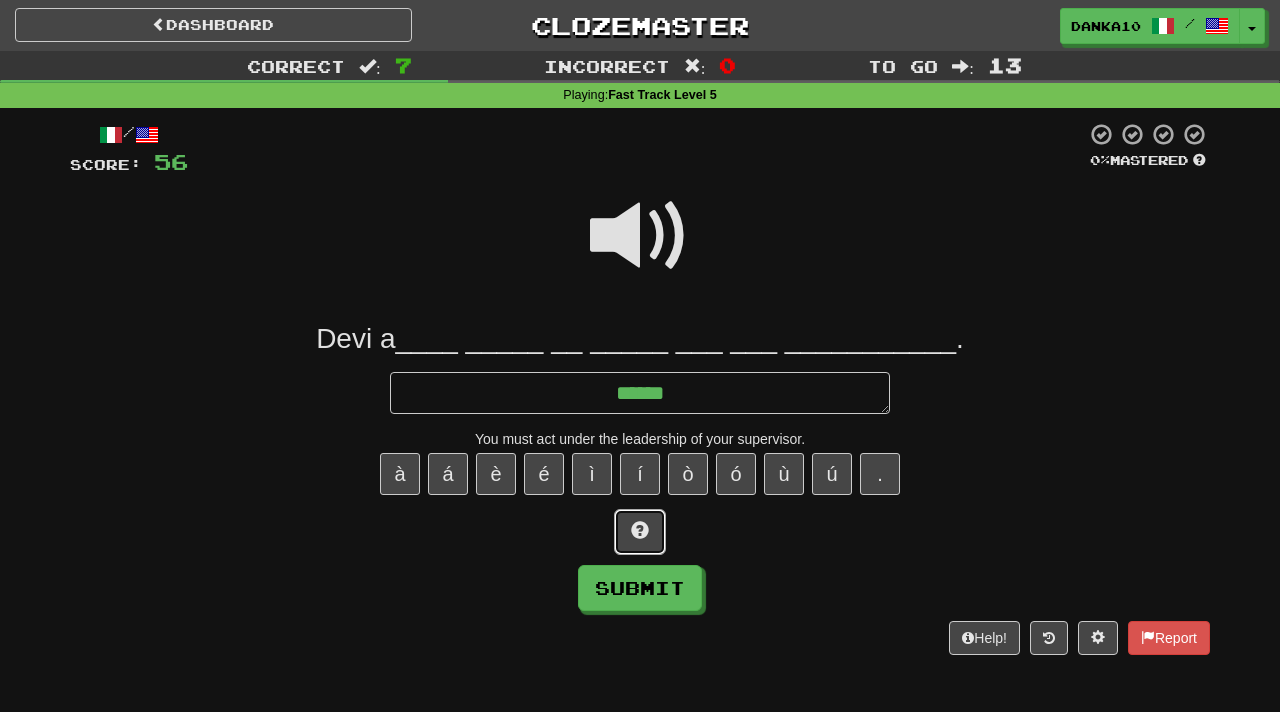 click at bounding box center (640, 532) 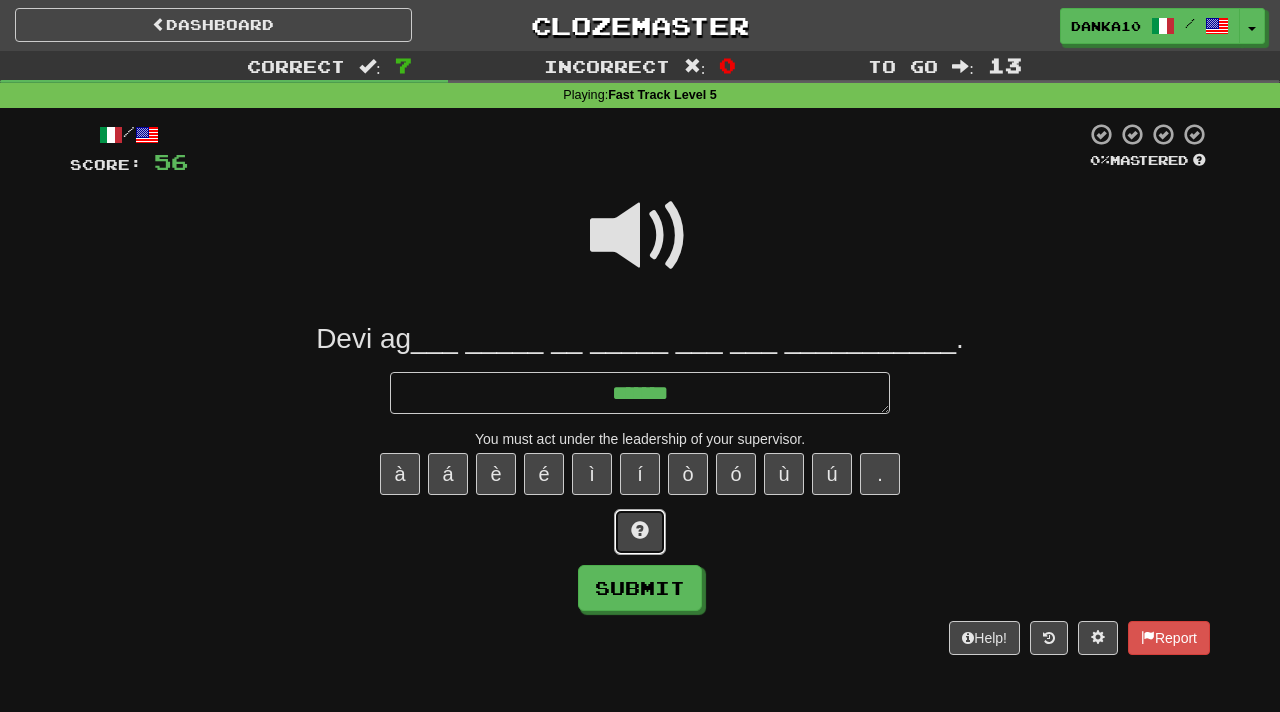 click at bounding box center [640, 532] 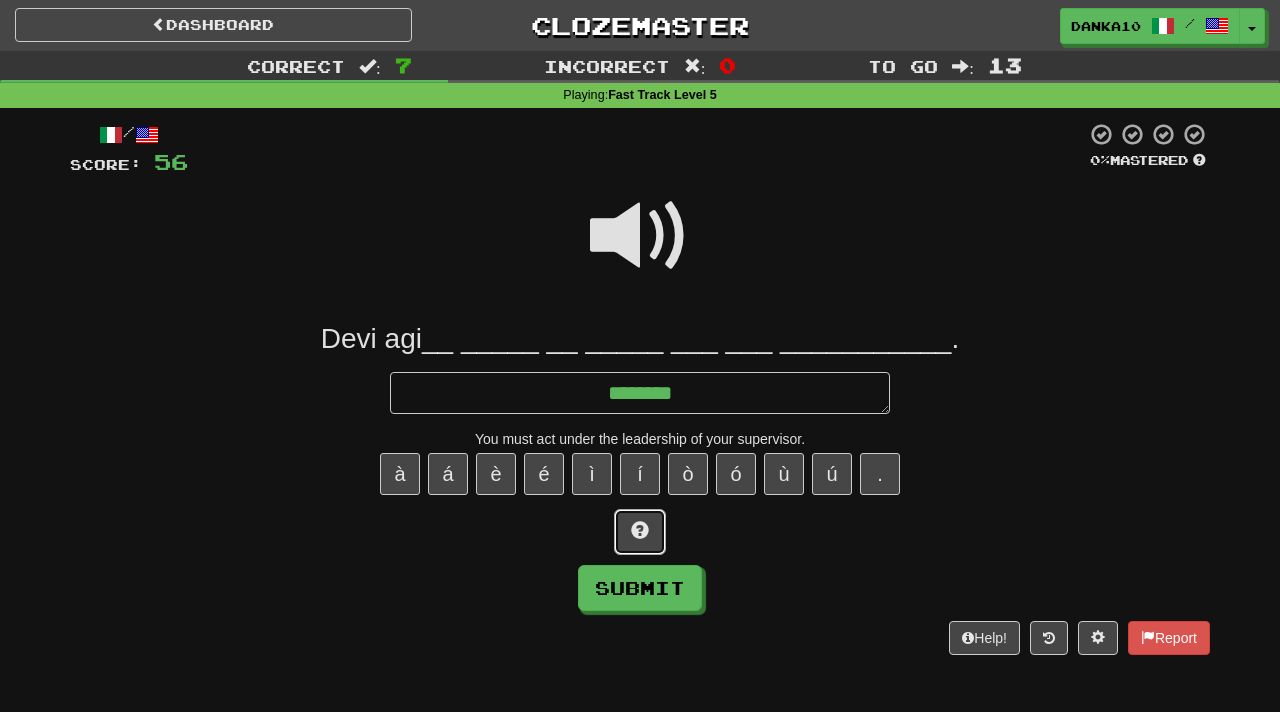 click at bounding box center (640, 532) 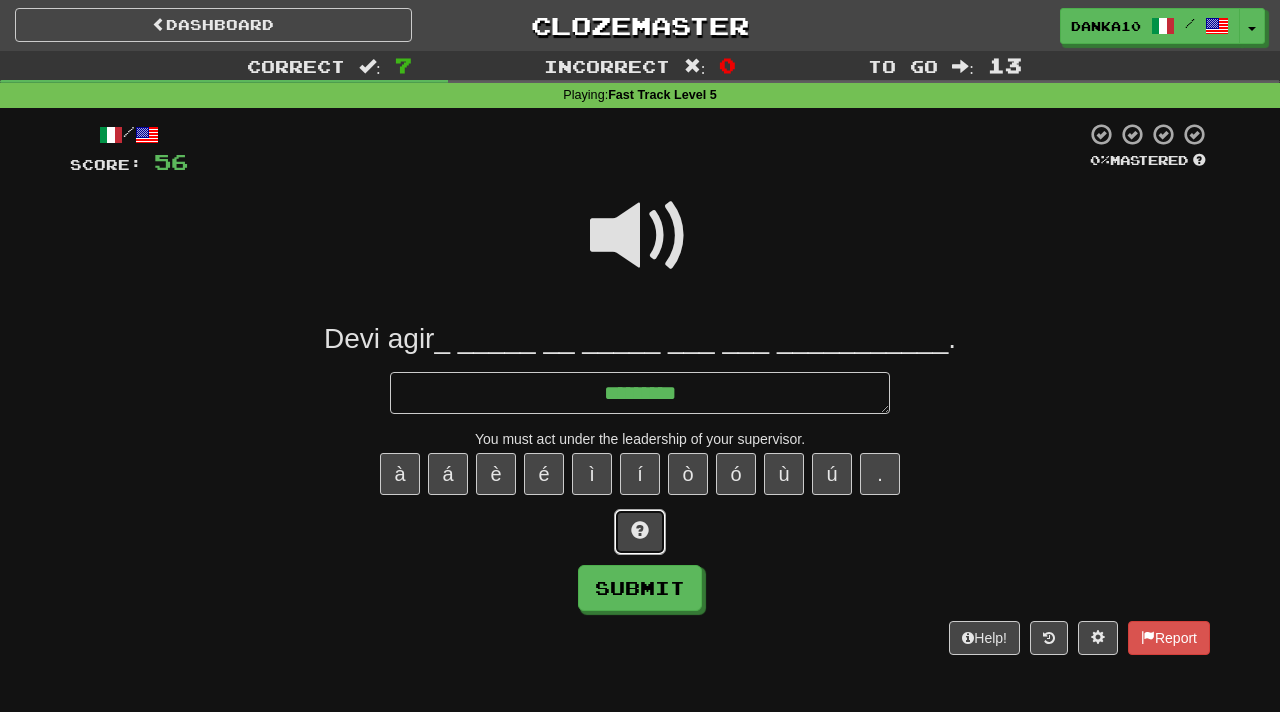 click at bounding box center (640, 532) 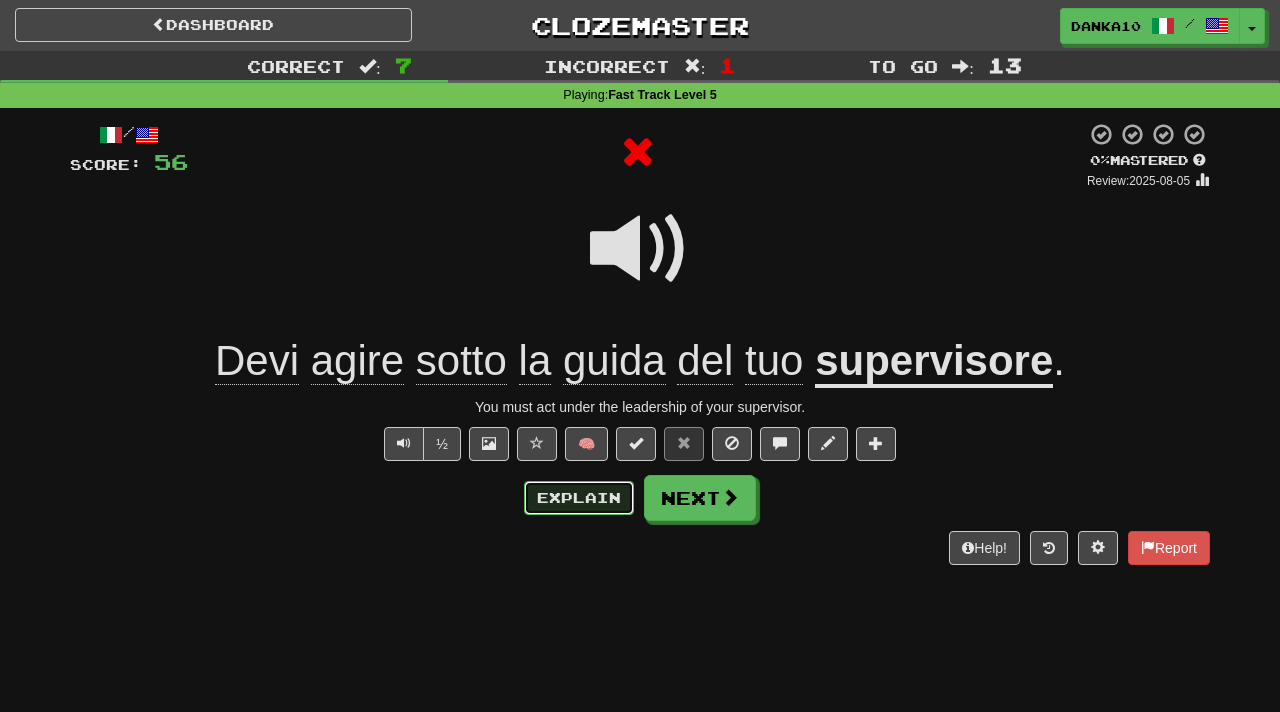 click on "Explain" at bounding box center [579, 498] 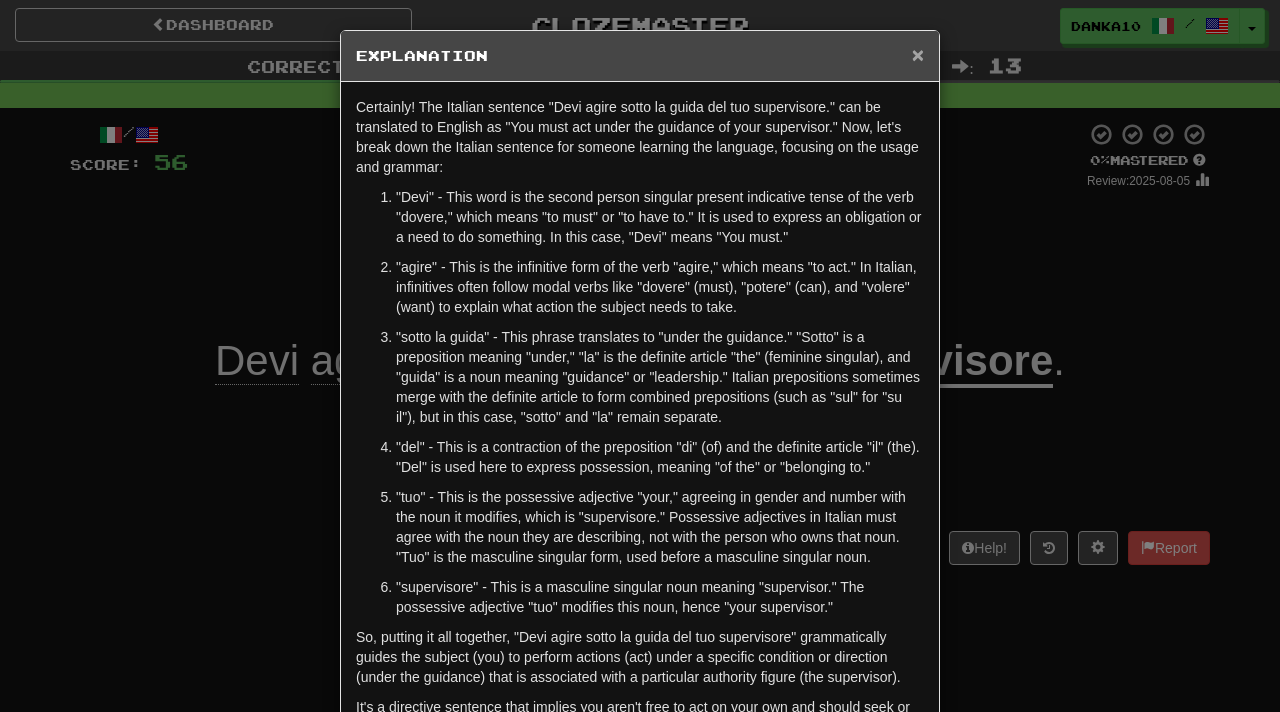 click on "×" at bounding box center (918, 54) 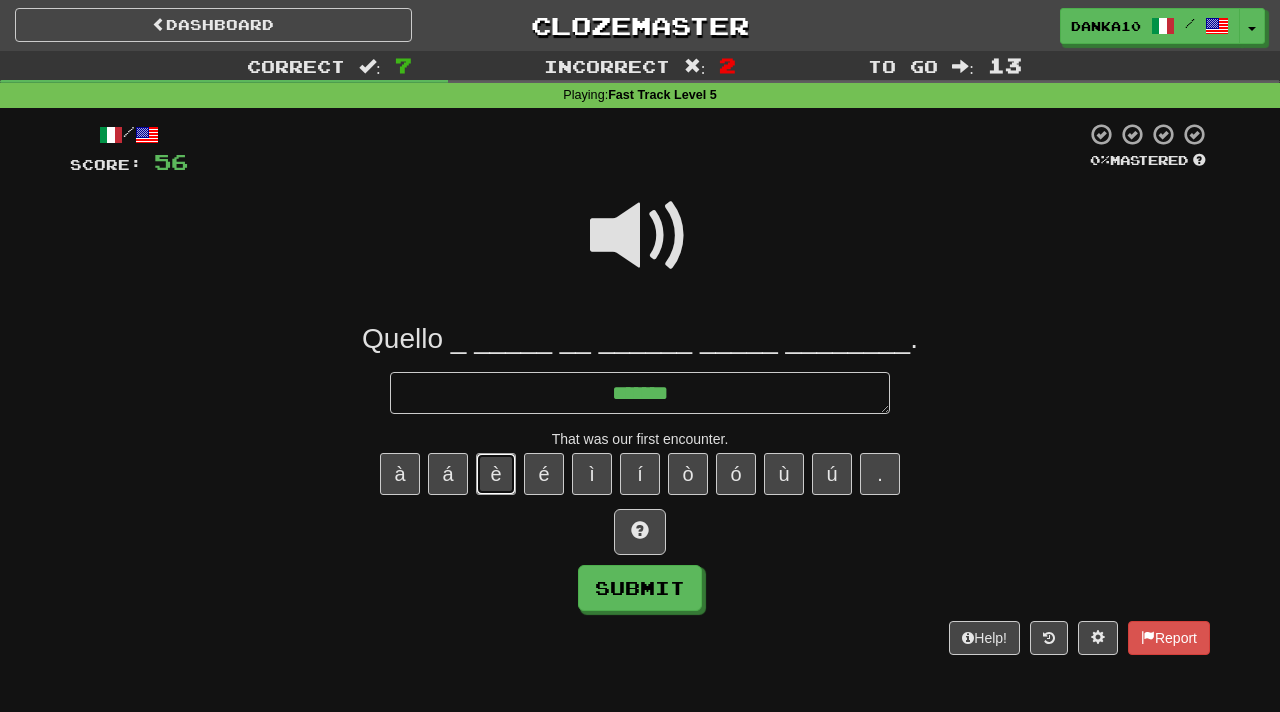 click on "è" at bounding box center (496, 474) 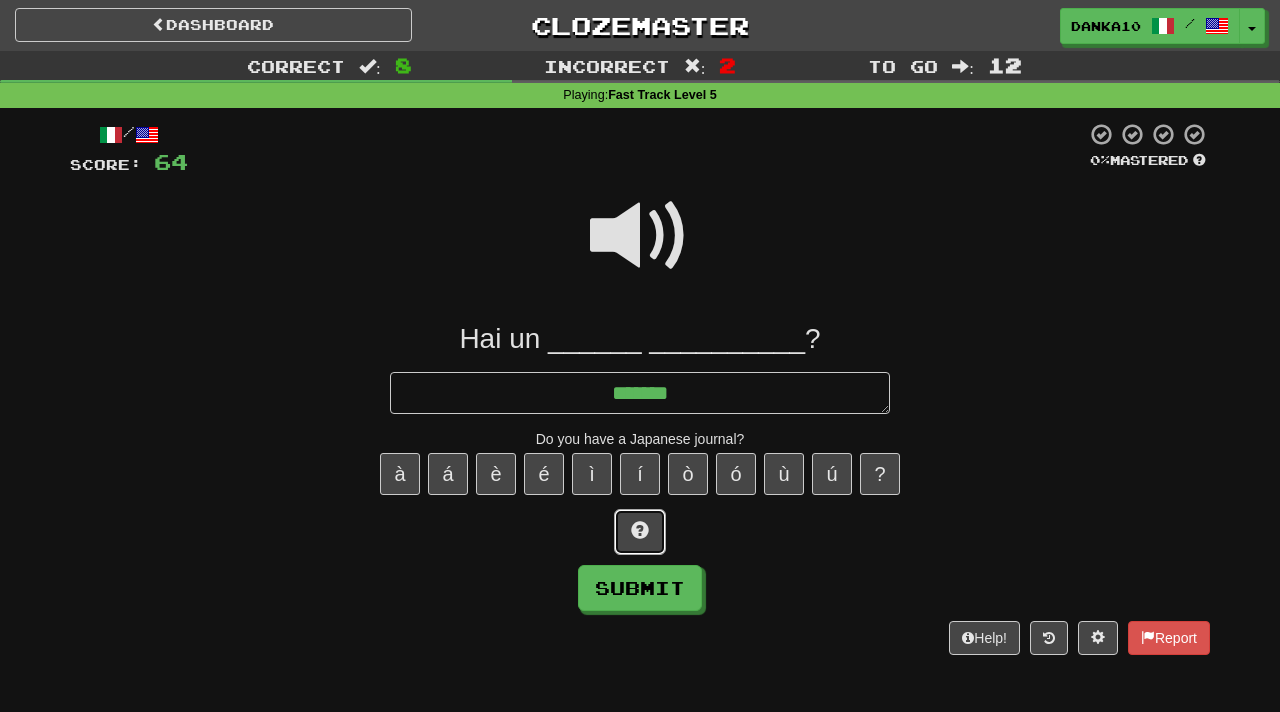 click at bounding box center [640, 530] 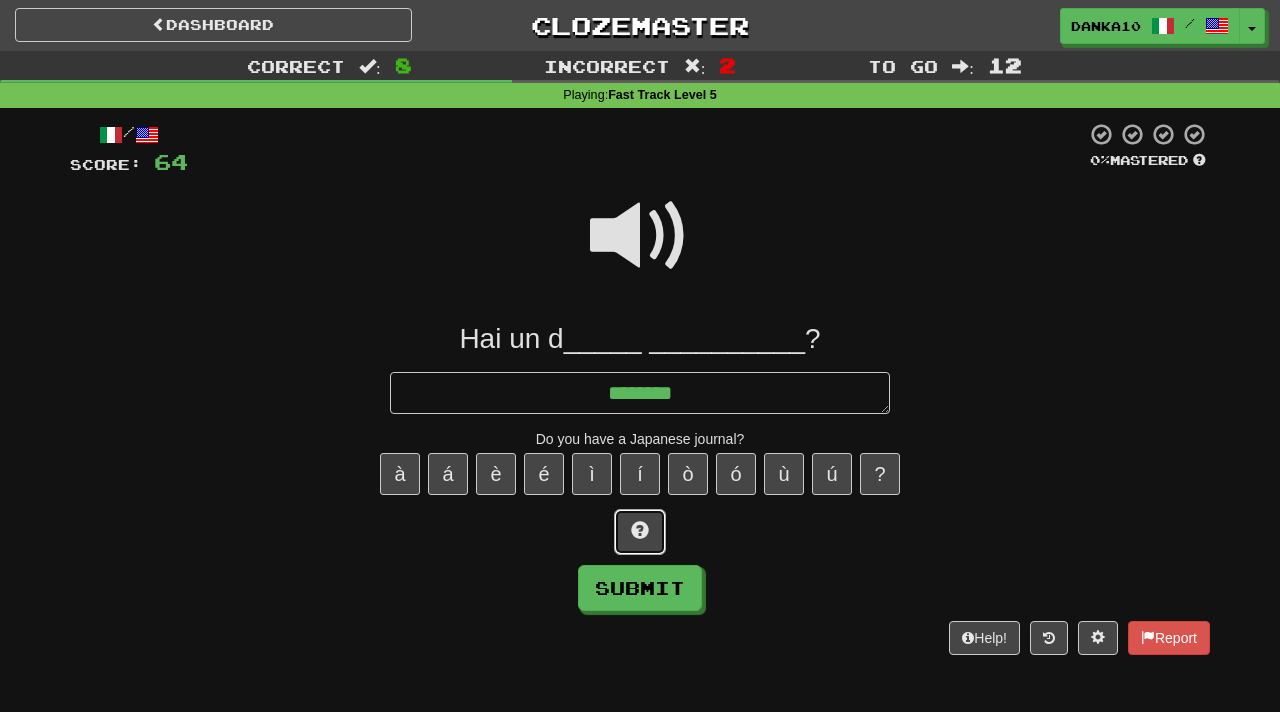 click at bounding box center (640, 530) 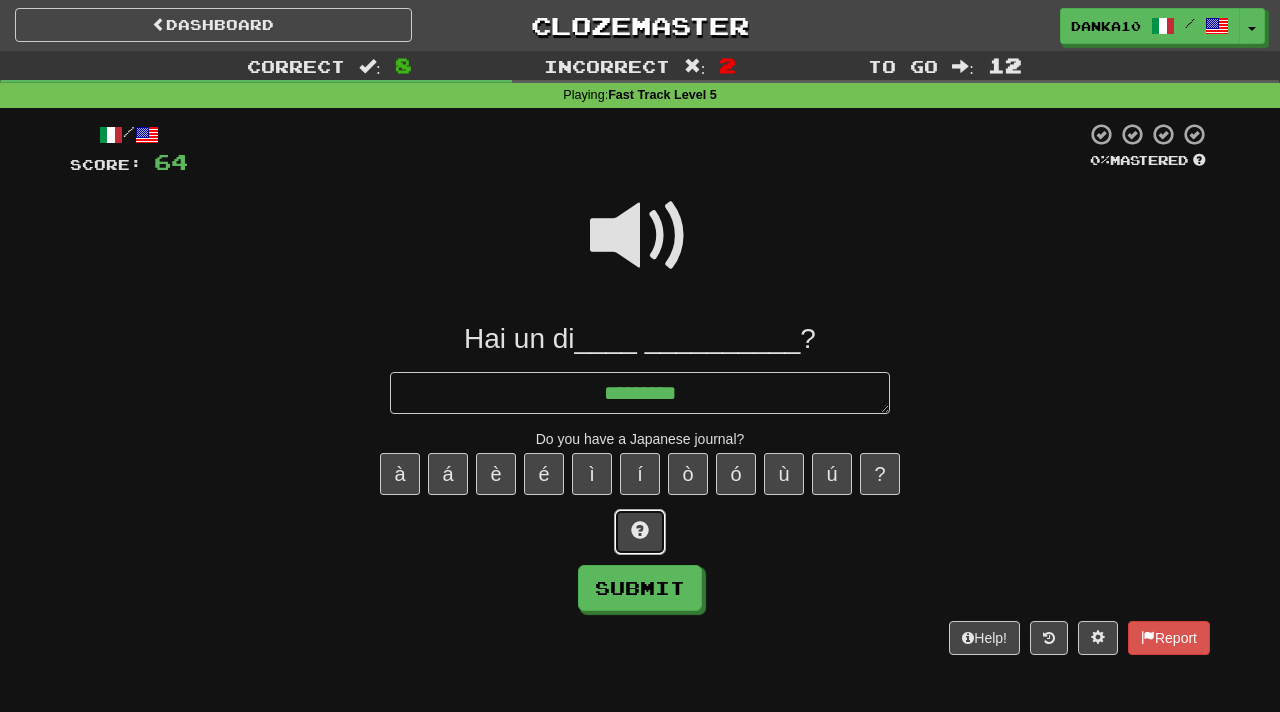 click at bounding box center [640, 530] 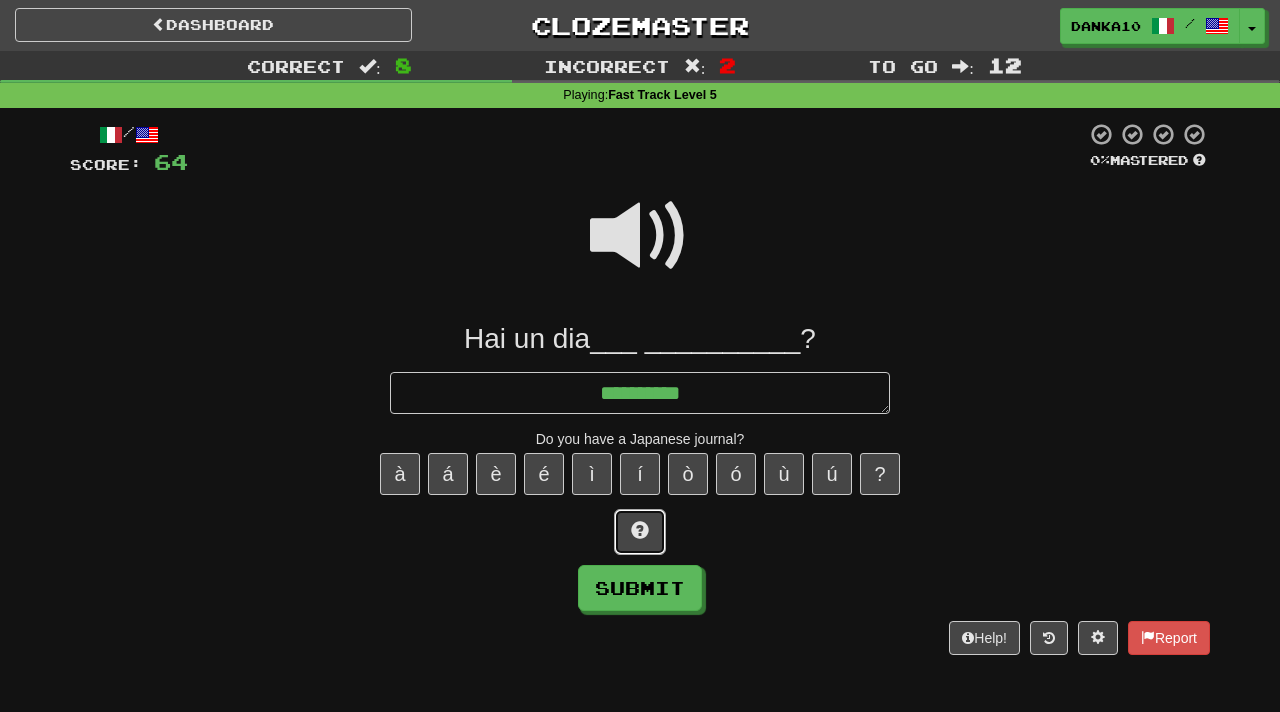 click at bounding box center [640, 530] 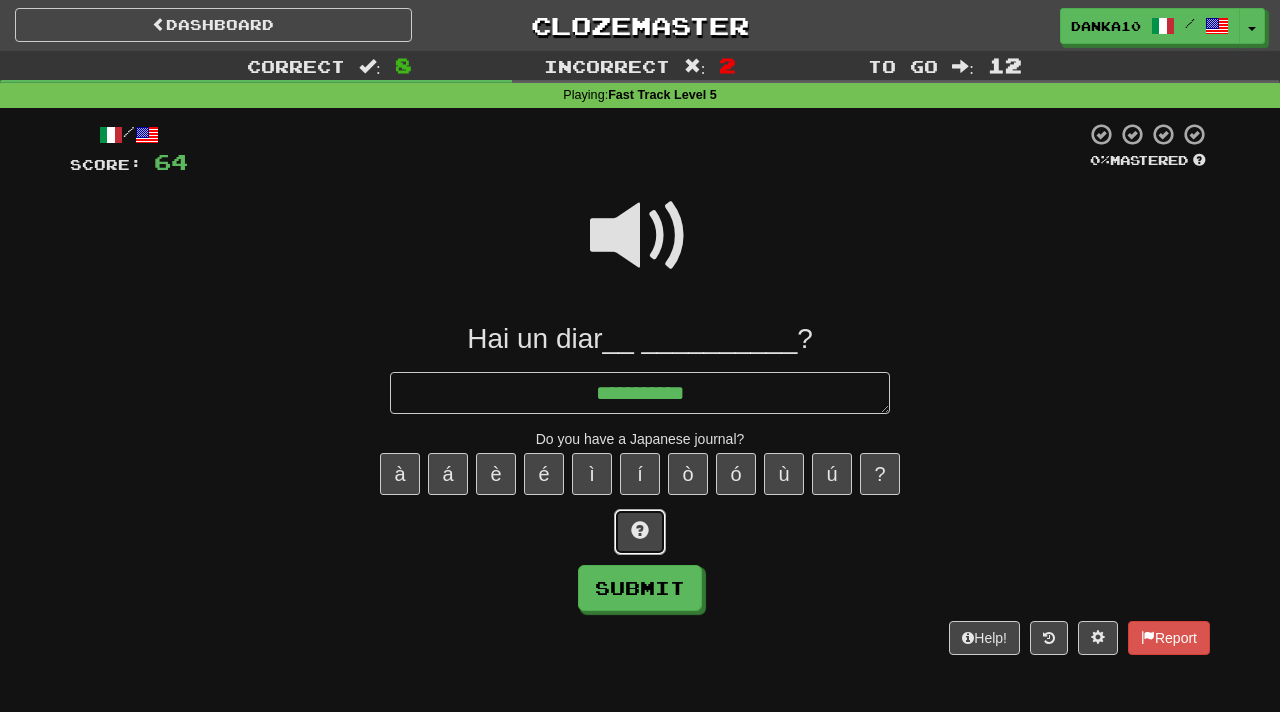 click at bounding box center (640, 530) 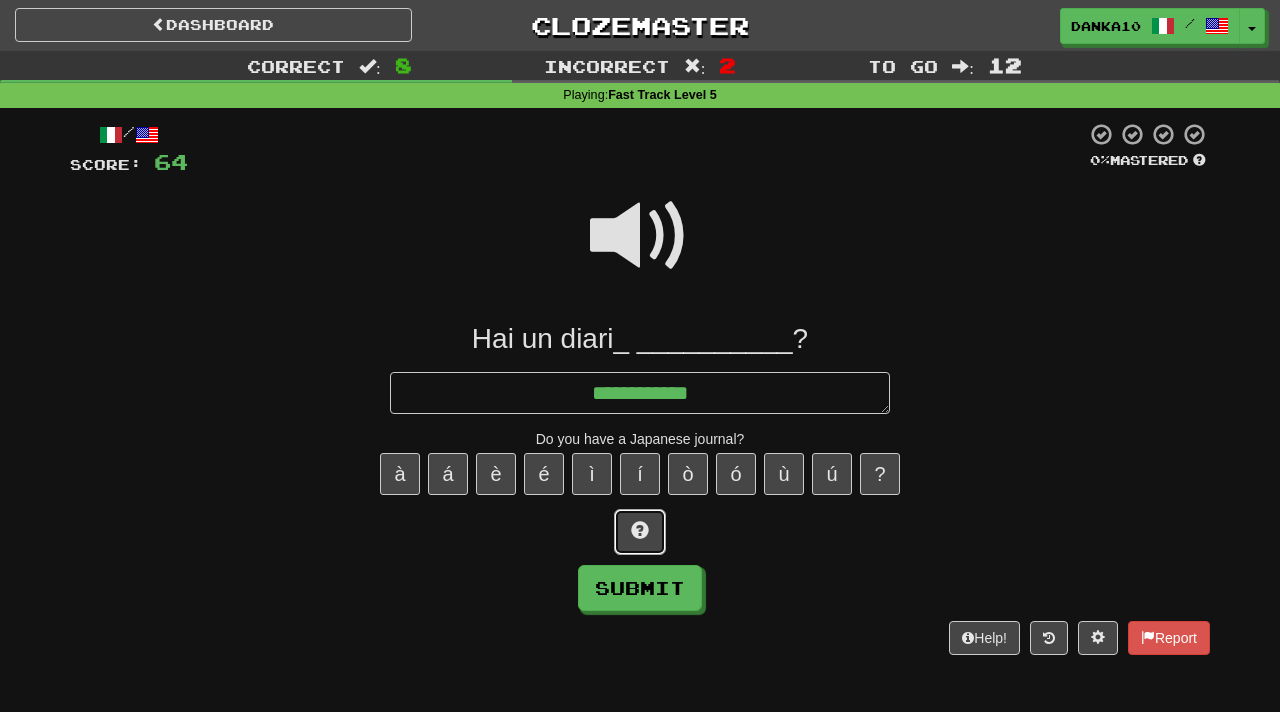 click at bounding box center [640, 530] 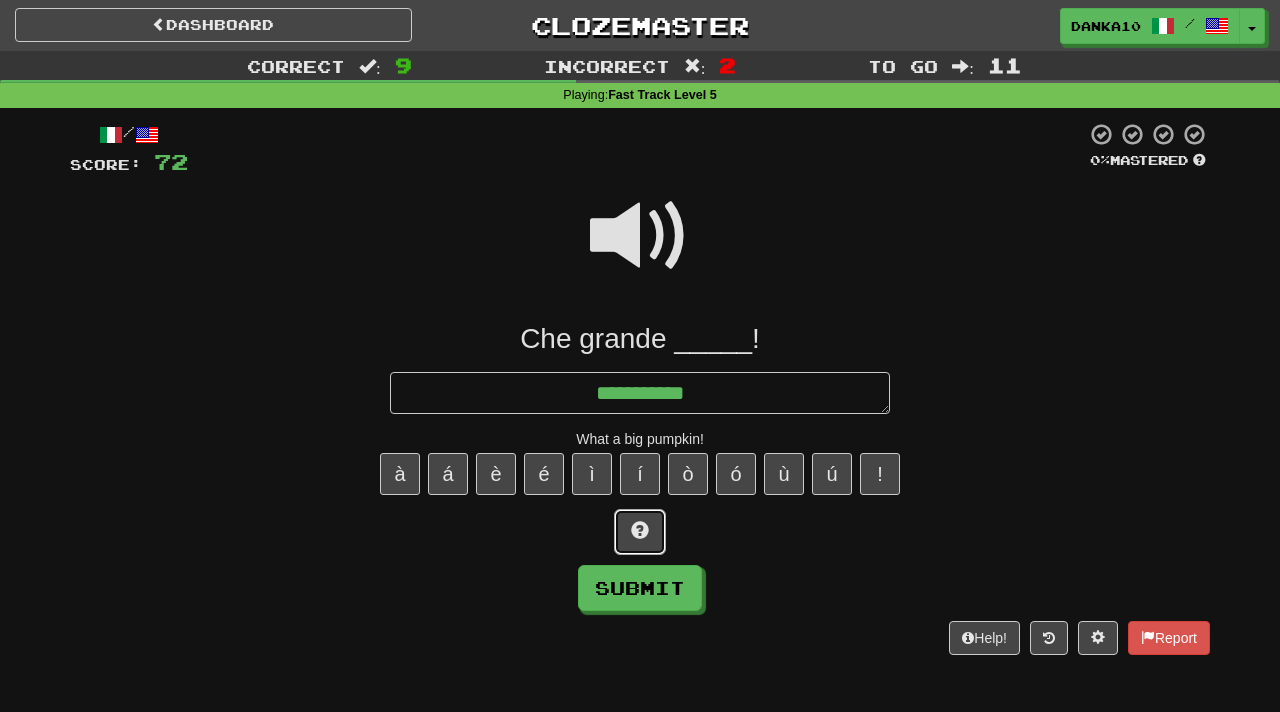 click at bounding box center (640, 532) 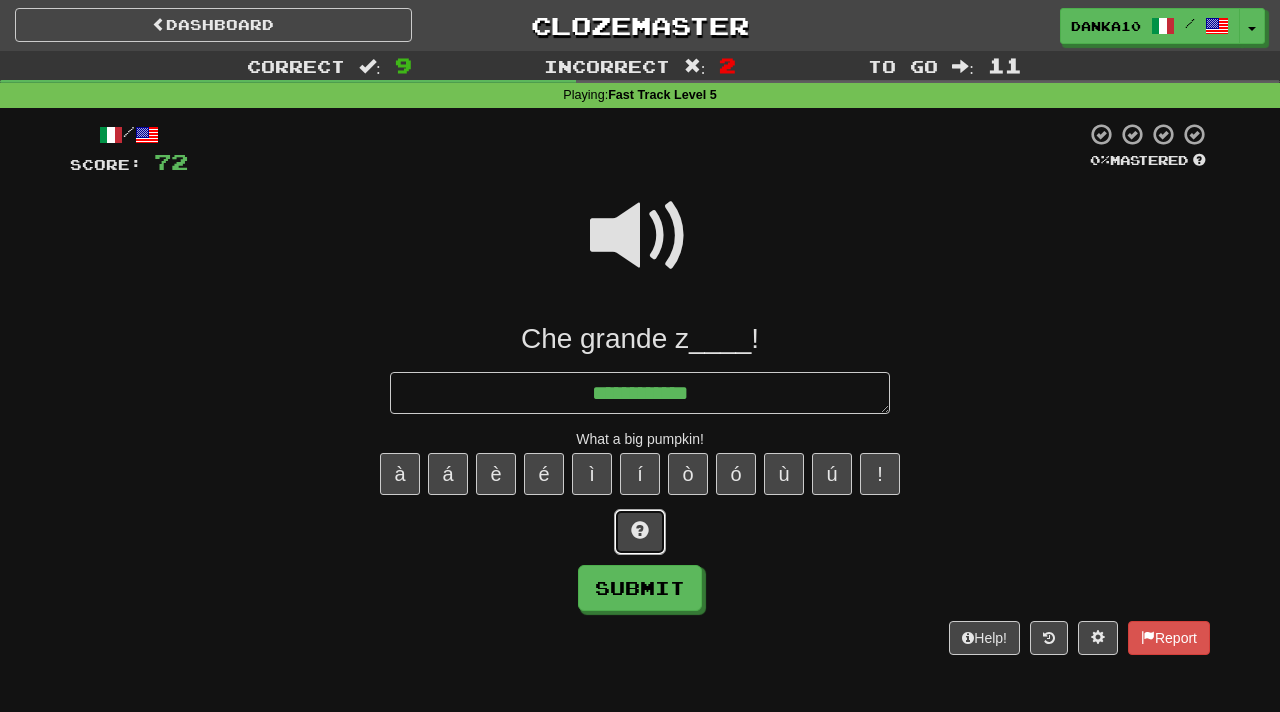 click at bounding box center (640, 532) 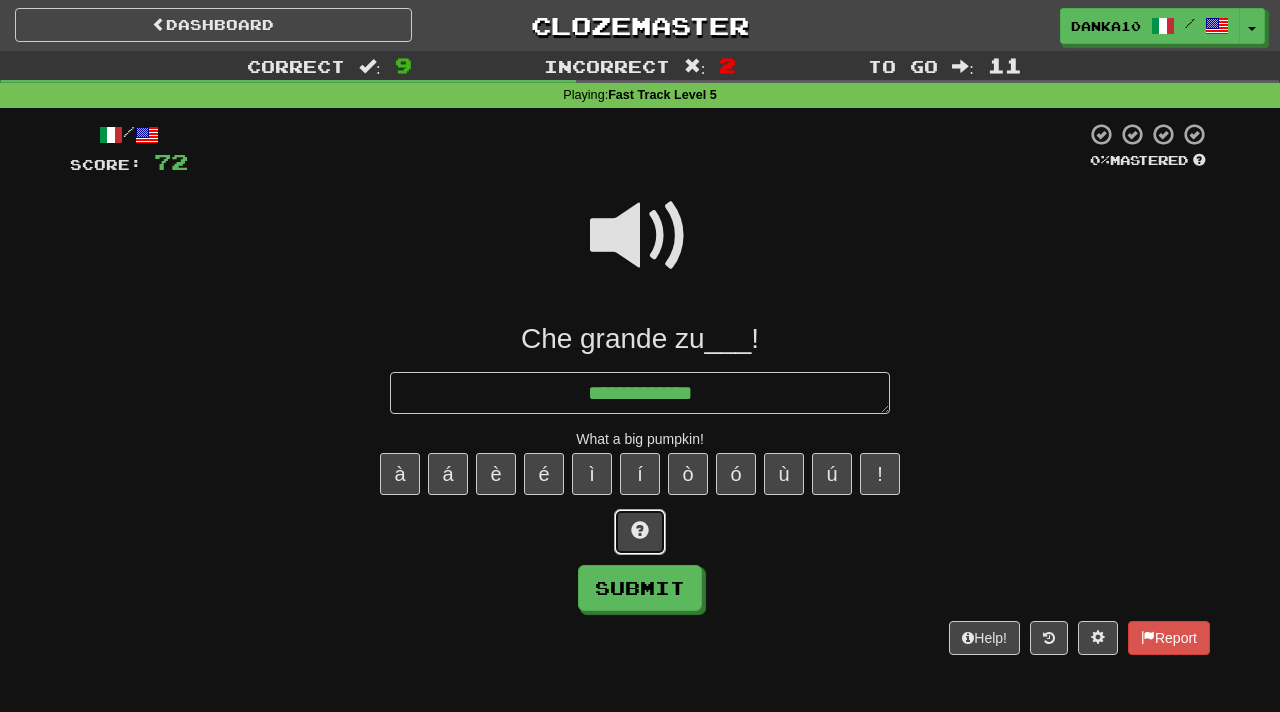 click at bounding box center (640, 532) 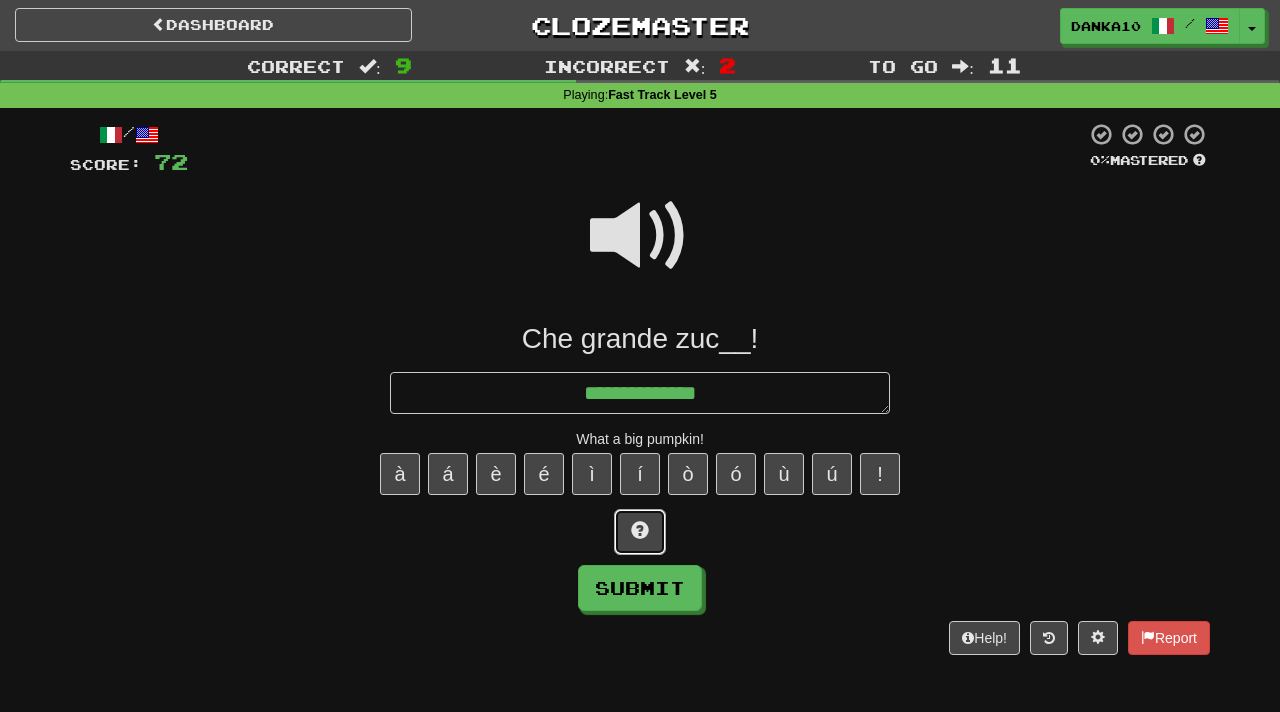 click at bounding box center (640, 532) 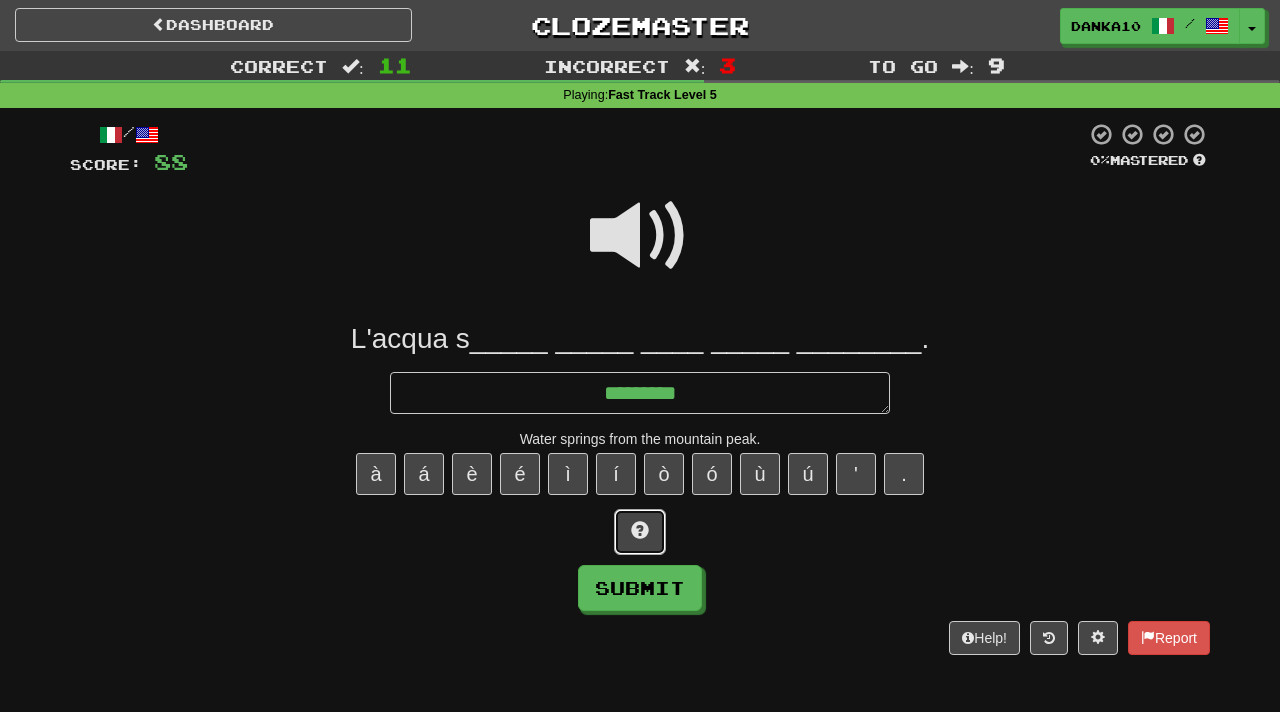 click at bounding box center [640, 532] 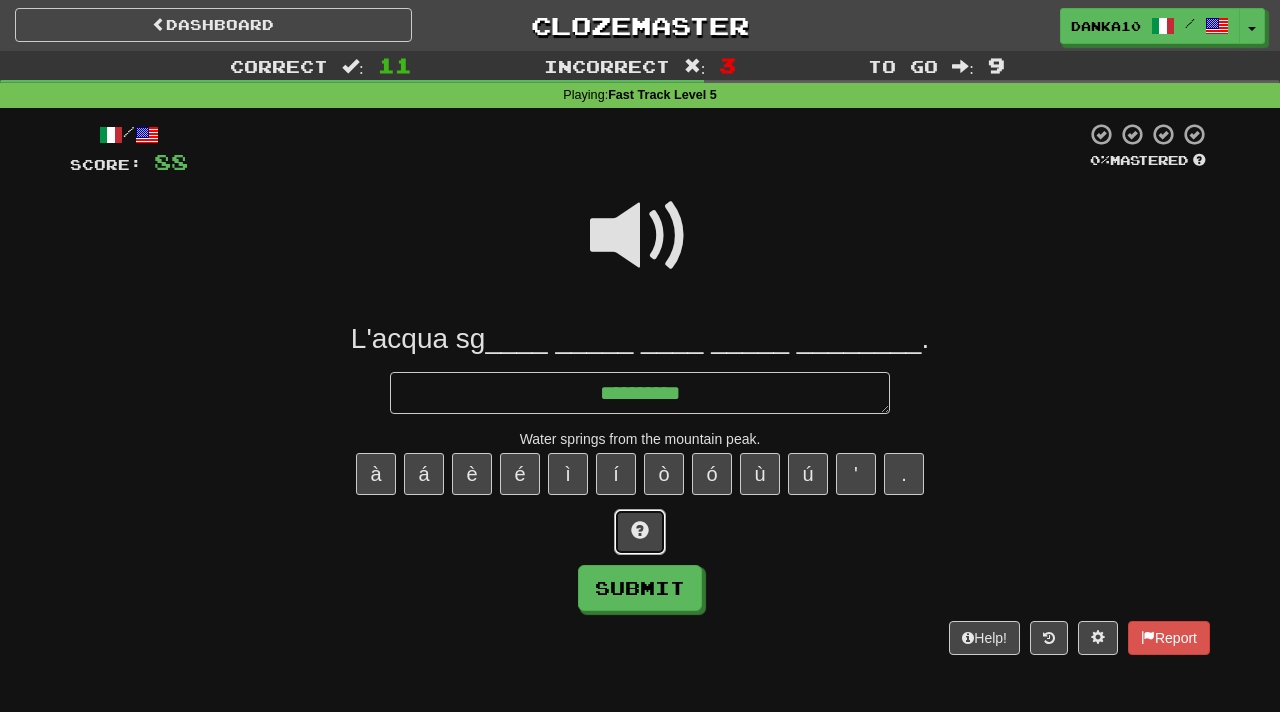 click at bounding box center [640, 532] 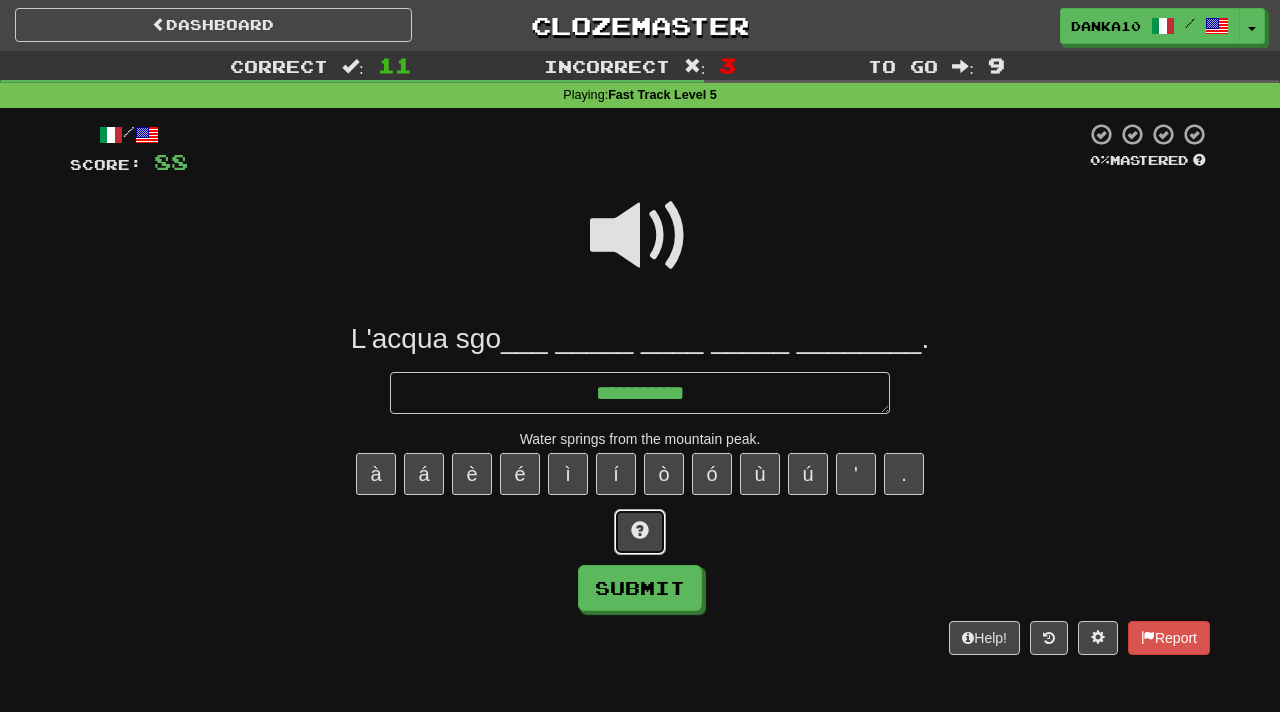 click at bounding box center [640, 532] 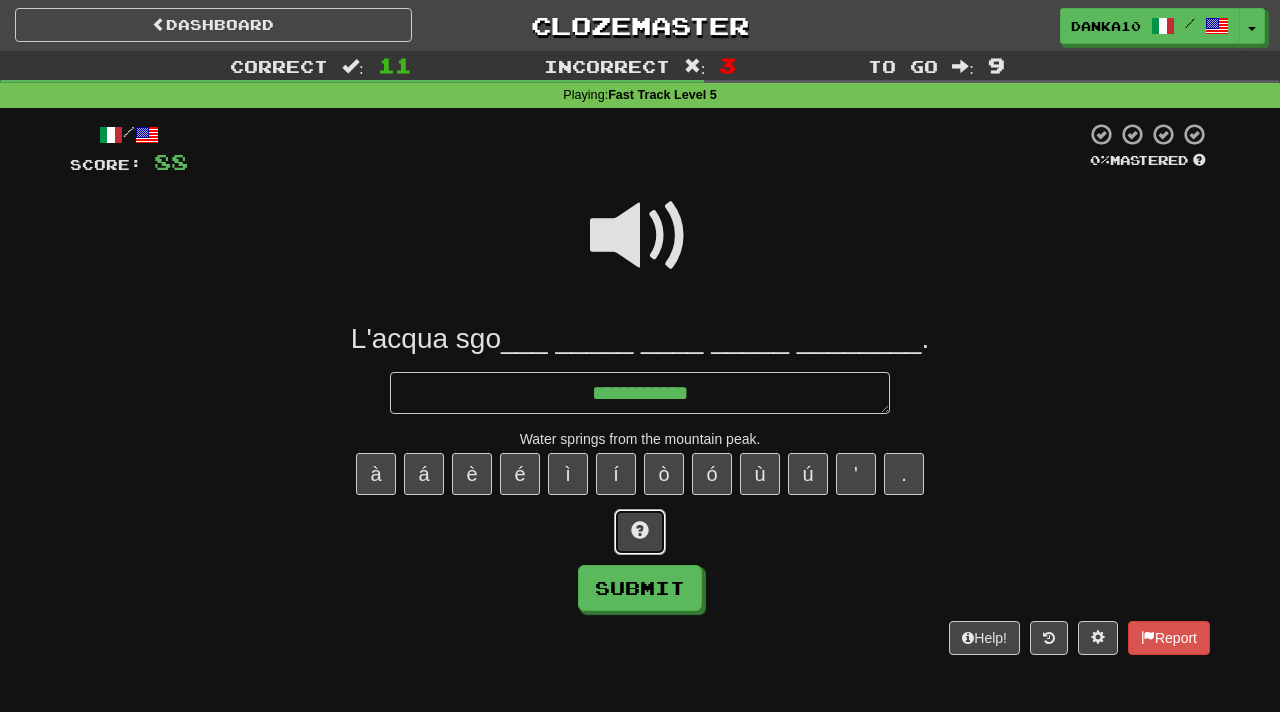 click at bounding box center (640, 532) 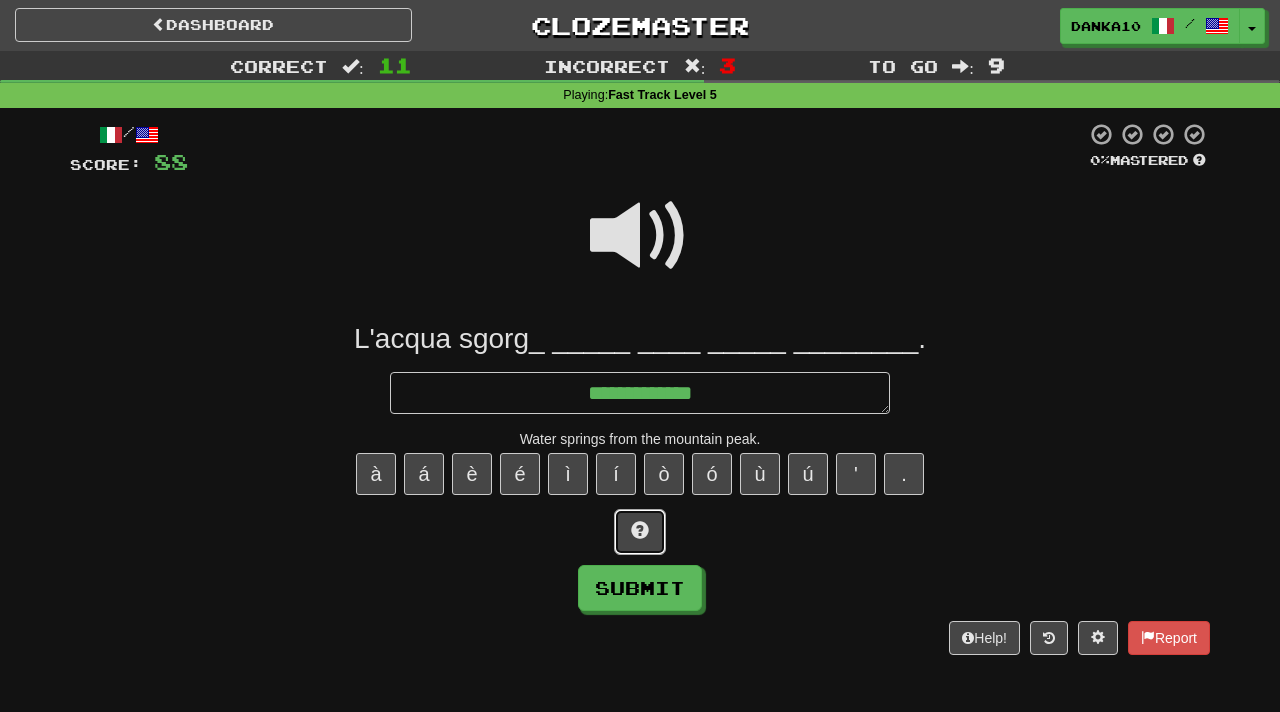 click at bounding box center (640, 532) 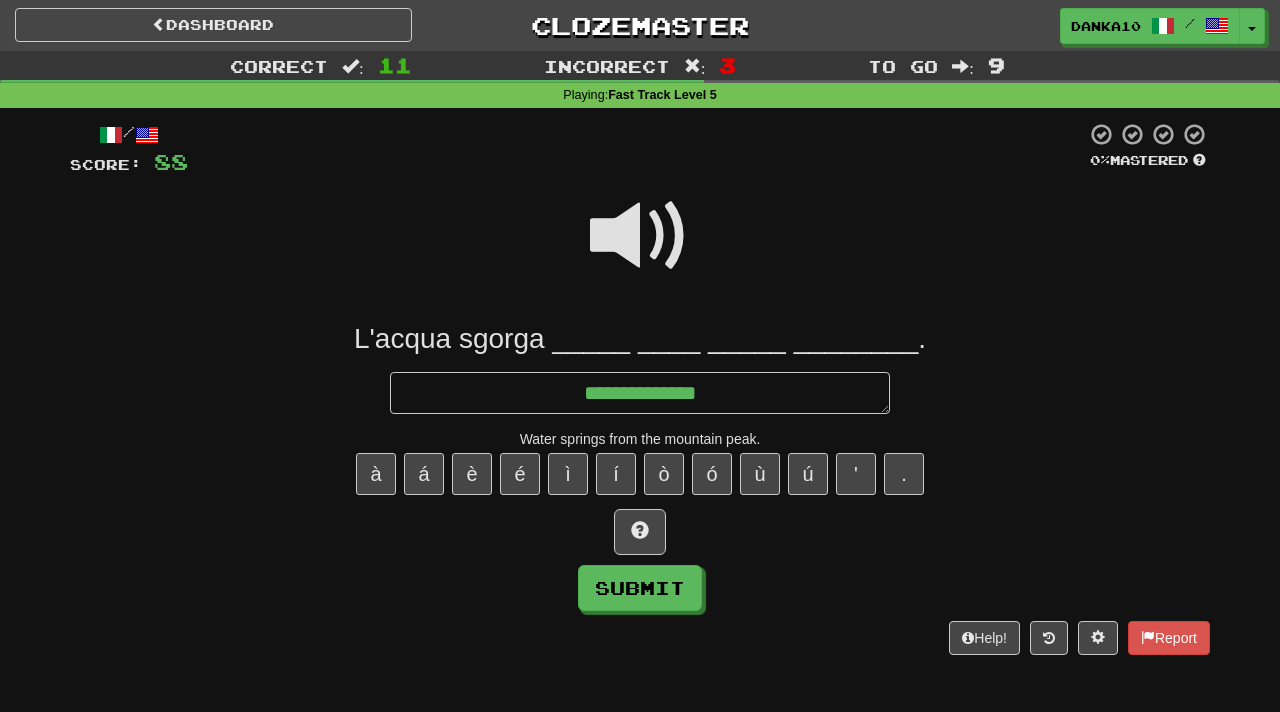 click at bounding box center [640, 236] 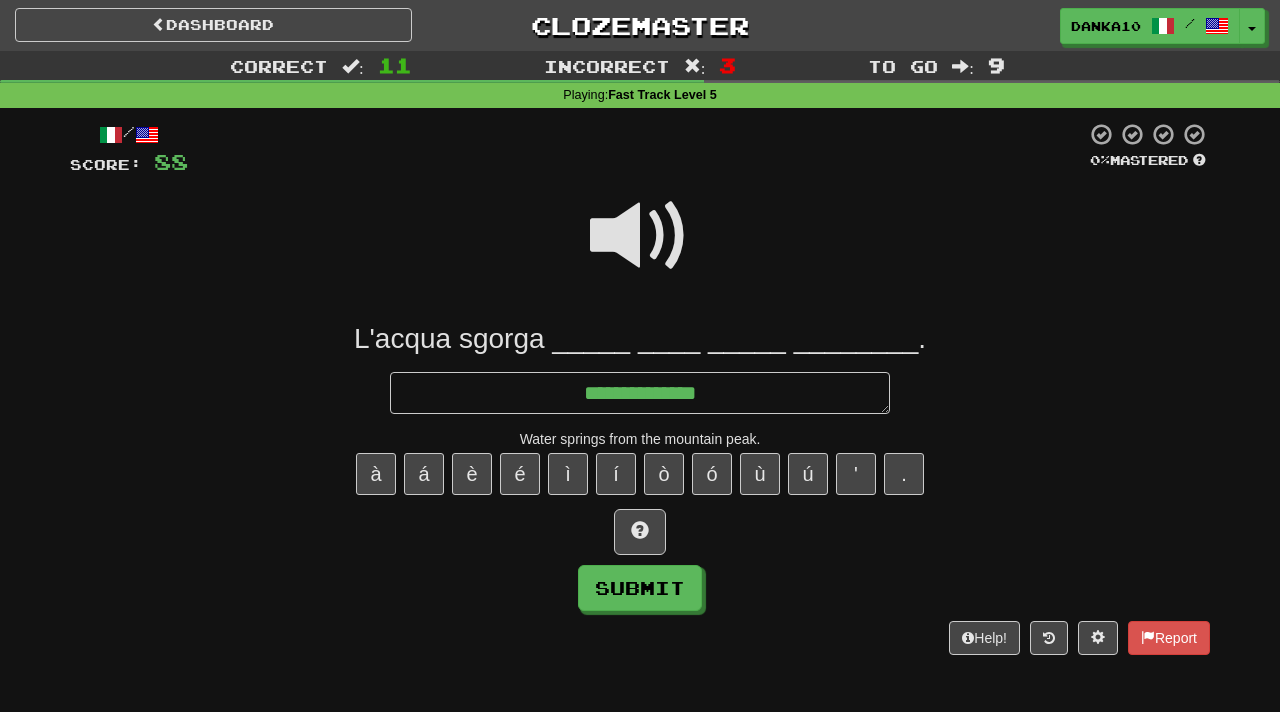 scroll, scrollTop: 2, scrollLeft: 0, axis: vertical 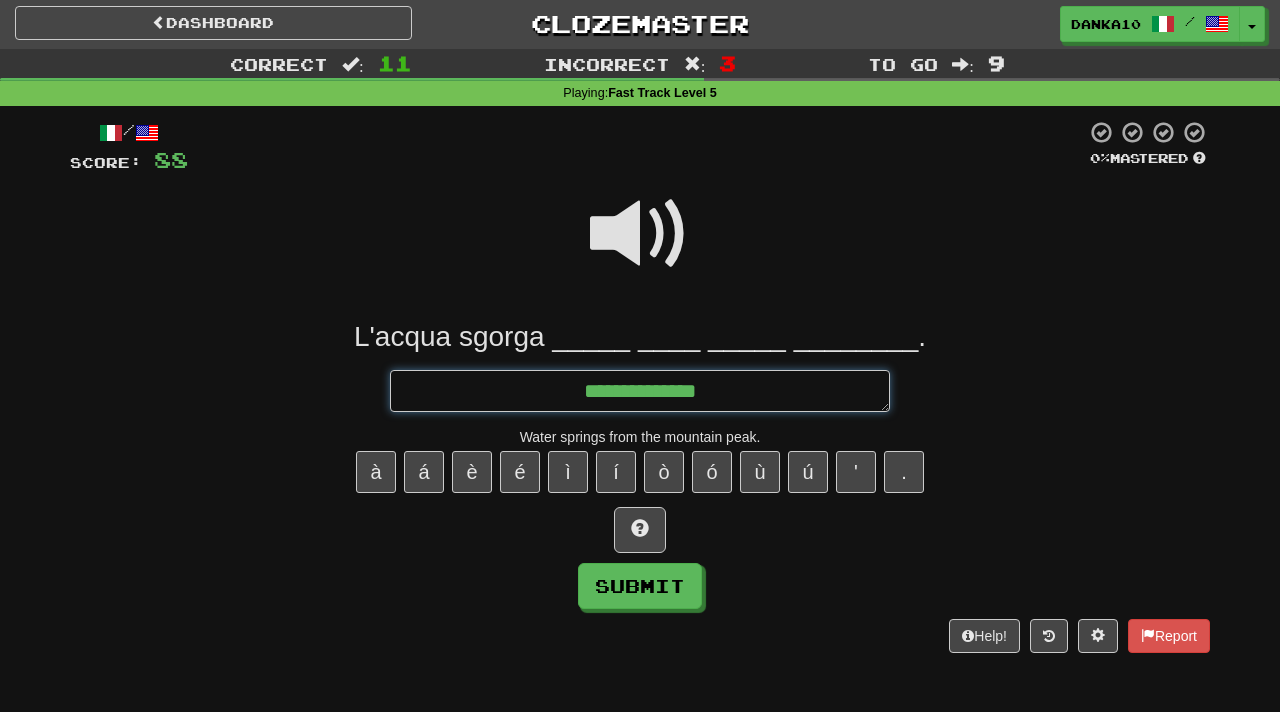 click on "**********" at bounding box center (640, 391) 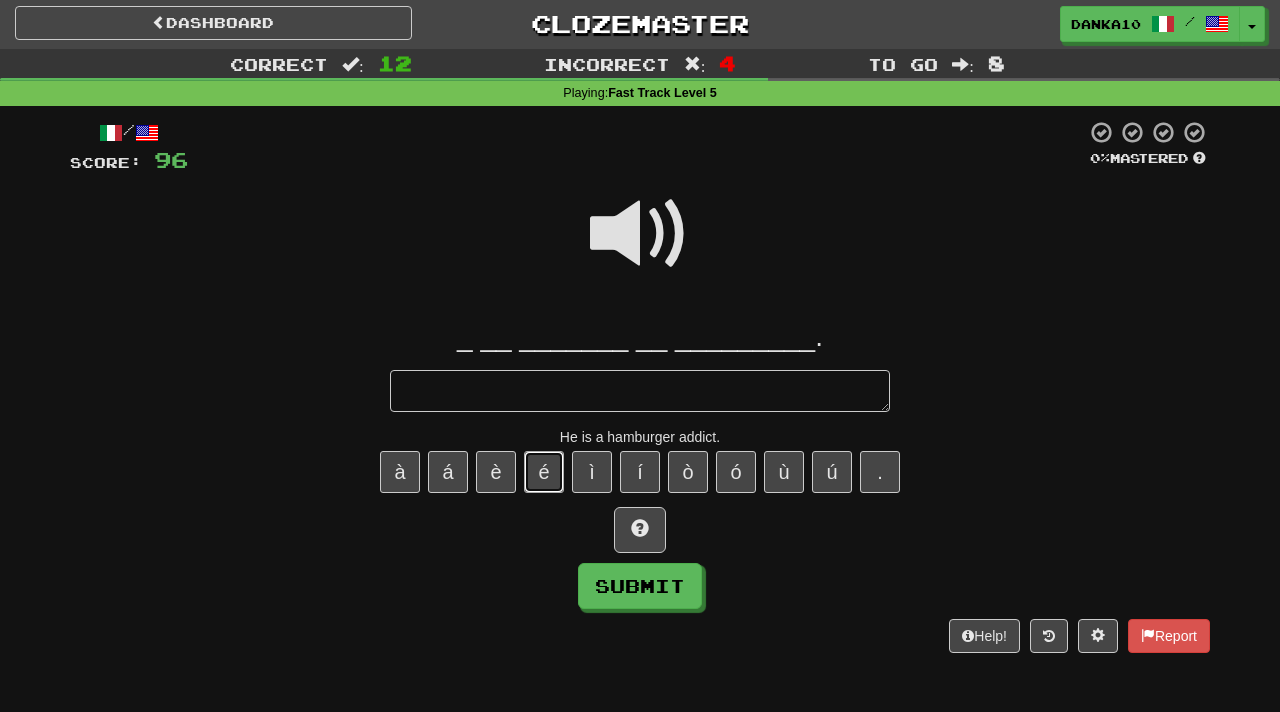 click on "é" at bounding box center (544, 472) 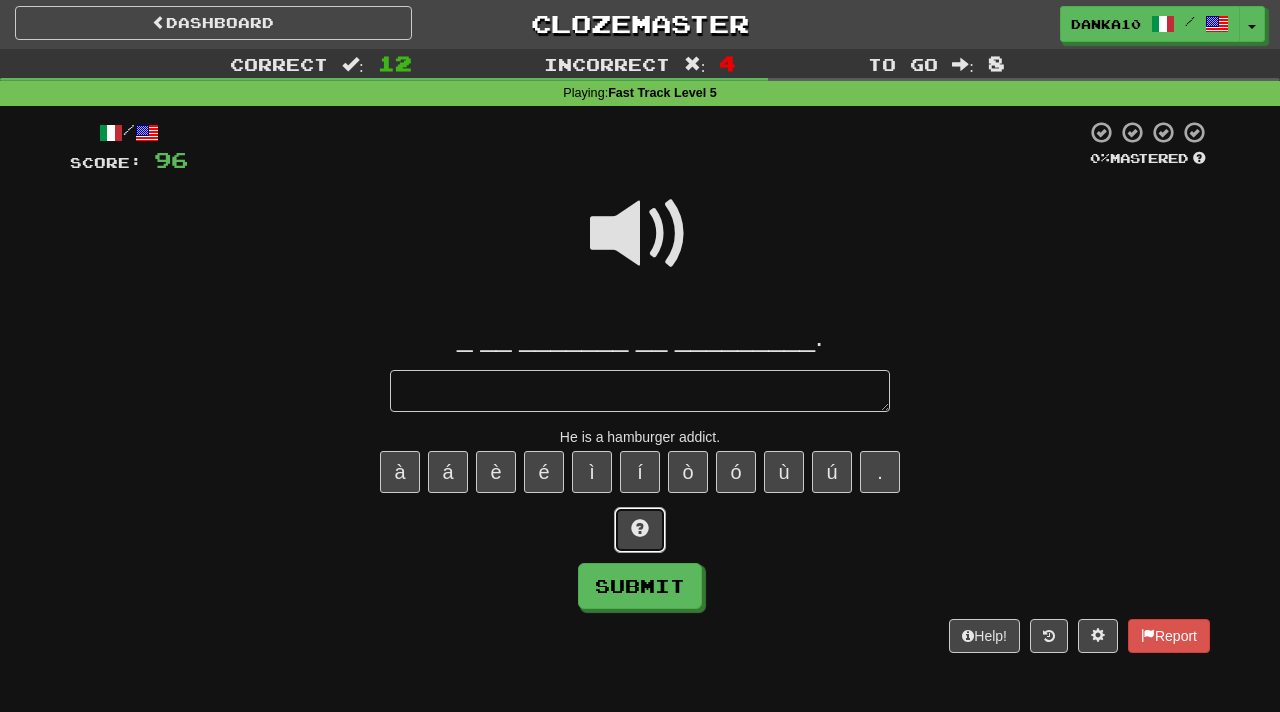 click at bounding box center (640, 528) 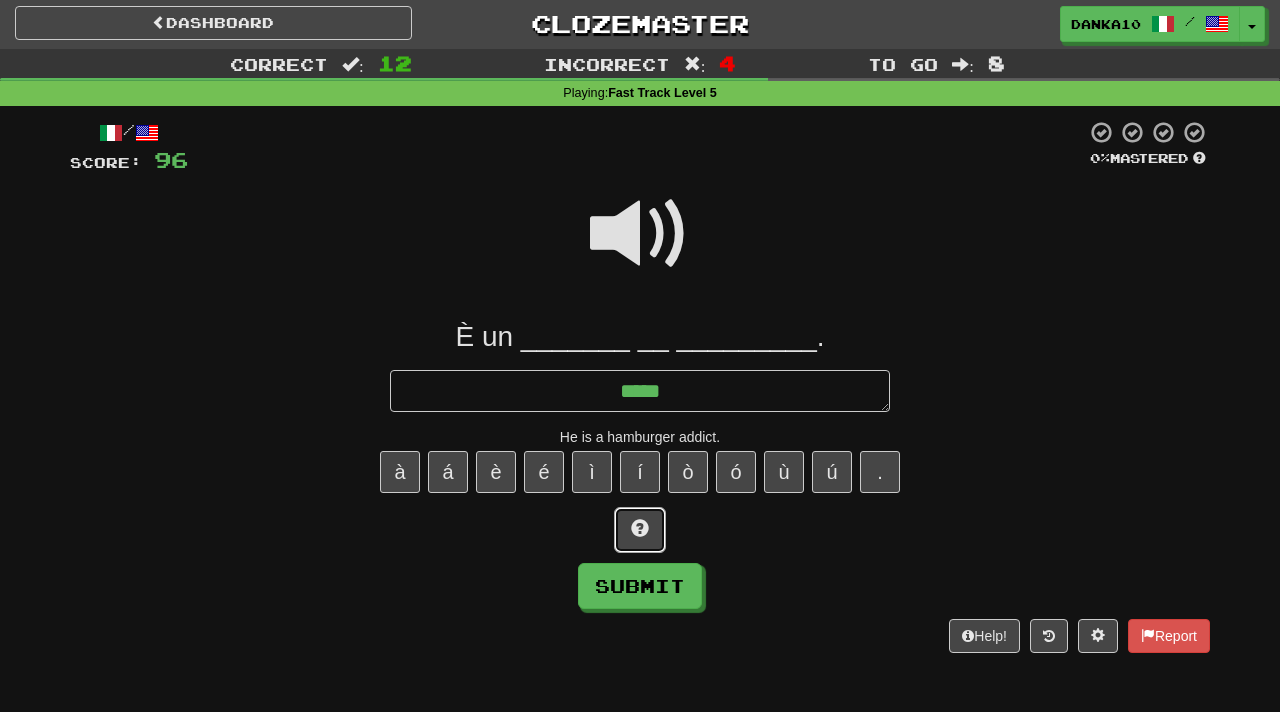 click at bounding box center [640, 528] 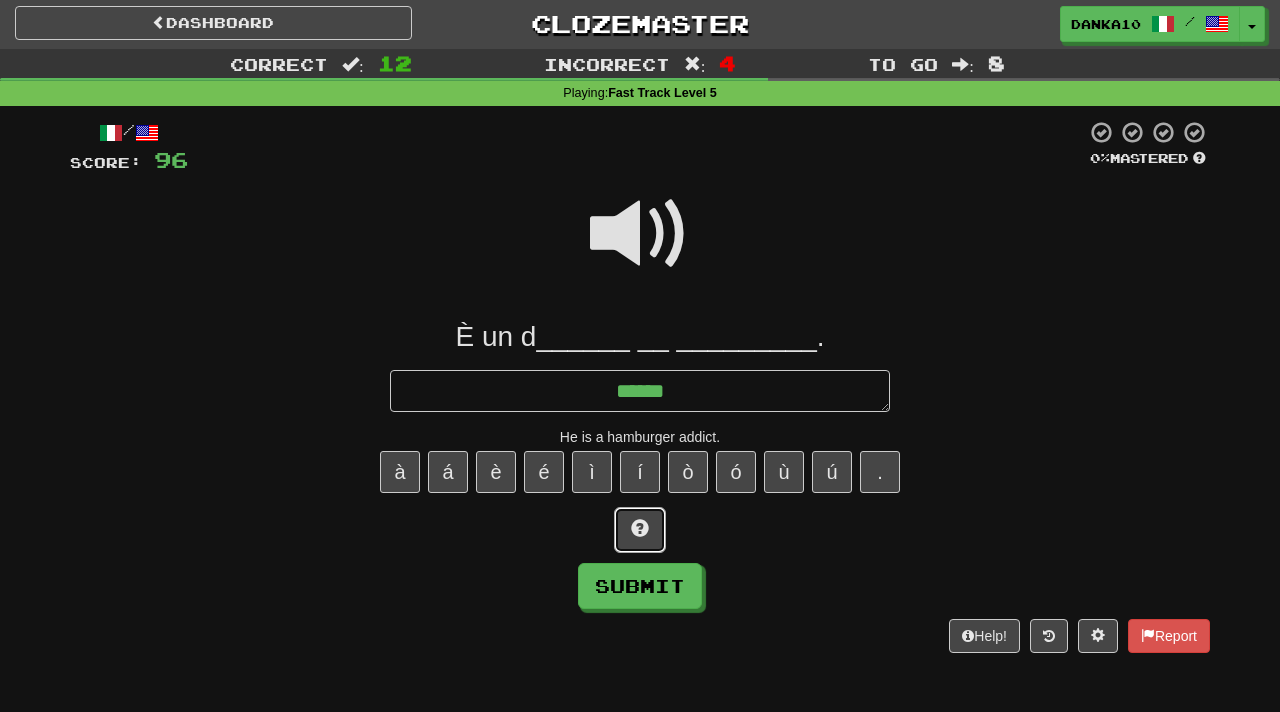 click at bounding box center [640, 528] 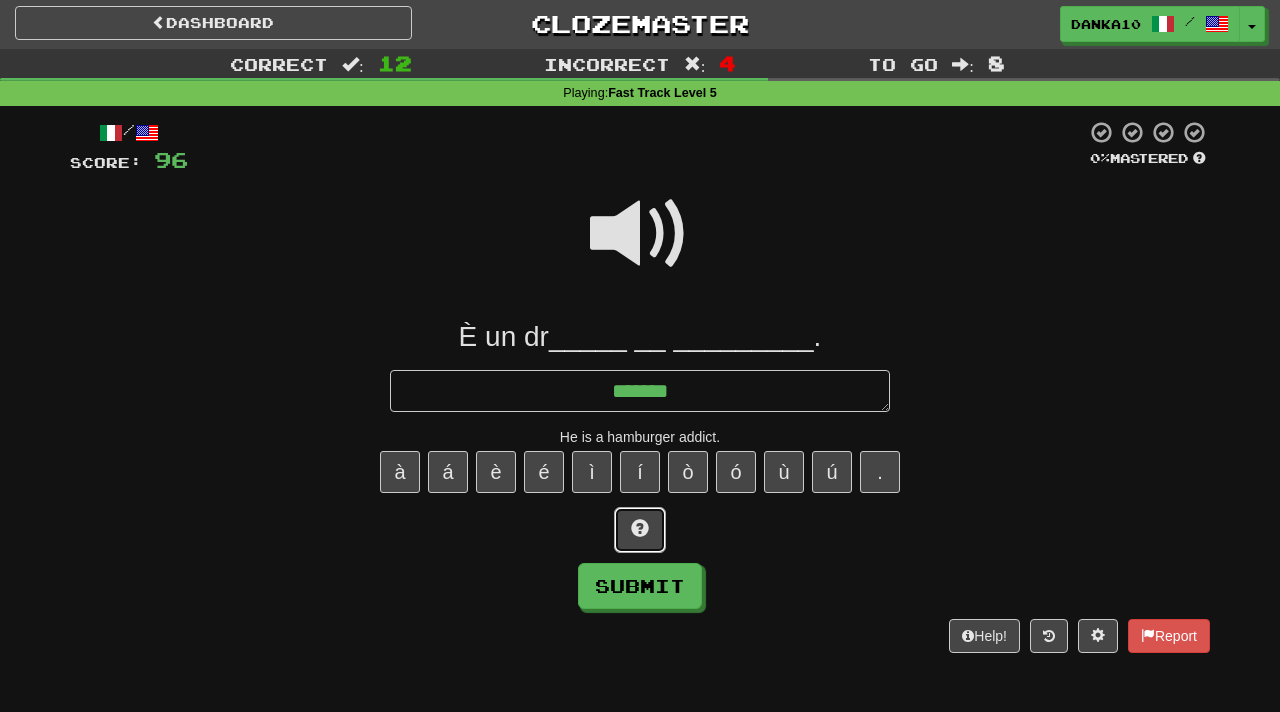 click at bounding box center (640, 528) 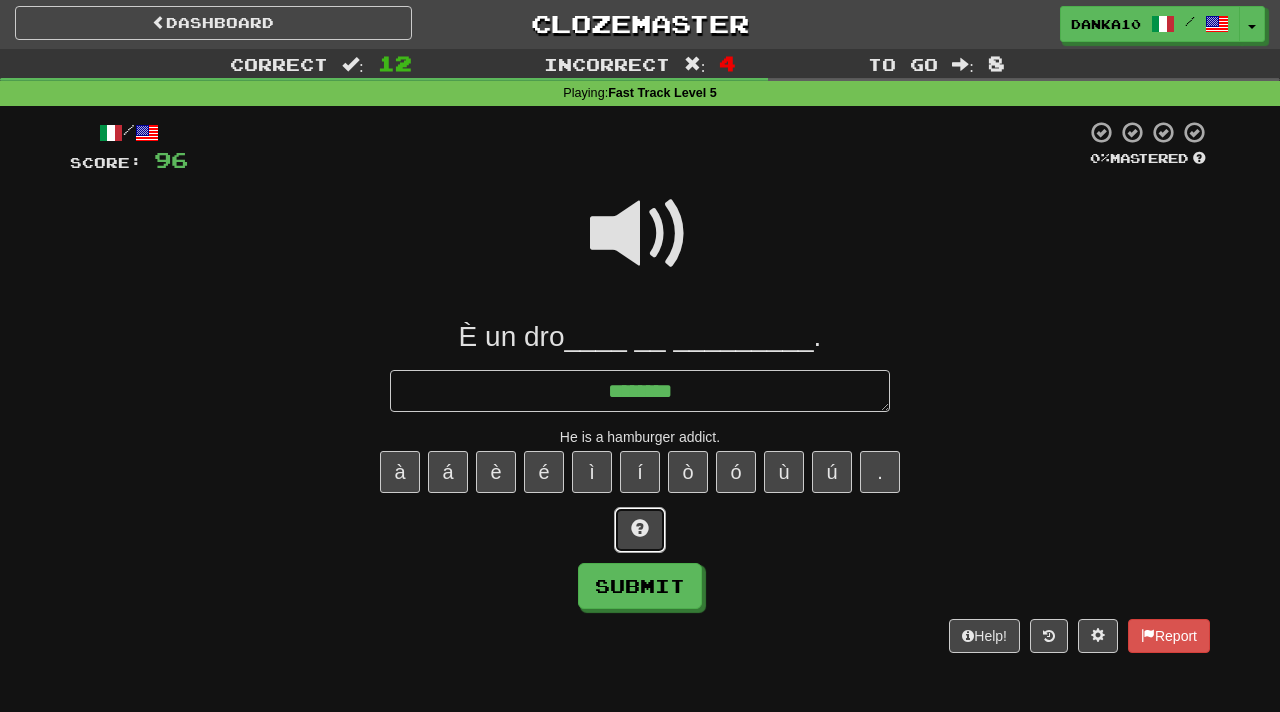 click at bounding box center [640, 528] 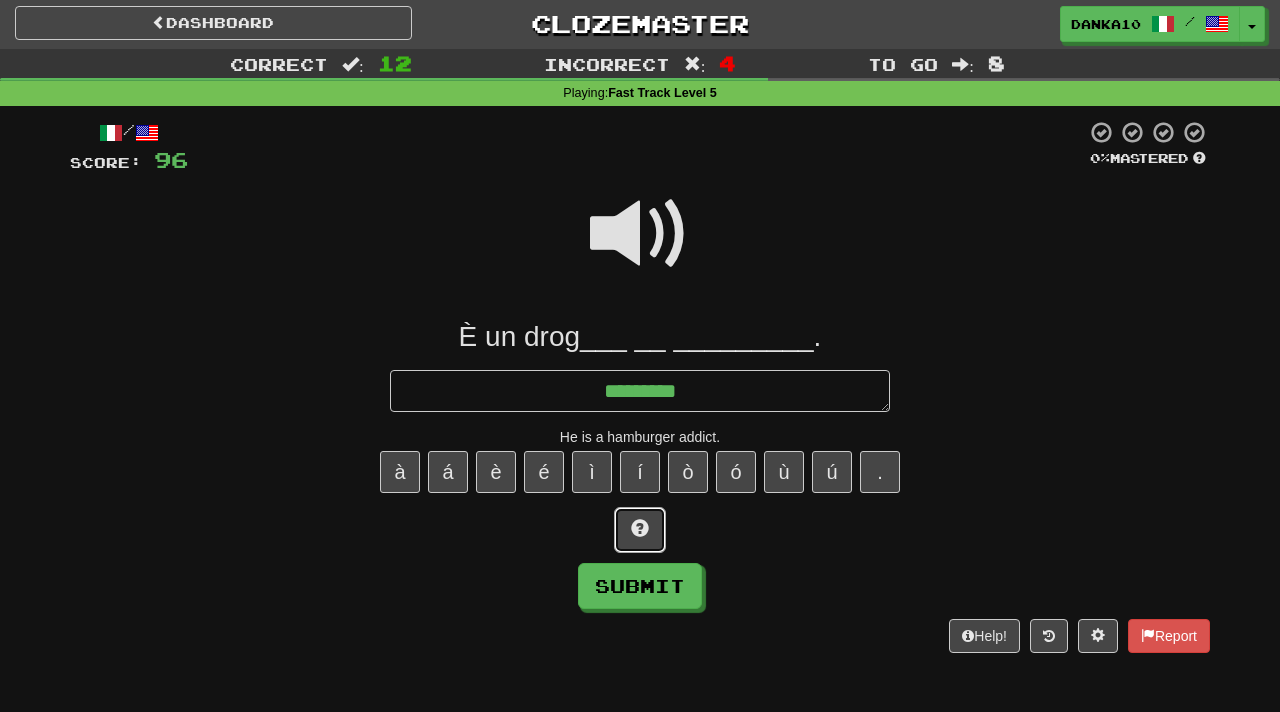 click at bounding box center [640, 528] 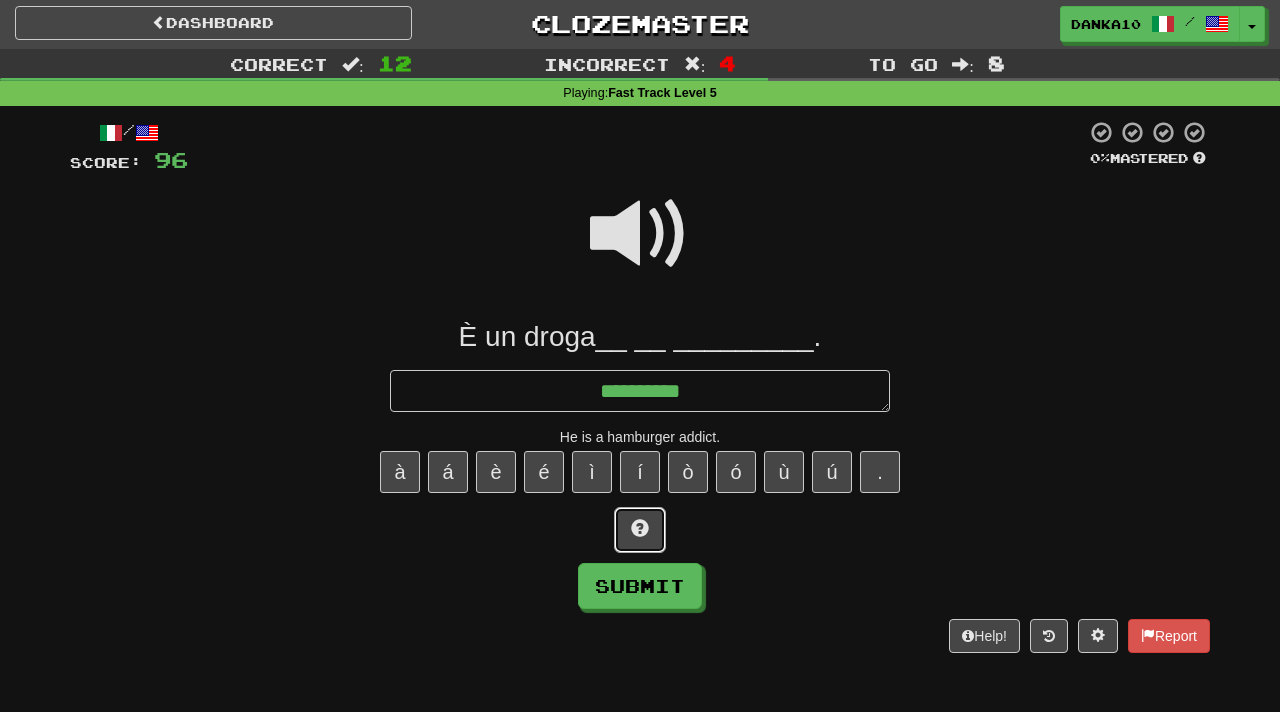 click at bounding box center [640, 528] 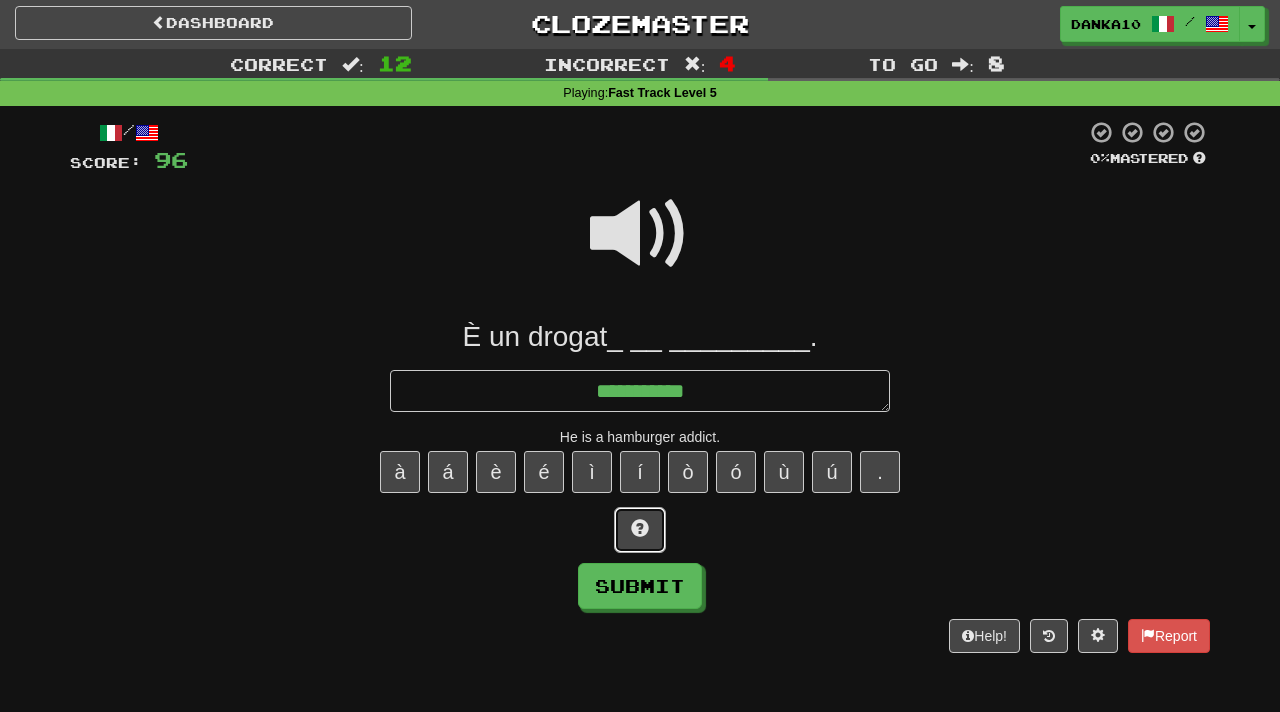 click at bounding box center [640, 528] 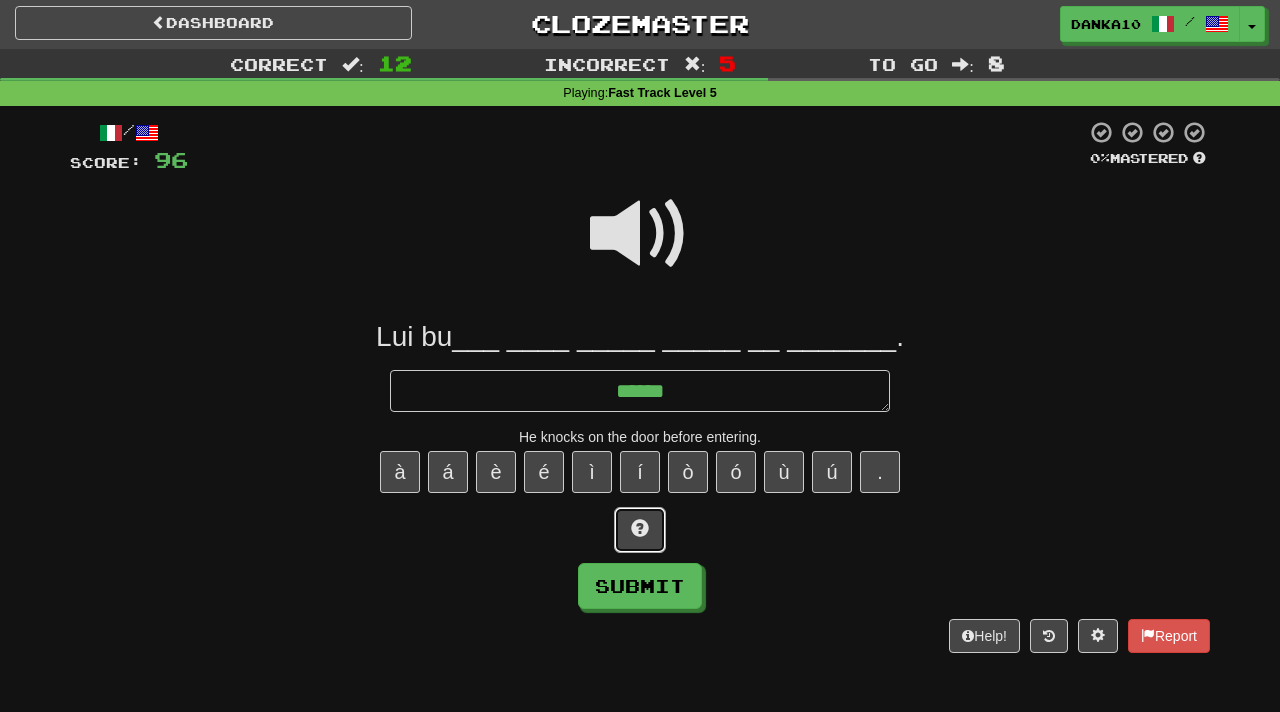 click at bounding box center (640, 528) 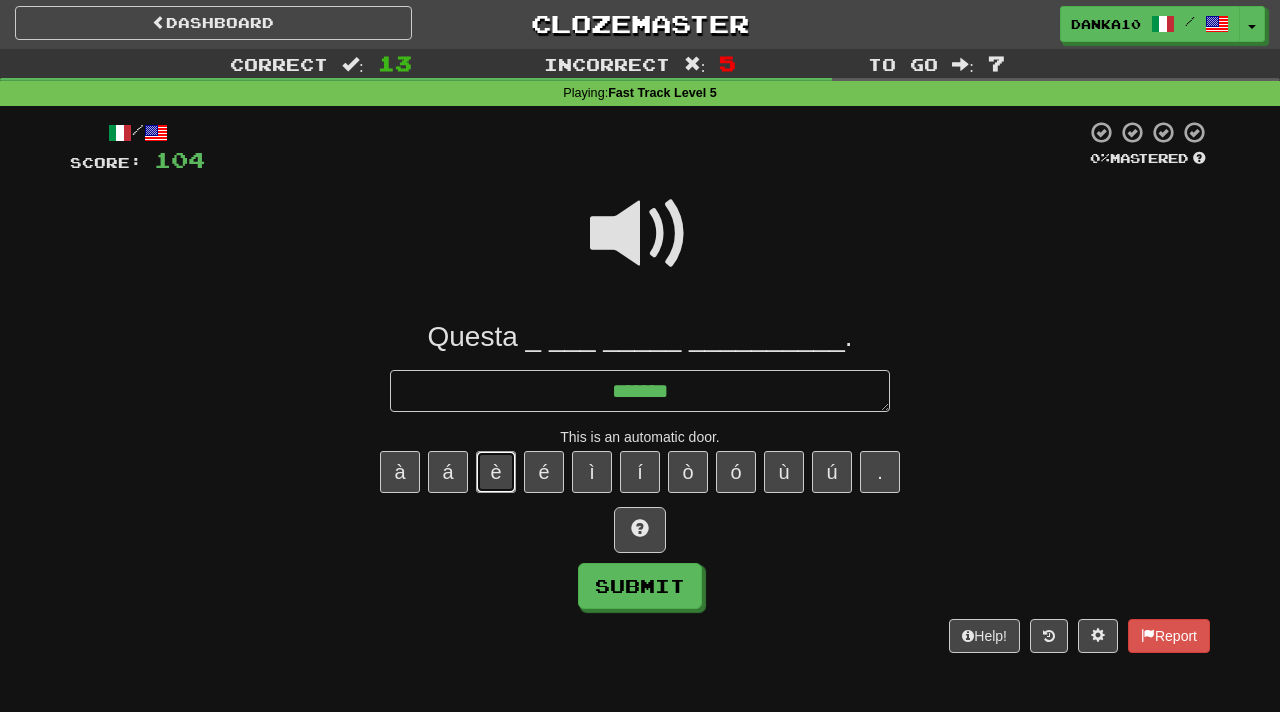 click on "è" at bounding box center (496, 472) 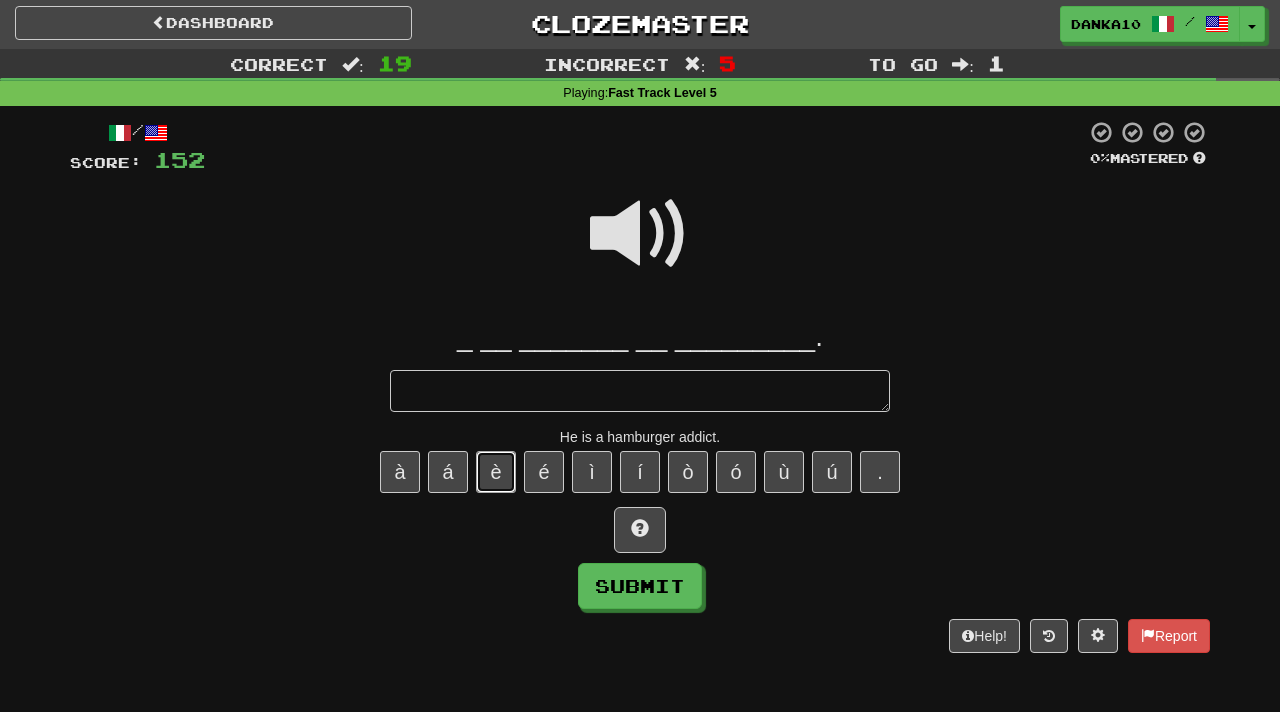click on "è" at bounding box center (496, 472) 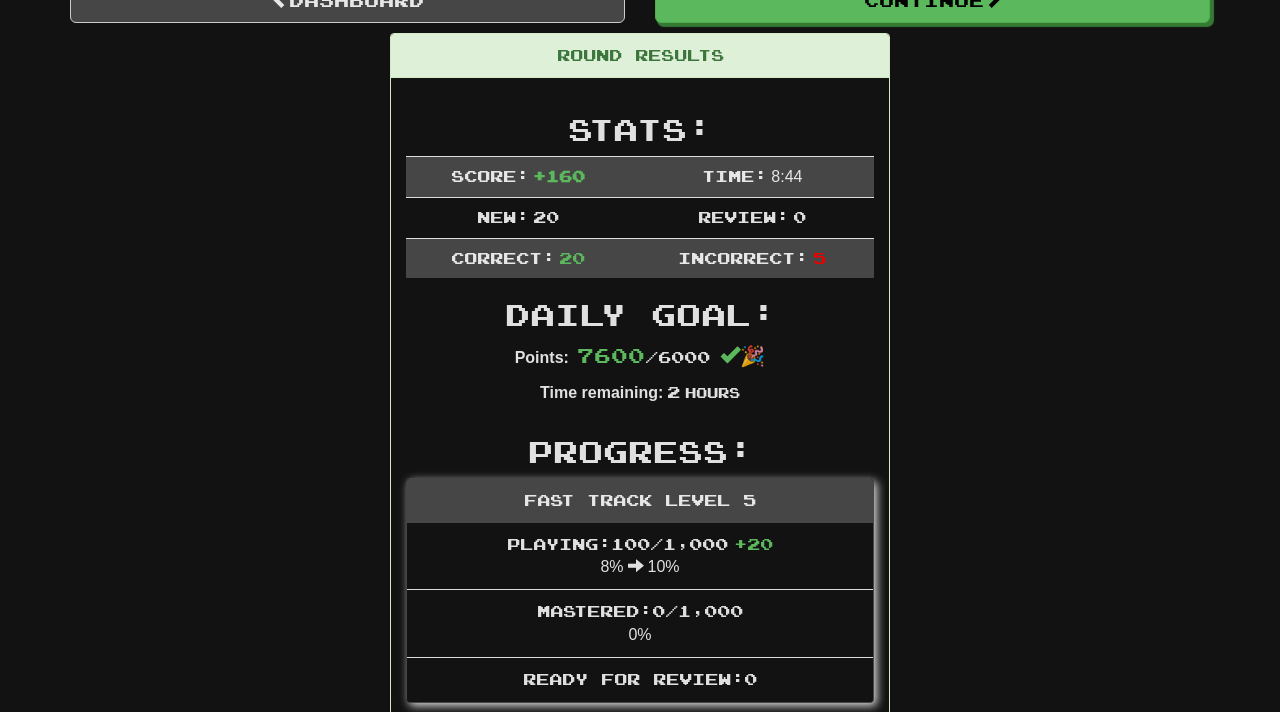 scroll, scrollTop: 0, scrollLeft: 0, axis: both 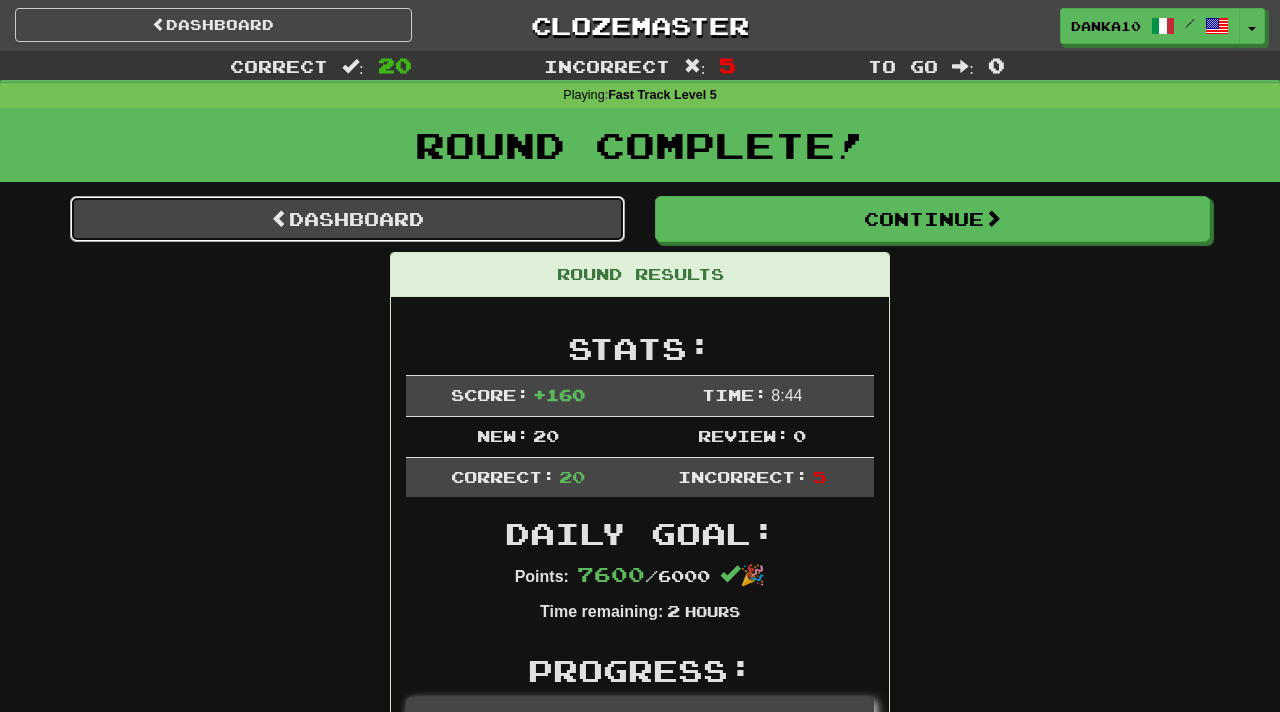click on "Dashboard" at bounding box center (347, 219) 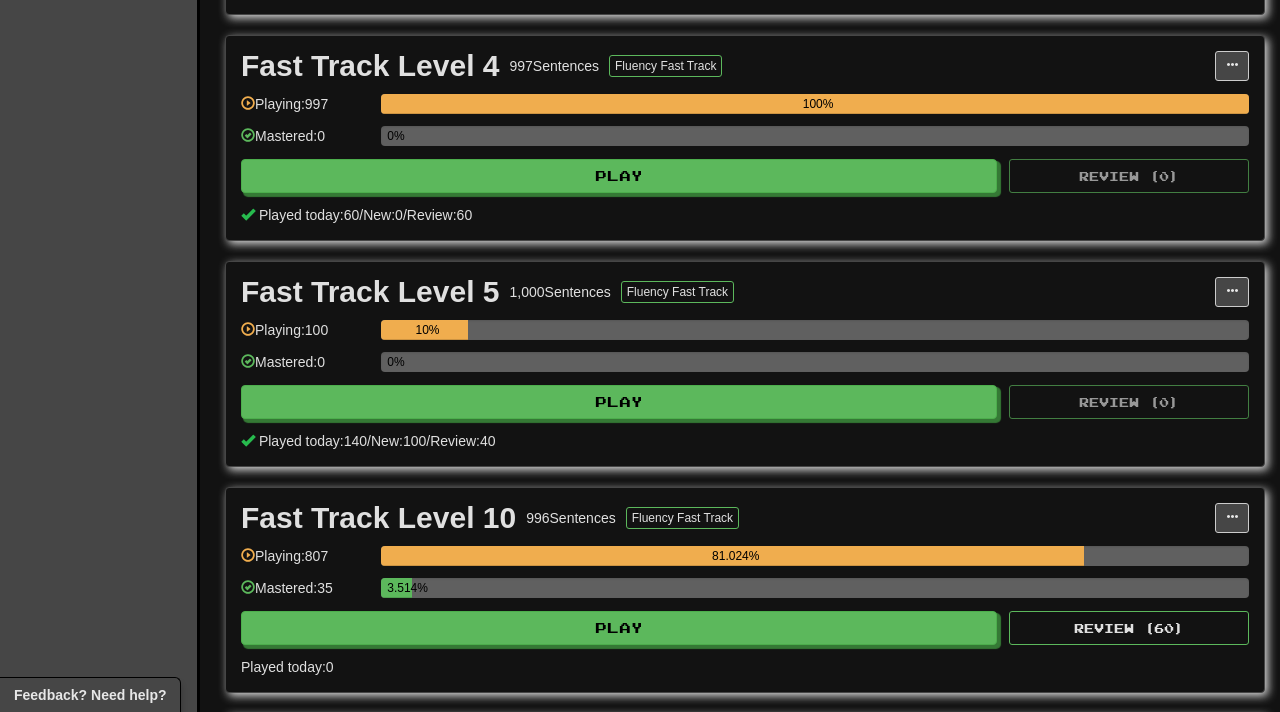 scroll, scrollTop: 1583, scrollLeft: 0, axis: vertical 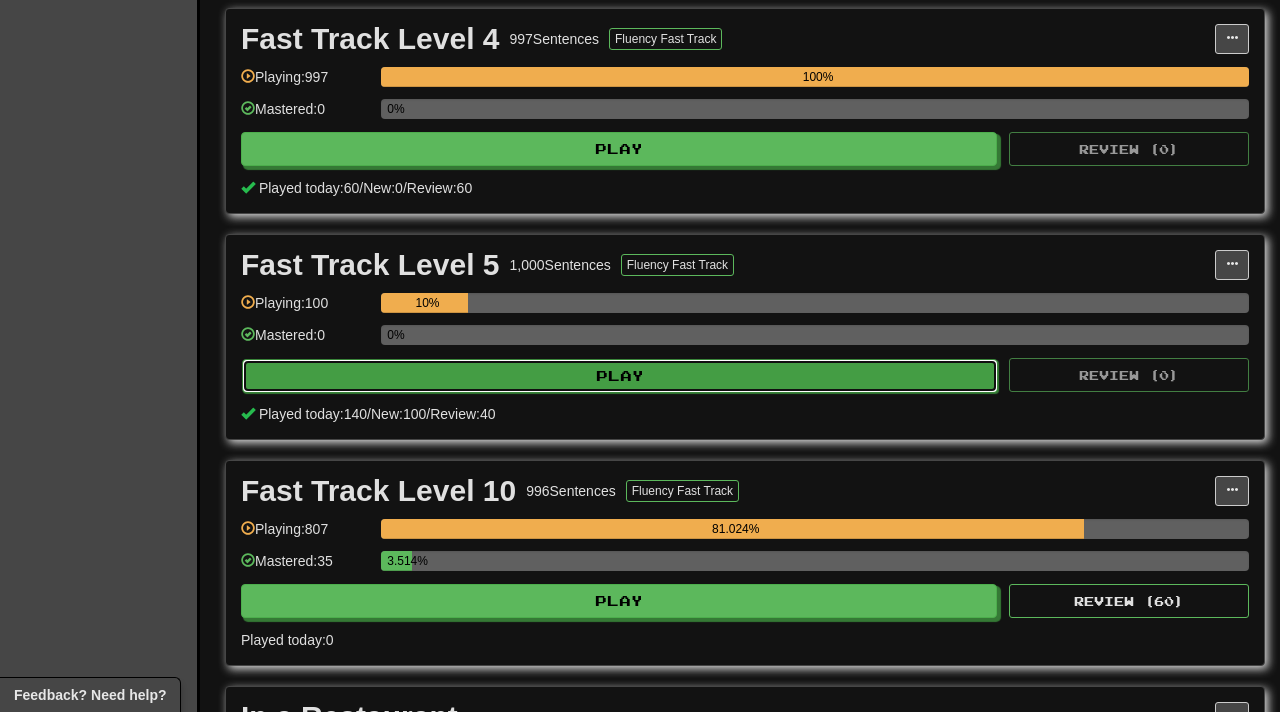 click on "Play" at bounding box center (620, 376) 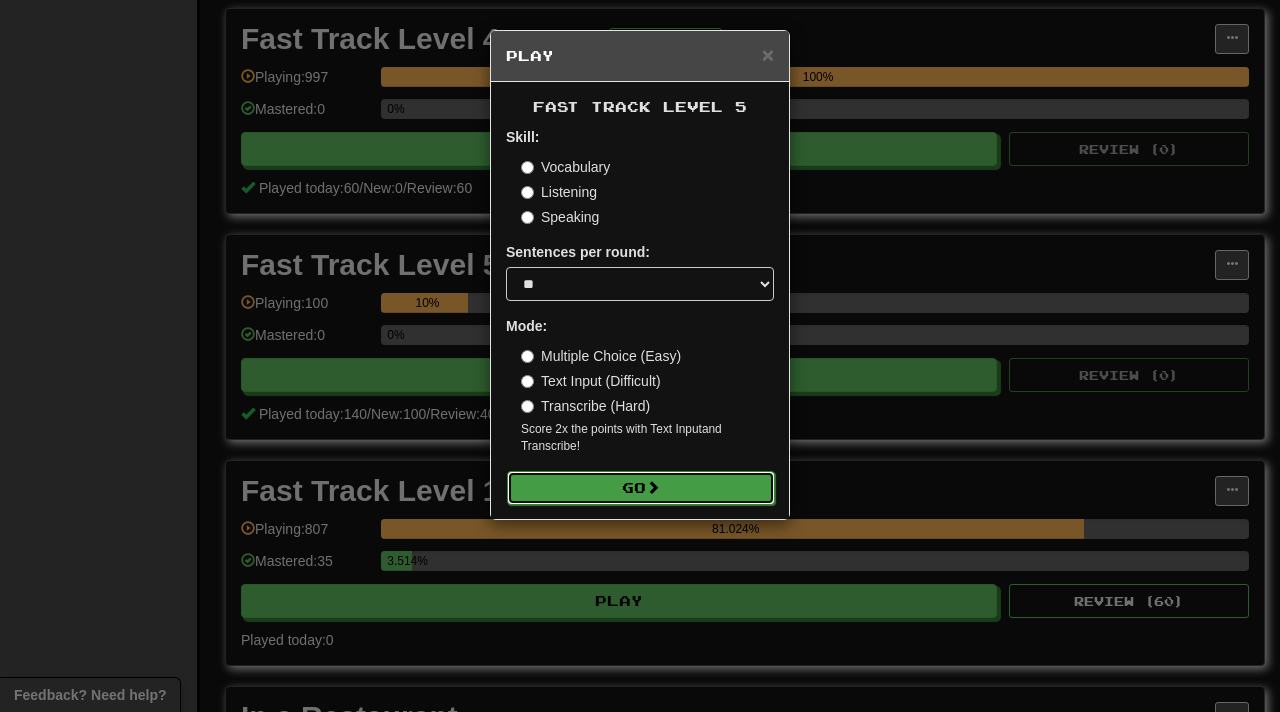 click on "Go" at bounding box center [641, 488] 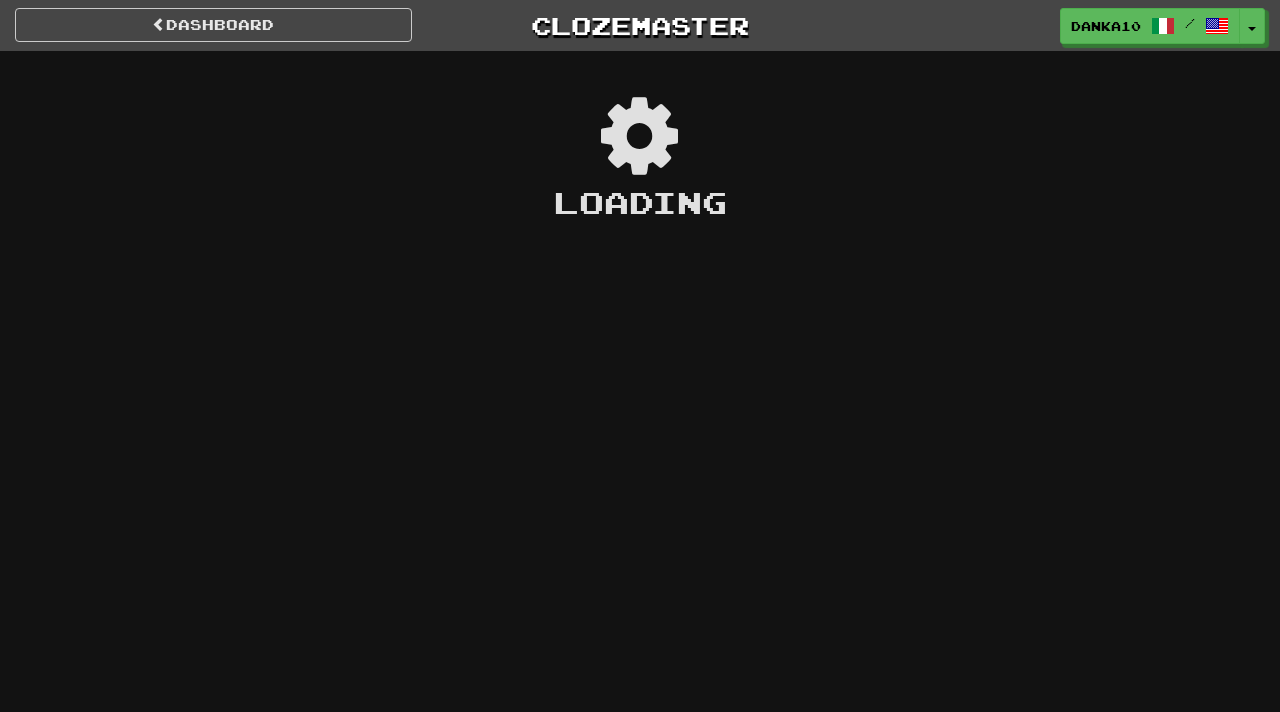 scroll, scrollTop: 0, scrollLeft: 0, axis: both 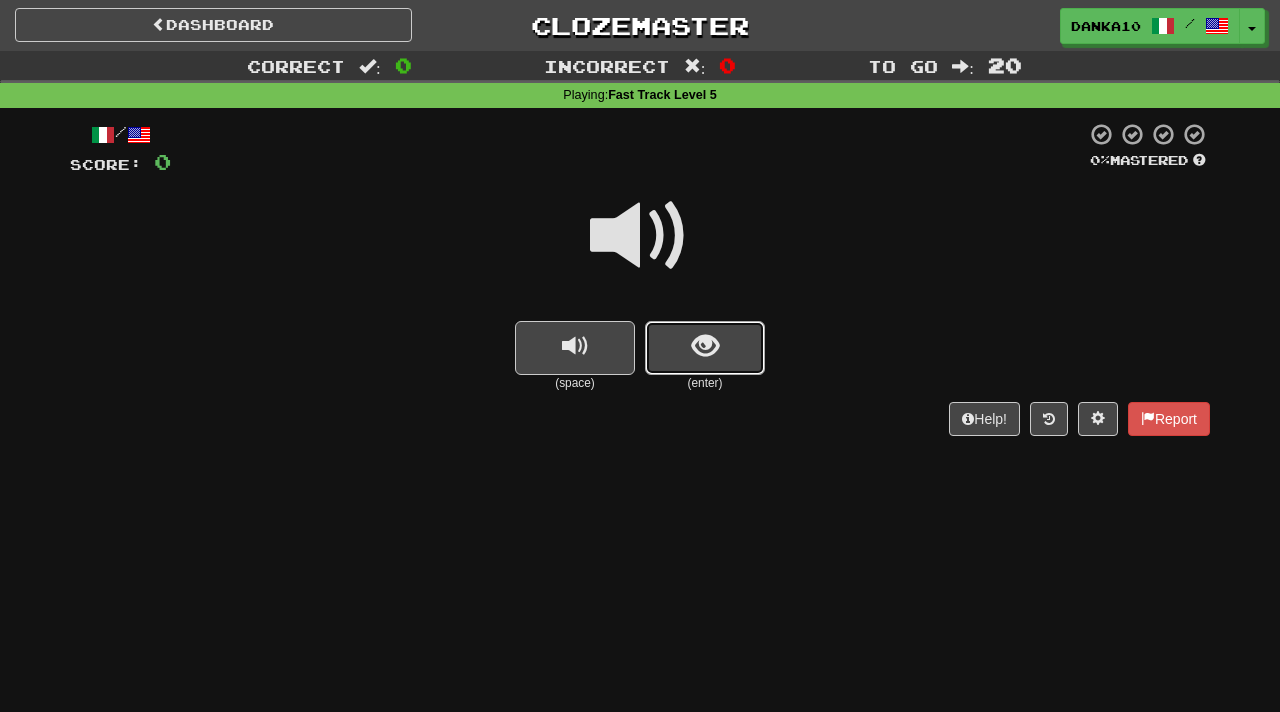 click at bounding box center (705, 348) 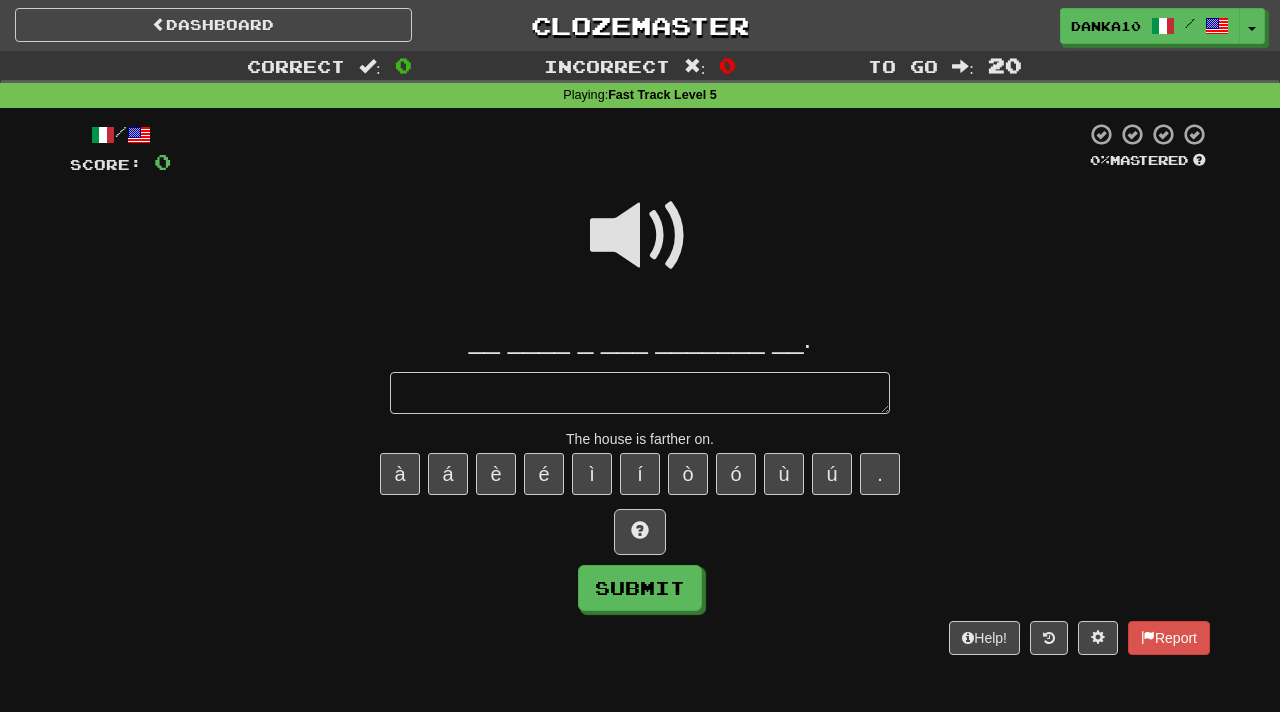 type on "*" 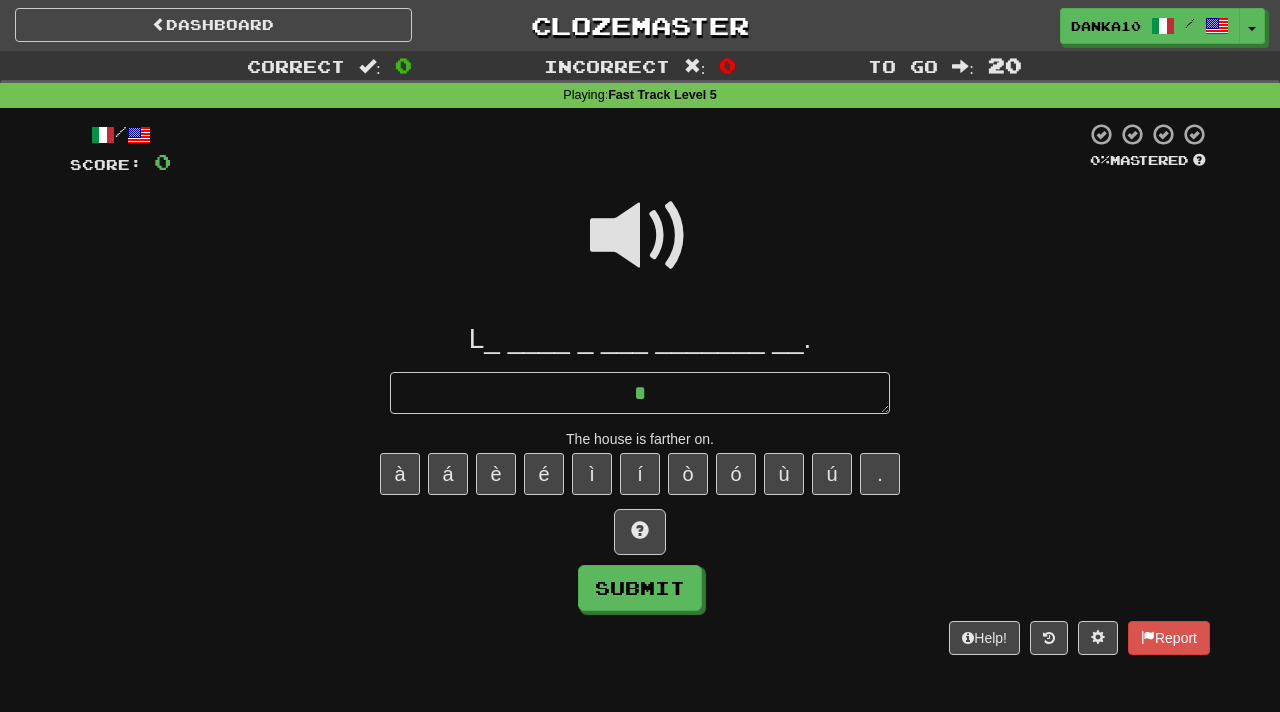 type on "*" 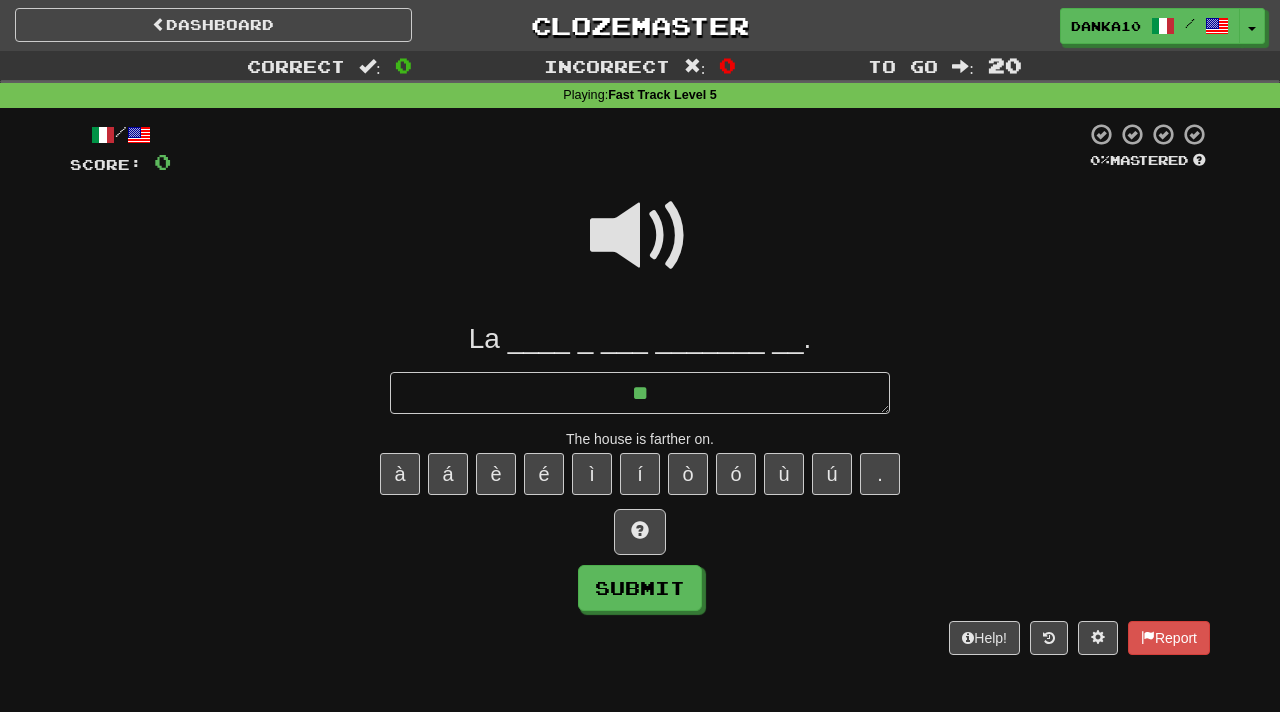 type on "*" 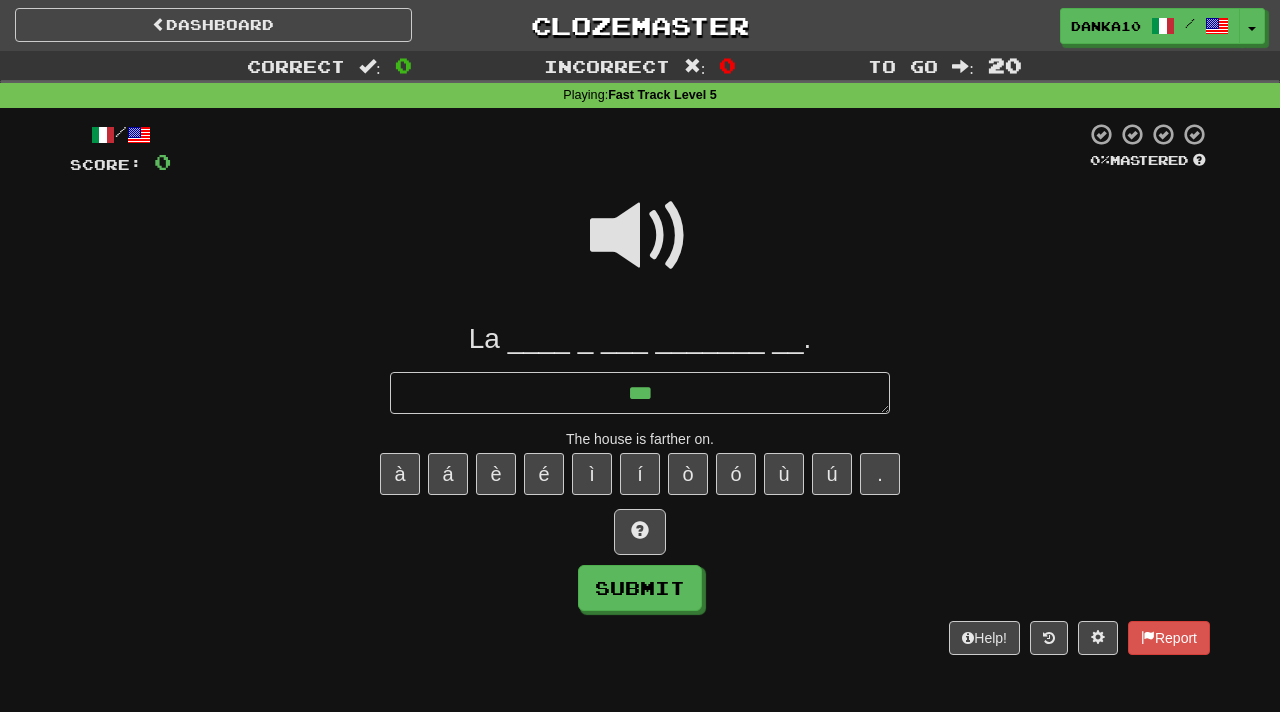 type on "*" 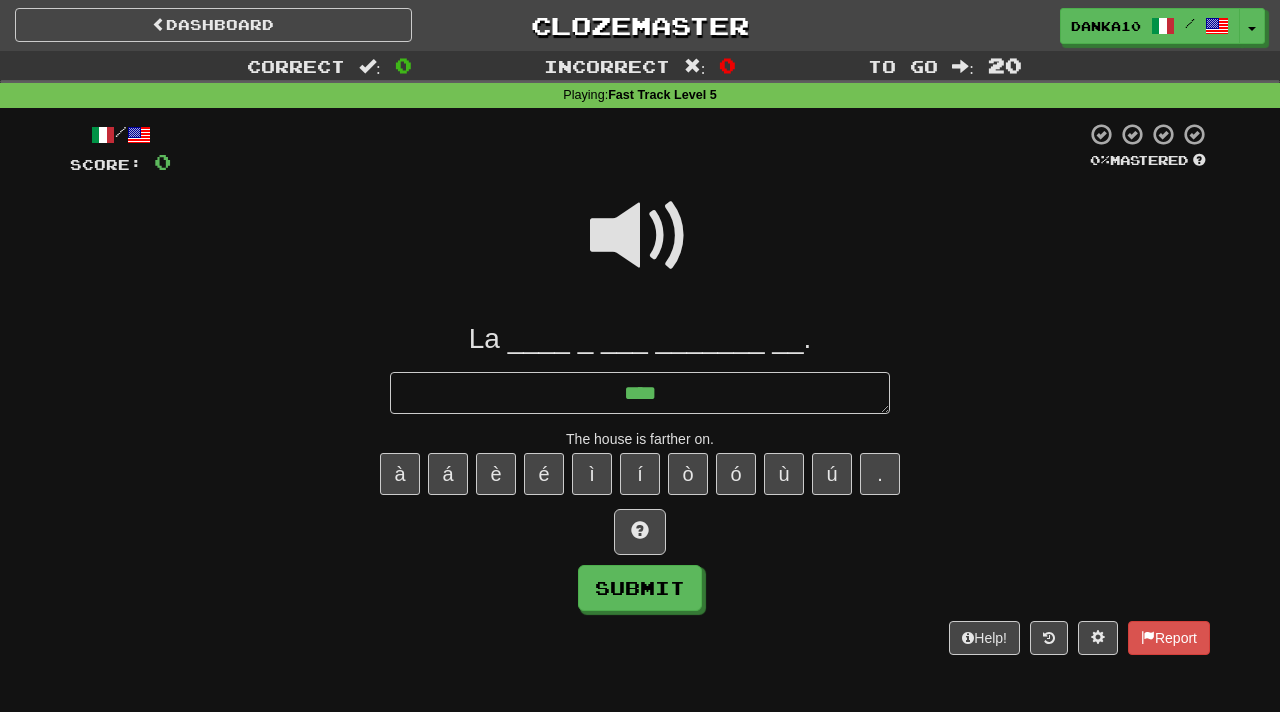 type on "*" 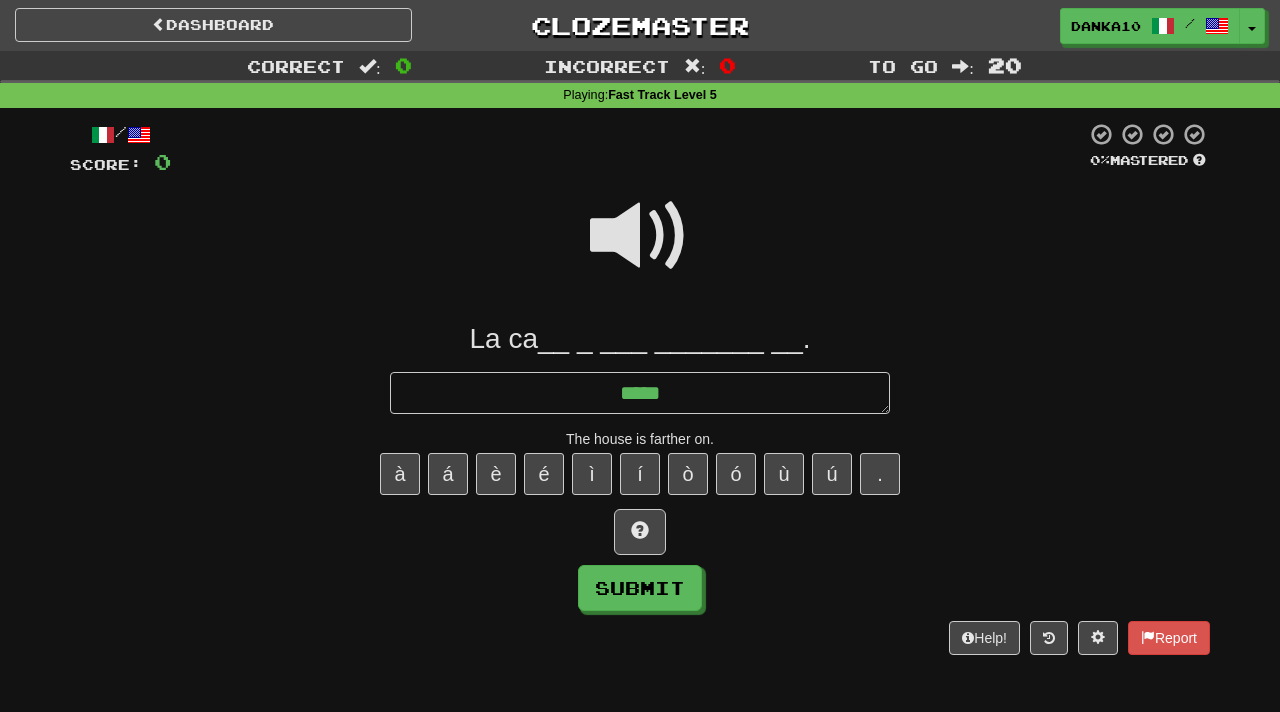 type on "*" 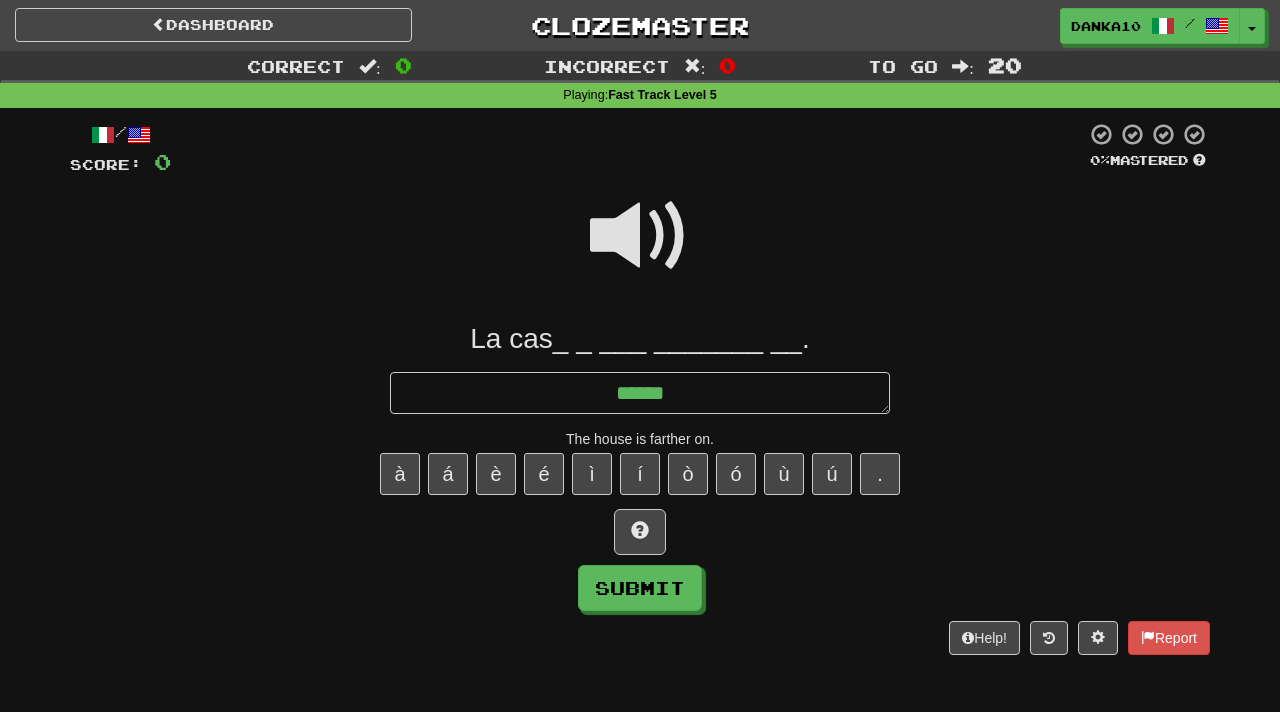 type on "*" 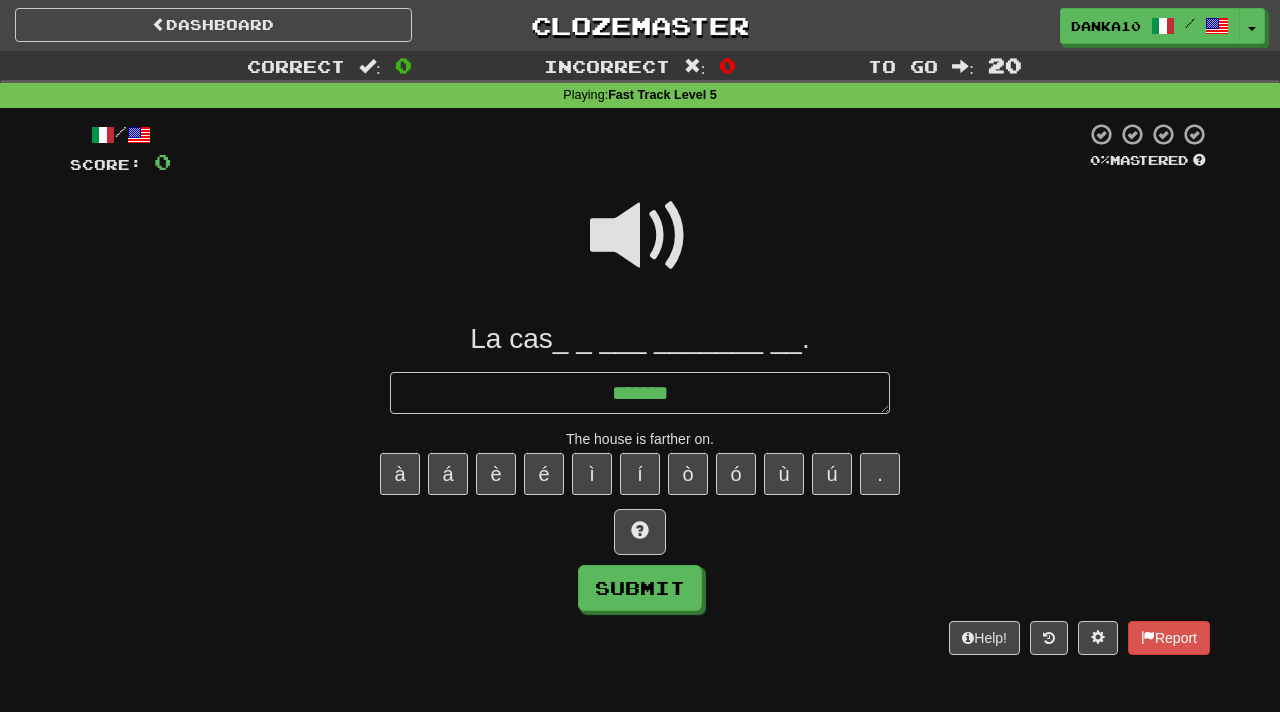 type on "*" 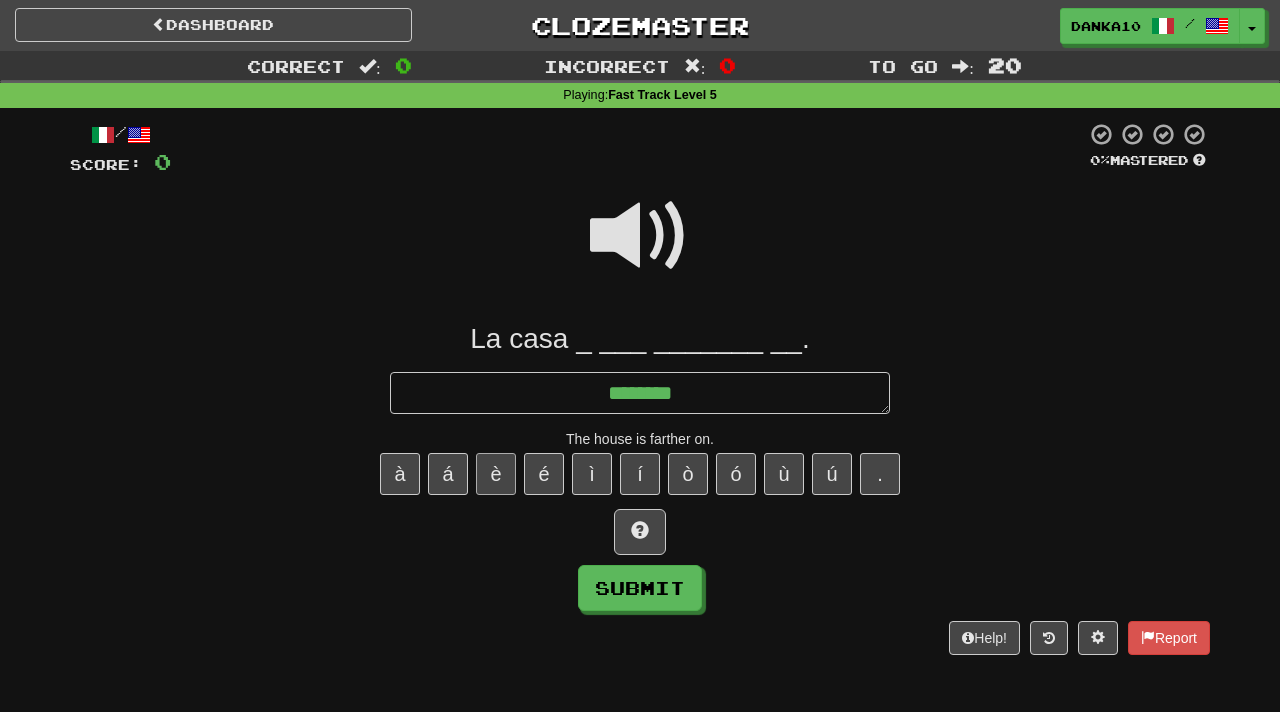 type on "*******" 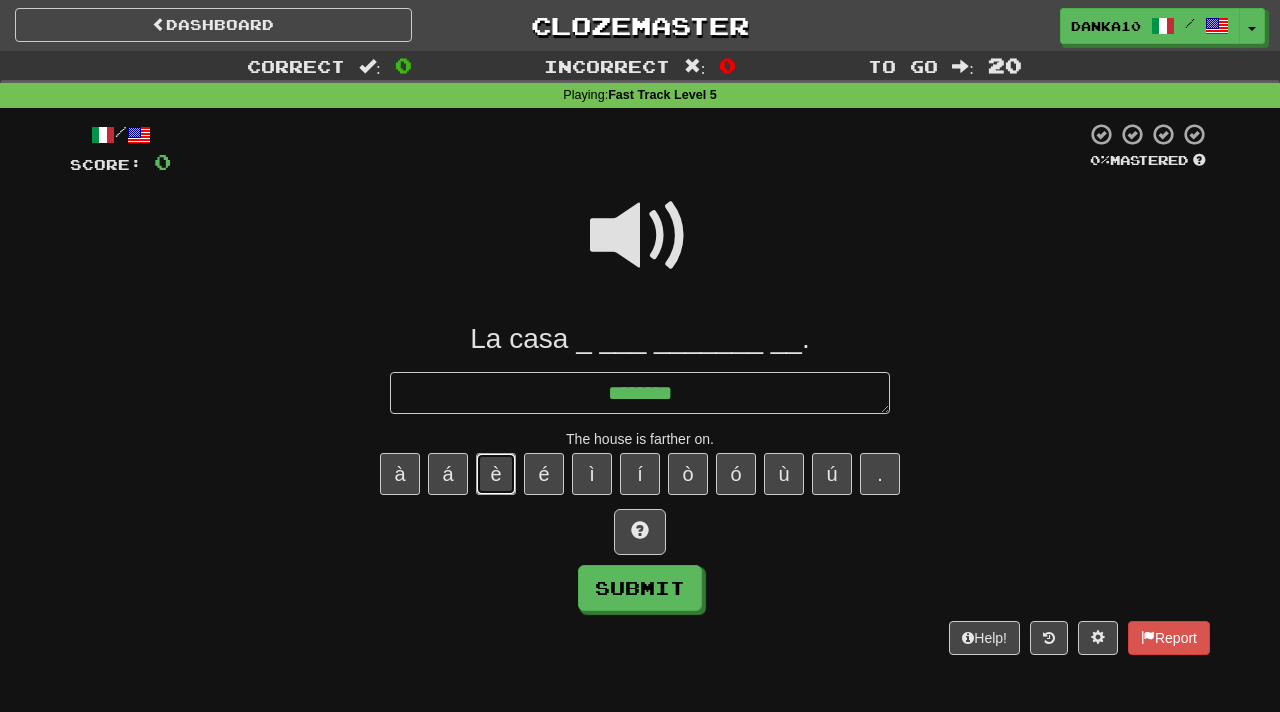 click on "è" at bounding box center (496, 474) 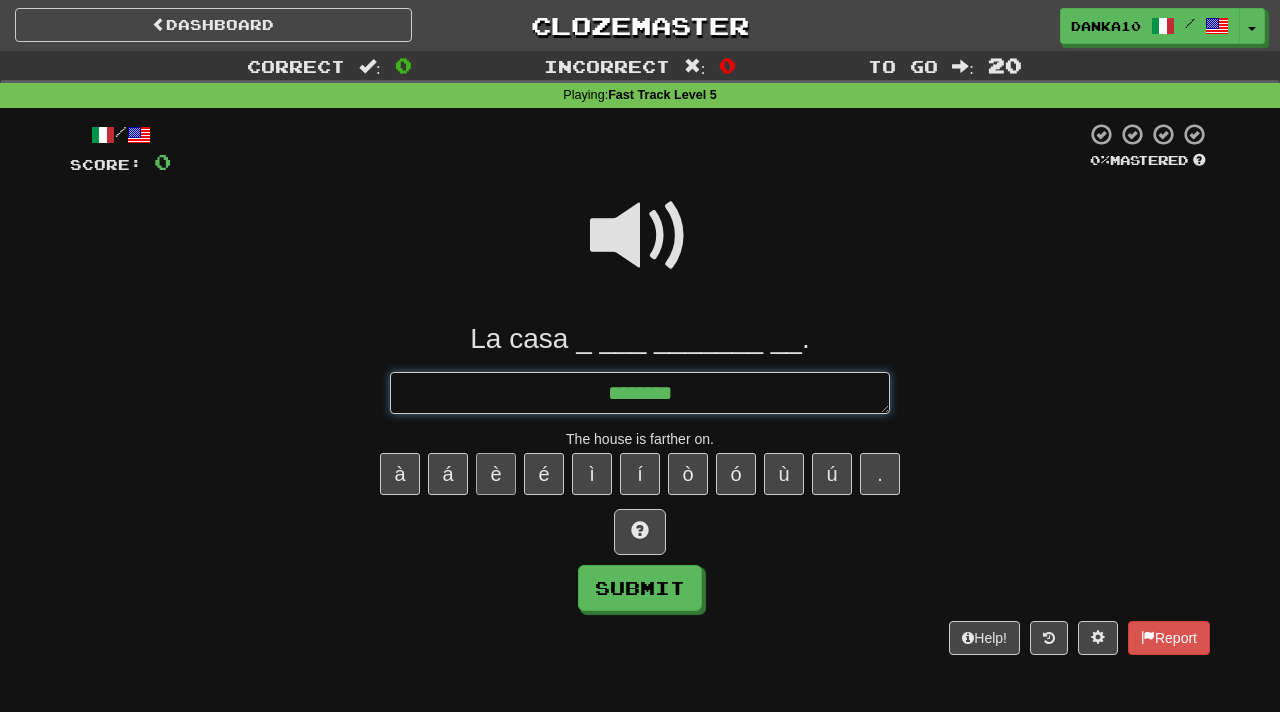 type on "*" 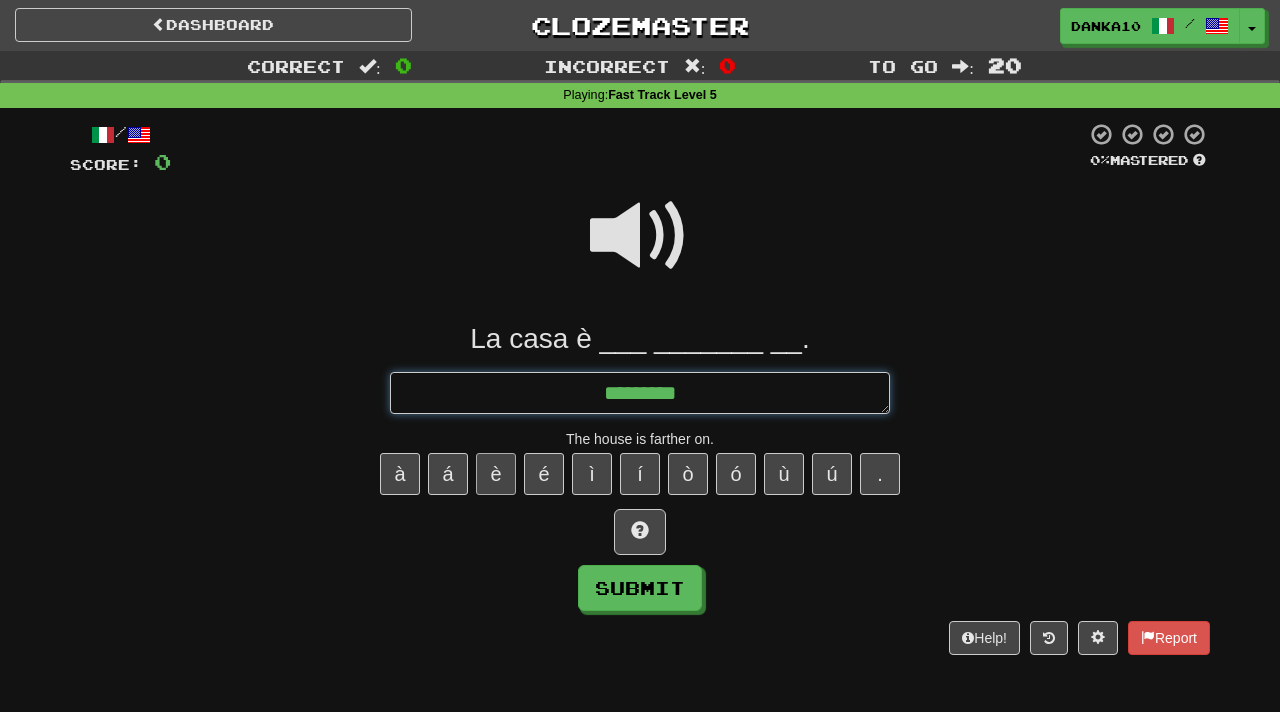 type on "*" 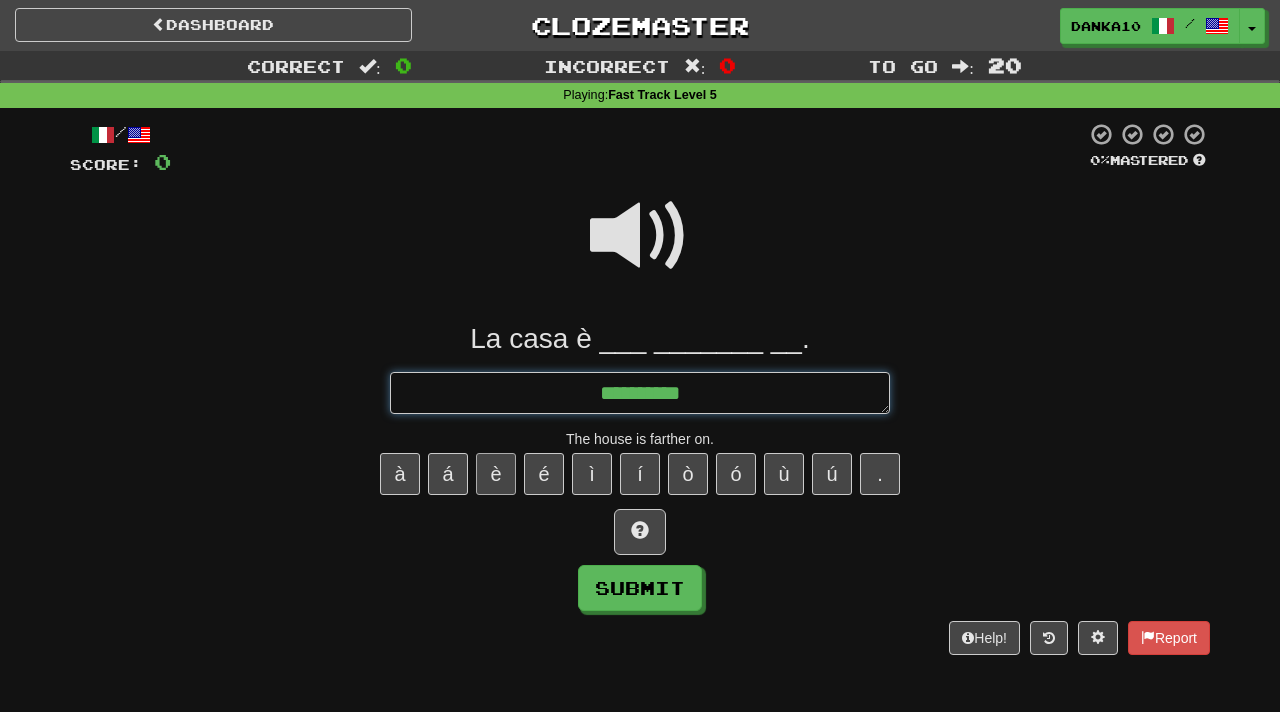 type on "*" 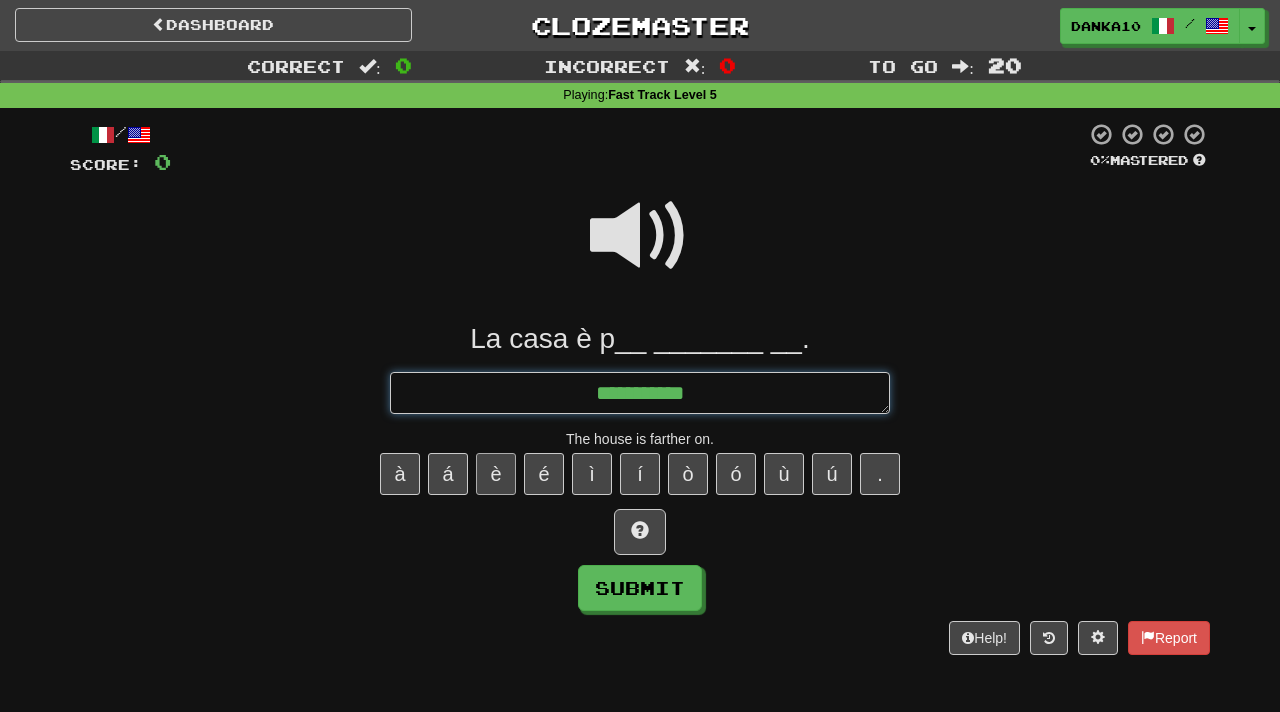 type on "*" 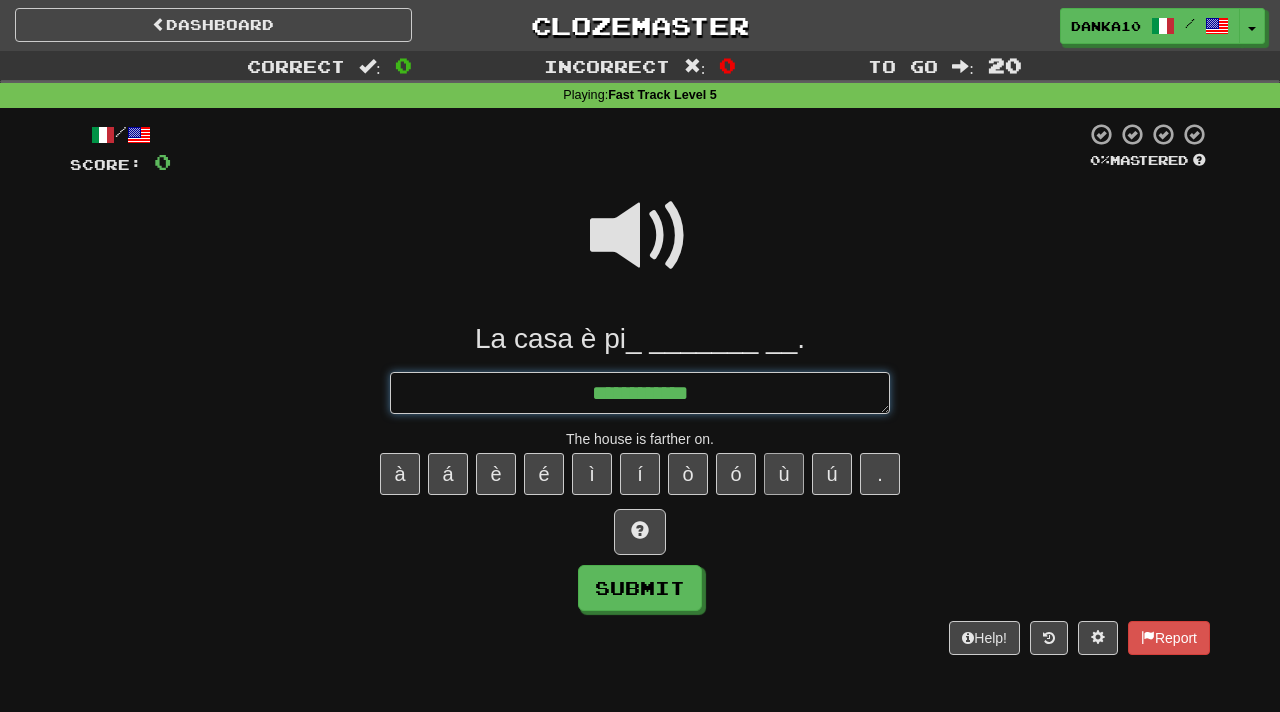type on "**********" 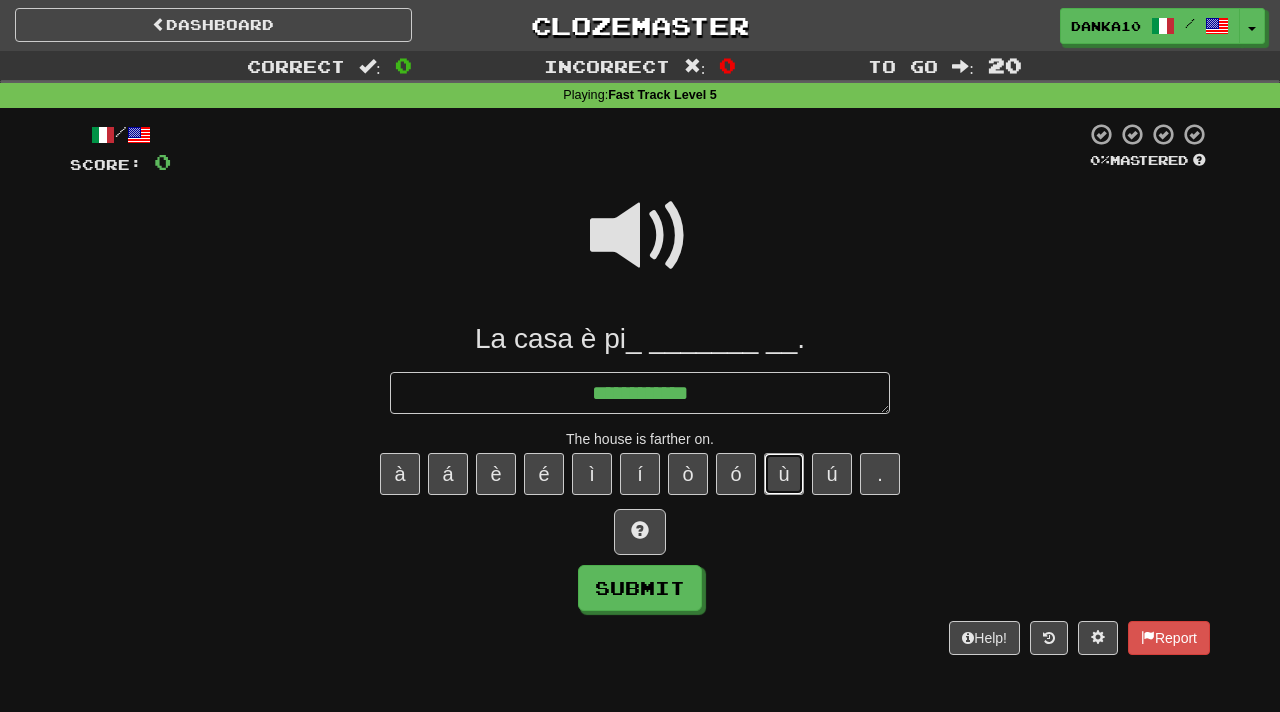 click on "ù" at bounding box center (784, 474) 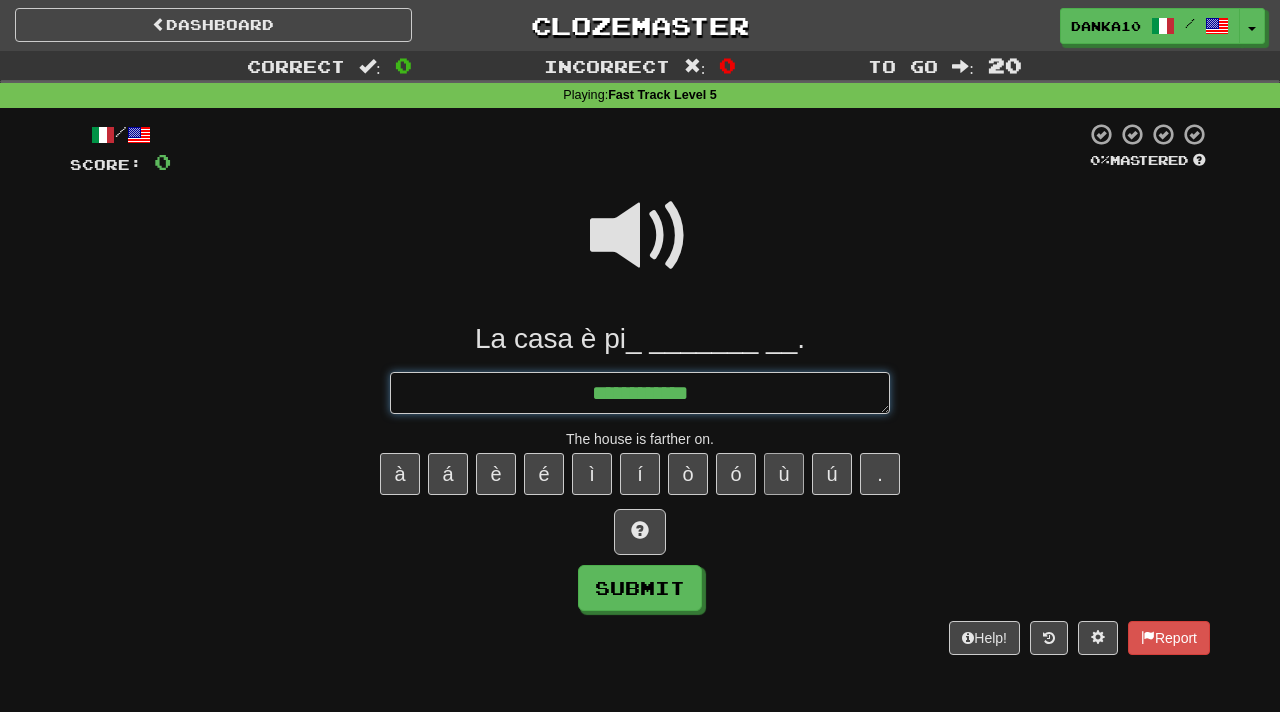 type on "*" 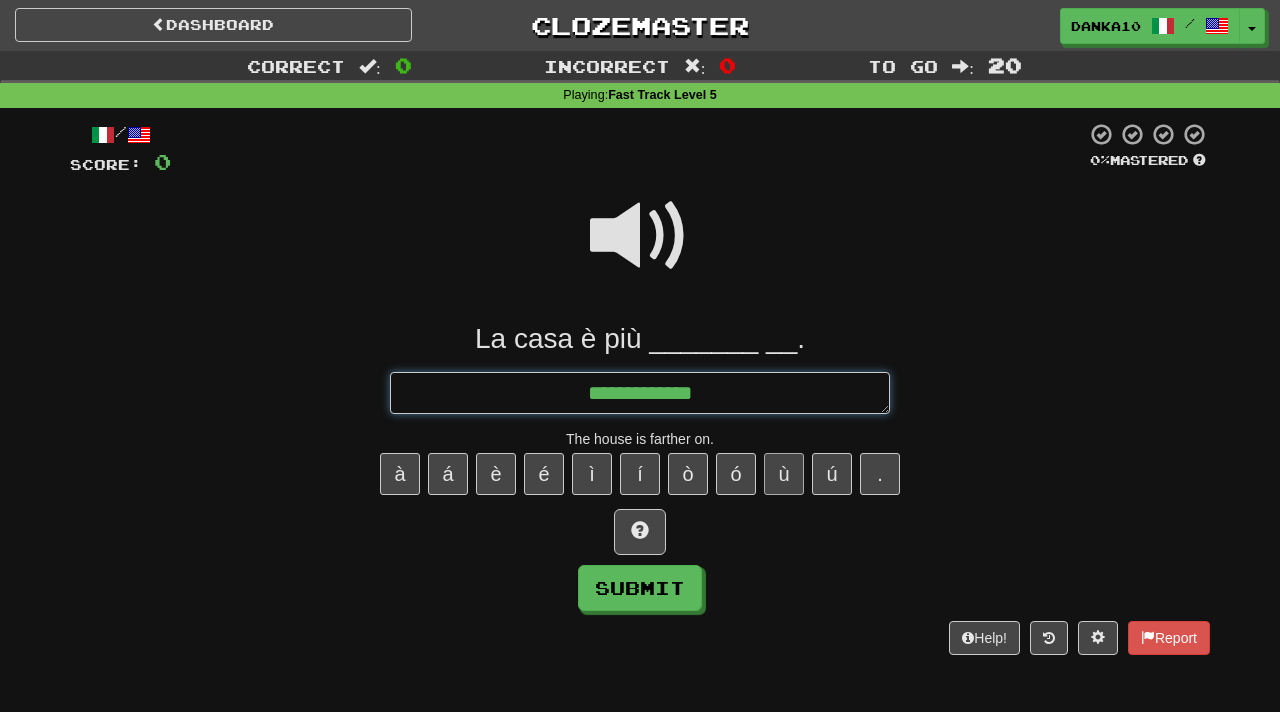 type on "*" 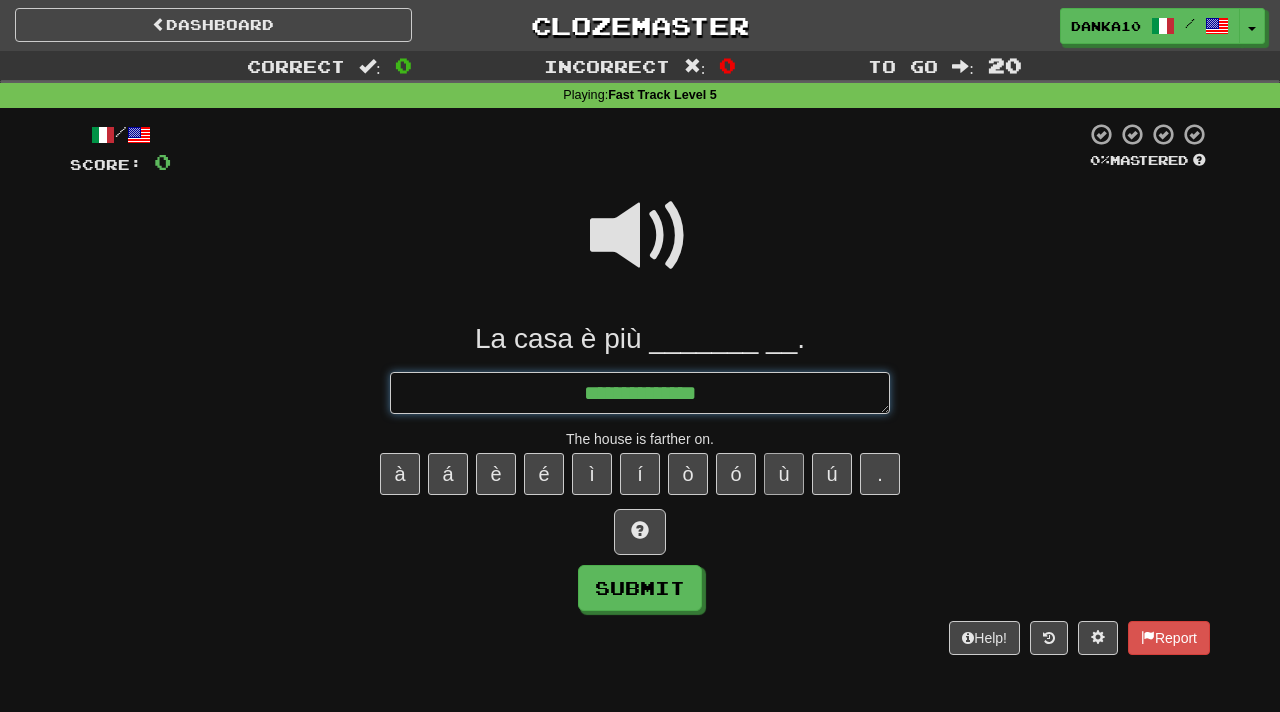type on "*" 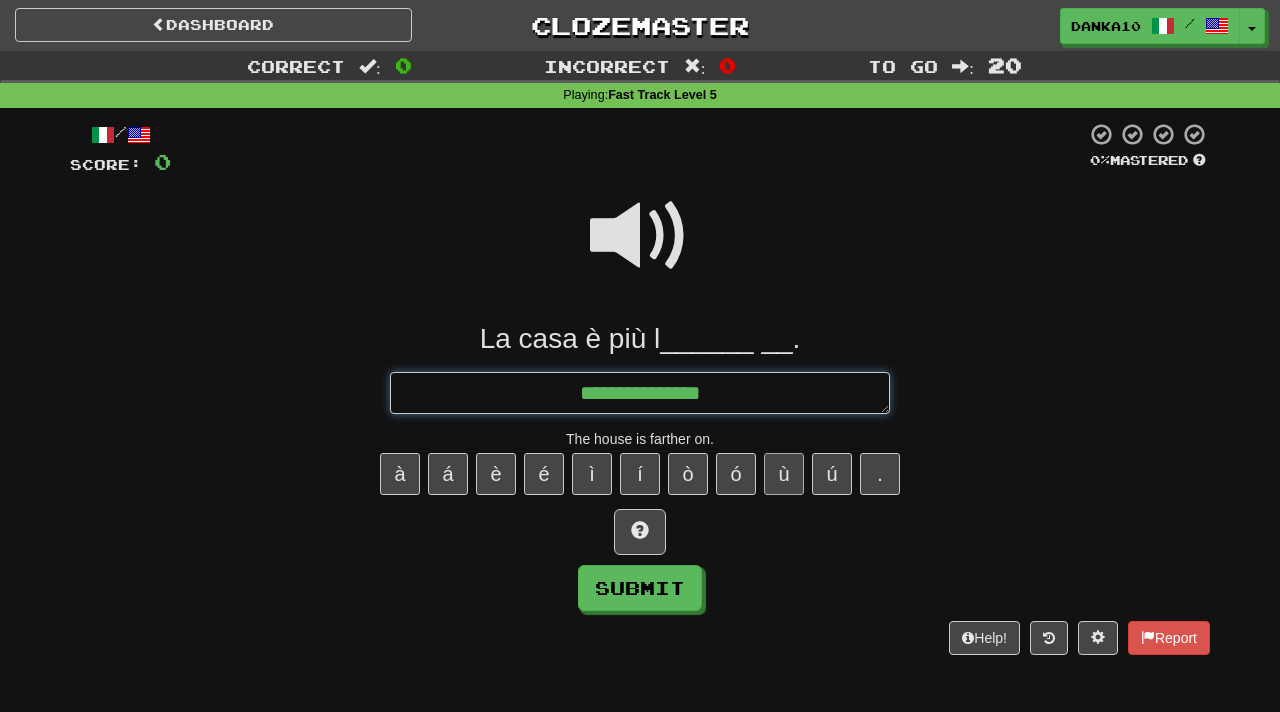 type on "*" 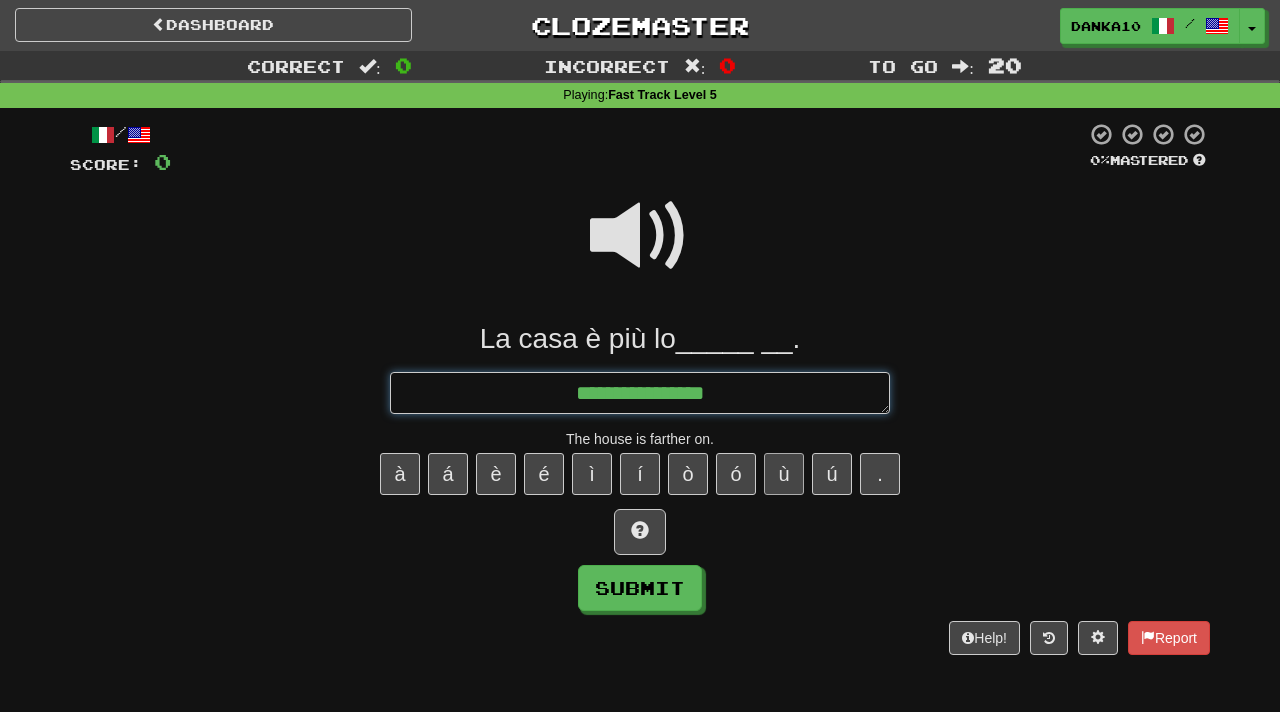 type on "*" 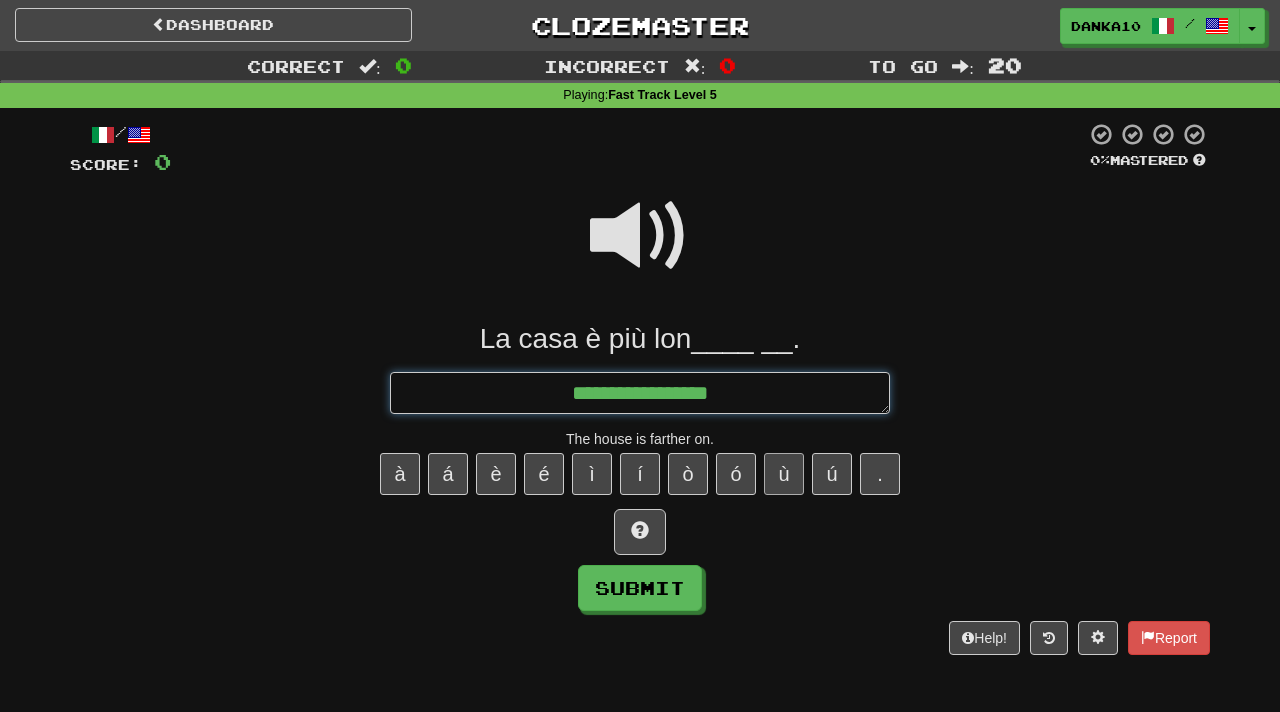 type on "*" 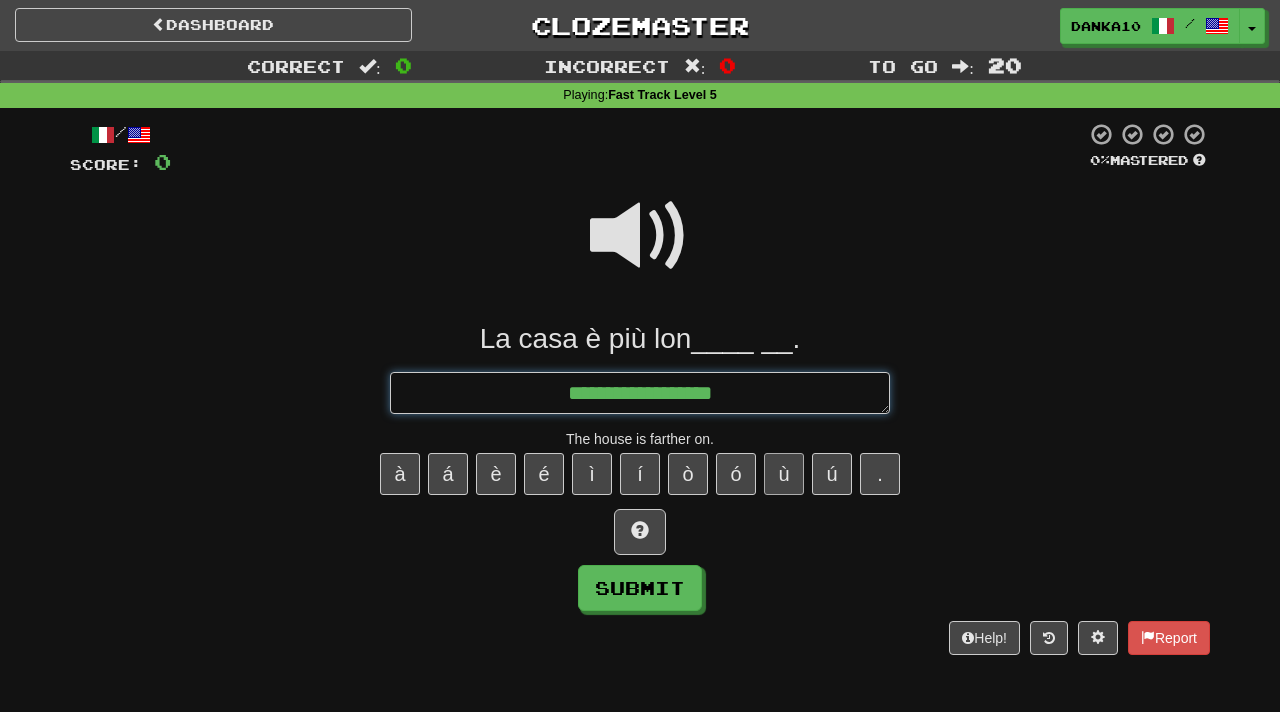 type on "*" 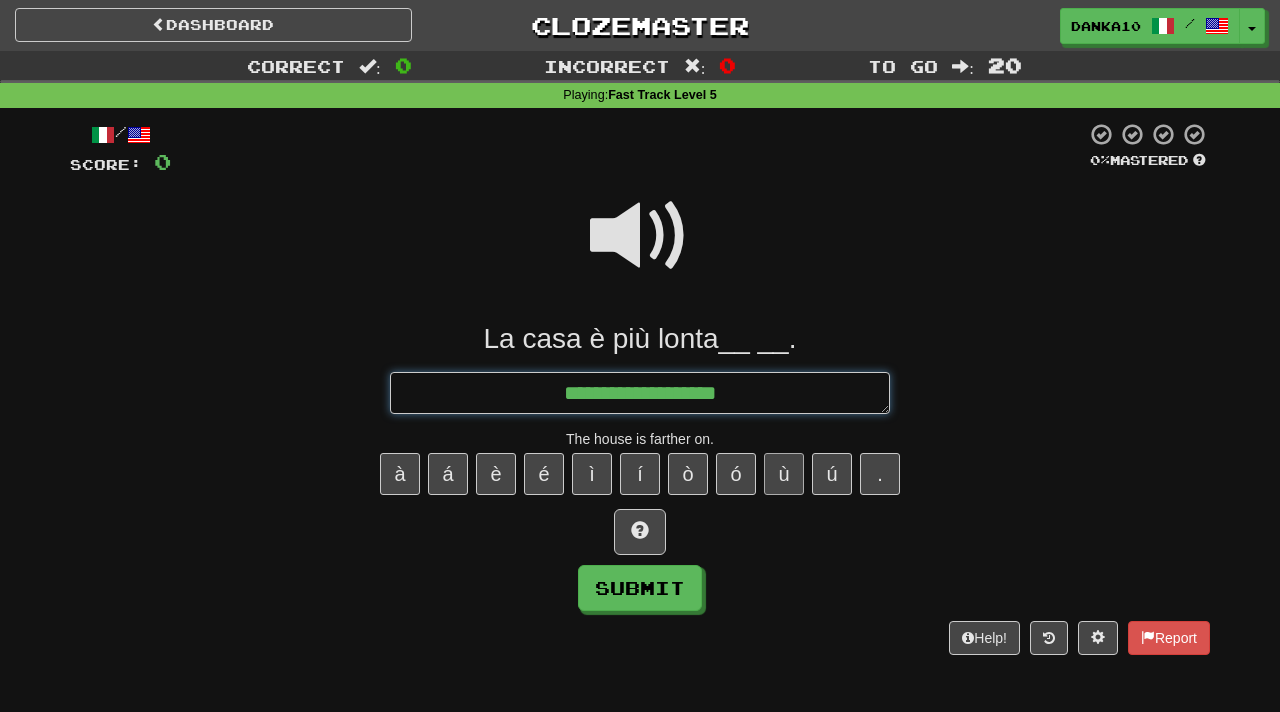 type on "*" 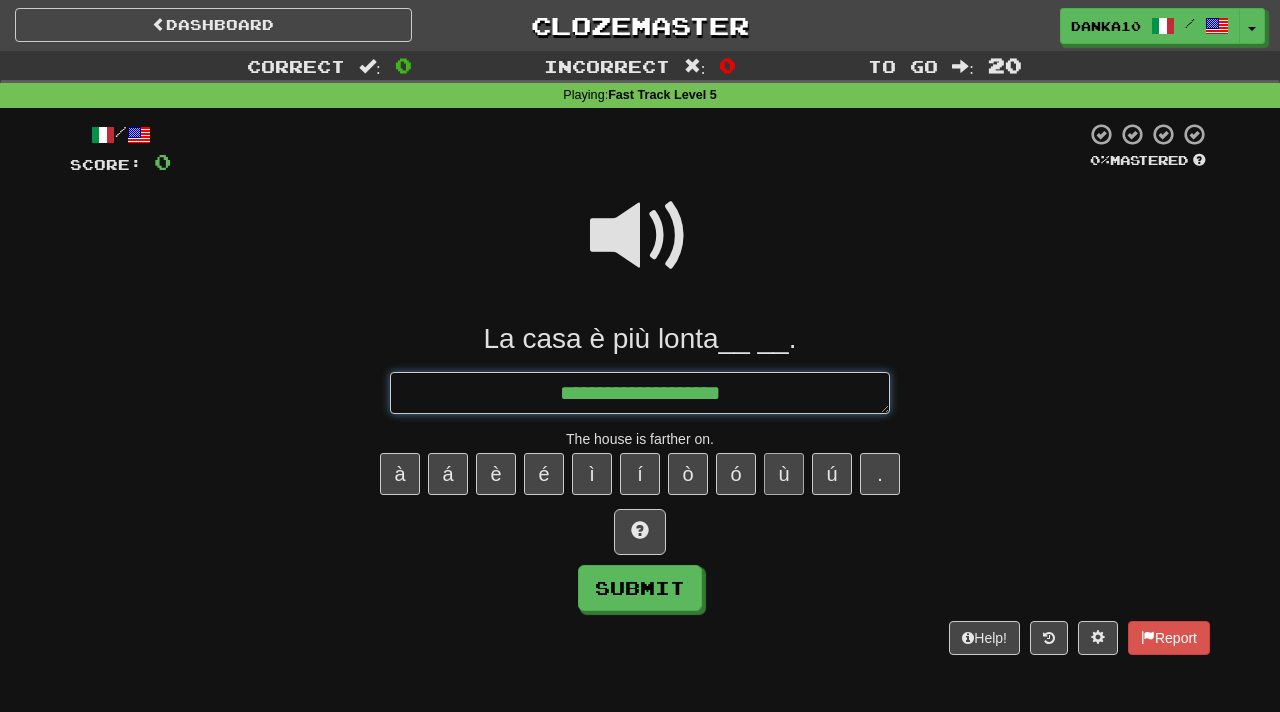 type on "*" 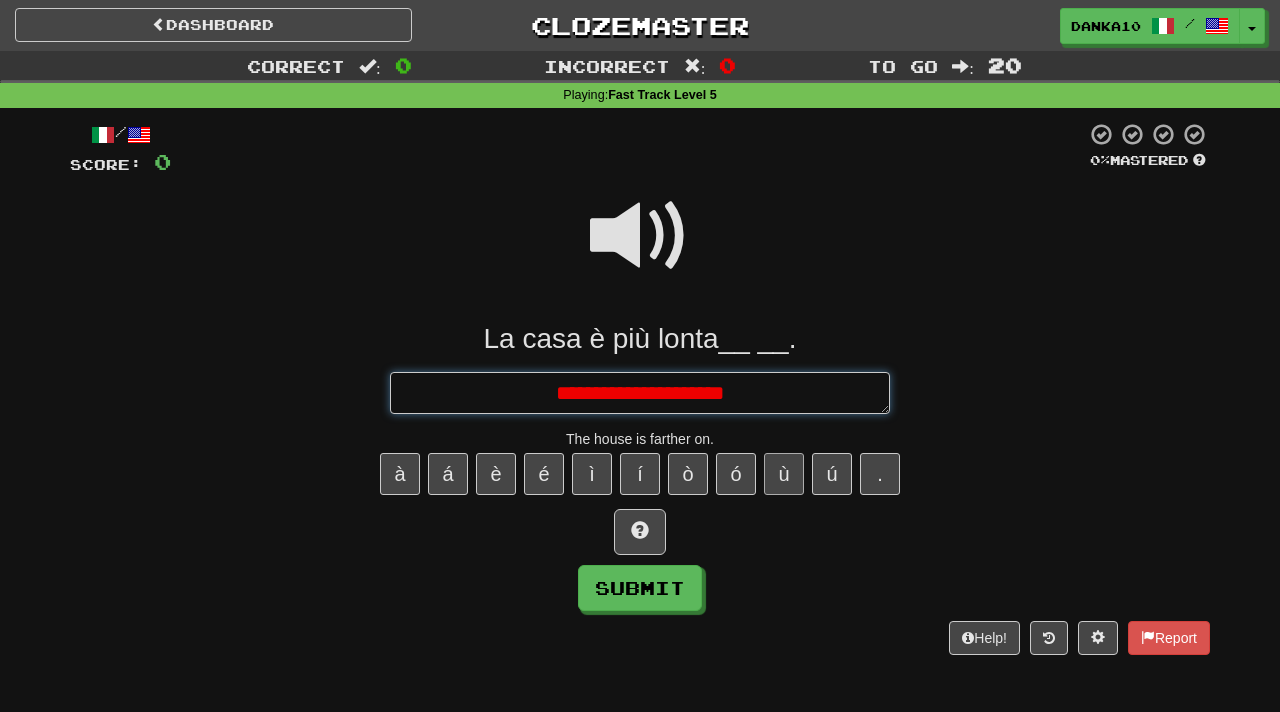 type on "*" 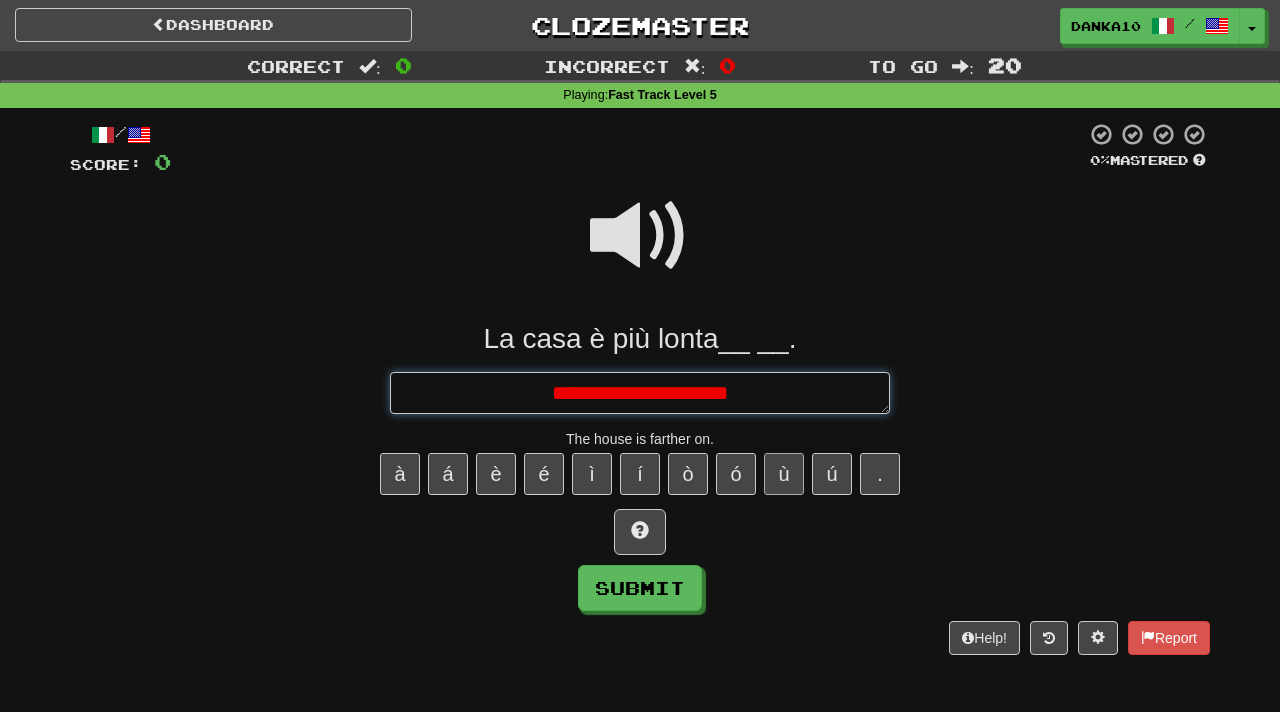 type on "*" 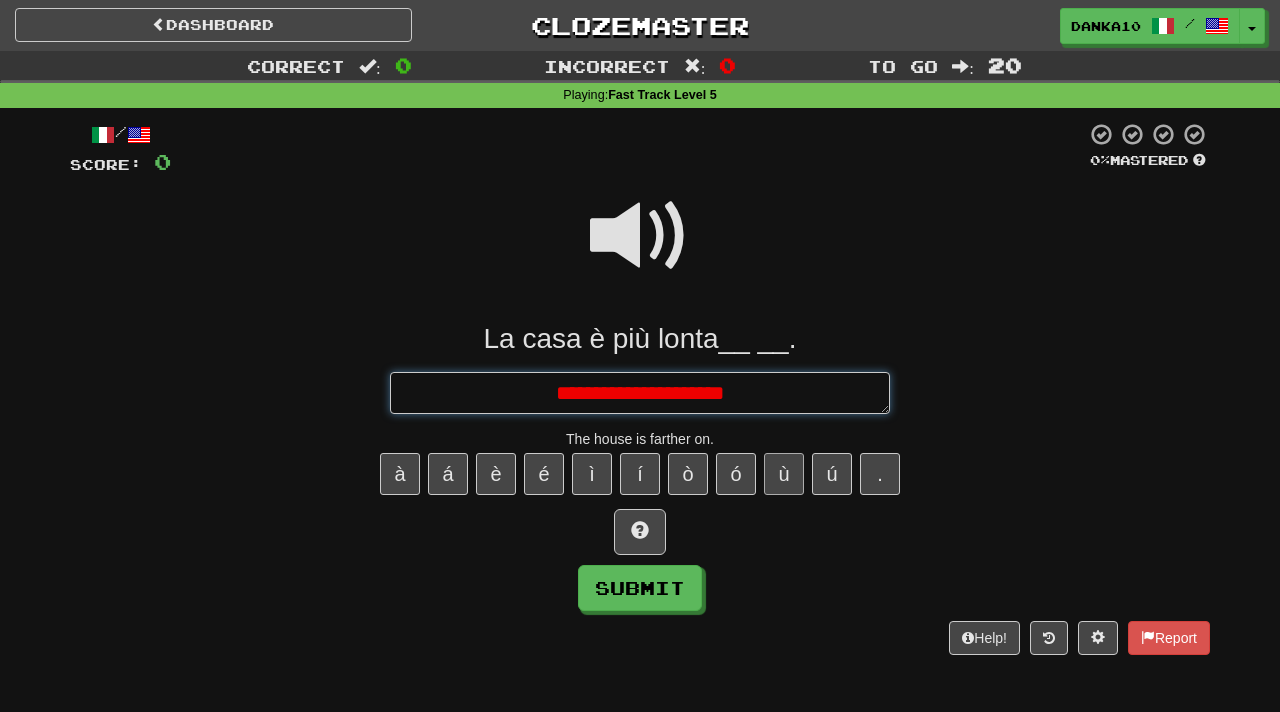 type on "*" 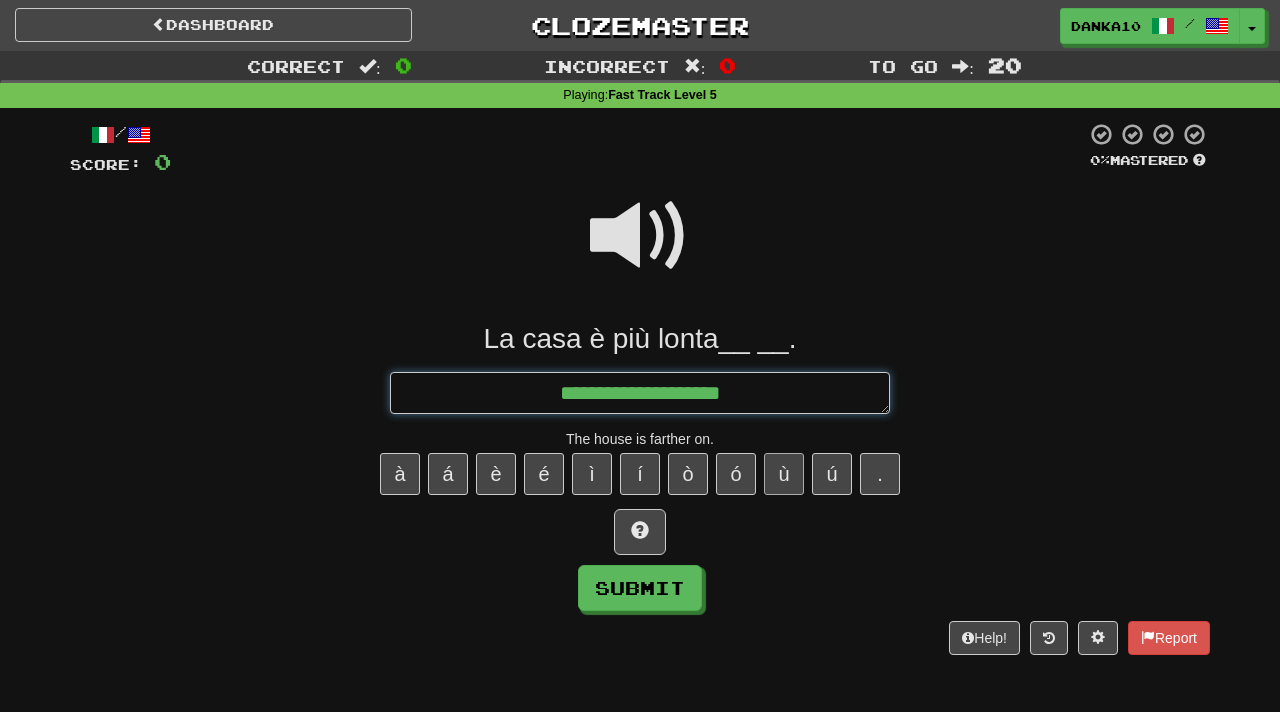 type on "*" 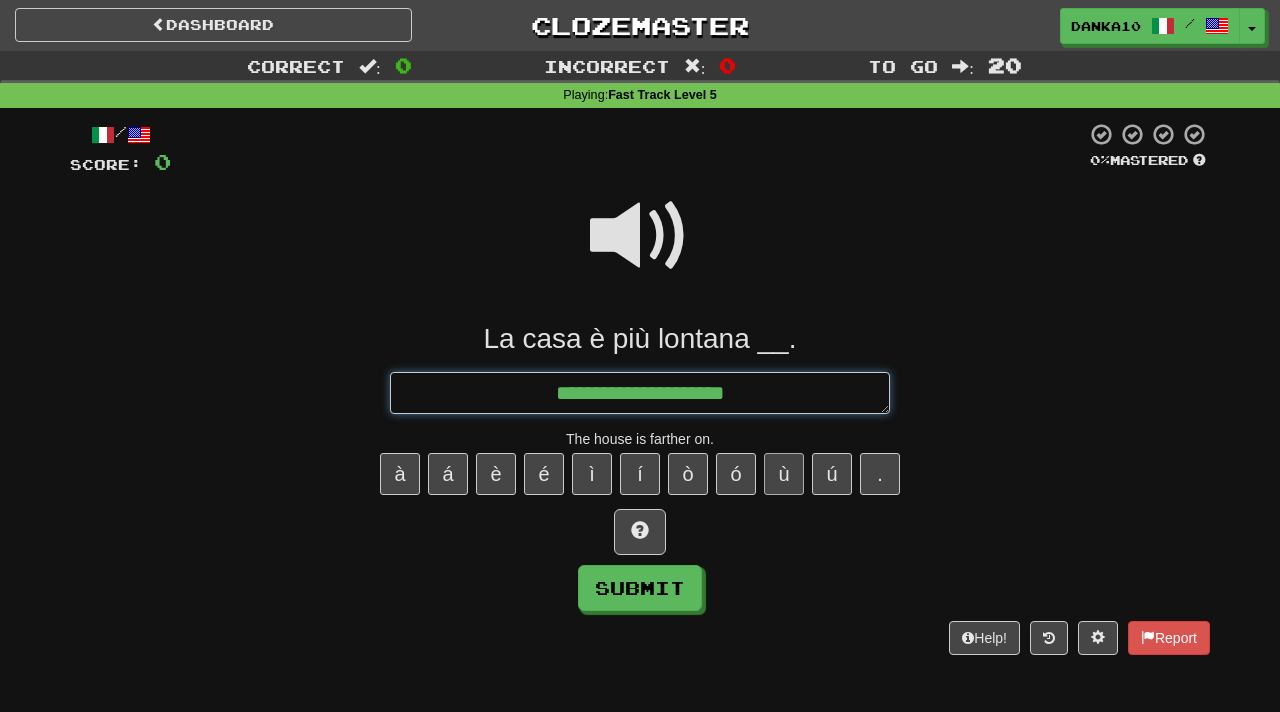 type on "*" 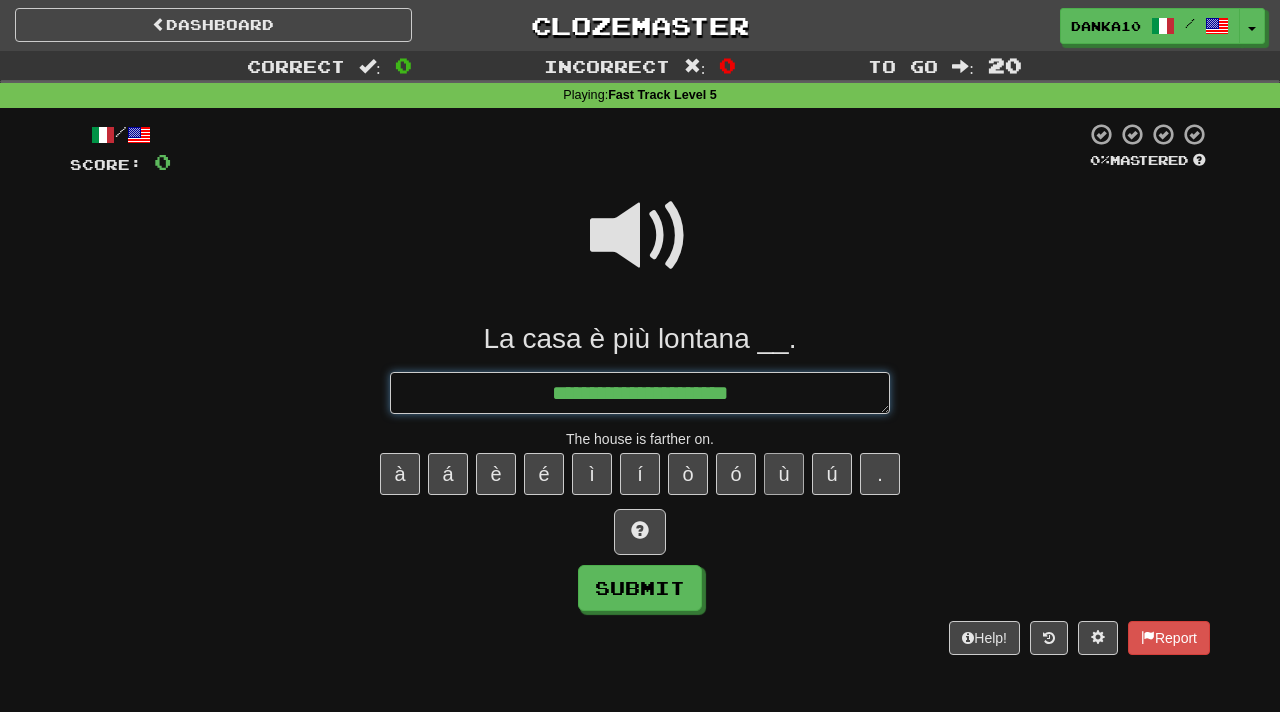 type on "*" 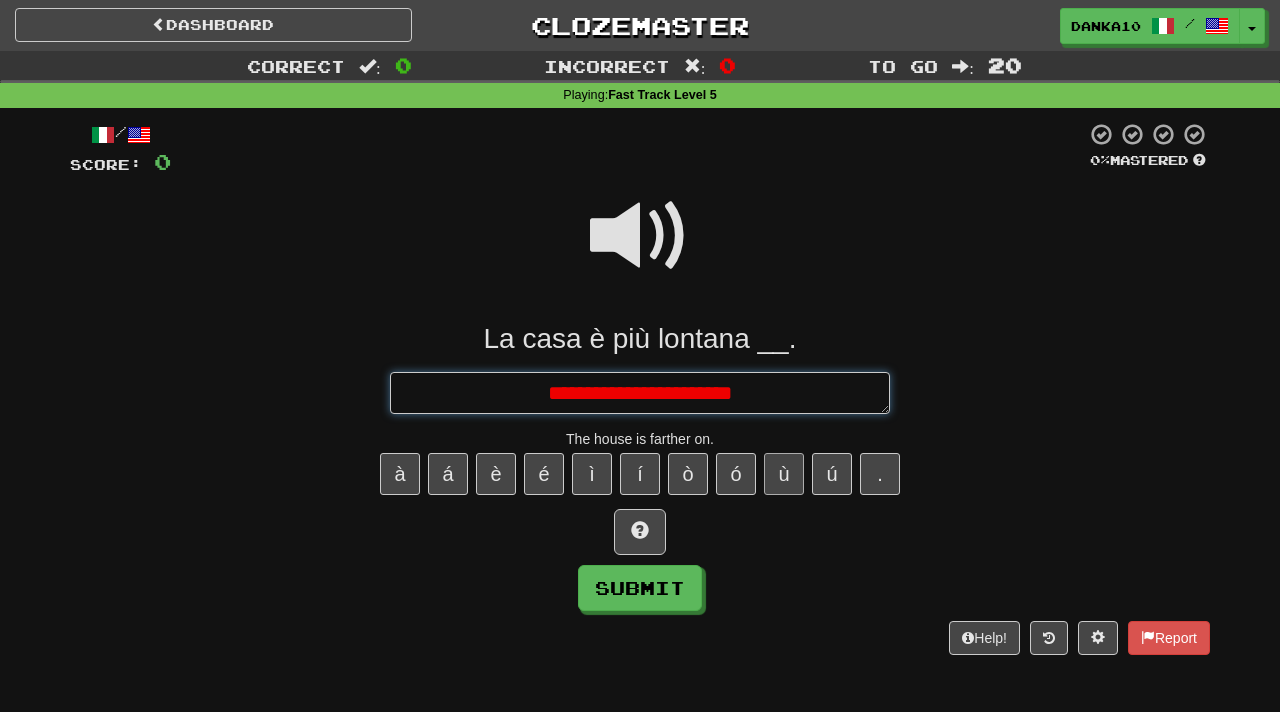 type on "*" 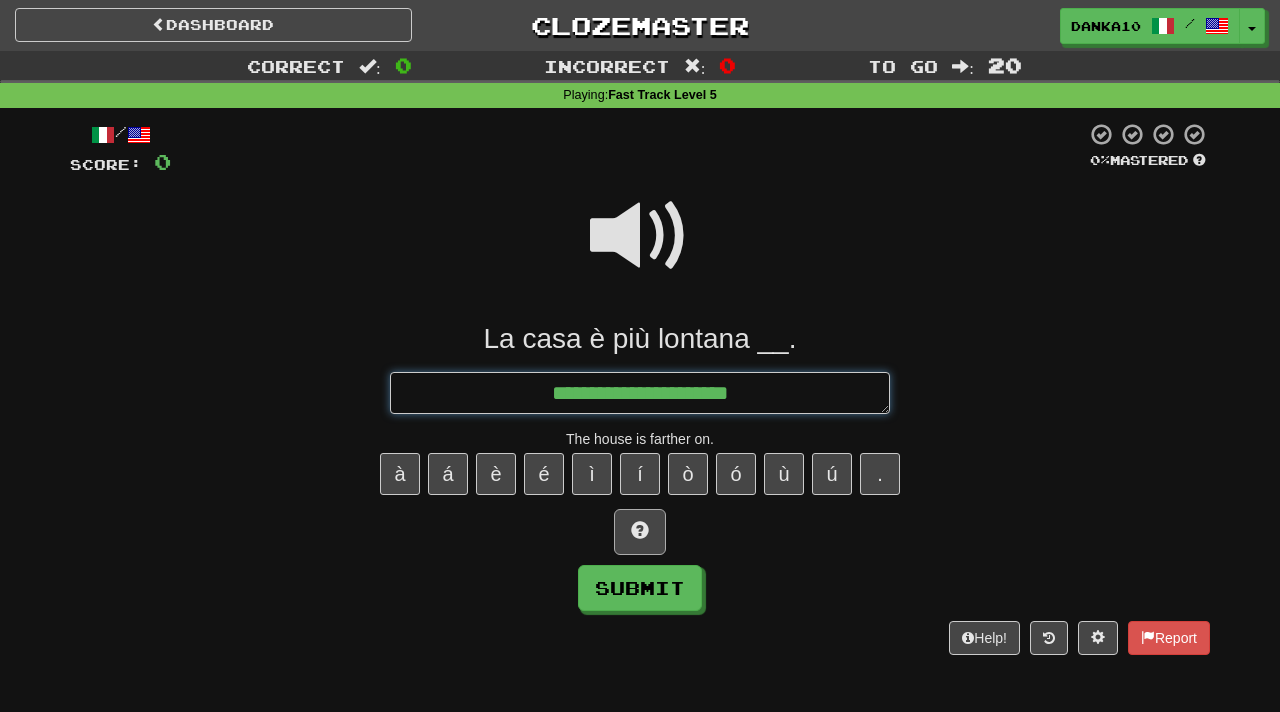 type on "**********" 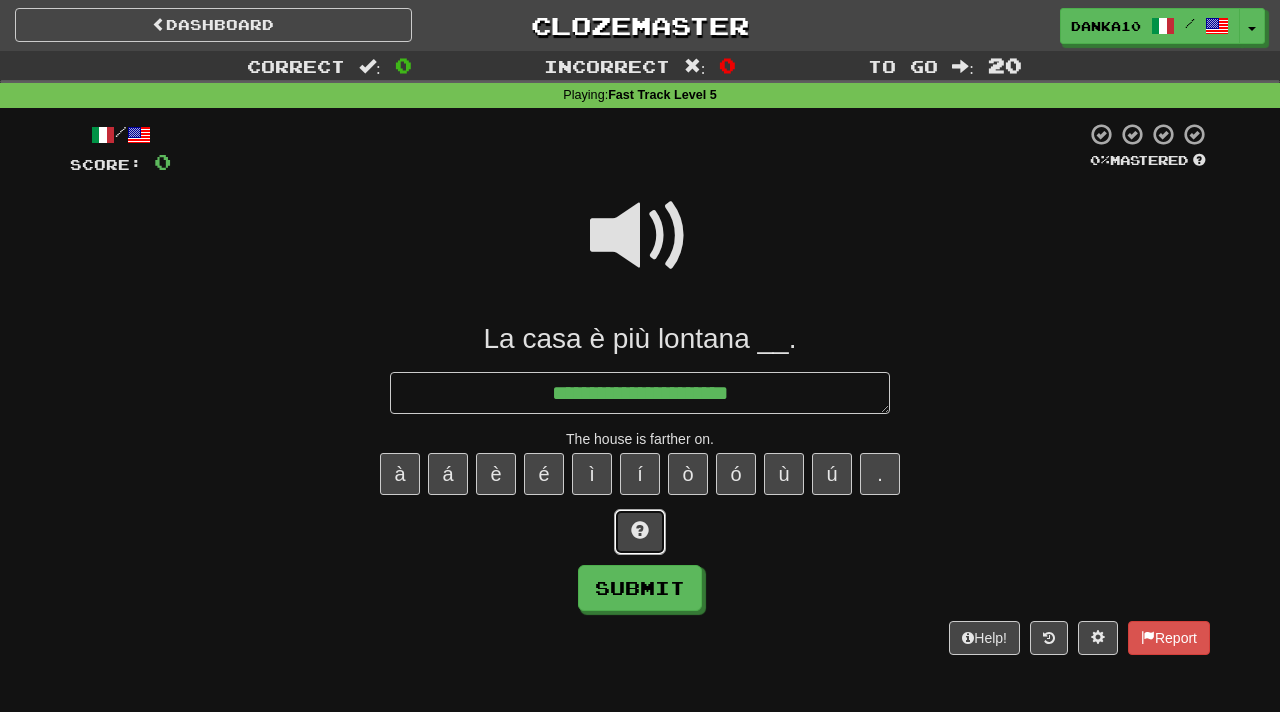 click at bounding box center [640, 530] 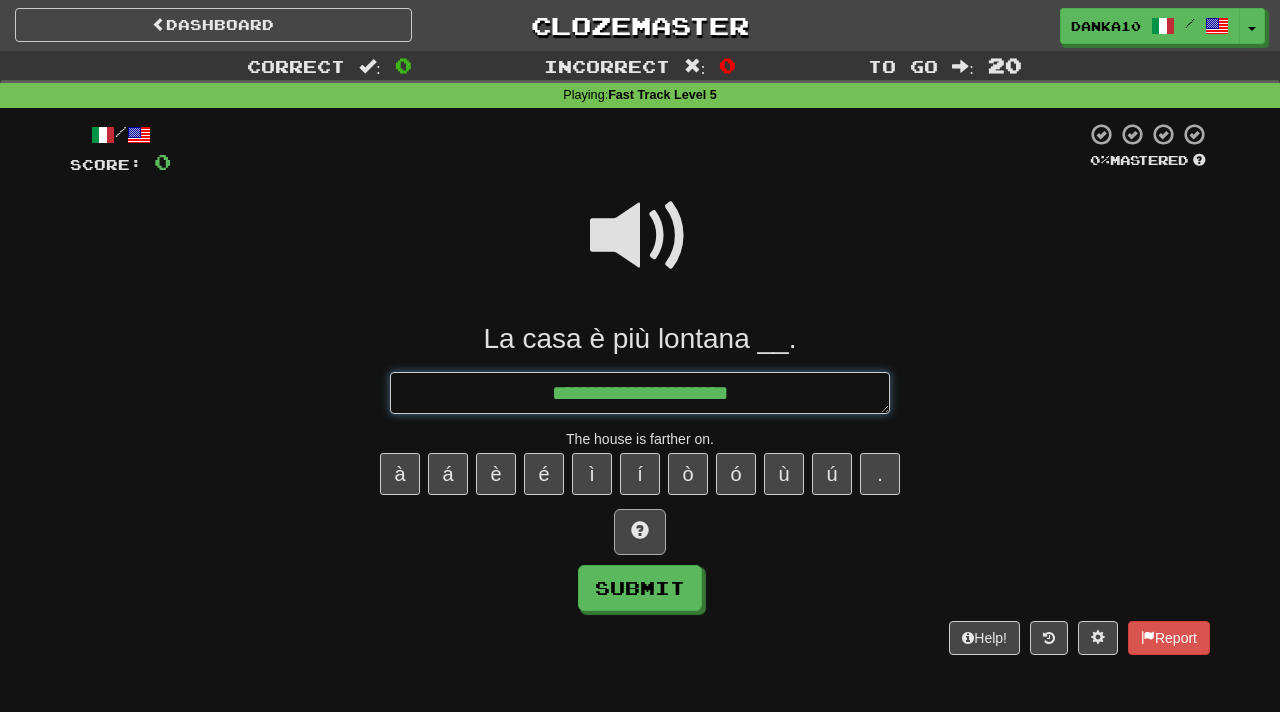 type on "*" 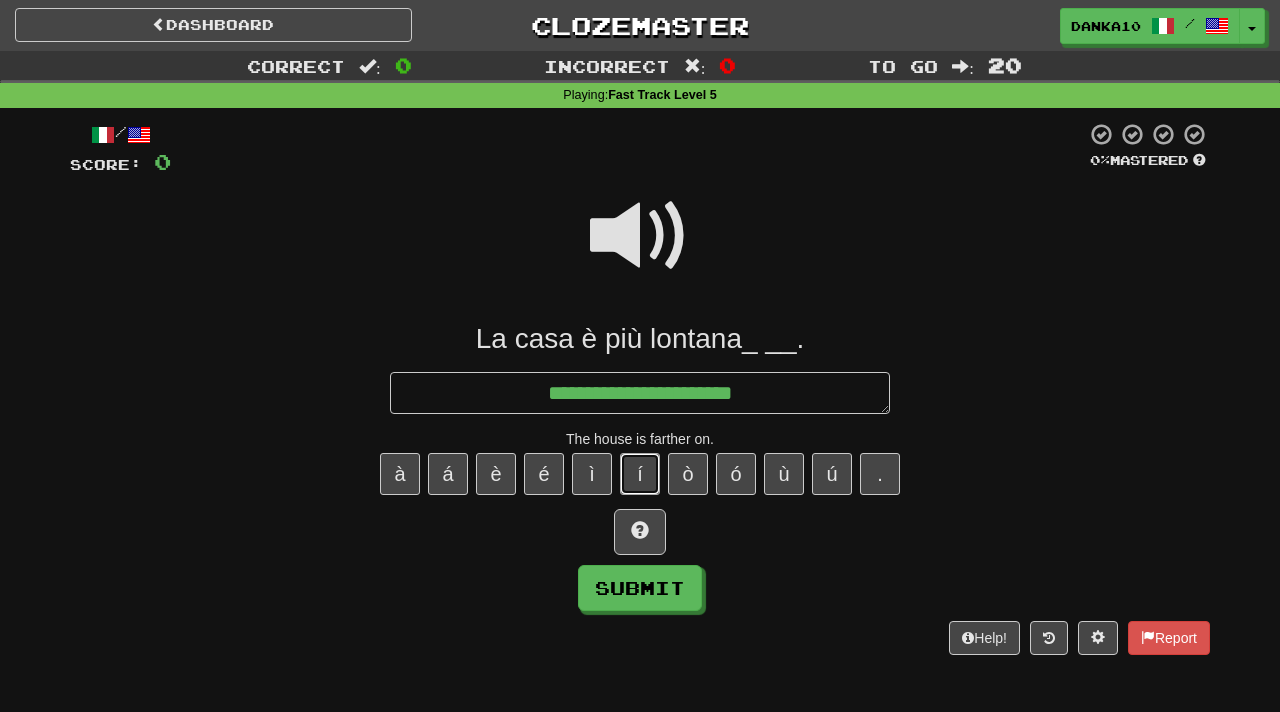 click on "í" at bounding box center [640, 474] 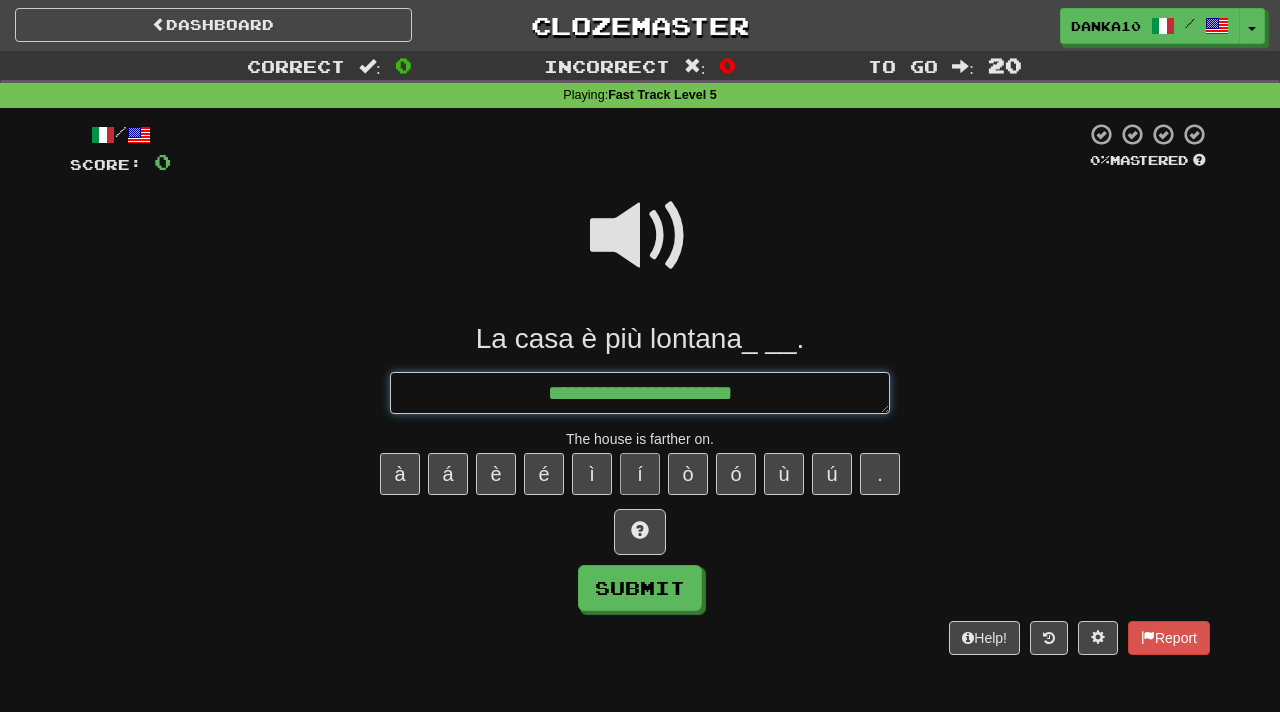 type on "*" 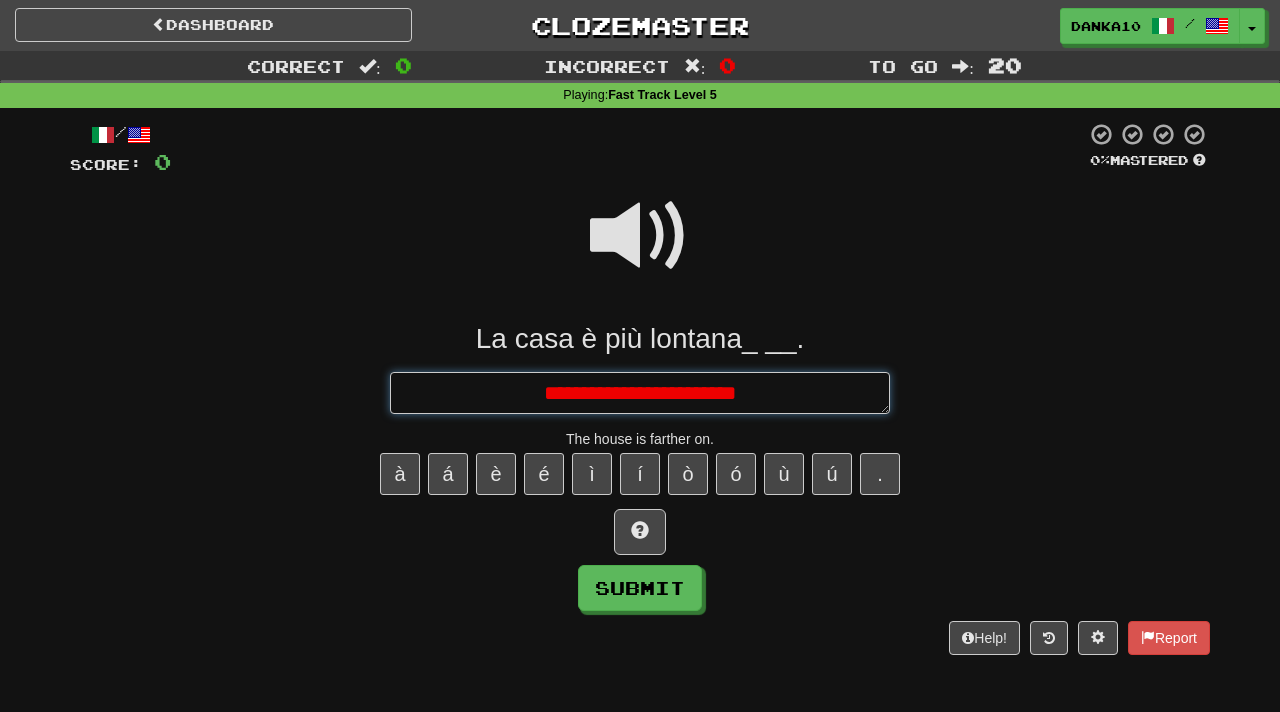type on "*" 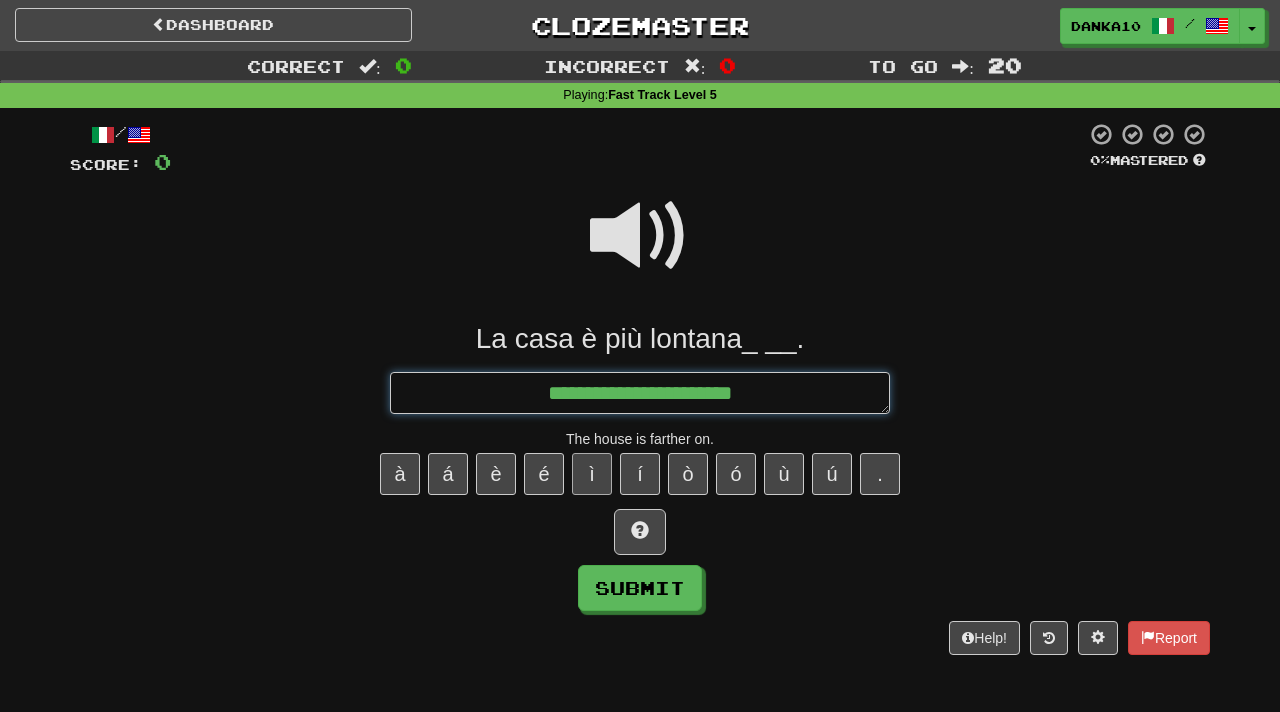 type on "**********" 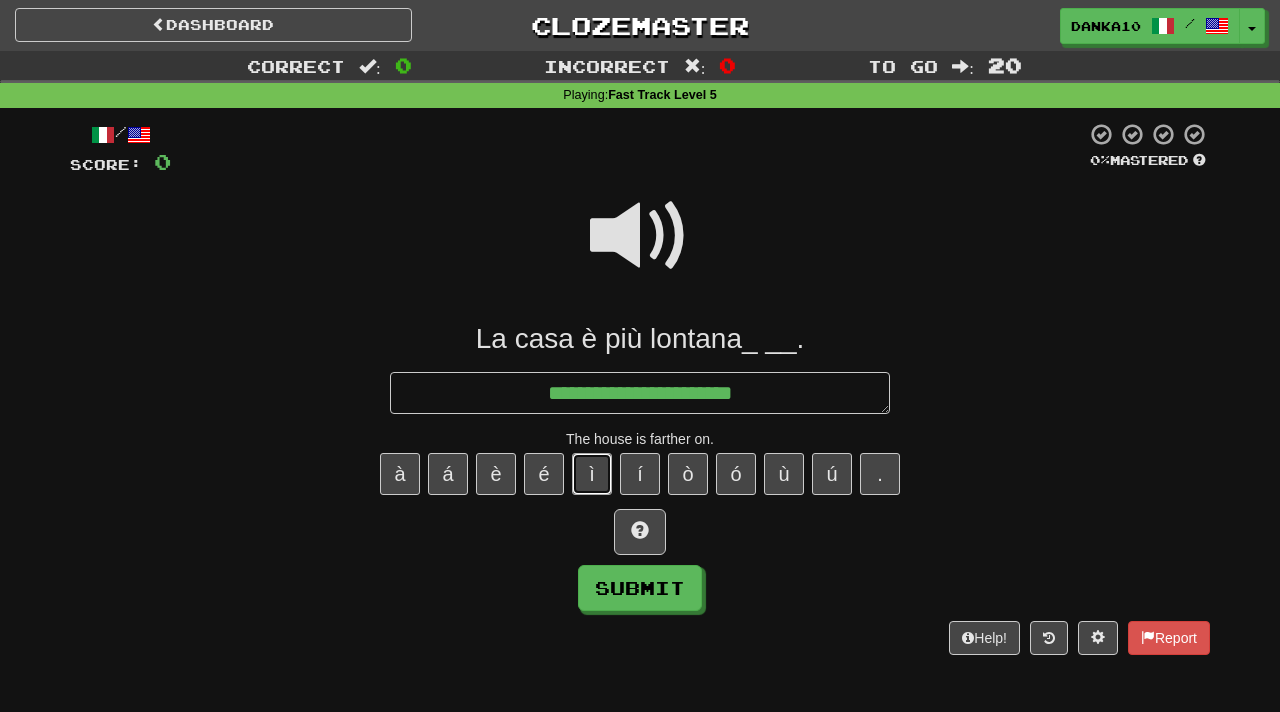 click on "ì" at bounding box center [592, 474] 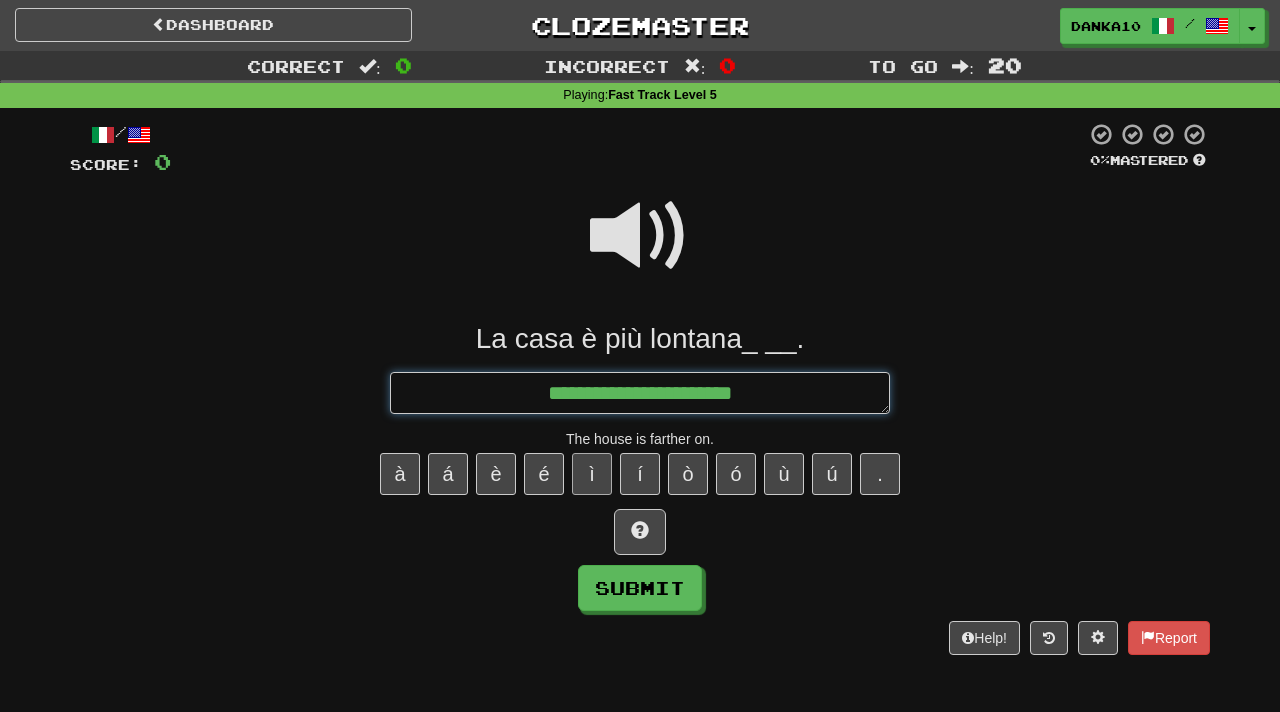 type on "*" 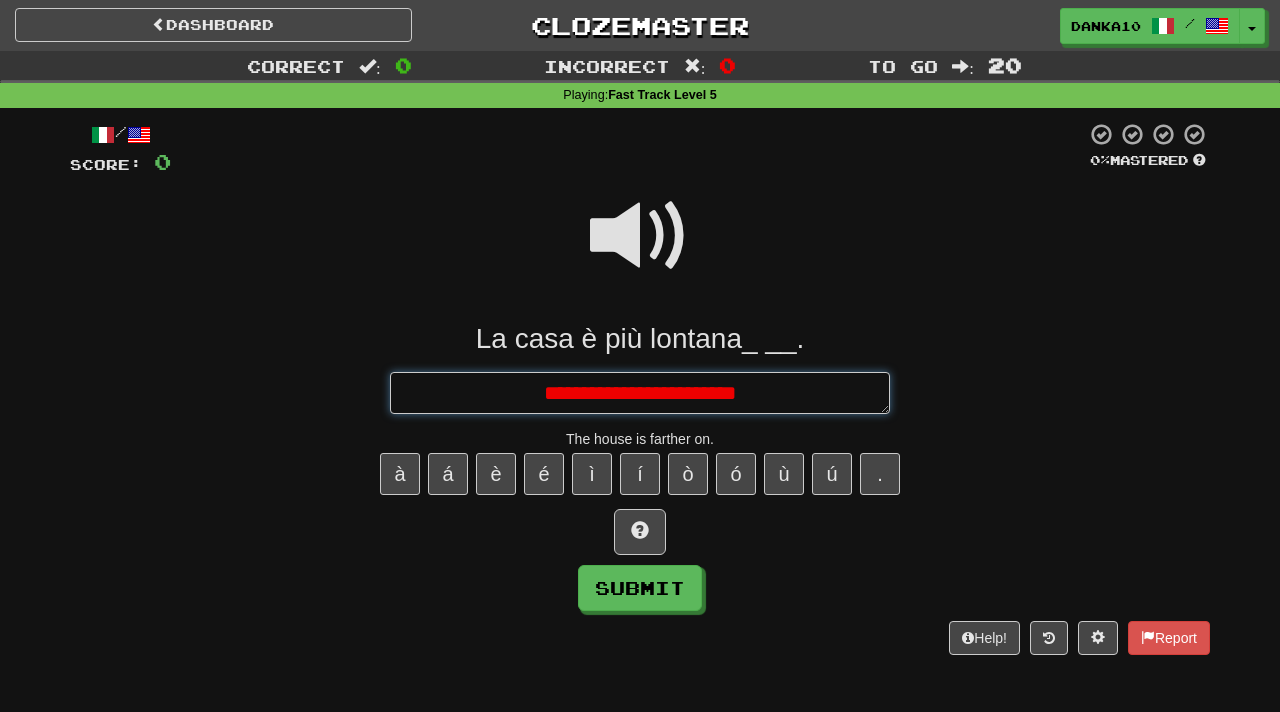 type on "*" 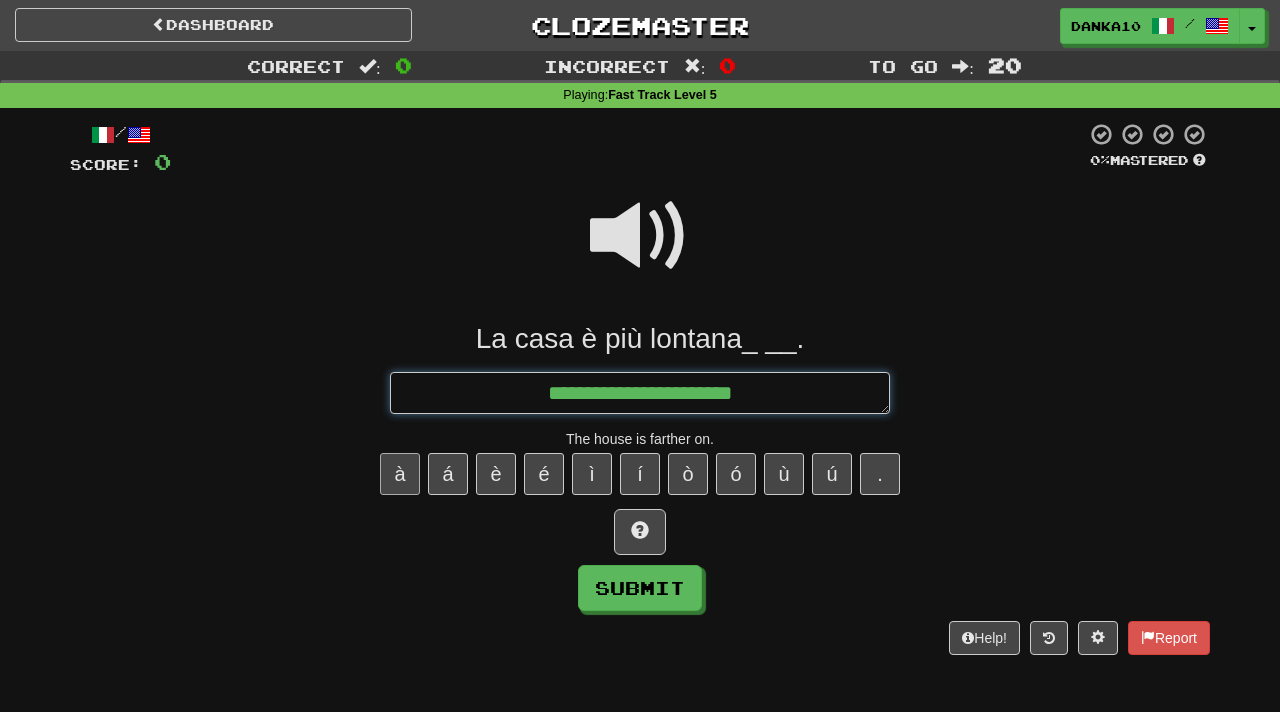 type on "**********" 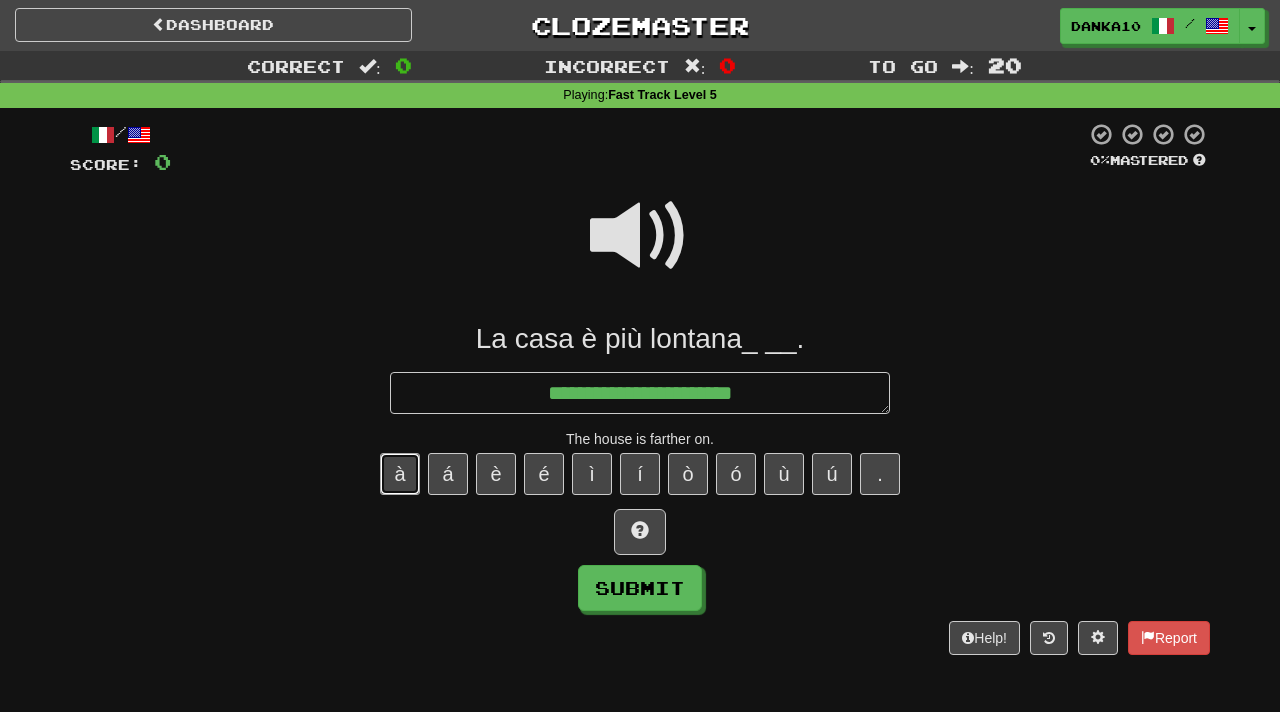 click on "à" at bounding box center [400, 474] 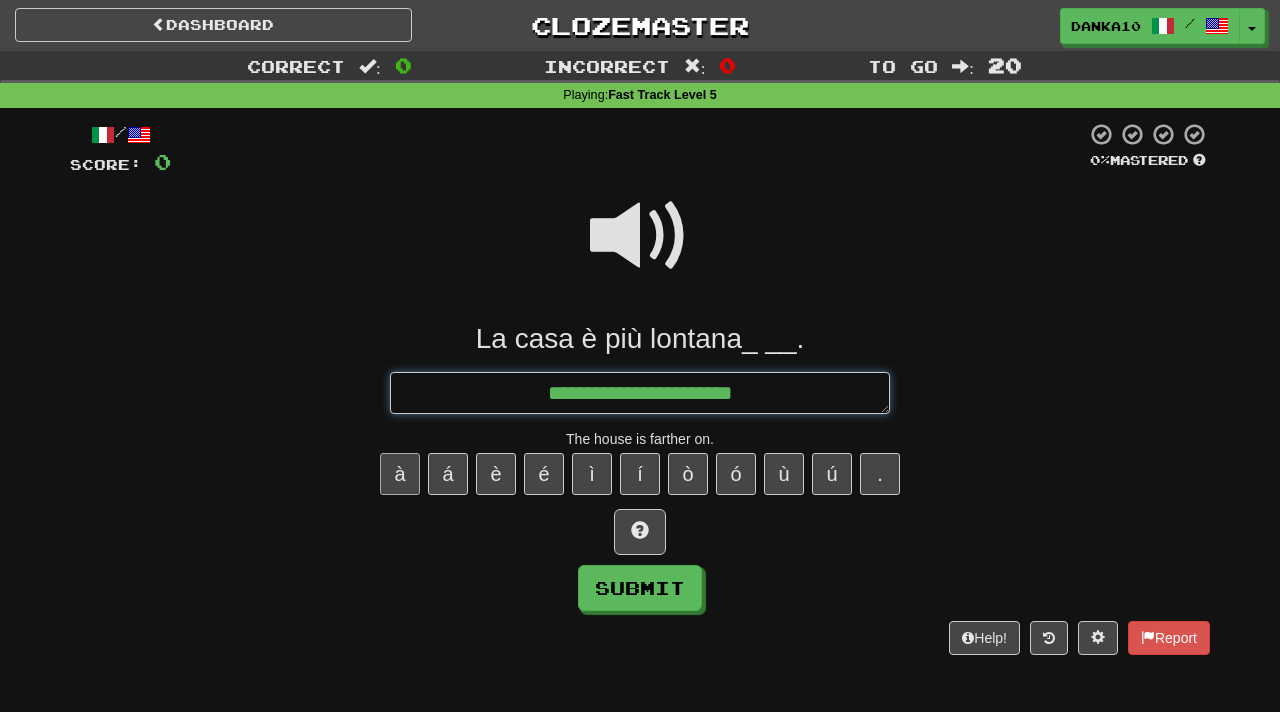 type on "*" 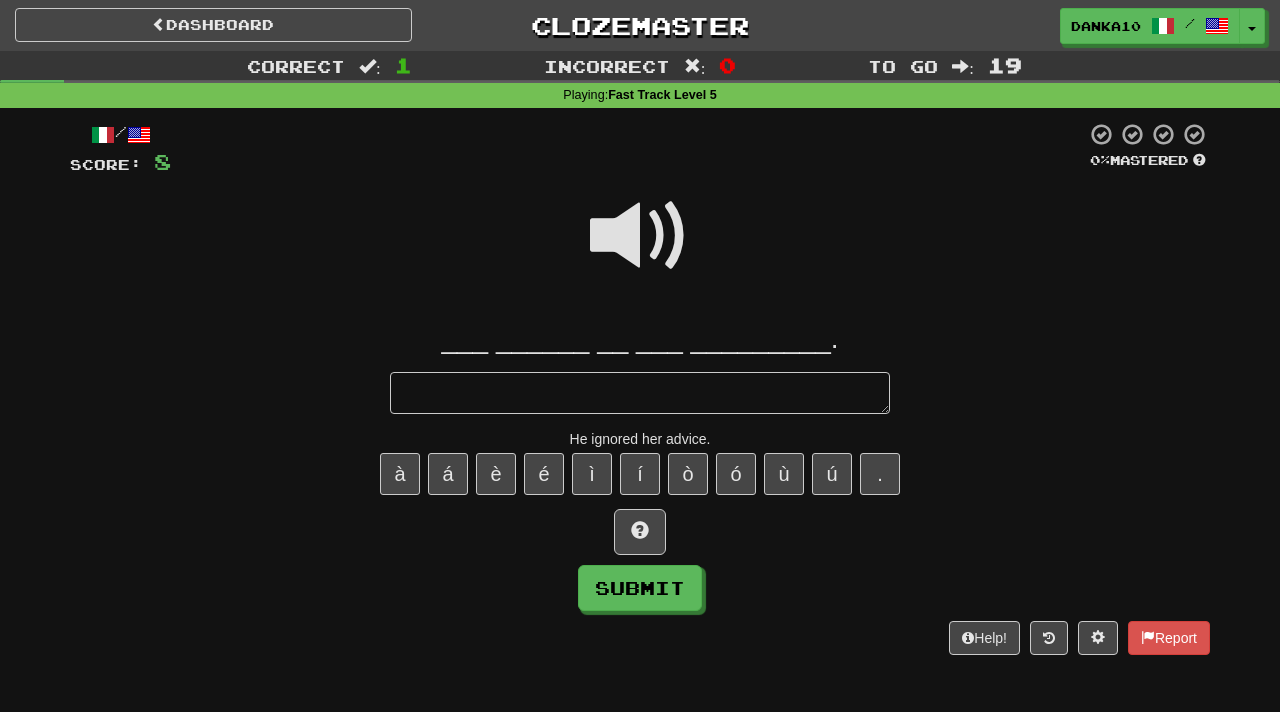 type on "*" 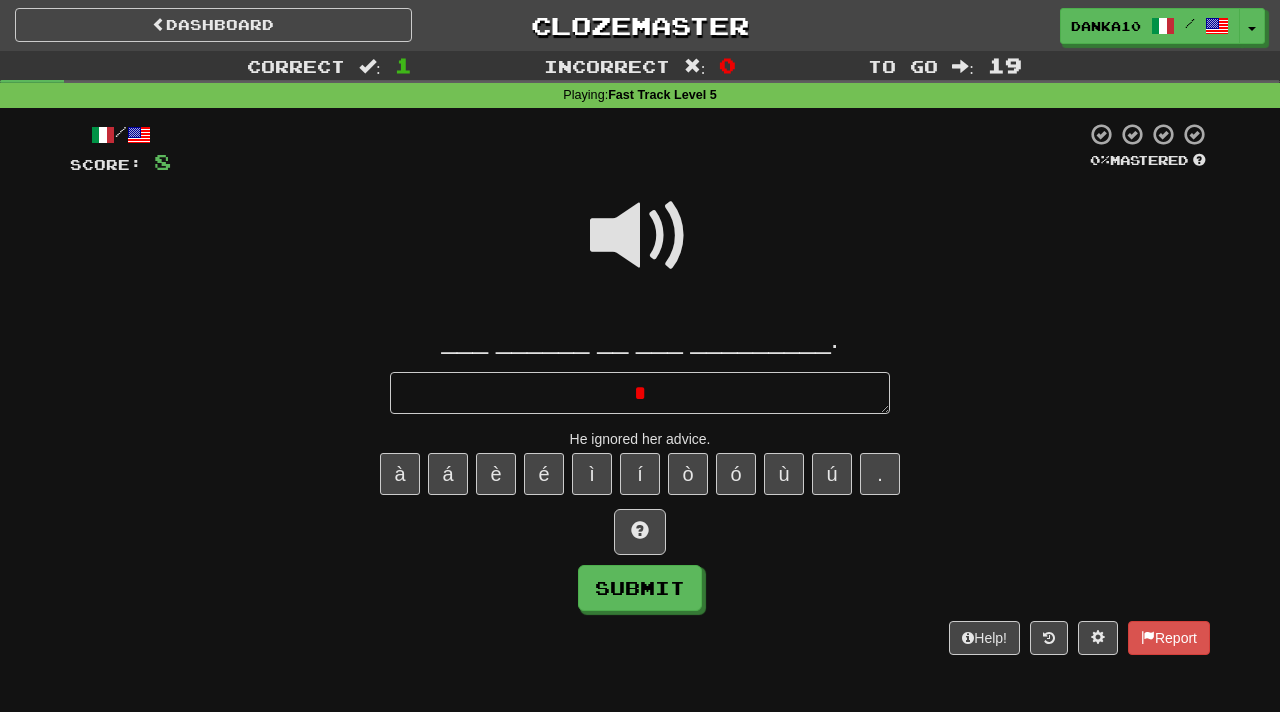 type 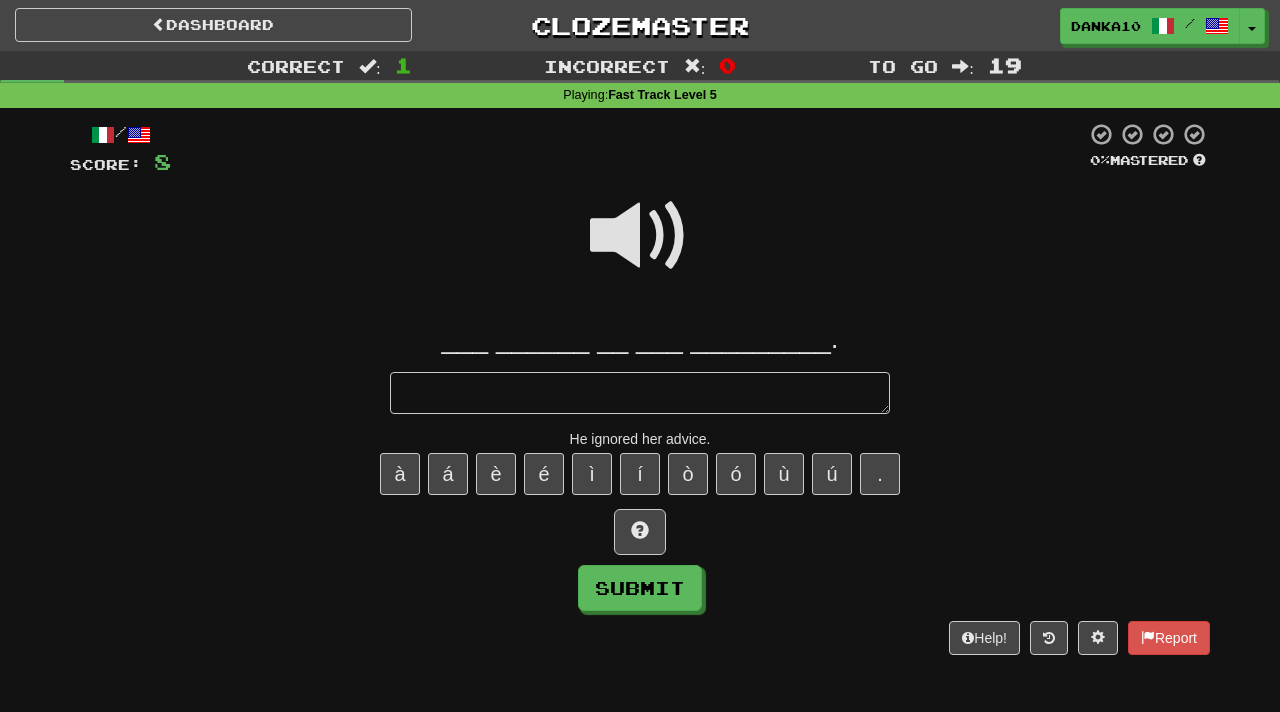 type on "*" 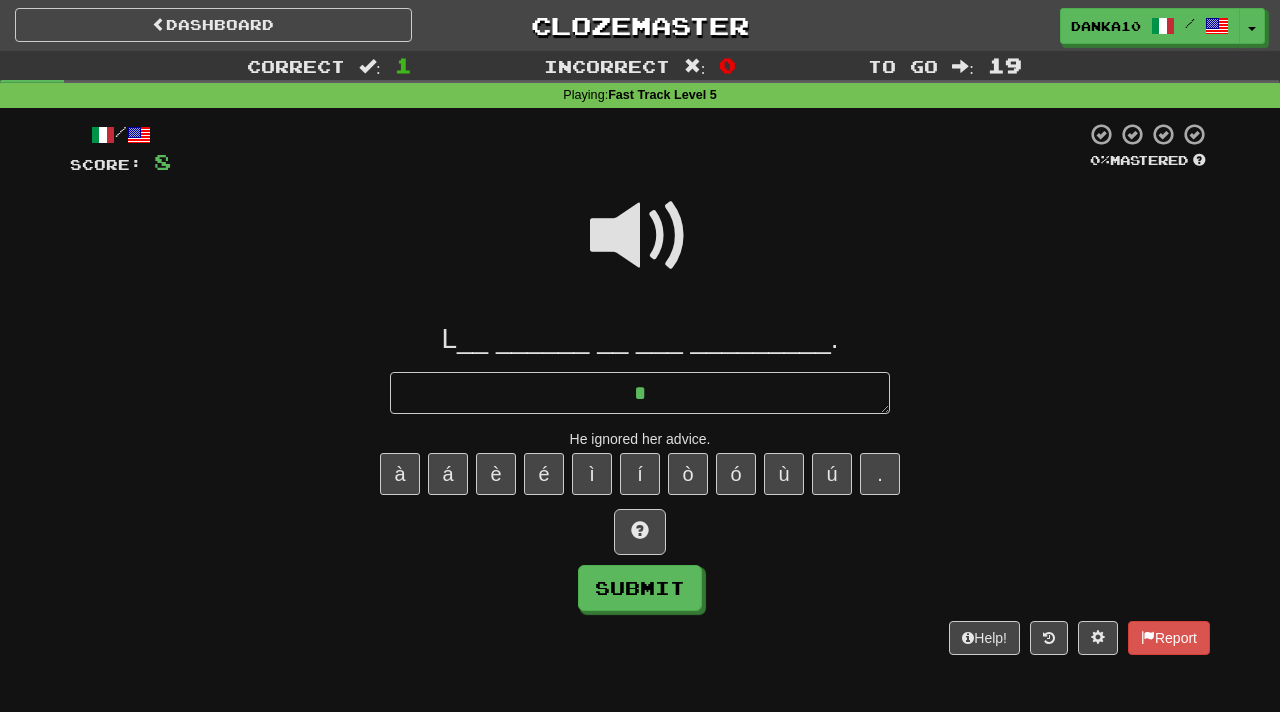 type on "*" 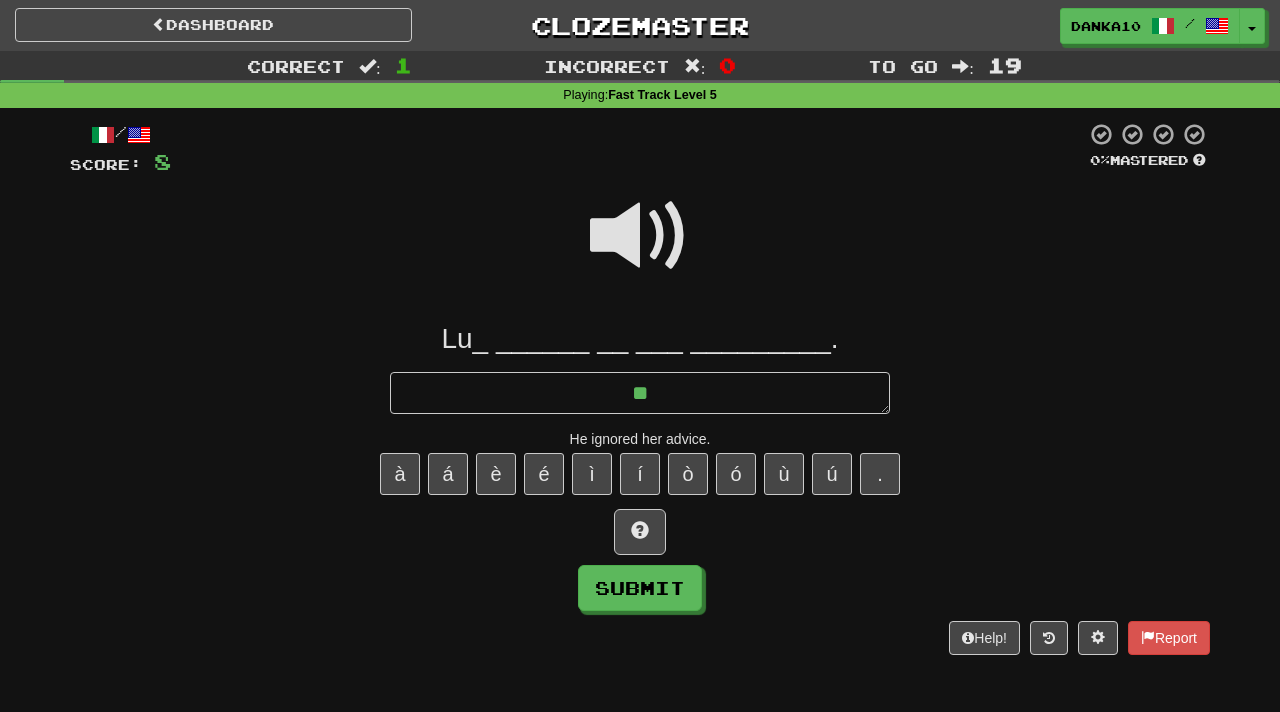type on "*" 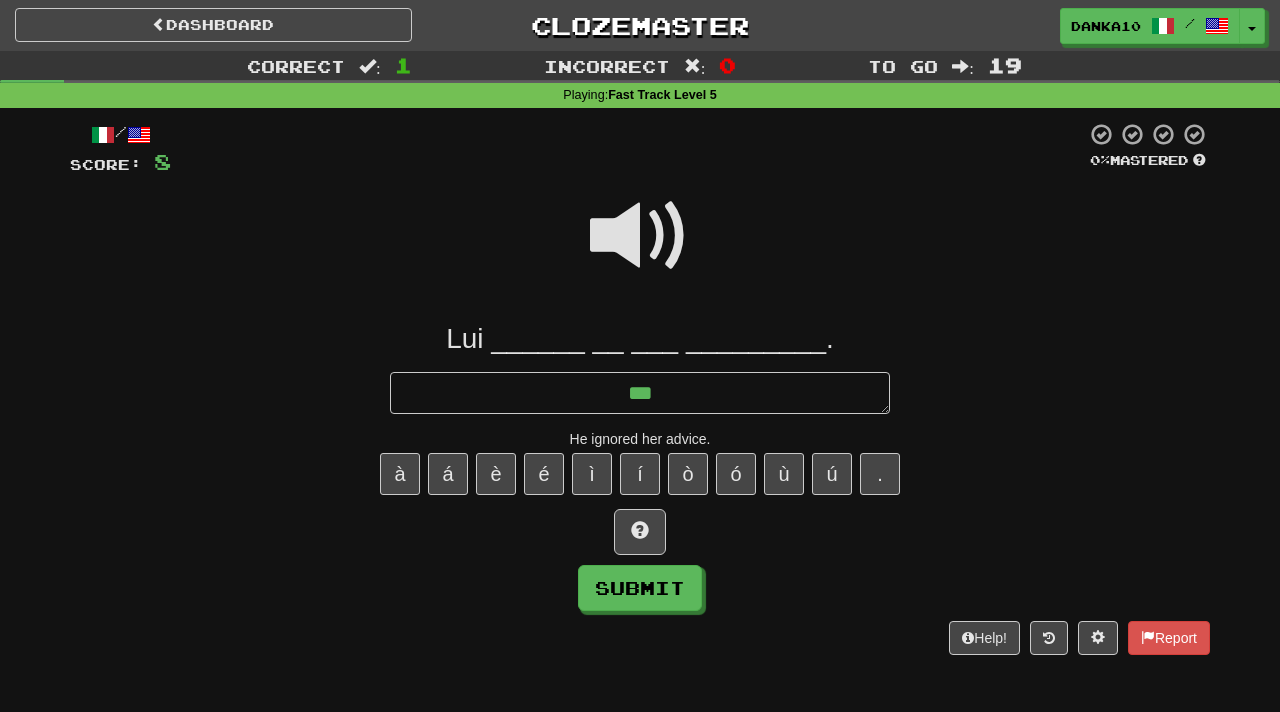 type on "*" 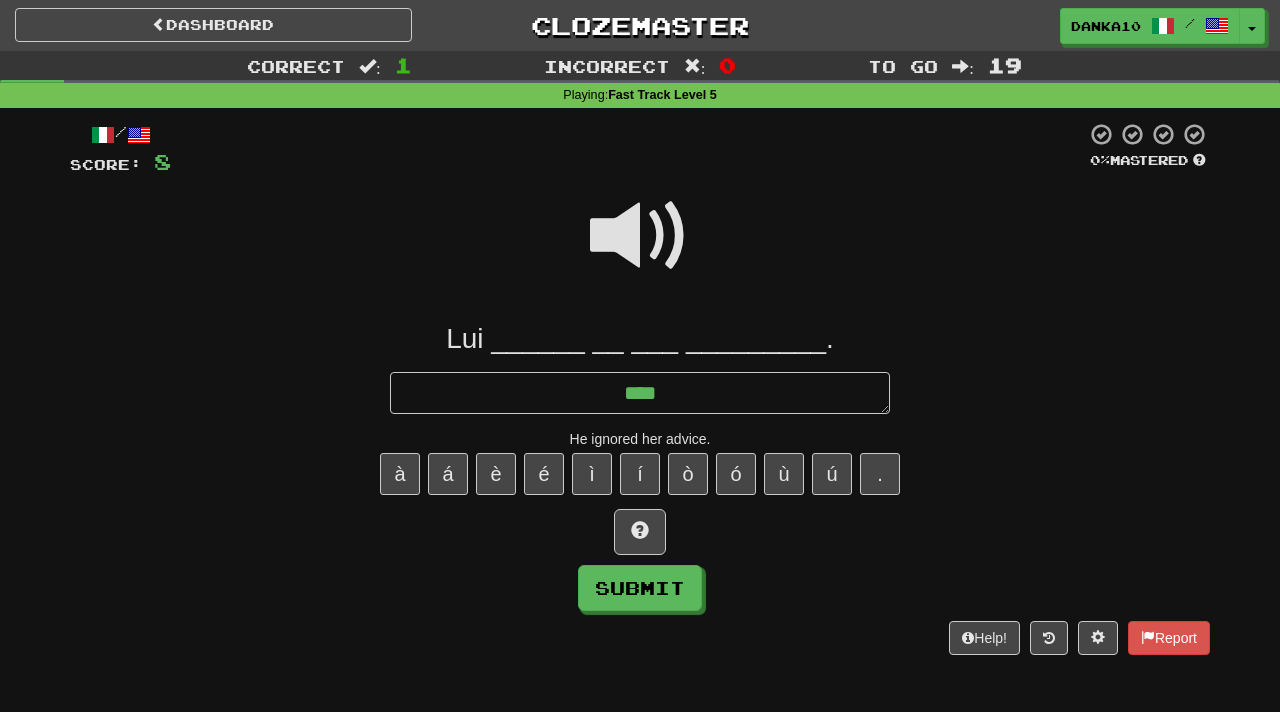 type on "*" 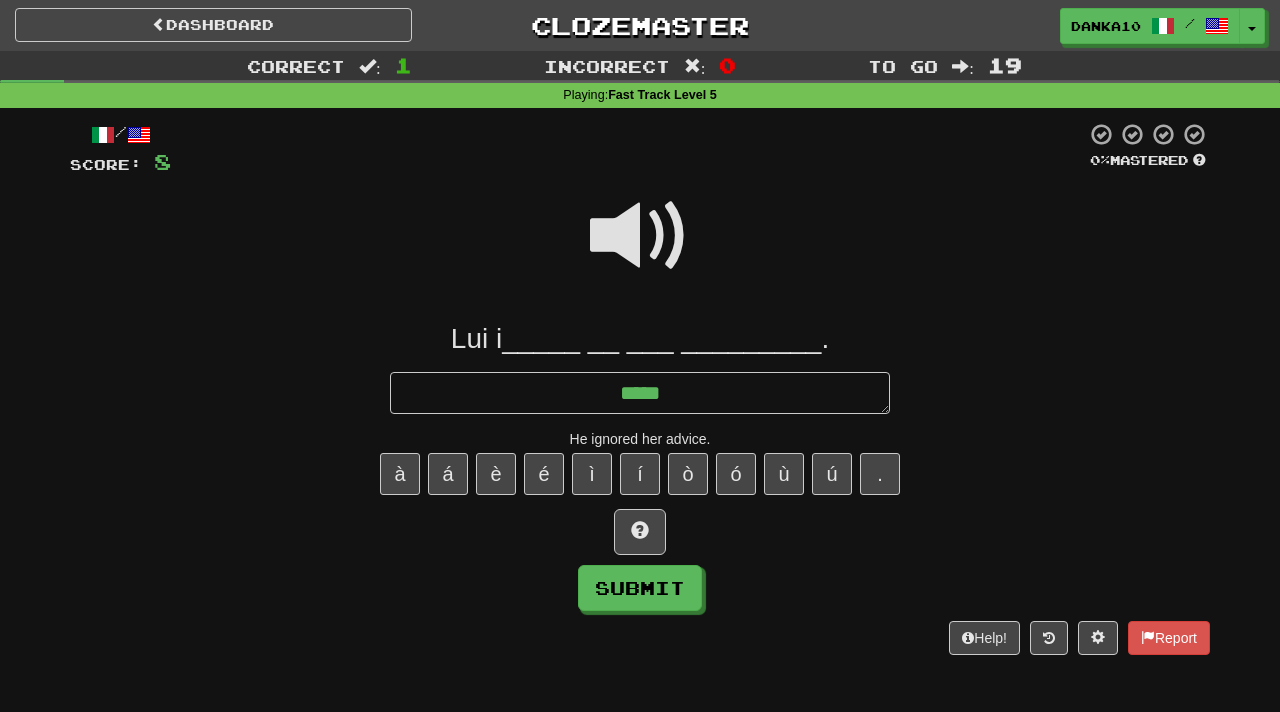 type on "*" 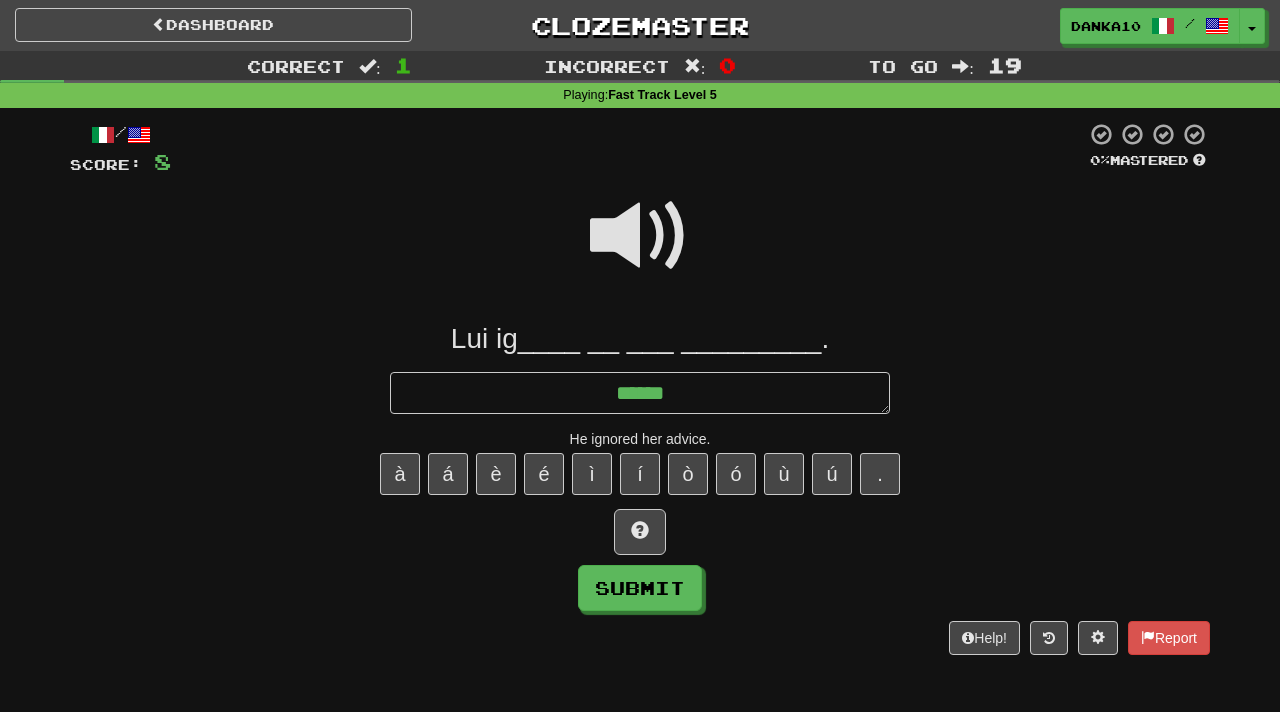 type on "*" 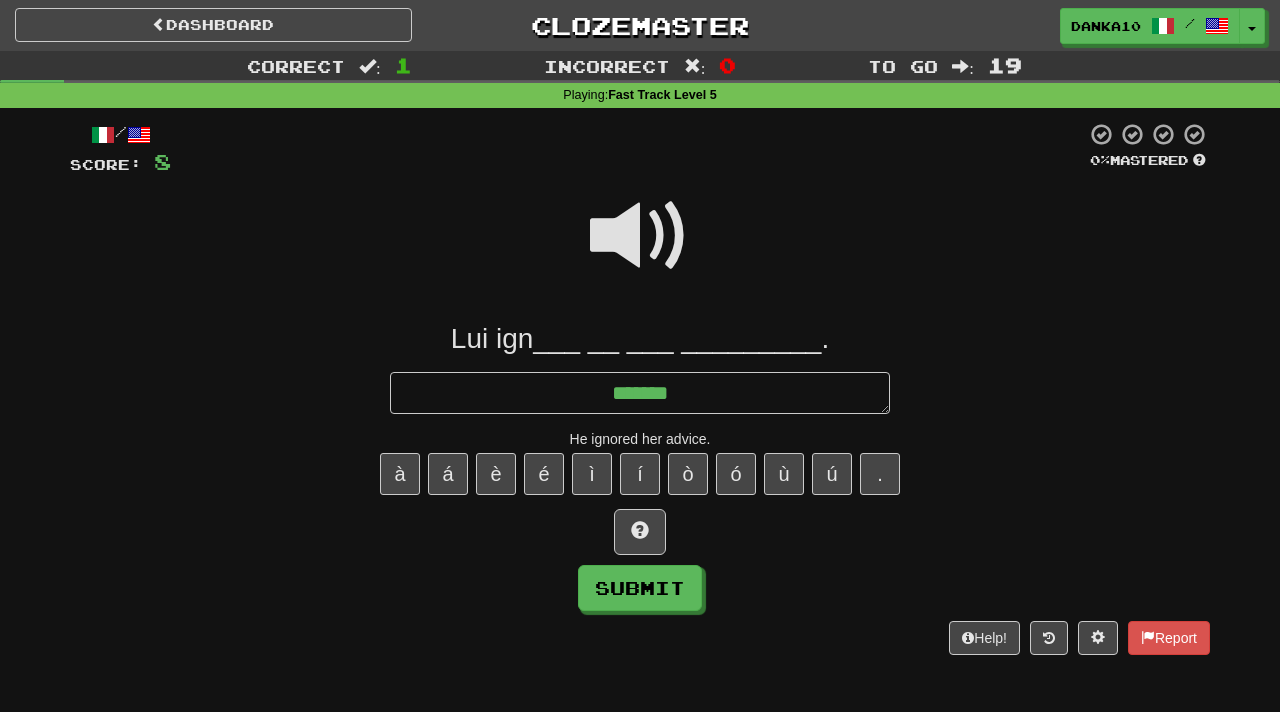 type on "*" 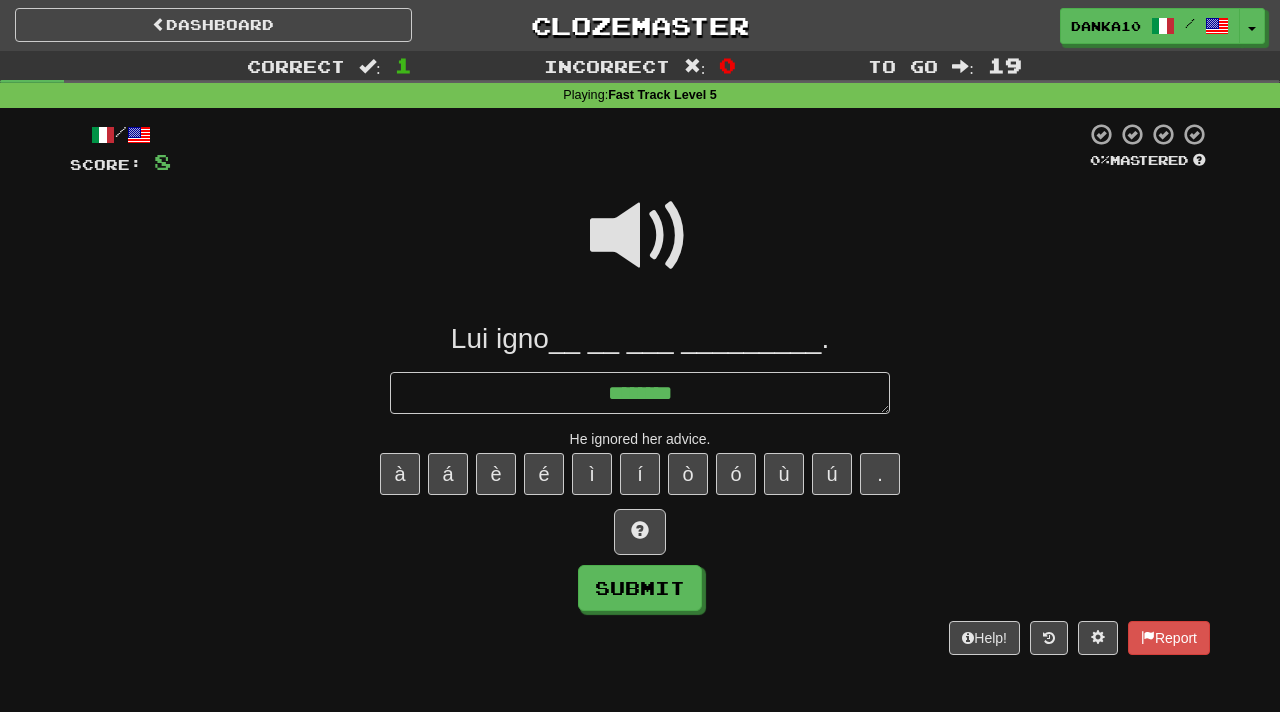 type on "*" 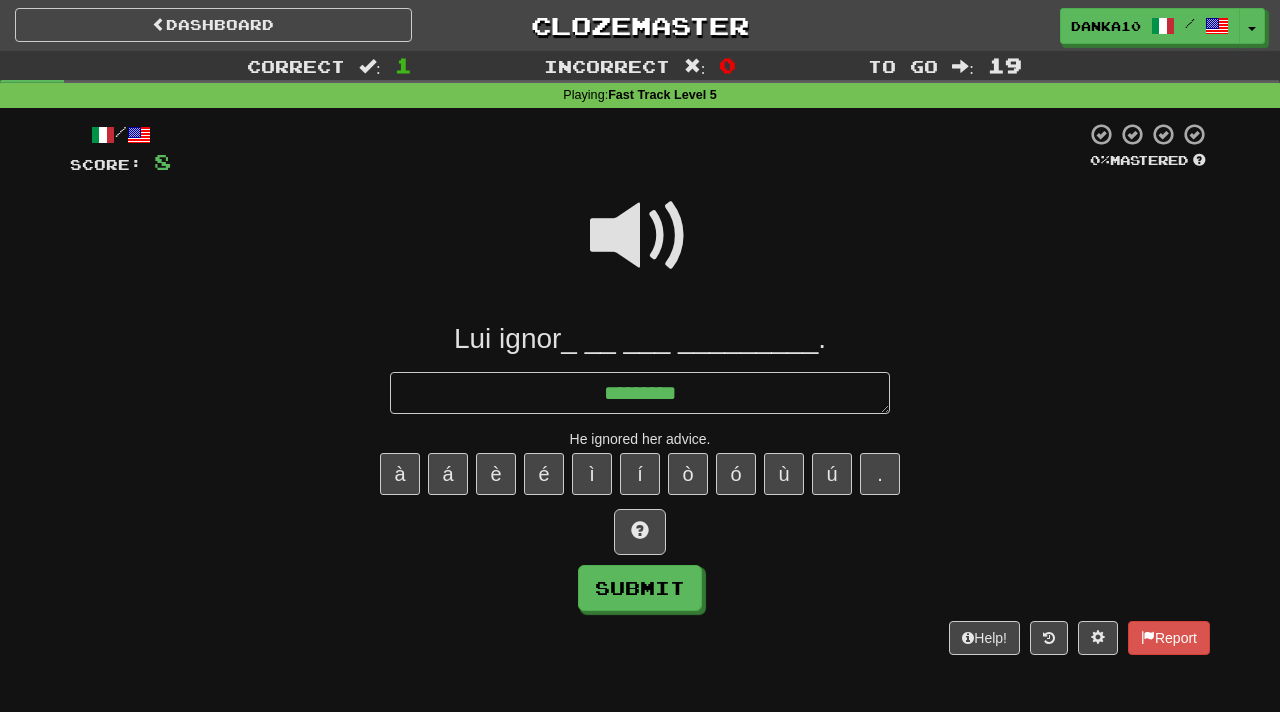 type on "*" 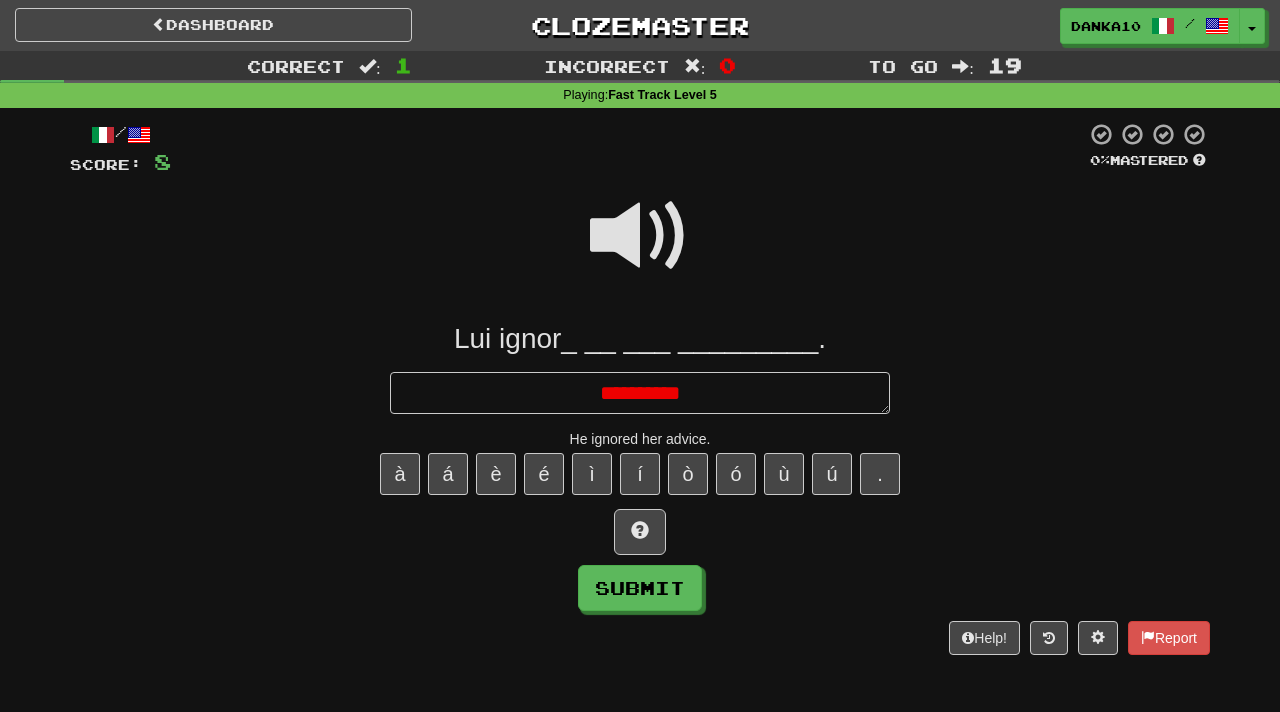 type on "*" 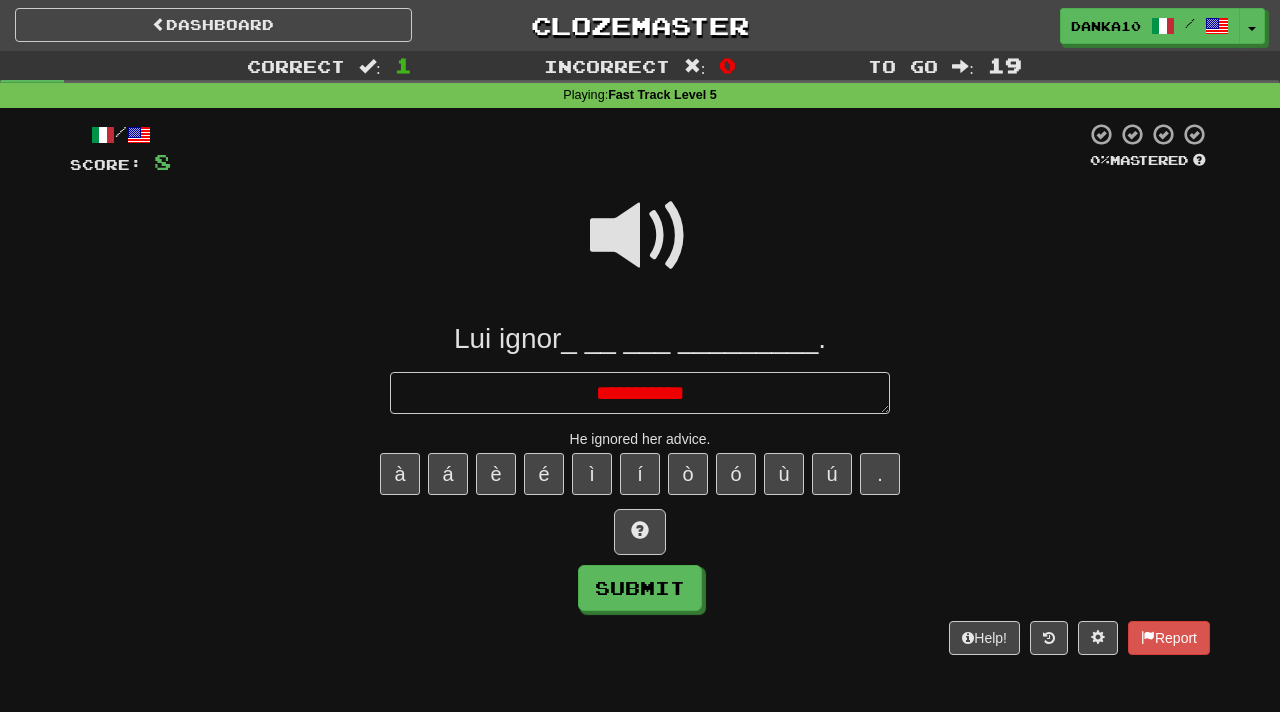 type on "*" 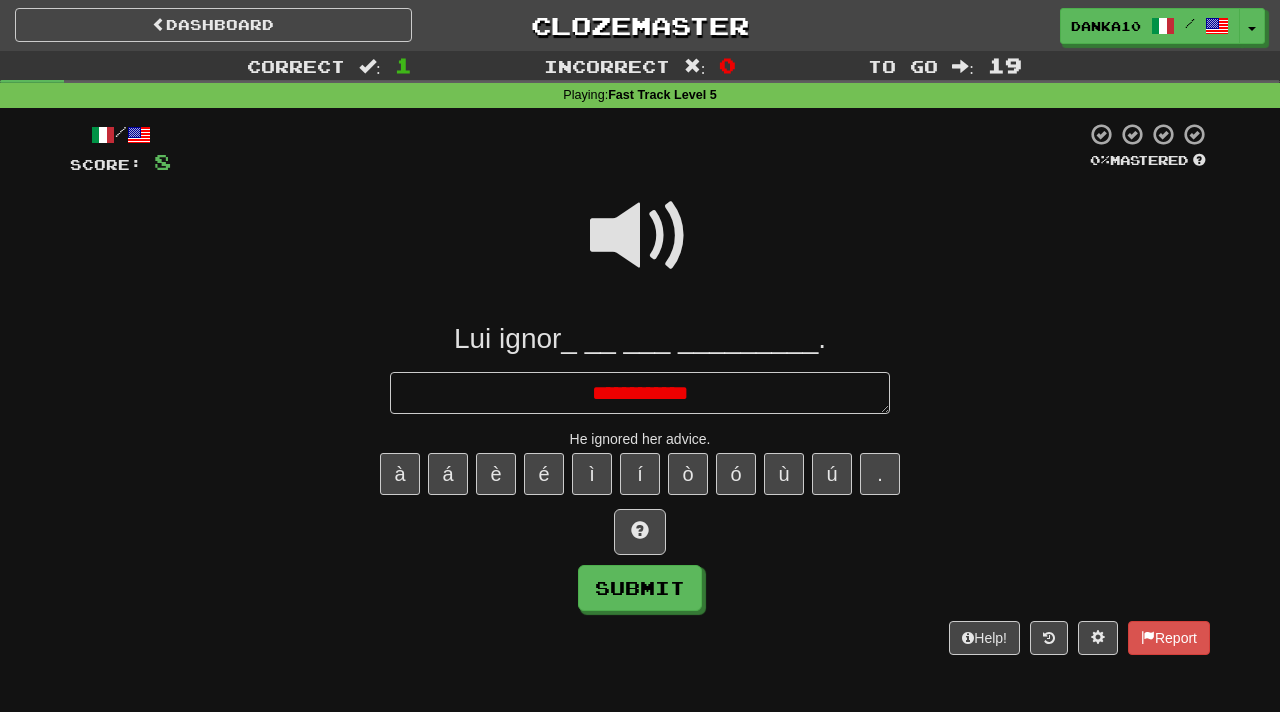type on "*" 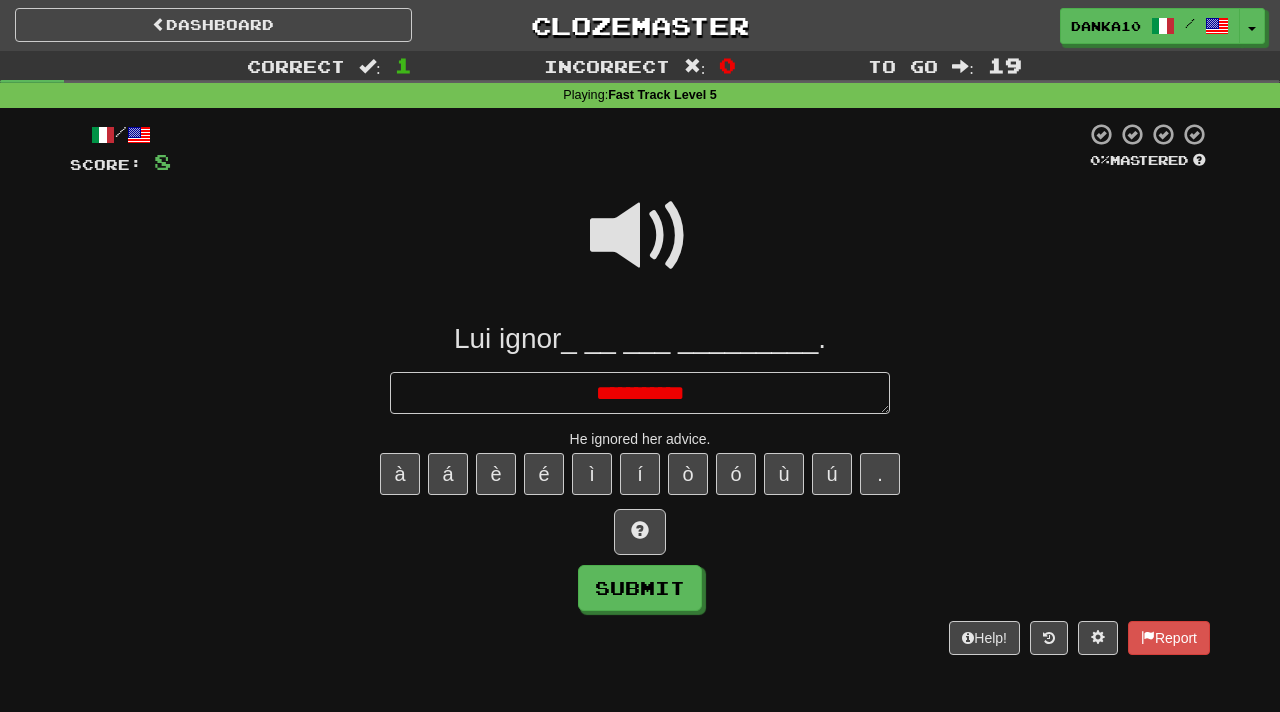 type on "*" 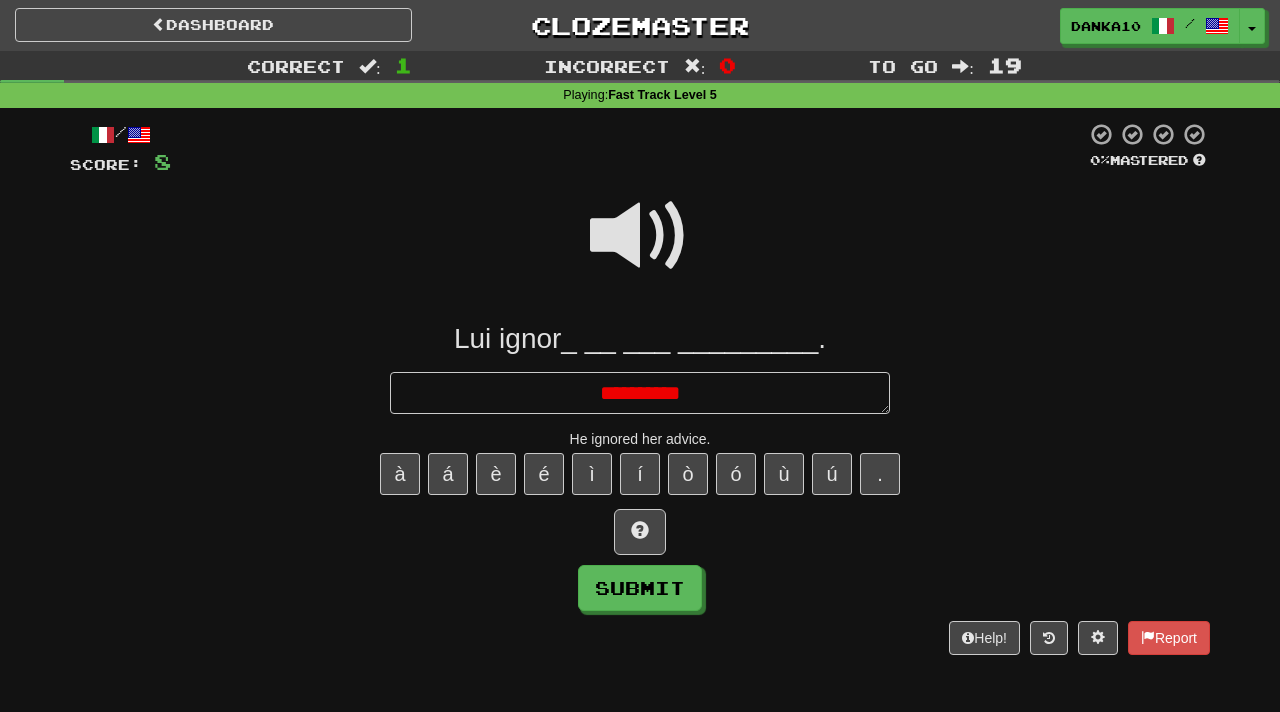 type on "*" 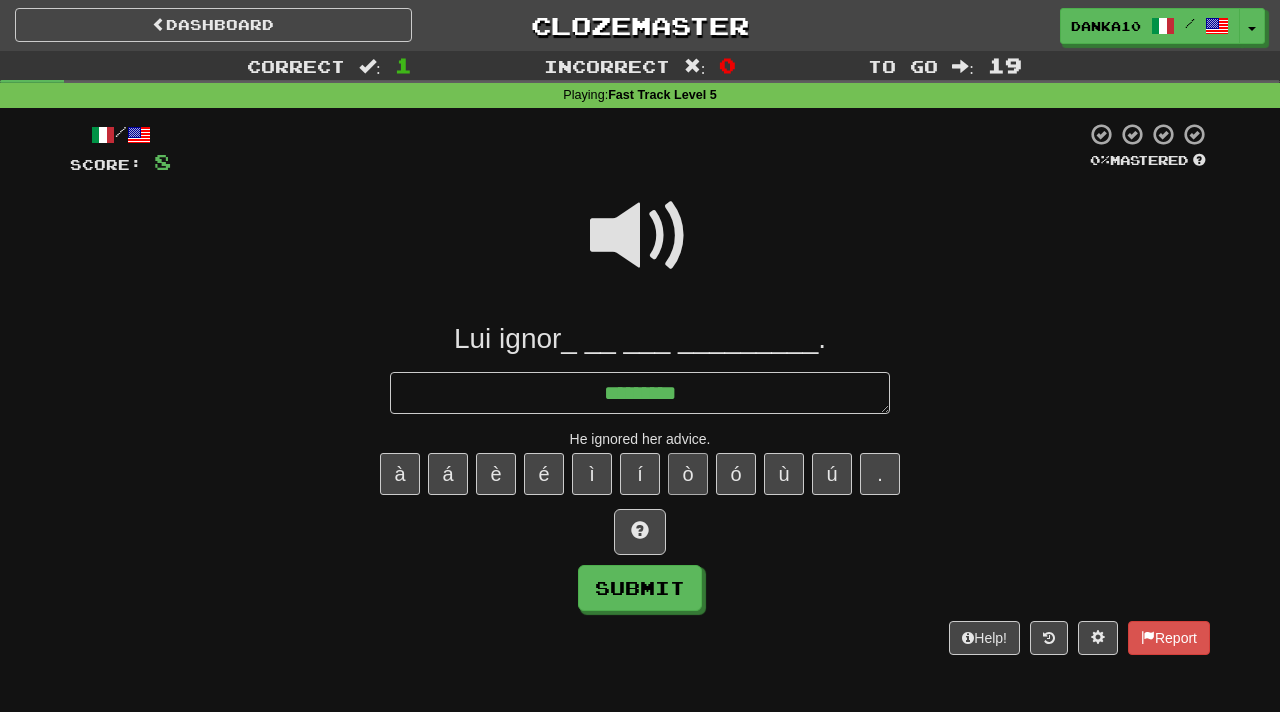 type on "*********" 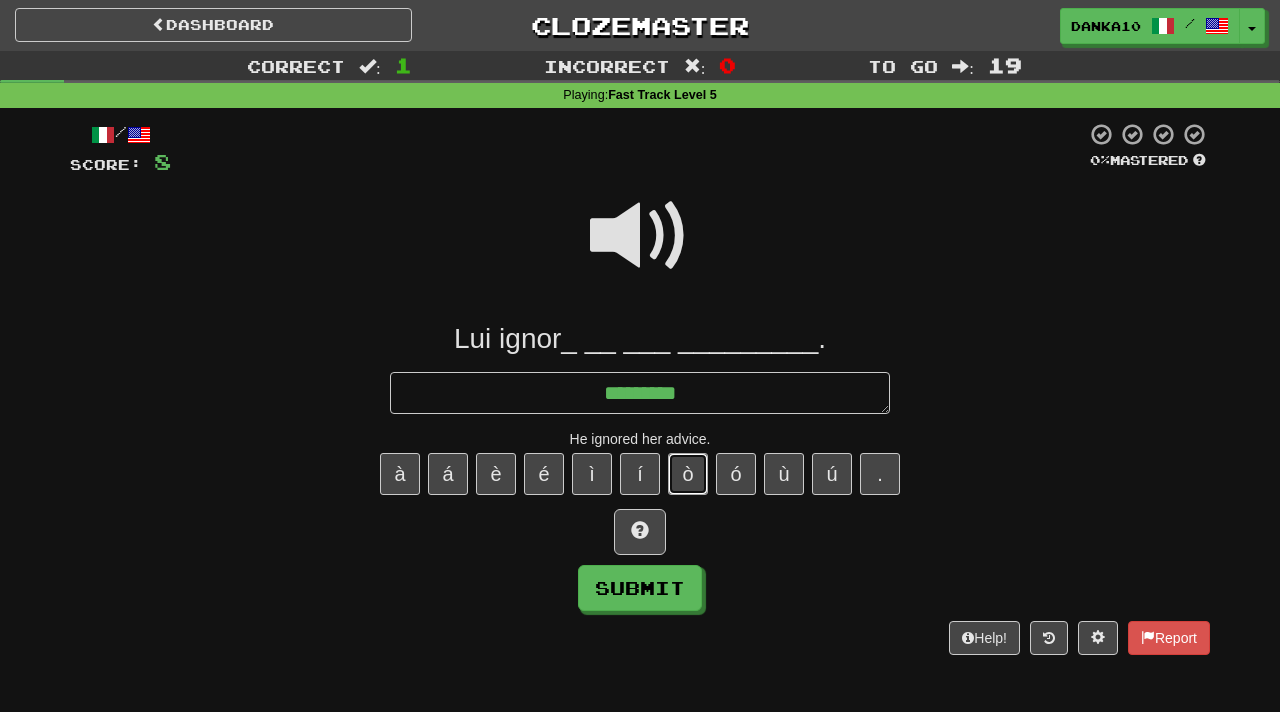 click on "ò" at bounding box center (688, 474) 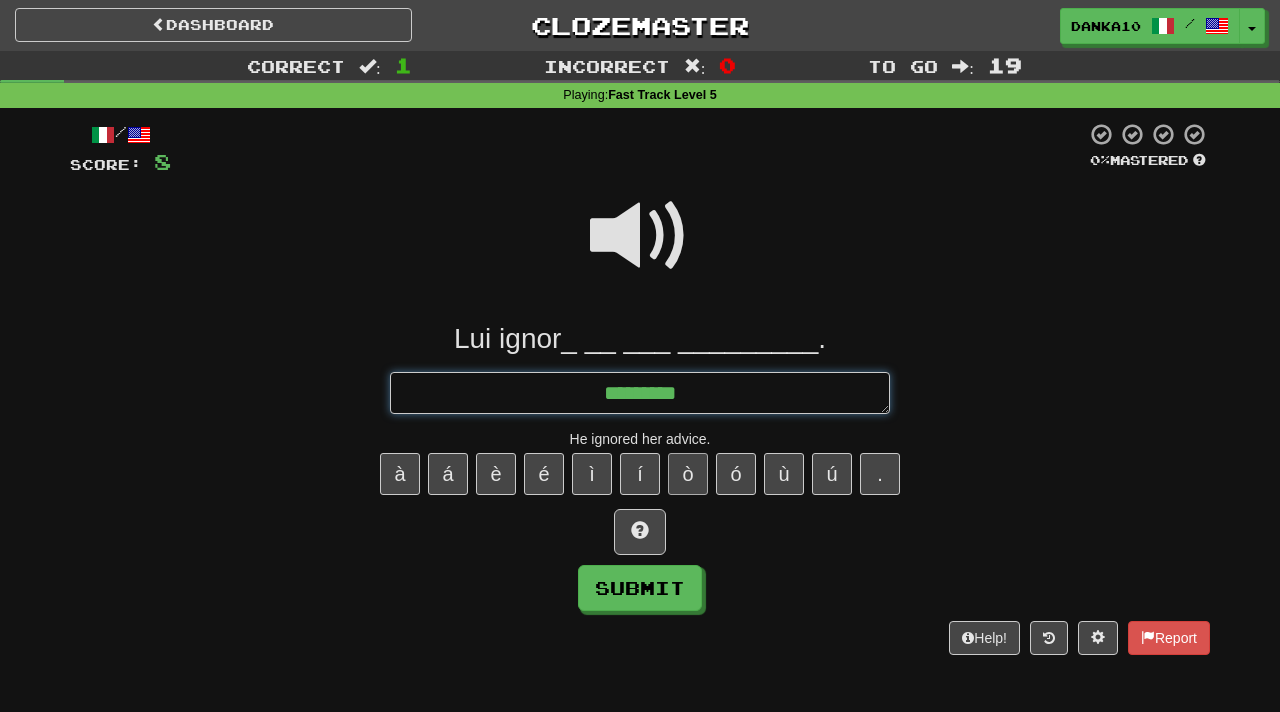 type on "*" 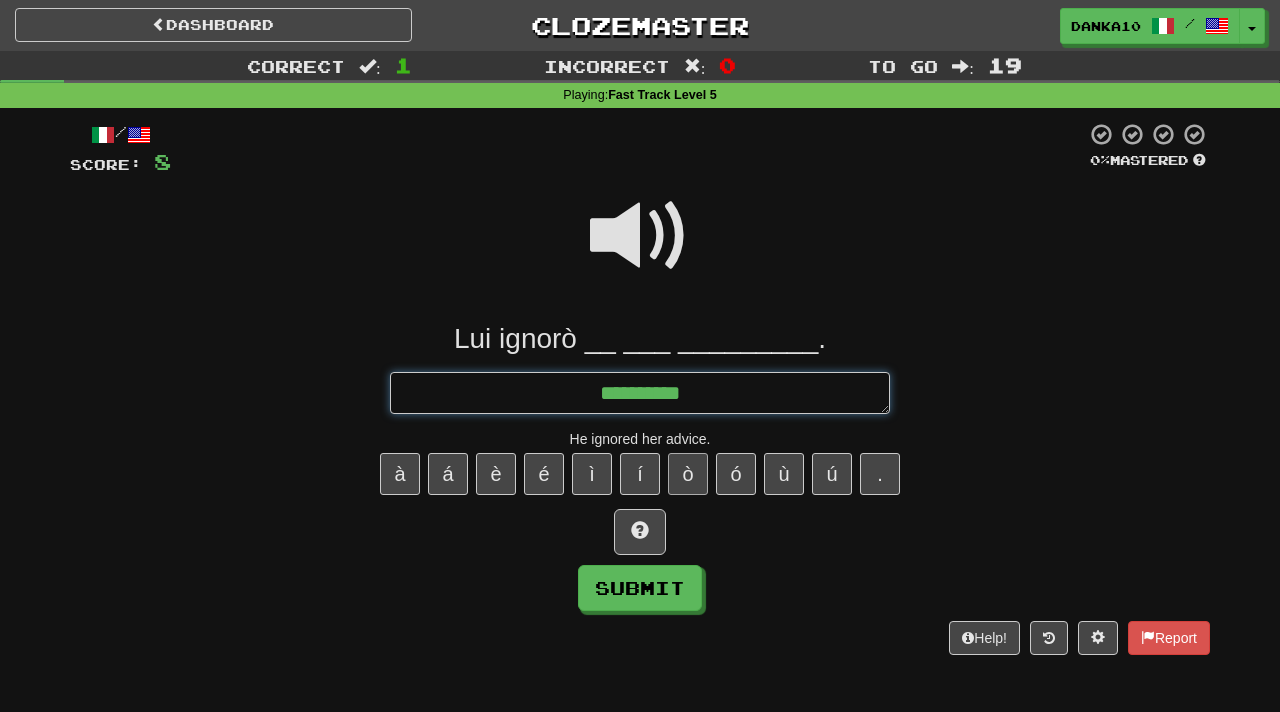 type on "*" 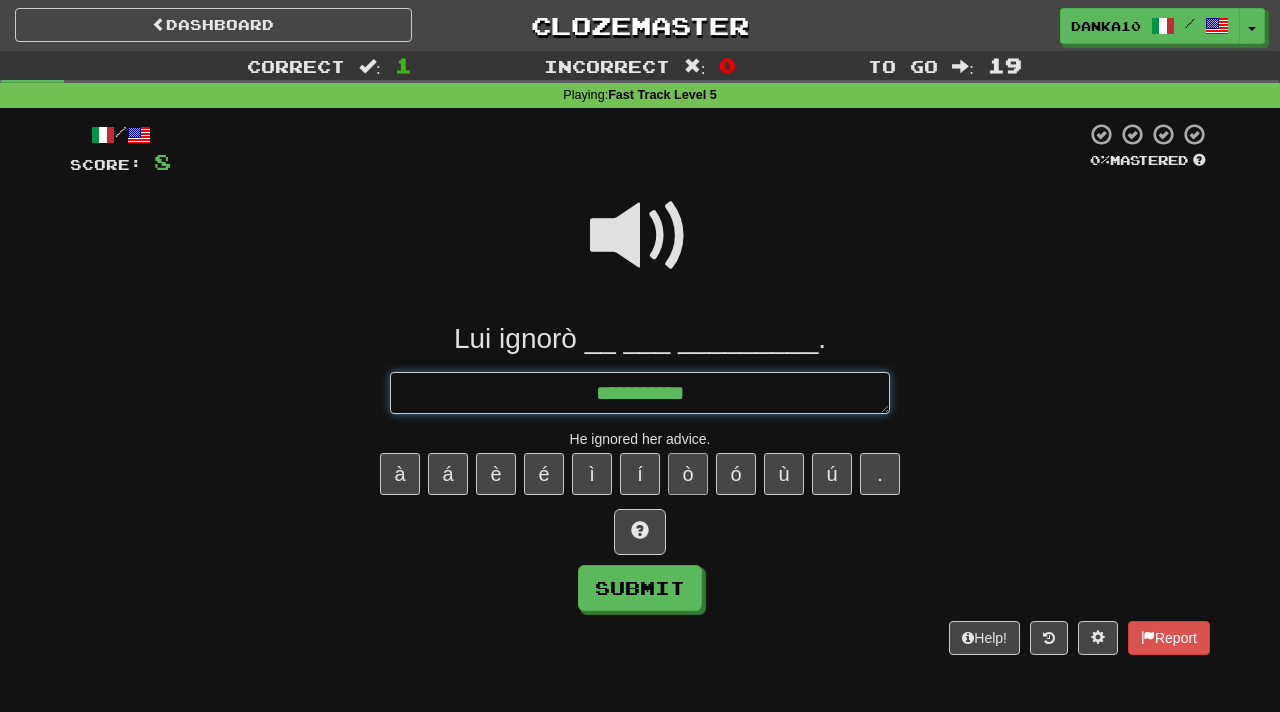 type on "*" 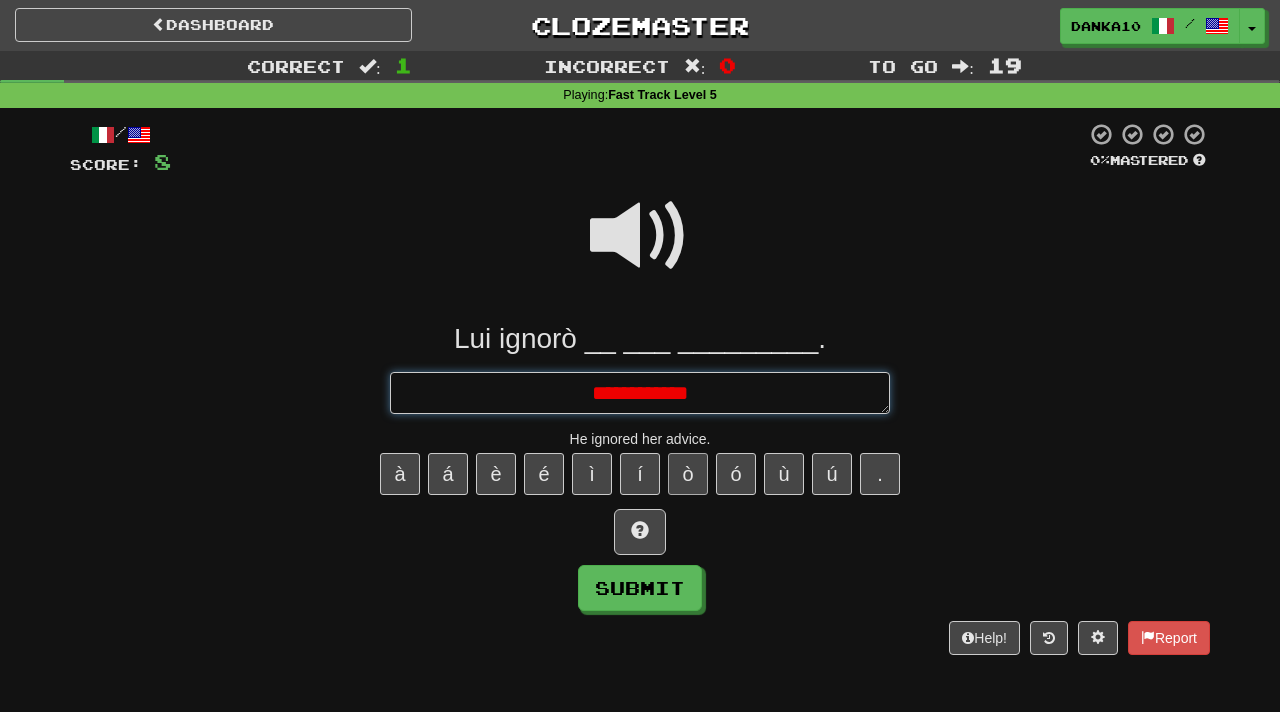 type on "*" 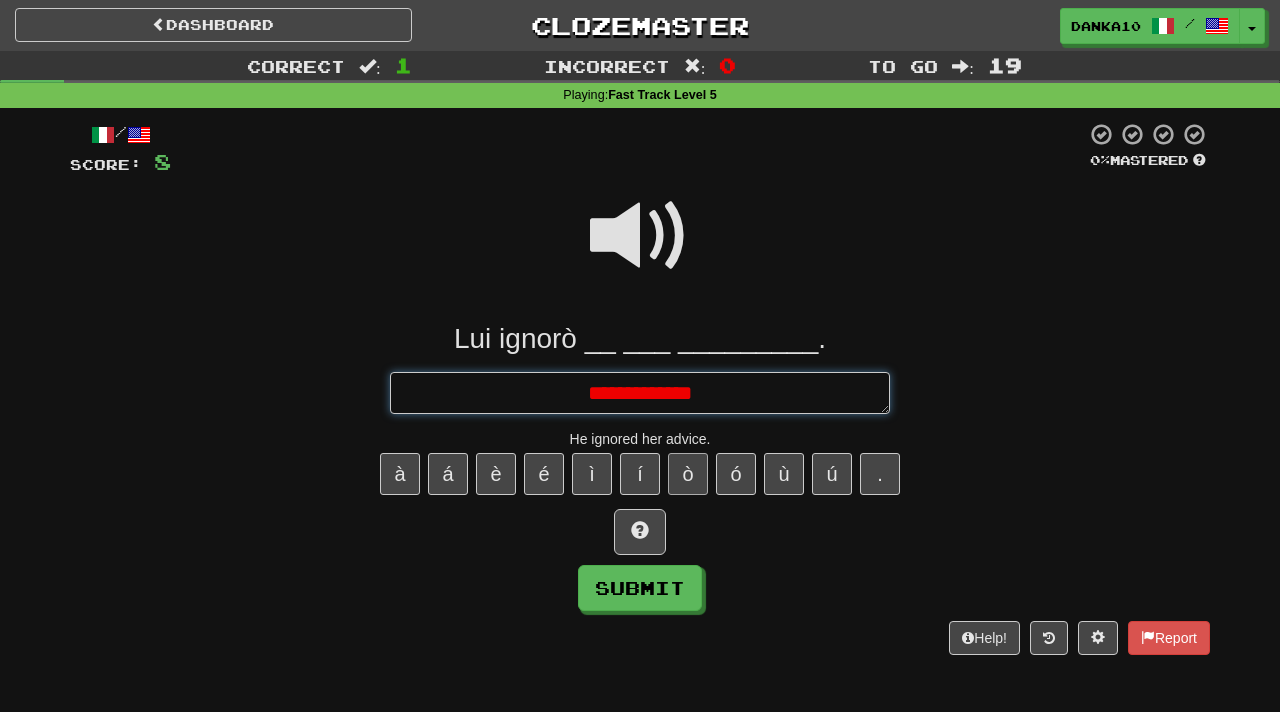 type on "*" 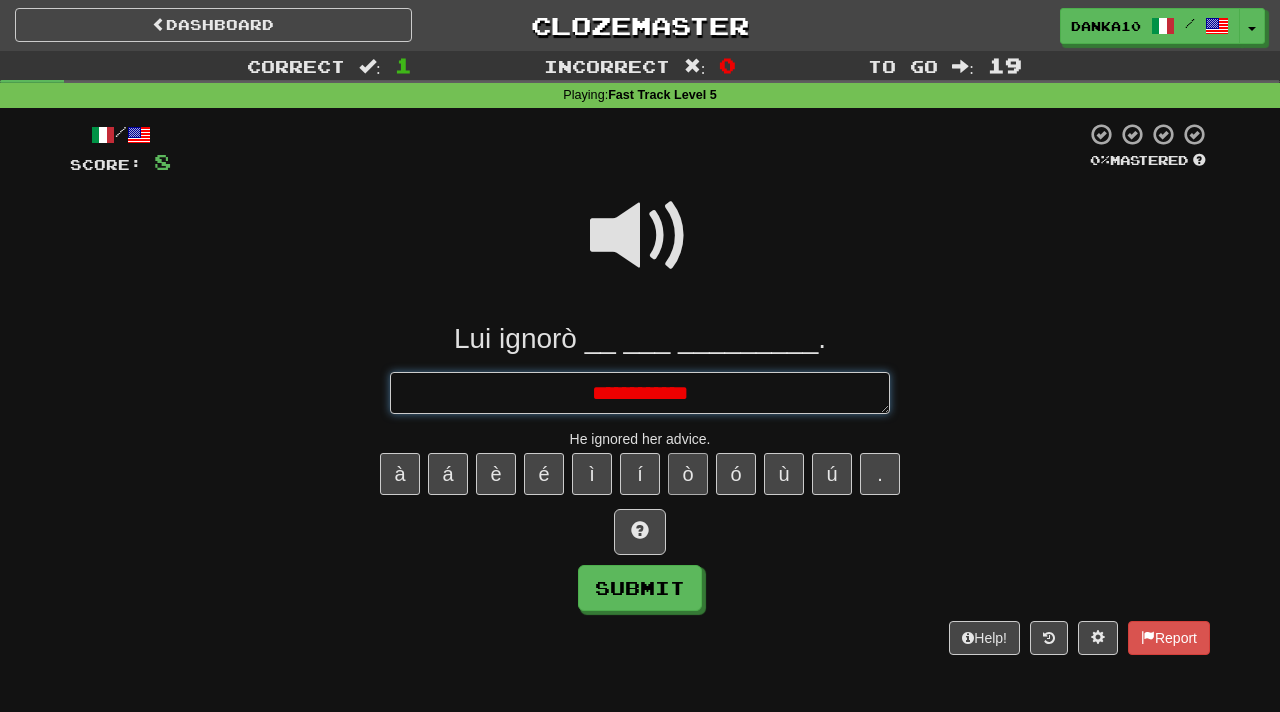 type on "*" 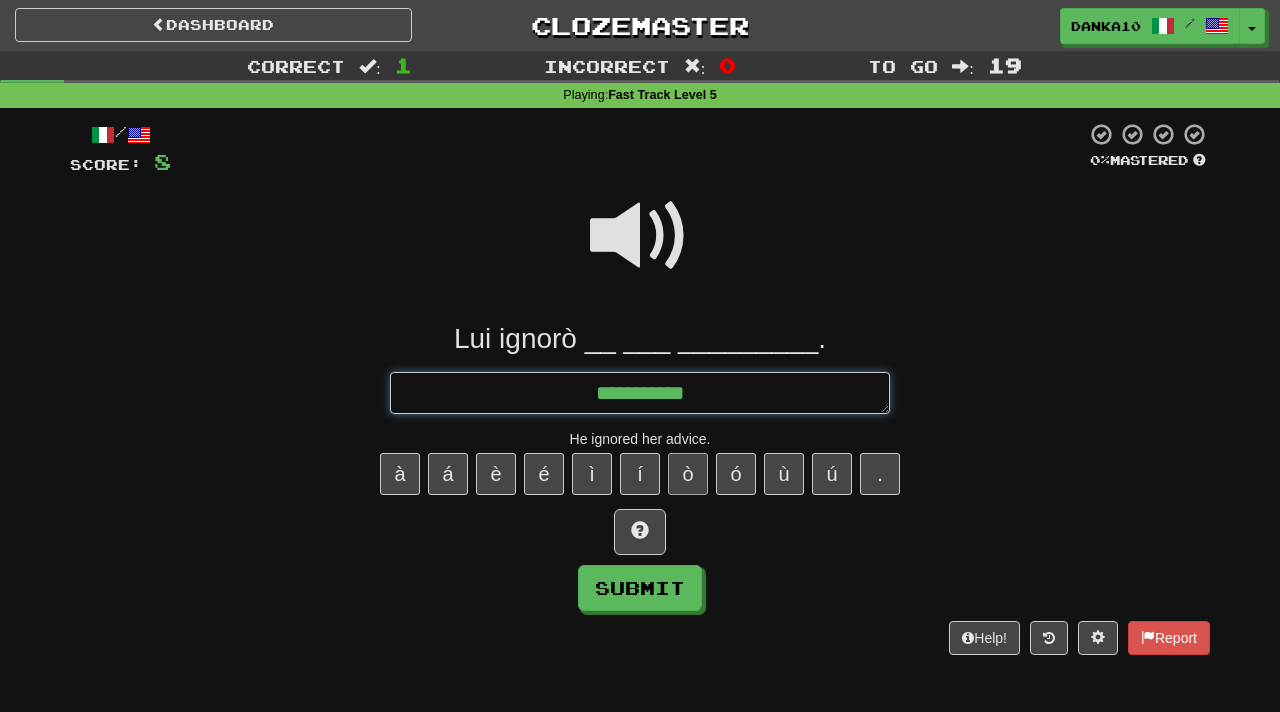 type on "*" 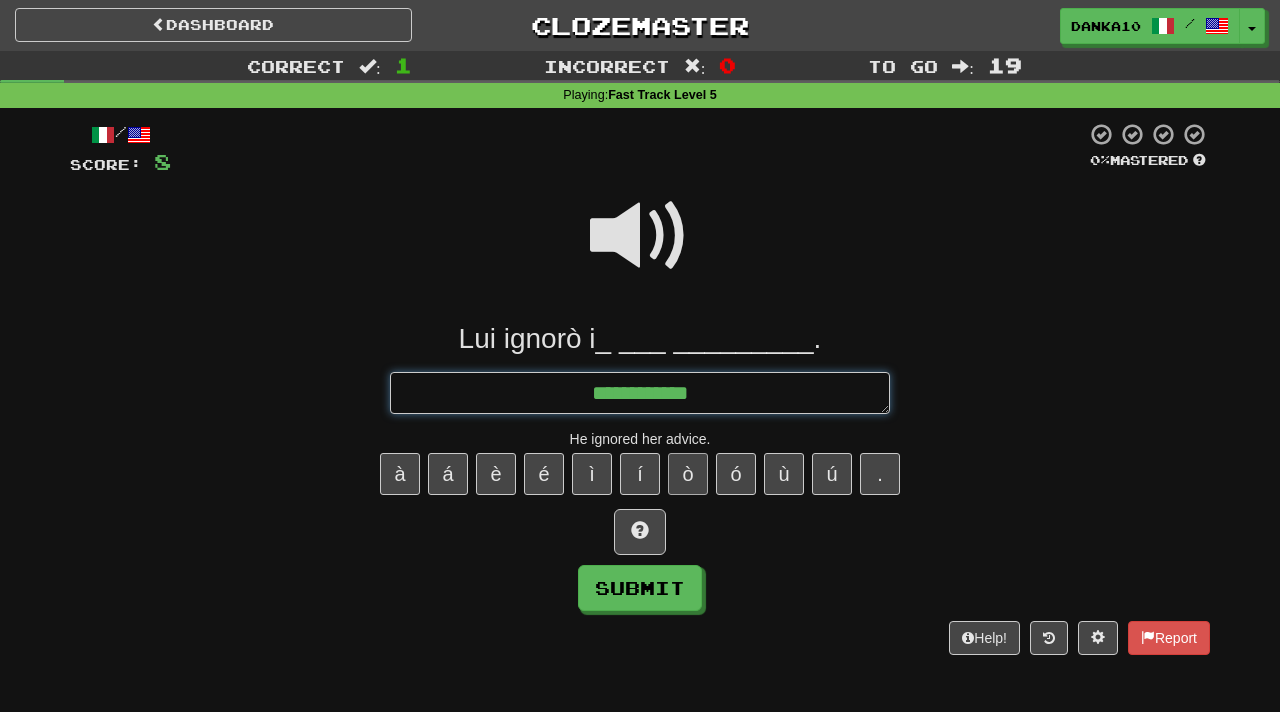 type on "**********" 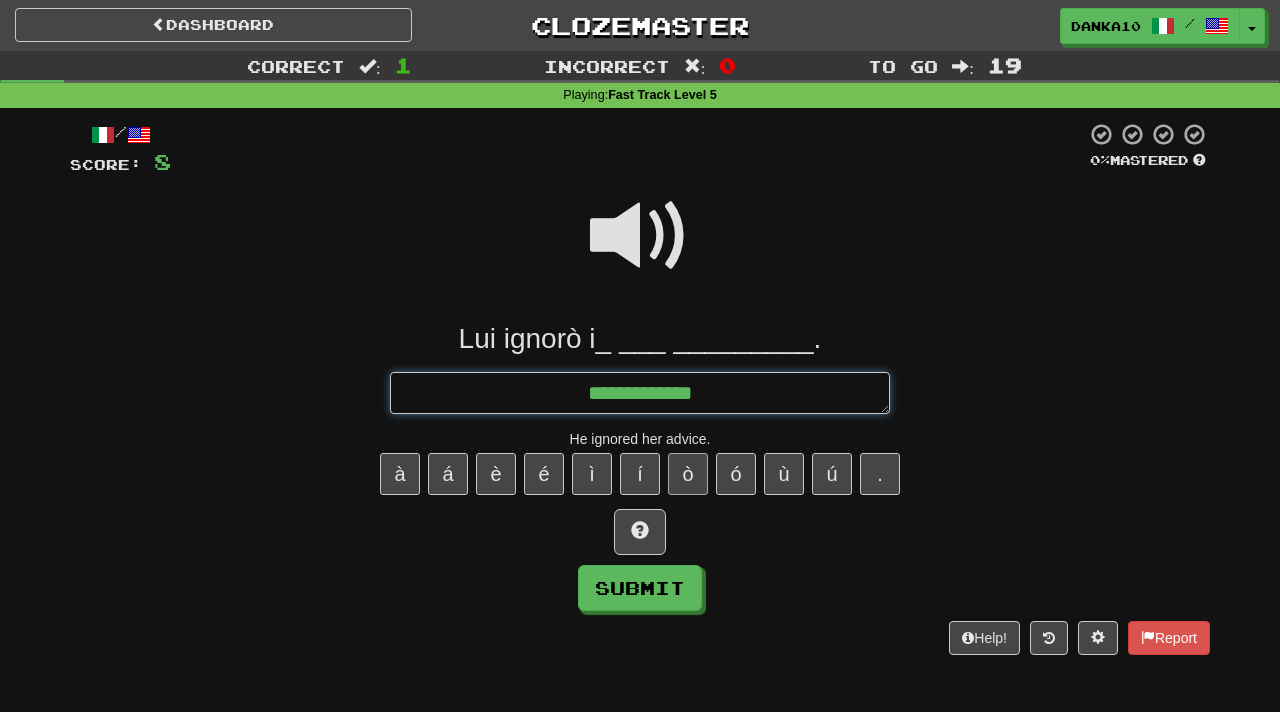 type on "*" 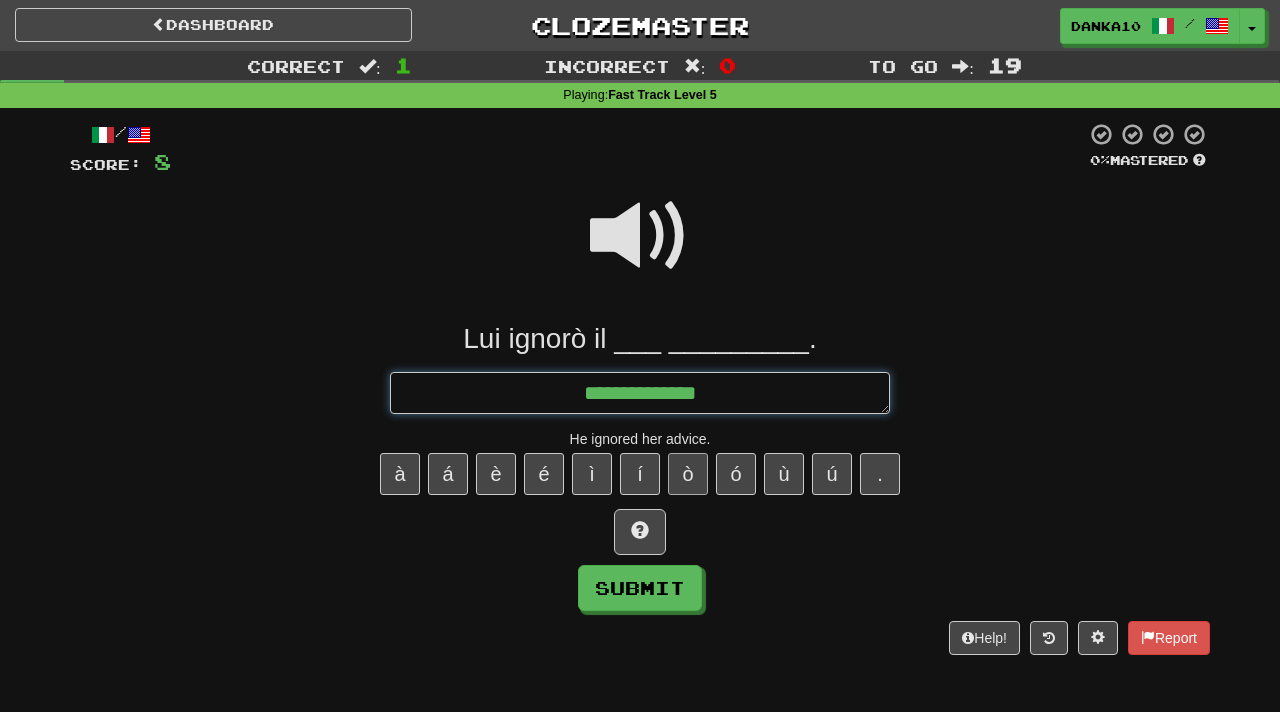 type on "*" 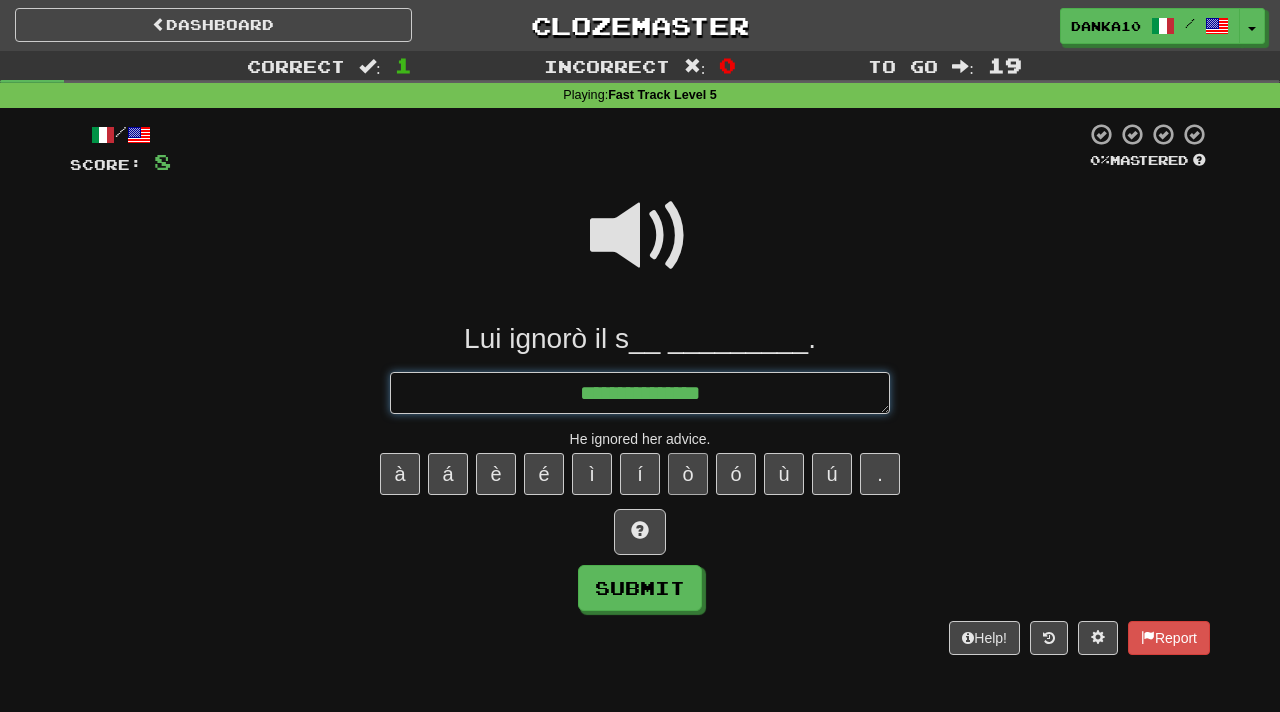 type on "*" 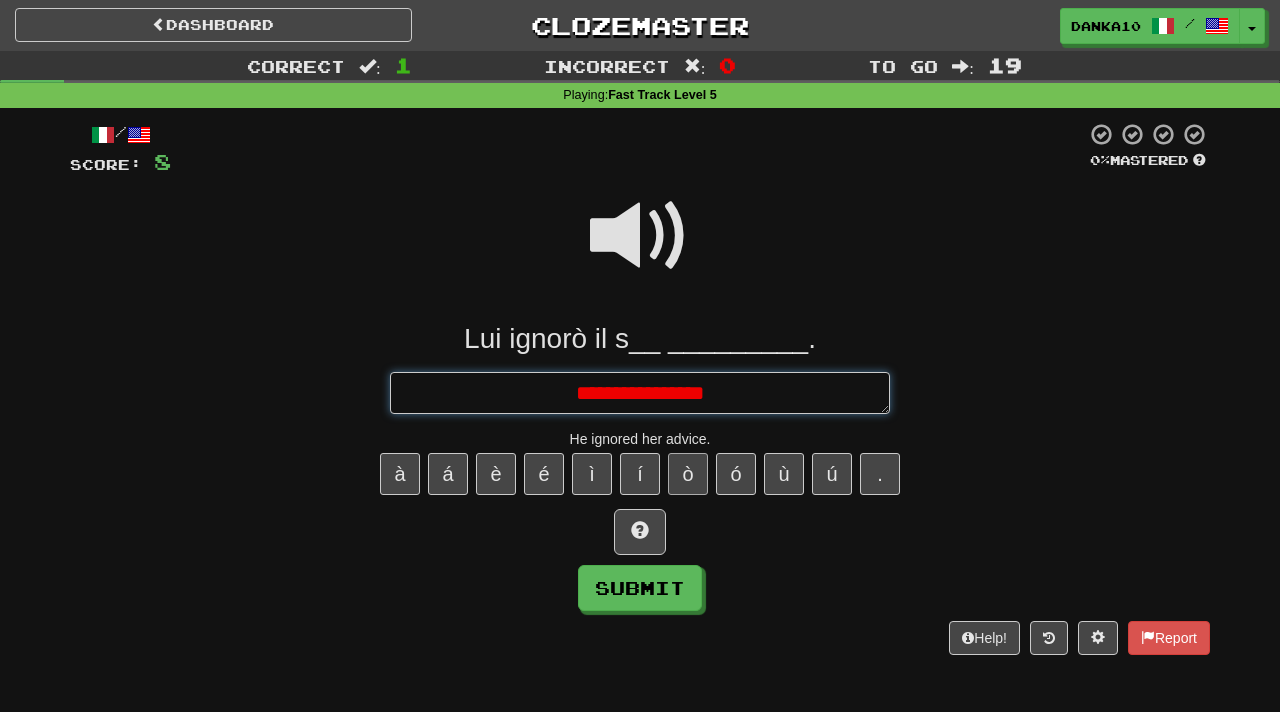 type on "*" 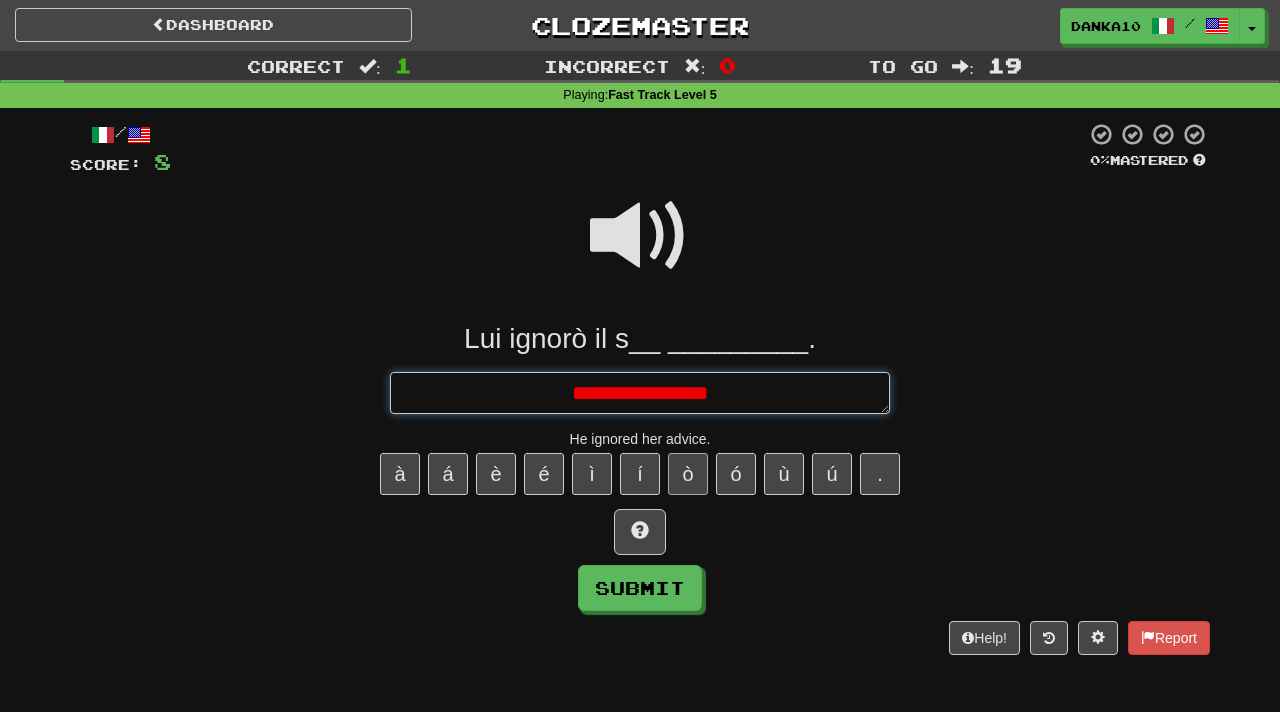 type on "*" 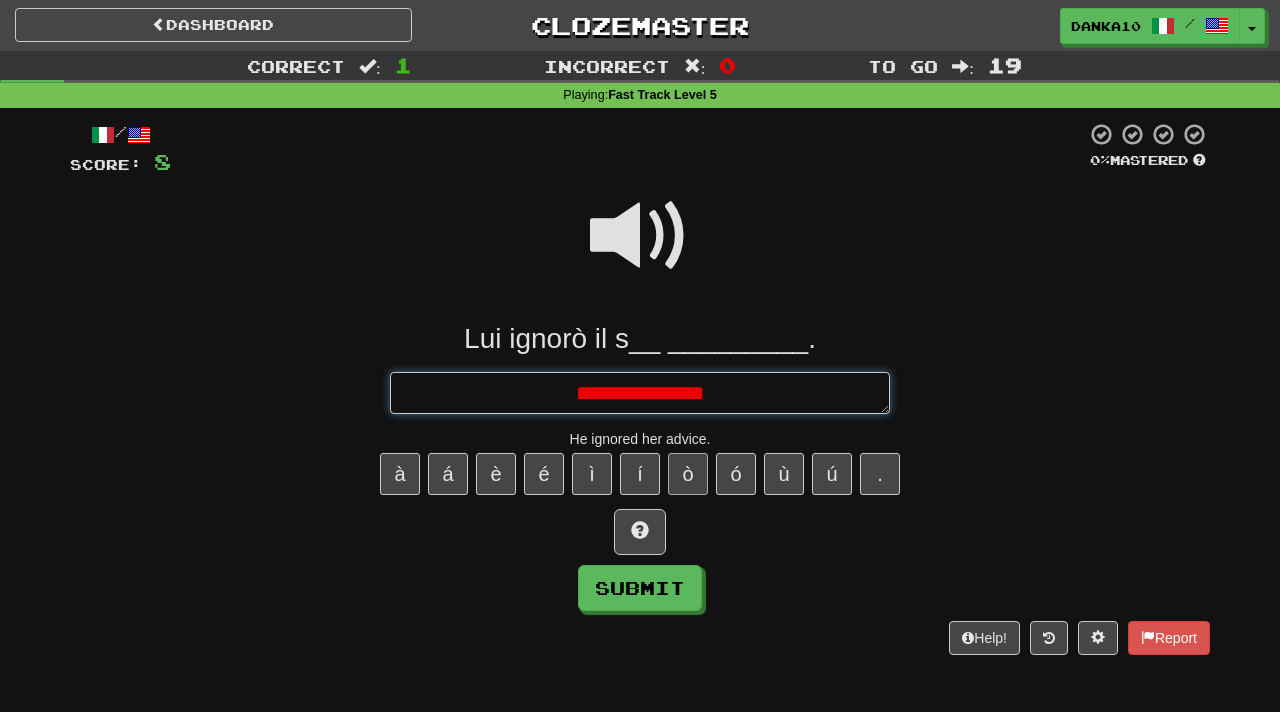 type on "*" 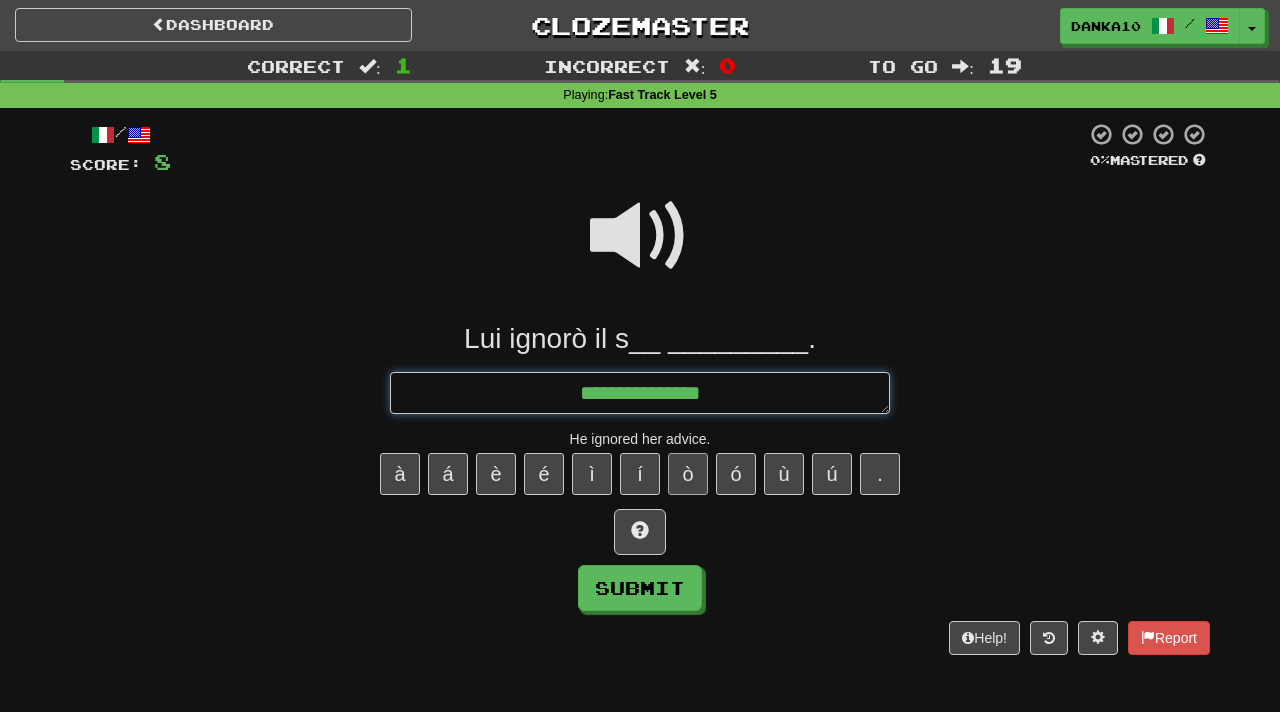 type on "*" 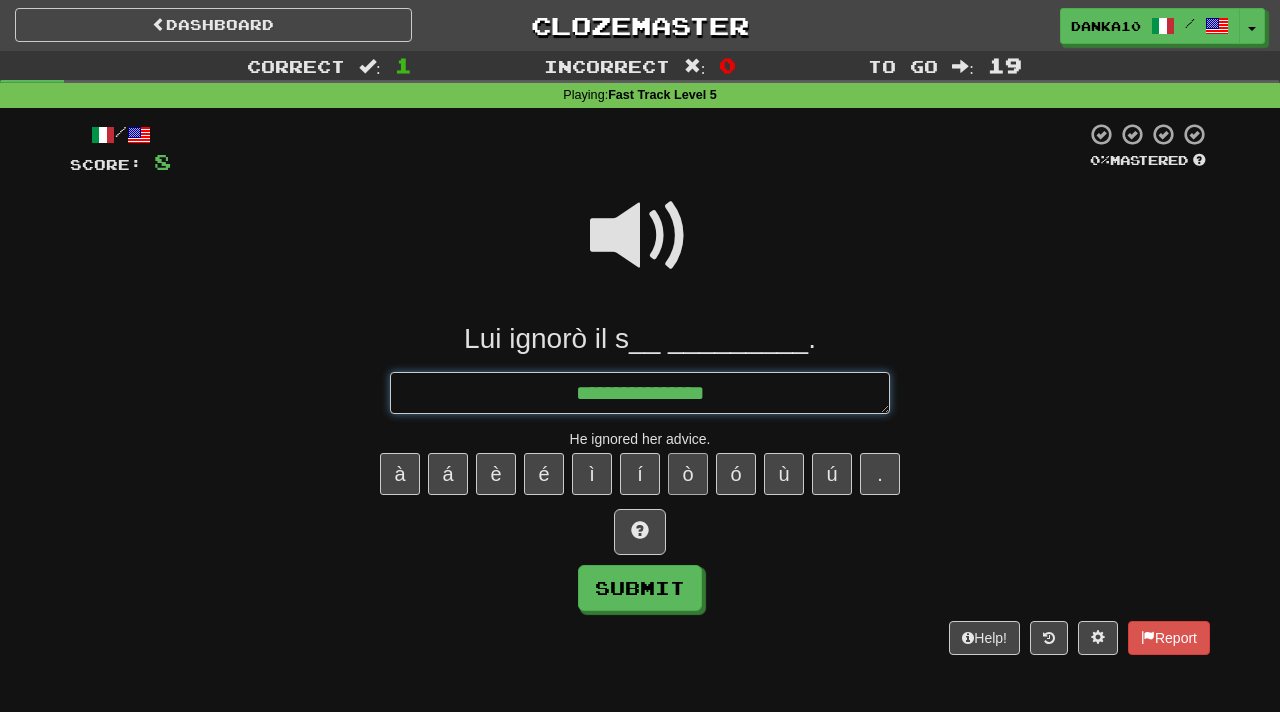 type on "*" 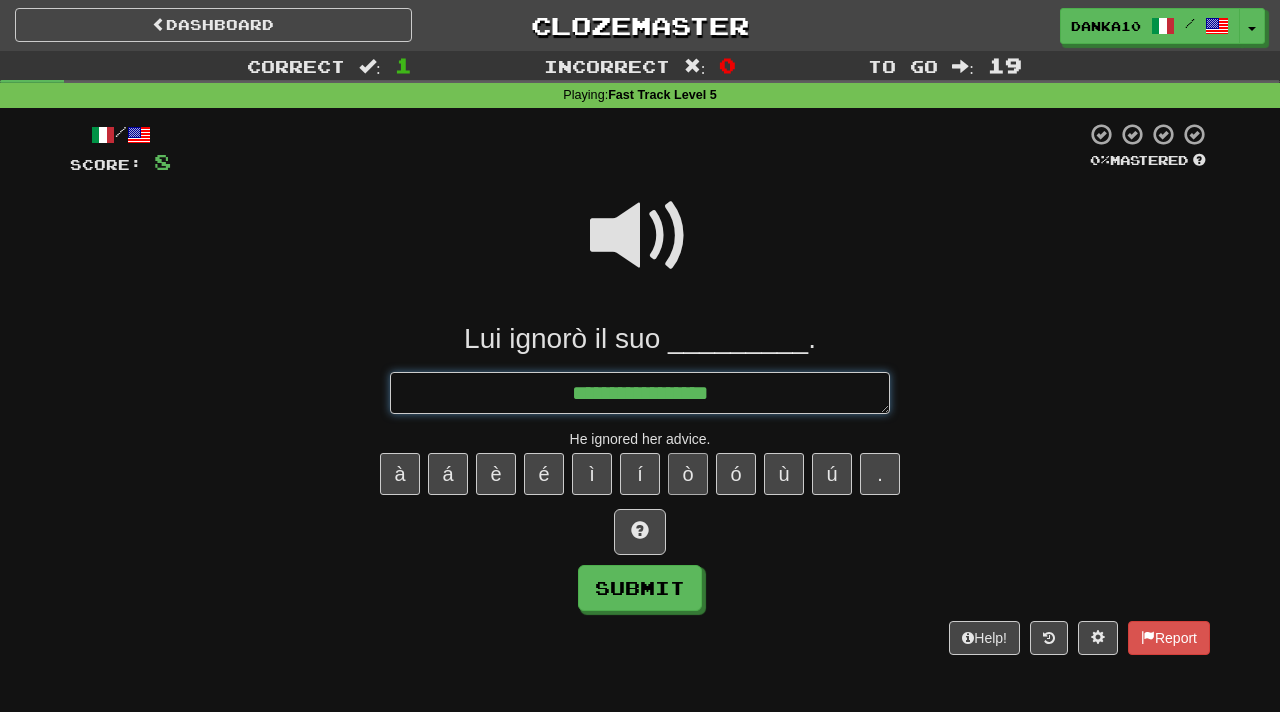 type on "*" 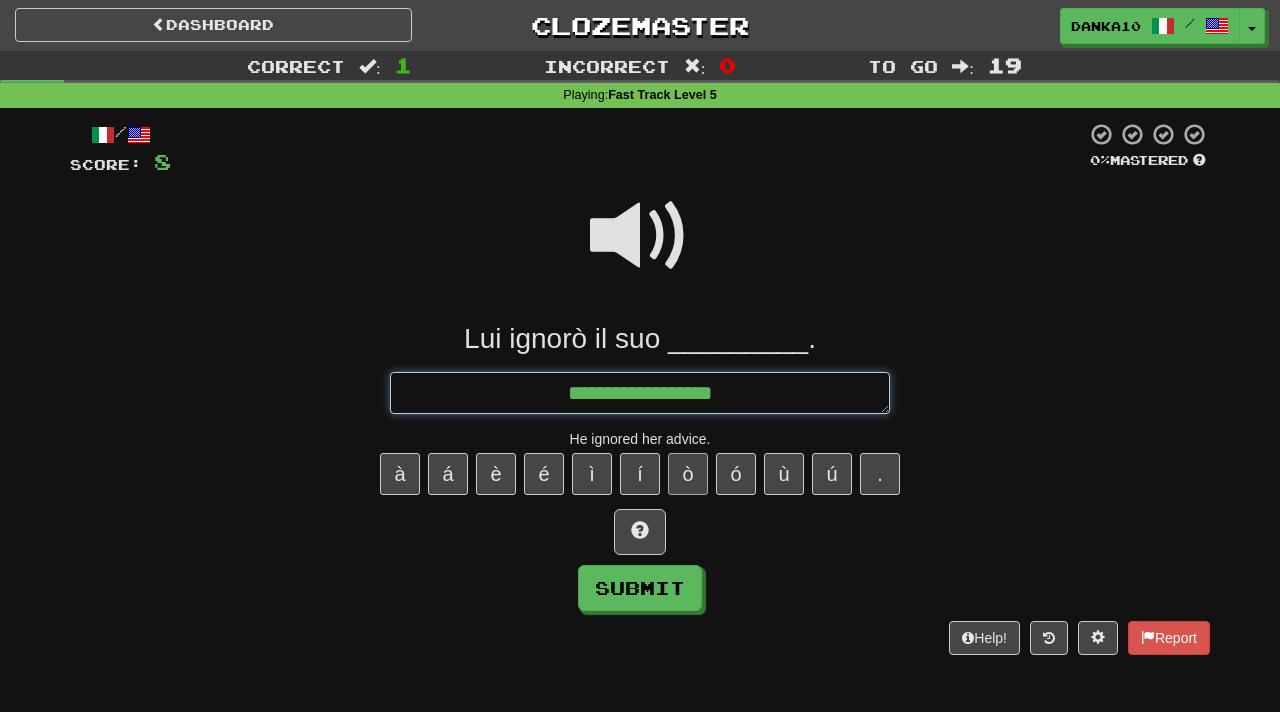 type on "*" 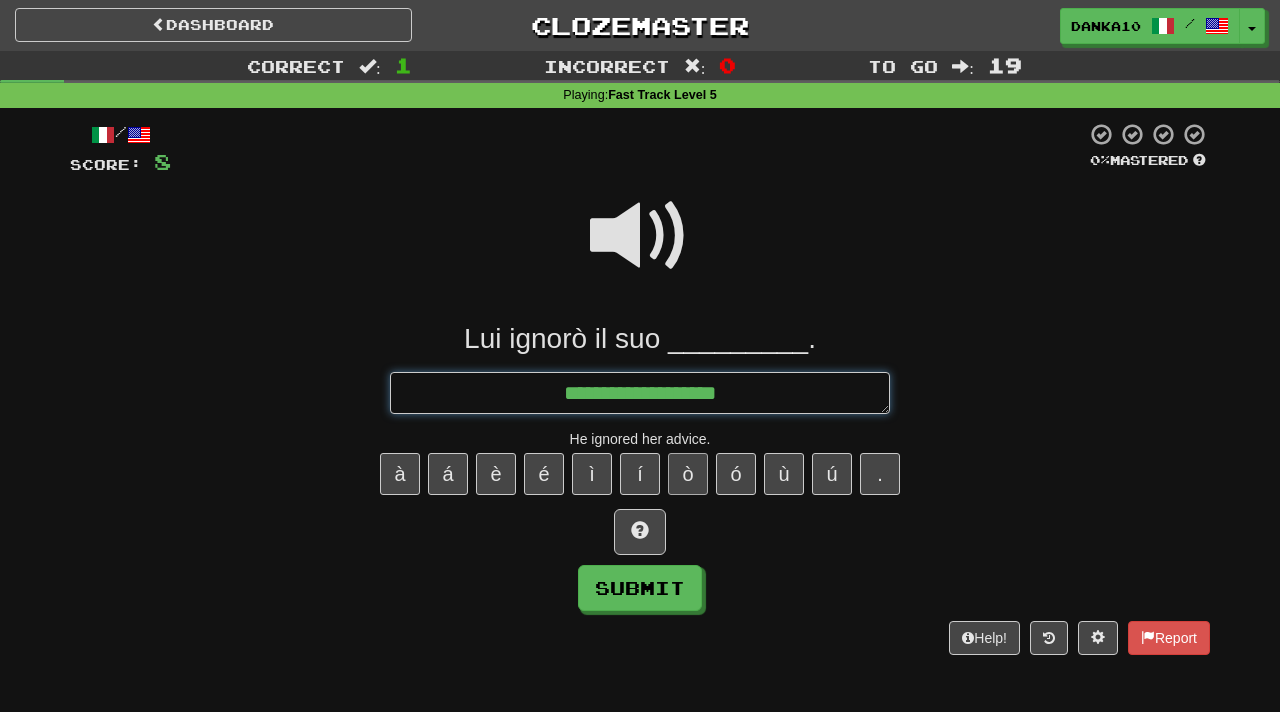 type on "*" 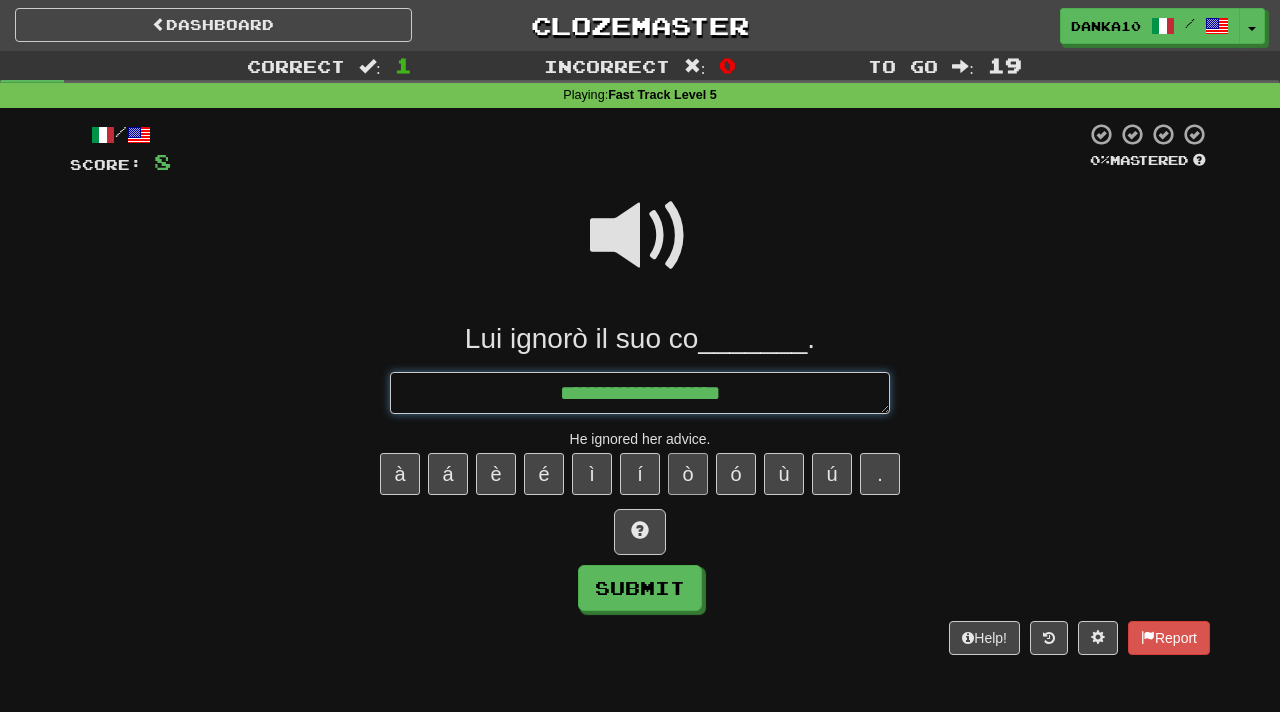 type on "*" 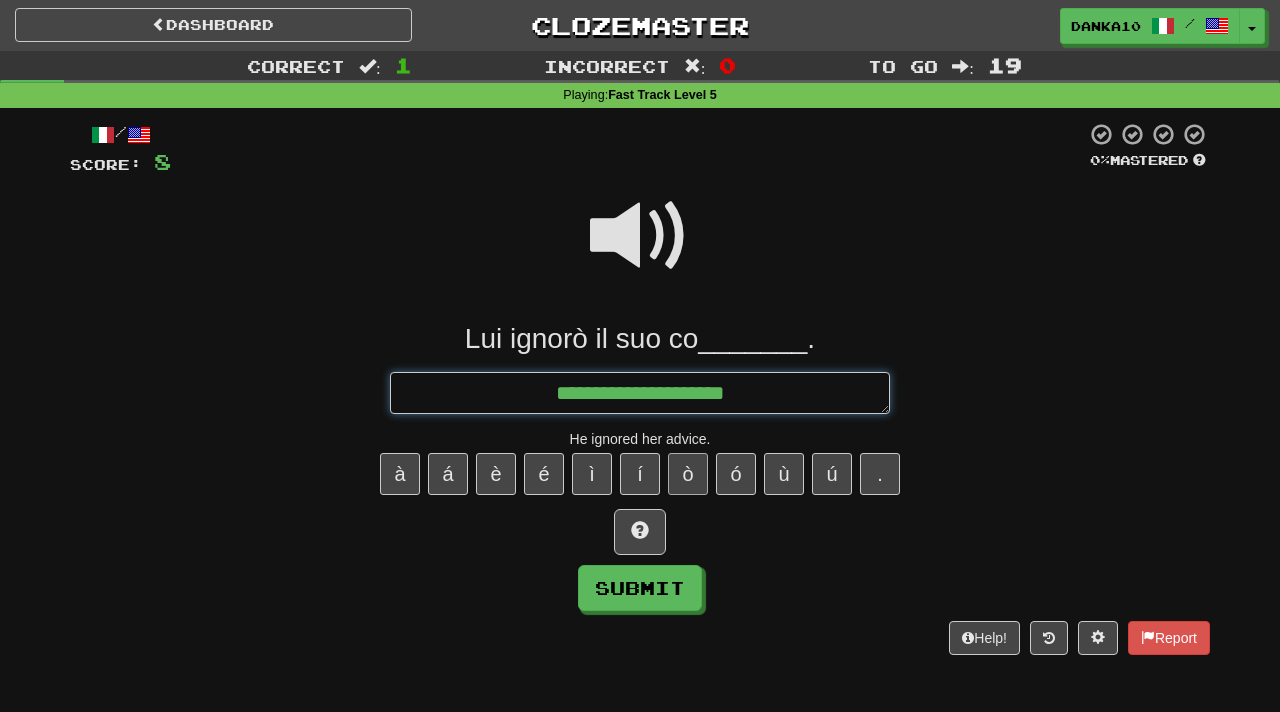 type on "**********" 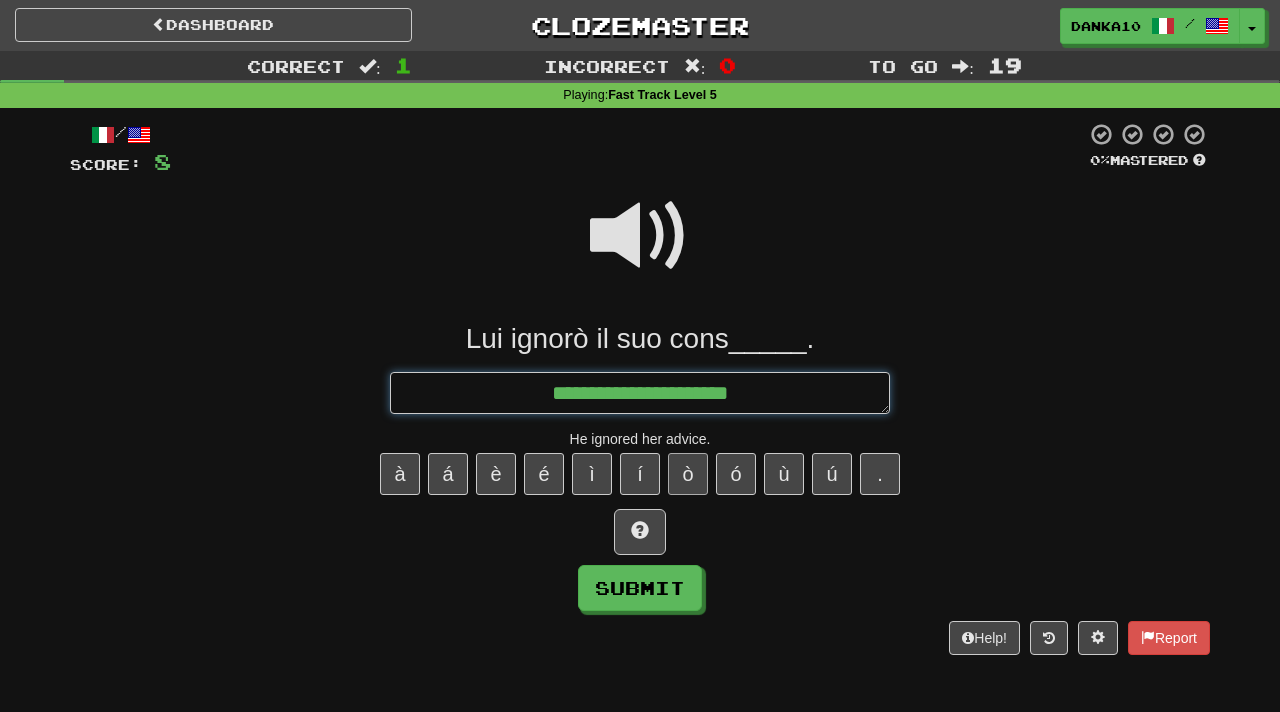 type on "*" 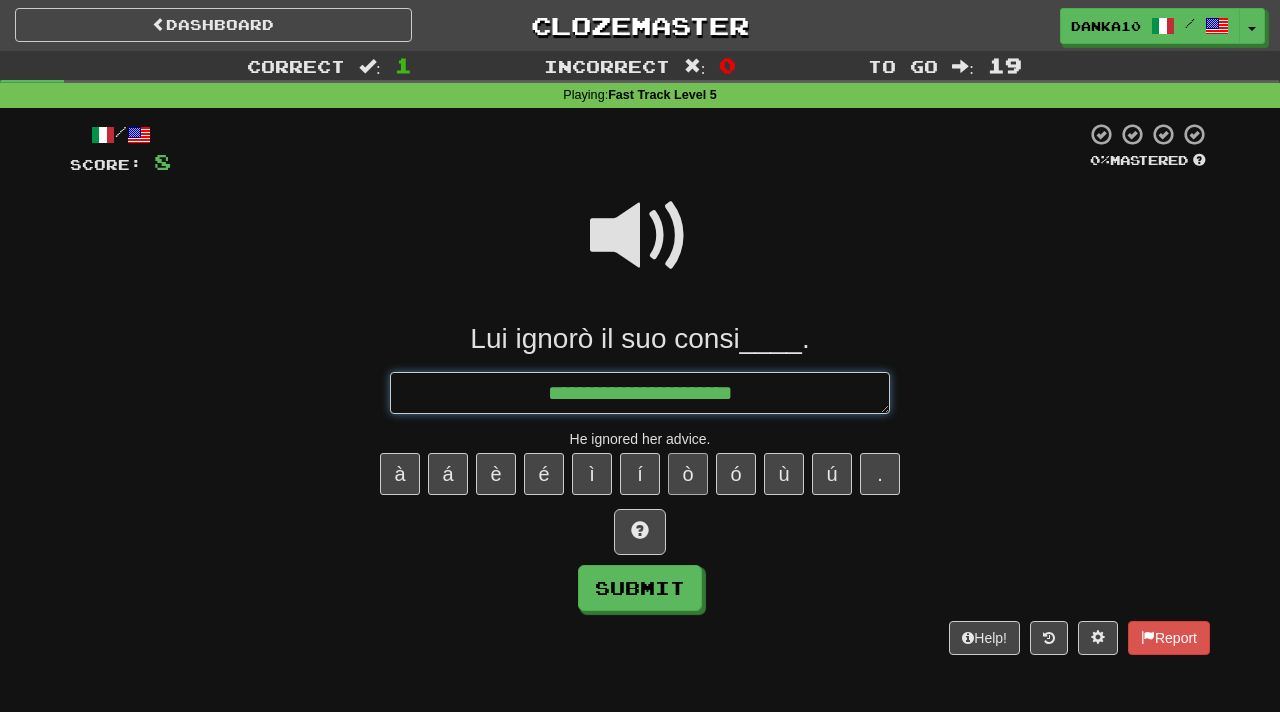 type on "*" 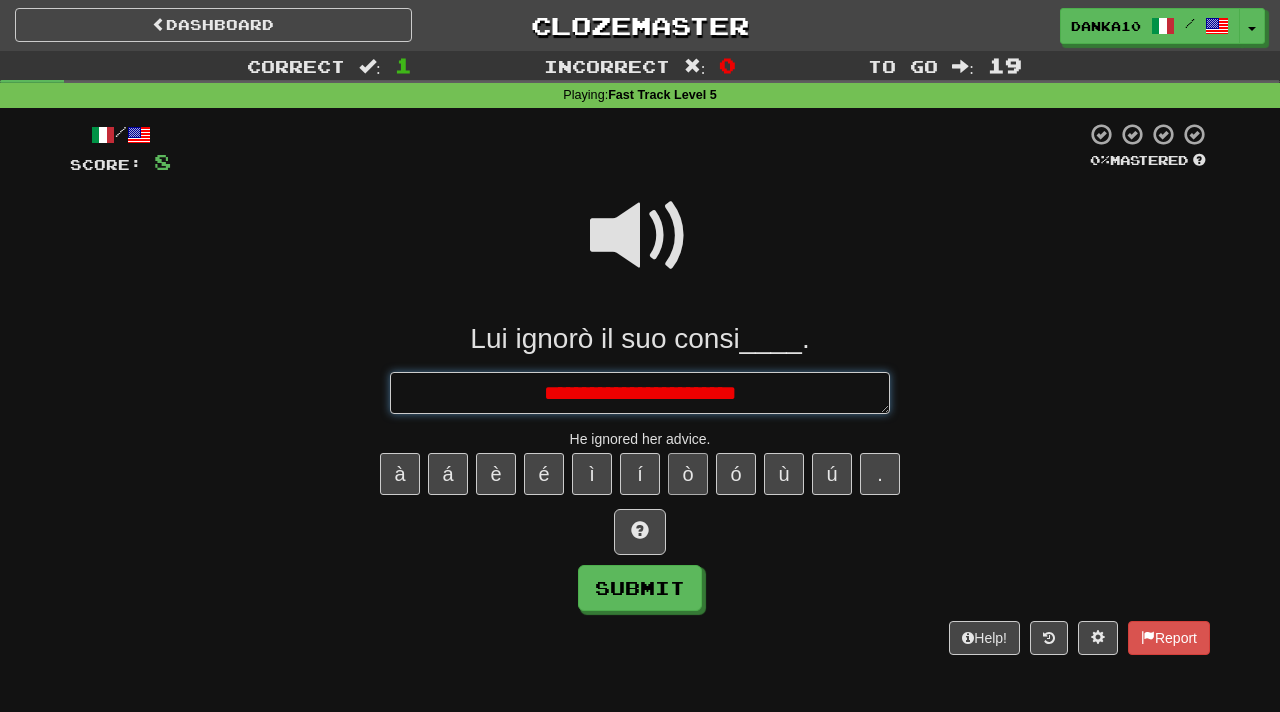 type on "*" 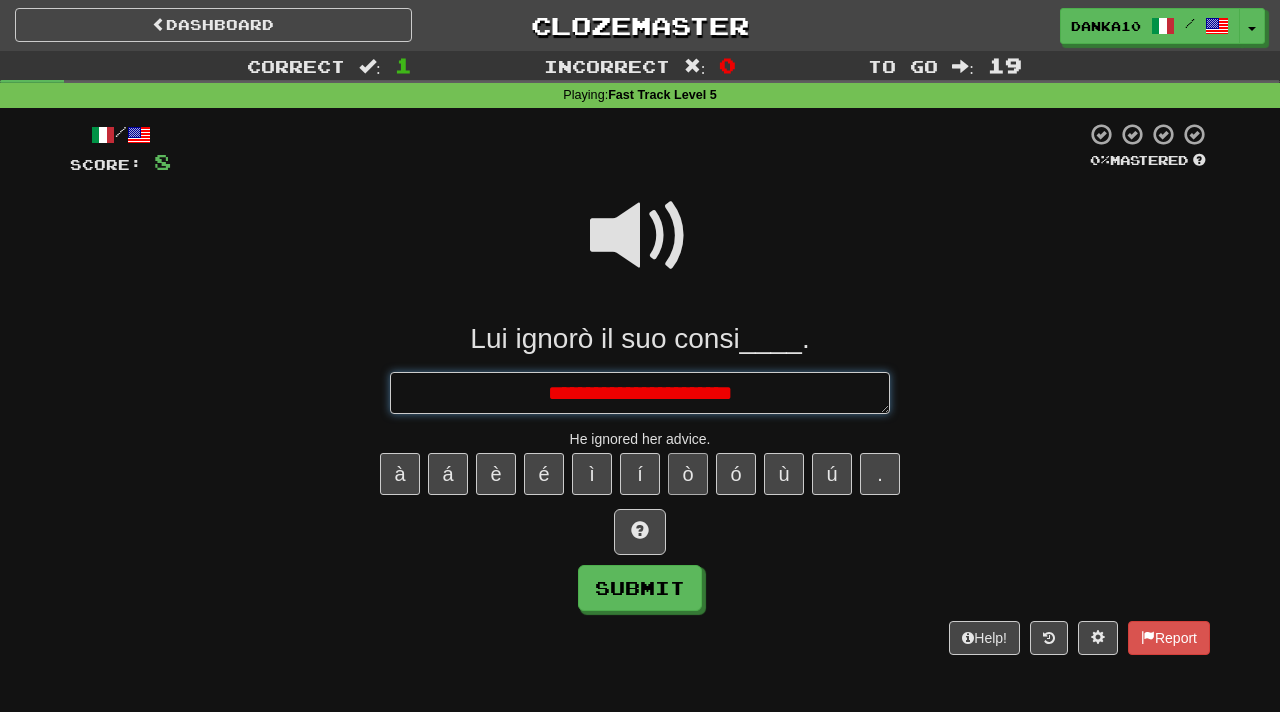 type on "*" 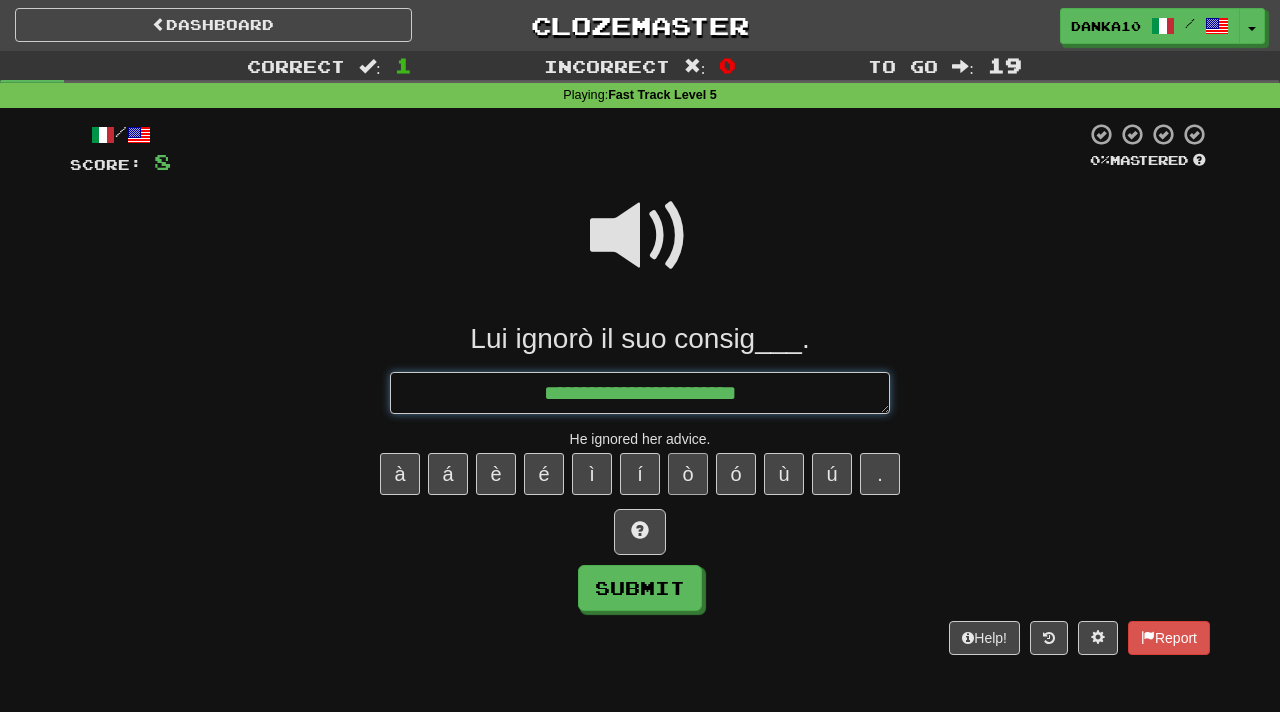 type on "*" 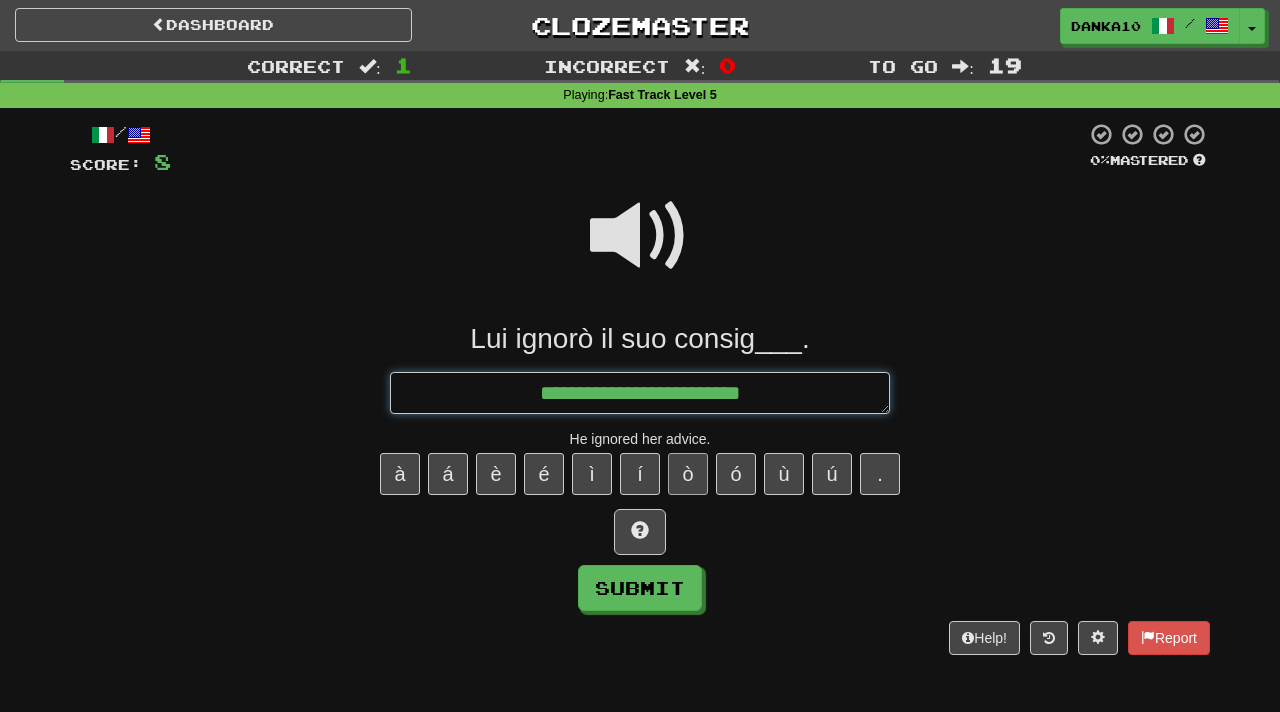 type on "**********" 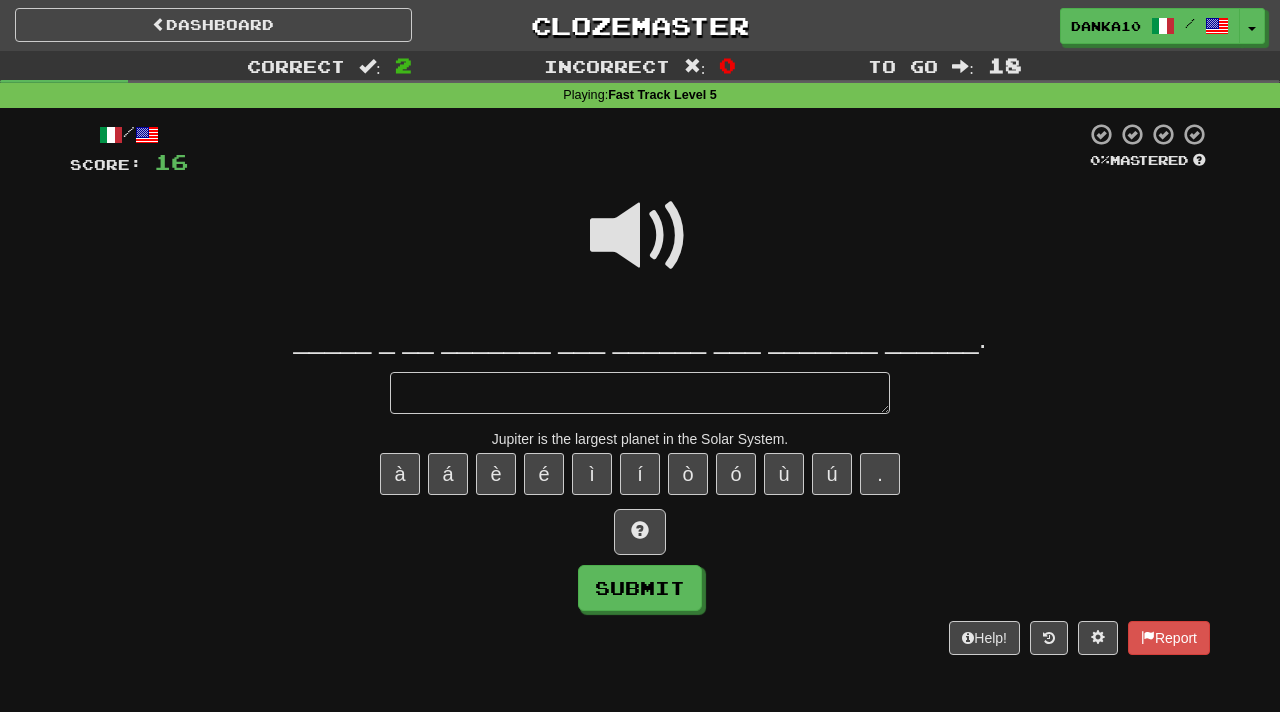 type on "*" 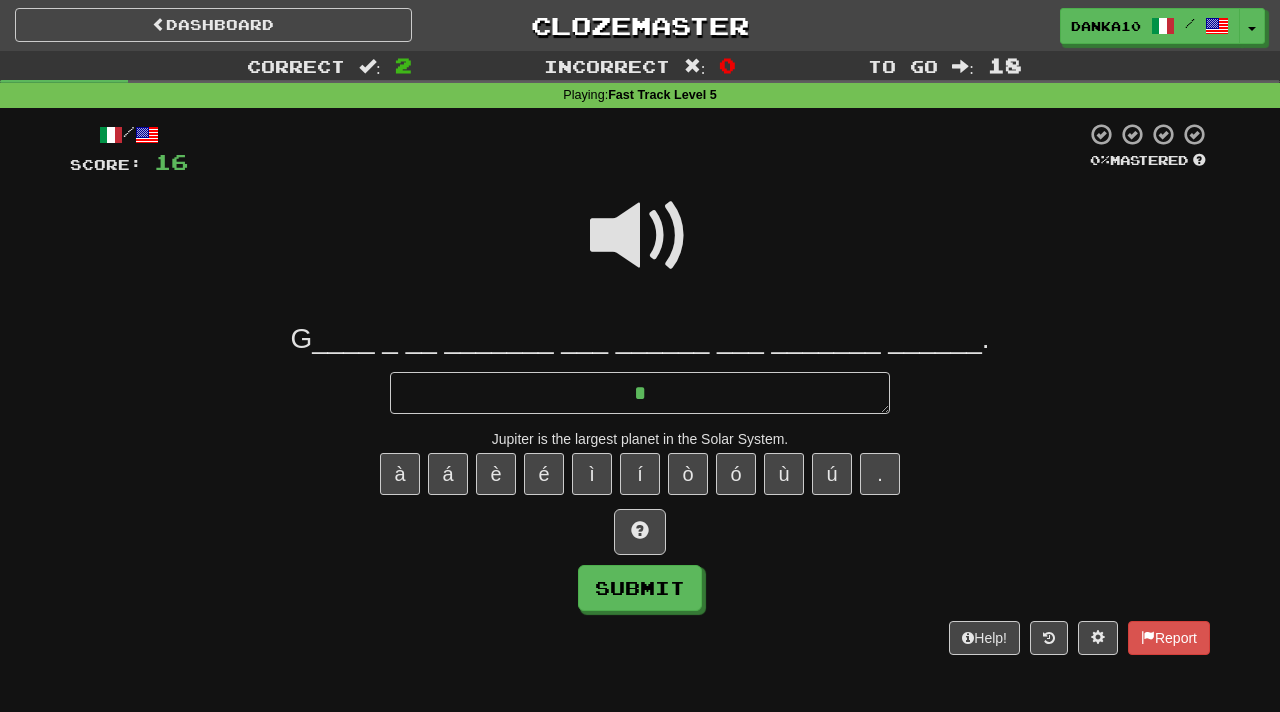 type on "*" 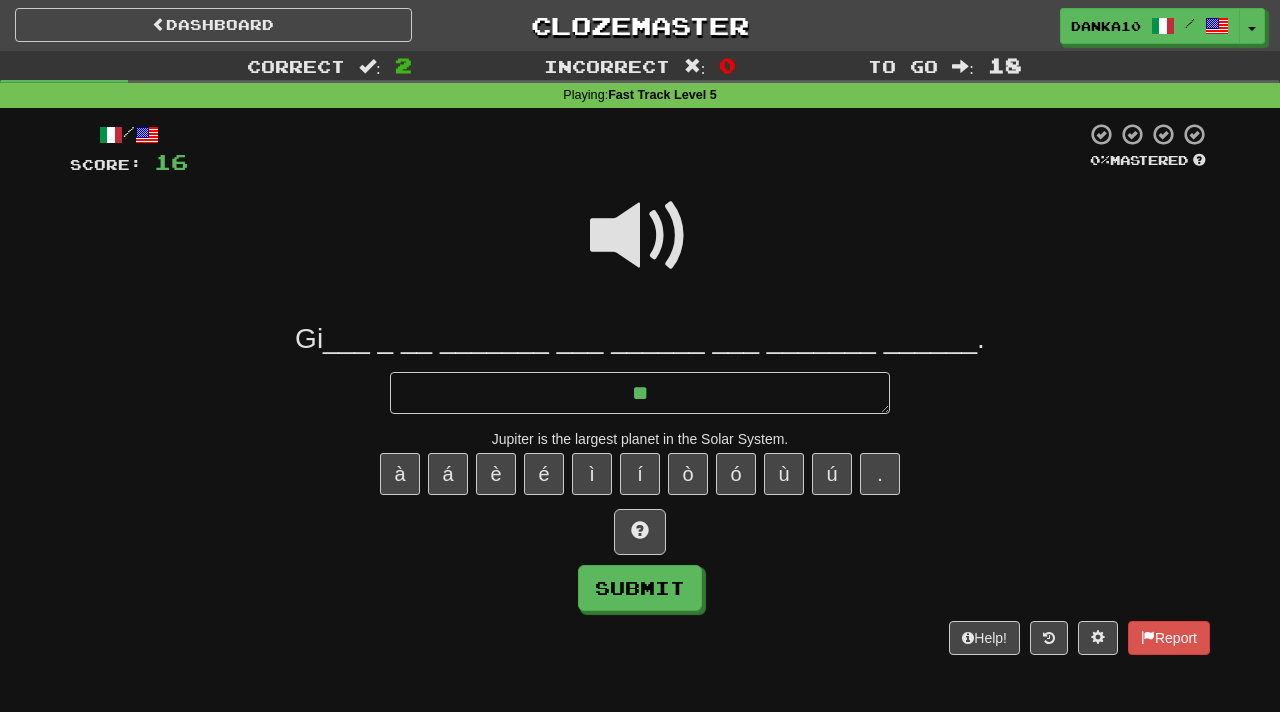 type on "*" 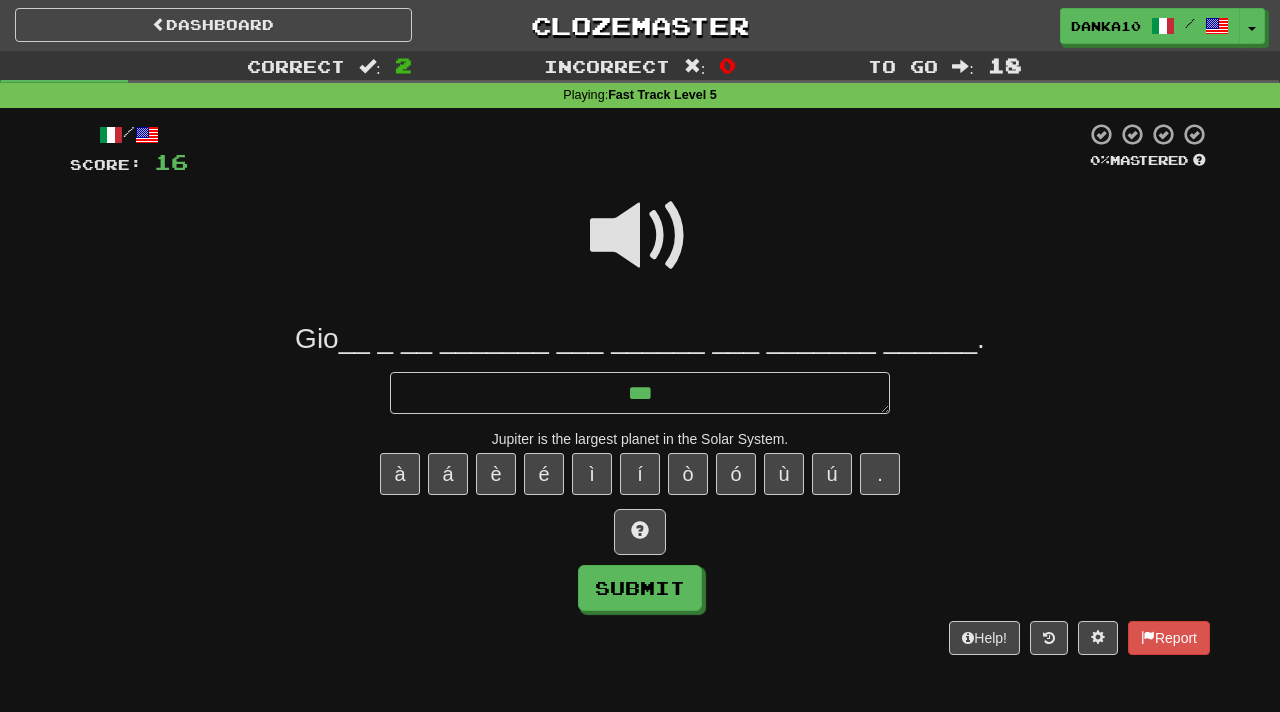 type on "*" 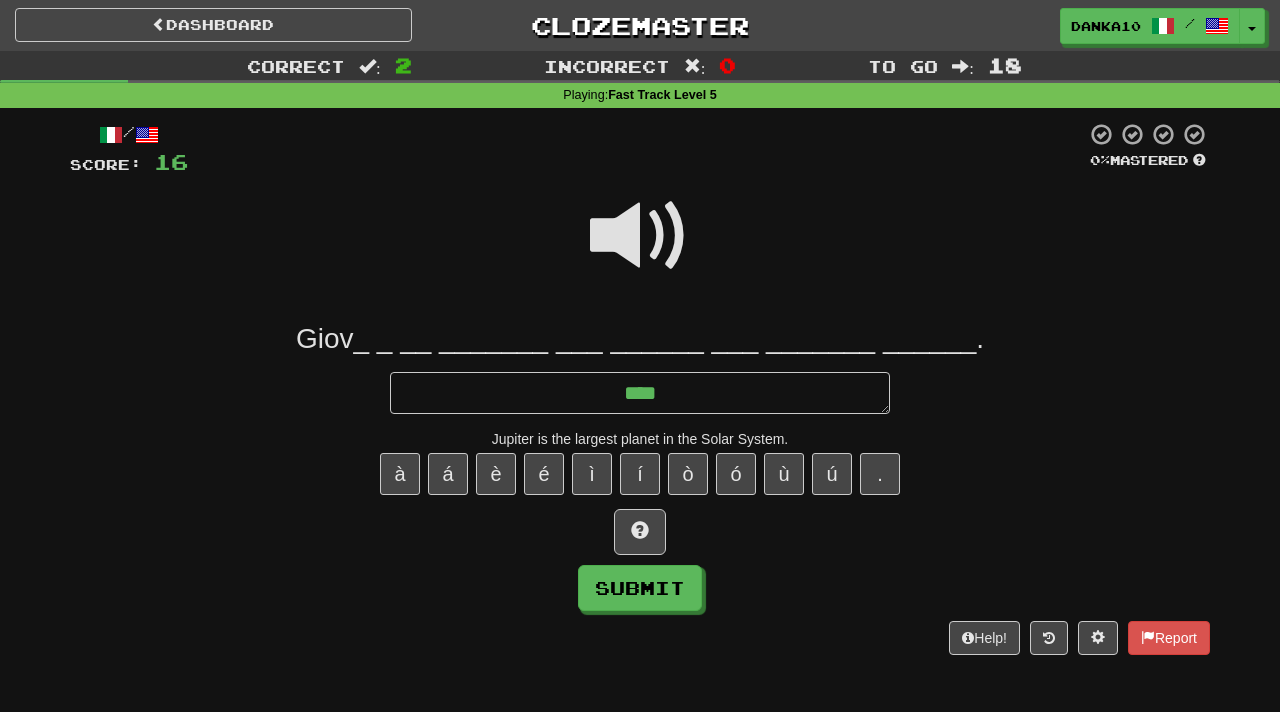 type on "*" 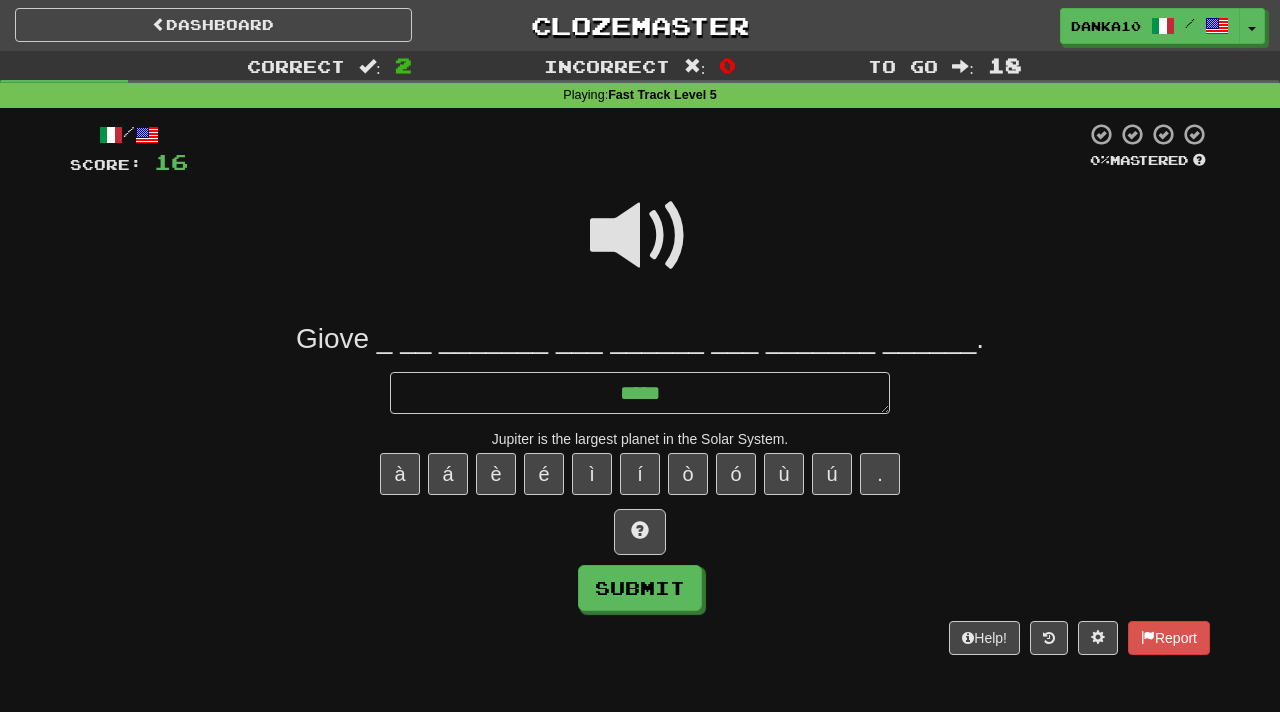 type on "*" 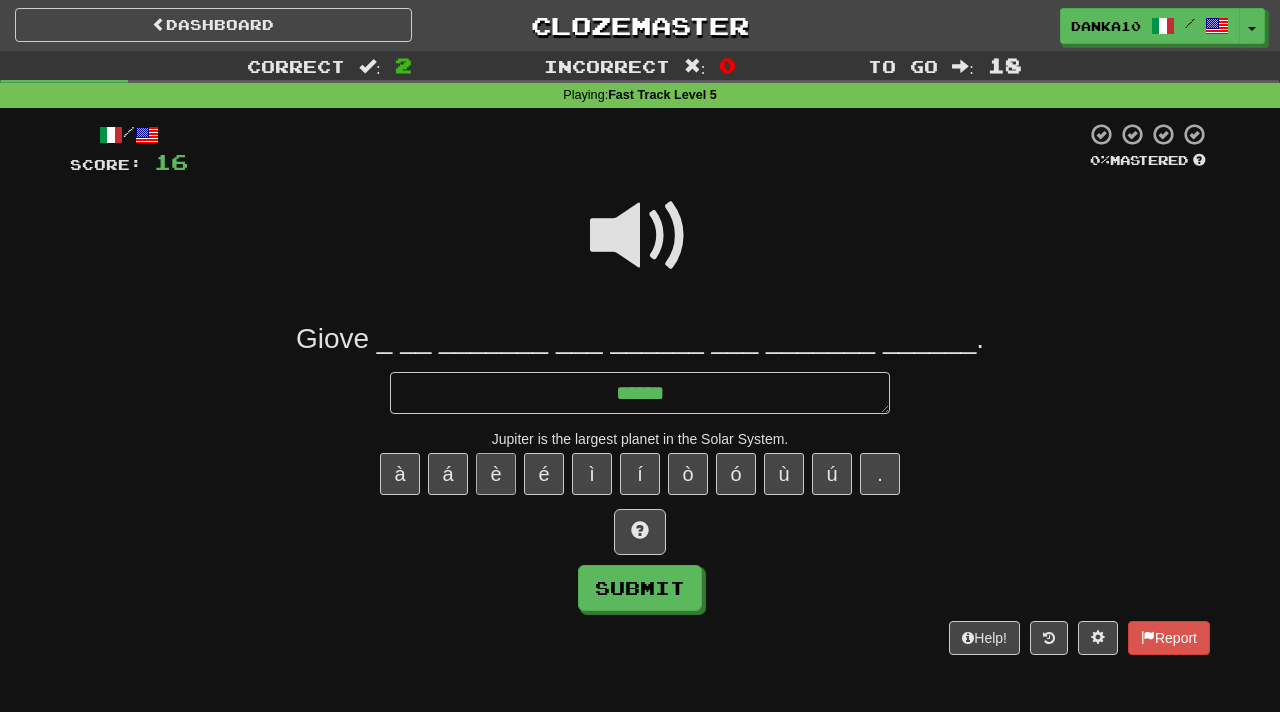 type on "*****" 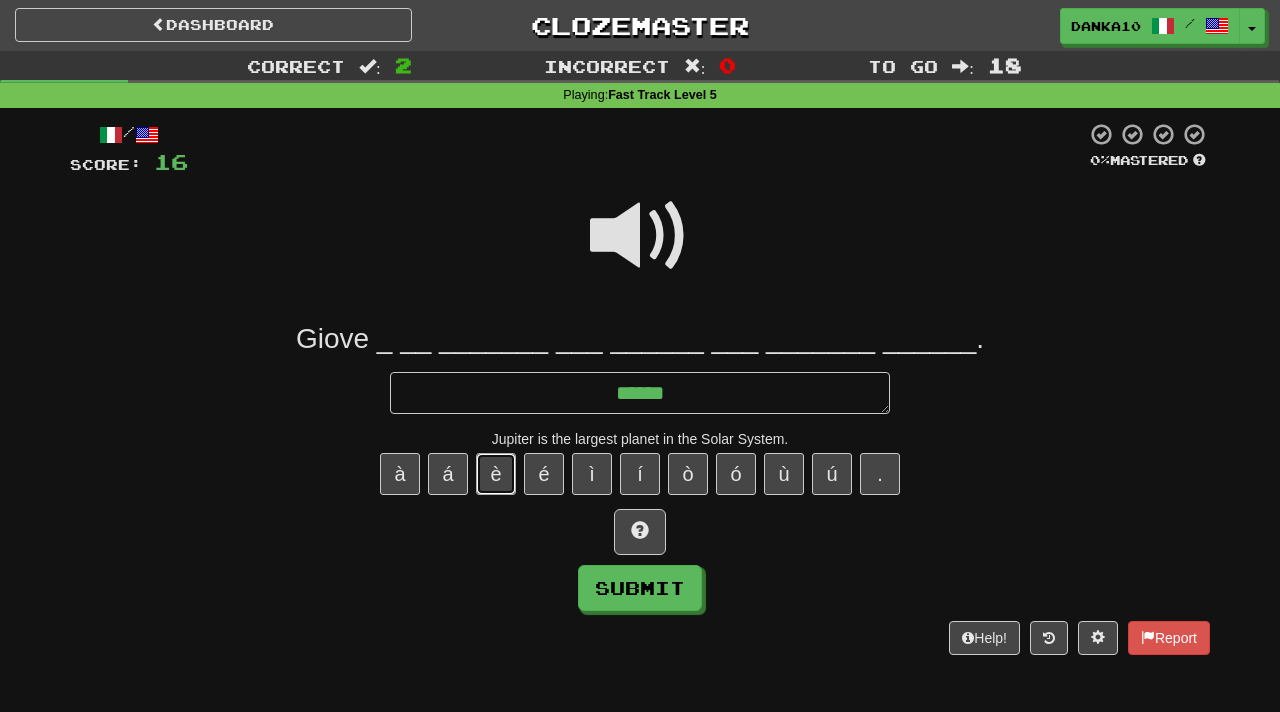 click on "è" at bounding box center [496, 474] 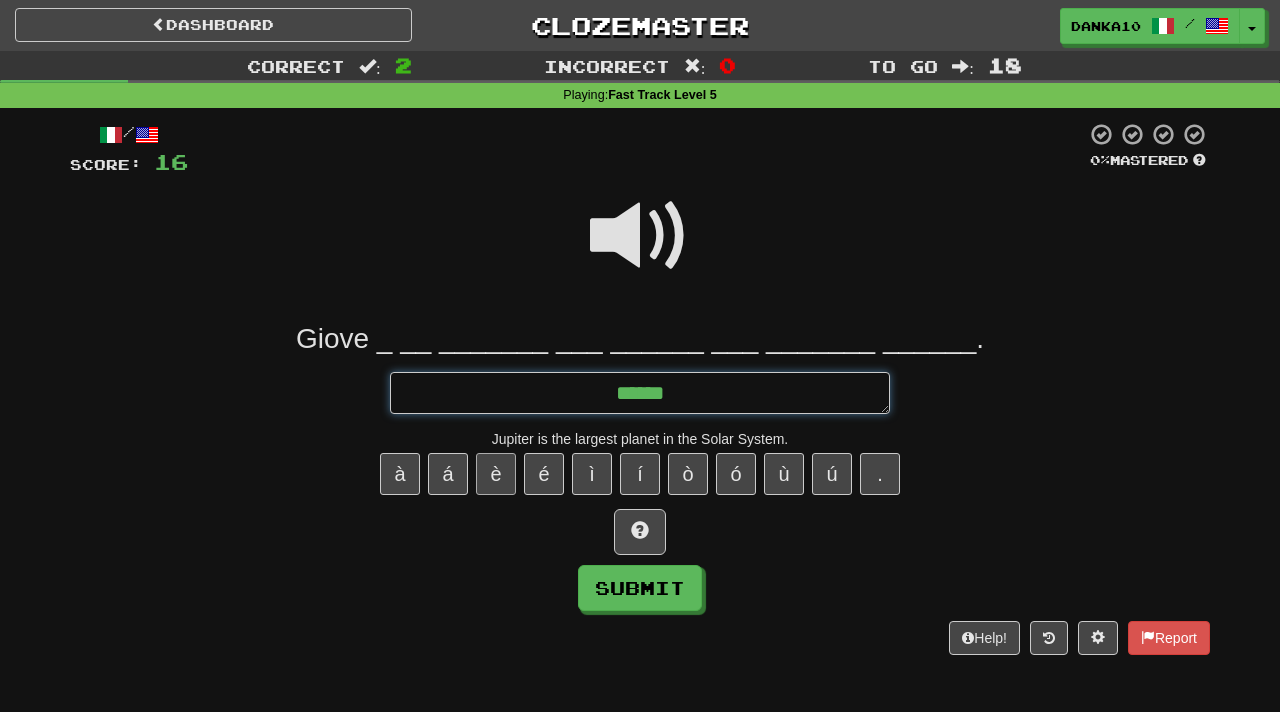 type on "*" 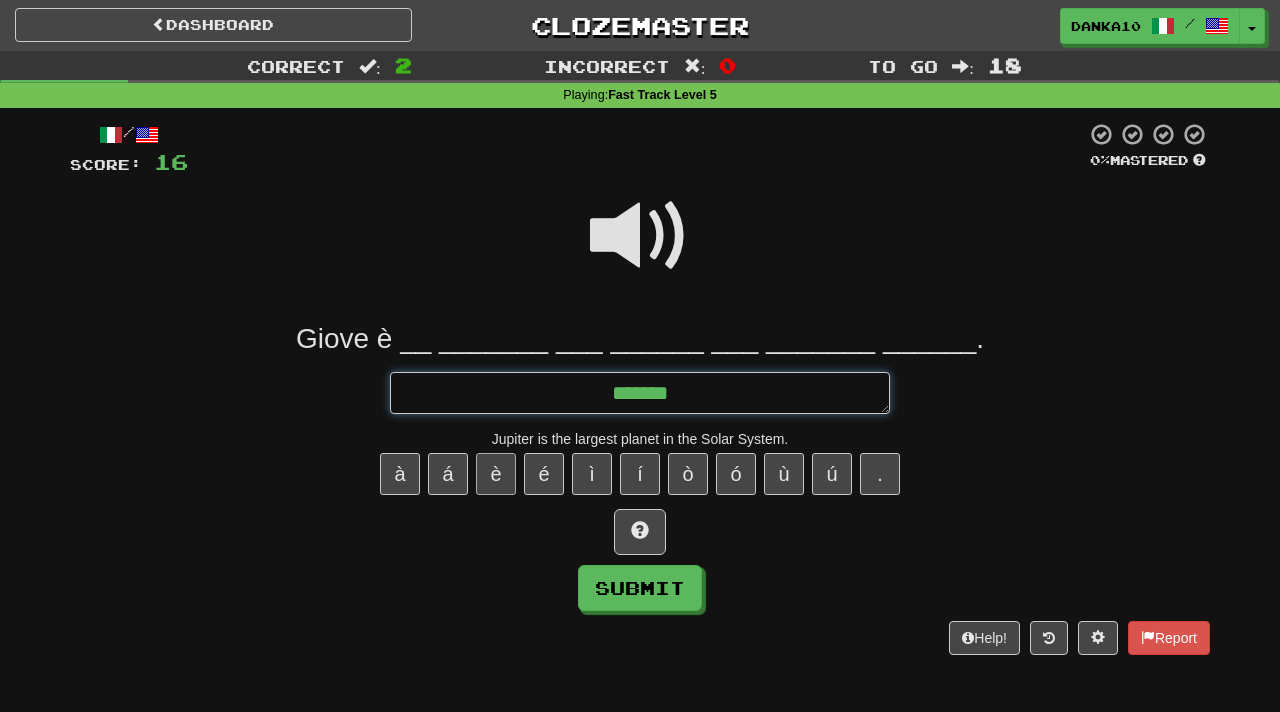 type on "*" 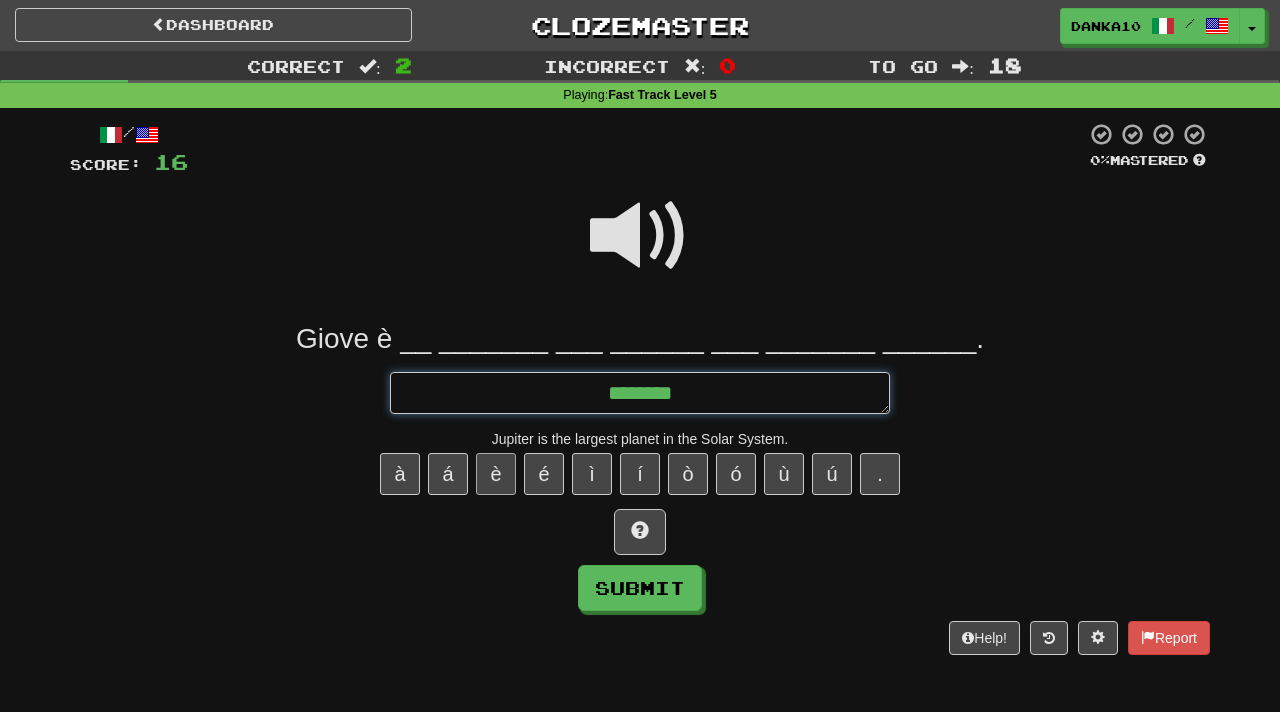 type on "*" 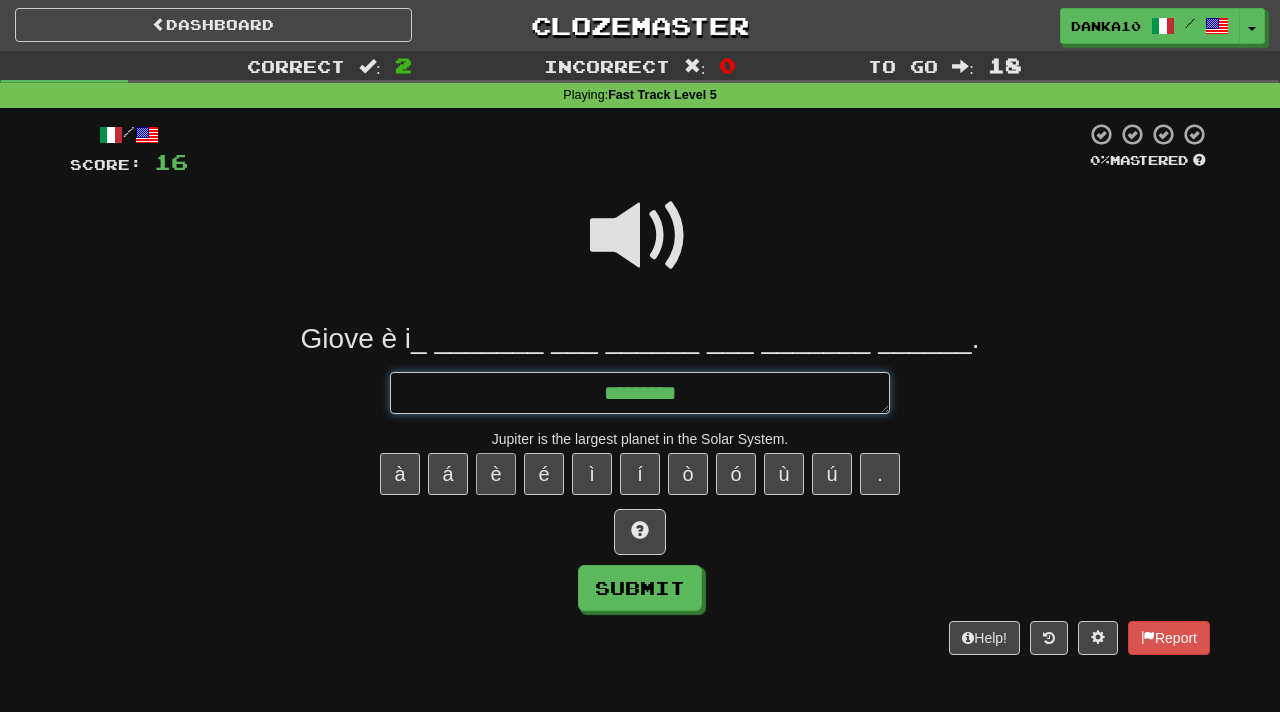 type on "*" 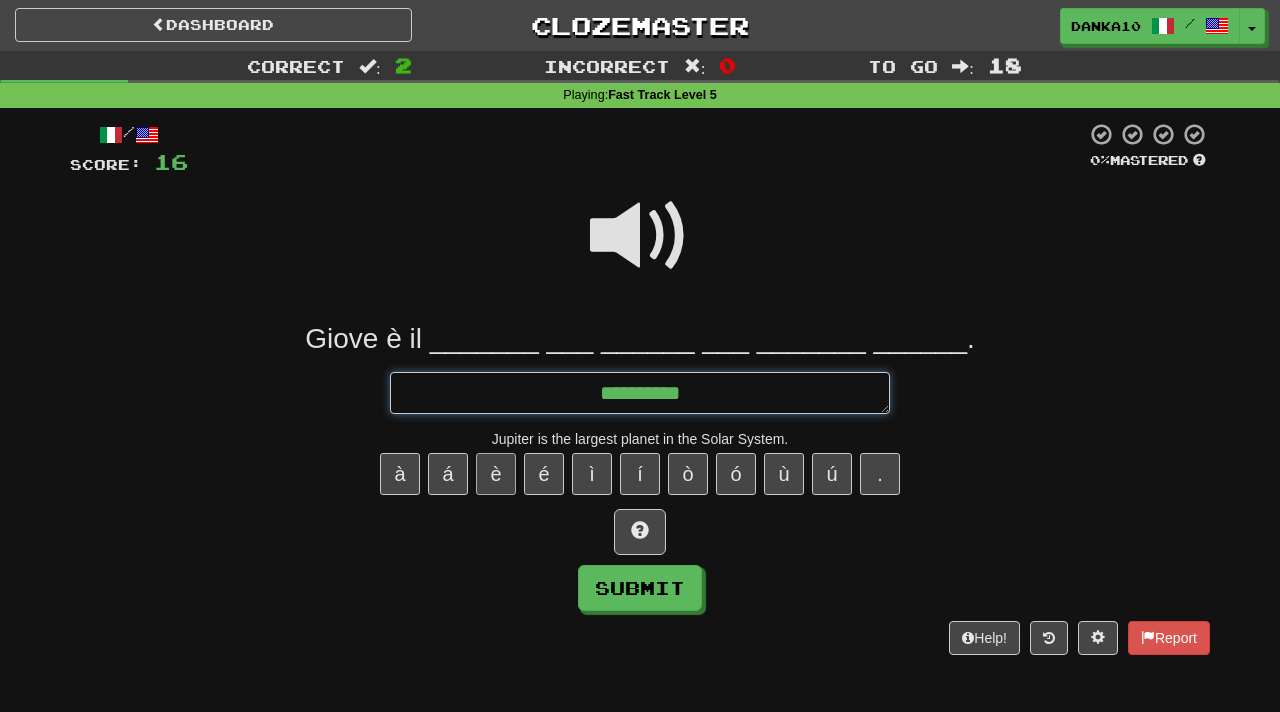 type on "*" 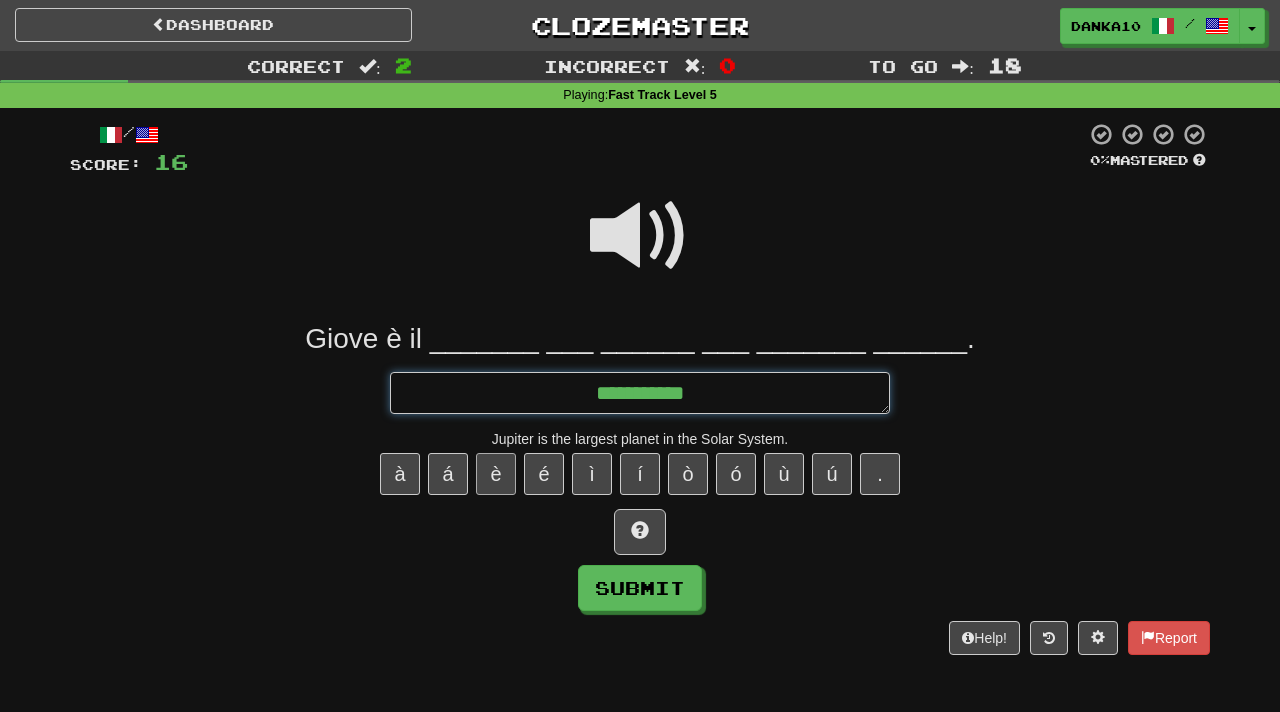 type on "*" 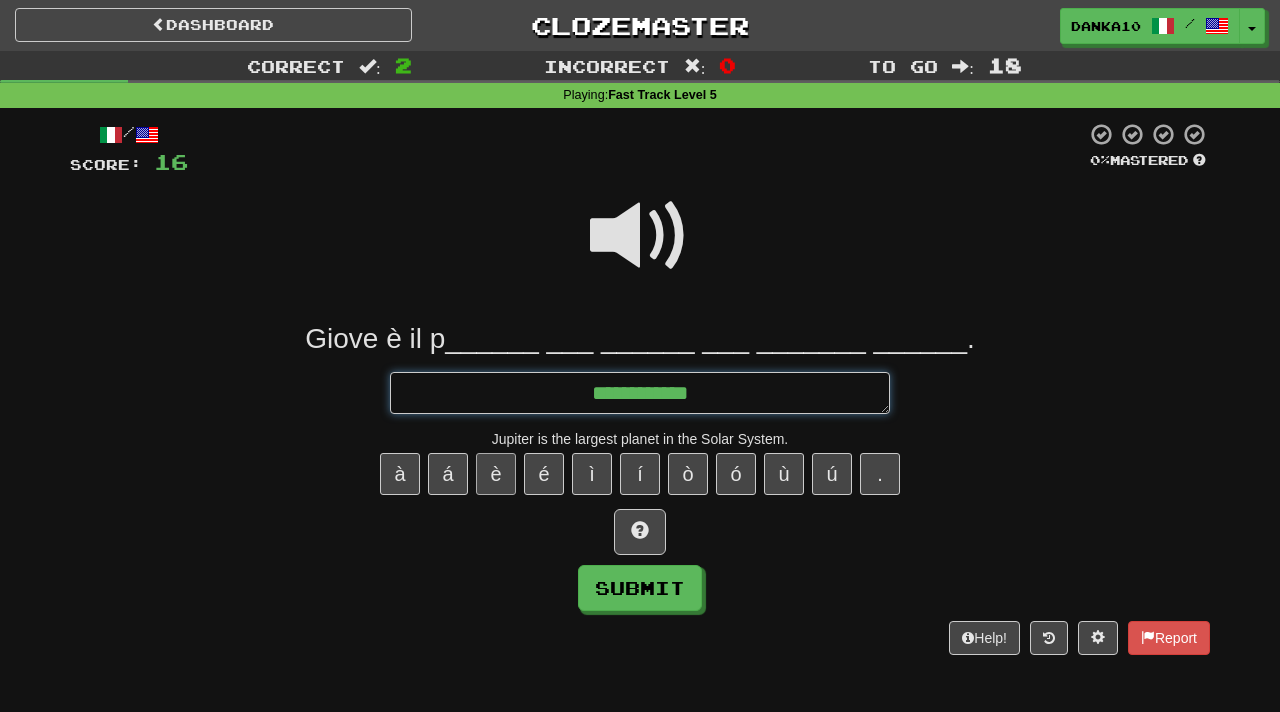 type on "*" 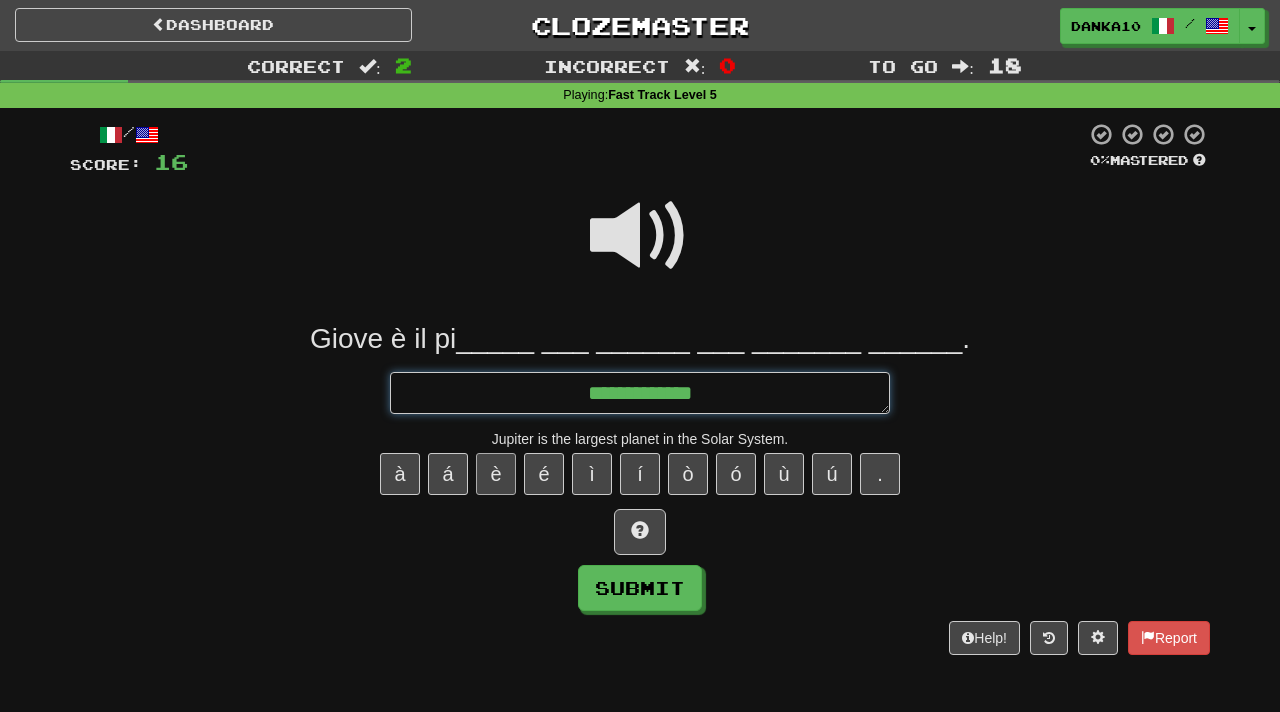 type on "*" 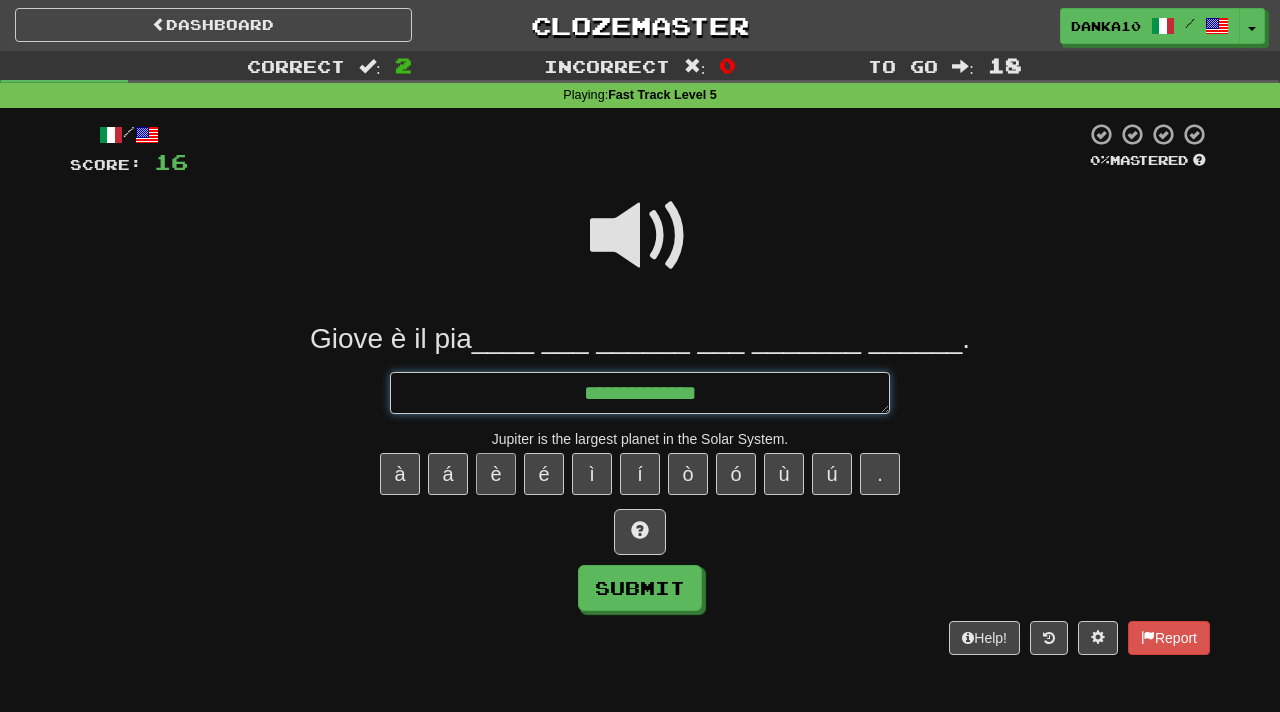 type on "*" 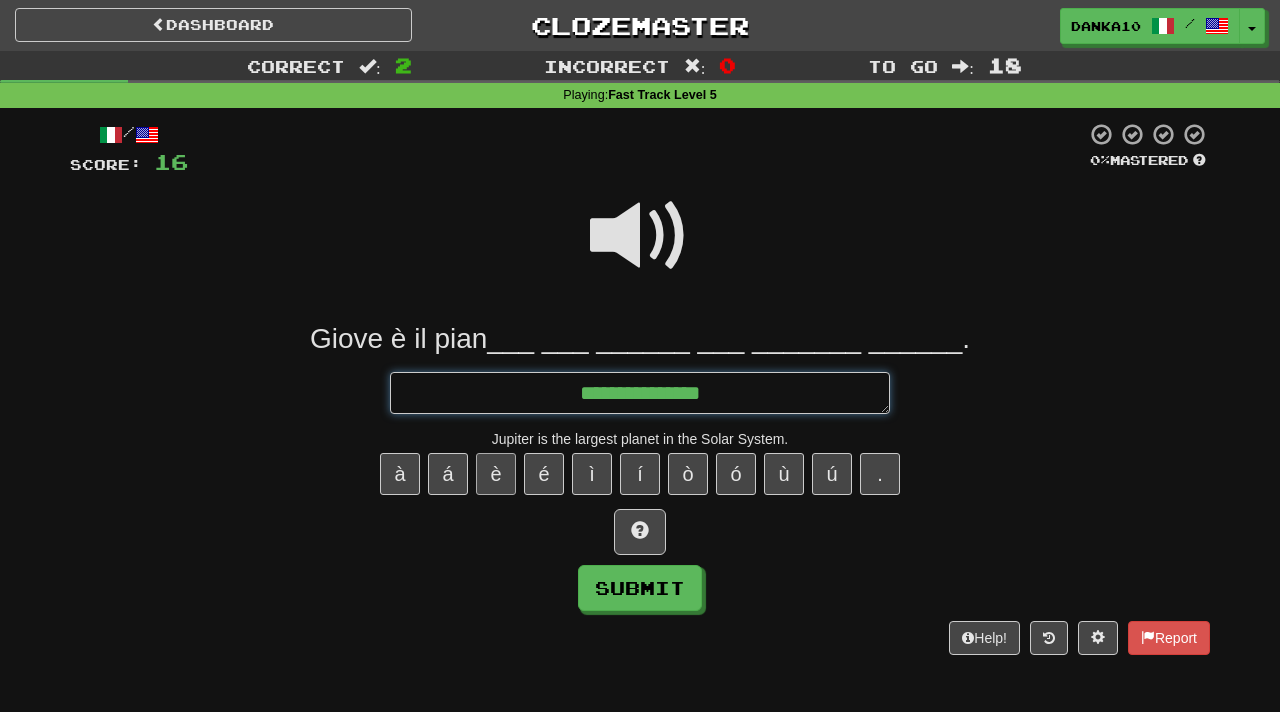 type on "*" 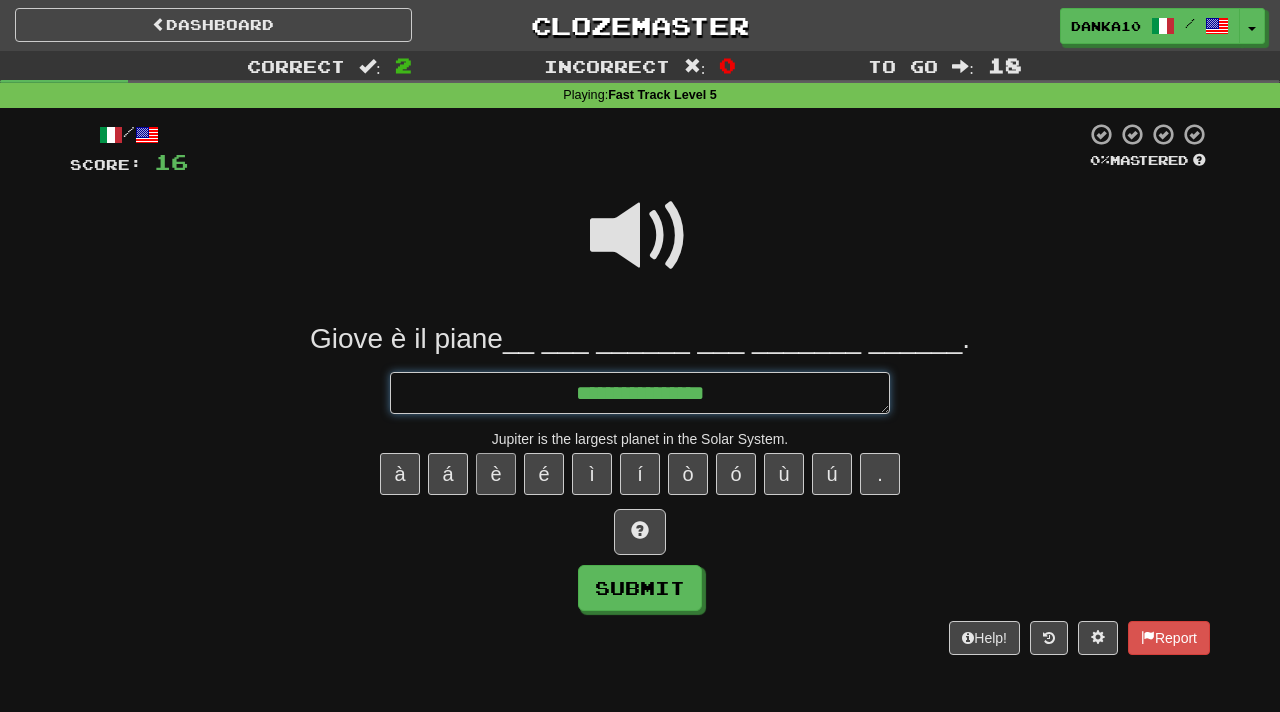 type on "*" 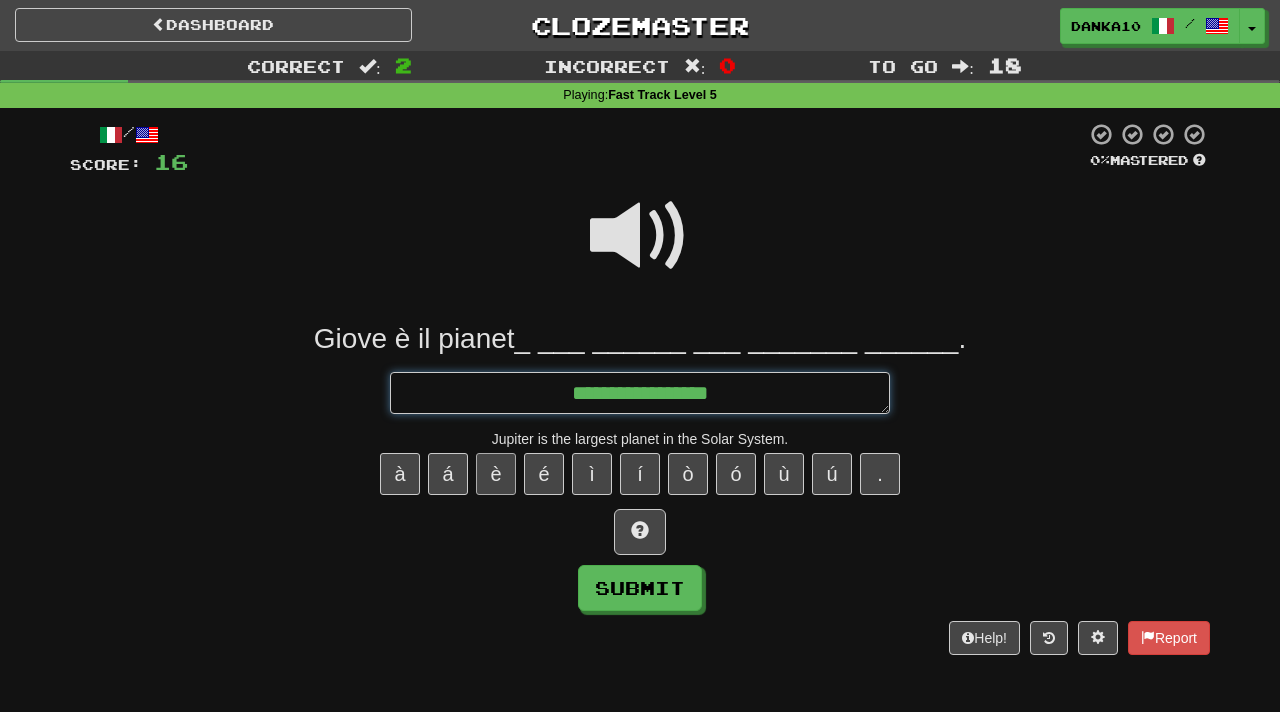 type on "*" 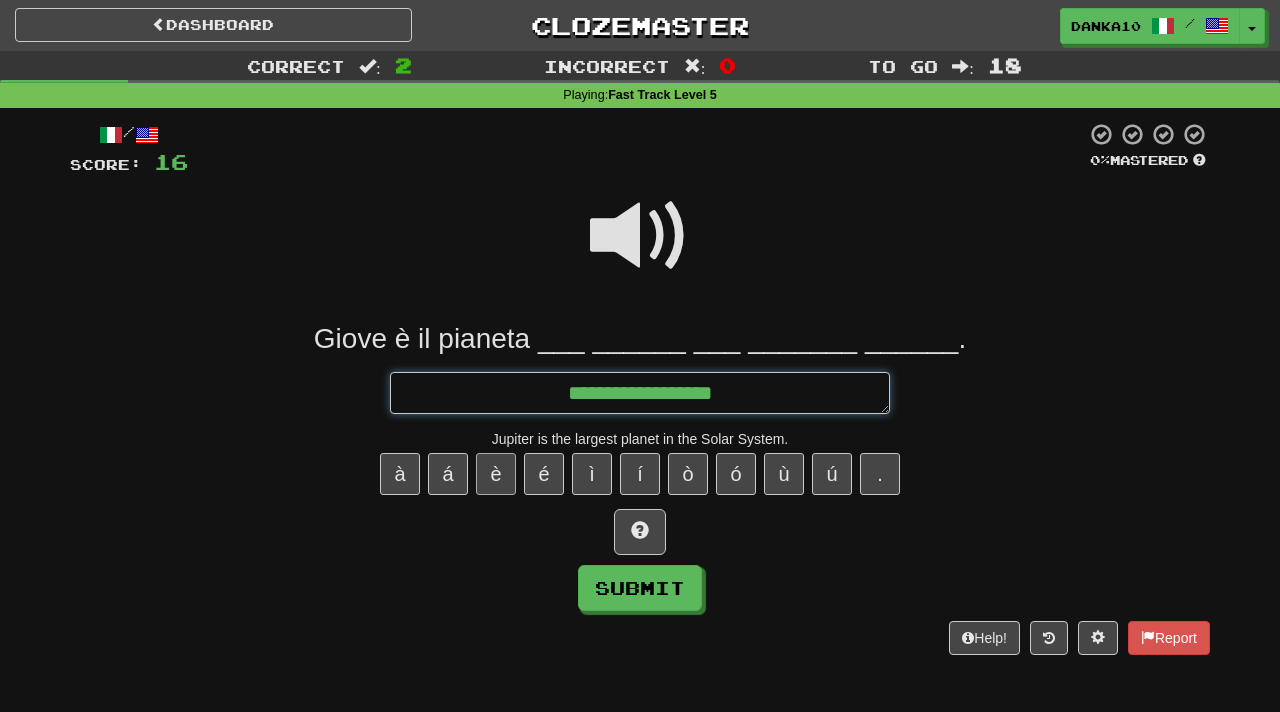 type on "*" 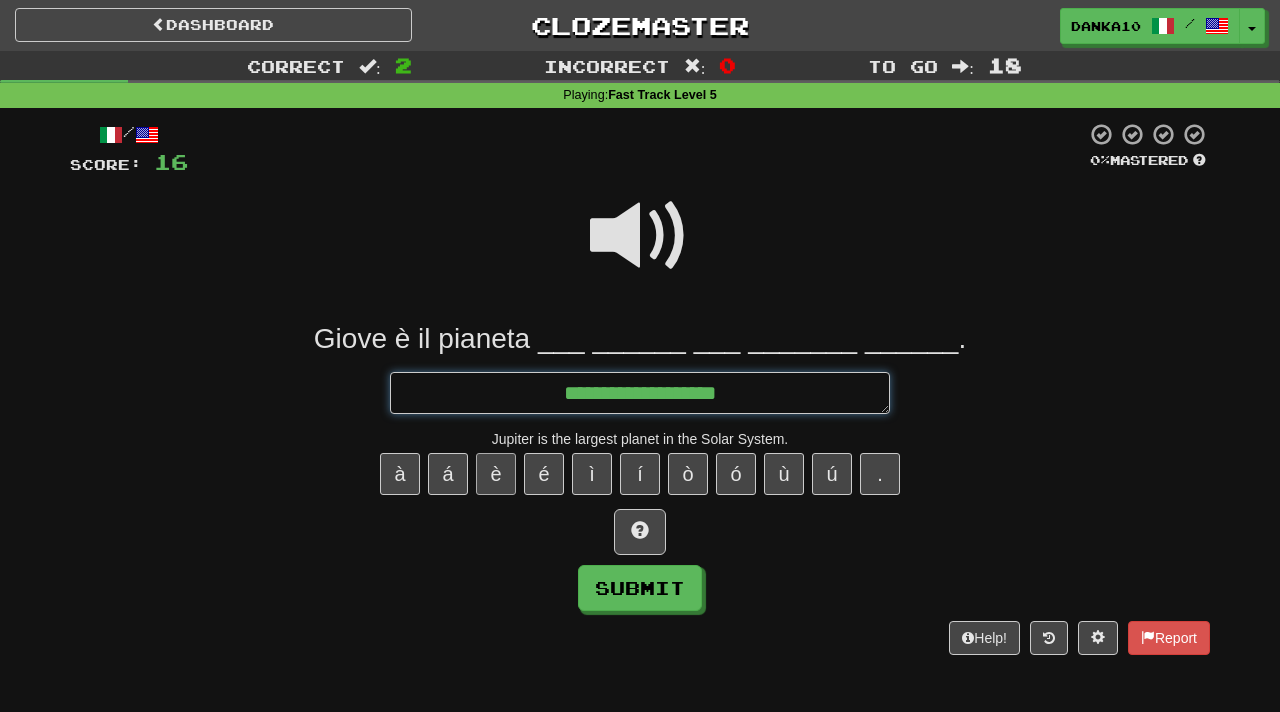 type on "*" 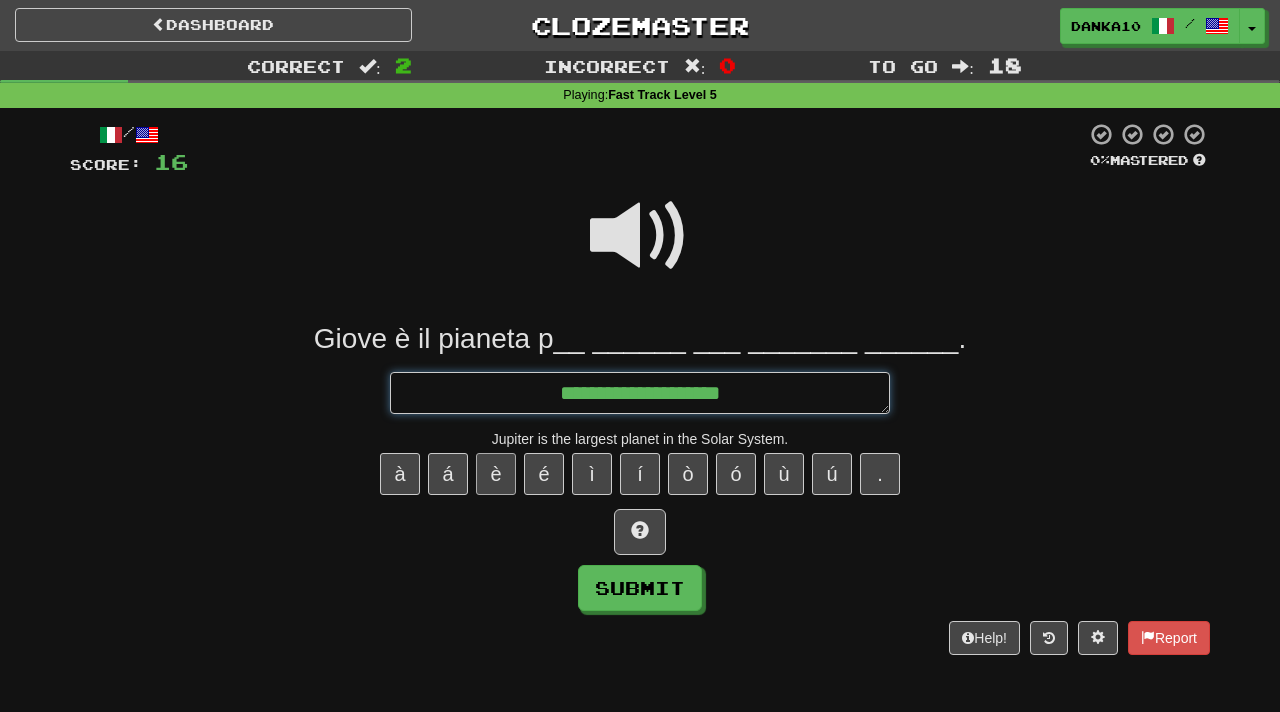 type on "*" 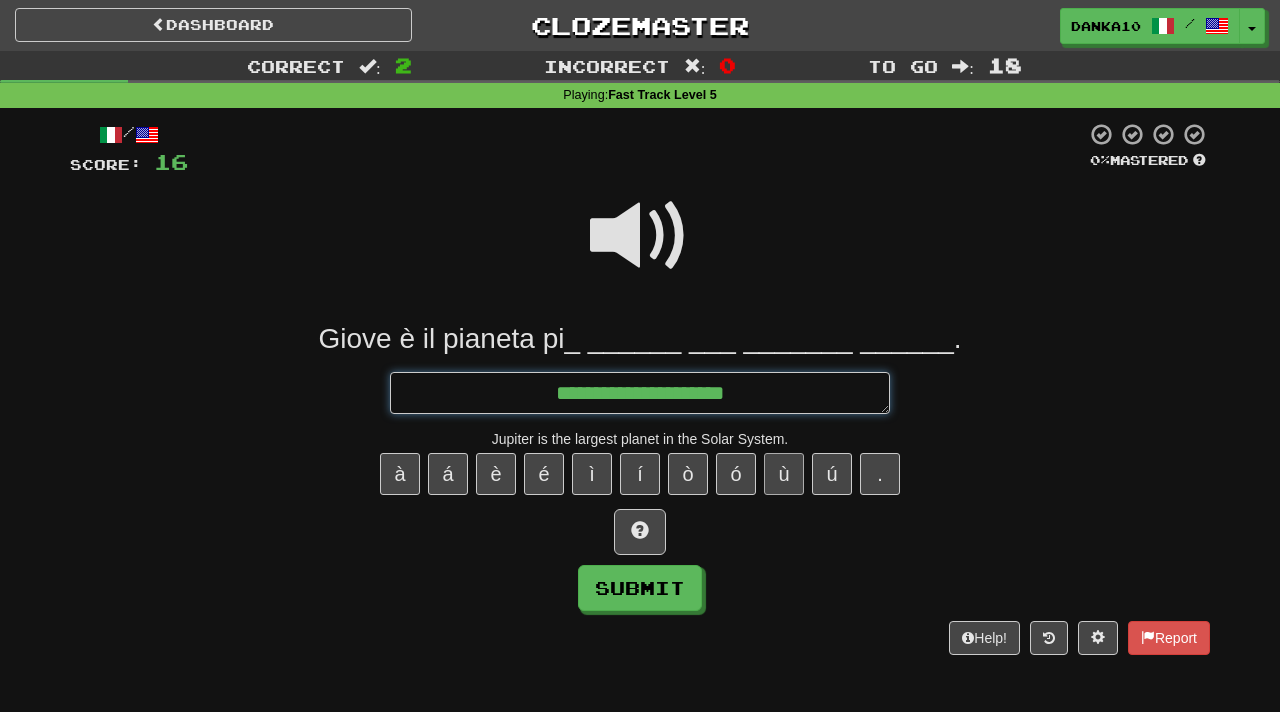 type on "**********" 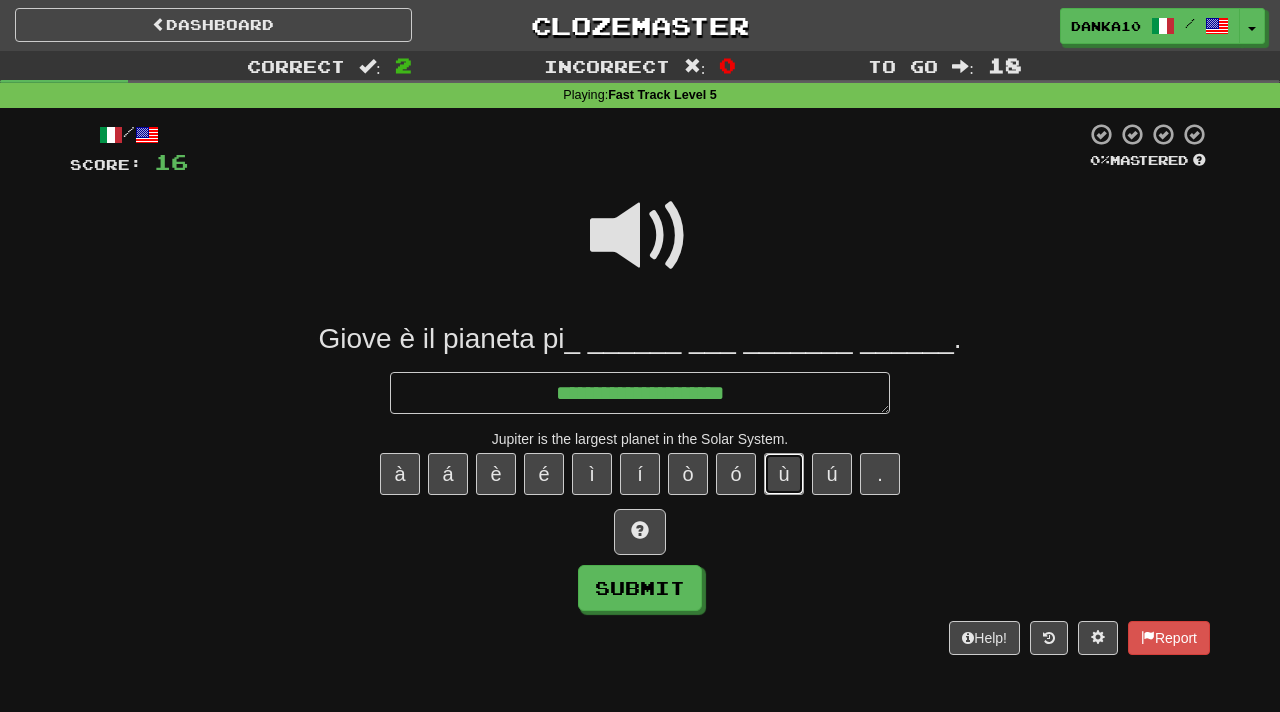 click on "ù" at bounding box center [784, 474] 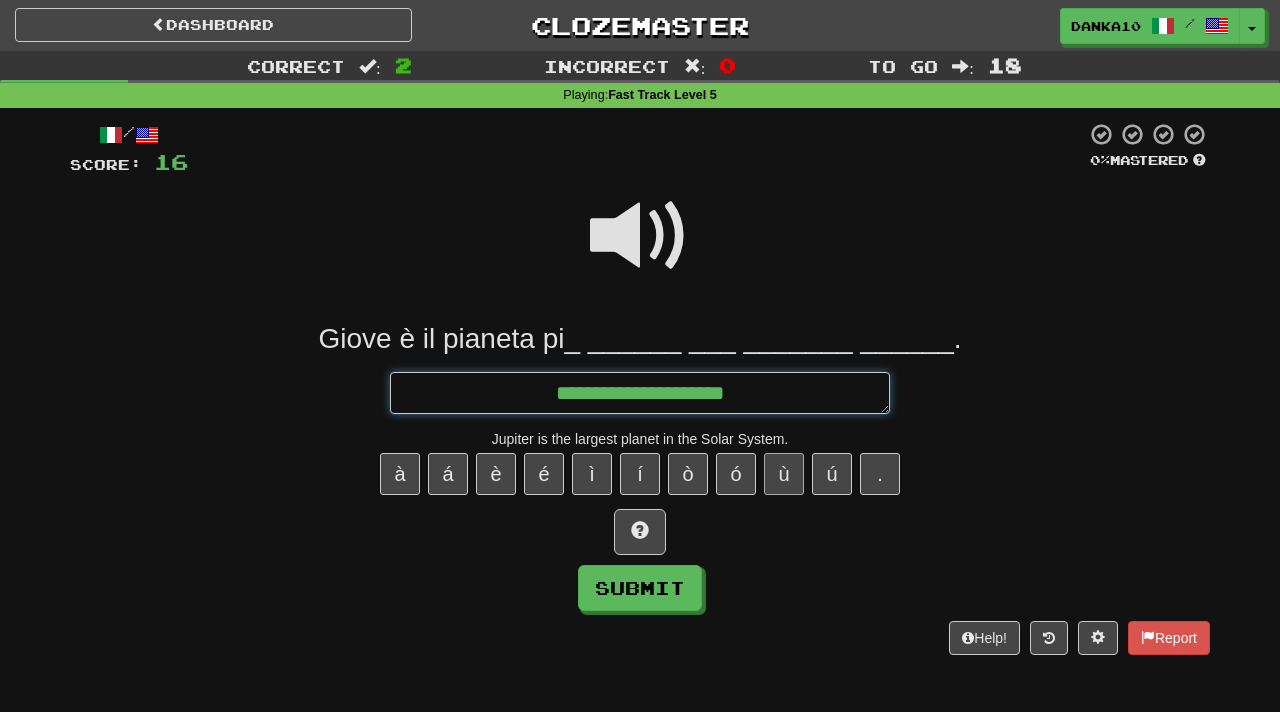 type on "*" 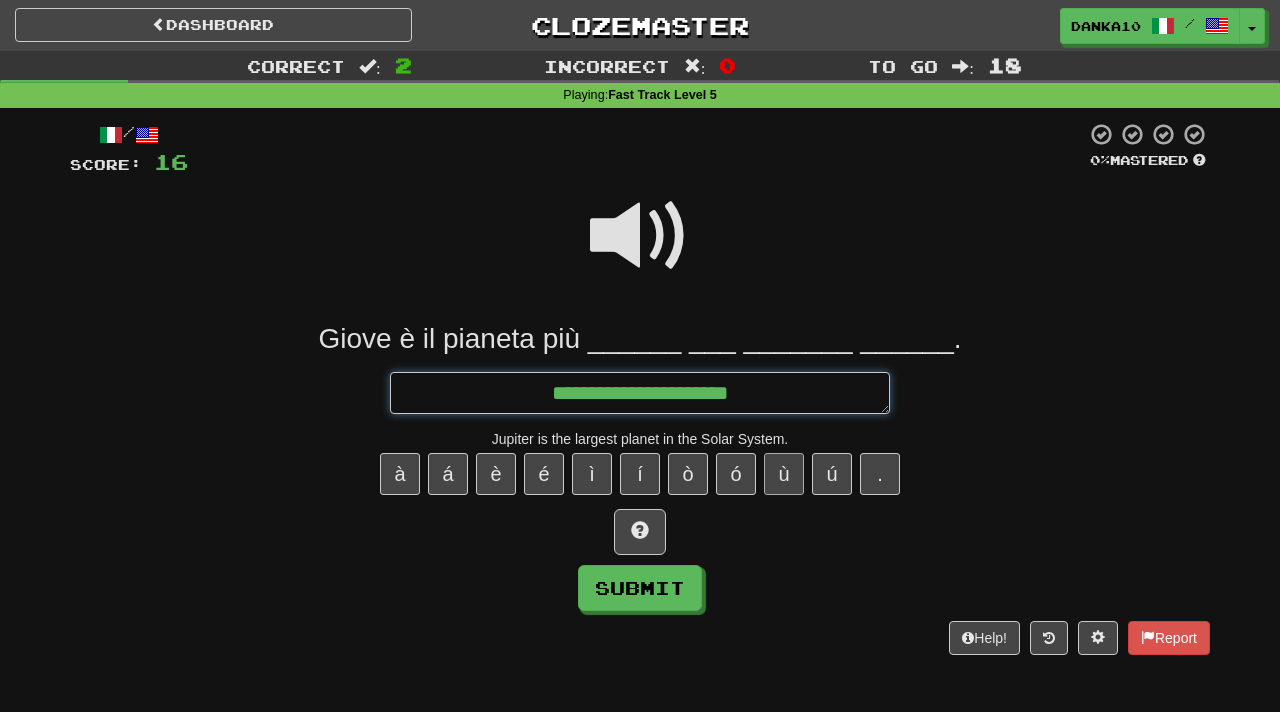 type on "*" 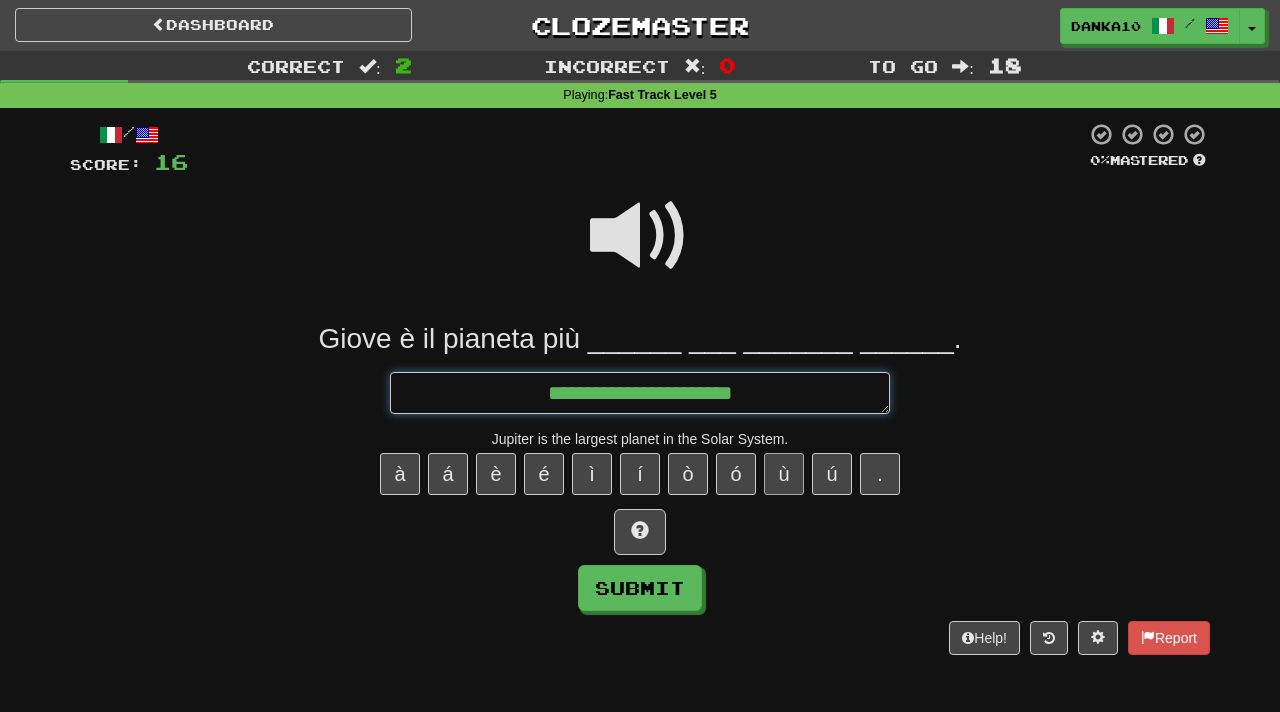 type on "*" 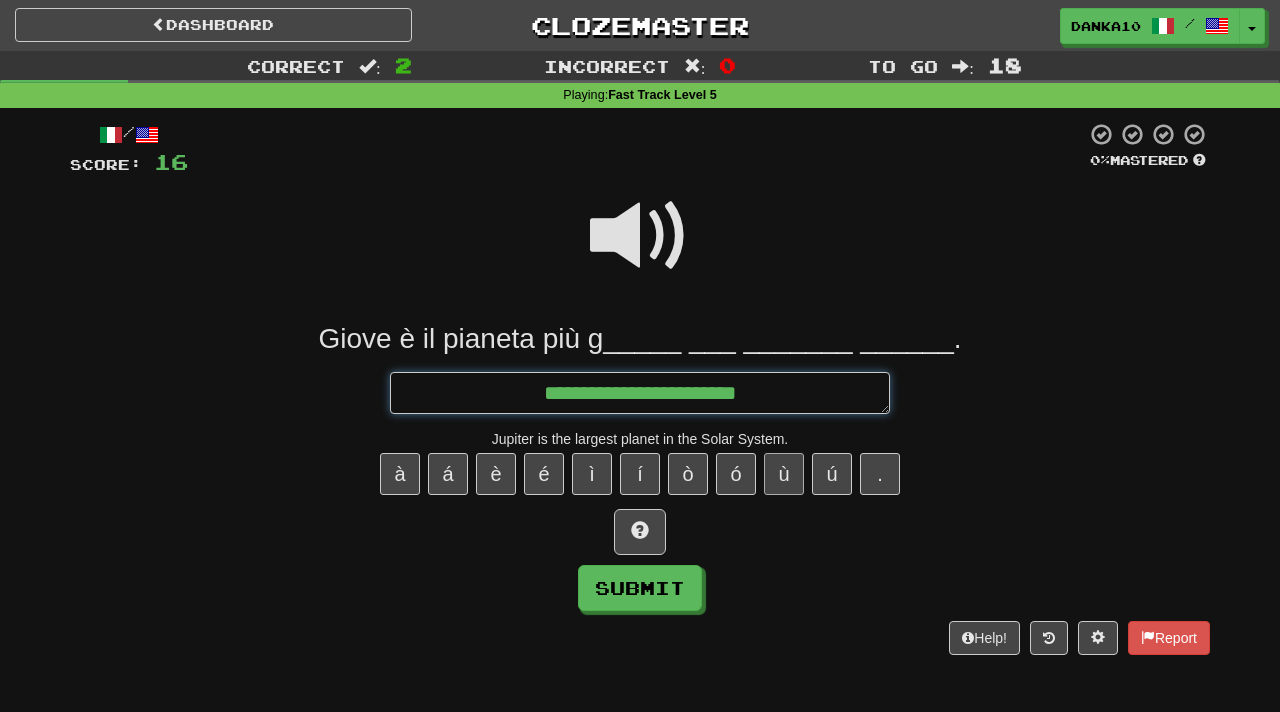 type on "*" 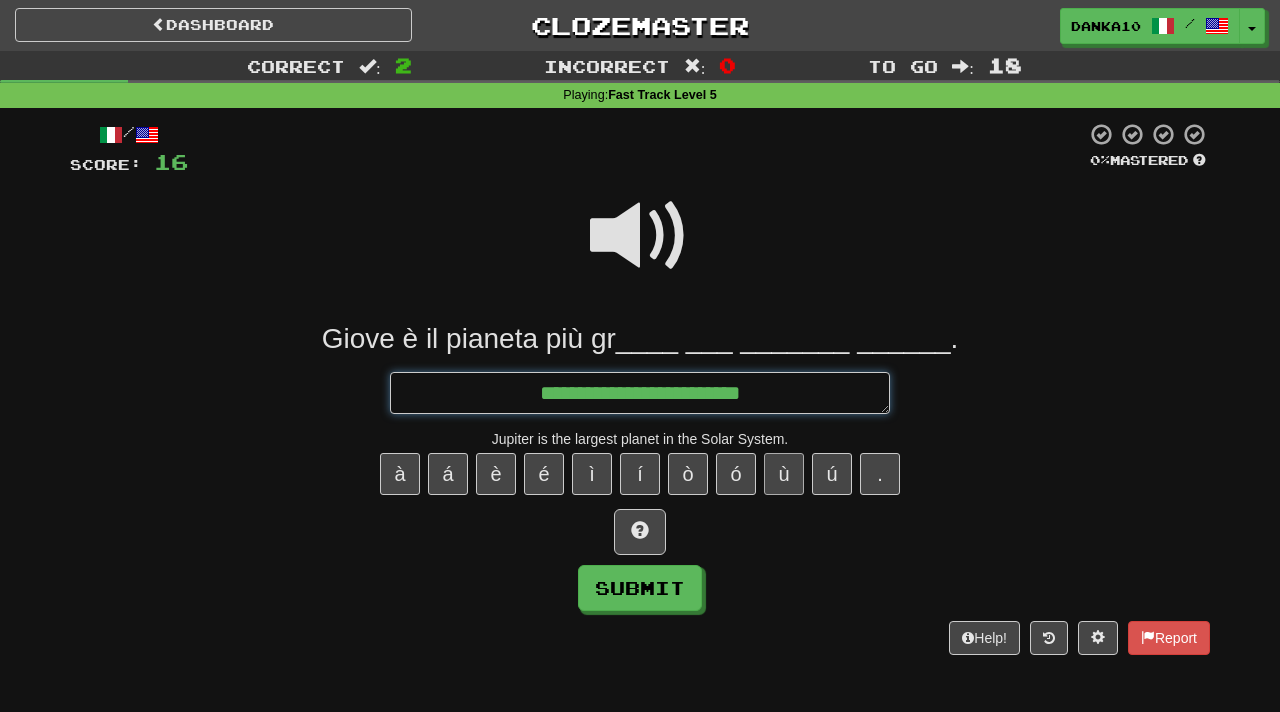 type on "*" 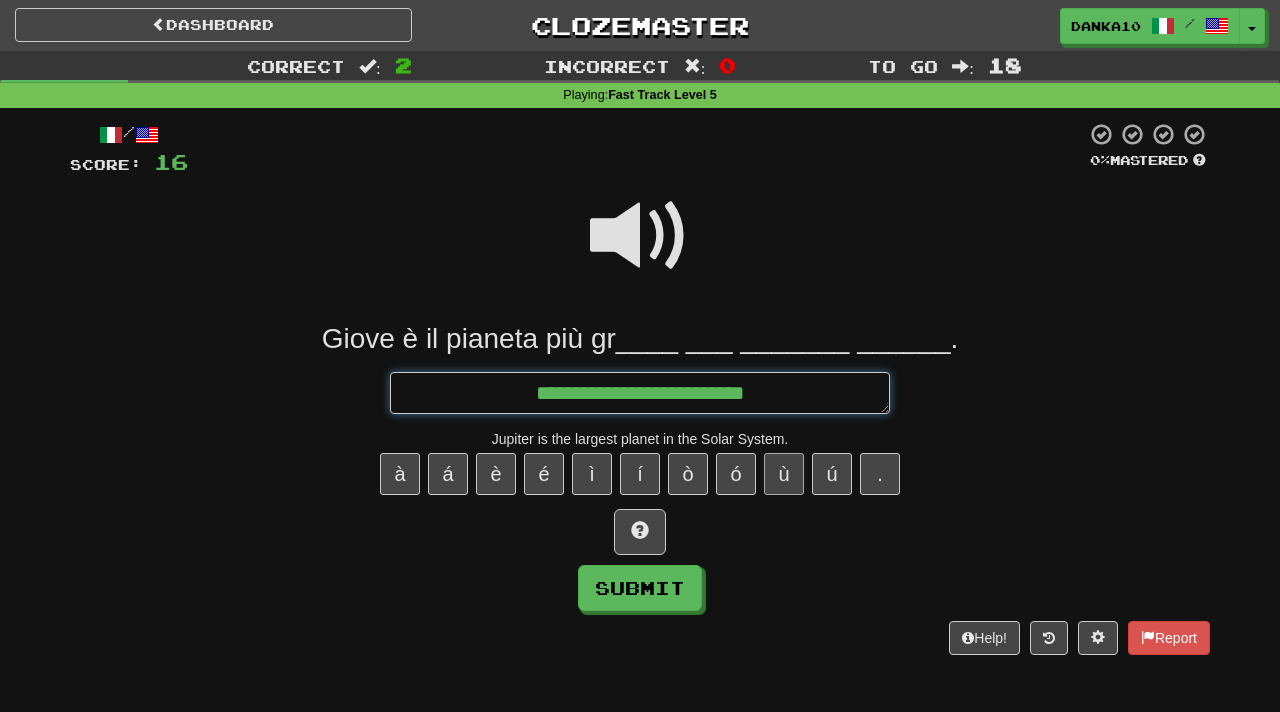 type 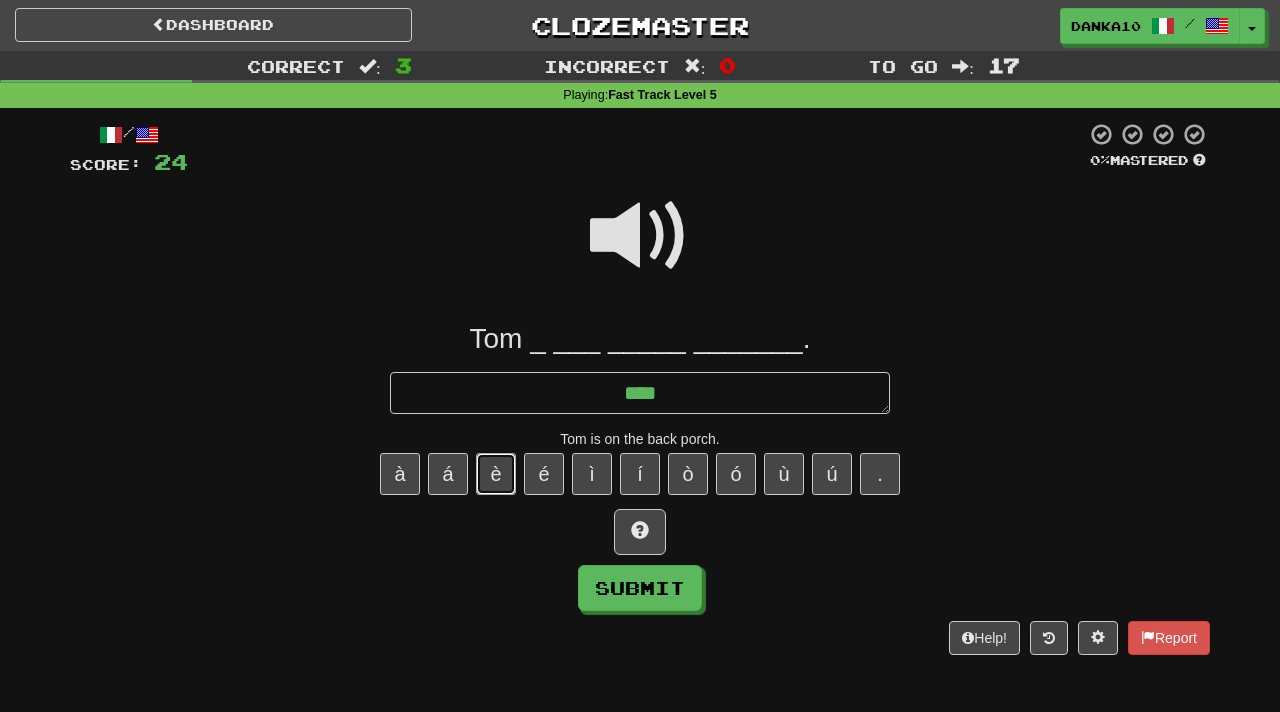 click on "è" at bounding box center [496, 474] 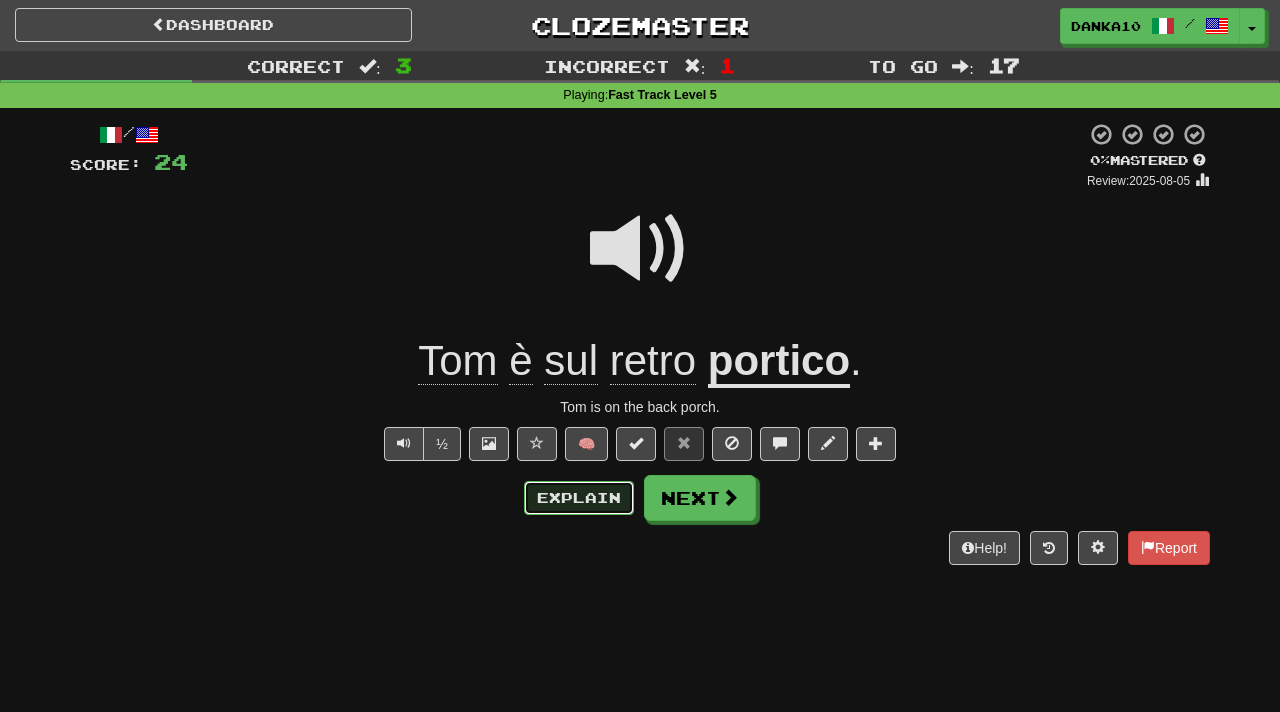 click on "Explain" at bounding box center (579, 498) 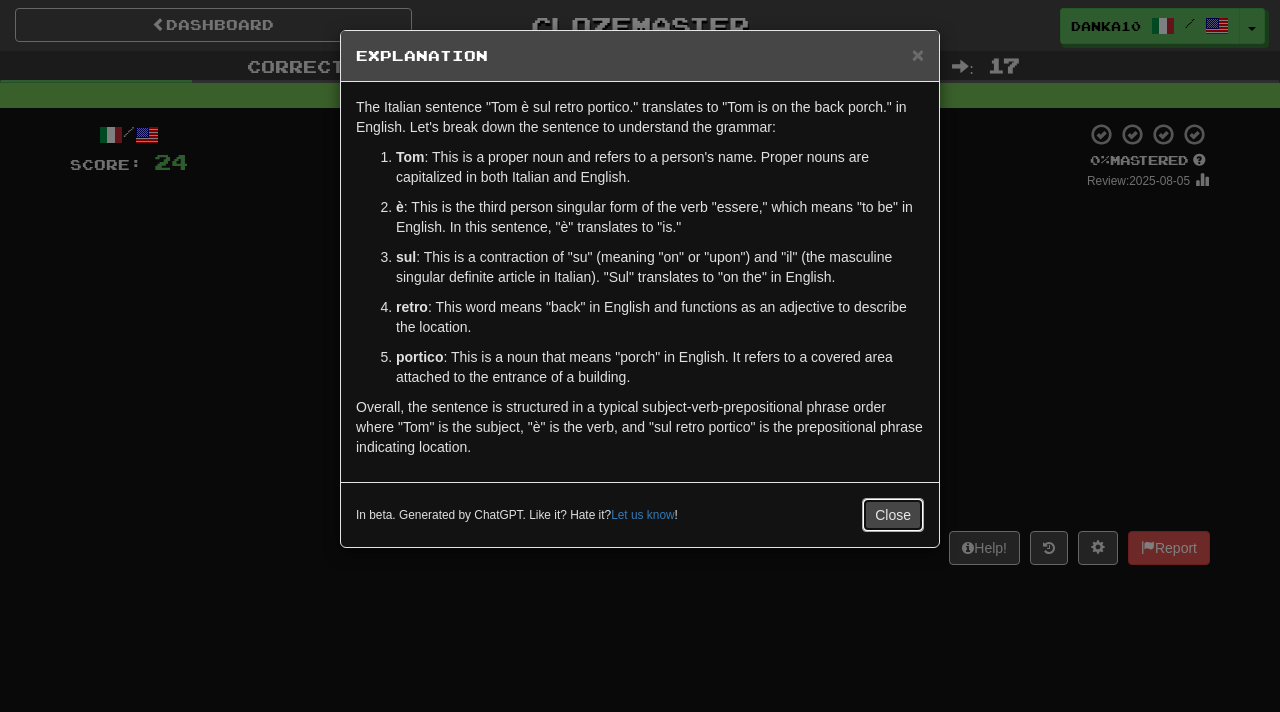 click on "Close" at bounding box center (893, 515) 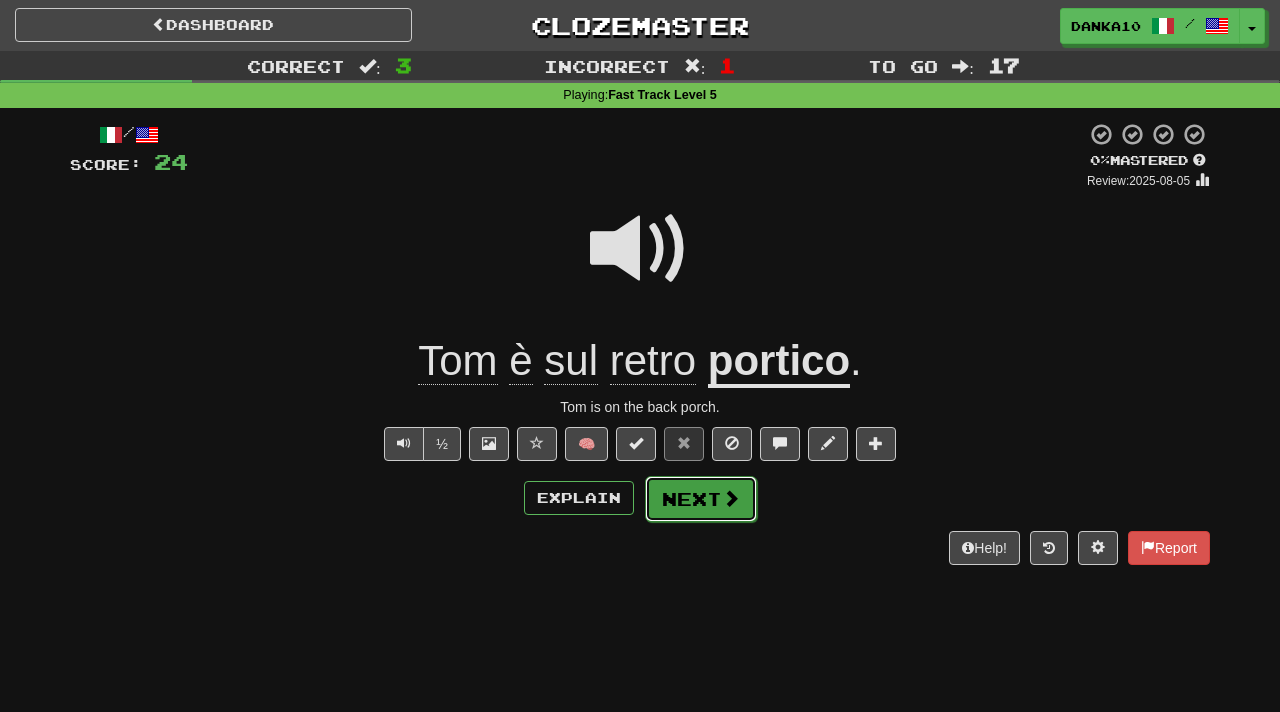 click on "Next" at bounding box center [701, 499] 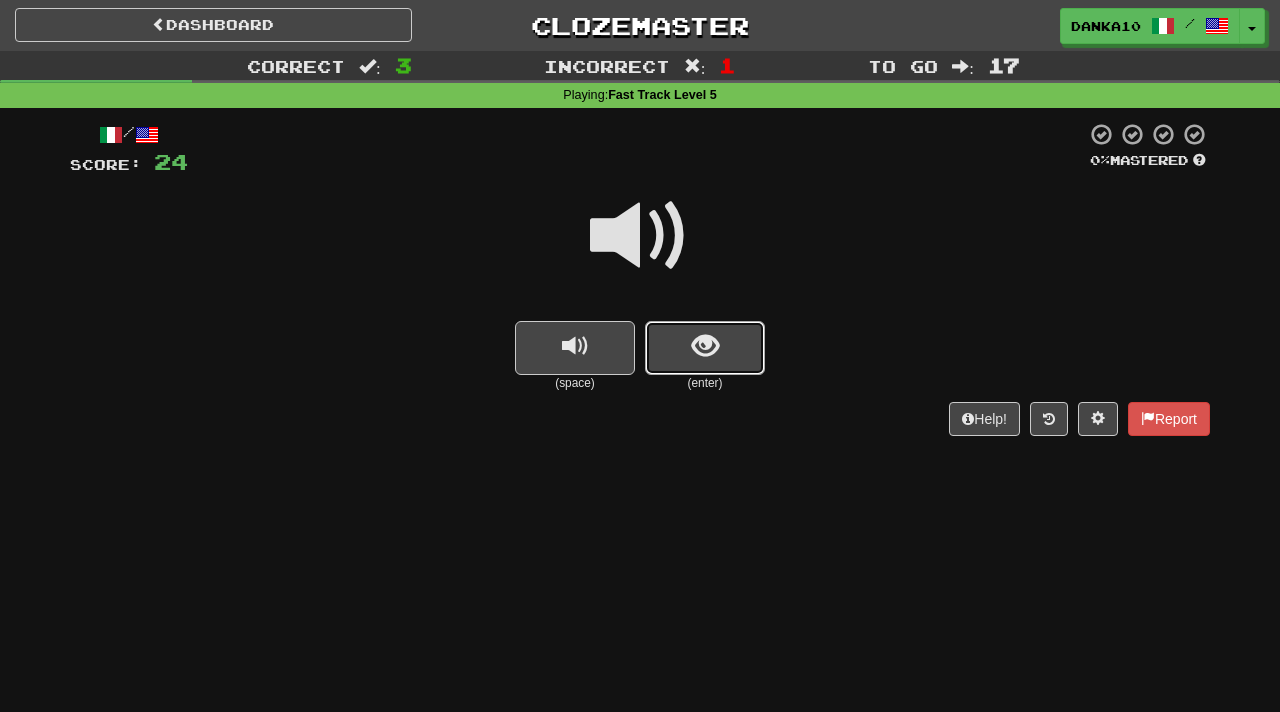 click at bounding box center [705, 346] 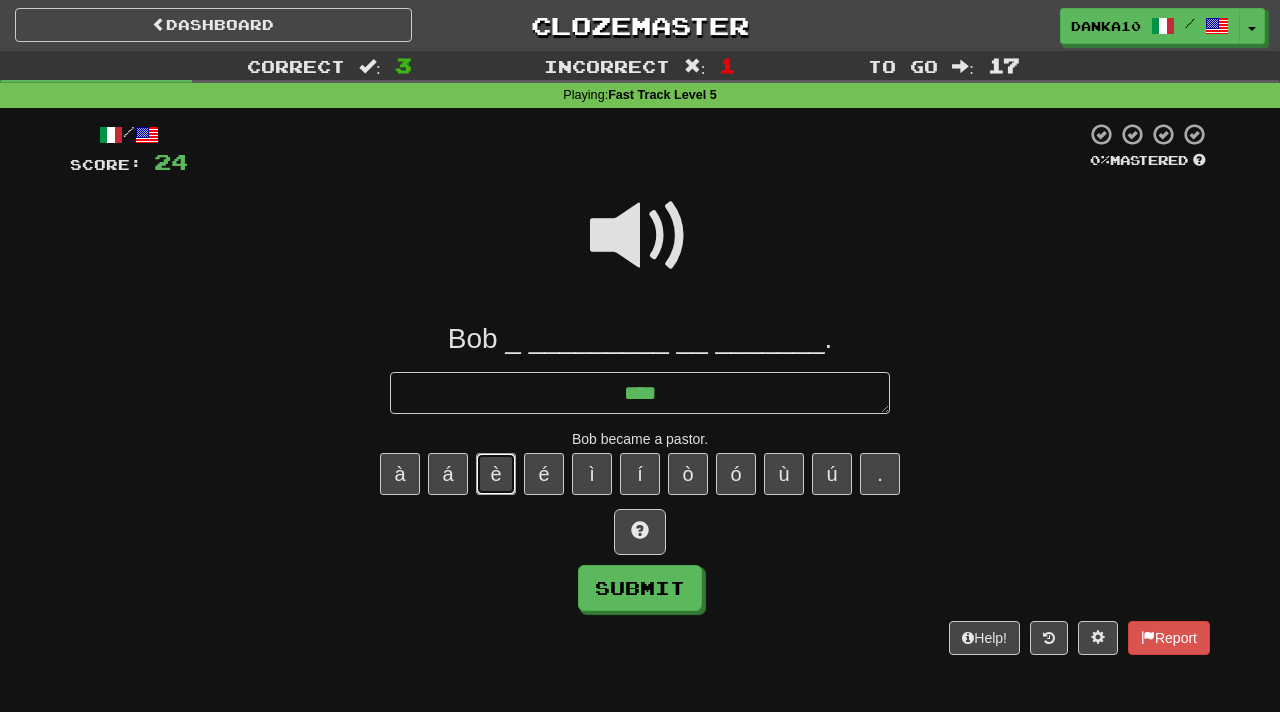 click on "è" at bounding box center [496, 474] 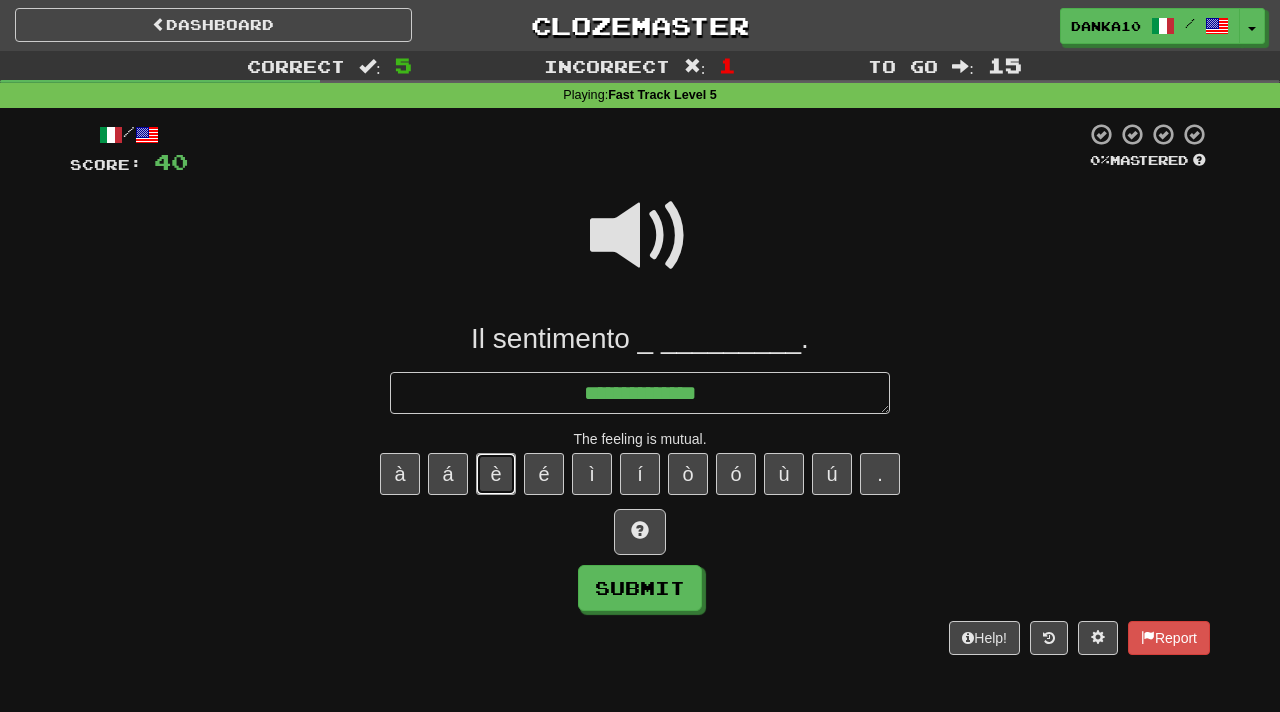 click on "è" at bounding box center [496, 474] 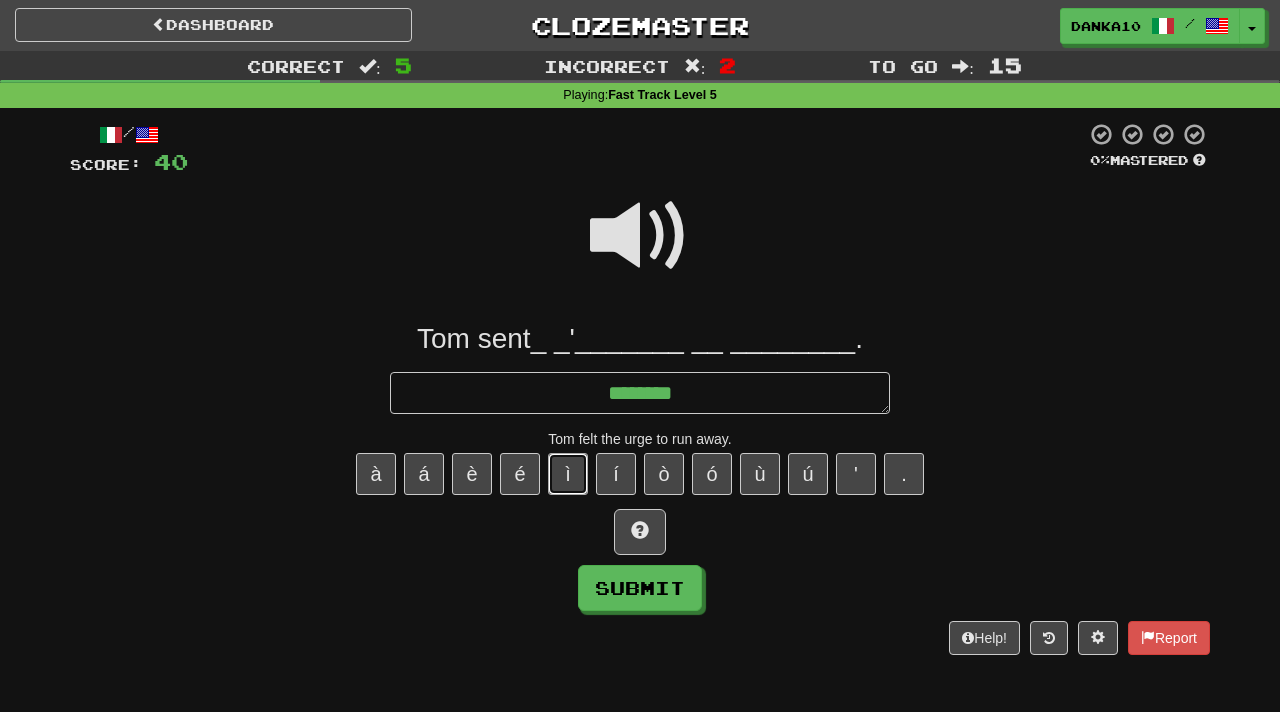 click on "ì" at bounding box center (568, 474) 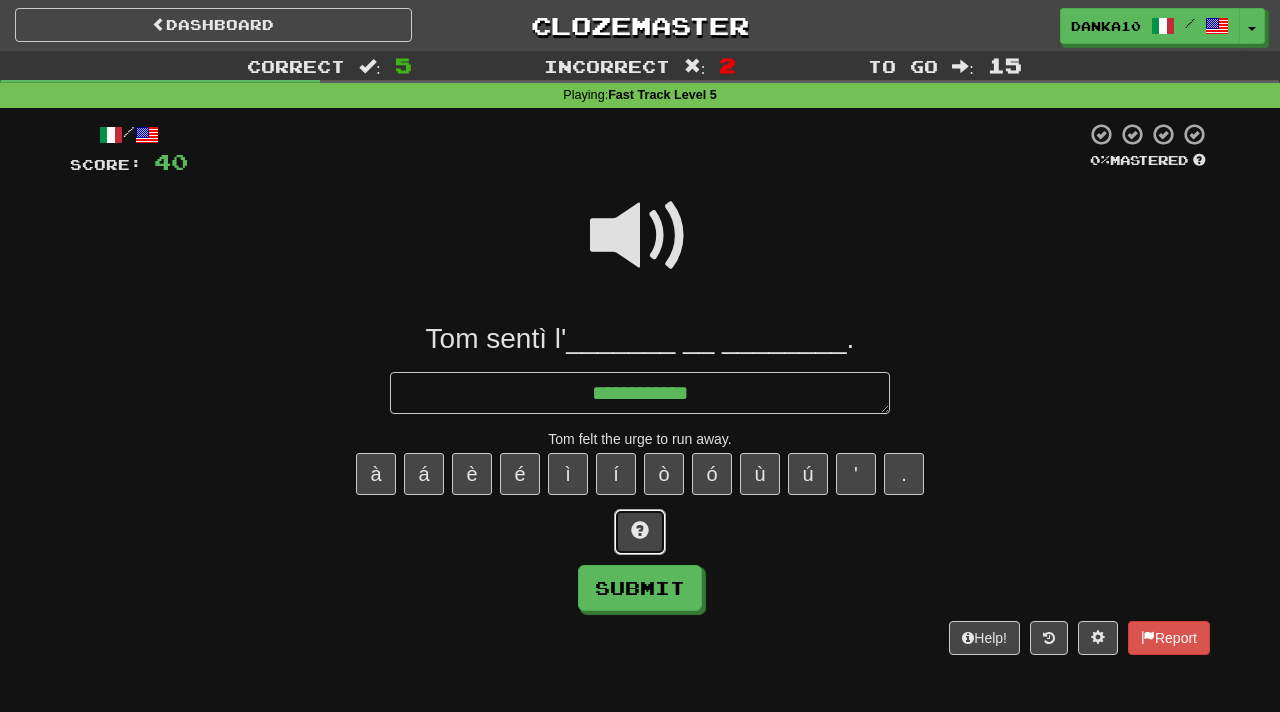 click at bounding box center [640, 532] 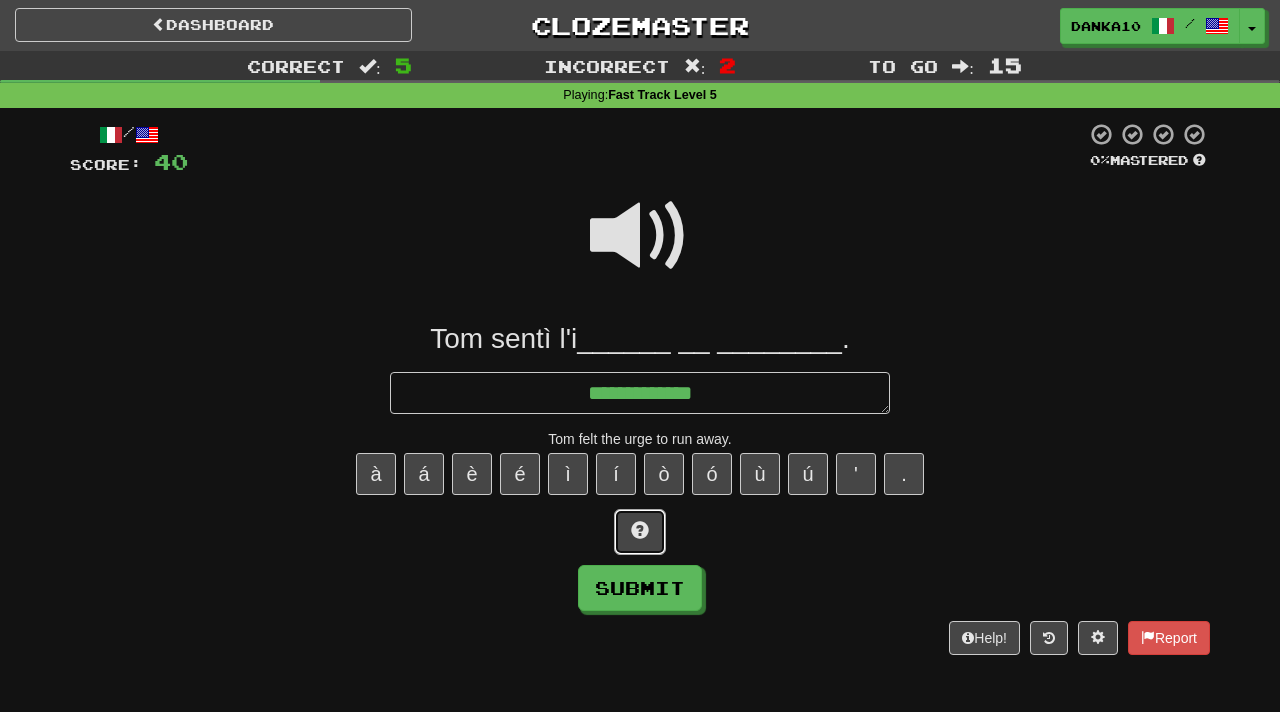 click at bounding box center (640, 532) 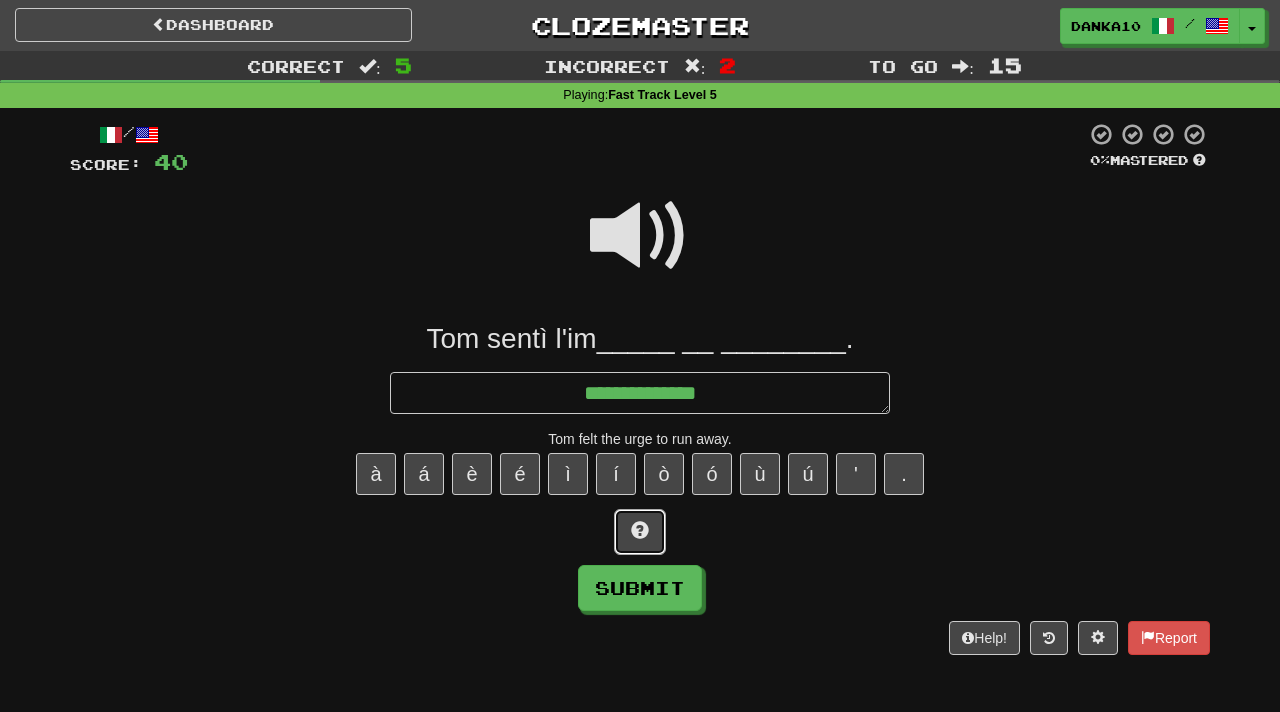 click at bounding box center [640, 532] 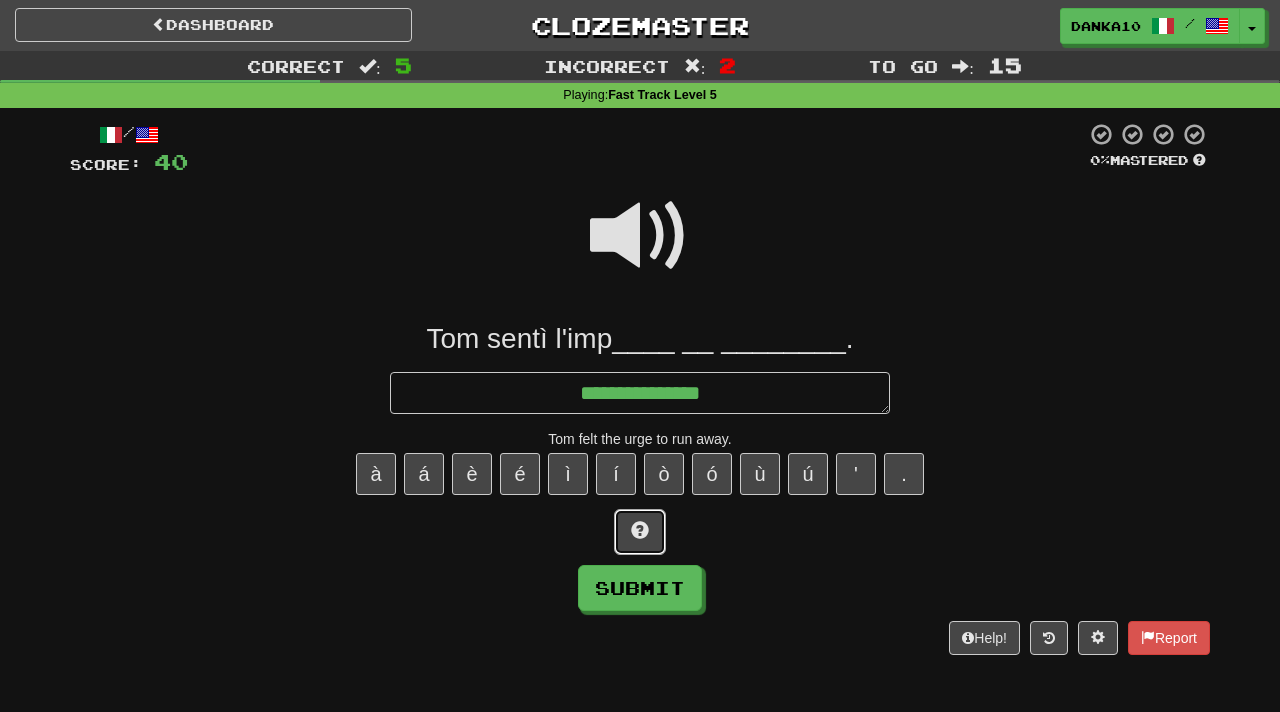 click at bounding box center (640, 532) 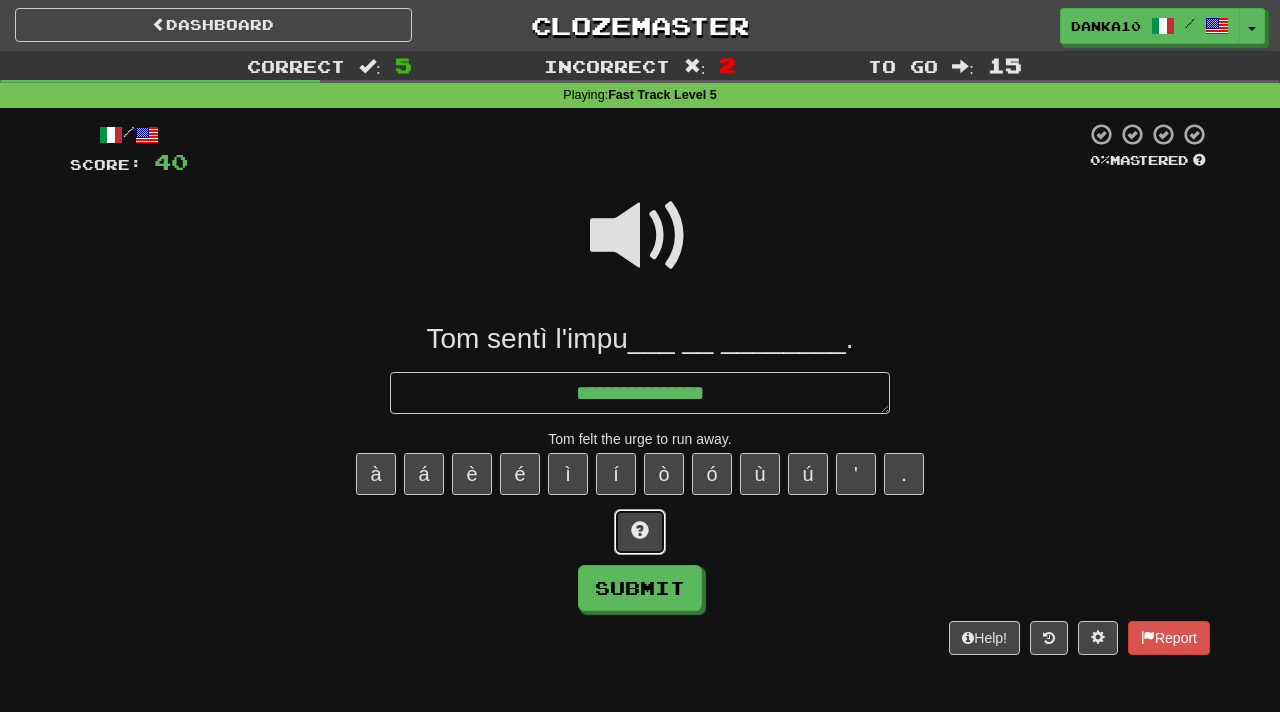 click at bounding box center (640, 532) 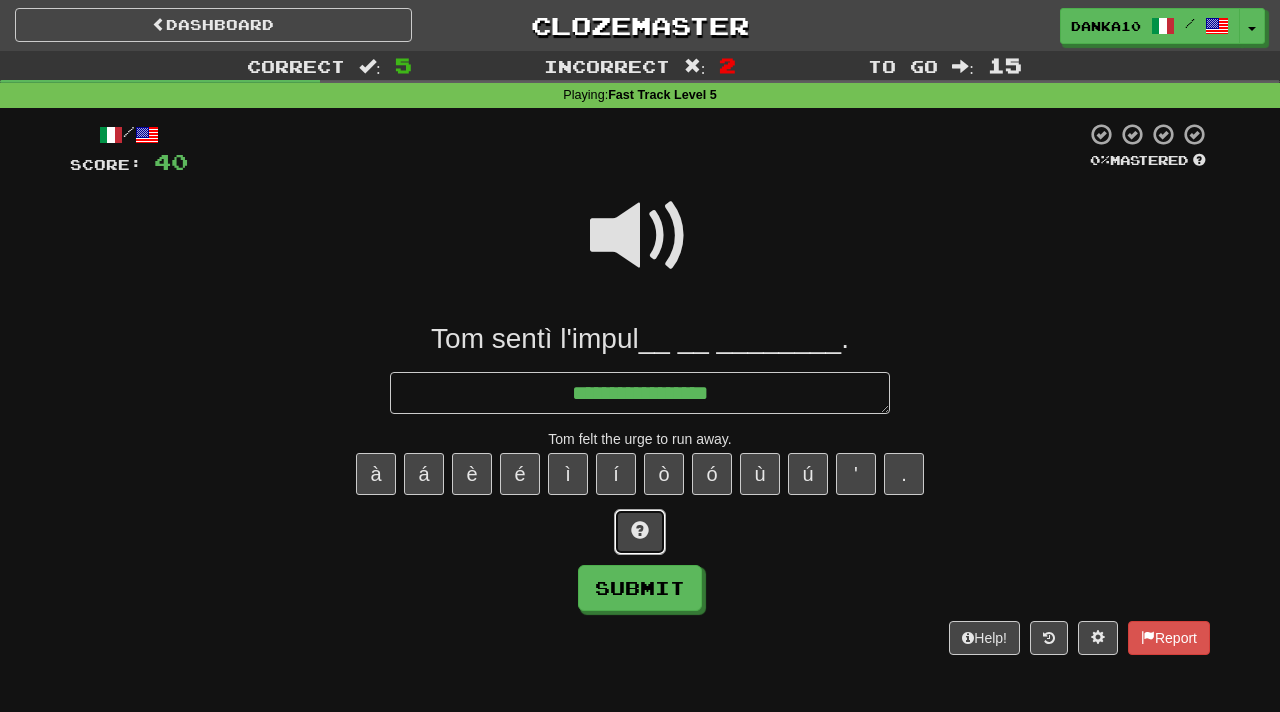 click at bounding box center [640, 532] 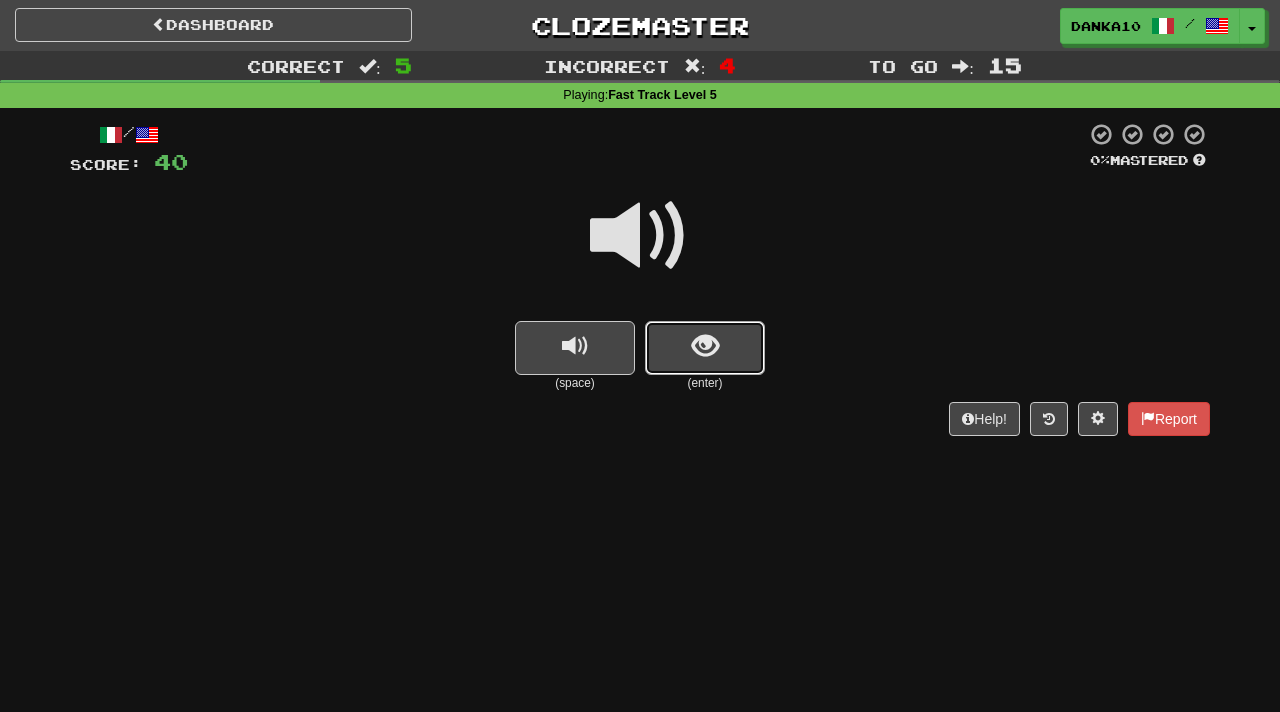 click at bounding box center (705, 346) 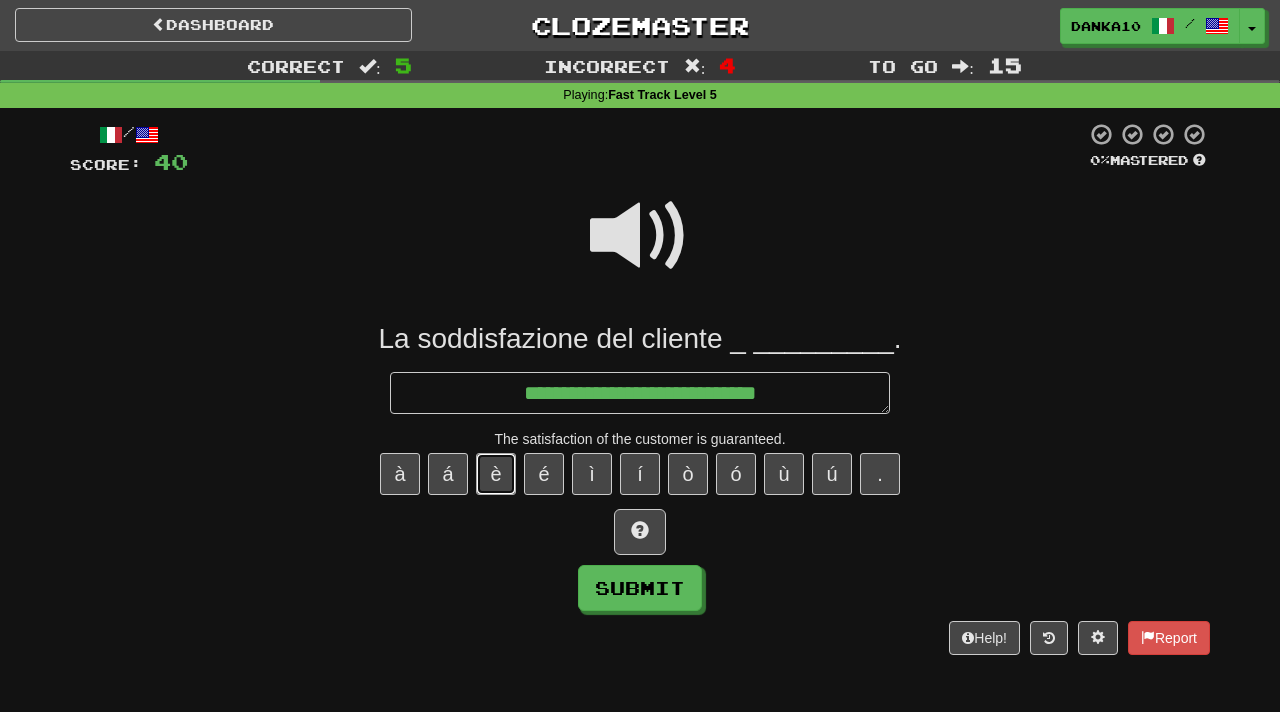click on "è" at bounding box center (496, 474) 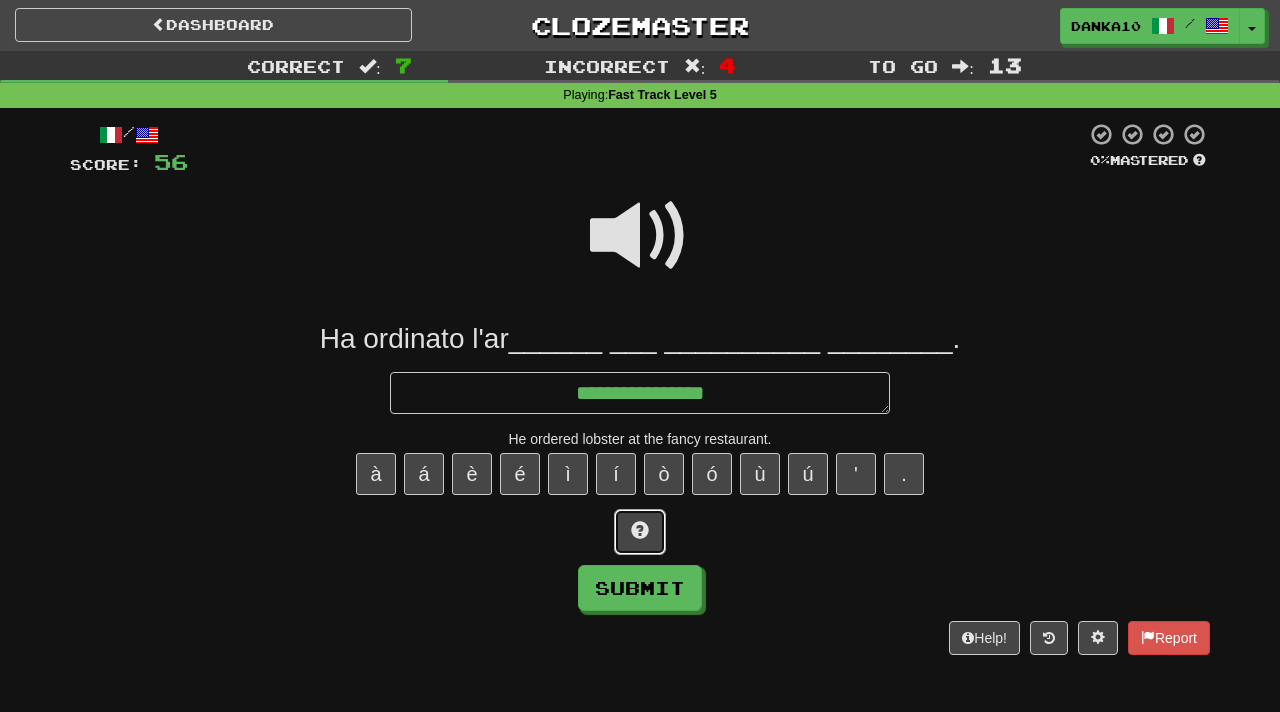 click at bounding box center (640, 530) 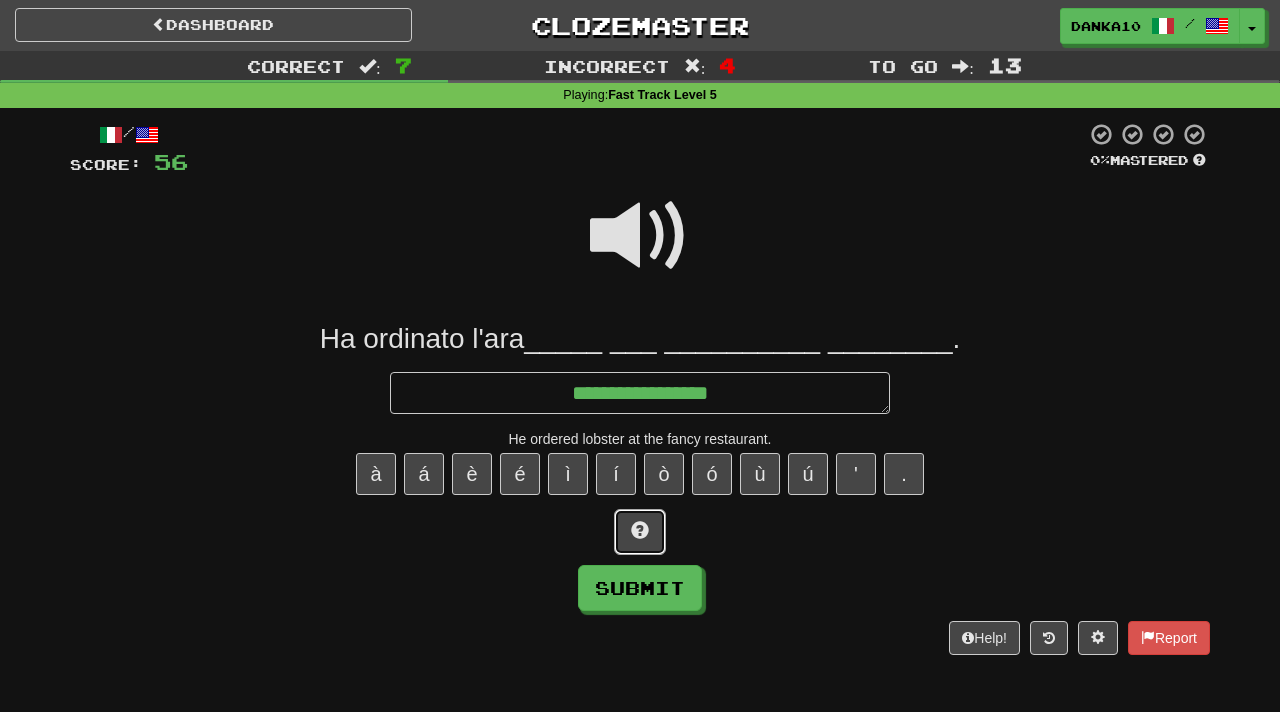 click at bounding box center (640, 530) 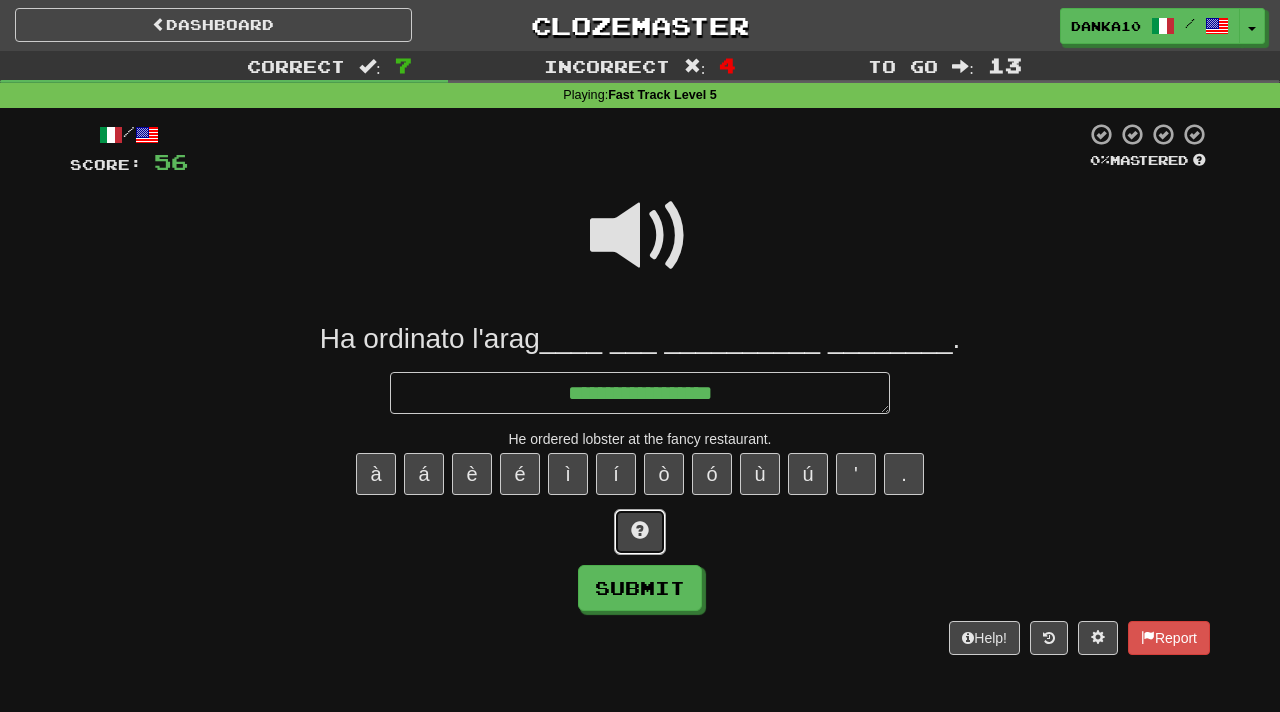click at bounding box center [640, 530] 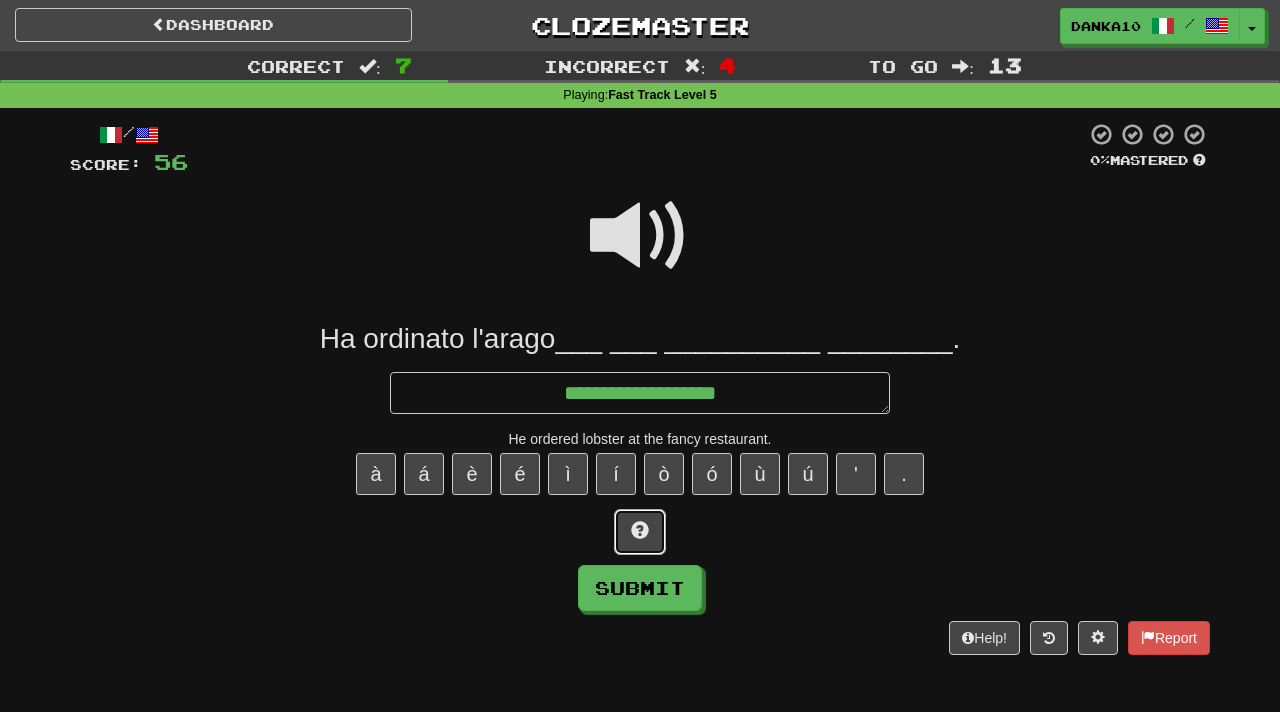 click at bounding box center (640, 530) 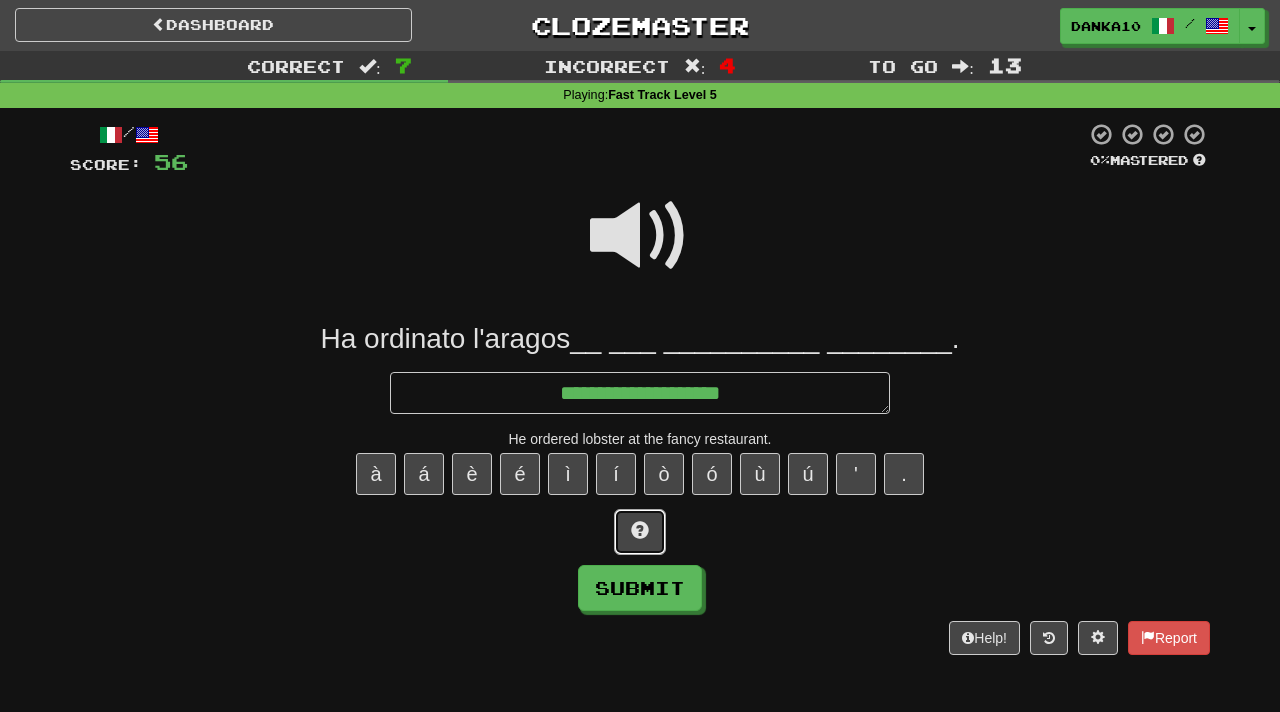 click at bounding box center [640, 530] 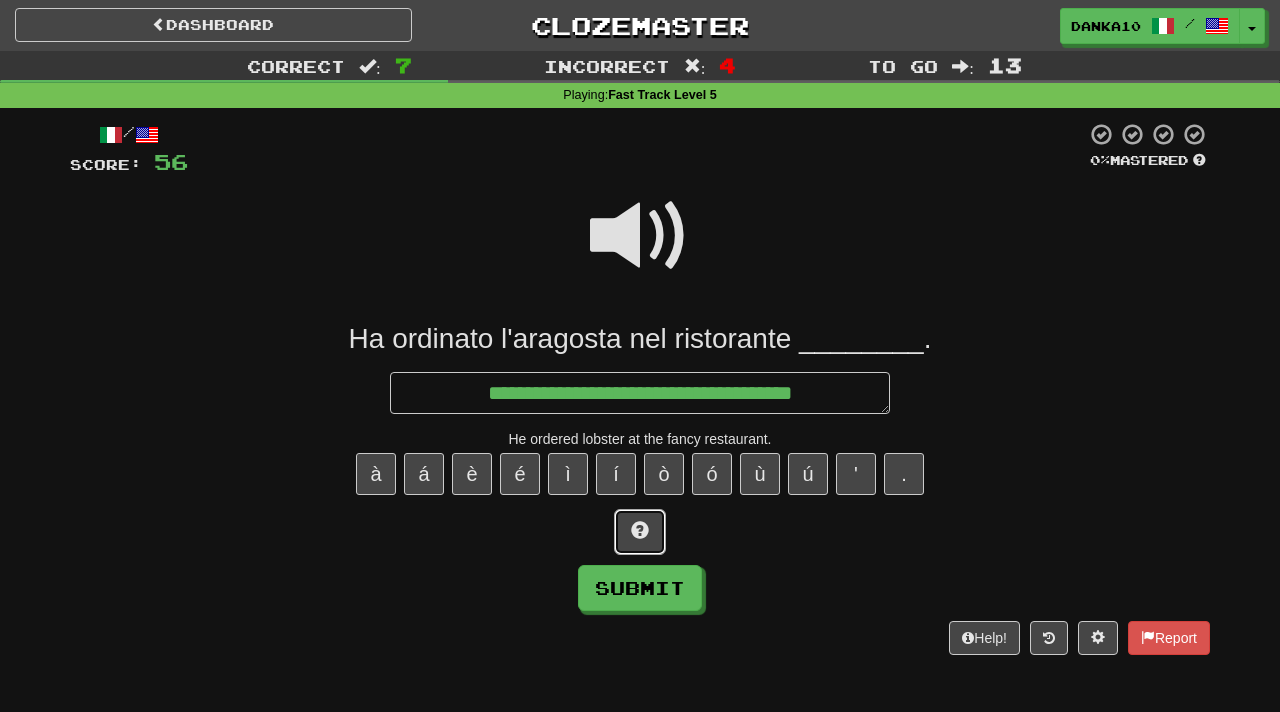 click at bounding box center [640, 530] 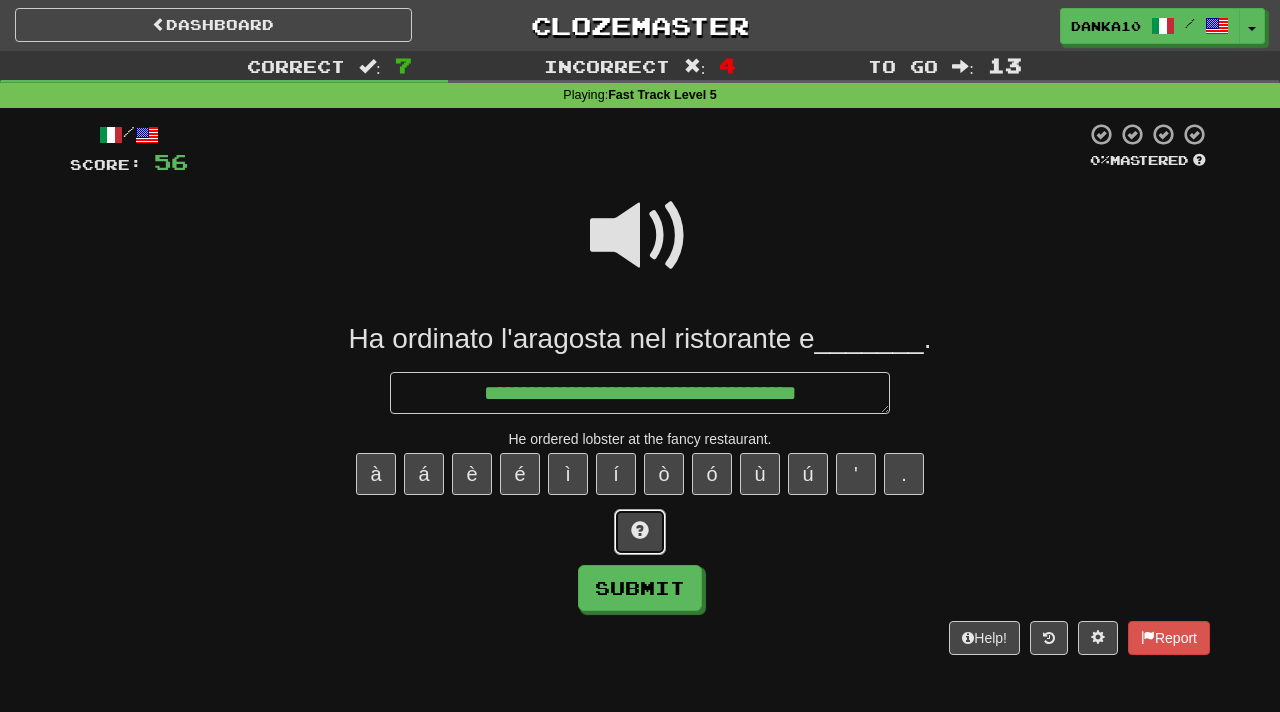 click at bounding box center (640, 530) 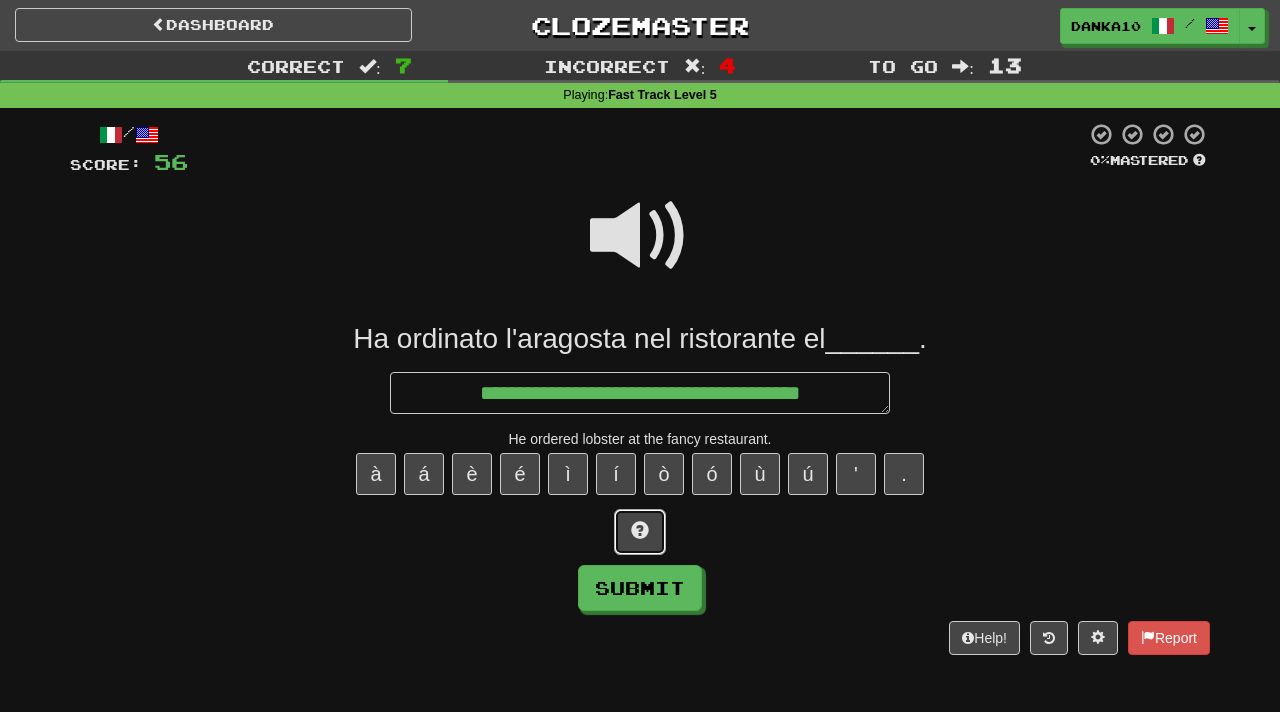 click at bounding box center [640, 530] 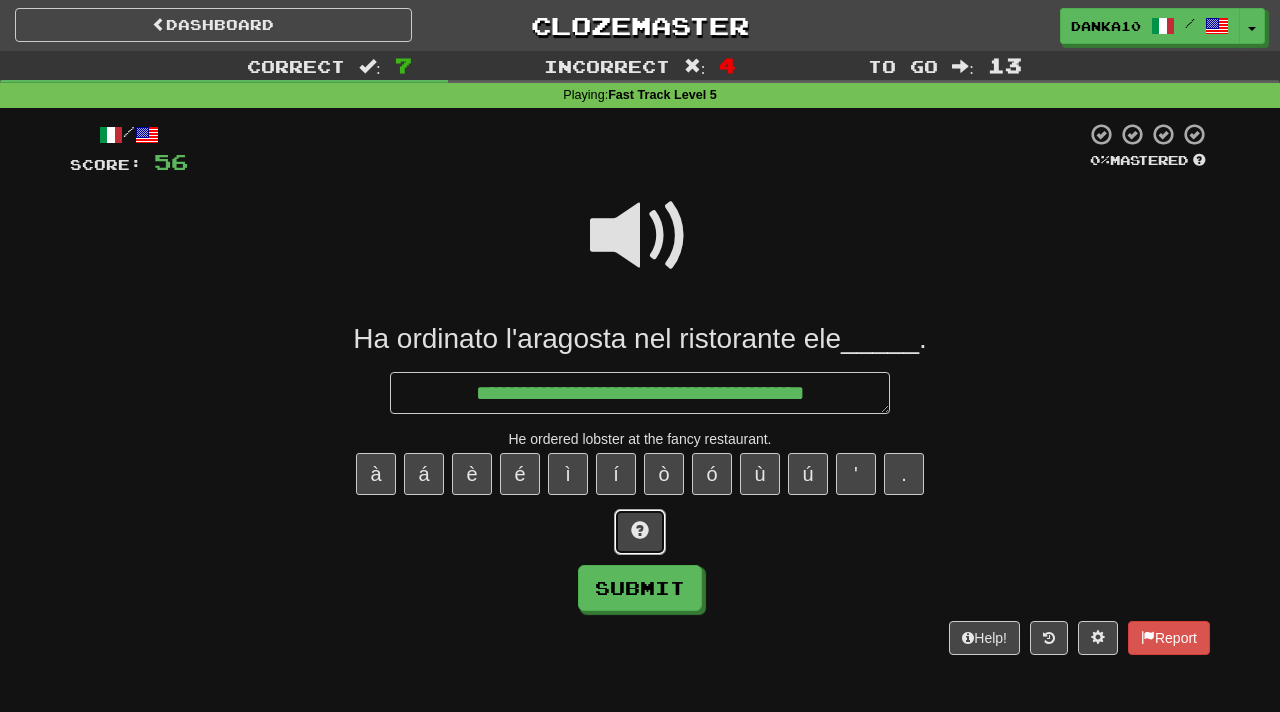 click at bounding box center [640, 530] 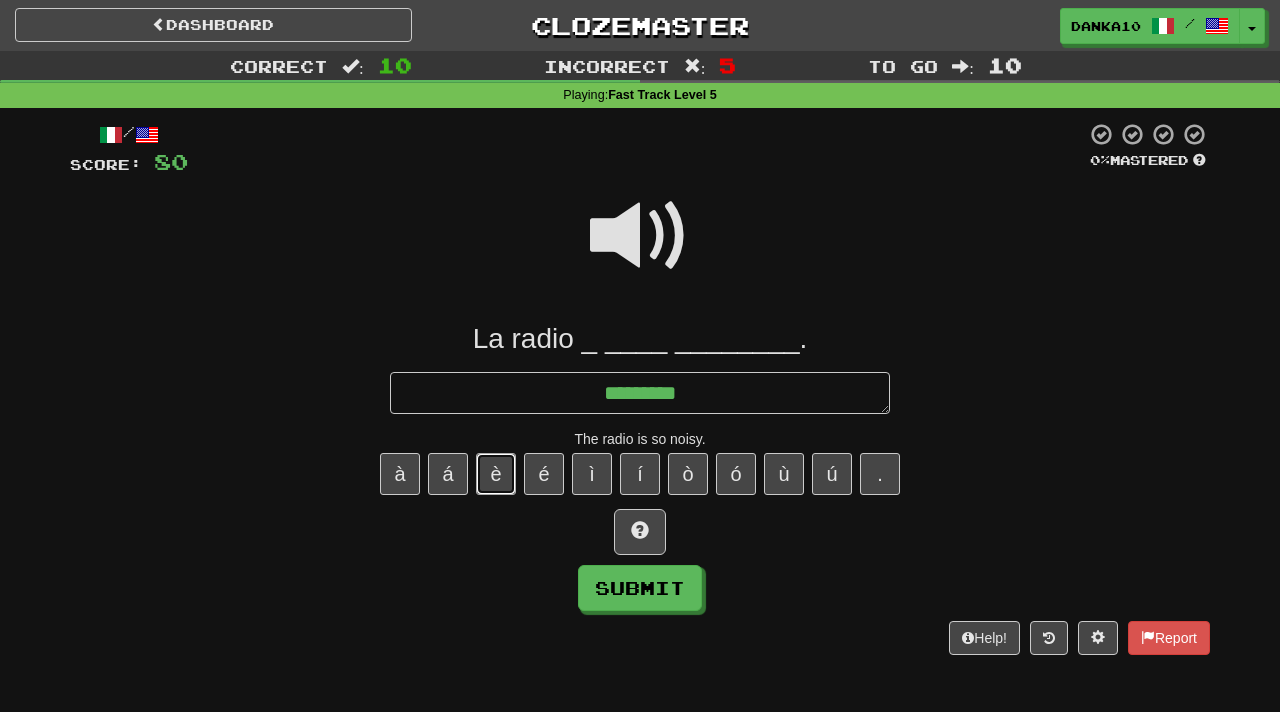 click on "è" at bounding box center (496, 474) 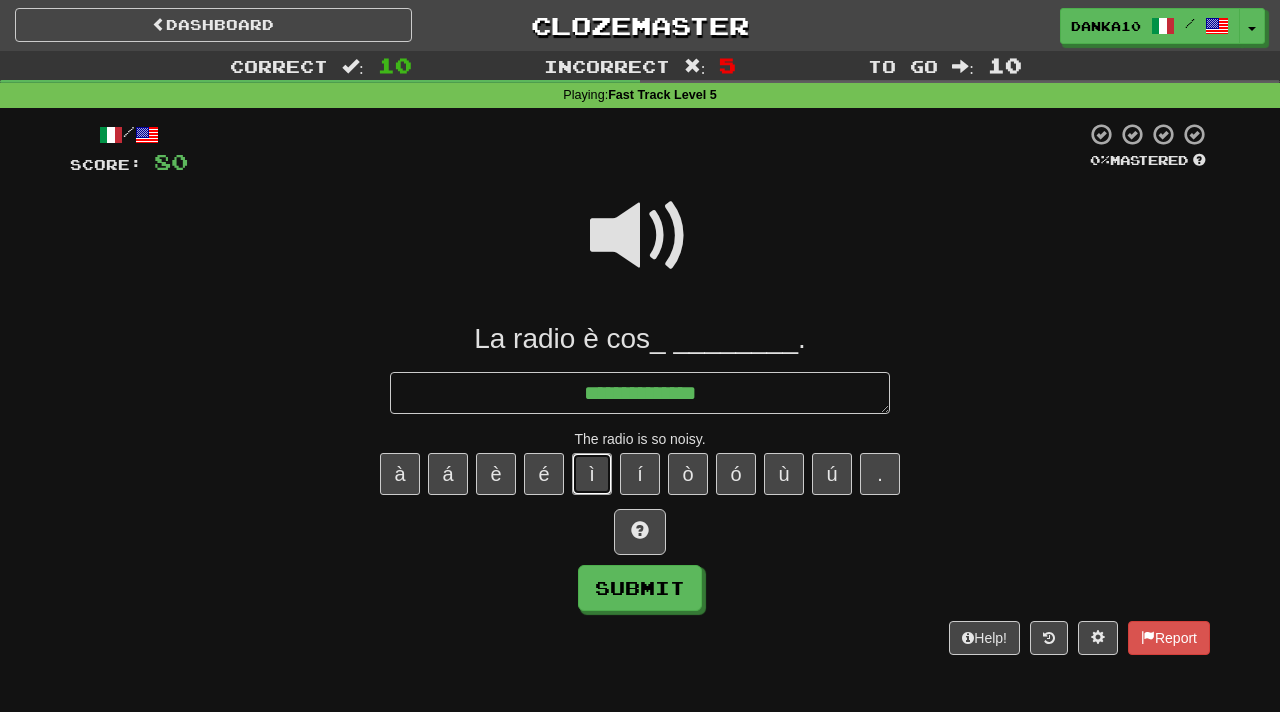 click on "ì" at bounding box center [592, 474] 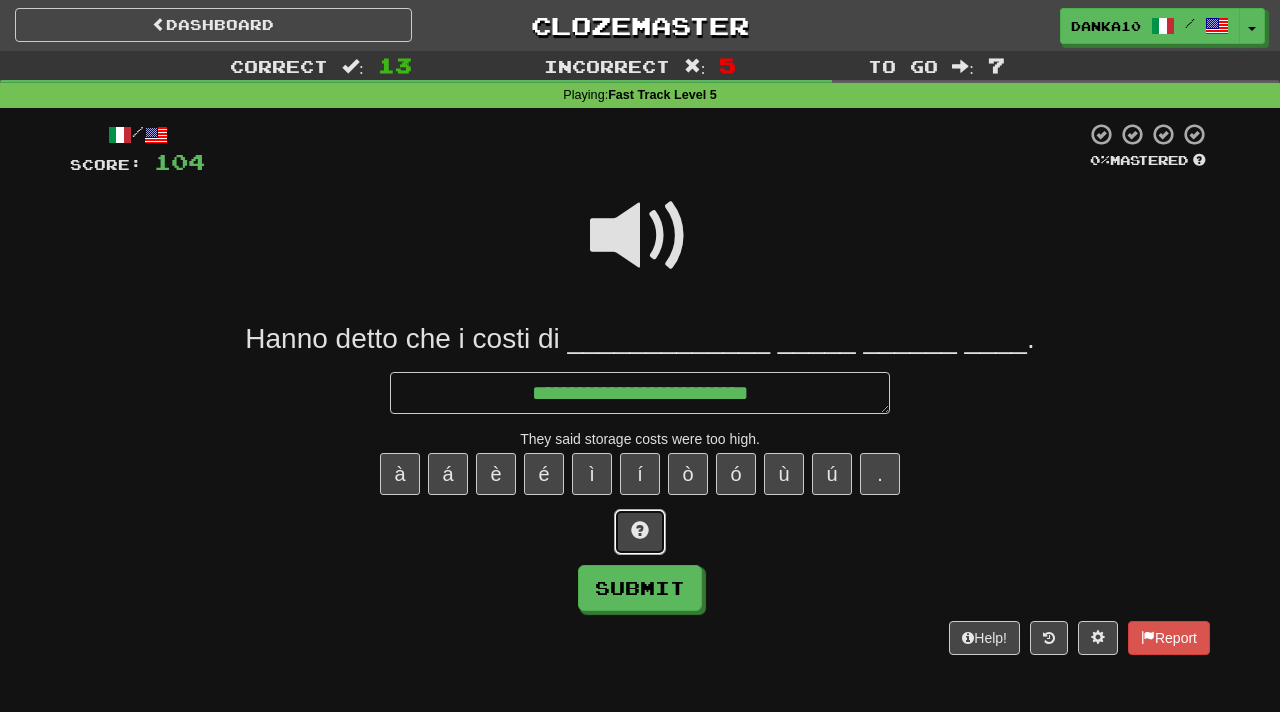 click at bounding box center [640, 532] 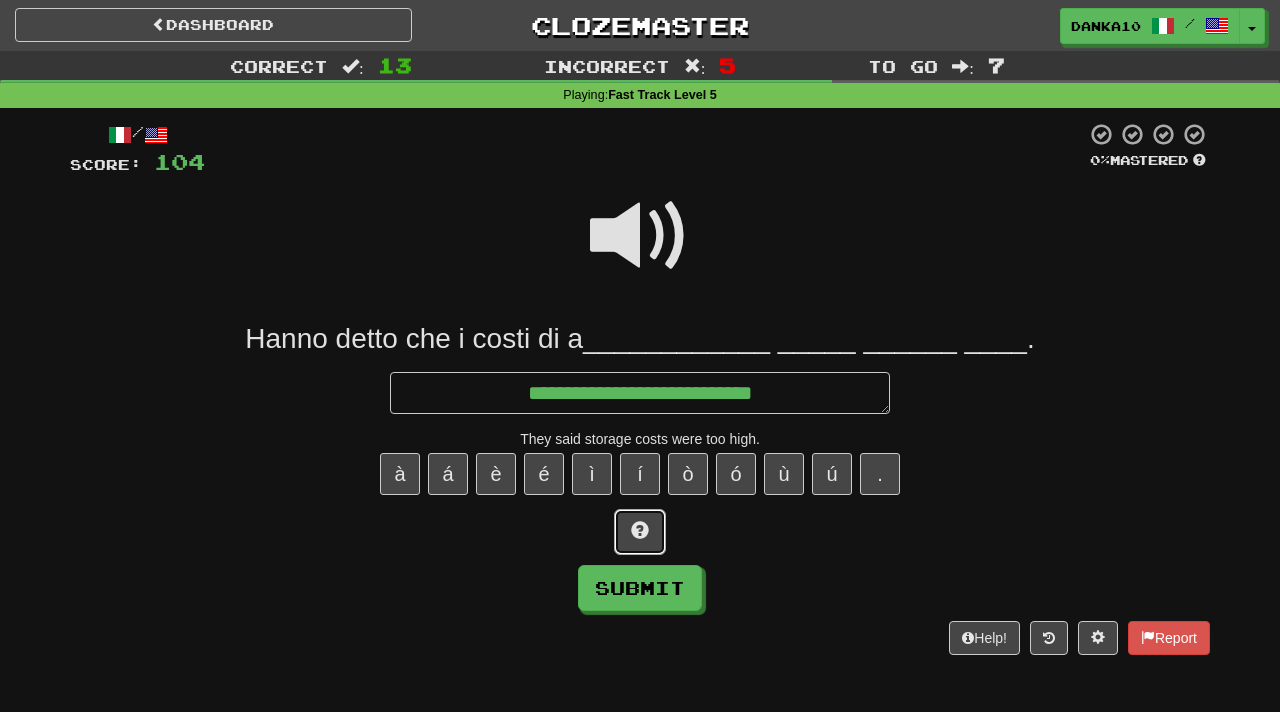 click at bounding box center [640, 532] 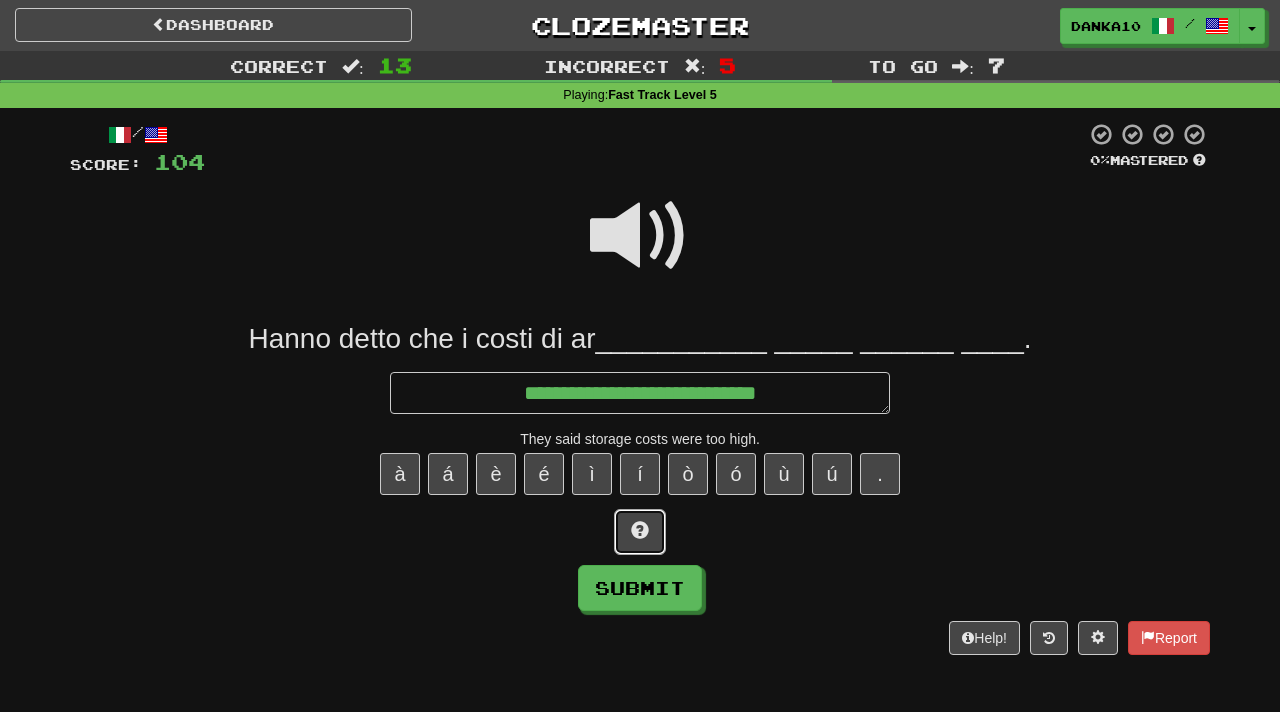 click at bounding box center (640, 532) 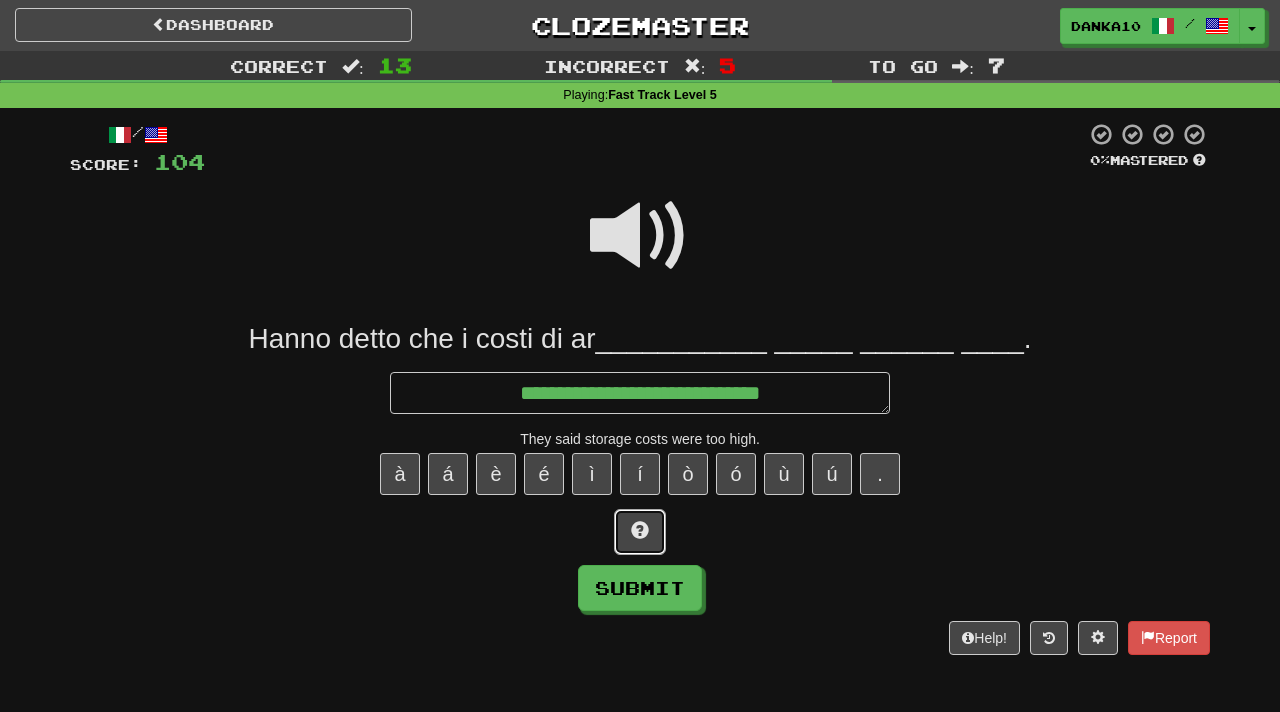 click at bounding box center (640, 532) 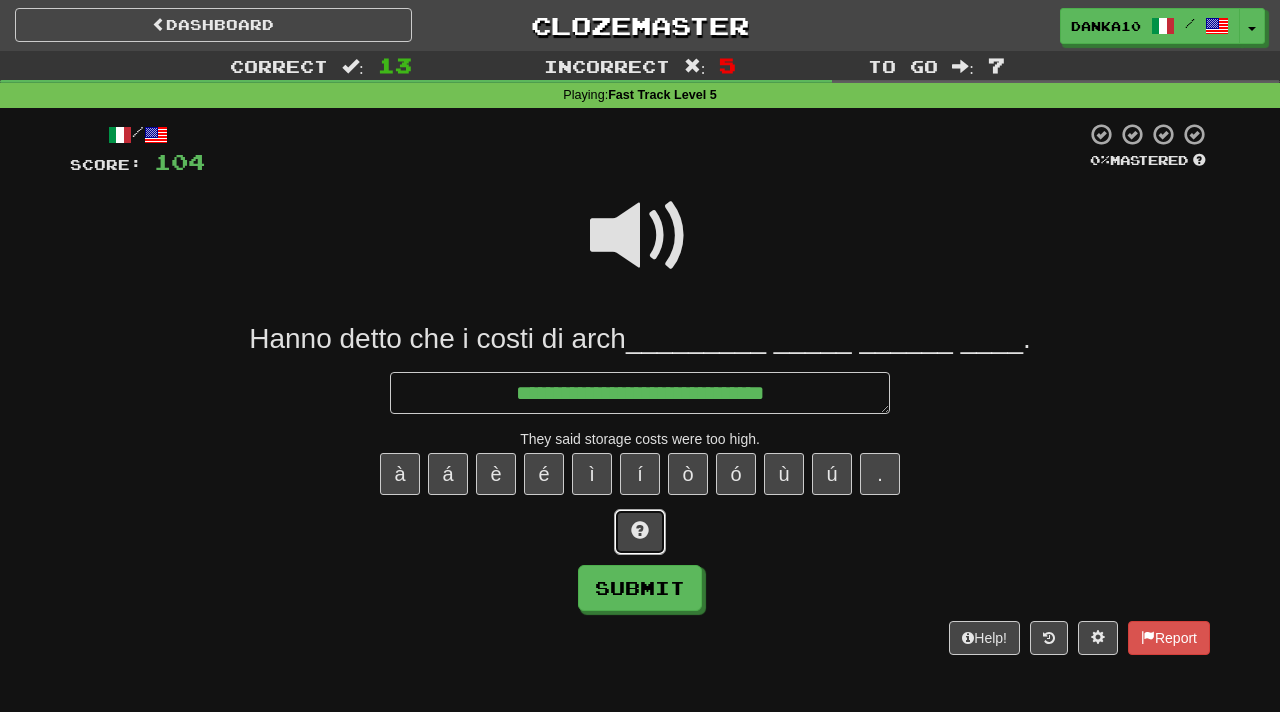 click at bounding box center [640, 532] 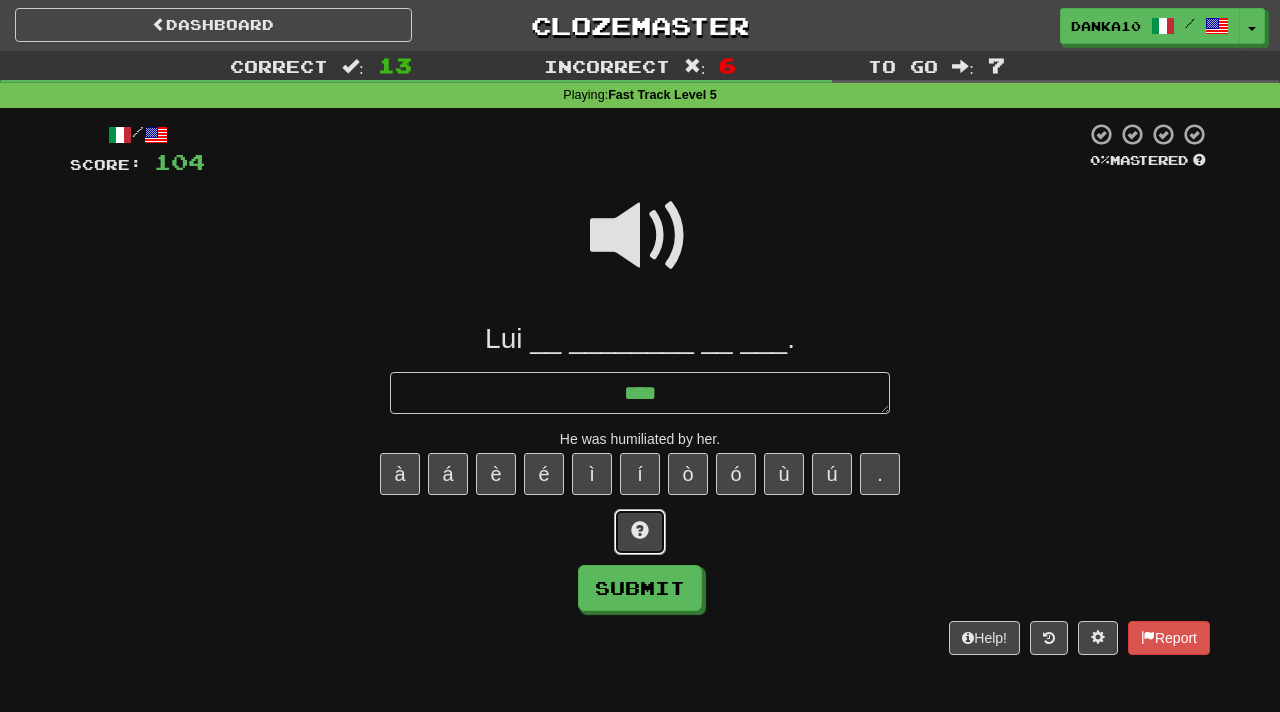 click at bounding box center (640, 532) 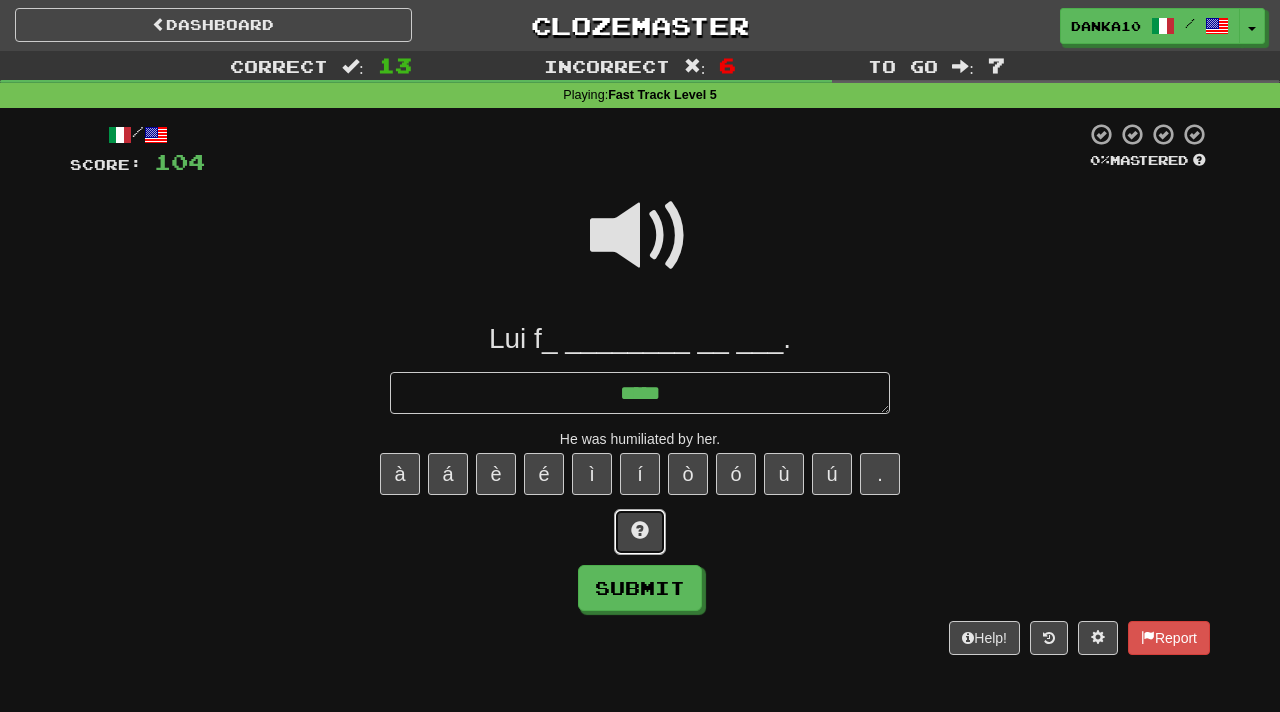 click at bounding box center [640, 532] 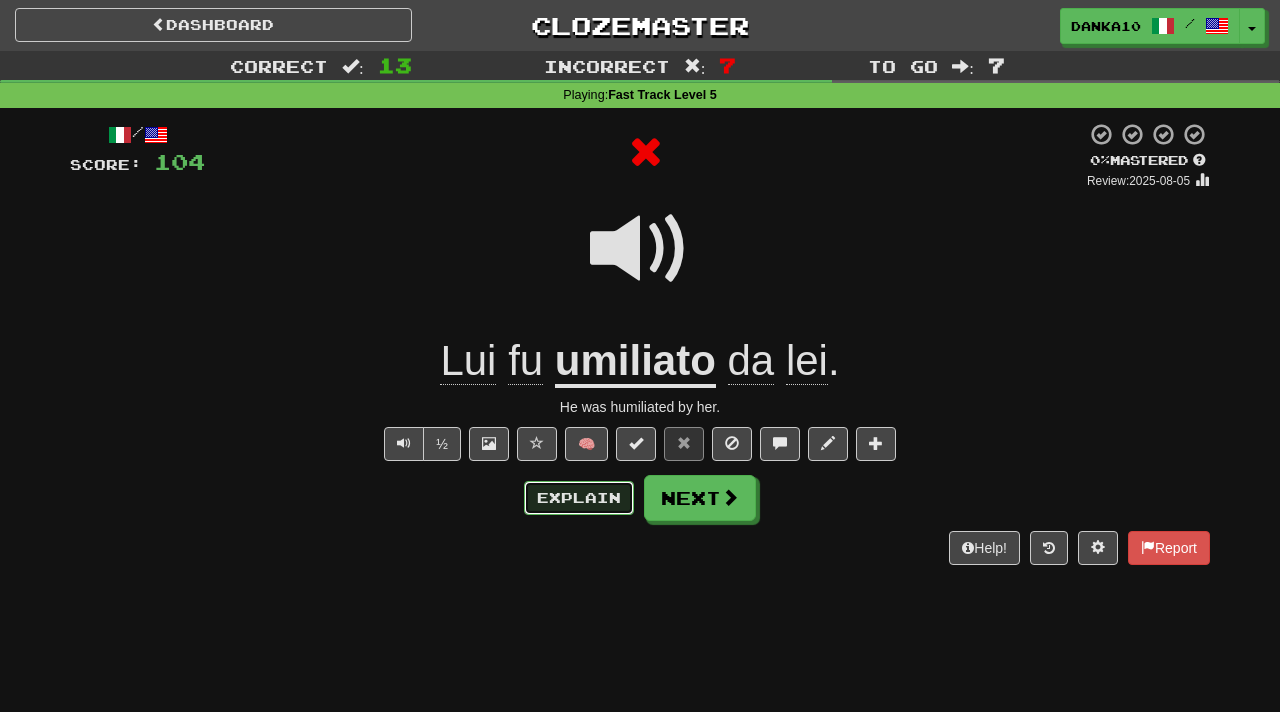 click on "Explain" at bounding box center [579, 498] 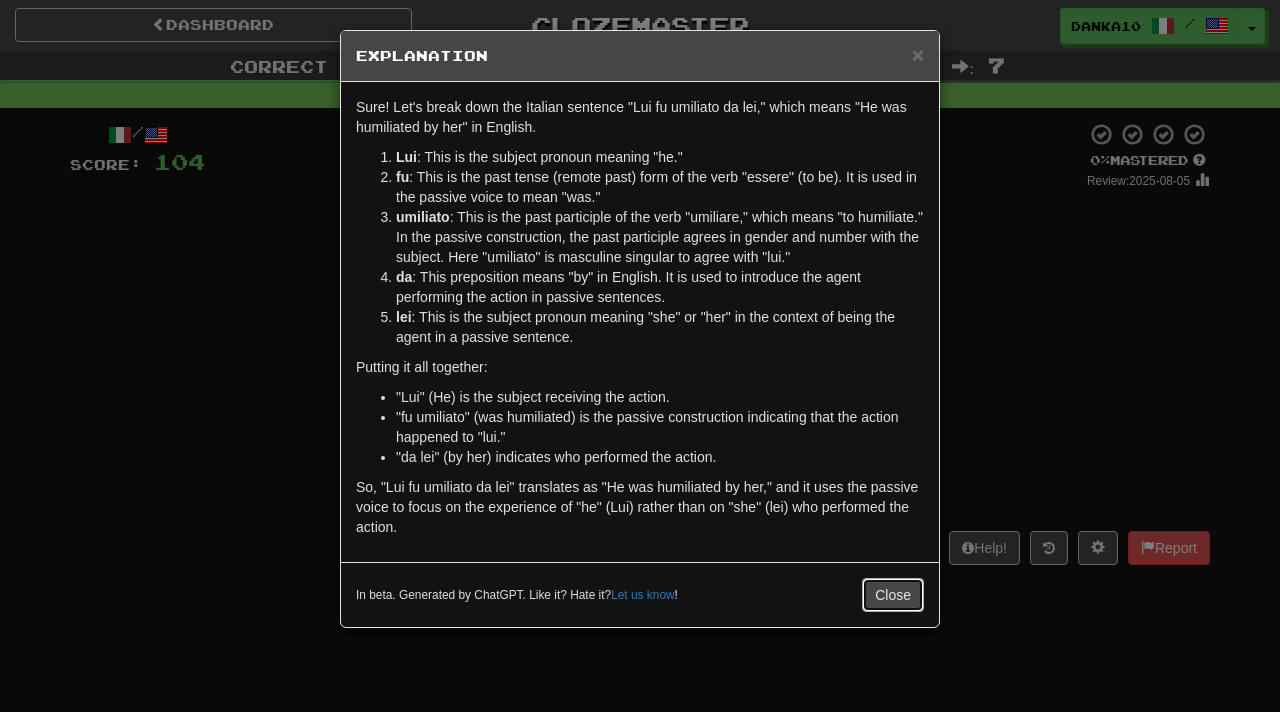 click on "Close" at bounding box center [893, 595] 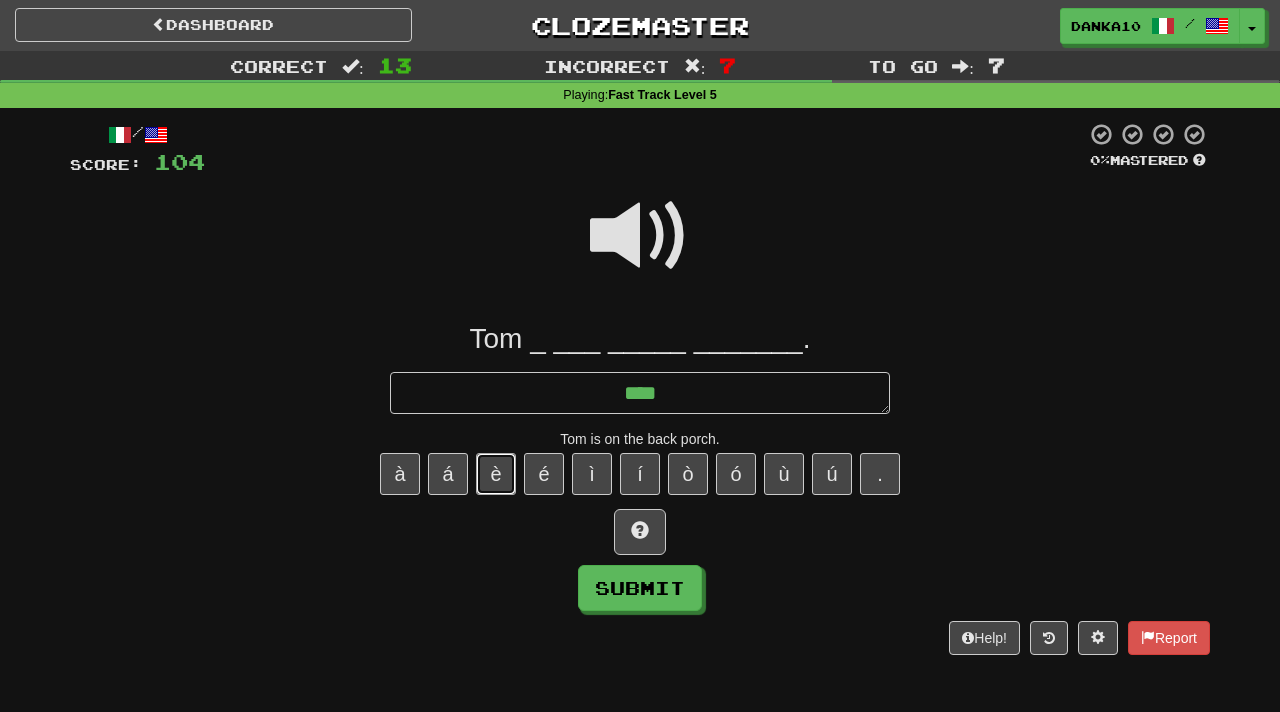 click on "è" at bounding box center [496, 474] 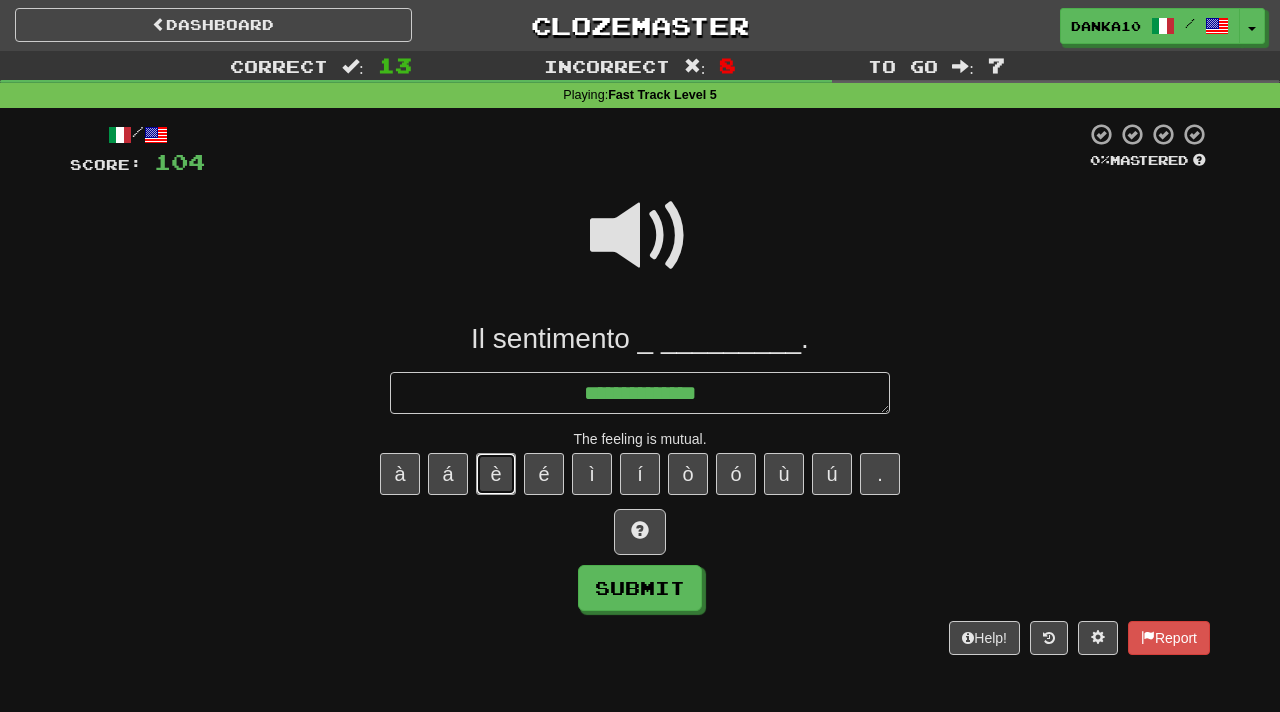 click on "è" at bounding box center [496, 474] 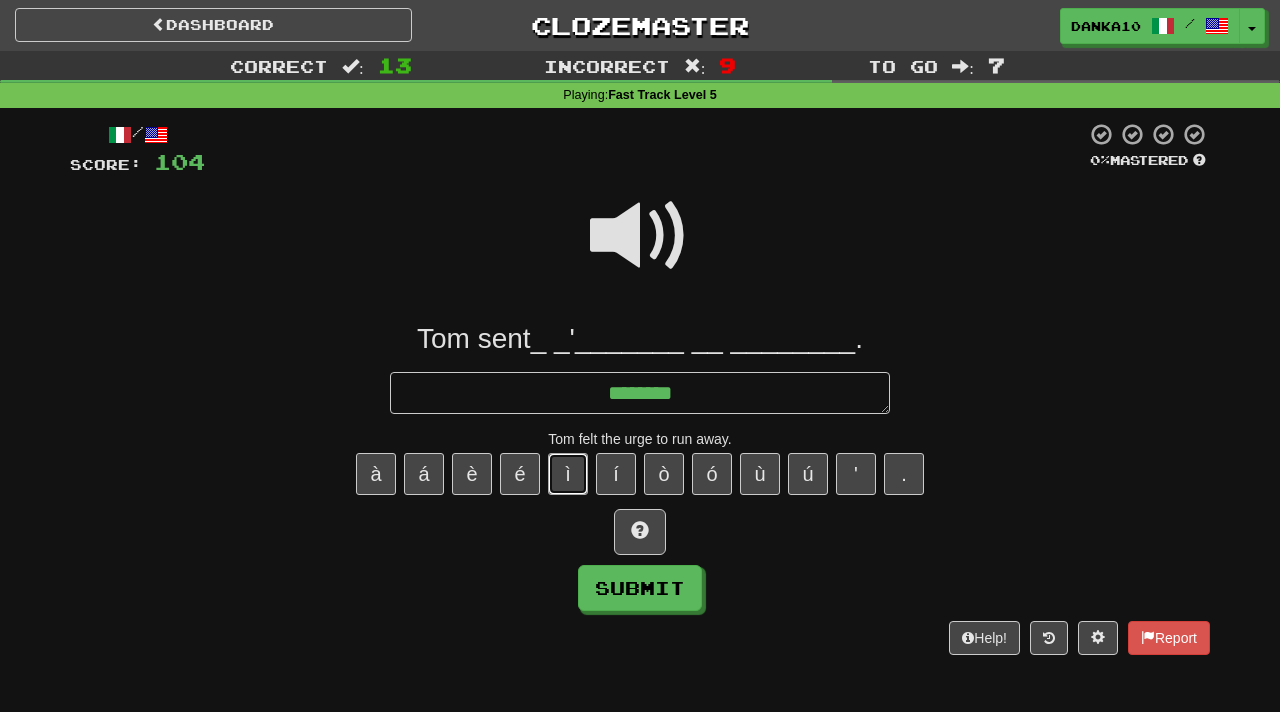 click on "ì" at bounding box center [568, 474] 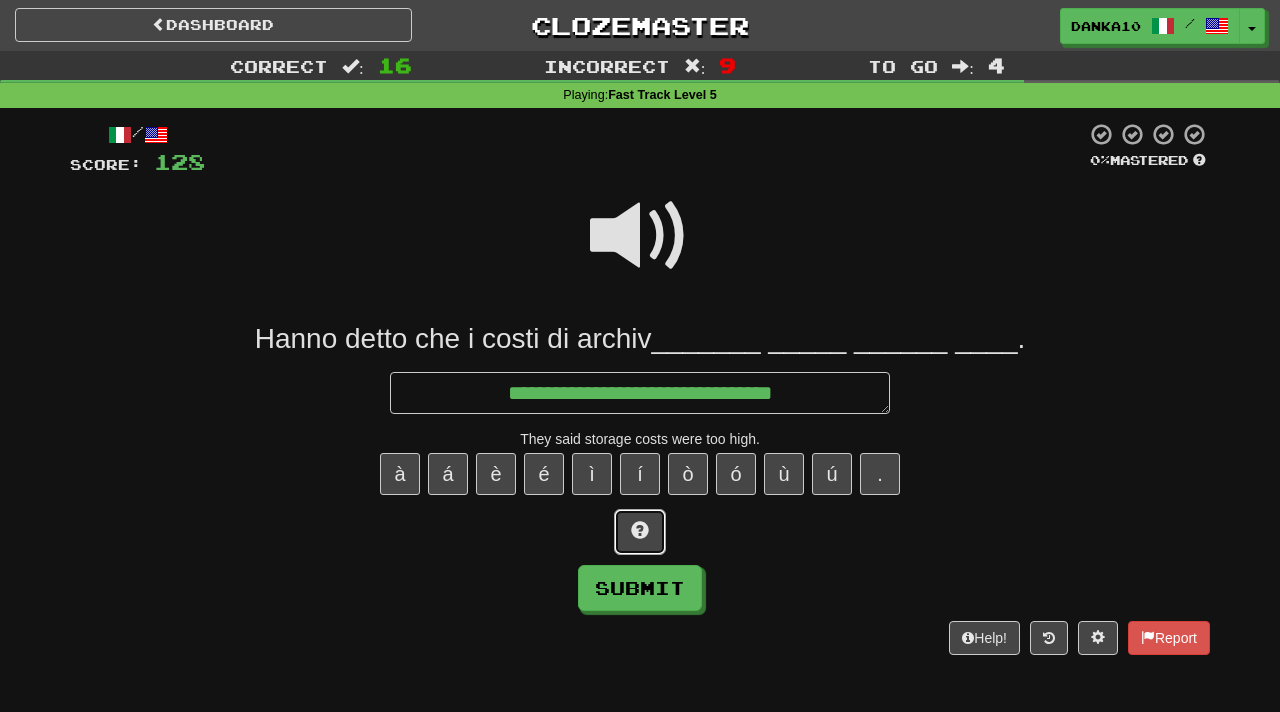 click at bounding box center (640, 532) 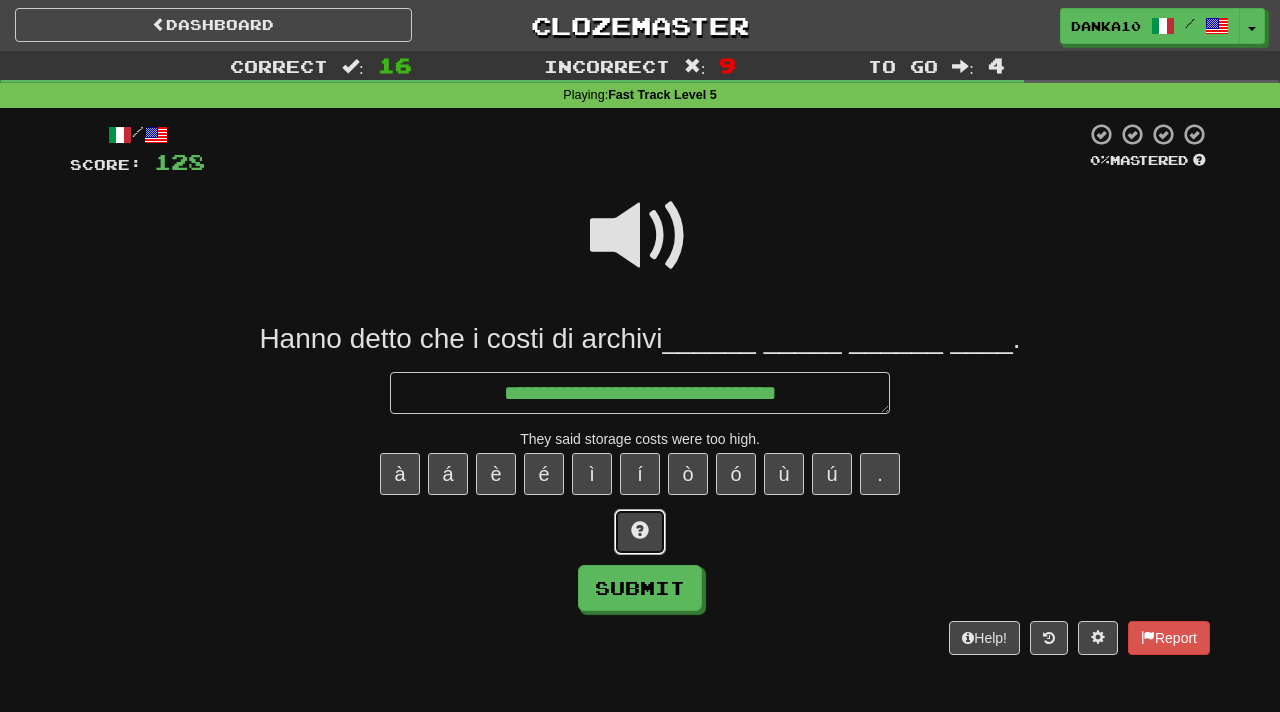 click at bounding box center [640, 532] 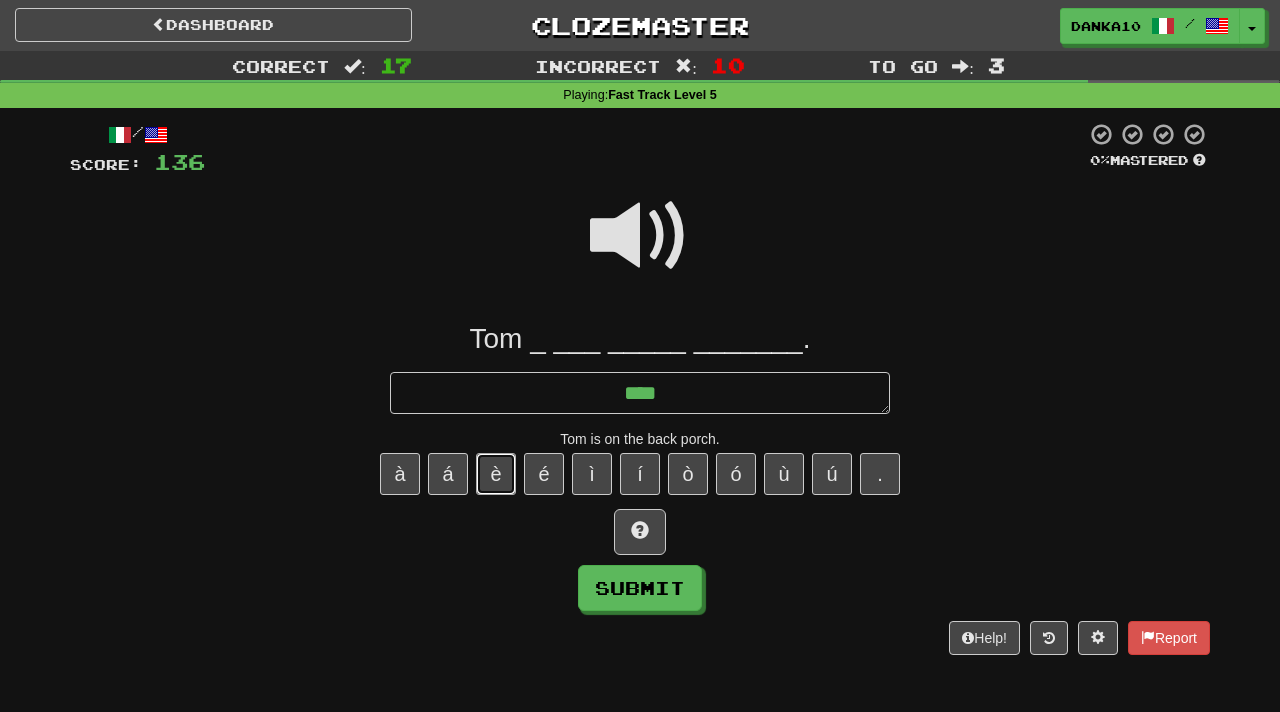 click on "è" at bounding box center (496, 474) 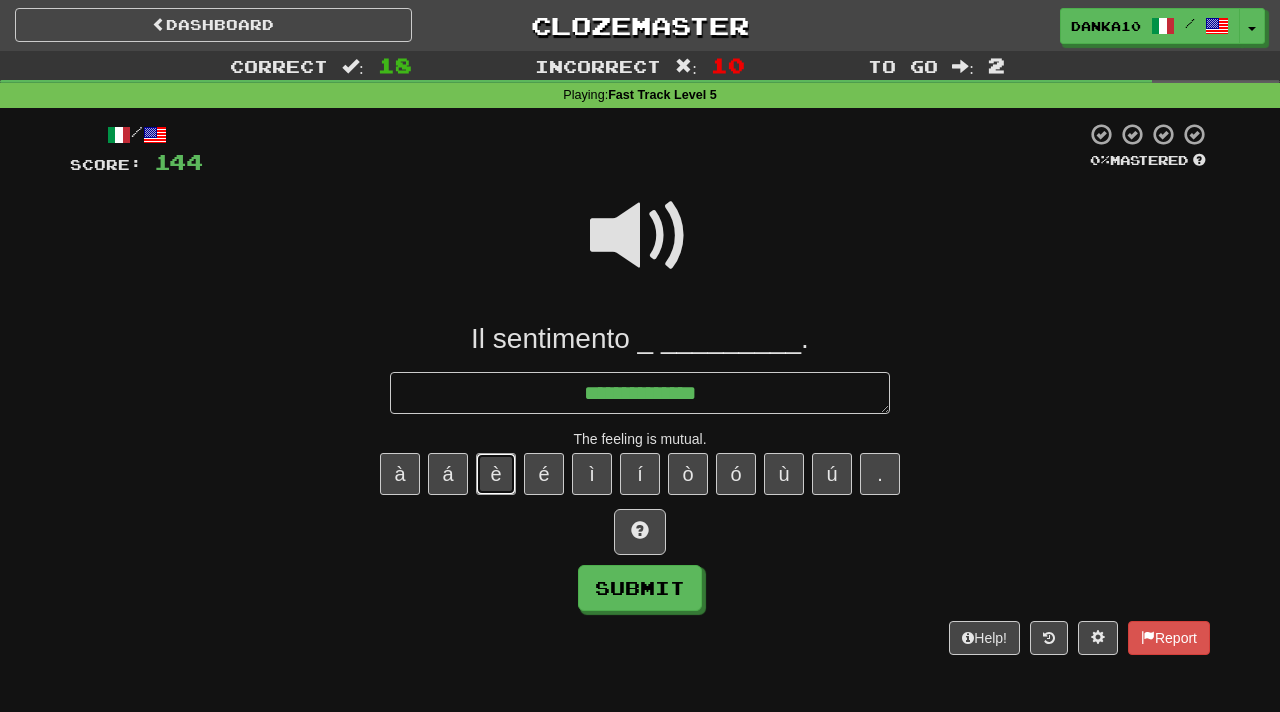 click on "è" at bounding box center (496, 474) 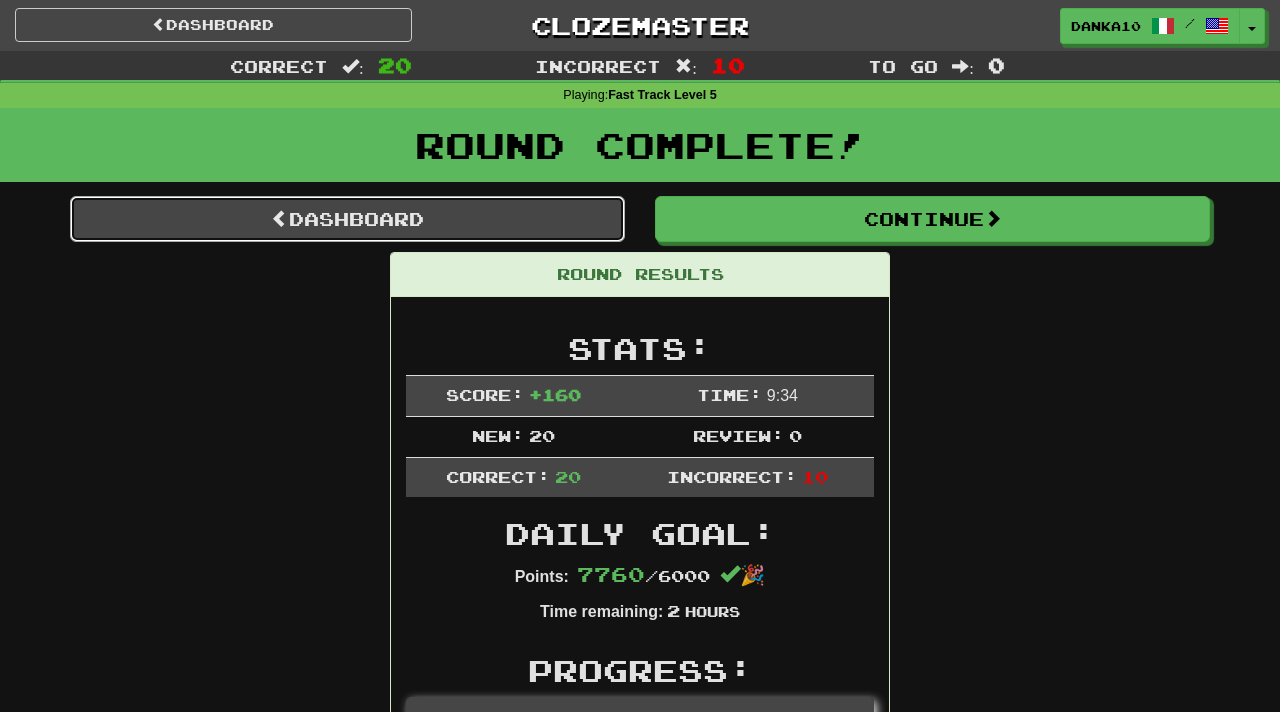 click on "Dashboard" at bounding box center [347, 219] 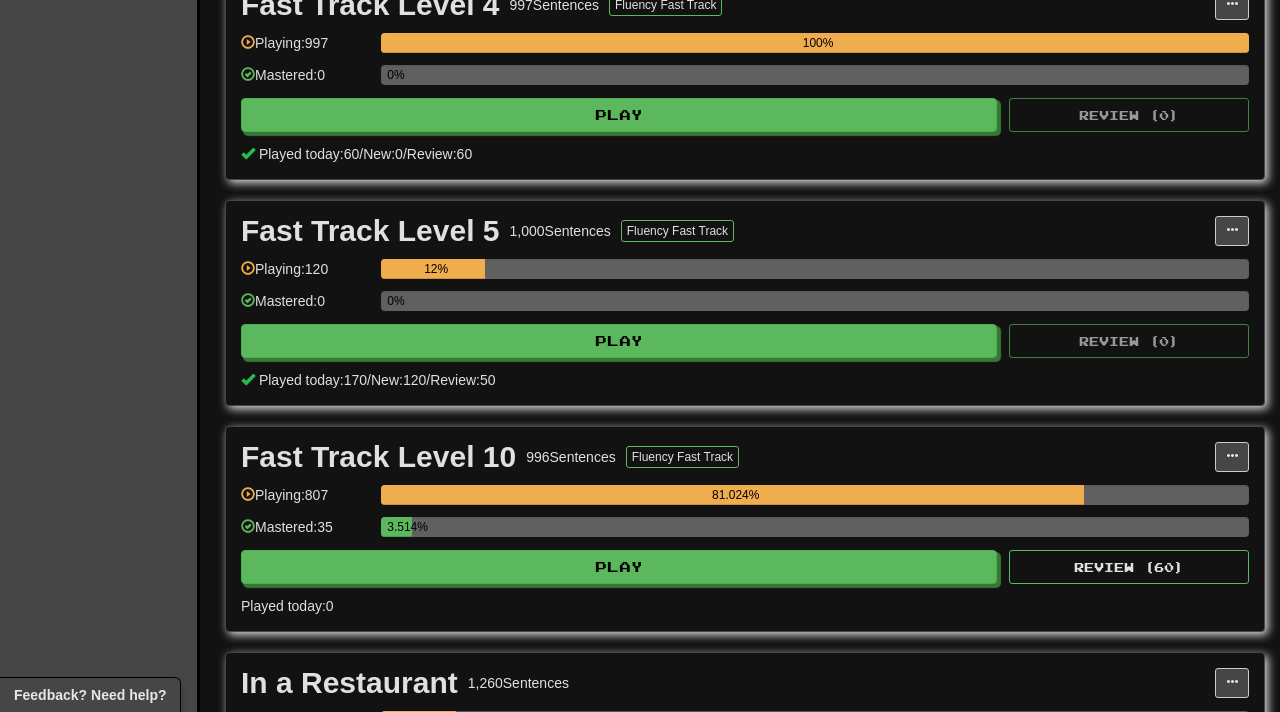 scroll, scrollTop: 1690, scrollLeft: 0, axis: vertical 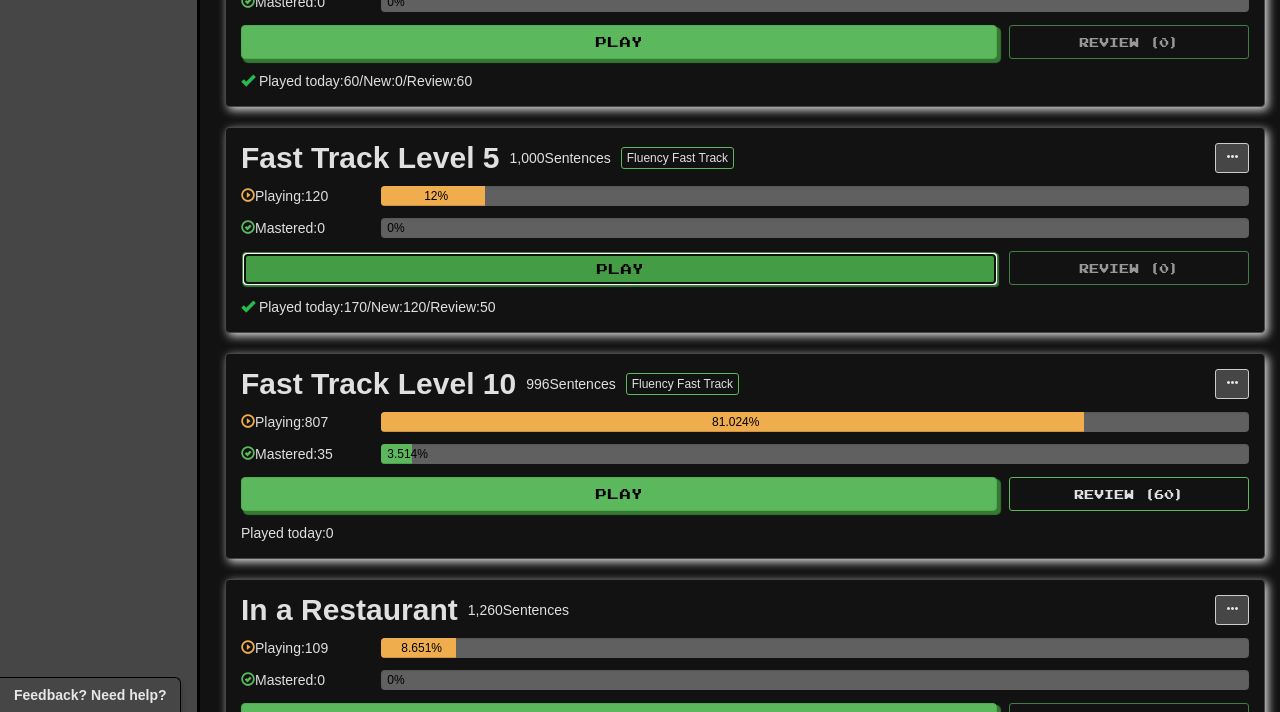 click on "Play" at bounding box center (620, 269) 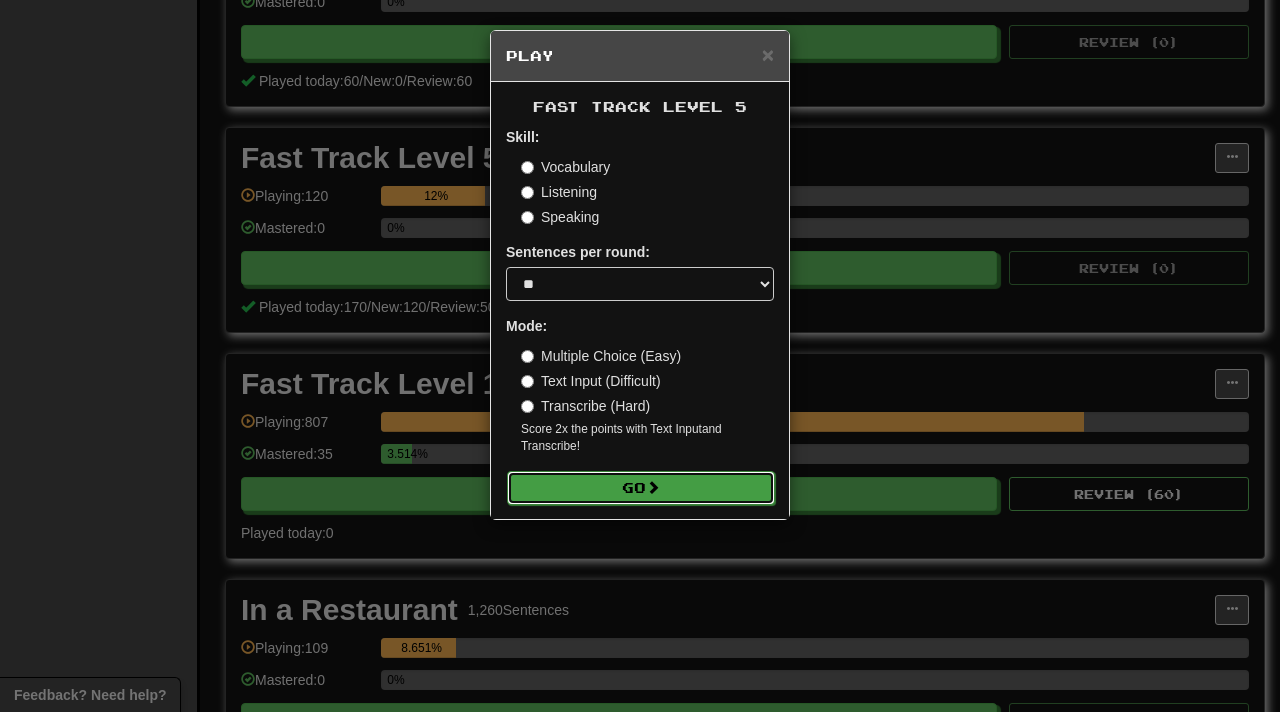 click on "Go" at bounding box center (641, 488) 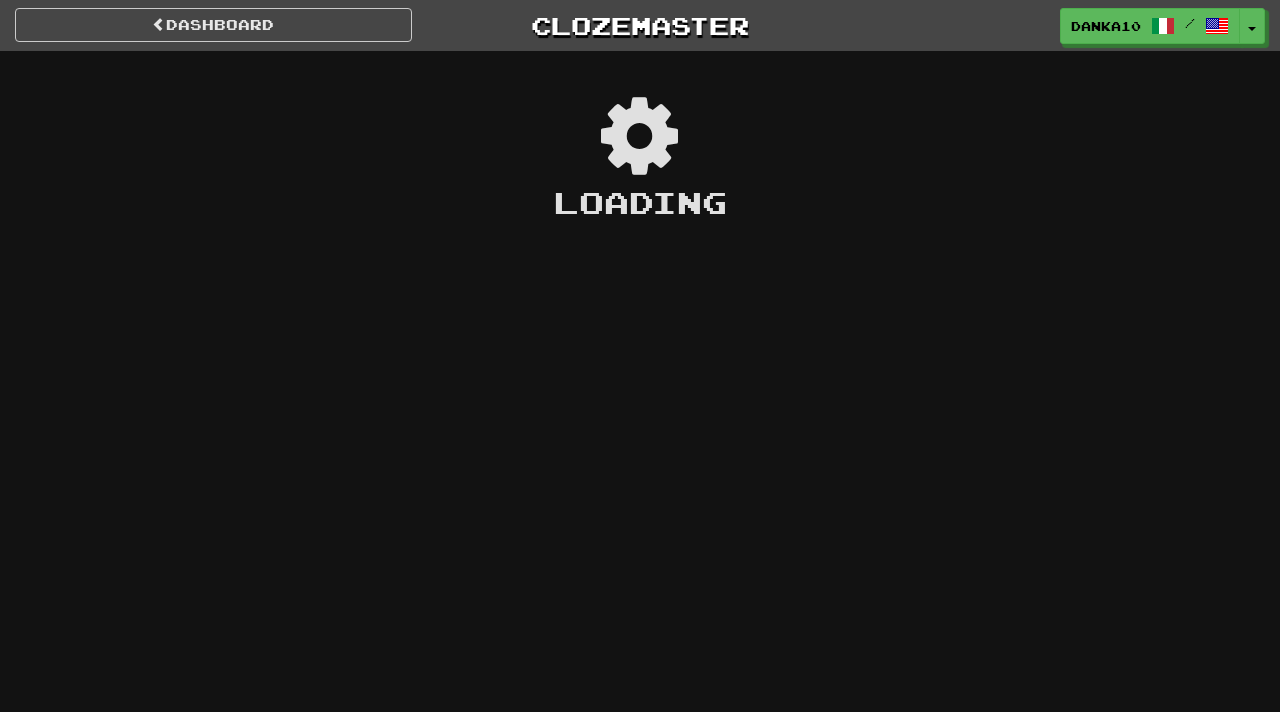scroll, scrollTop: 0, scrollLeft: 0, axis: both 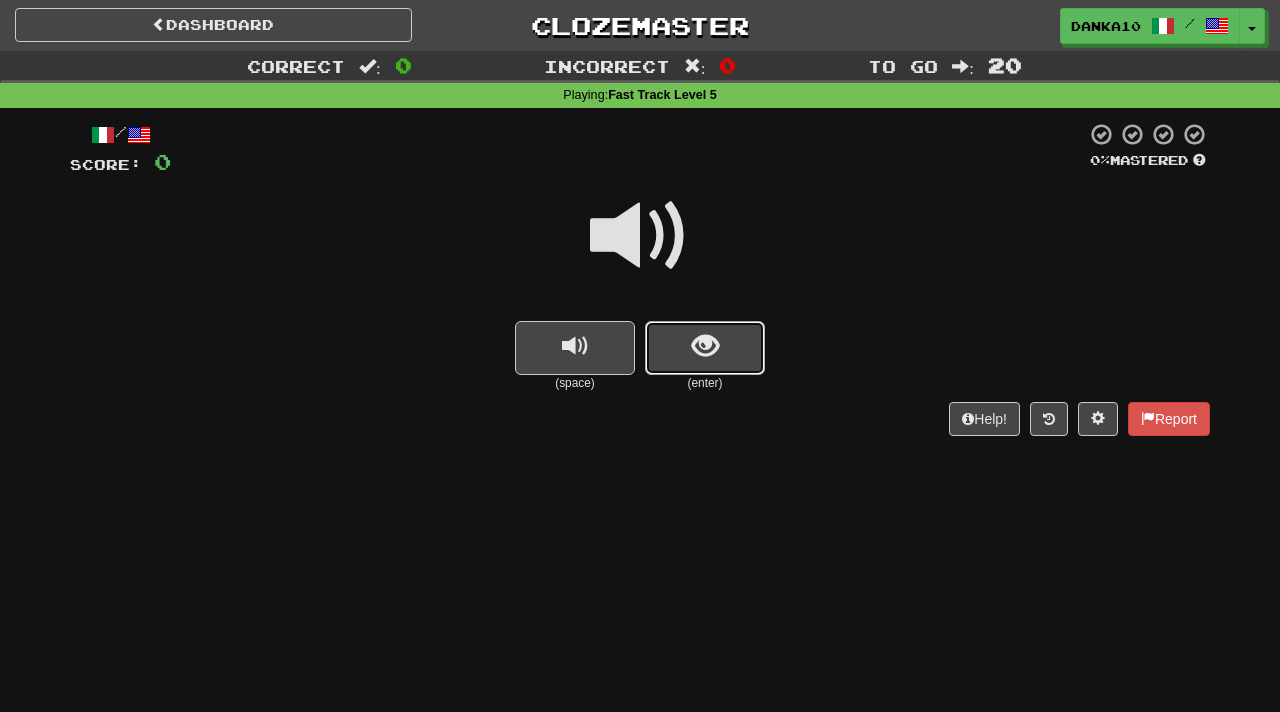 click at bounding box center [705, 346] 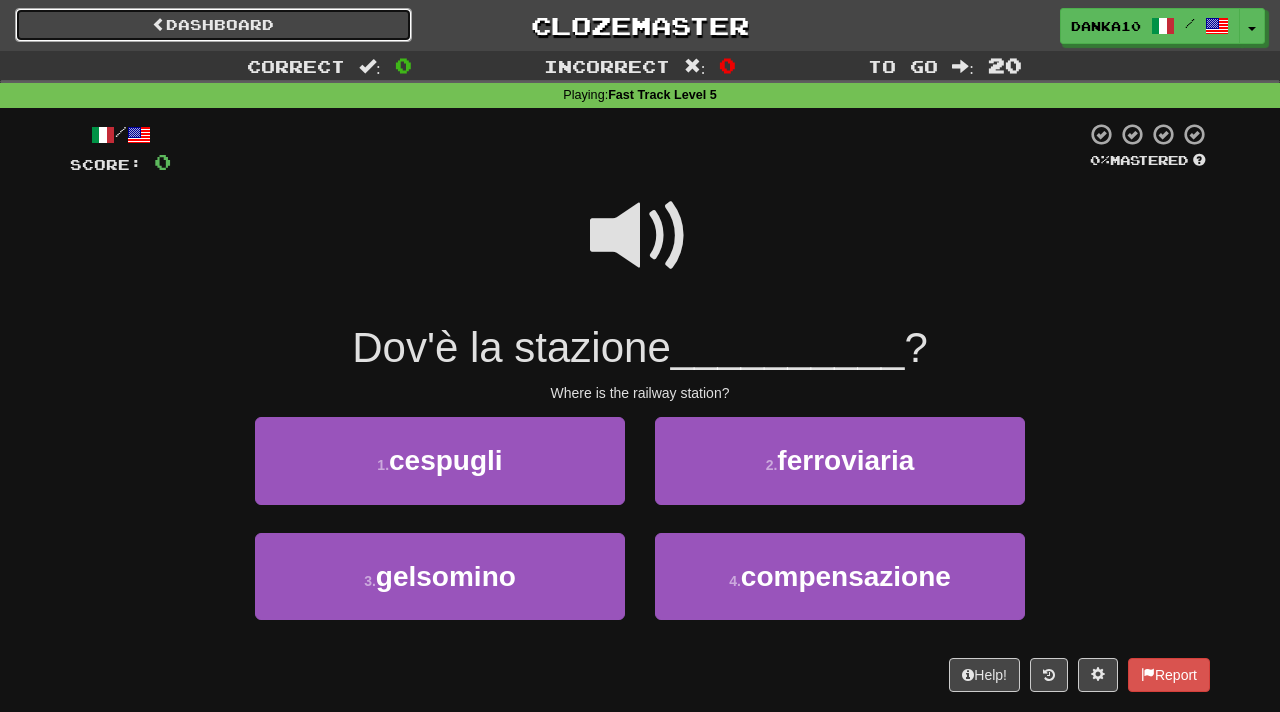 click at bounding box center (159, 24) 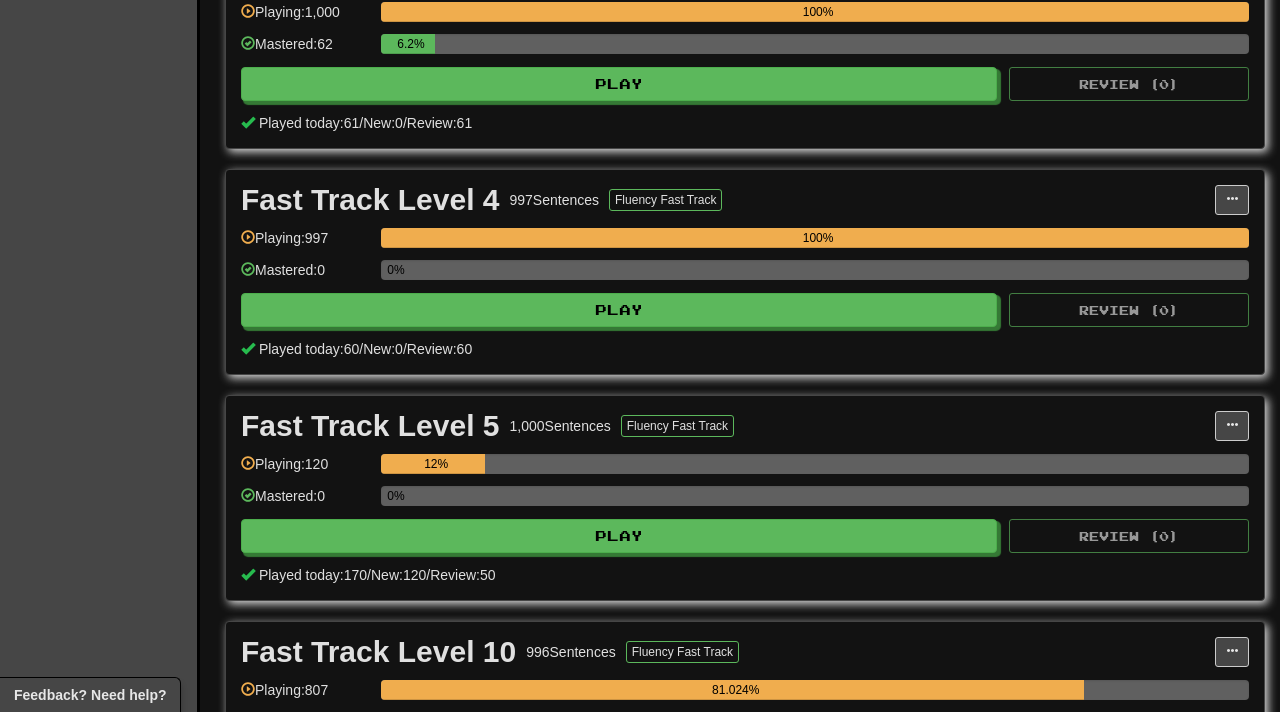scroll, scrollTop: 1424, scrollLeft: 0, axis: vertical 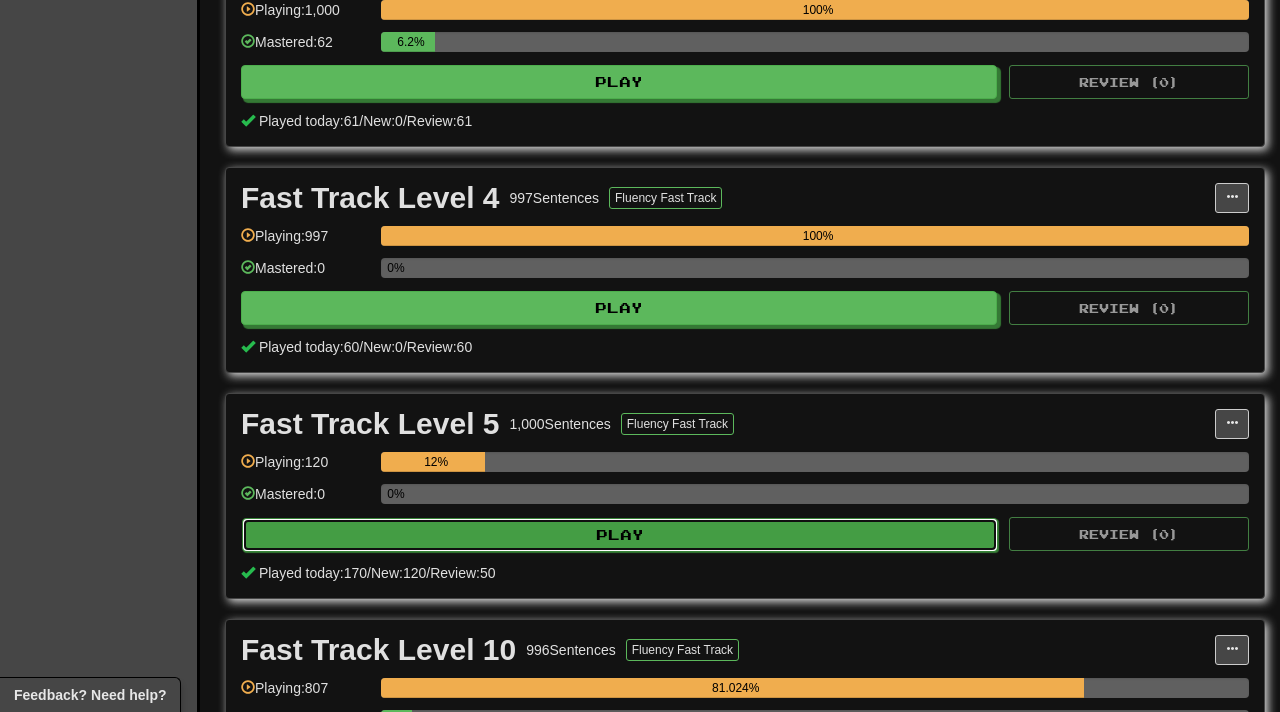 click on "Play" at bounding box center [620, 535] 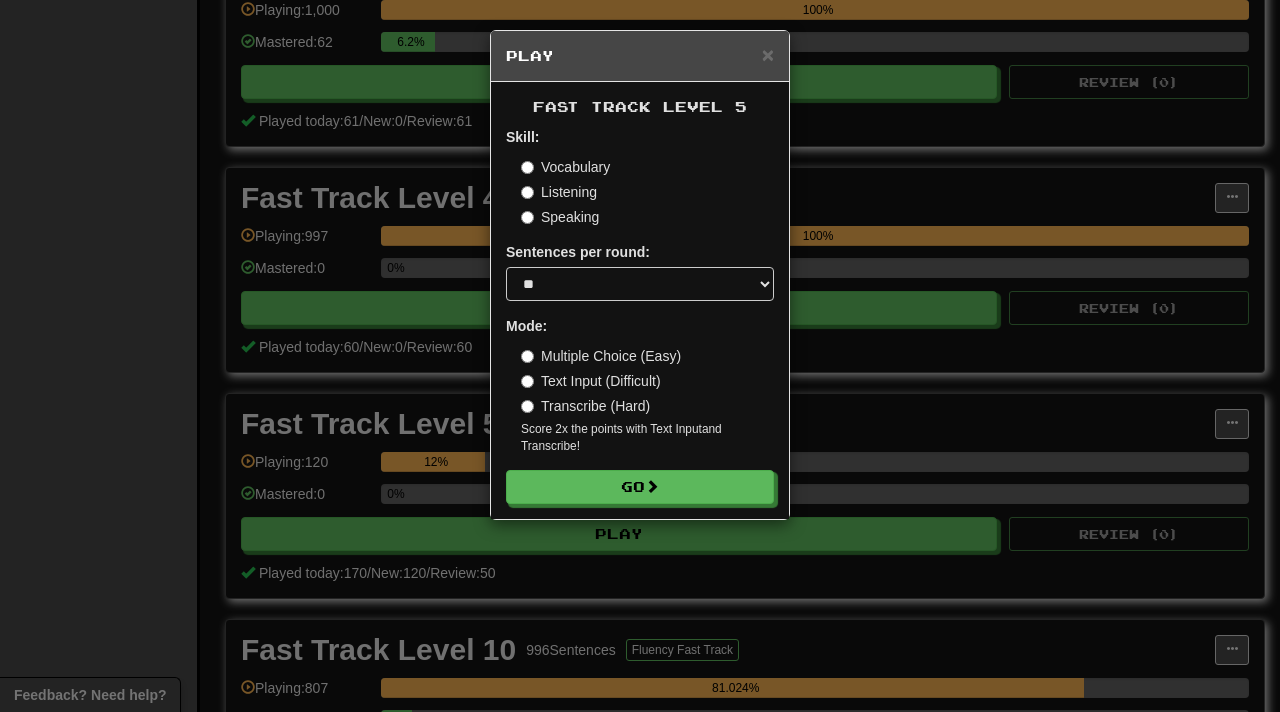 click on "× Play Fast Track Level 5 Skill: Vocabulary Listening Speaking Sentences per round: * ** ** ** ** ** *** ******** Mode: Multiple Choice (Easy) Text Input (Difficult) Transcribe (Hard) Score 2x the points with Text Input  and Transcribe ! Go" at bounding box center [640, 356] 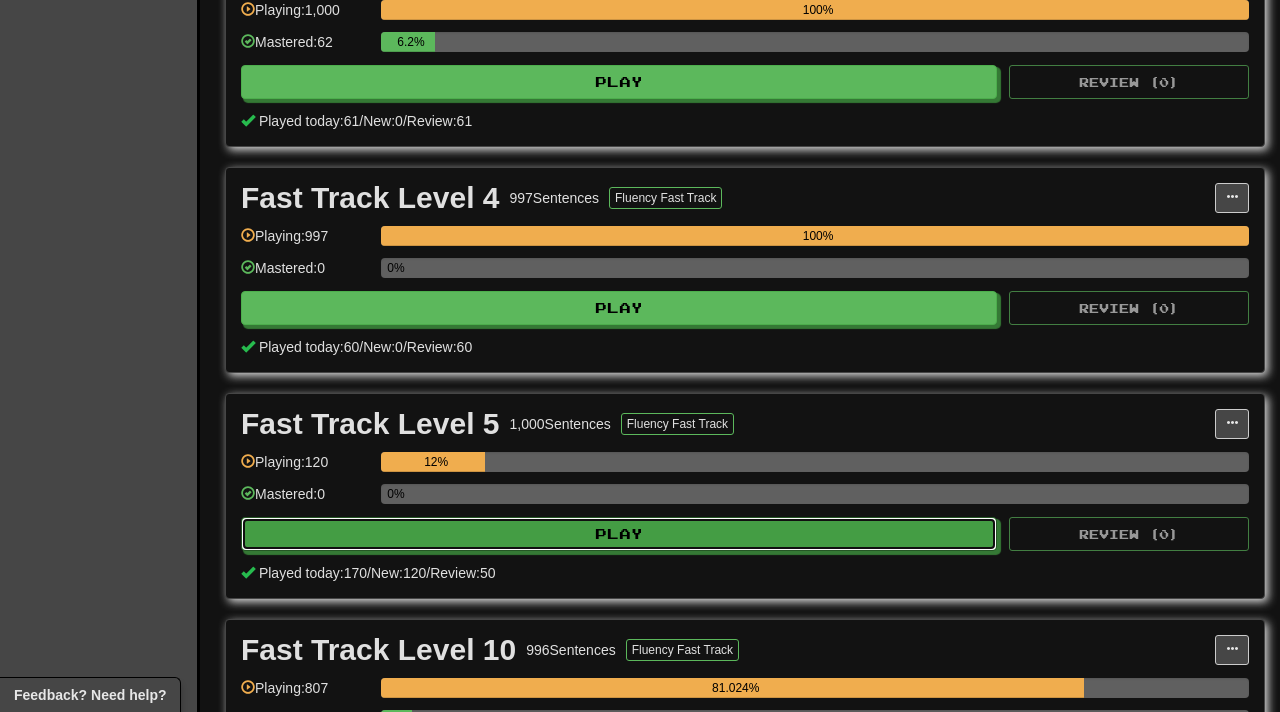 click on "Play" at bounding box center [619, 534] 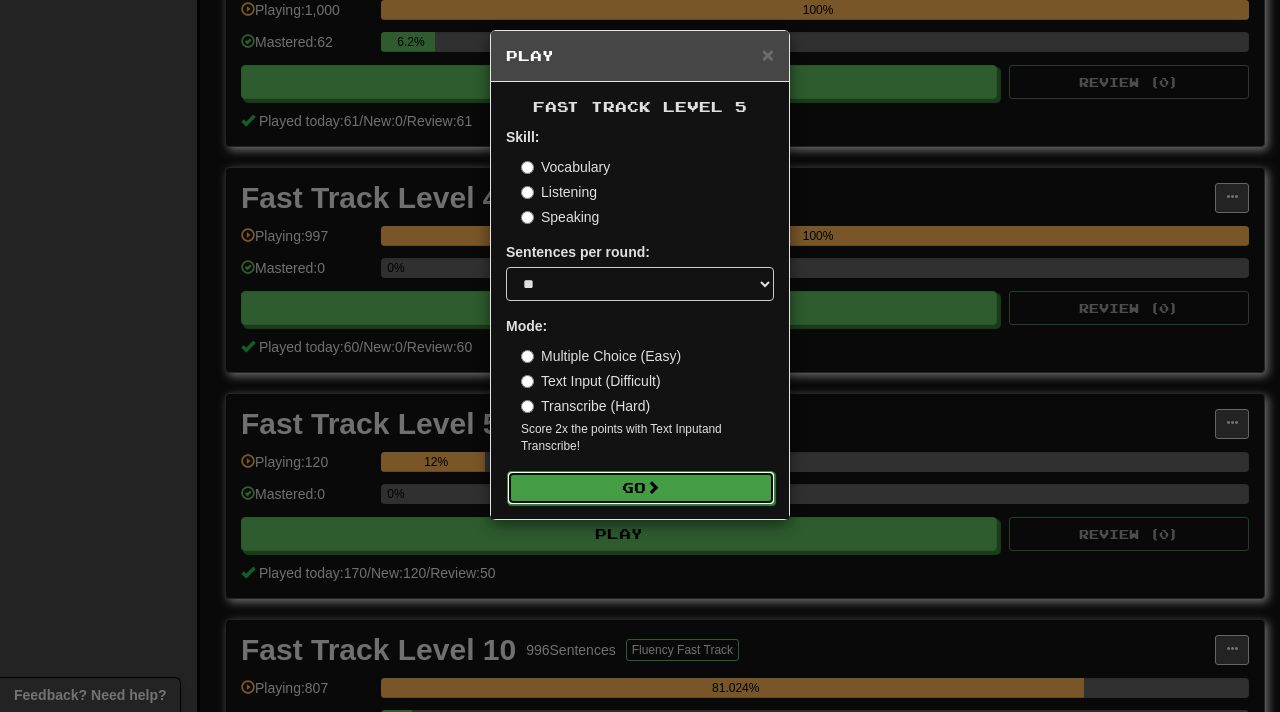 click on "Go" at bounding box center (641, 488) 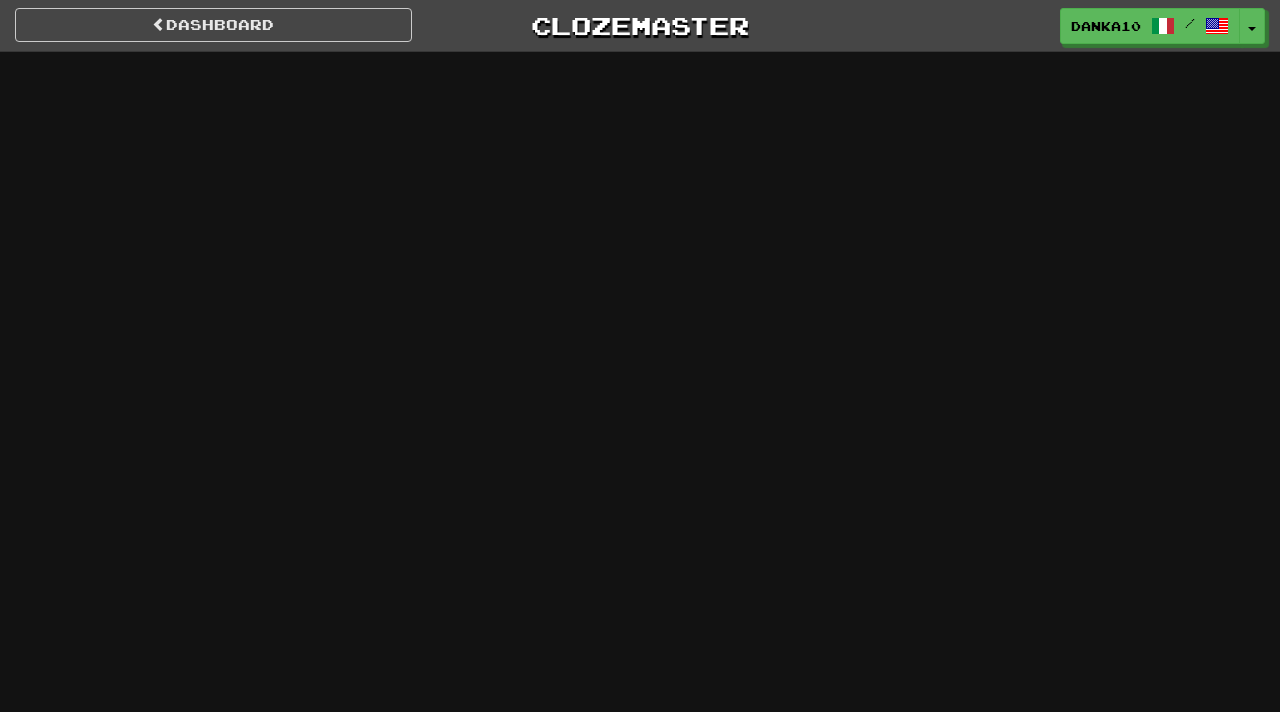 scroll, scrollTop: 0, scrollLeft: 0, axis: both 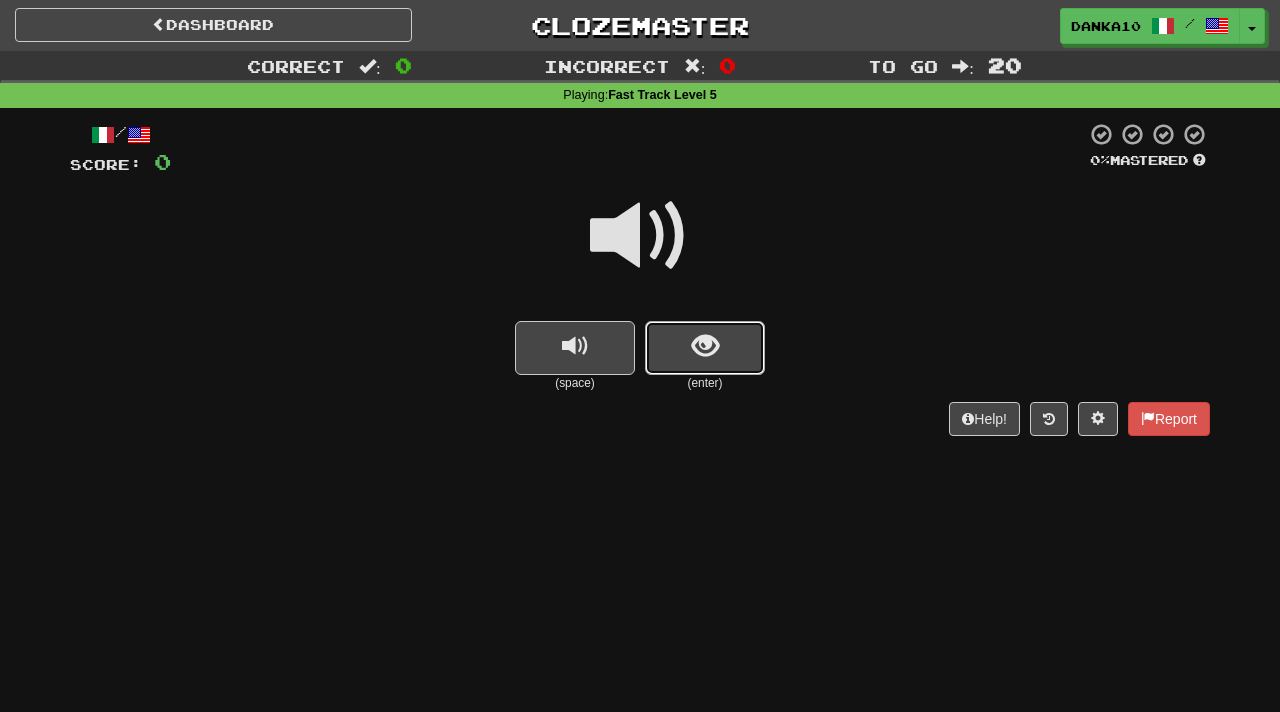 click at bounding box center [705, 348] 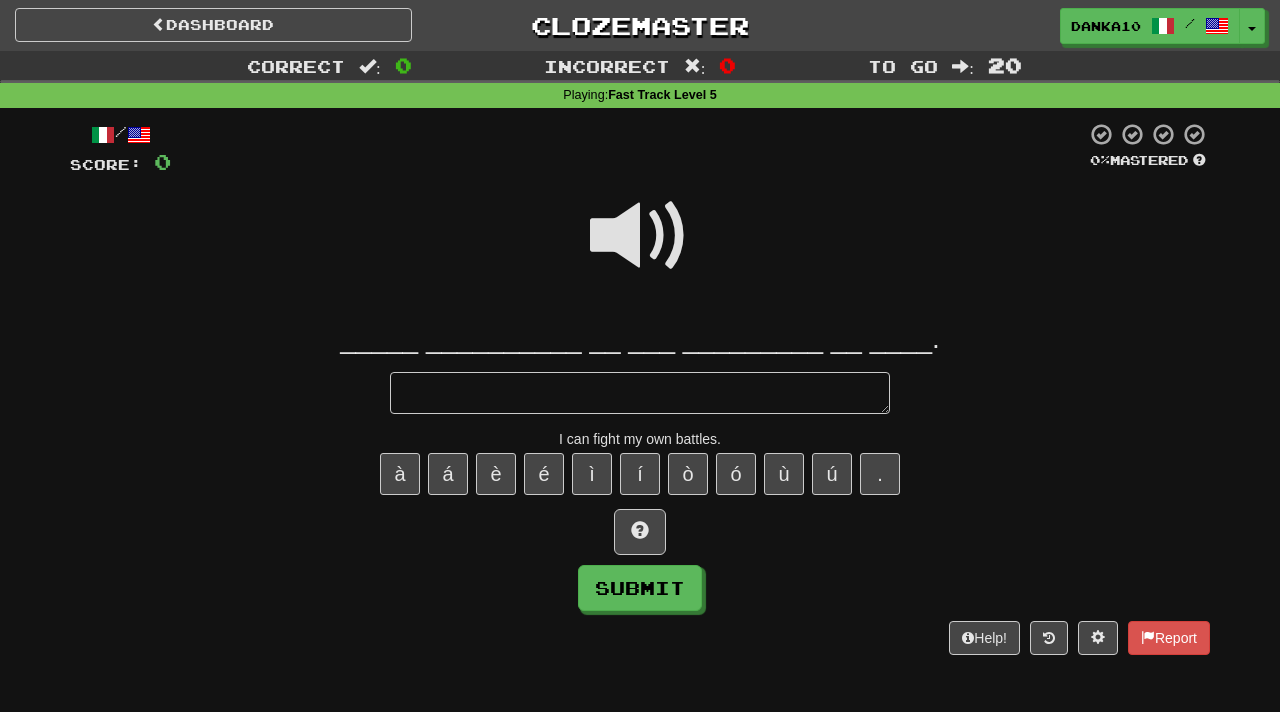 type on "*" 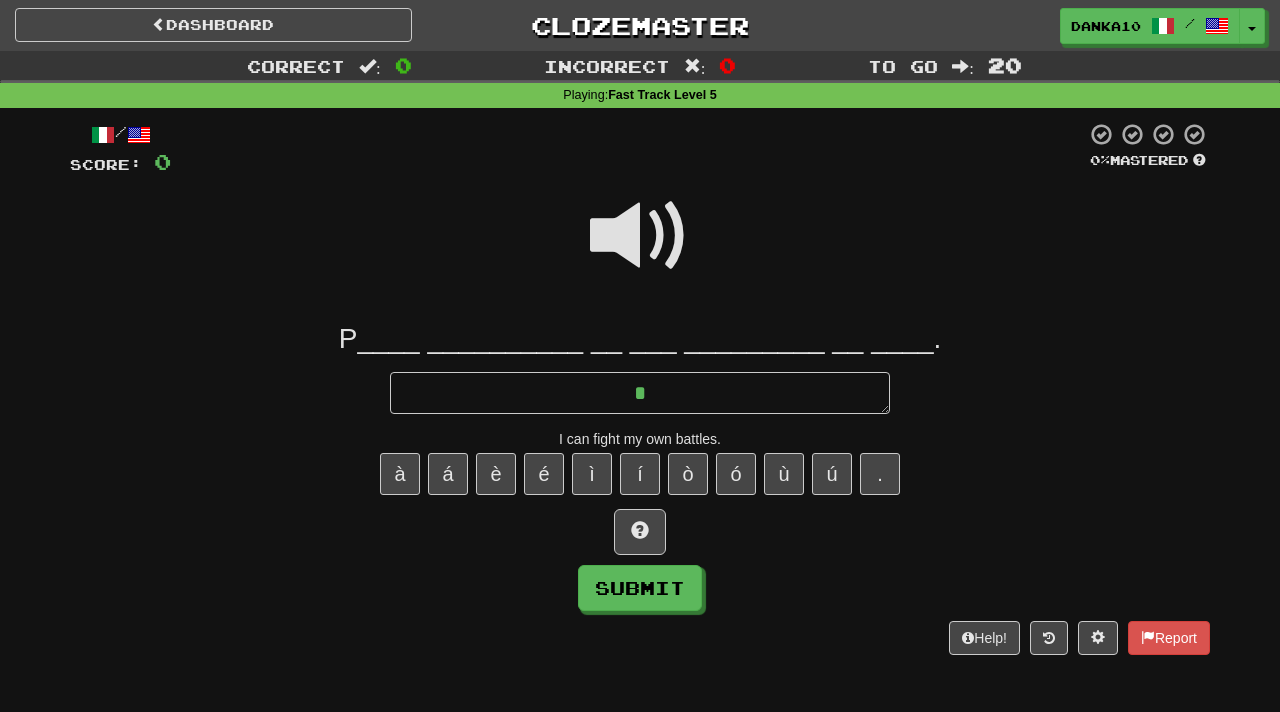 type on "*" 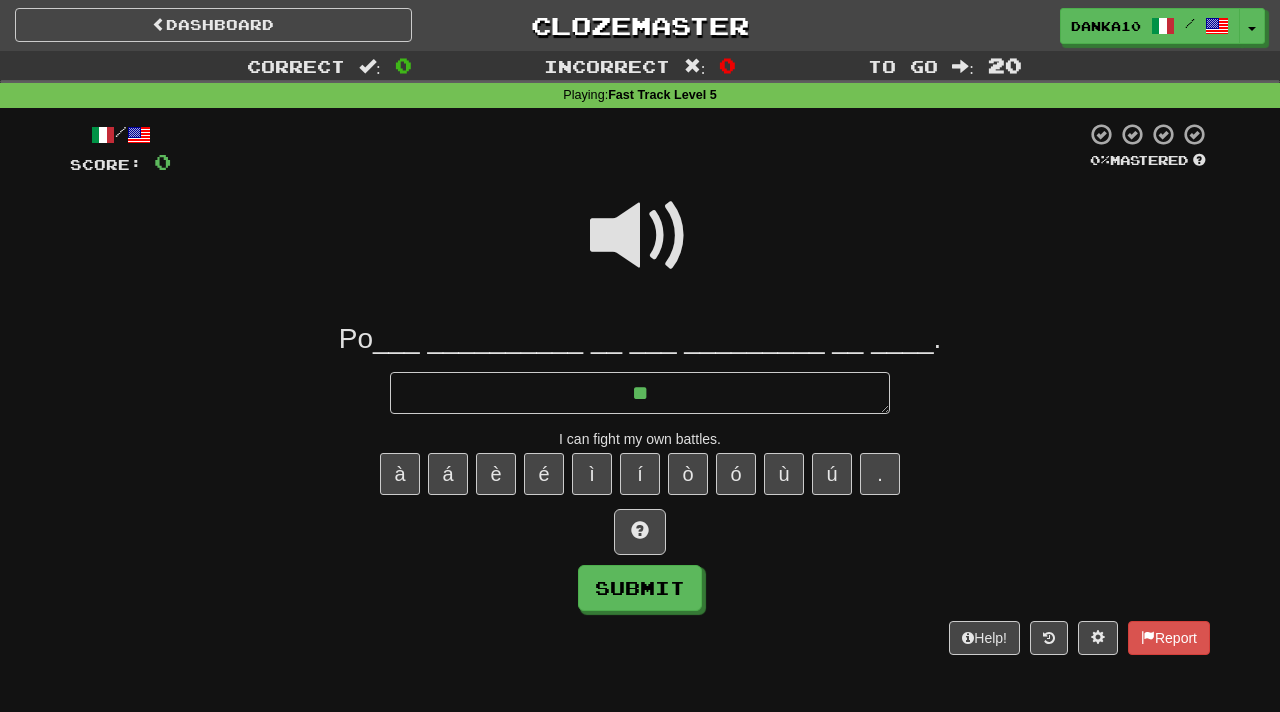 type on "*" 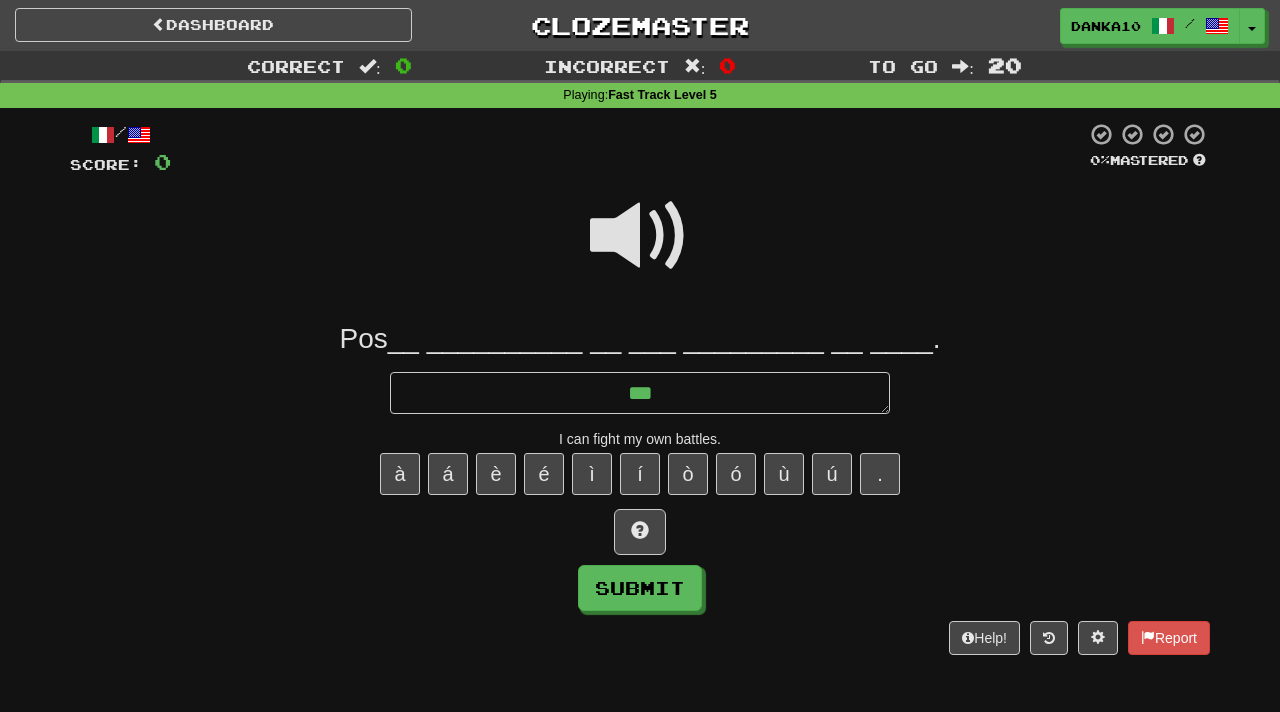 type on "****" 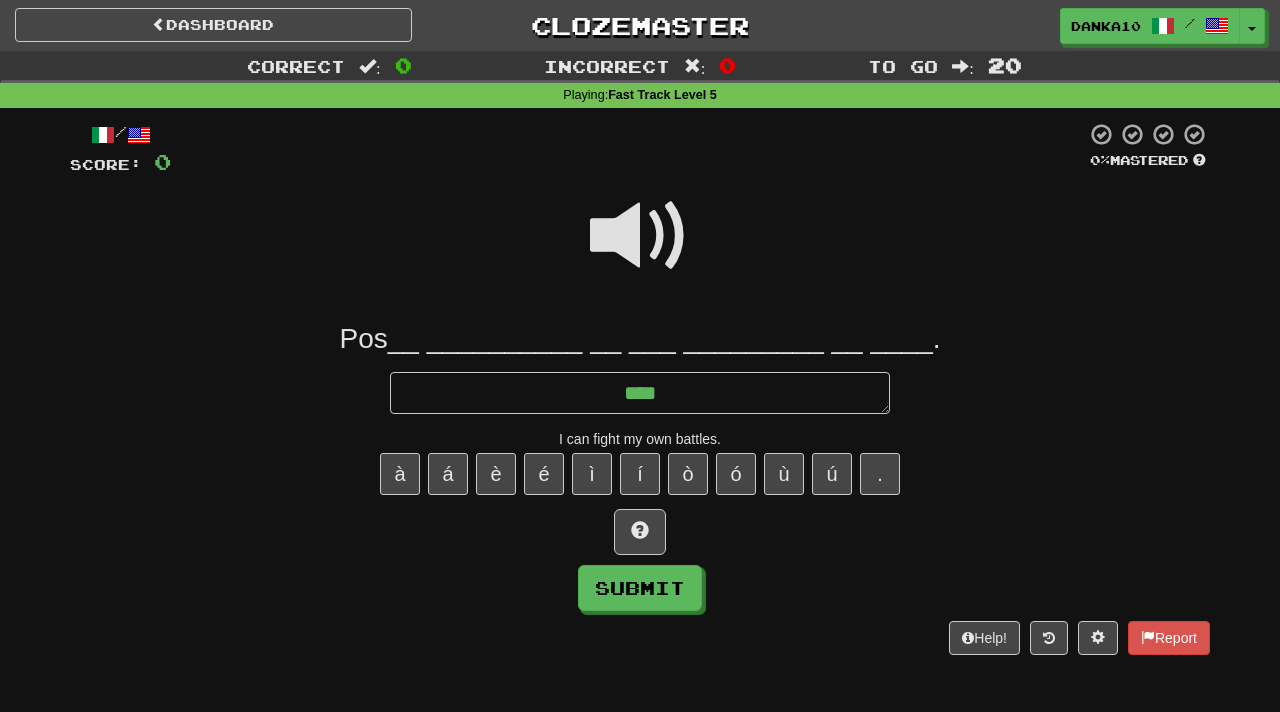 type on "*" 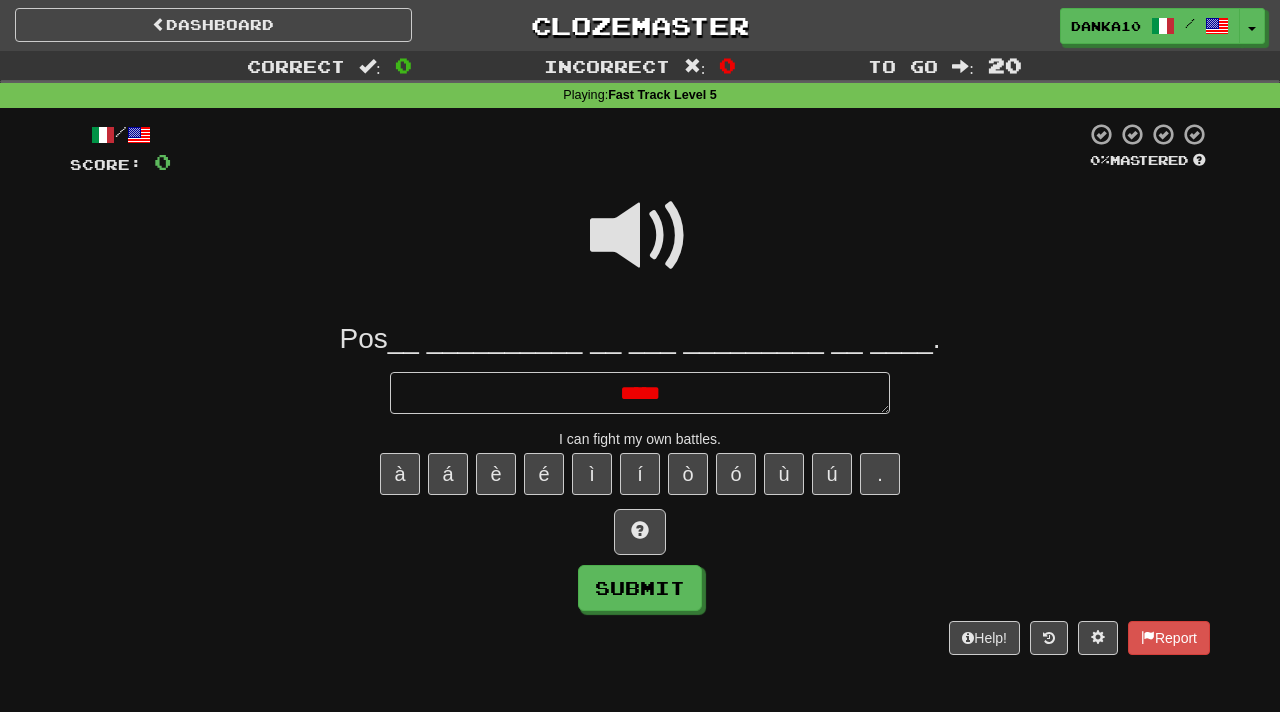 type on "*" 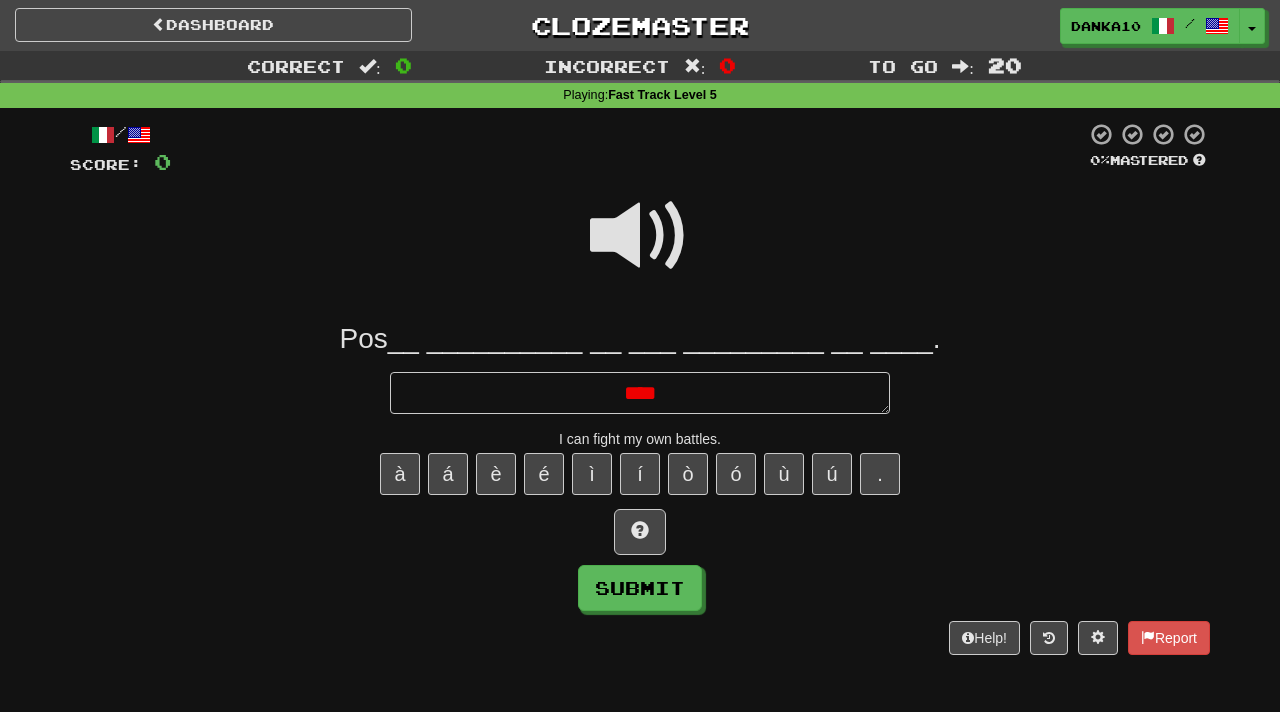 type on "*" 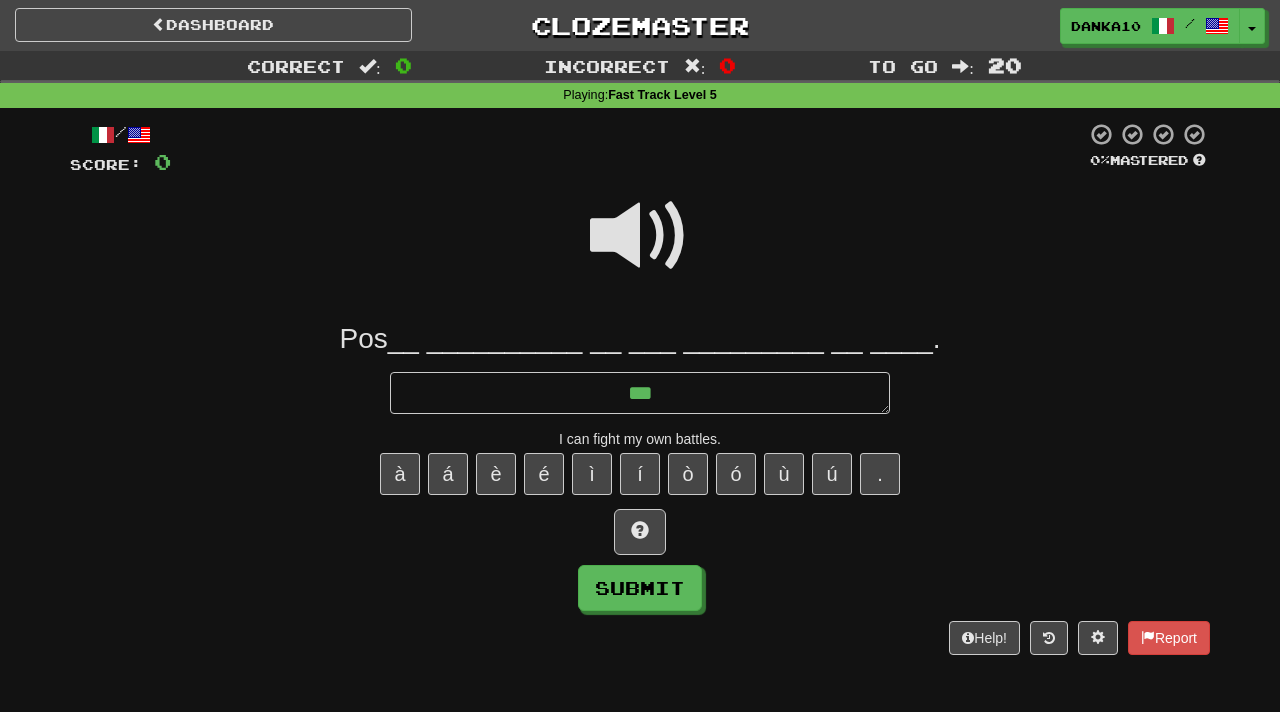 type on "*" 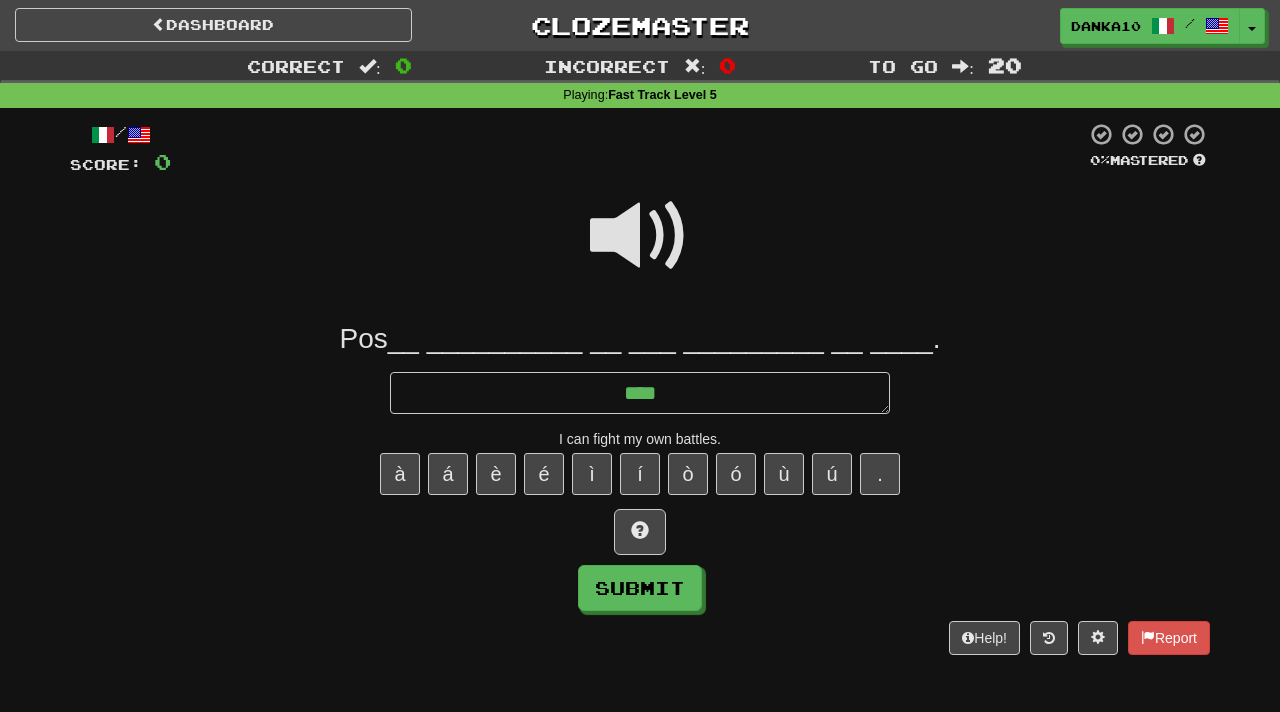 type on "*****" 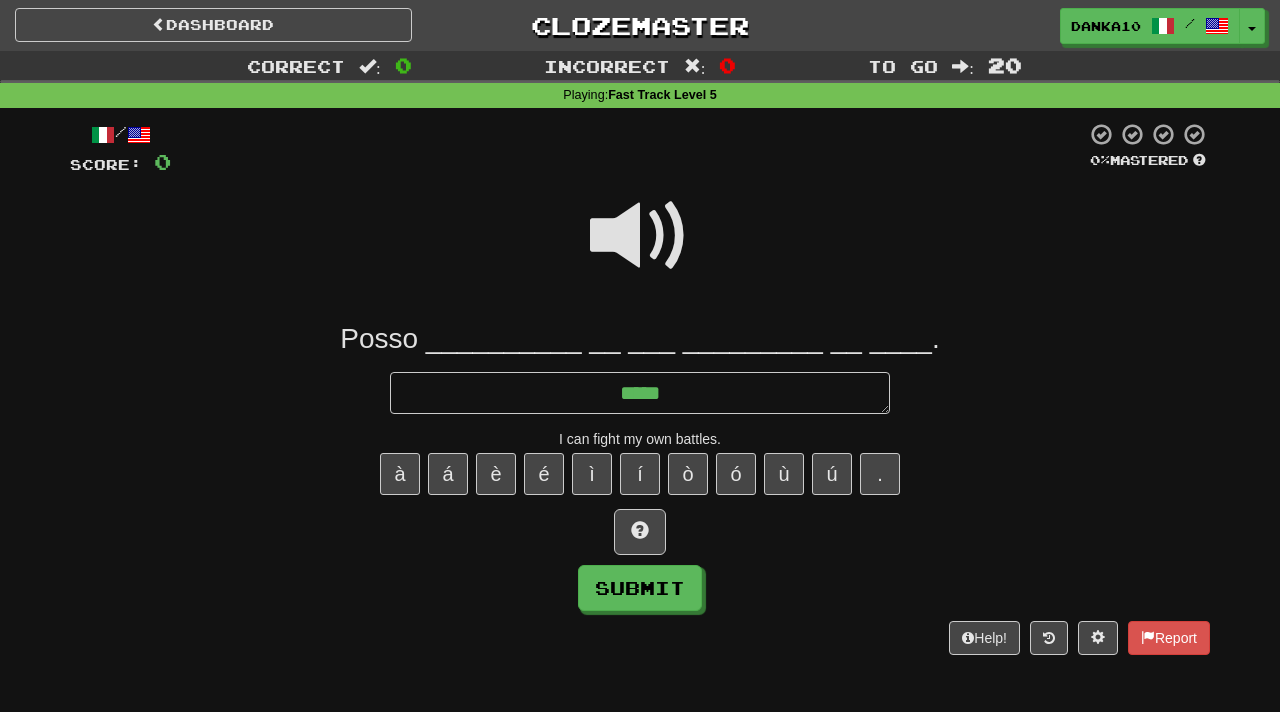 type on "*" 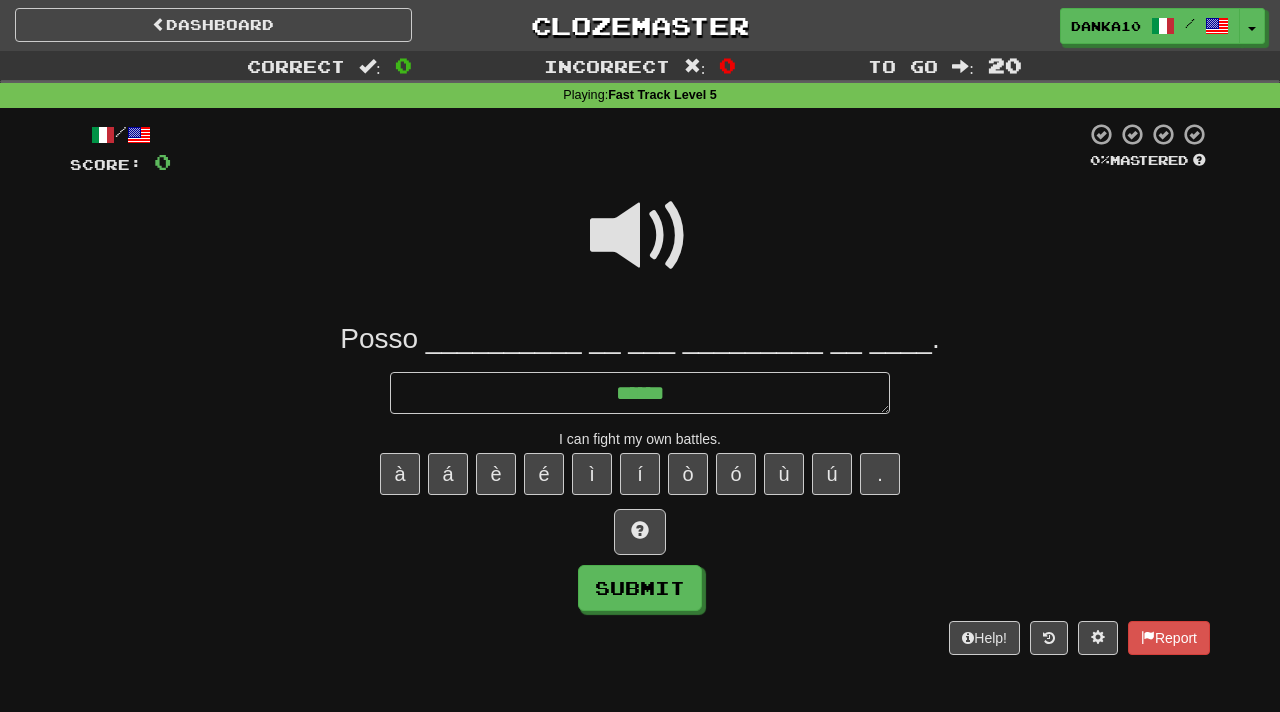 type on "*" 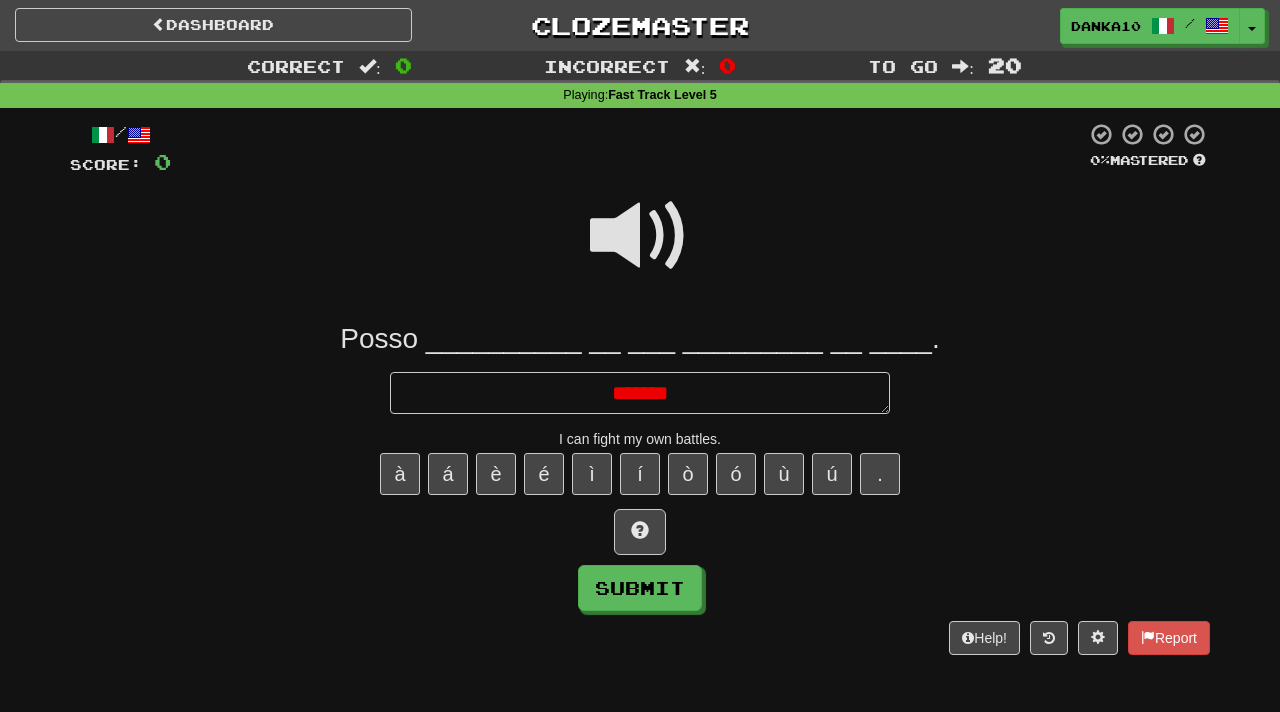 type on "*" 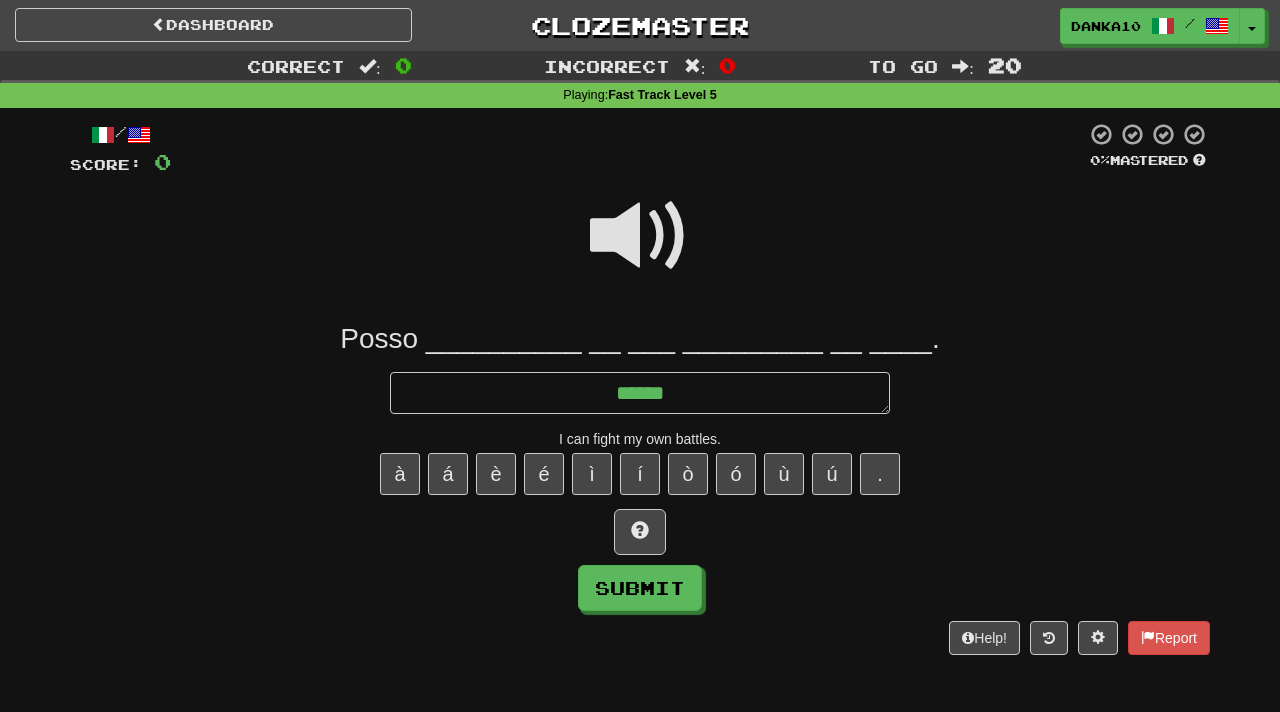type on "*" 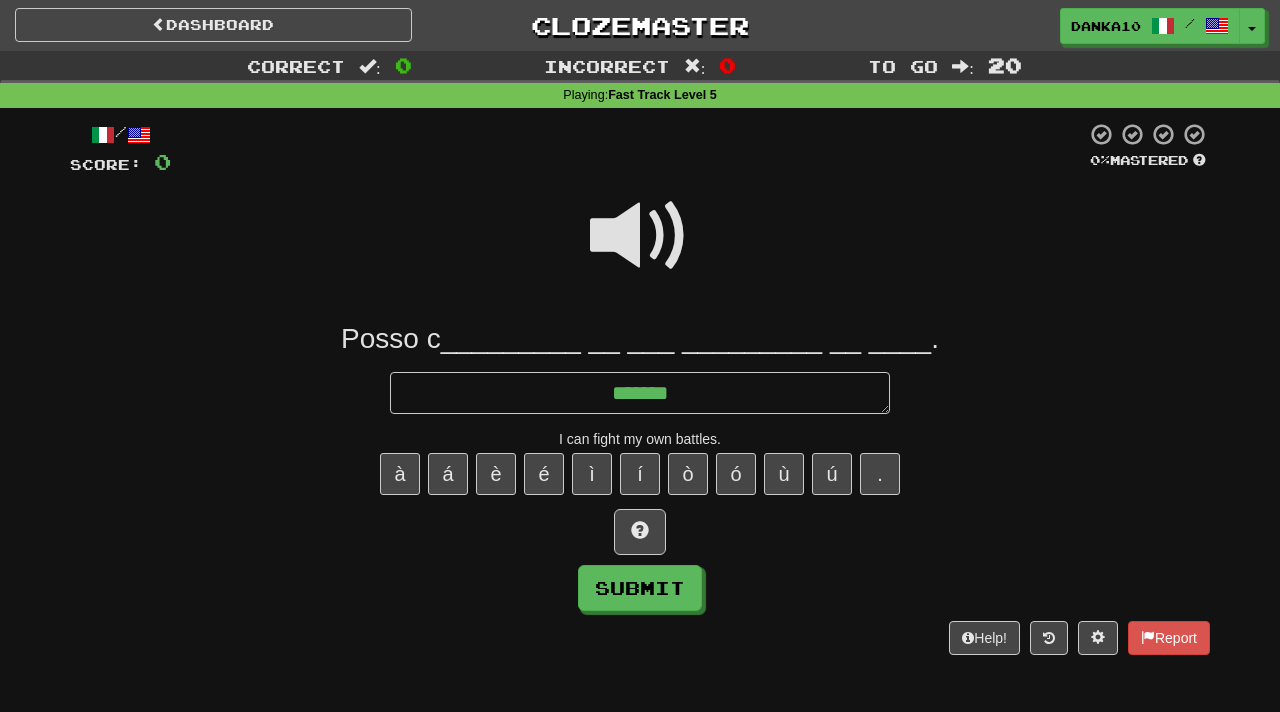 type on "*" 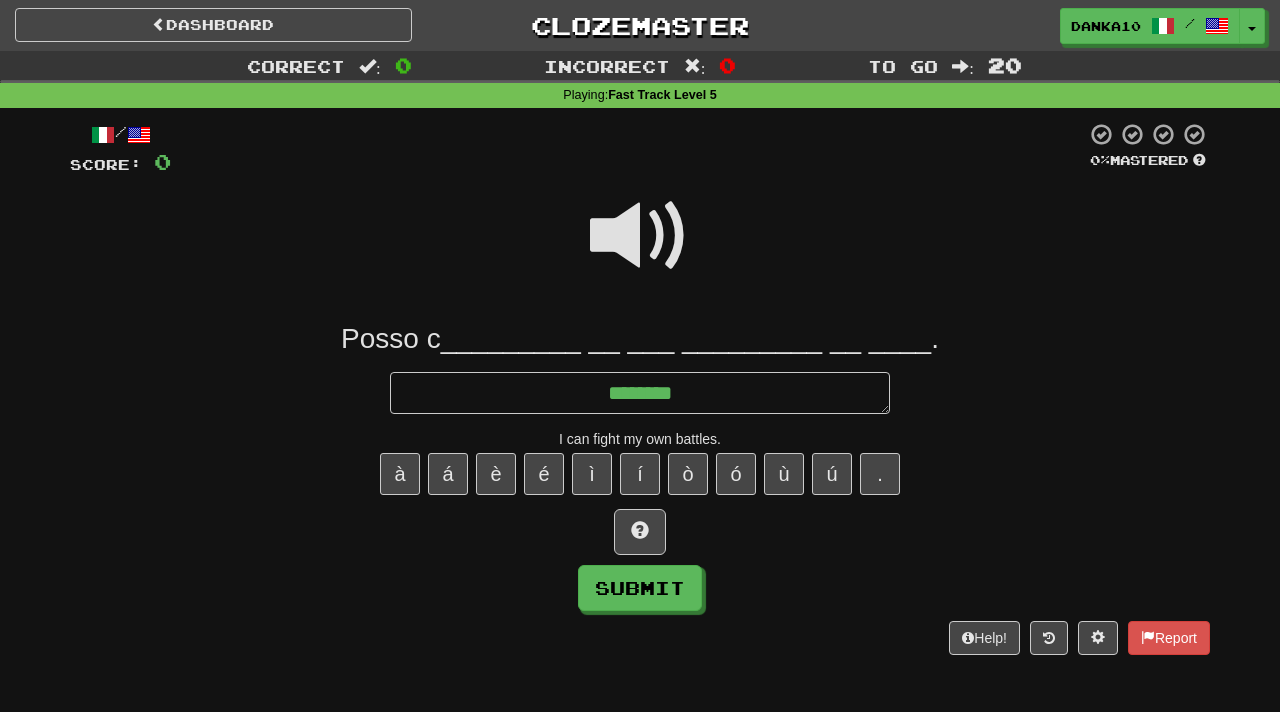 type on "*" 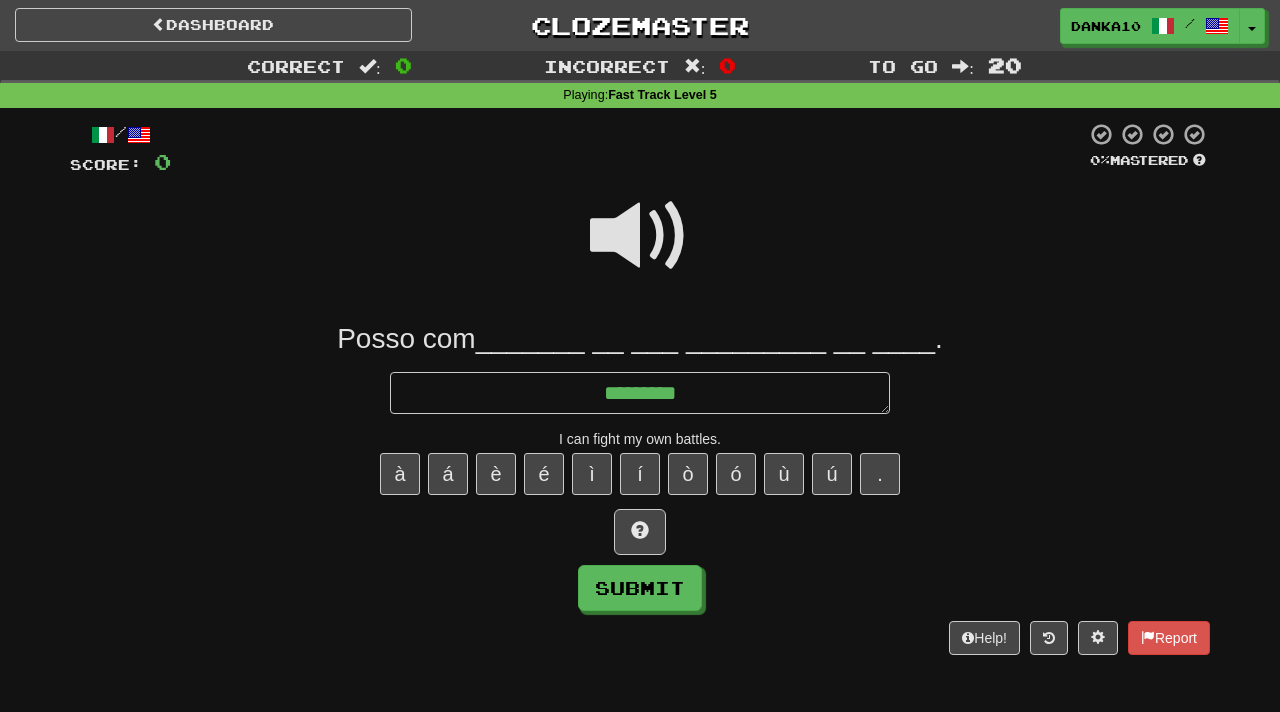 type on "*" 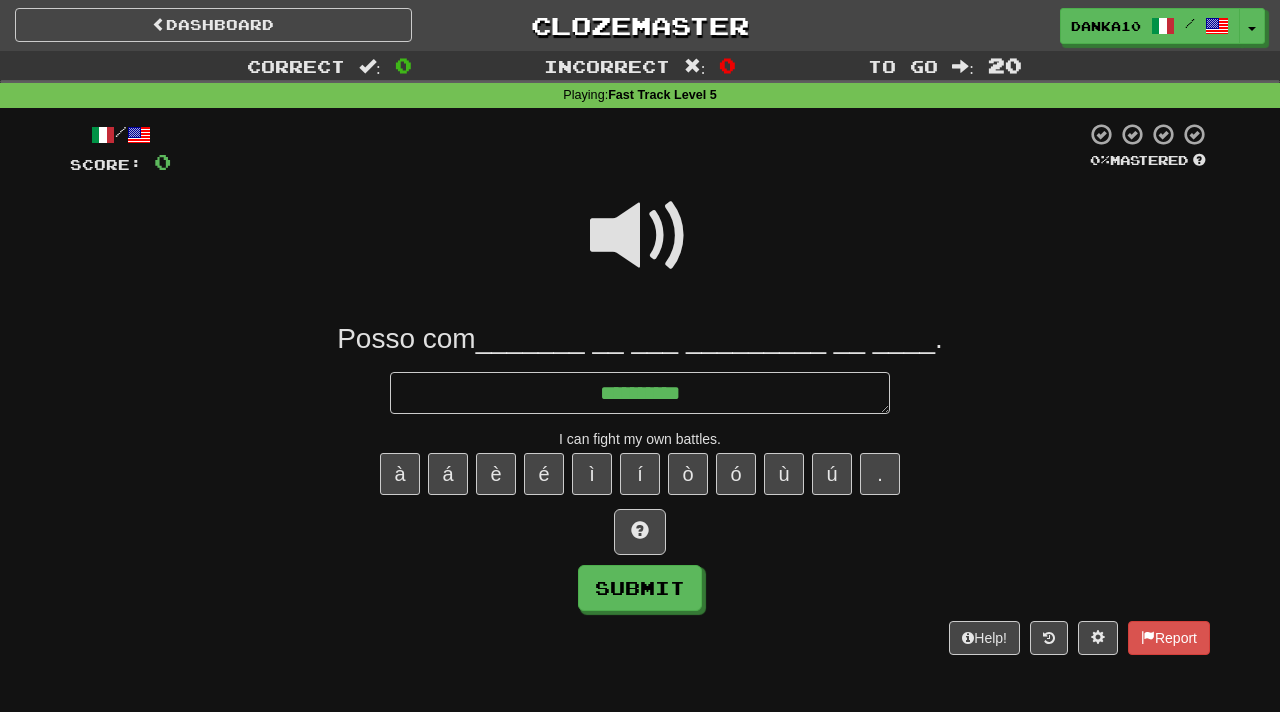 type on "*" 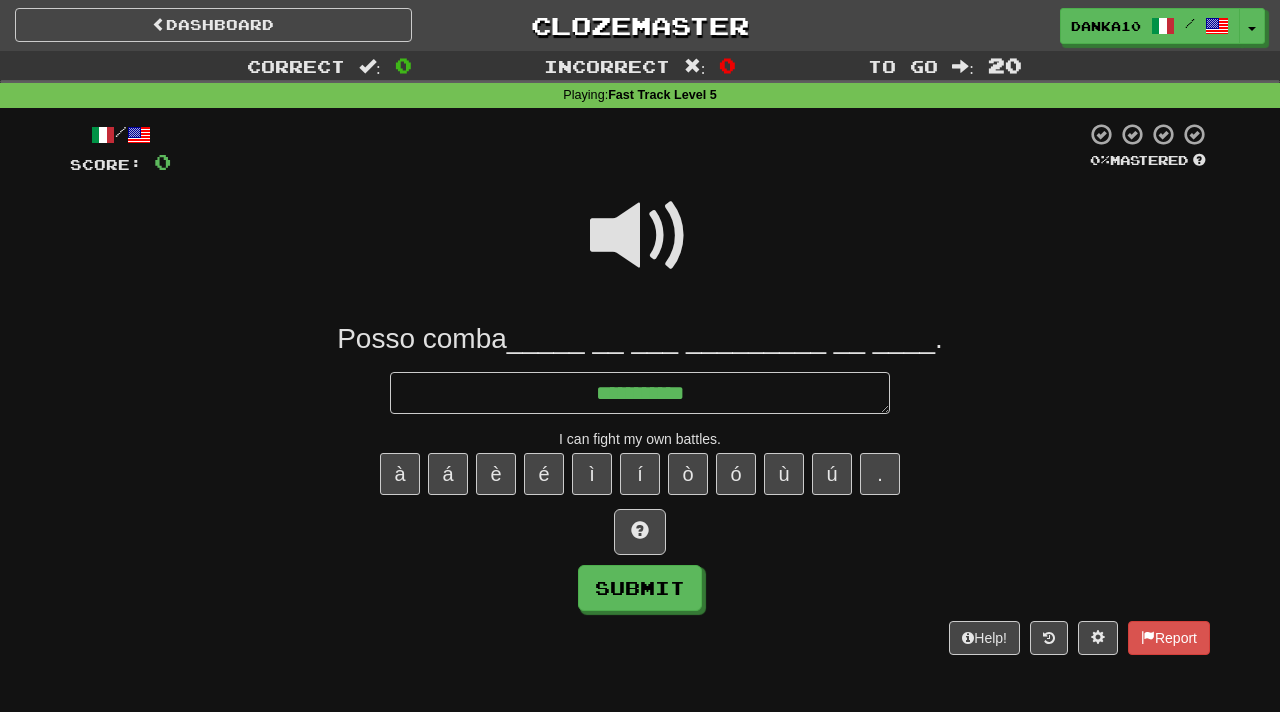 type on "*" 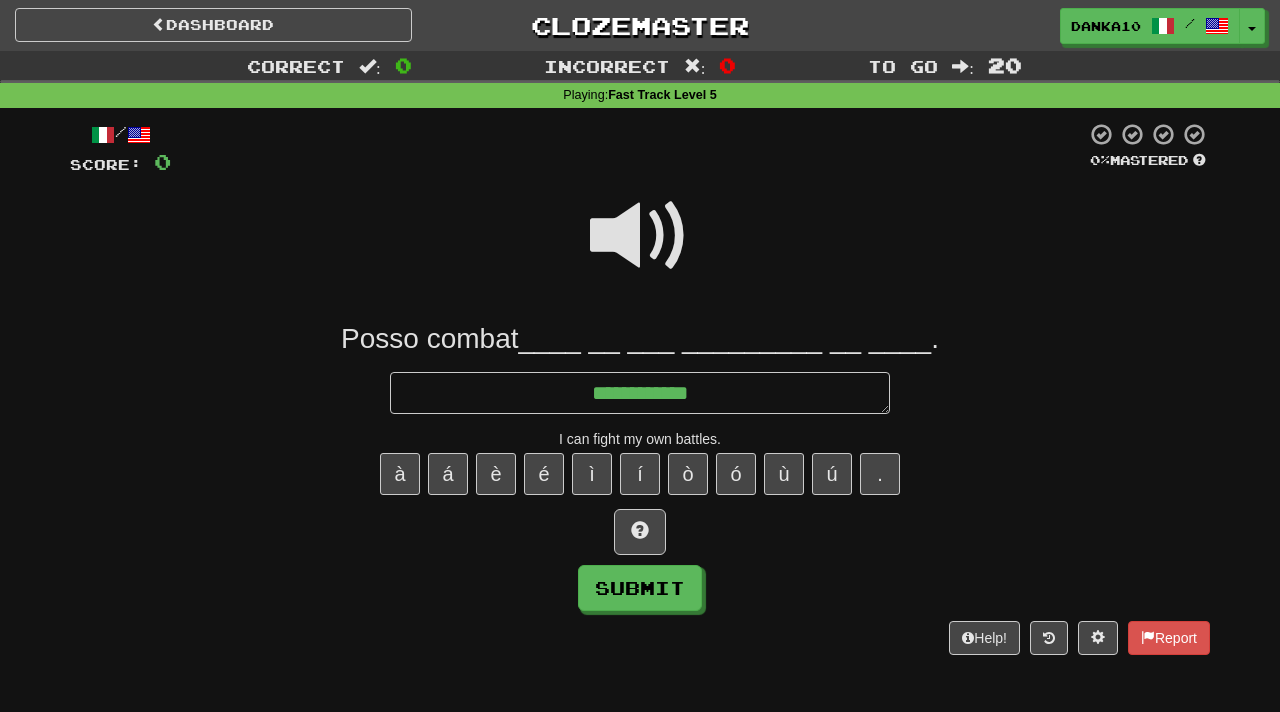 type on "*" 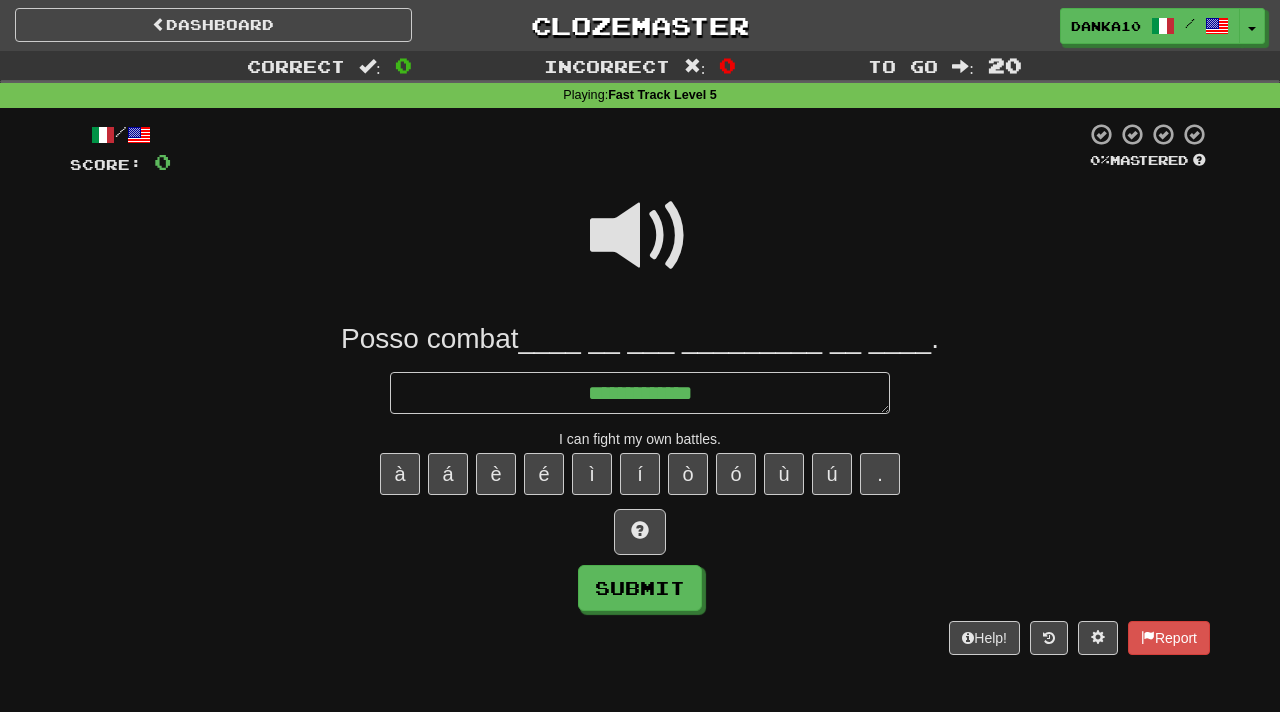 type on "*" 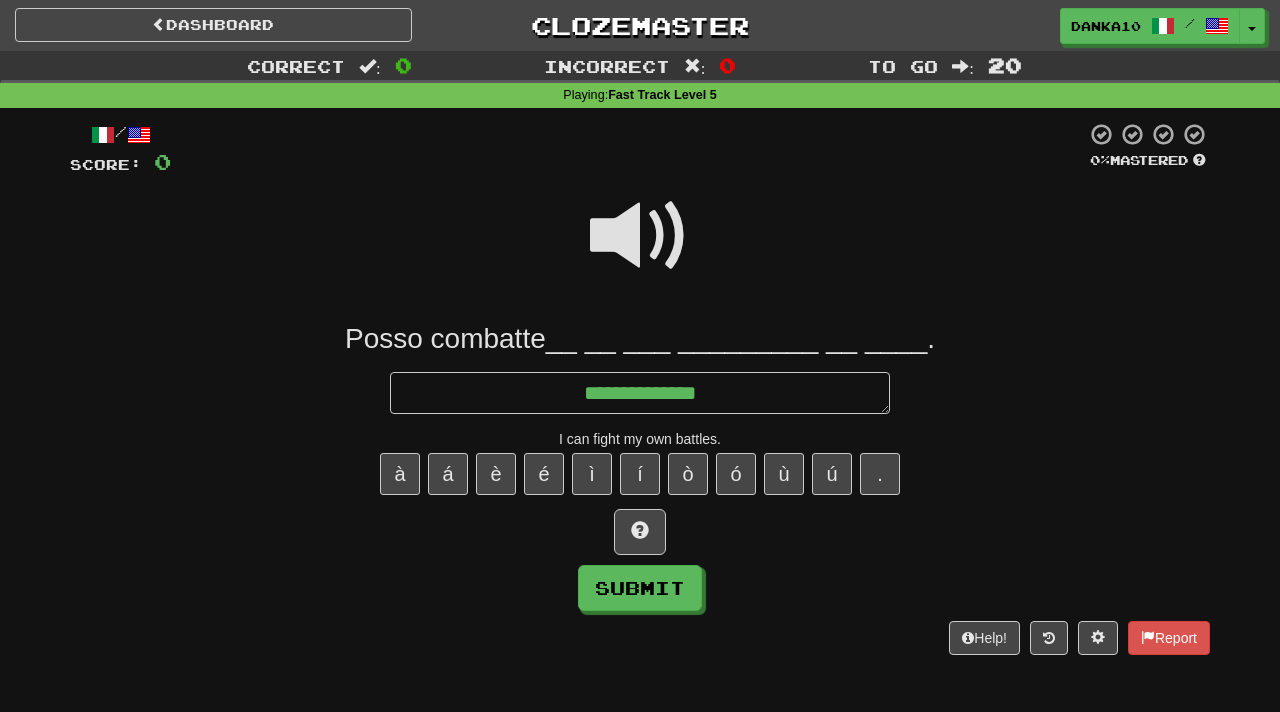 type on "*" 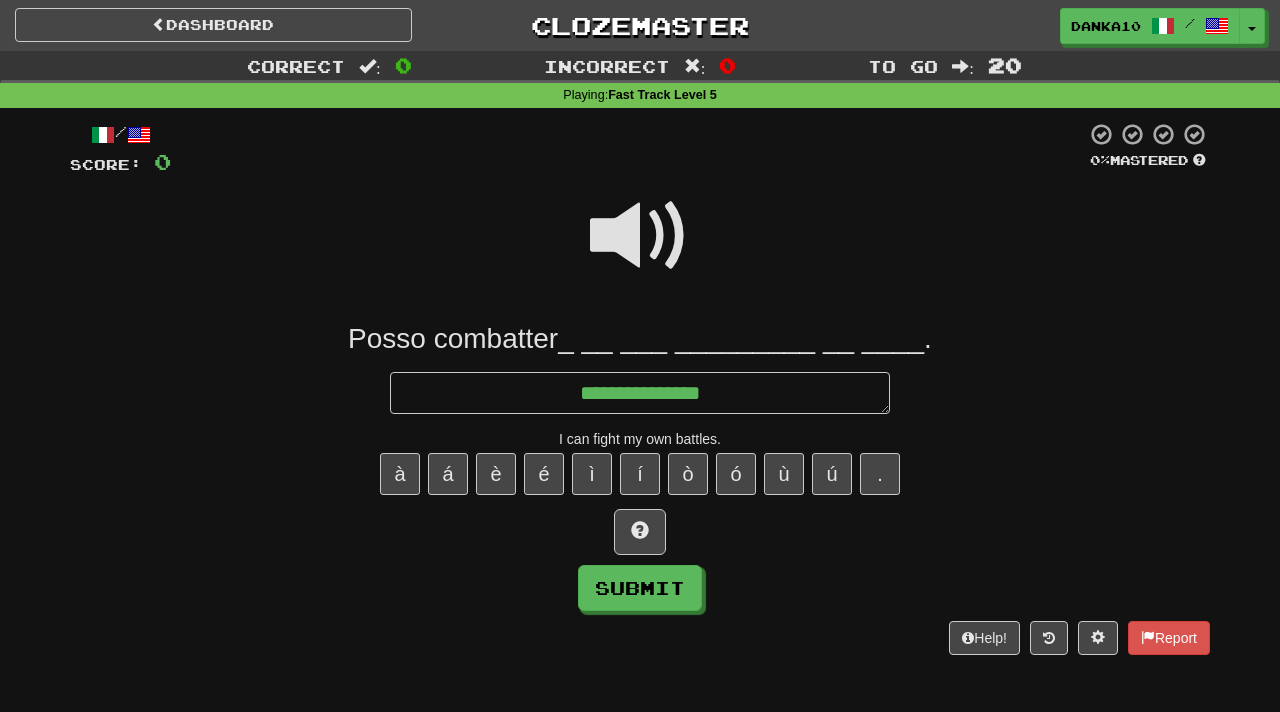 type on "*" 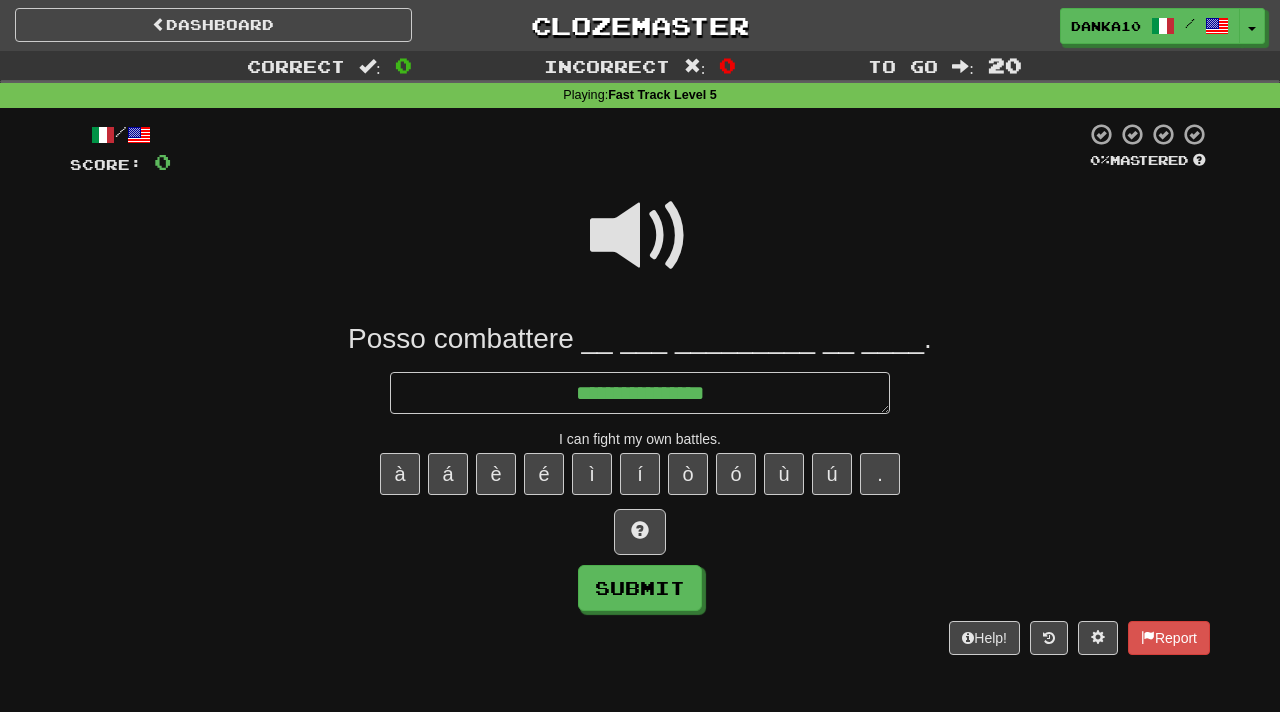 type on "*" 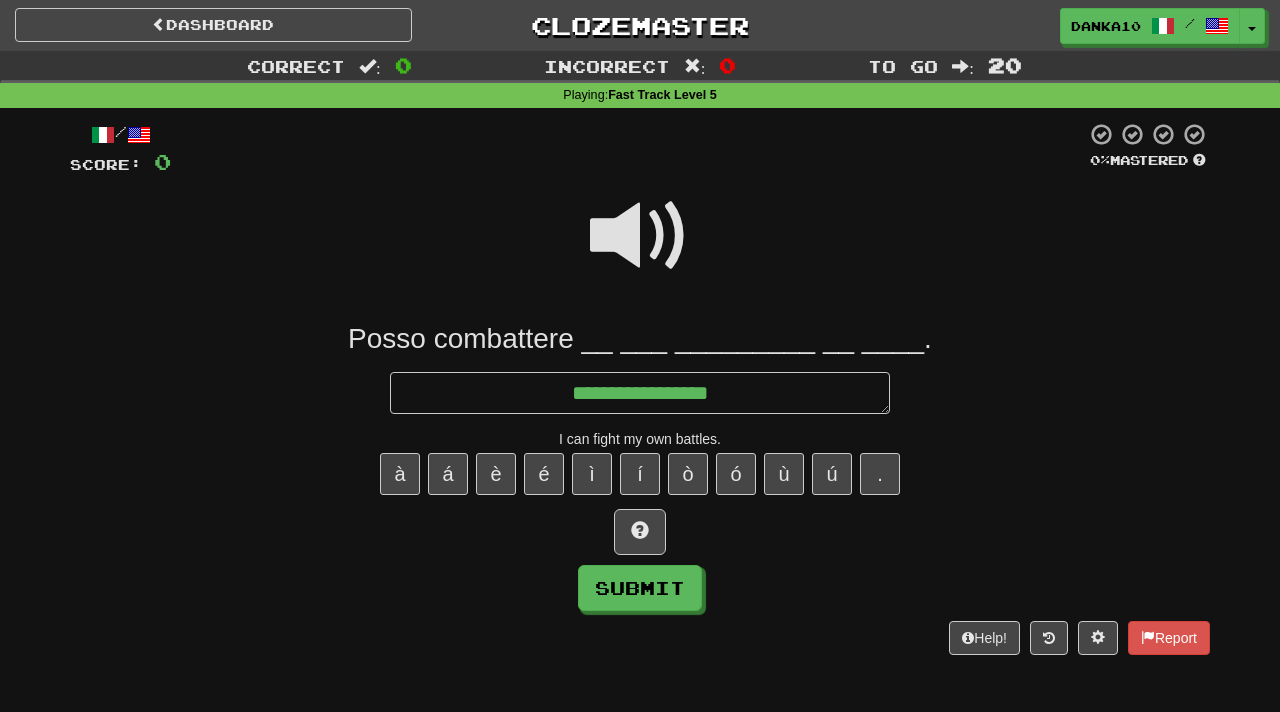 type on "*" 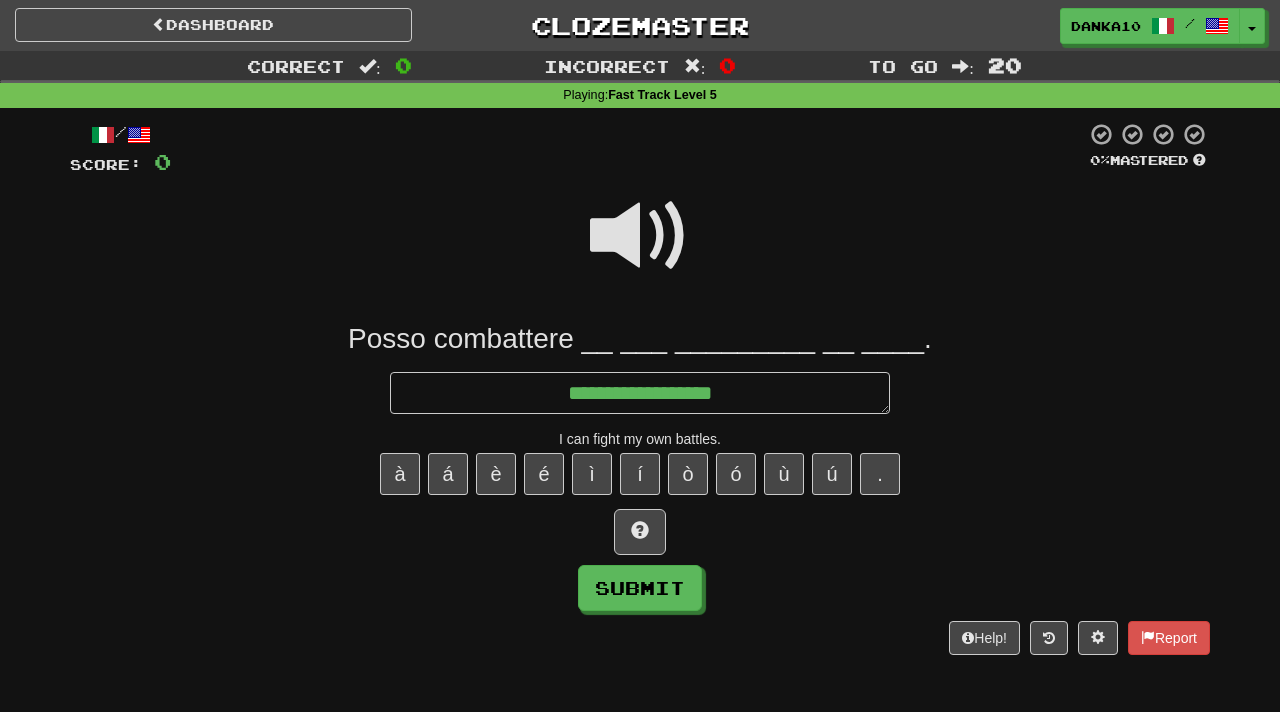 type on "*" 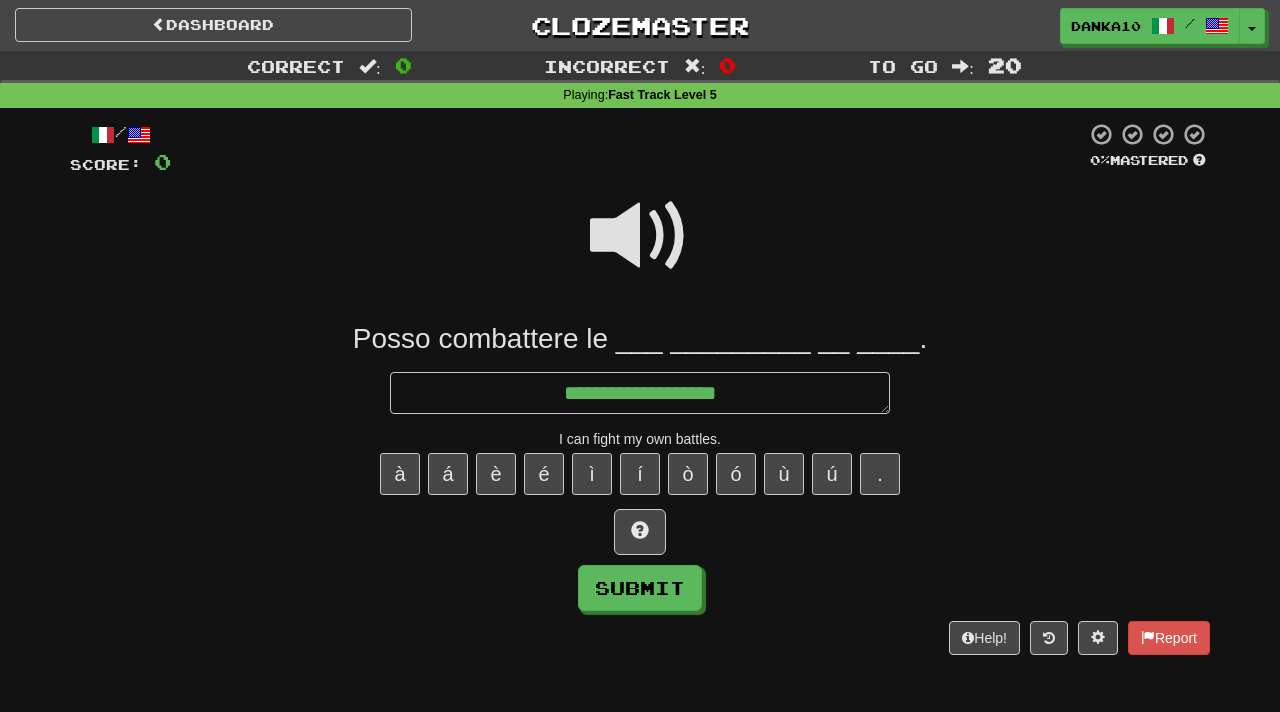 type on "**********" 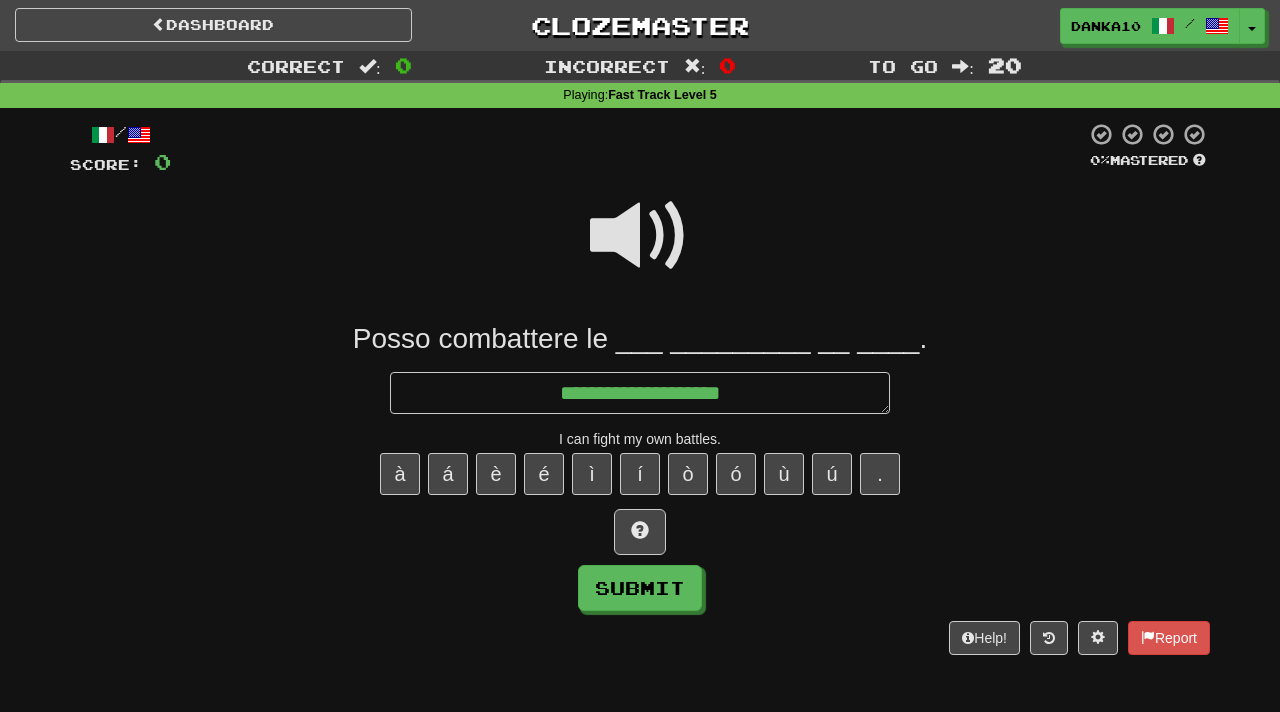 type on "*" 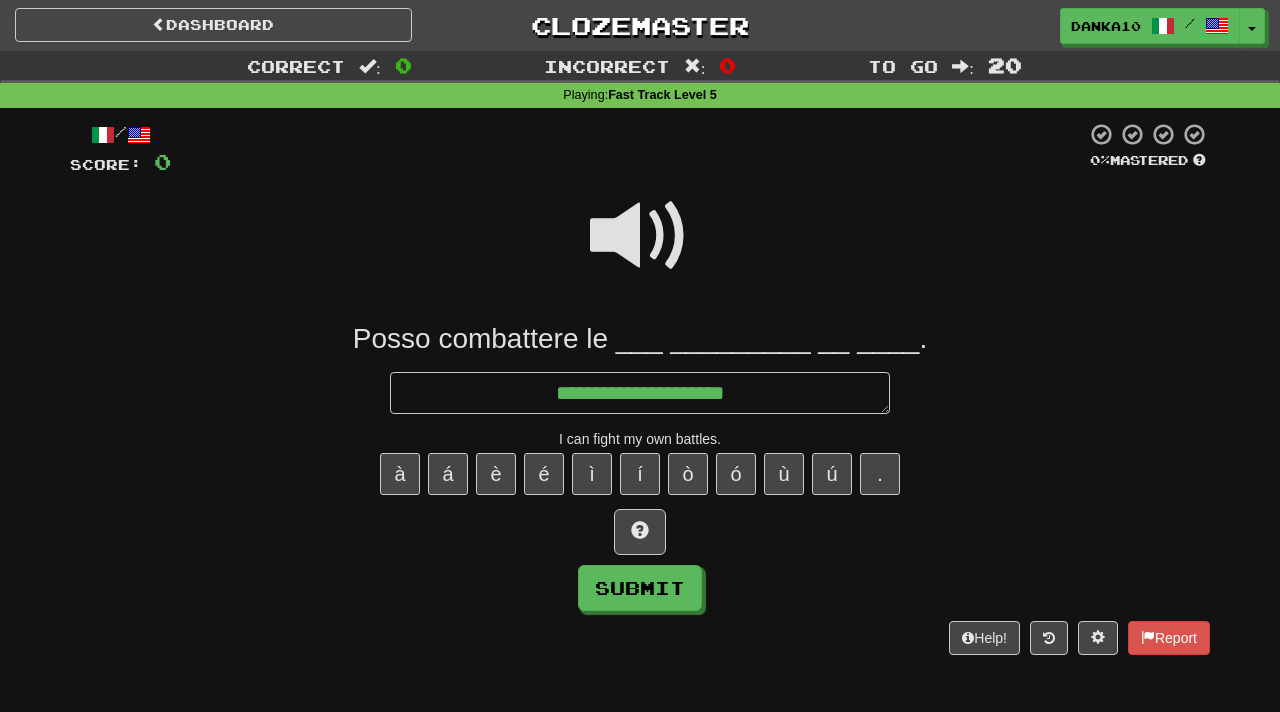 type on "**********" 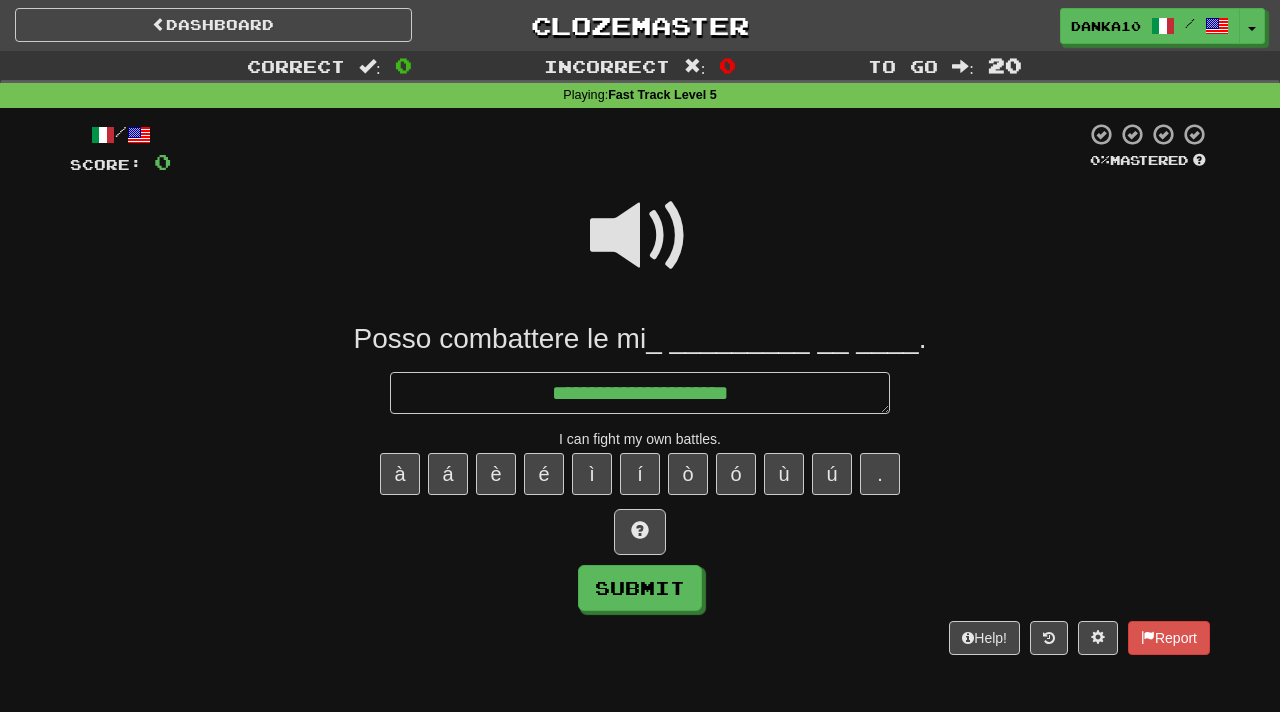 type on "*" 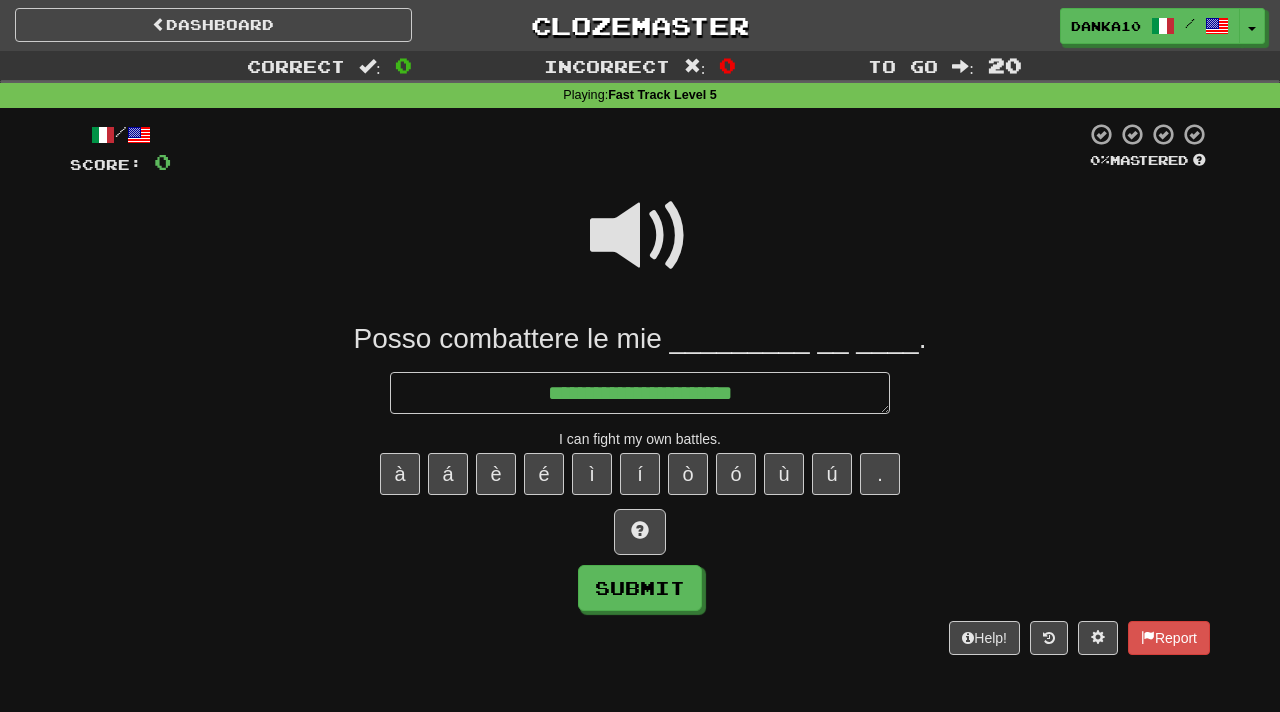 type on "*" 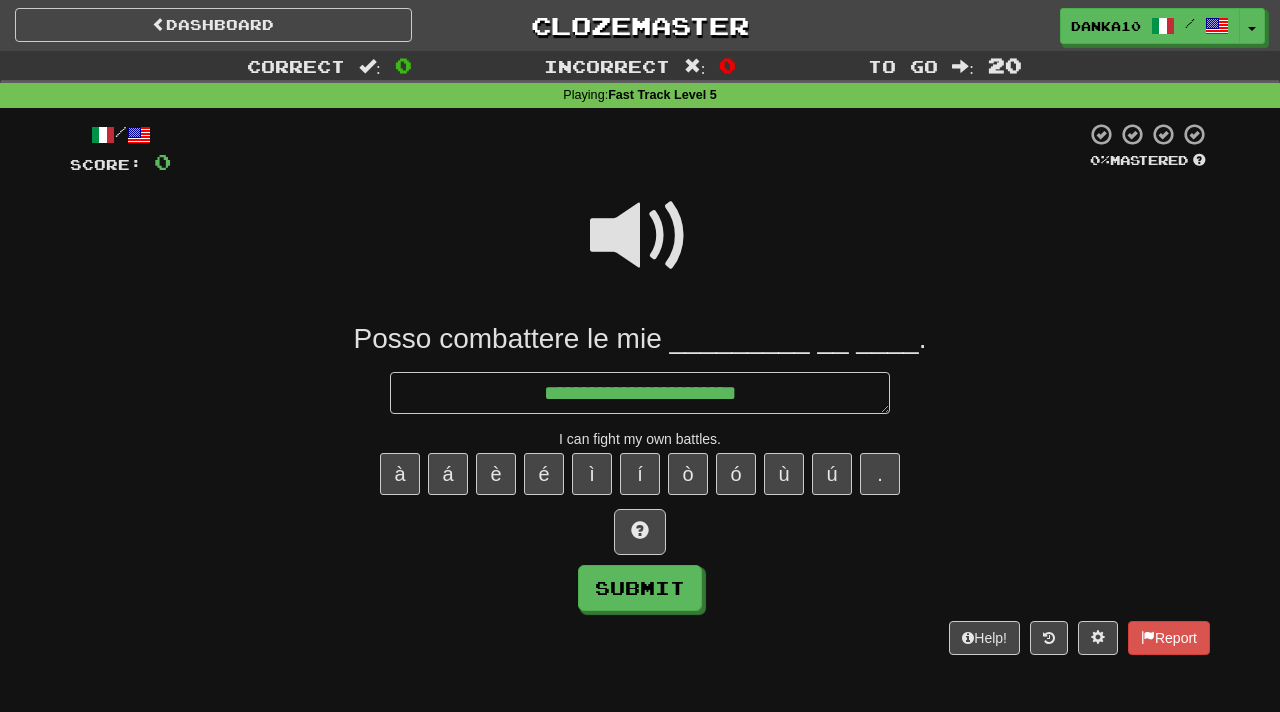 type on "*" 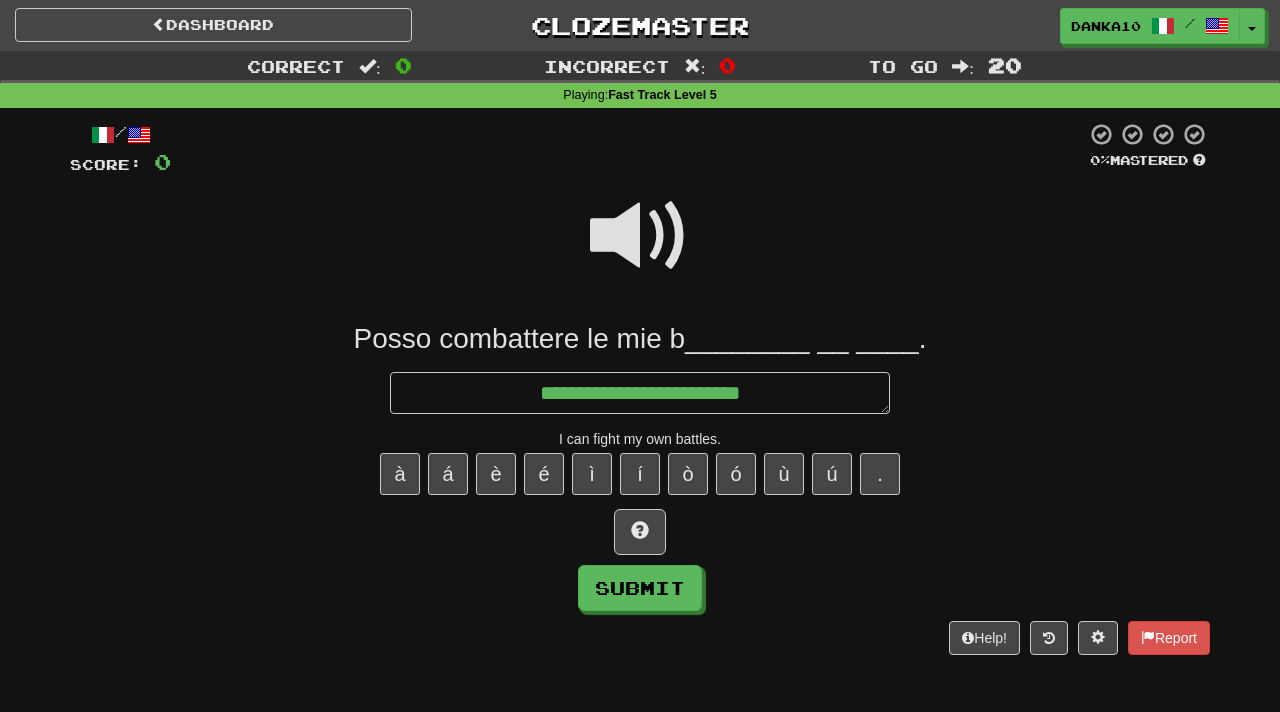 type on "*" 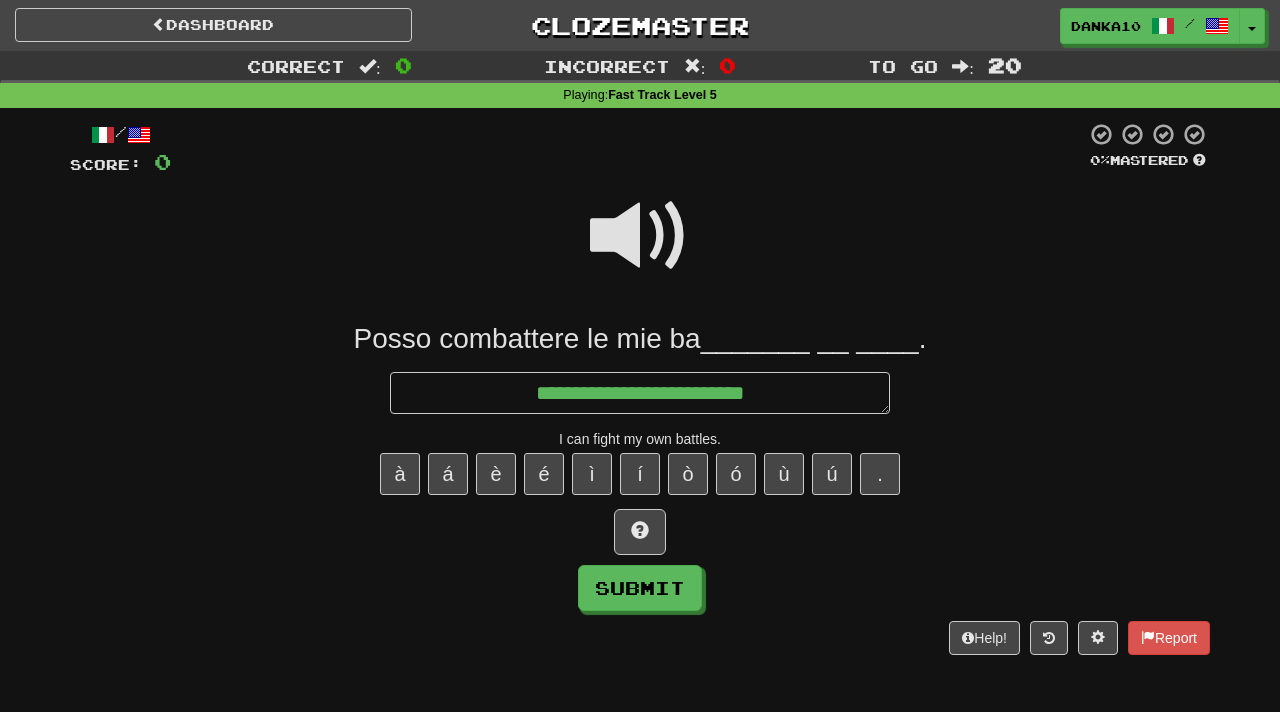 type on "*" 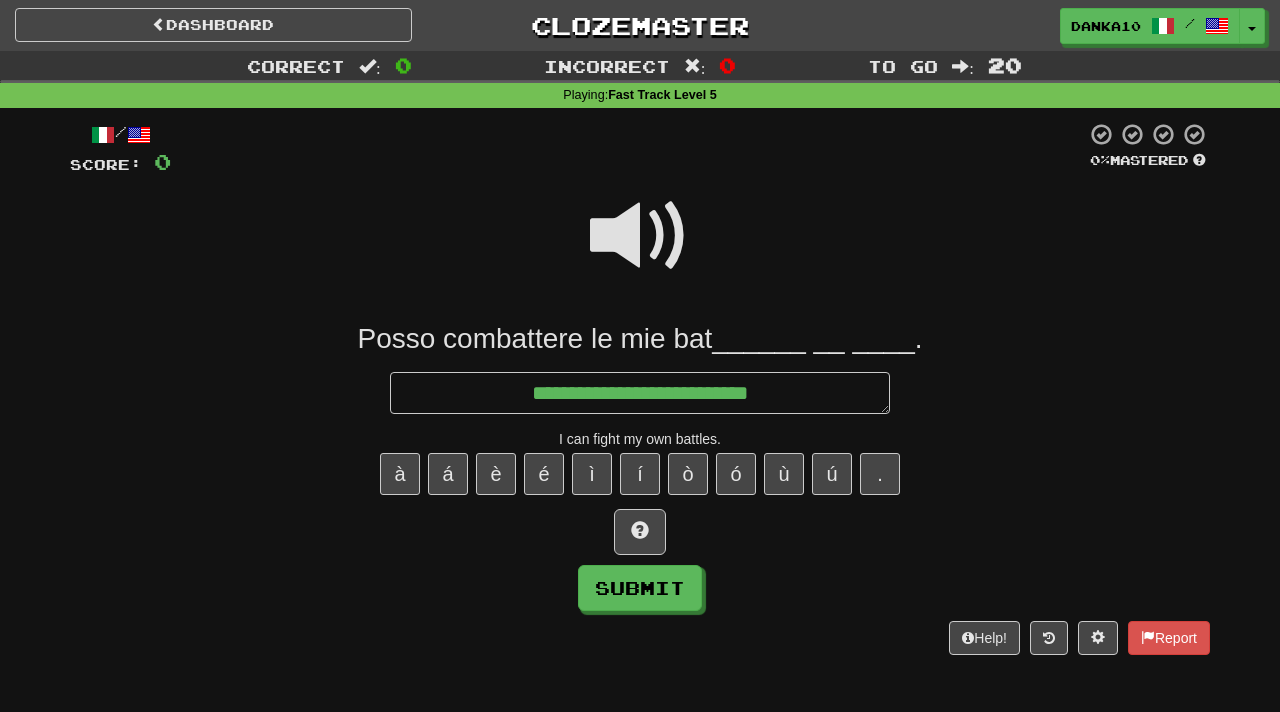 type on "*" 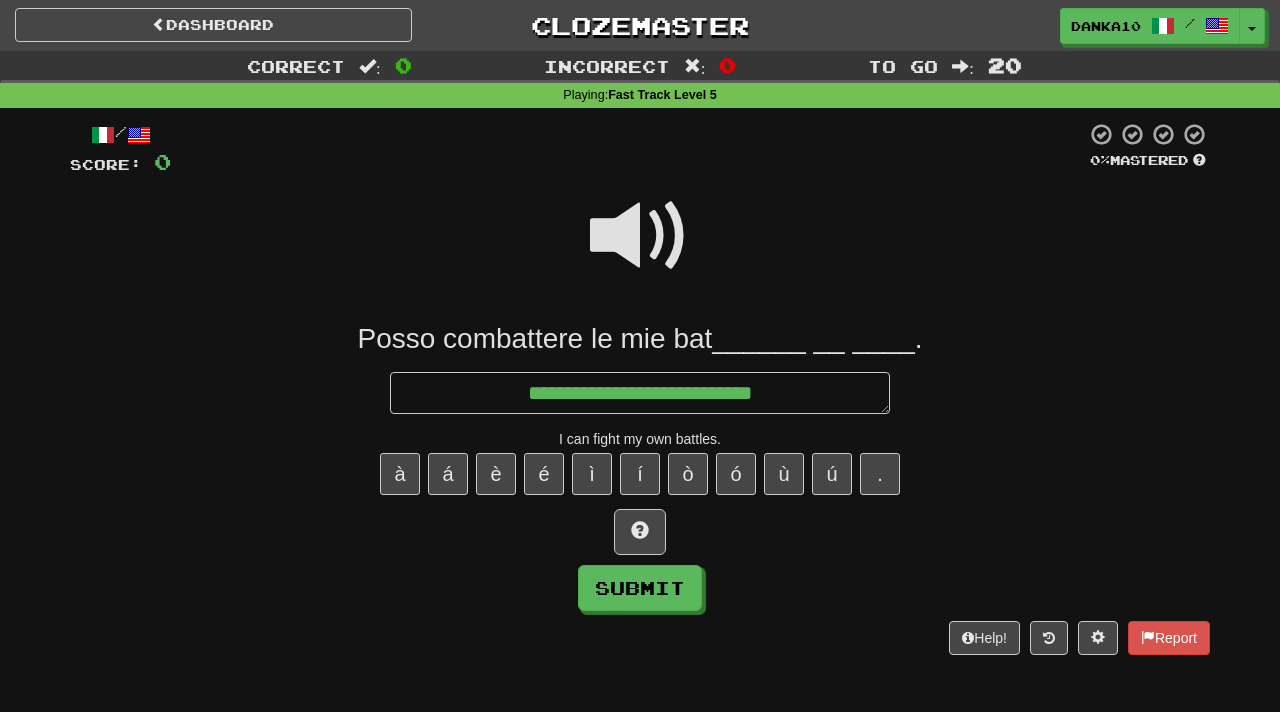 type on "*" 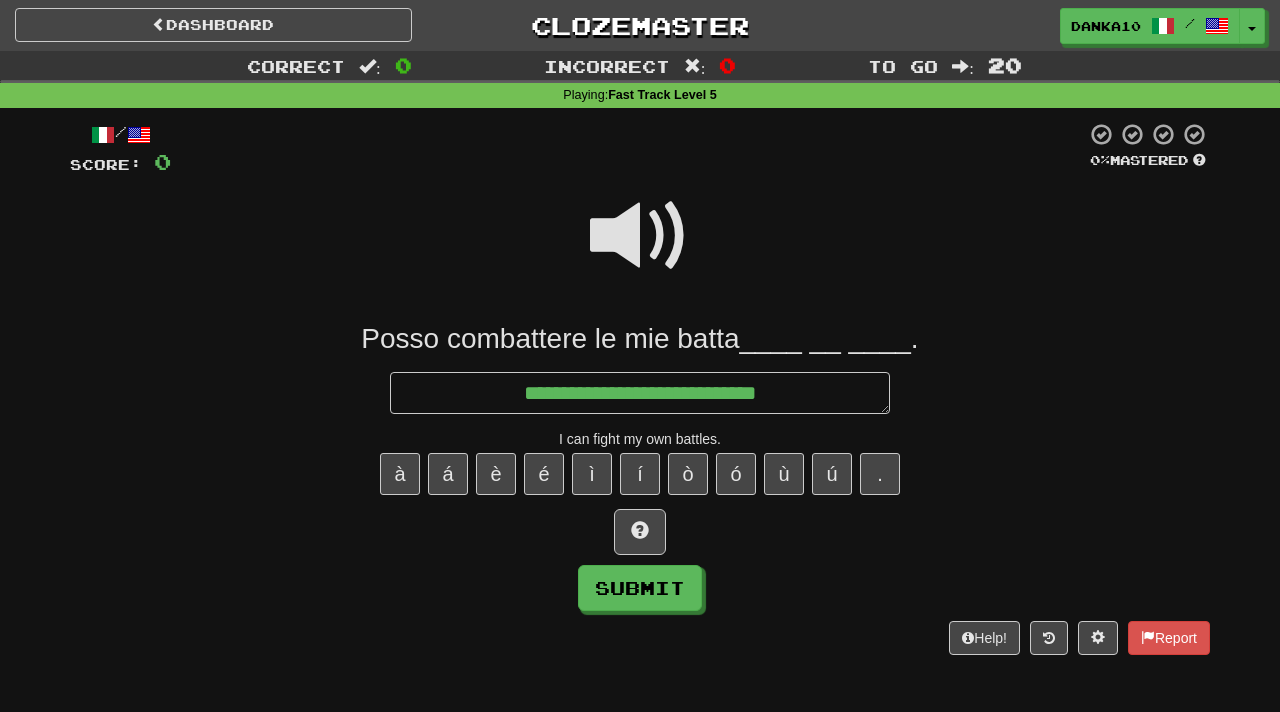 type on "**********" 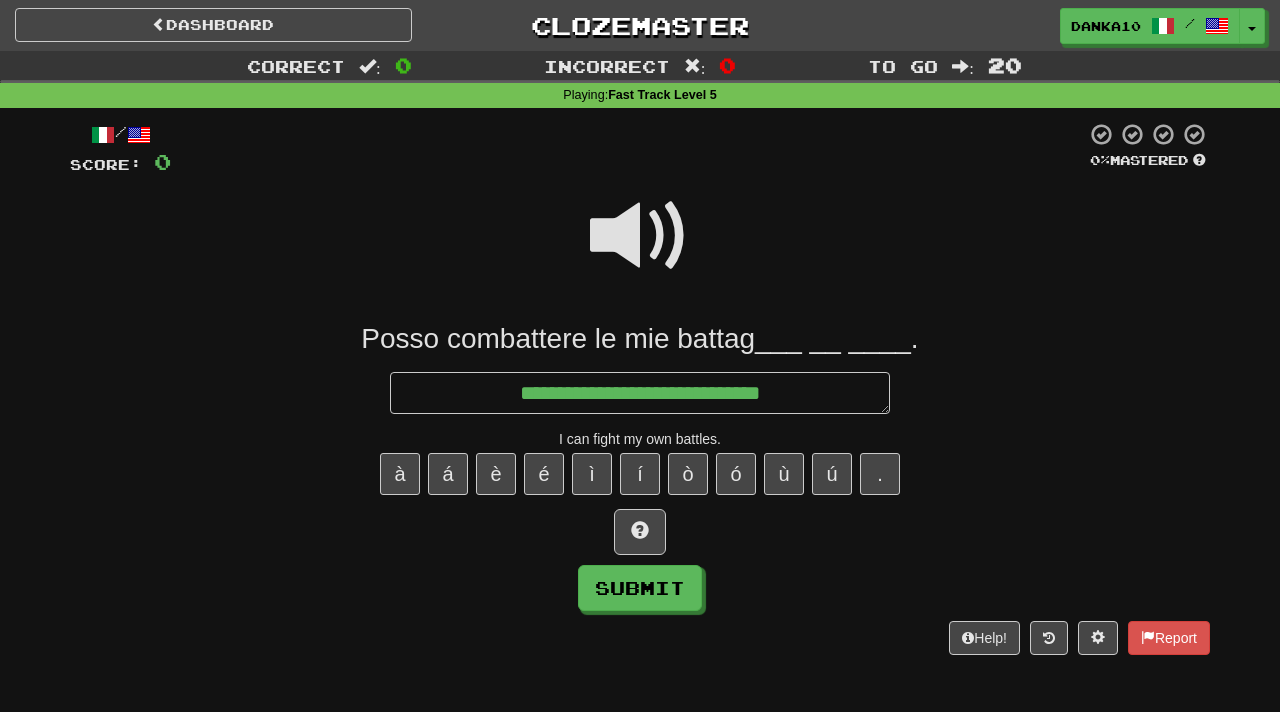 type on "*" 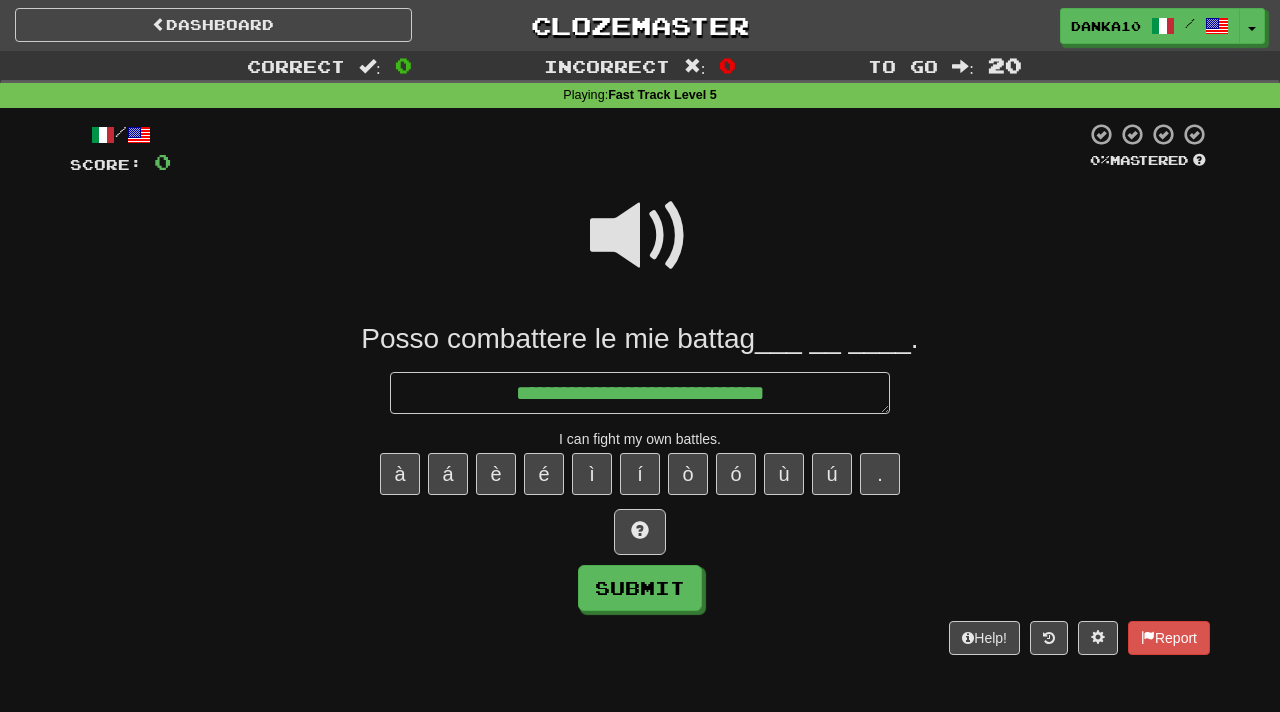 type on "*" 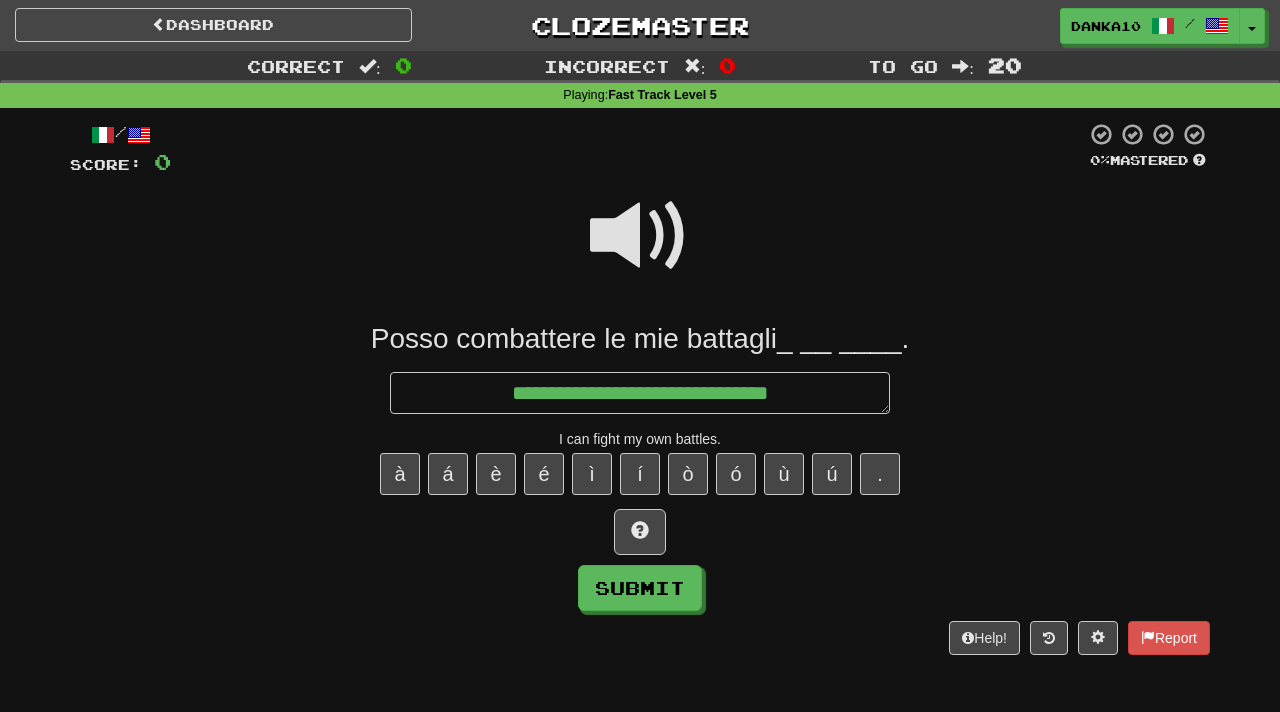 type on "*" 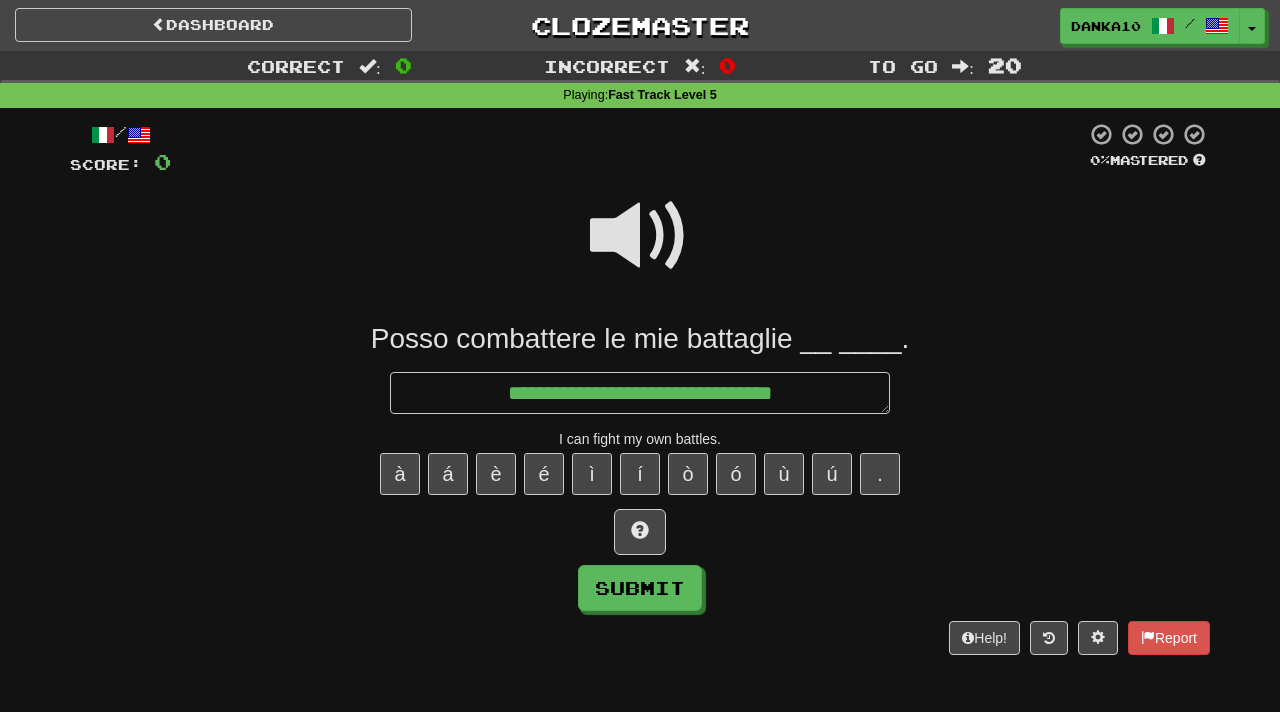 type on "*" 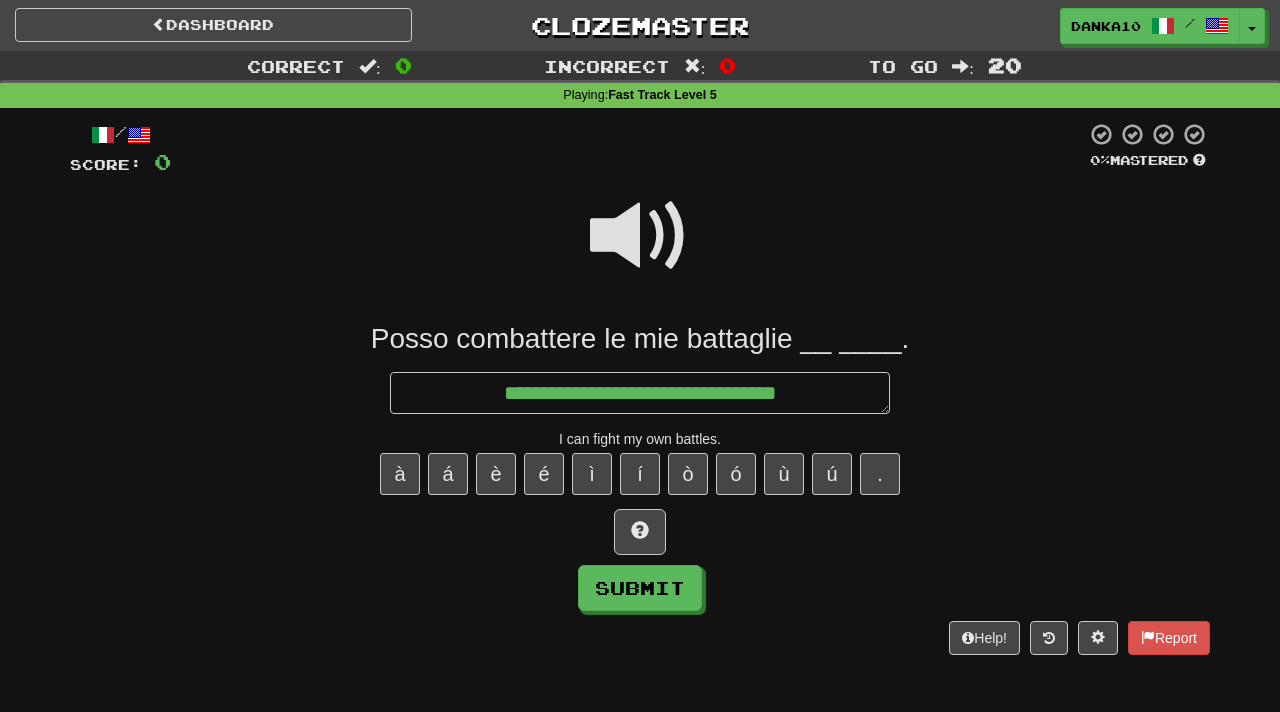 type on "*" 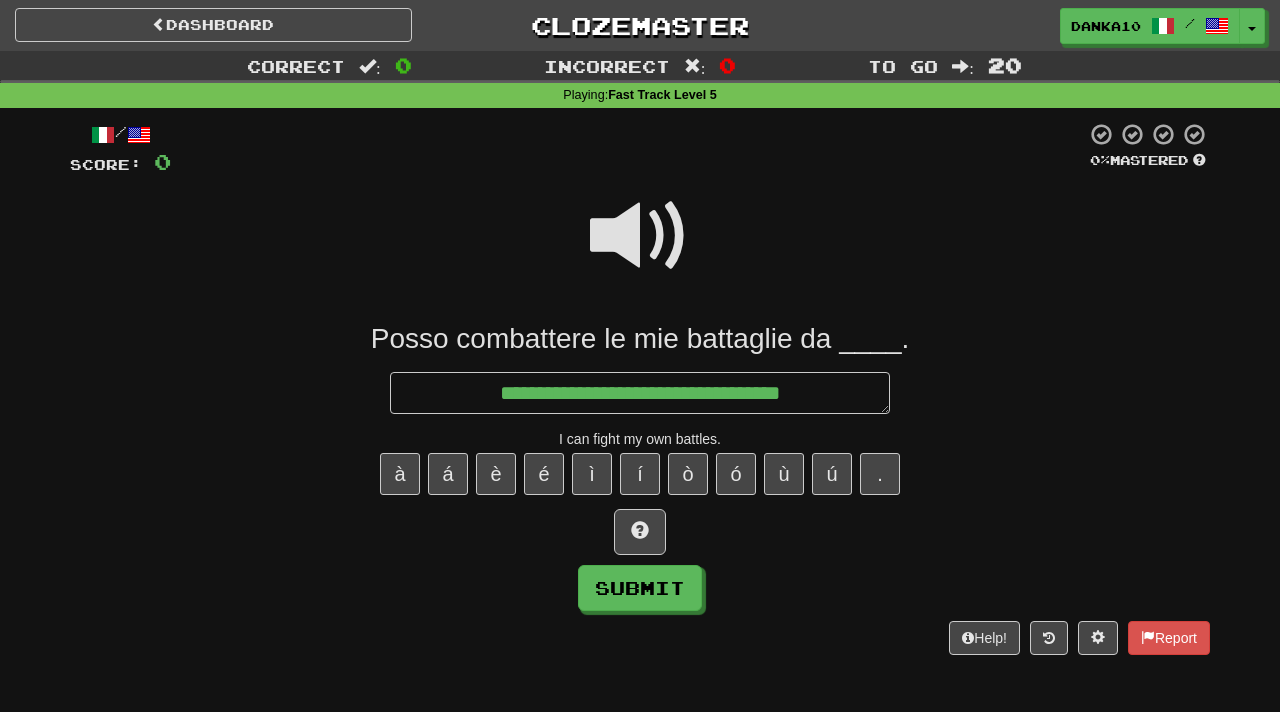 type on "*" 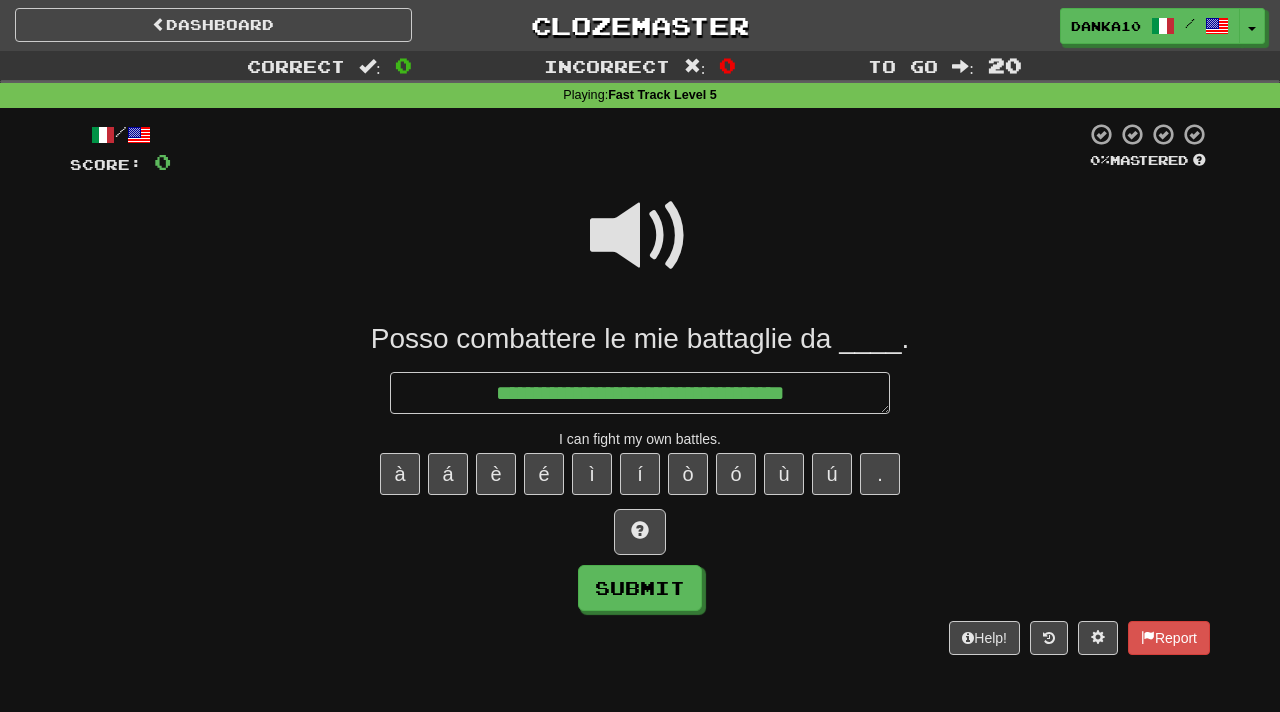 type on "*" 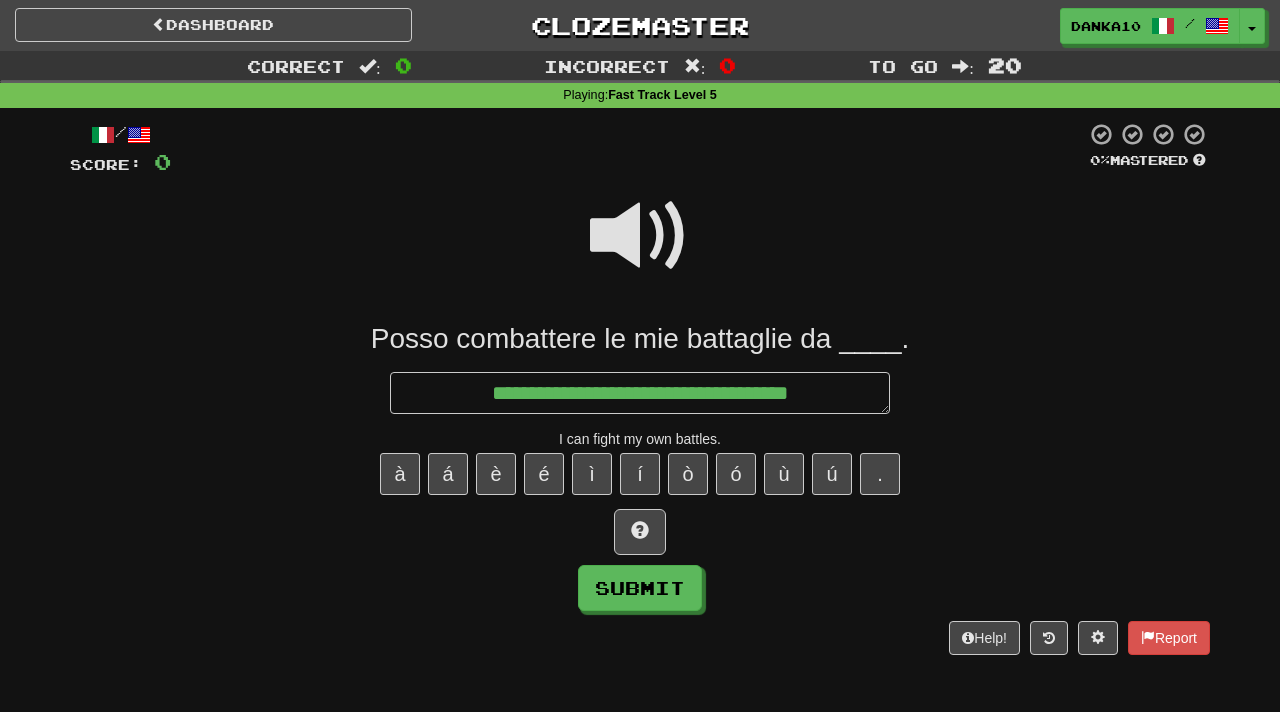 type on "*" 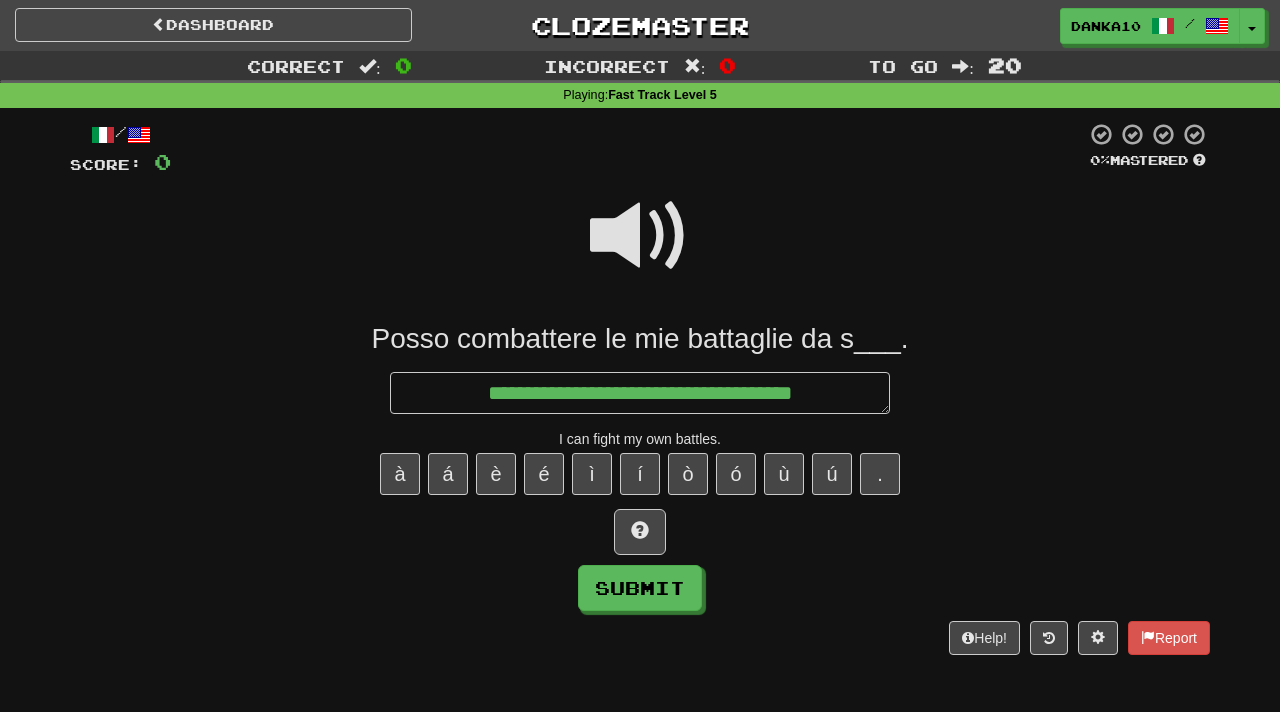 type on "*" 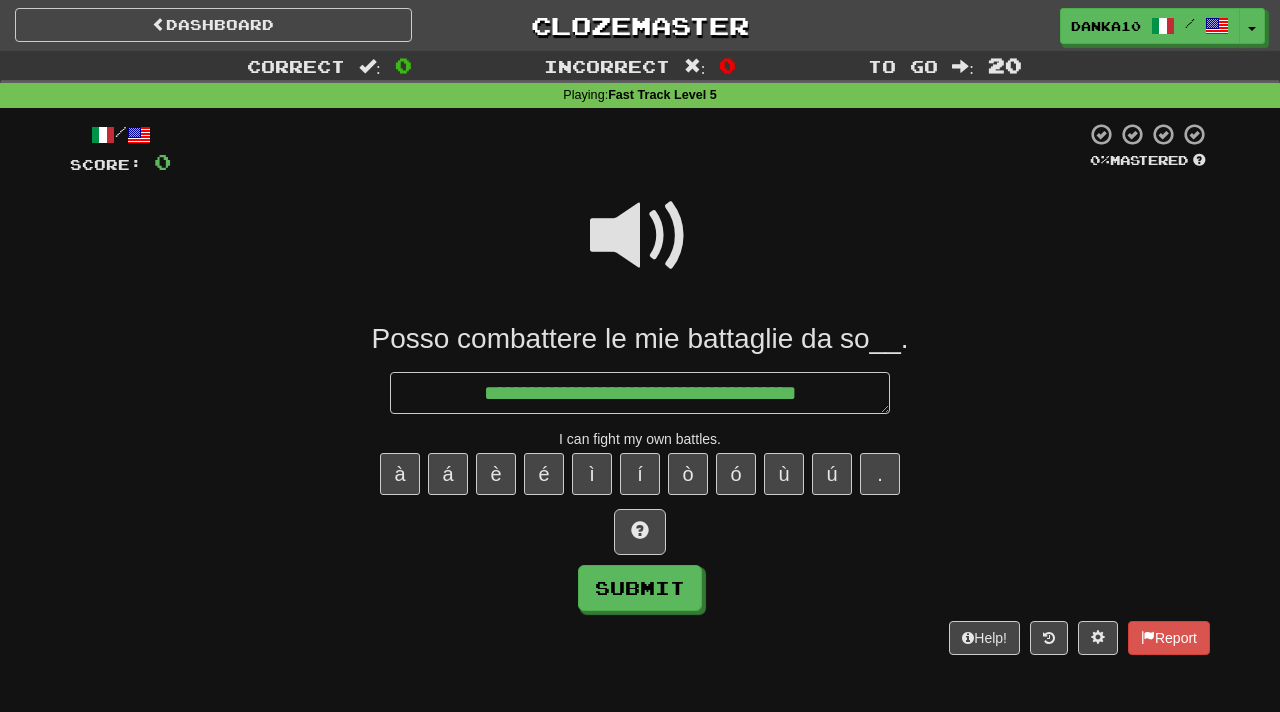type on "*" 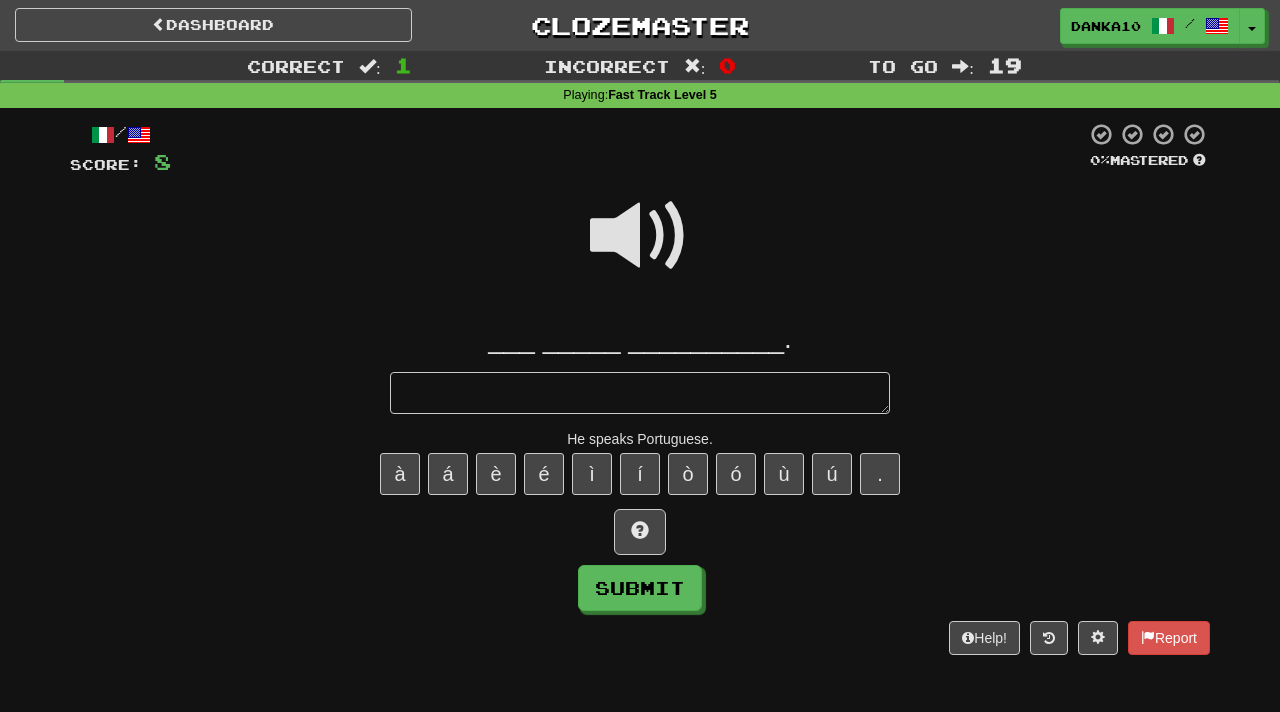 type on "*" 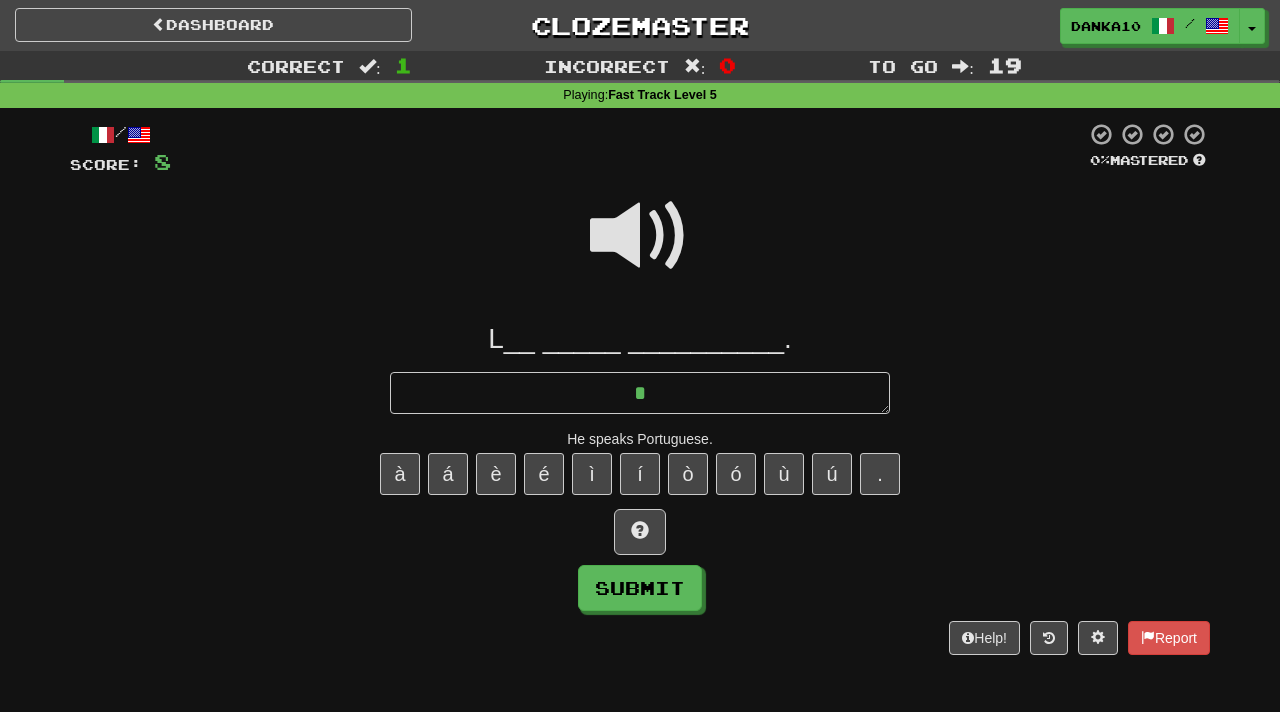 type on "*" 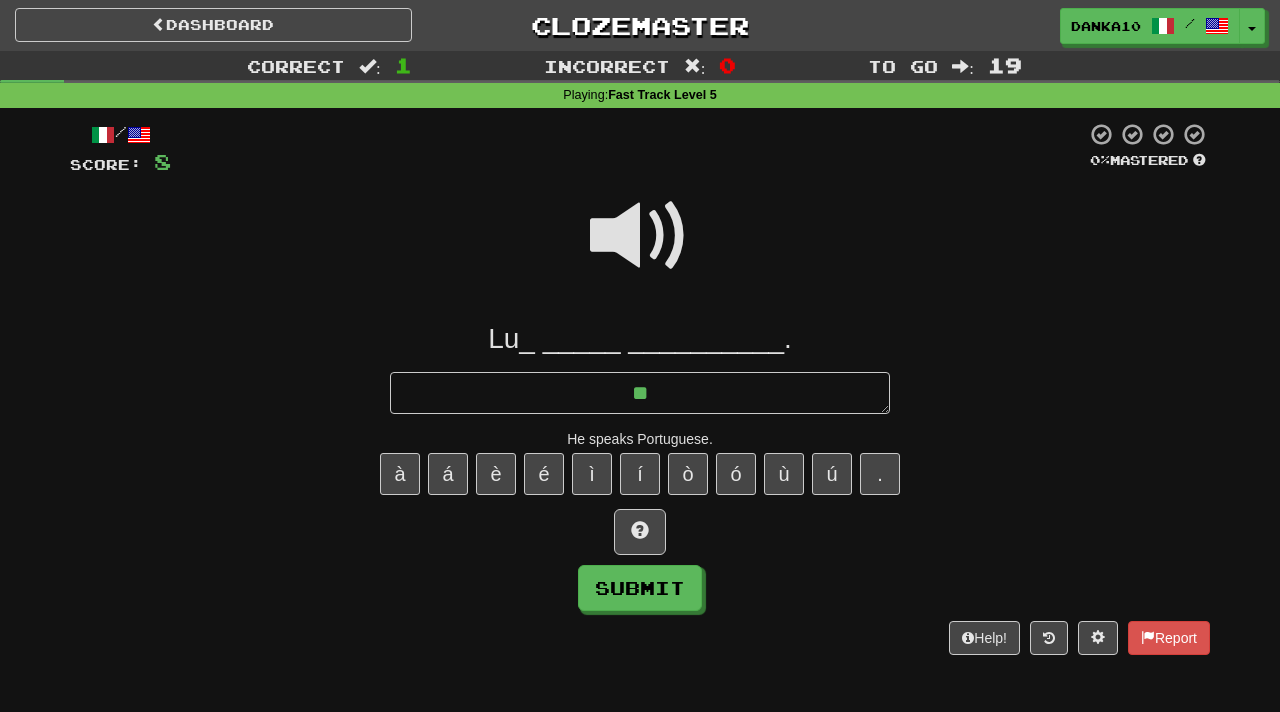 type on "*" 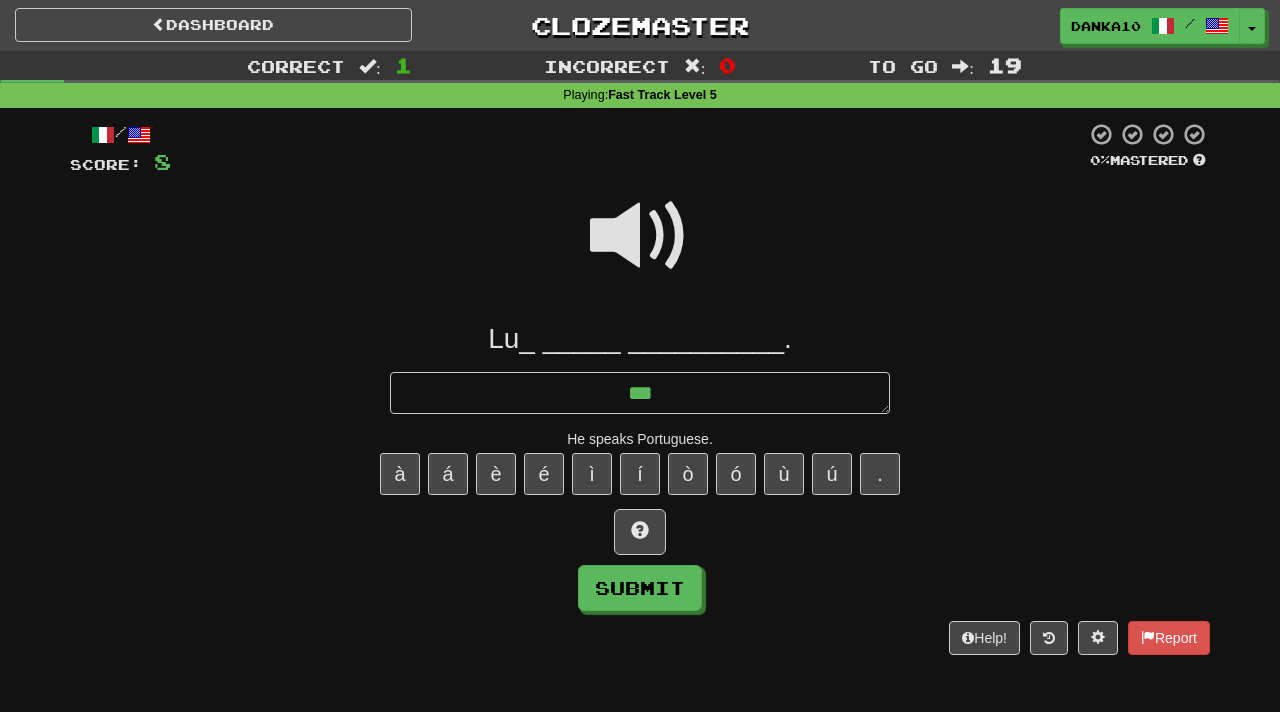 type on "***" 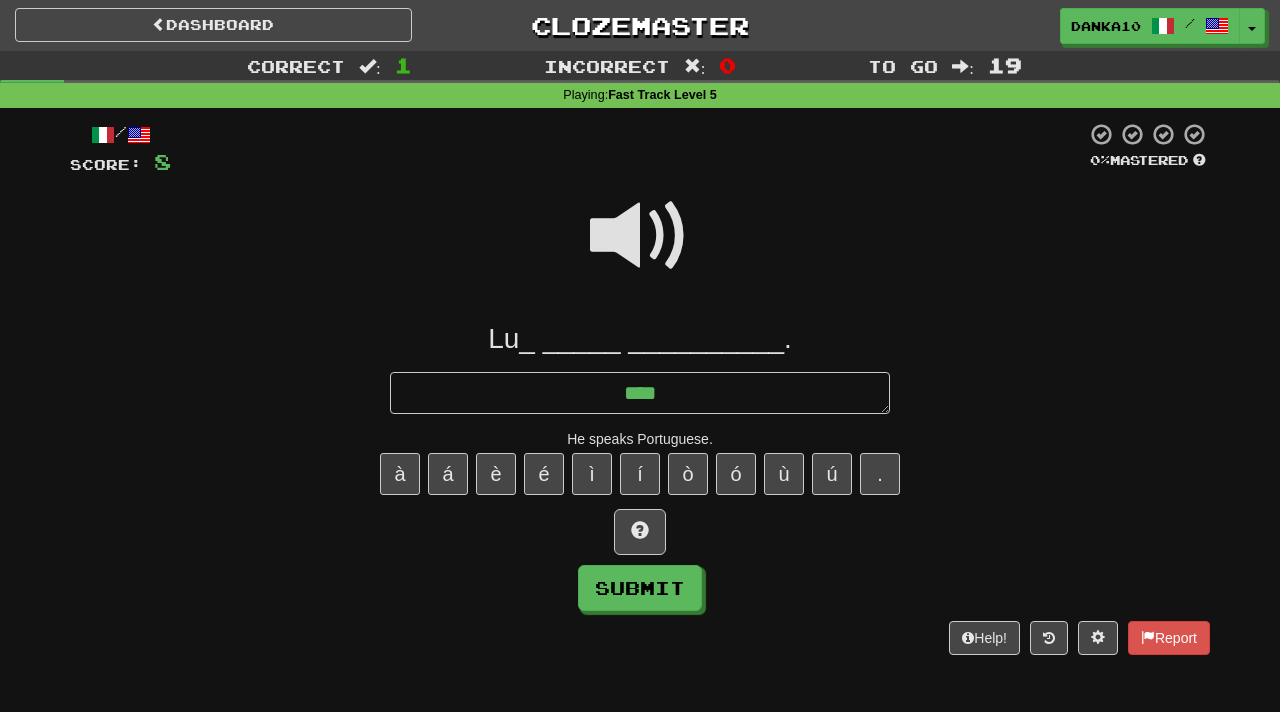 type on "*" 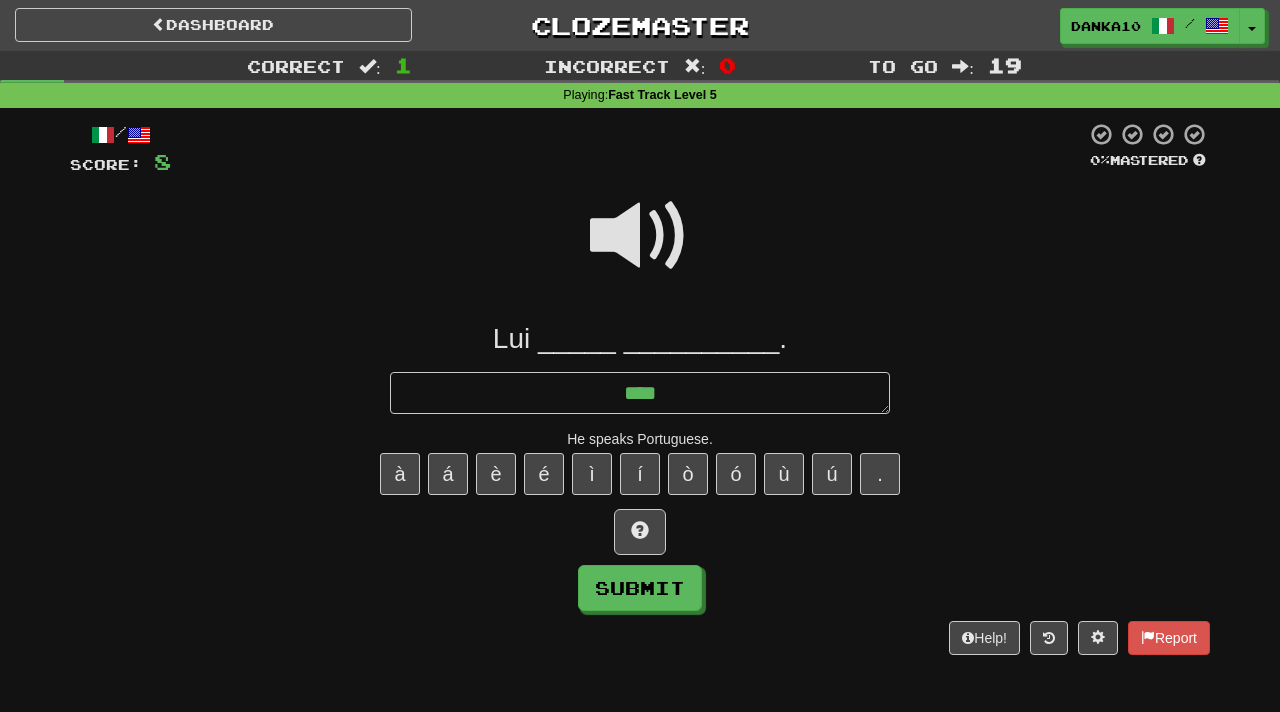 type on "*****" 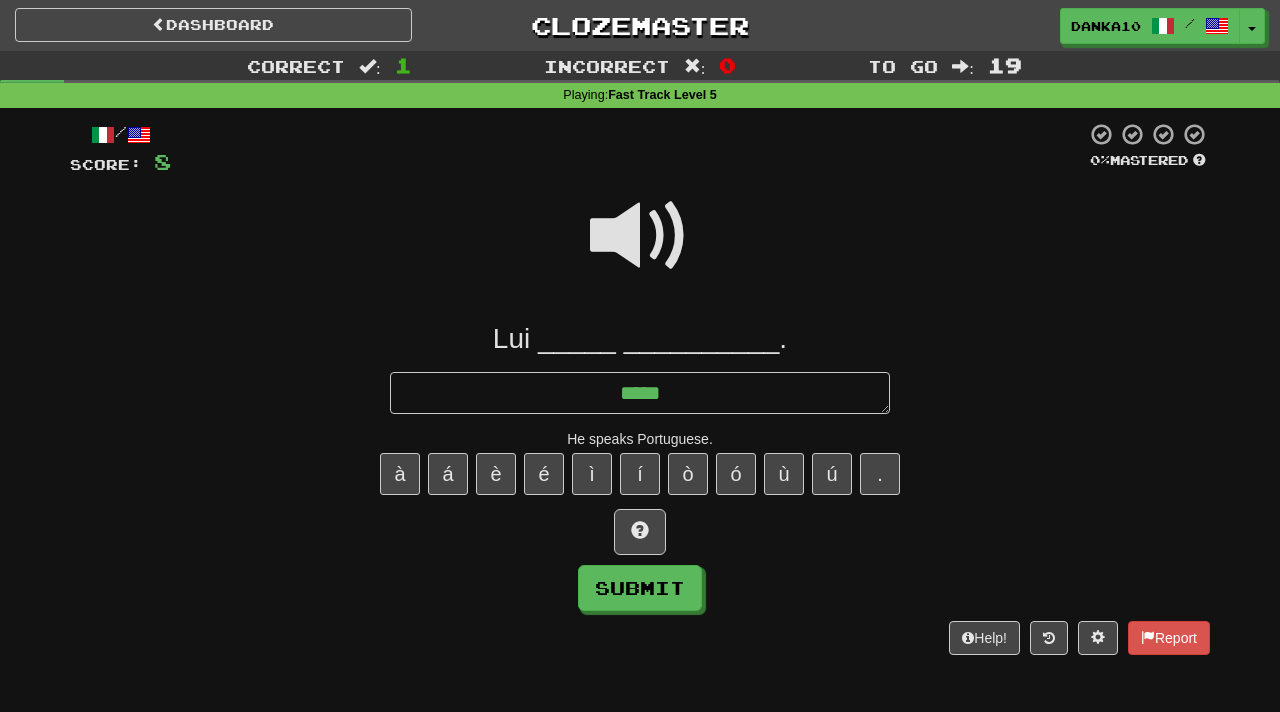 type on "*" 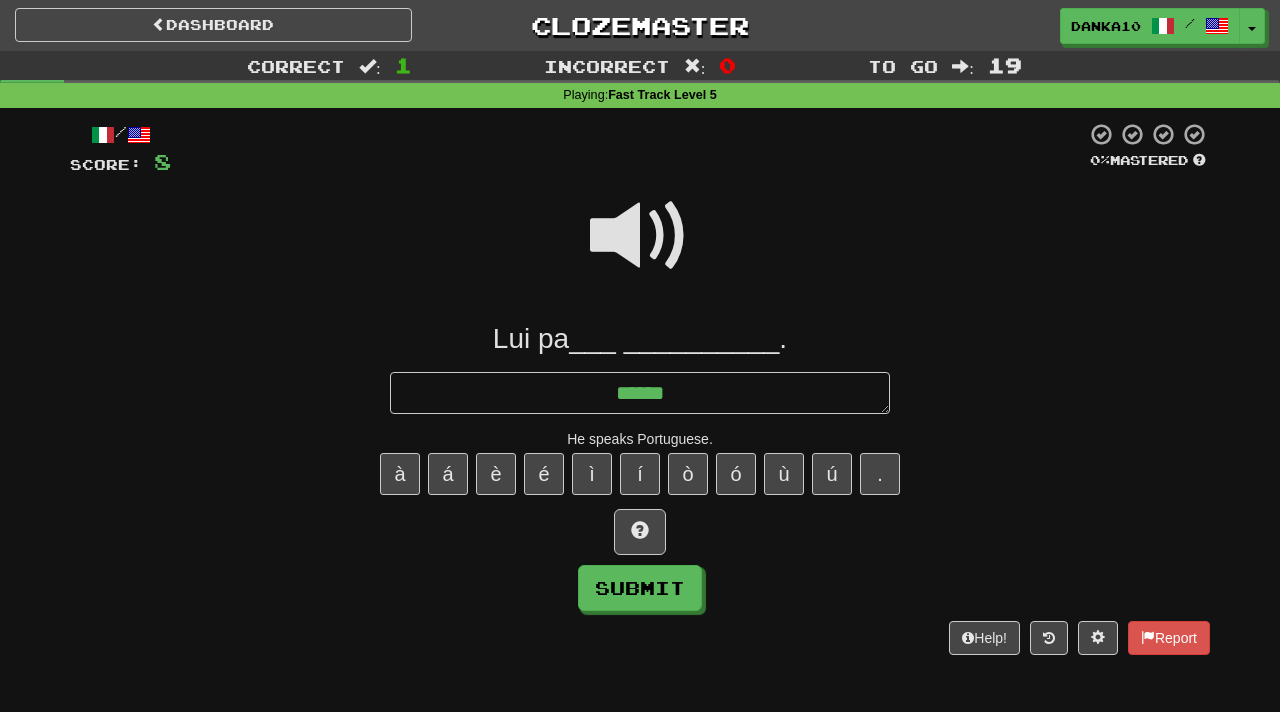 type on "*" 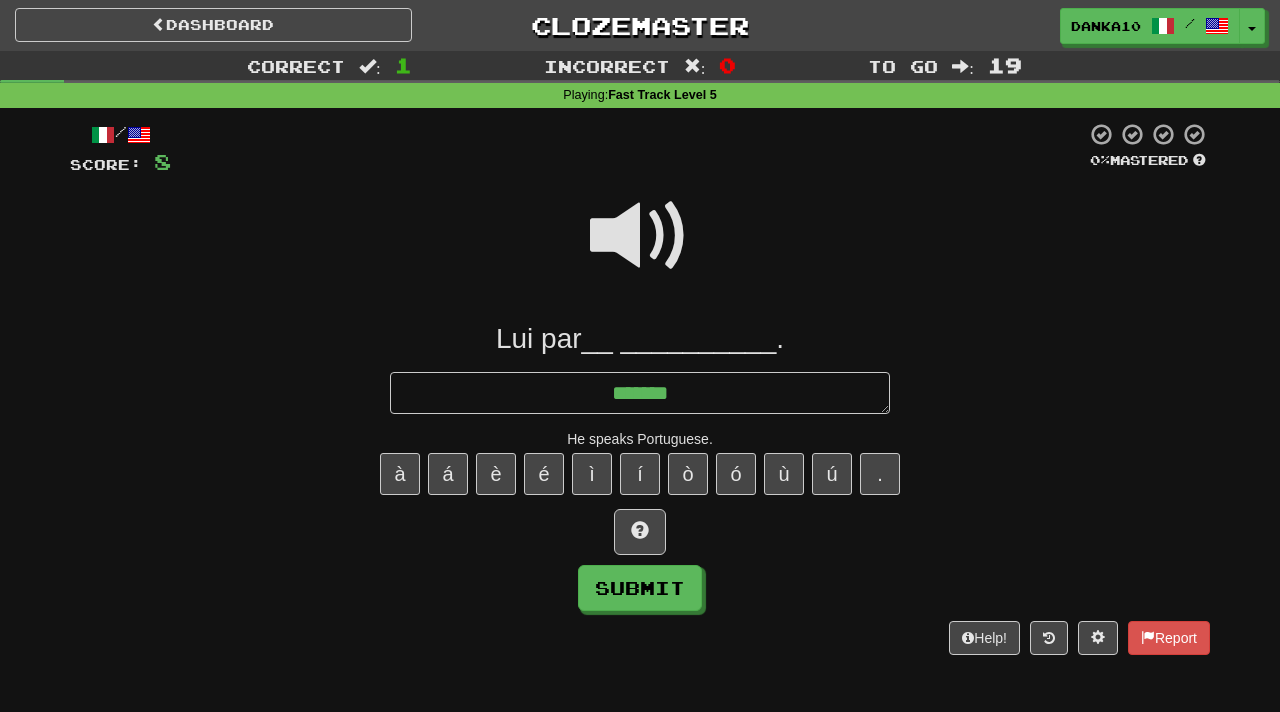 type on "*" 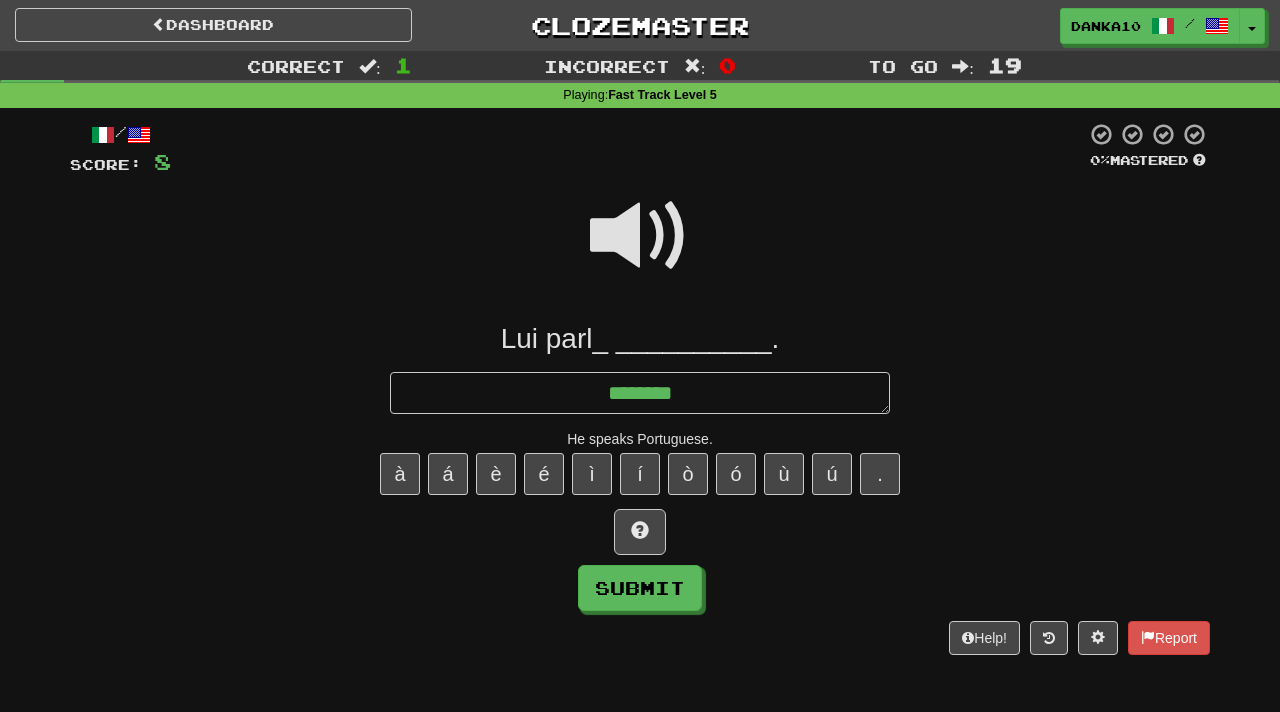 type on "*" 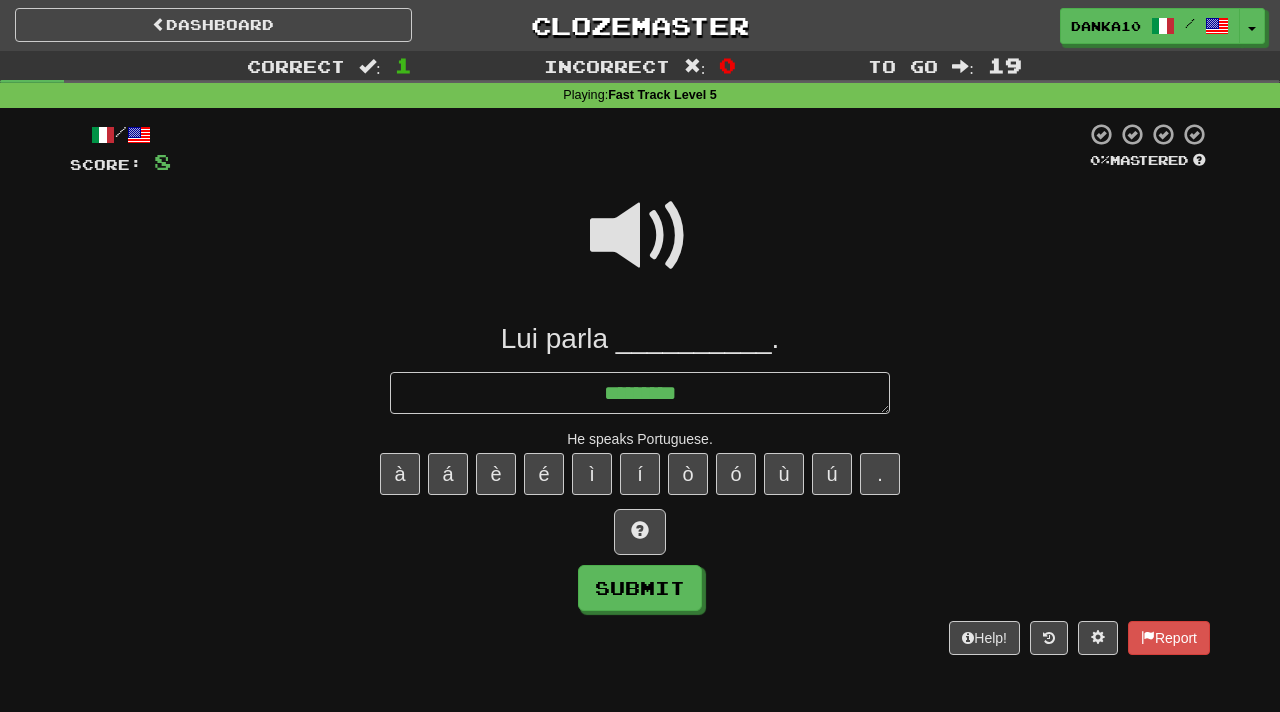 type on "*" 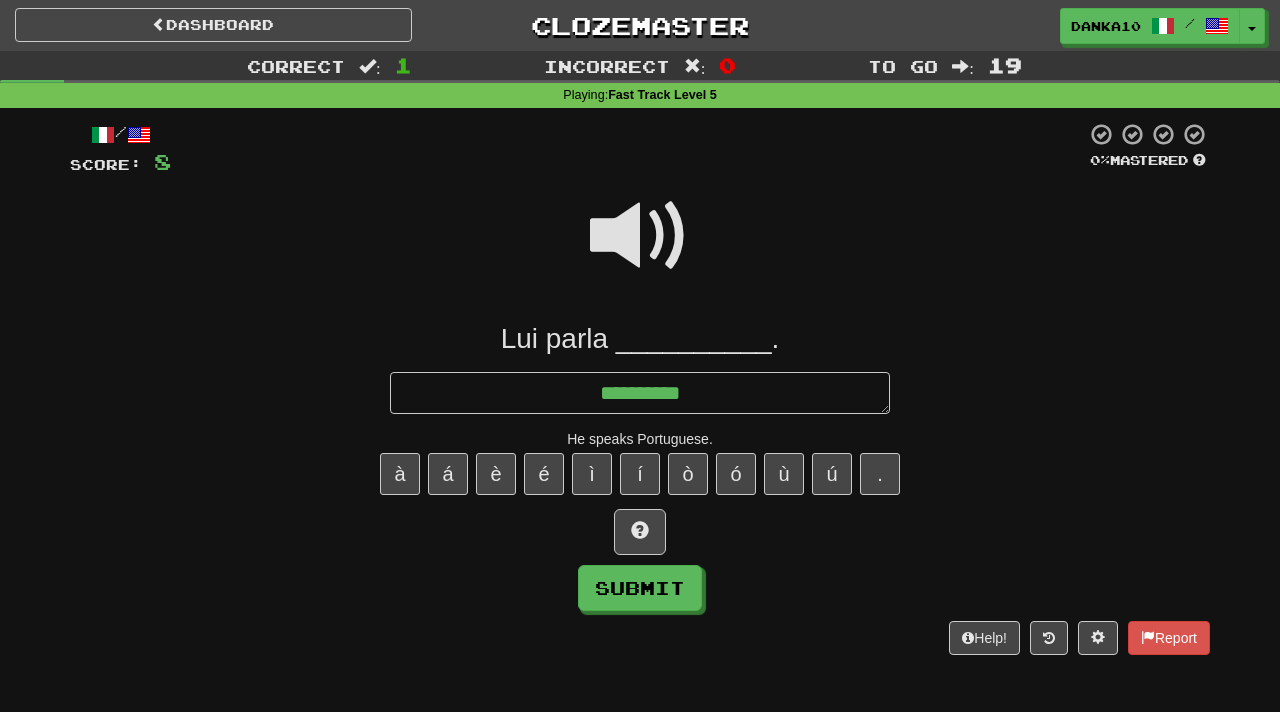 type on "*" 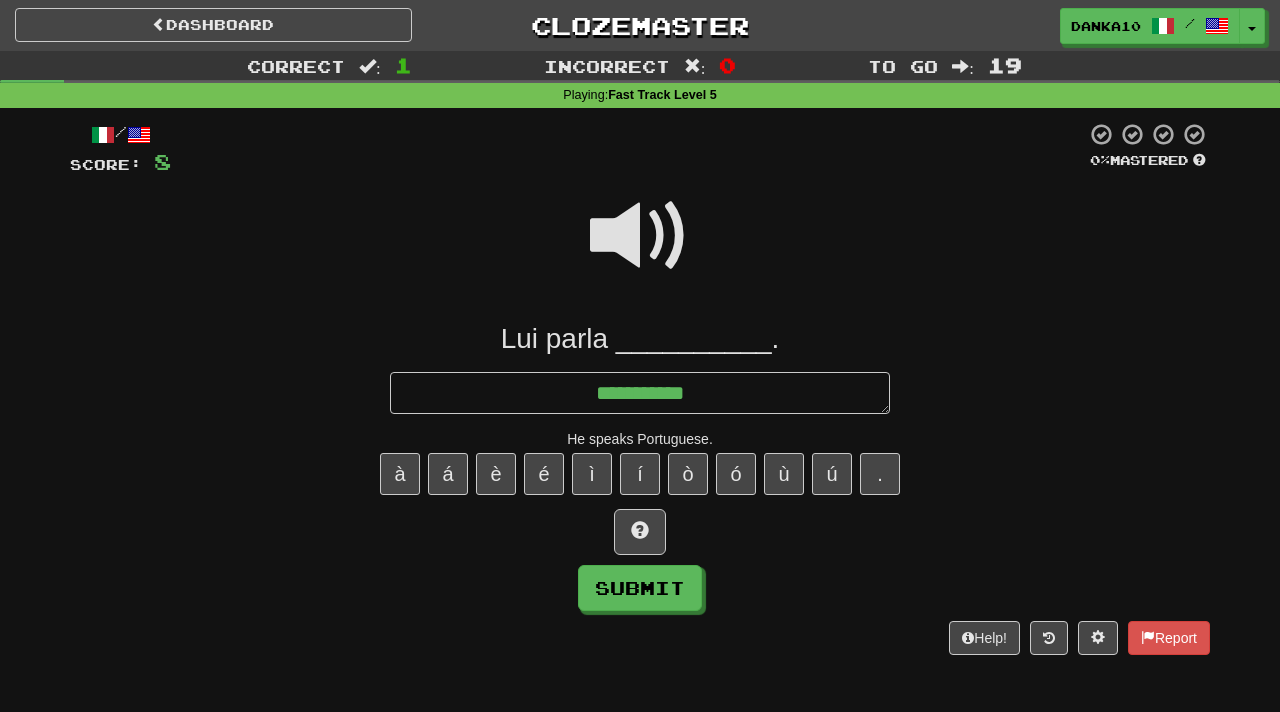 type on "*" 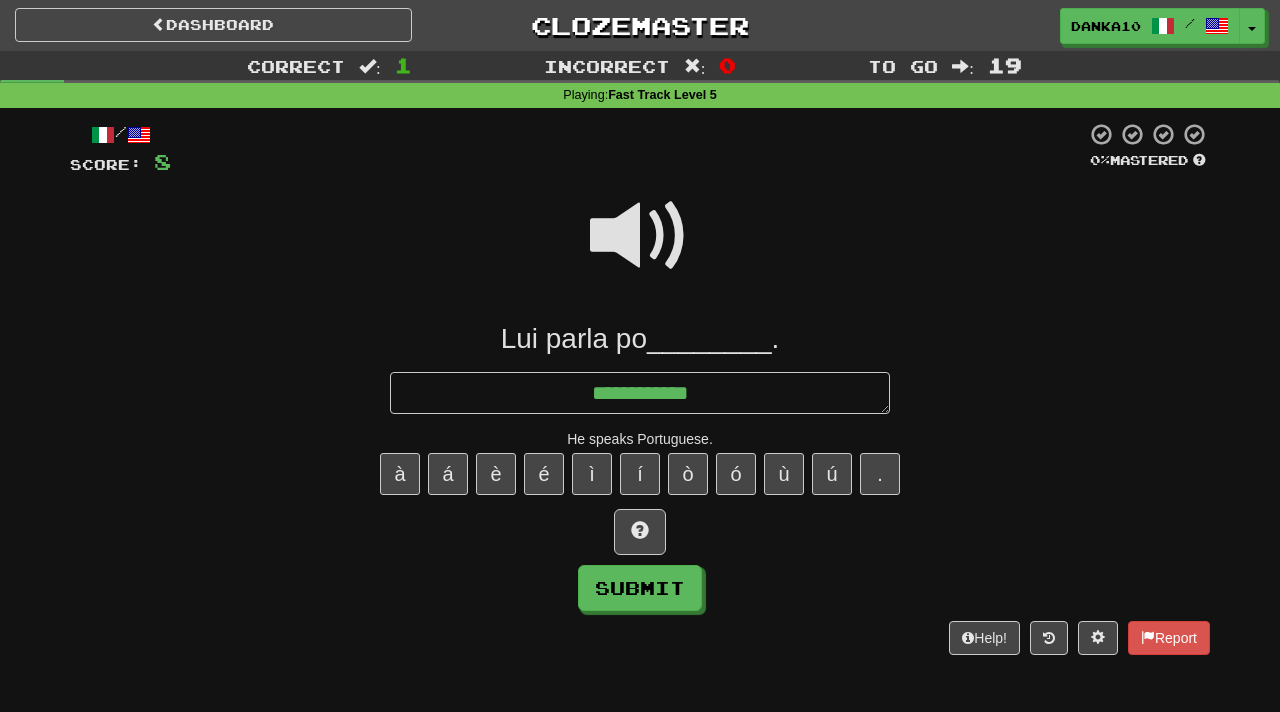type on "*" 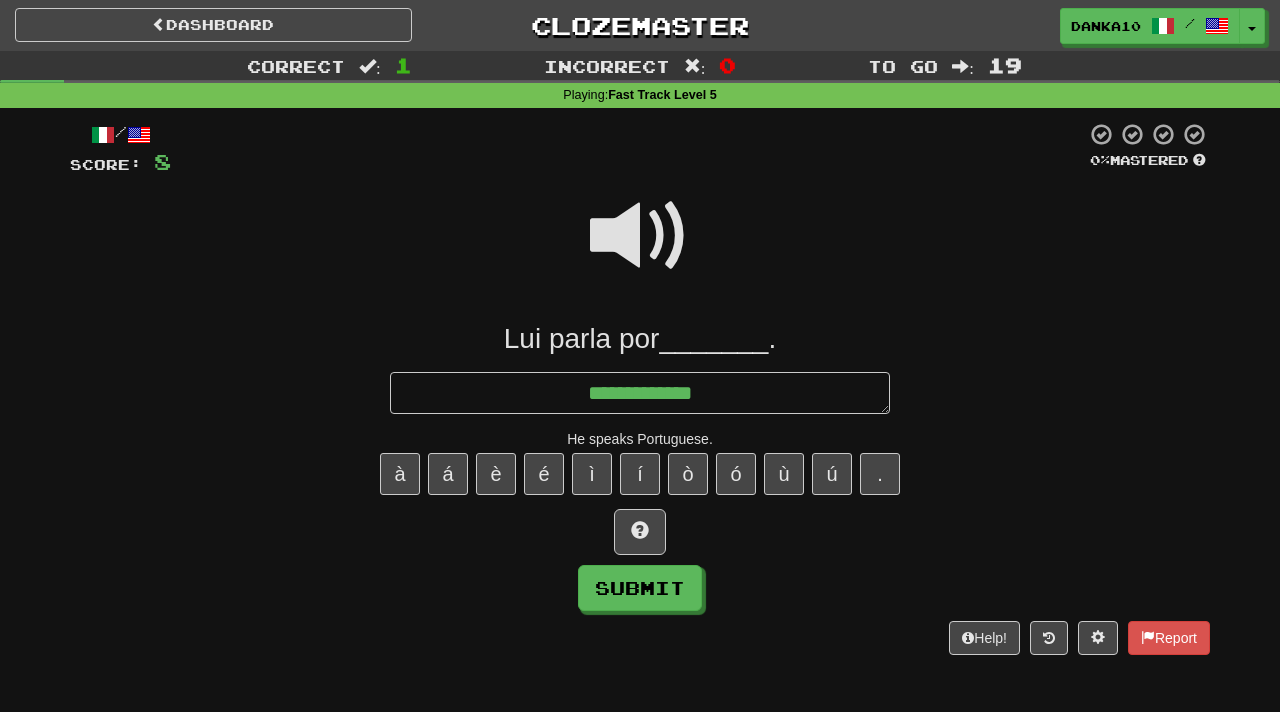 type on "*" 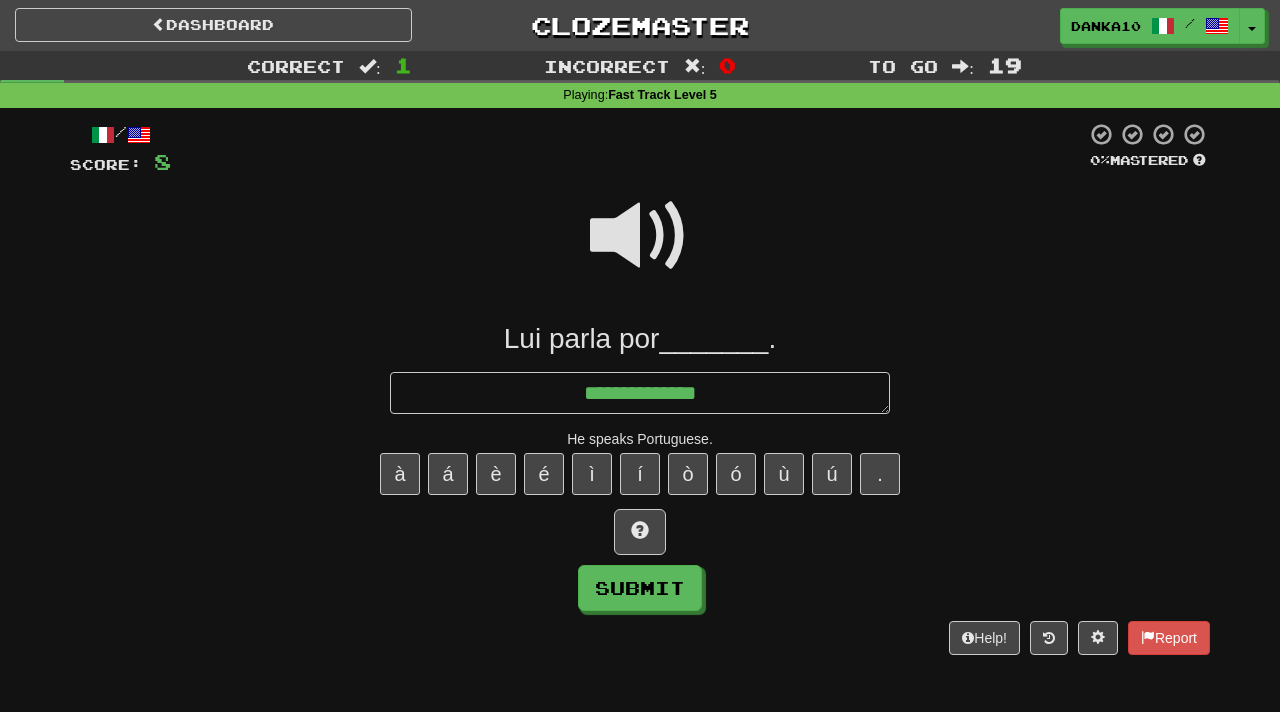 type on "*" 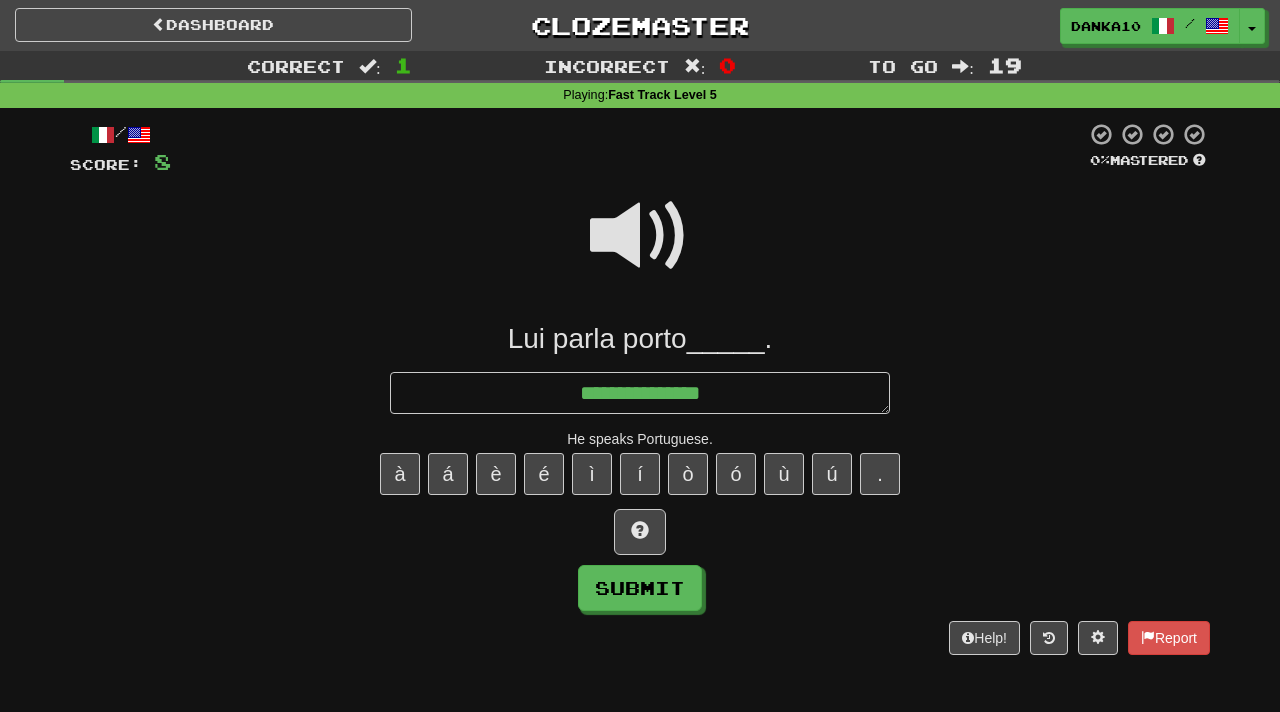 type on "*" 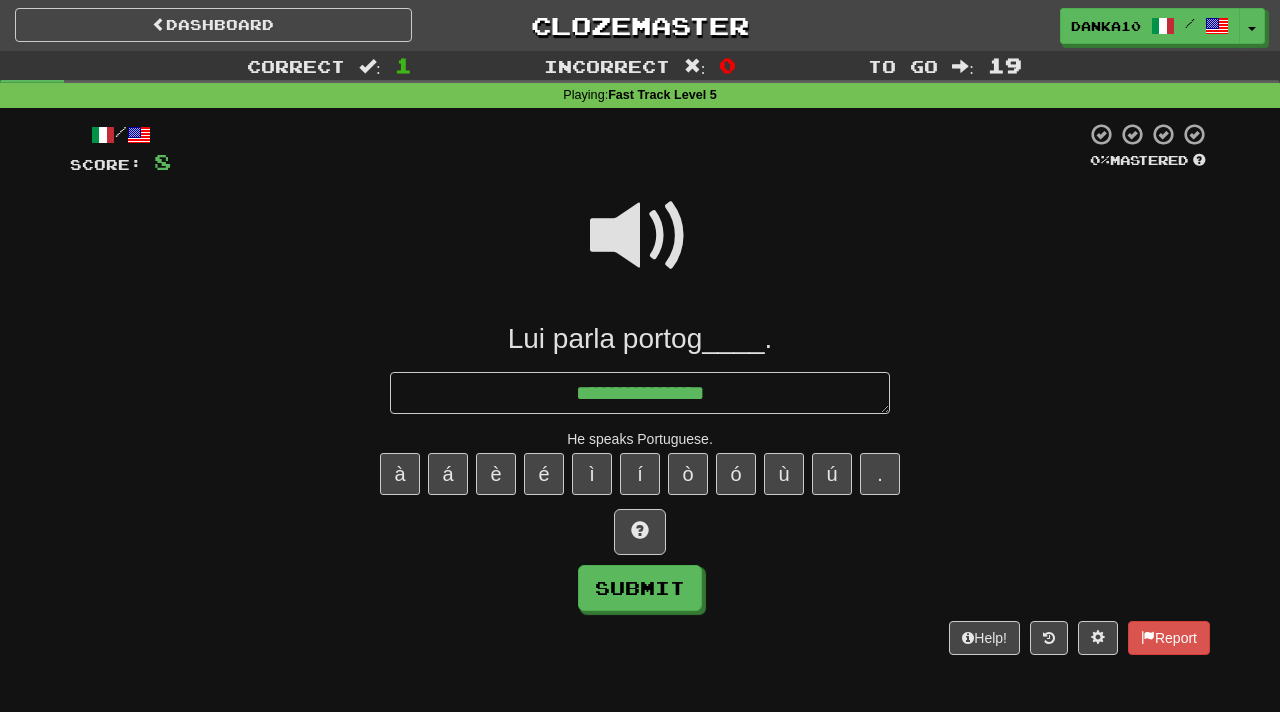 type on "*" 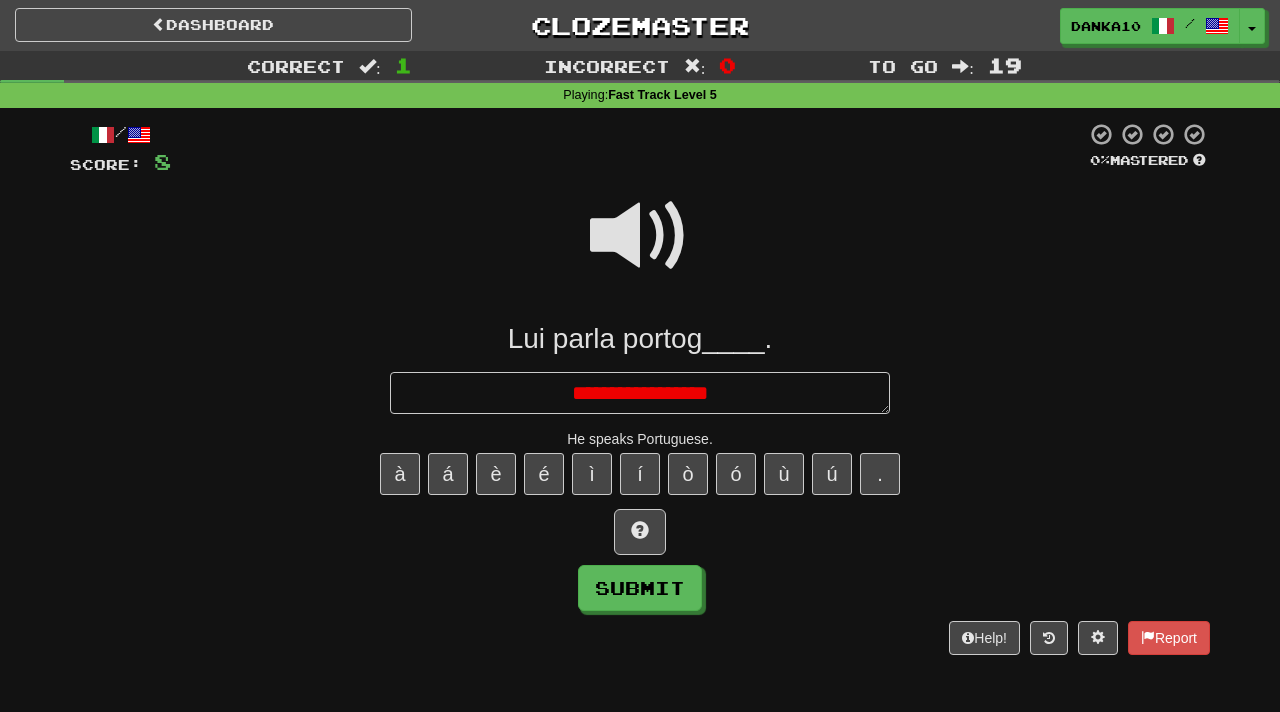type on "*" 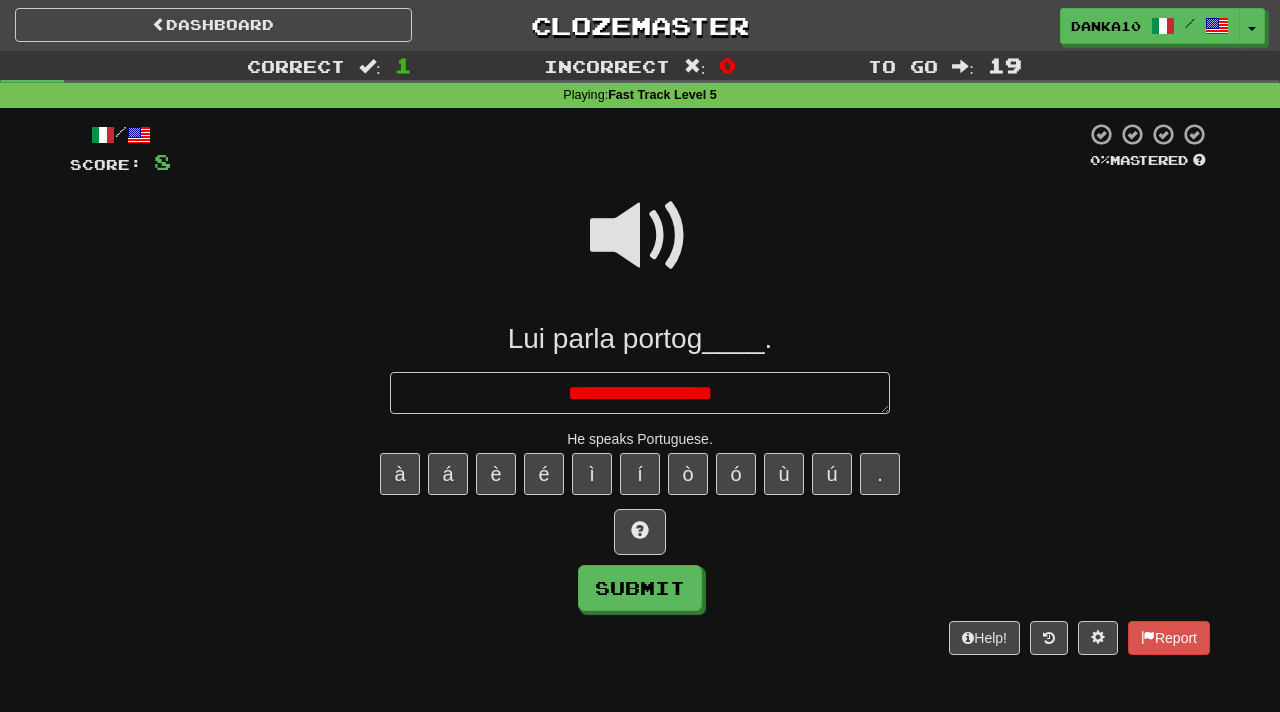 type on "*" 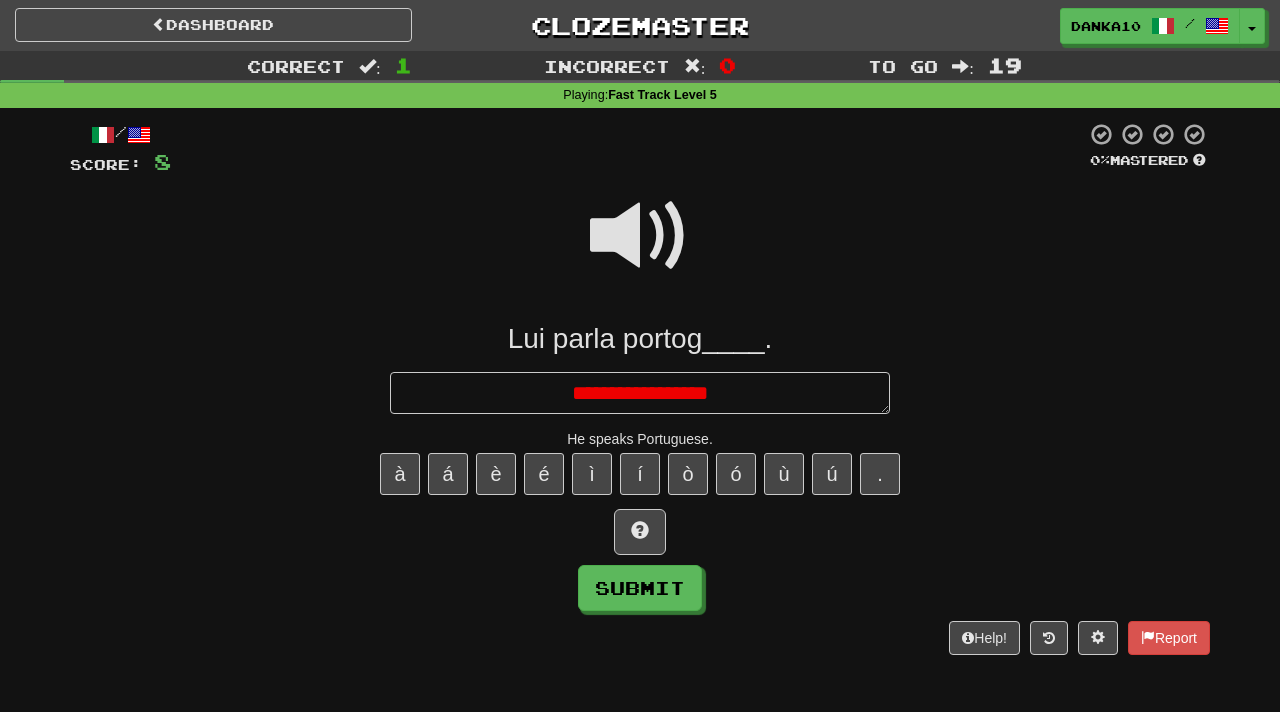 type on "*" 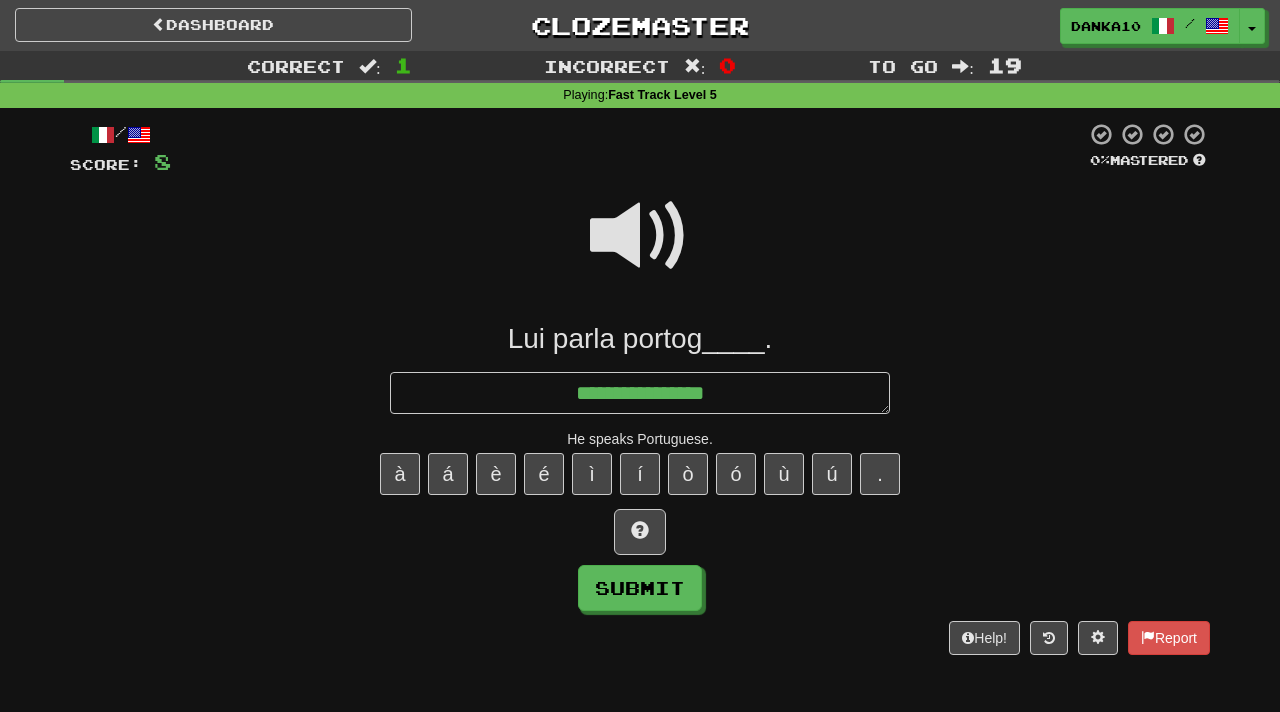 type on "*" 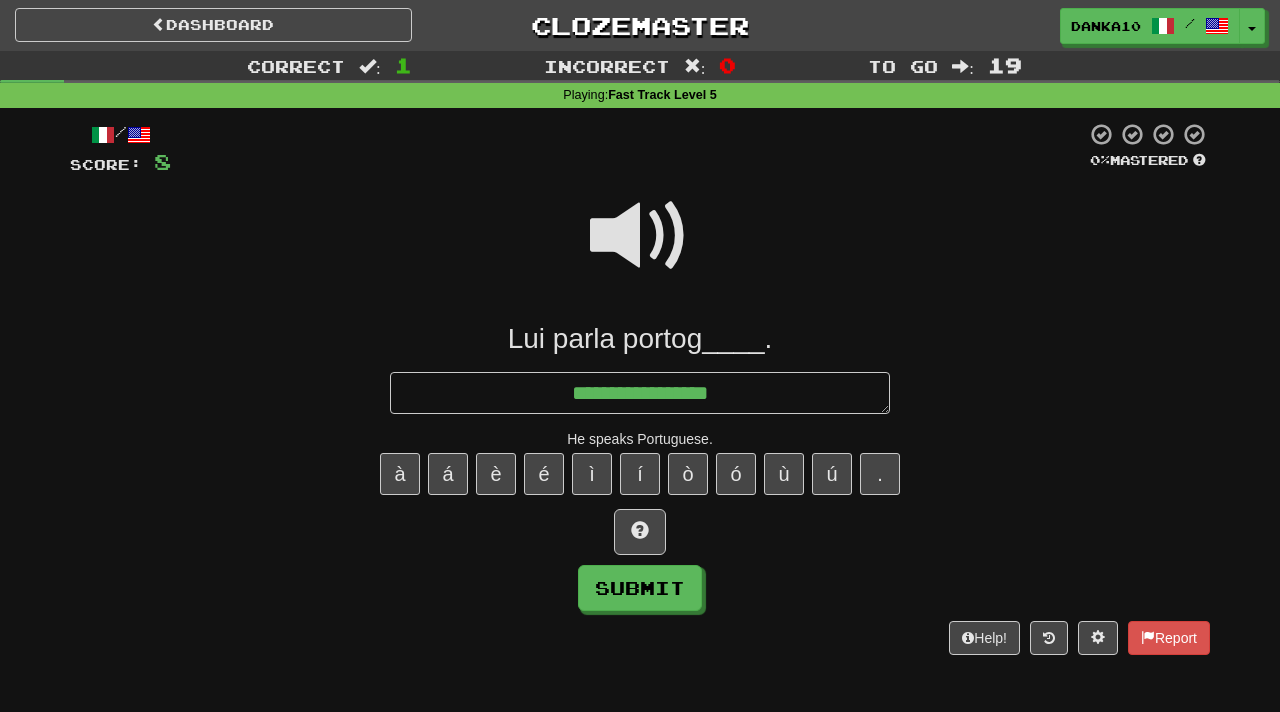 type on "*" 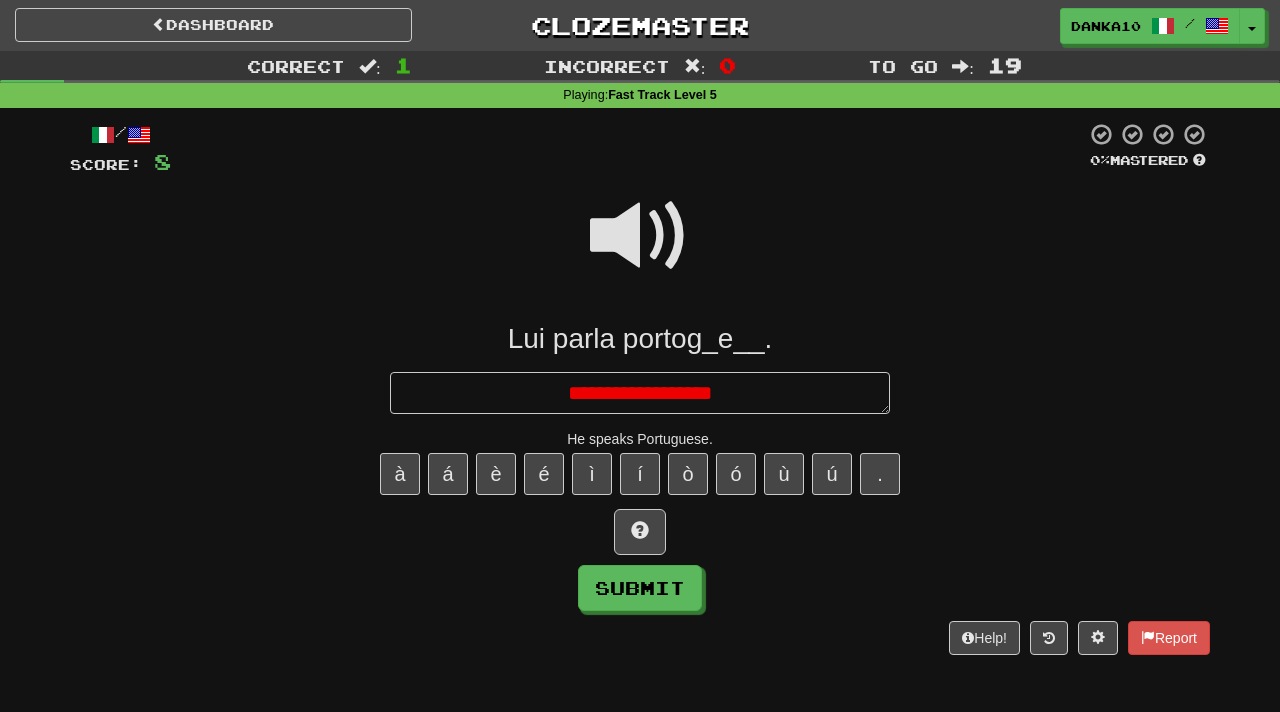 type on "*" 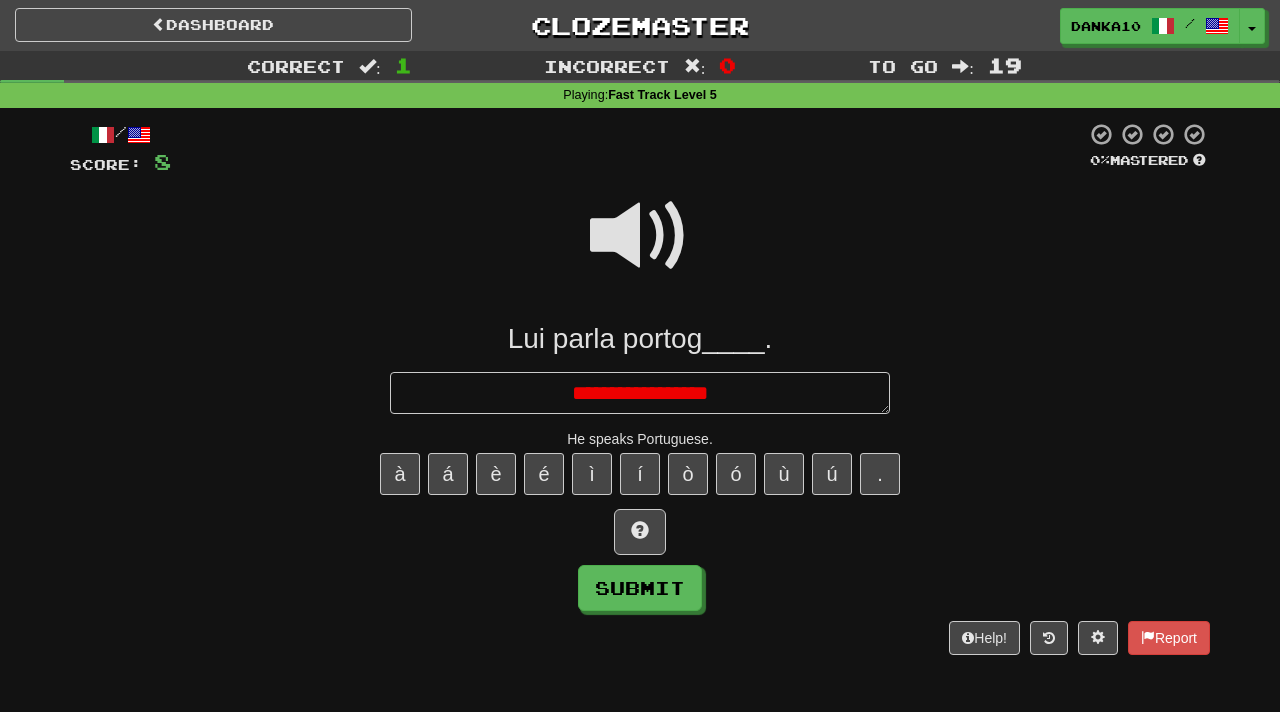 type on "*" 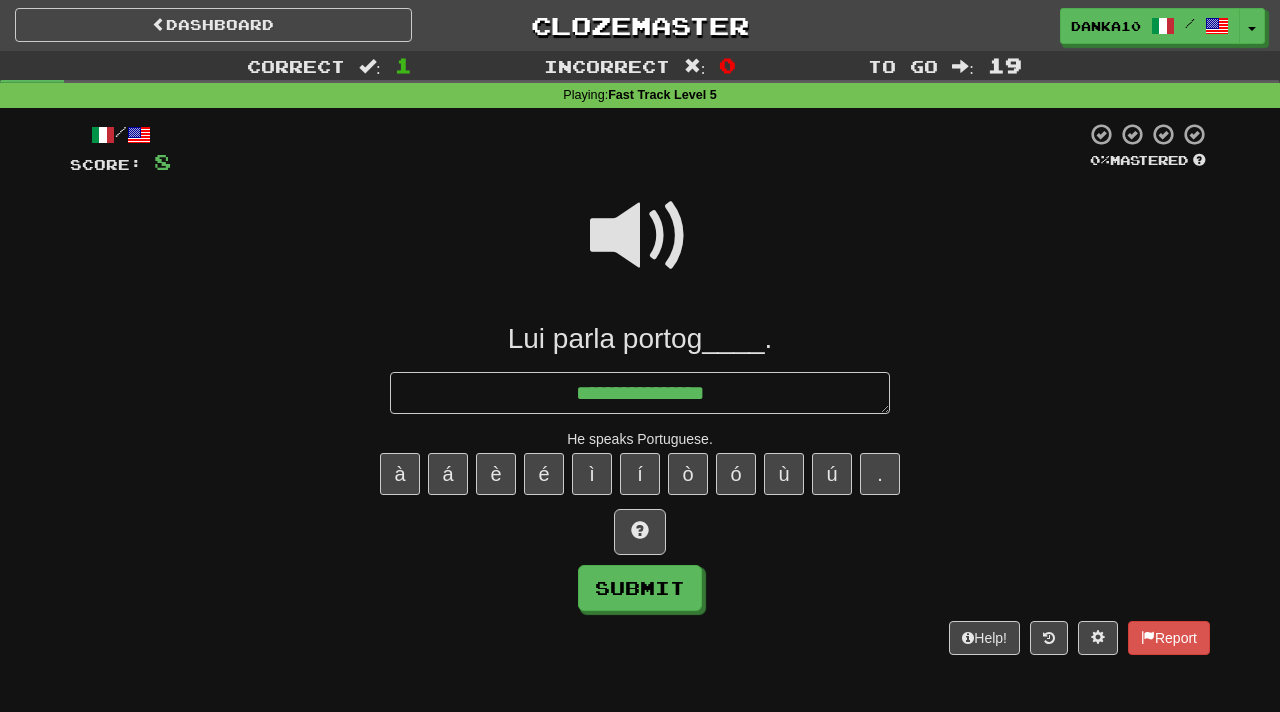 type on "*" 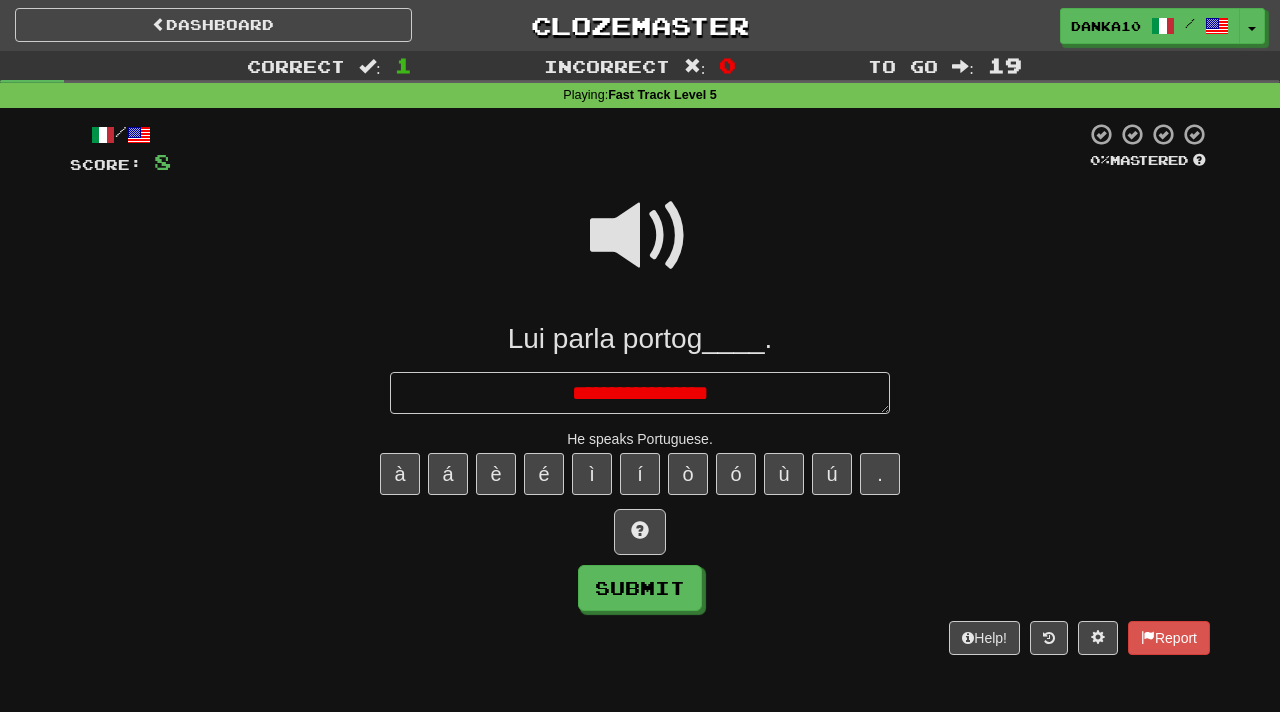 type on "*" 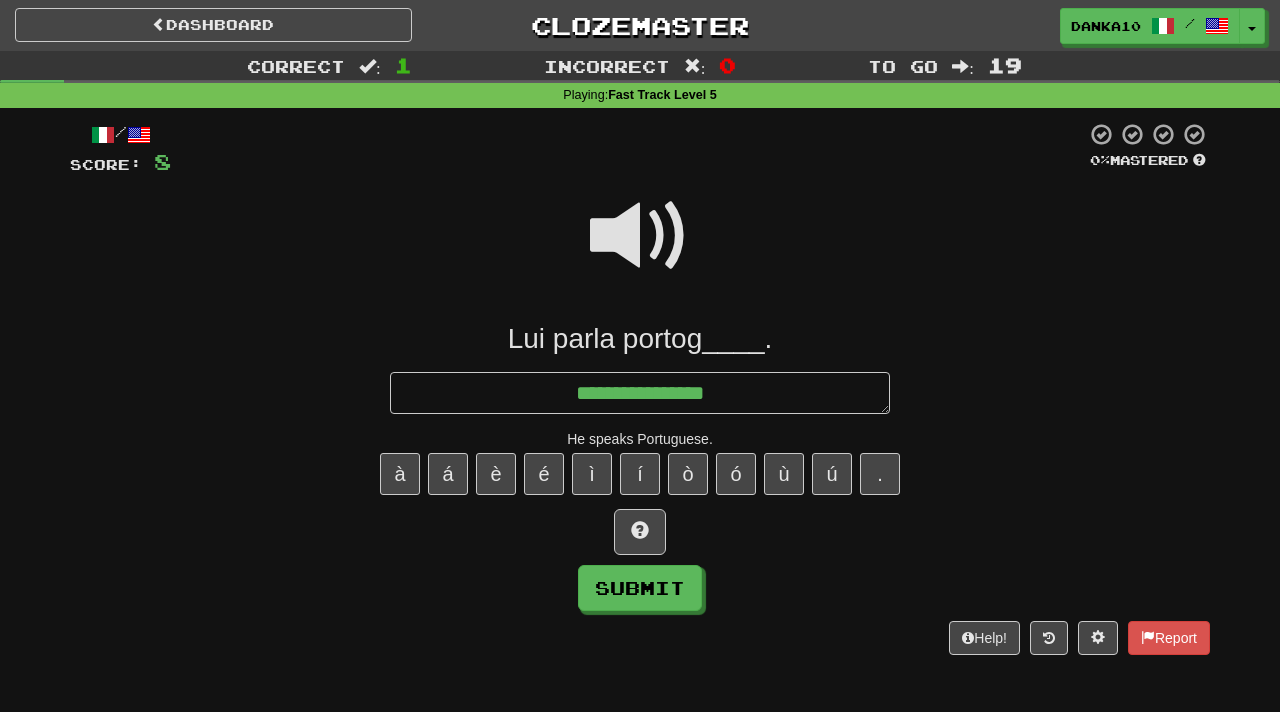 type on "*" 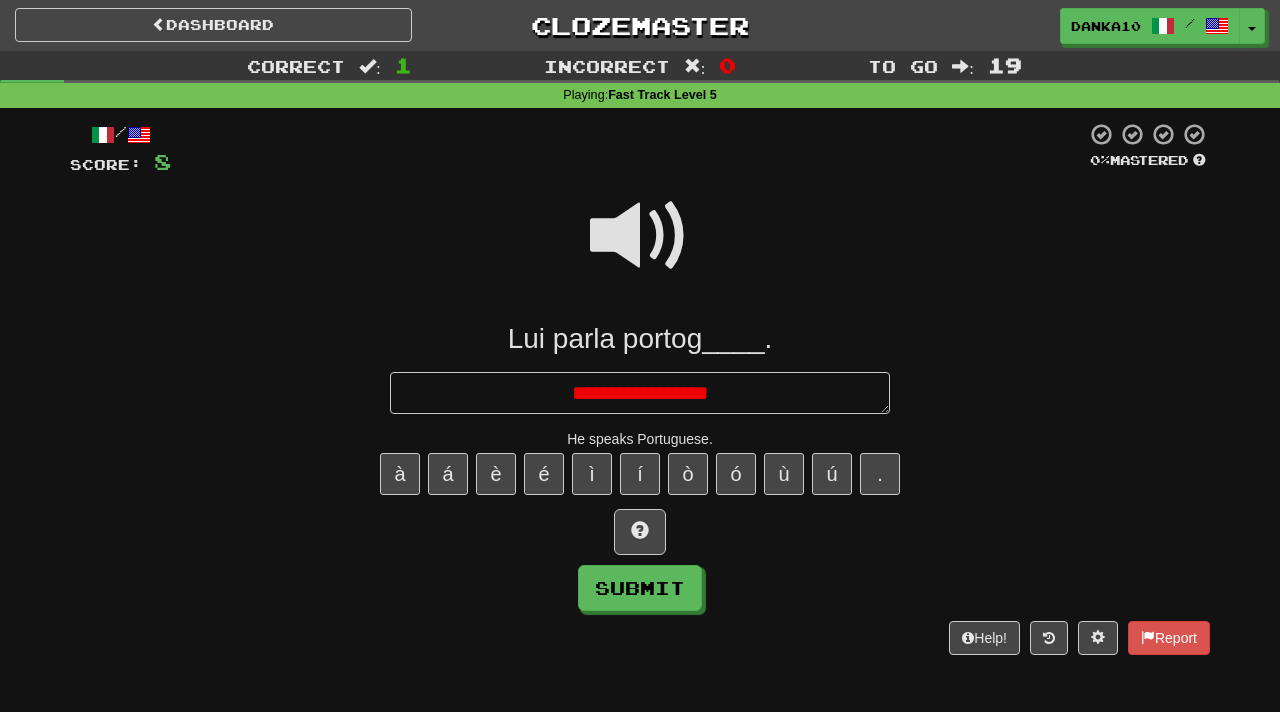 type on "*" 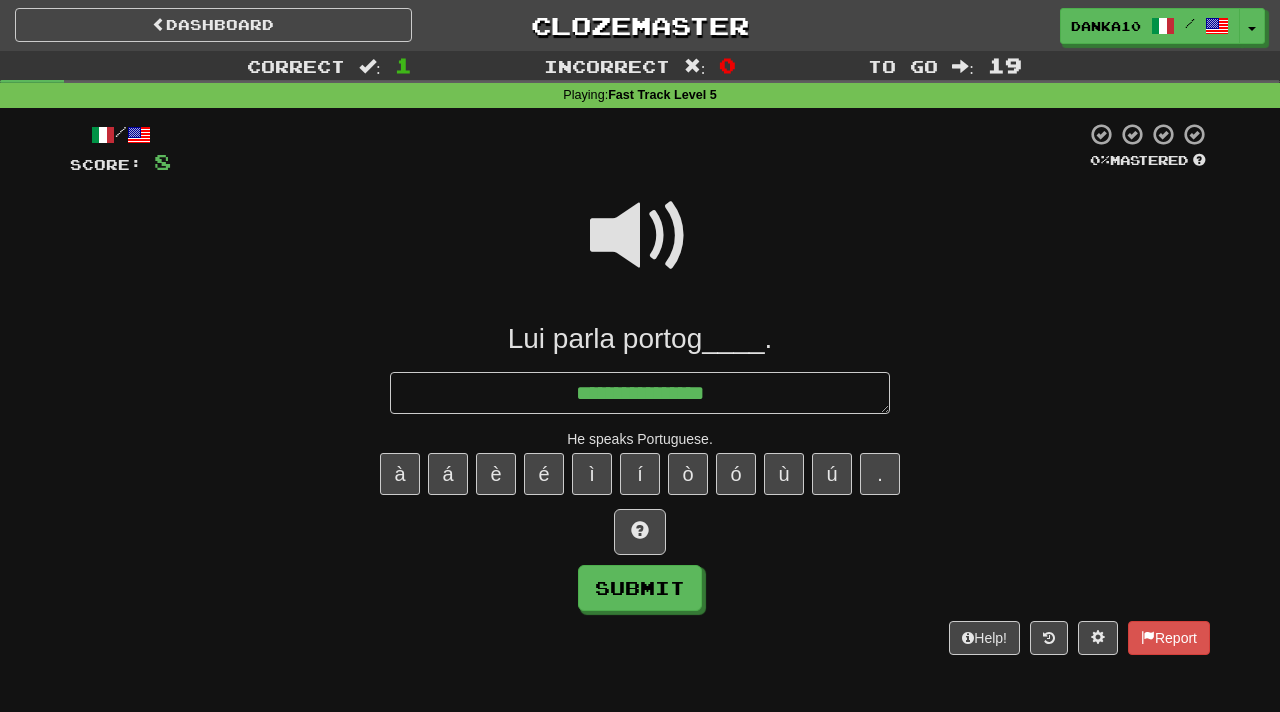 type on "*" 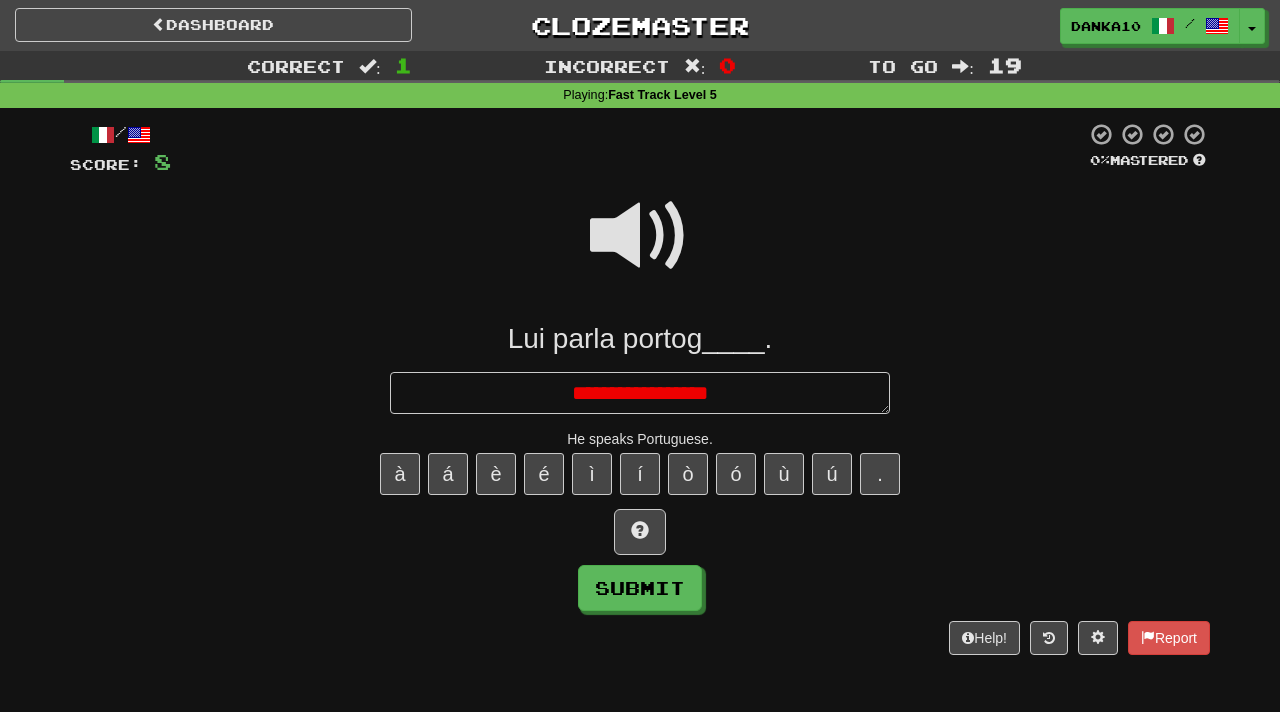 type on "*" 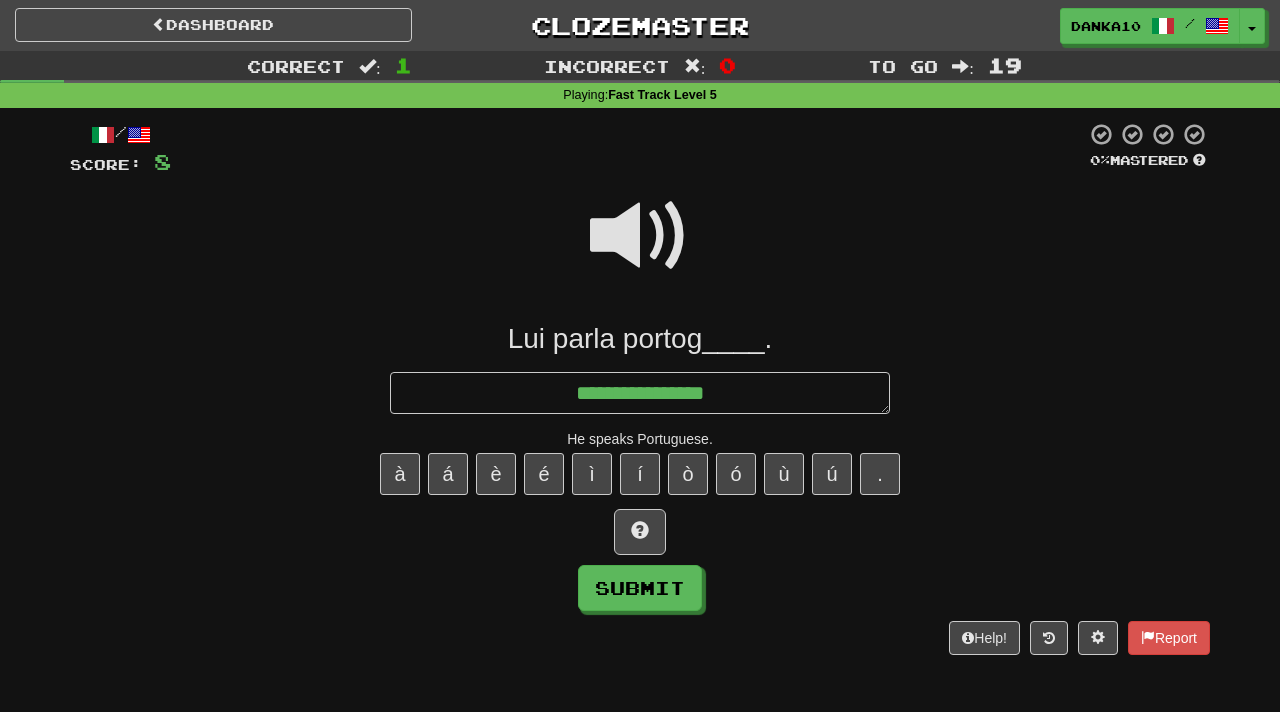 type on "*" 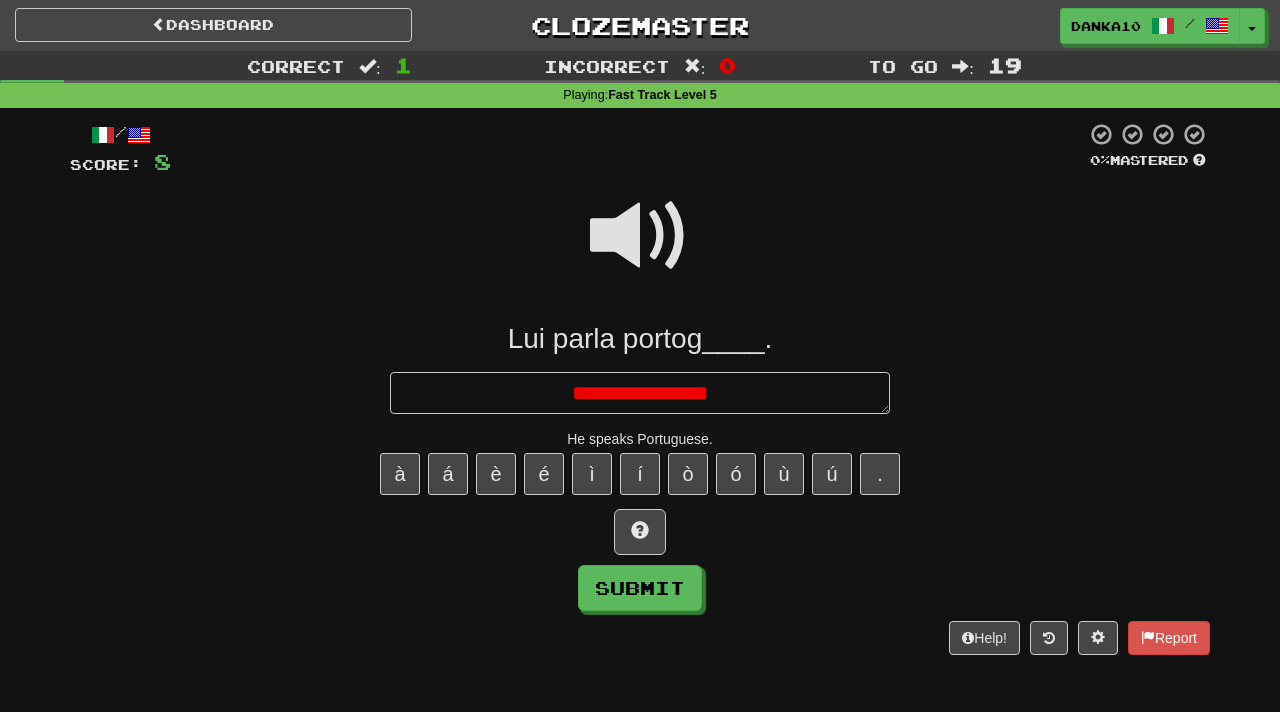 type on "*" 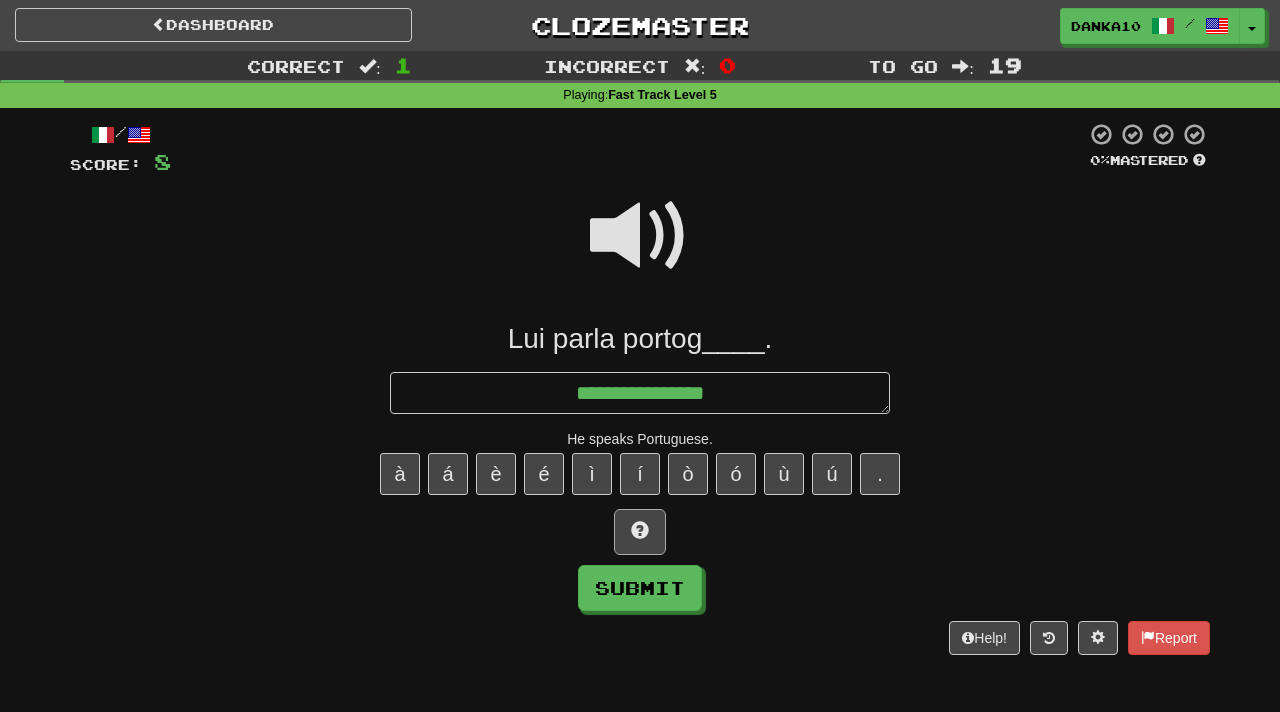 type on "**********" 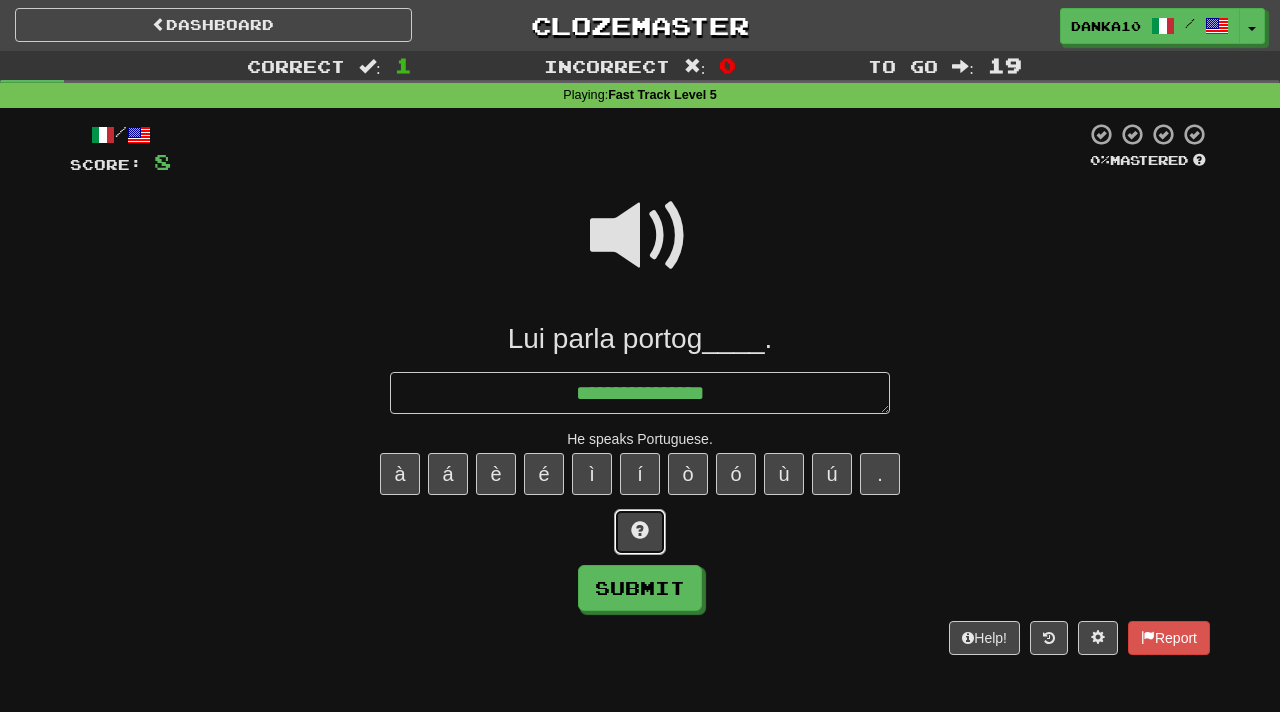 click at bounding box center (640, 532) 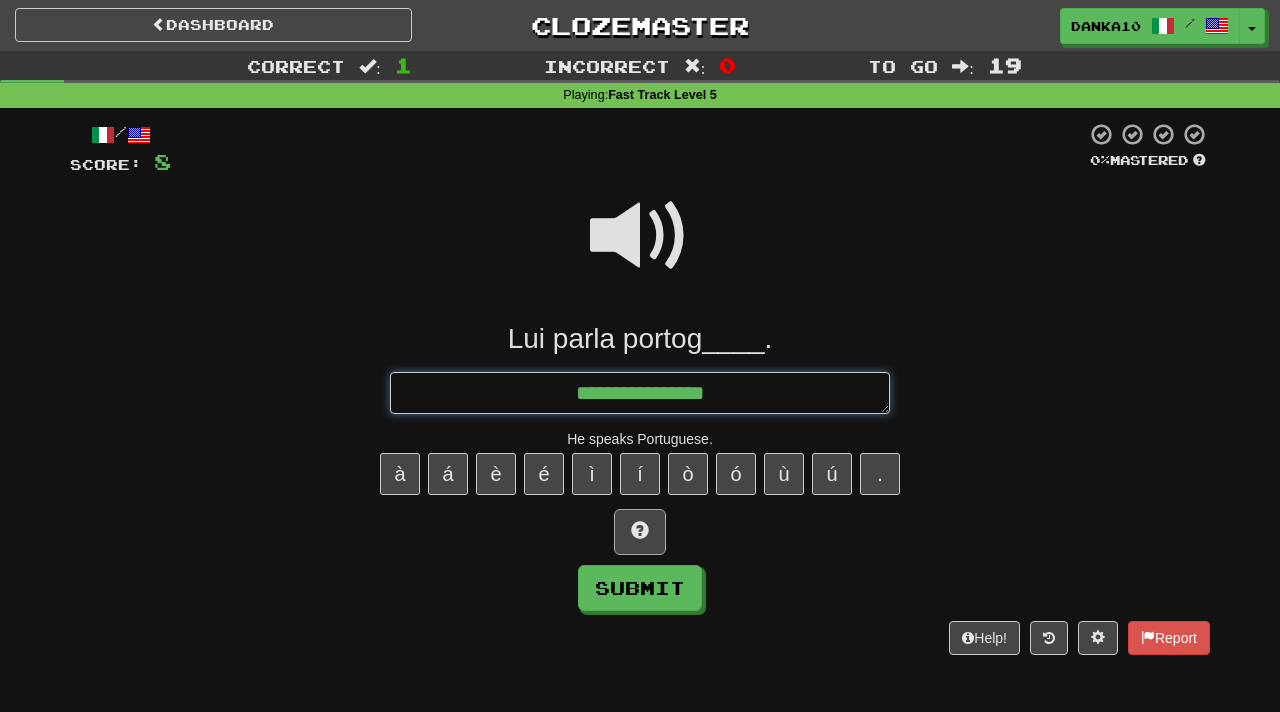 type on "*" 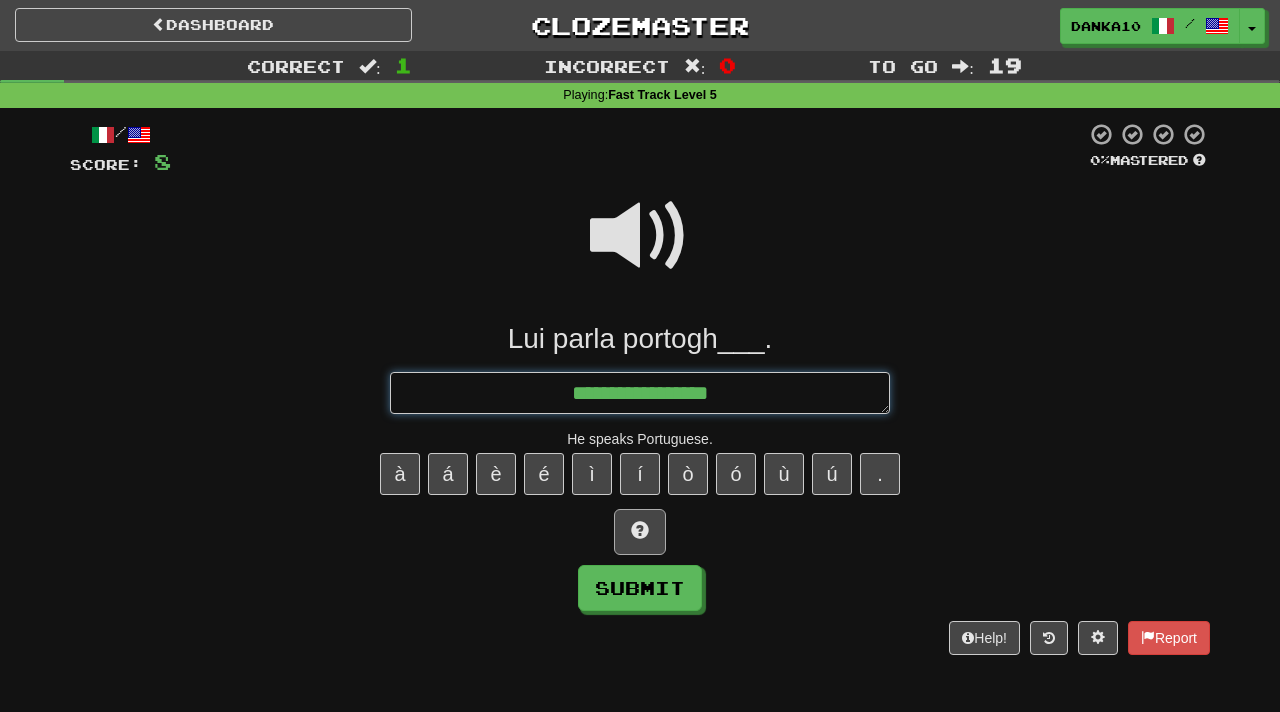 type on "*" 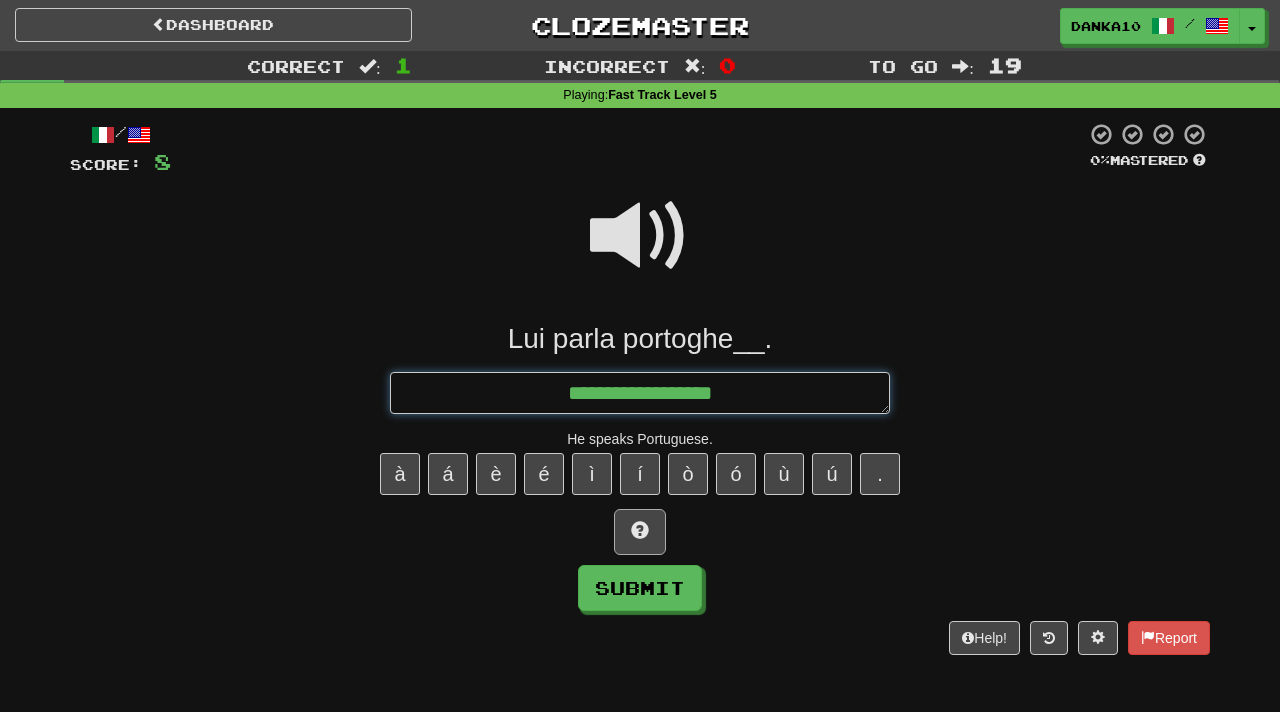 type on "*" 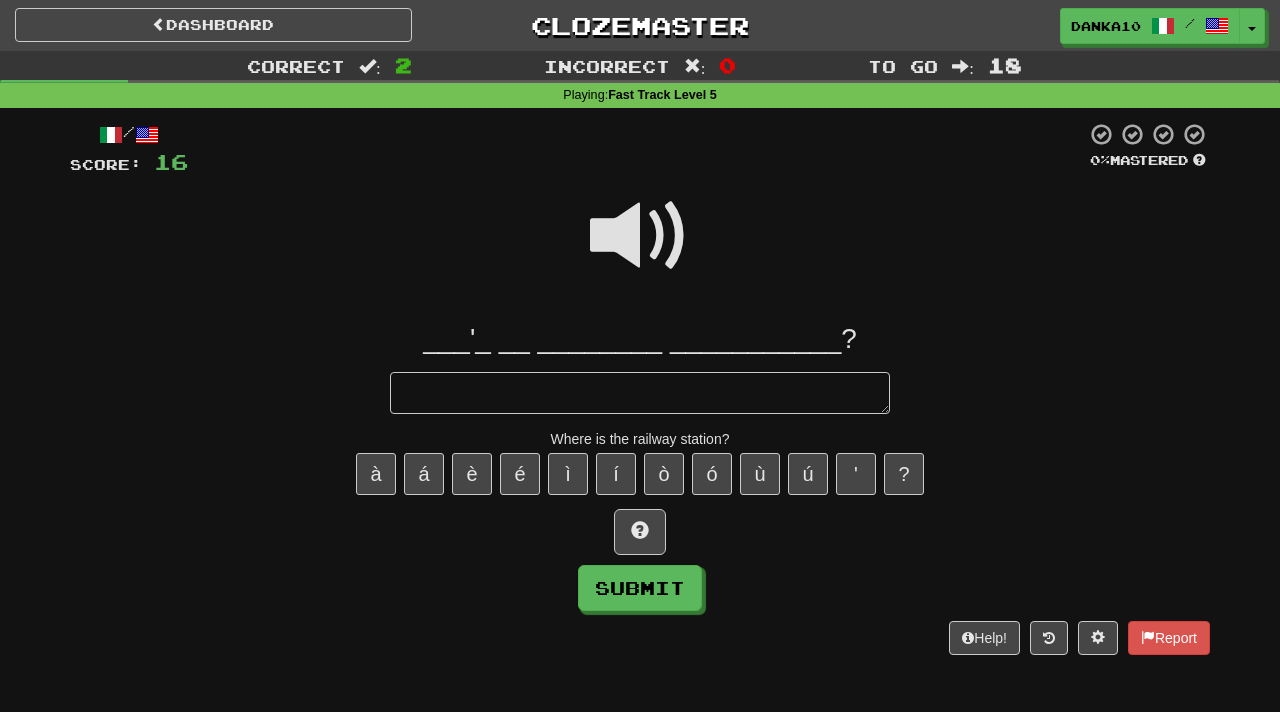type on "*" 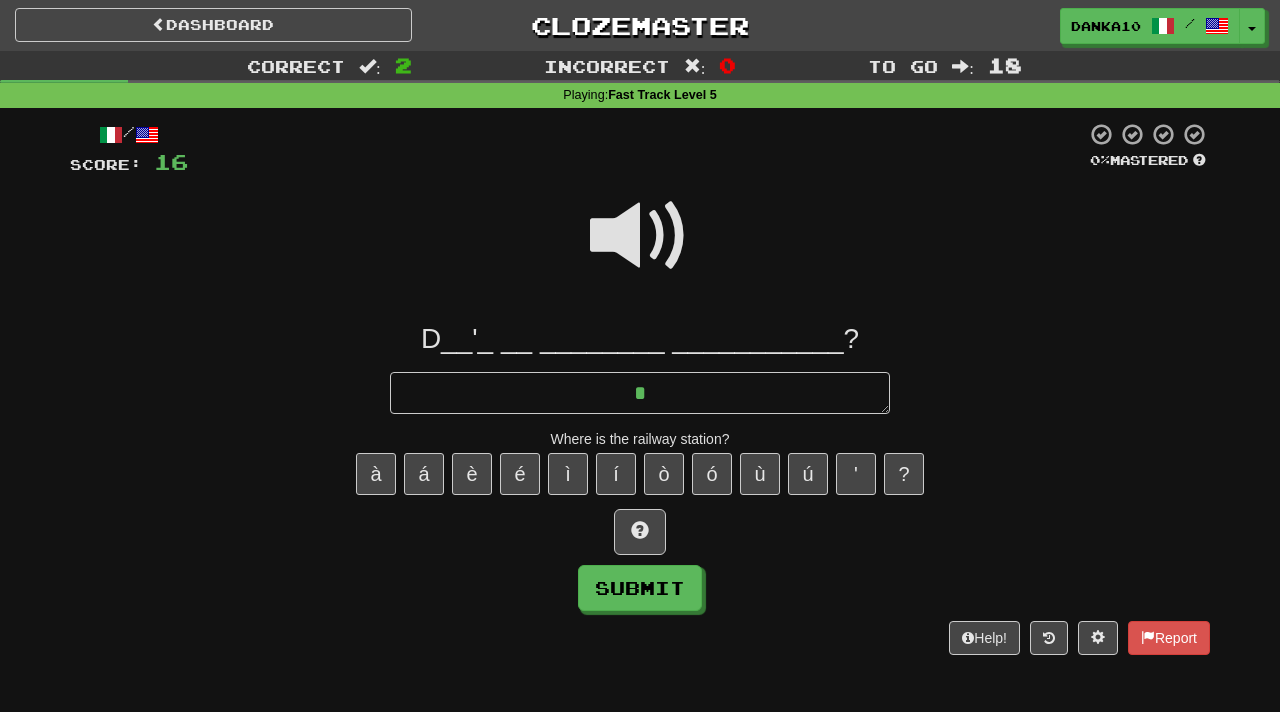type on "*" 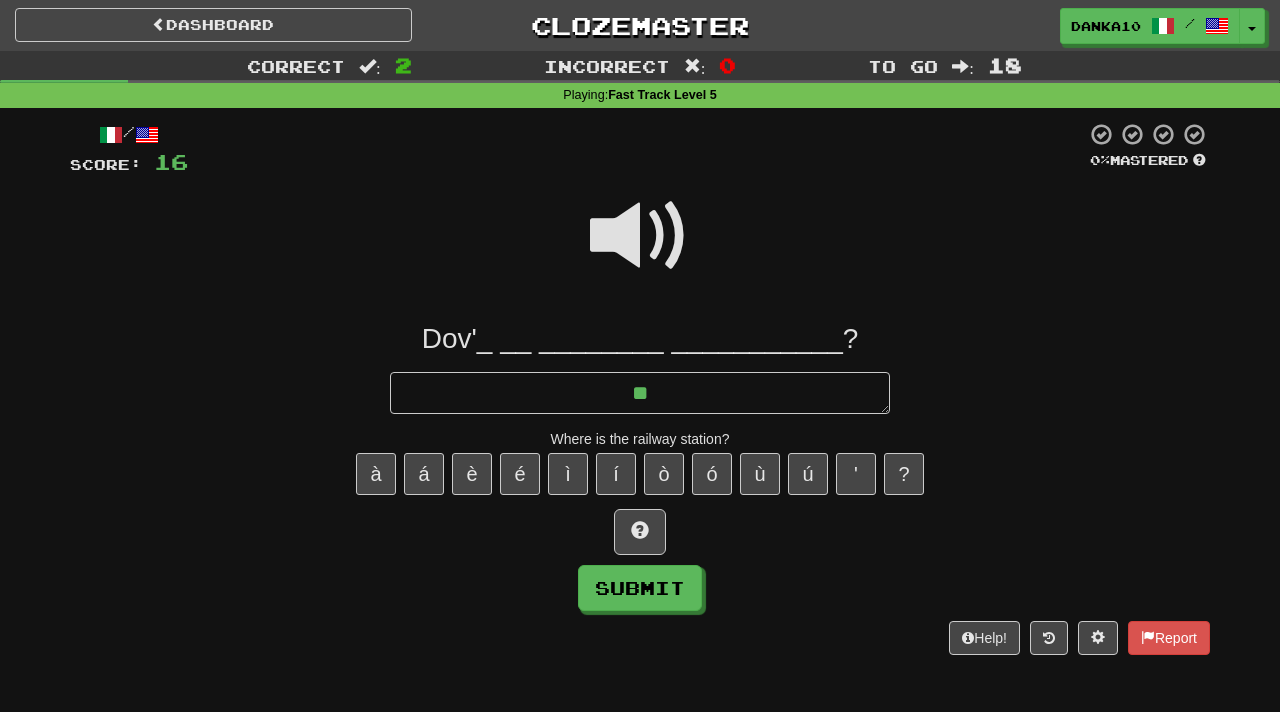 type on "*" 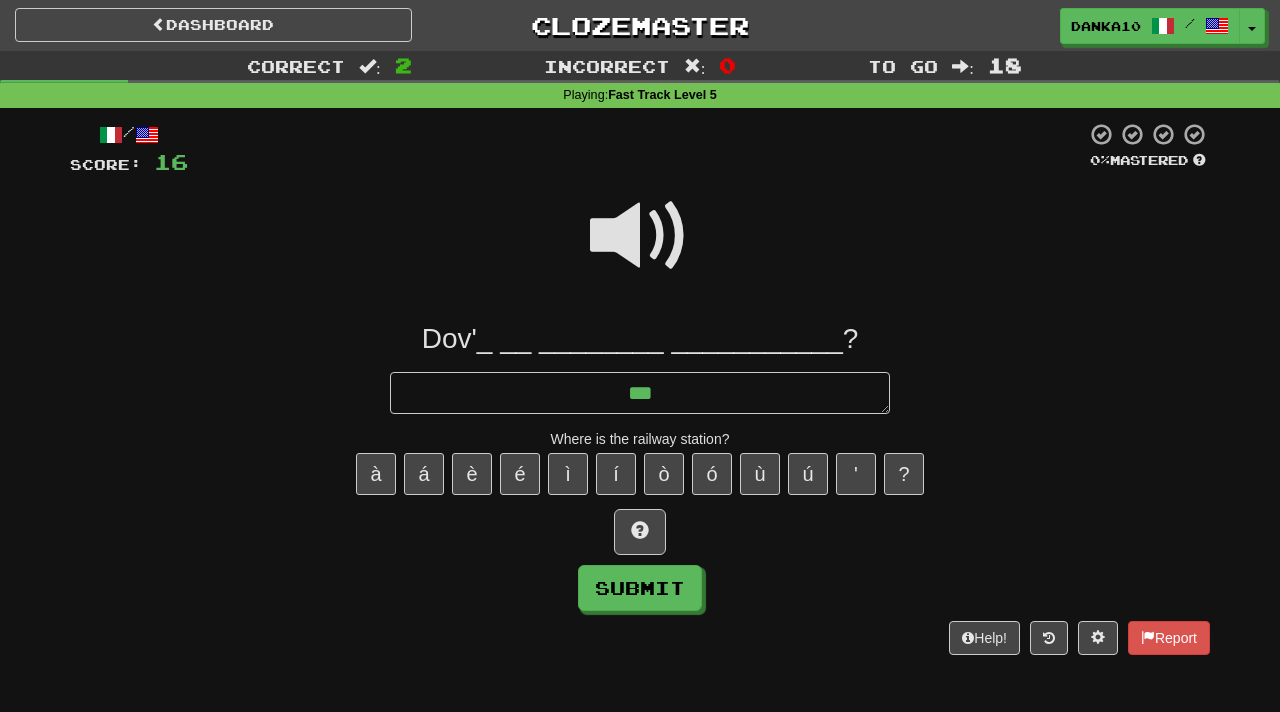 type on "*" 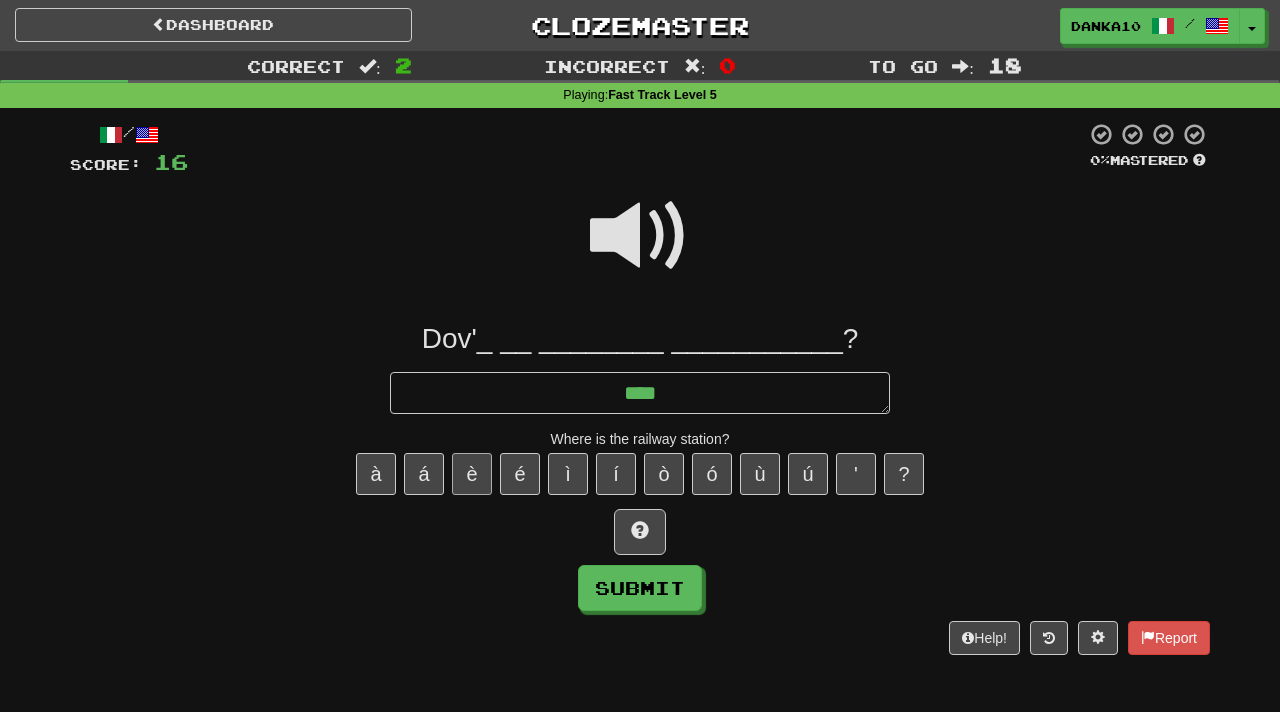 type on "****" 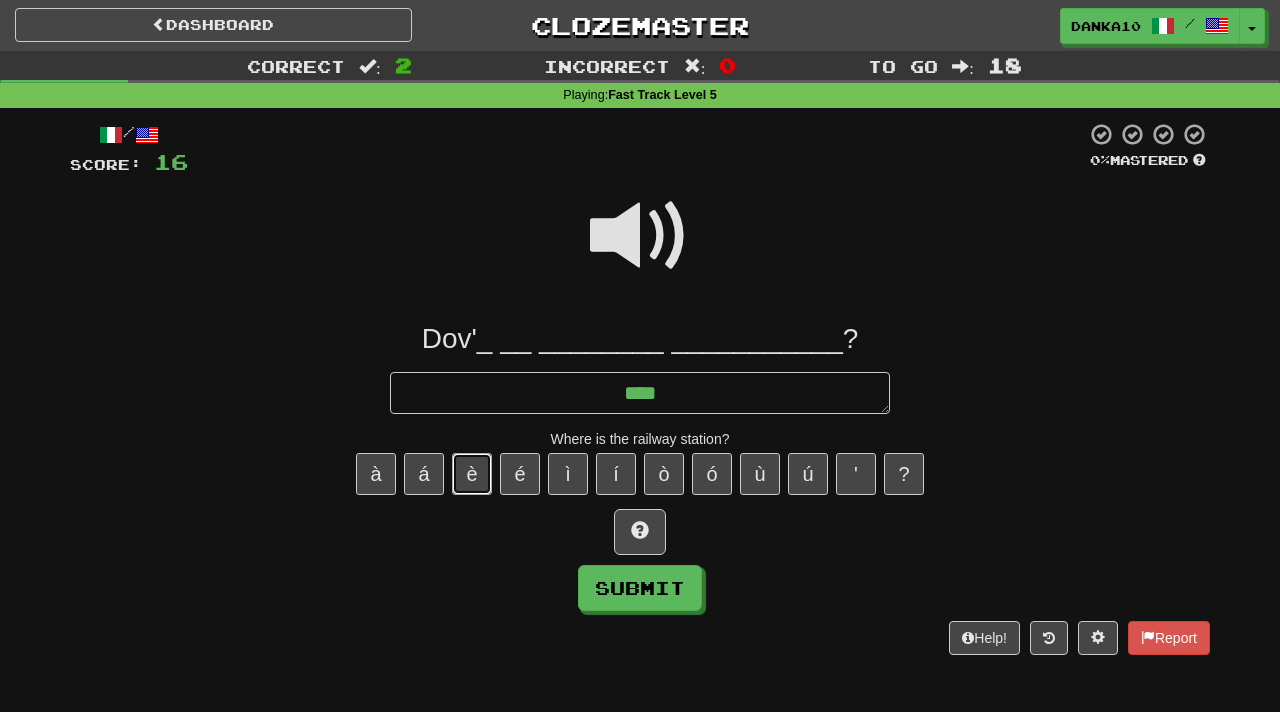 click on "è" at bounding box center [472, 474] 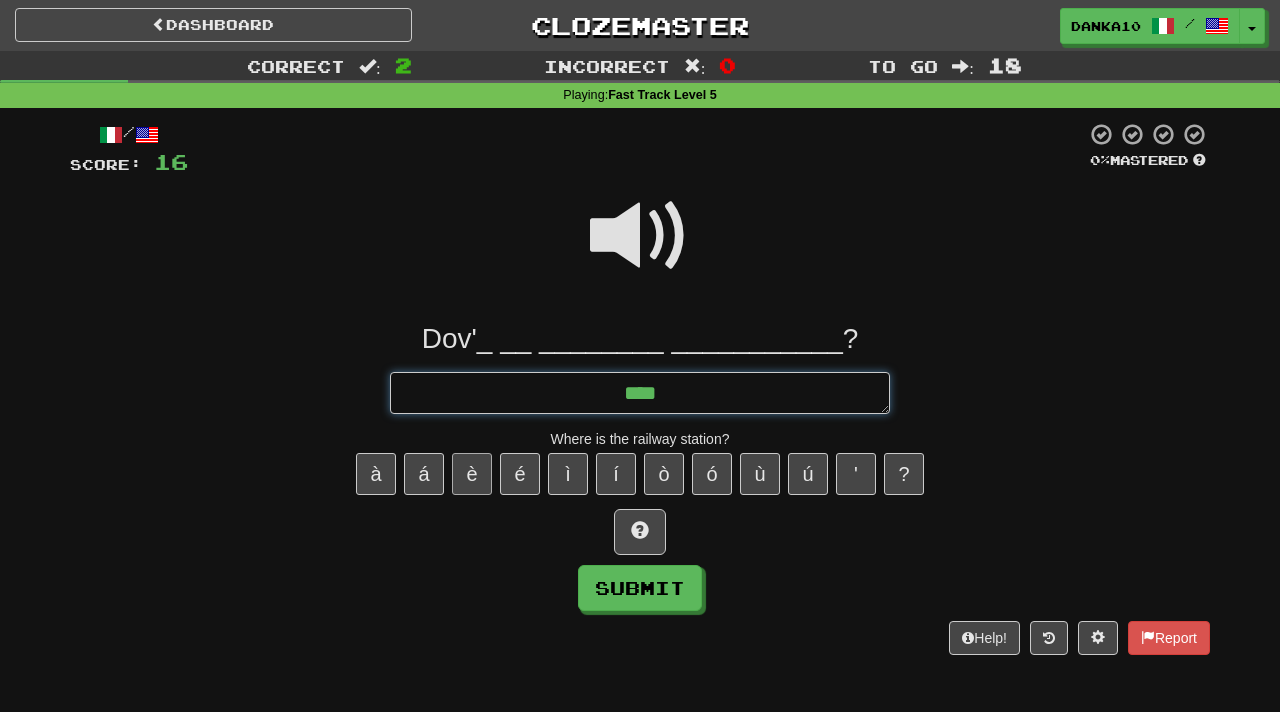 type on "*" 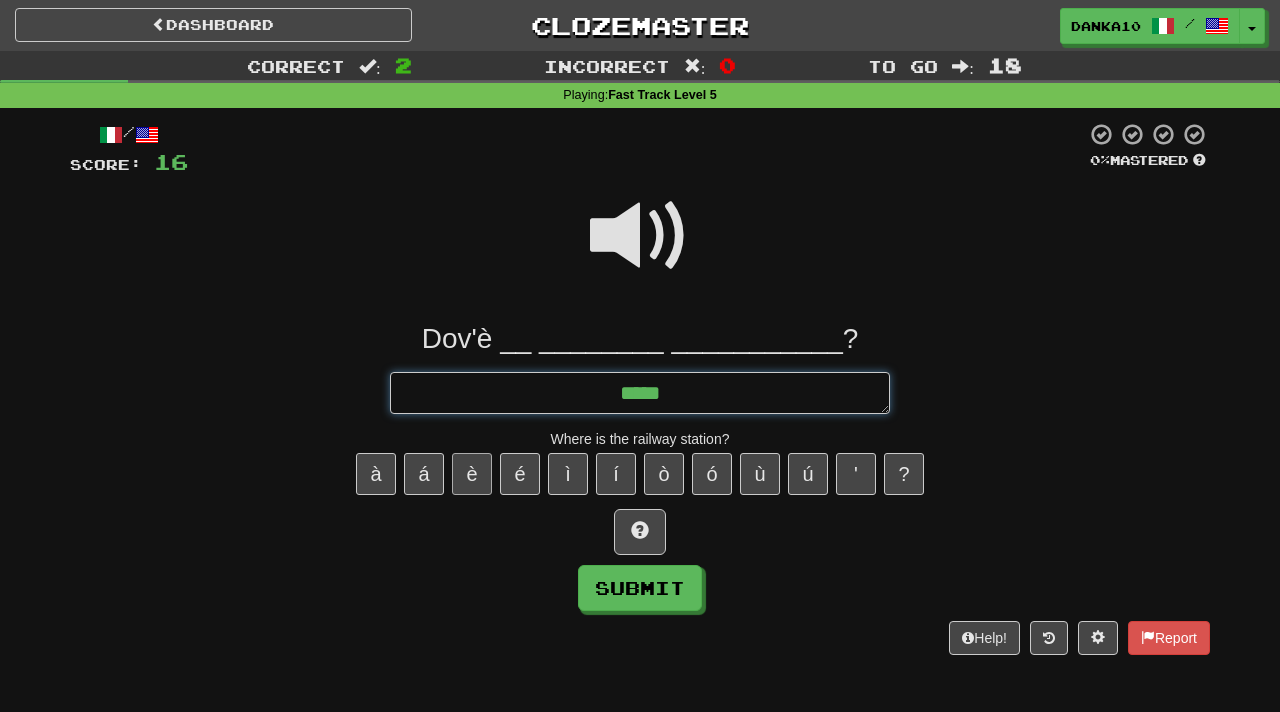 type on "*" 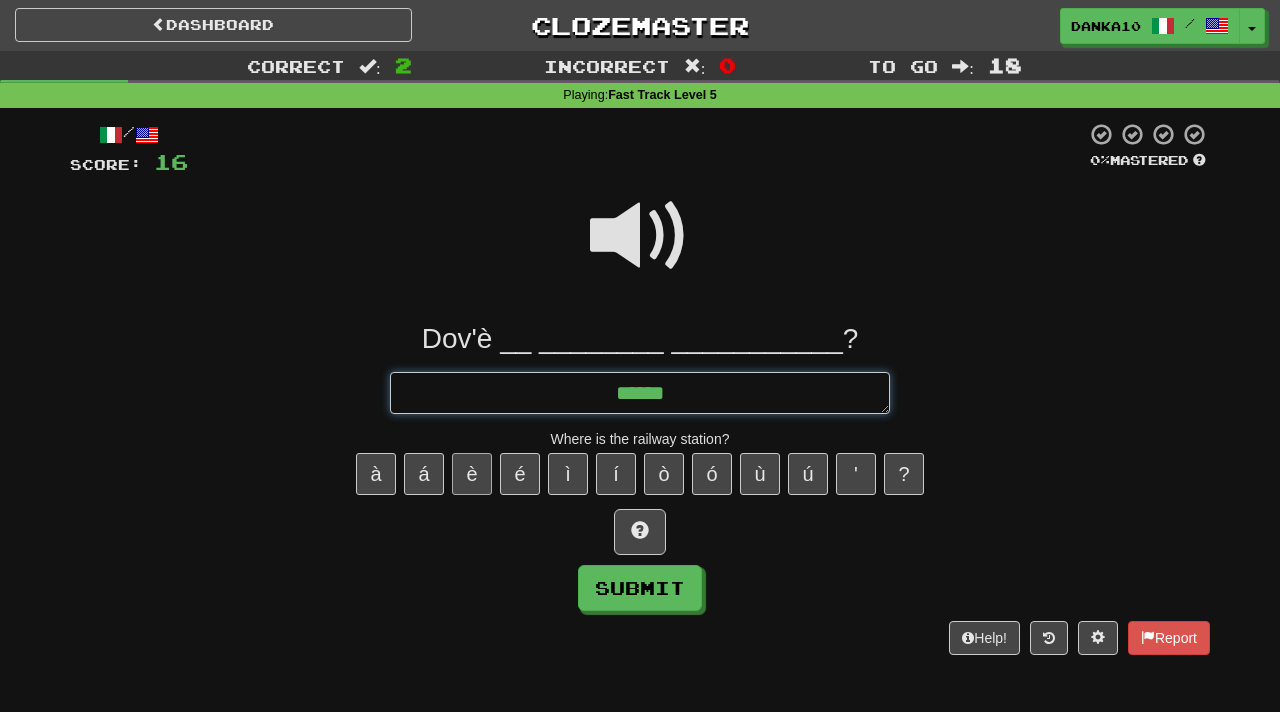 type on "*" 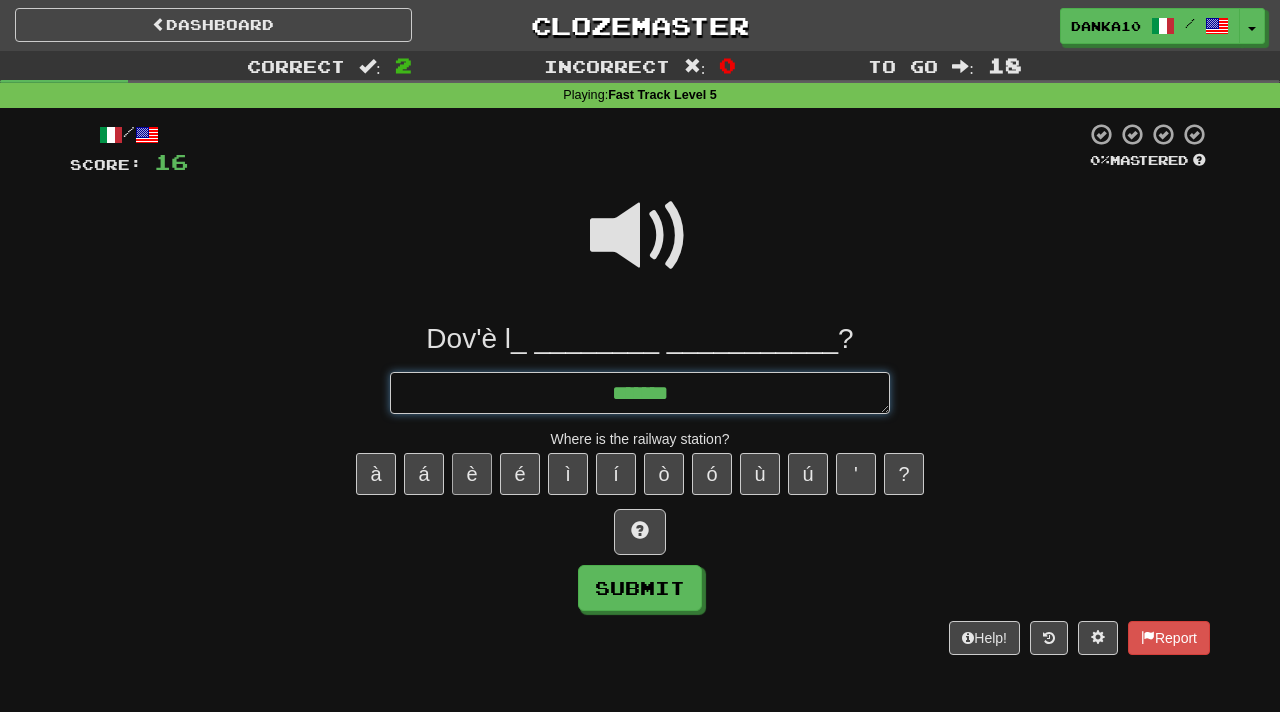 type on "********" 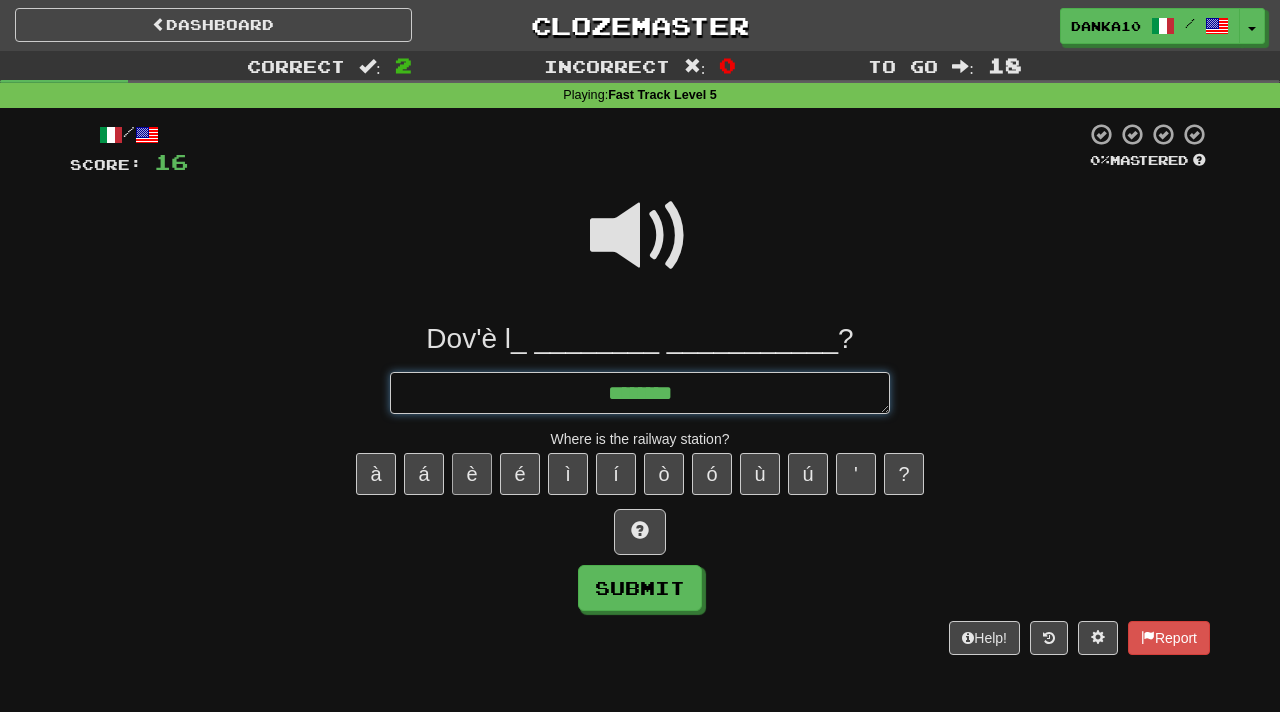 type on "*" 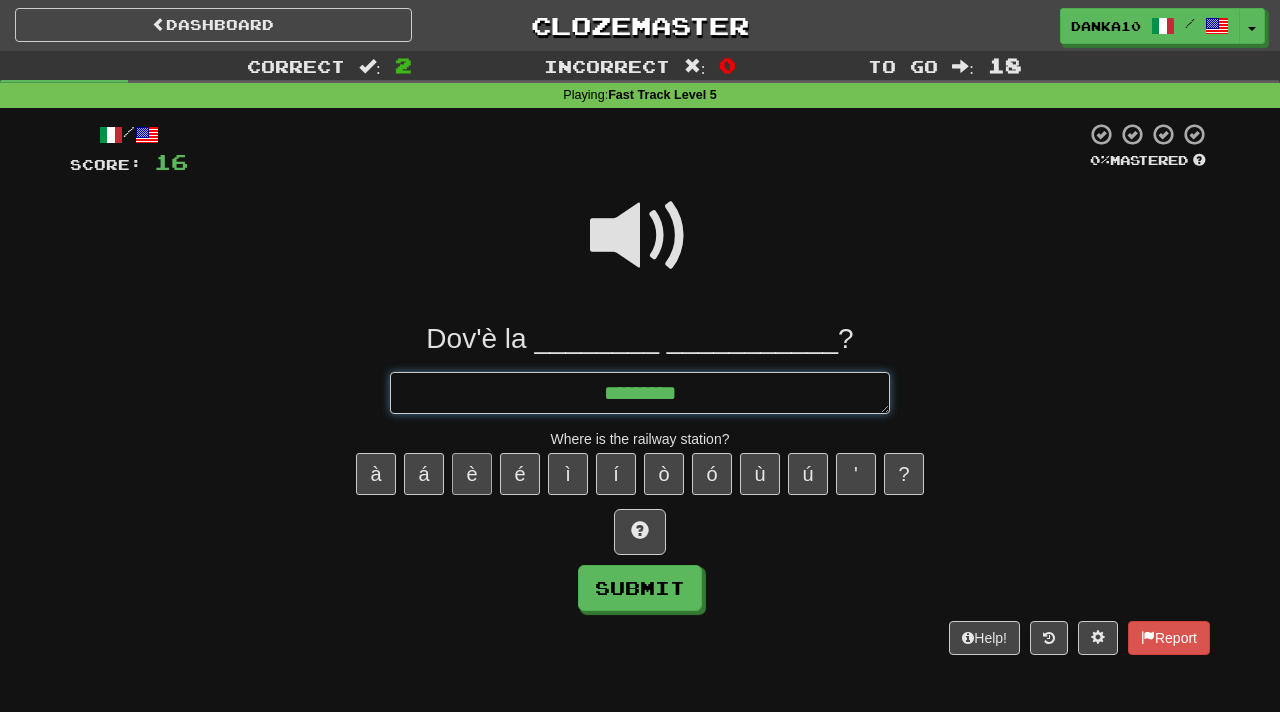 type on "*" 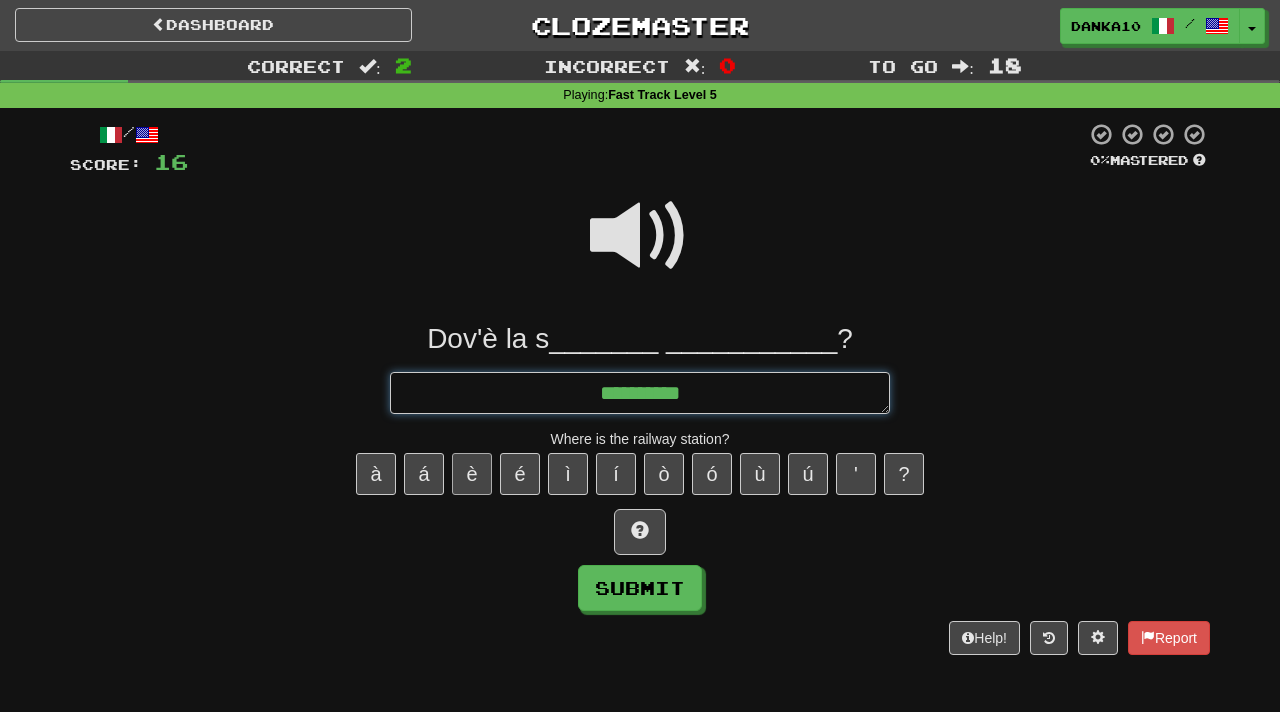 type on "*" 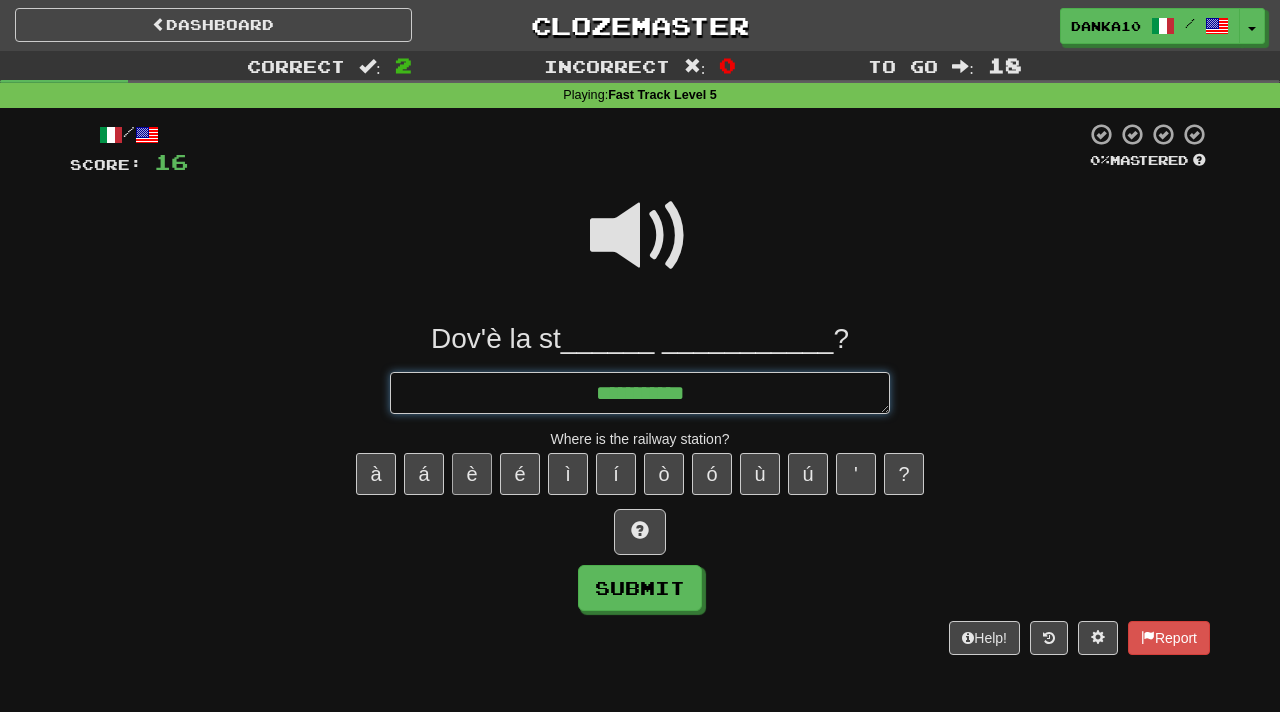 type on "**********" 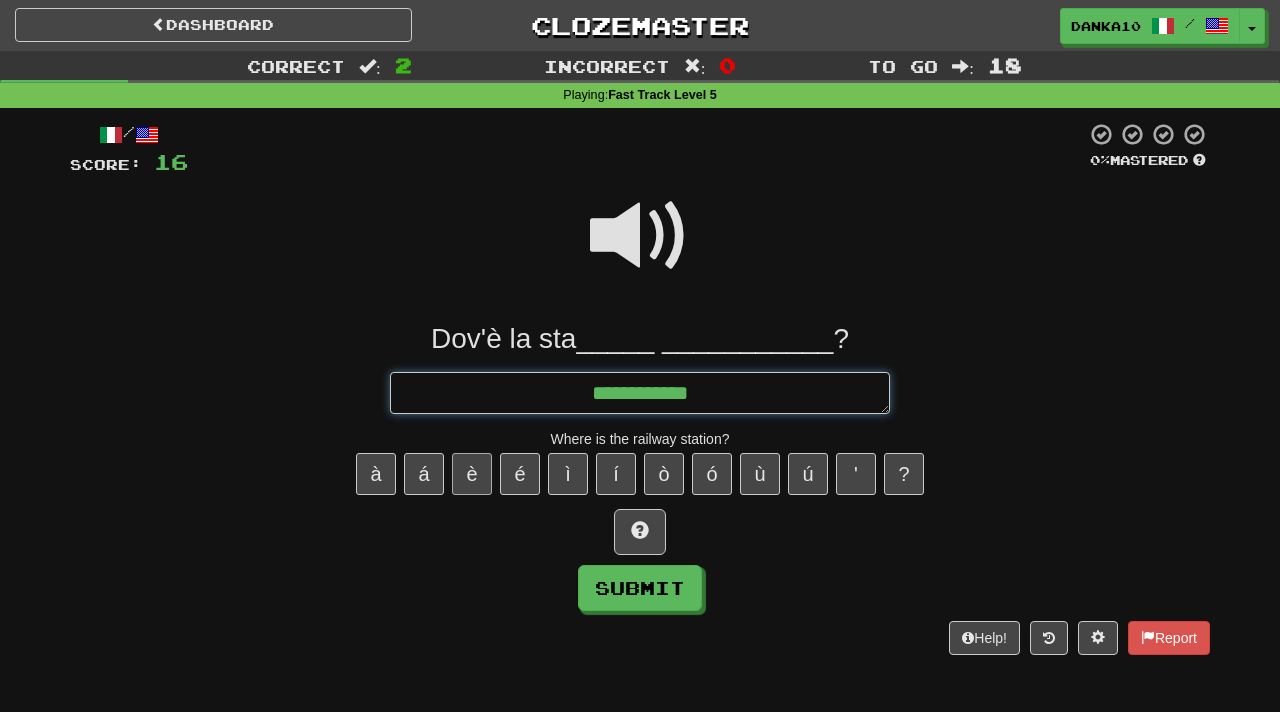 type on "*" 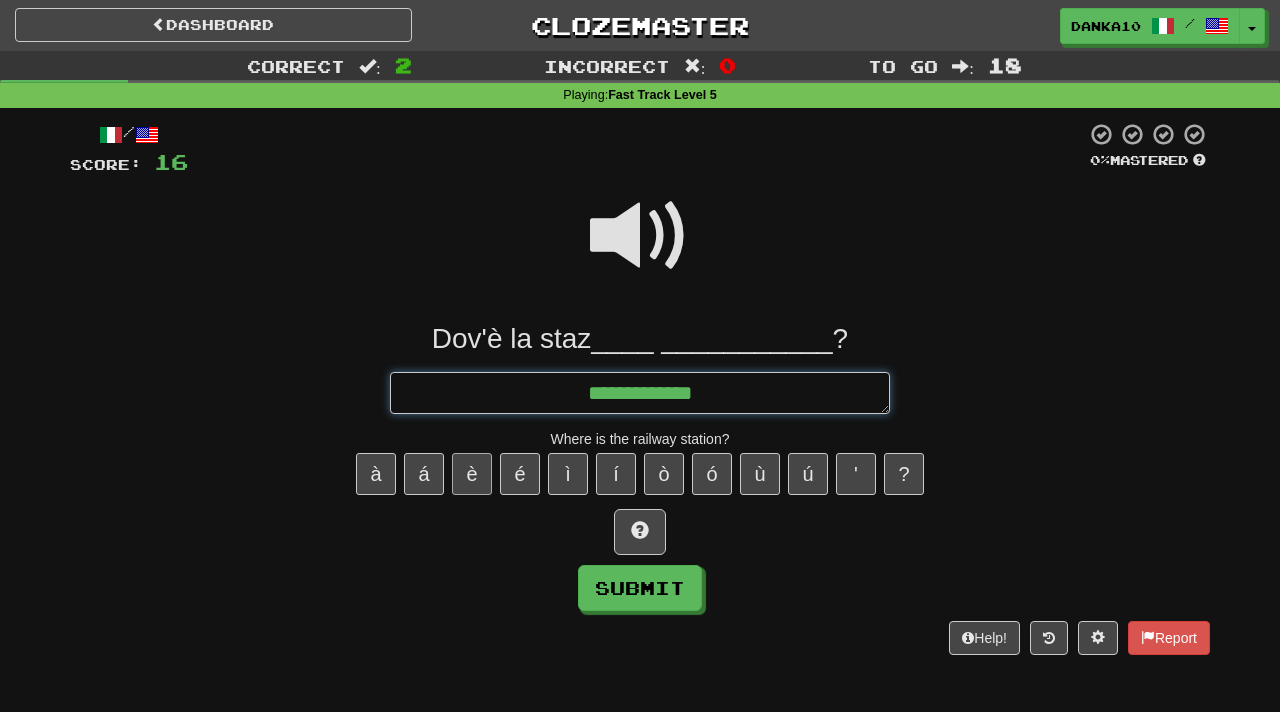 type on "*" 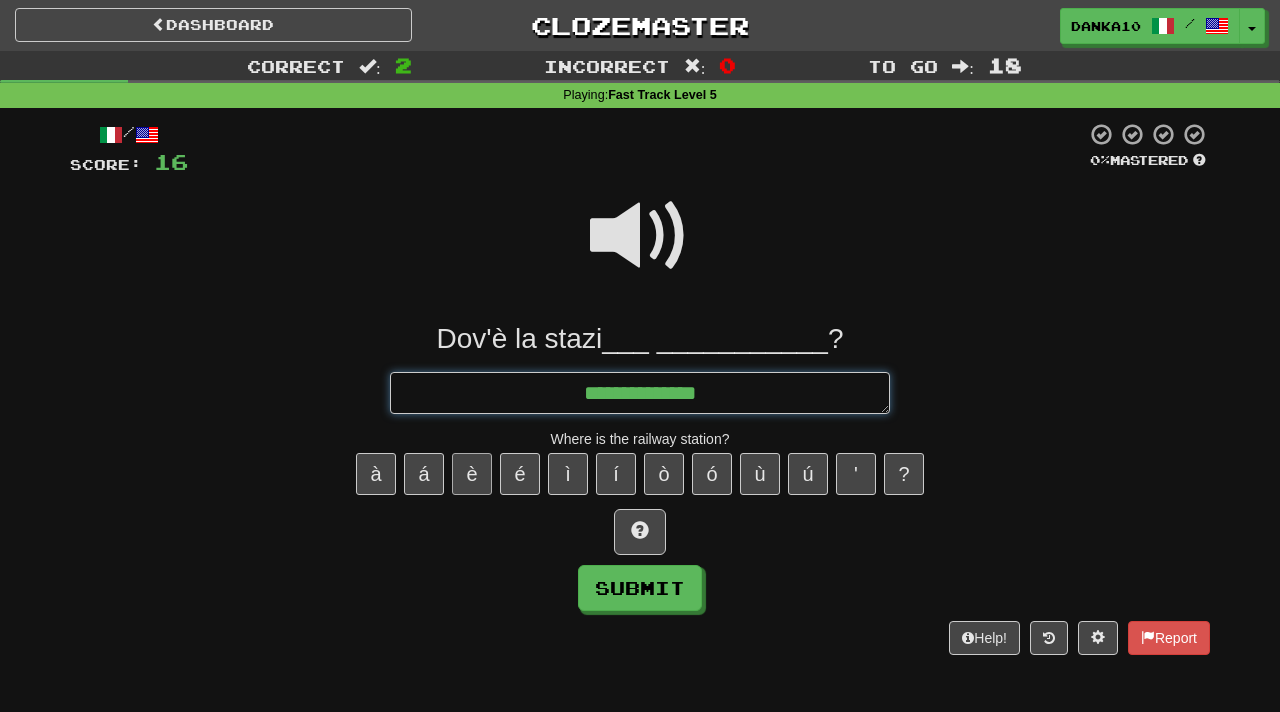 type on "**********" 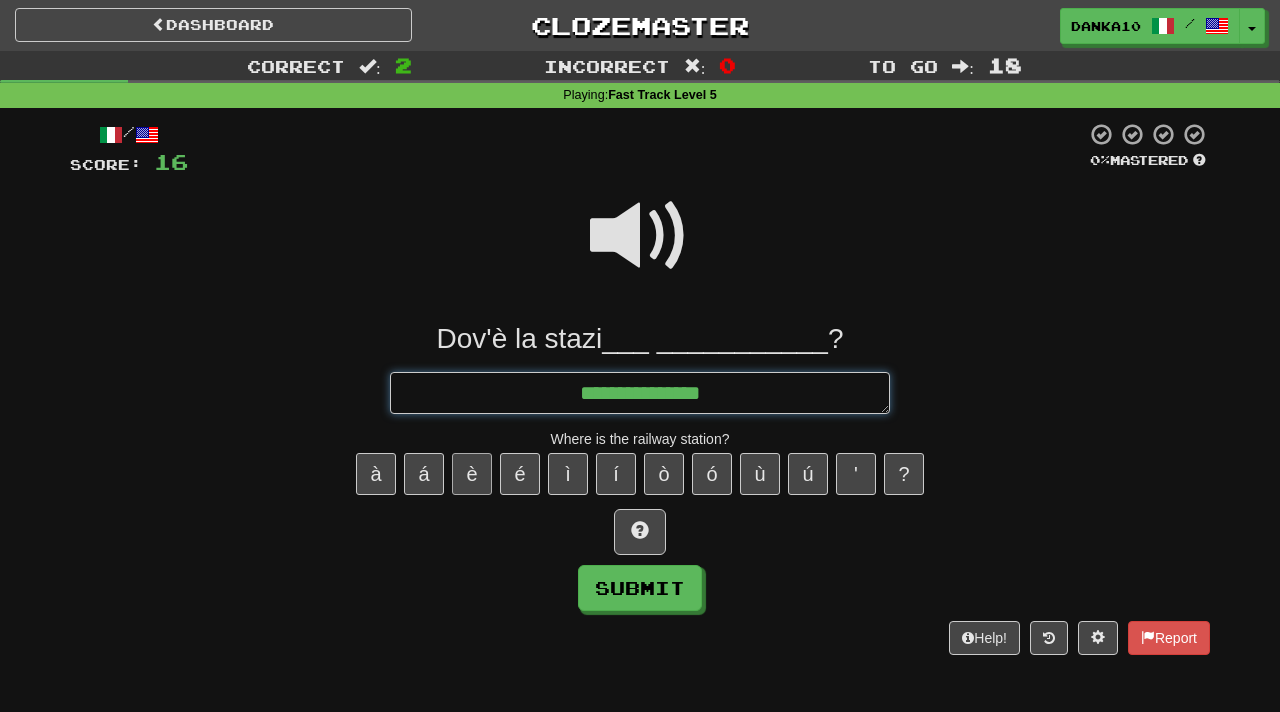 type on "*" 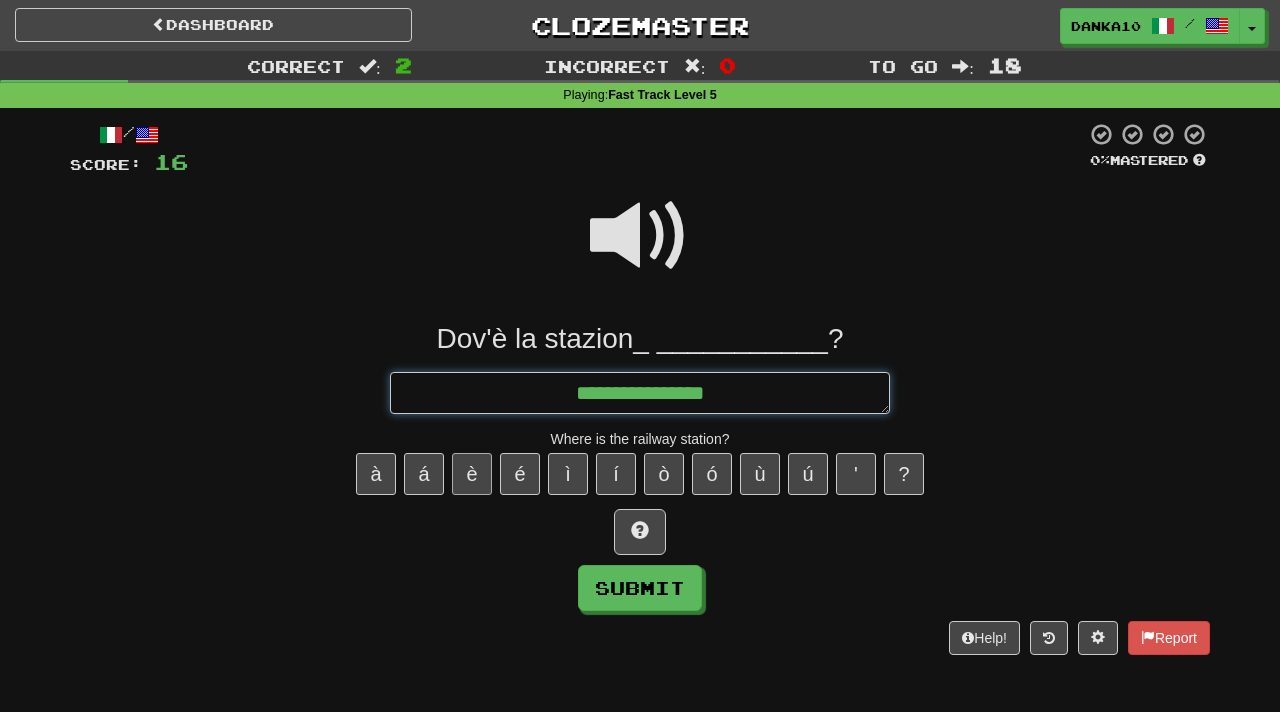 type on "*" 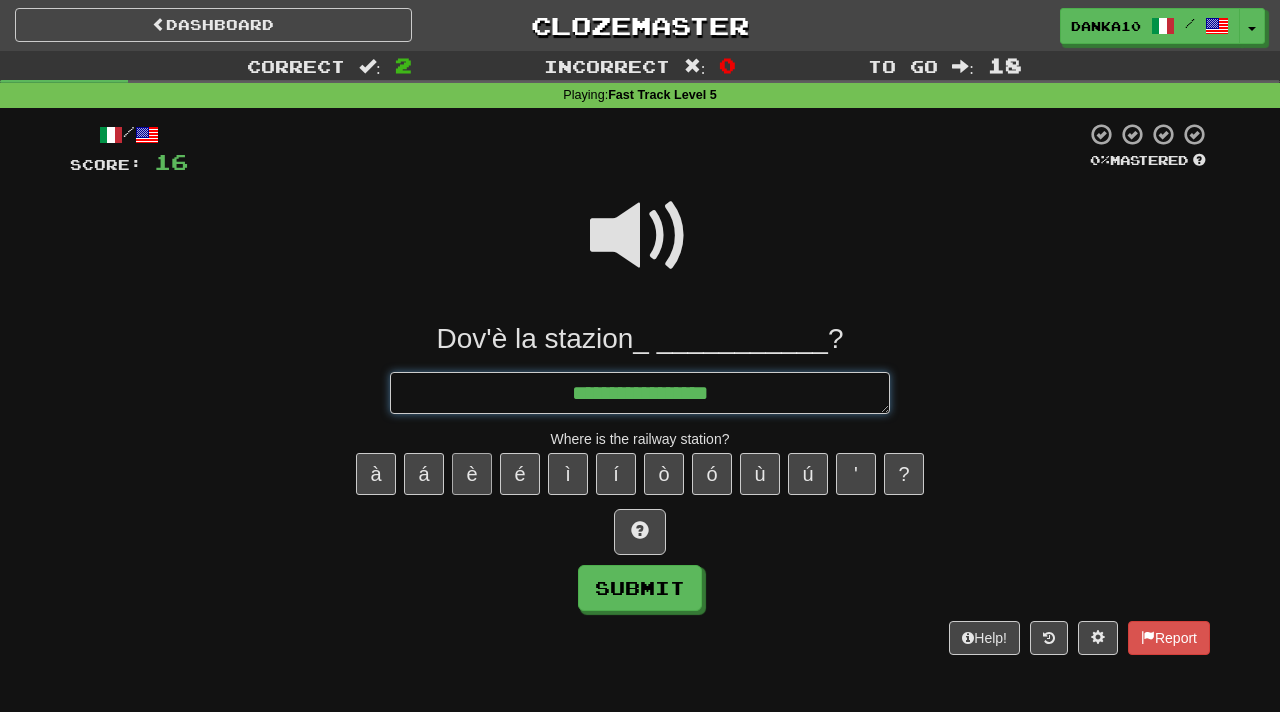 type on "*" 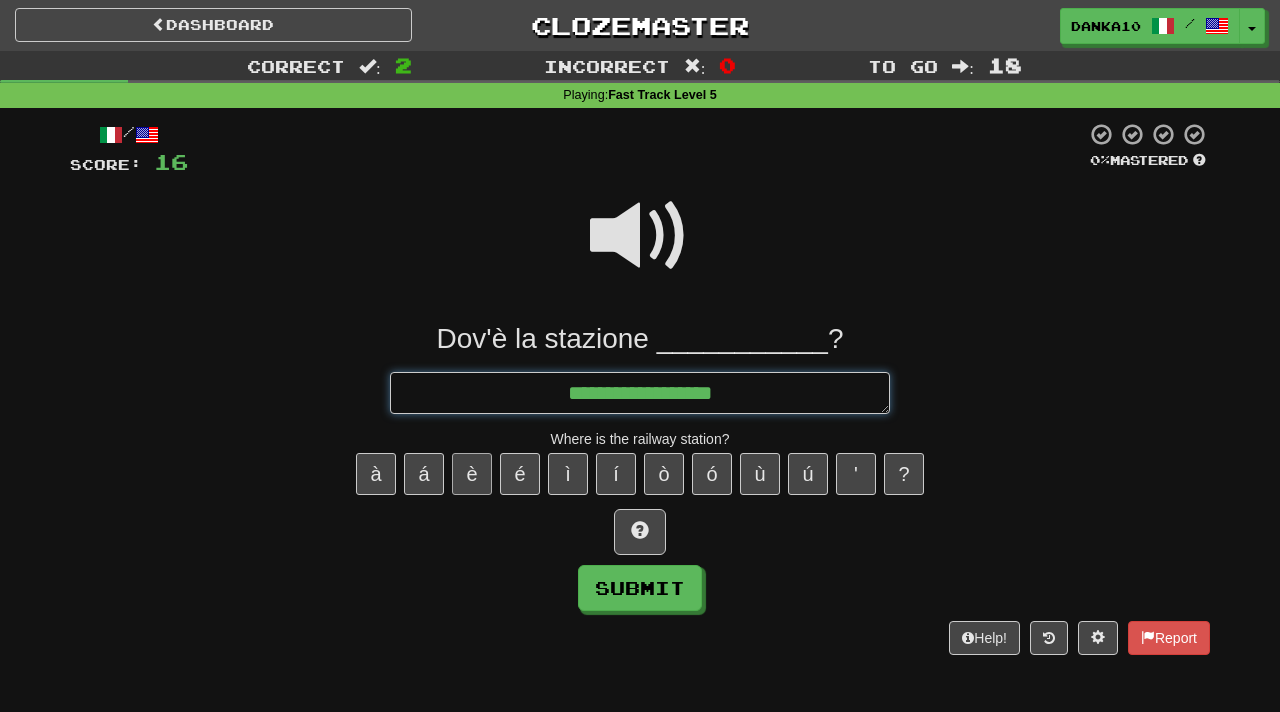 type on "*" 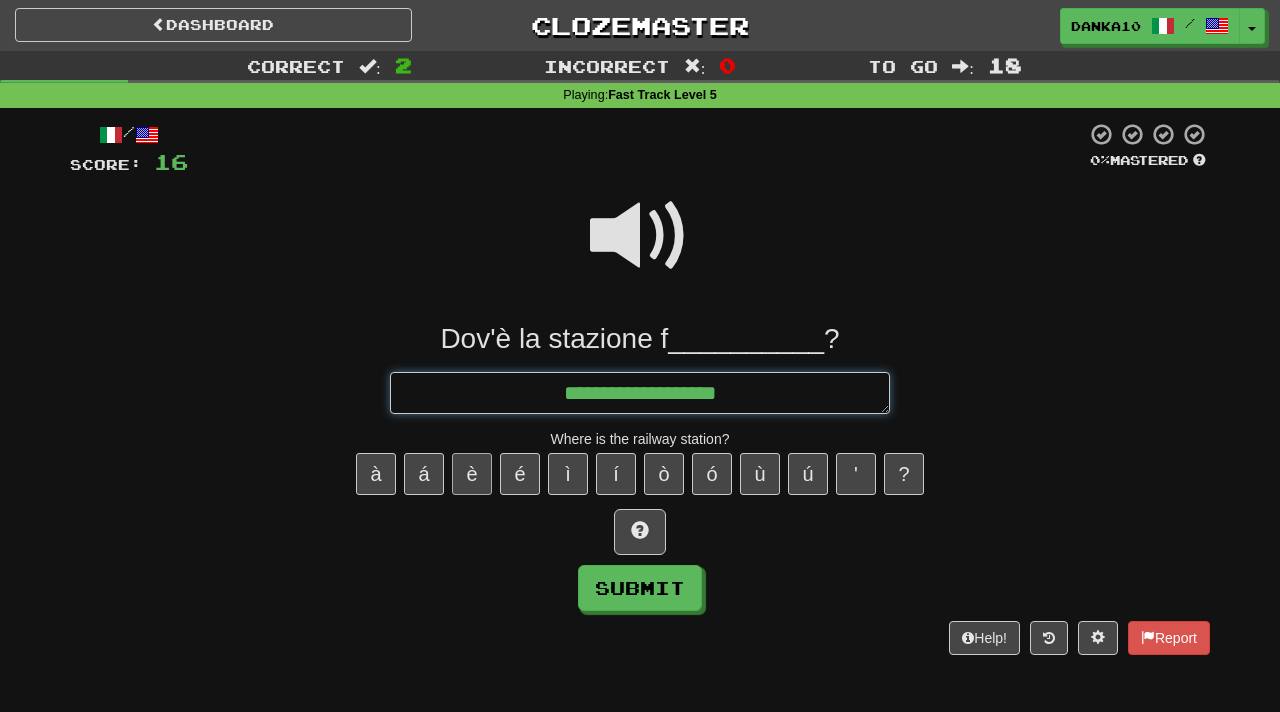 type on "*" 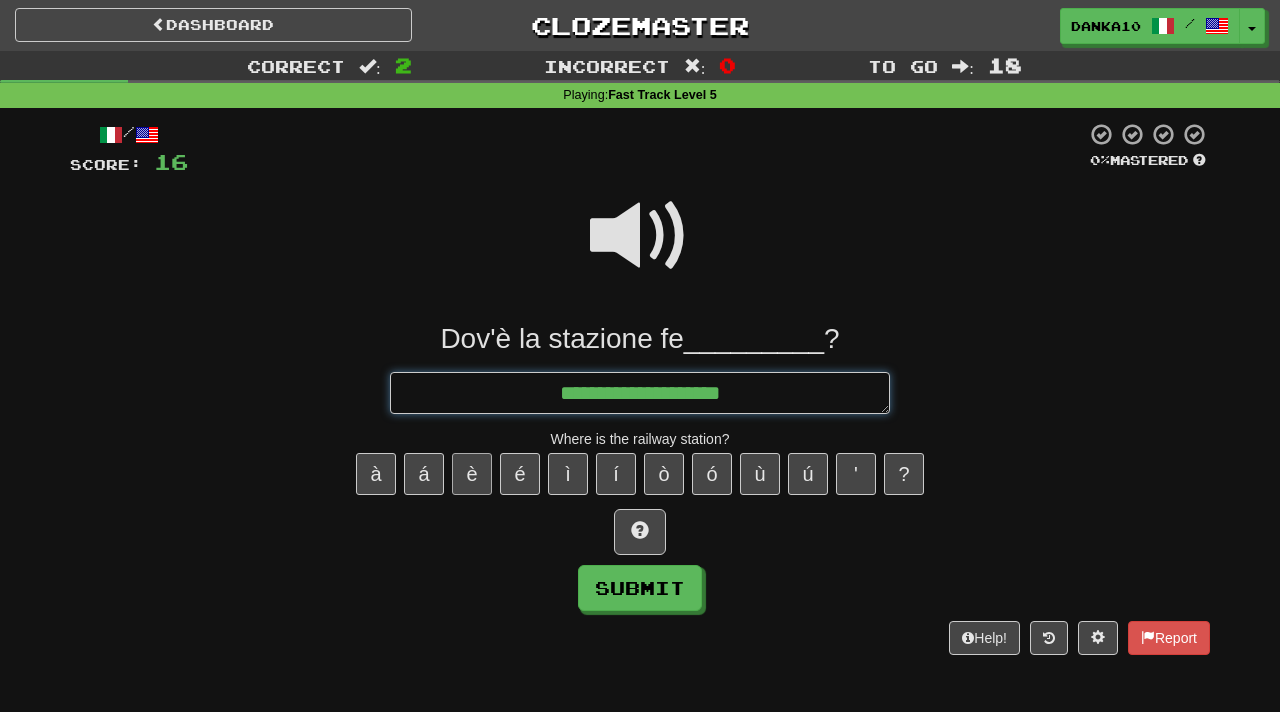 type on "**********" 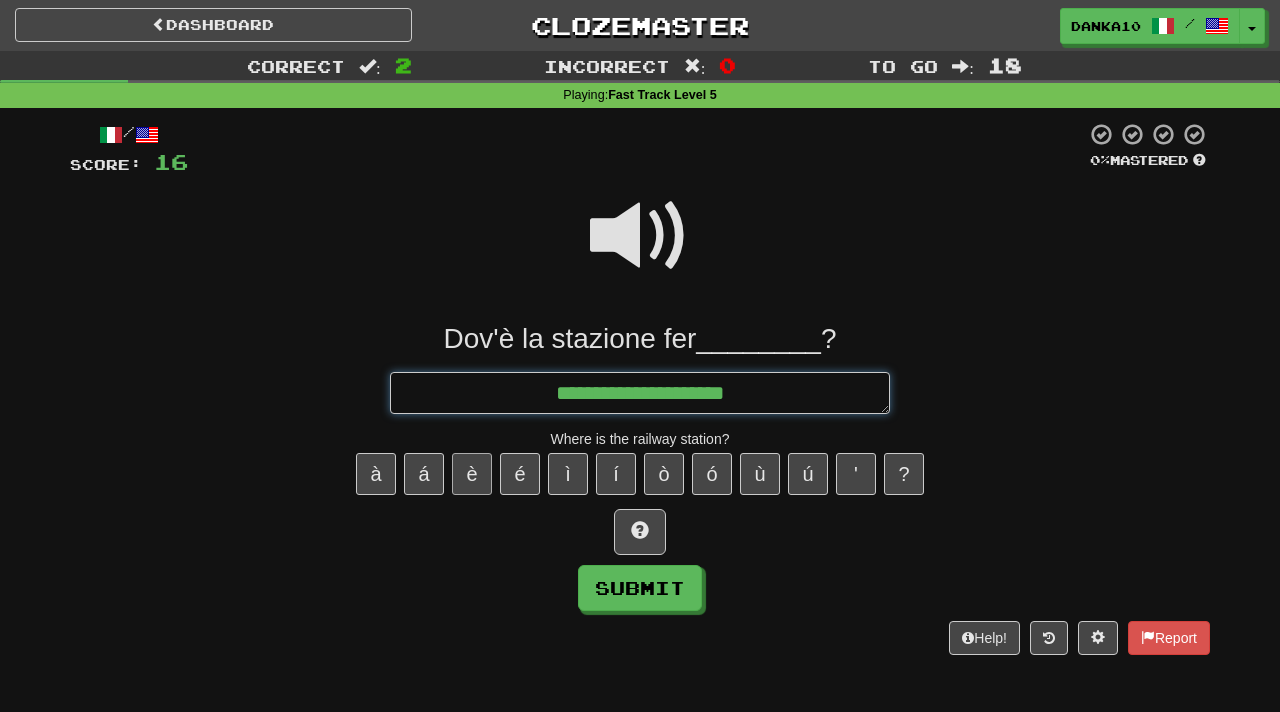 type on "*" 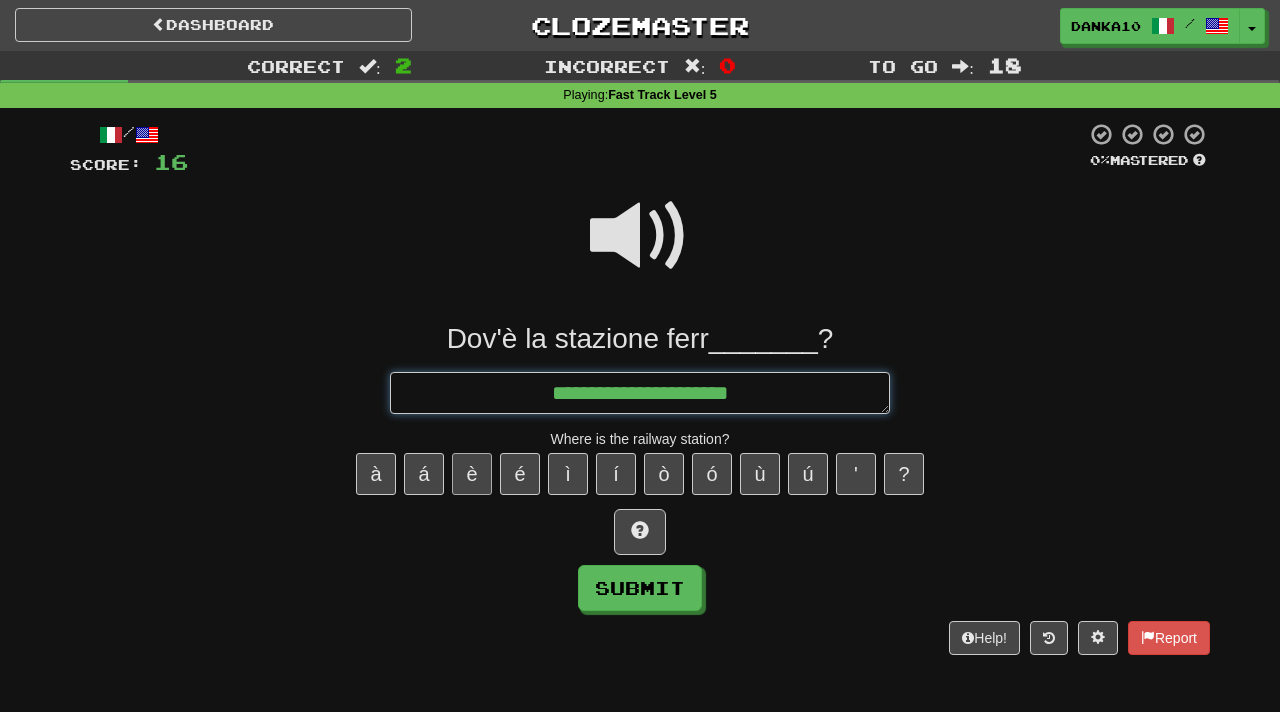 type on "*" 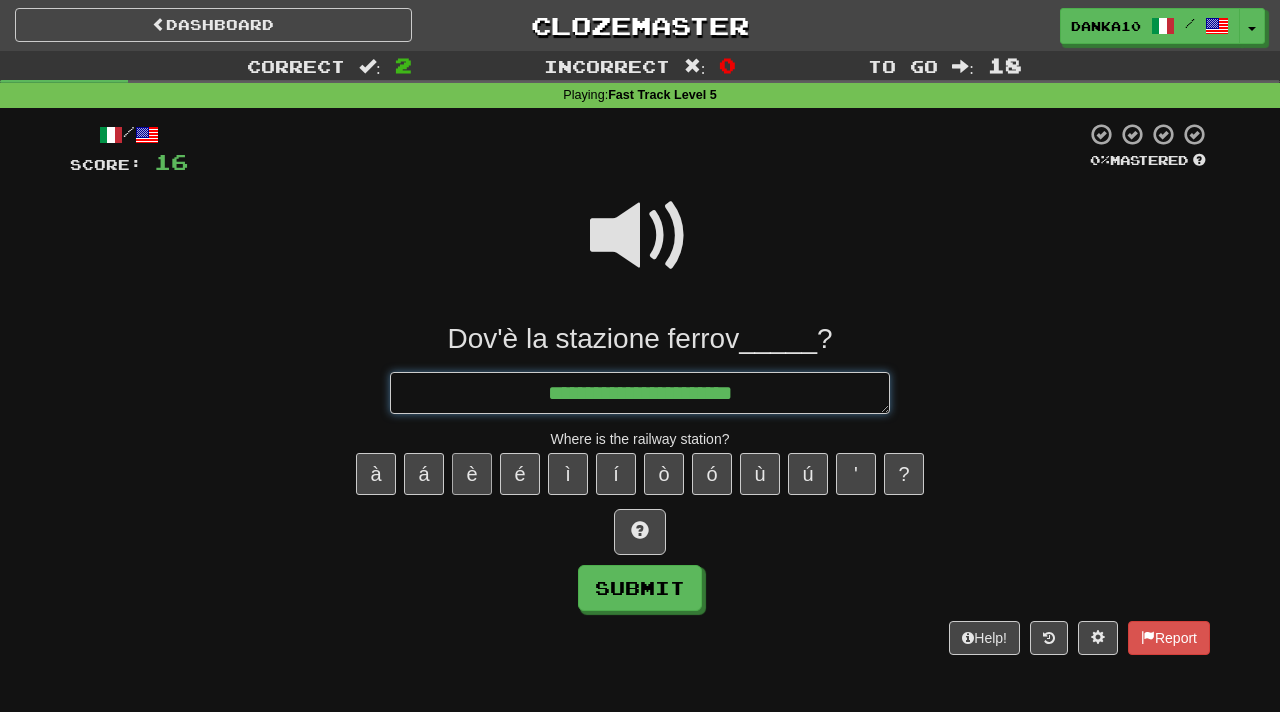 type on "*" 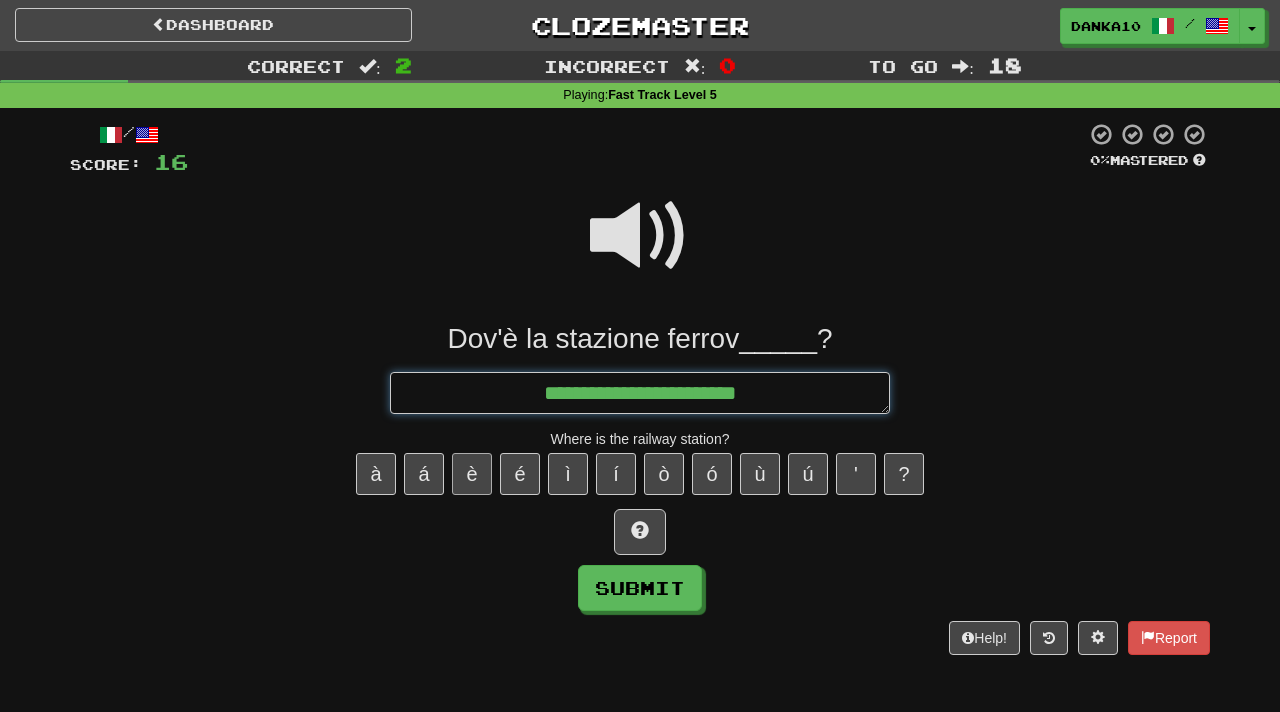 type on "*" 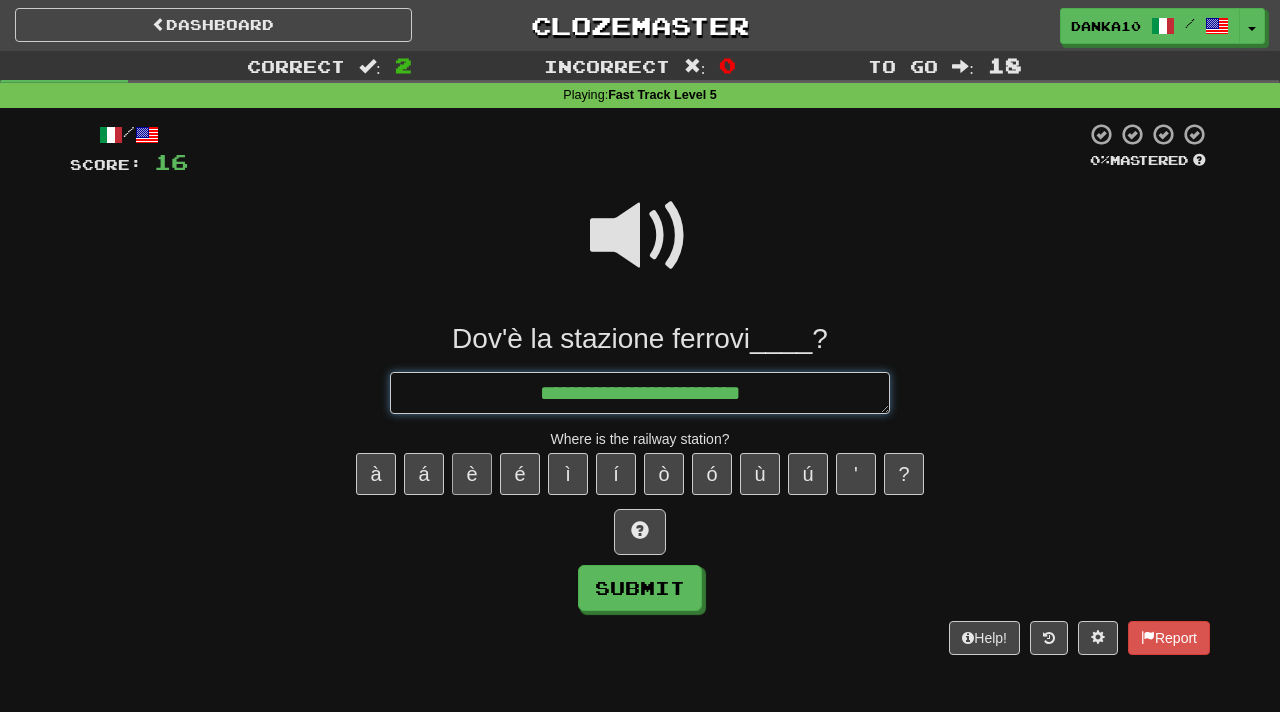 type on "*" 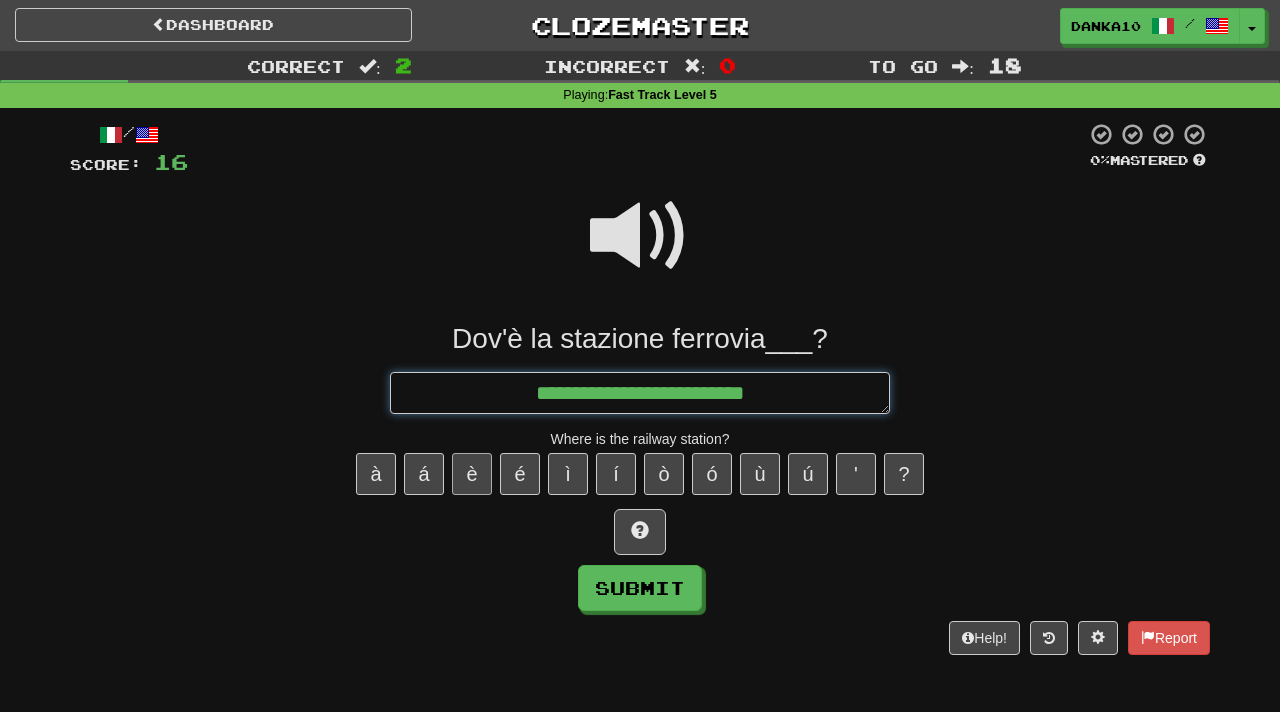type on "*" 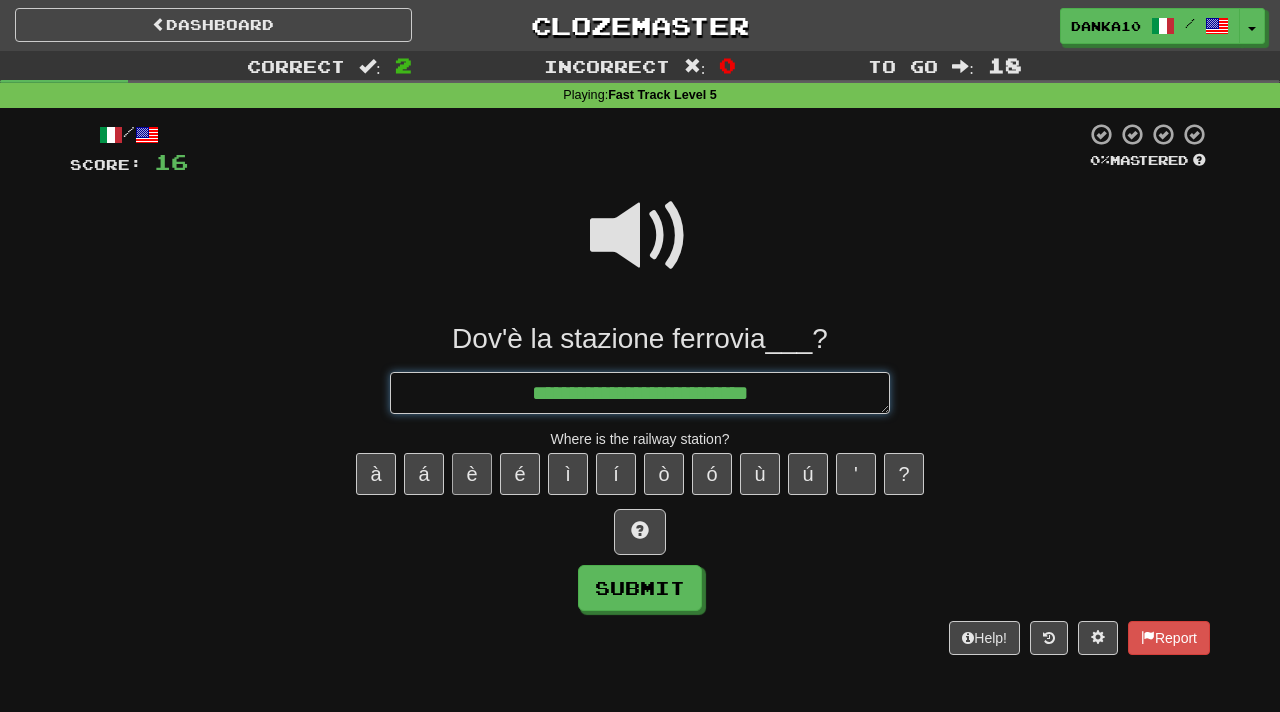 type on "*" 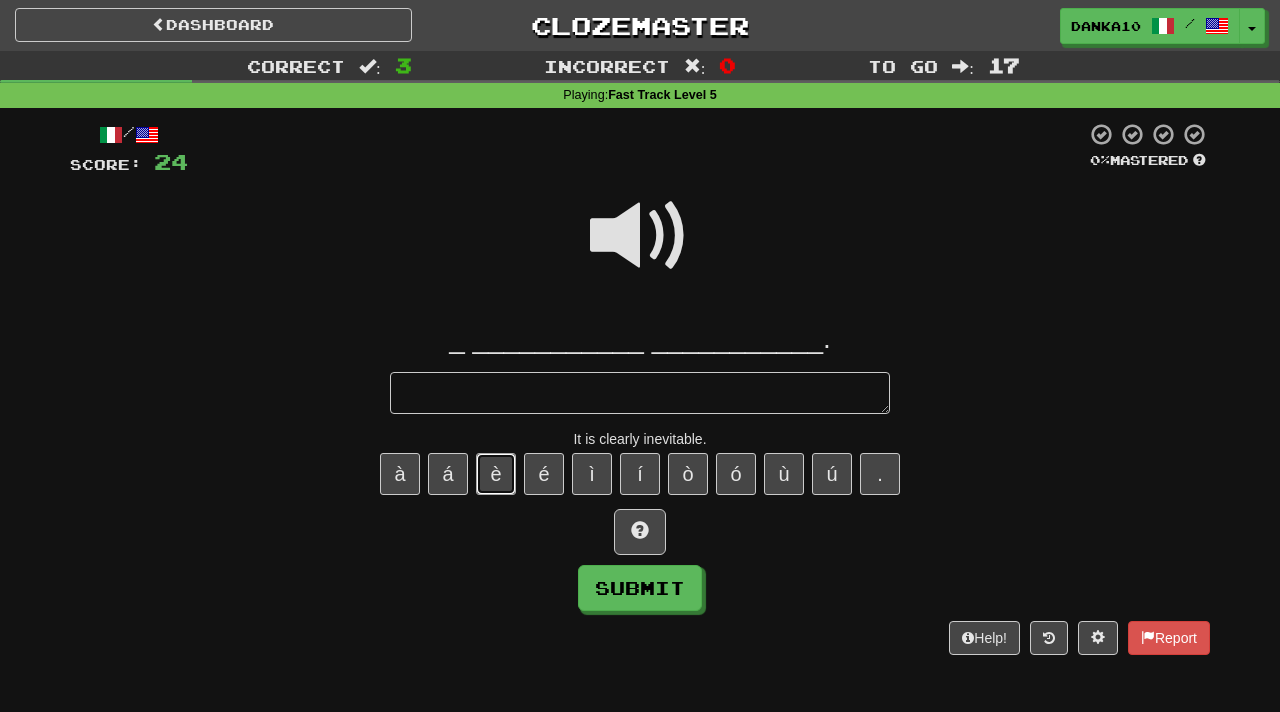 click on "è" at bounding box center [496, 474] 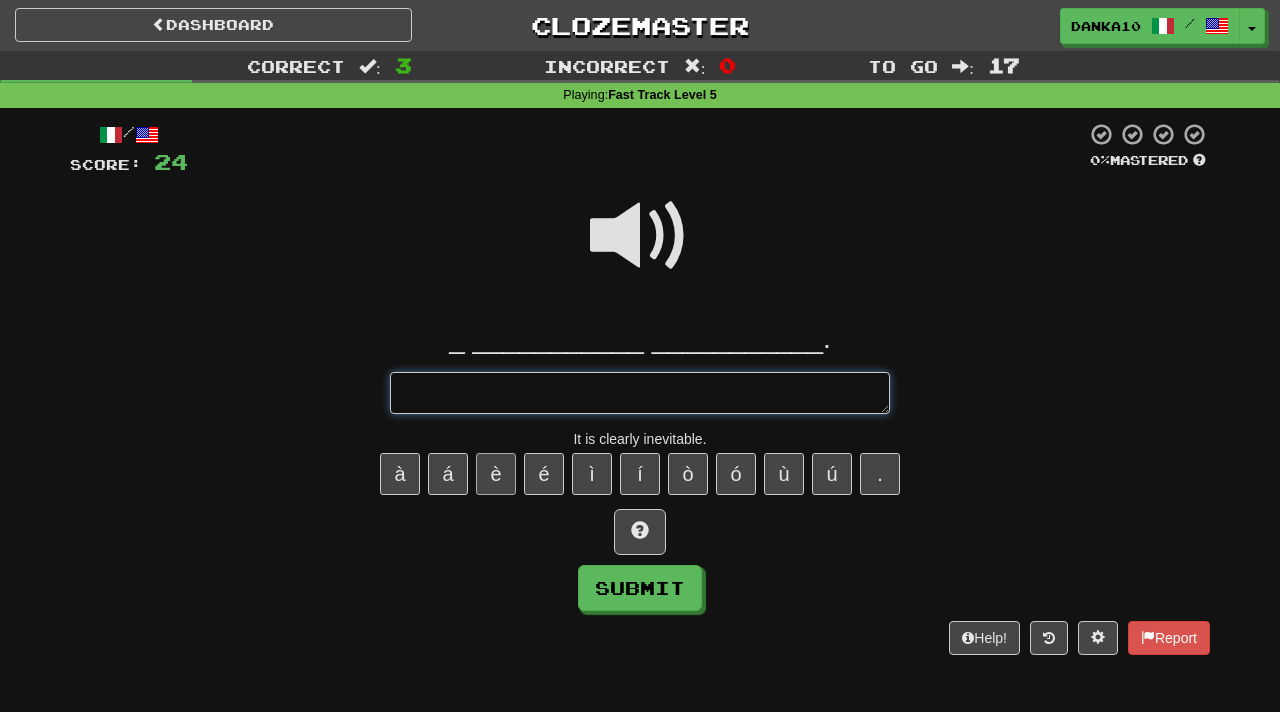 type on "*" 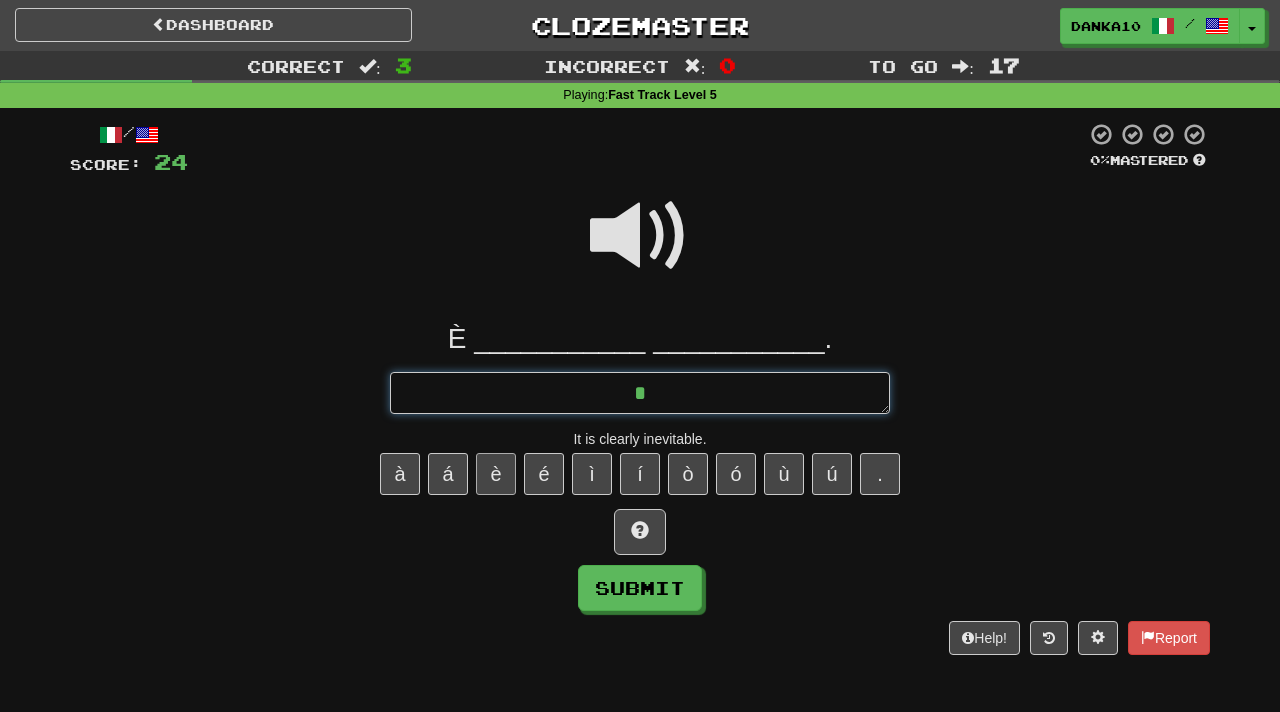 type 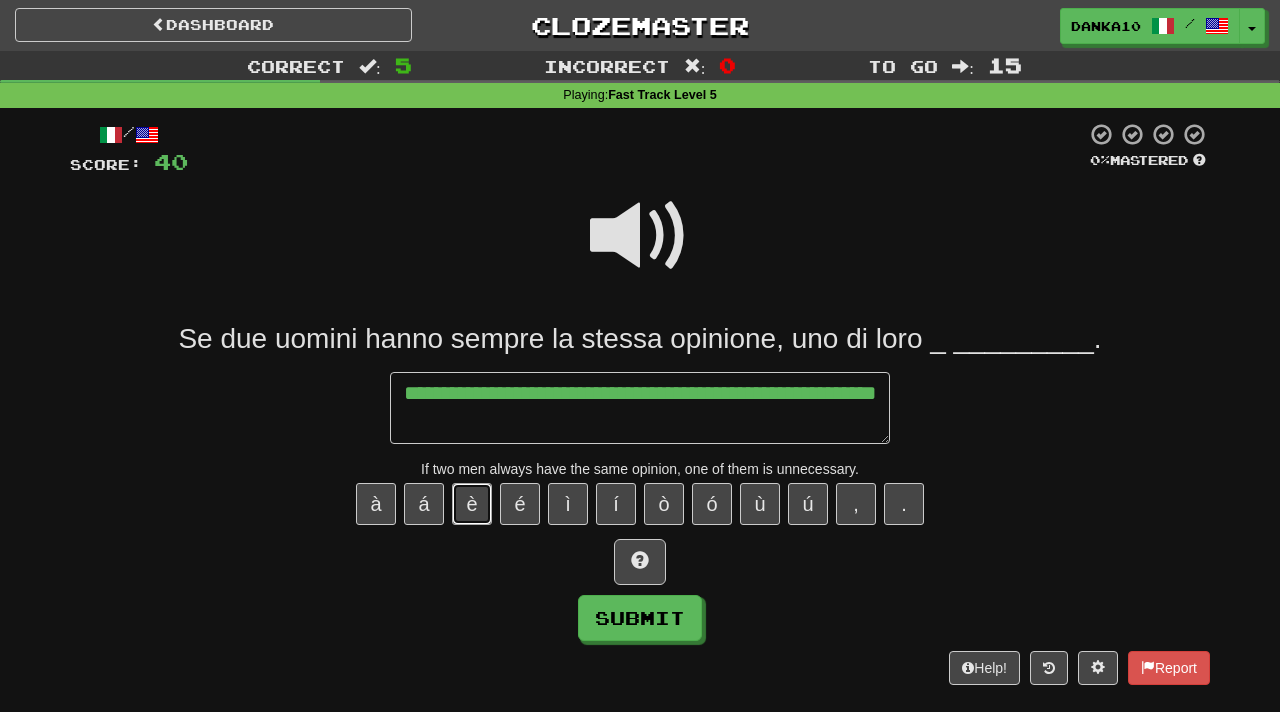 click on "è" at bounding box center (472, 504) 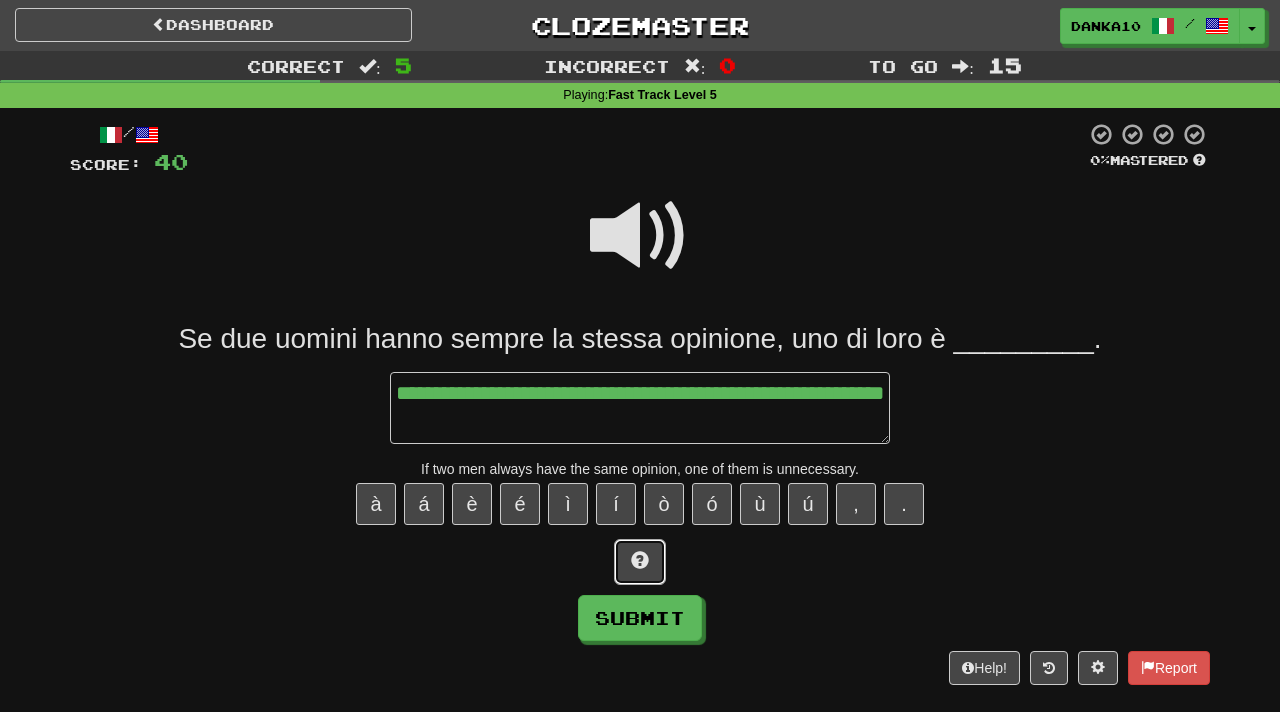 click at bounding box center [640, 560] 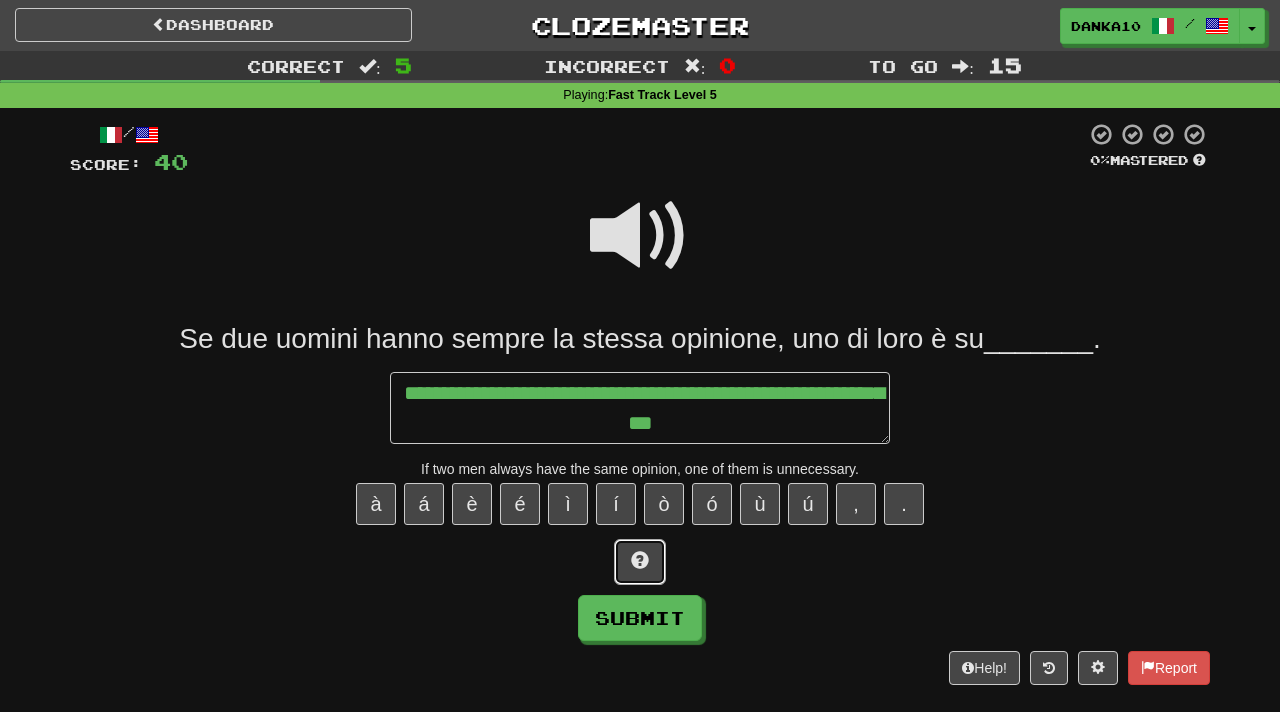 click at bounding box center (640, 562) 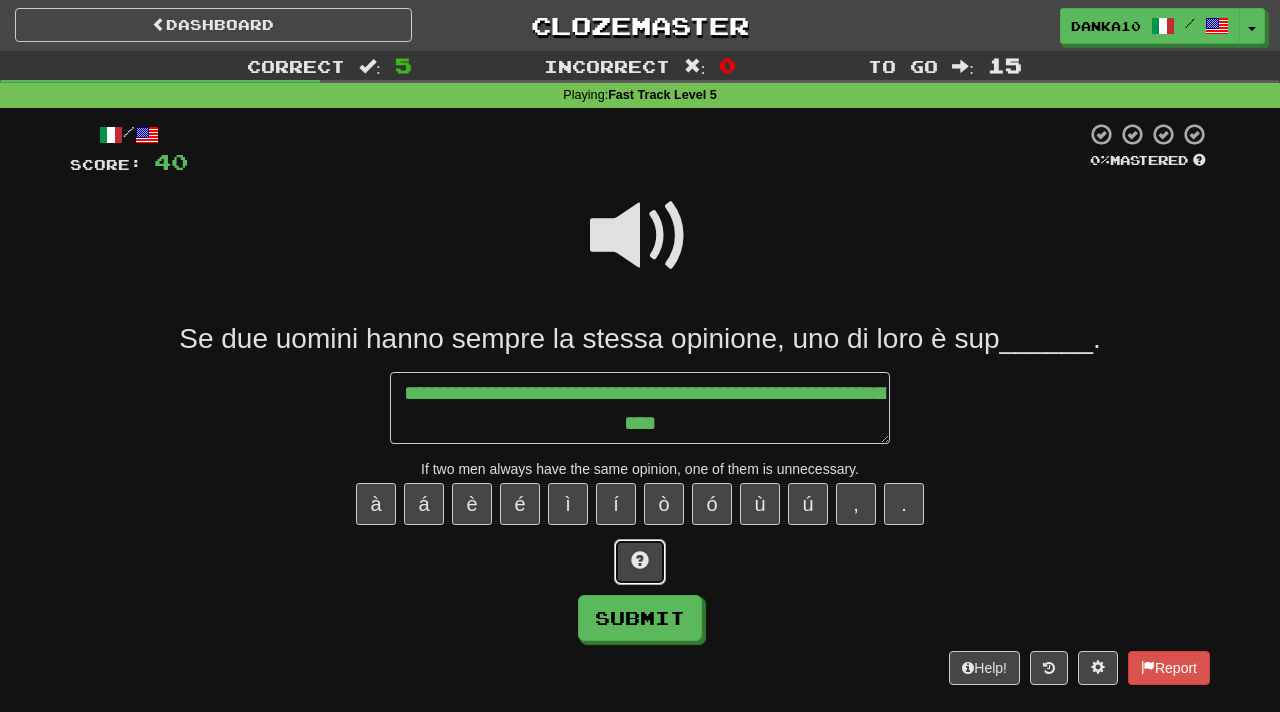 click at bounding box center [640, 562] 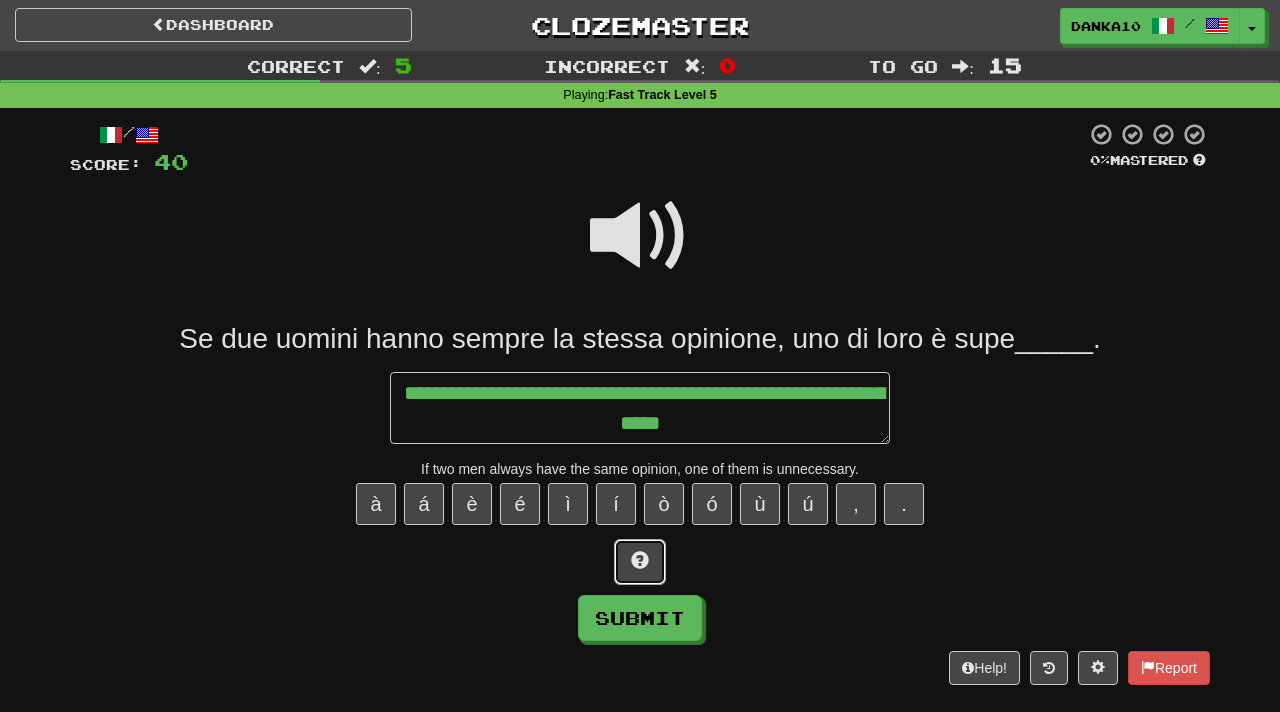click at bounding box center (640, 562) 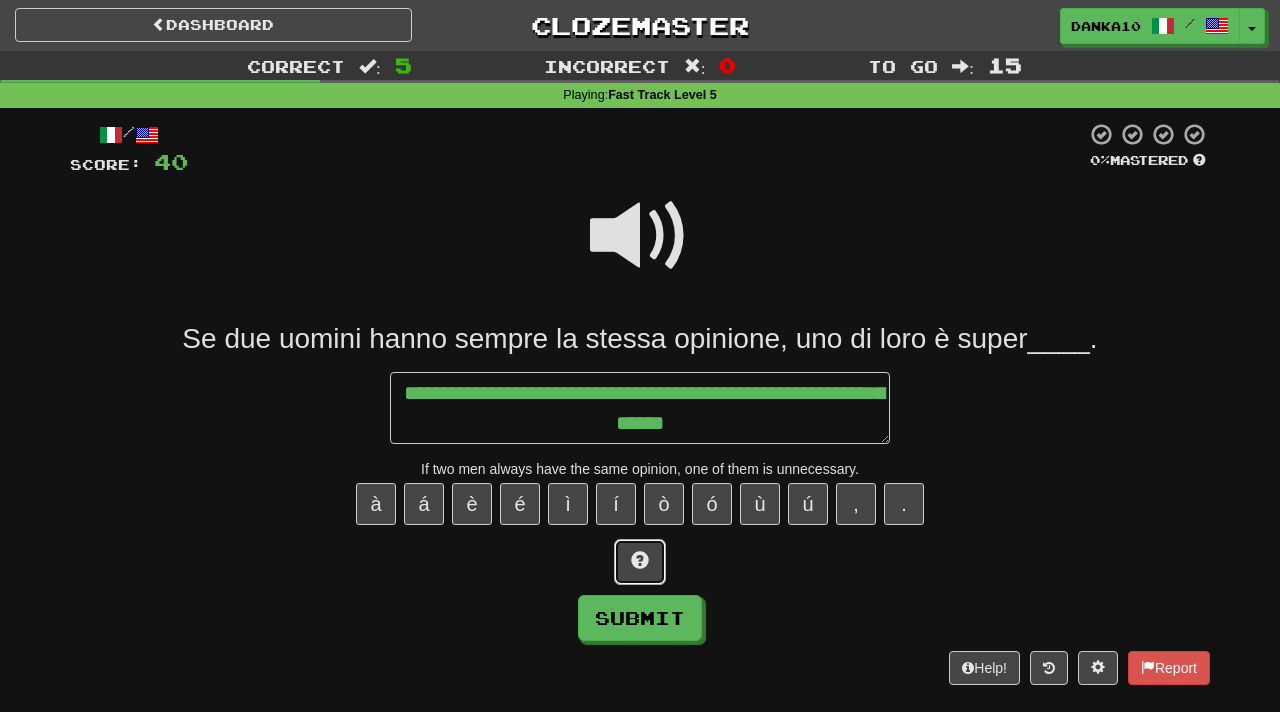 click at bounding box center (640, 562) 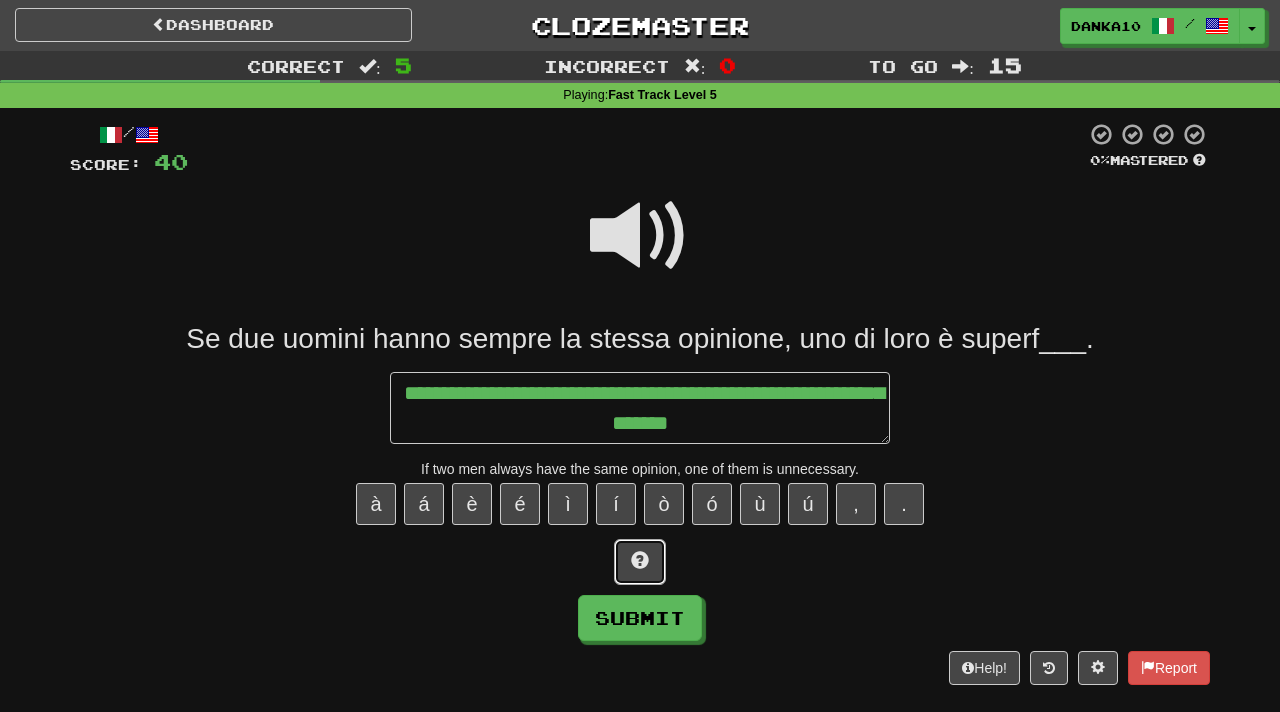 click at bounding box center (640, 562) 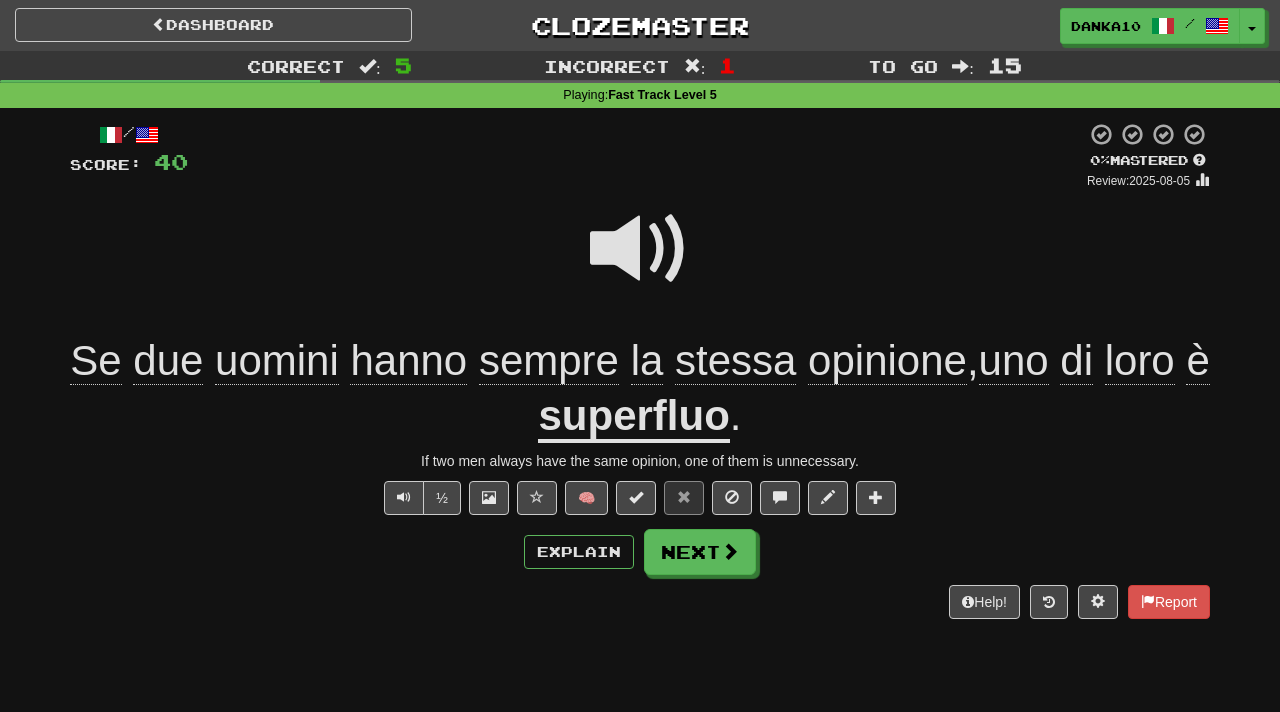 click on "Explain Next" at bounding box center (640, 552) 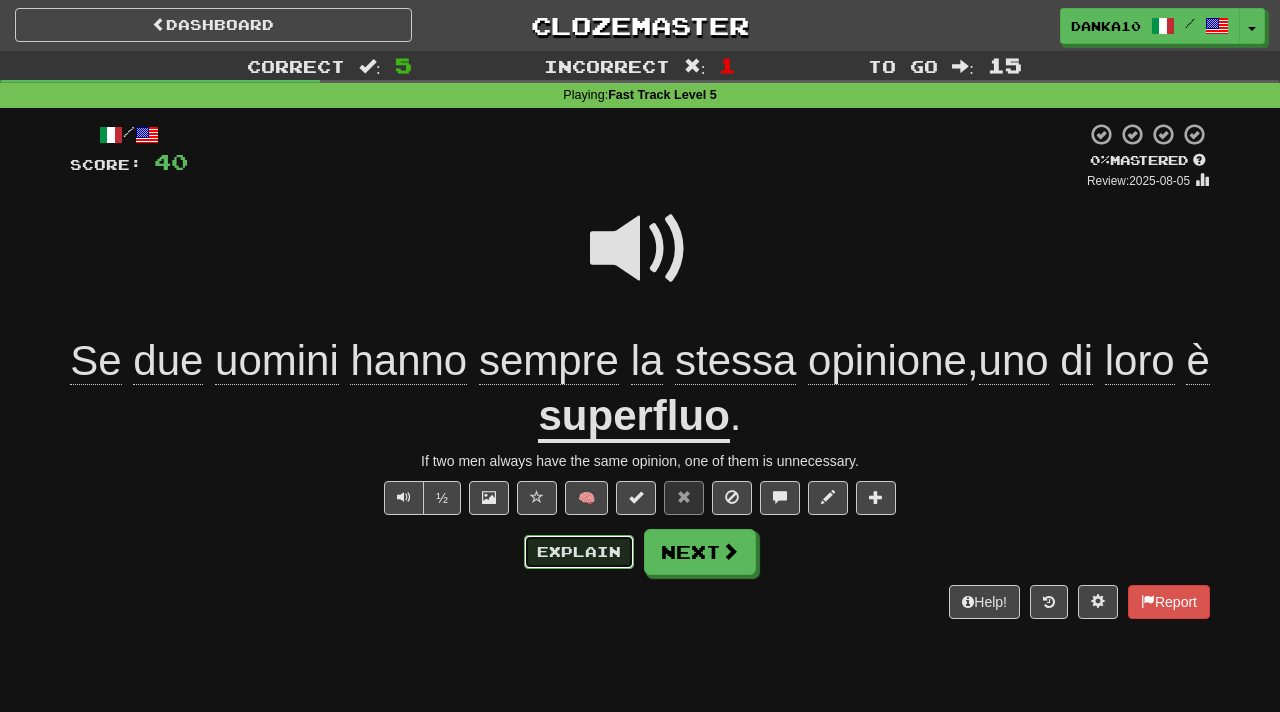 click on "Explain" at bounding box center [579, 552] 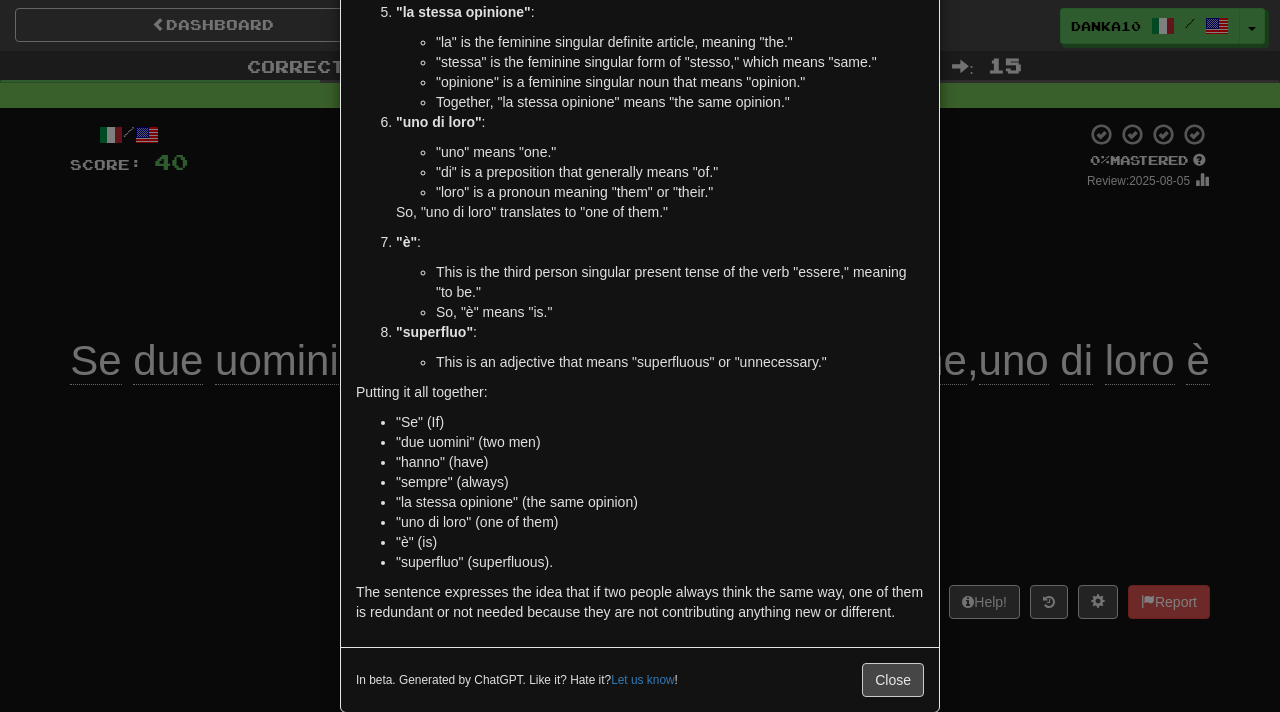 scroll, scrollTop: 496, scrollLeft: 0, axis: vertical 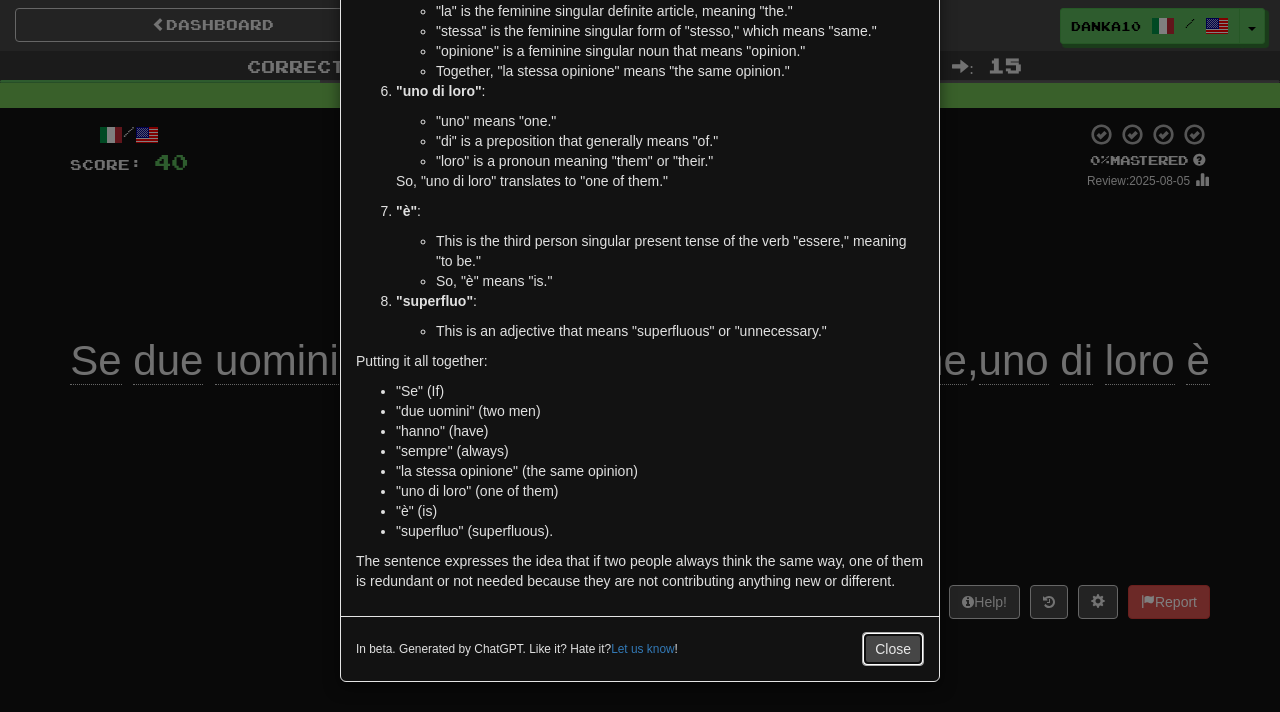 click on "Close" at bounding box center (893, 649) 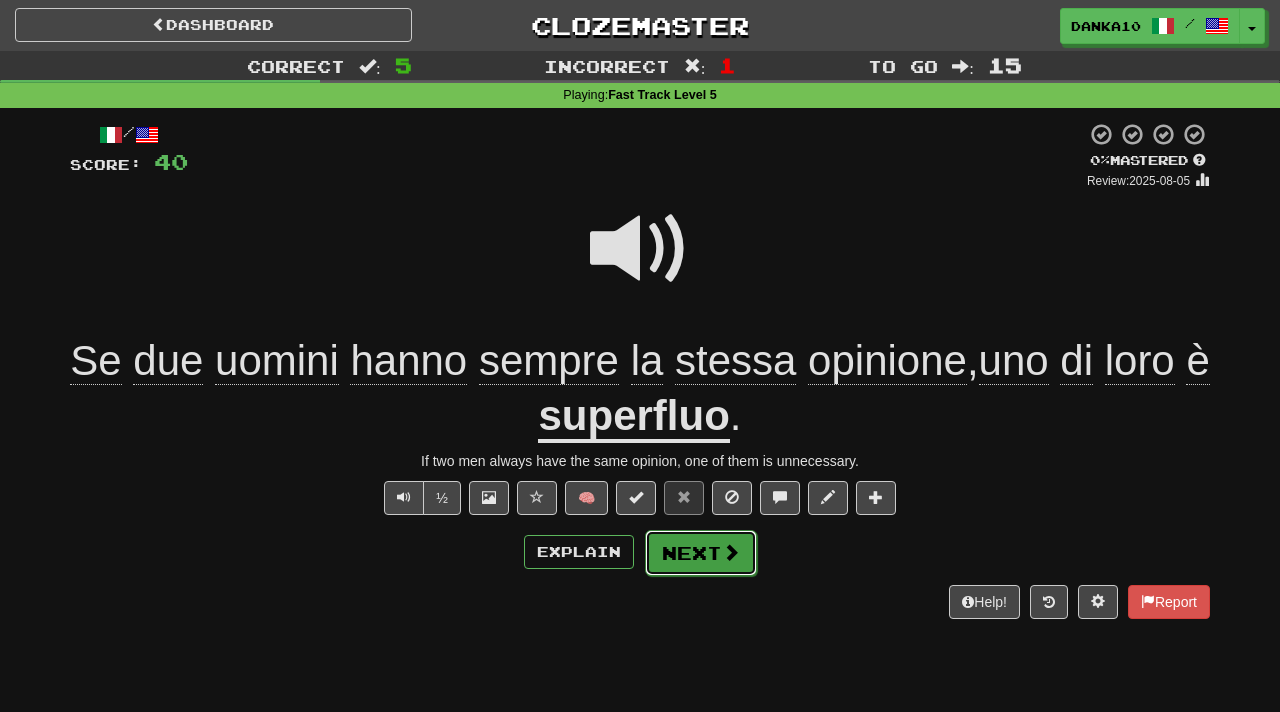 click on "Next" at bounding box center (701, 553) 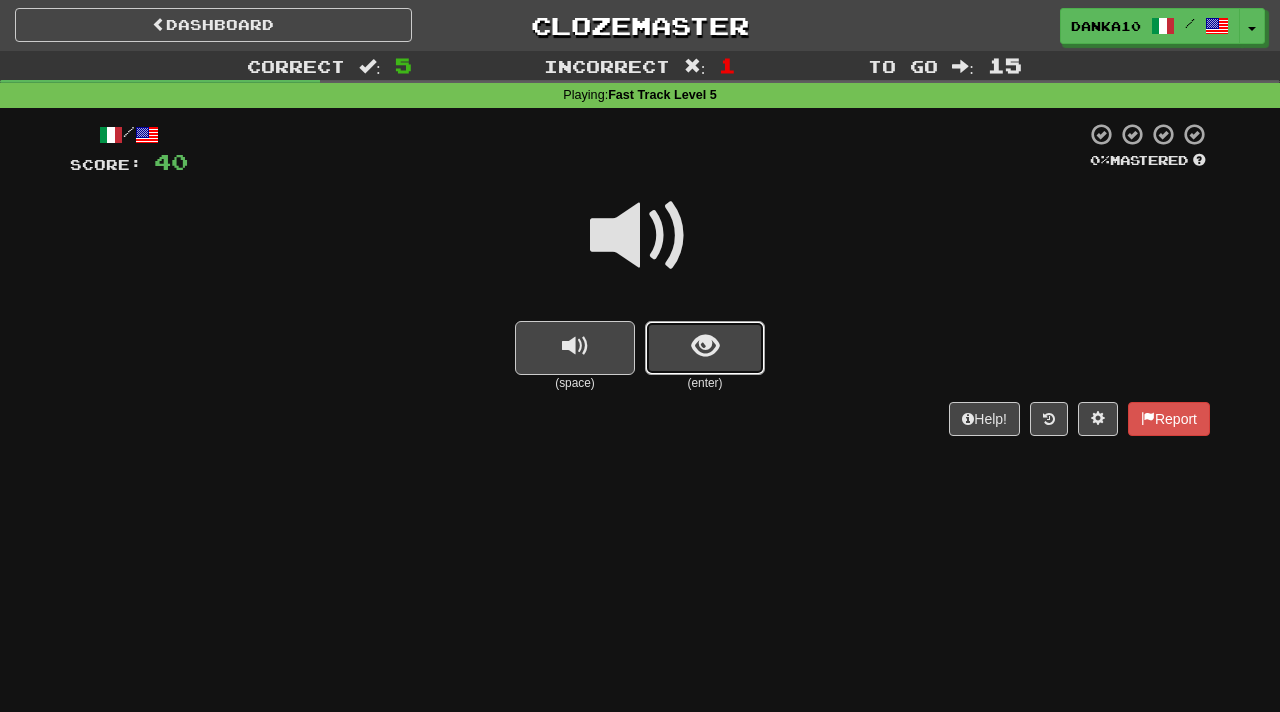 click at bounding box center (705, 348) 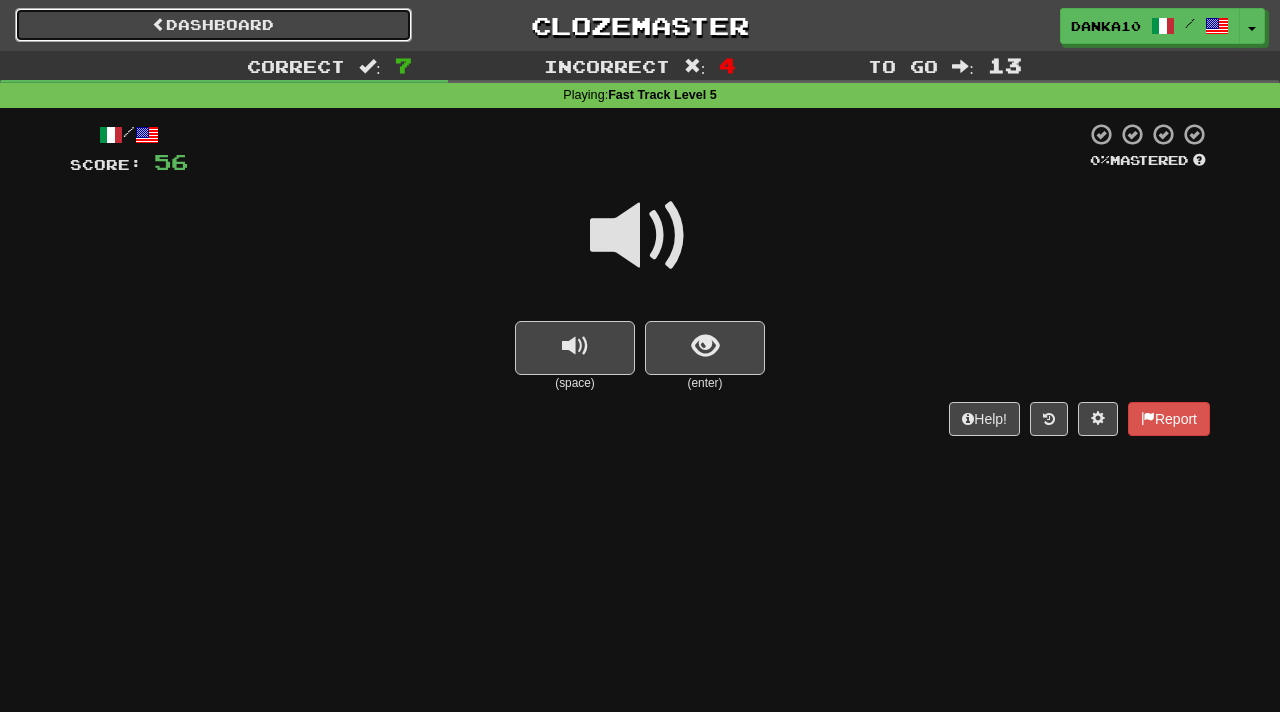click on "Dashboard" at bounding box center [213, 25] 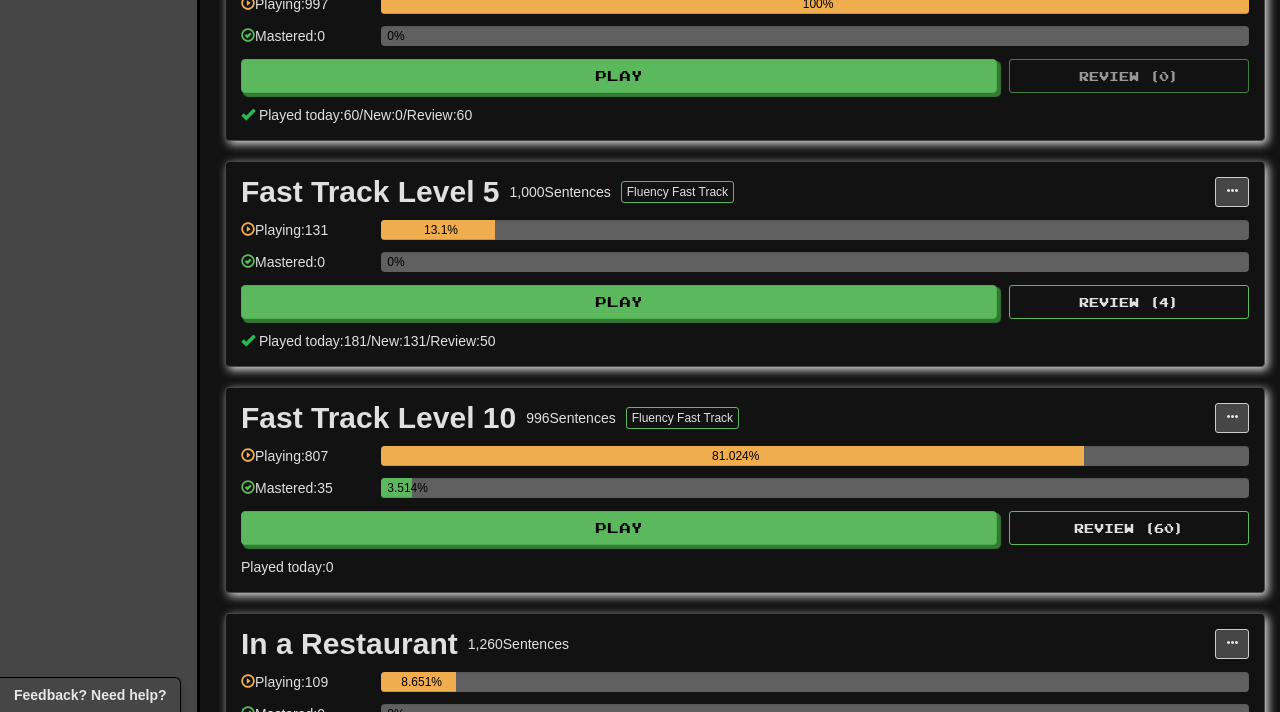 scroll, scrollTop: 1609, scrollLeft: 0, axis: vertical 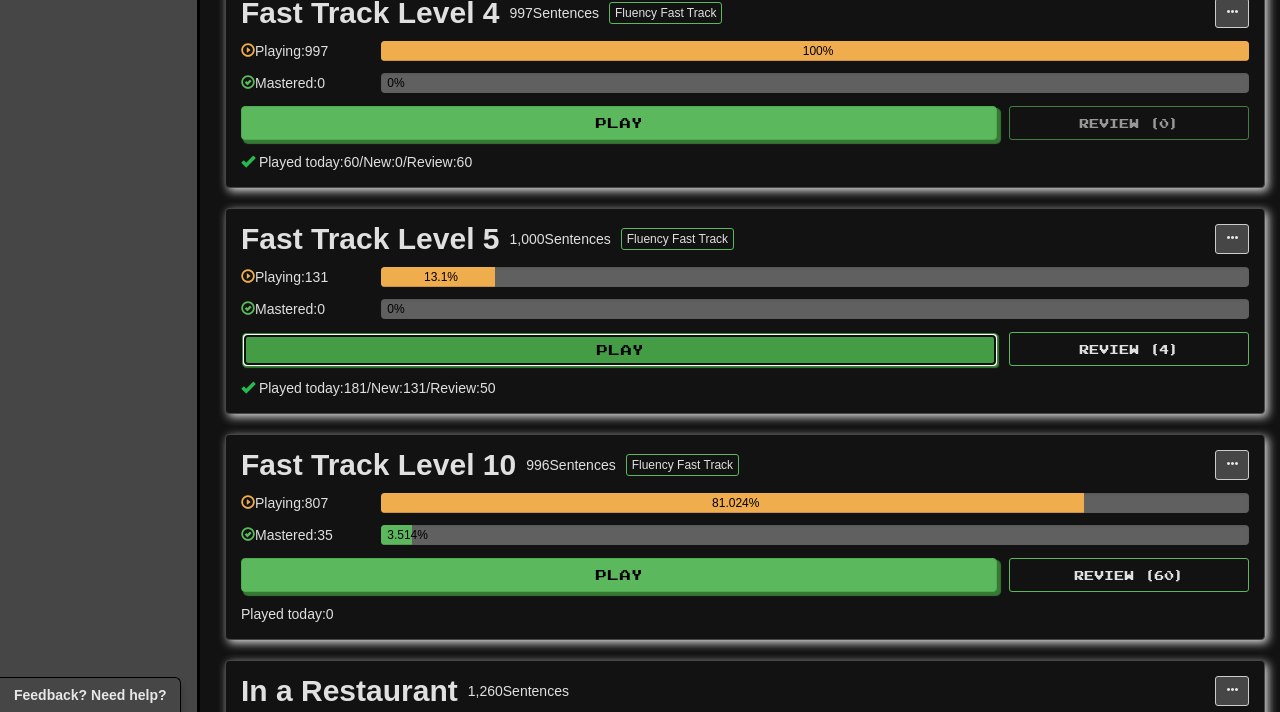 click on "Play" at bounding box center (620, 350) 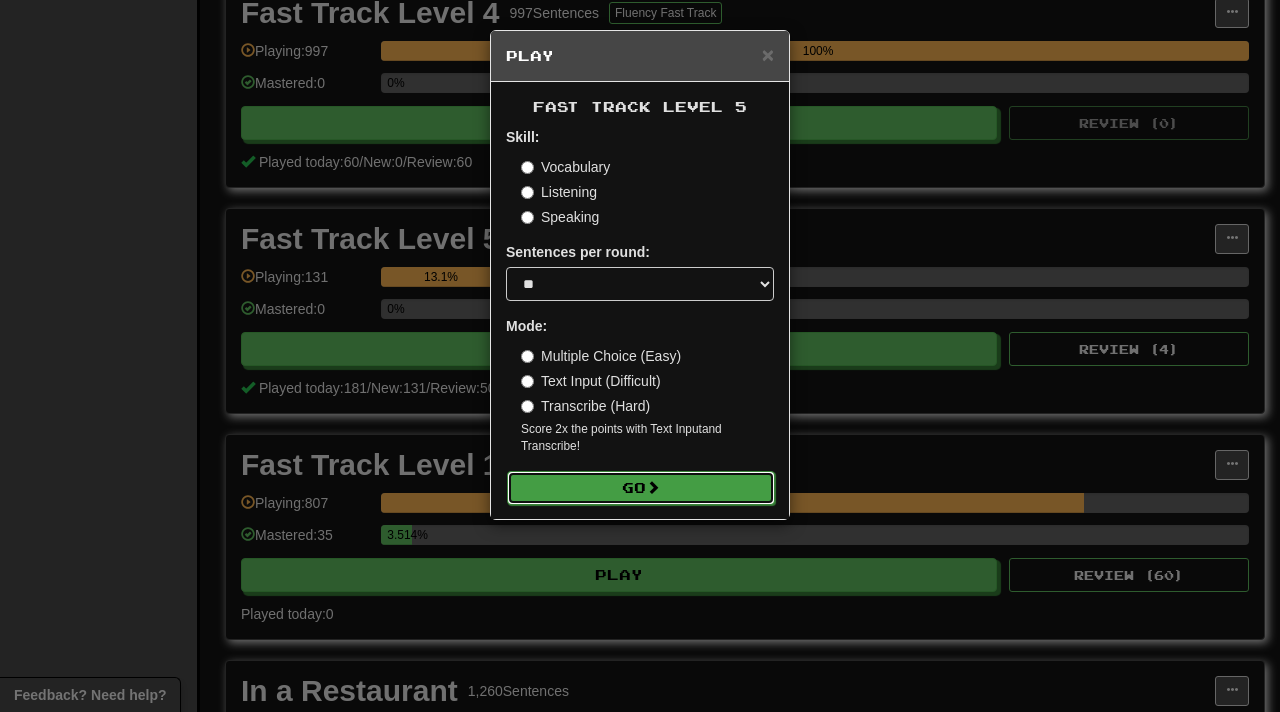 click on "Go" at bounding box center [641, 488] 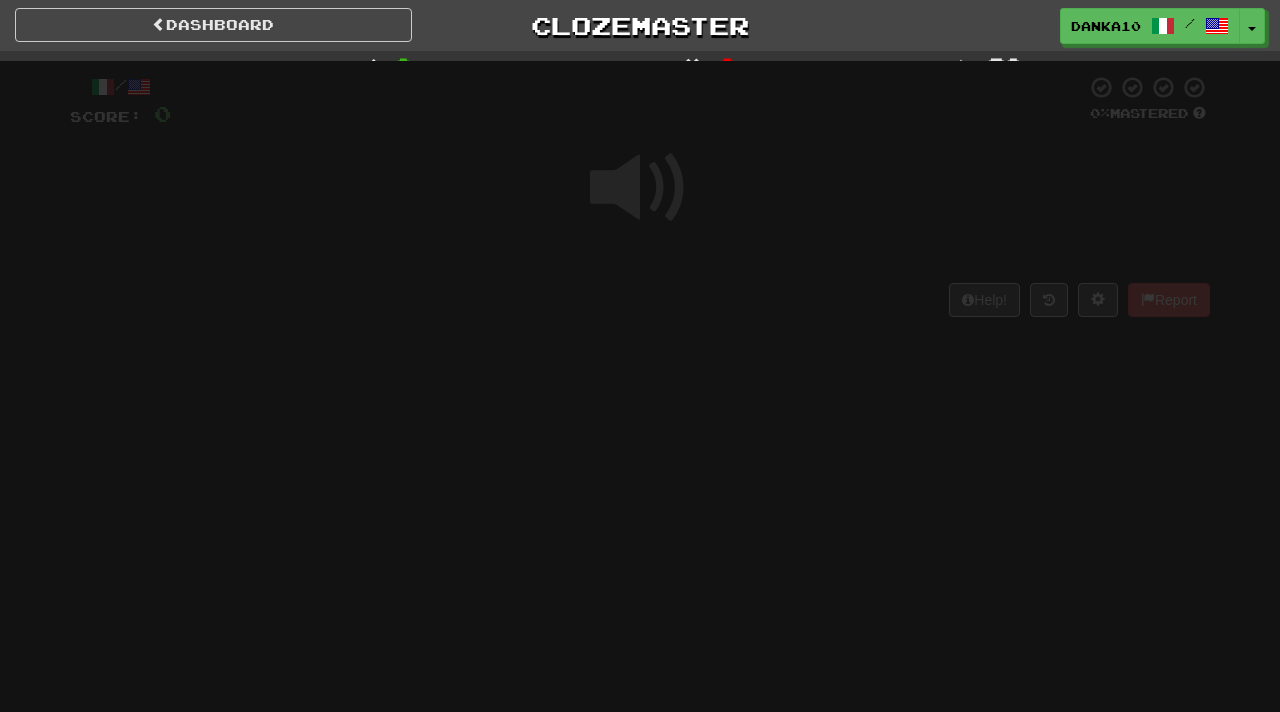 scroll, scrollTop: 0, scrollLeft: 0, axis: both 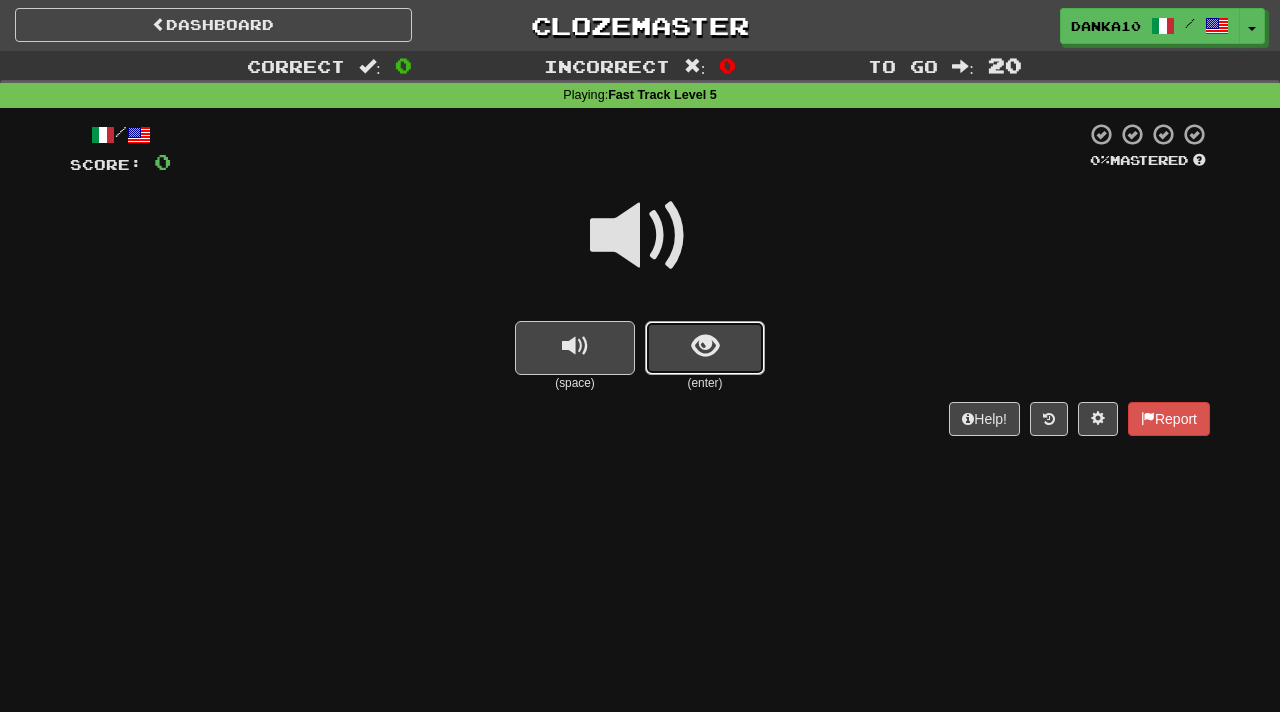 click at bounding box center [705, 348] 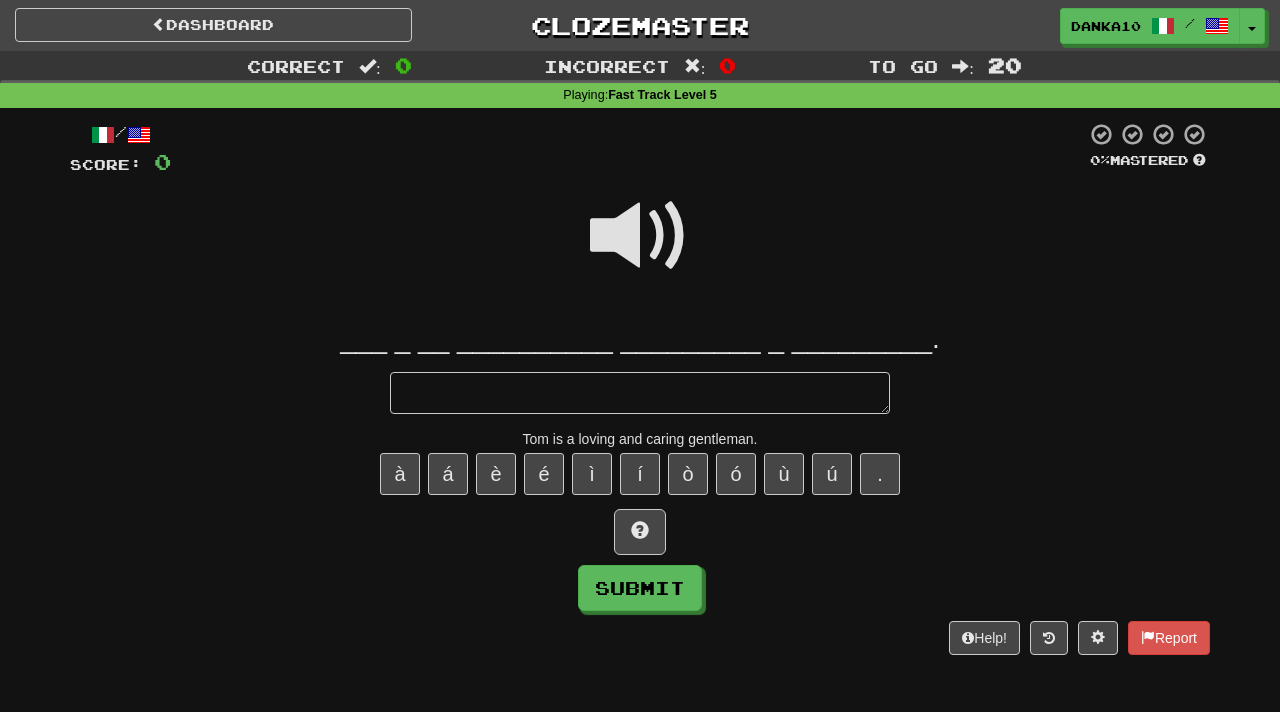 type on "*" 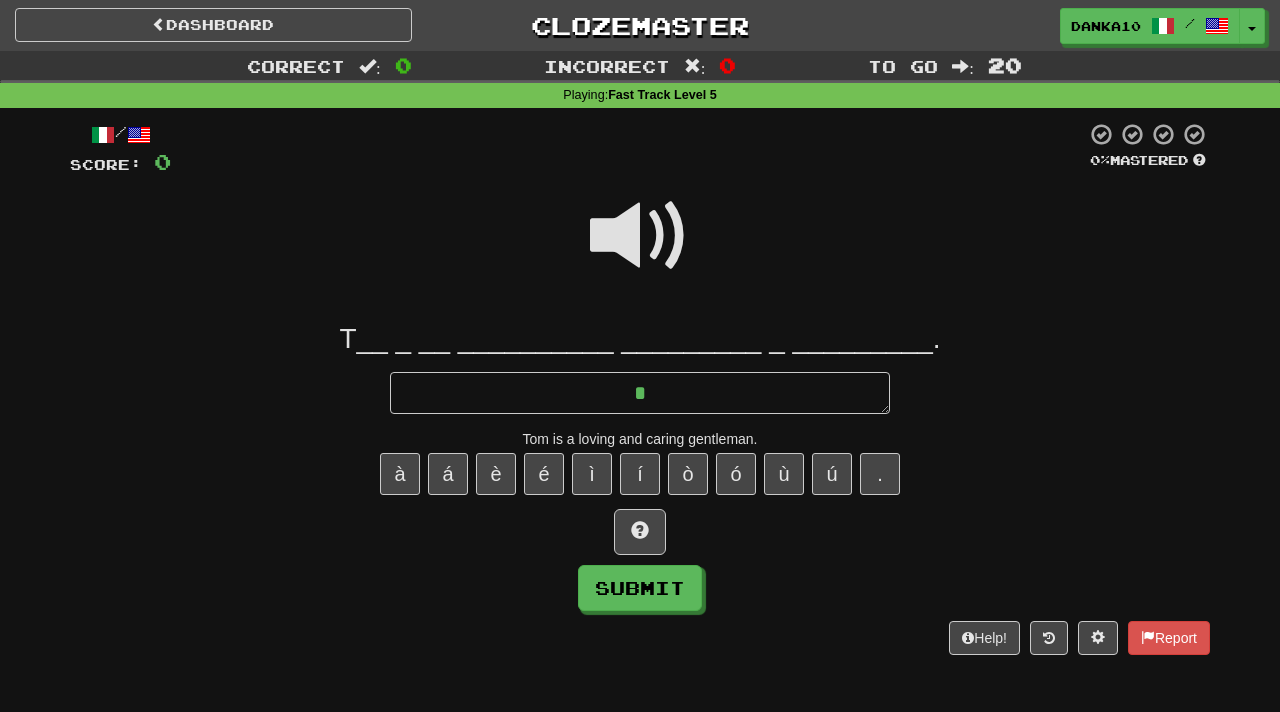 type on "*" 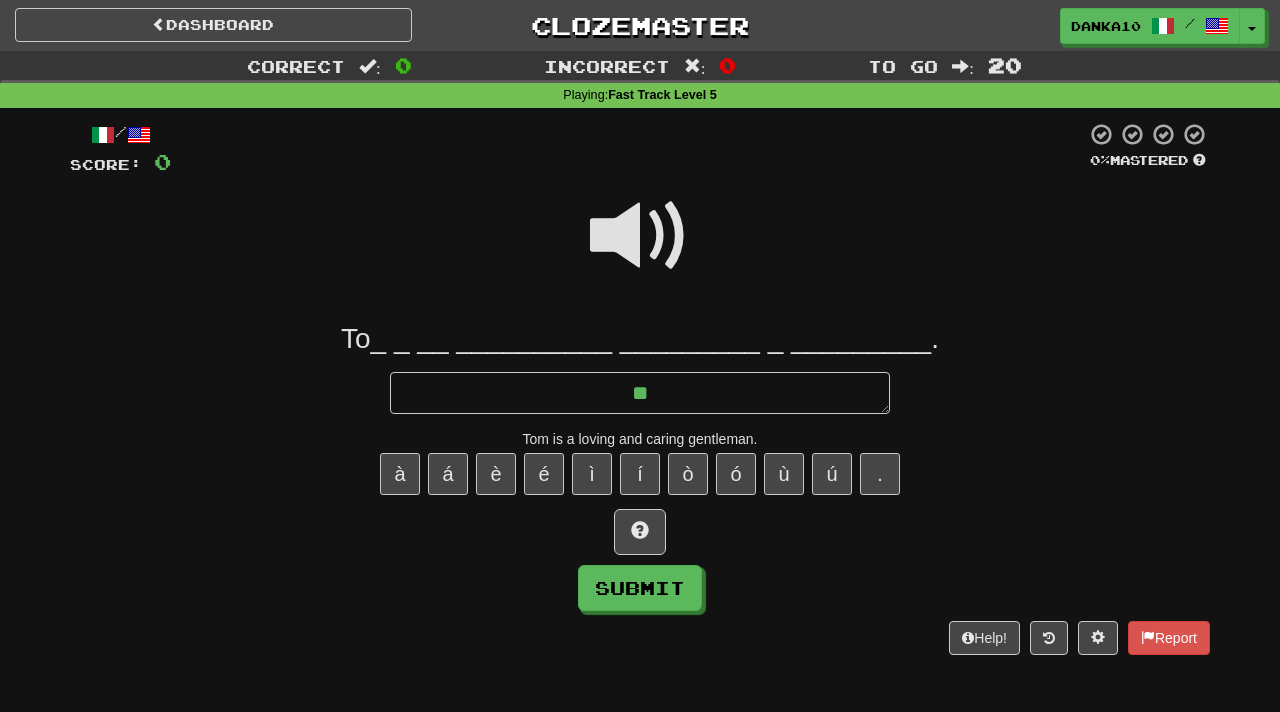 type on "*" 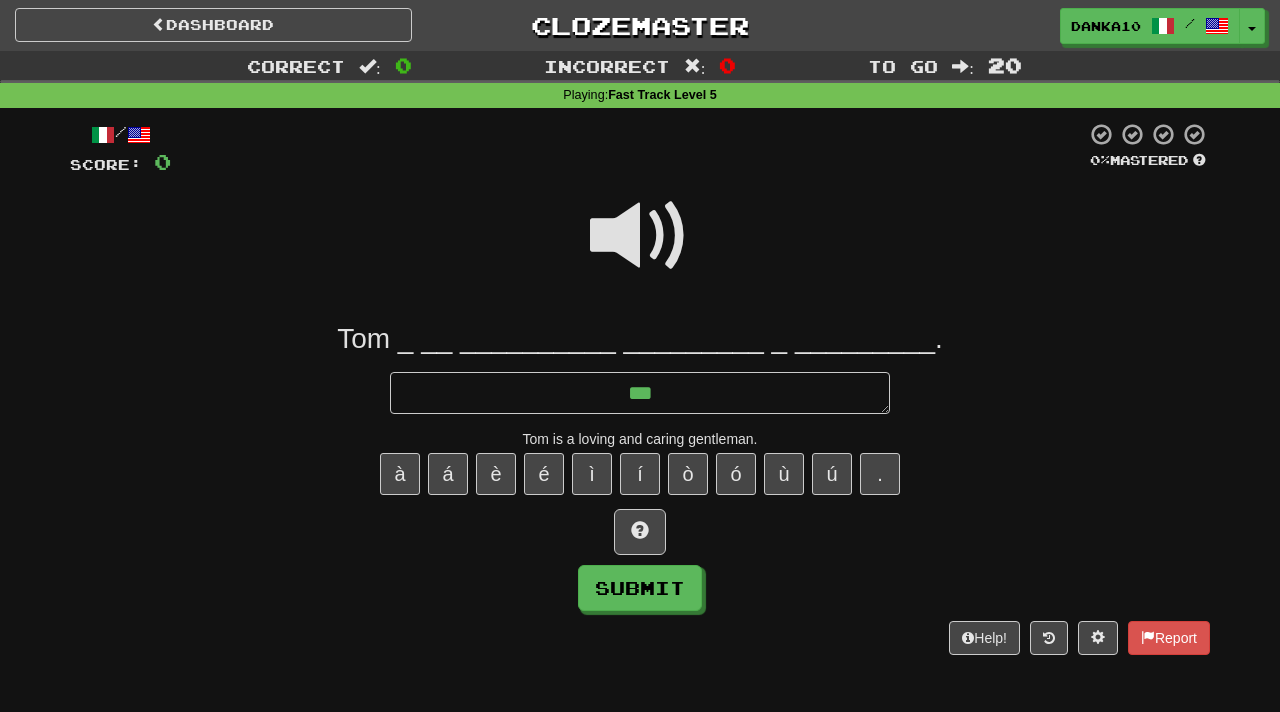 type on "*" 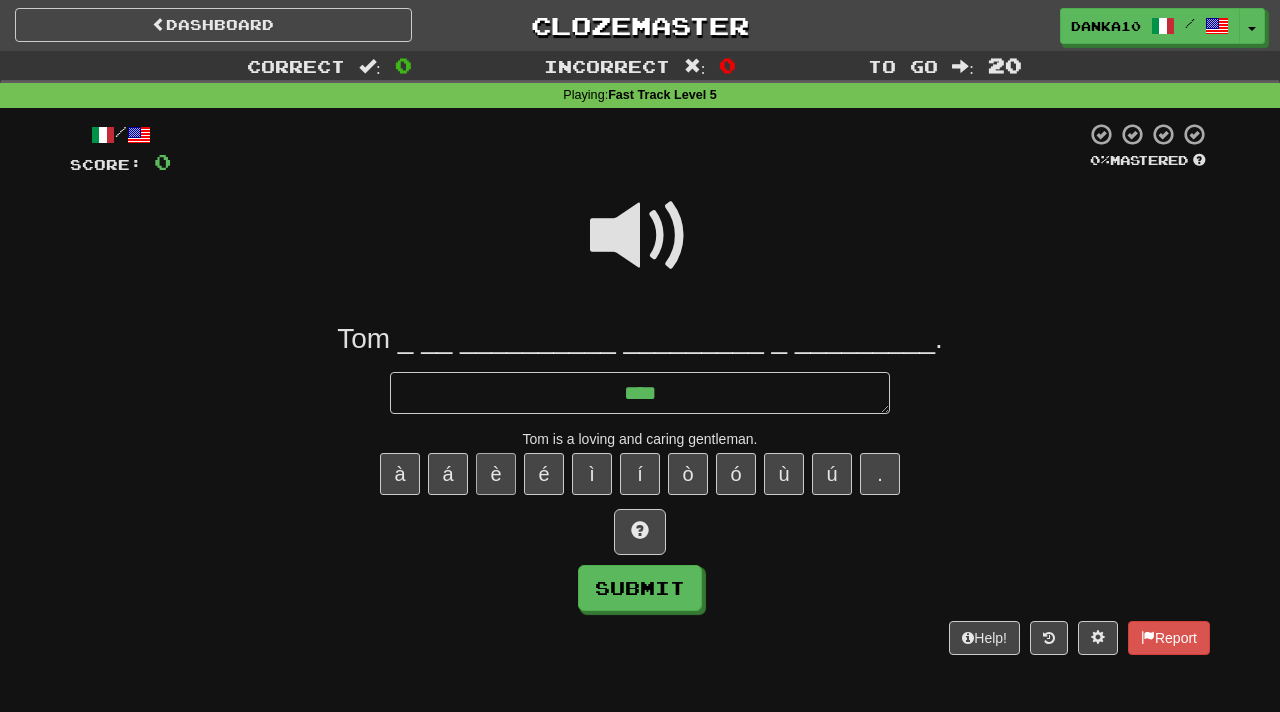 type on "***" 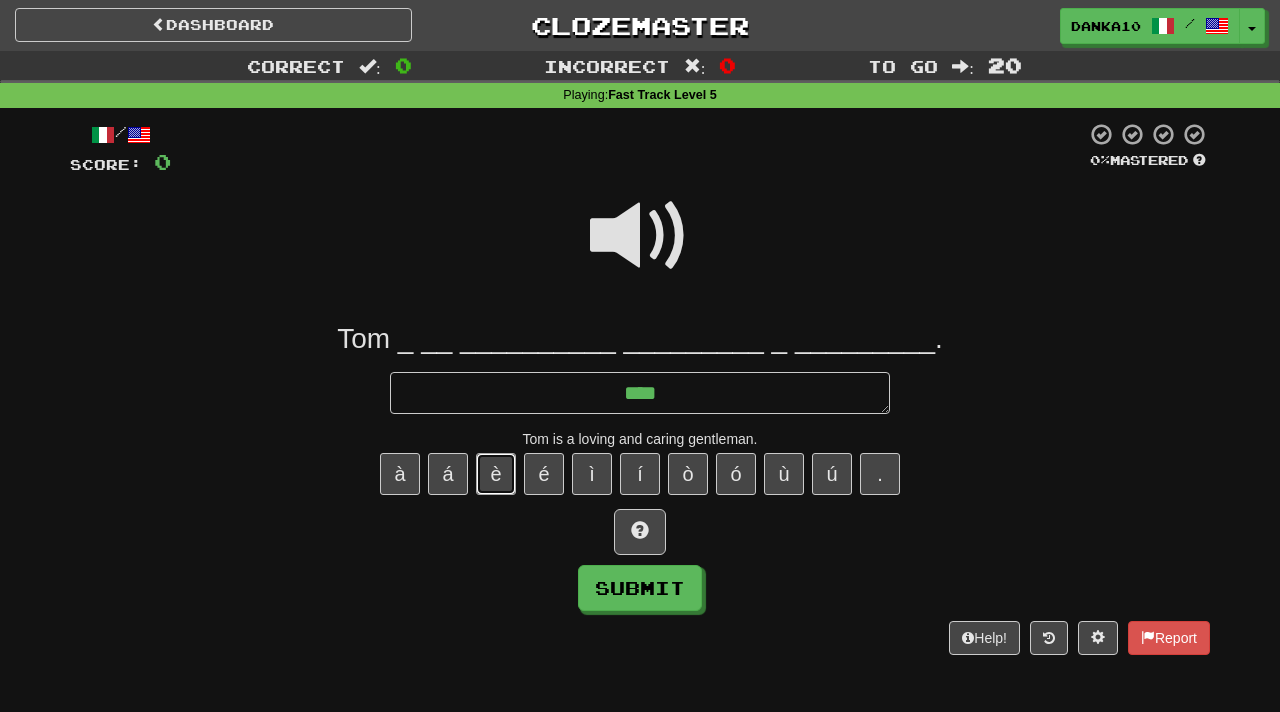 click on "è" at bounding box center (496, 474) 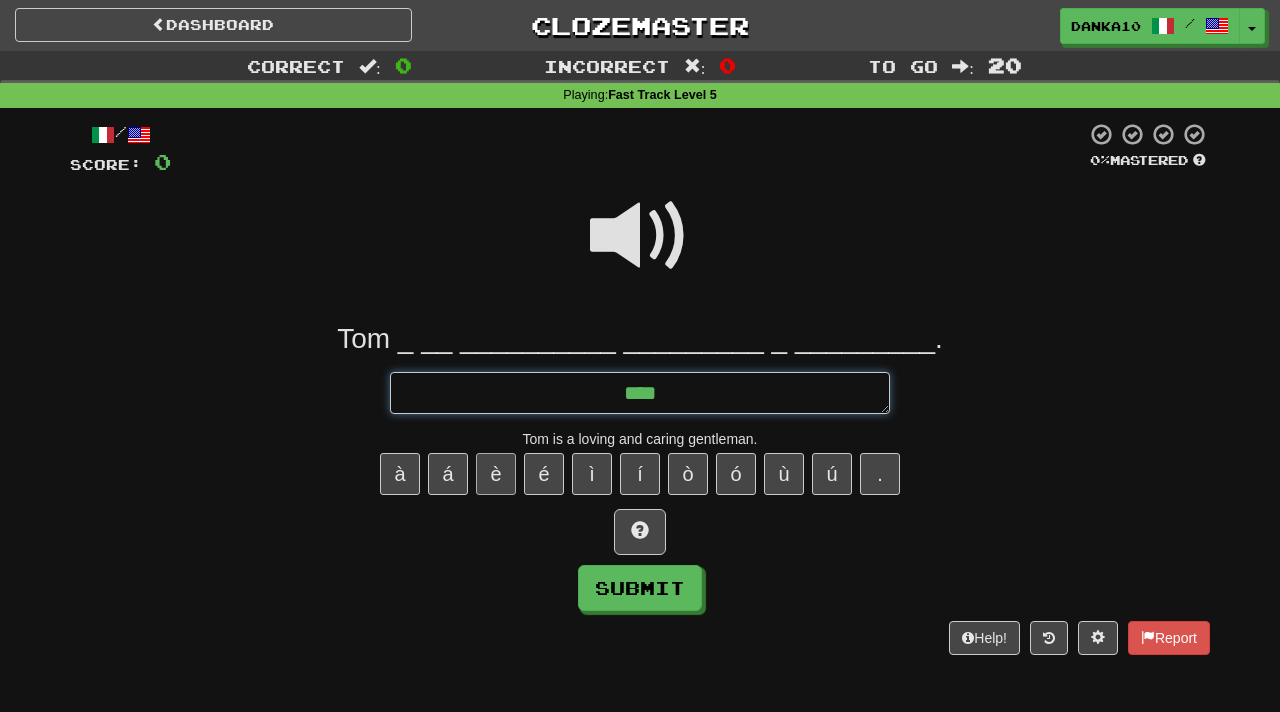 type on "*" 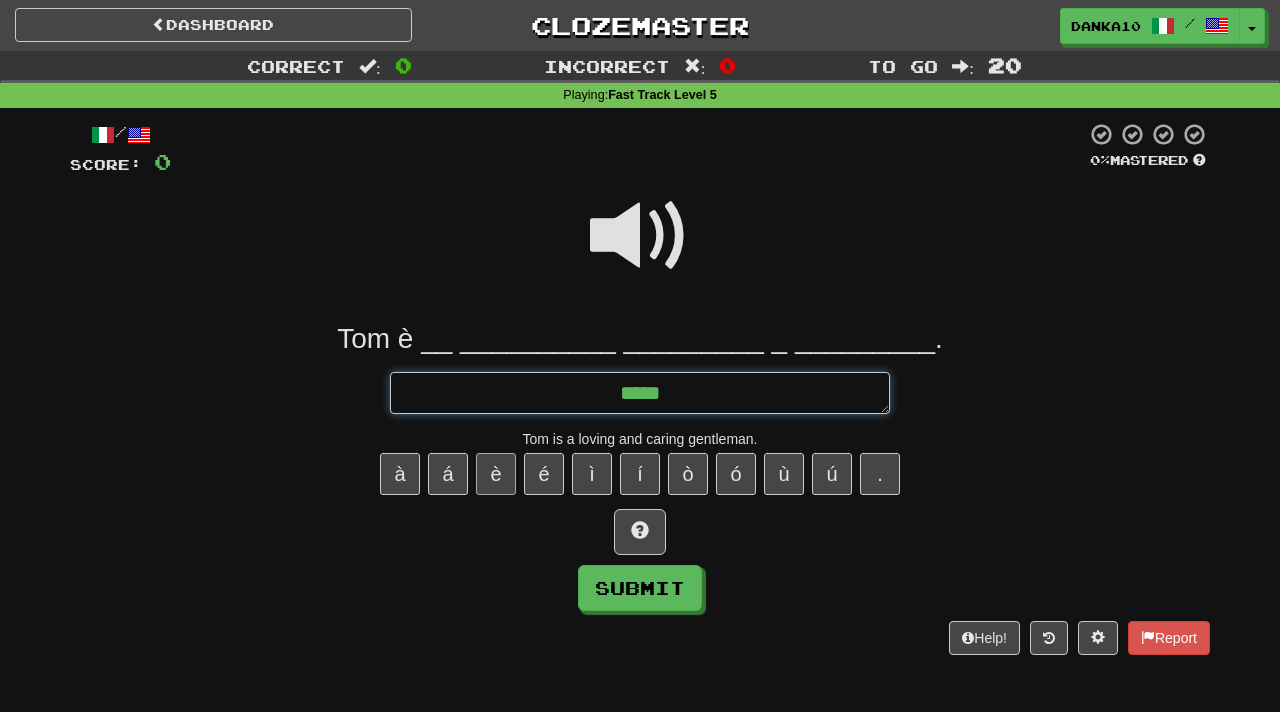type on "*" 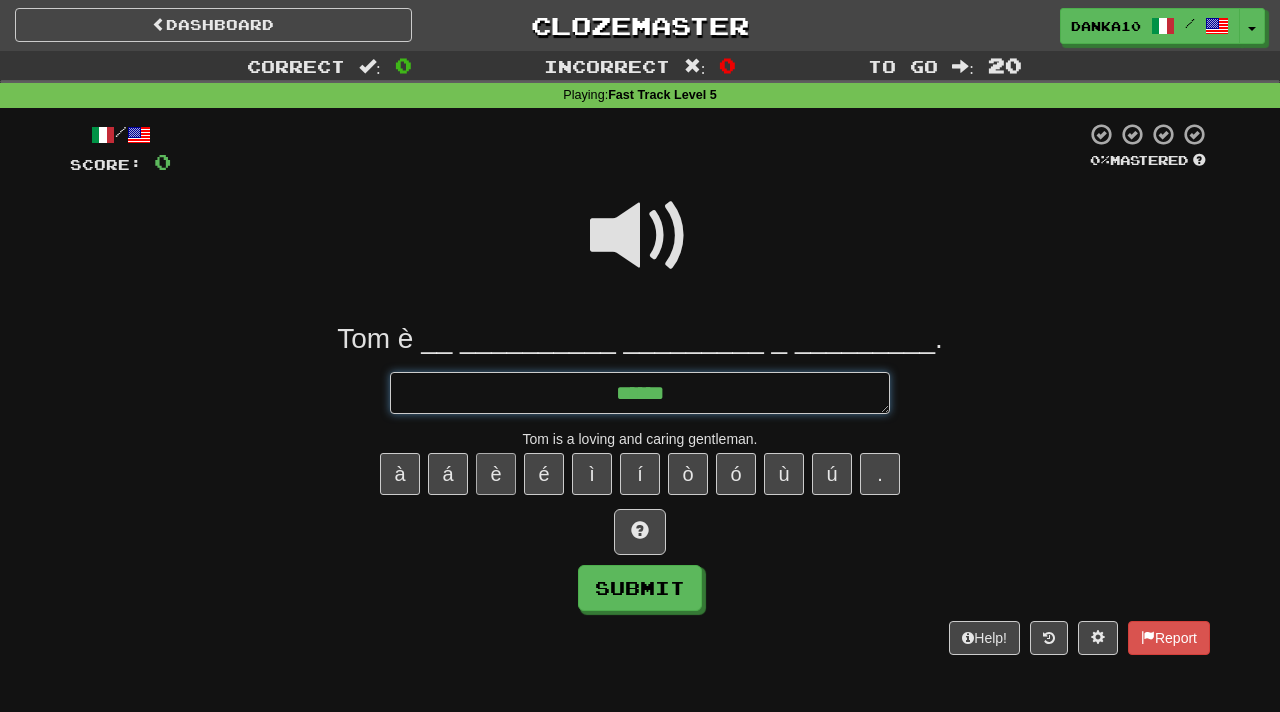 type on "*" 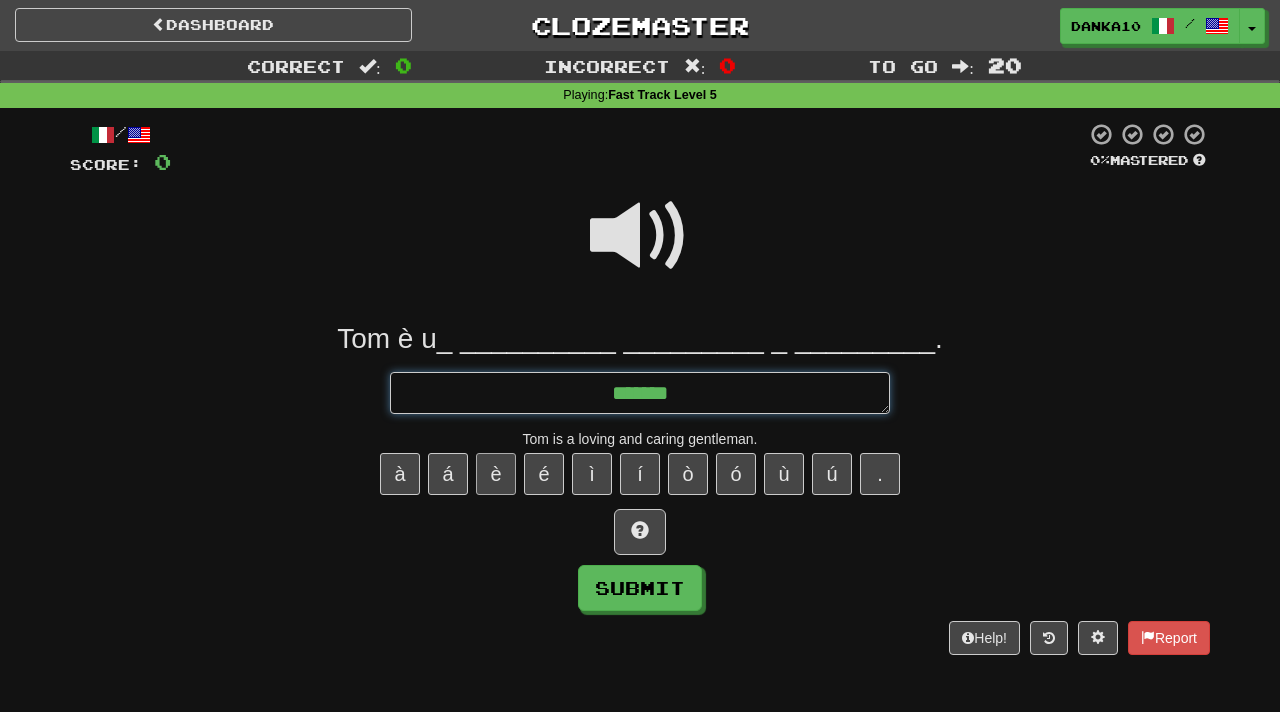 type on "*" 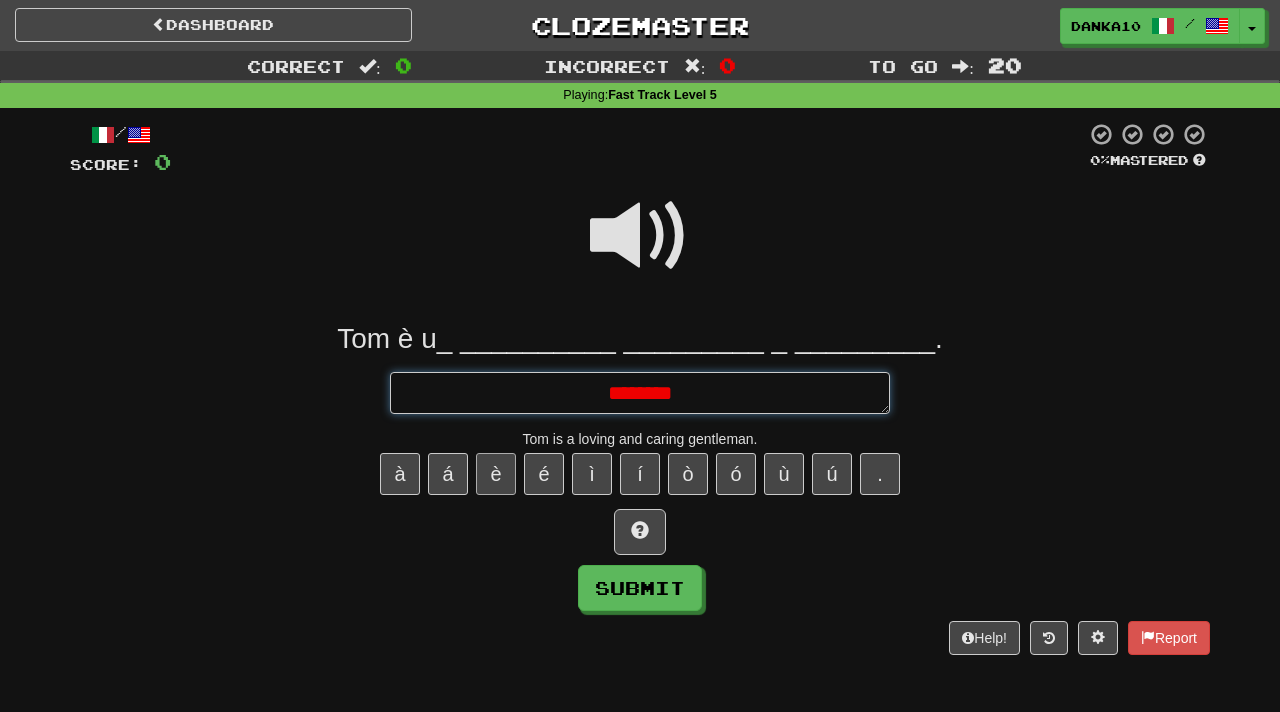 type on "*" 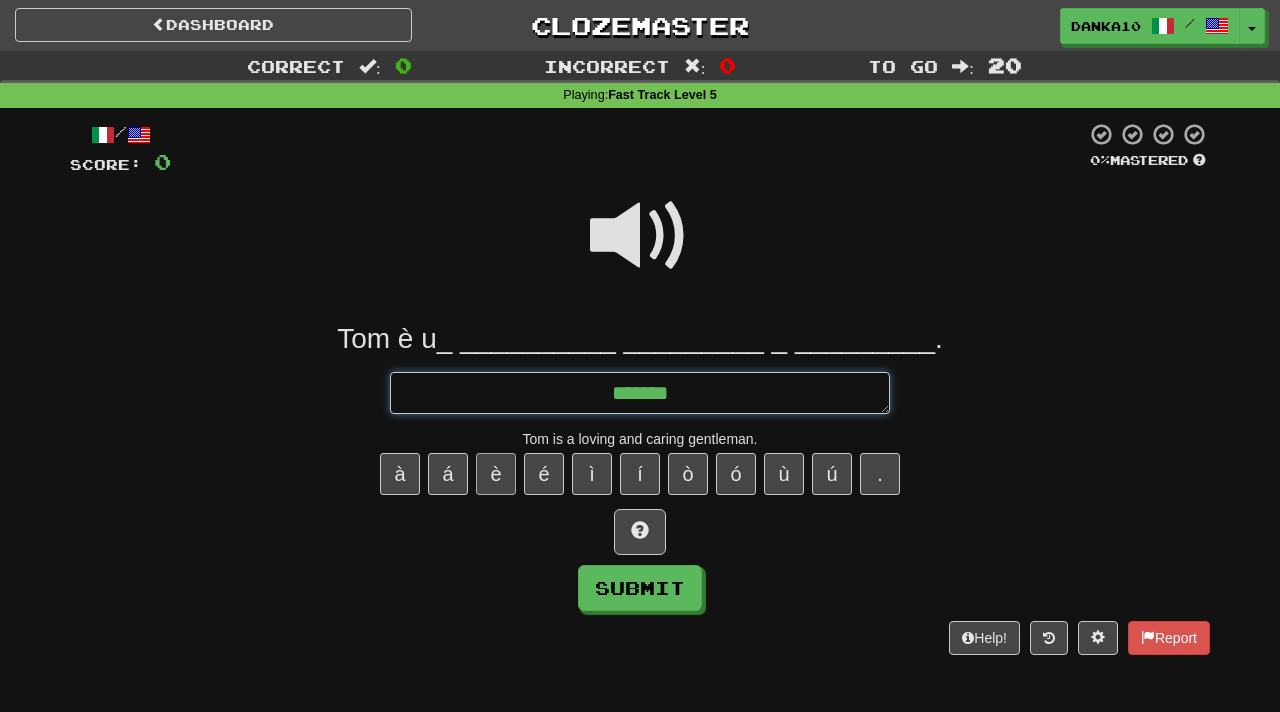 type on "*" 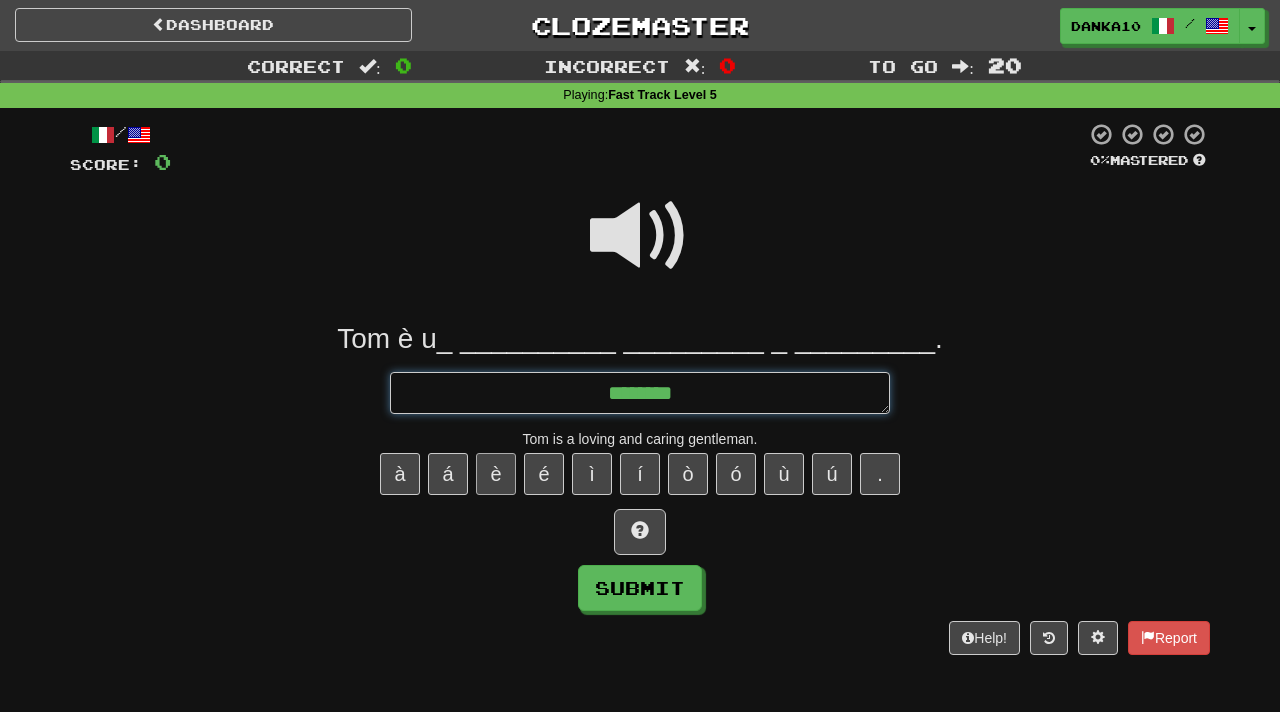 type on "*" 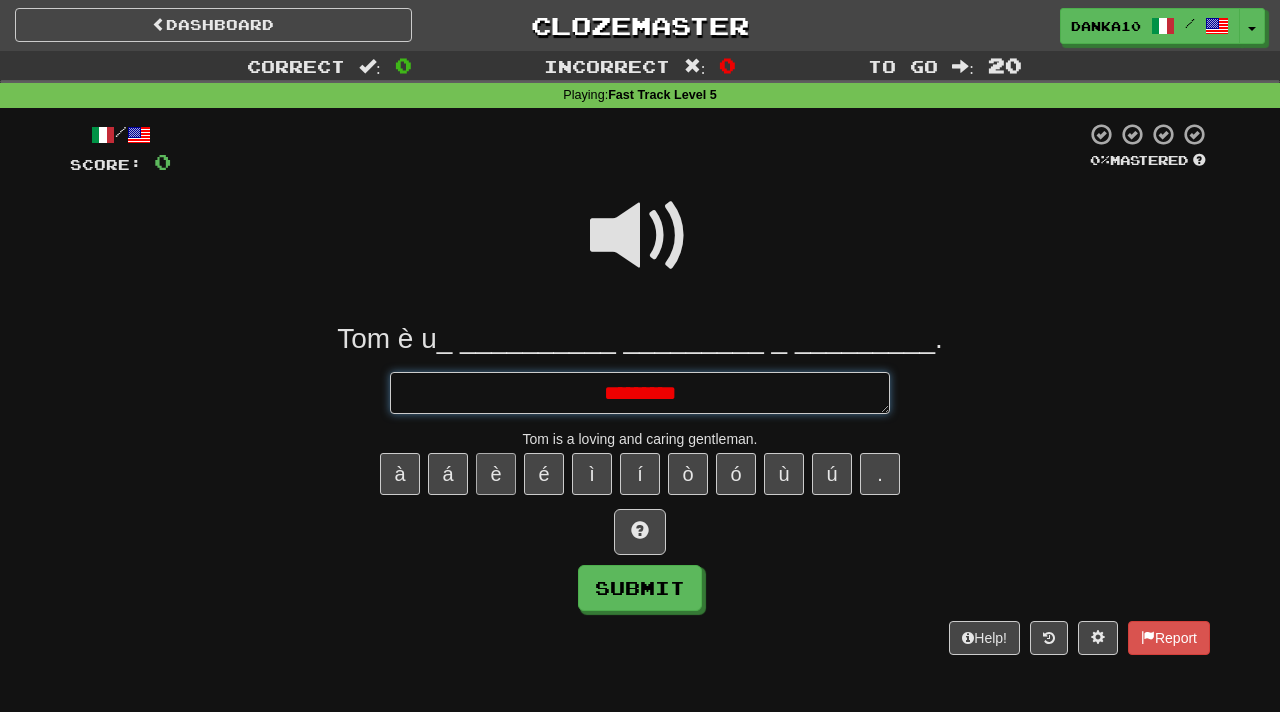 type on "*" 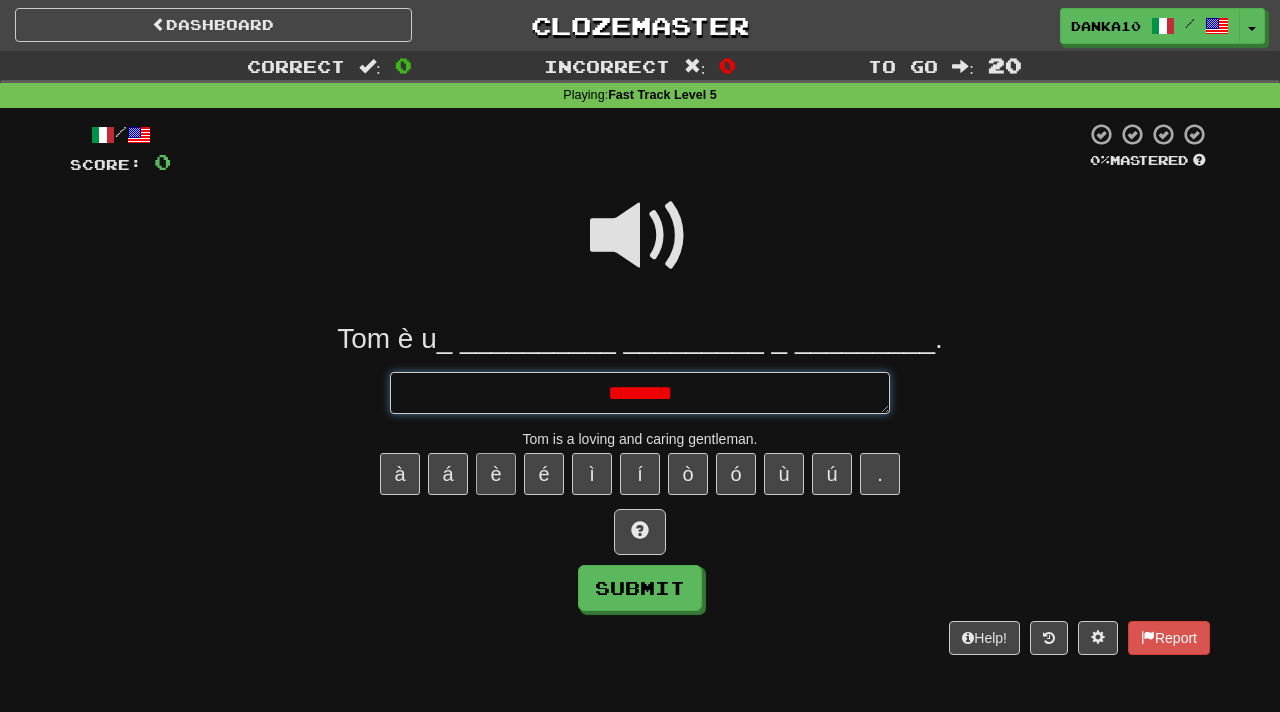 type on "*" 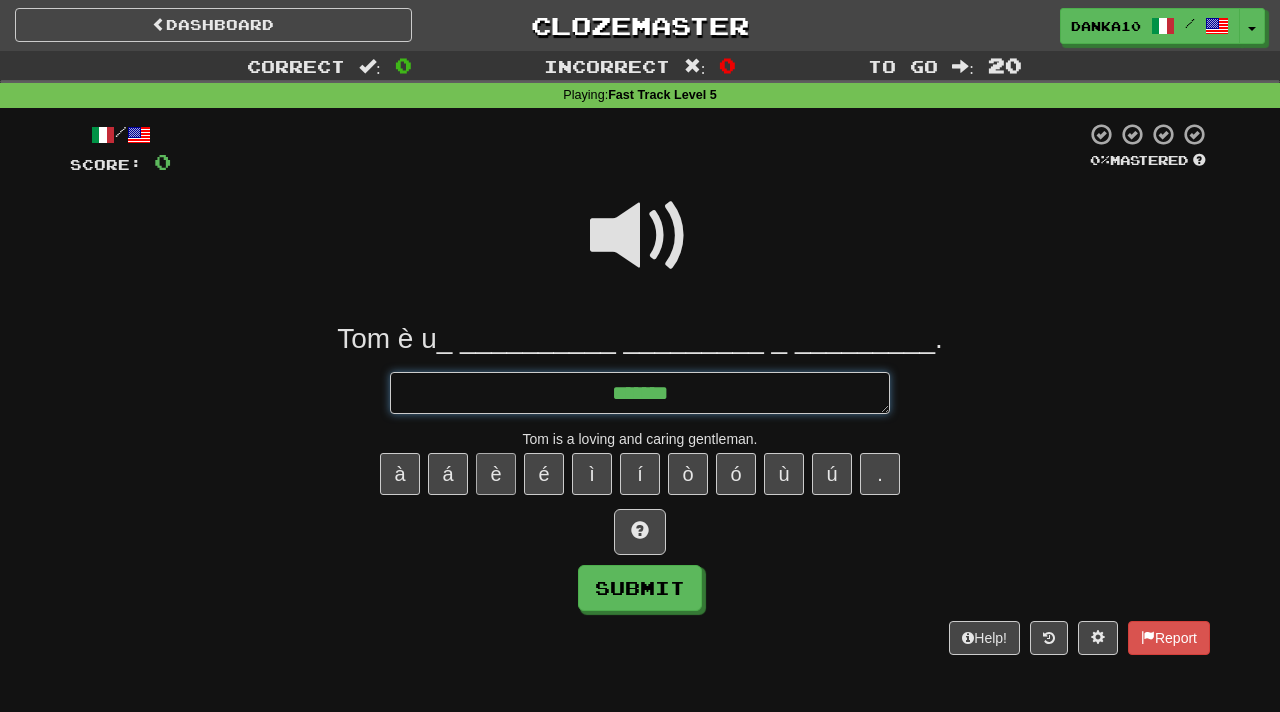 type on "*" 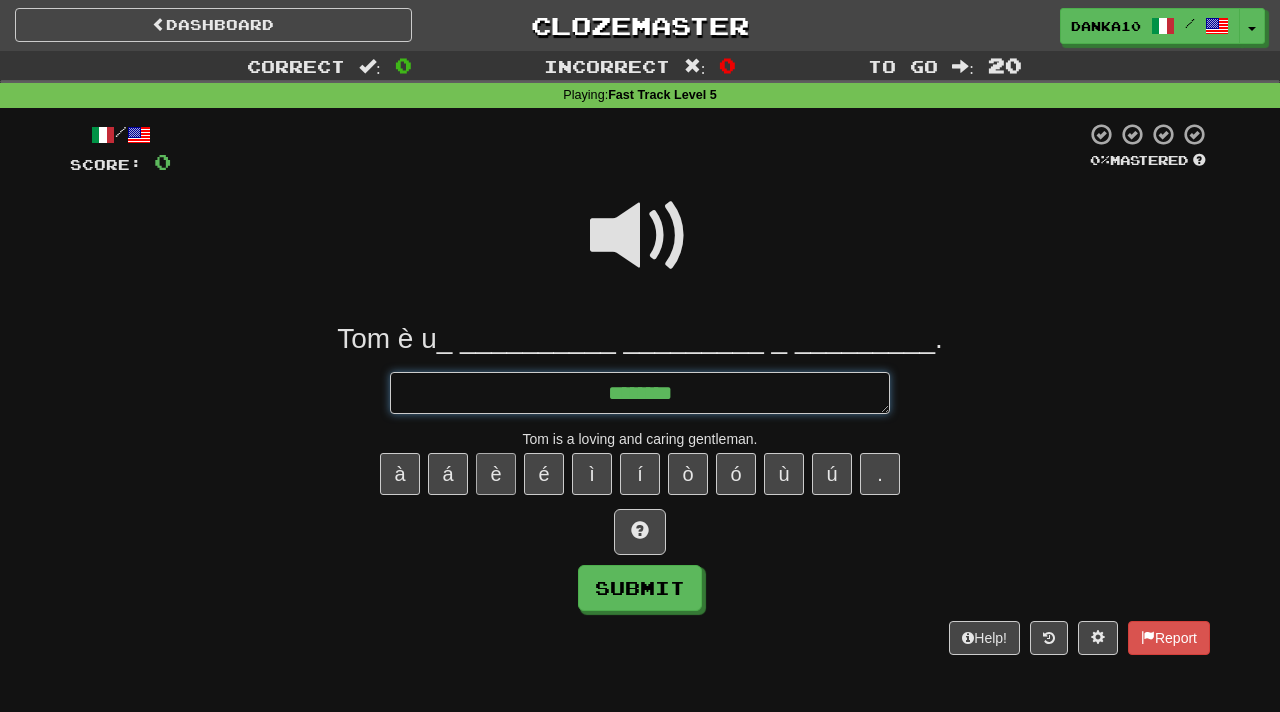 type on "*" 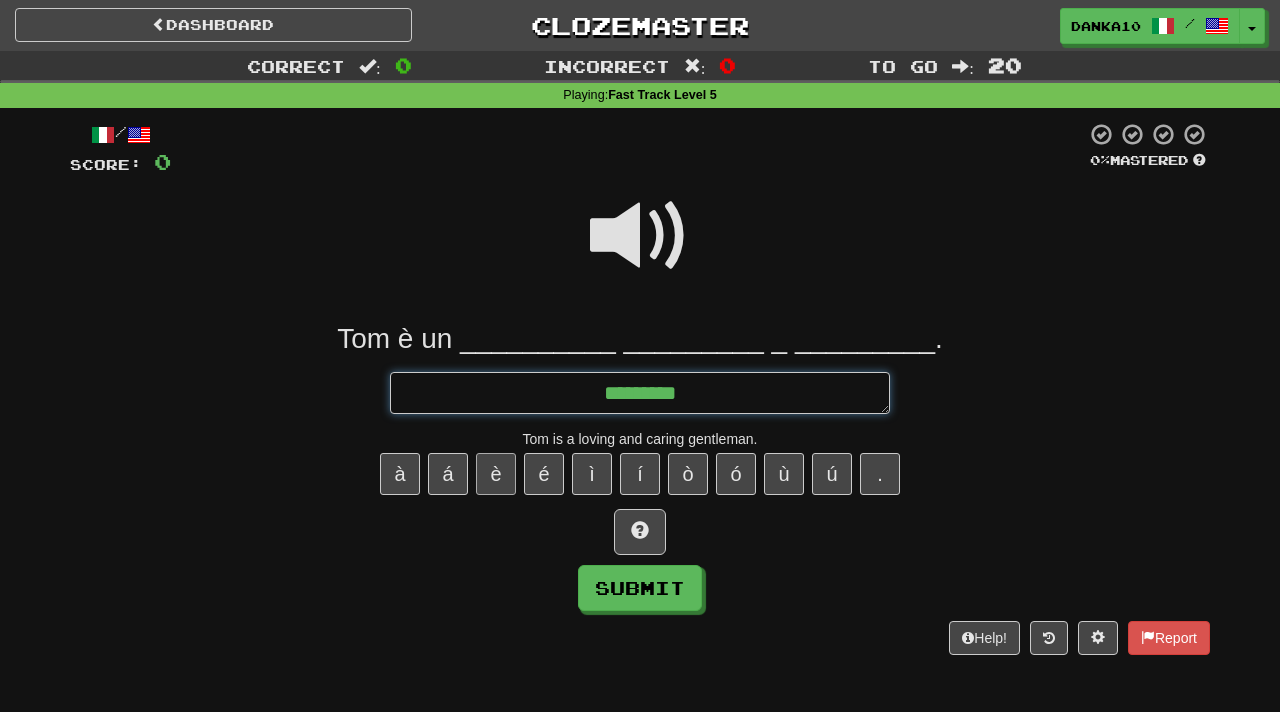 type on "*" 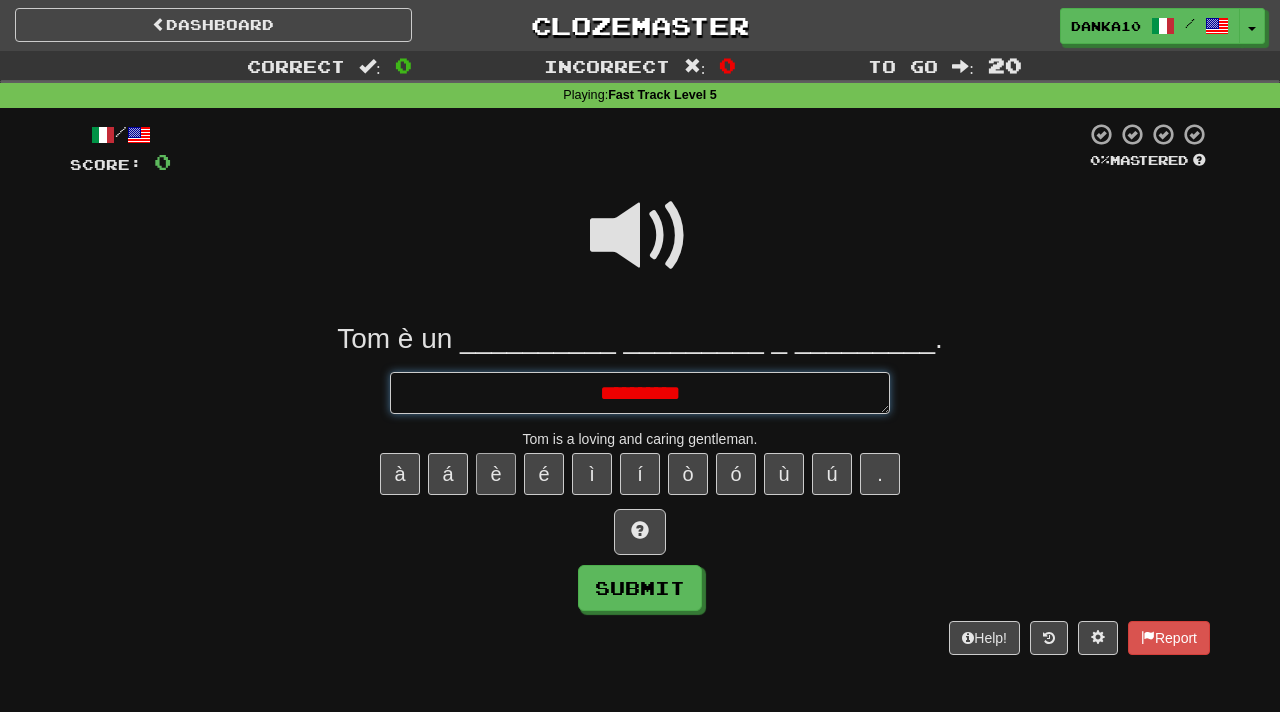 type on "*" 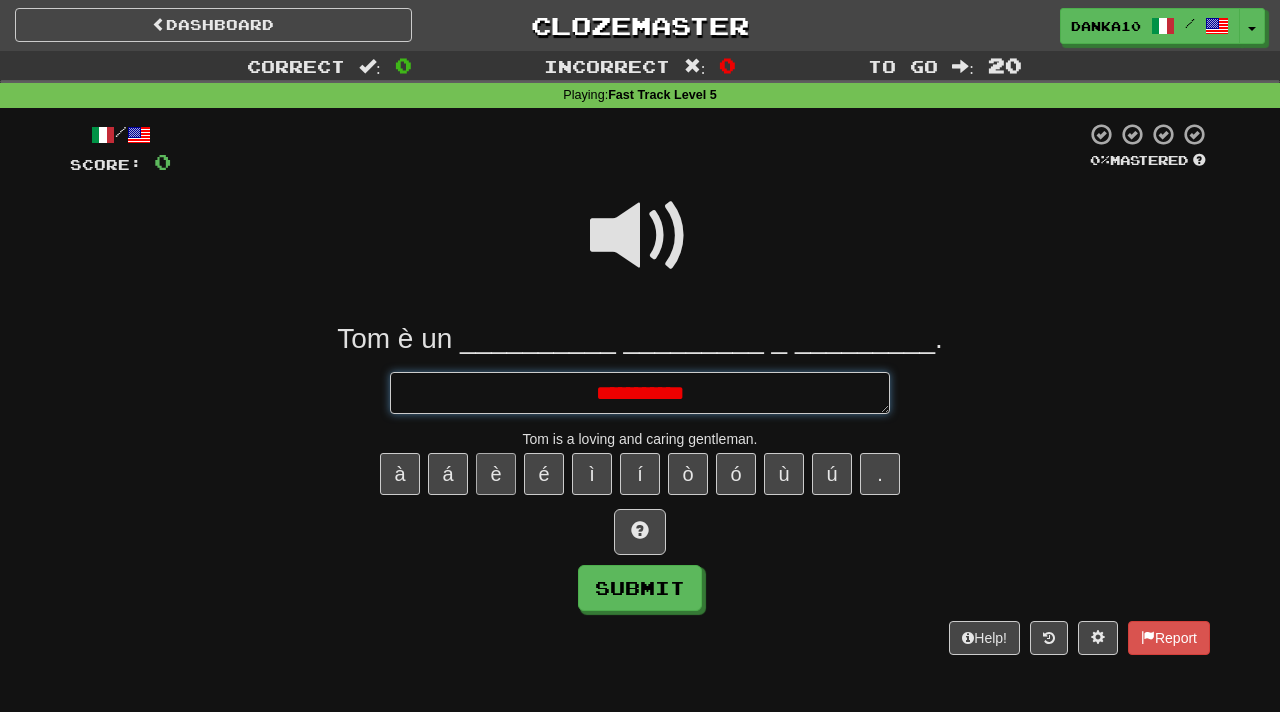 type on "*" 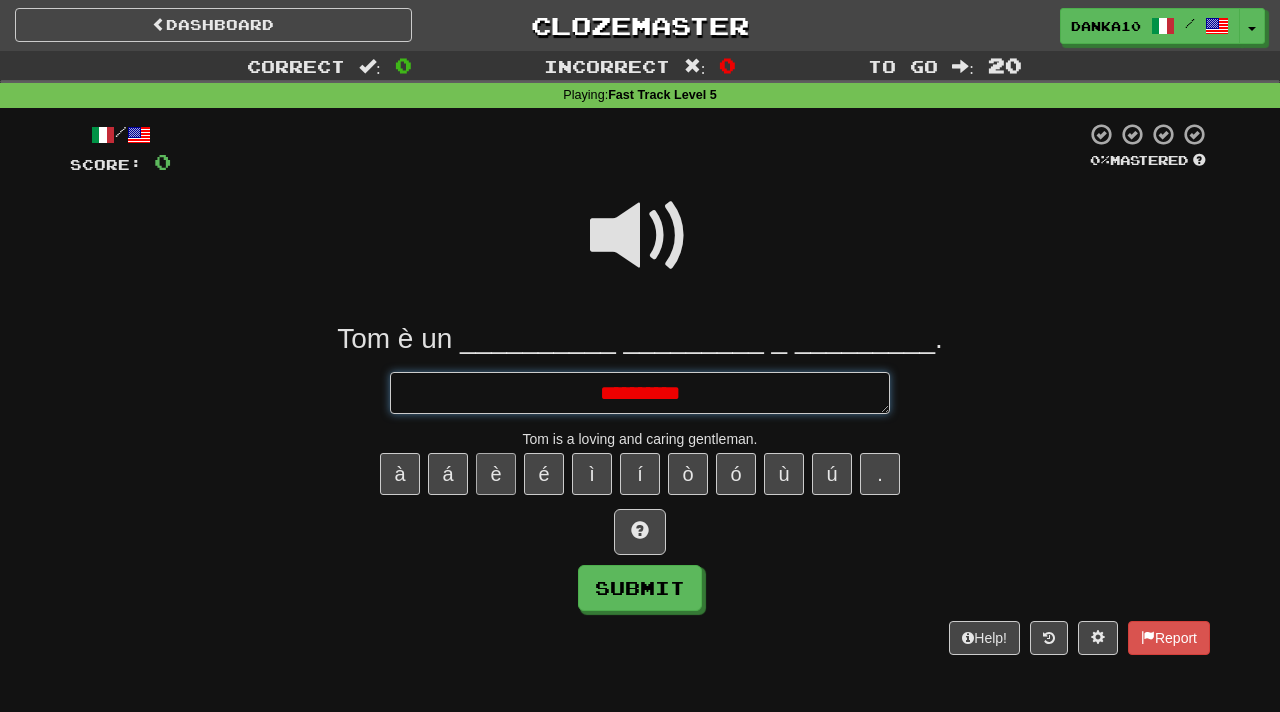 type on "*" 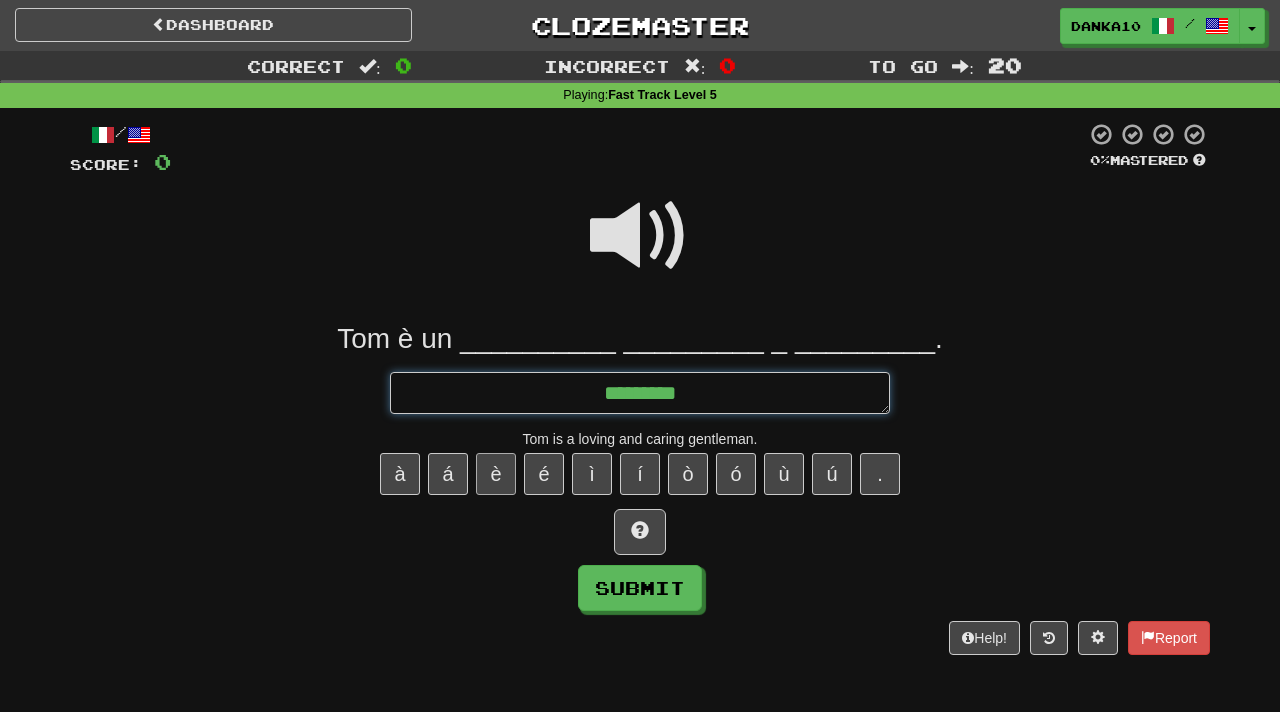 type on "*" 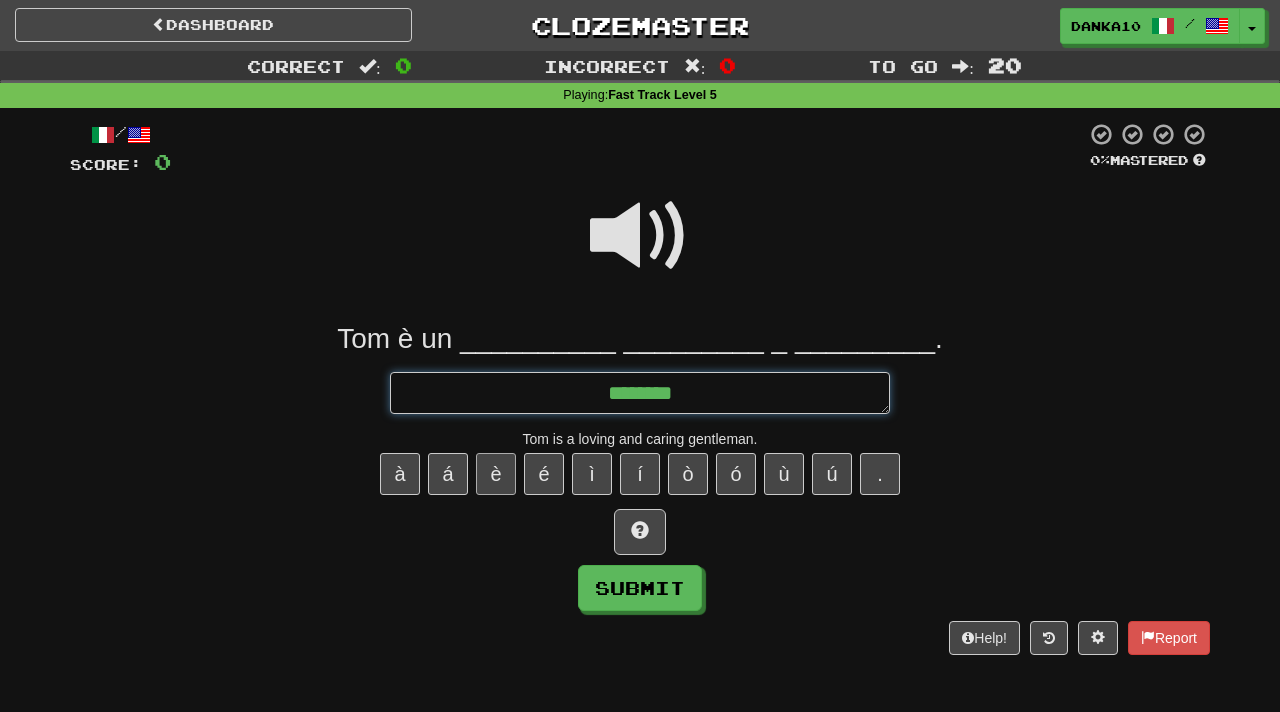 type on "*" 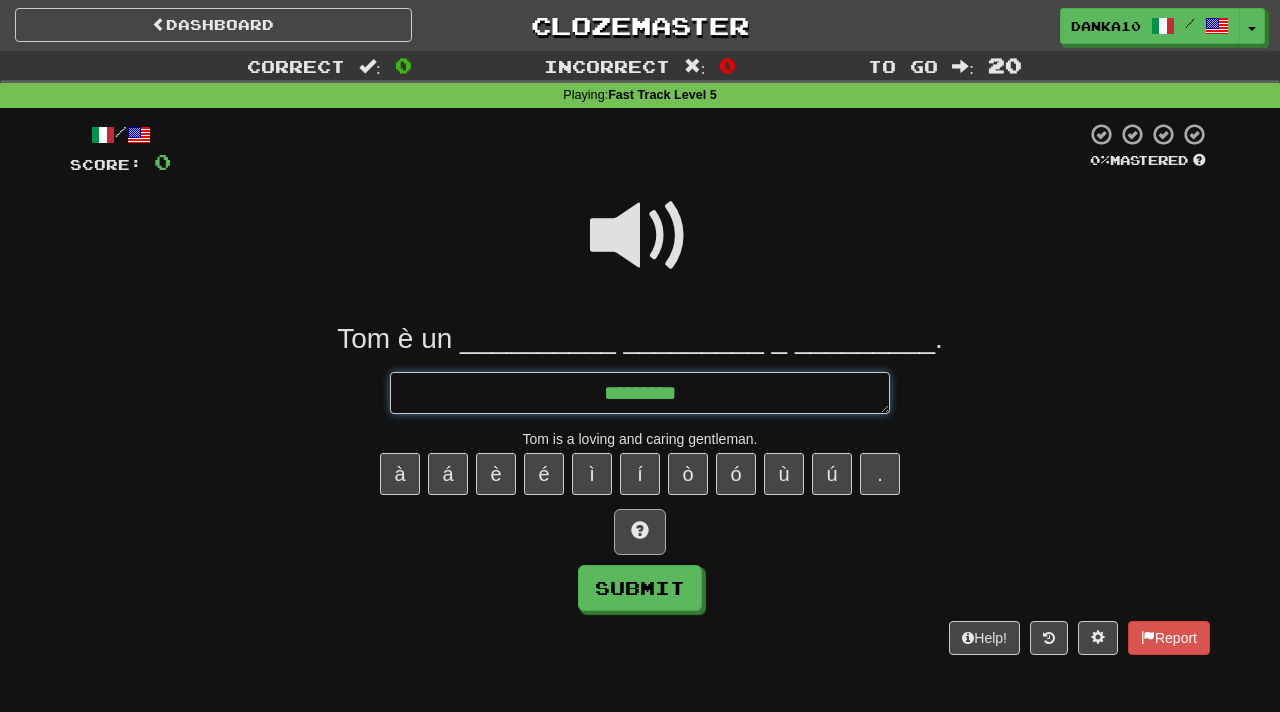 type on "********" 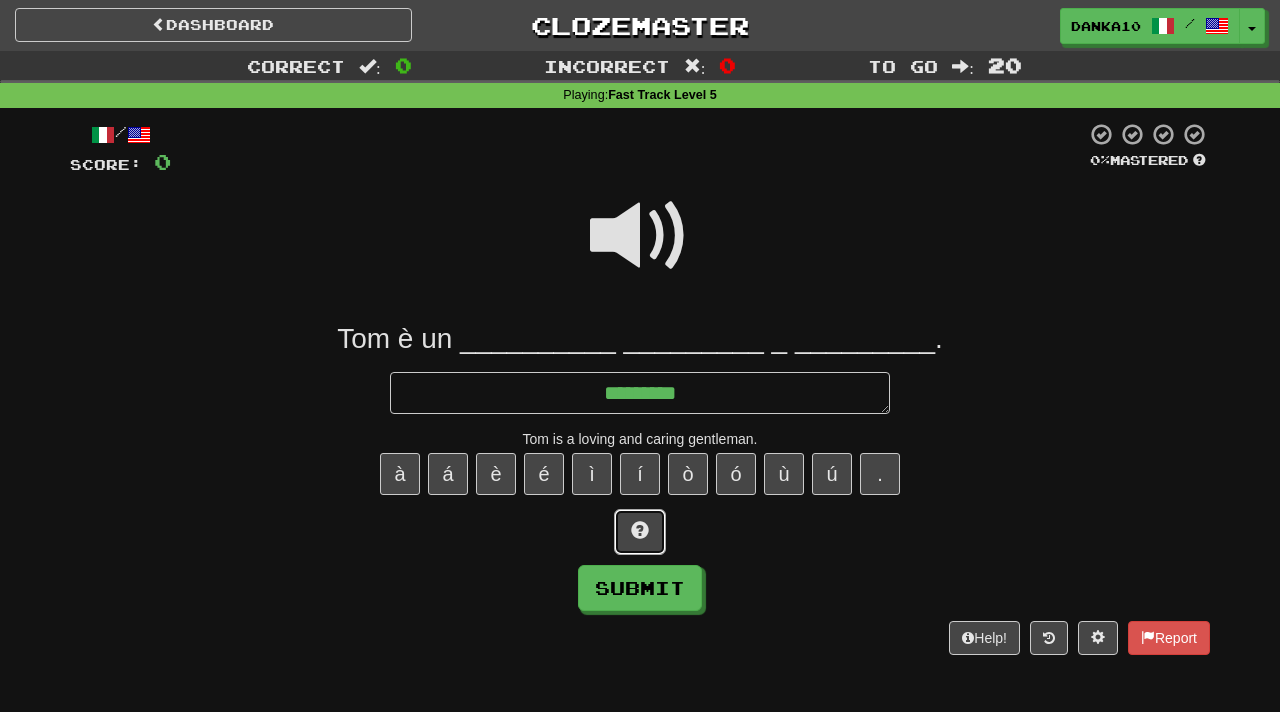 click at bounding box center [640, 532] 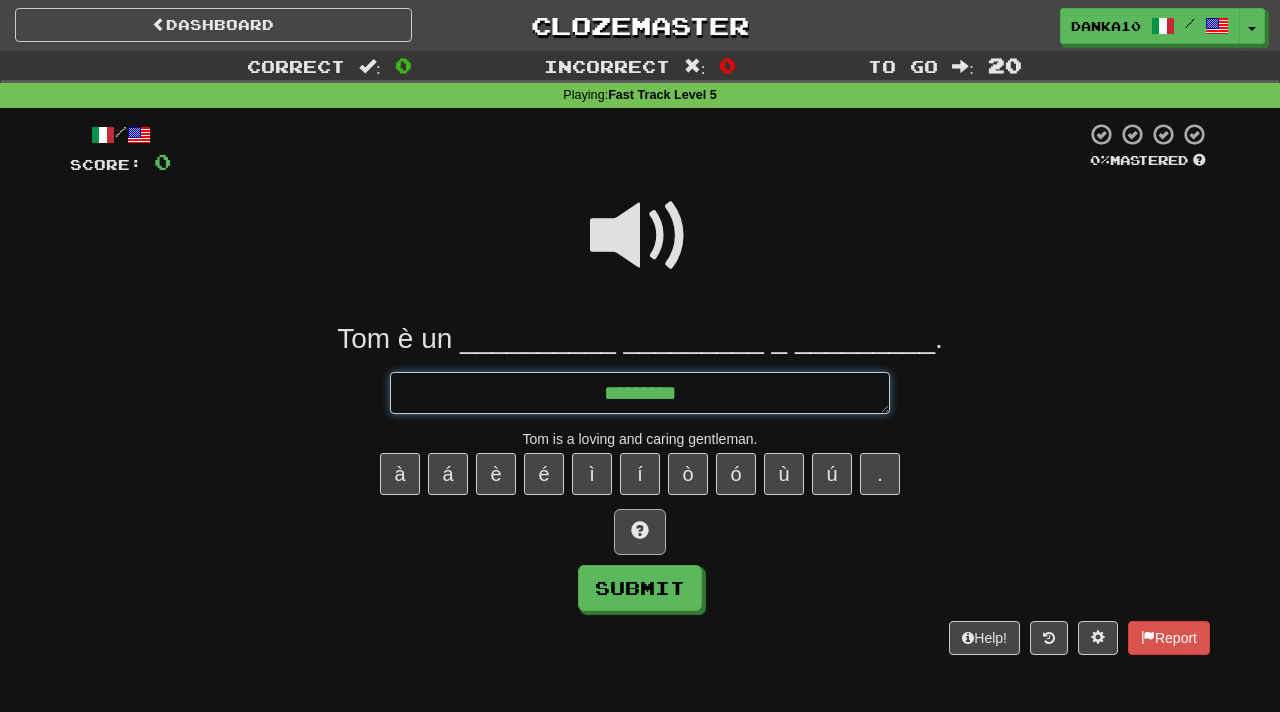 type on "*" 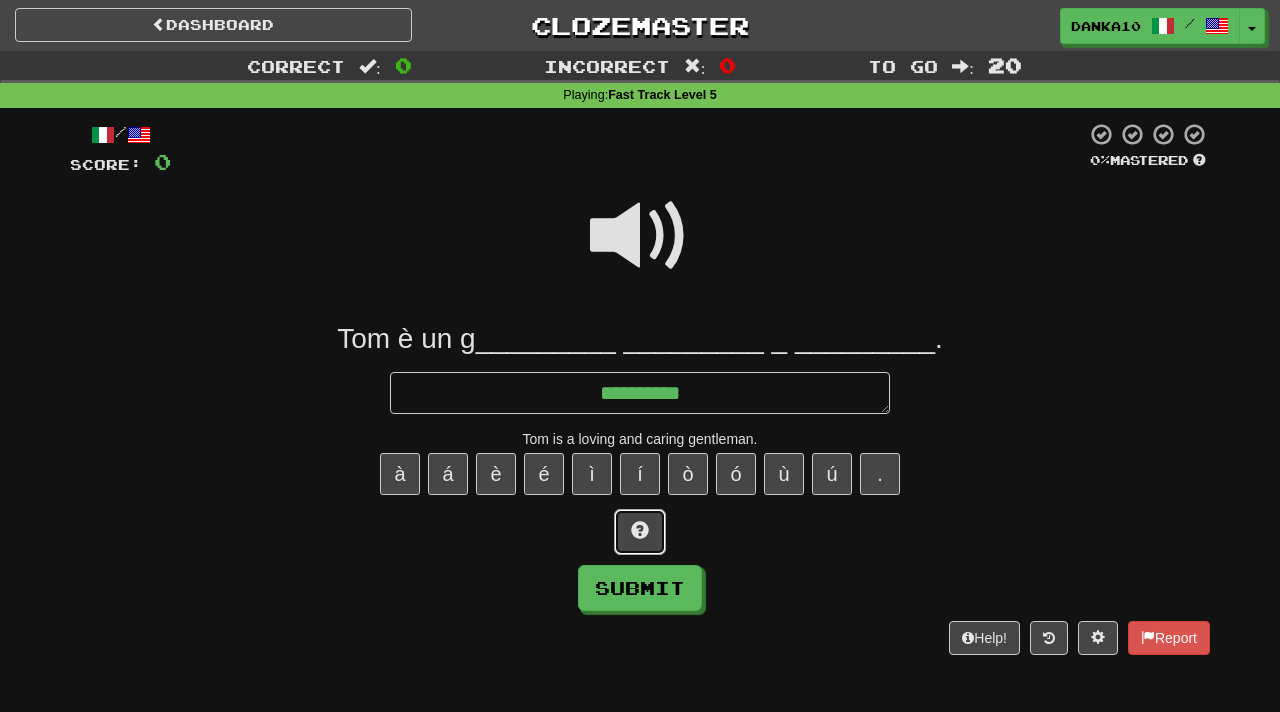 click at bounding box center (640, 532) 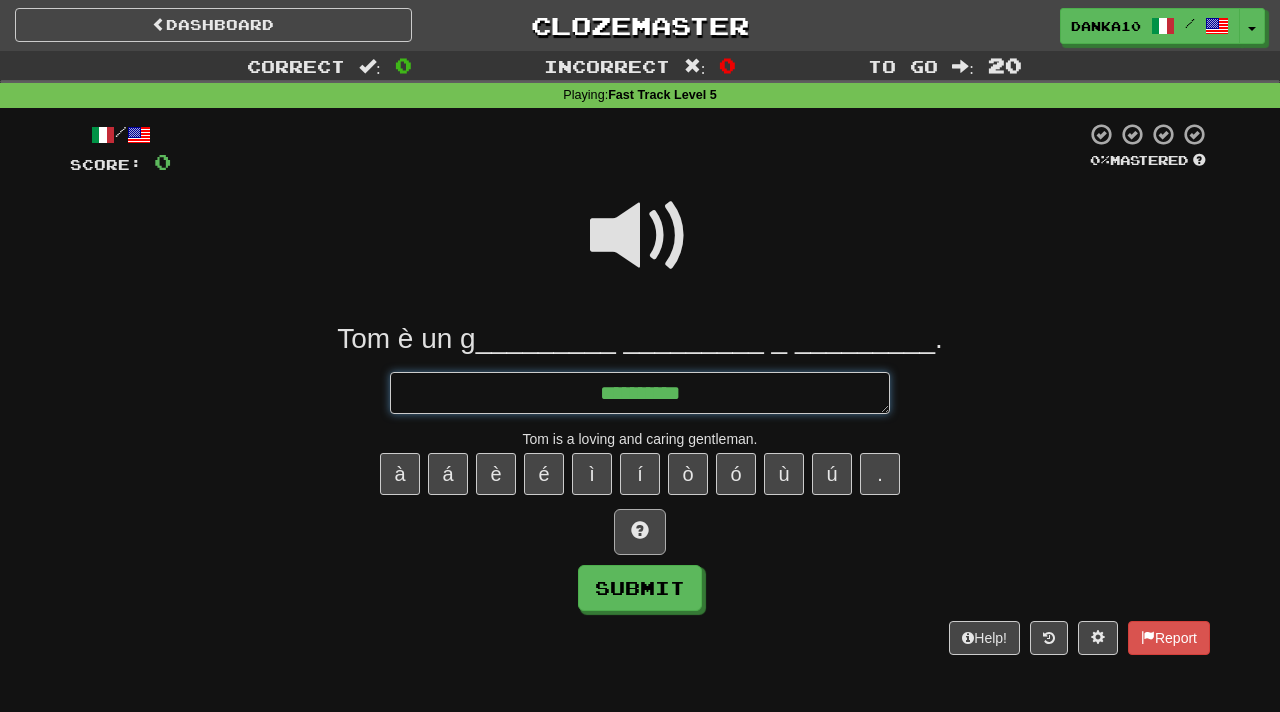 type on "*" 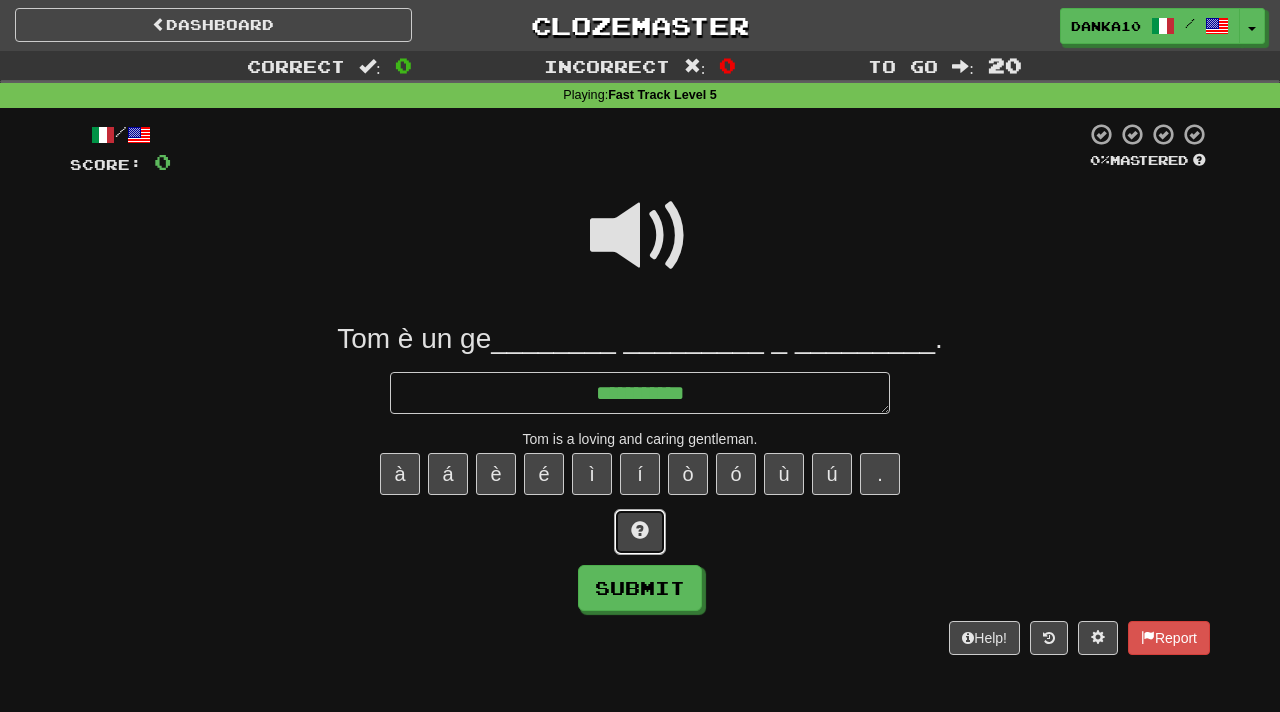click at bounding box center [640, 532] 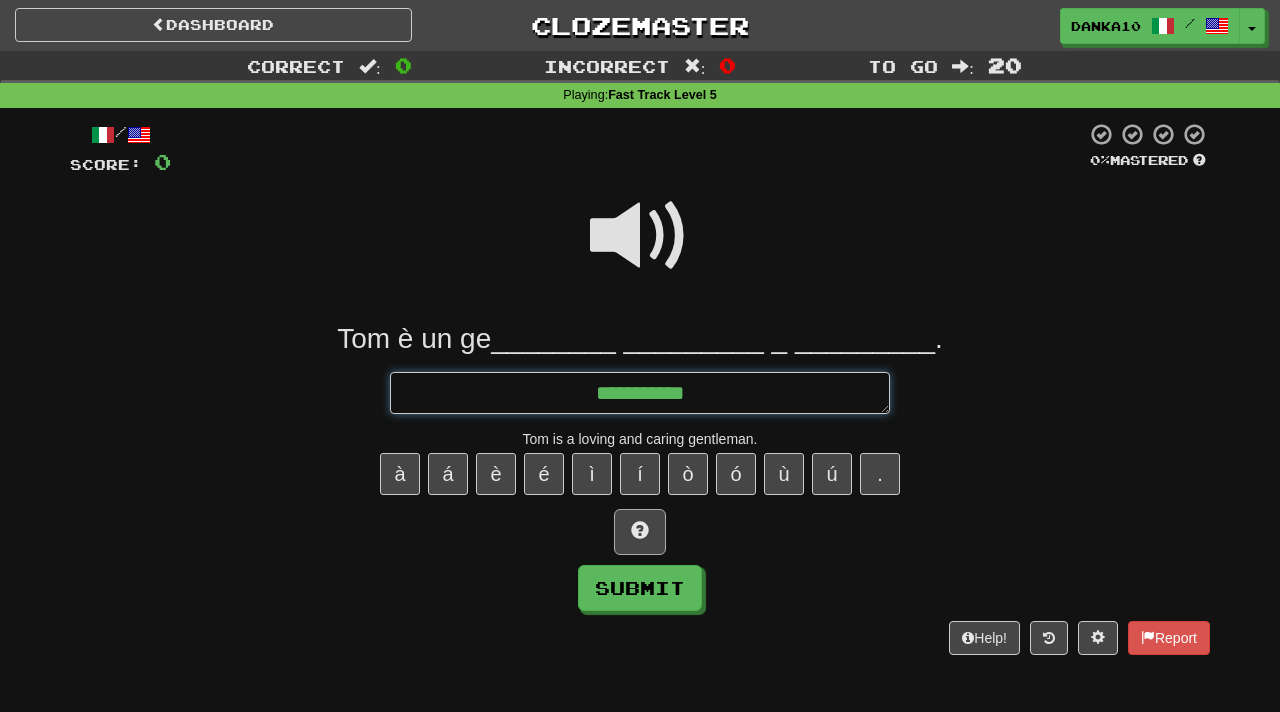 type on "*" 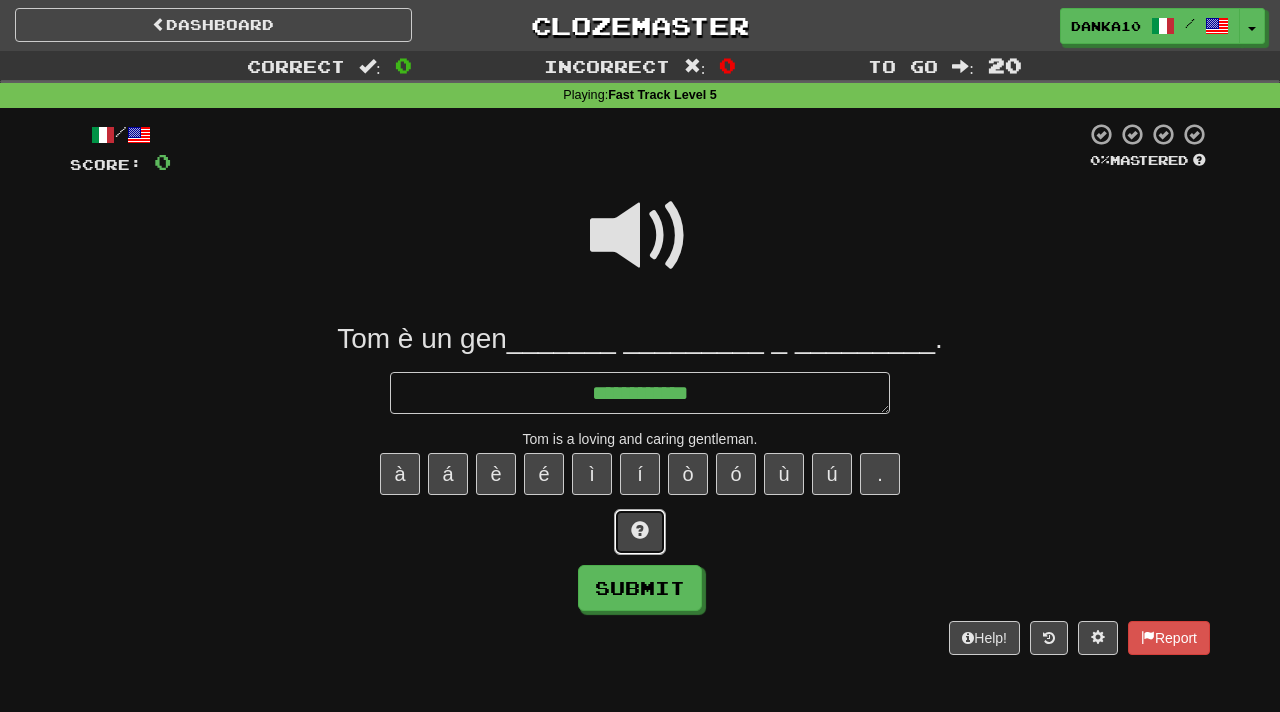 click at bounding box center (640, 532) 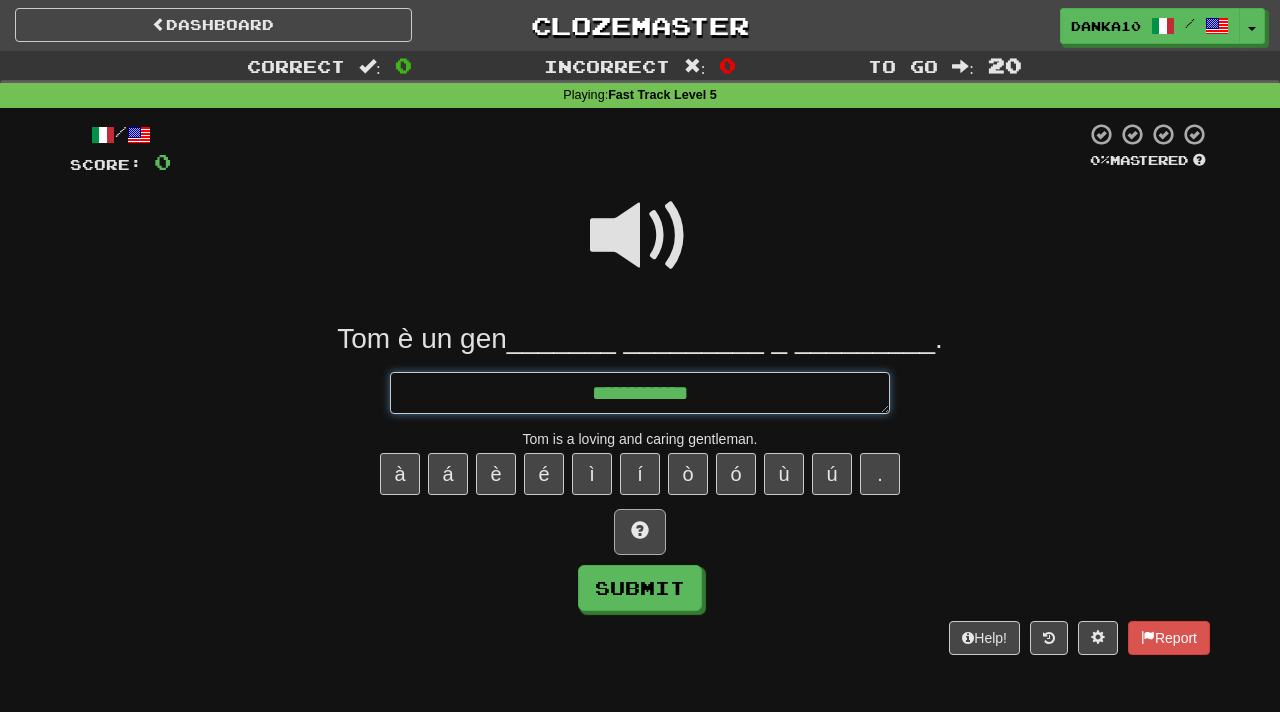 type on "*" 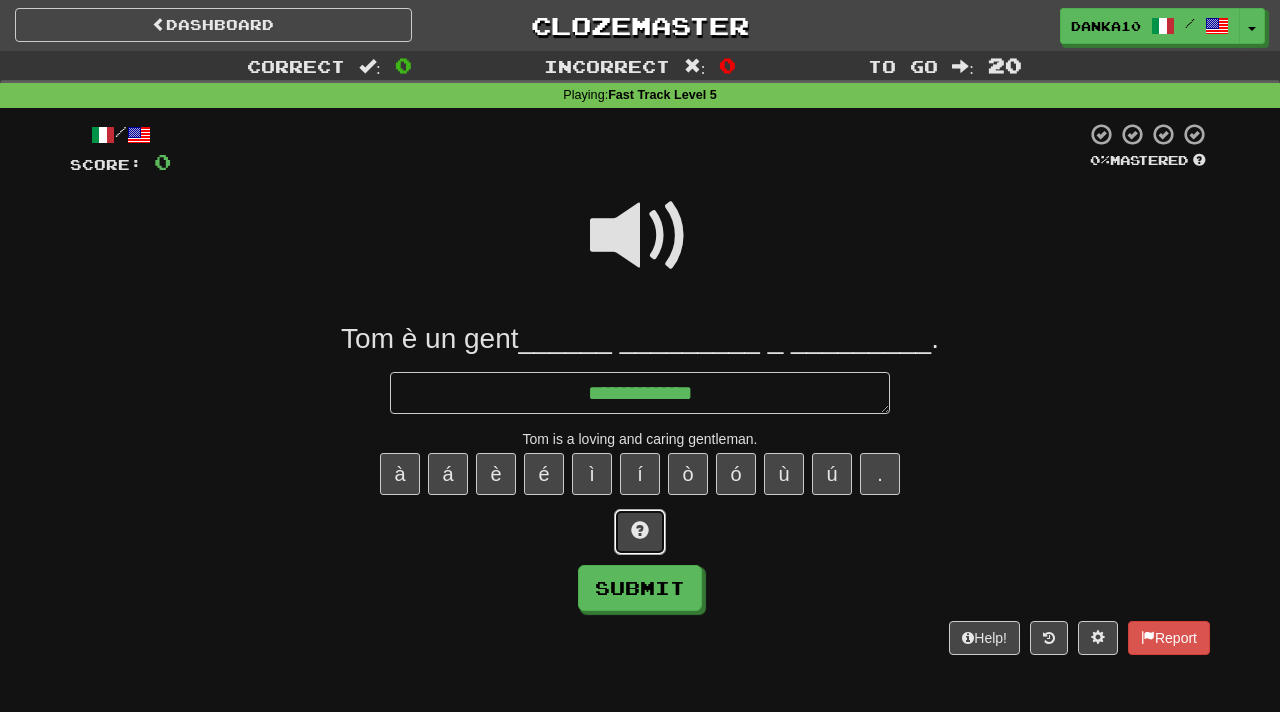 click at bounding box center (640, 532) 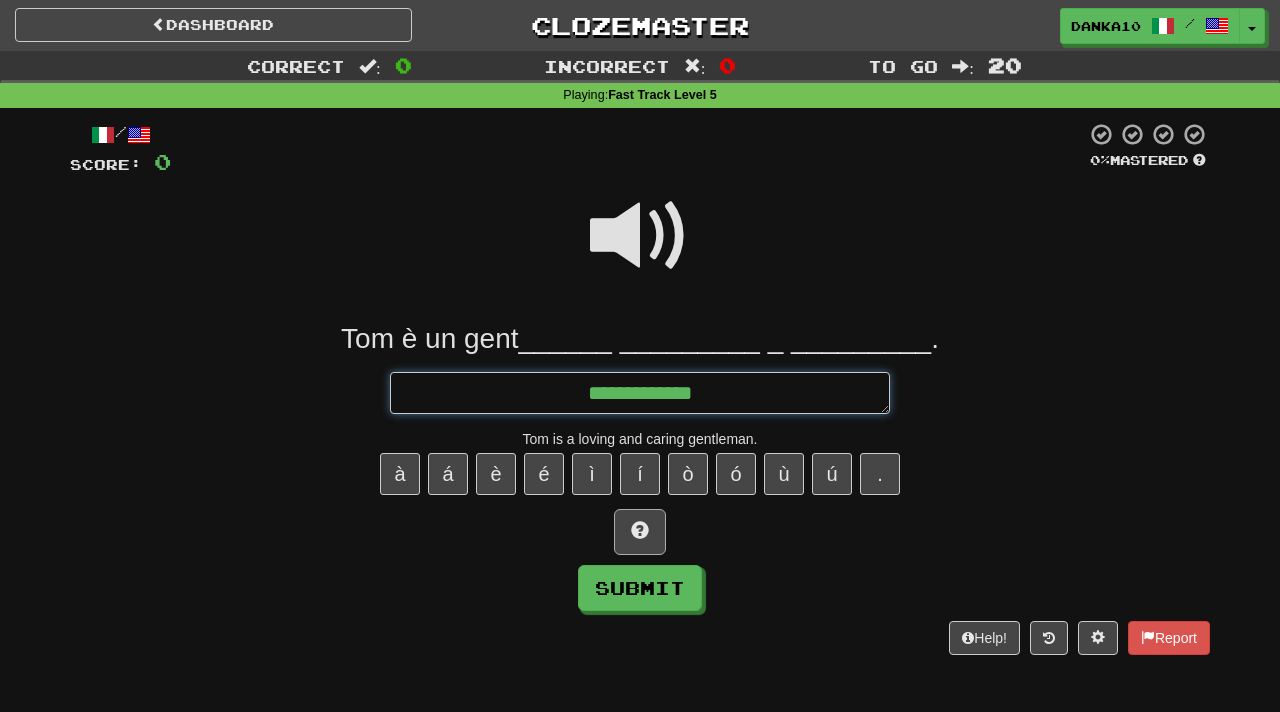 type on "*" 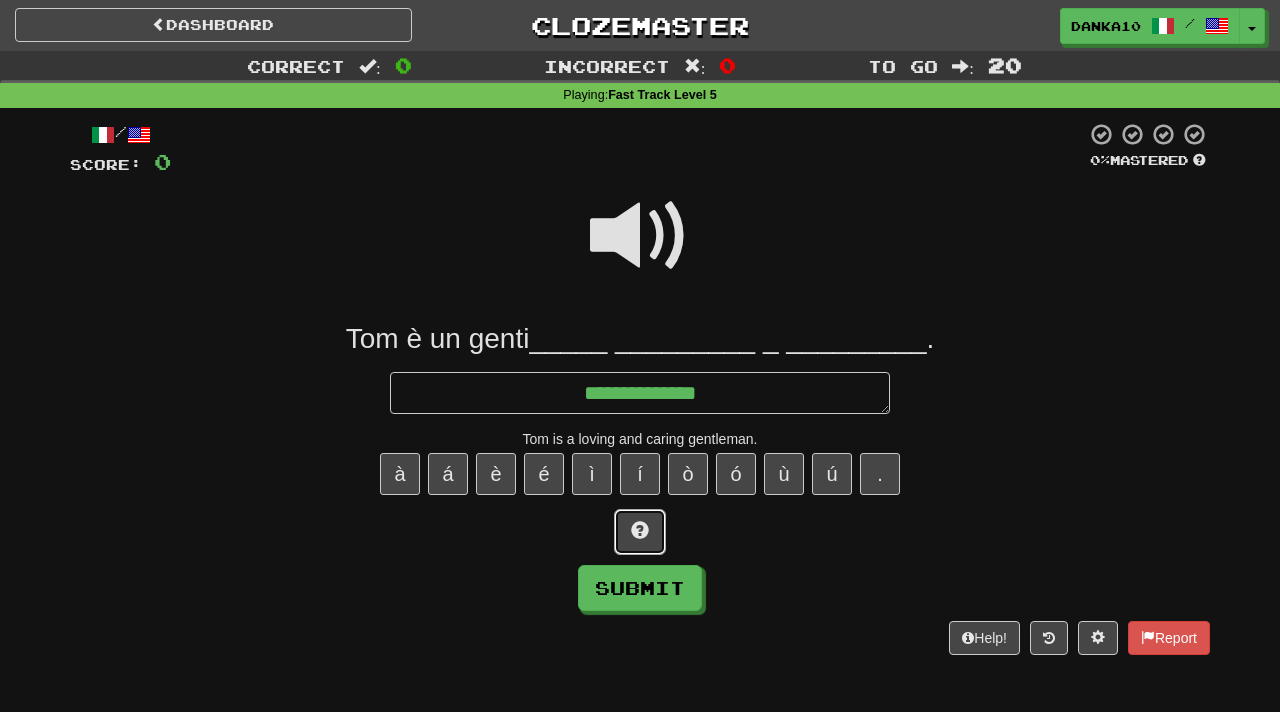 click at bounding box center (640, 532) 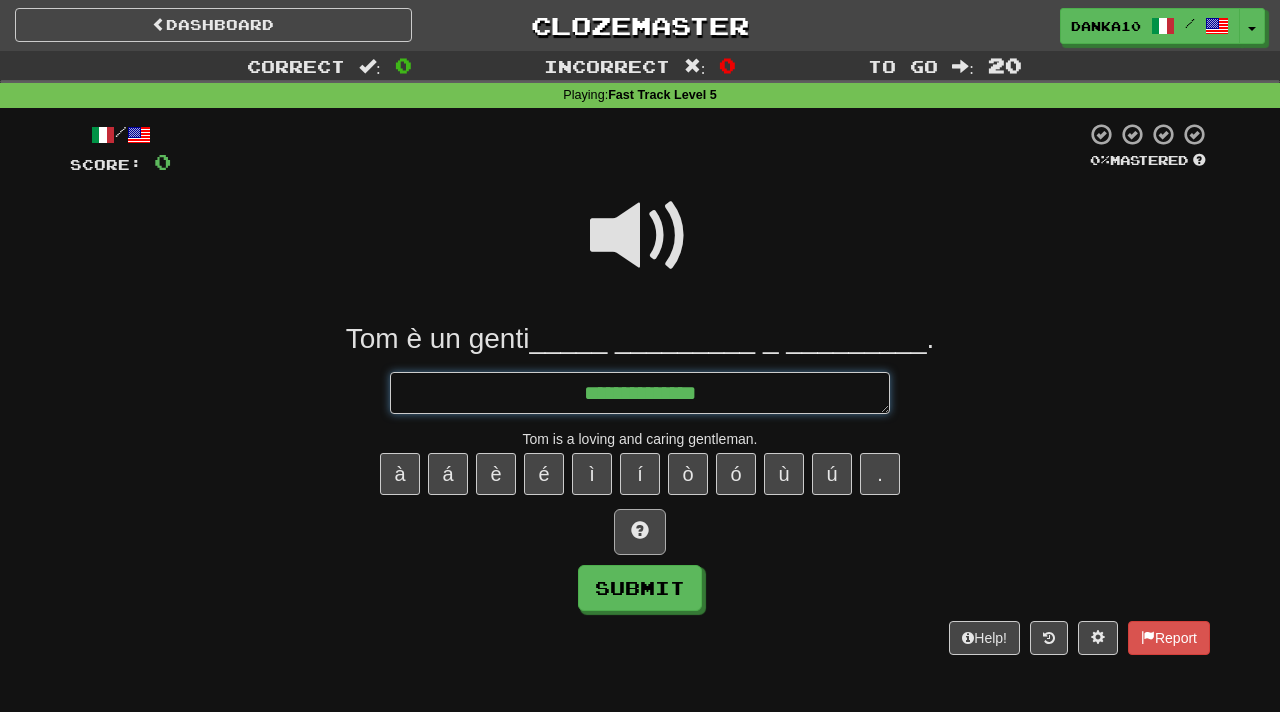 type on "*" 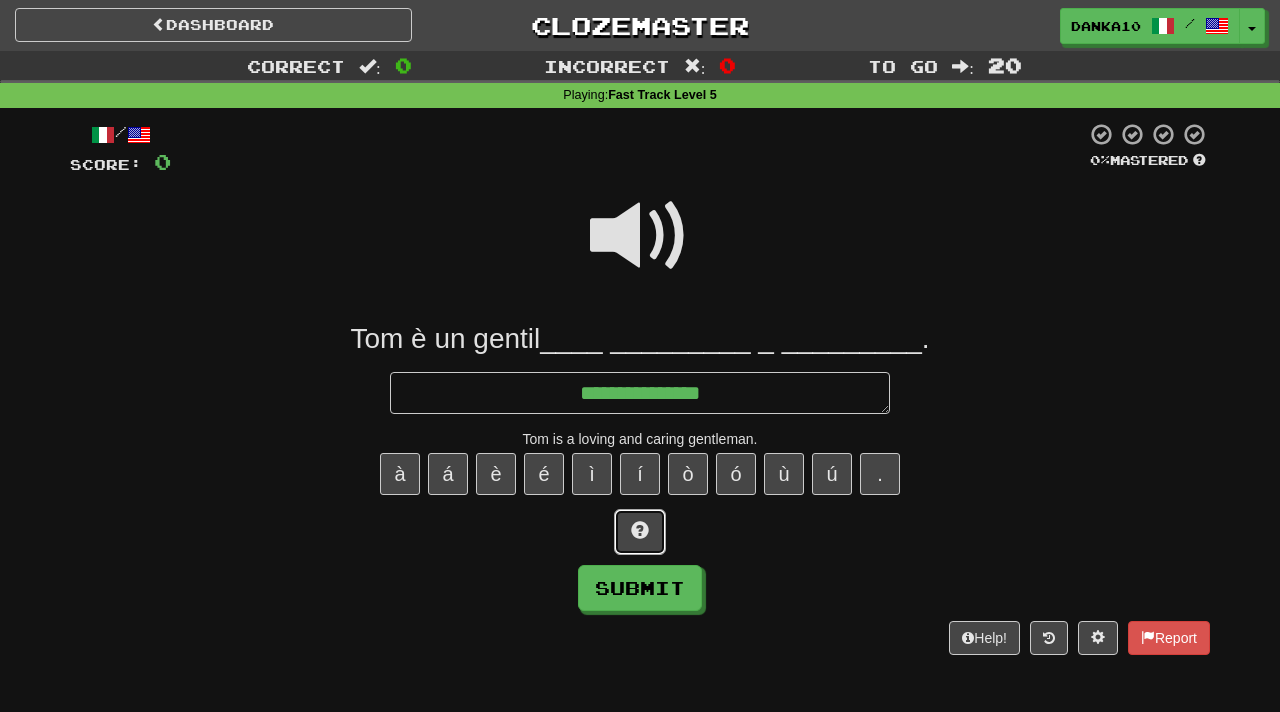 click at bounding box center (640, 532) 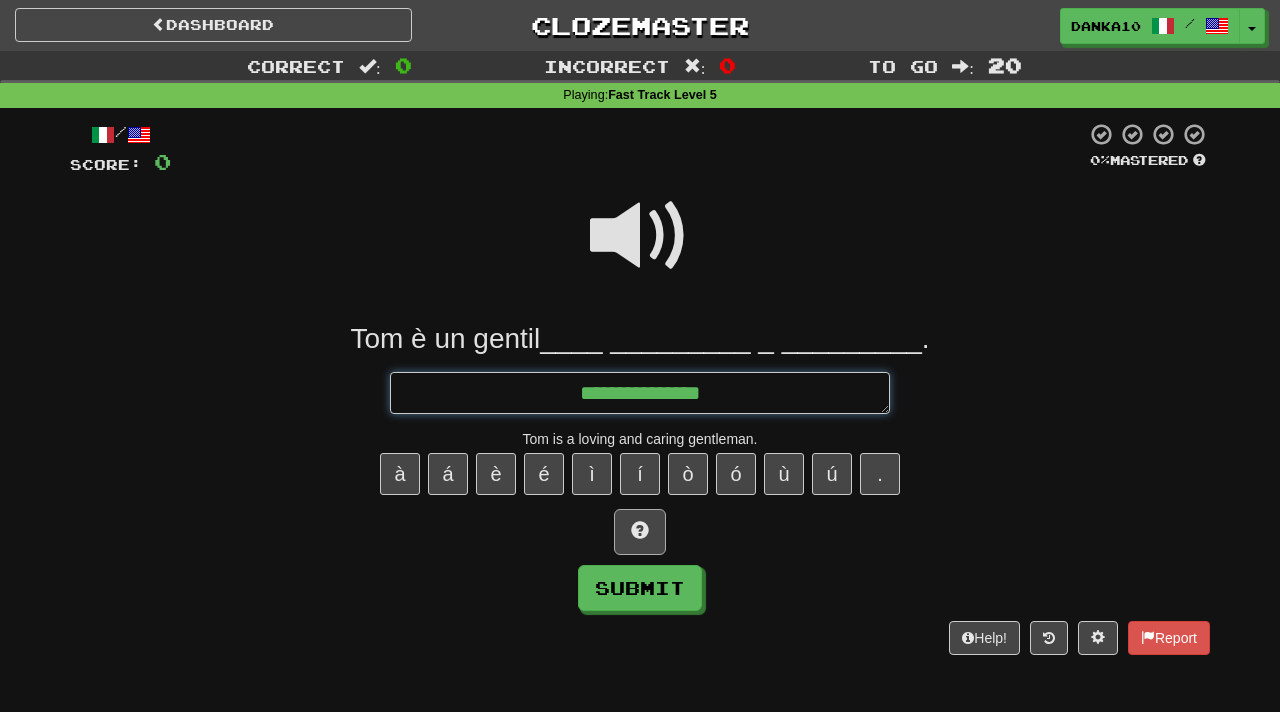 type on "*" 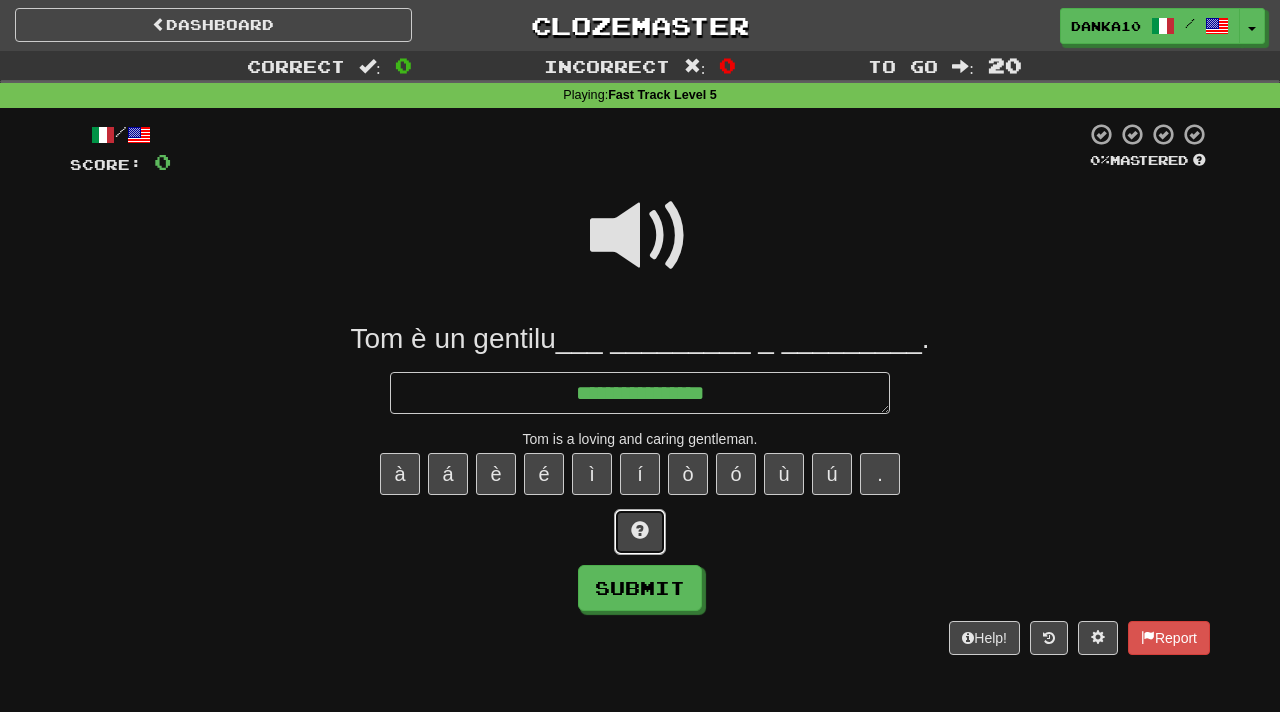 click at bounding box center [640, 532] 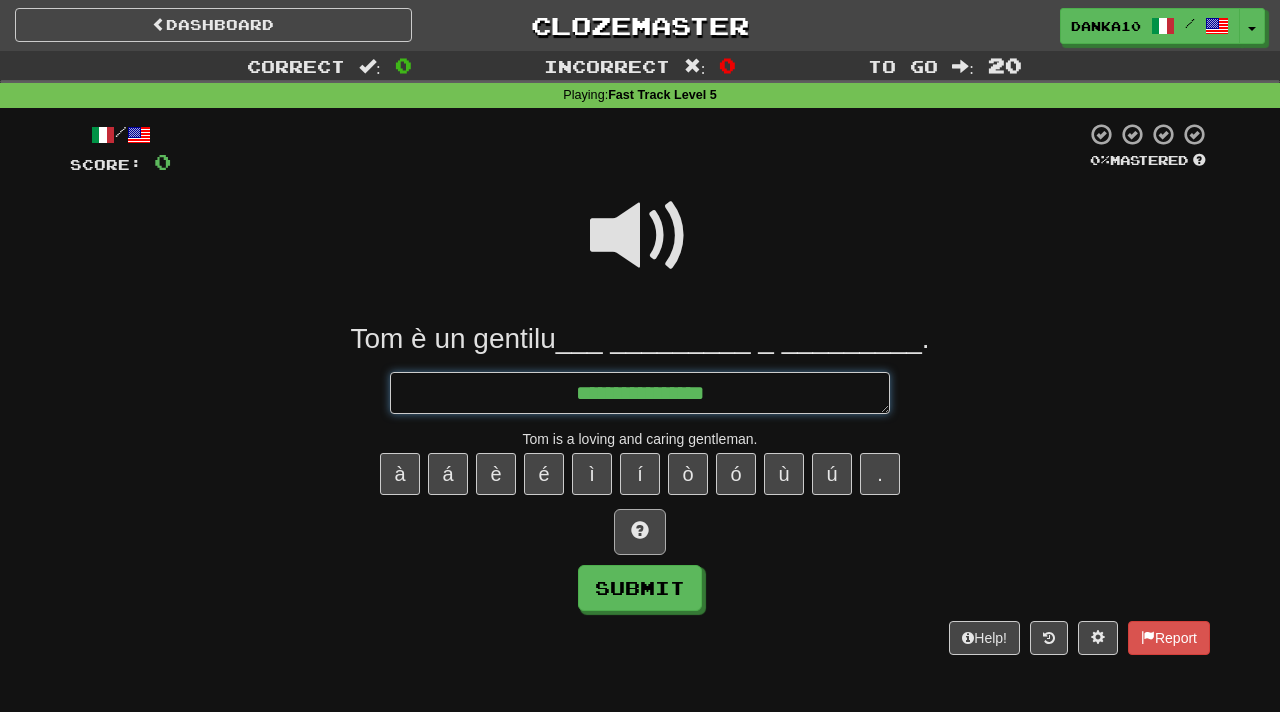 type on "*" 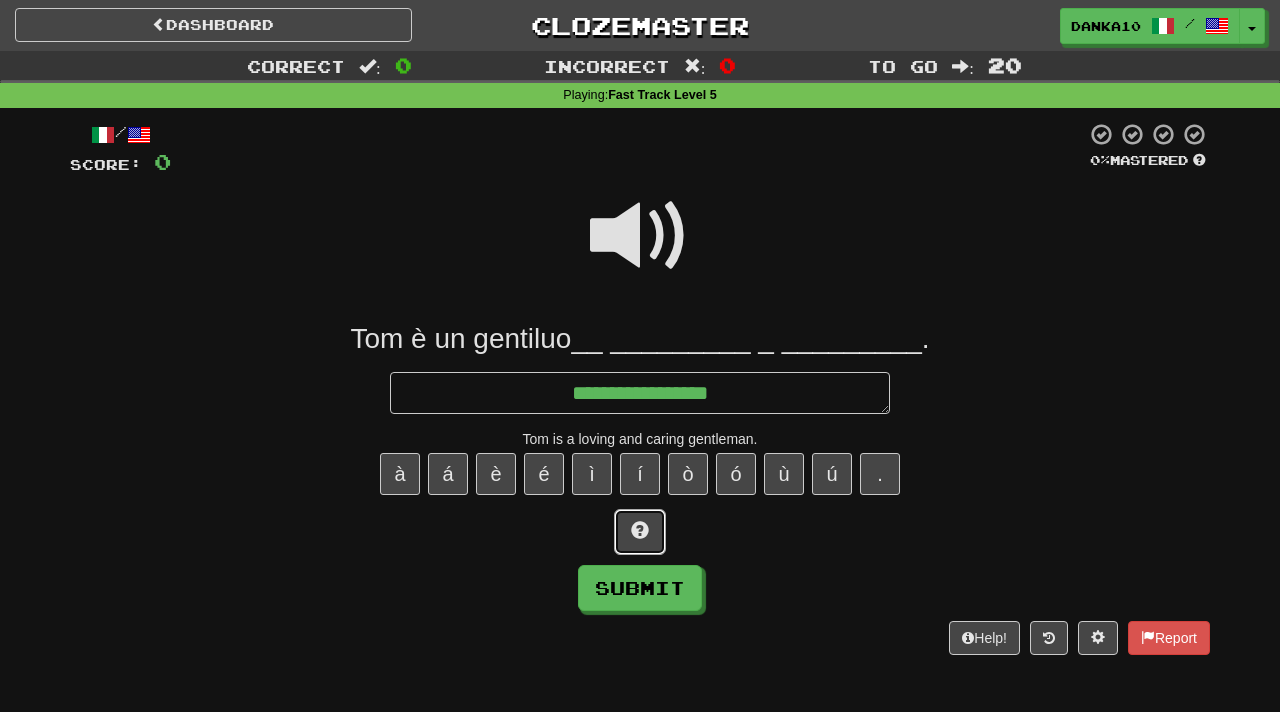 click at bounding box center (640, 532) 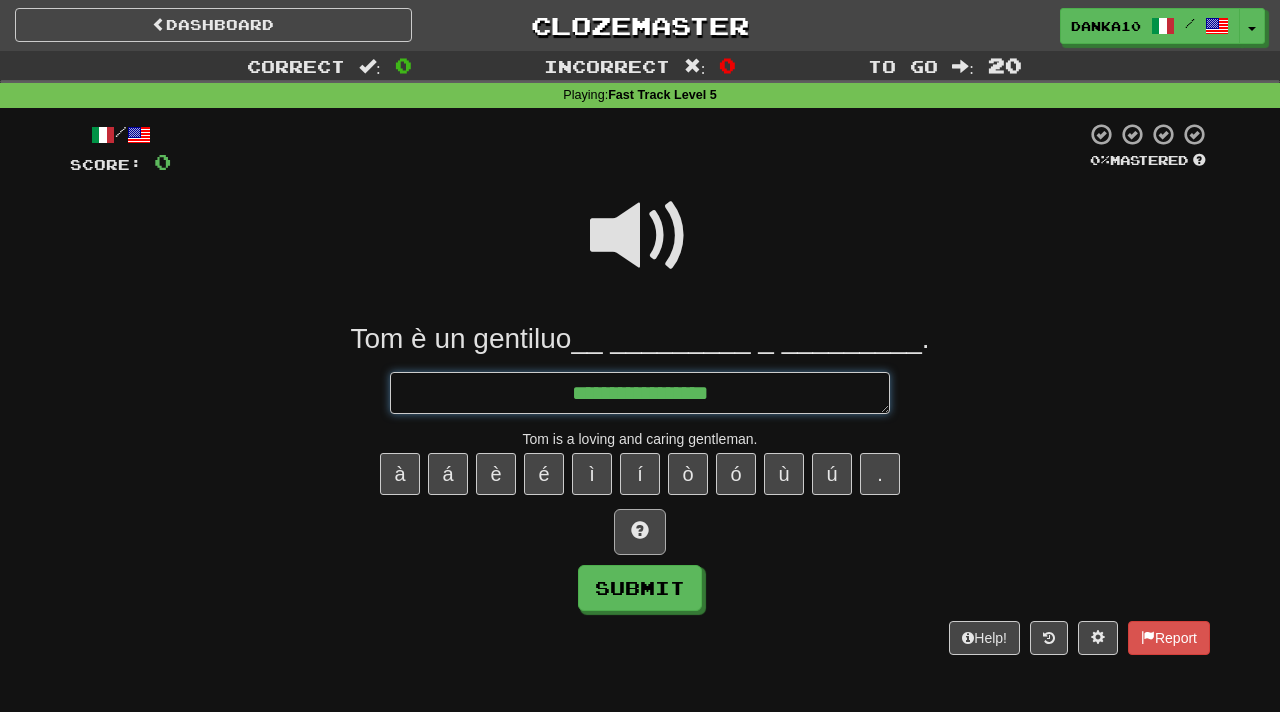 type on "*" 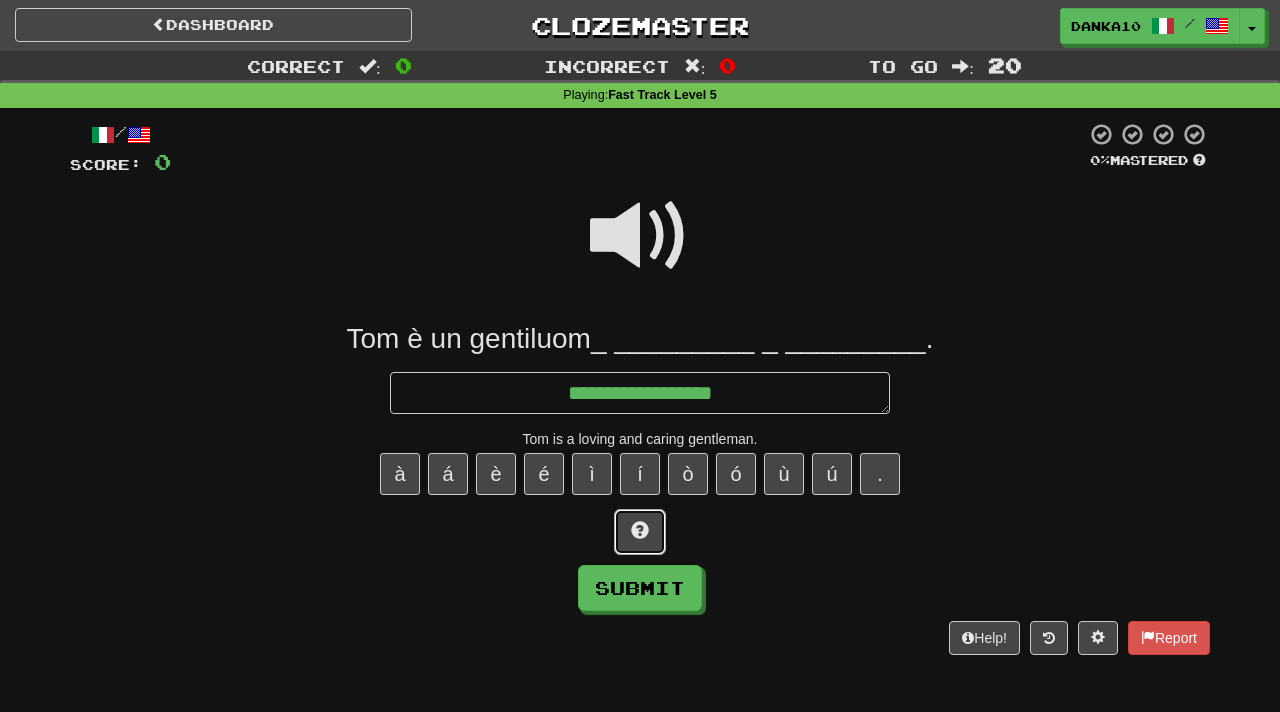 click at bounding box center [640, 532] 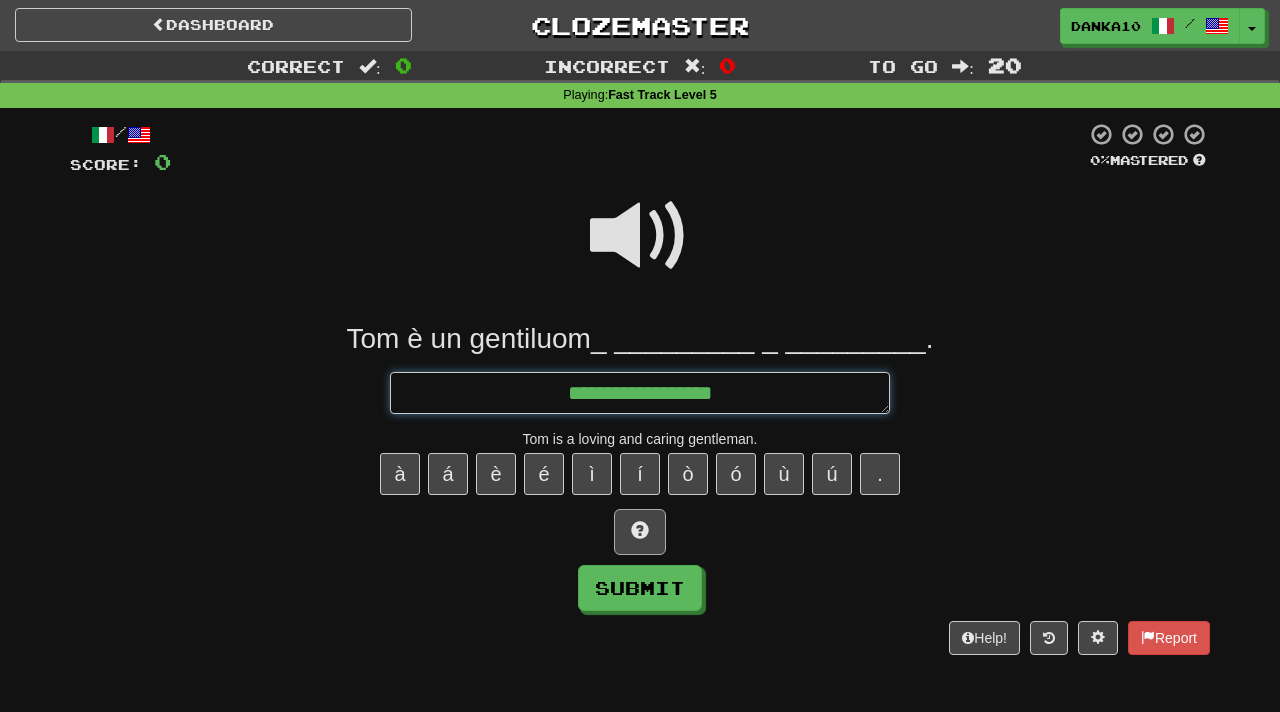 type on "*" 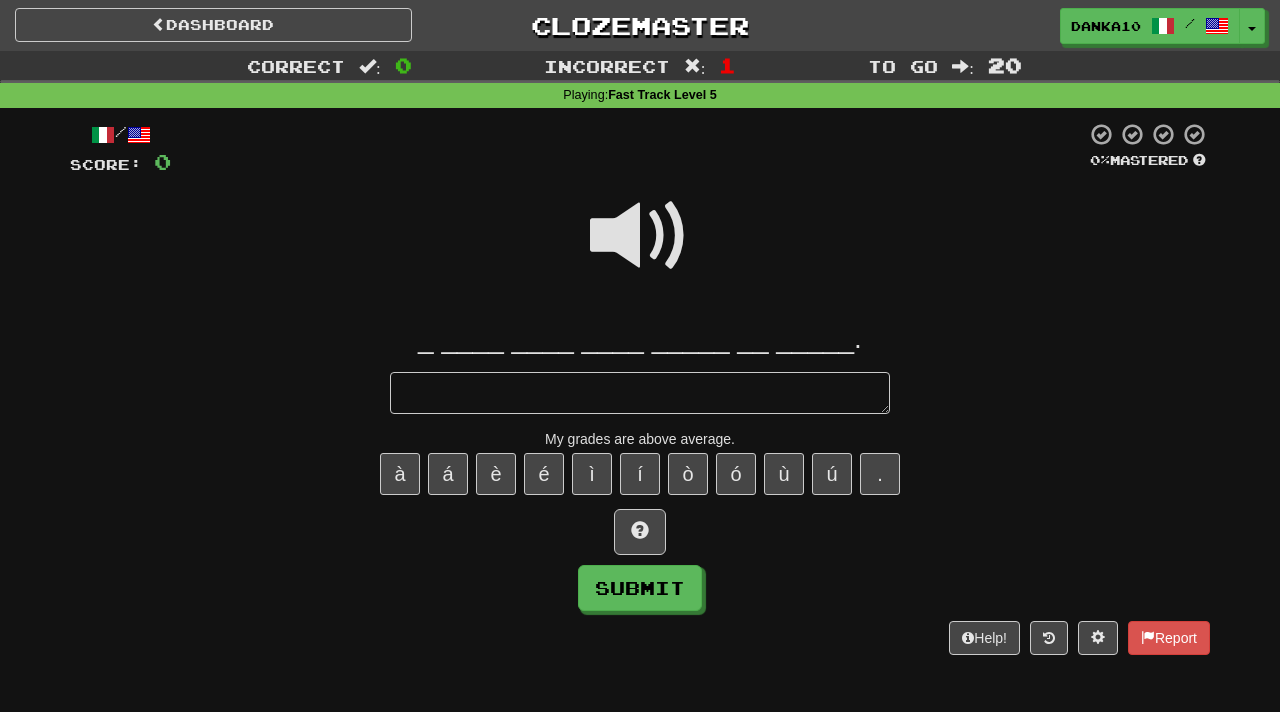 type on "*" 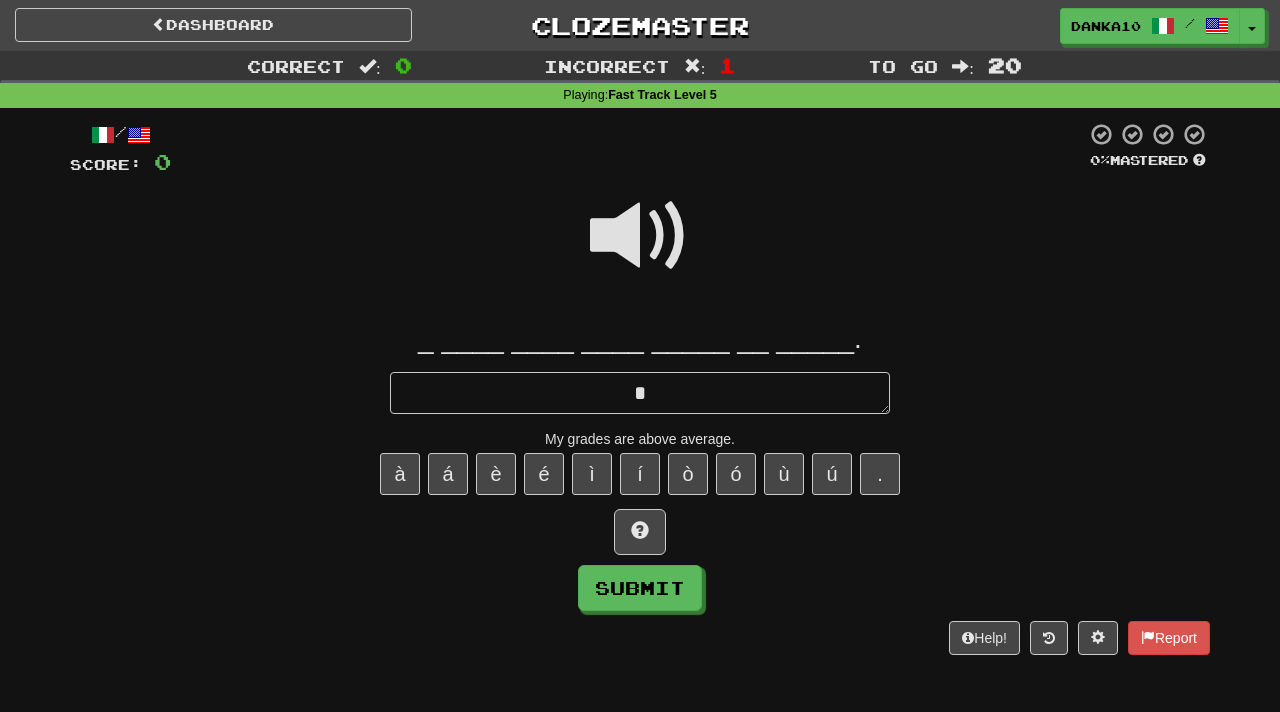 type on "*" 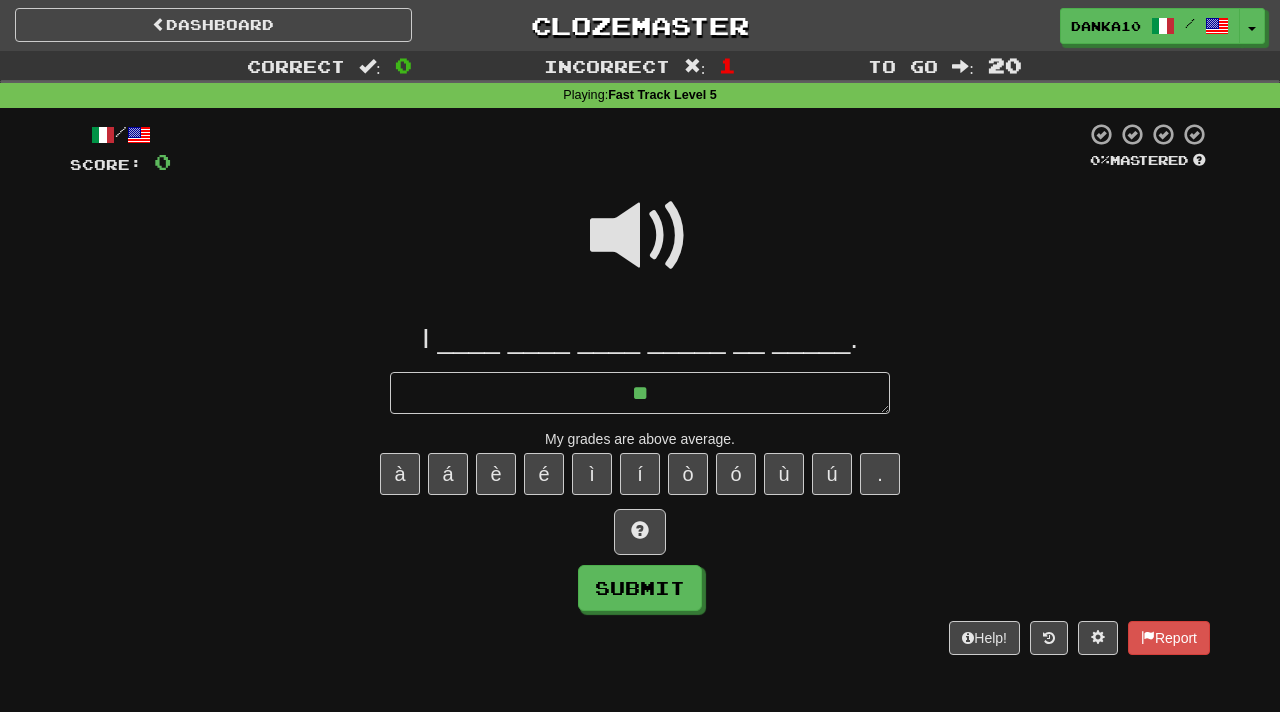 type on "*" 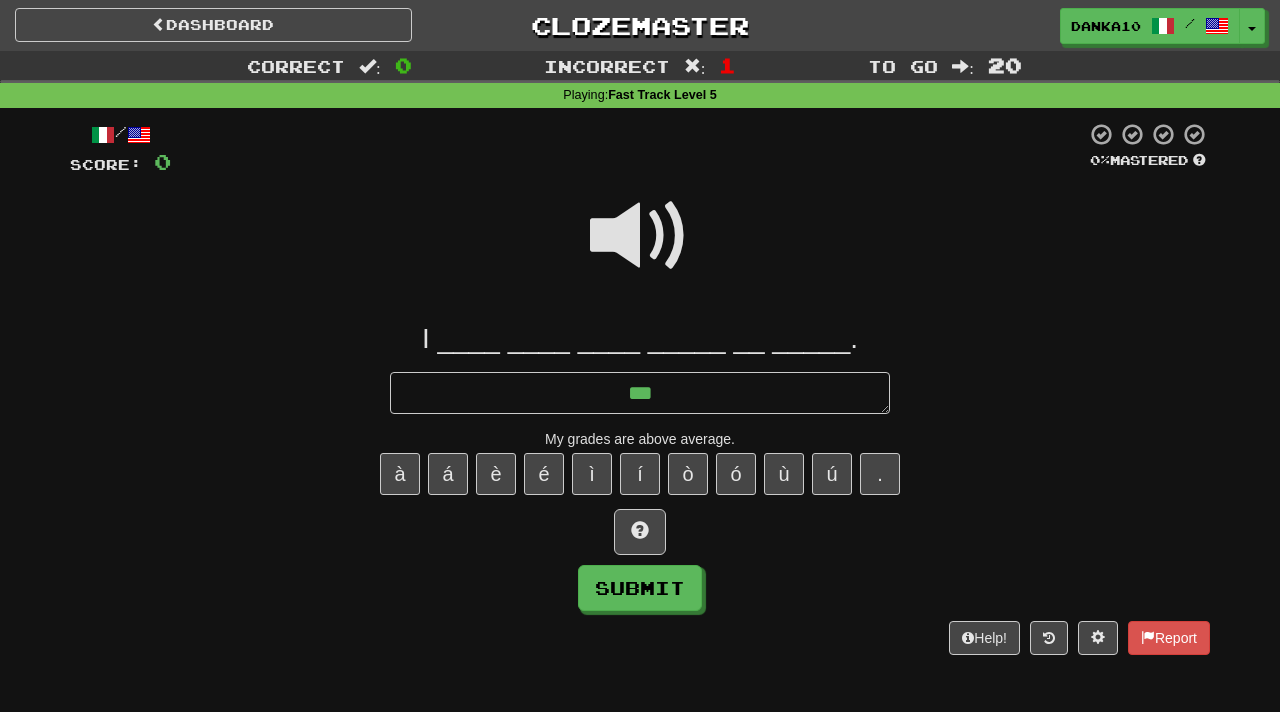 type on "*" 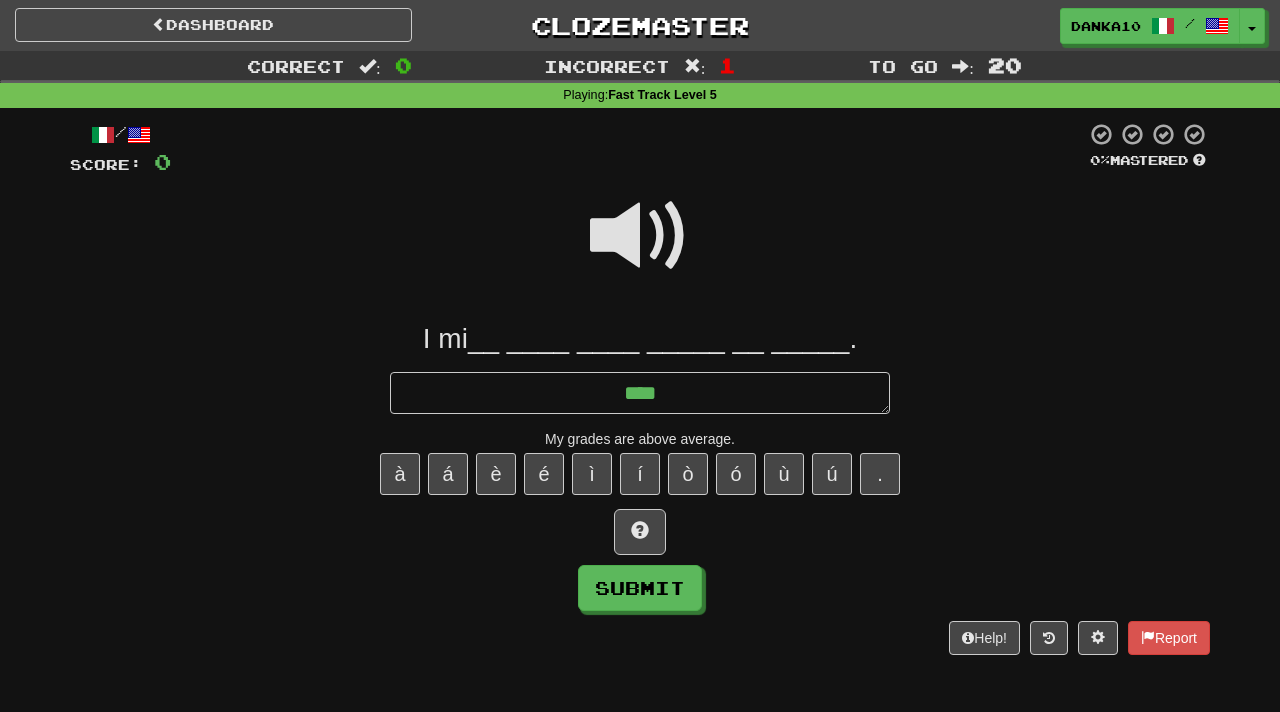 type on "*" 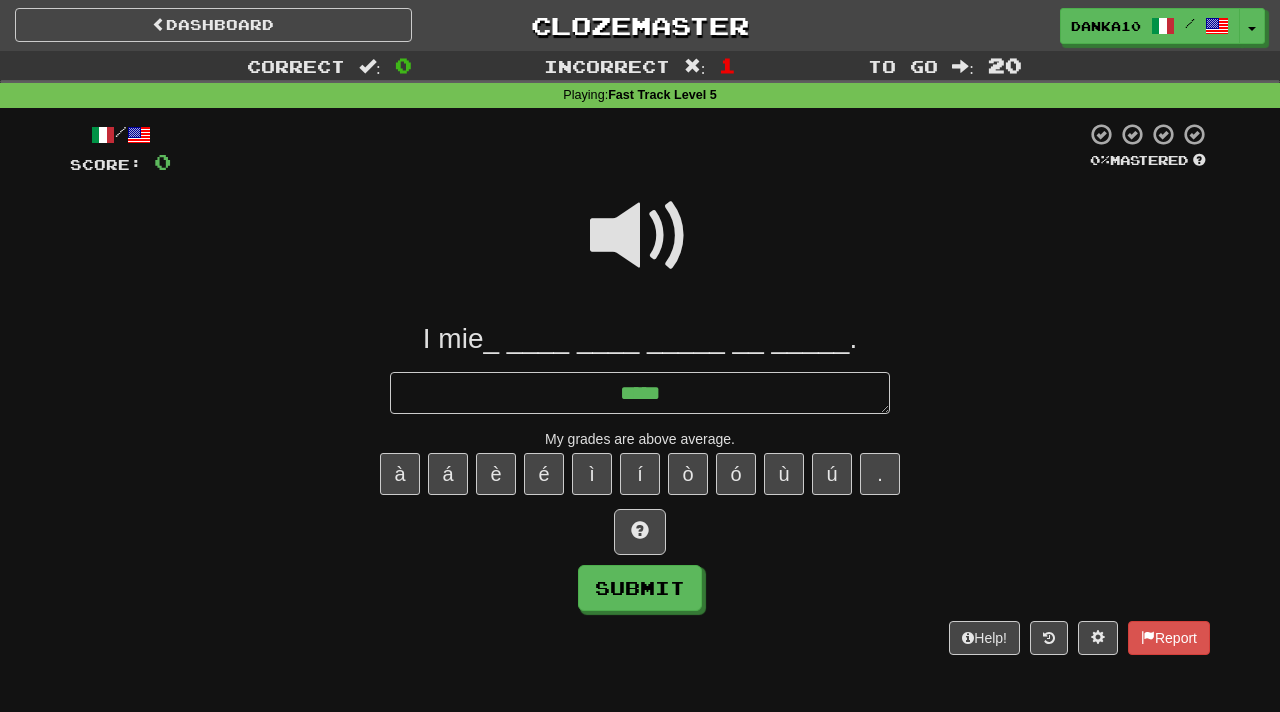 type on "*" 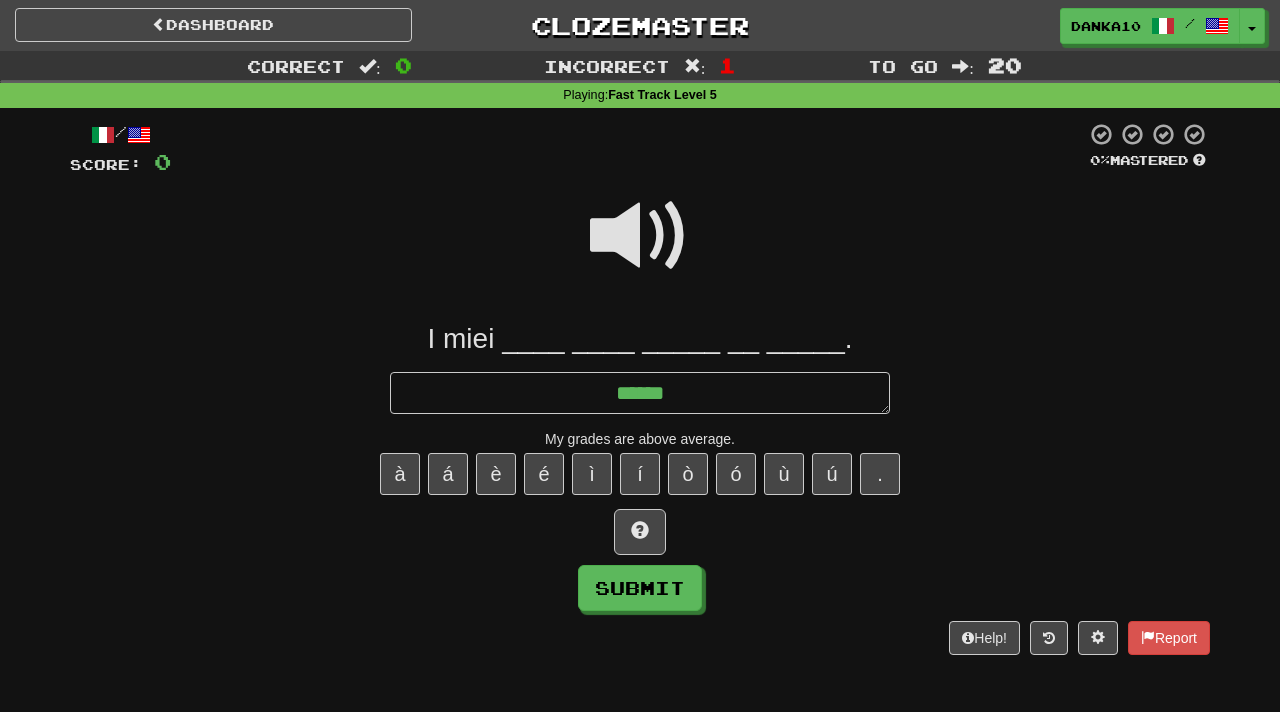 type on "*" 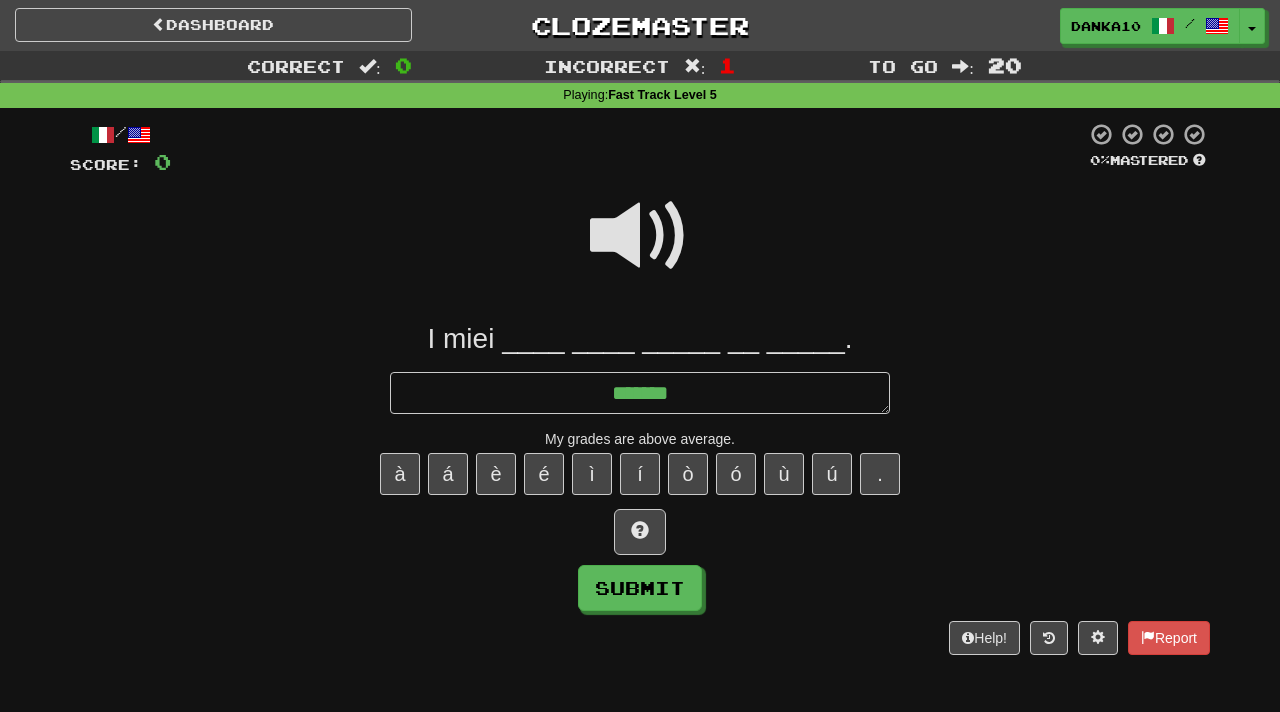 type on "*" 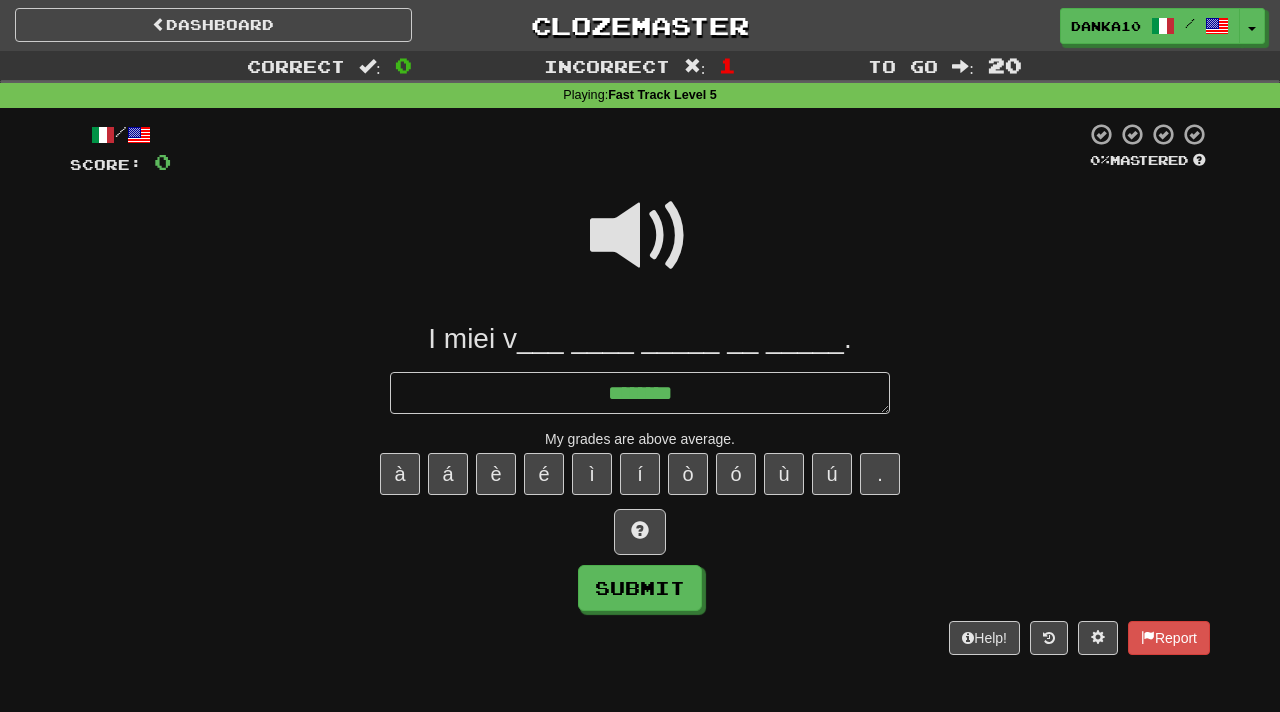type on "*" 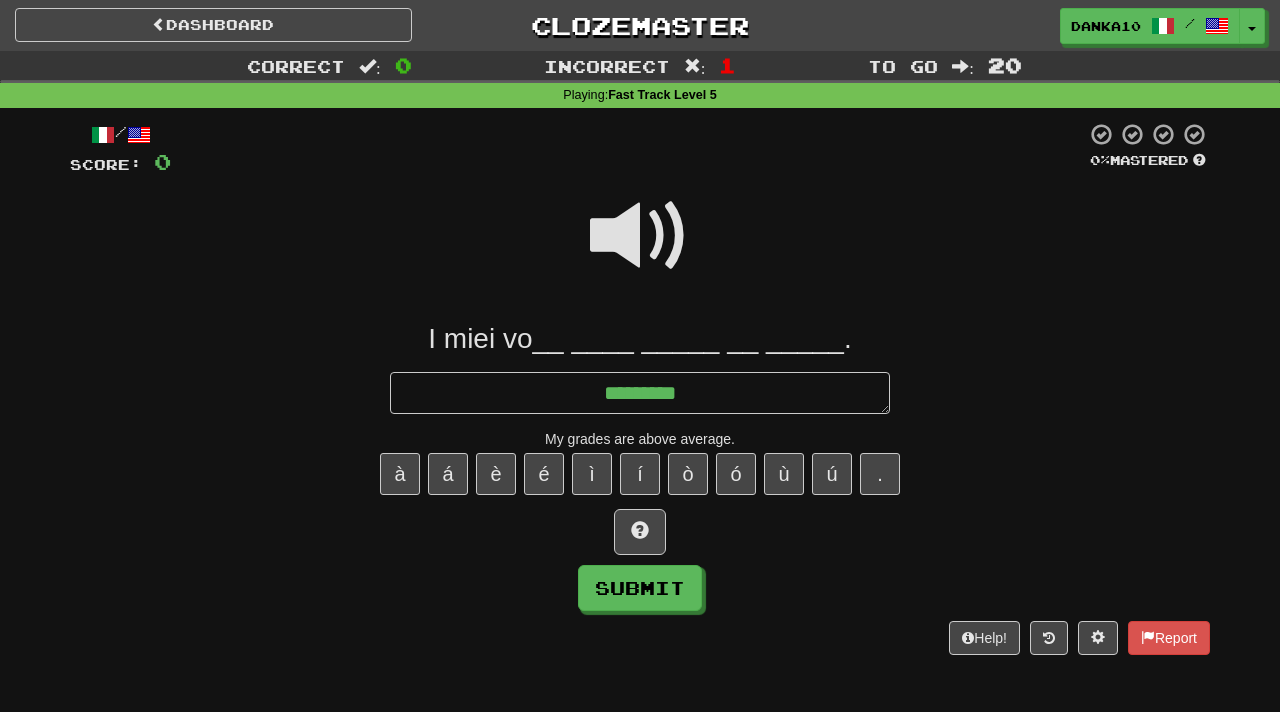 type on "*" 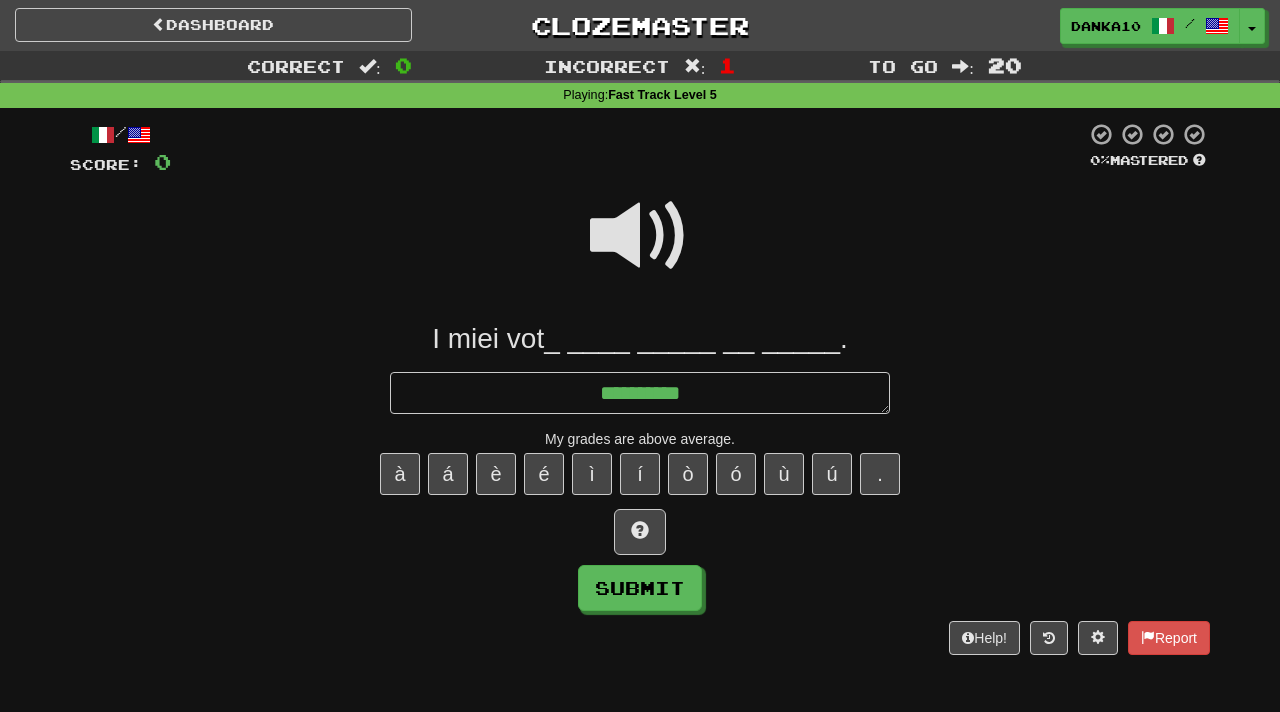 type on "*" 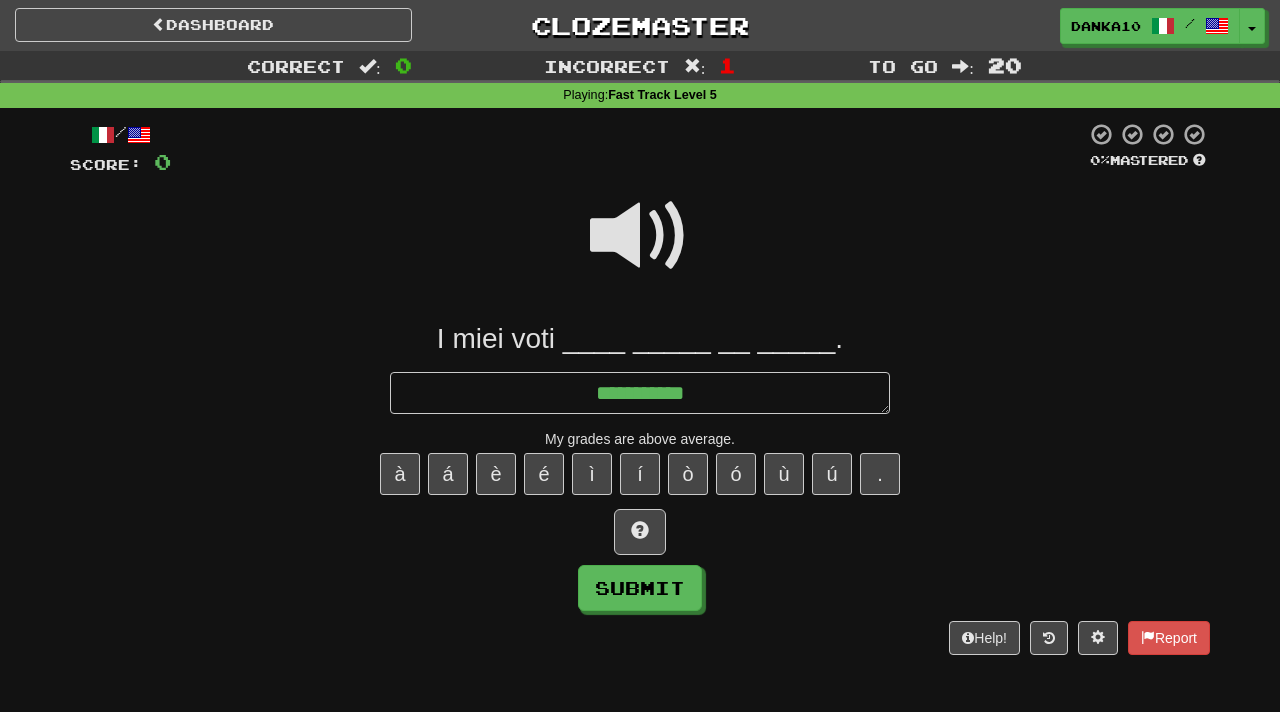 type on "*" 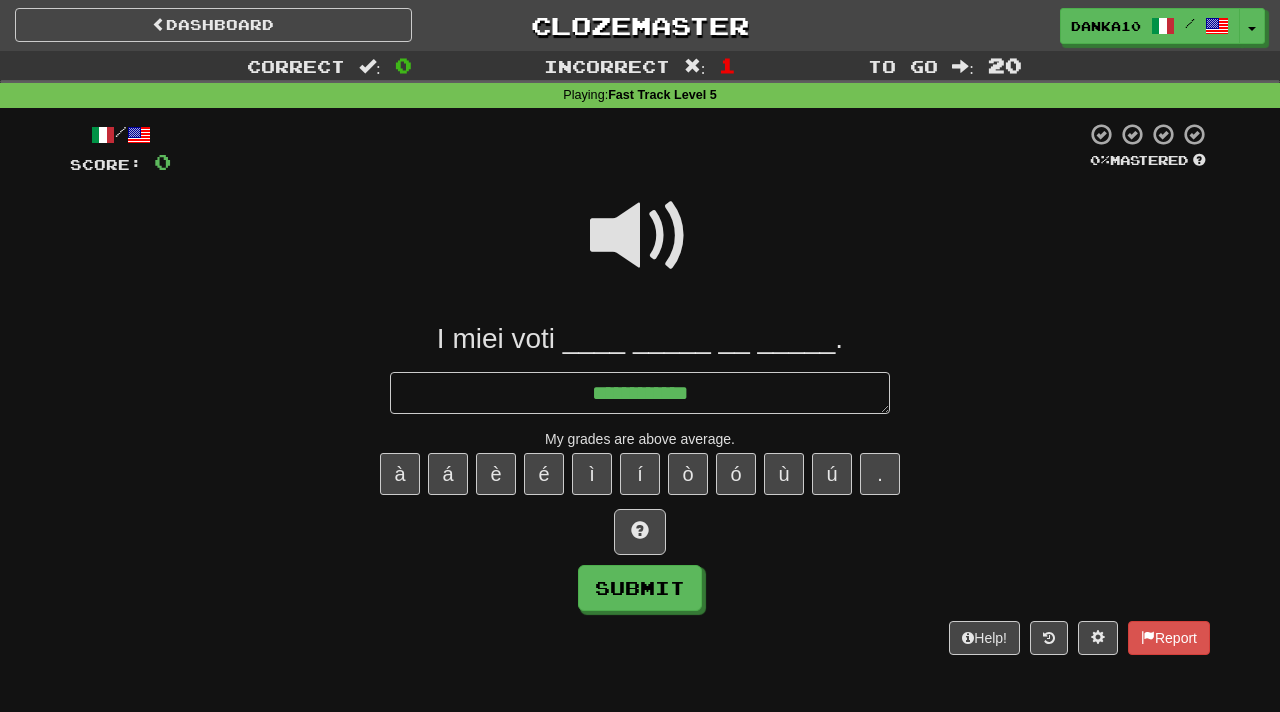 type on "*" 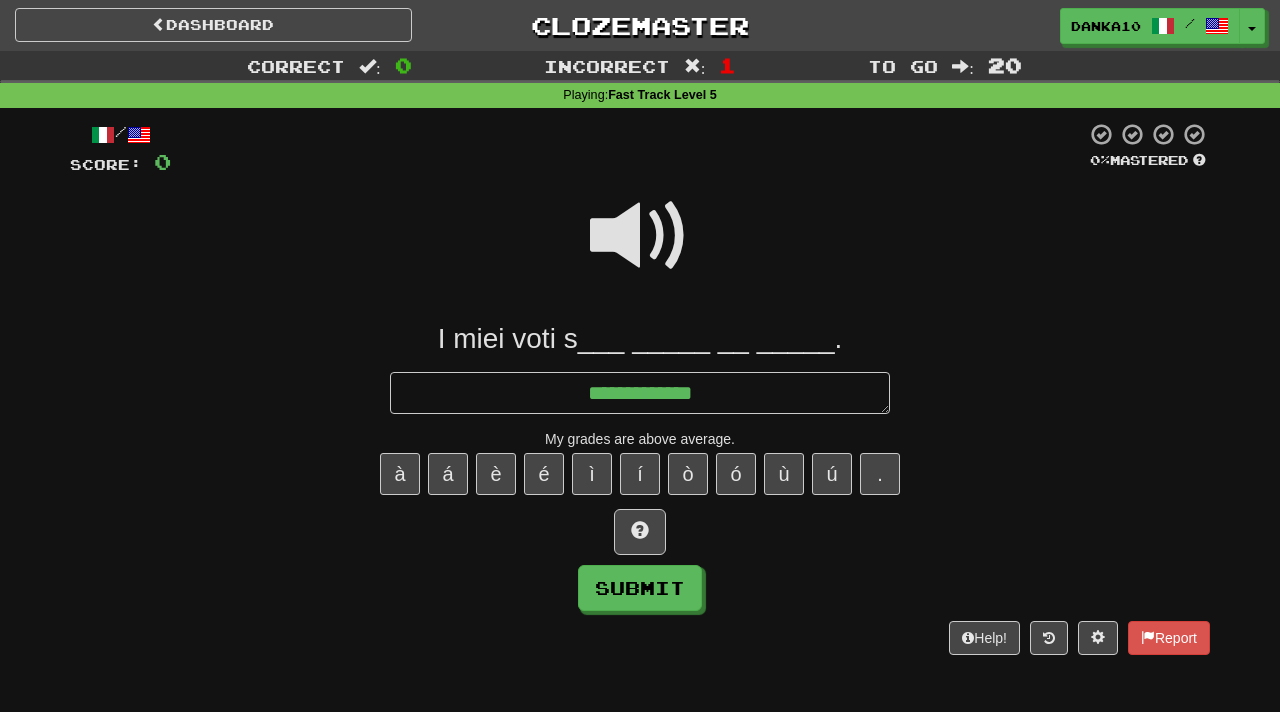 type on "*" 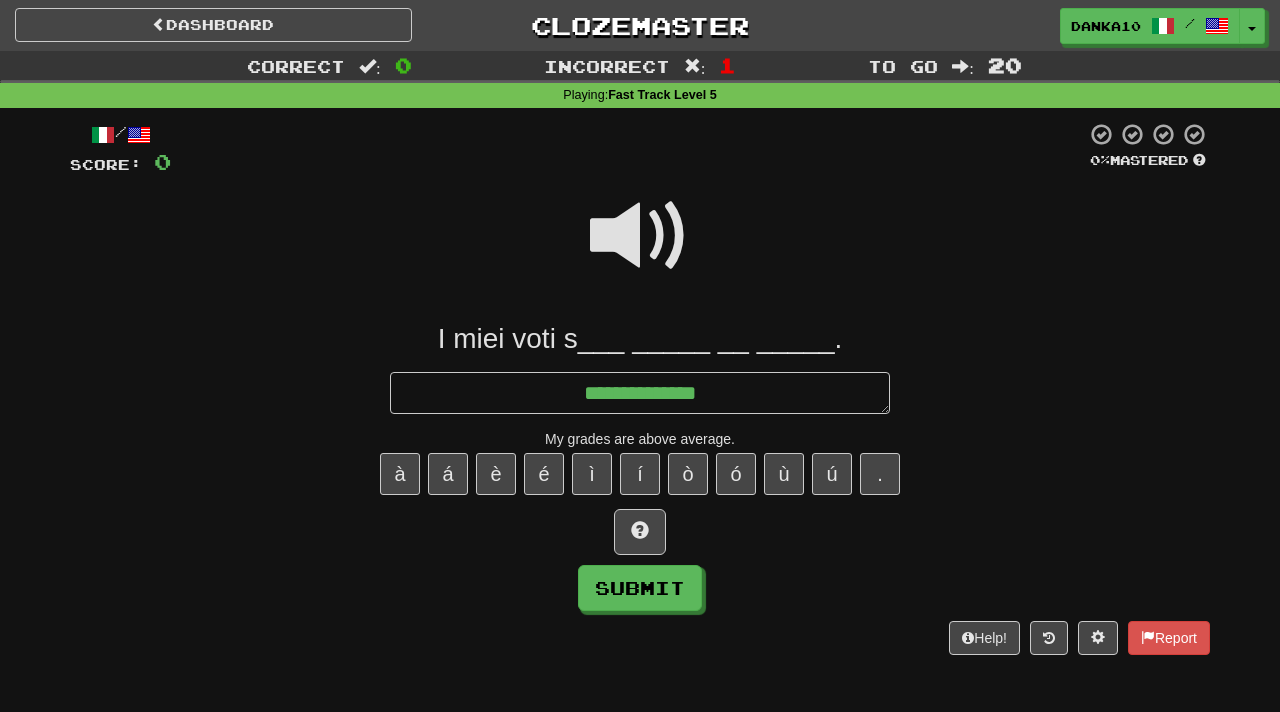 type on "*" 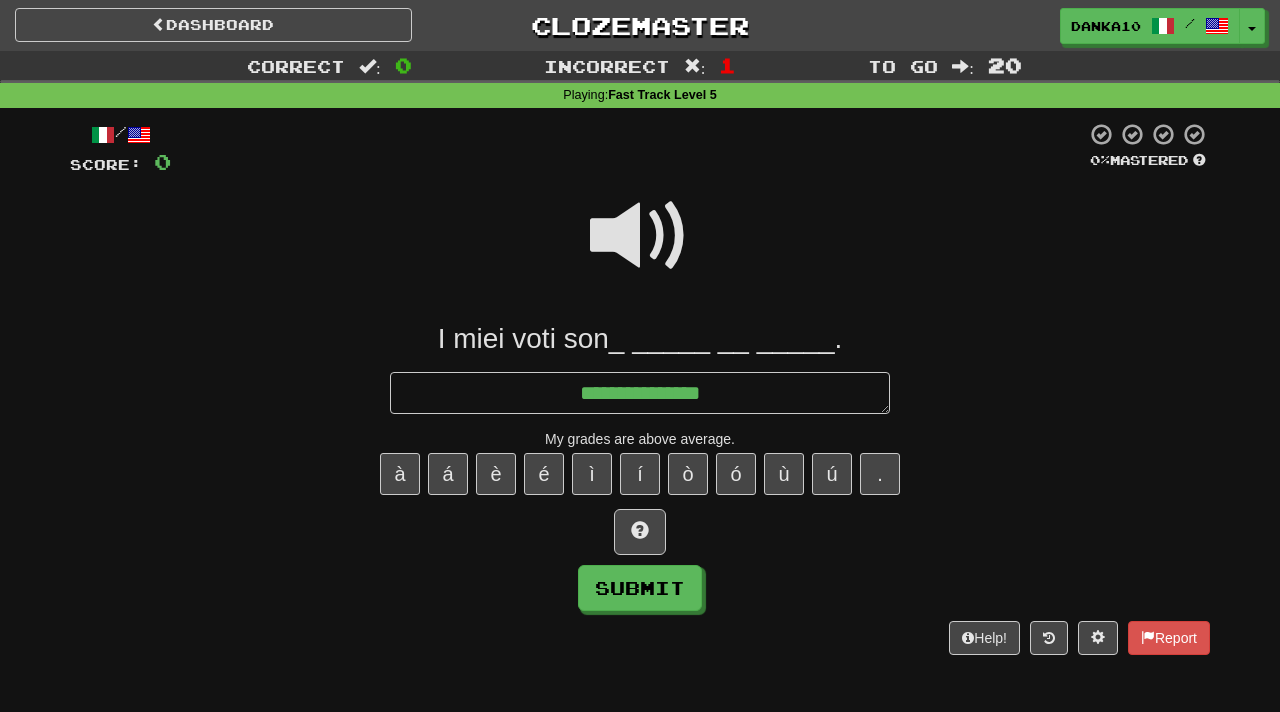 type on "*" 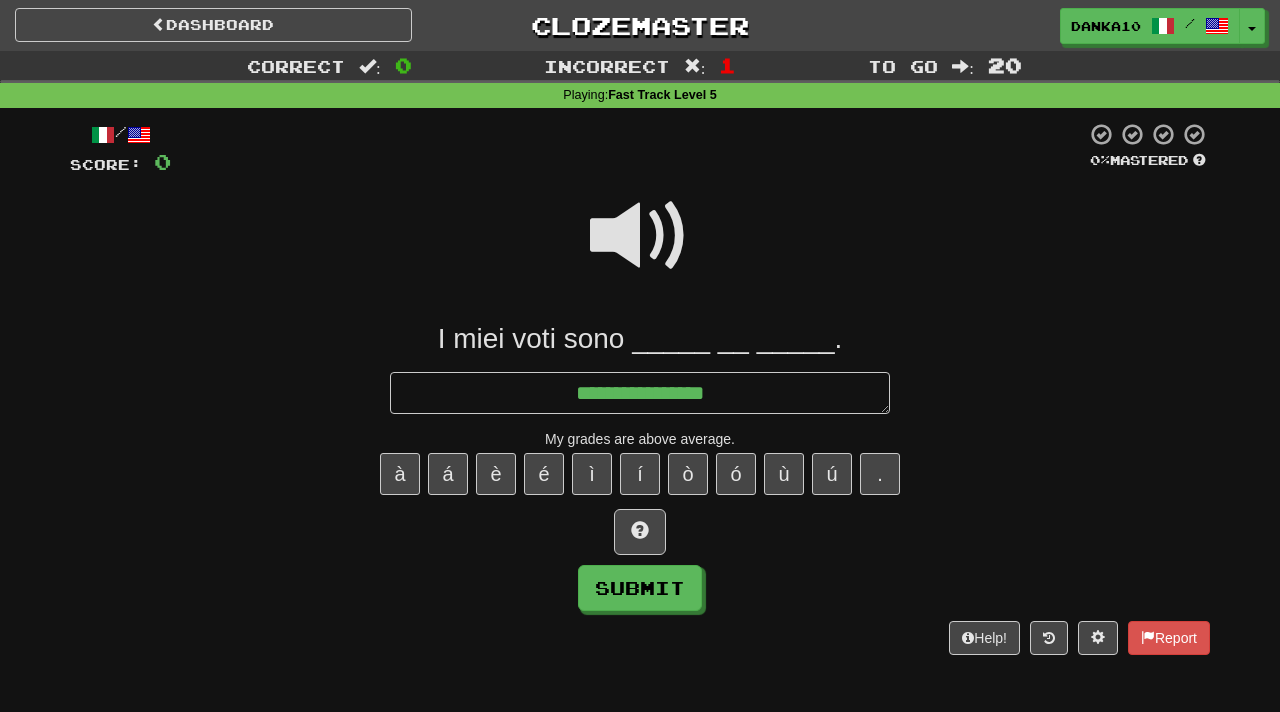type on "*" 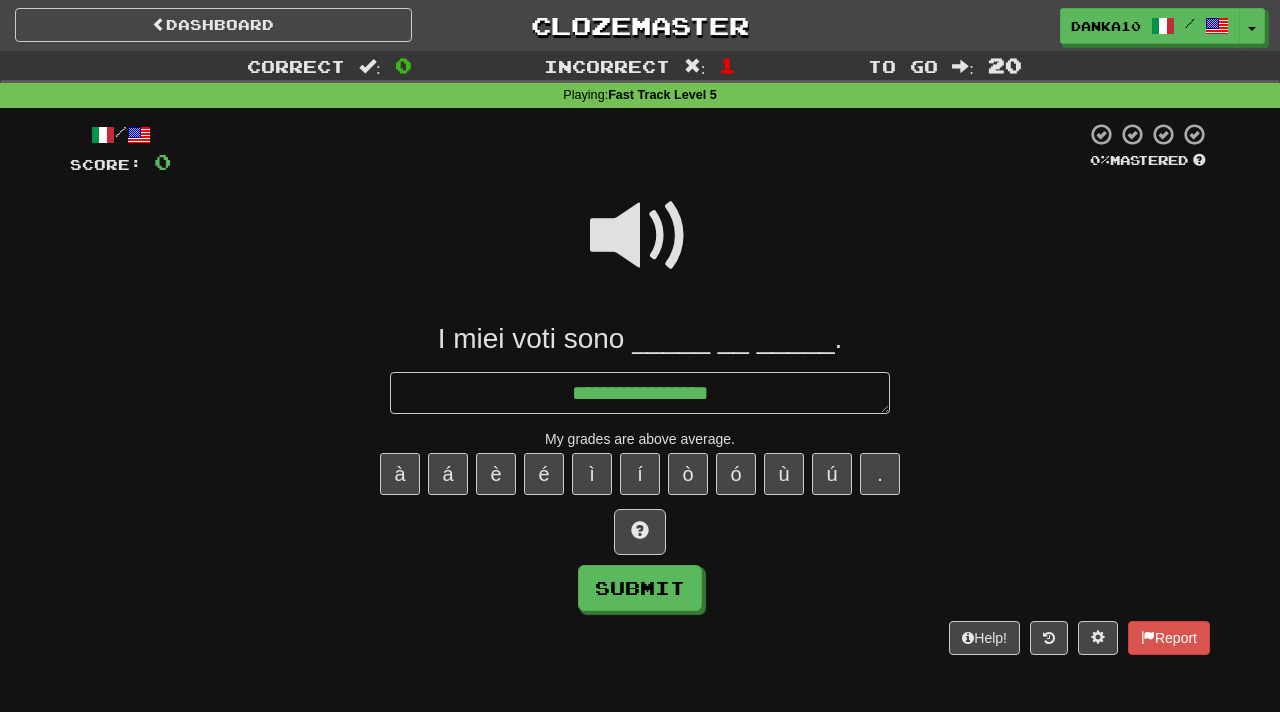 type on "*" 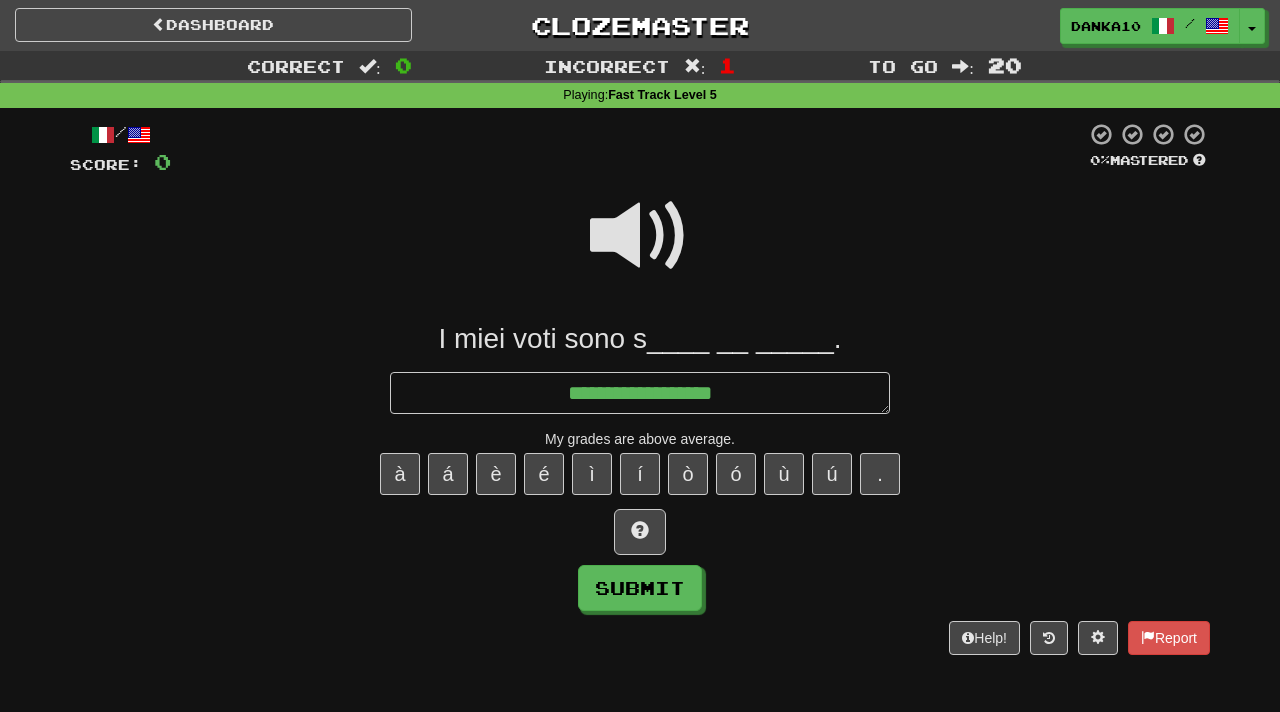 type on "*" 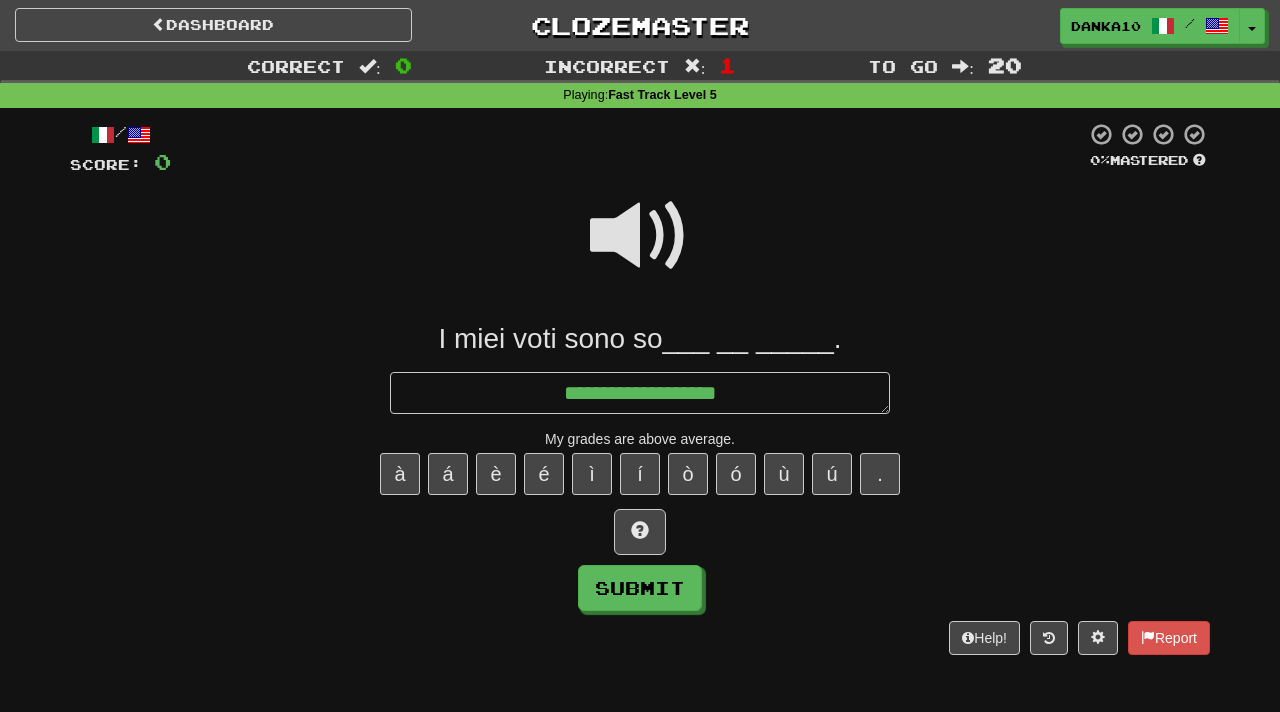 type on "**********" 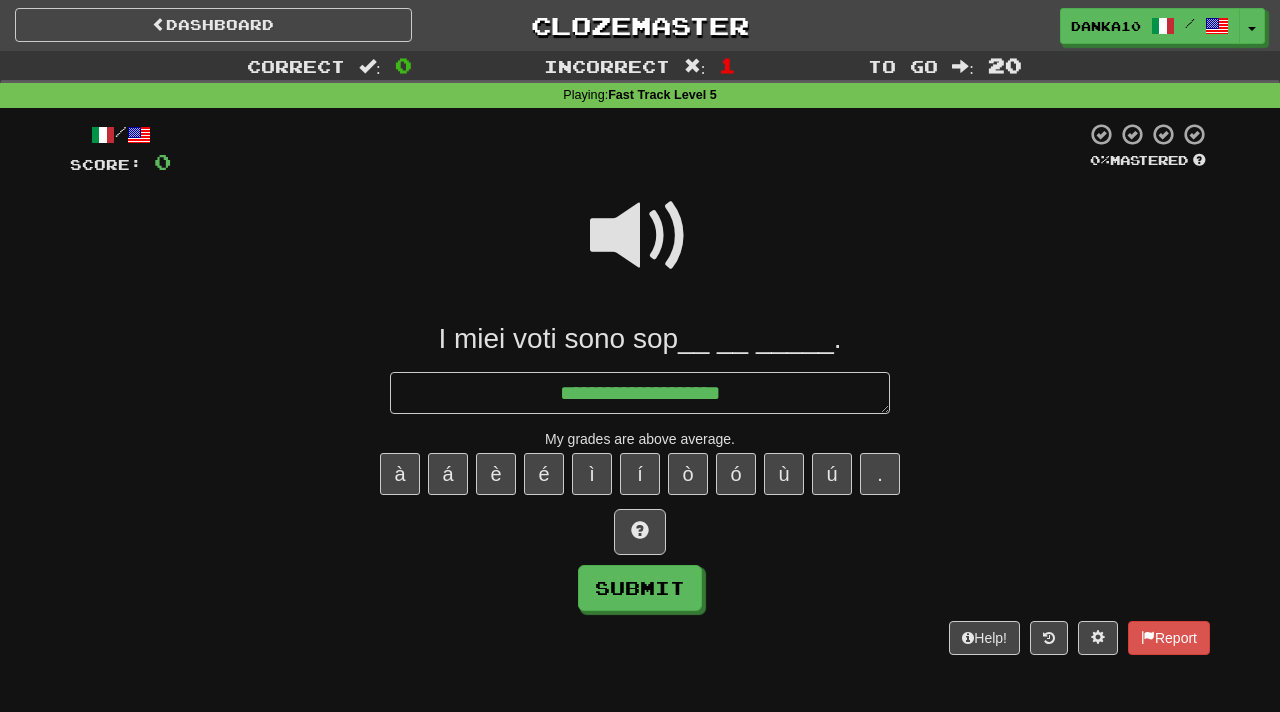 type on "*" 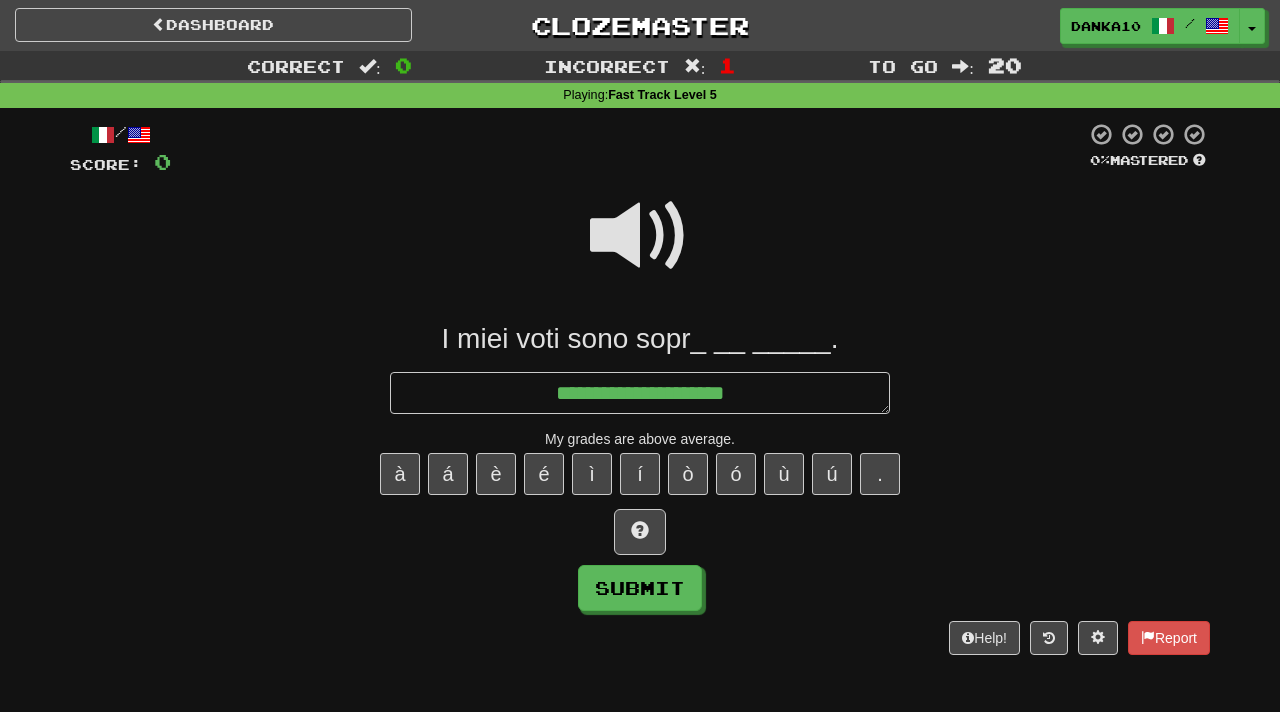 type on "*" 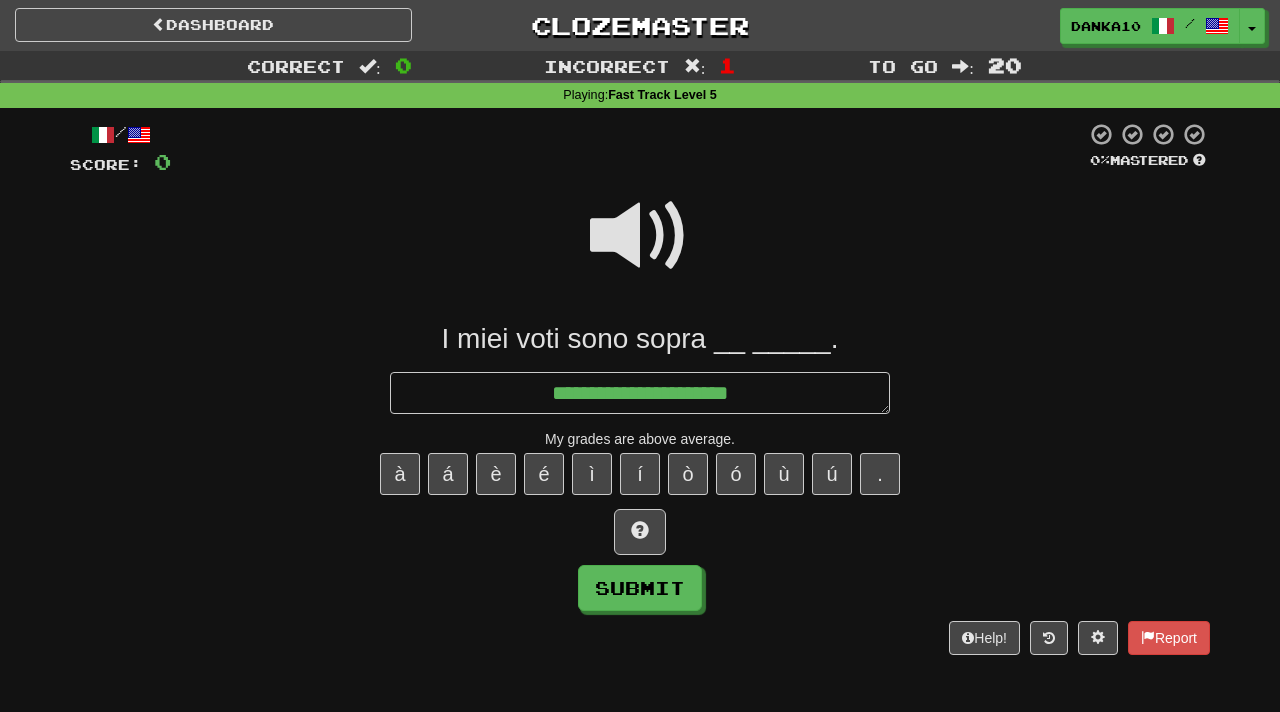 type on "*" 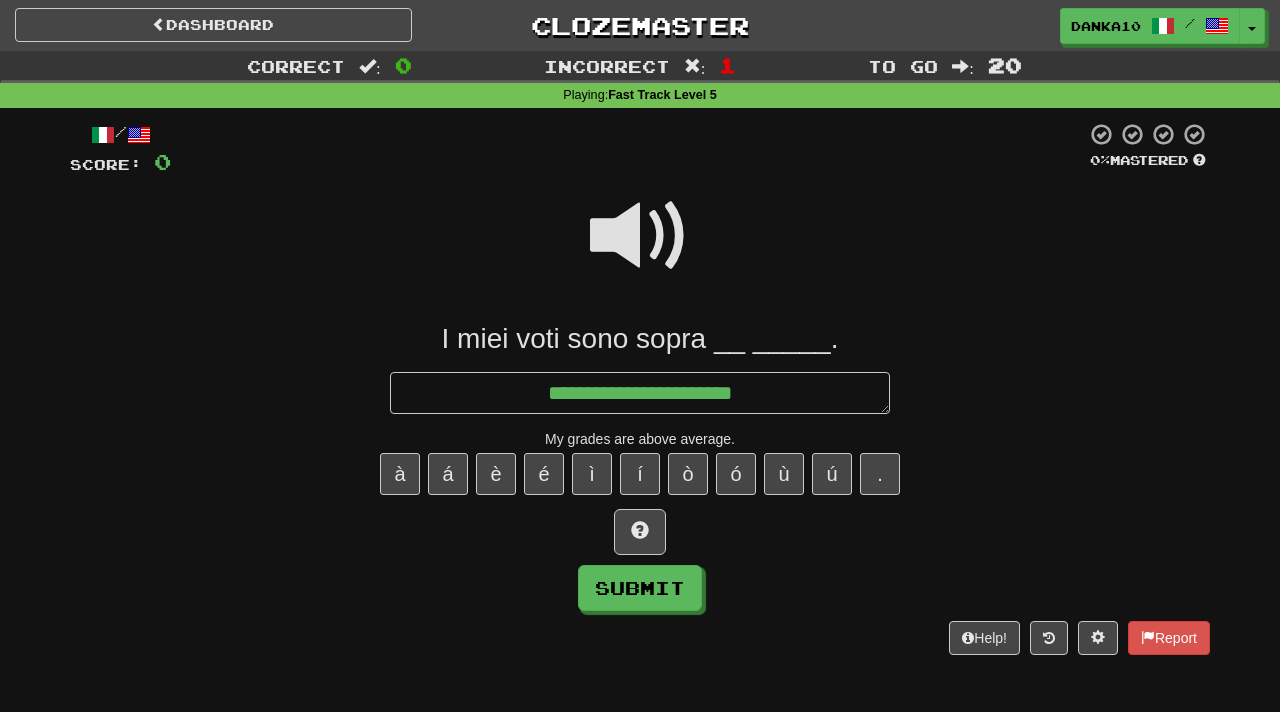type on "*" 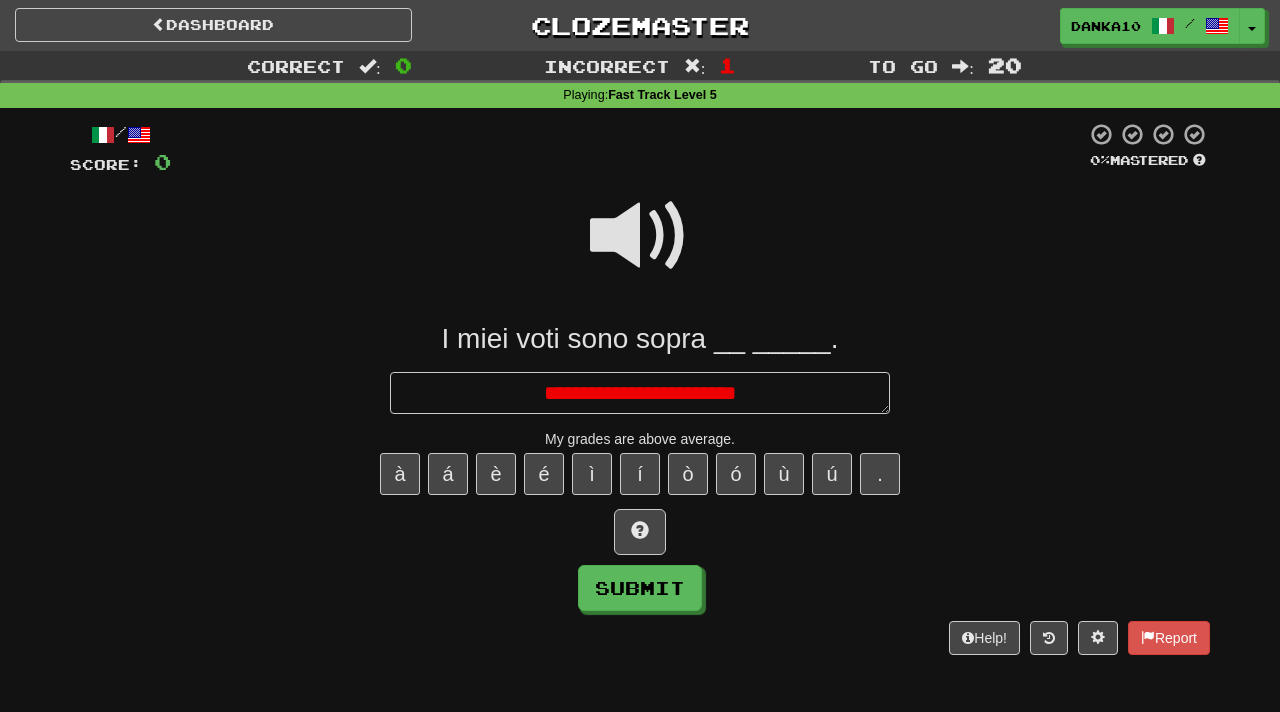 type on "*" 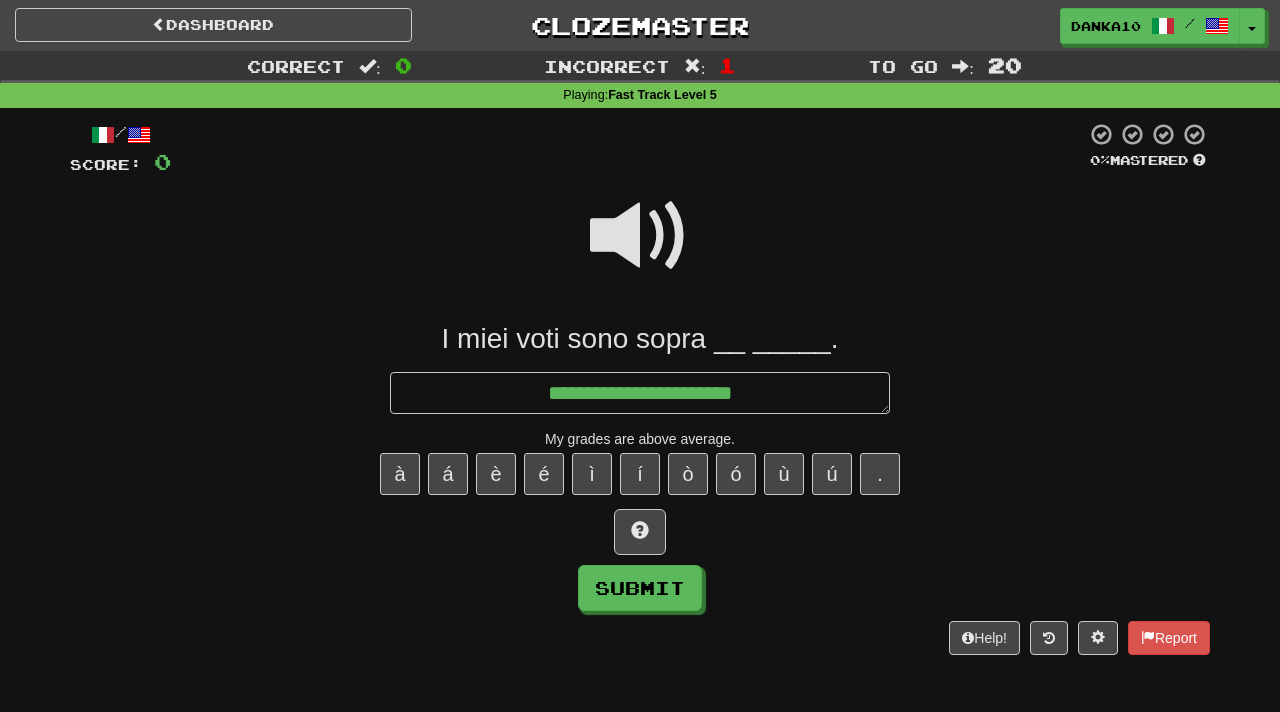 type on "*" 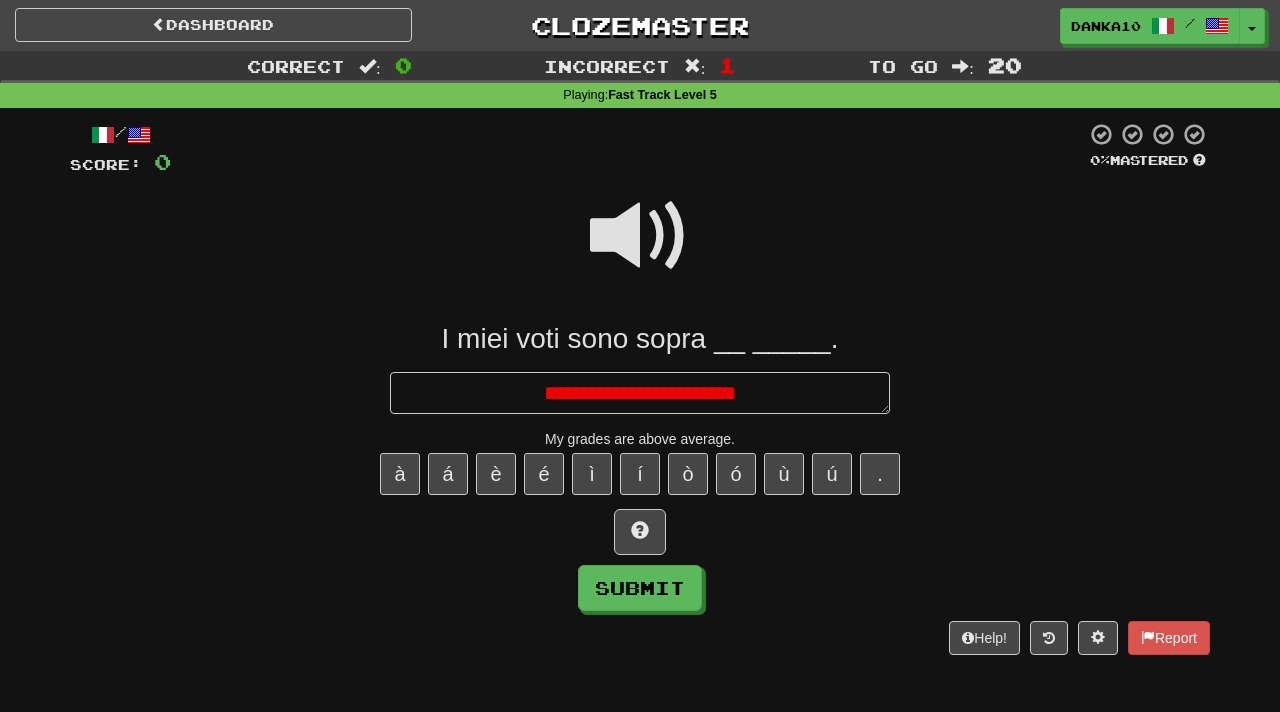 type on "*" 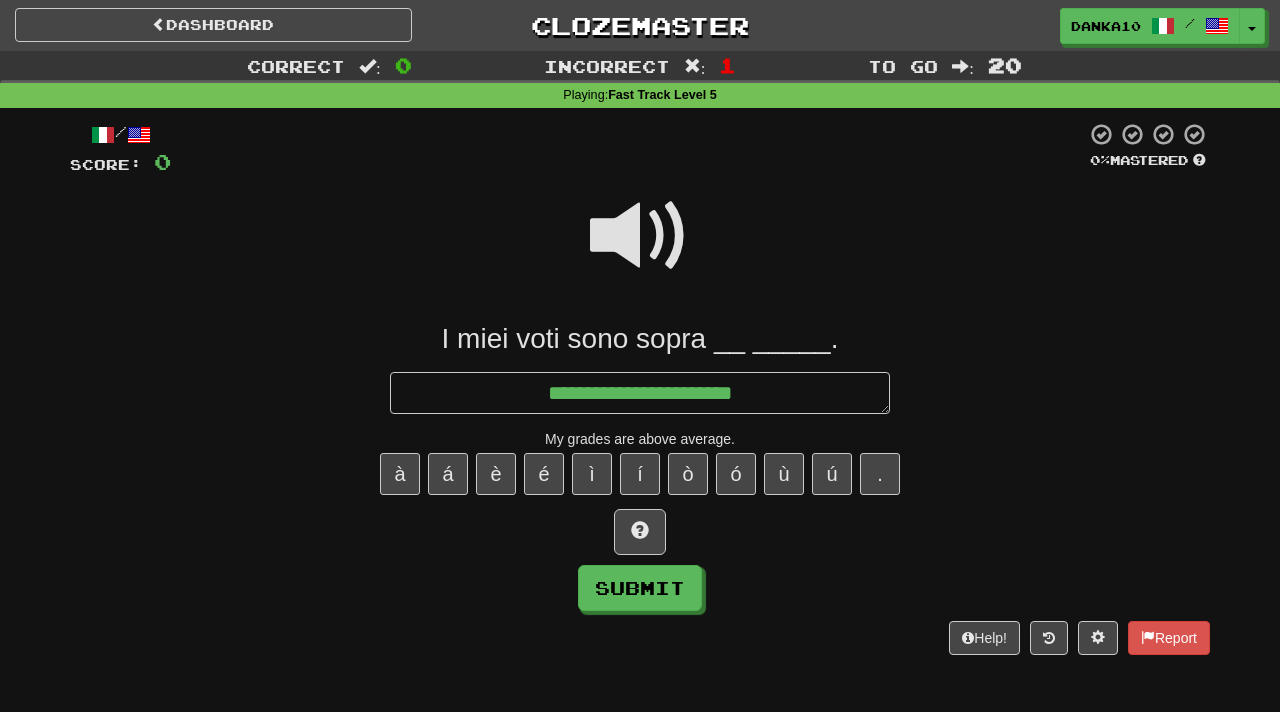 type on "*" 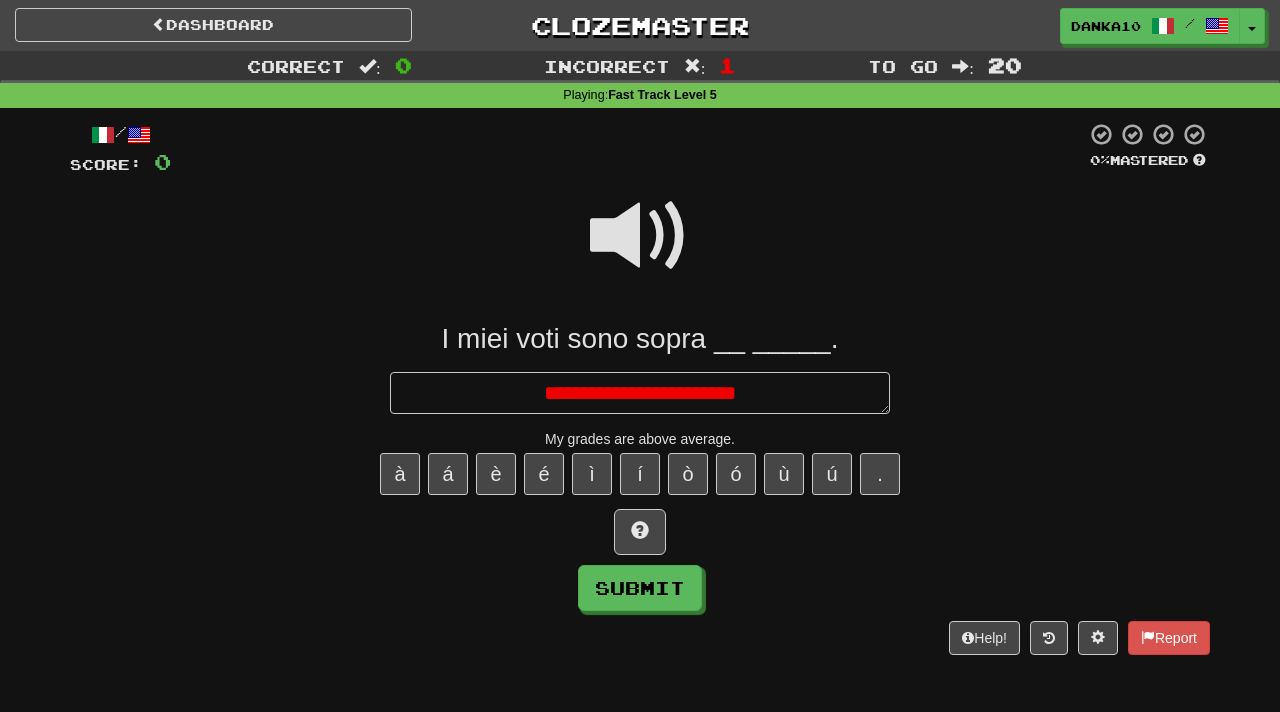 type on "*" 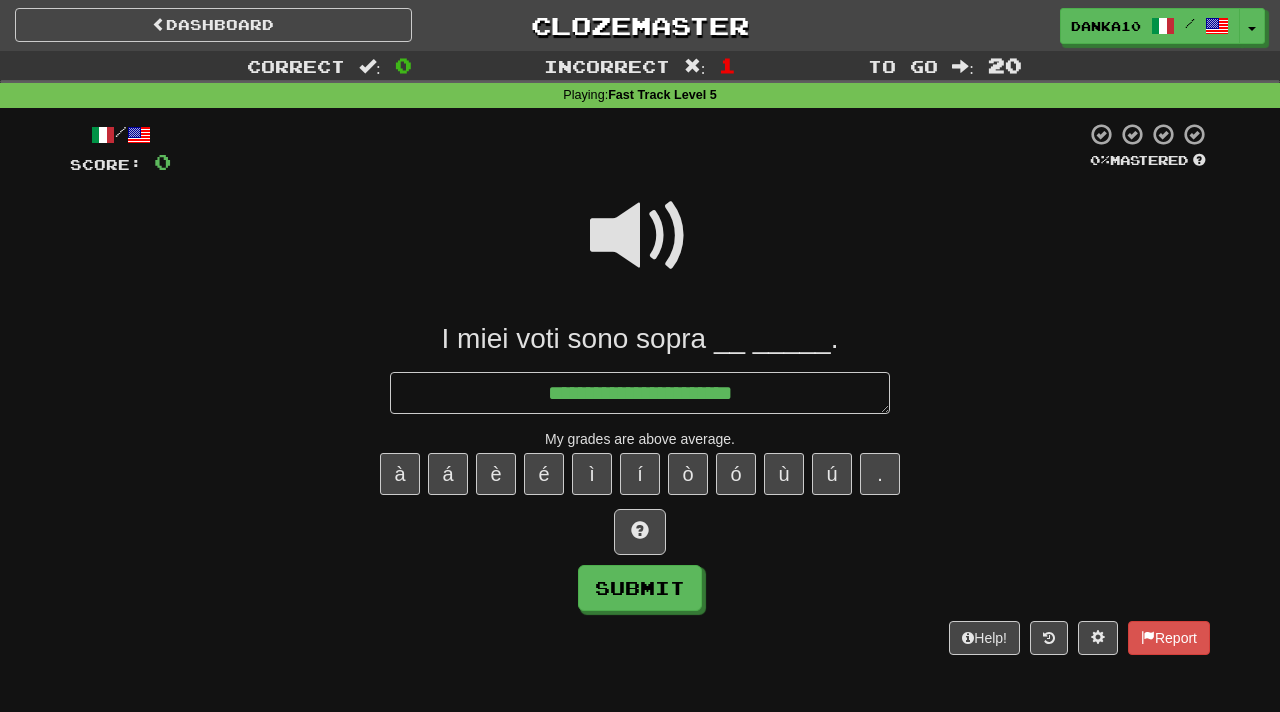 type on "*" 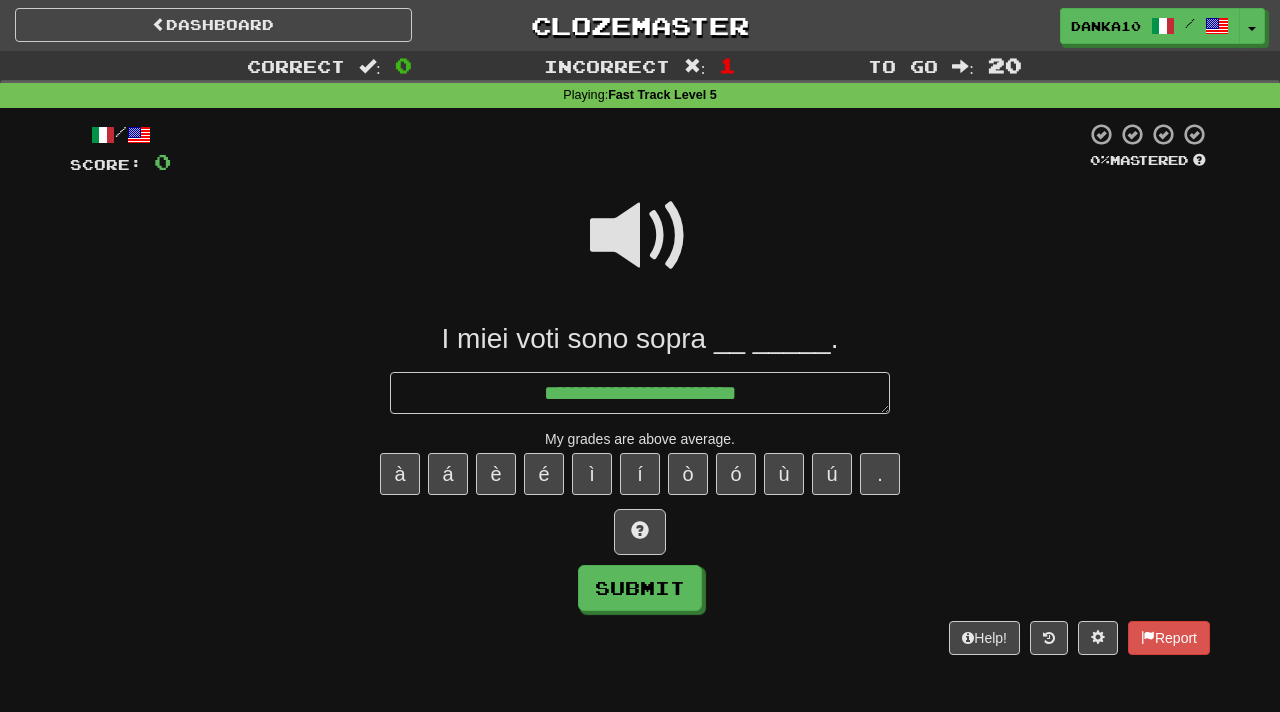 type on "*" 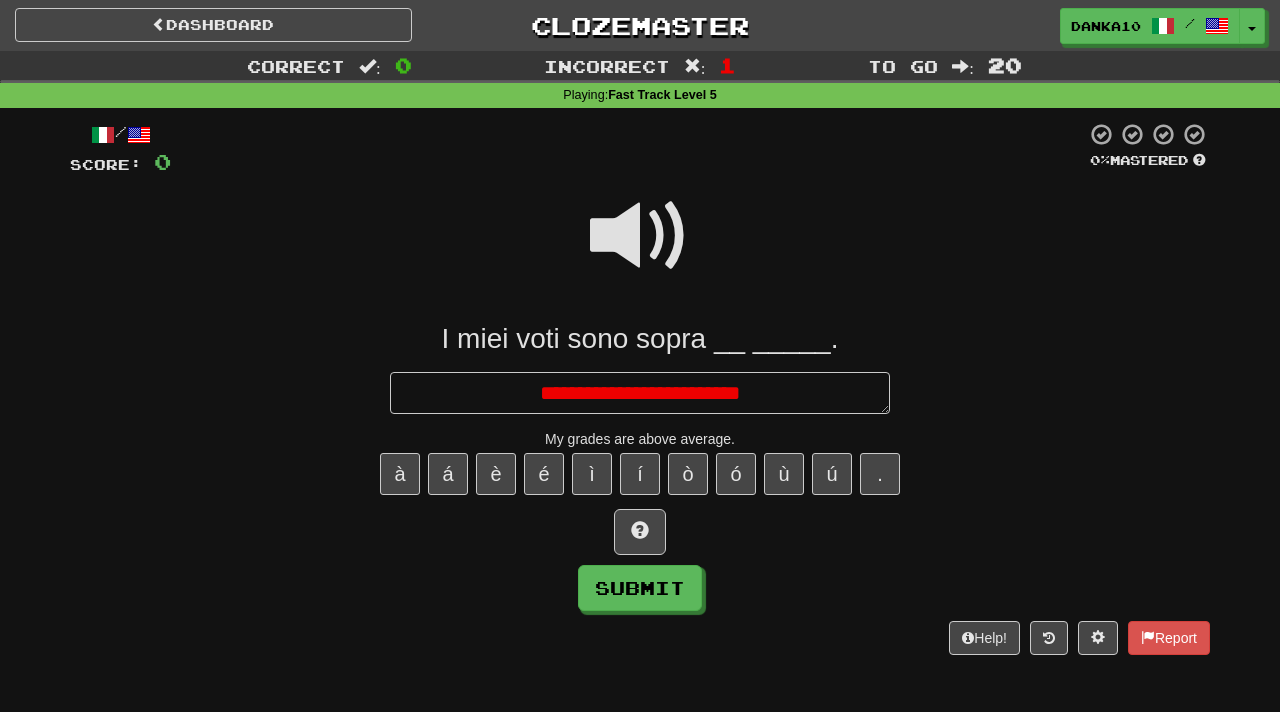 type on "*" 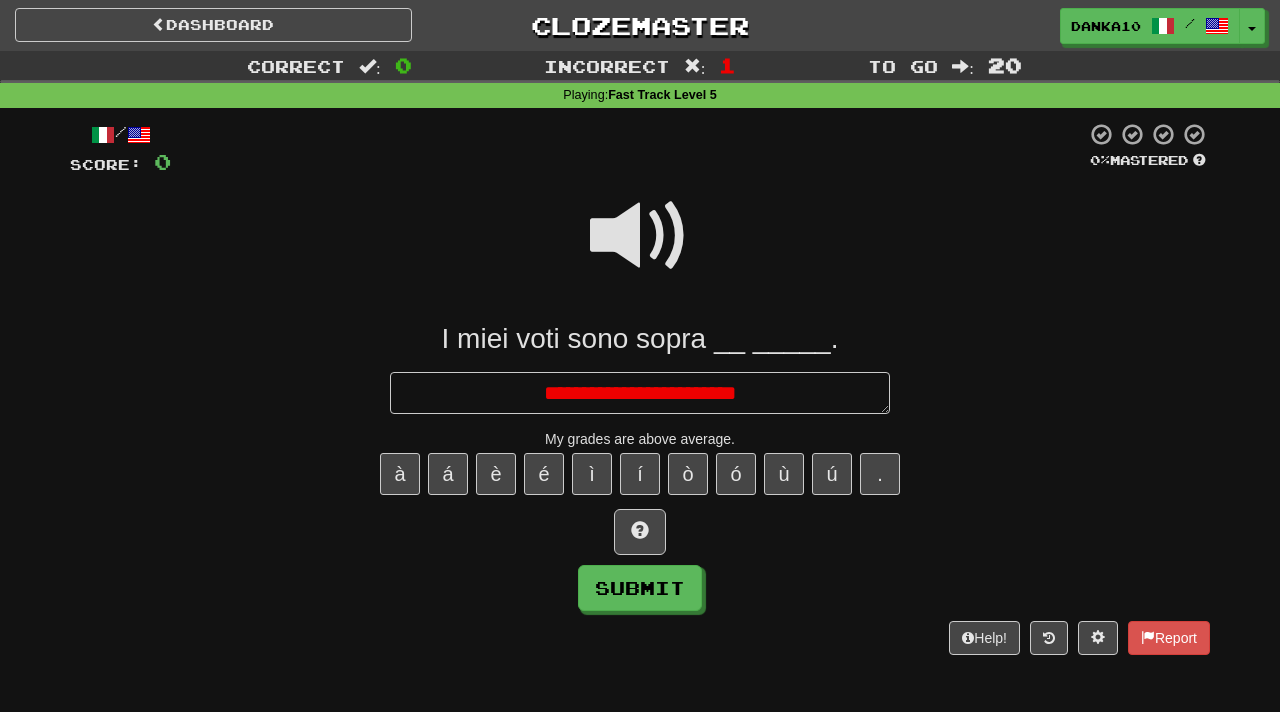 type on "*" 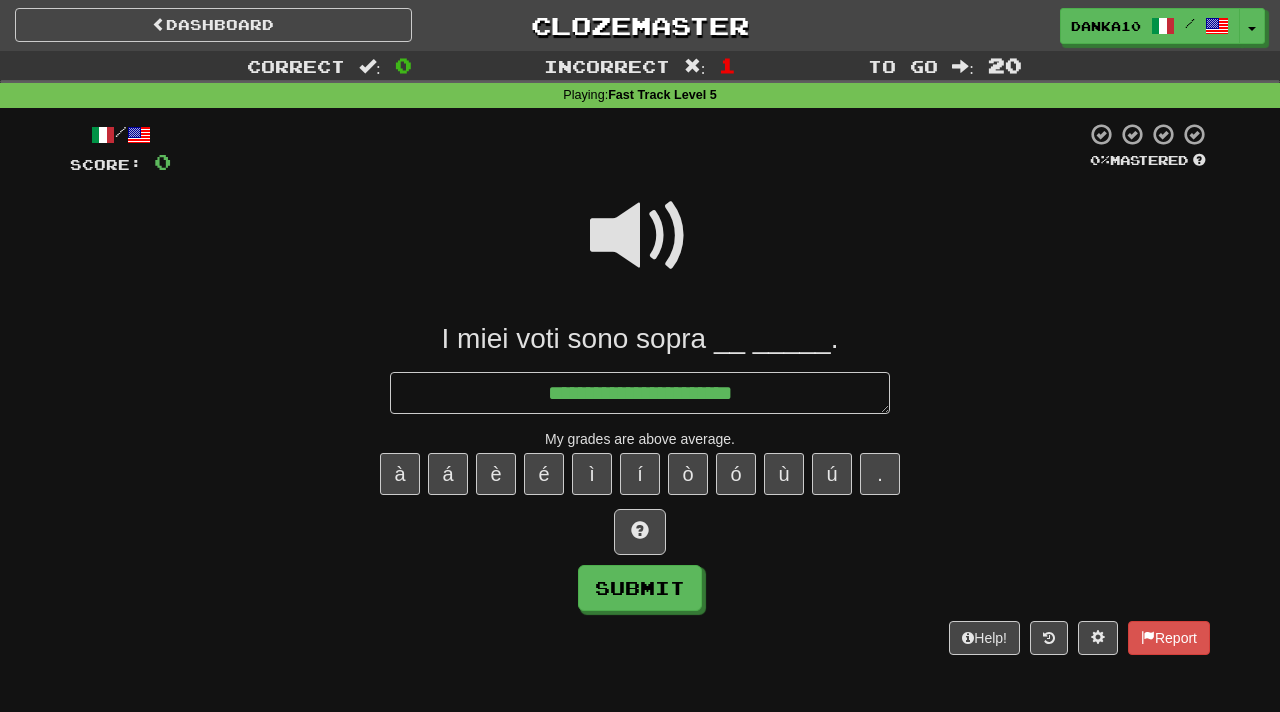 type on "*" 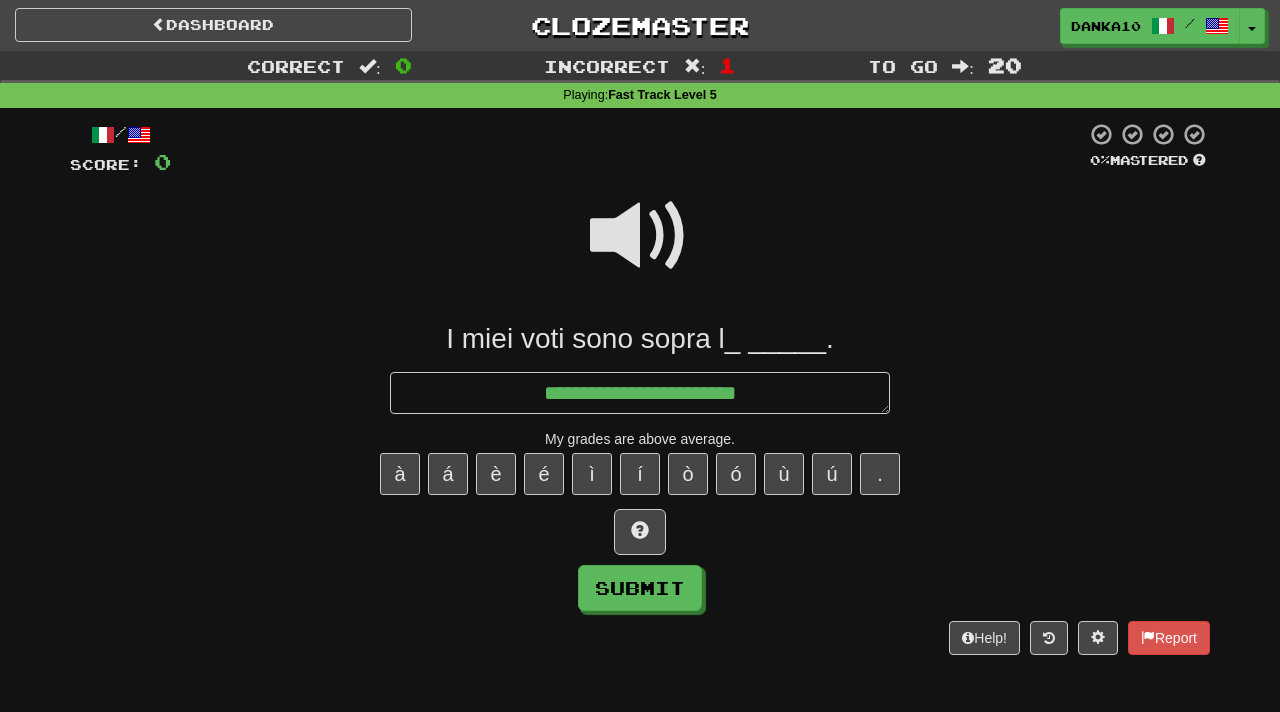 type on "*" 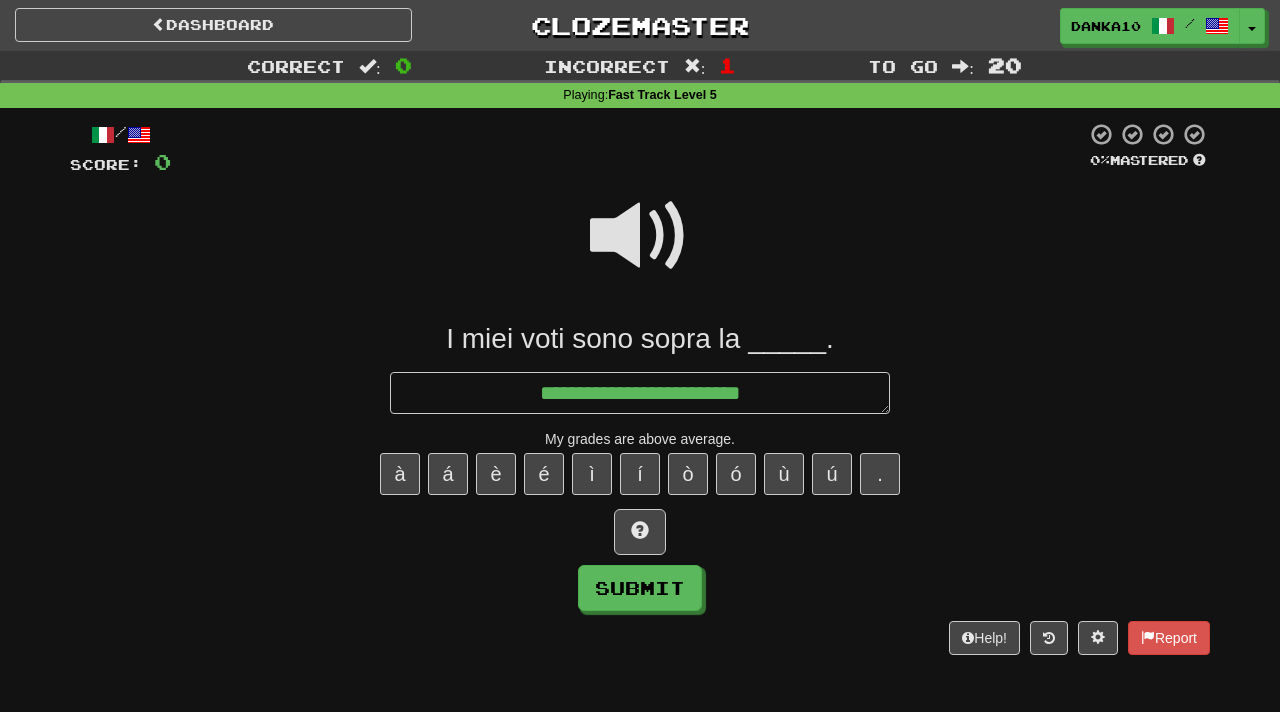 type on "*" 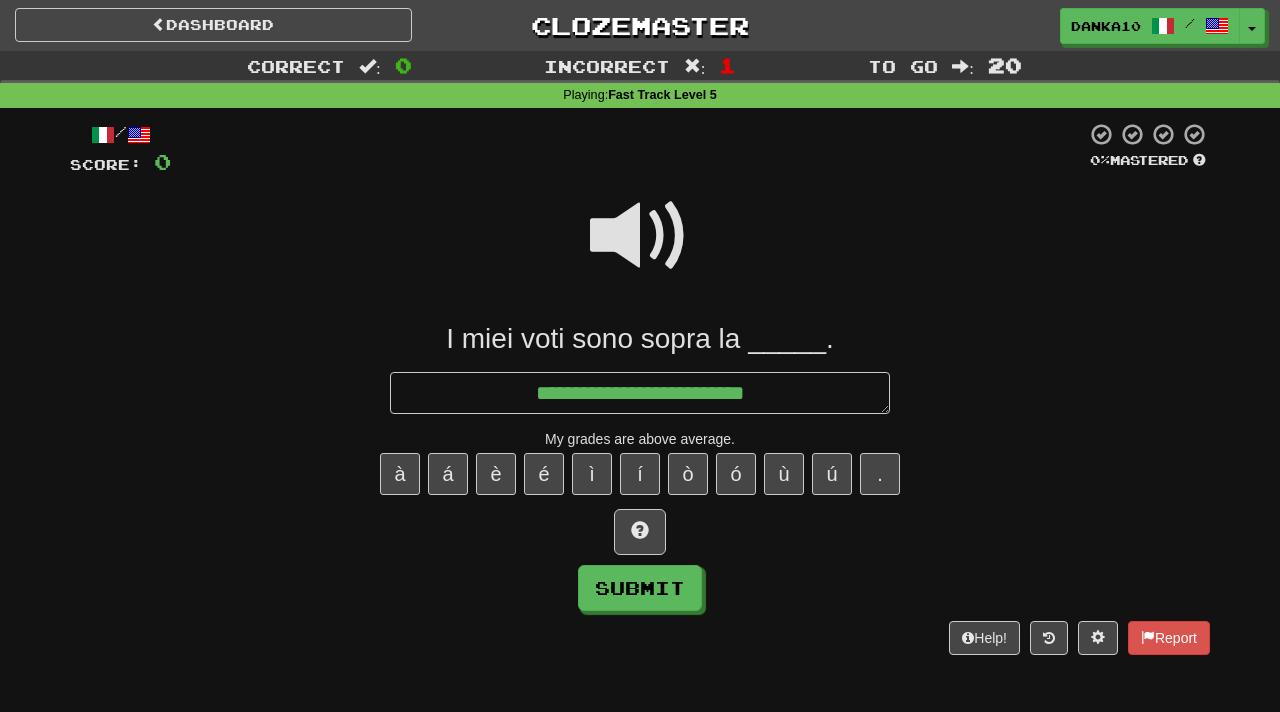 type on "*" 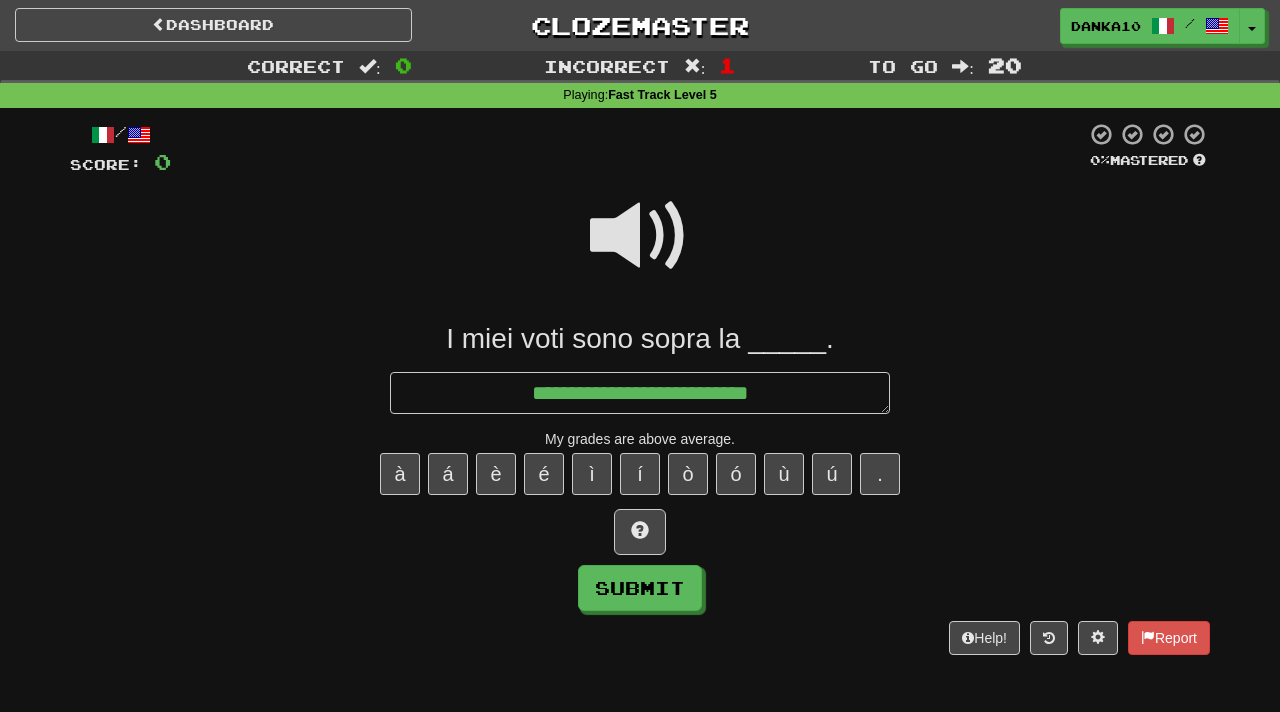 type on "*" 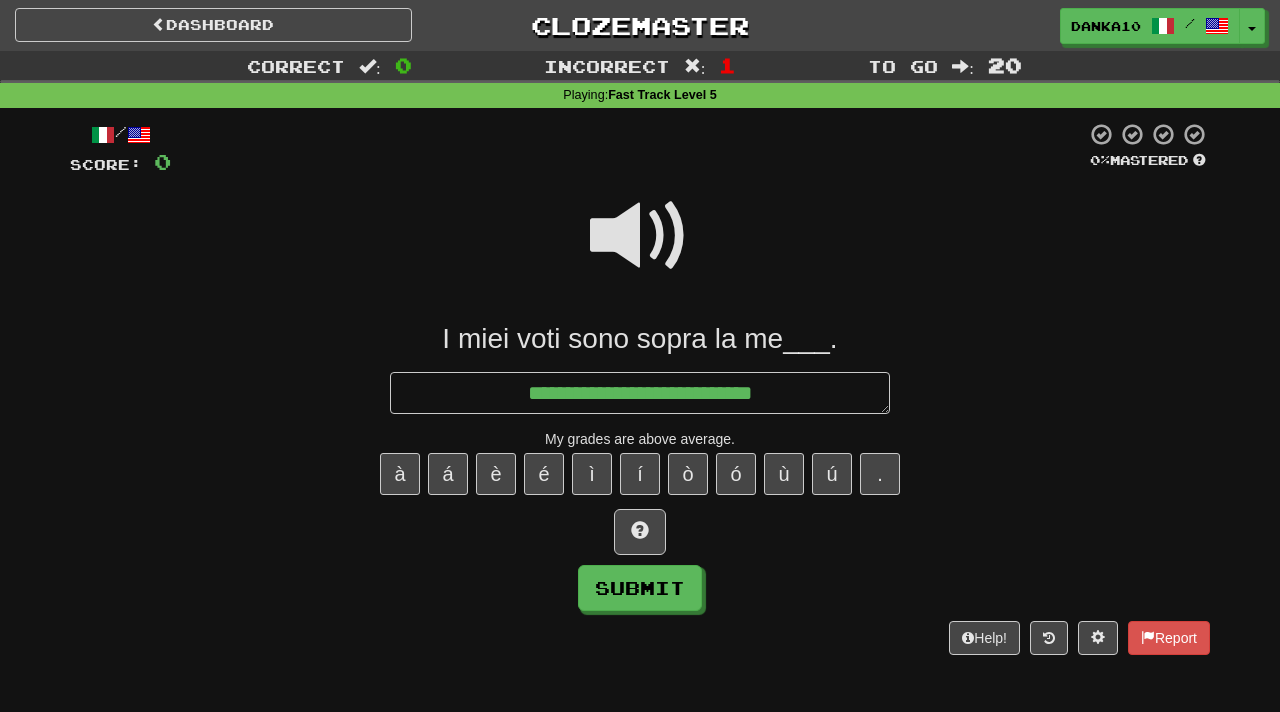 type on "*" 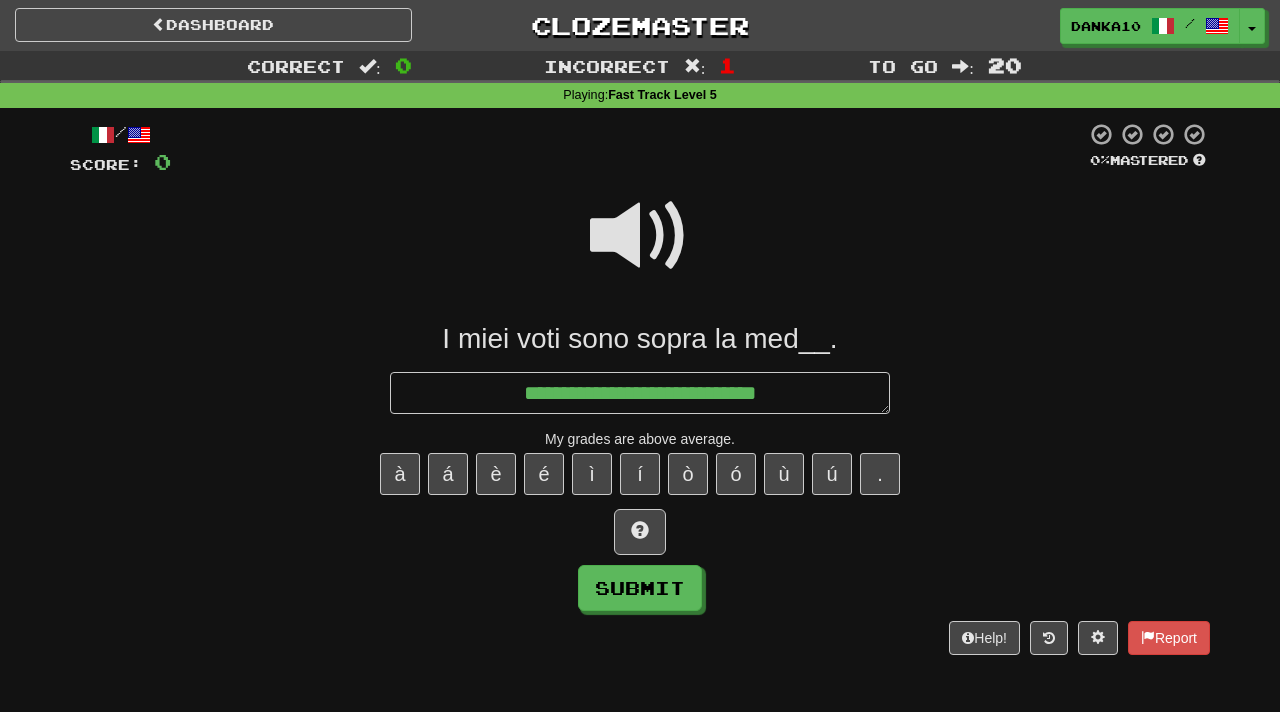 type on "**********" 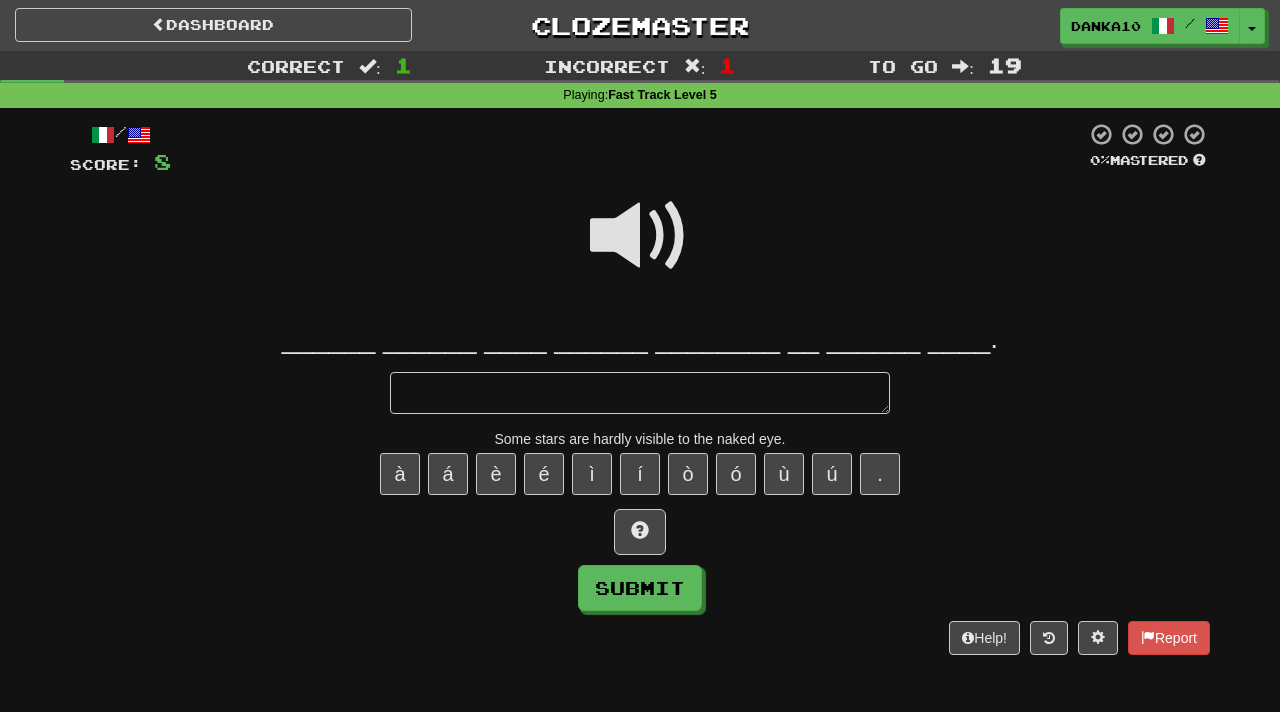 type on "*" 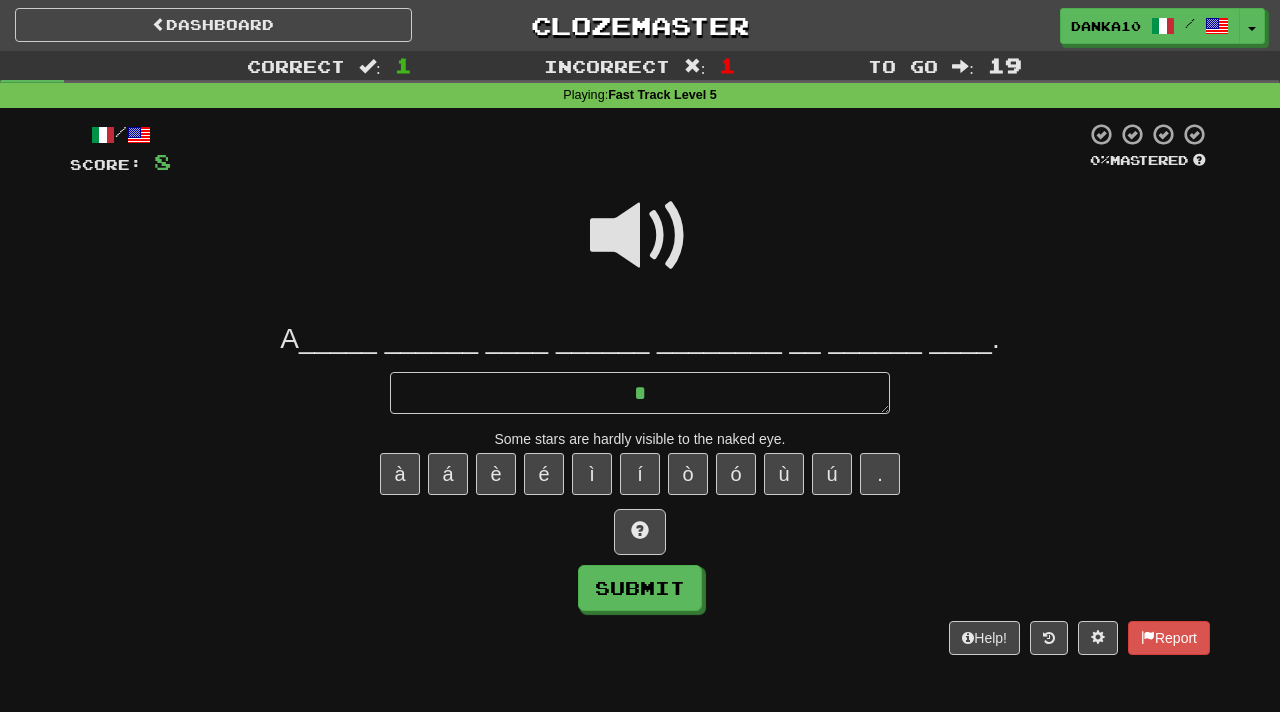 type on "**" 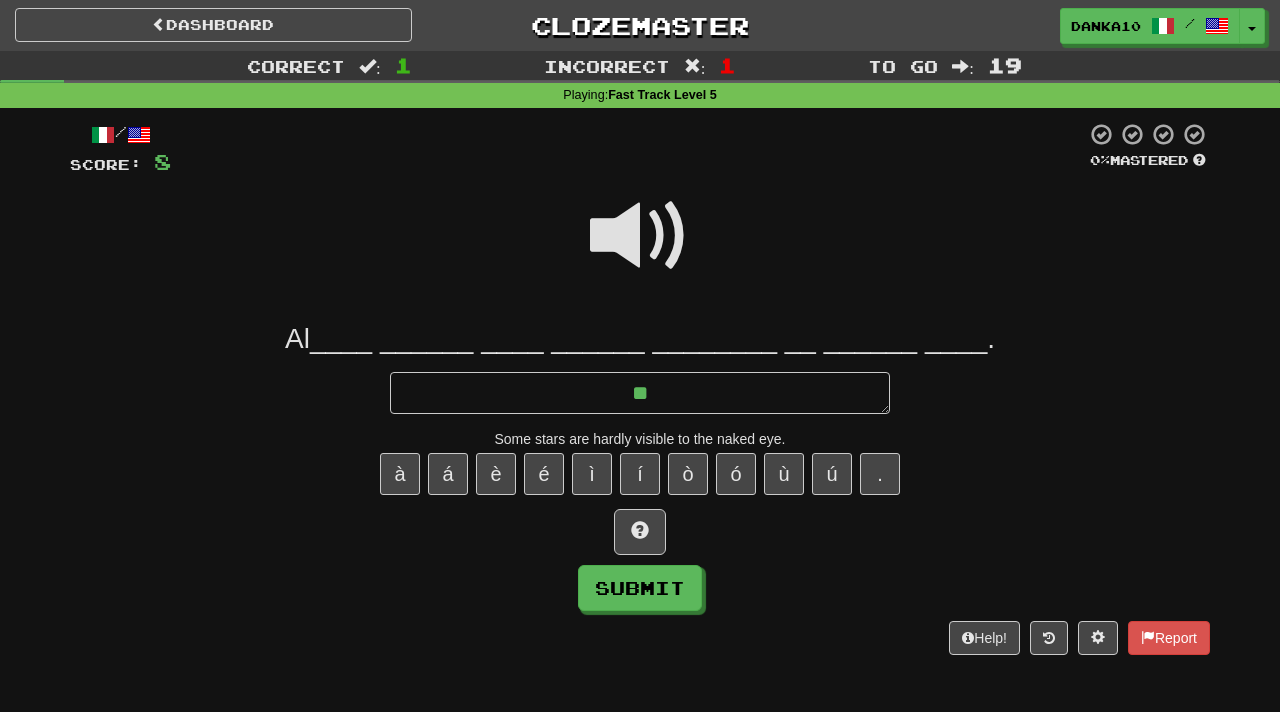 type on "*" 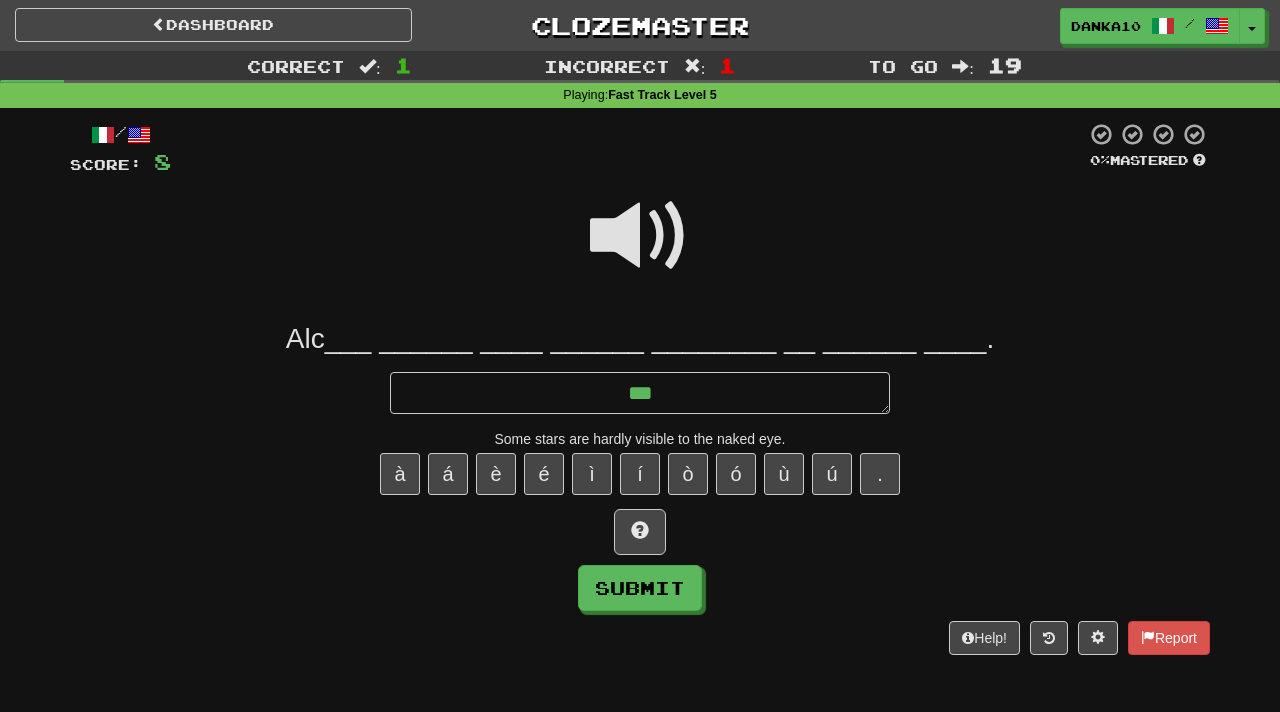 type on "*" 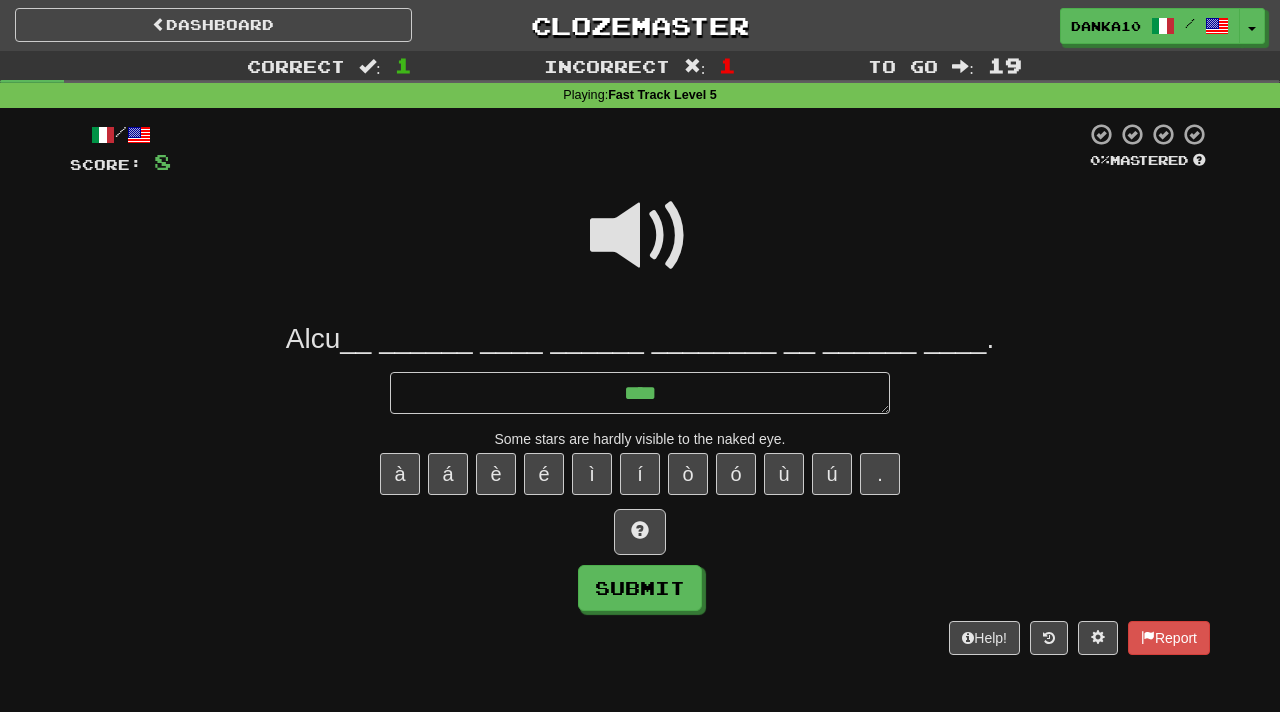 type on "*" 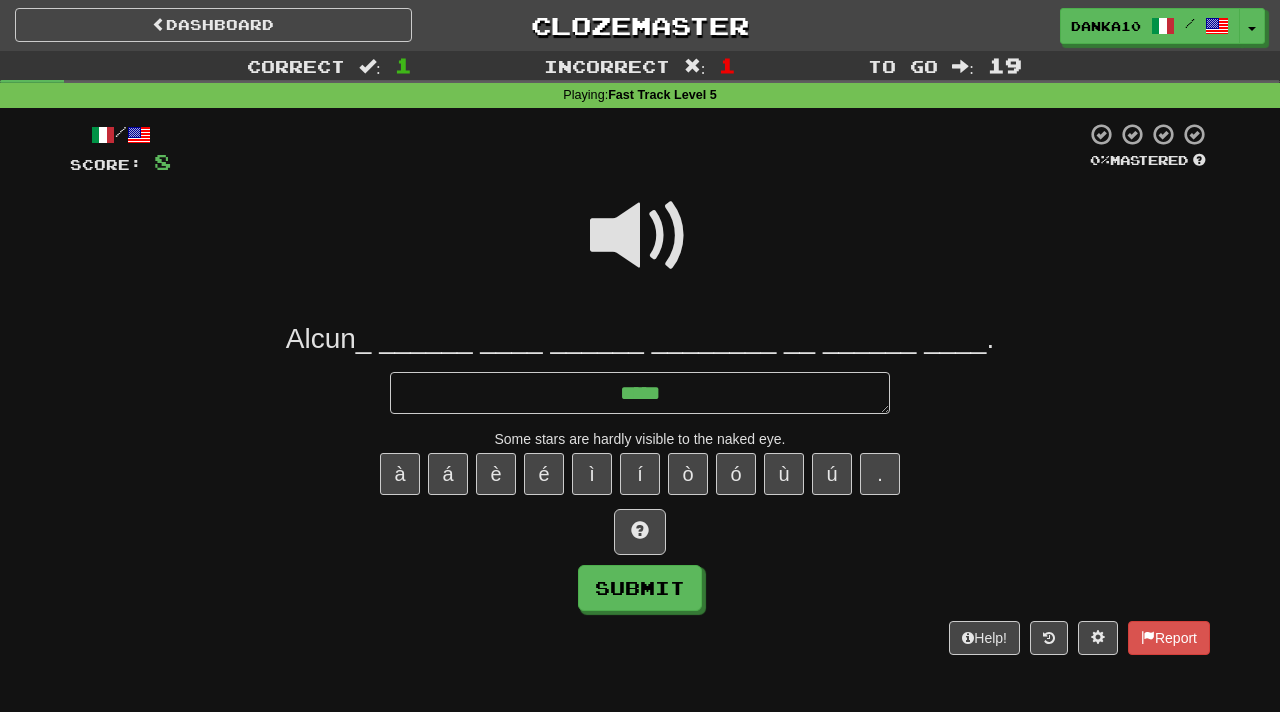 type on "*" 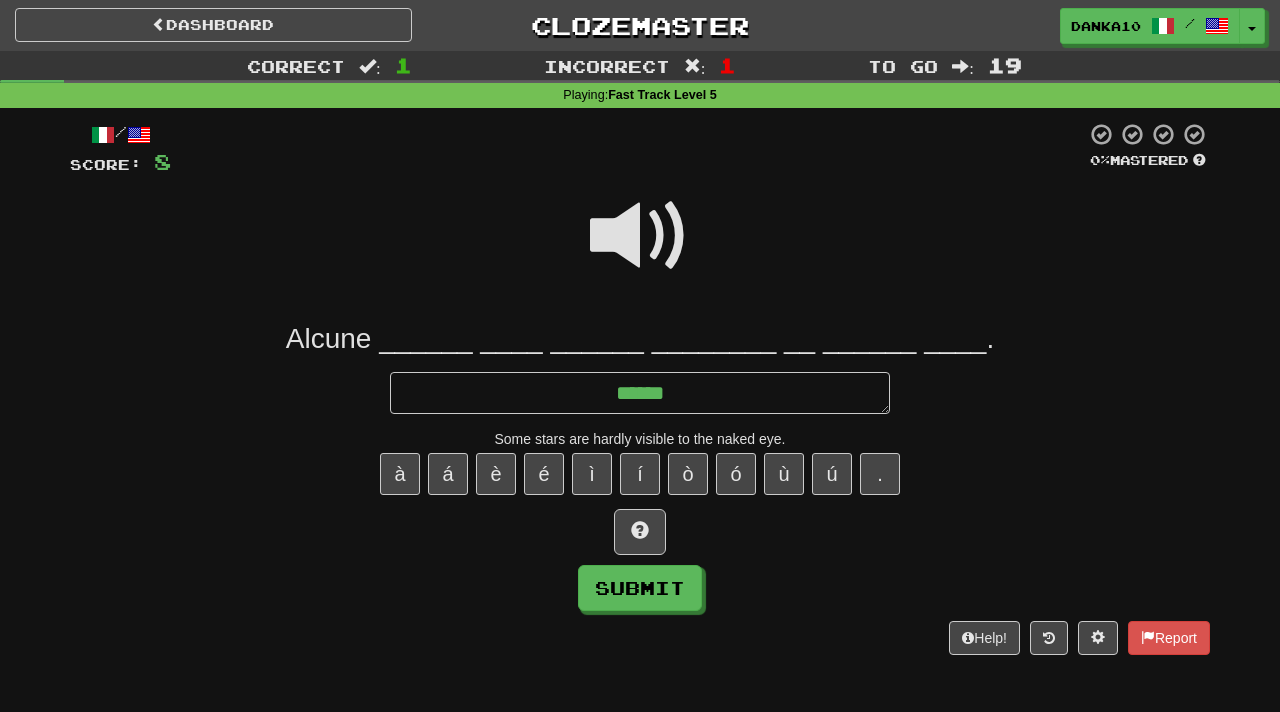 type on "*" 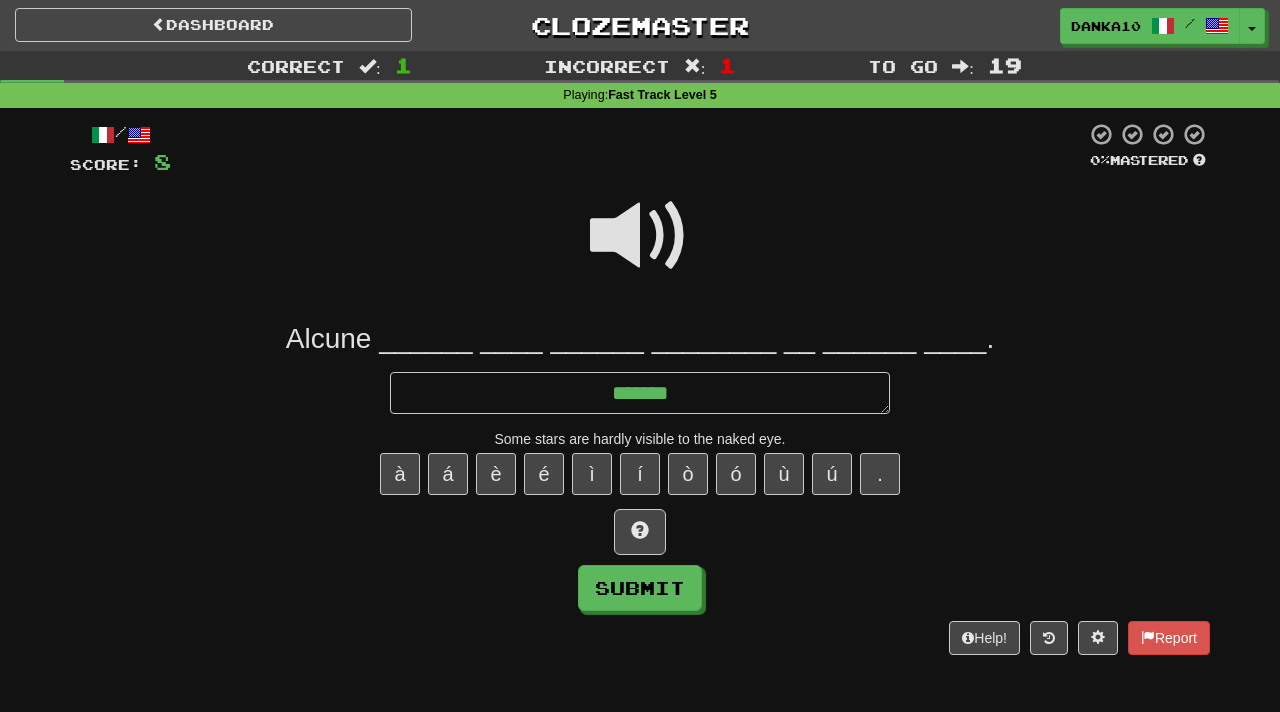 type on "*" 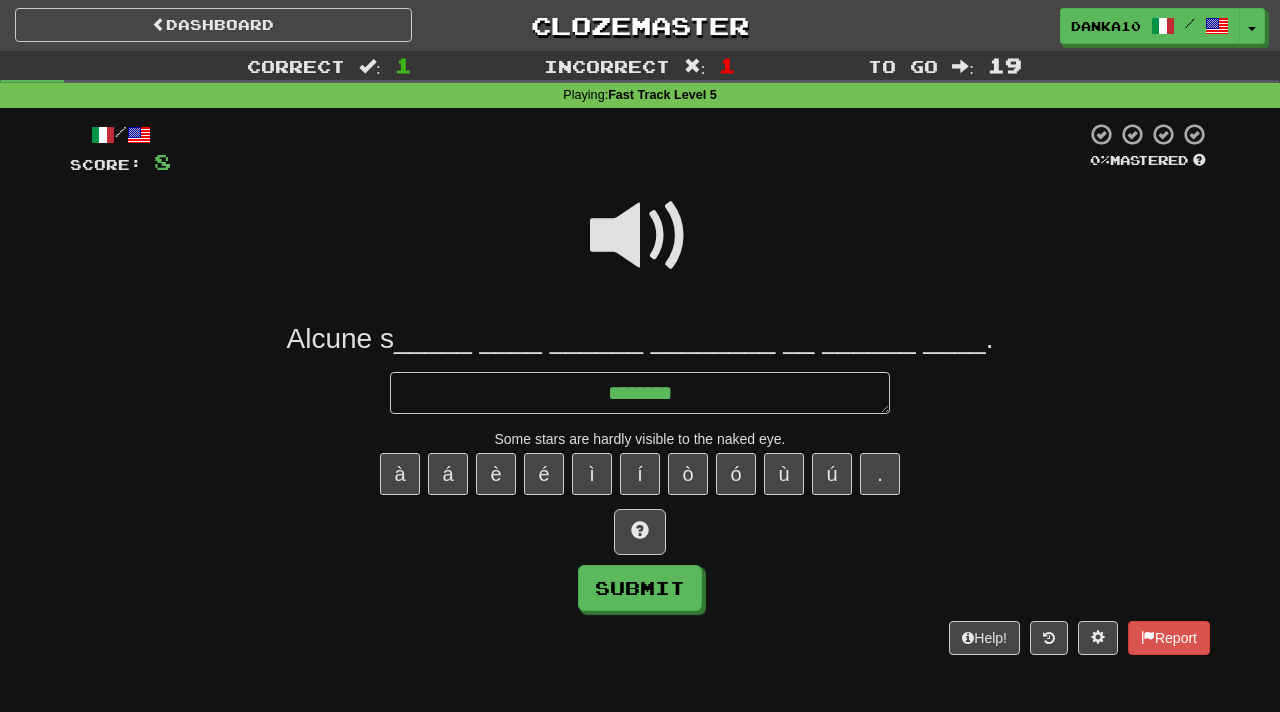 type on "*" 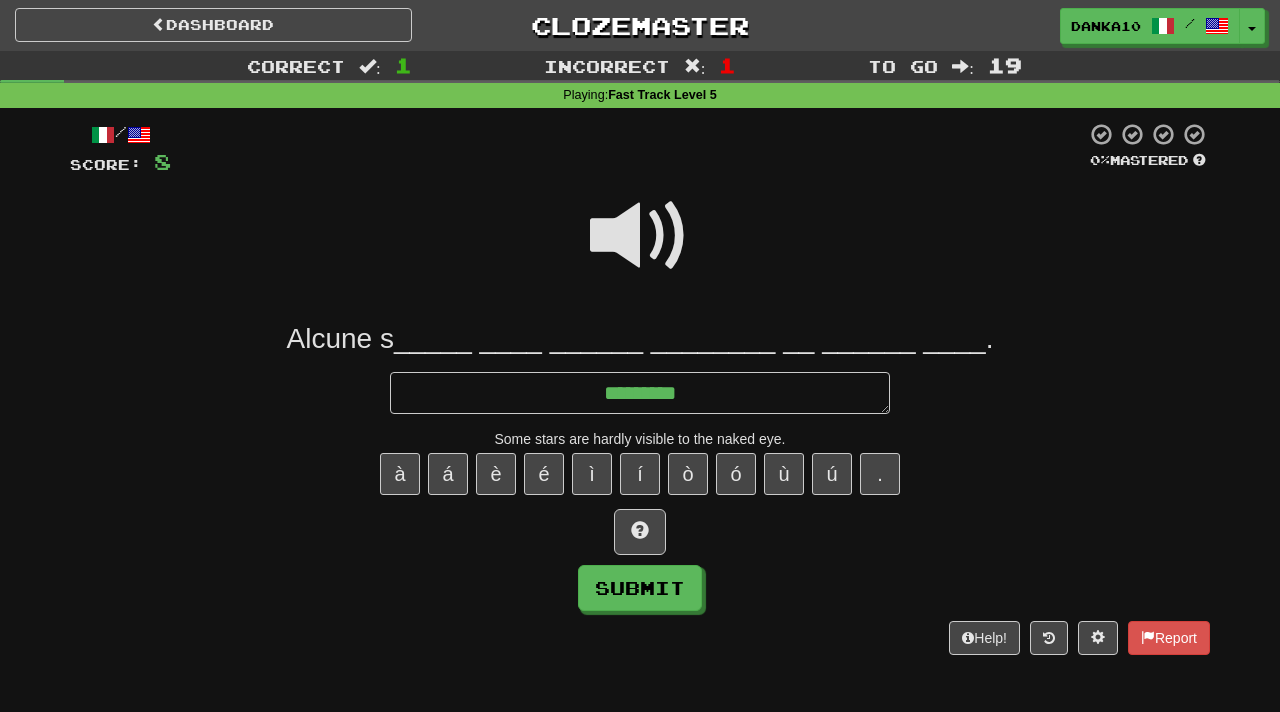type on "*" 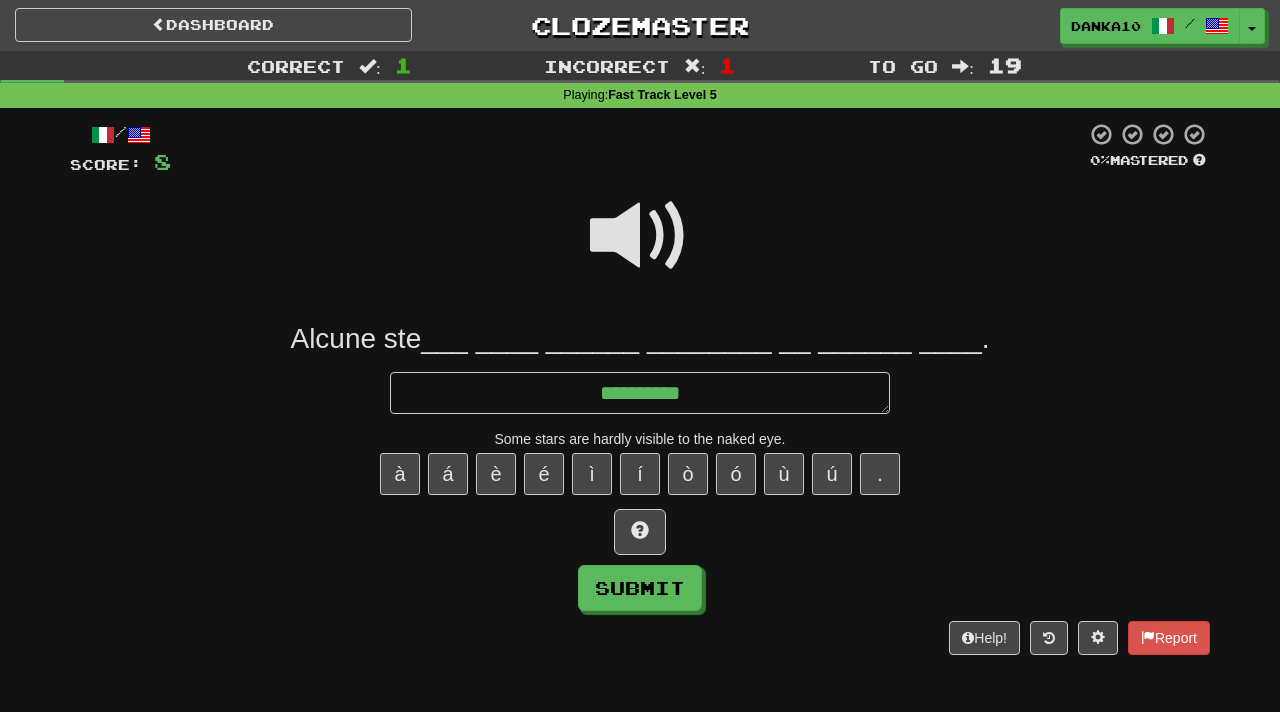 type on "*" 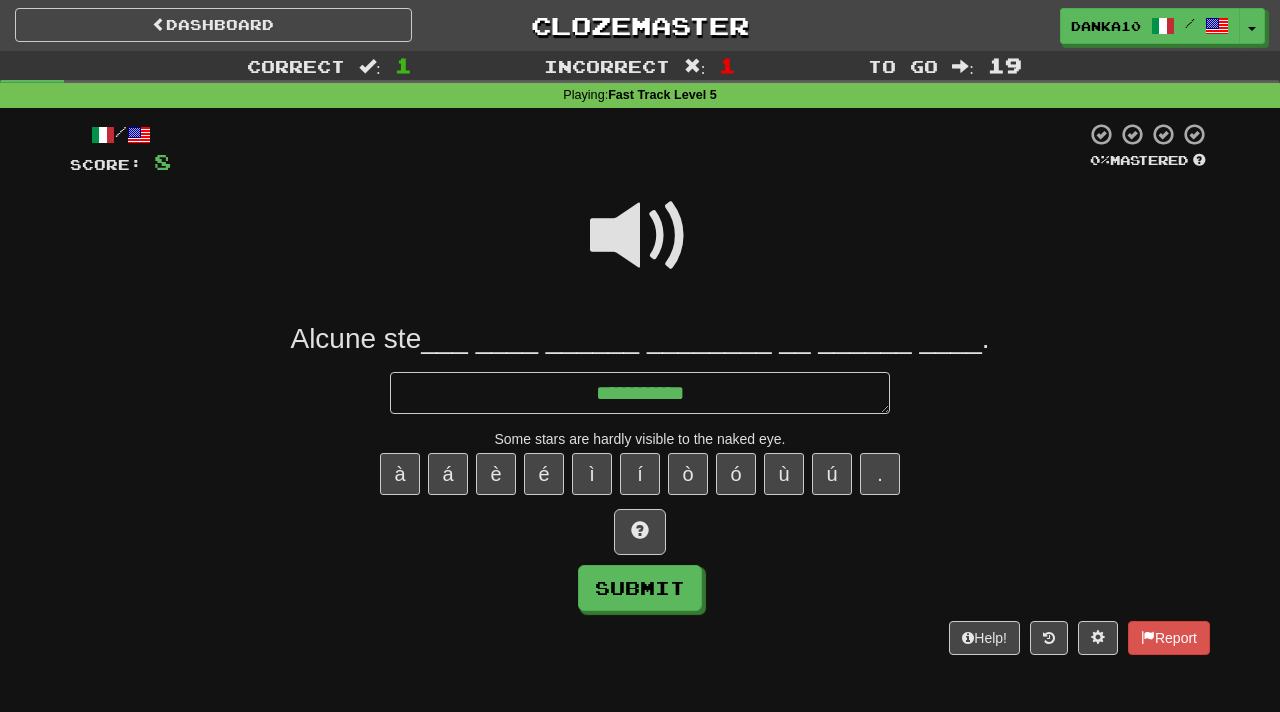 type on "*" 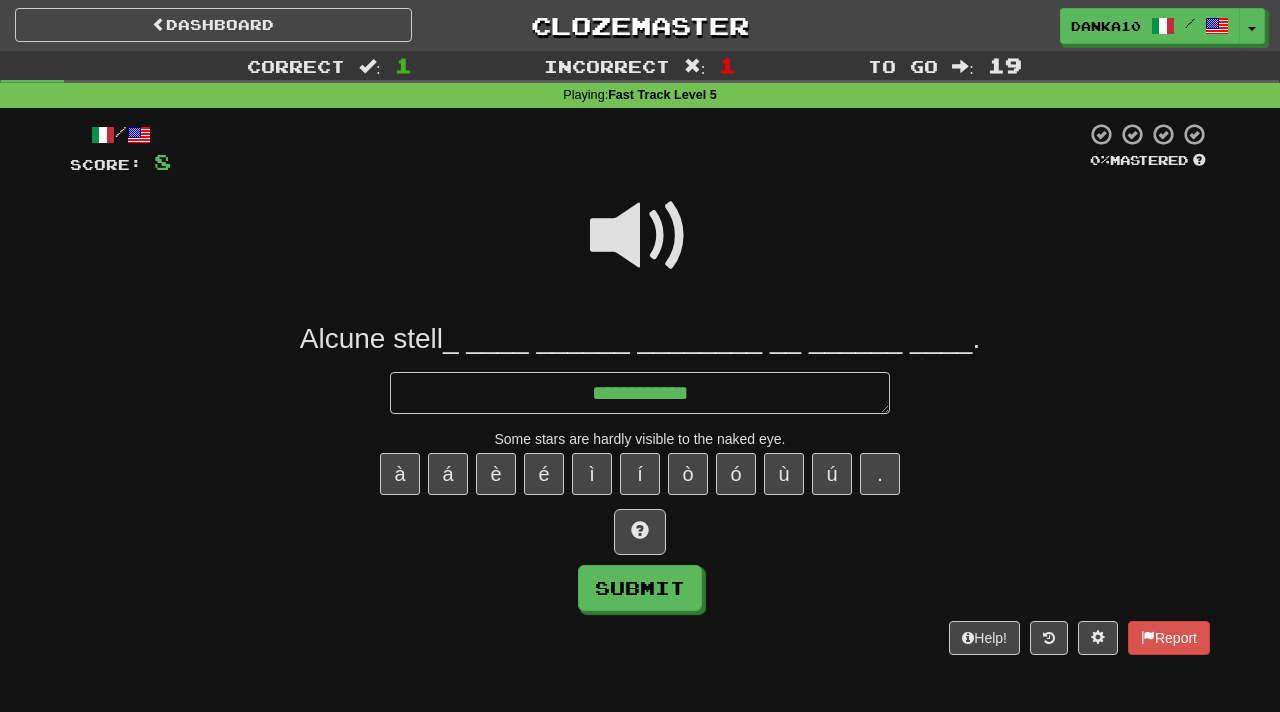 type on "*" 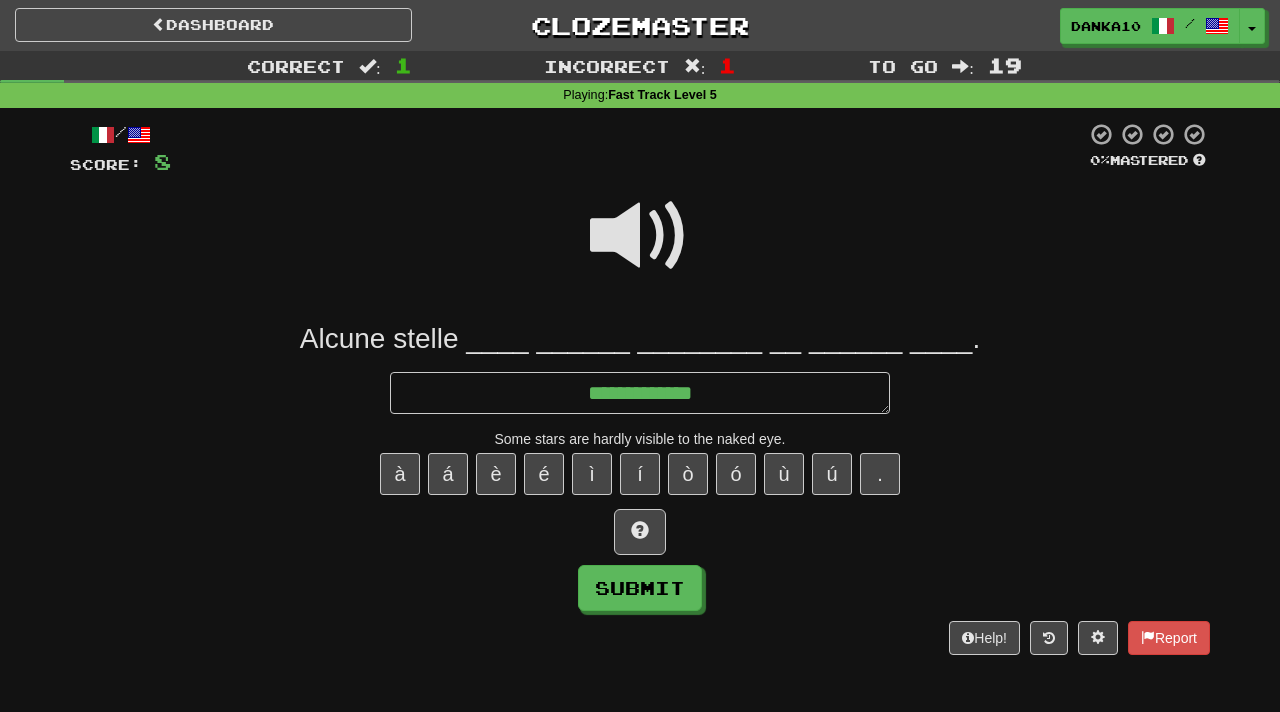 type on "*" 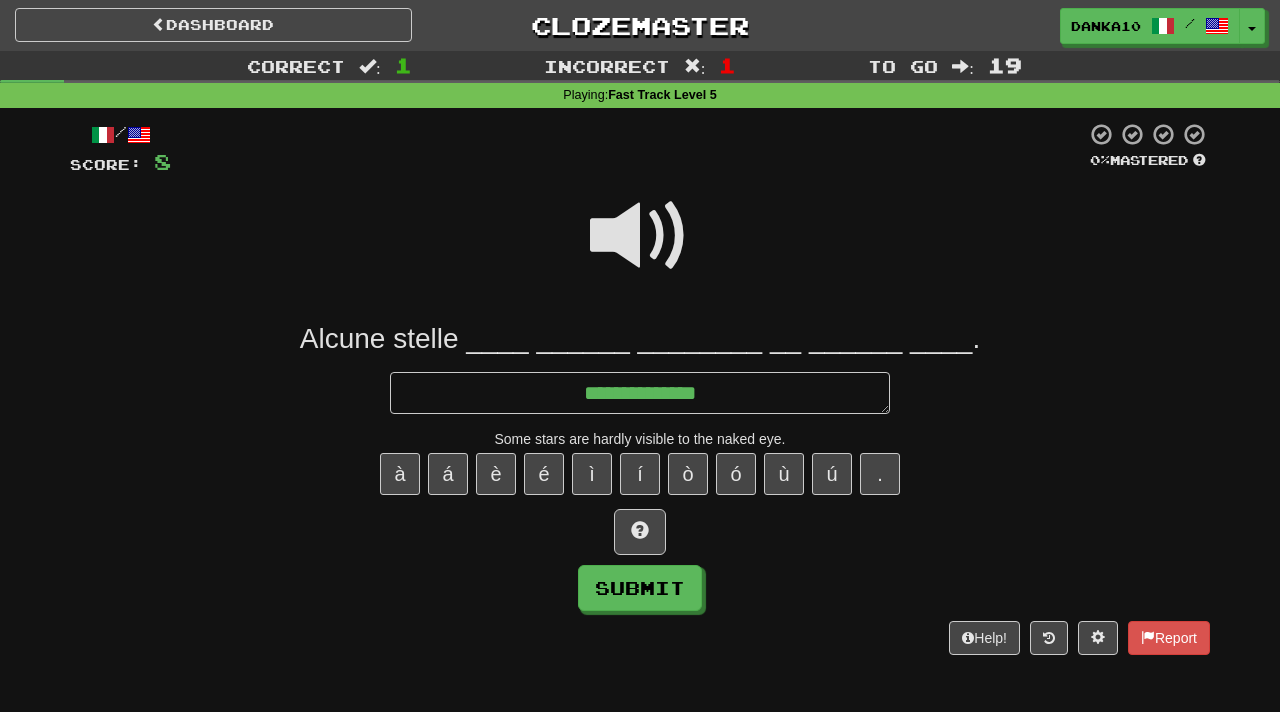type on "*" 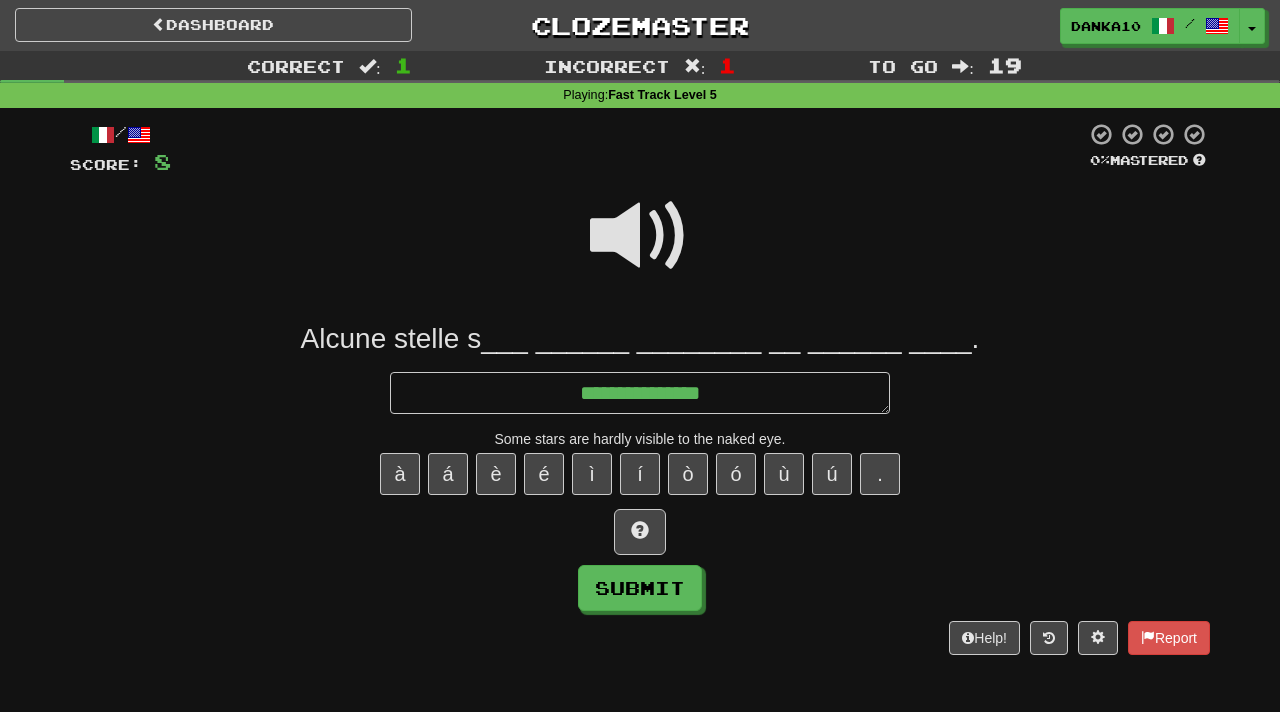 type on "*" 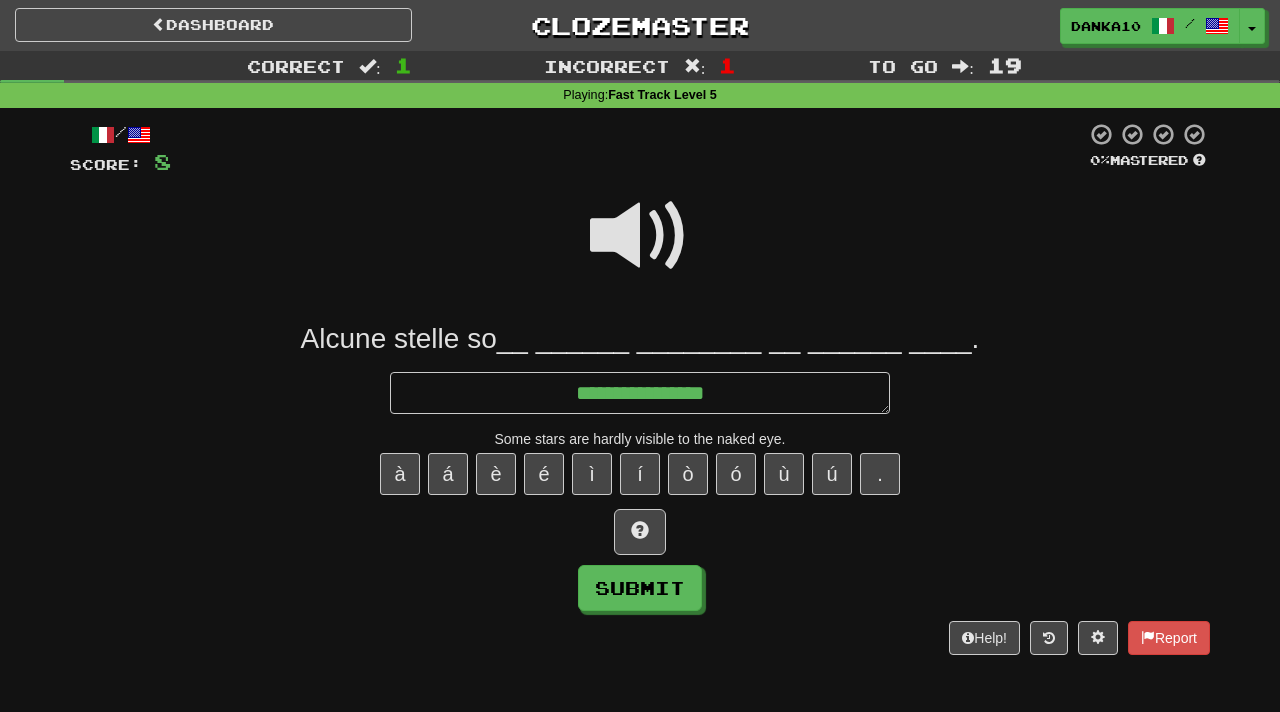 type on "**********" 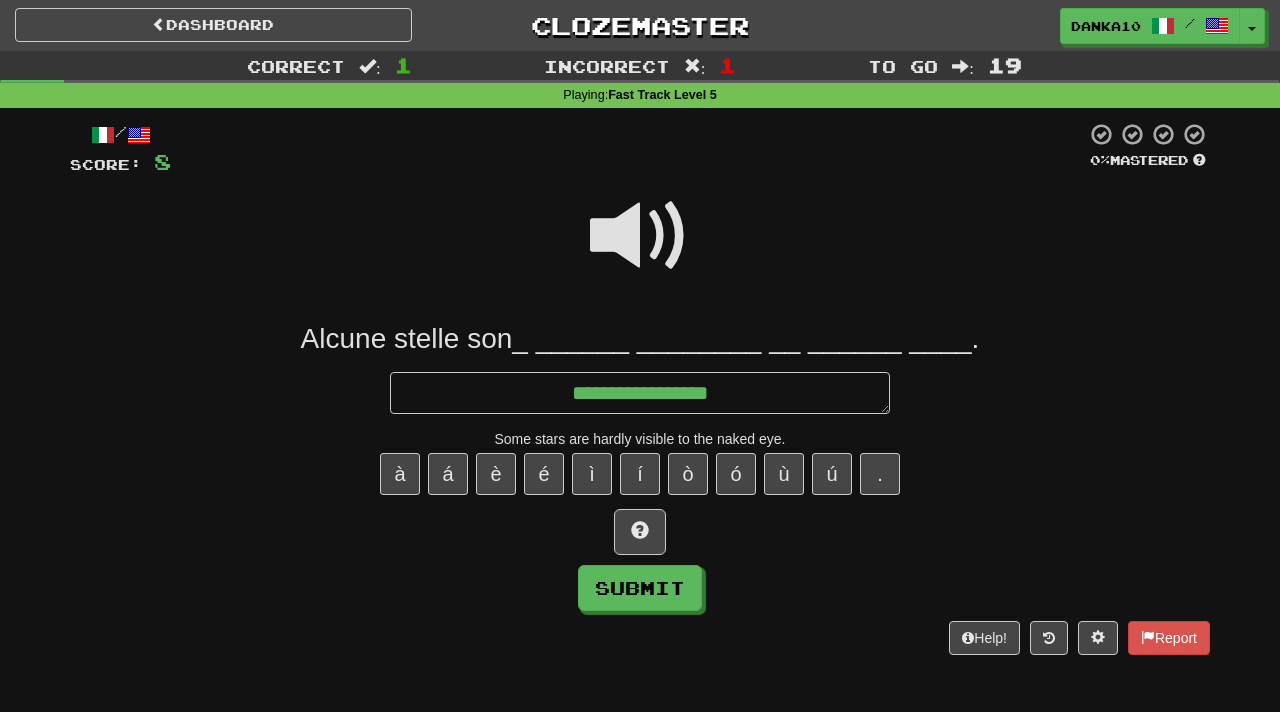 type on "*" 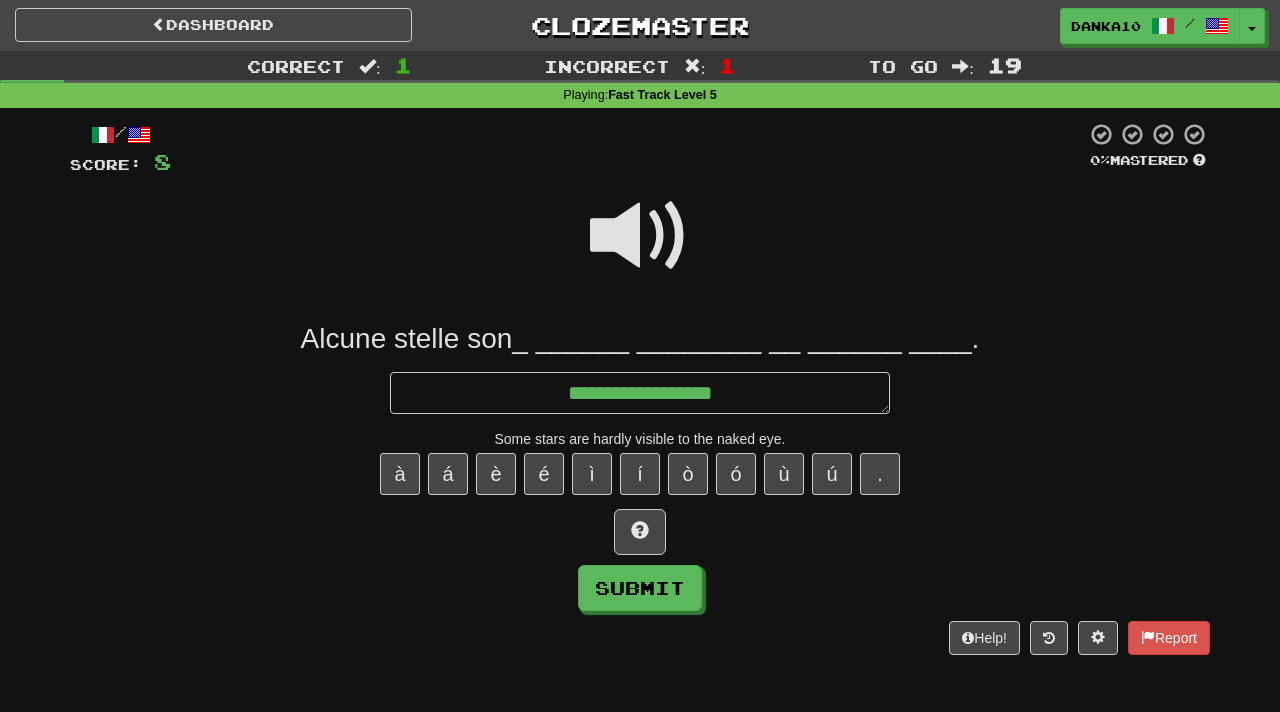 type on "*" 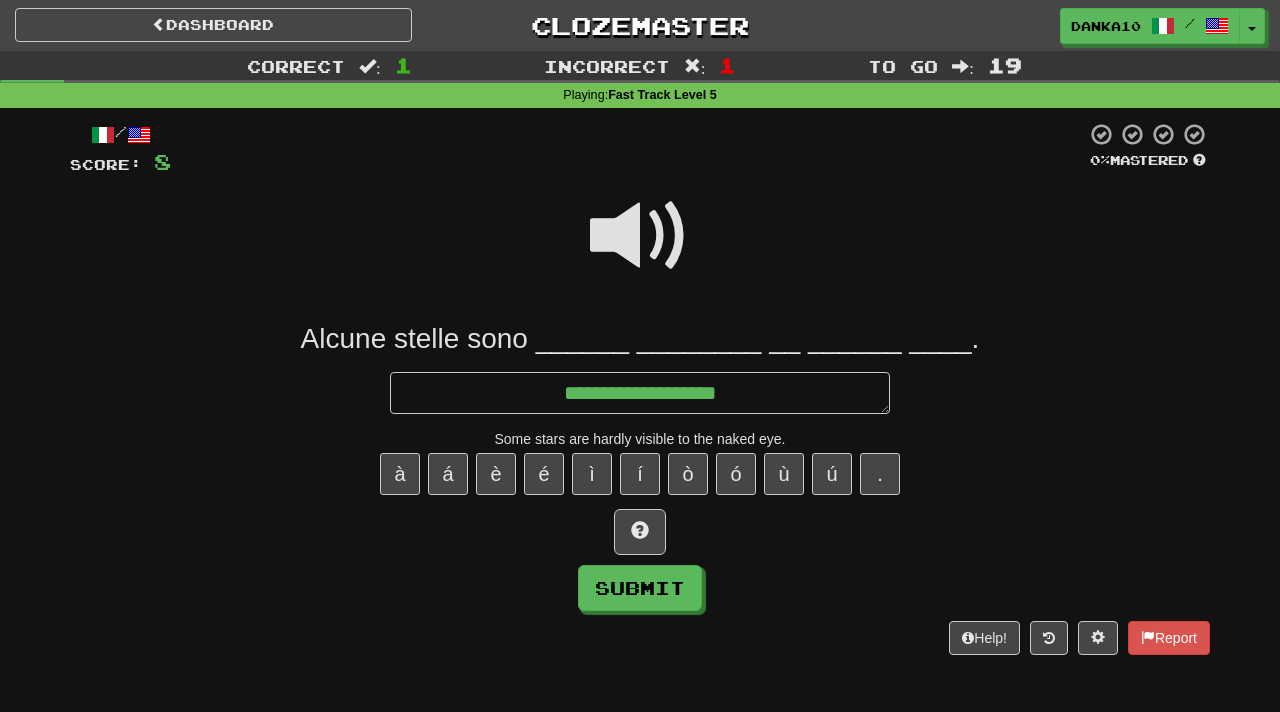 type on "*" 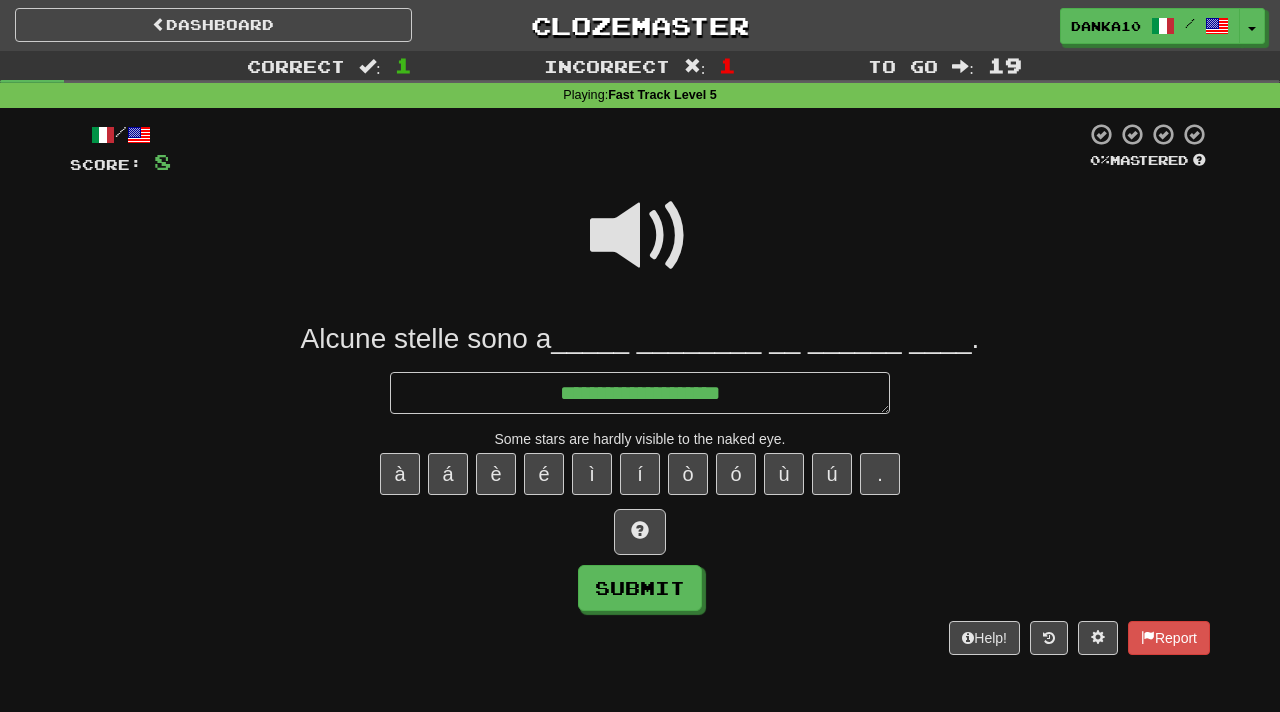 type on "*" 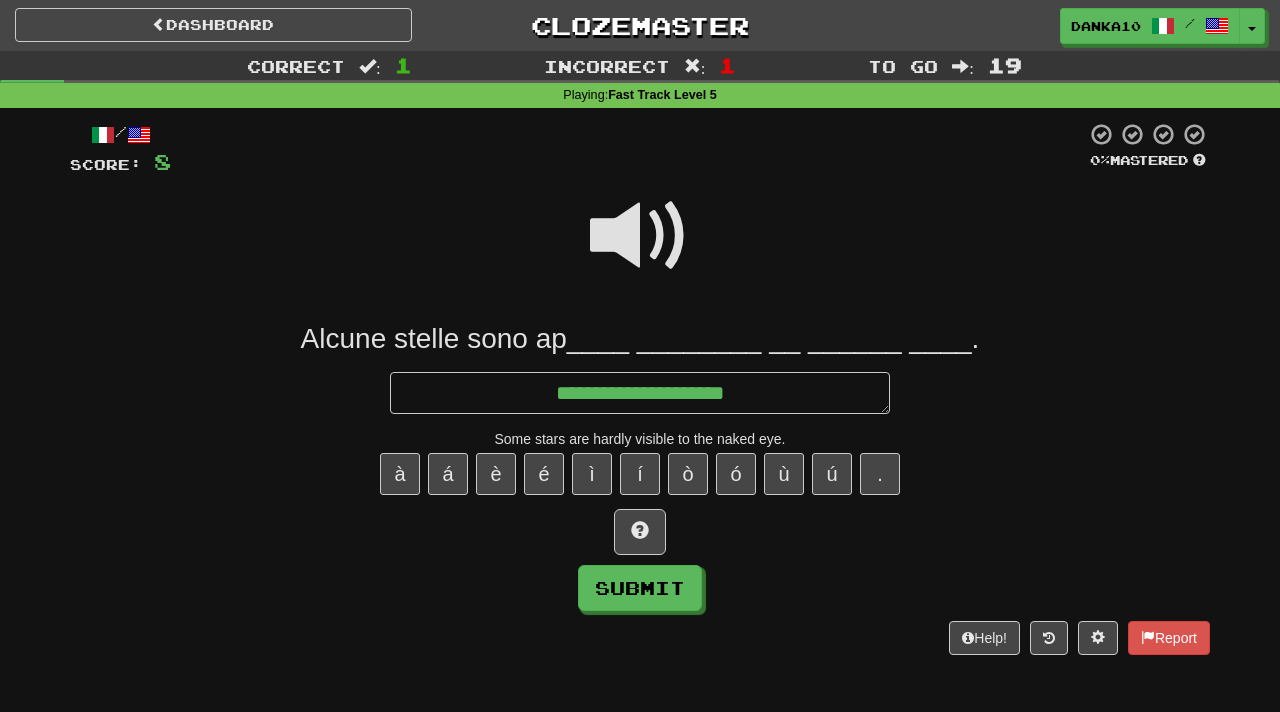 type on "*" 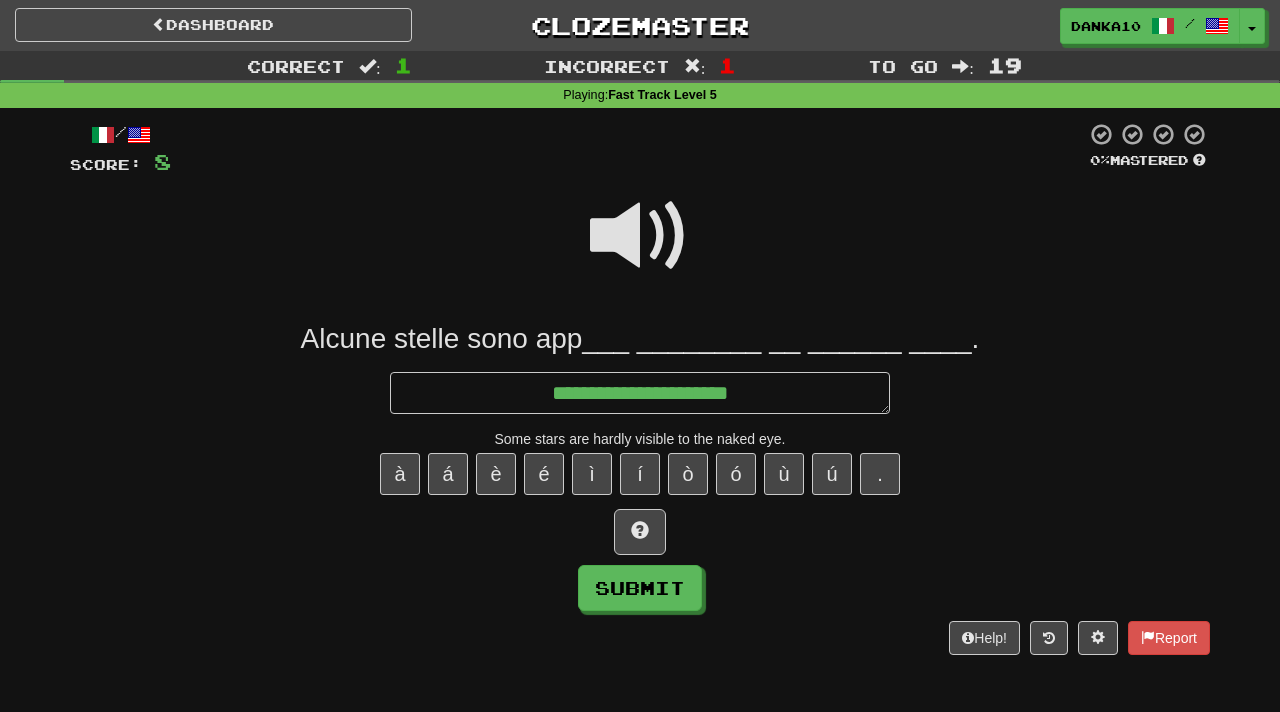 type on "*" 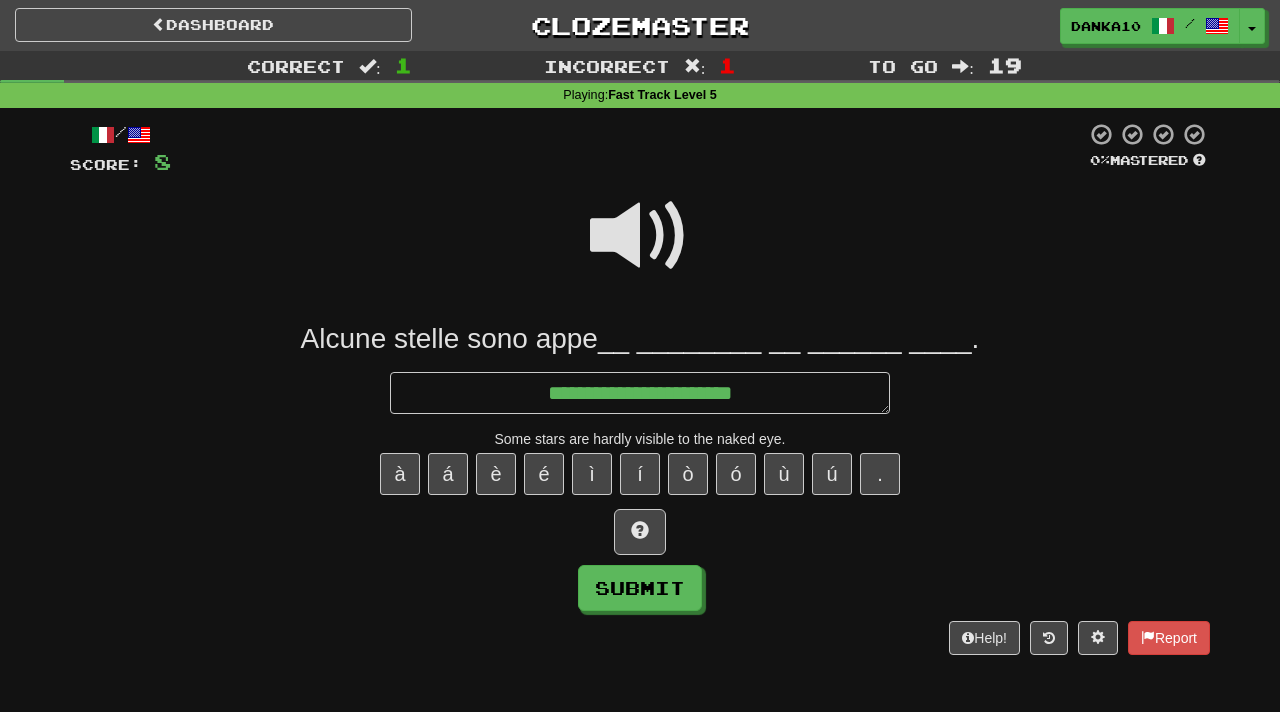 type on "*" 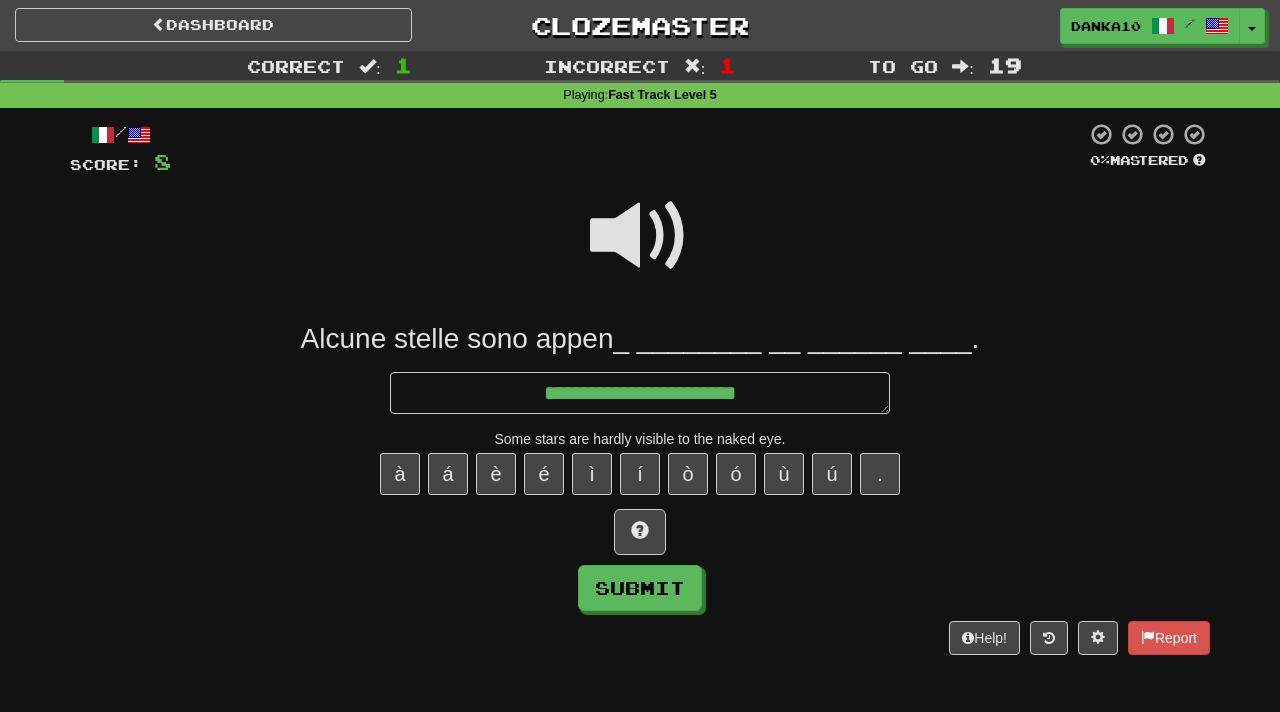 type on "*" 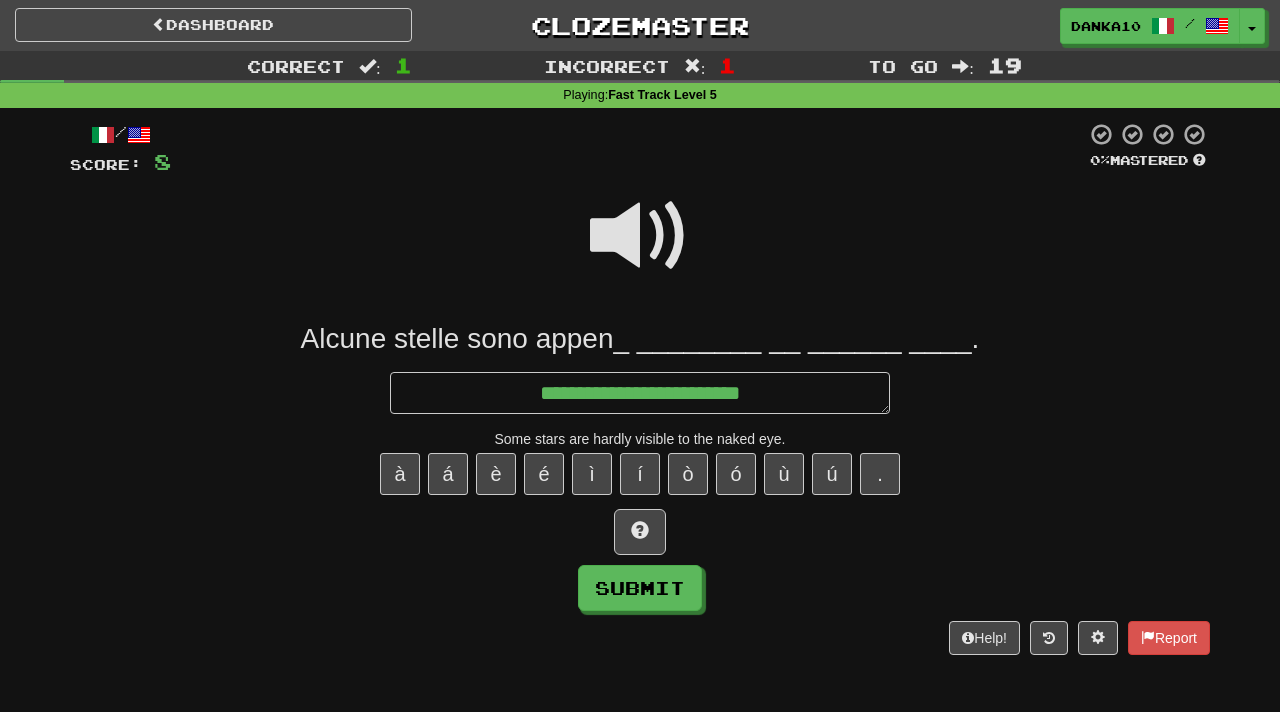 type on "*" 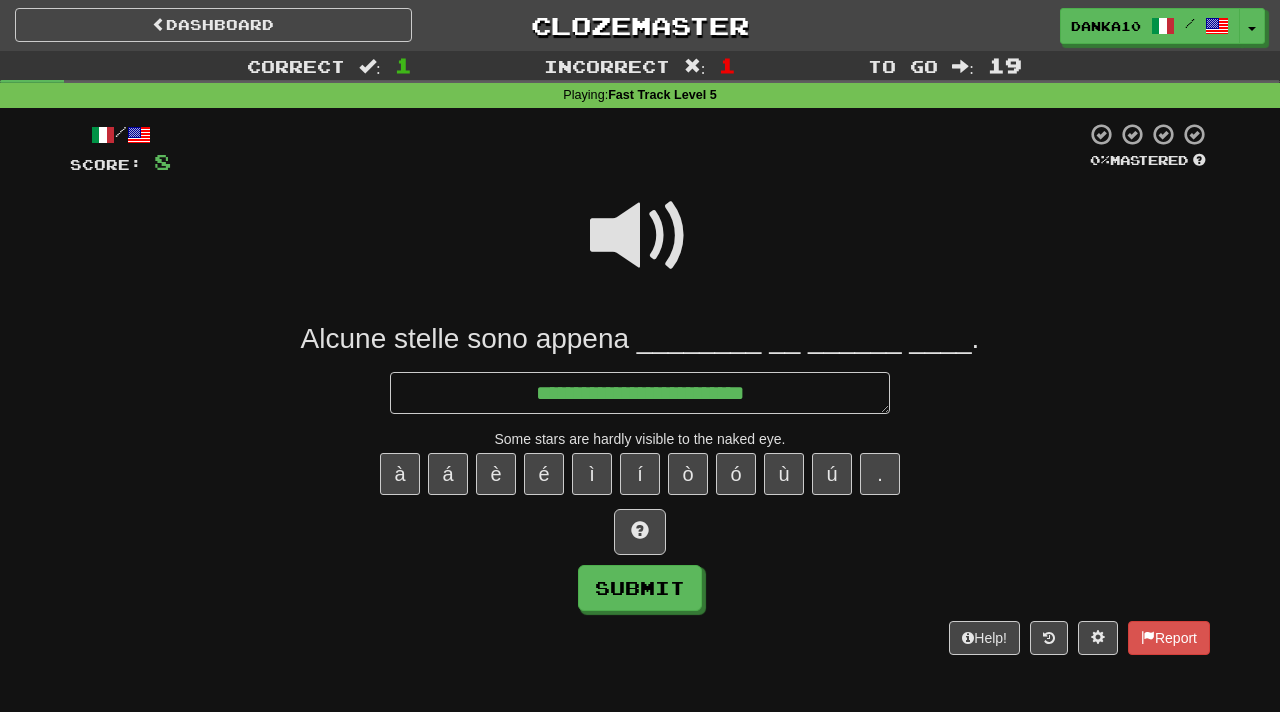 type on "*" 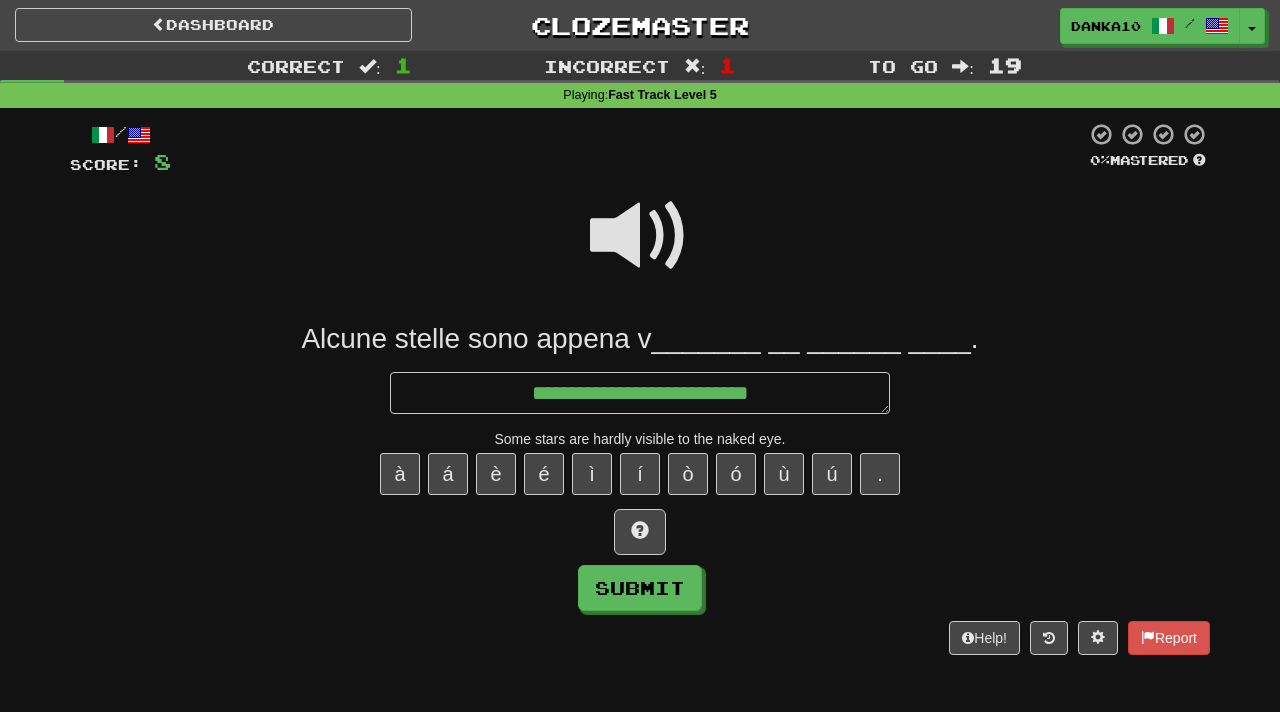type on "**********" 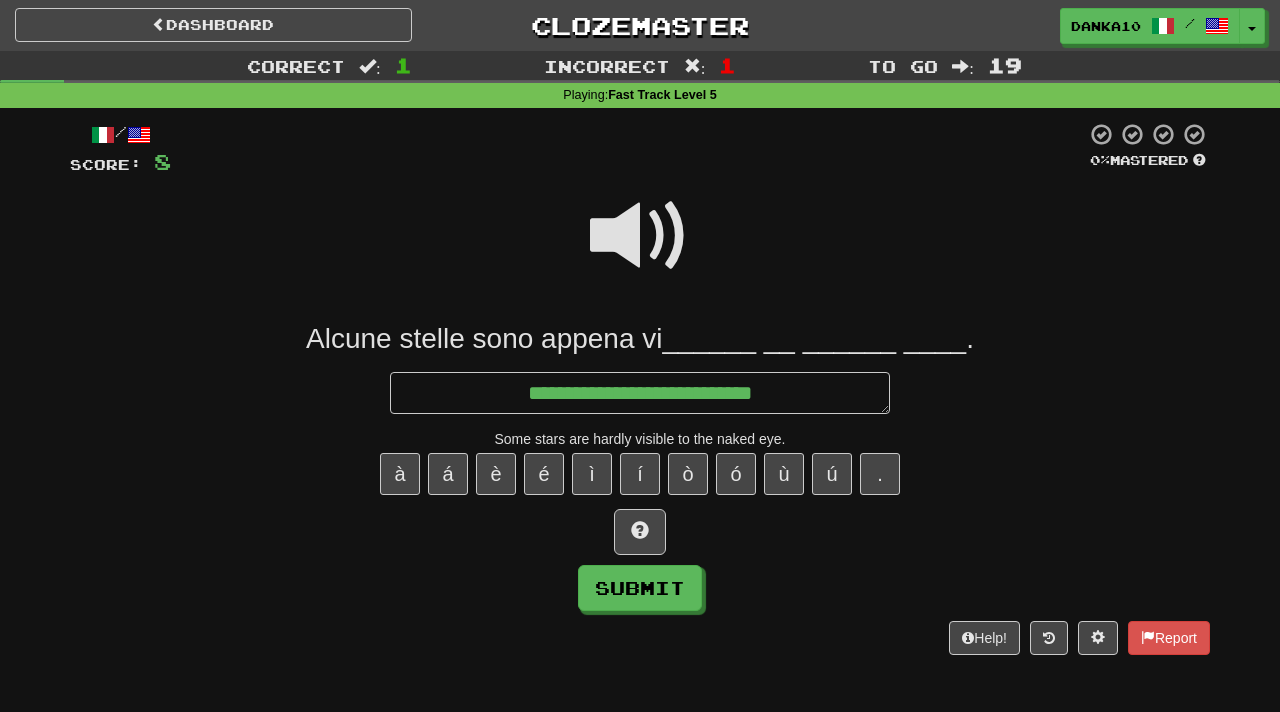 type on "*" 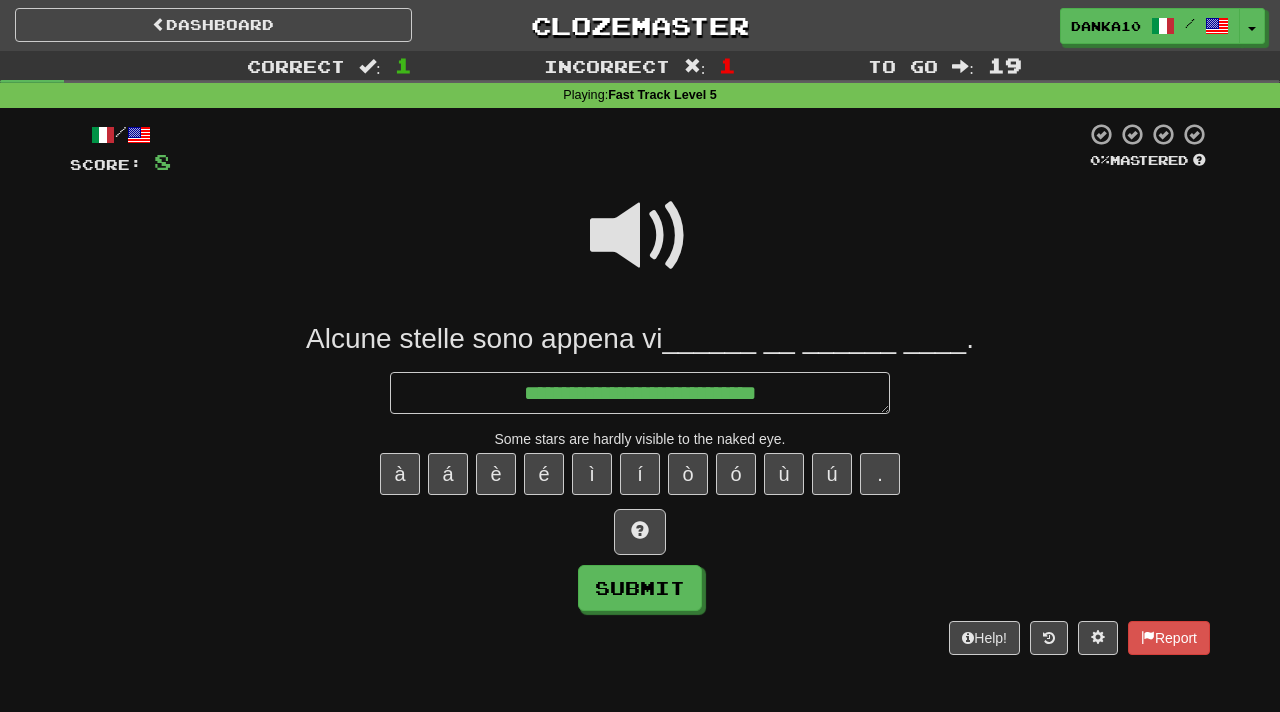 type on "*" 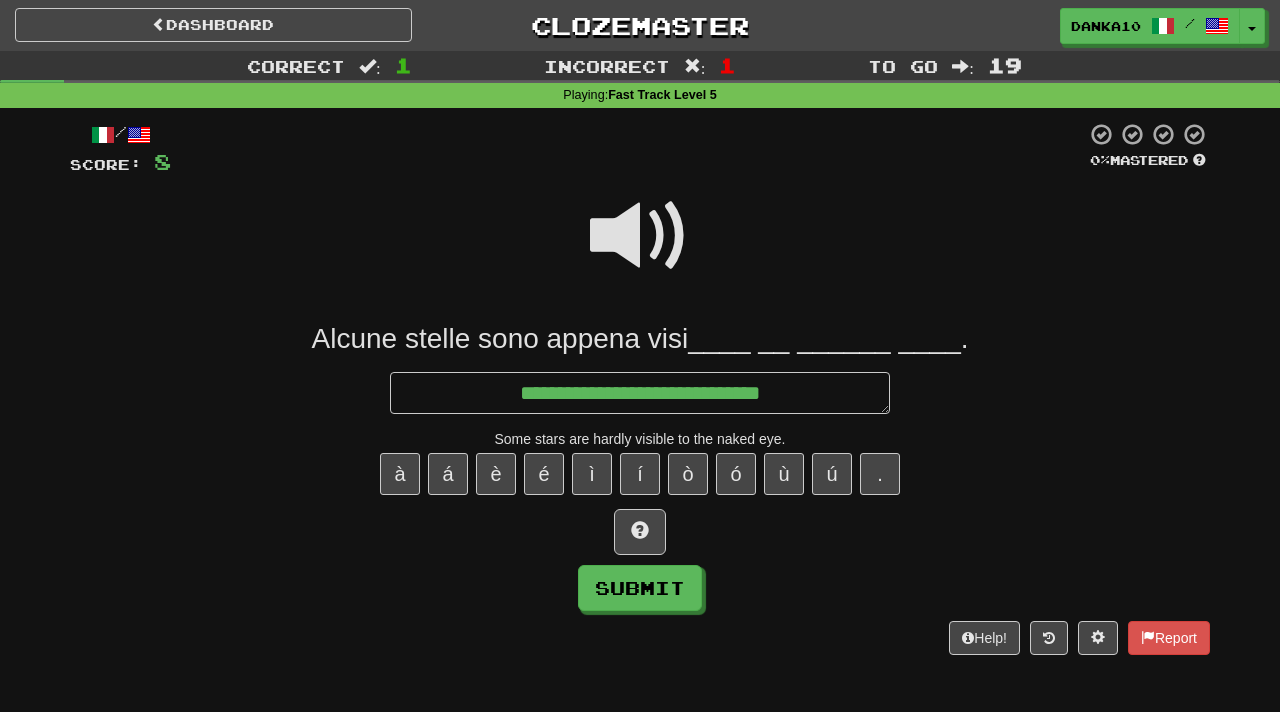 type on "*" 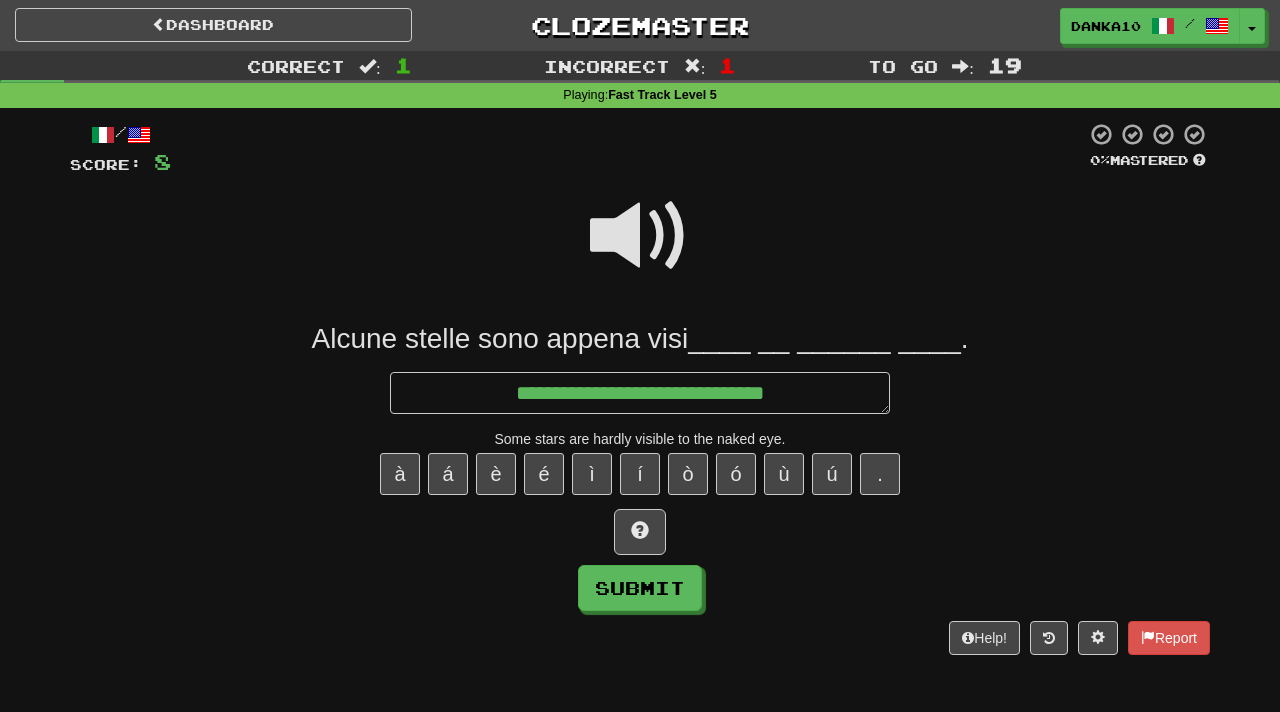 type on "**********" 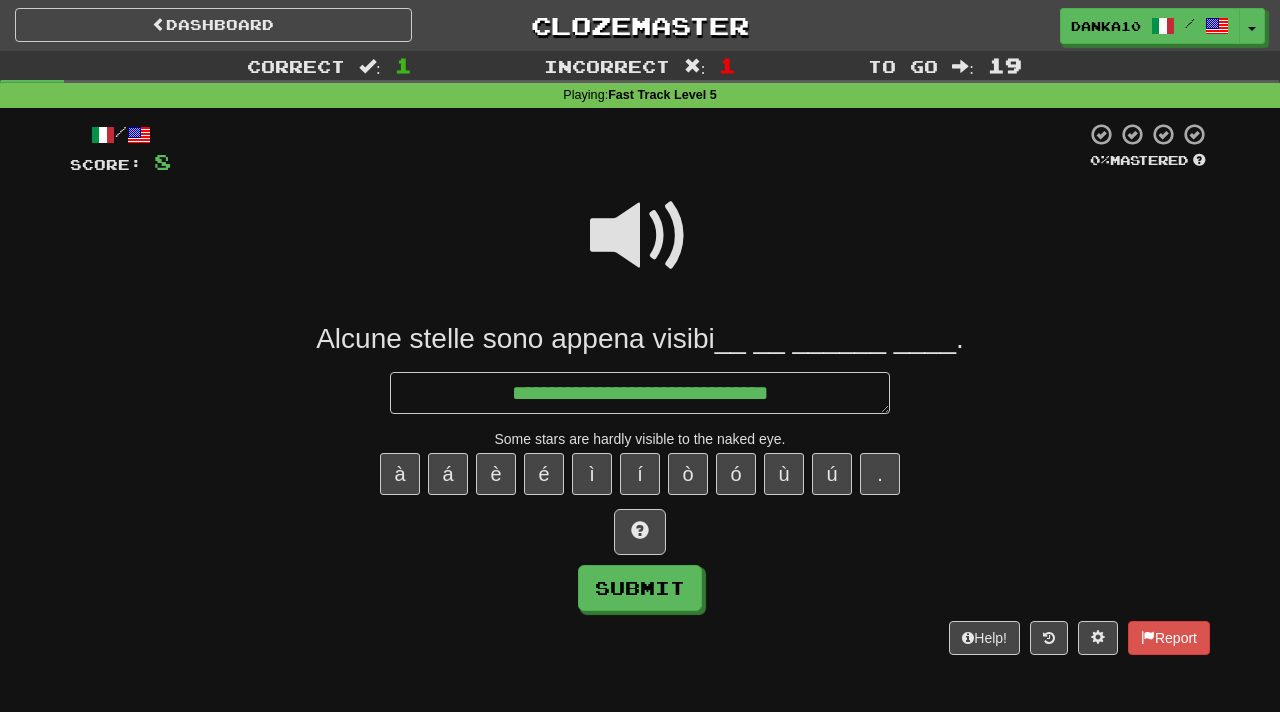 type on "*" 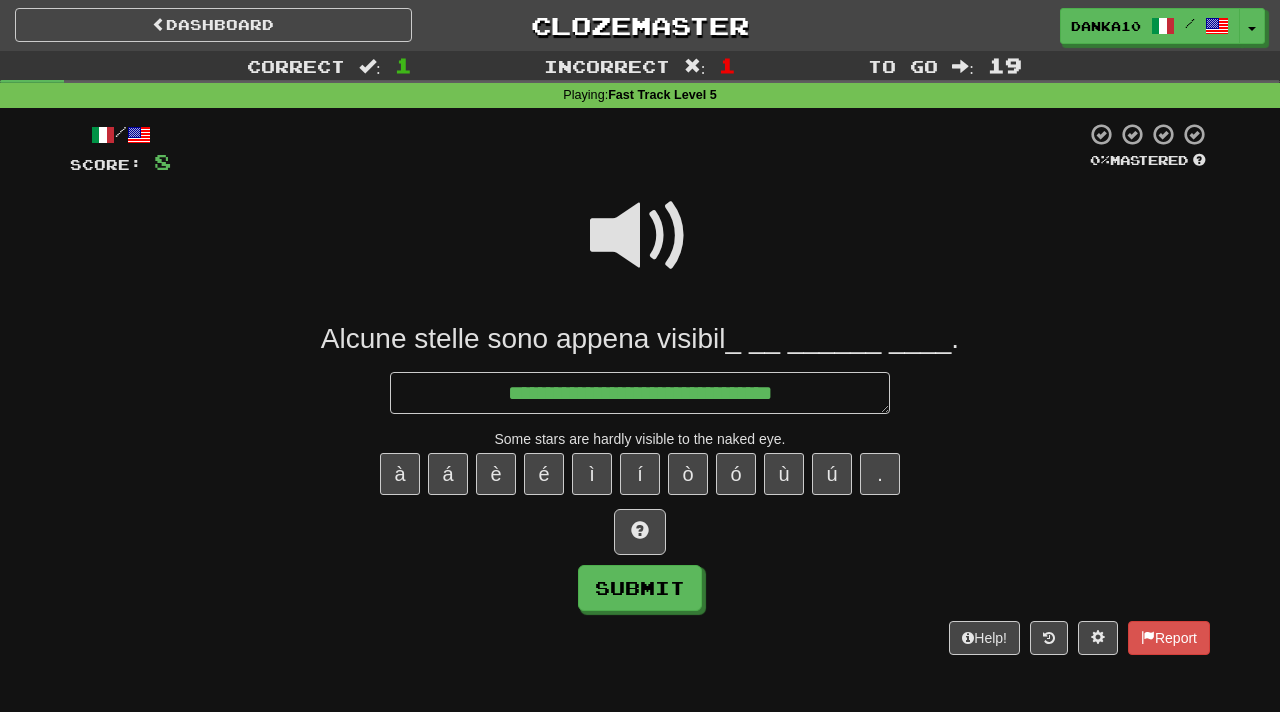 type on "*" 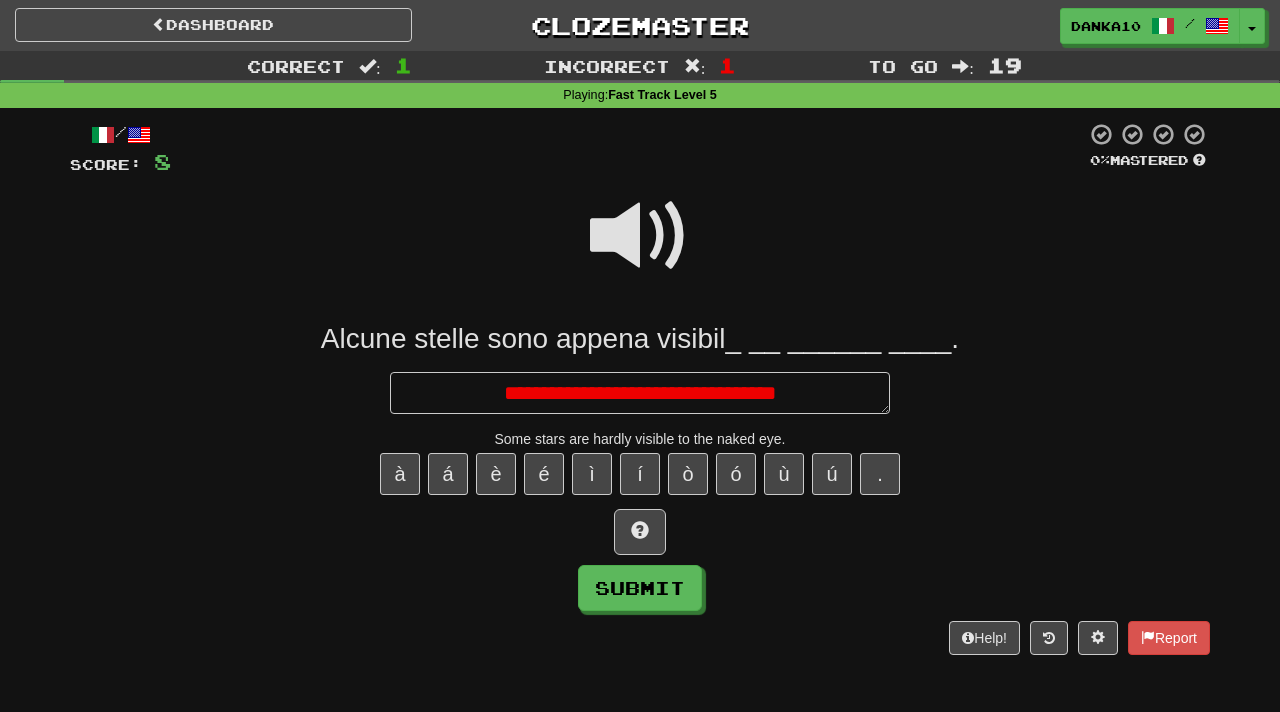 type on "*" 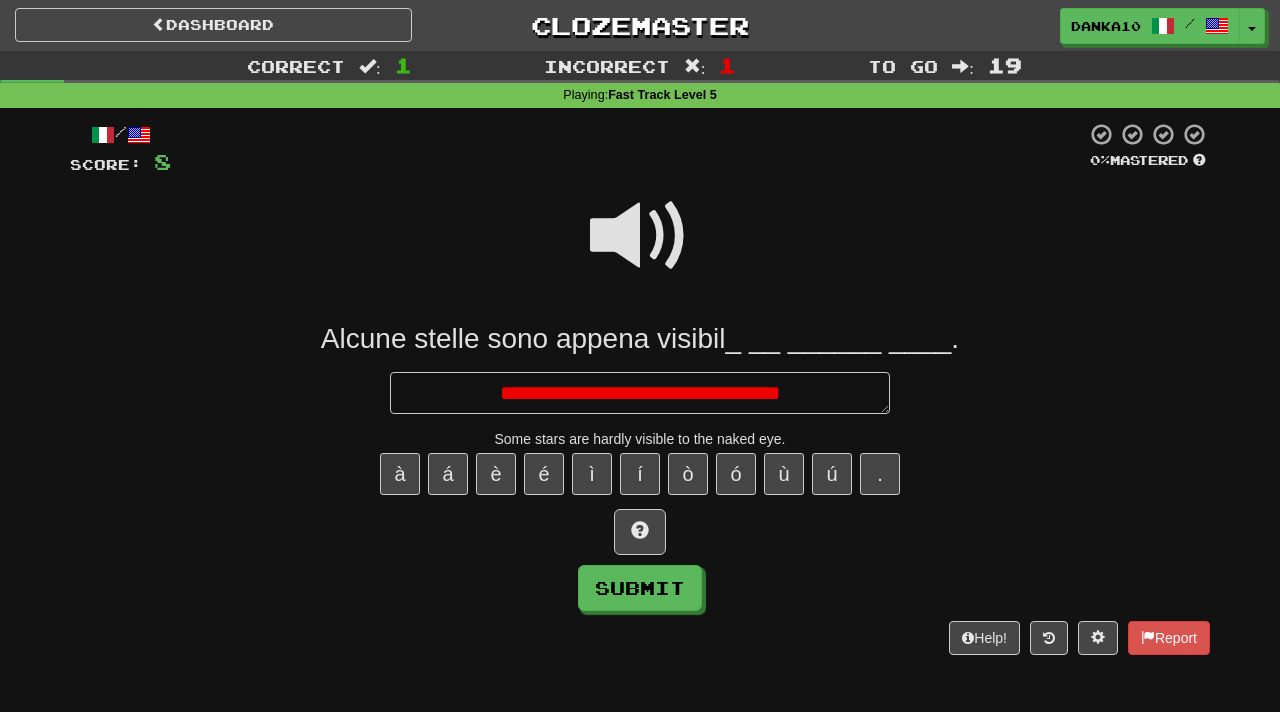 type on "*" 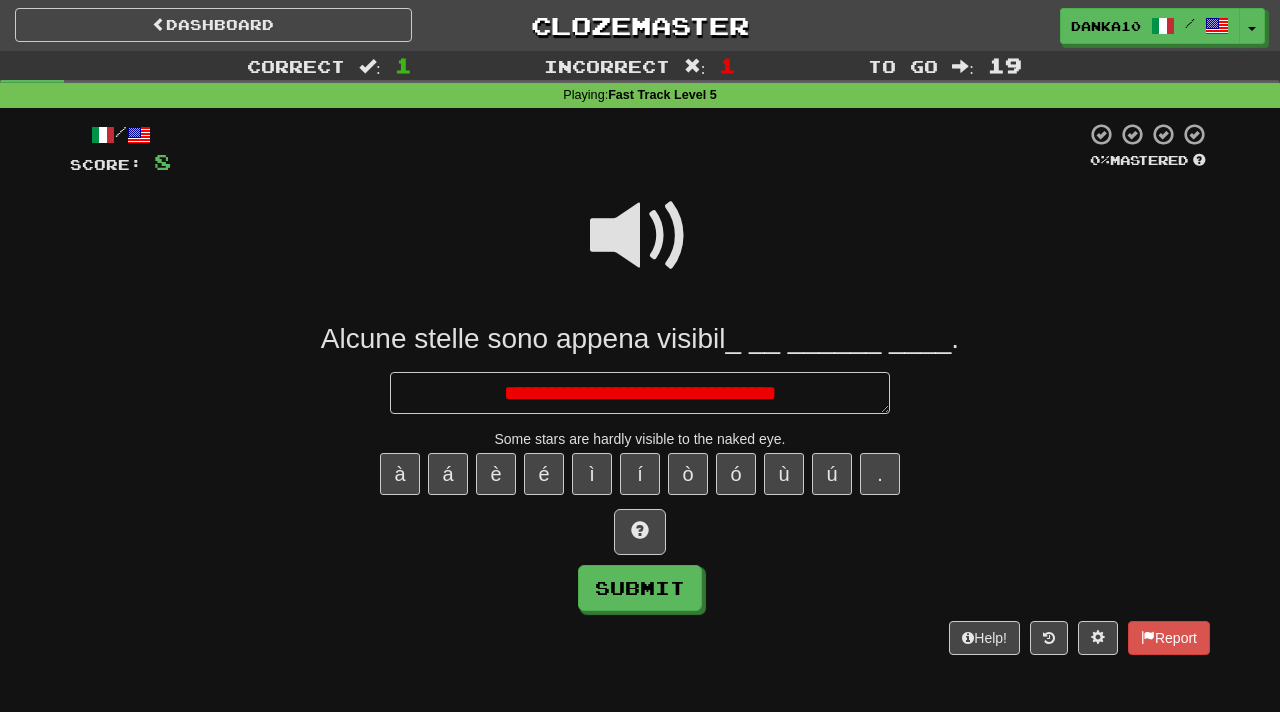 type 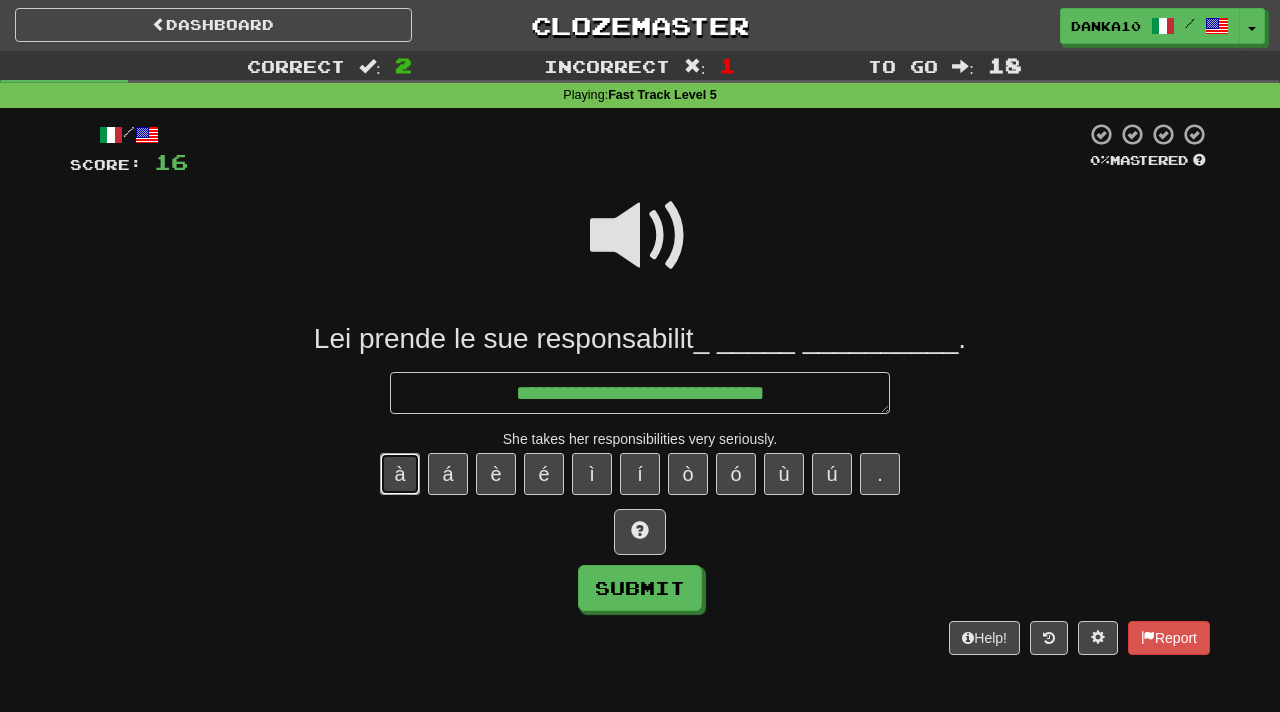 click on "à" at bounding box center (400, 474) 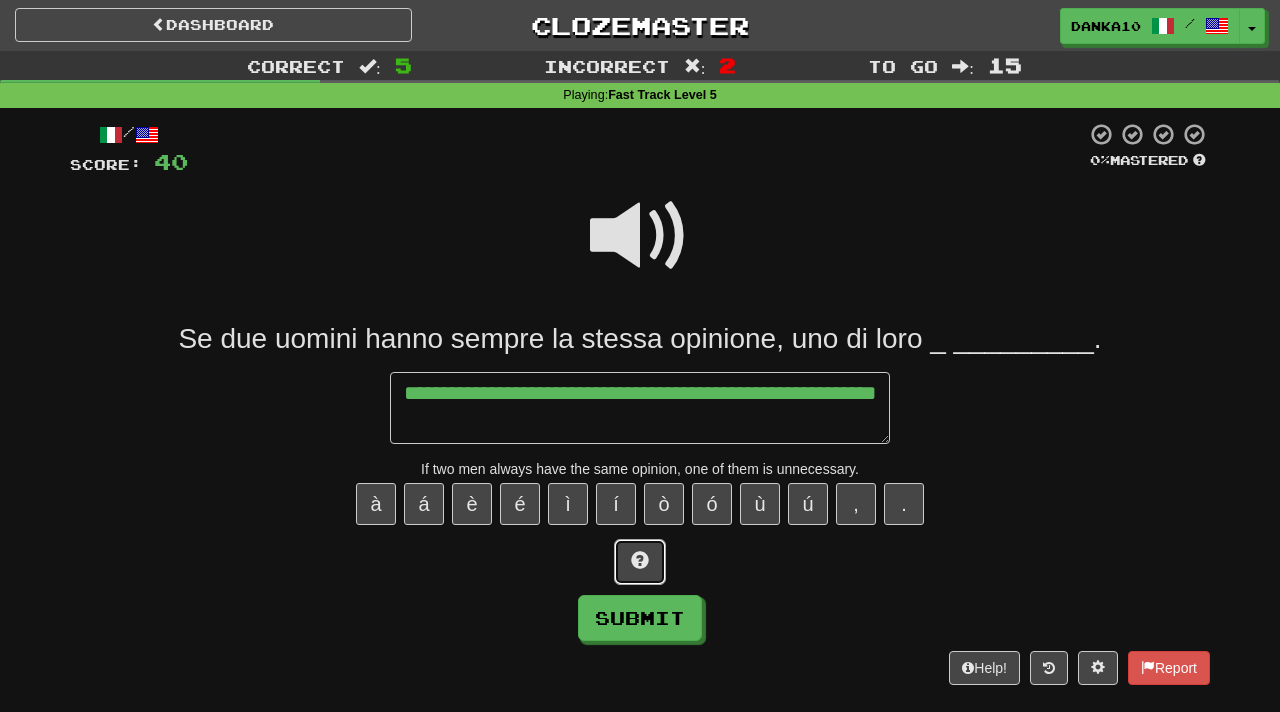 click at bounding box center (640, 560) 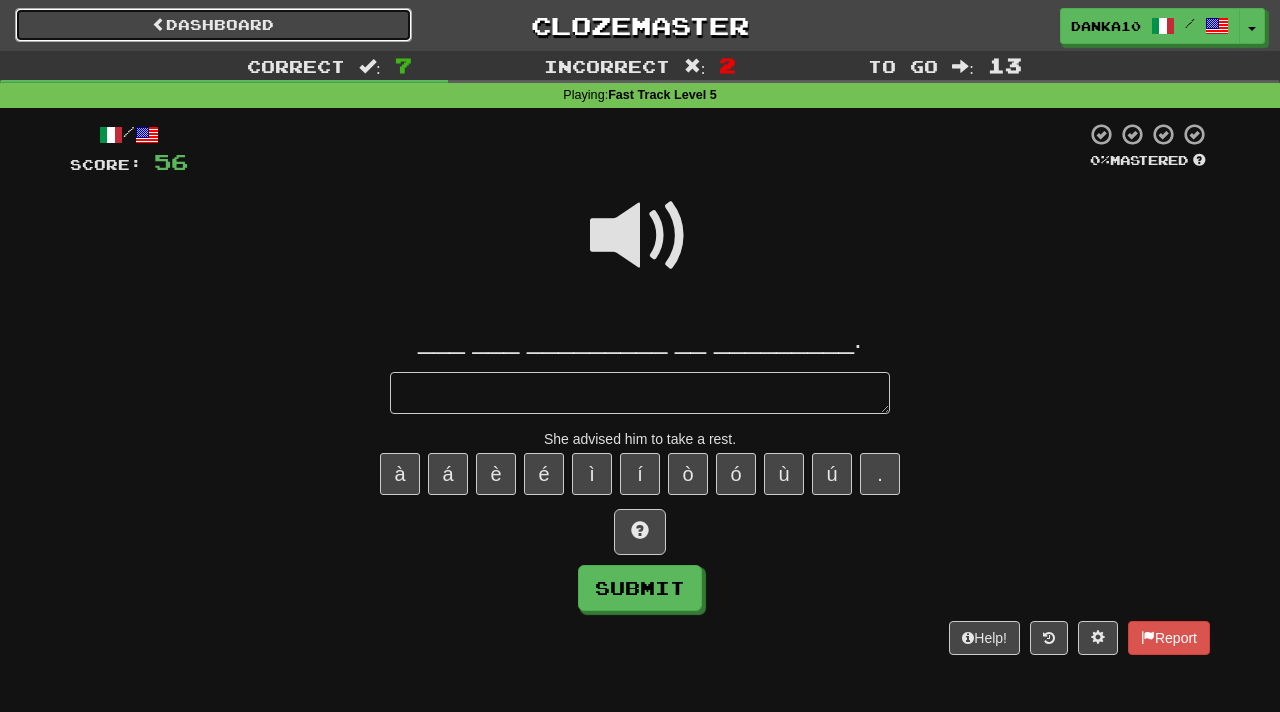 click on "Dashboard" at bounding box center (213, 25) 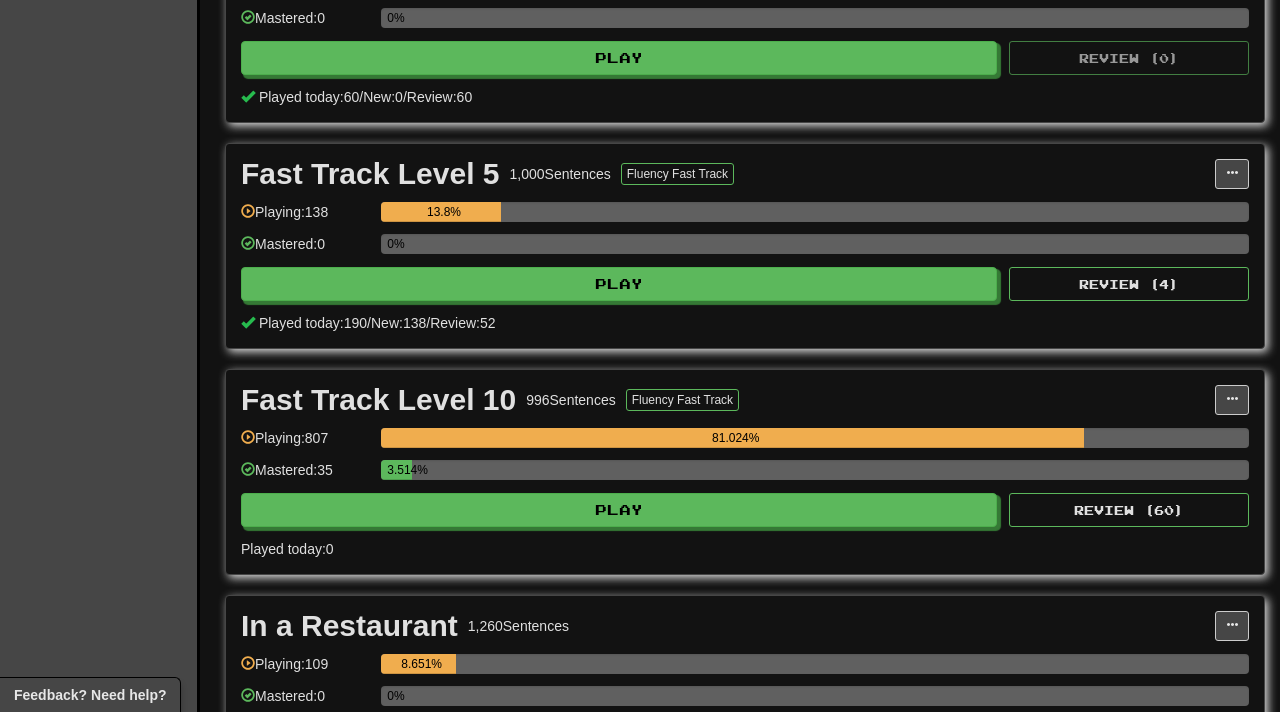 scroll, scrollTop: 1726, scrollLeft: 0, axis: vertical 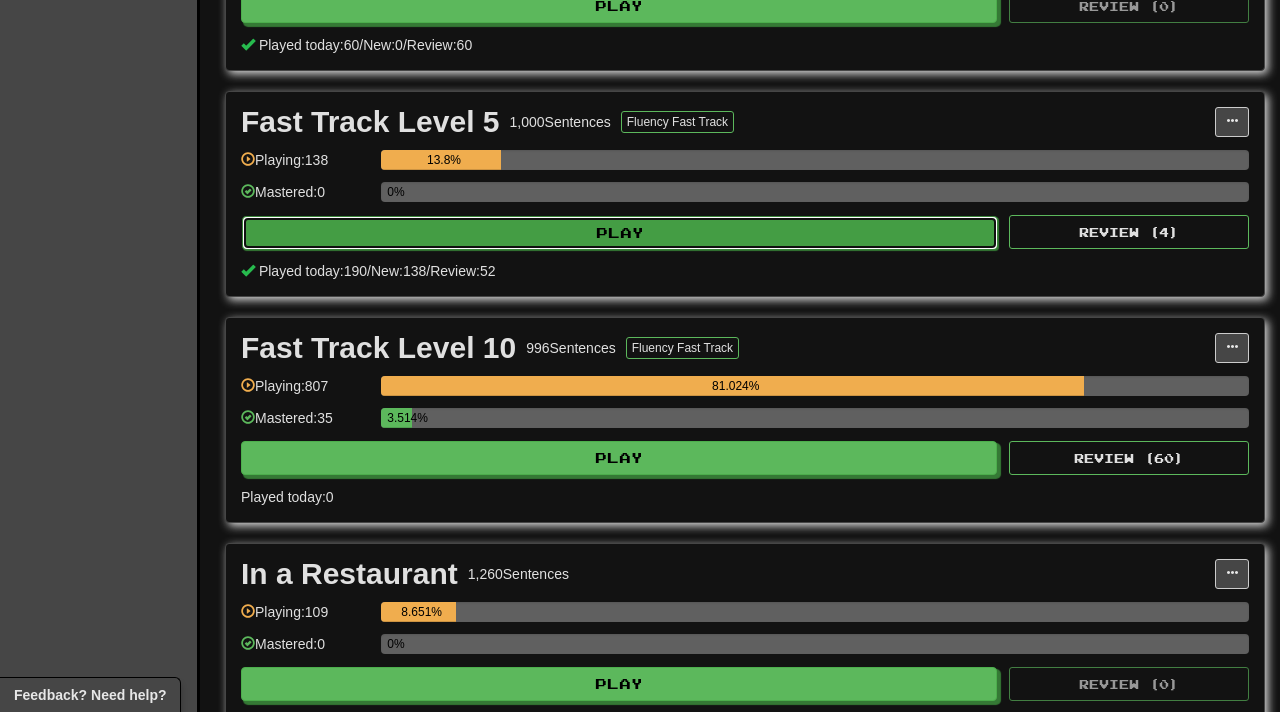 click on "Play" at bounding box center [620, 233] 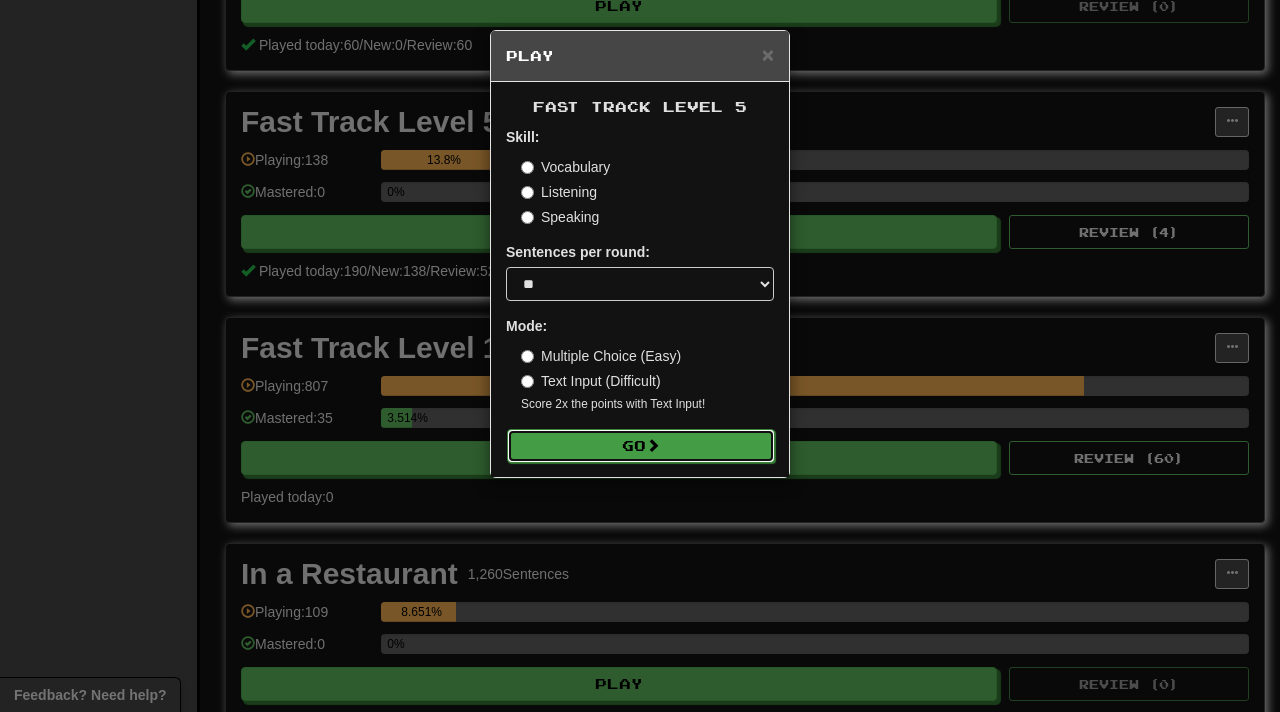 click on "Go" at bounding box center (641, 446) 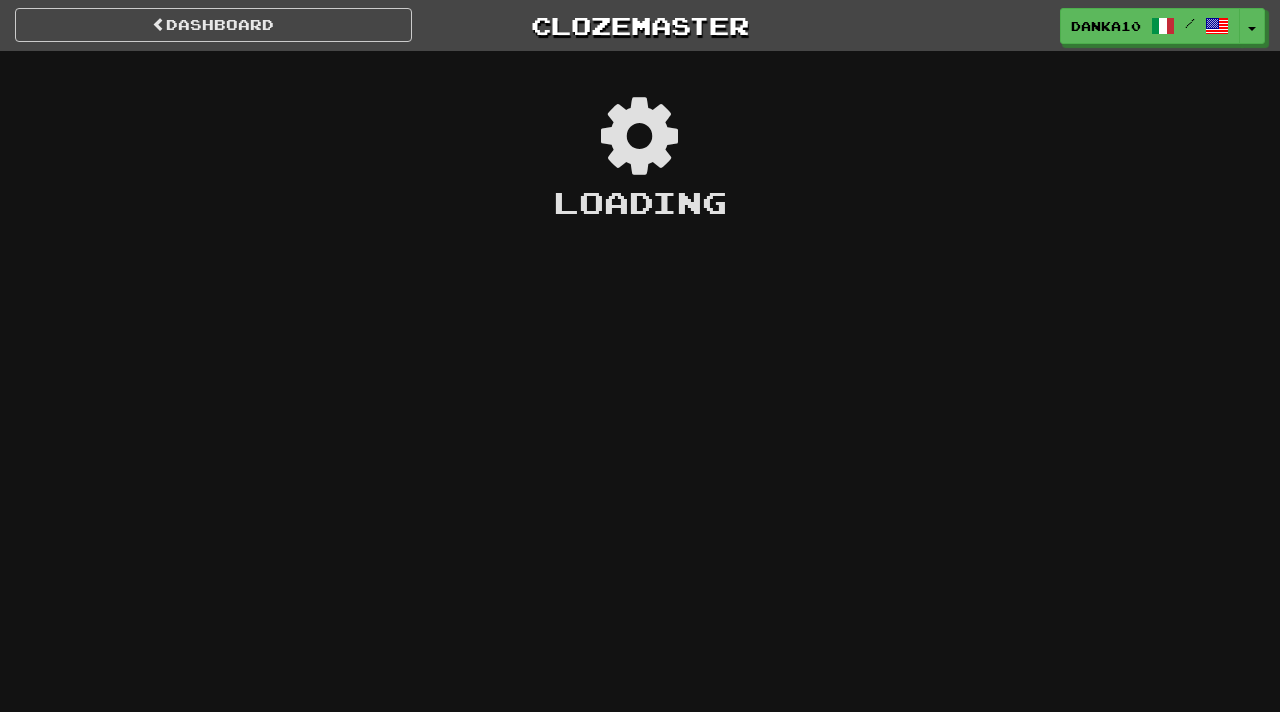 scroll, scrollTop: 0, scrollLeft: 0, axis: both 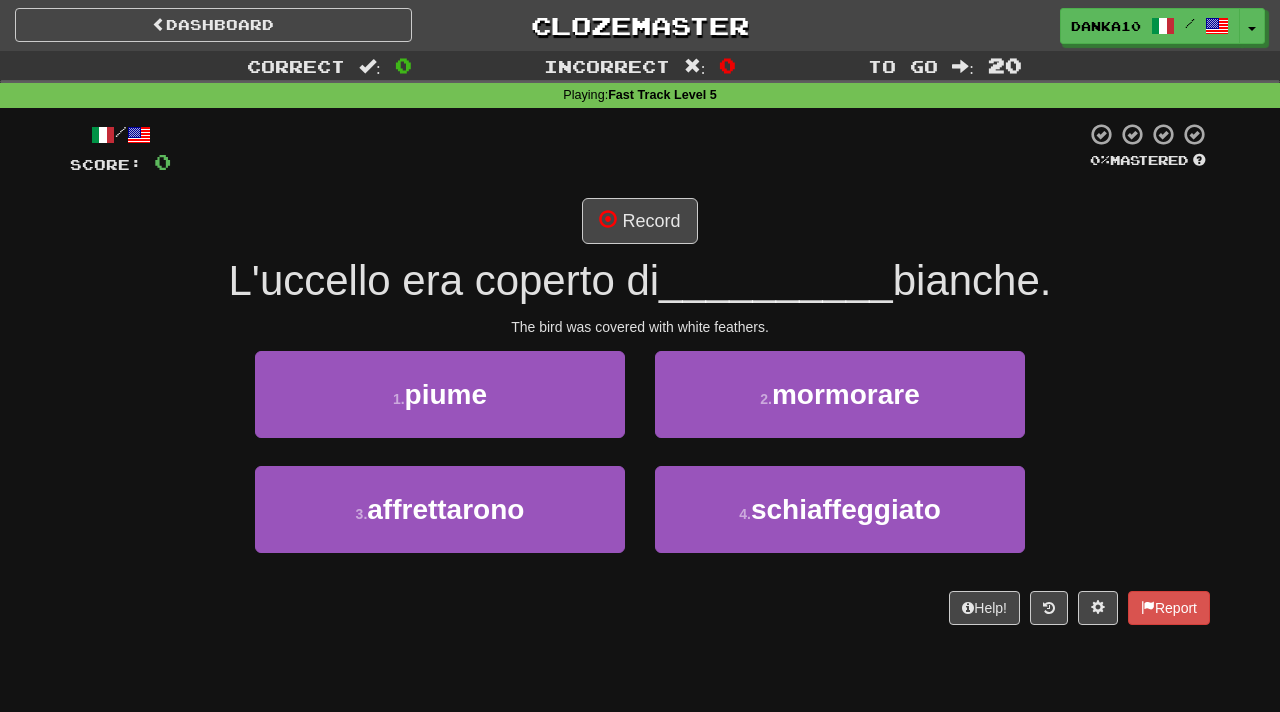 click on "Dashboard
Clozemaster
[USERNAME]
/
Toggle Dropdown
Dashboard
Leaderboard
Activity Feed
Notifications
Profile
Discussions
Čeština
/
English
Streak:
0
Review:
40
Points Today: 0
Deutsch
/
English
Streak:
0
Review:
5
Points Today: 0
Italiano
/
English
Streak:
21
Review:
124
Daily Goal:  7872 /6000
Languages
Account
Logout
[USERNAME]
/
Toggle Dropdown
Dashboard
Leaderboard
Activity Feed
Notifications
Profile
Discussions
Čeština
/
English
Streak:
0
Review:
40
Points Today: 0
Deutsch
/
English
Streak:
0
Review:
5
Points Today: 0
Italiano
/" at bounding box center (640, 22) 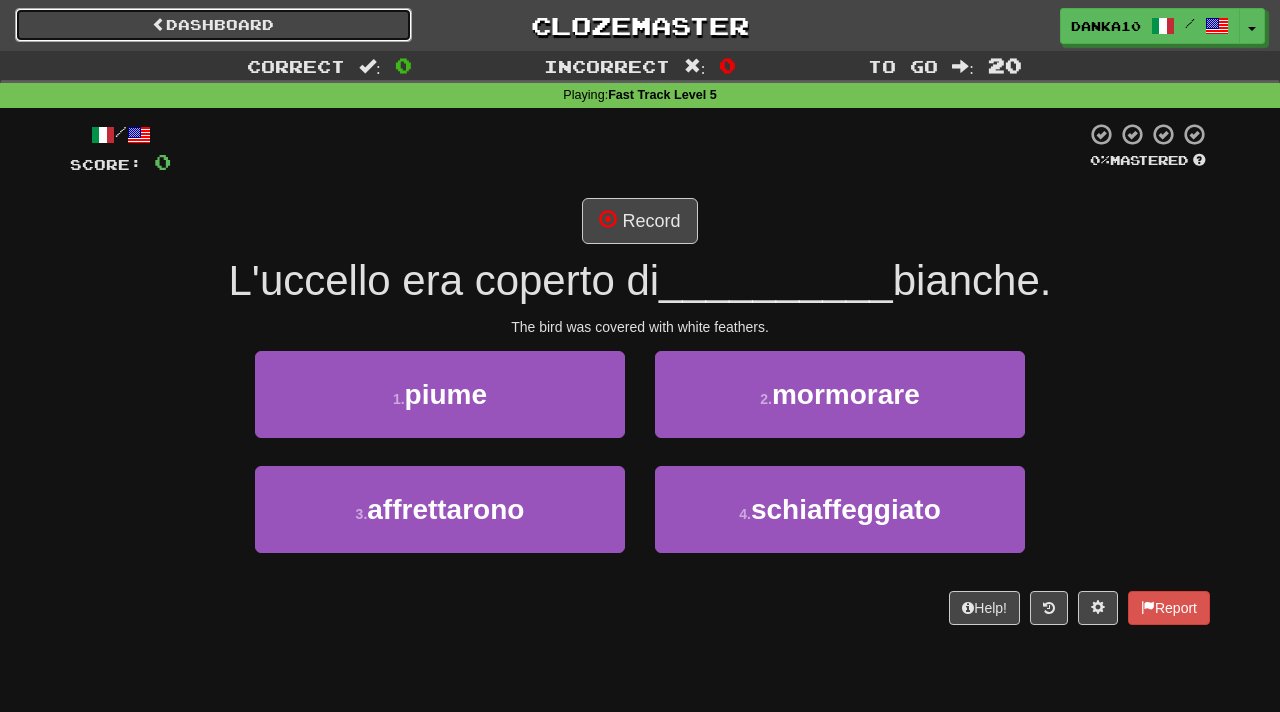 click on "Dashboard" at bounding box center (213, 25) 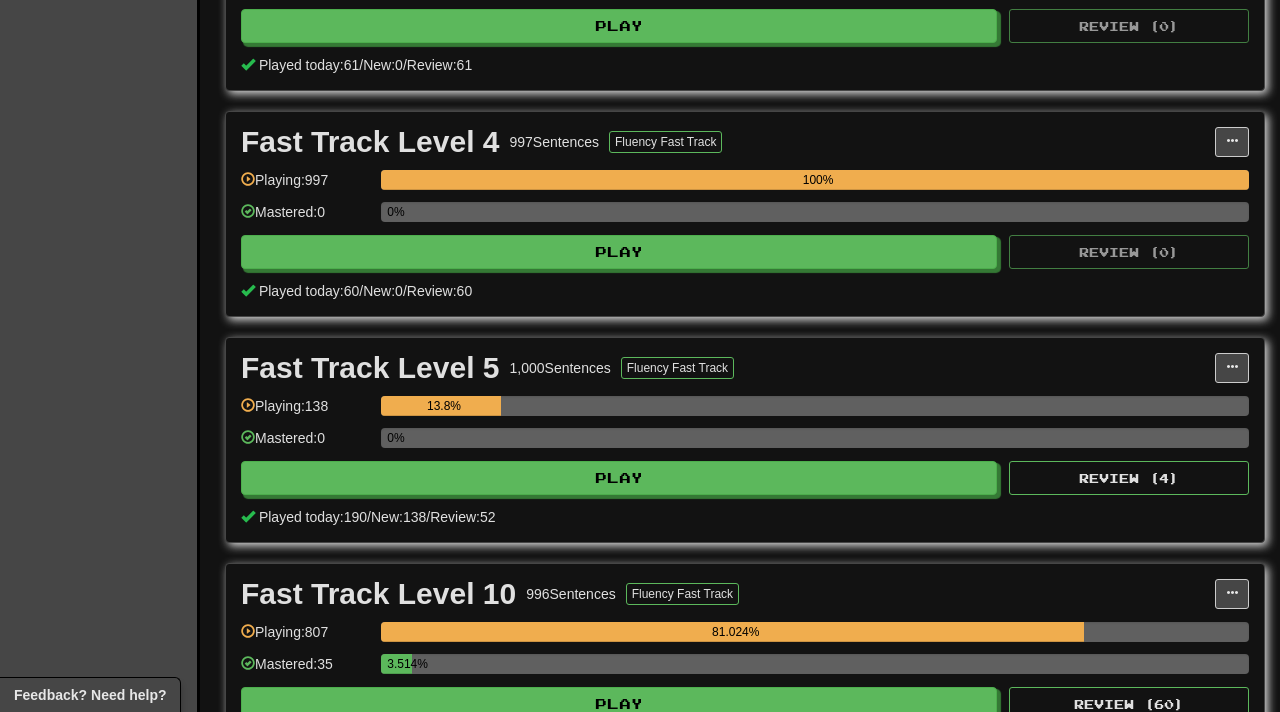 scroll, scrollTop: 1537, scrollLeft: 0, axis: vertical 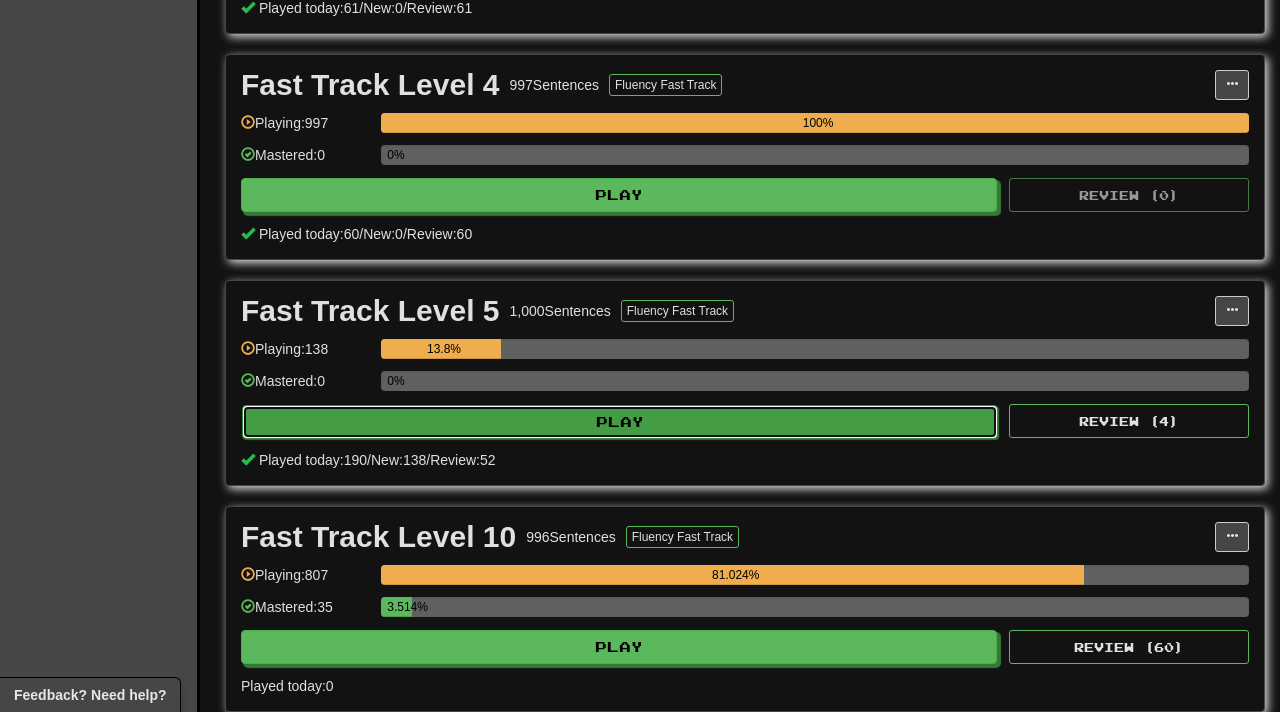 click on "Play" at bounding box center (620, 422) 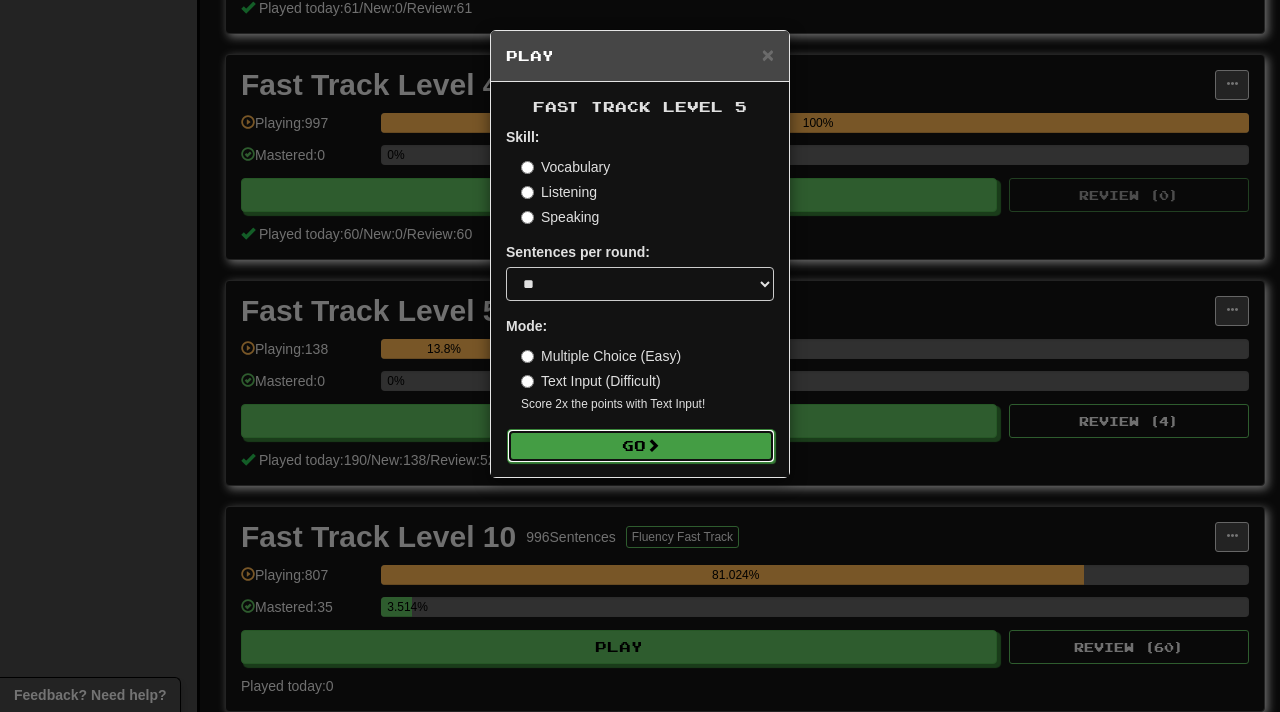 click on "Go" at bounding box center [641, 446] 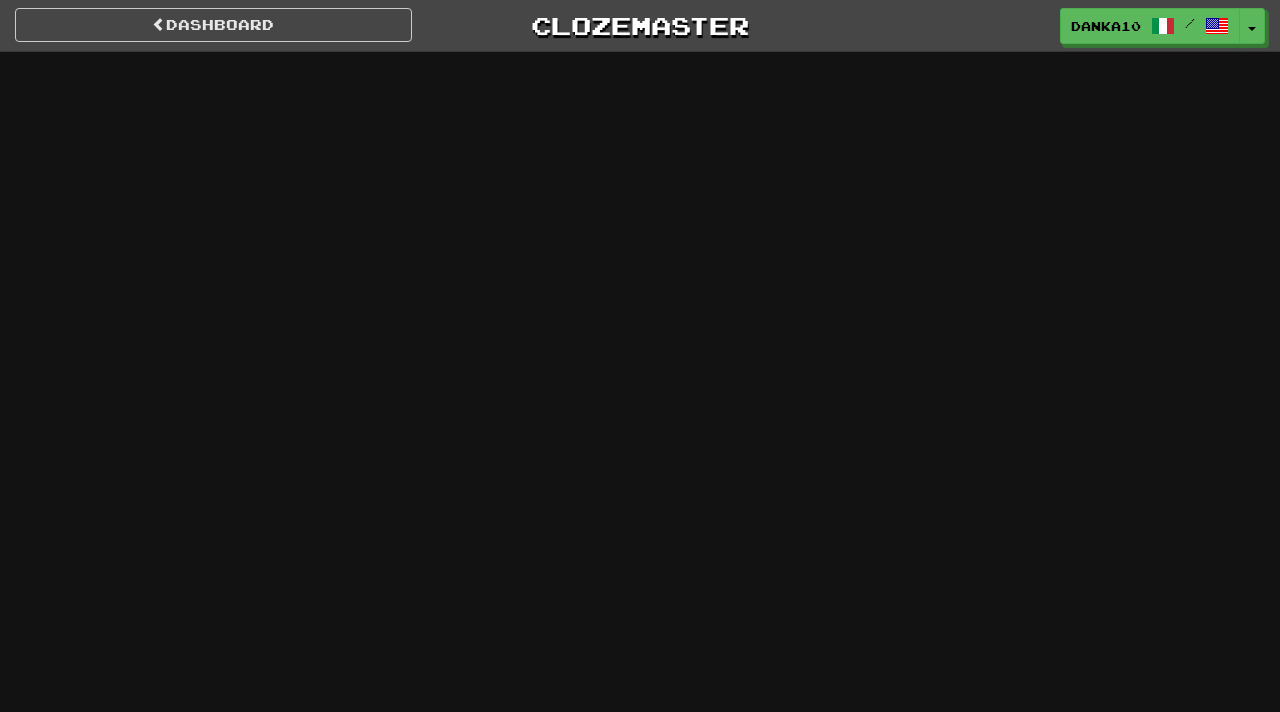 scroll, scrollTop: 0, scrollLeft: 0, axis: both 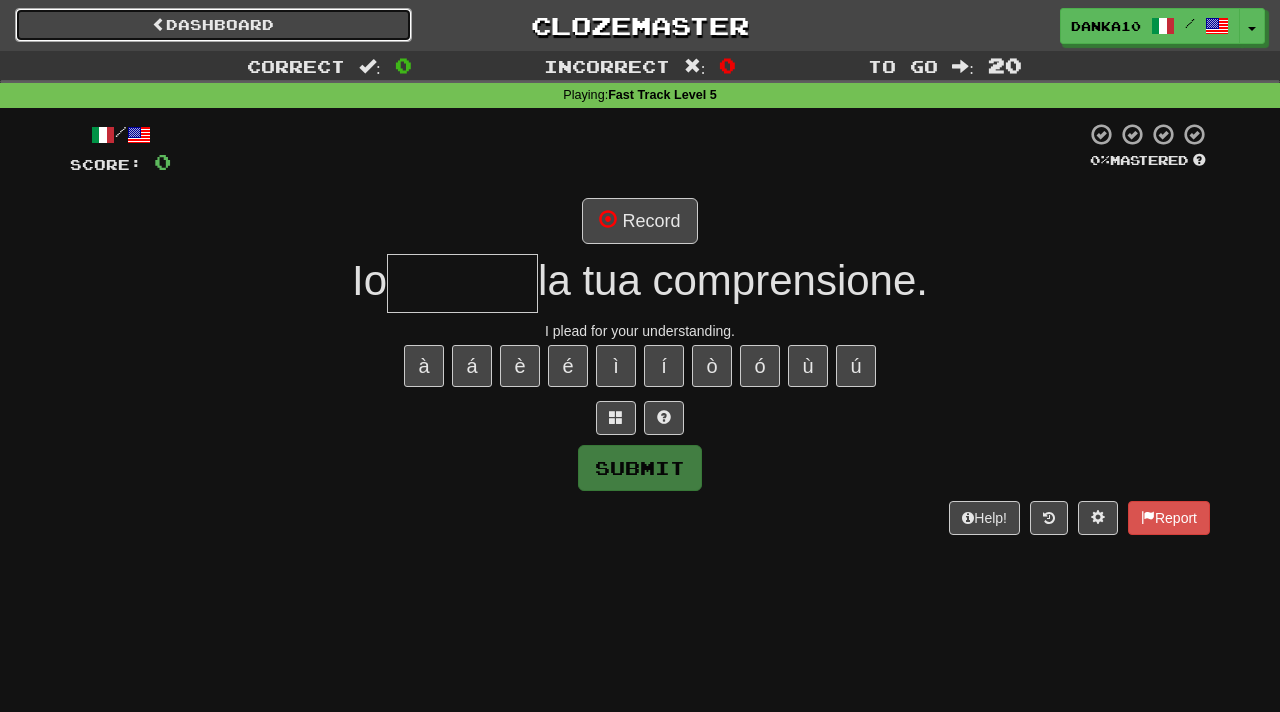 click on "Dashboard" at bounding box center [213, 25] 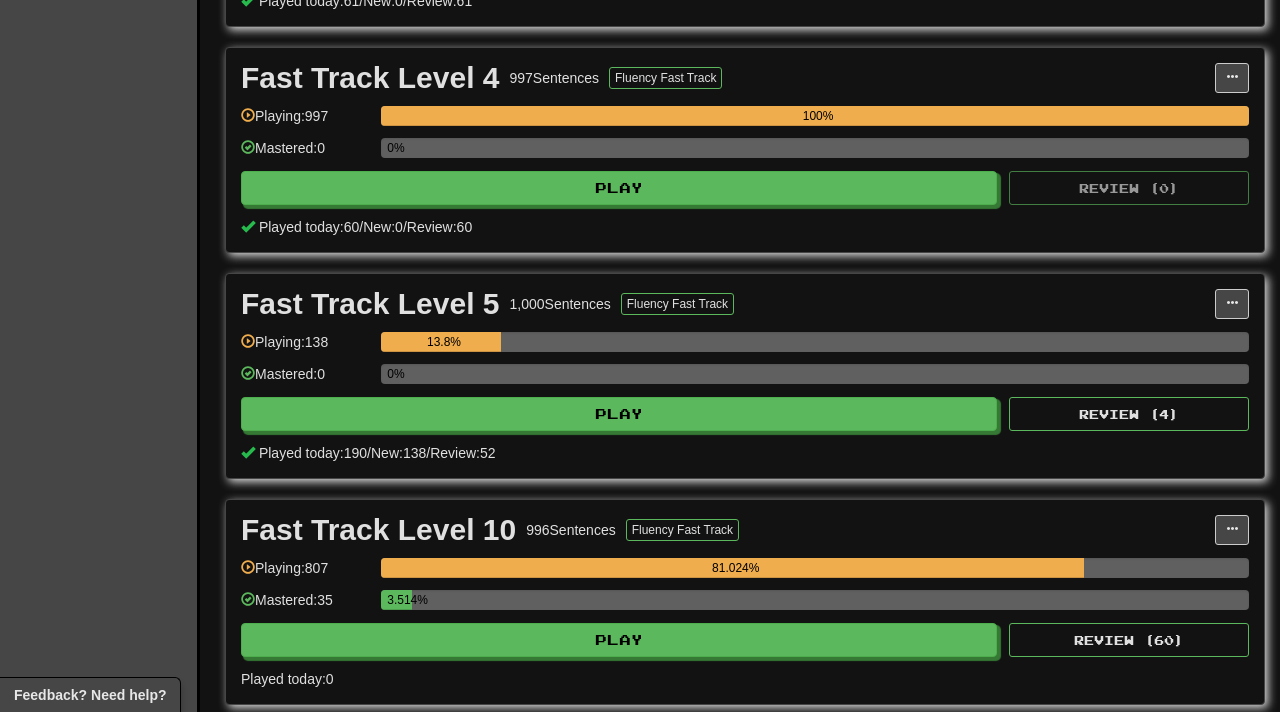 scroll, scrollTop: 1540, scrollLeft: 0, axis: vertical 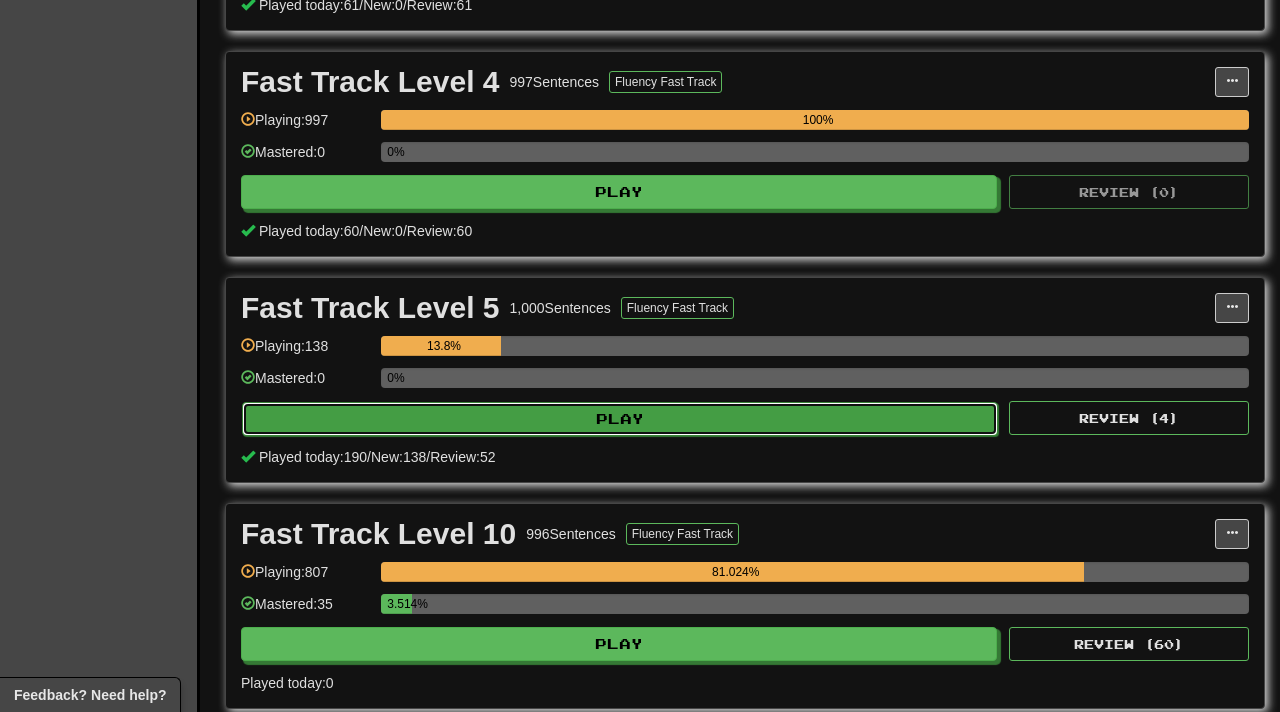 click on "Play" at bounding box center (620, 419) 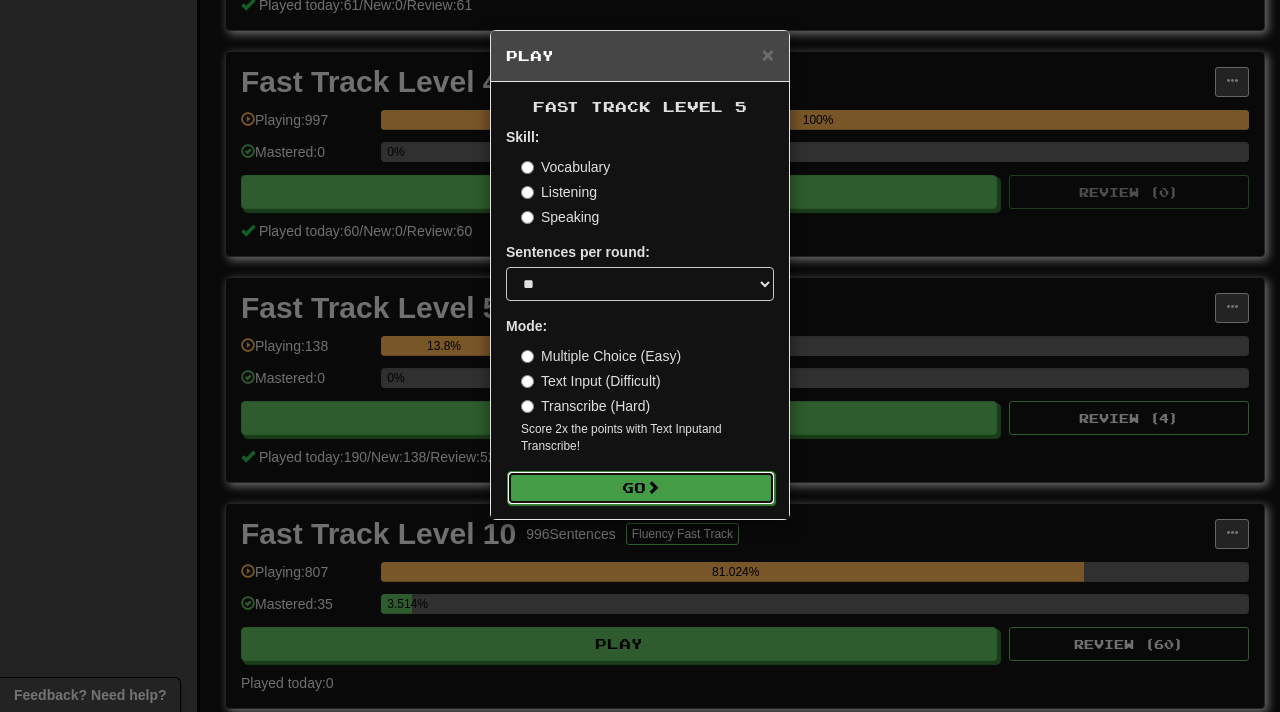 click on "Go" at bounding box center (641, 488) 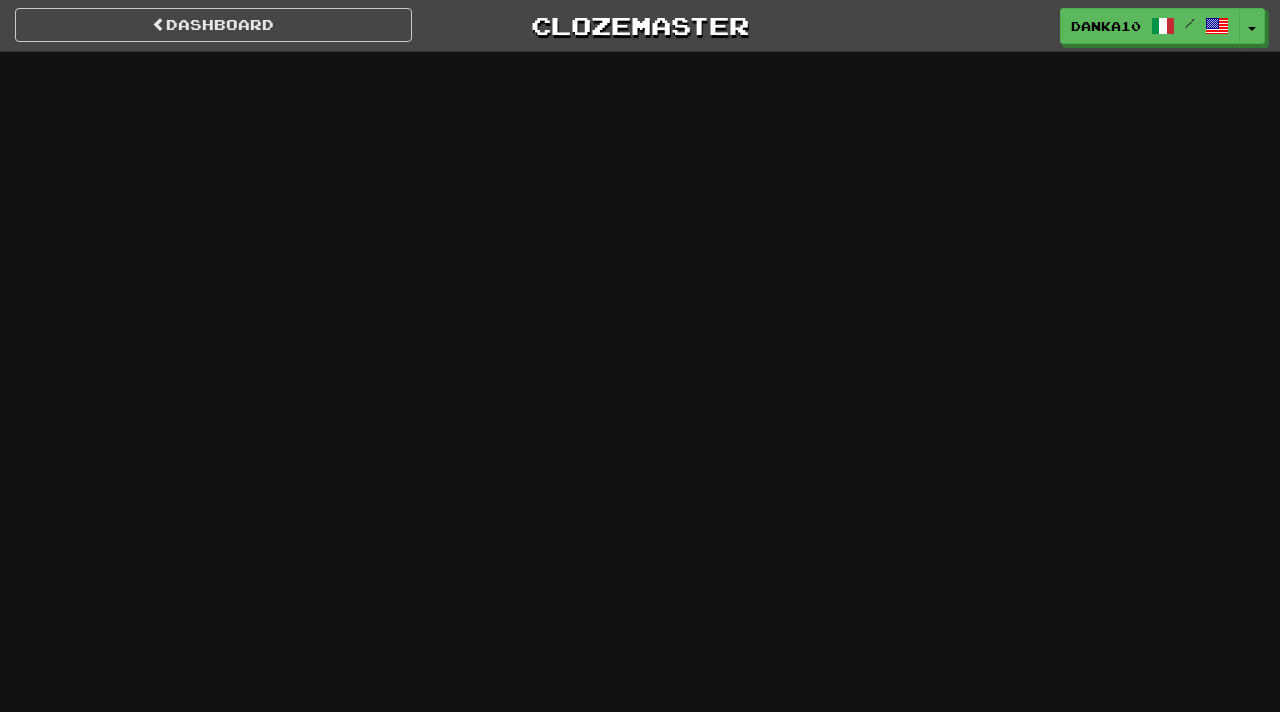 scroll, scrollTop: 0, scrollLeft: 0, axis: both 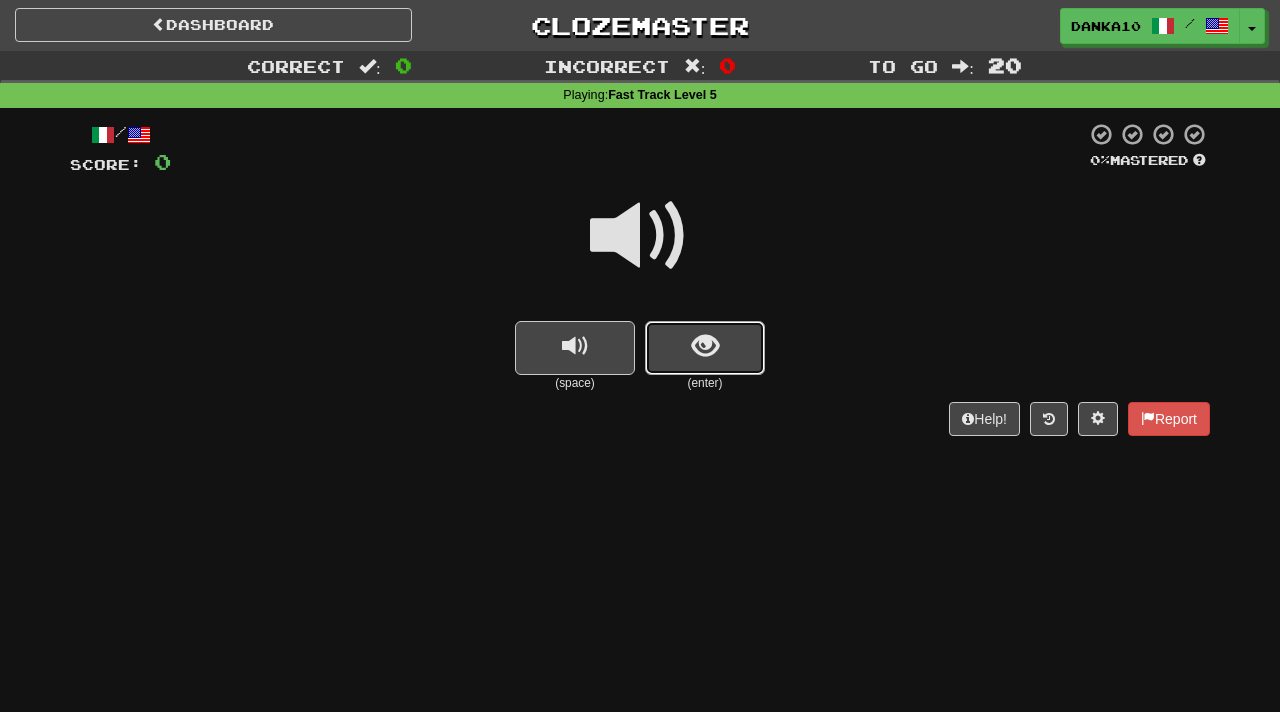 click at bounding box center [705, 346] 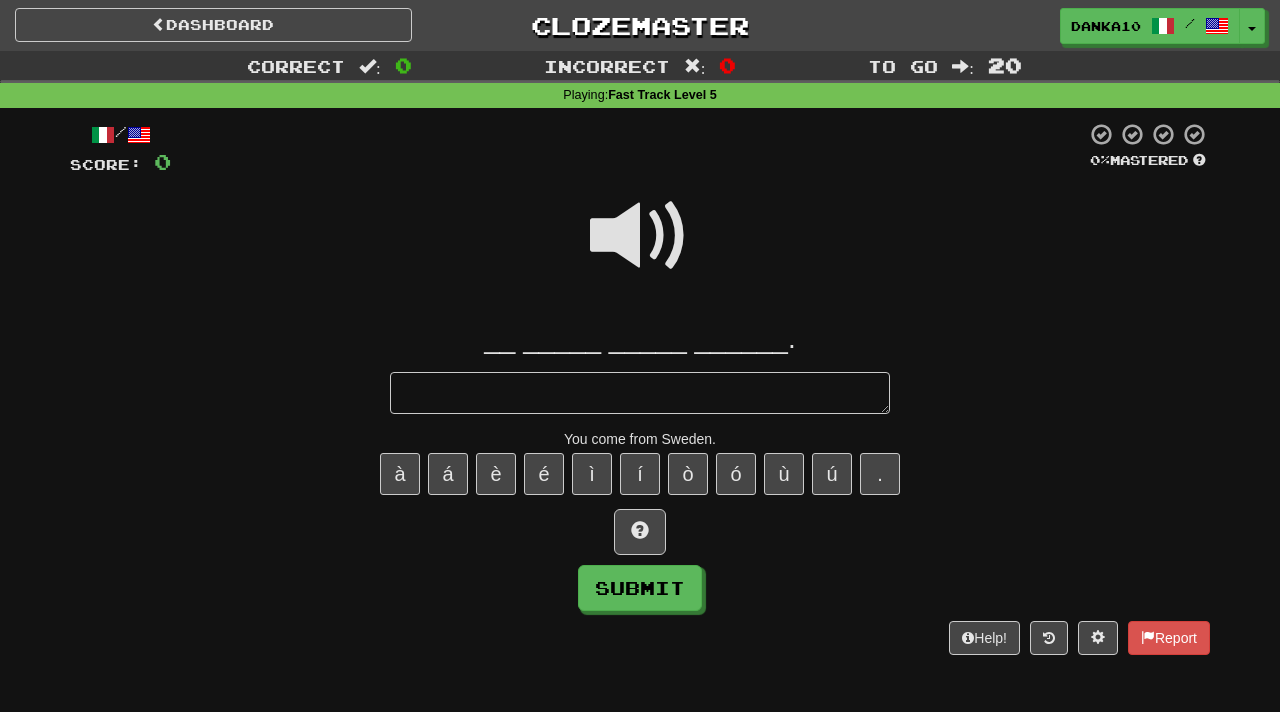 type on "*" 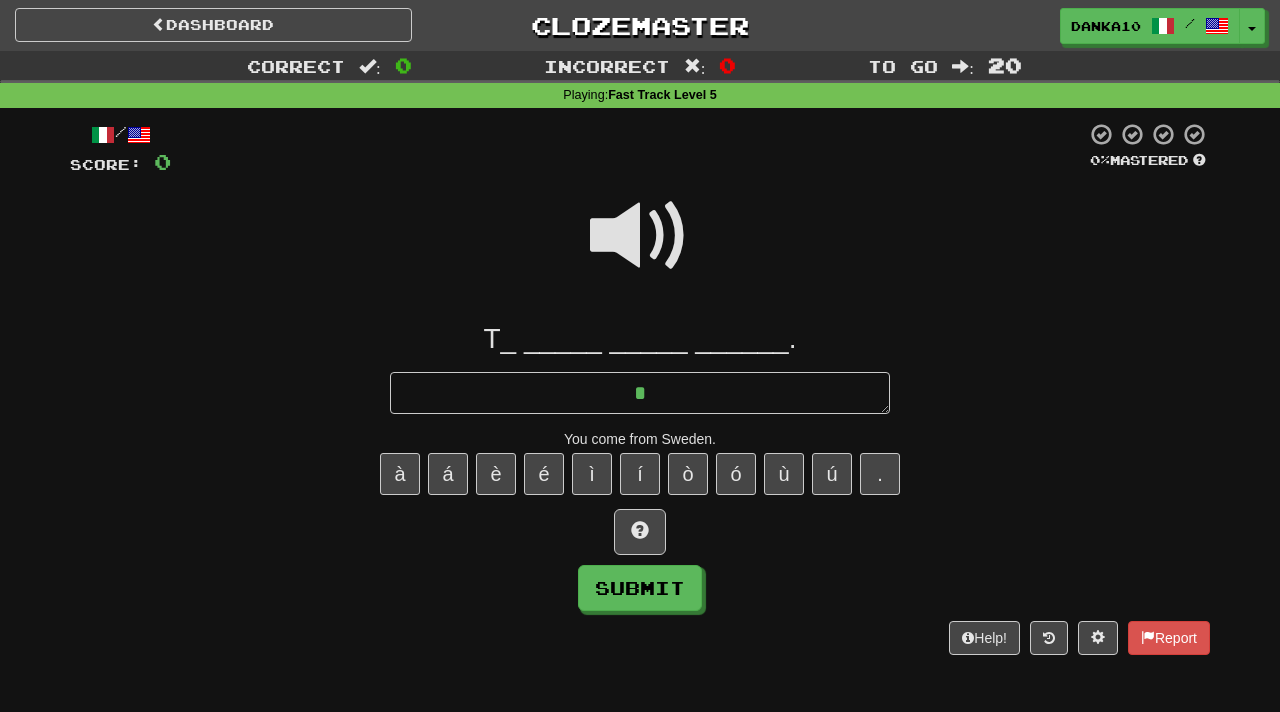 type on "*" 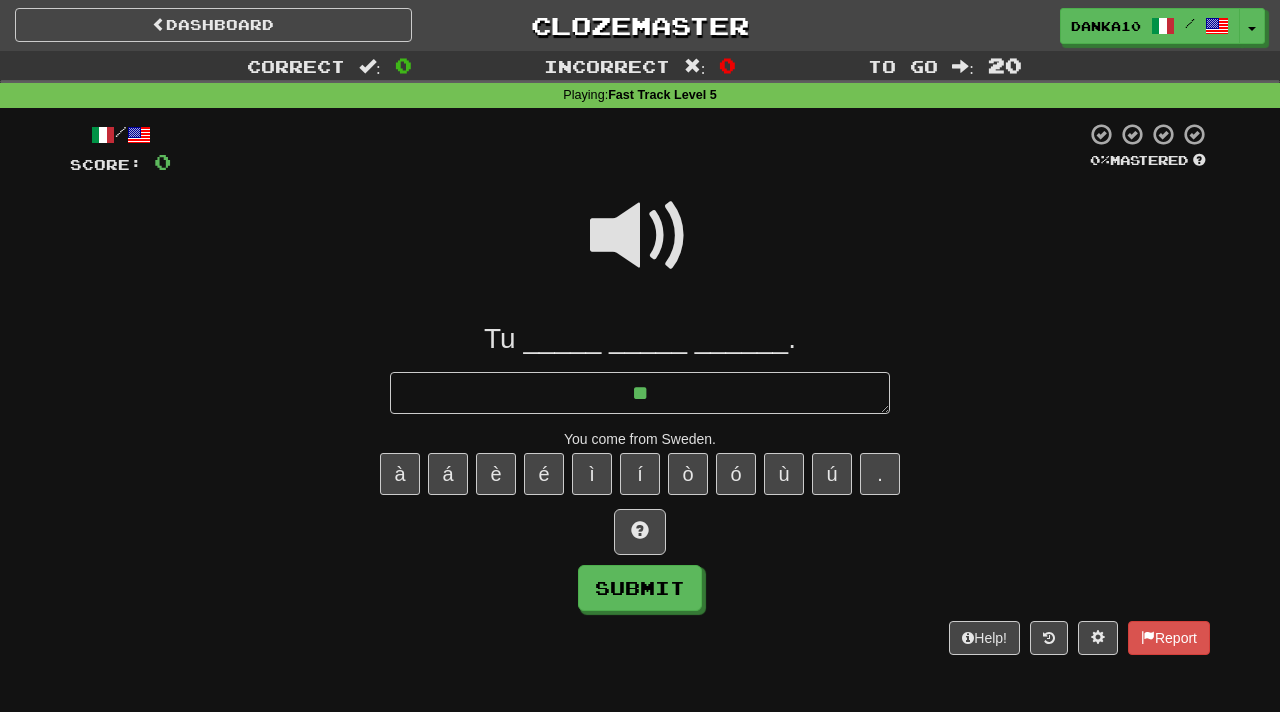 type on "**" 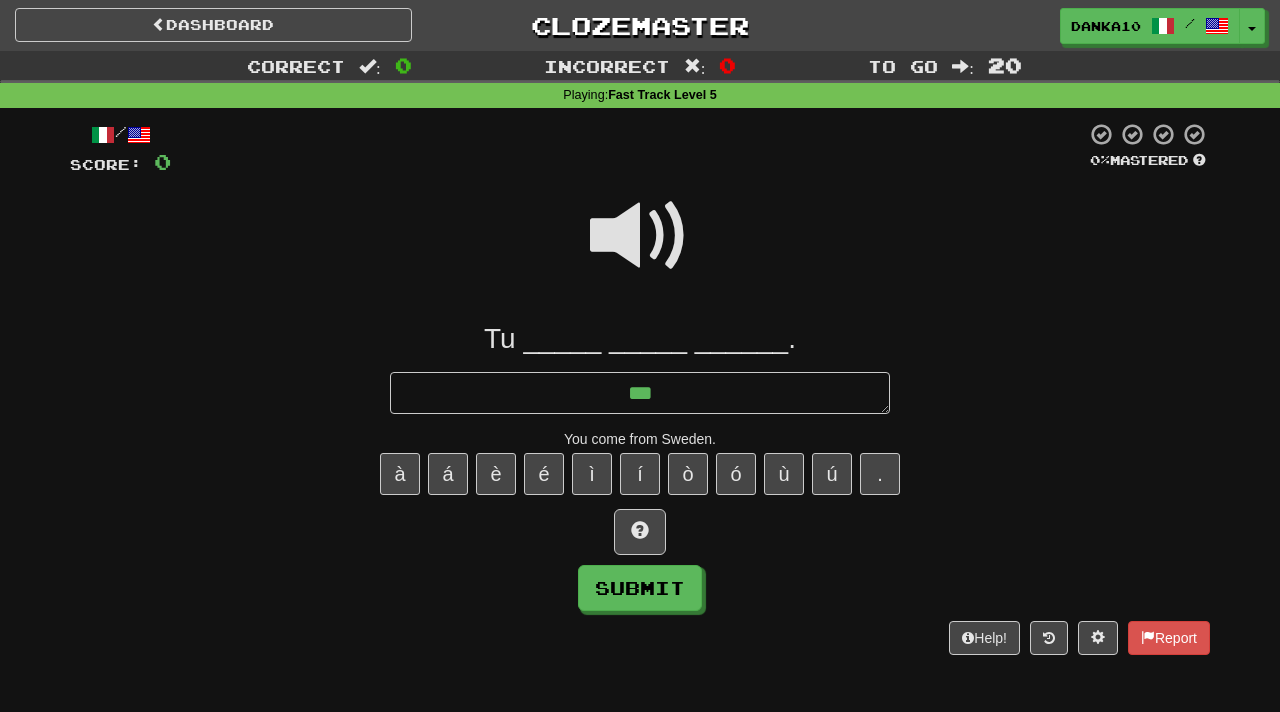 type on "*" 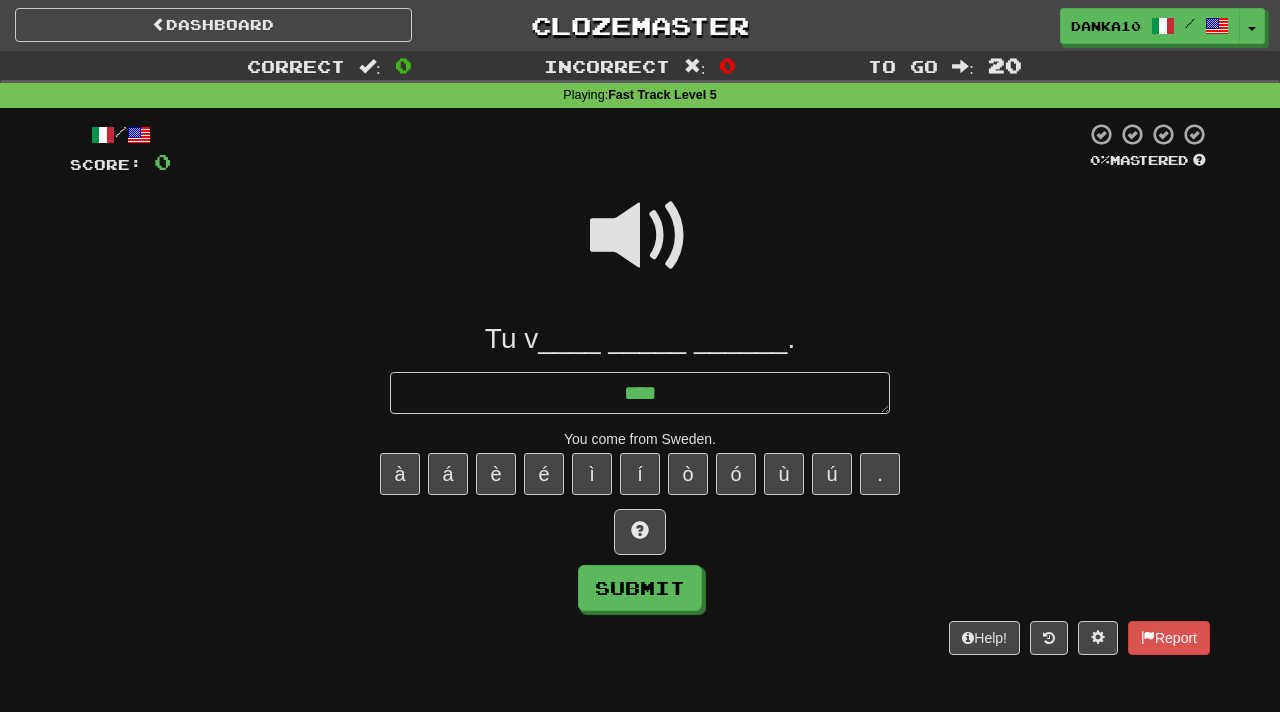 type on "*" 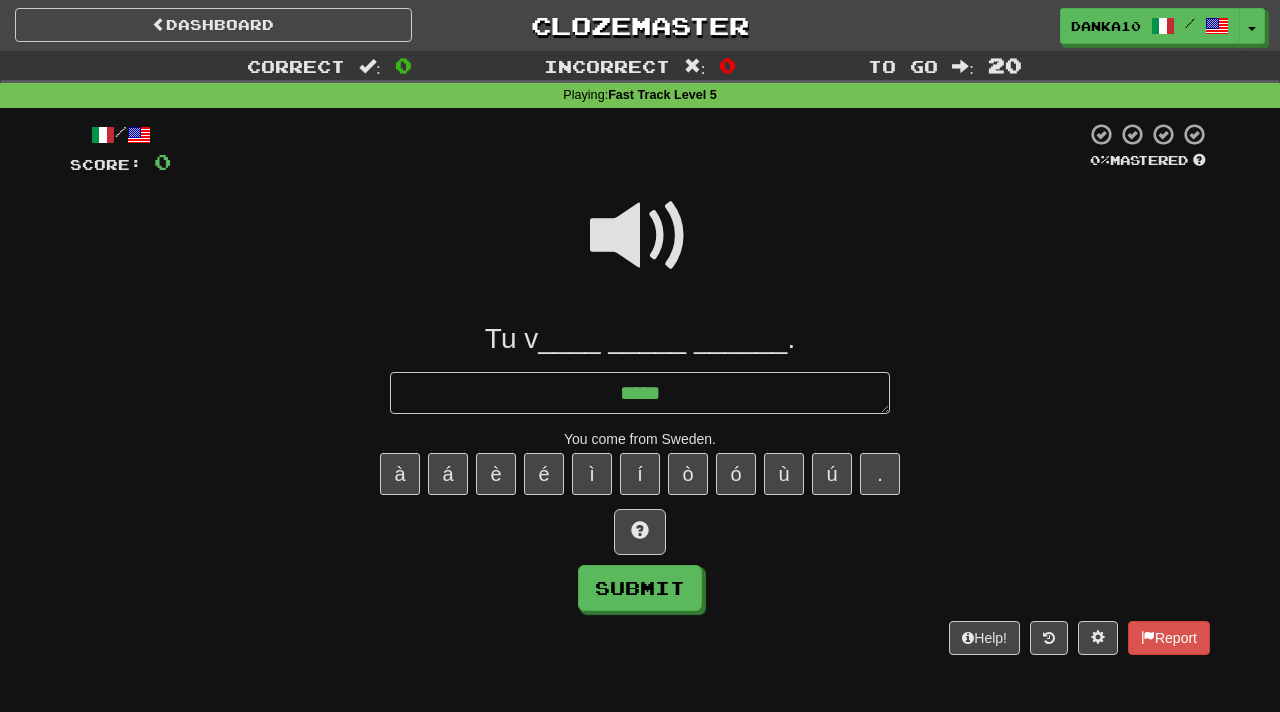 type on "*" 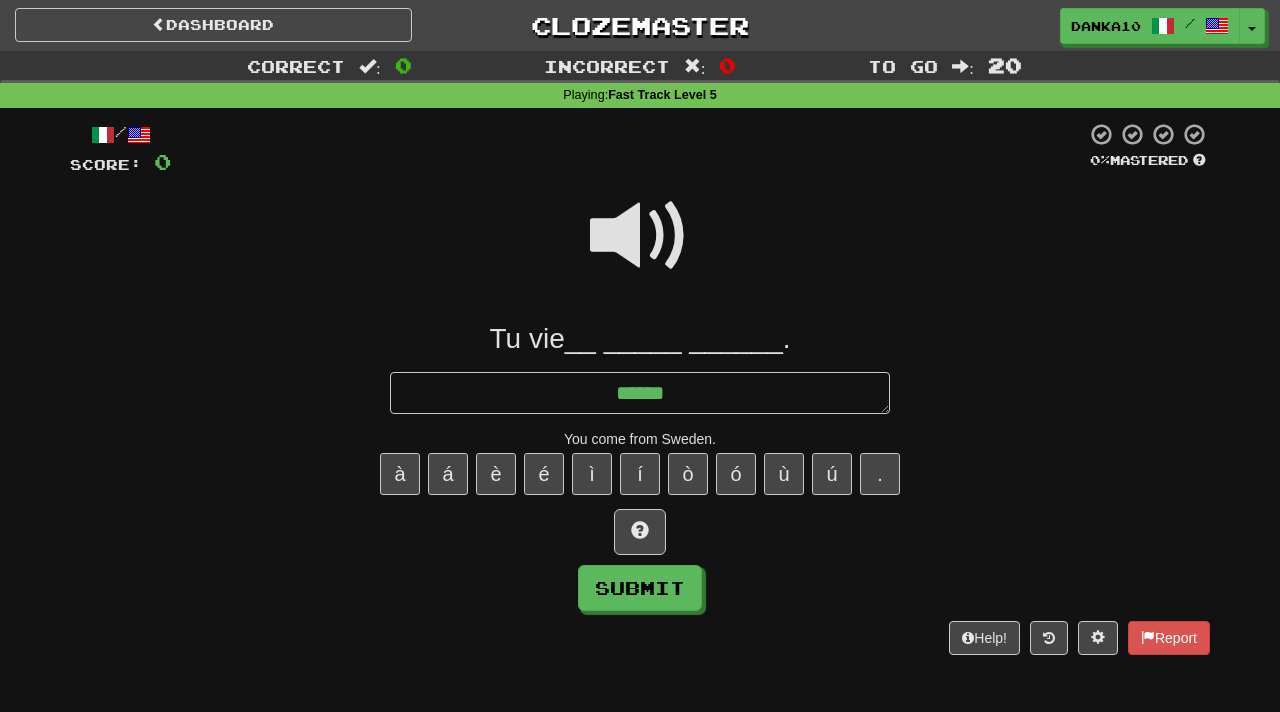type on "*" 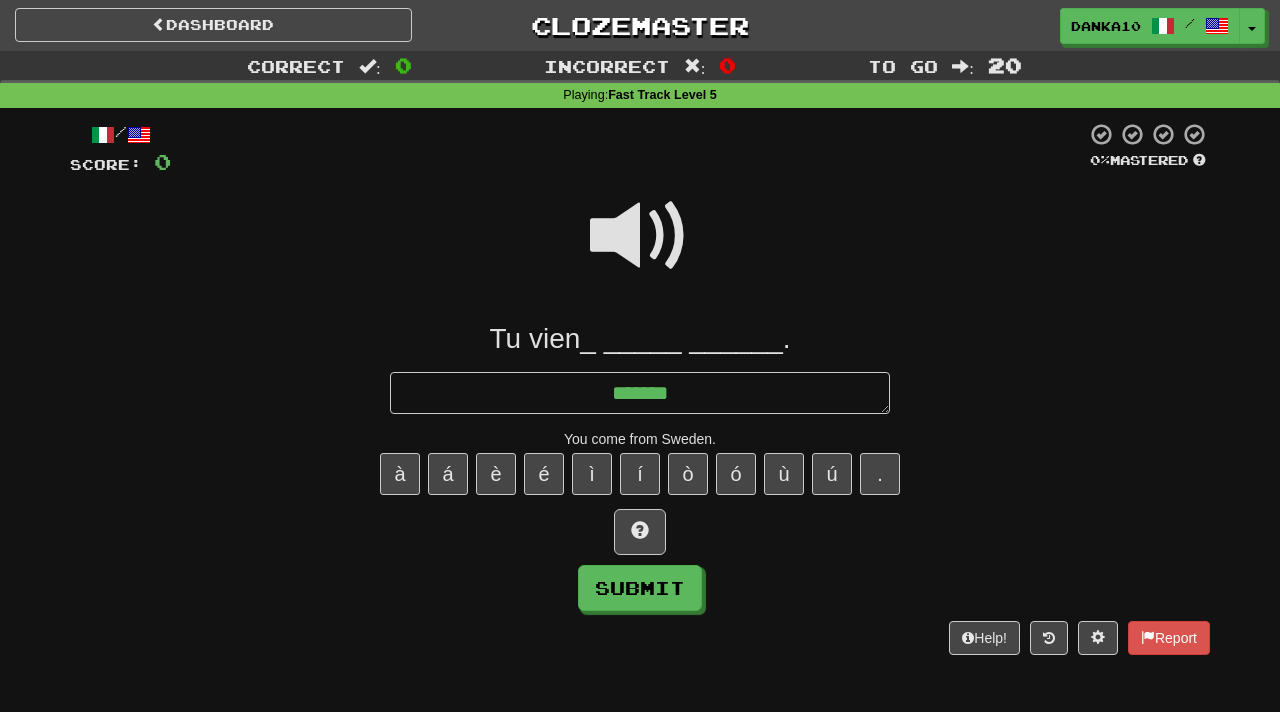 type on "*" 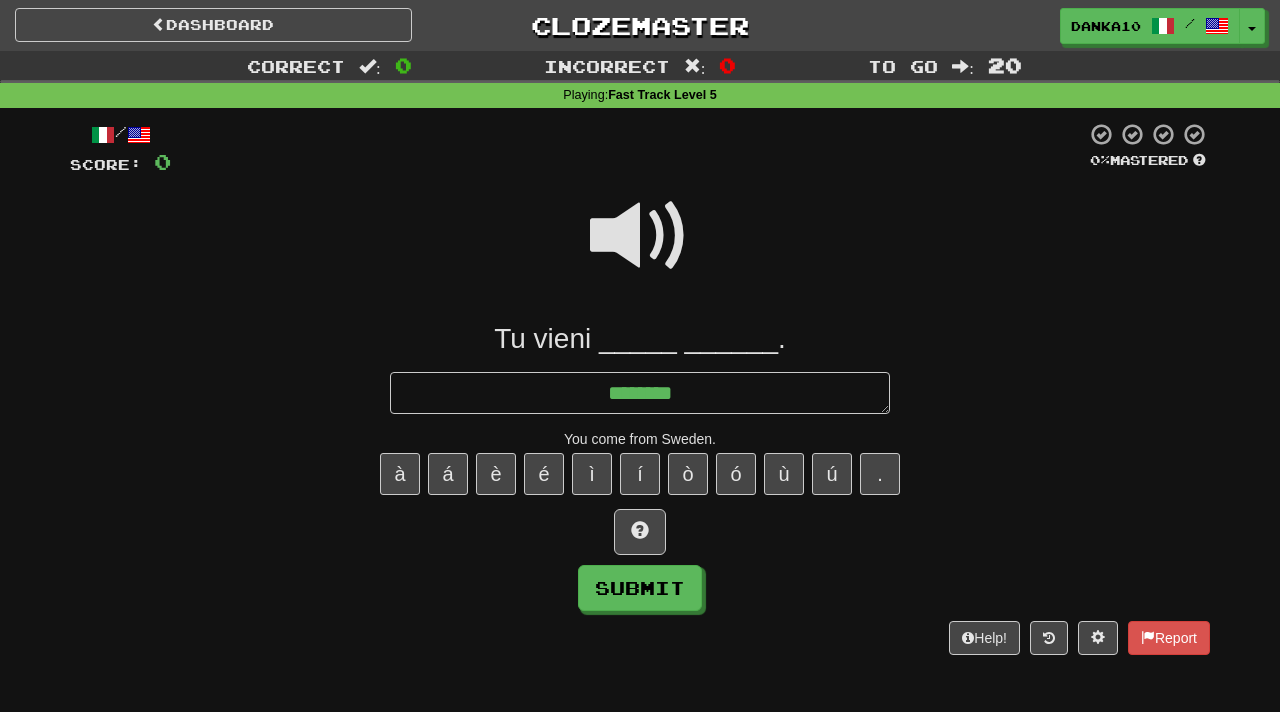 type on "*" 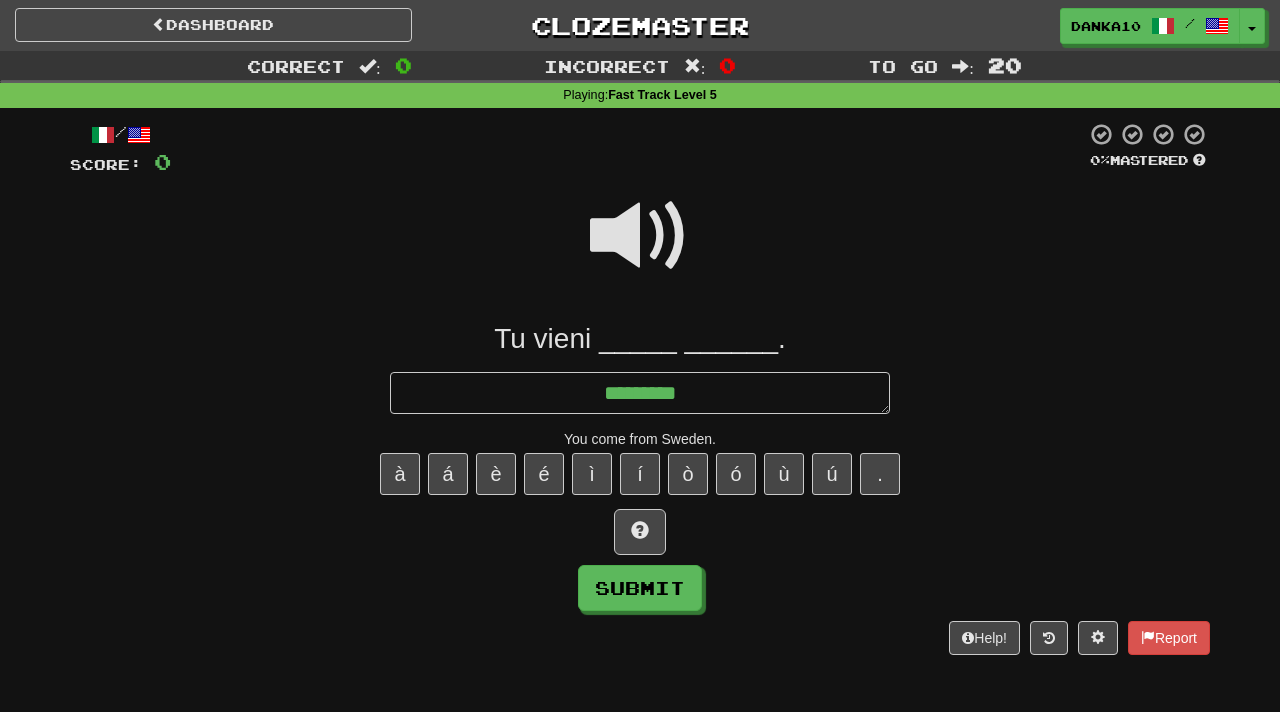 type on "*" 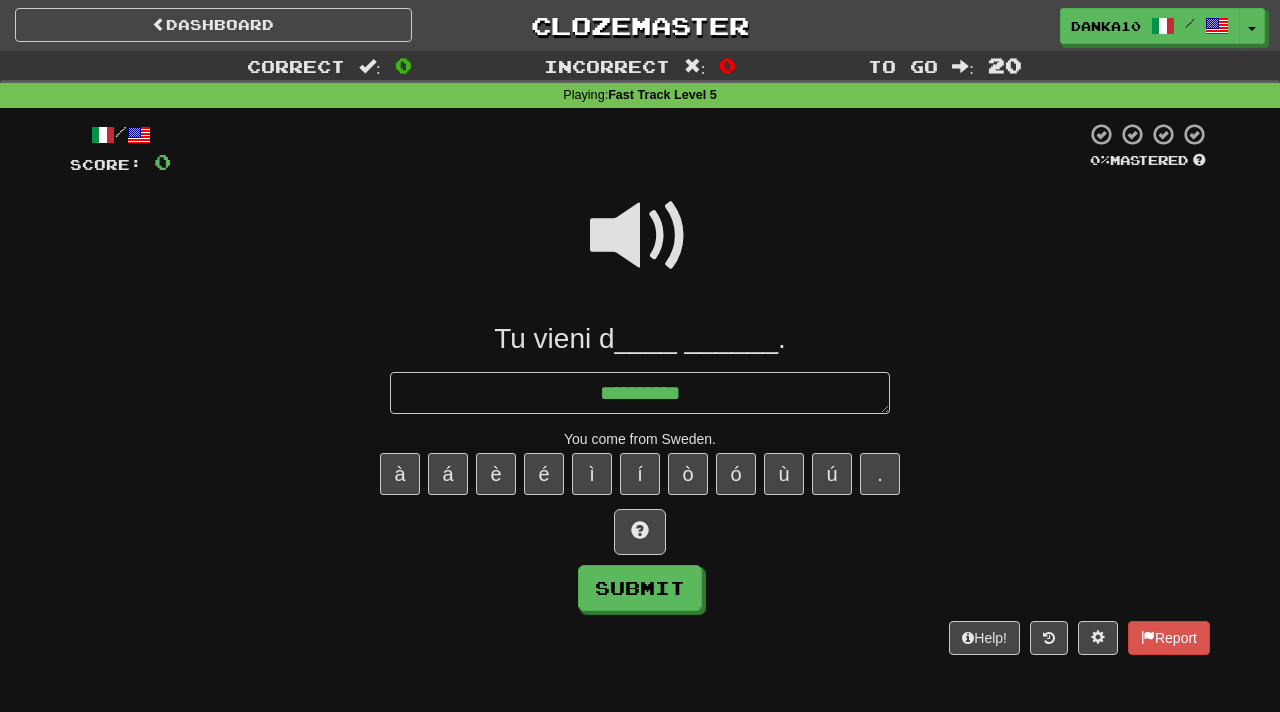 type on "*" 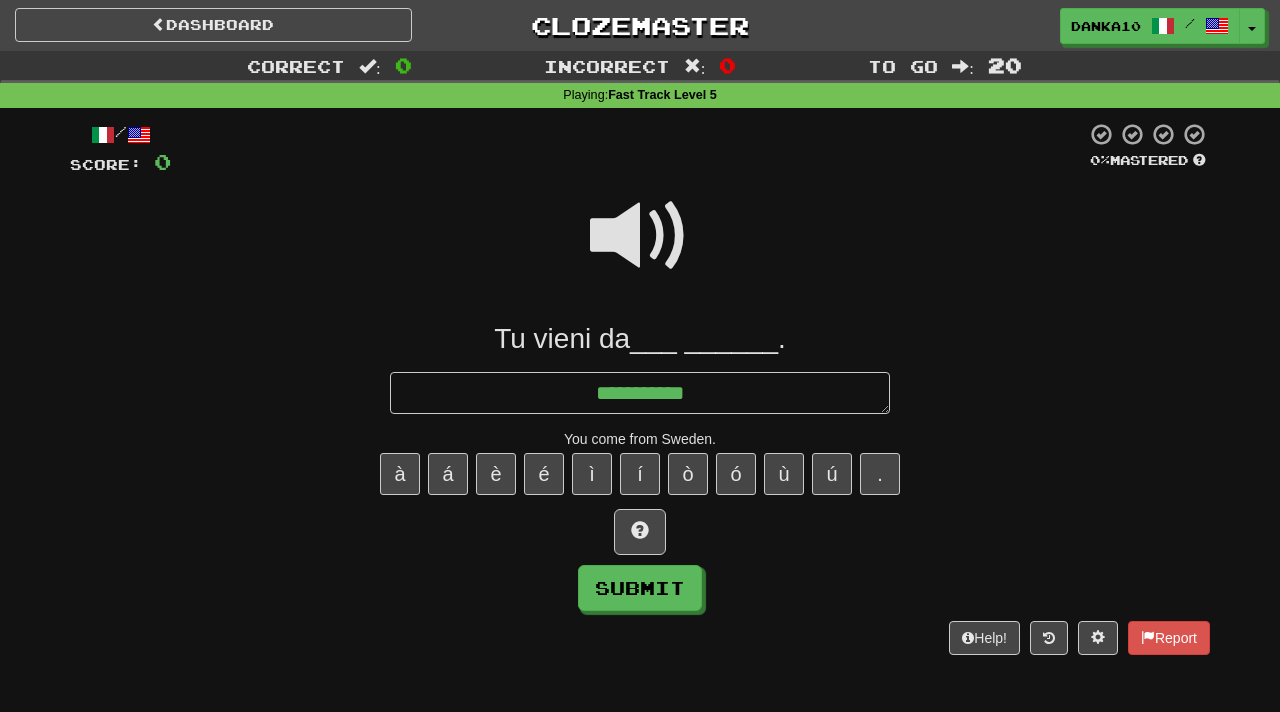 type on "*" 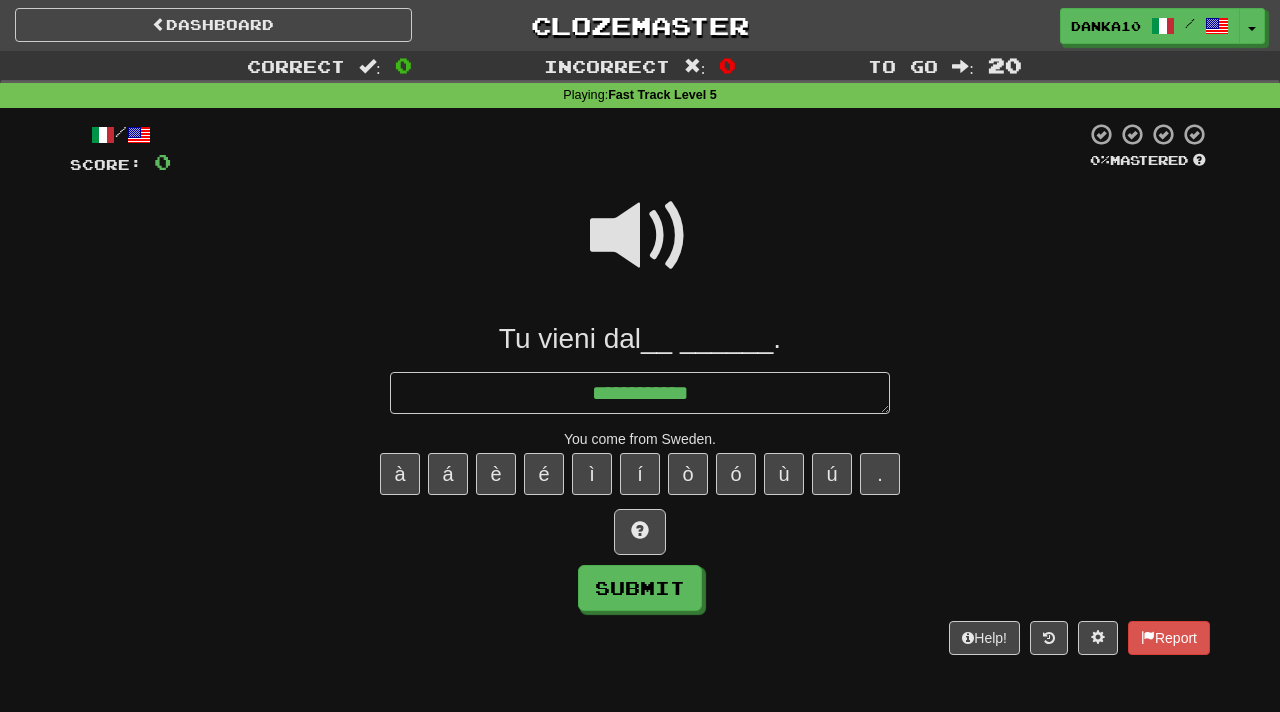 type on "*" 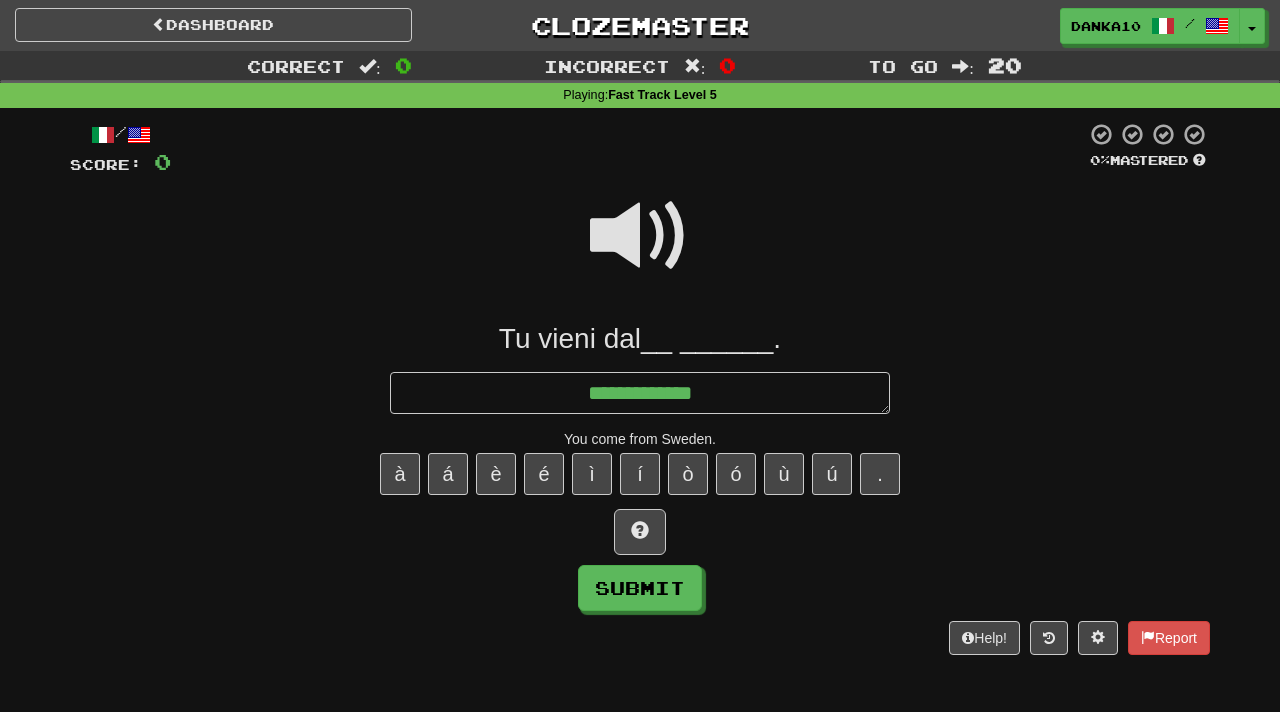 type on "*" 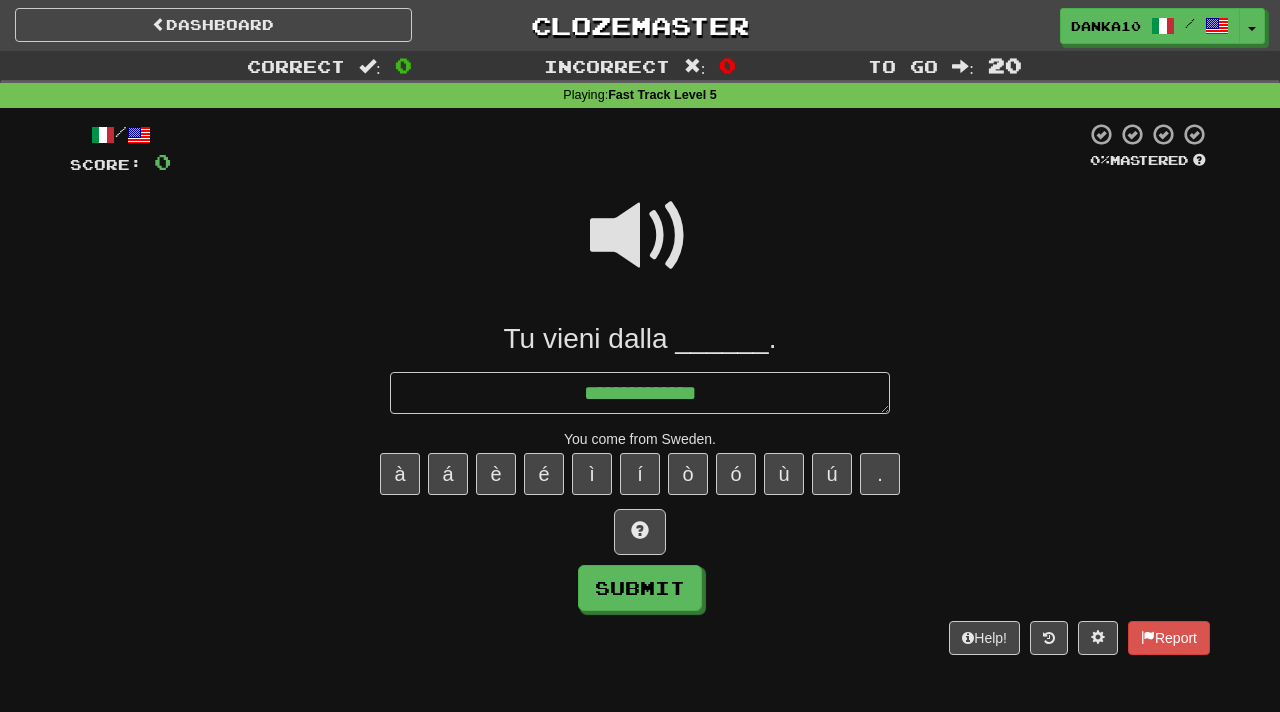 type on "*" 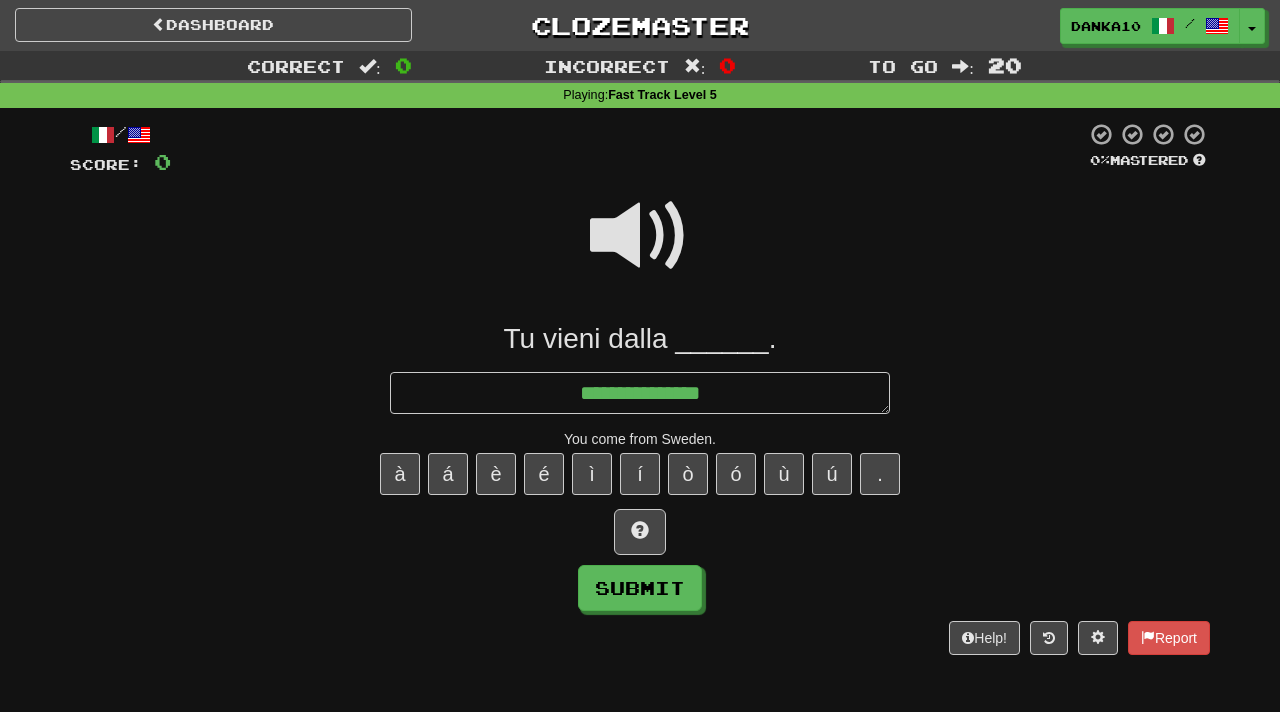 type on "*" 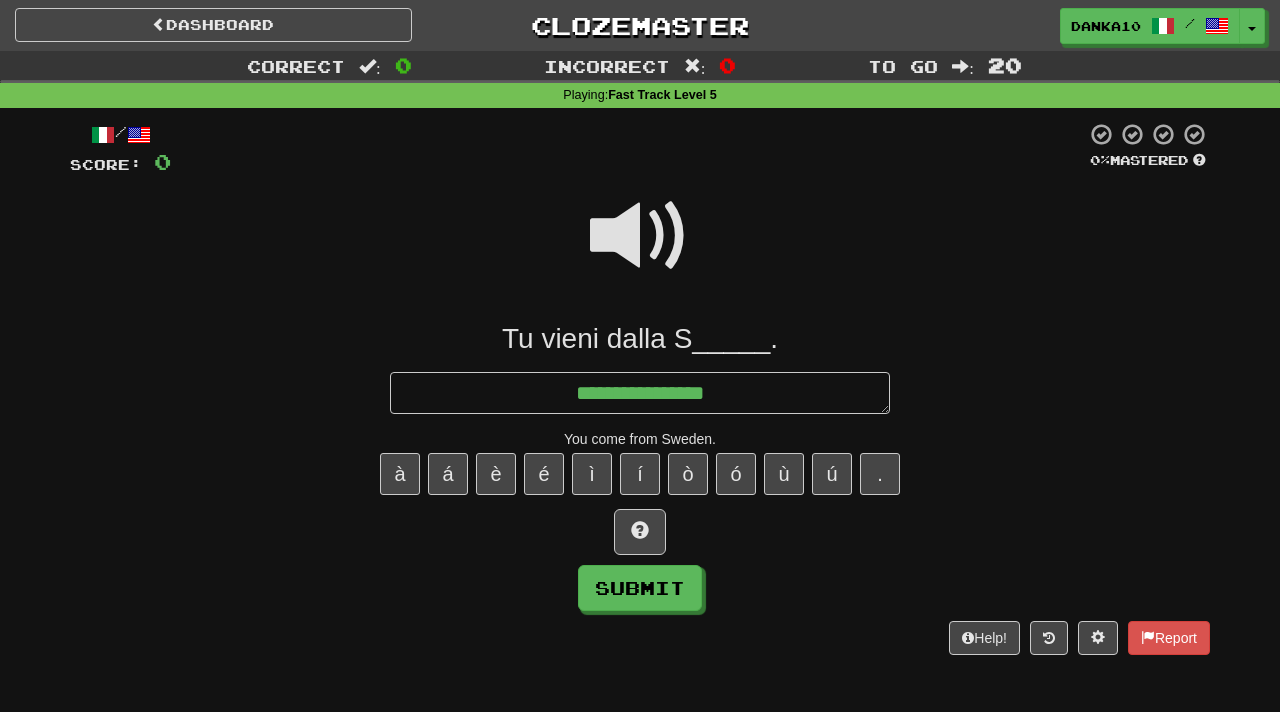 type on "*" 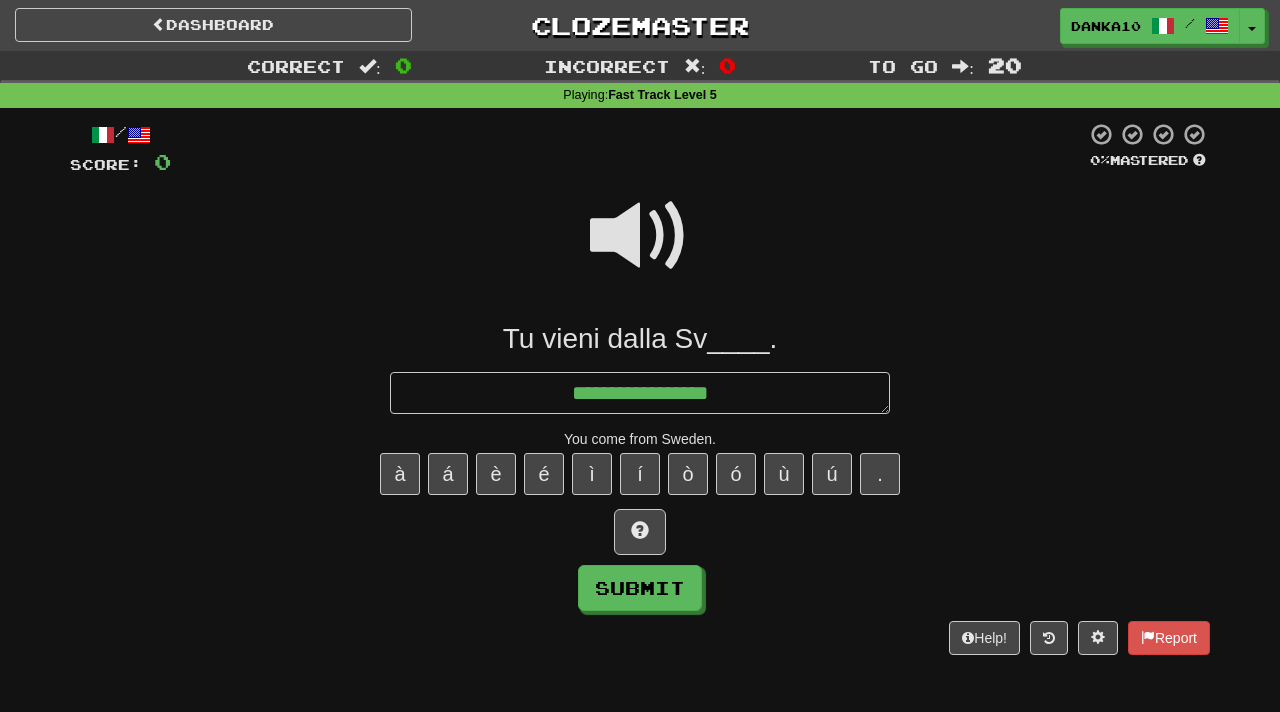 type on "*" 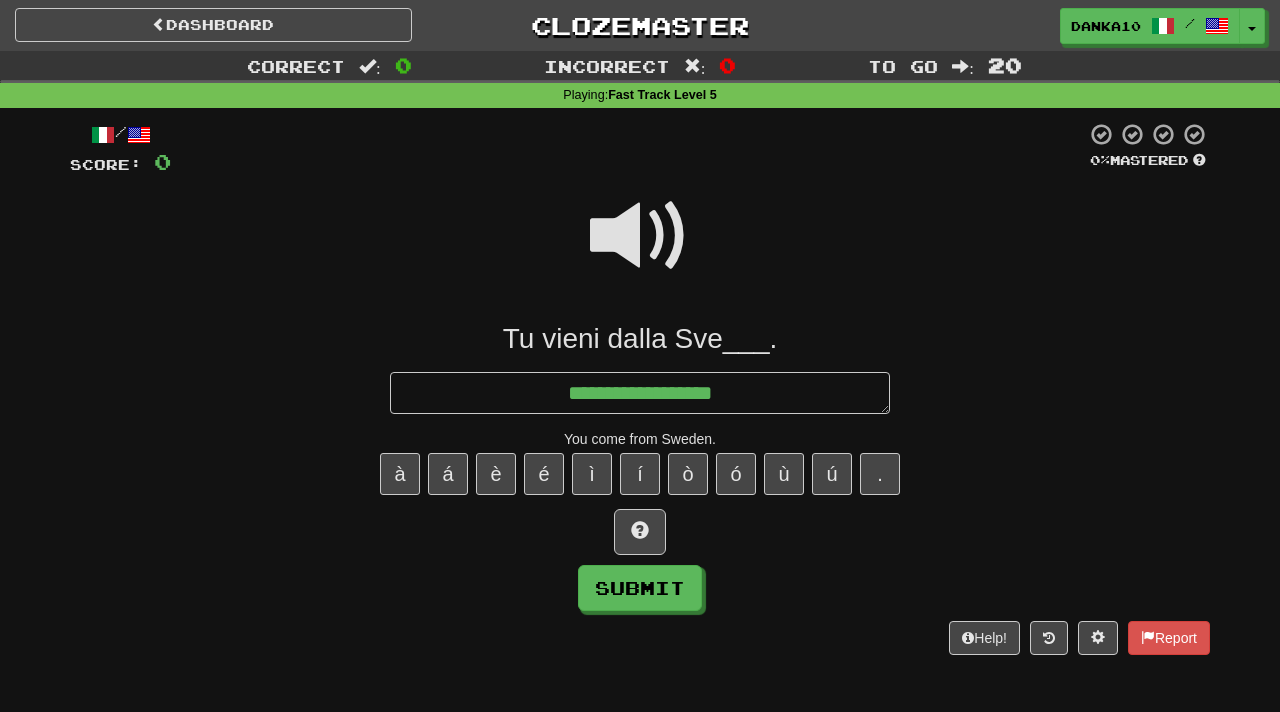 type on "*" 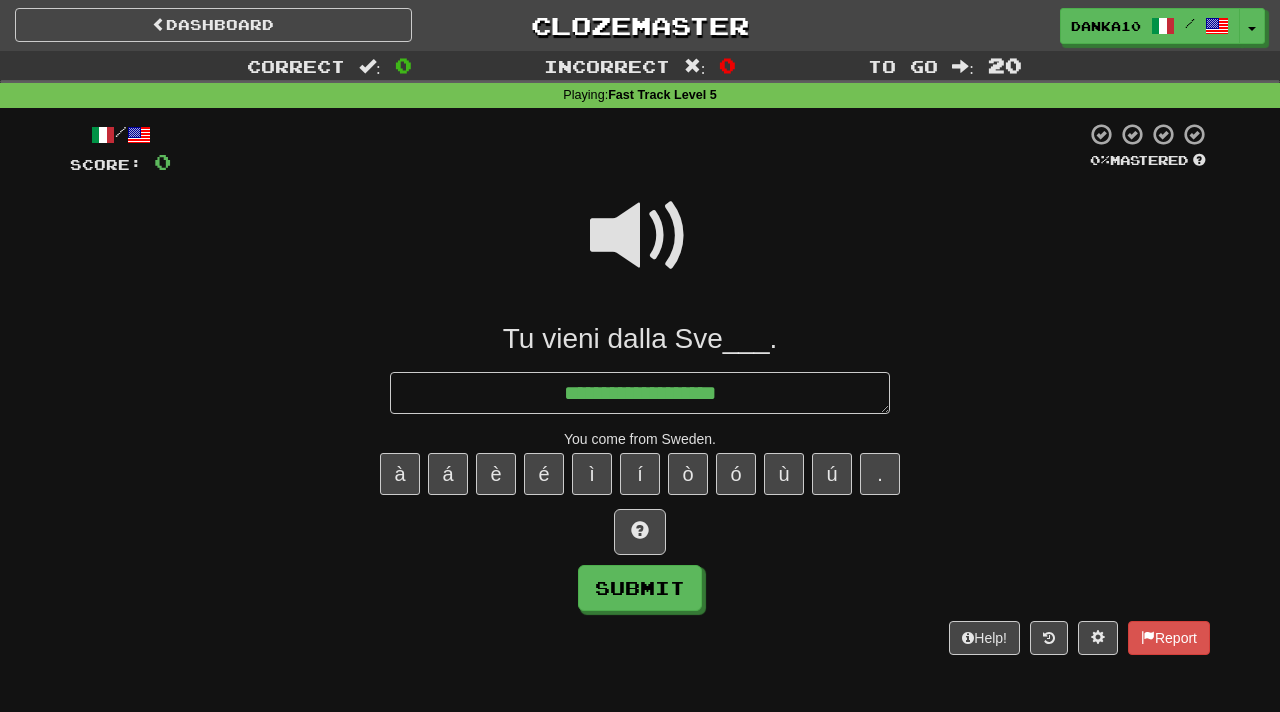 type on "**********" 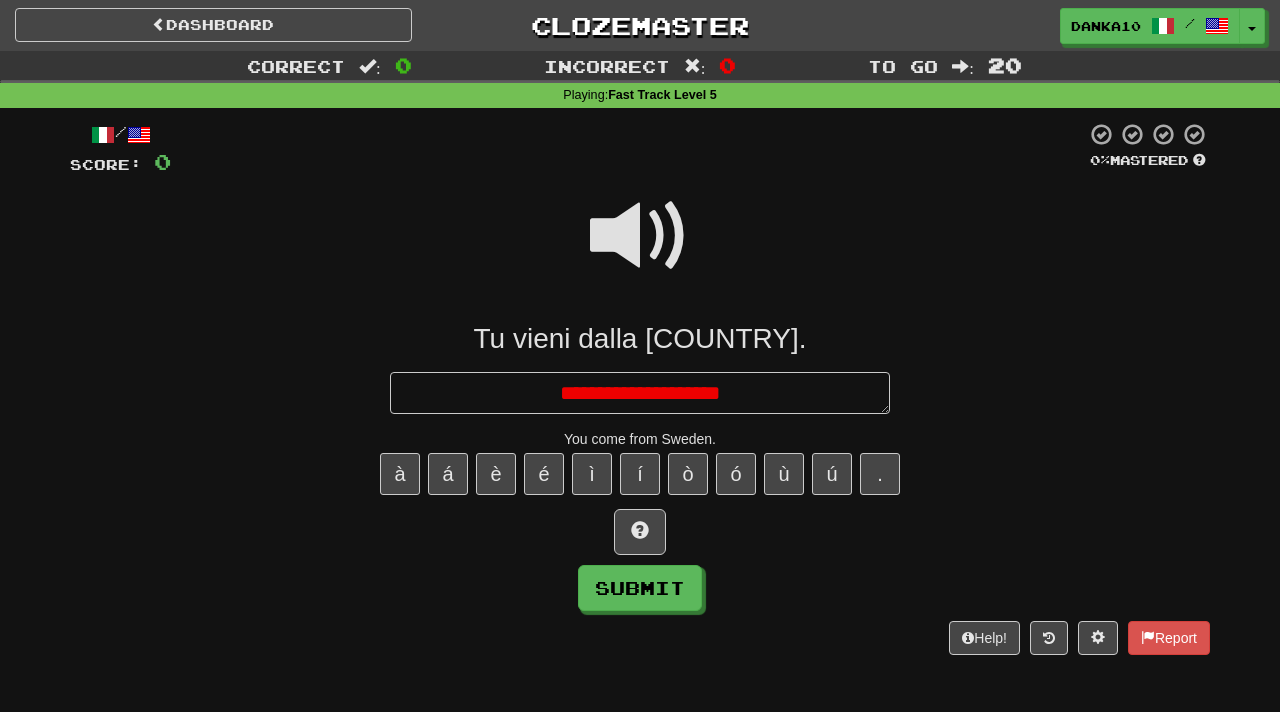 type on "*" 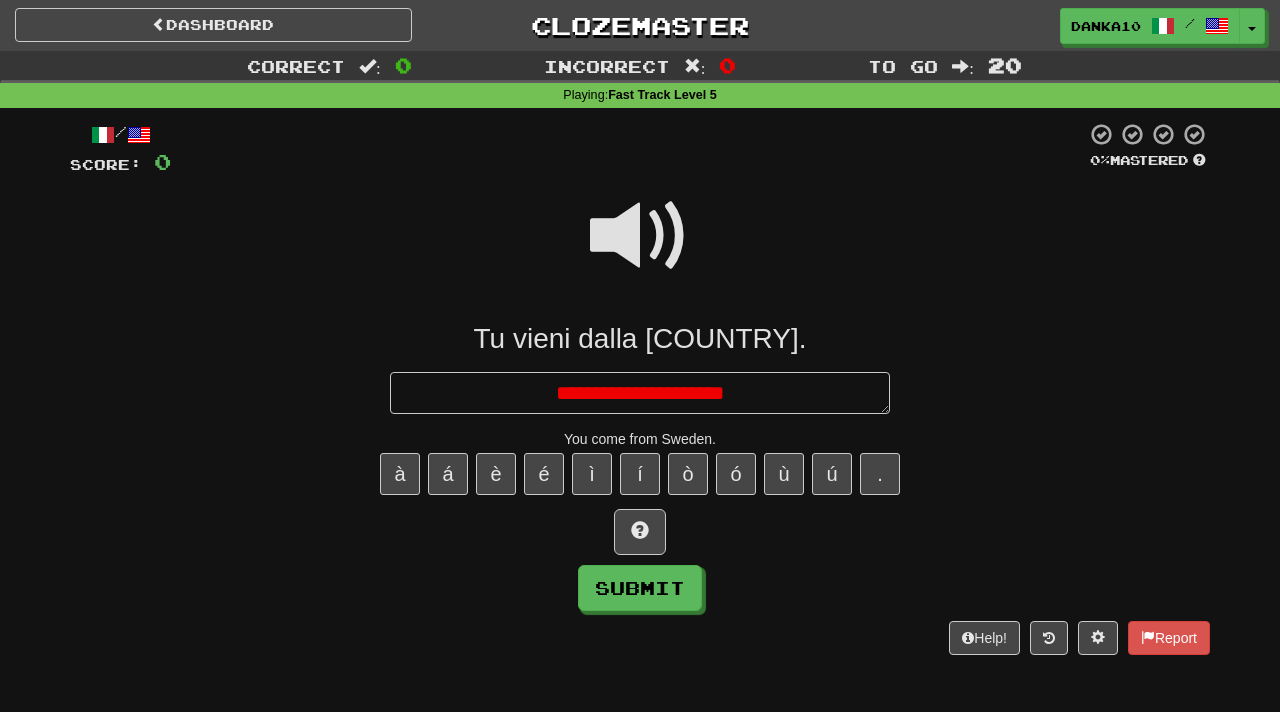 type on "*" 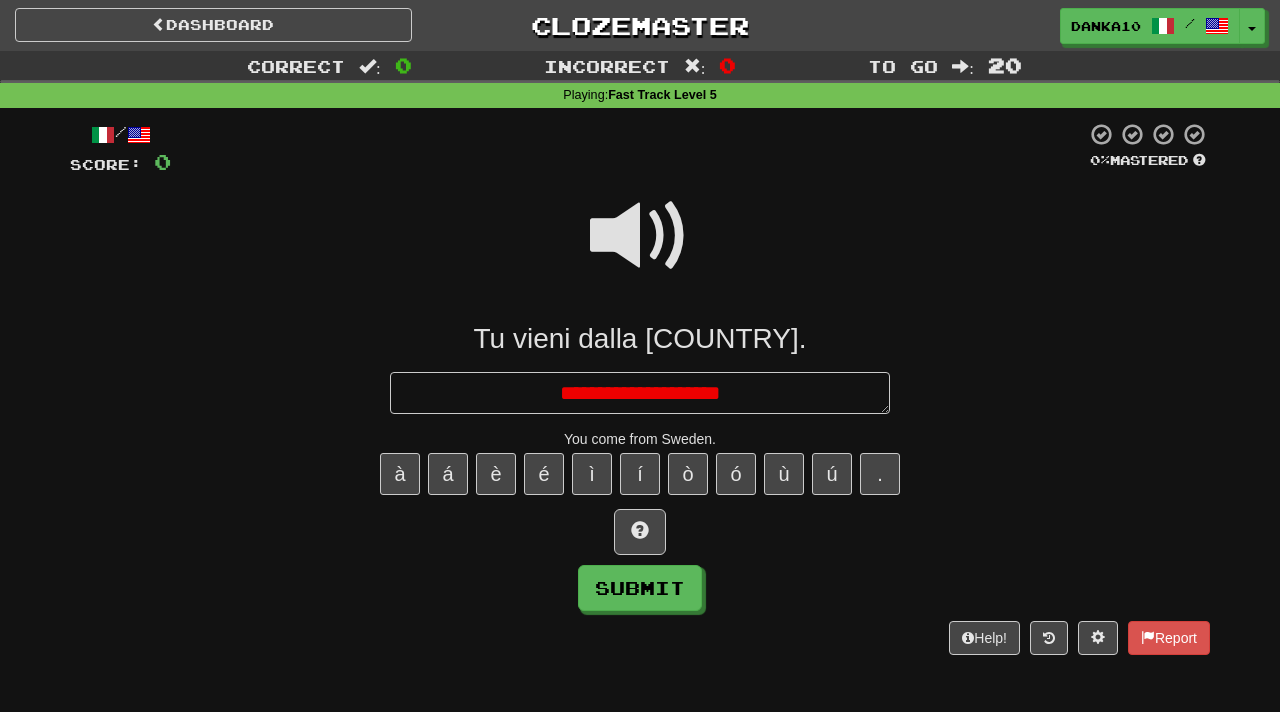 type on "*" 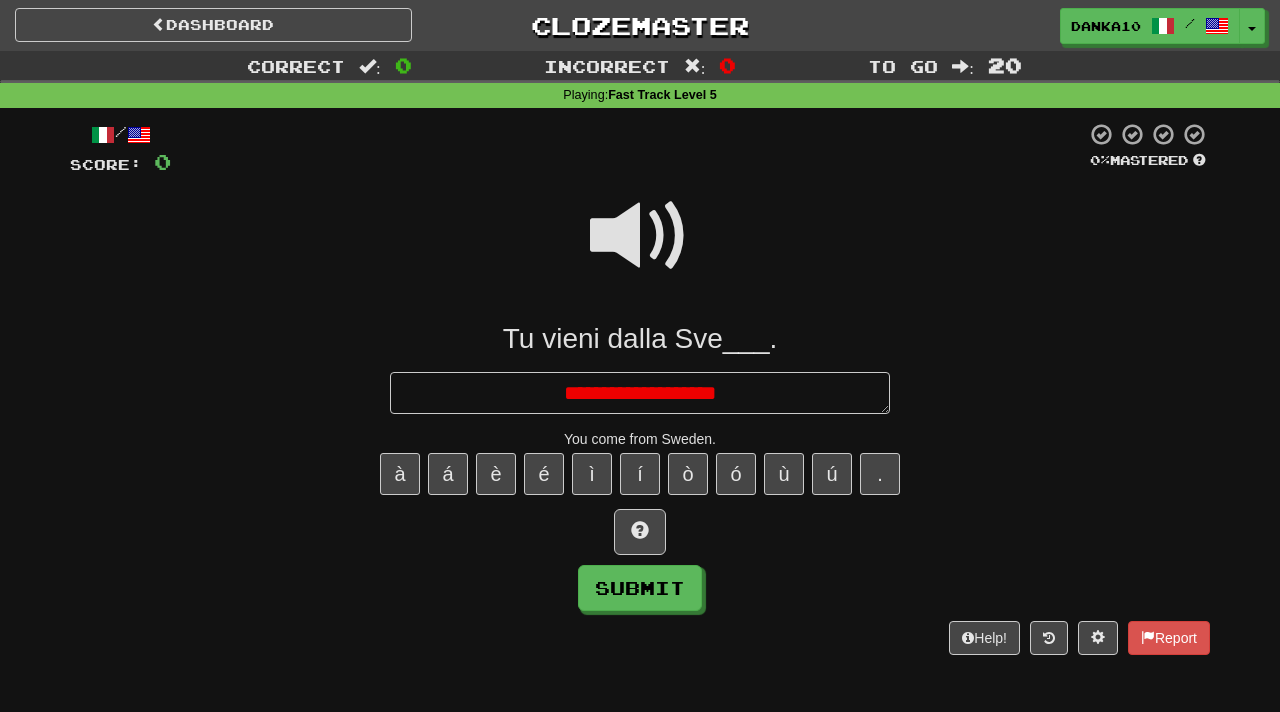 type on "*" 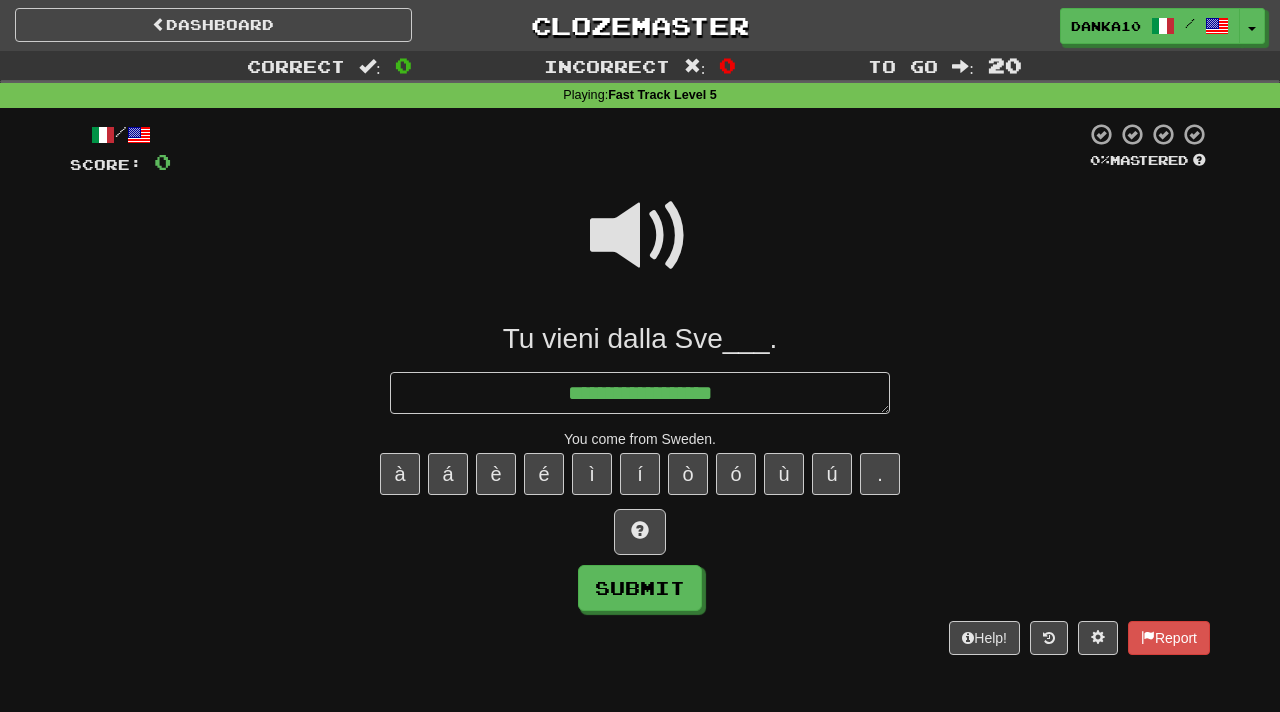 type on "*" 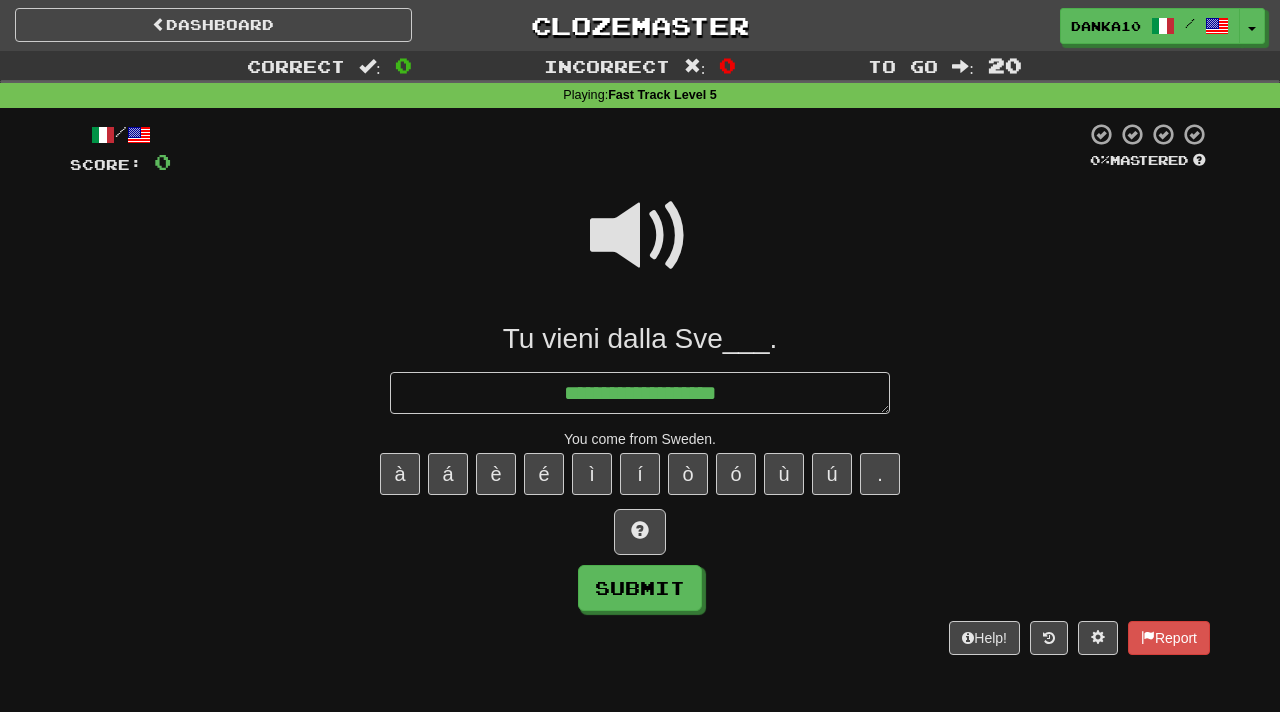 type on "*" 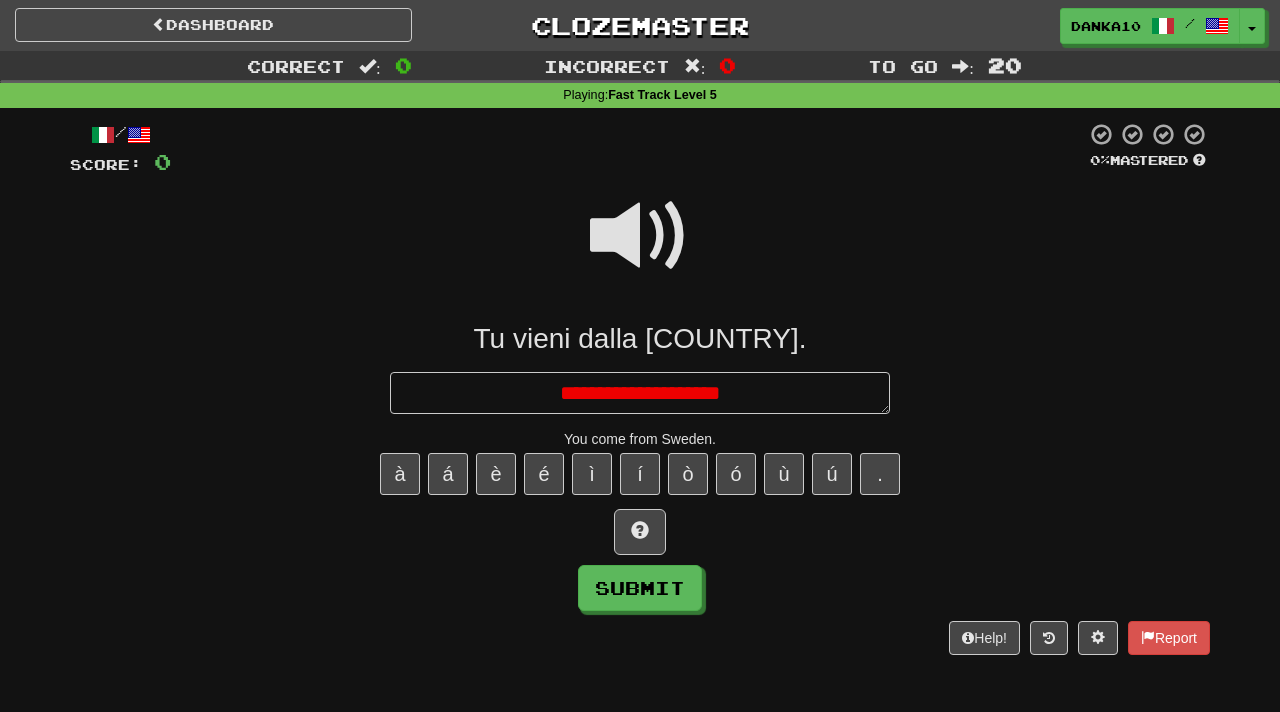 type on "*" 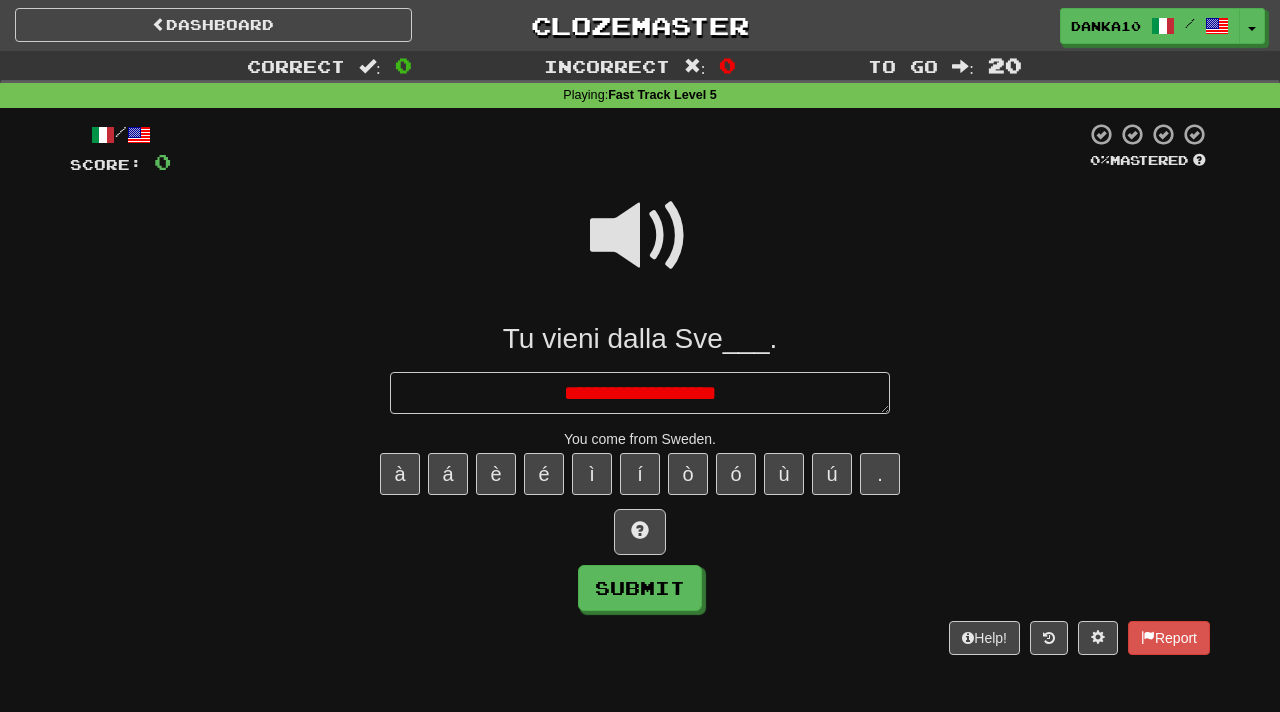 type on "*" 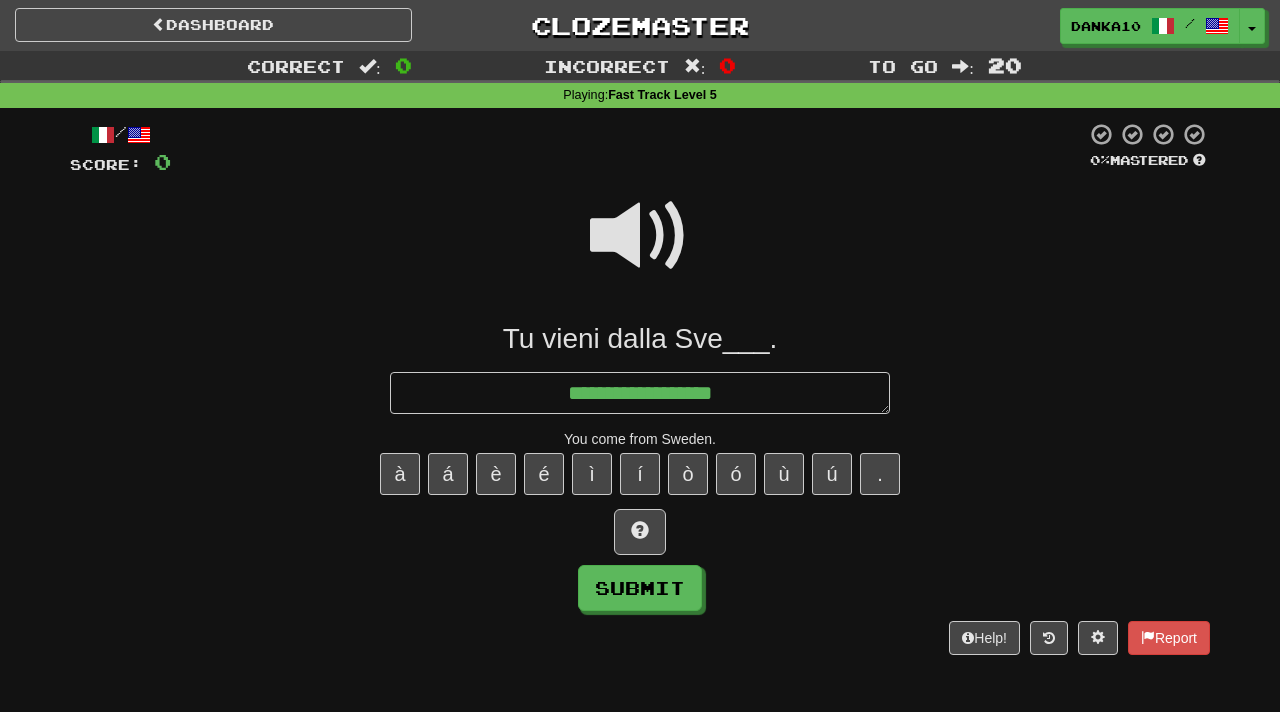 type on "*" 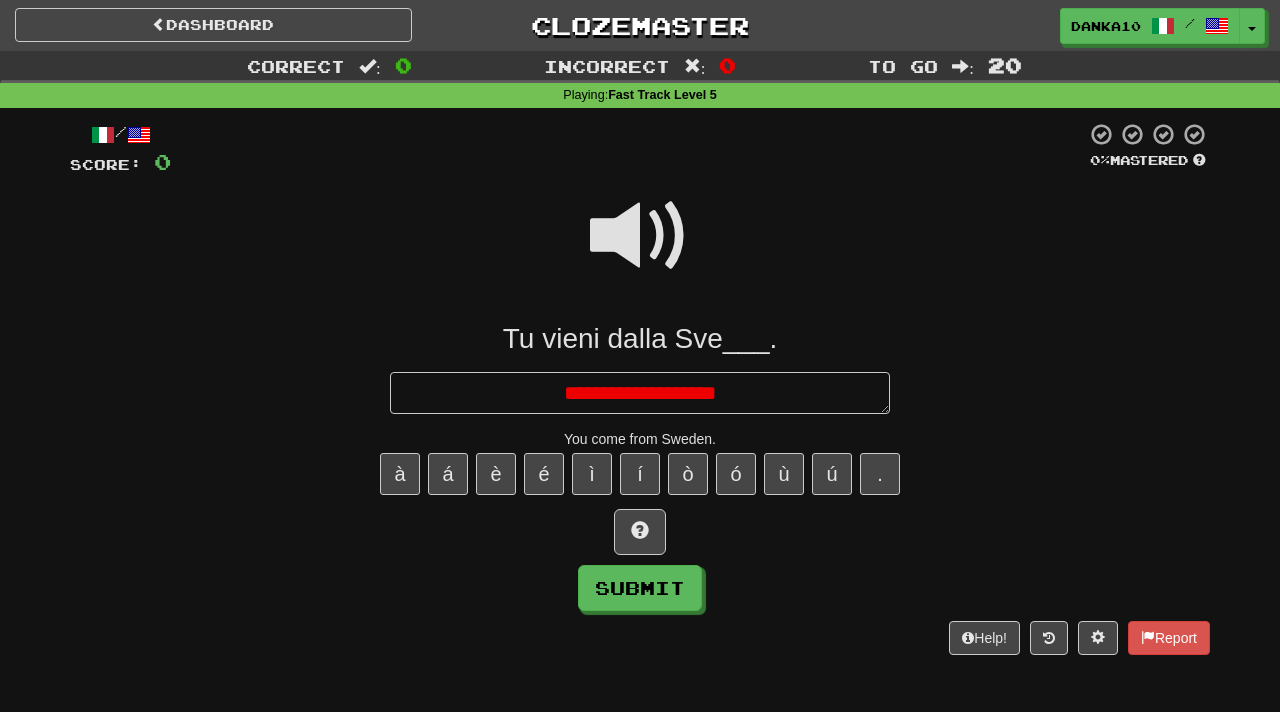 type on "*" 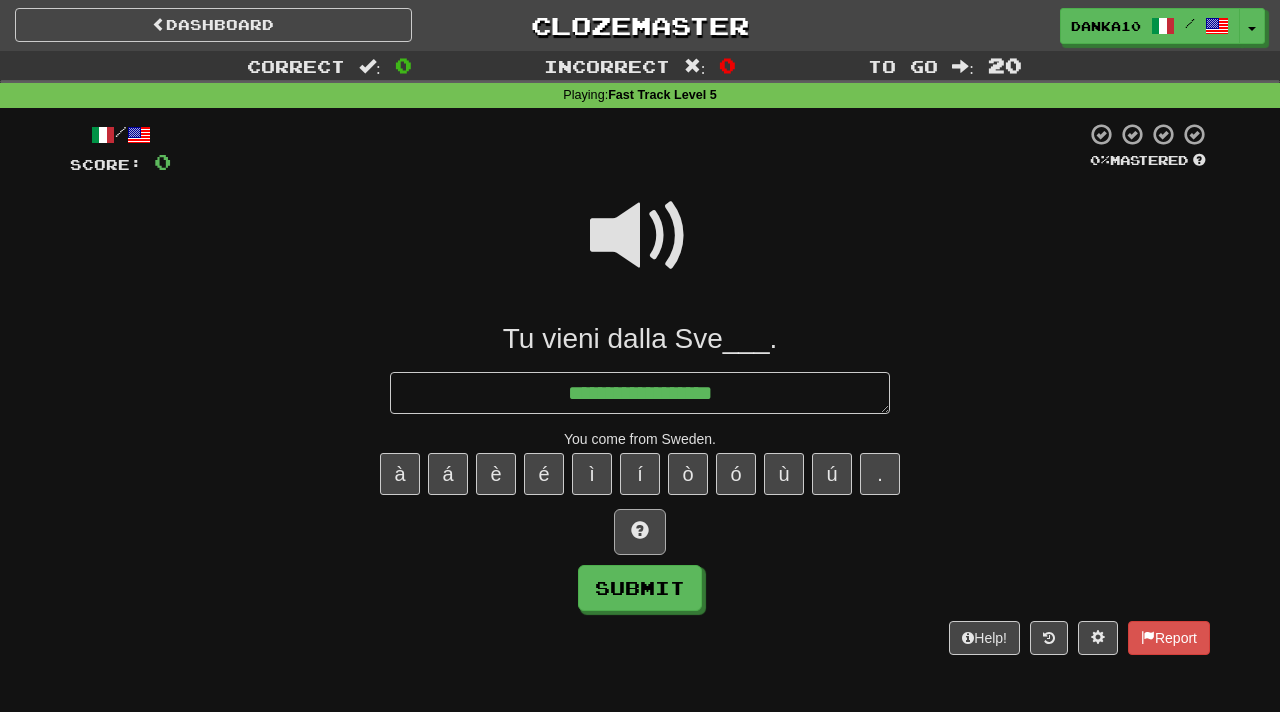 type on "**********" 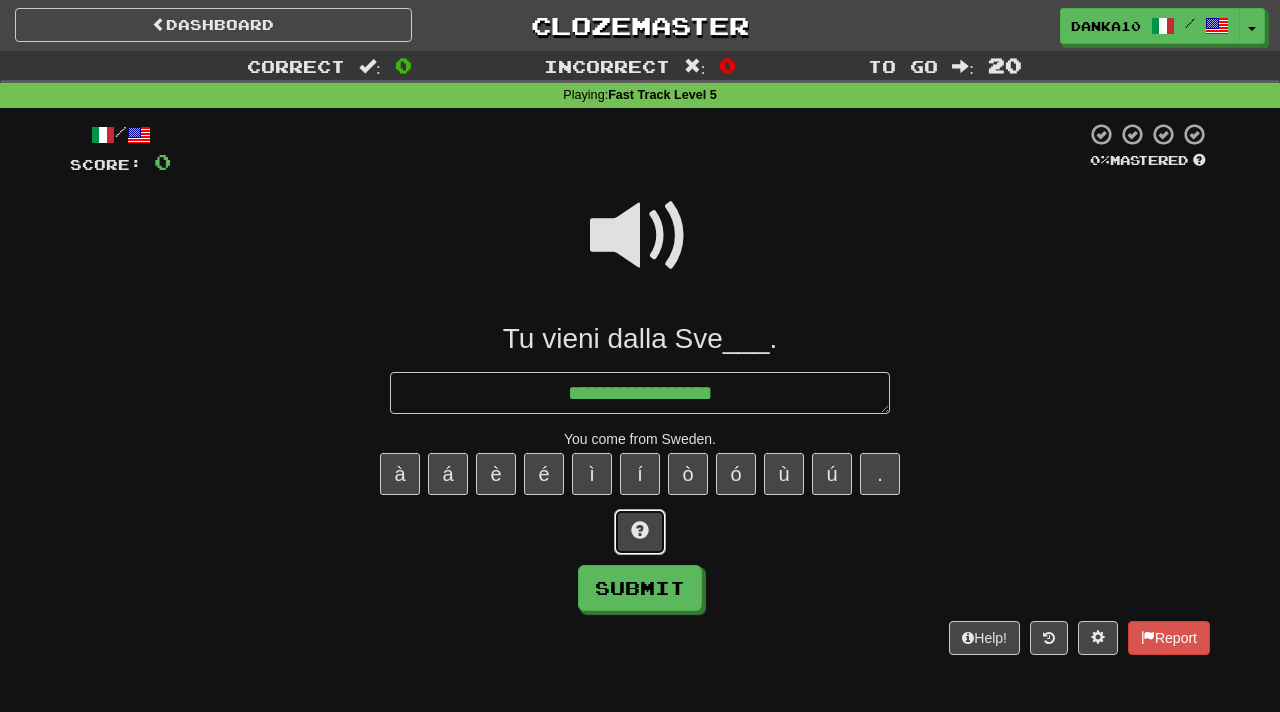 click at bounding box center [640, 530] 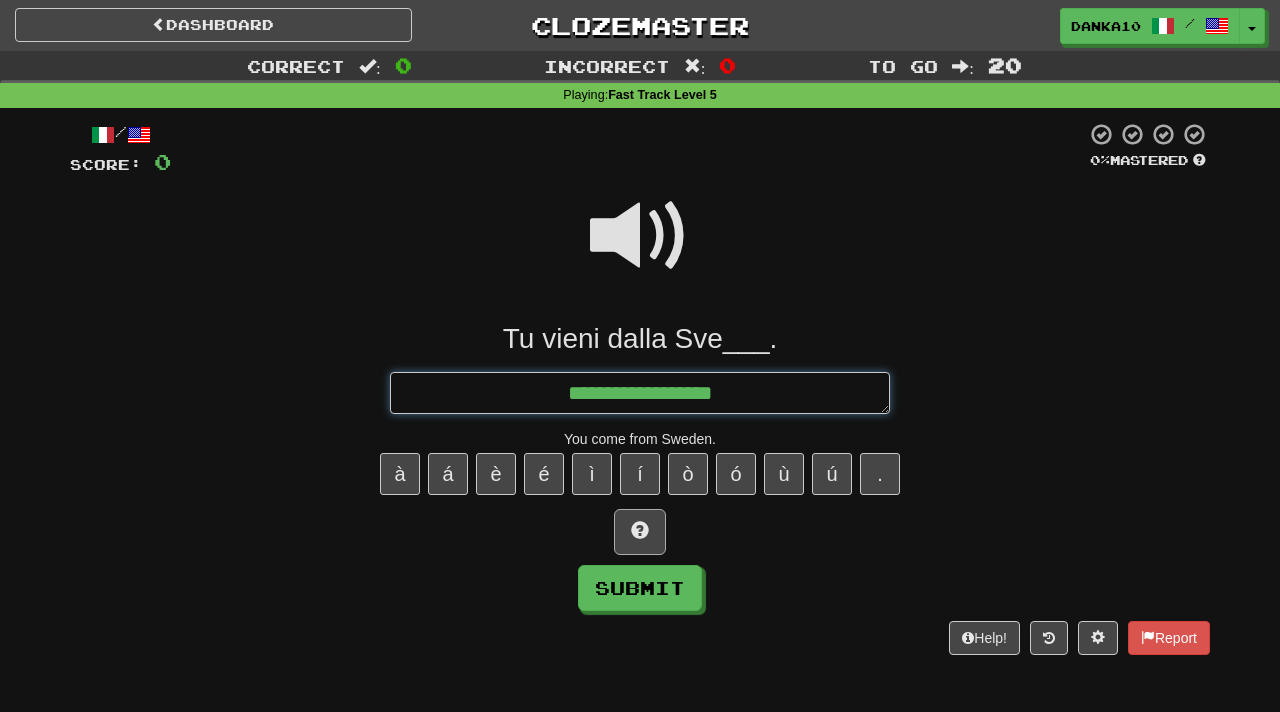 type on "*" 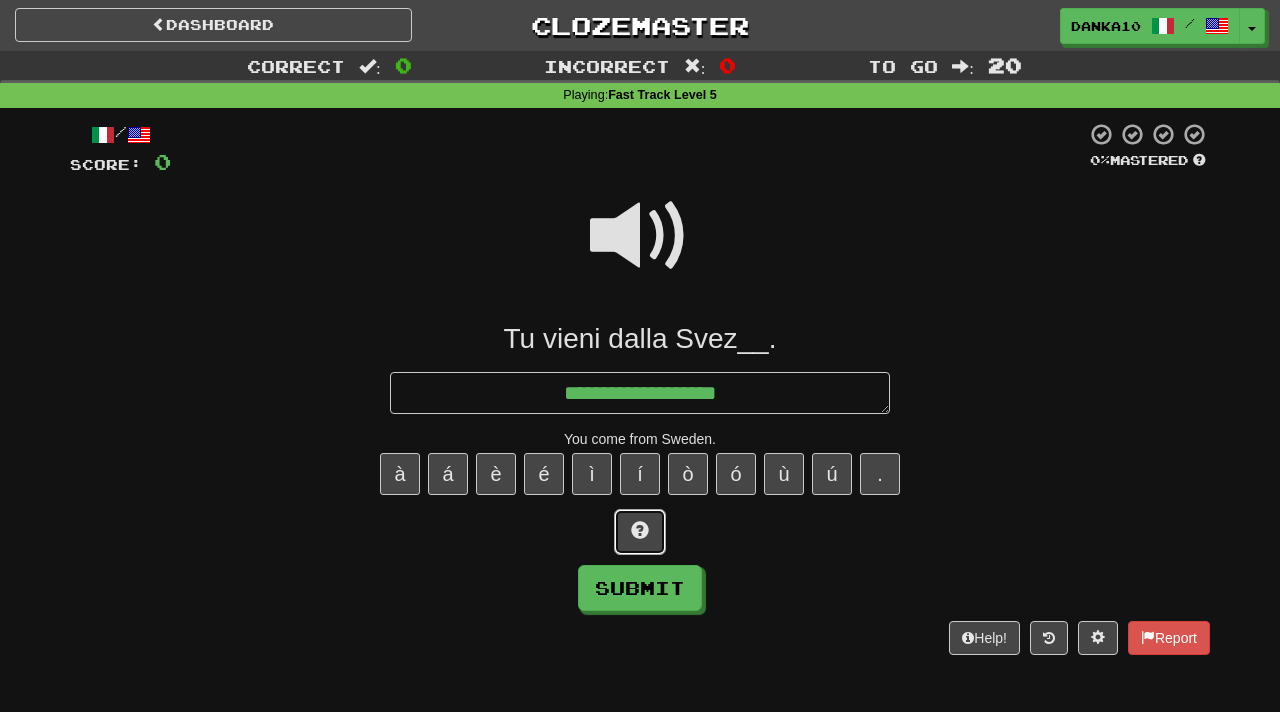 click at bounding box center (640, 530) 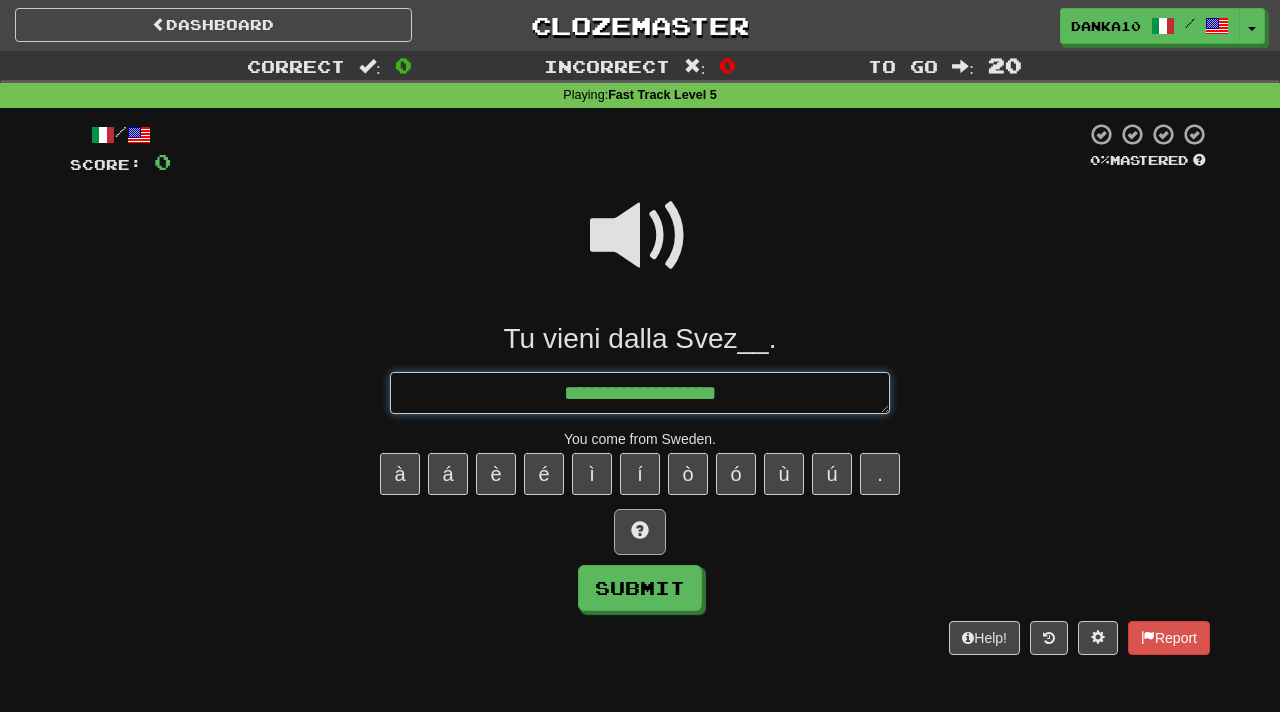 type on "*" 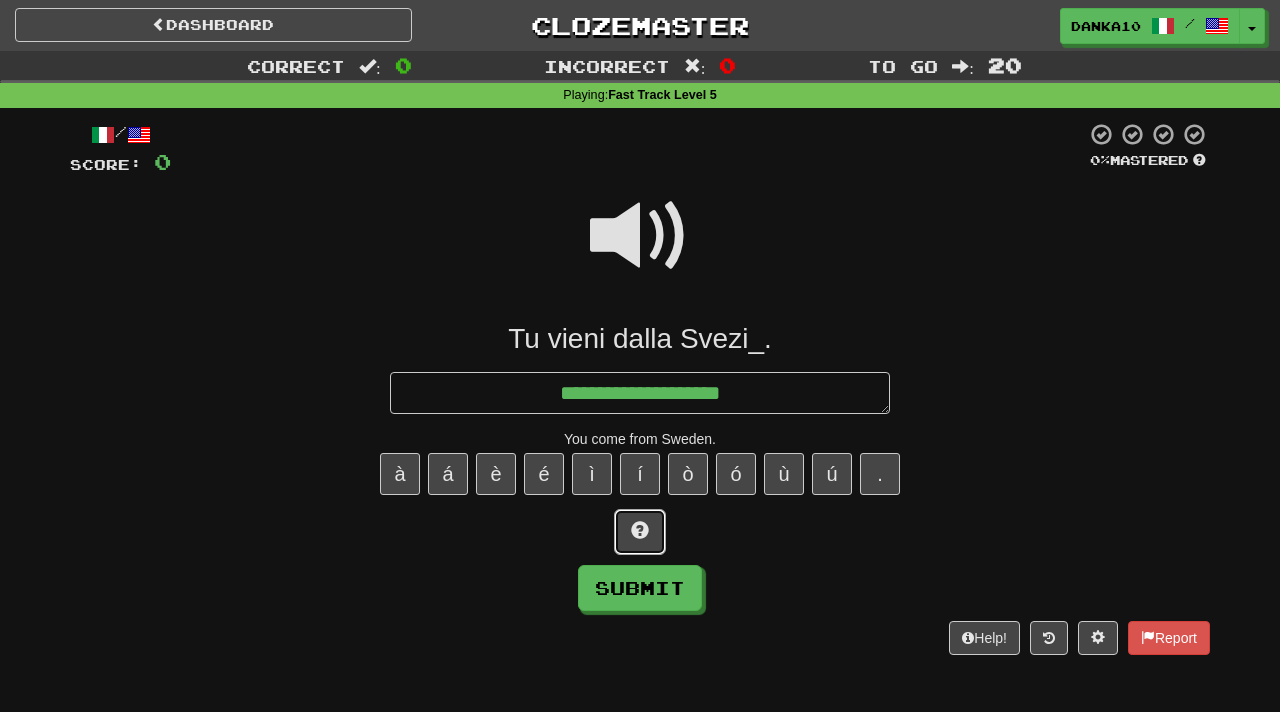 click at bounding box center [640, 530] 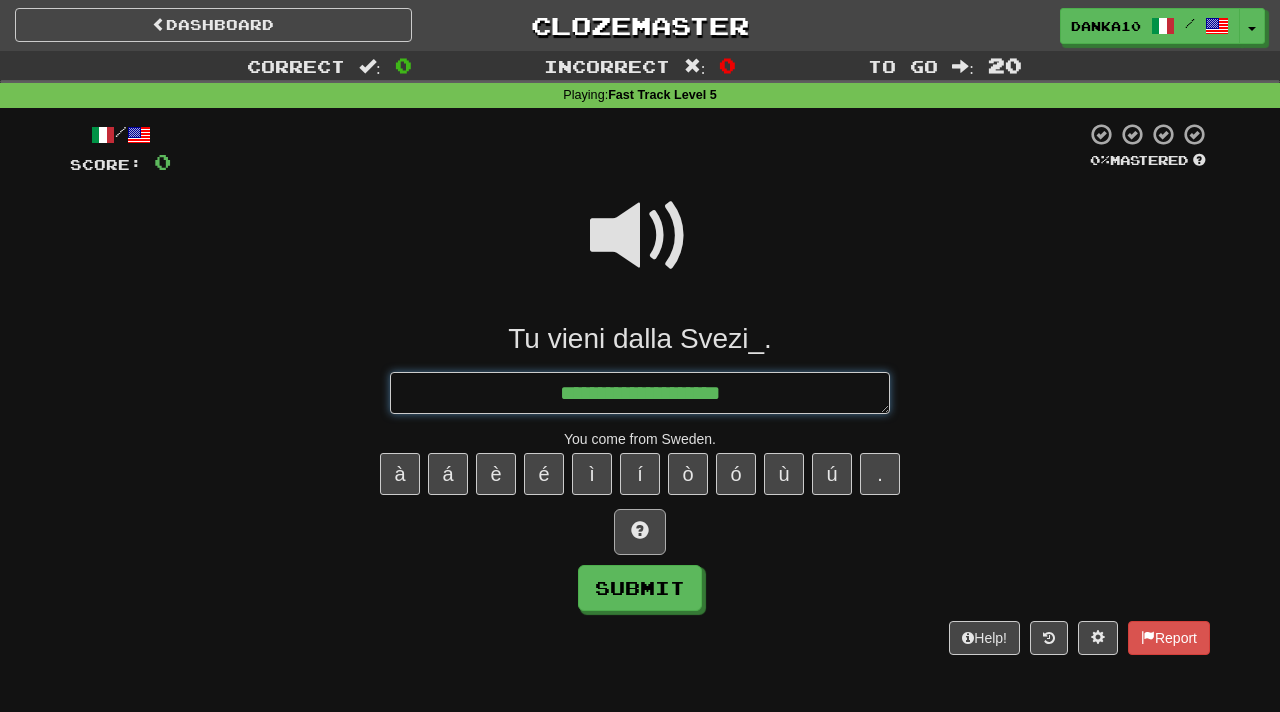 type on "*" 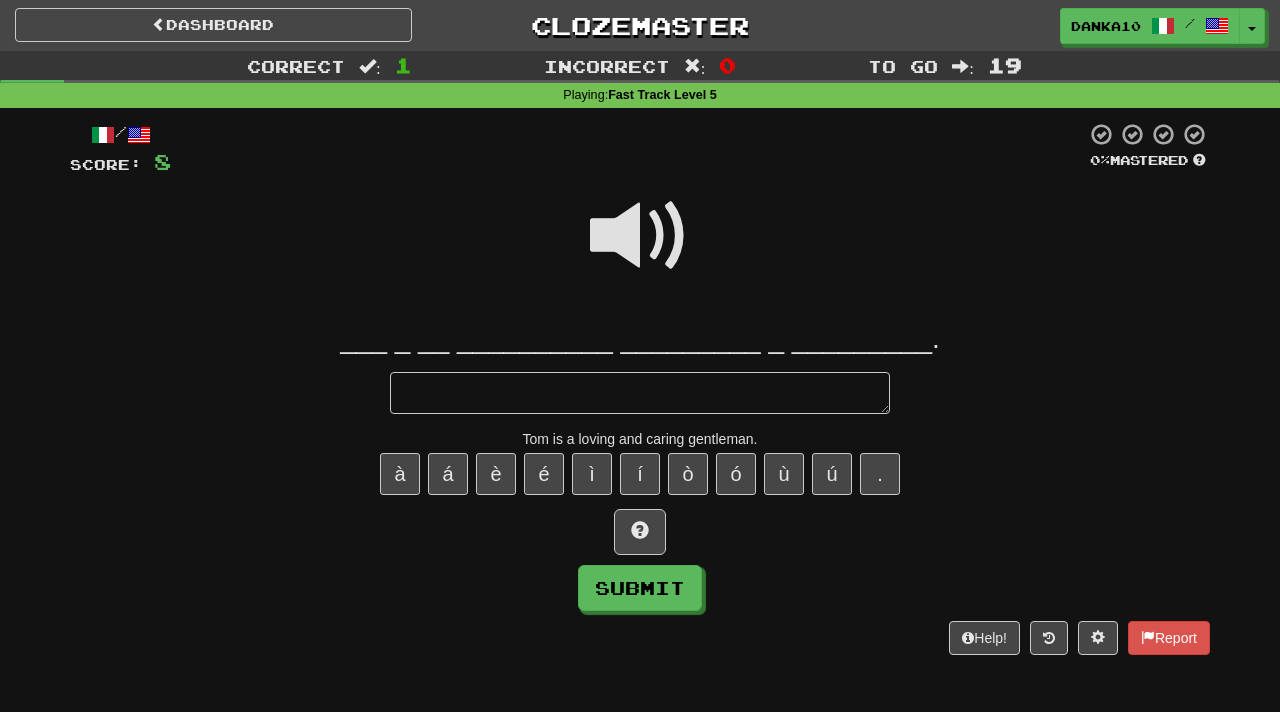 type on "*" 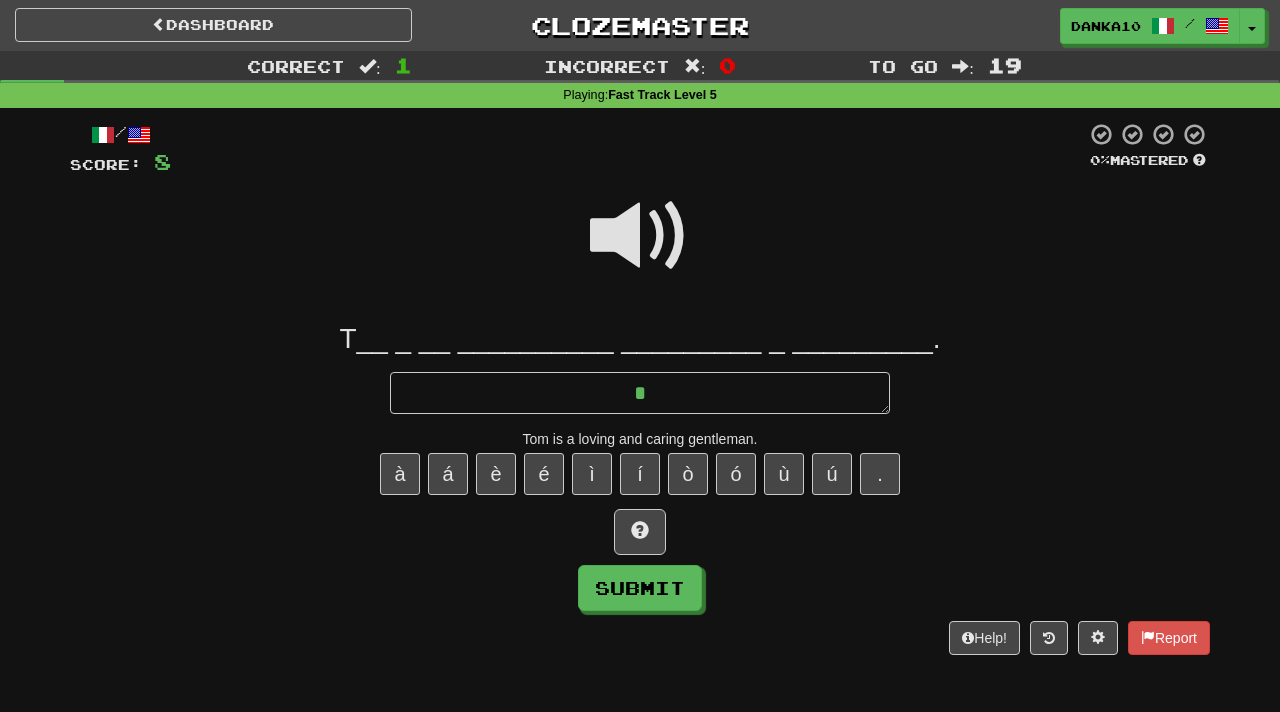 type on "*" 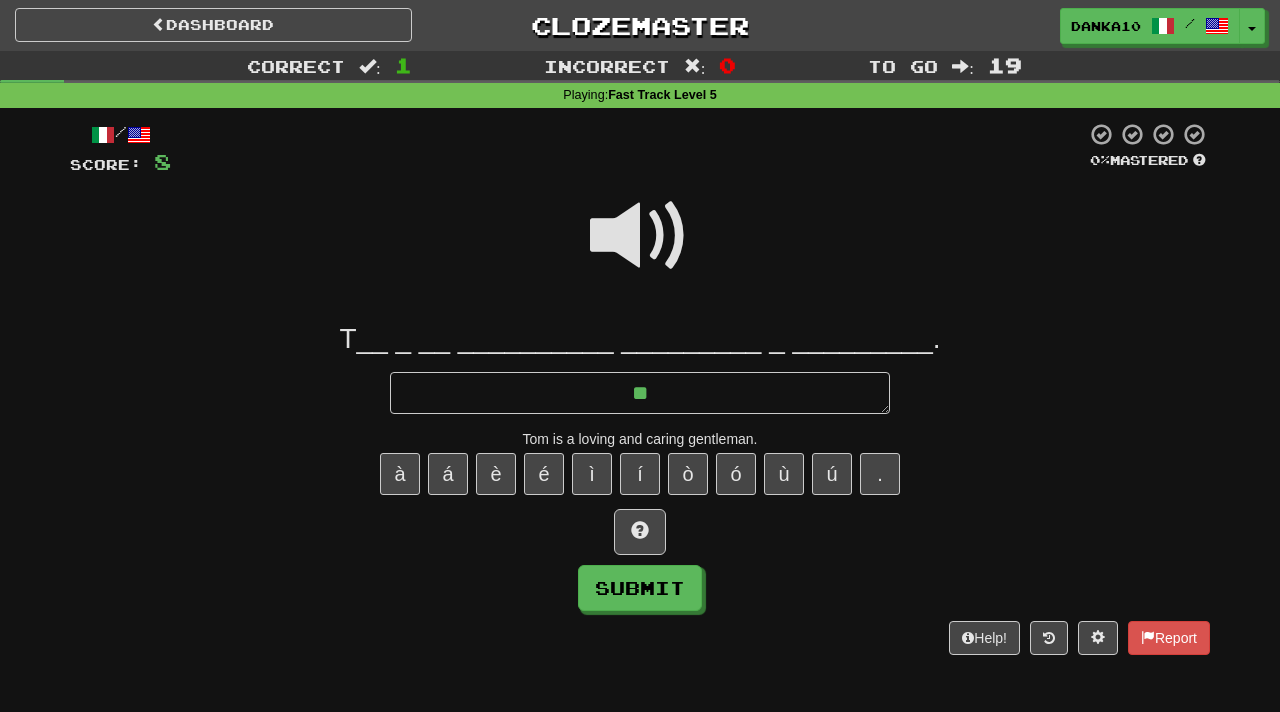 type on "*" 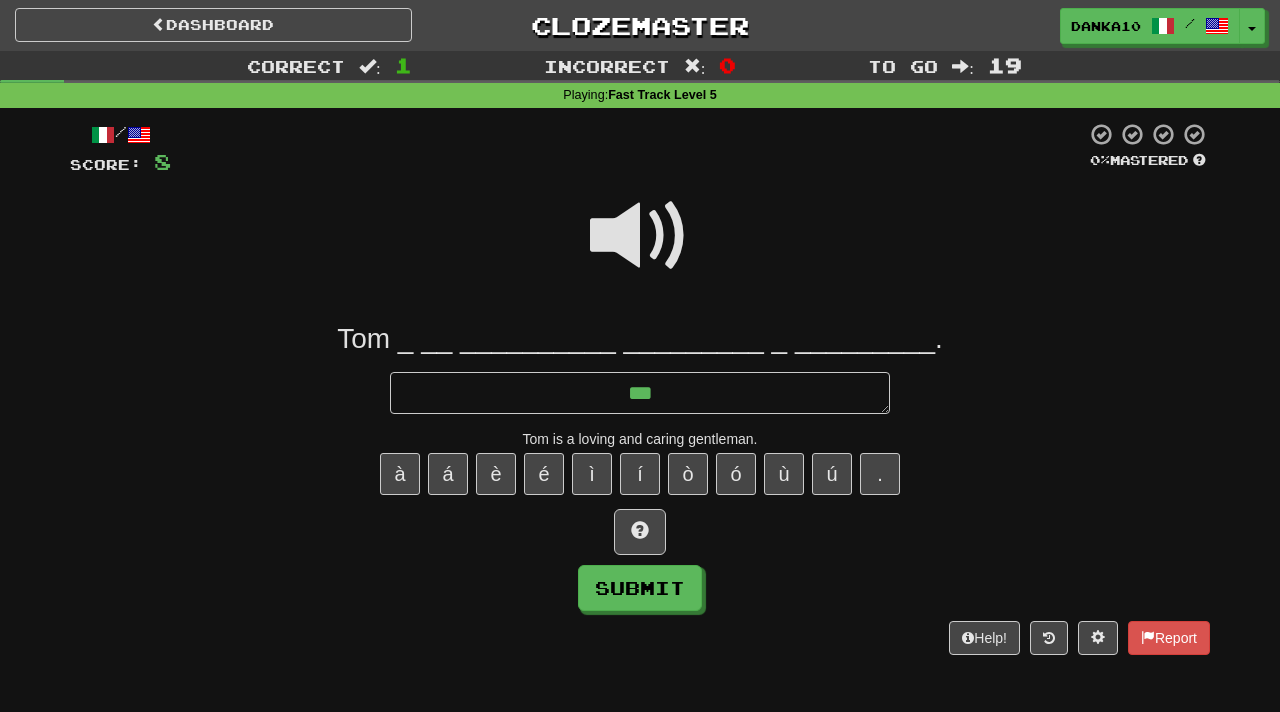 type on "*" 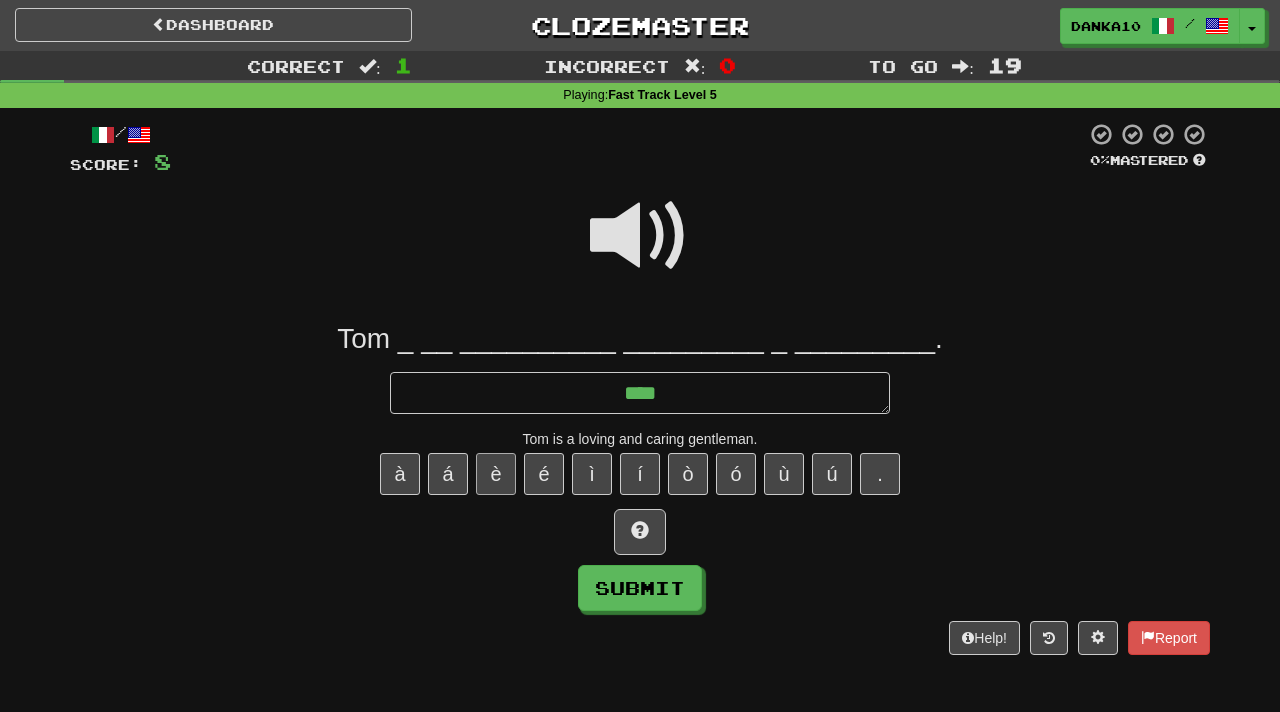 type on "***" 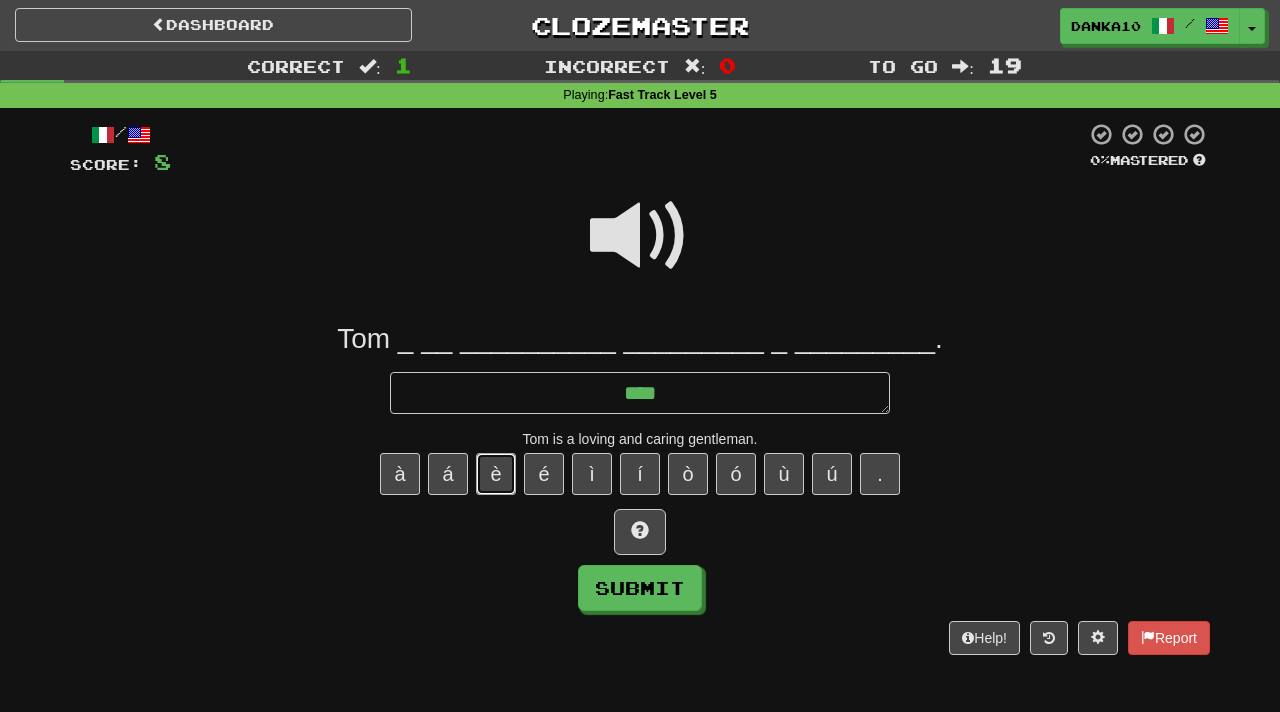 click on "è" at bounding box center (496, 474) 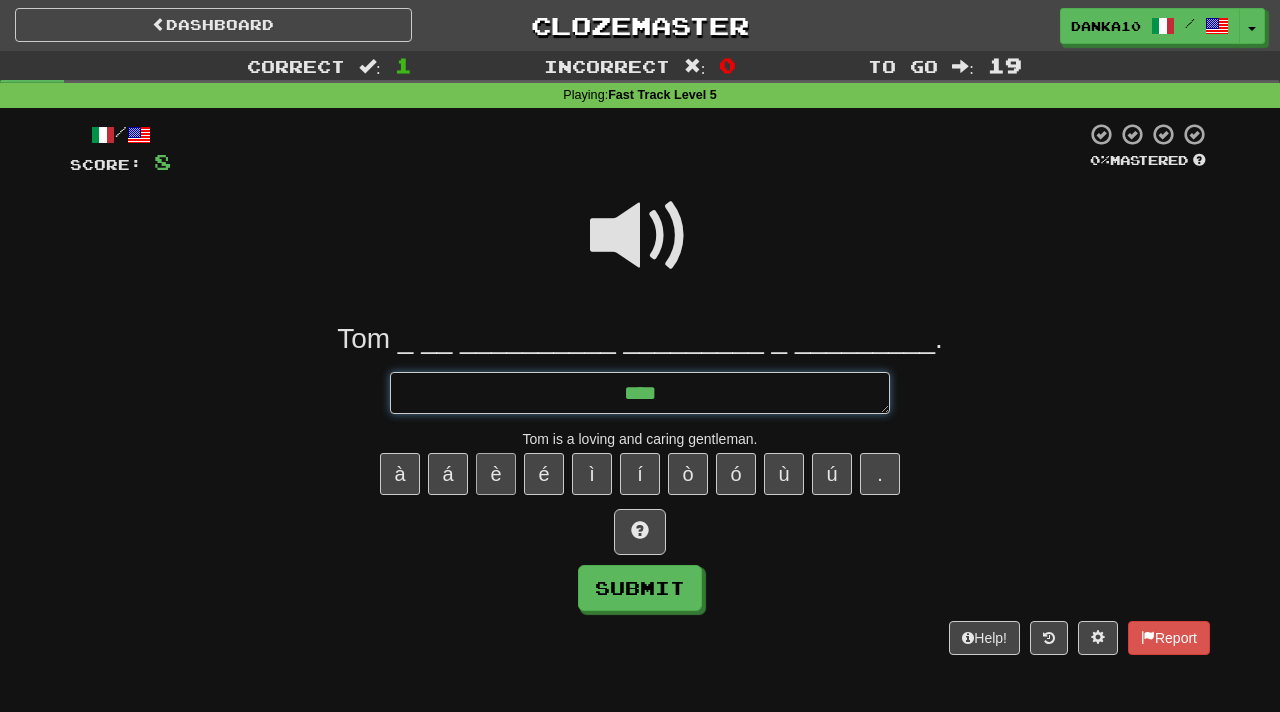 type on "*" 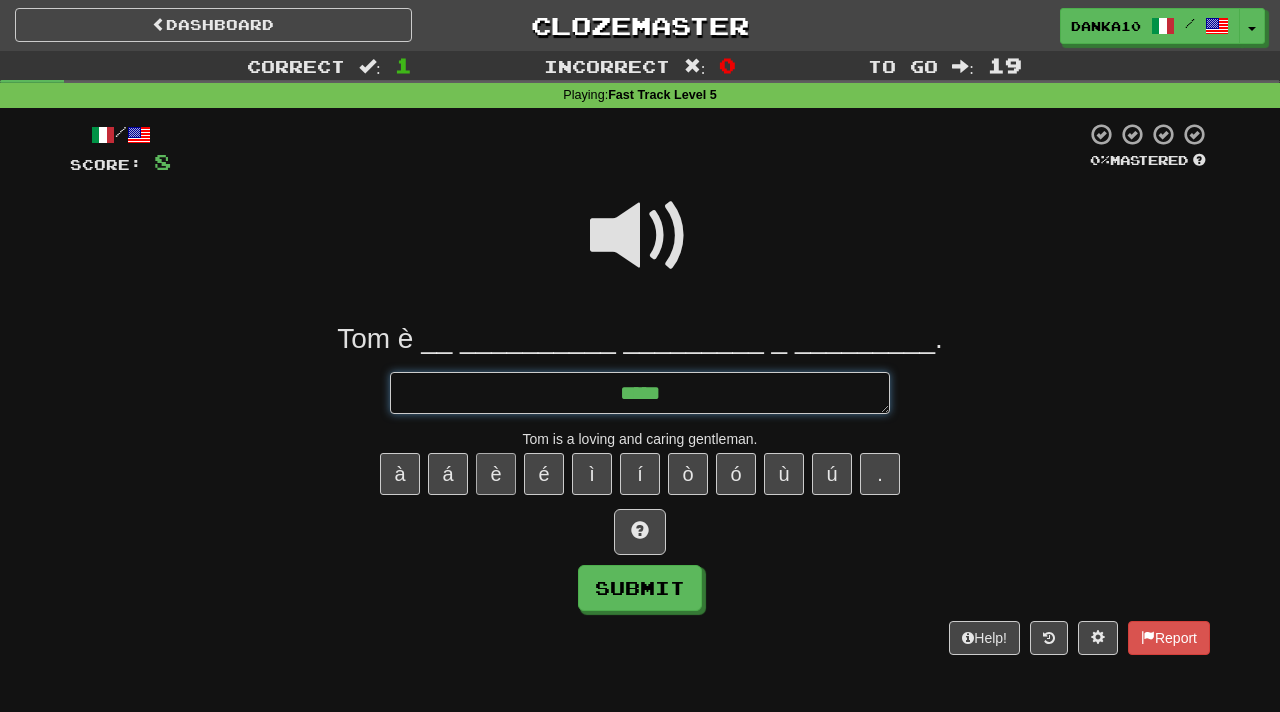 type on "*" 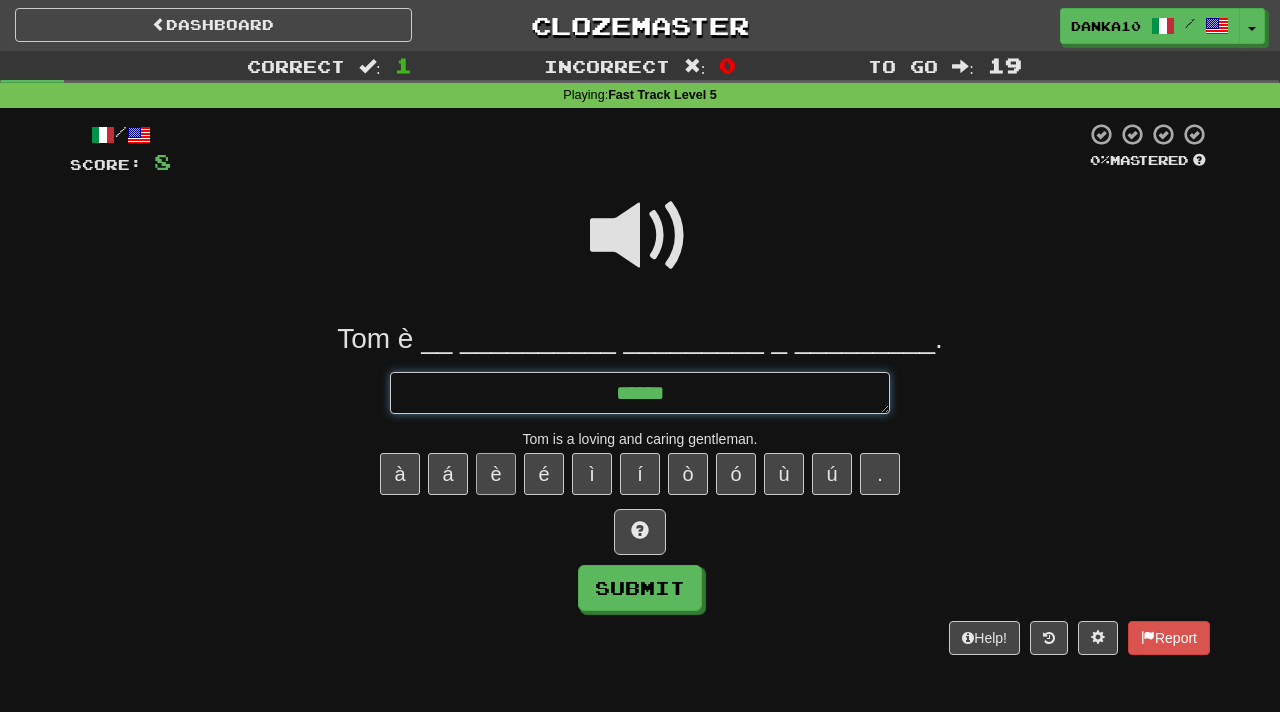 type on "*" 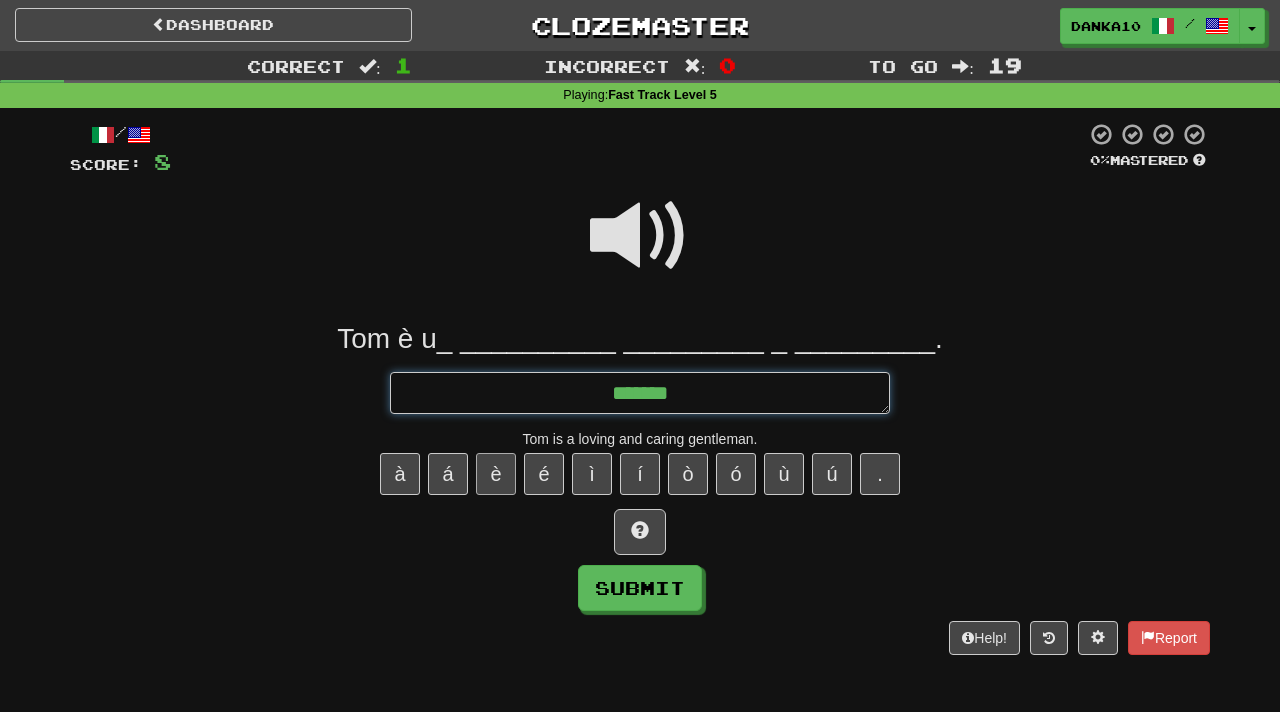 type on "*" 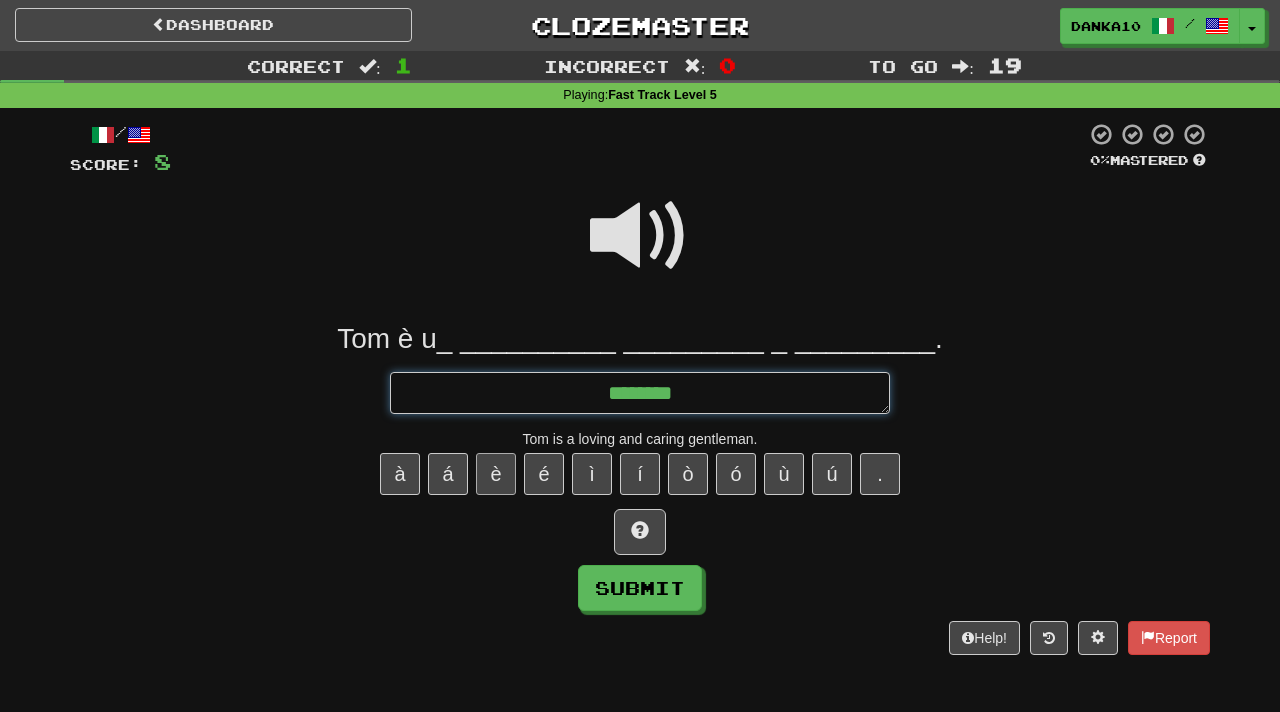 type on "*" 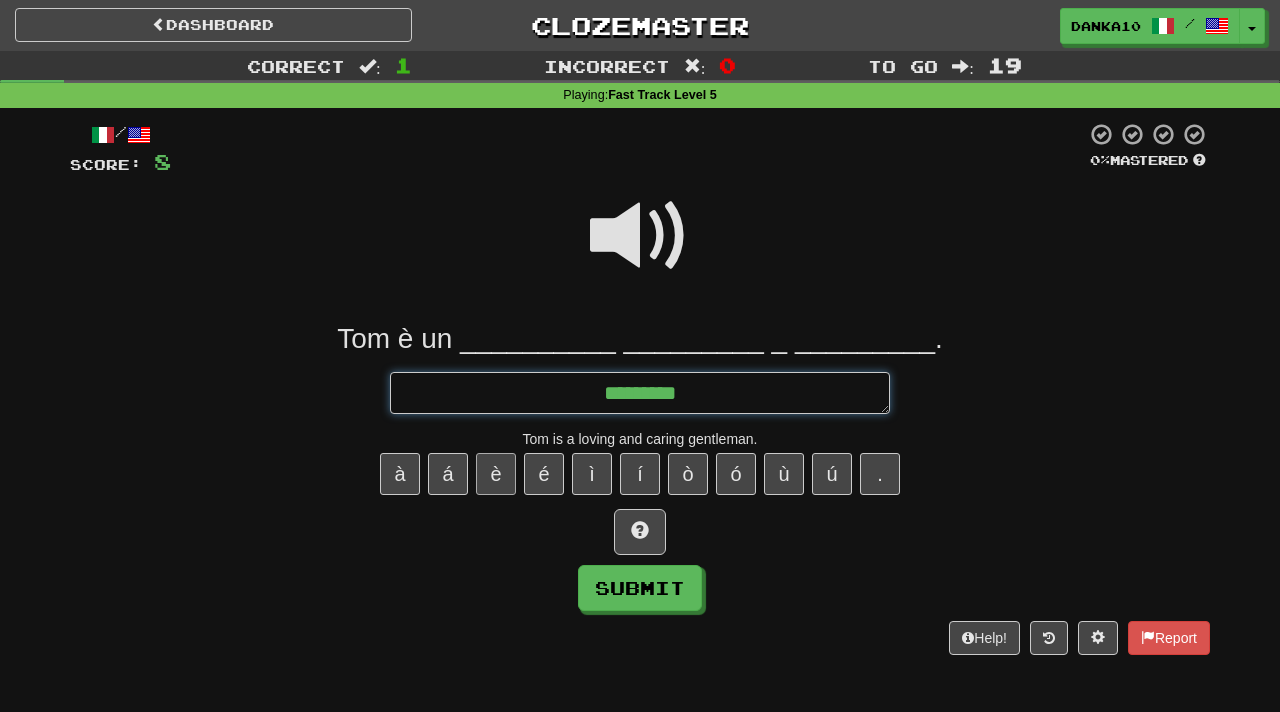 type on "*" 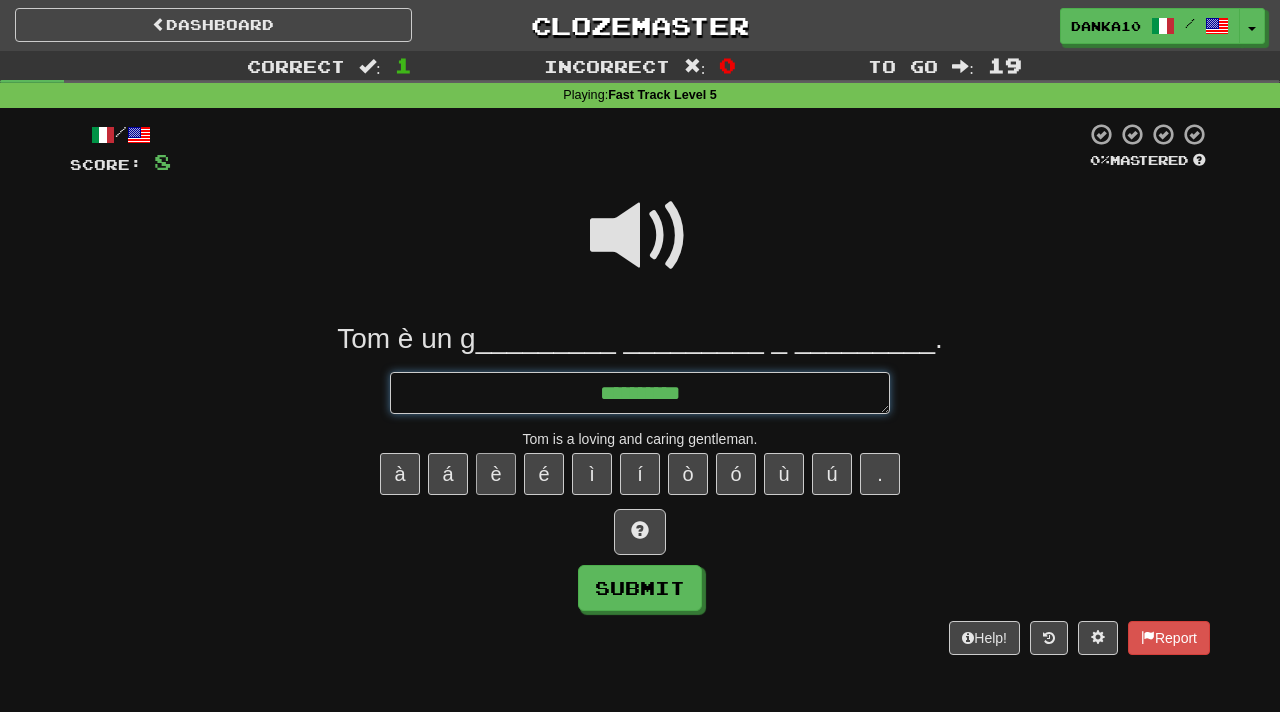 type on "*" 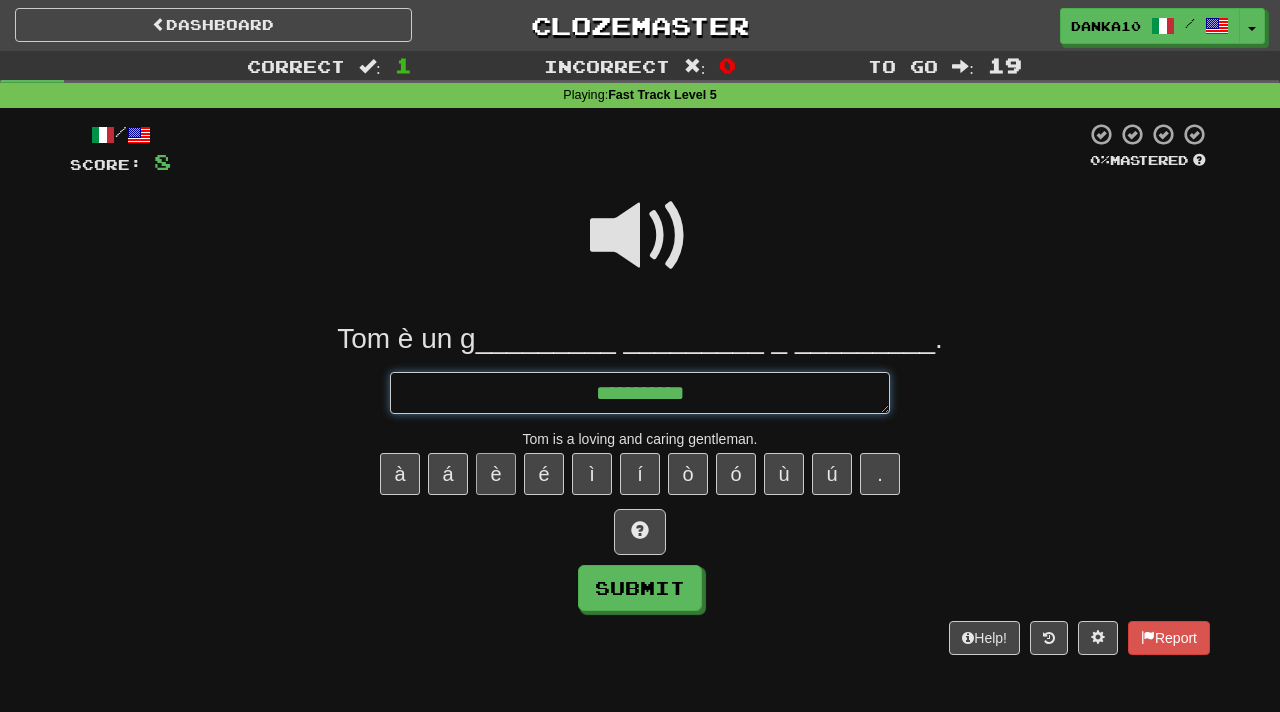 type on "*" 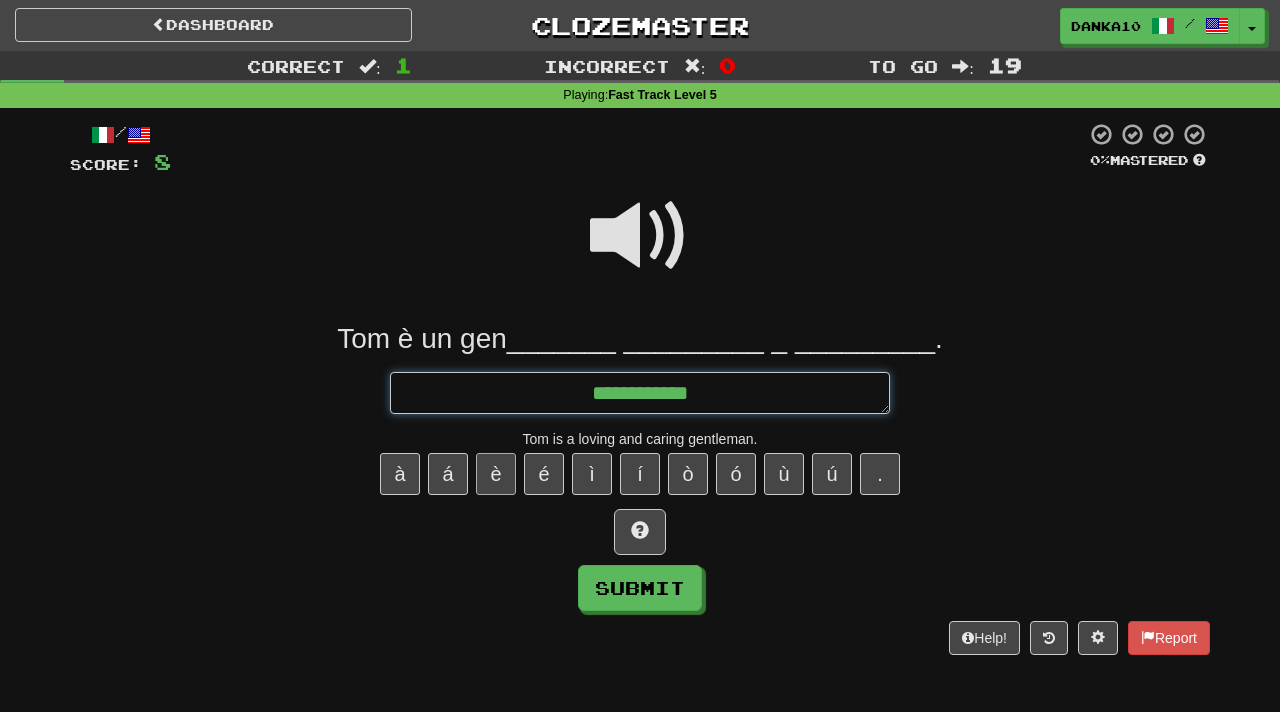 type on "*" 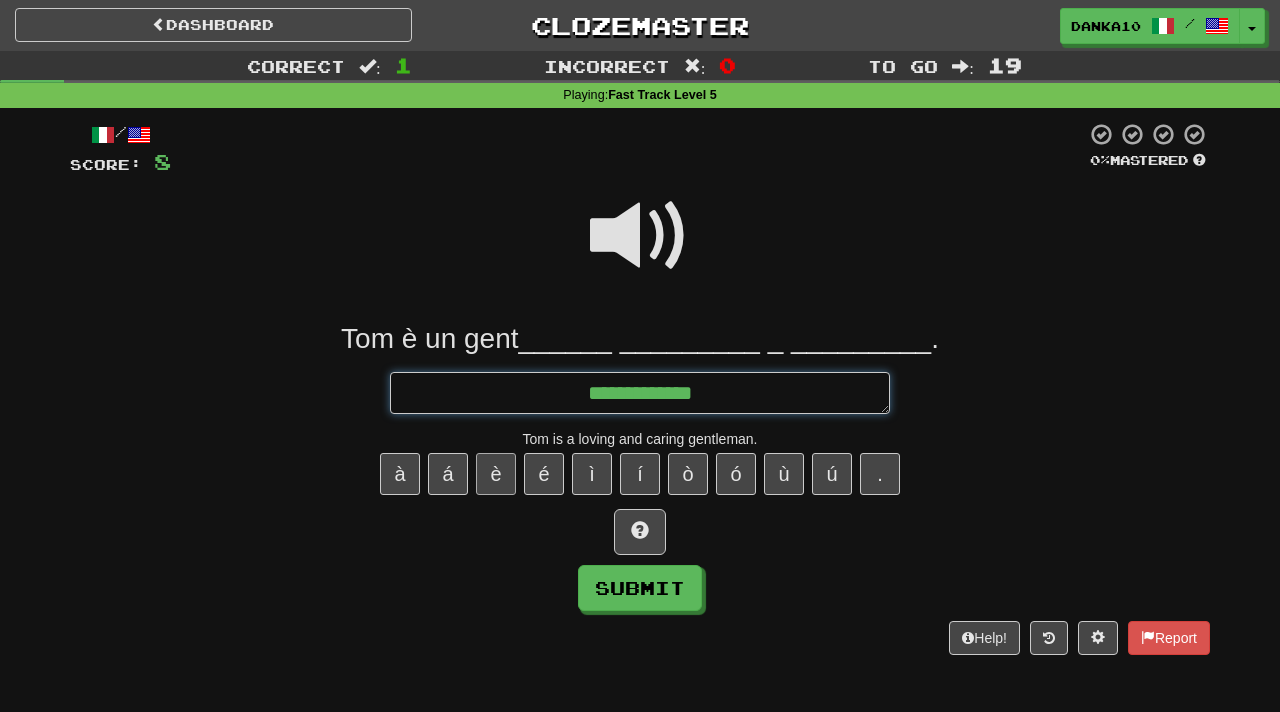 type on "*" 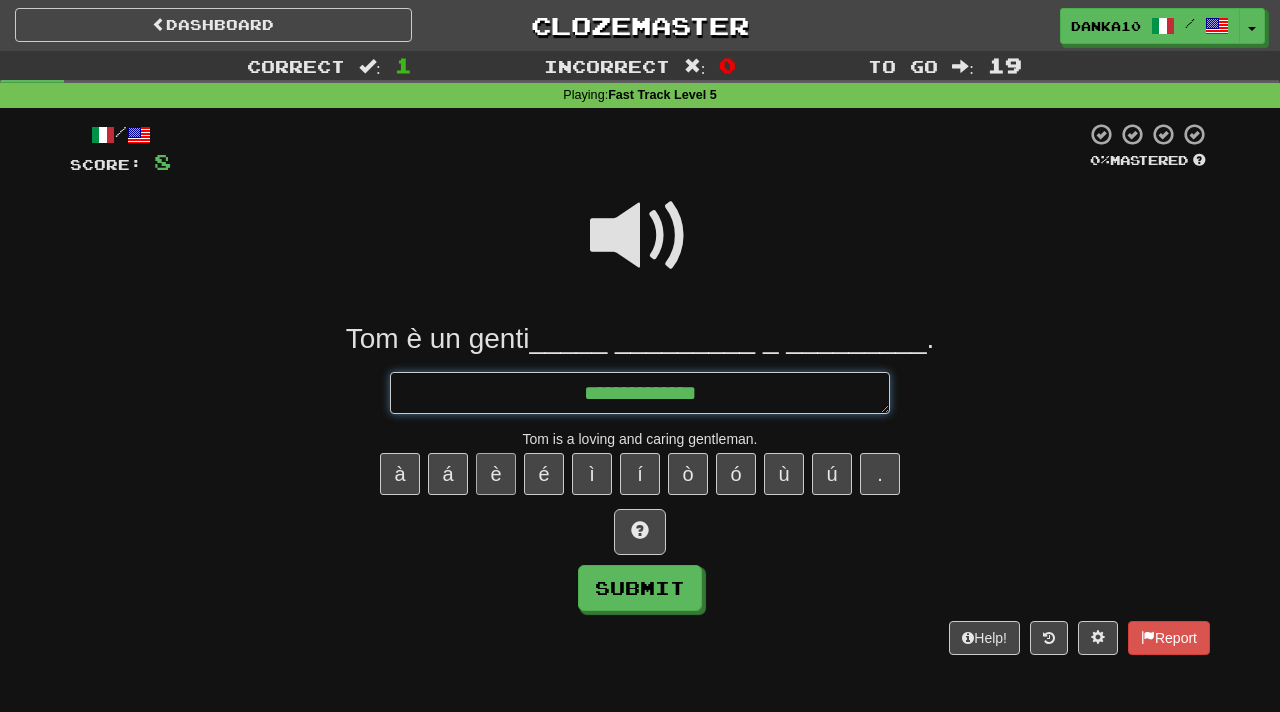 type on "*" 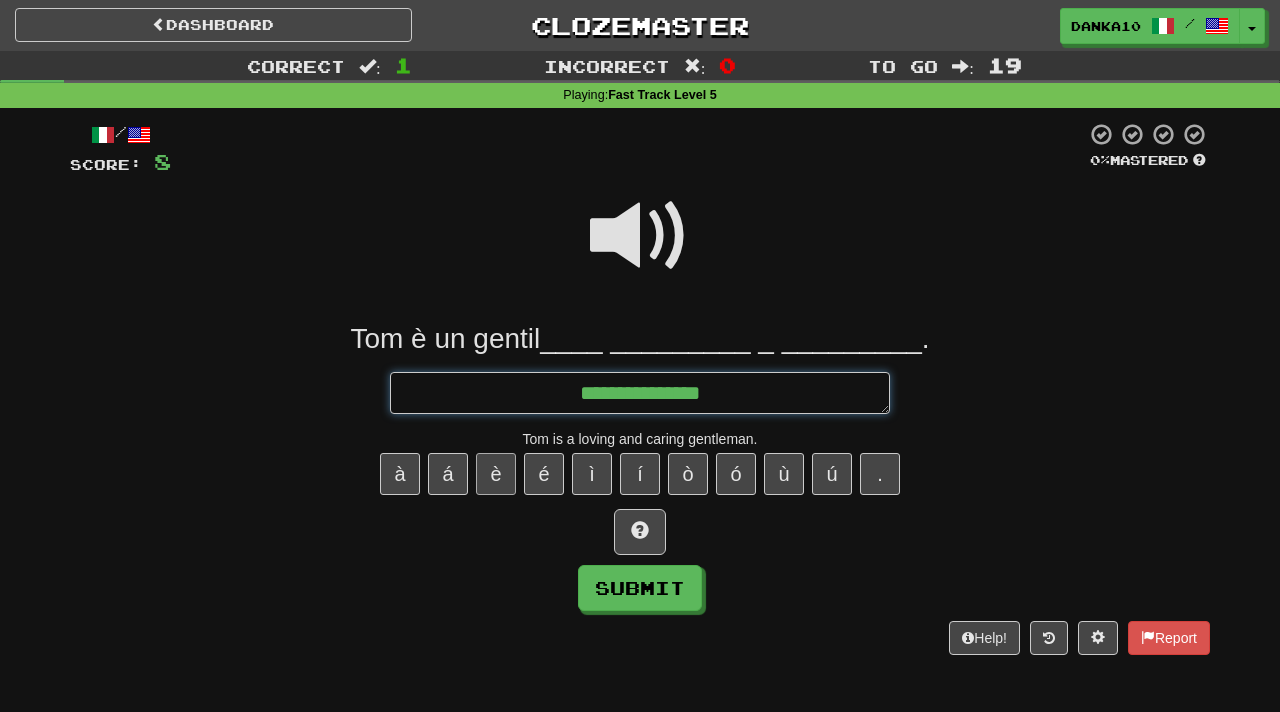type on "*" 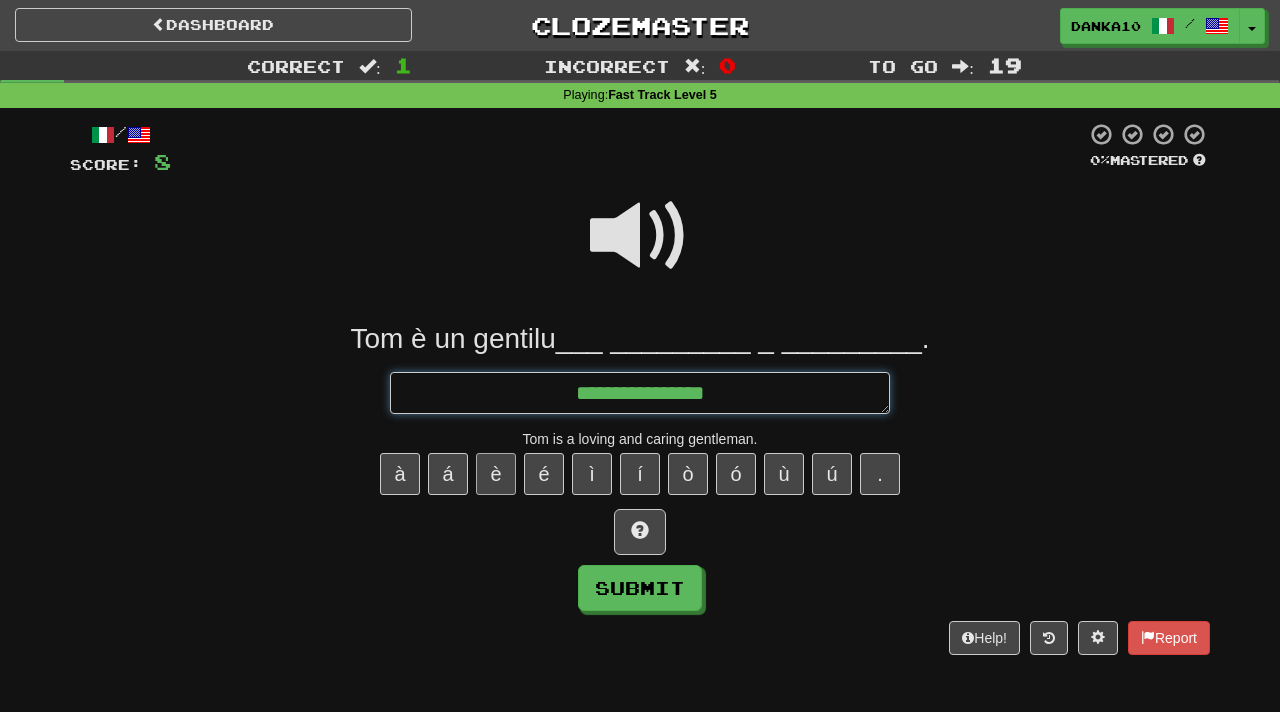 type on "*" 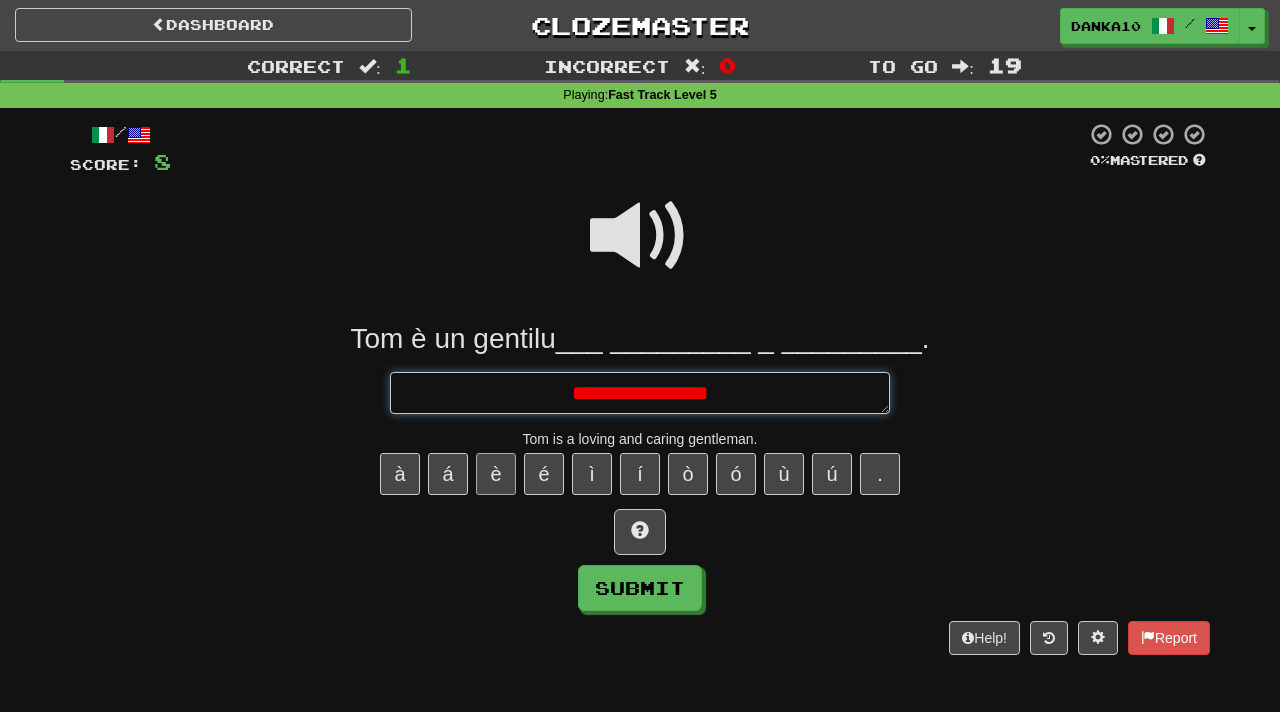 type on "**********" 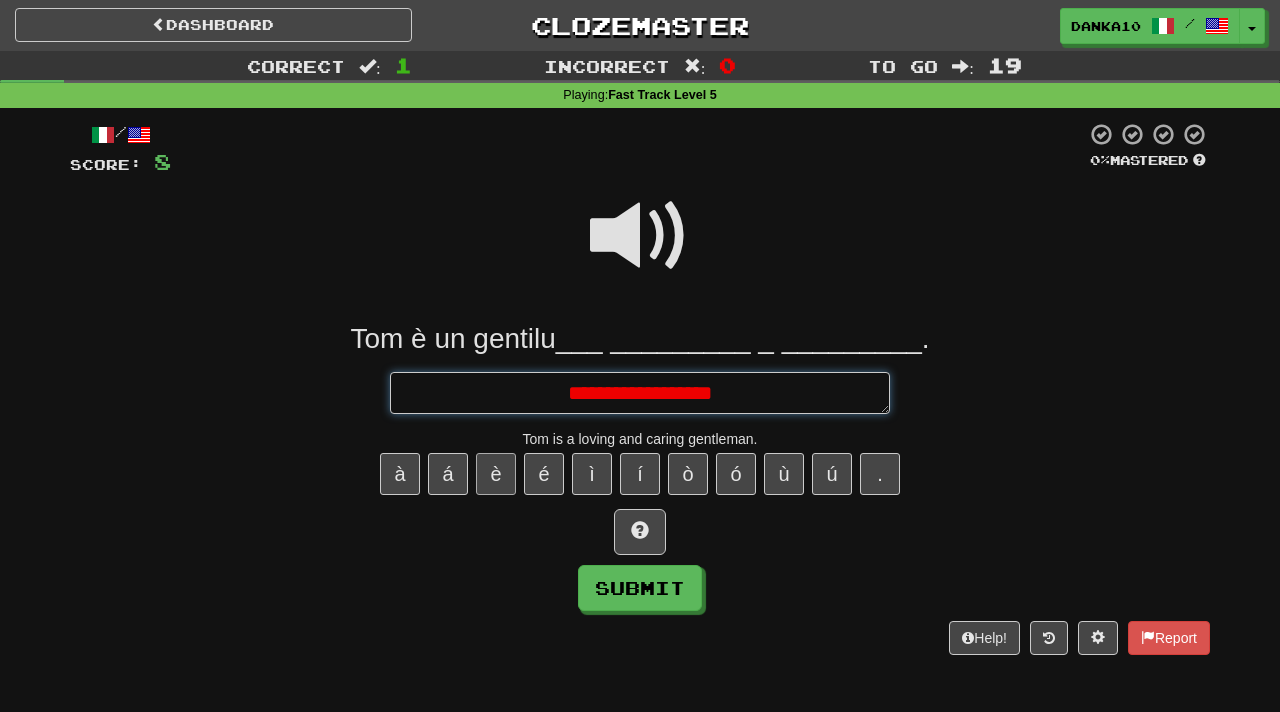 type on "*" 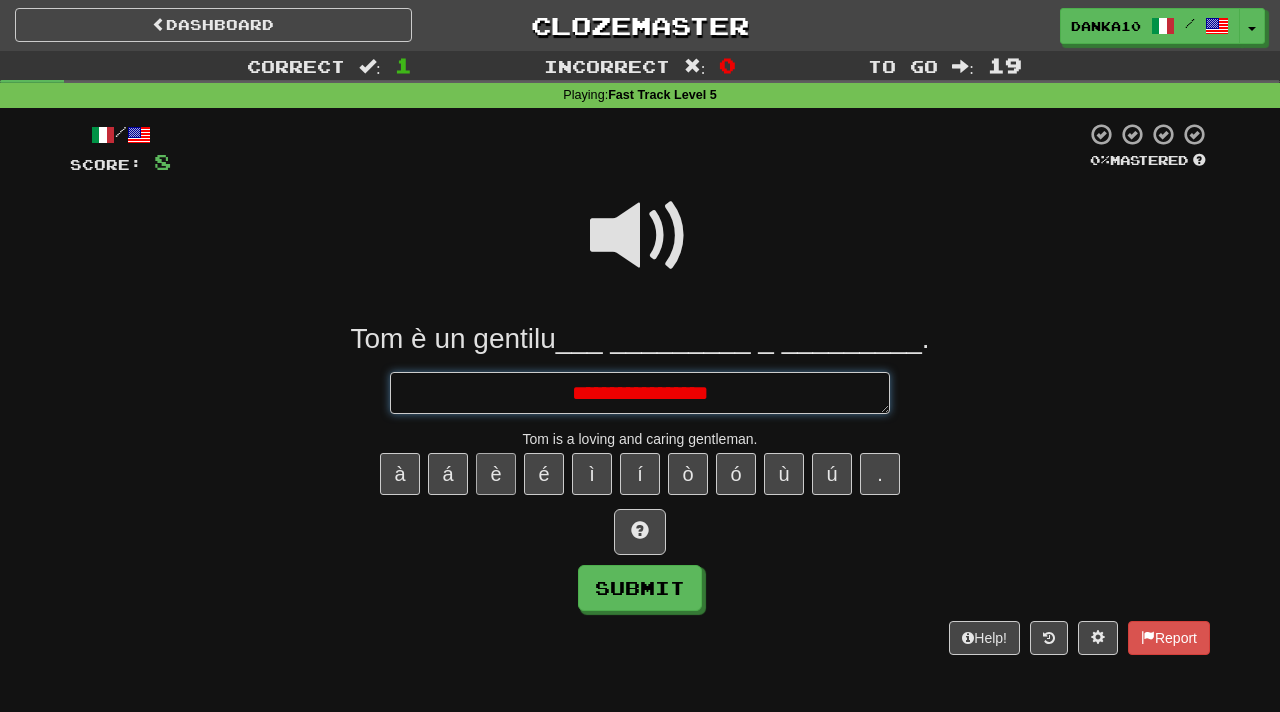 type on "*" 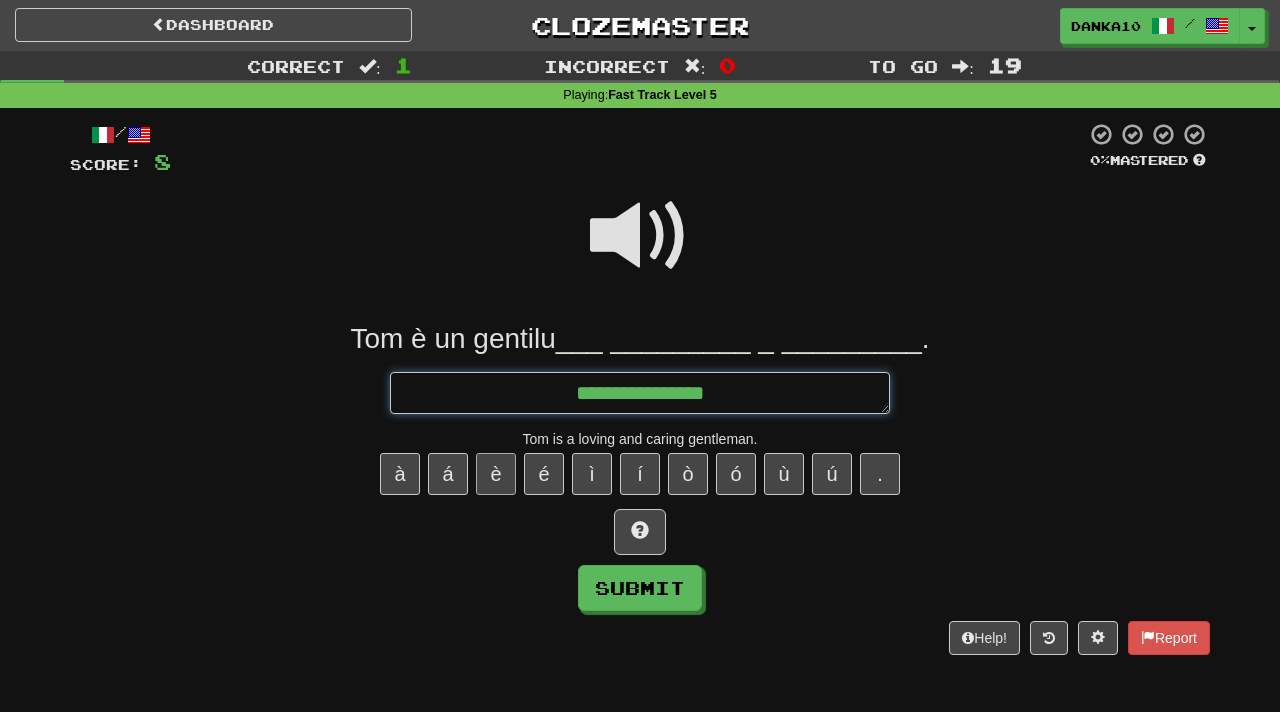 type on "*" 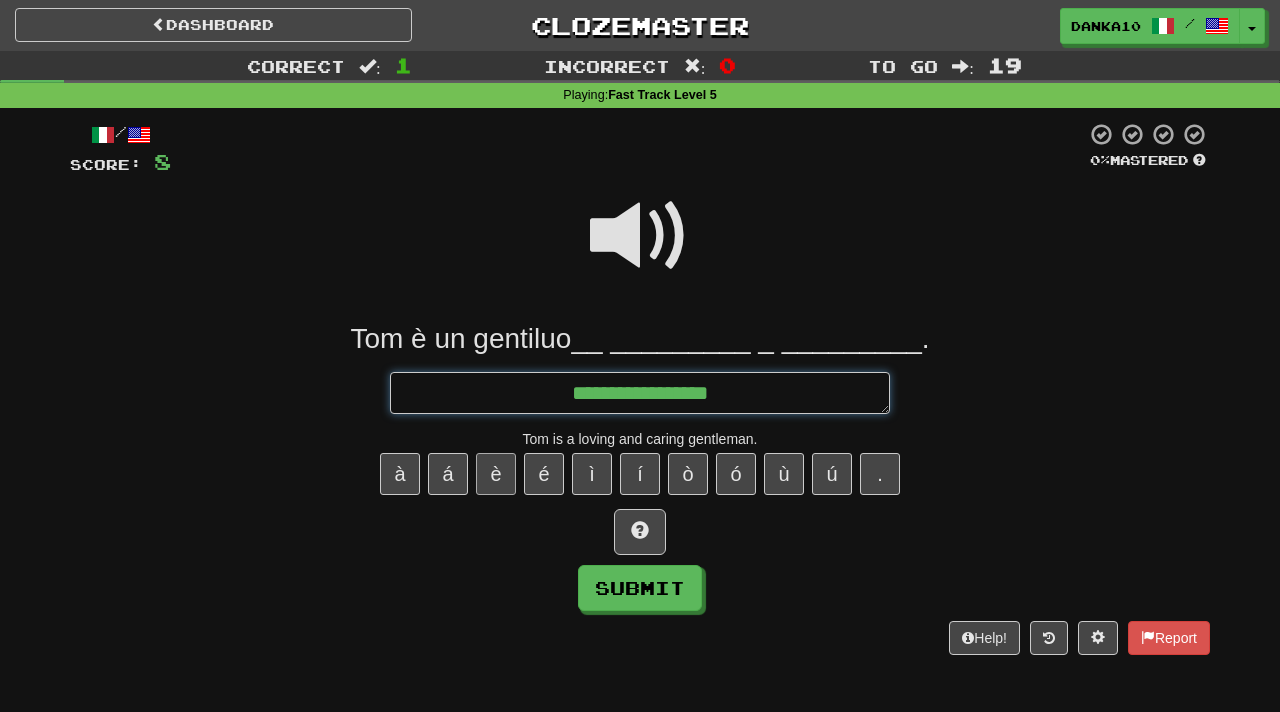 type on "*" 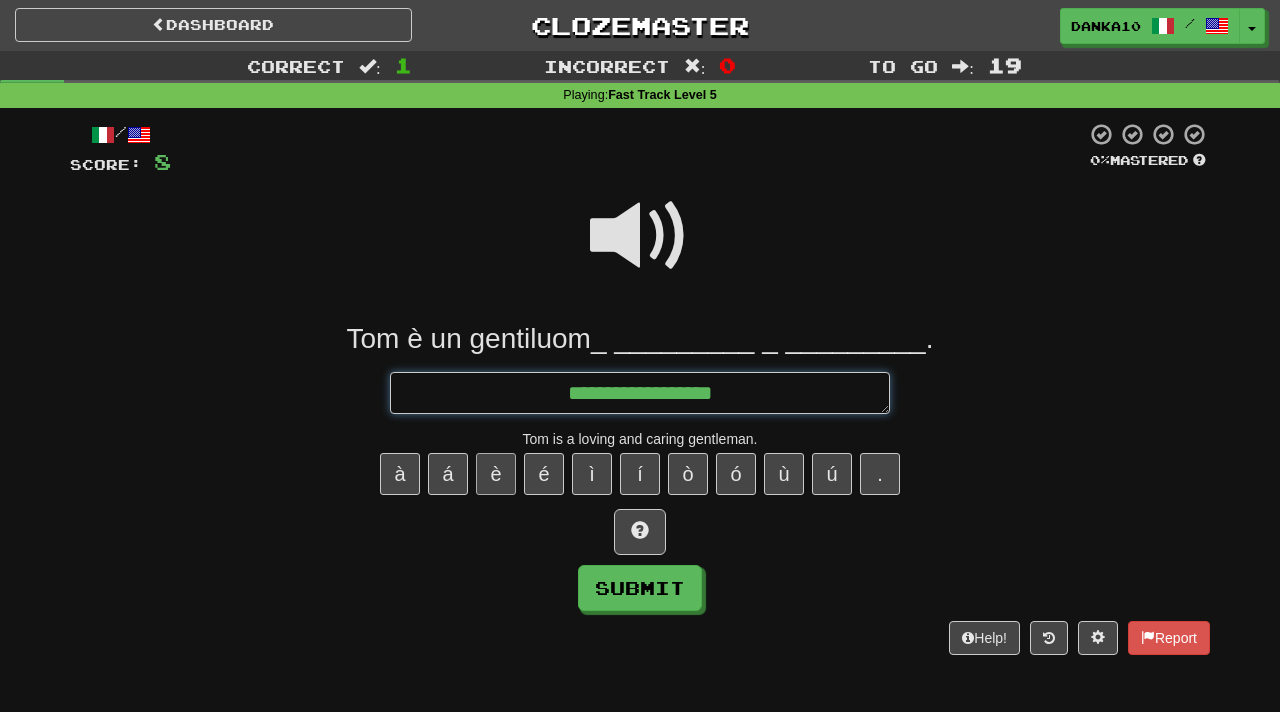 type on "*" 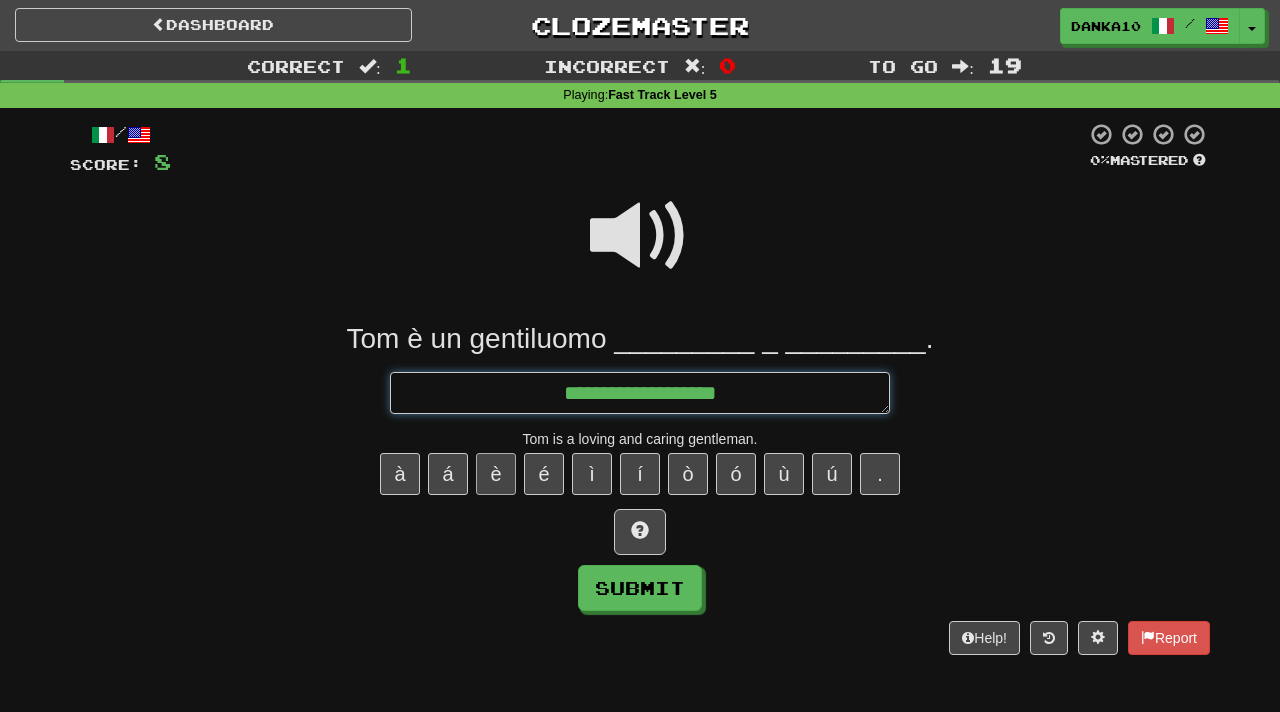 type on "*" 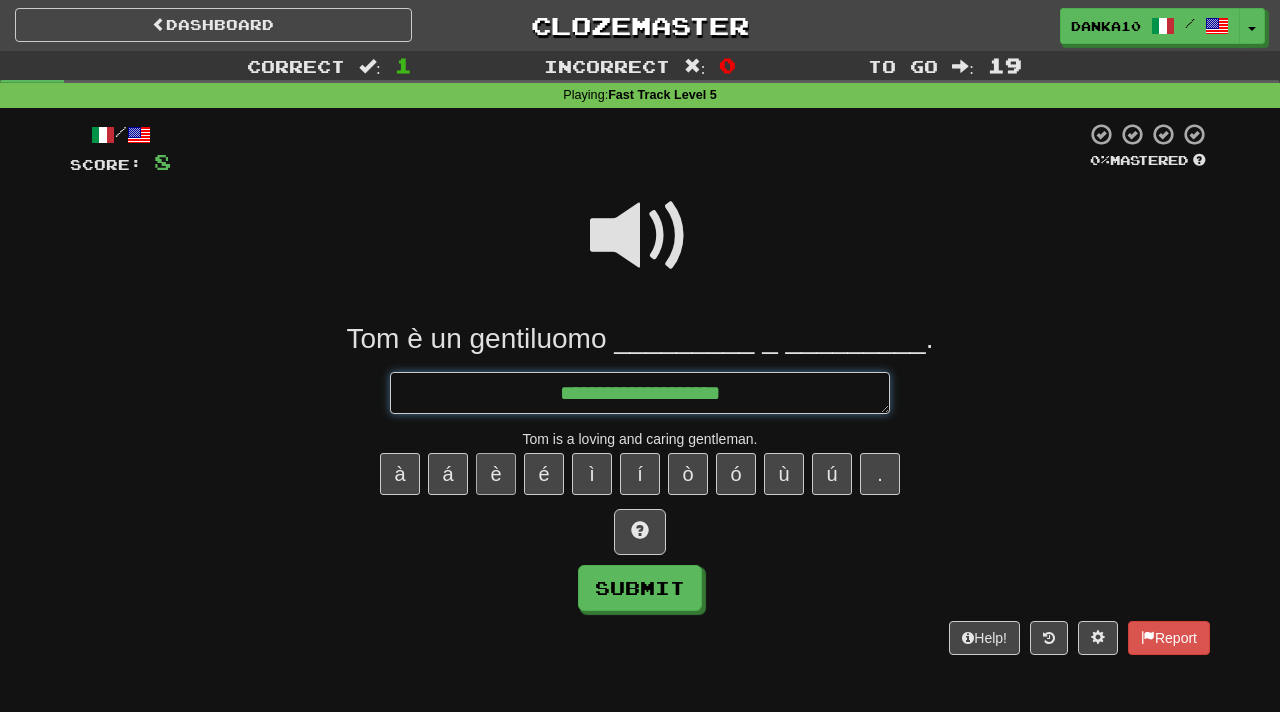 type on "*" 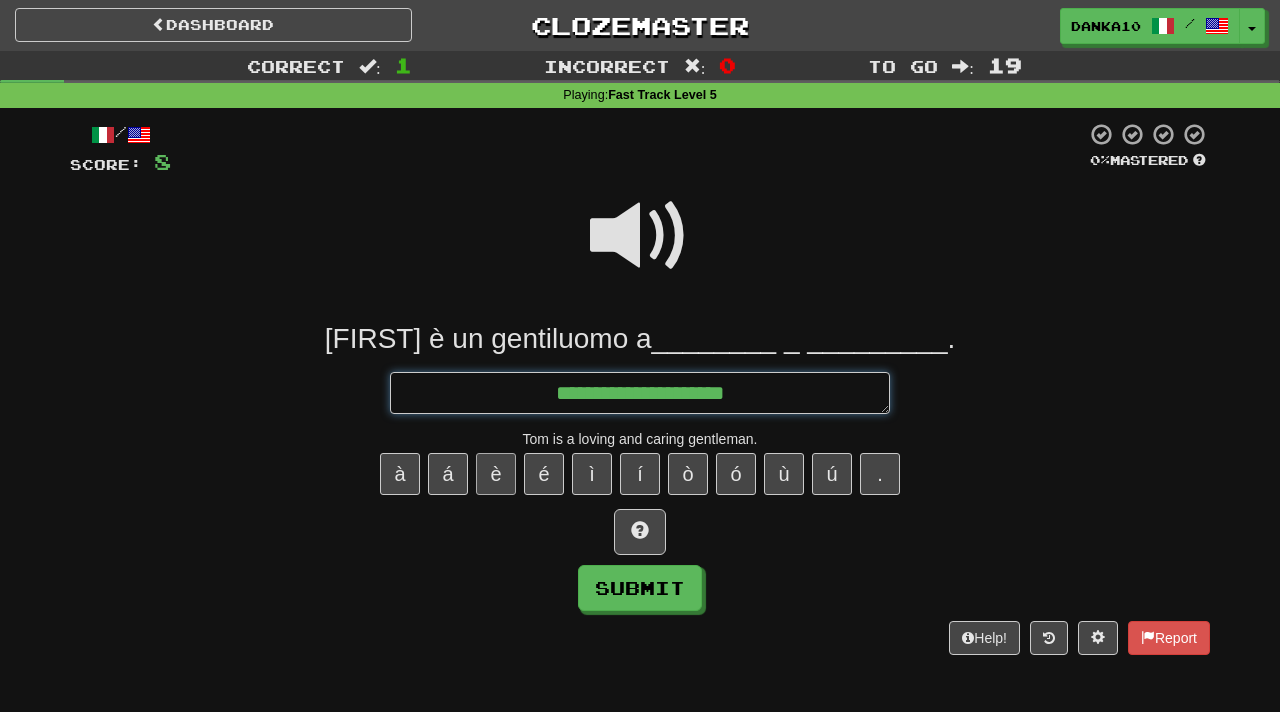 type on "*" 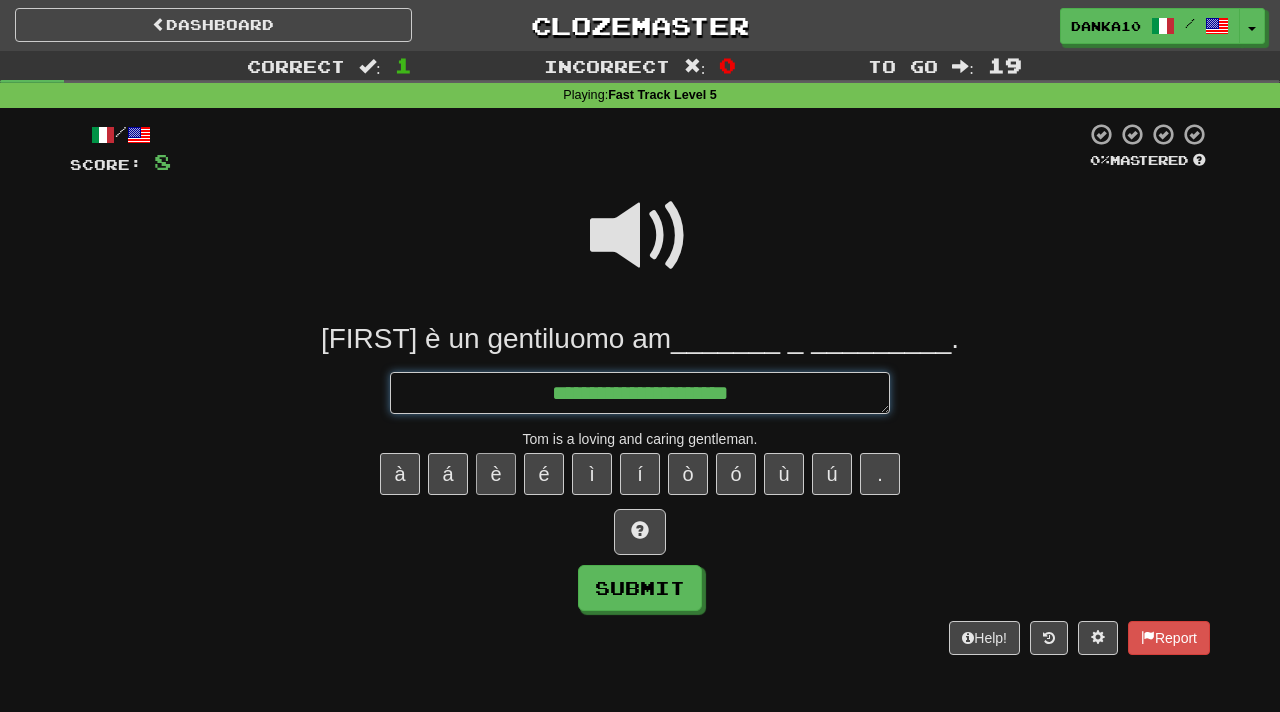 type on "*" 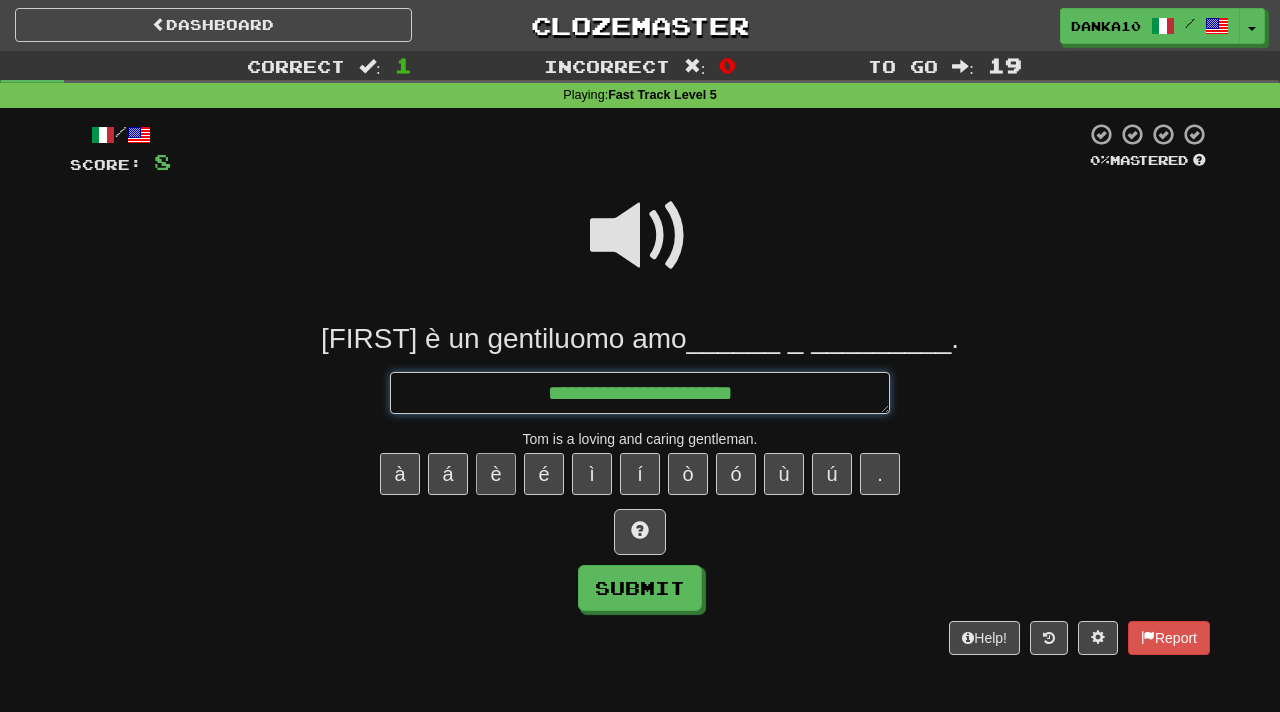 type on "*" 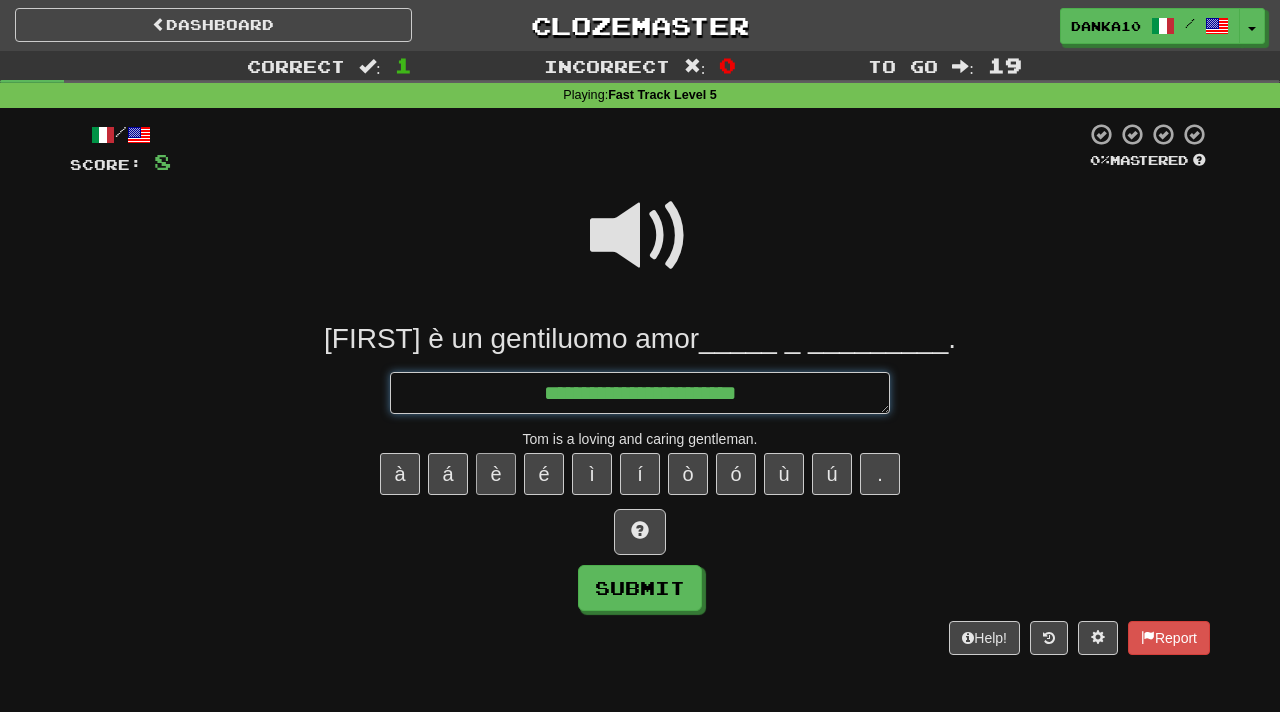 type on "*" 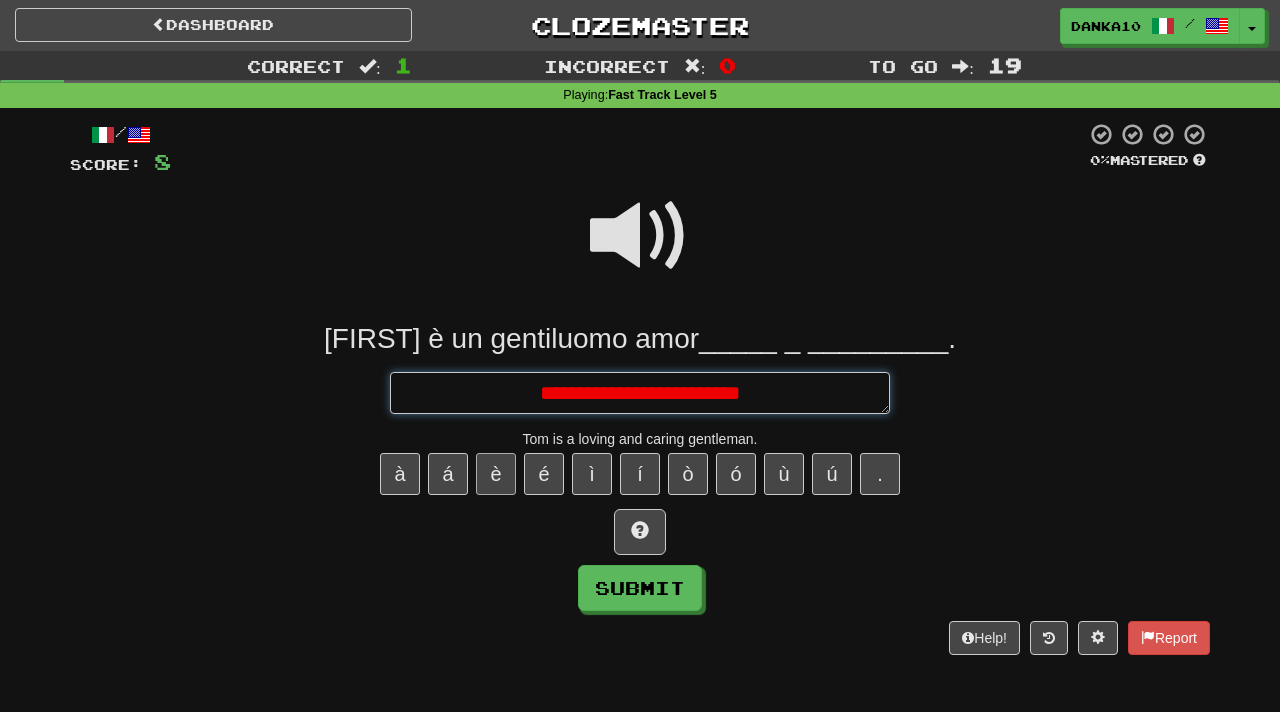 type on "*" 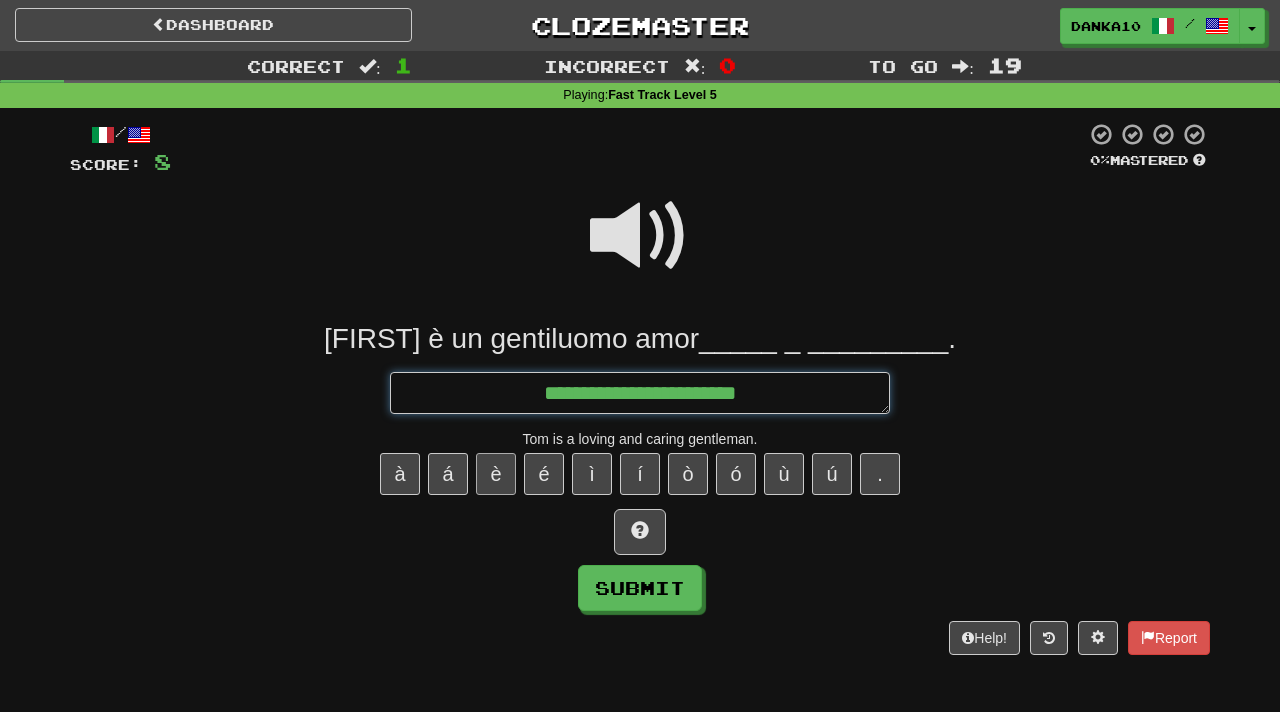 type on "*" 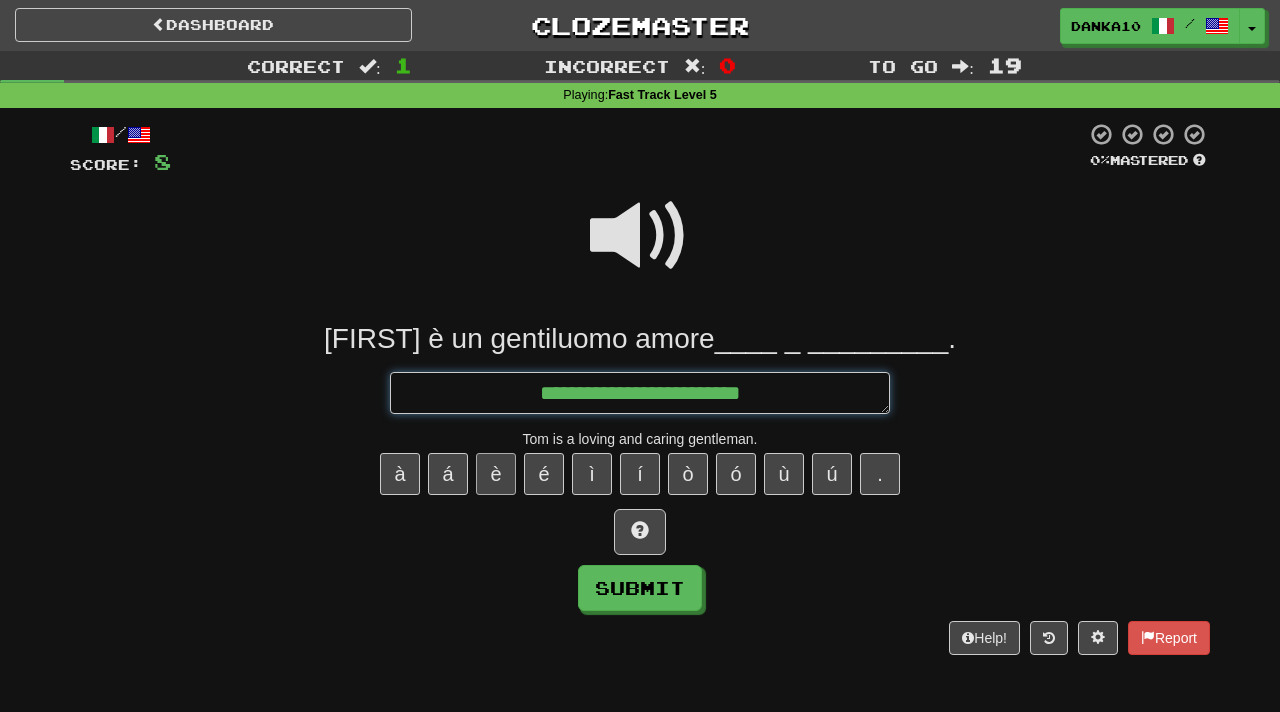 type on "*" 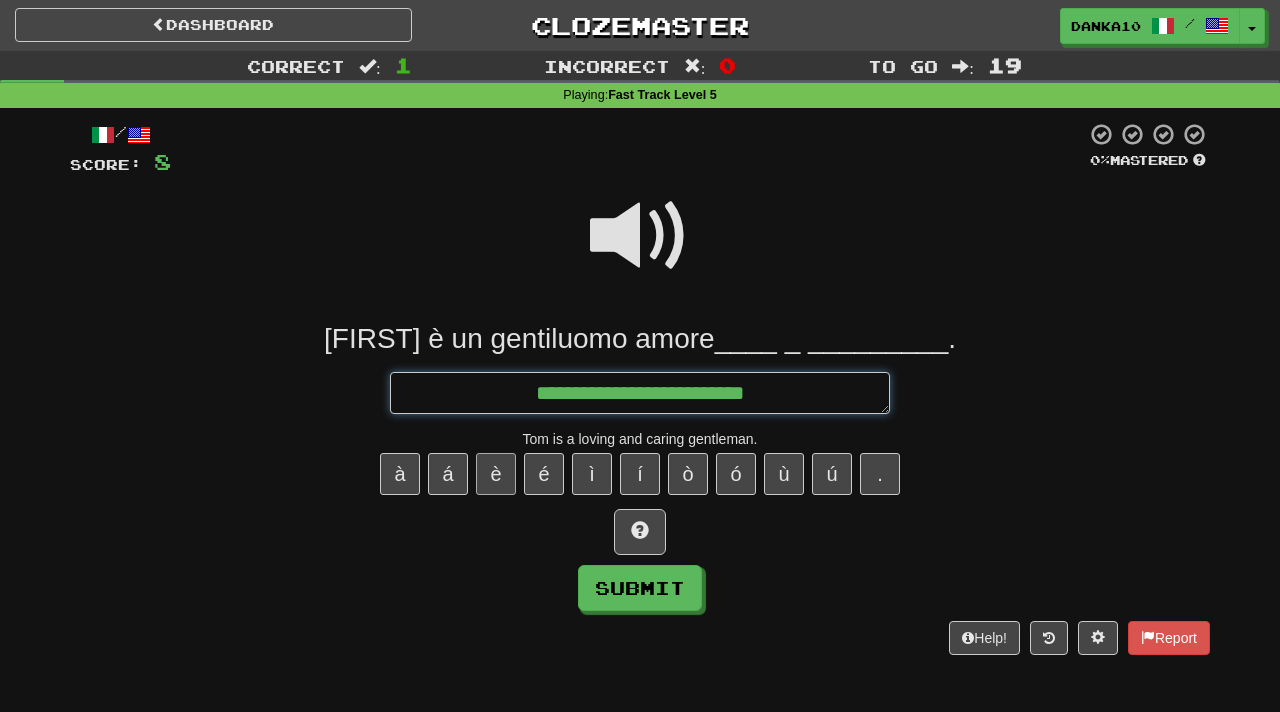 type on "*" 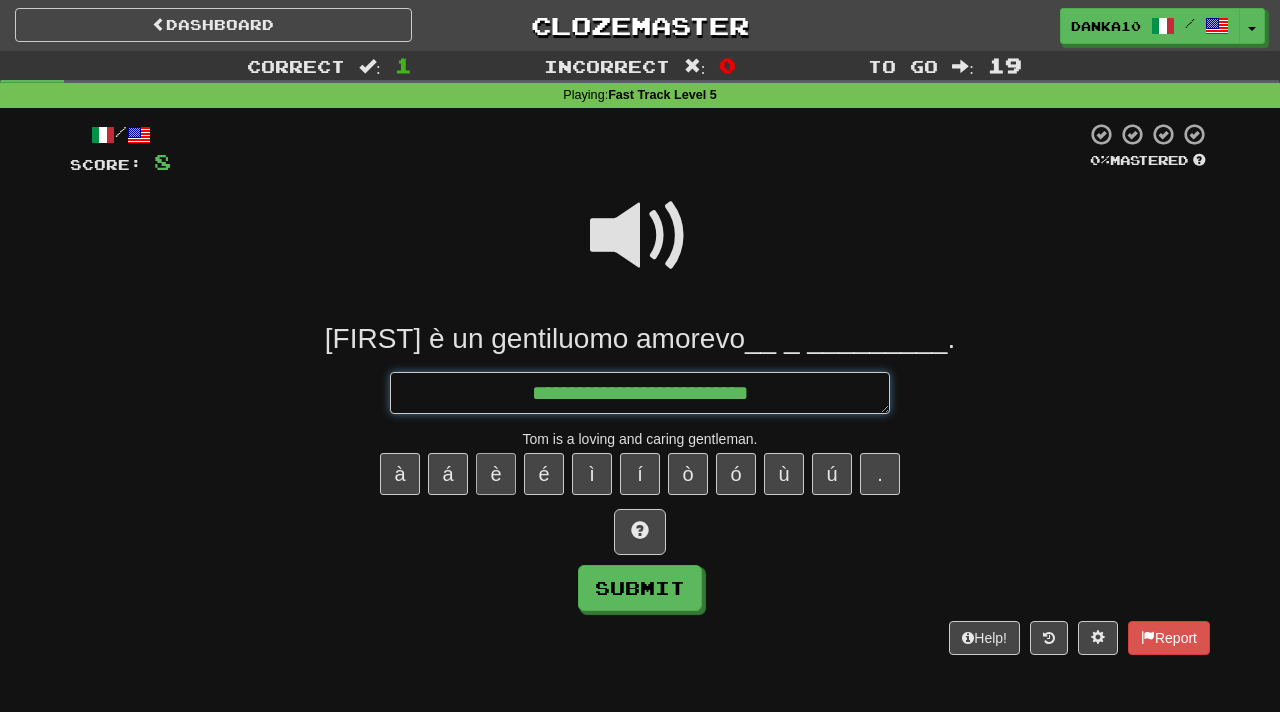 type on "*" 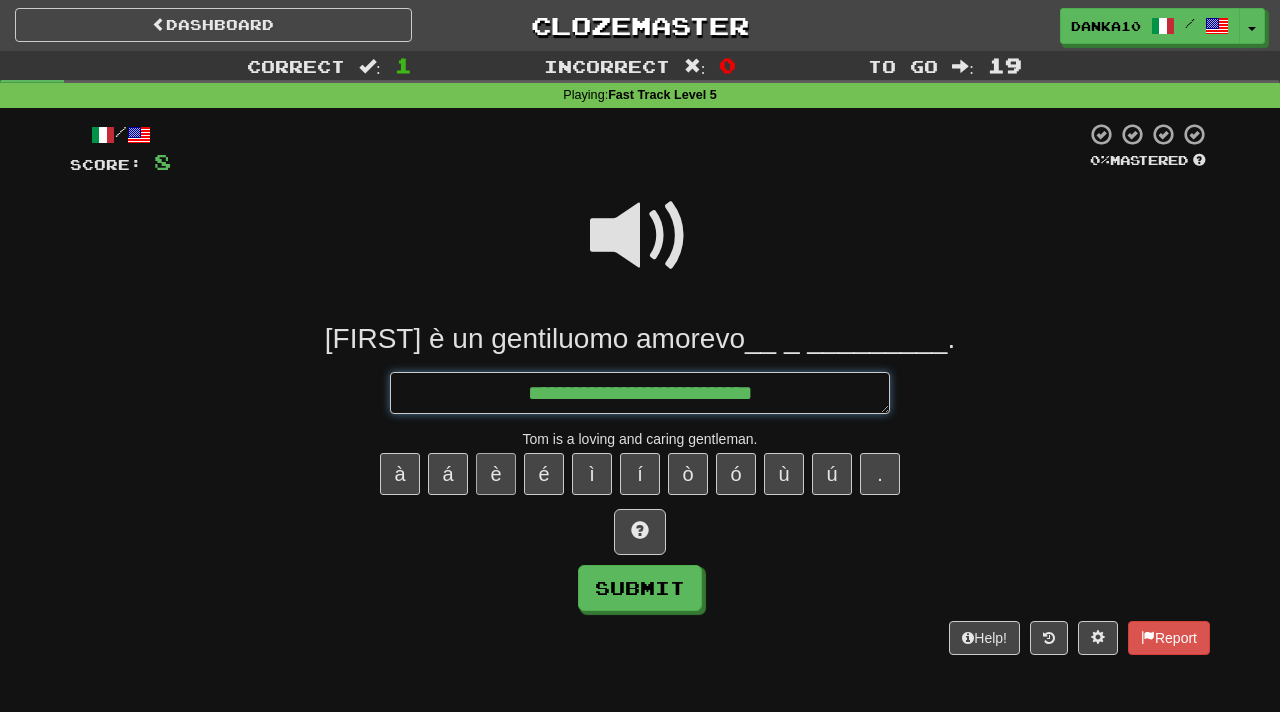 type on "*" 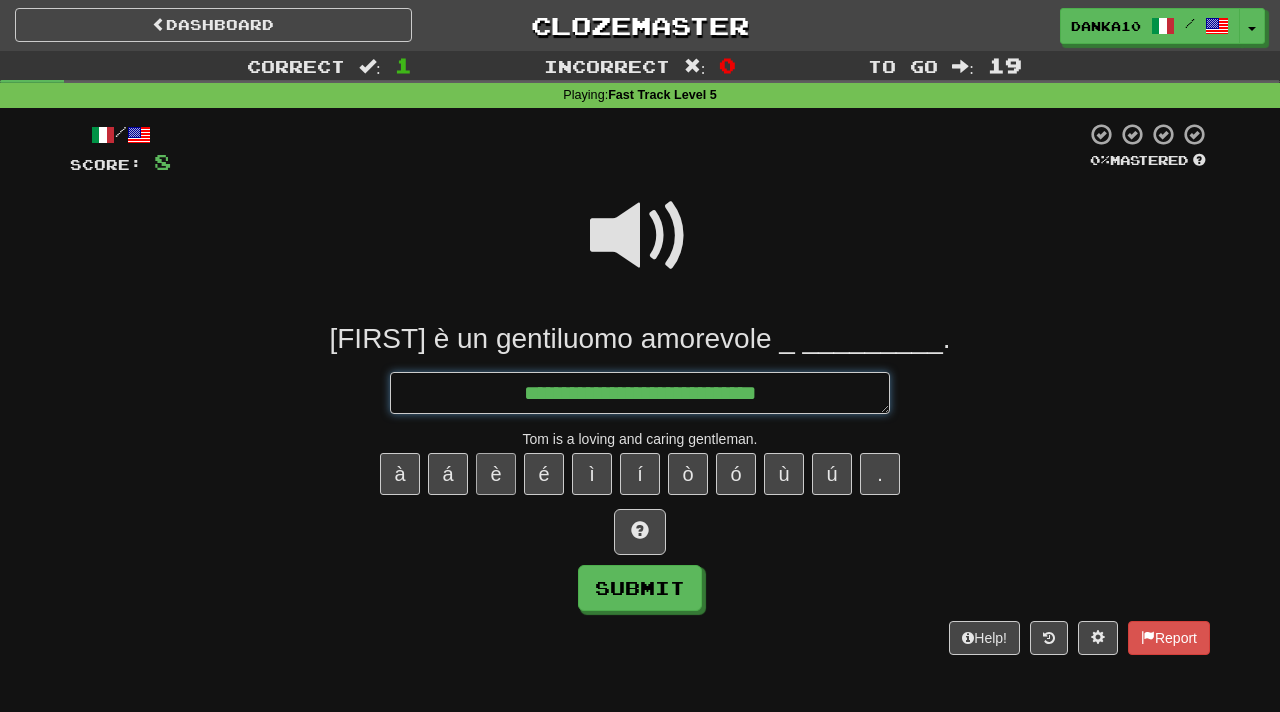 type on "*" 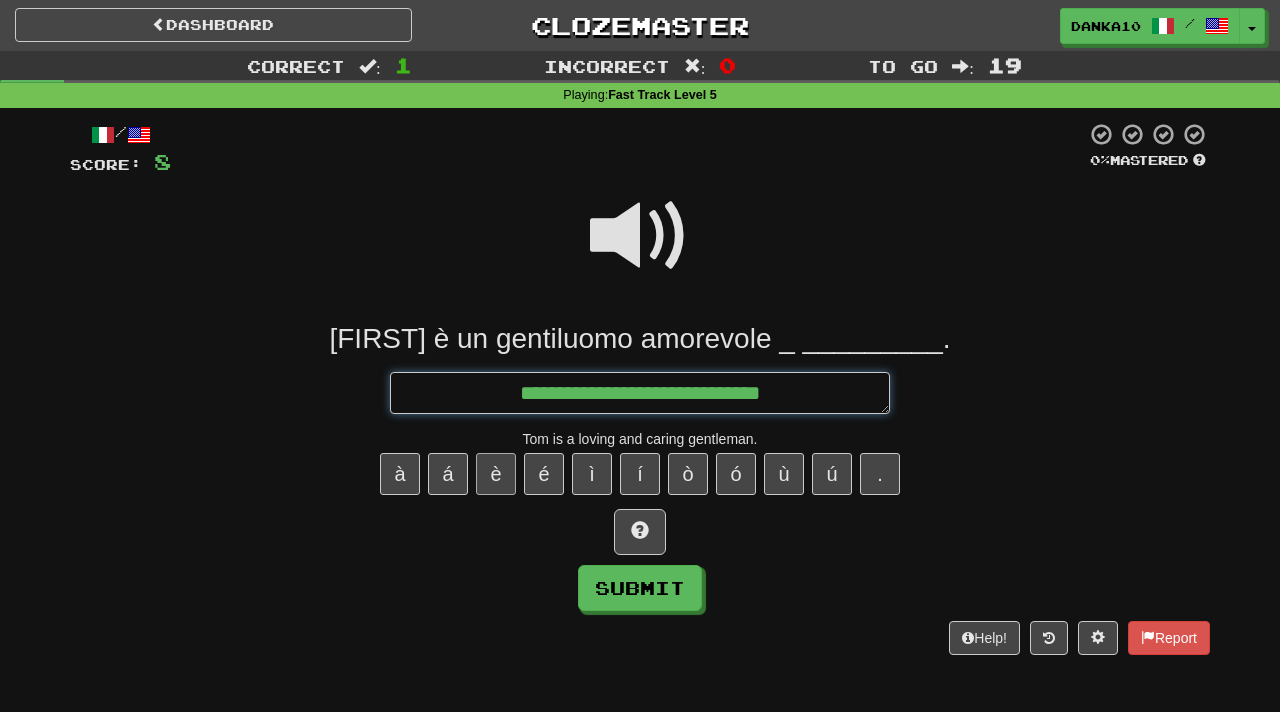 type on "*" 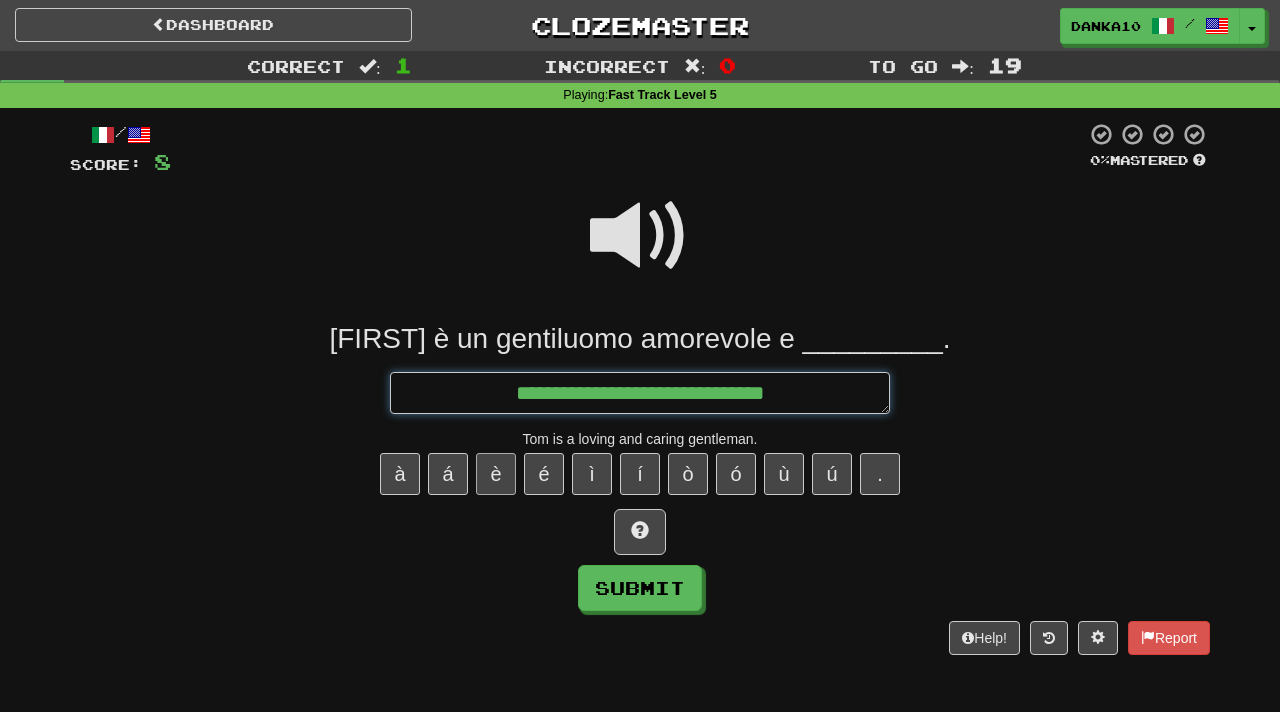 type on "**********" 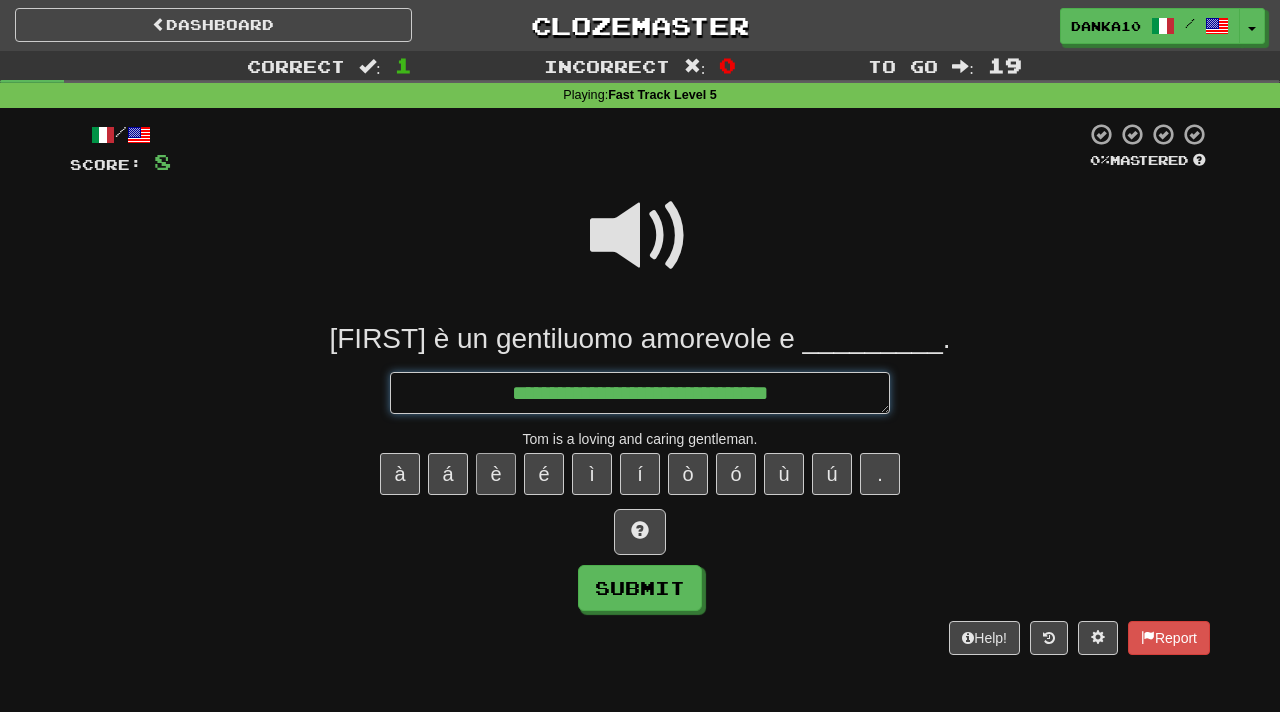 type on "*" 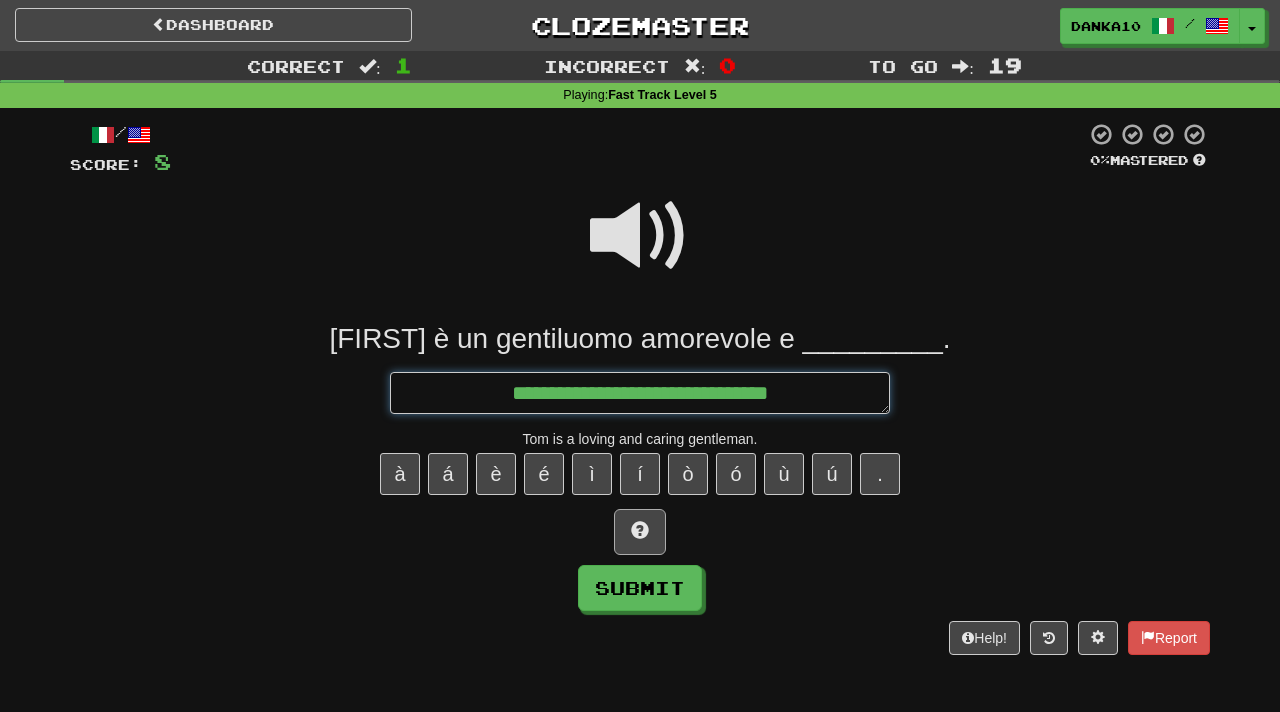 type on "**********" 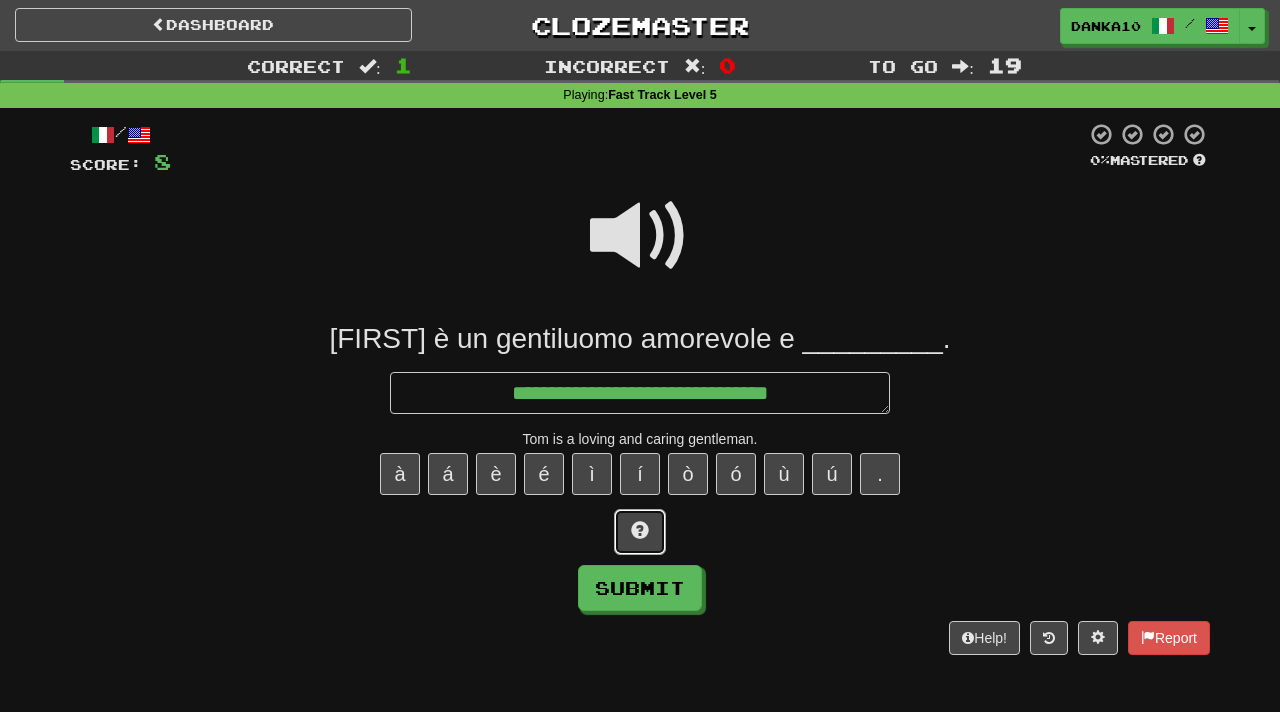 click at bounding box center [640, 530] 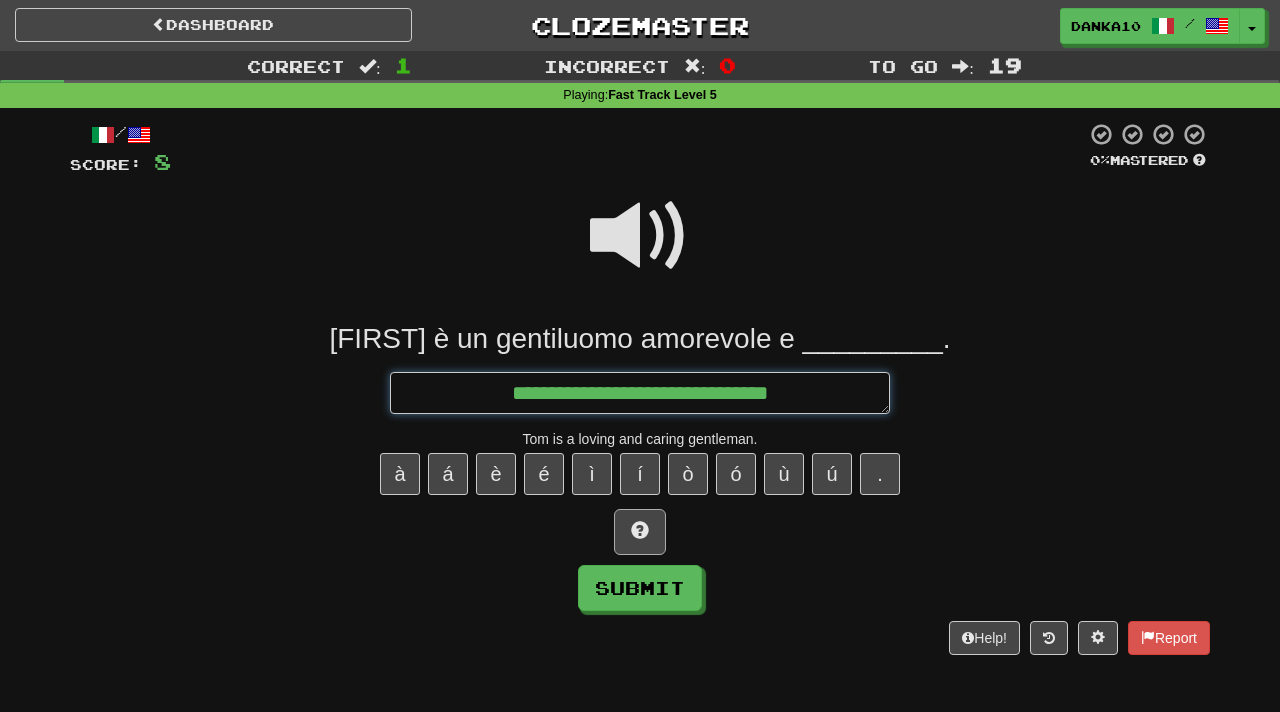 type on "*" 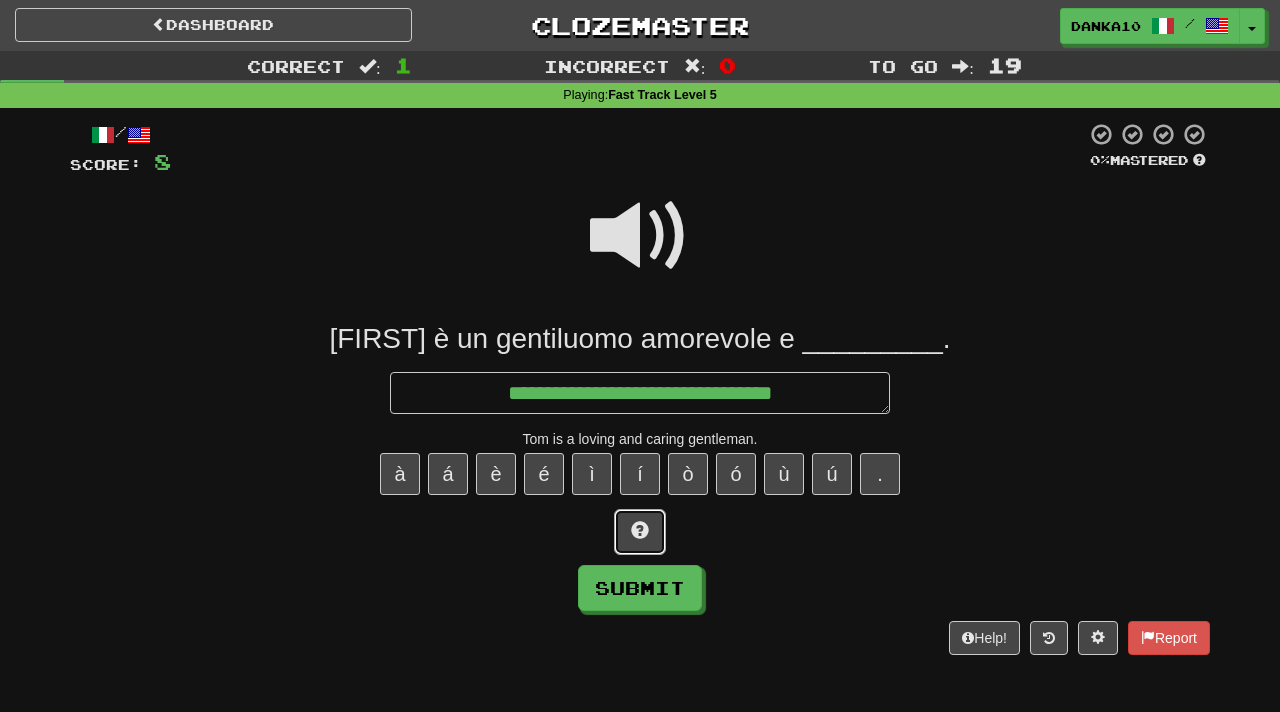 click at bounding box center [640, 530] 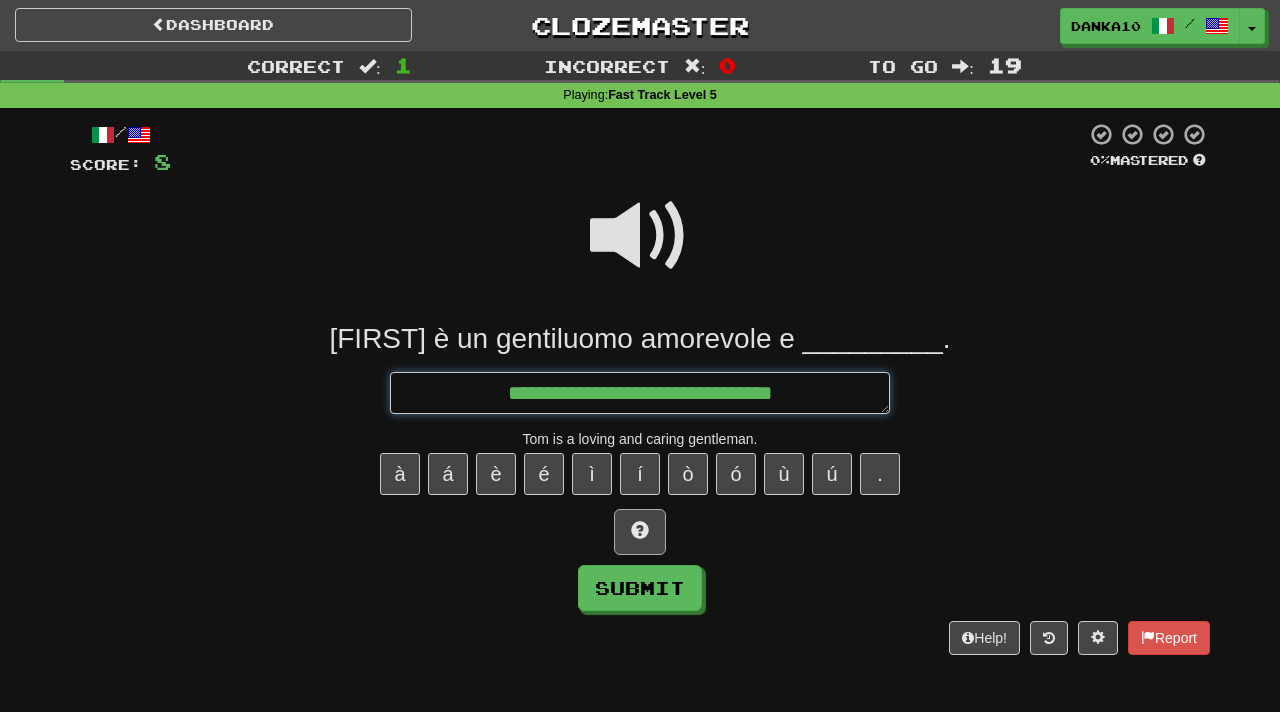 type on "*" 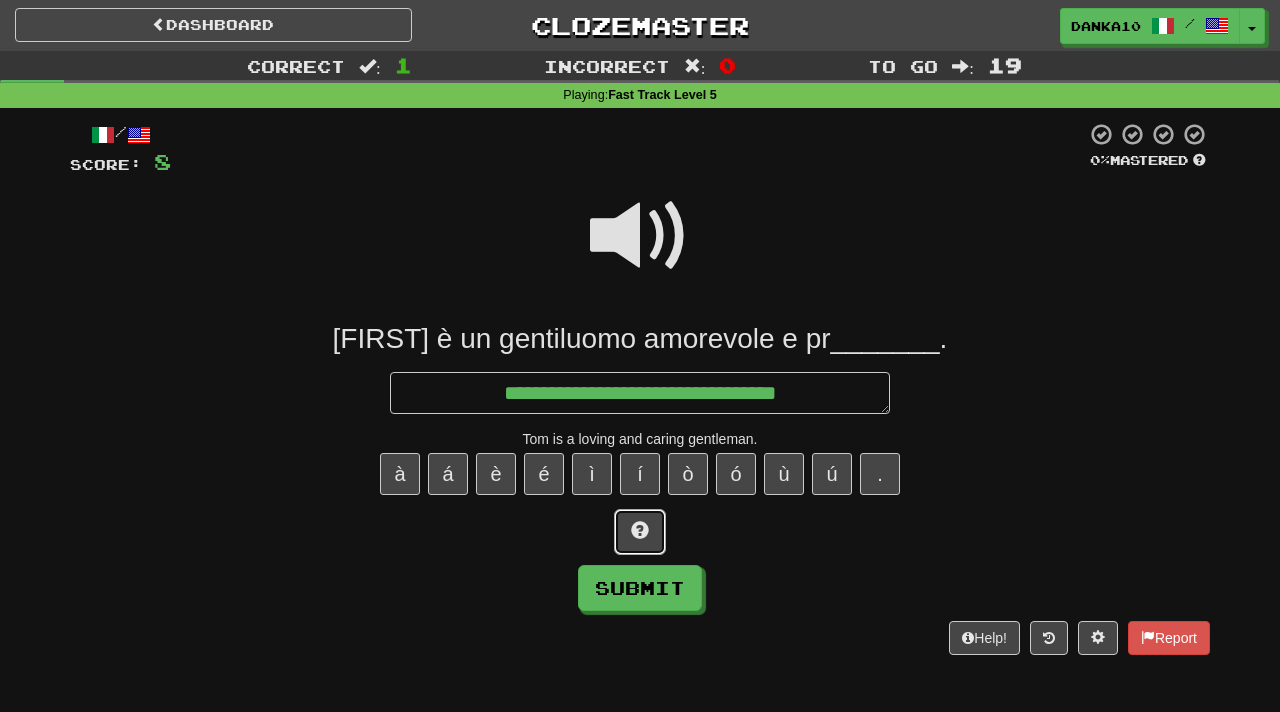 click at bounding box center (640, 530) 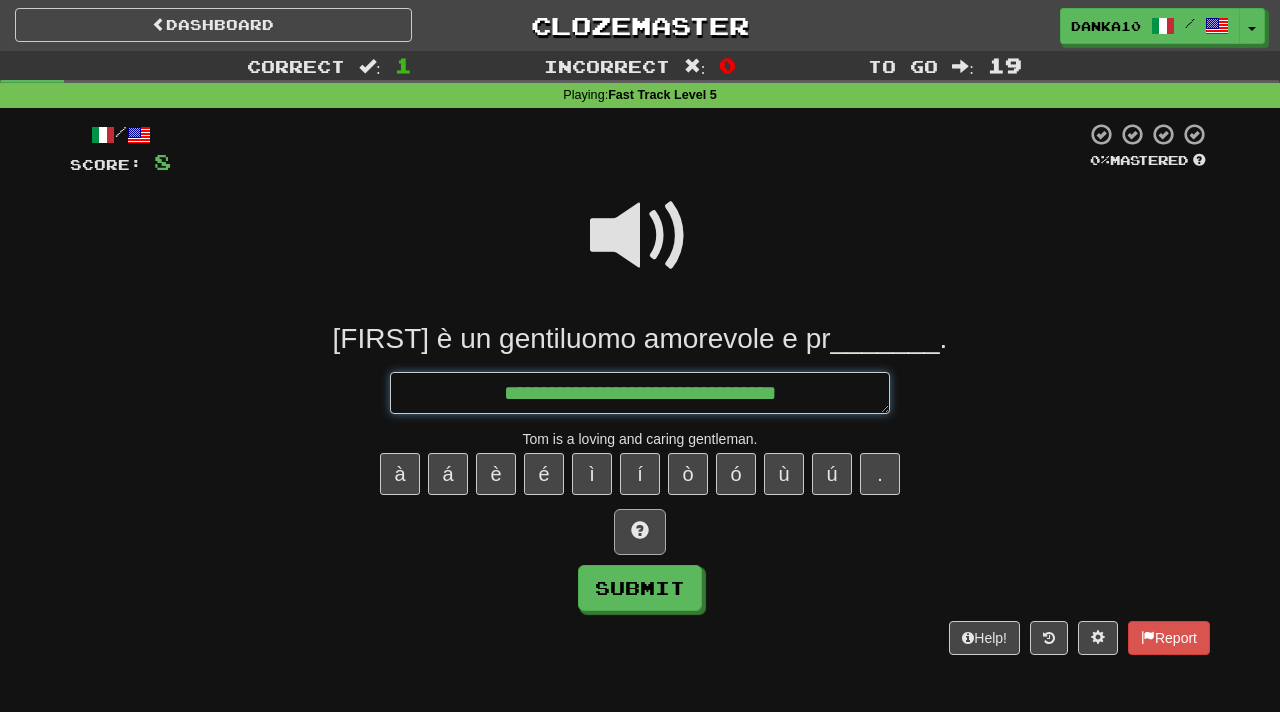 type on "*" 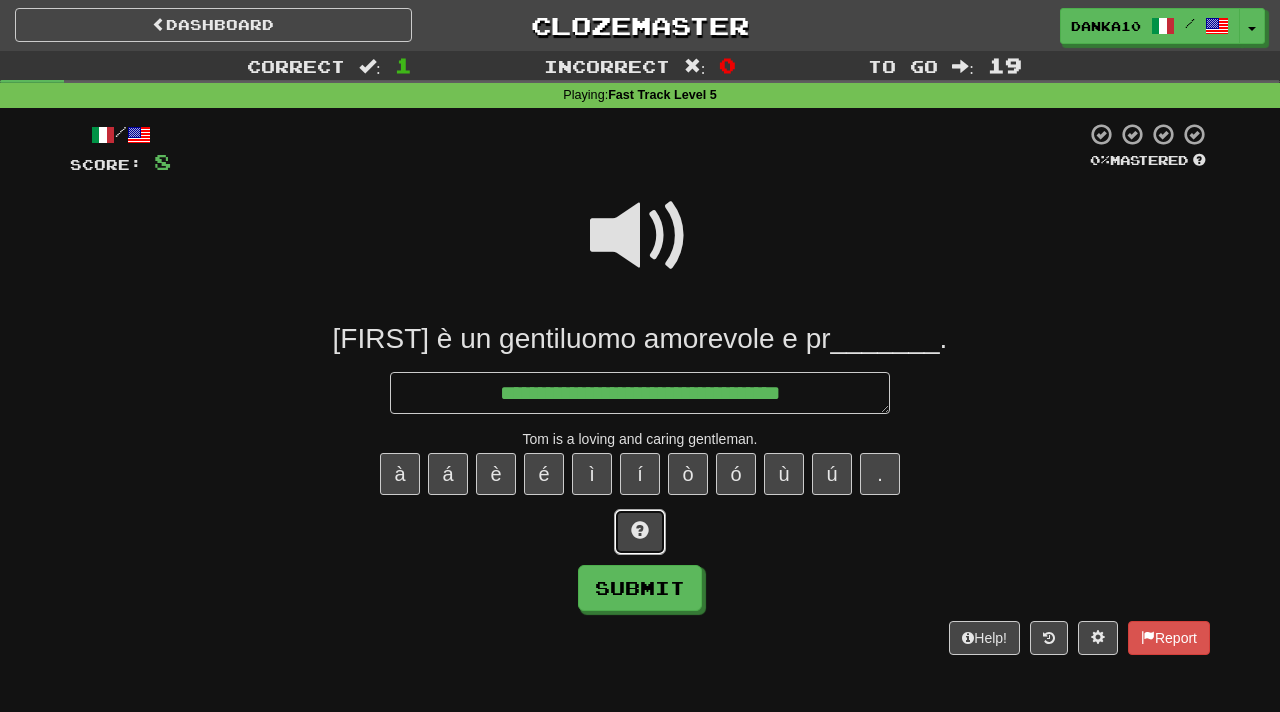 click at bounding box center (640, 530) 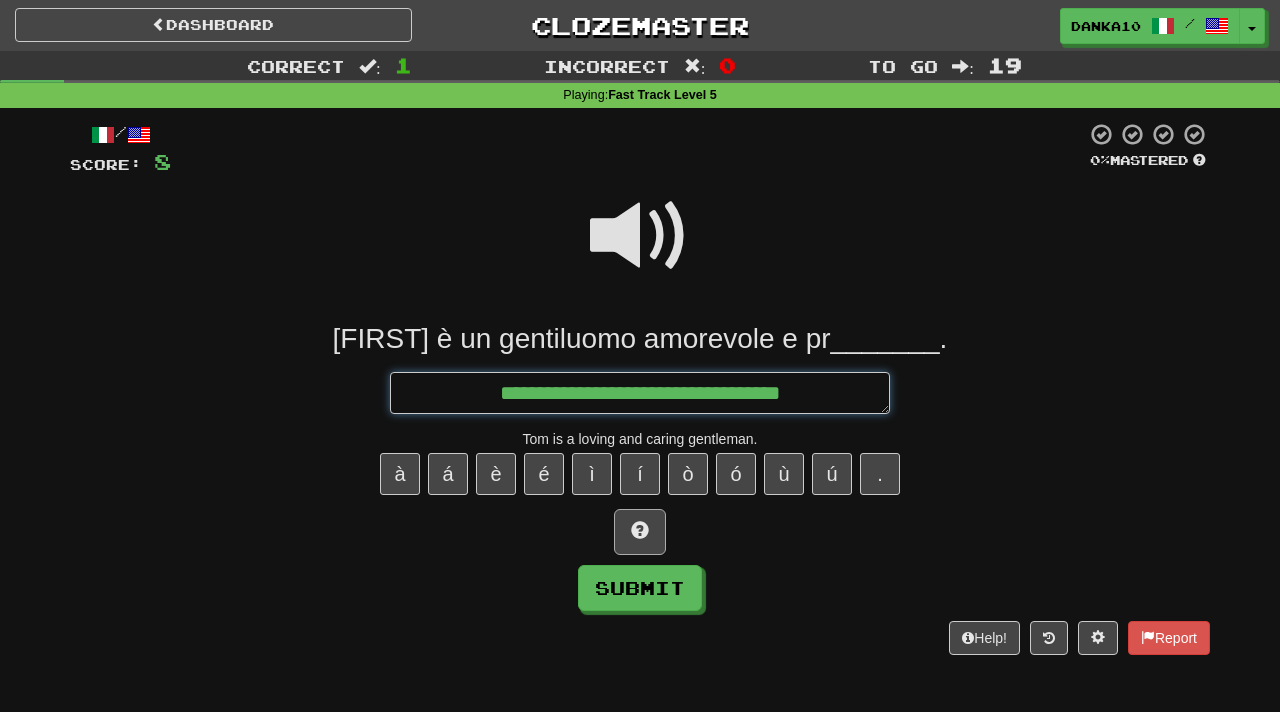 type on "*" 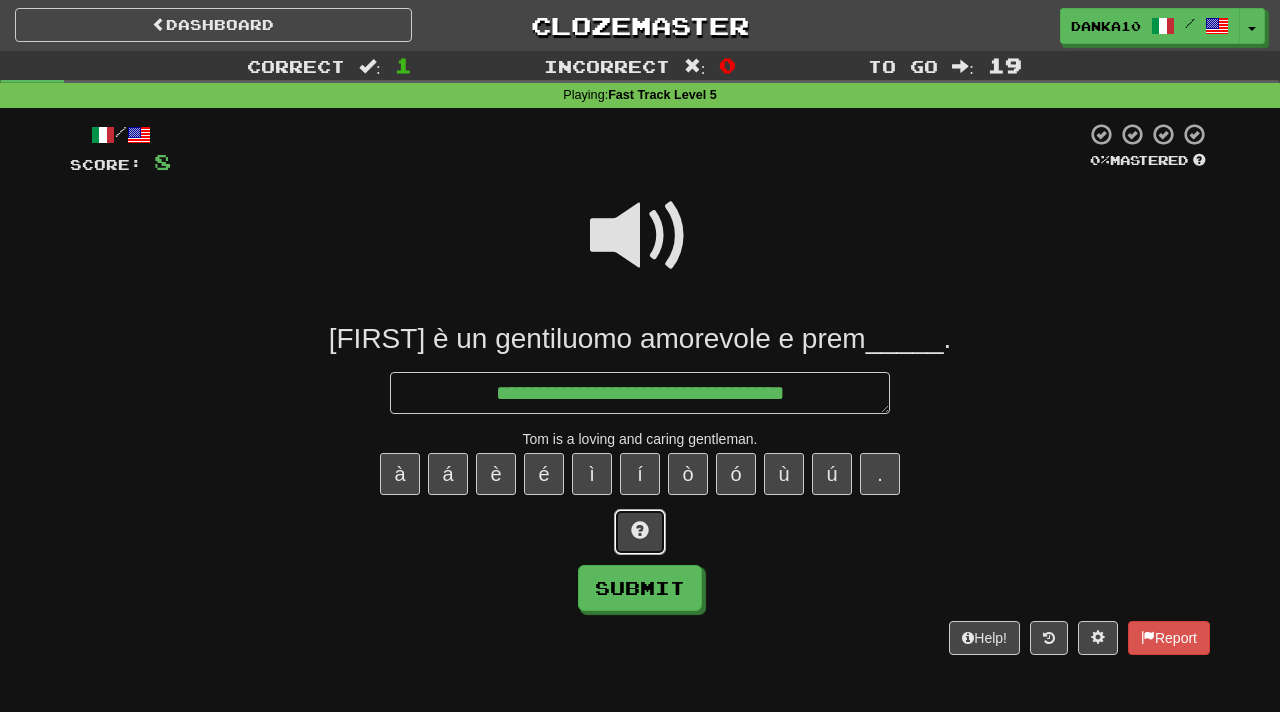 click at bounding box center [640, 530] 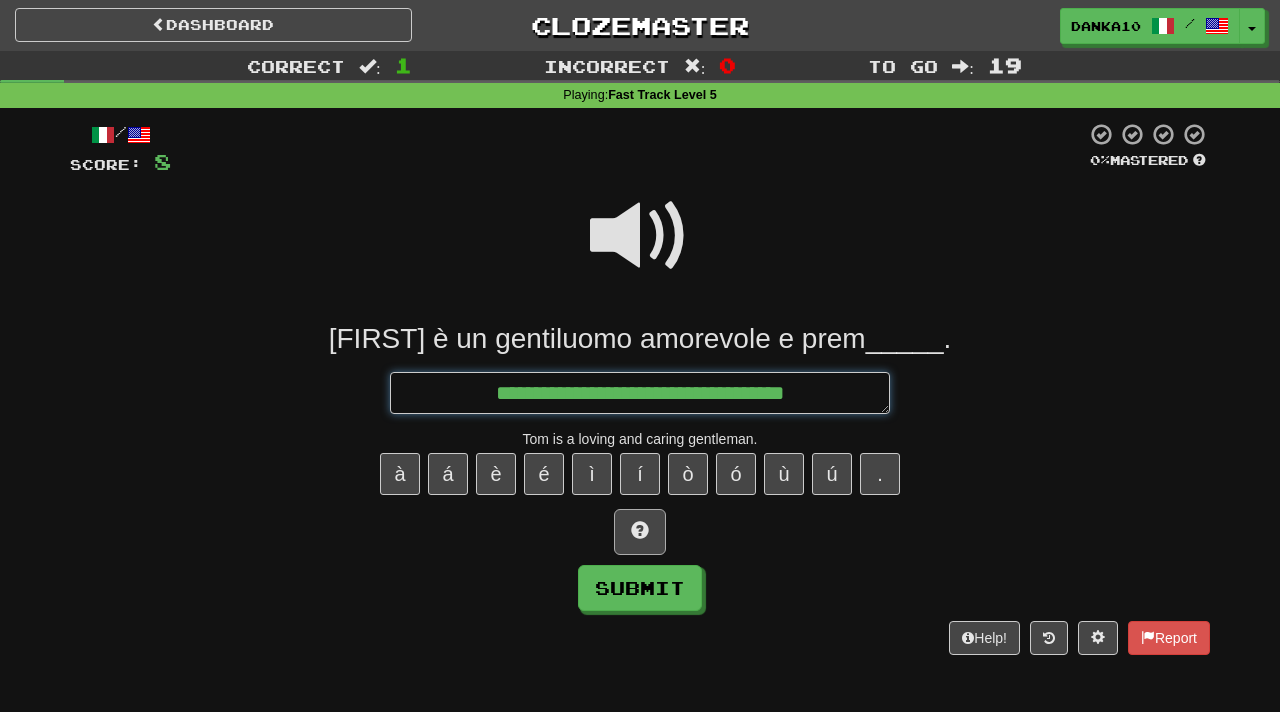 type on "*" 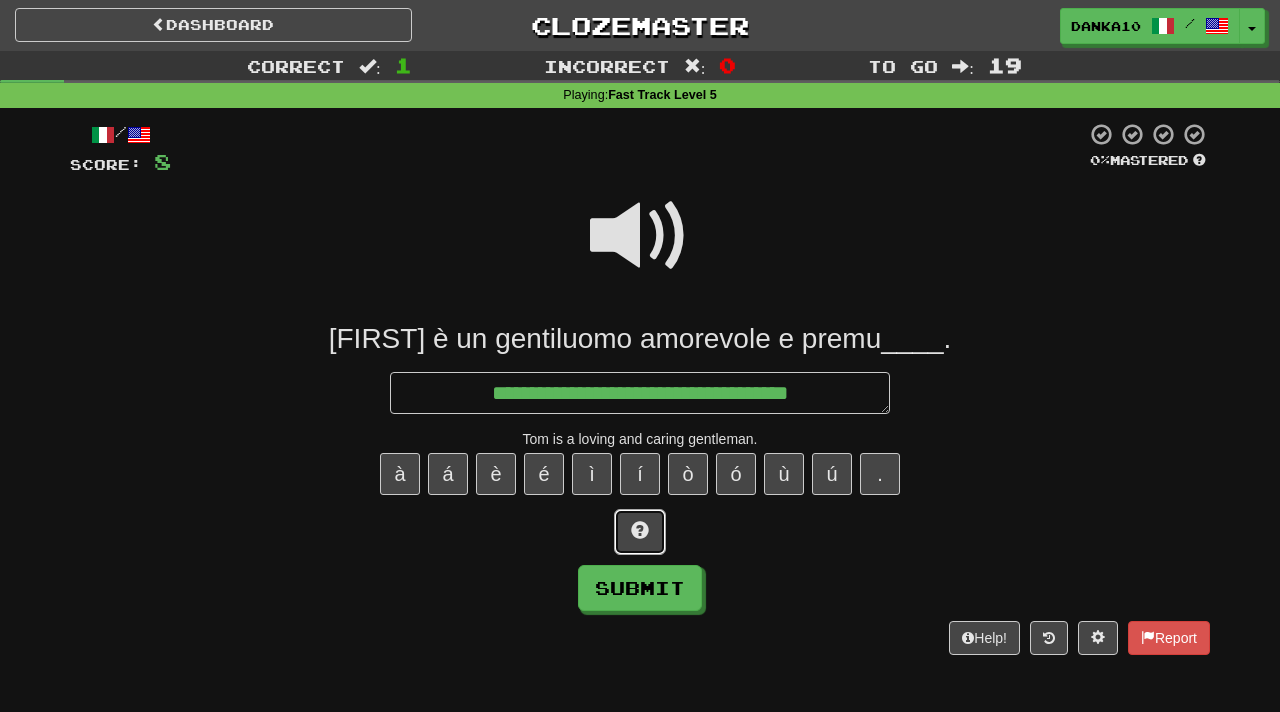 click at bounding box center [640, 530] 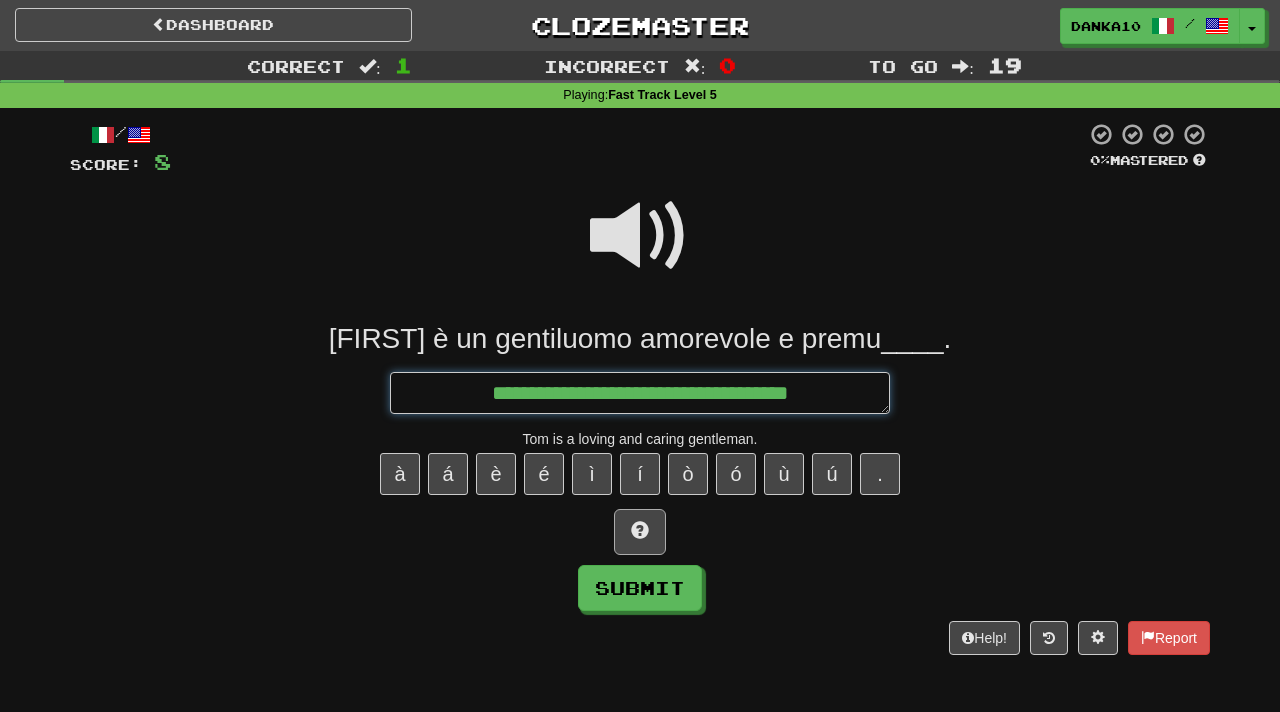 type on "*" 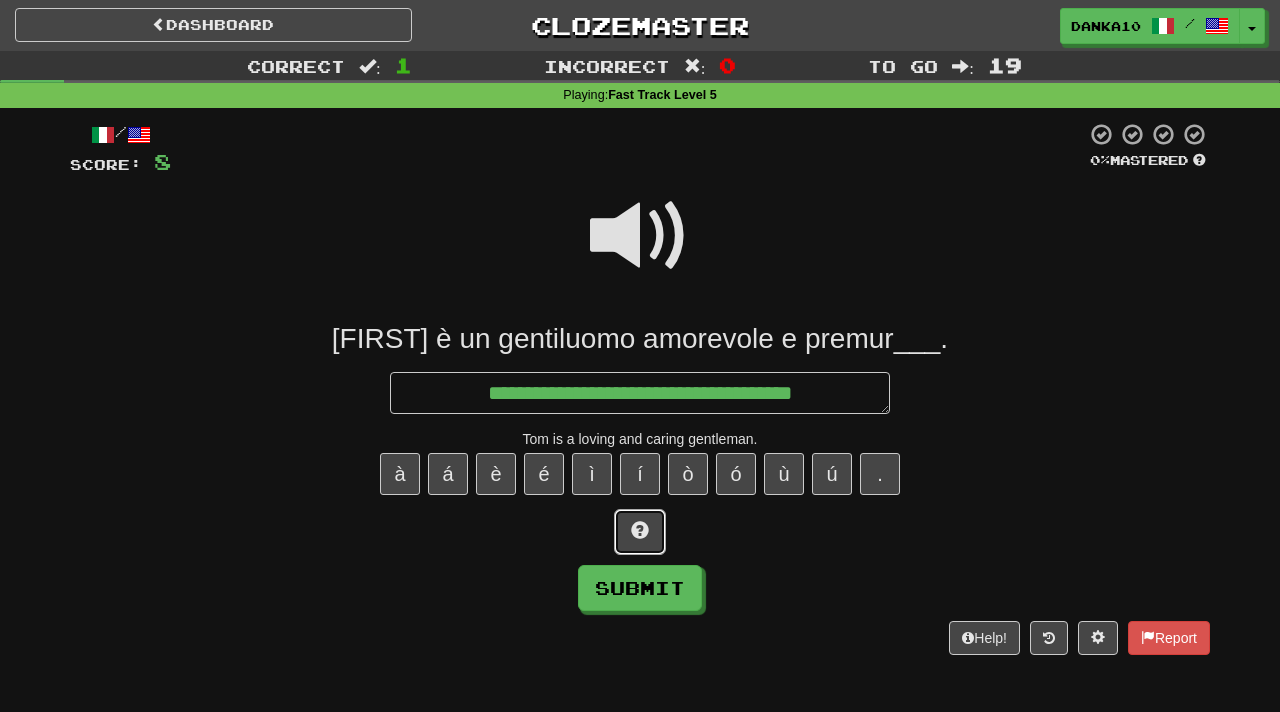 click at bounding box center (640, 530) 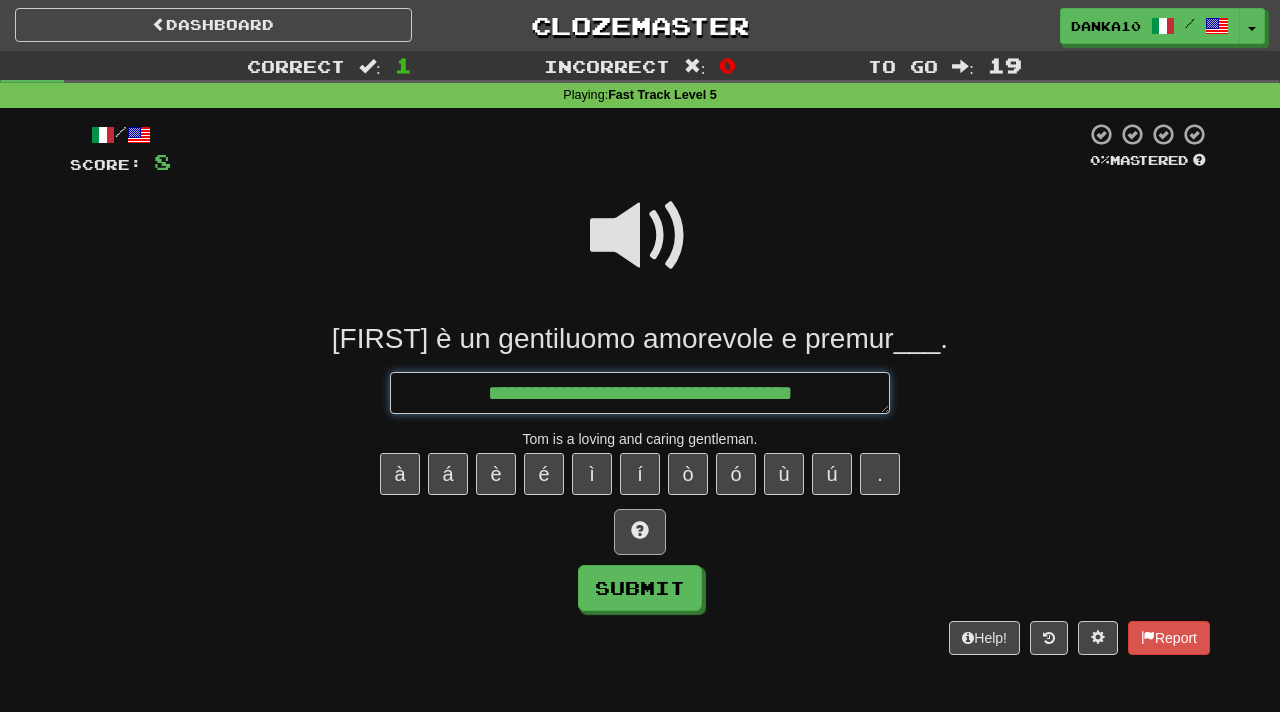 type on "*" 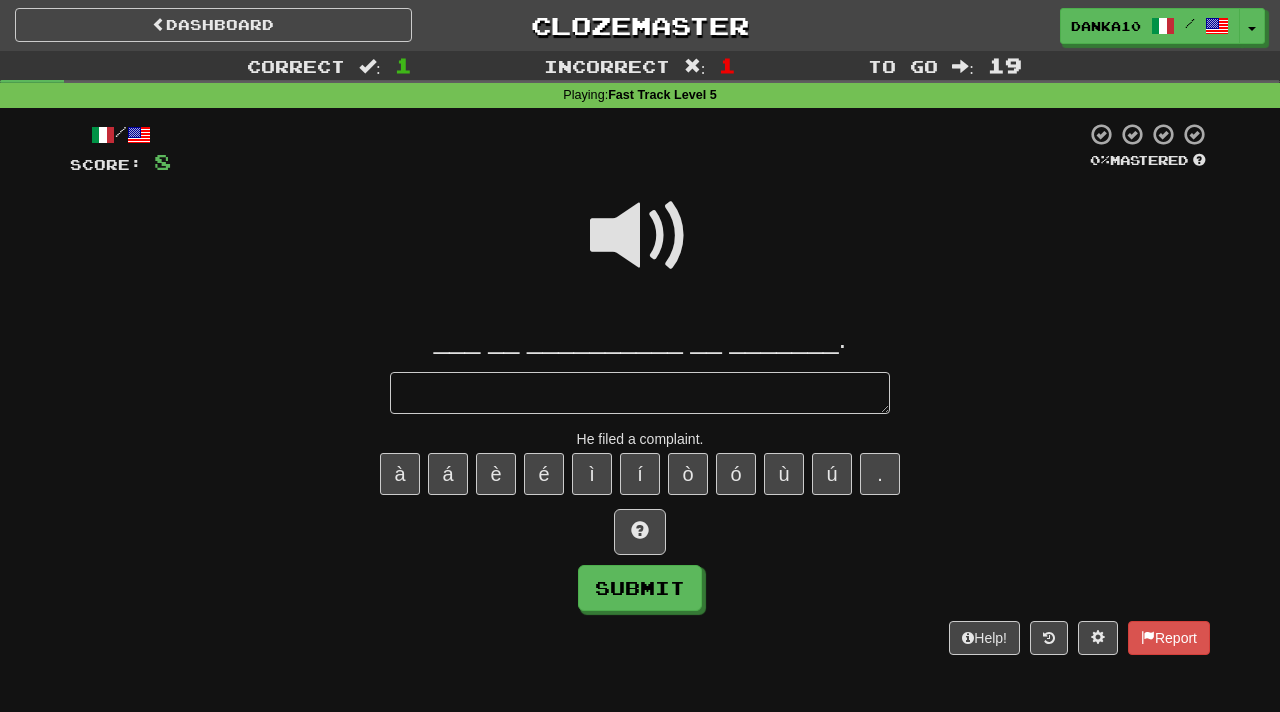 type on "*" 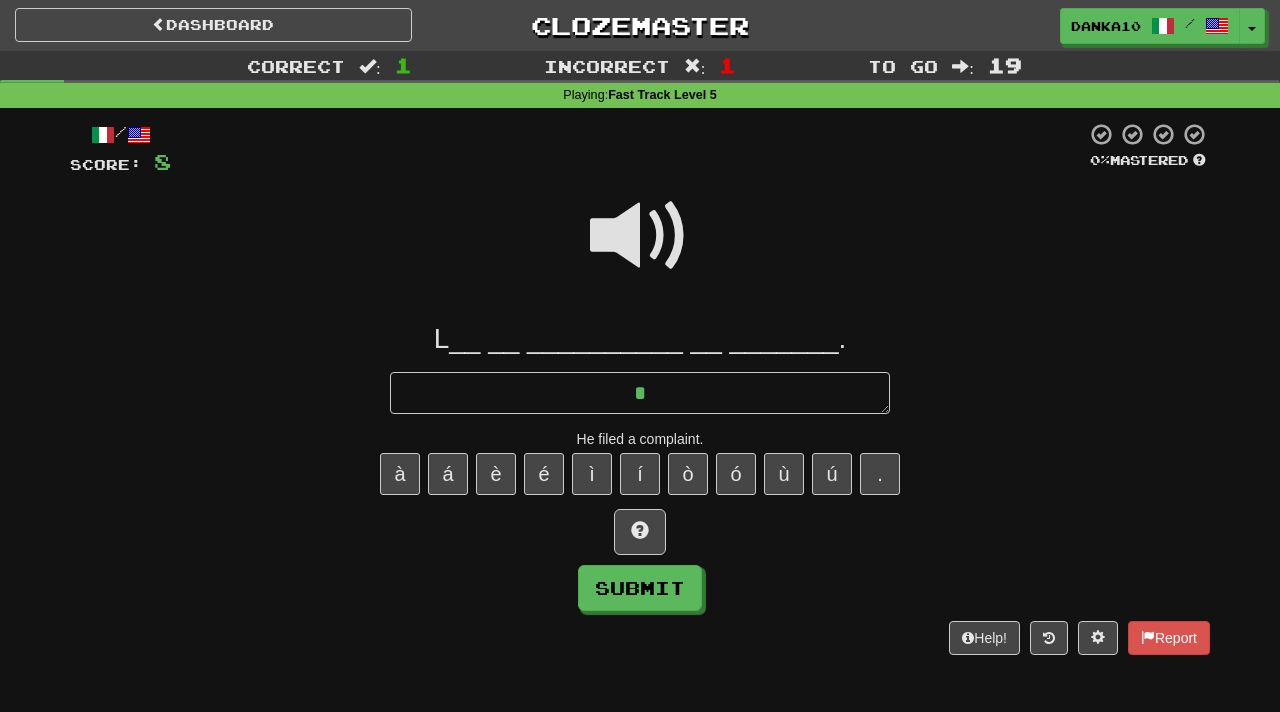 type on "*" 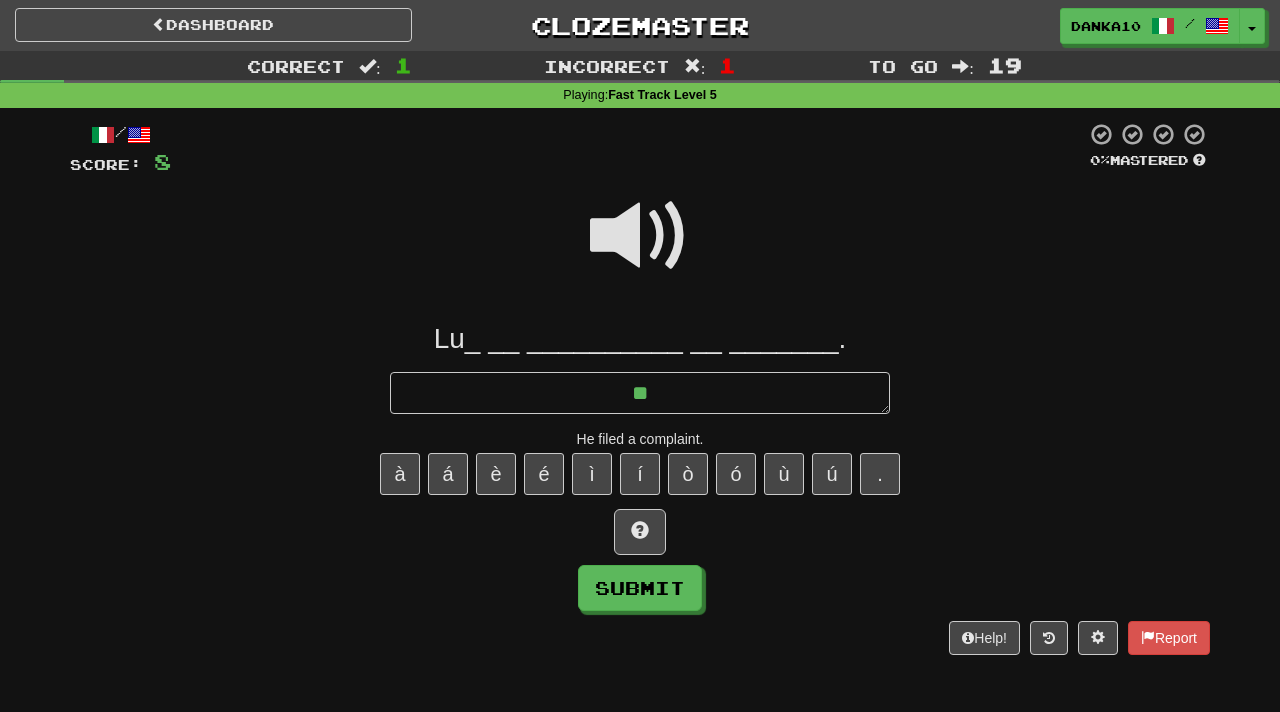 type on "*" 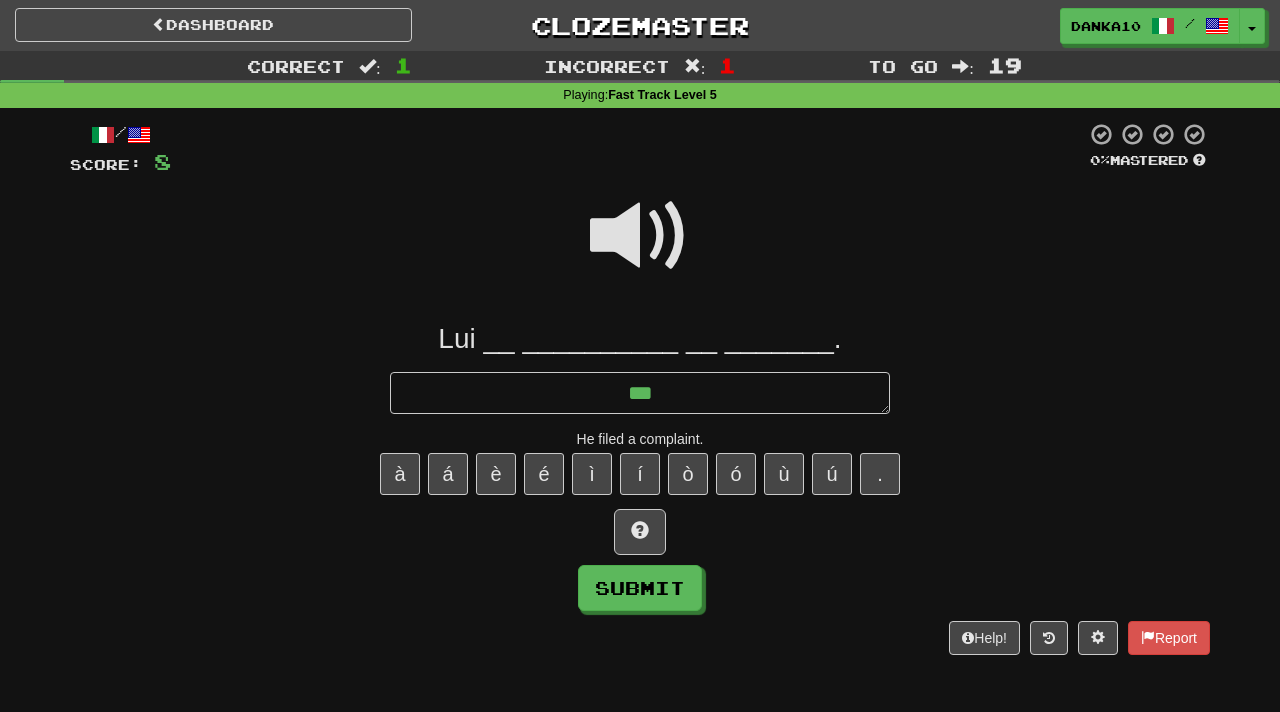 type on "*" 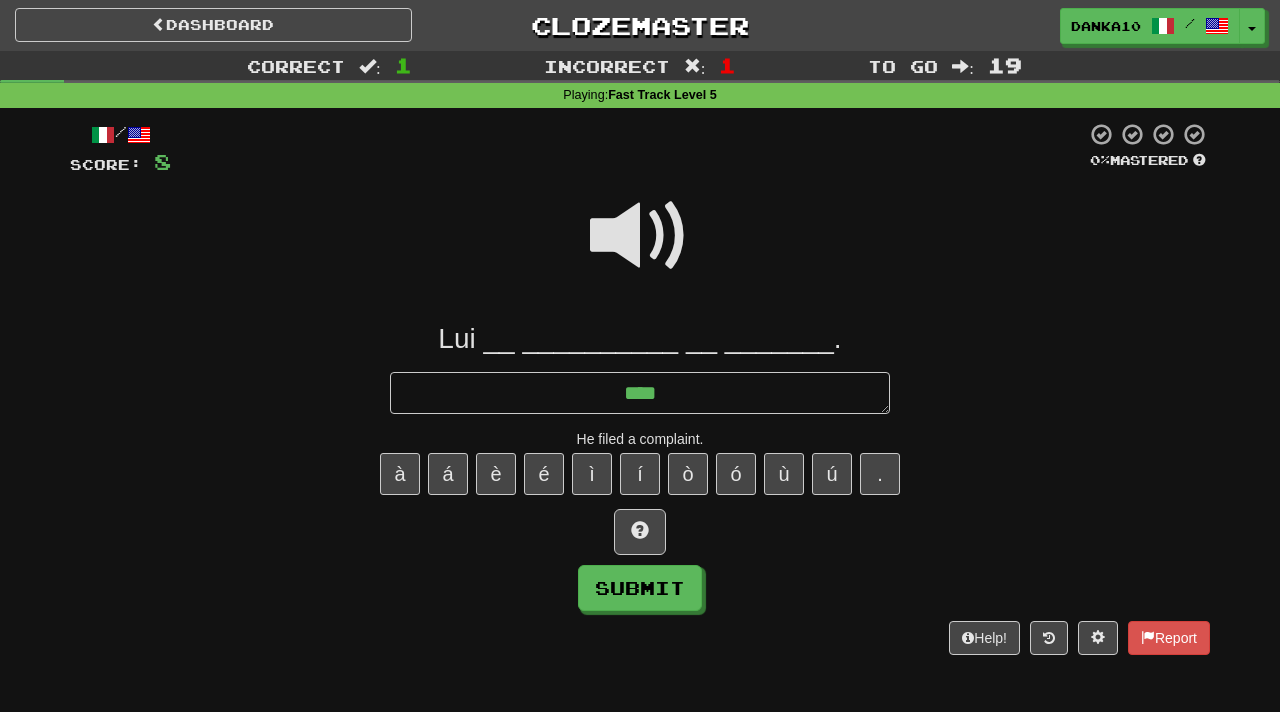 type on "*" 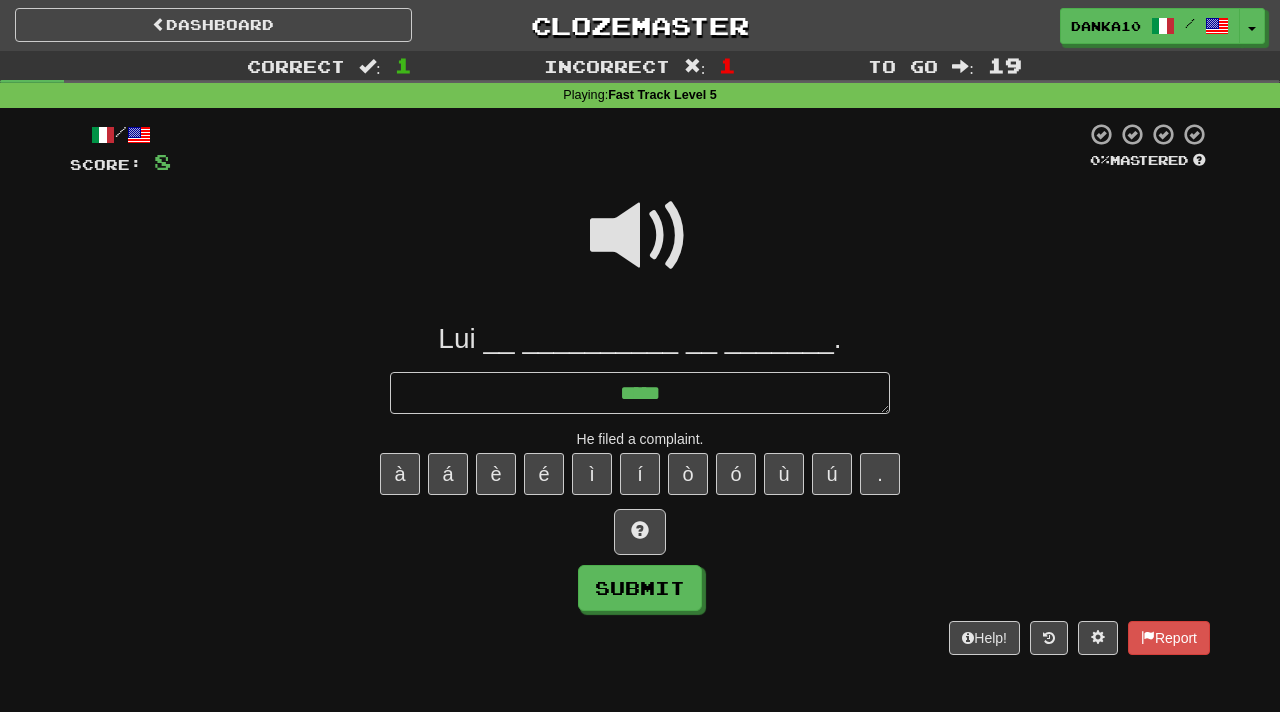 type on "*" 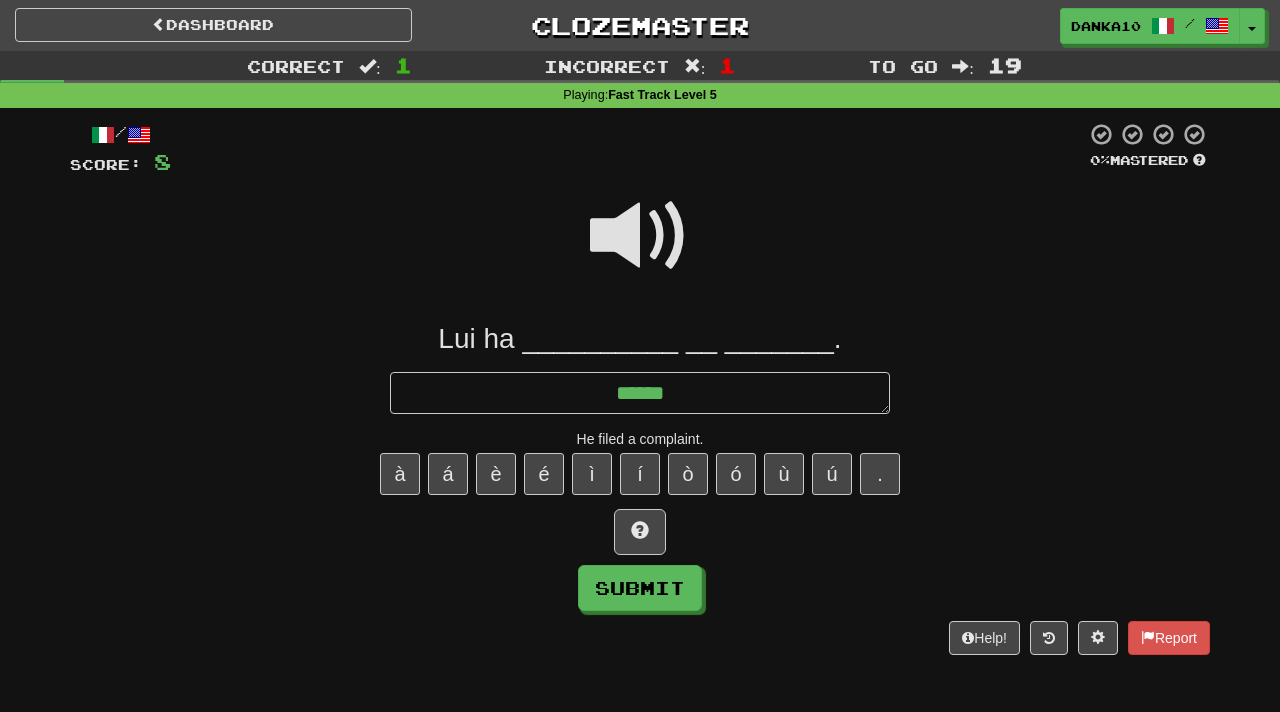 type on "*" 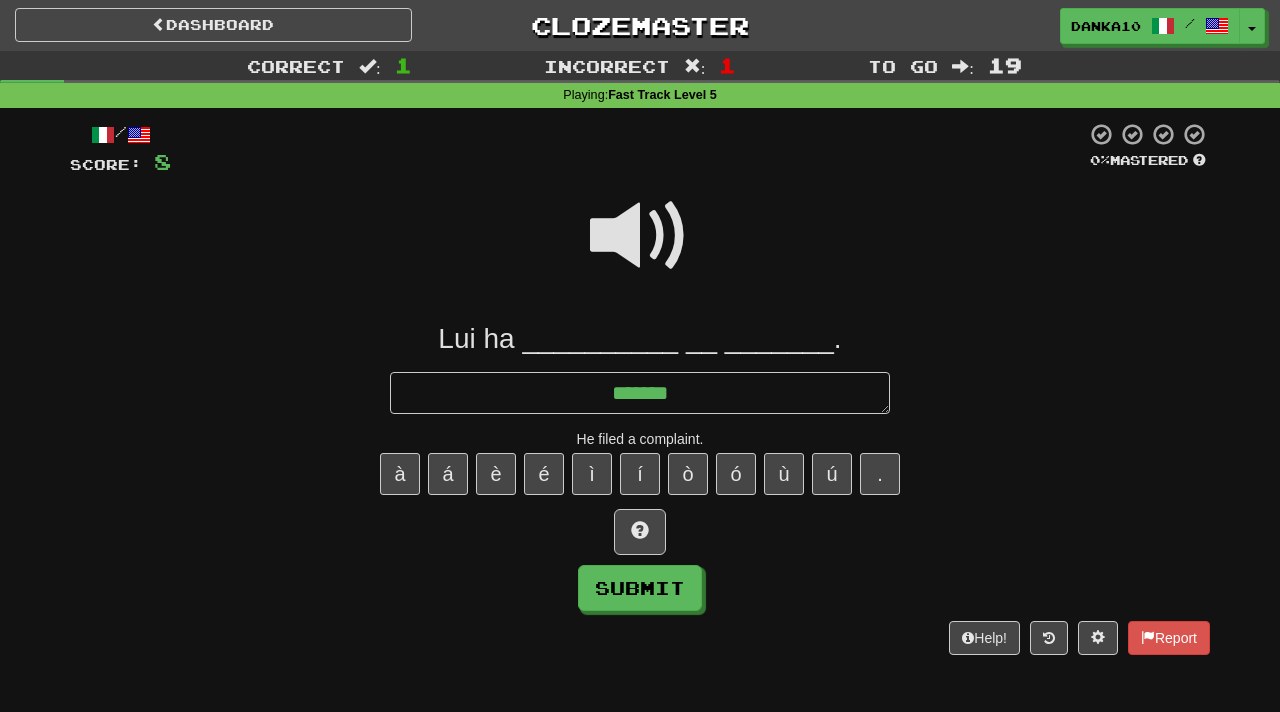 type on "*" 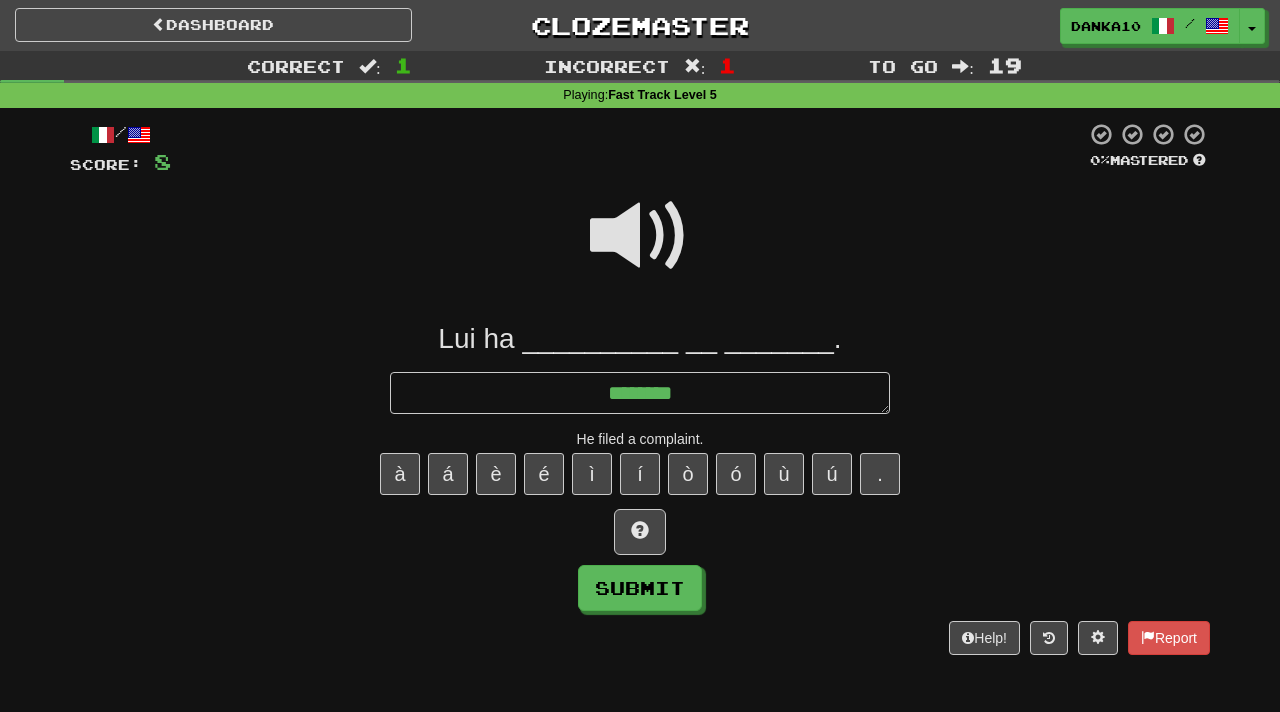 type on "*" 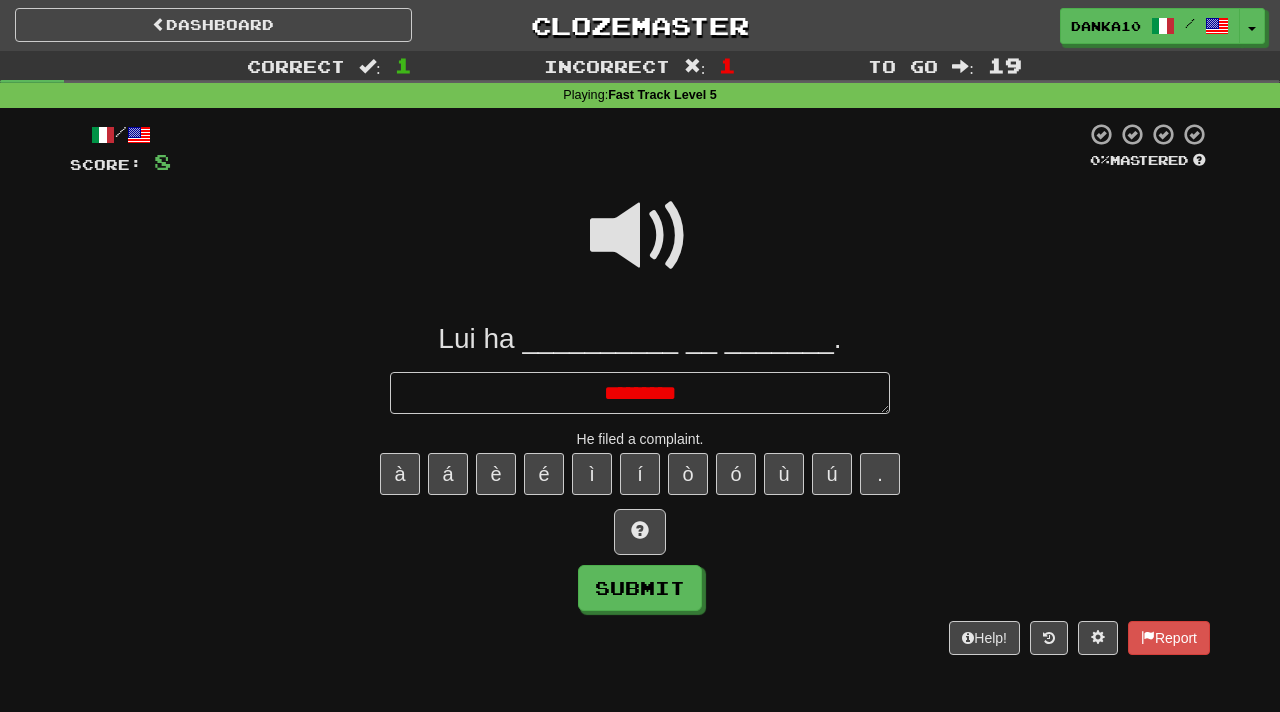 type on "*" 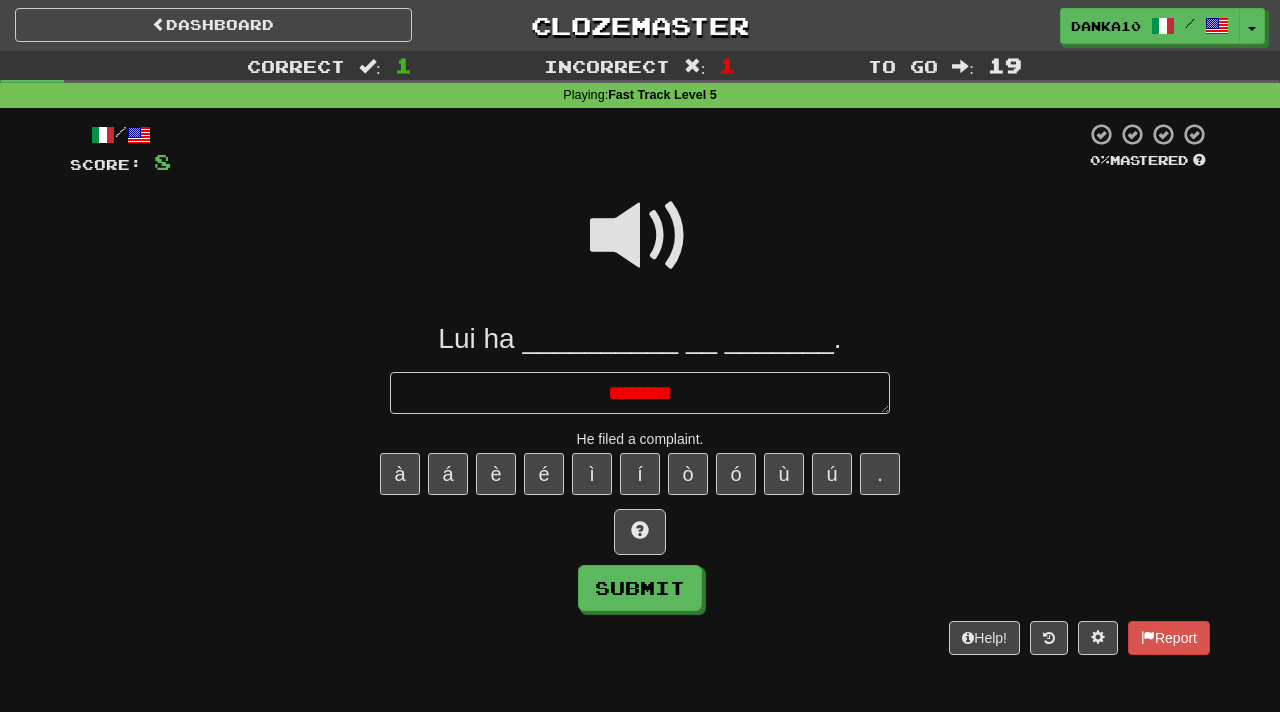 type on "*" 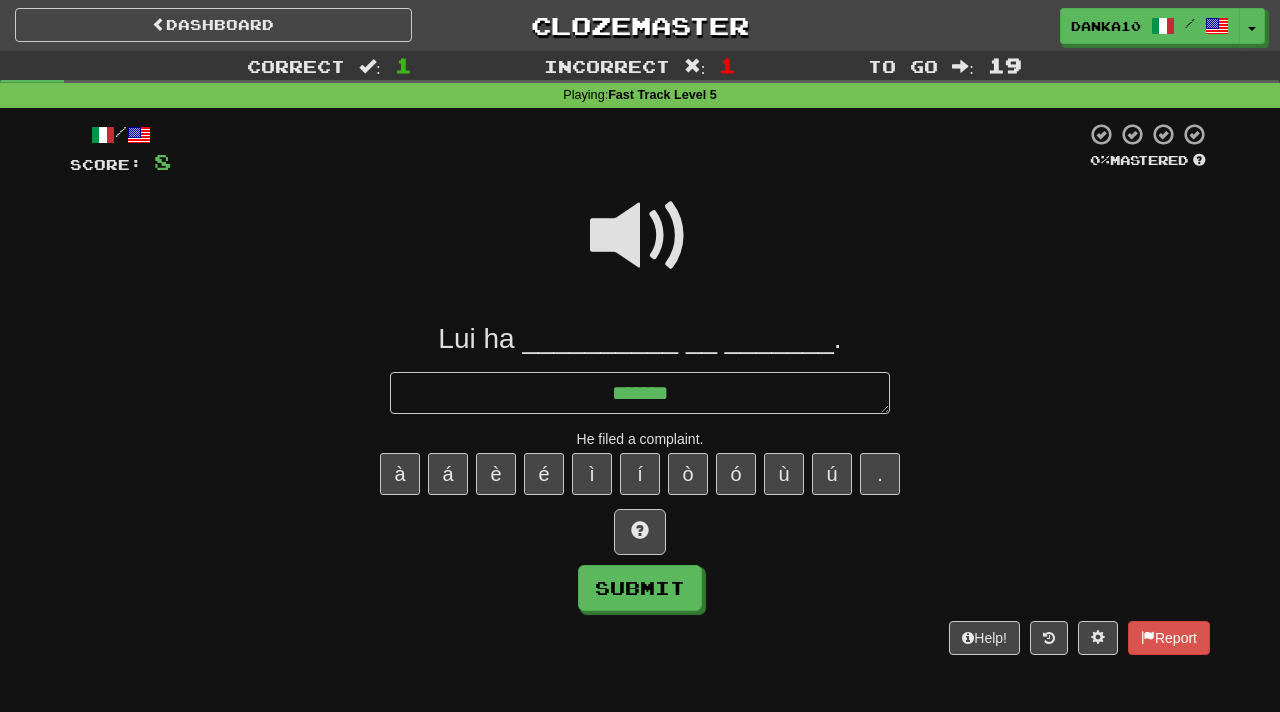 type on "*" 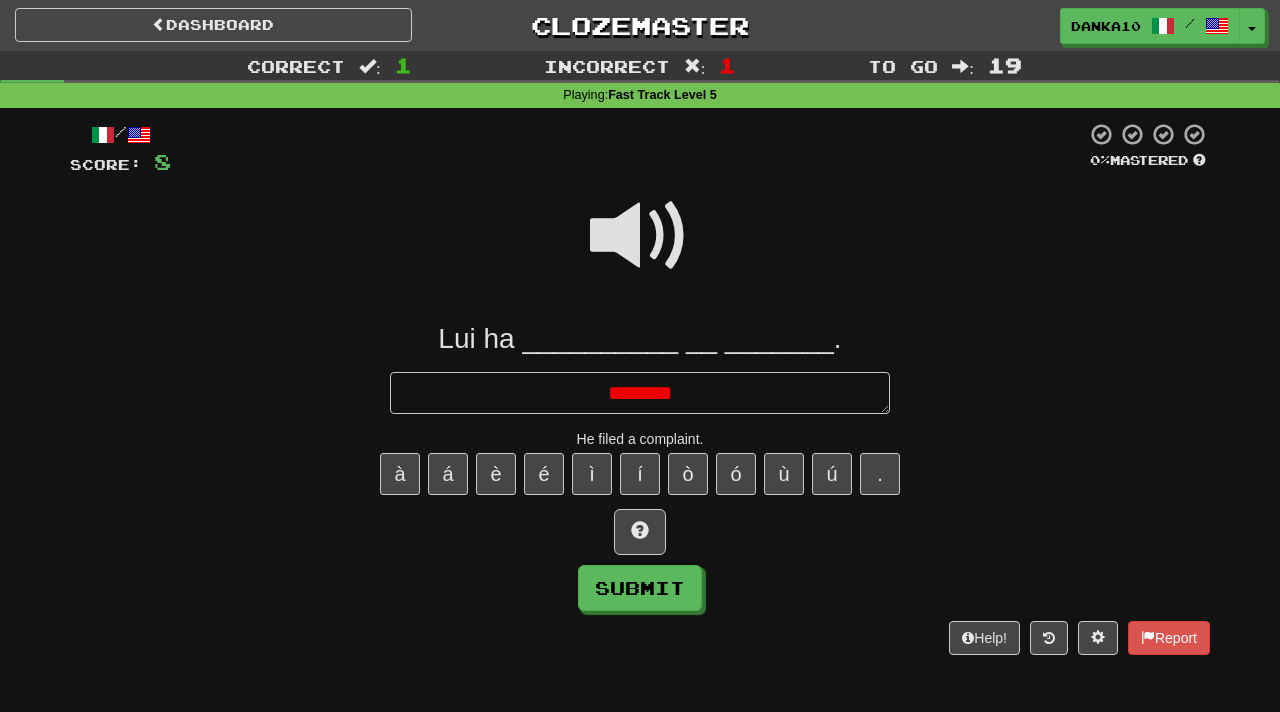 type on "*" 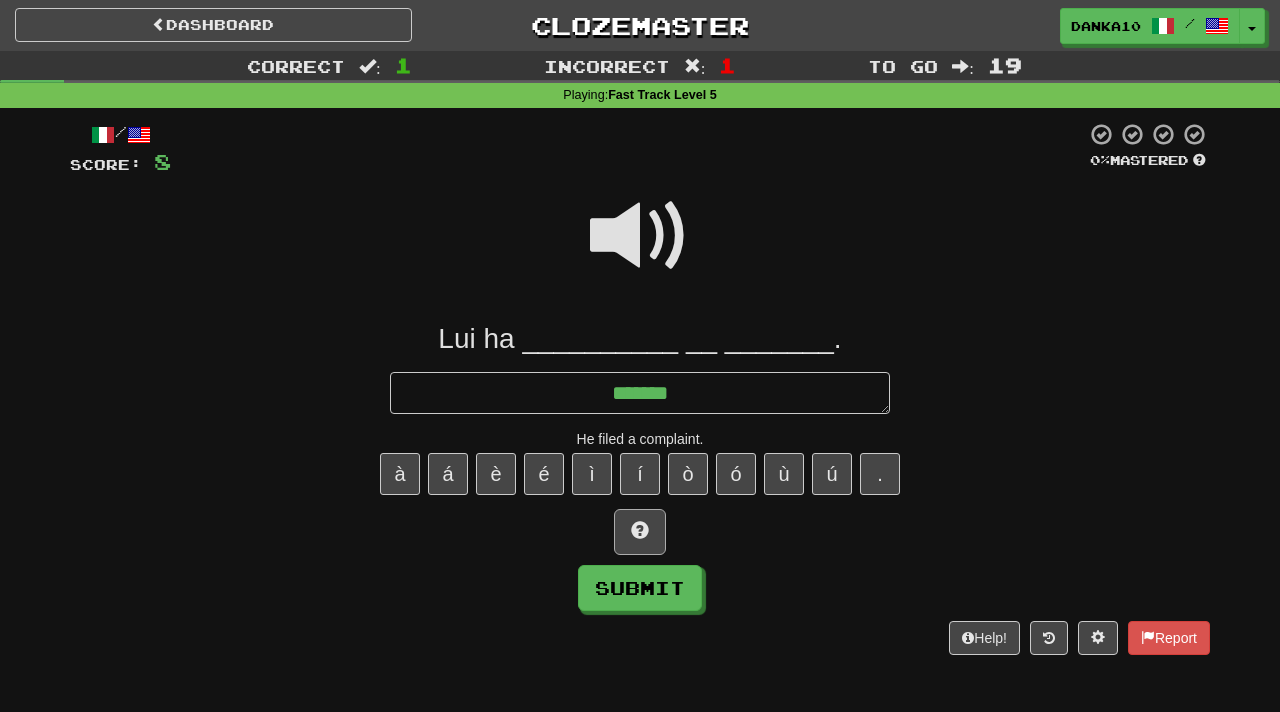 type on "******" 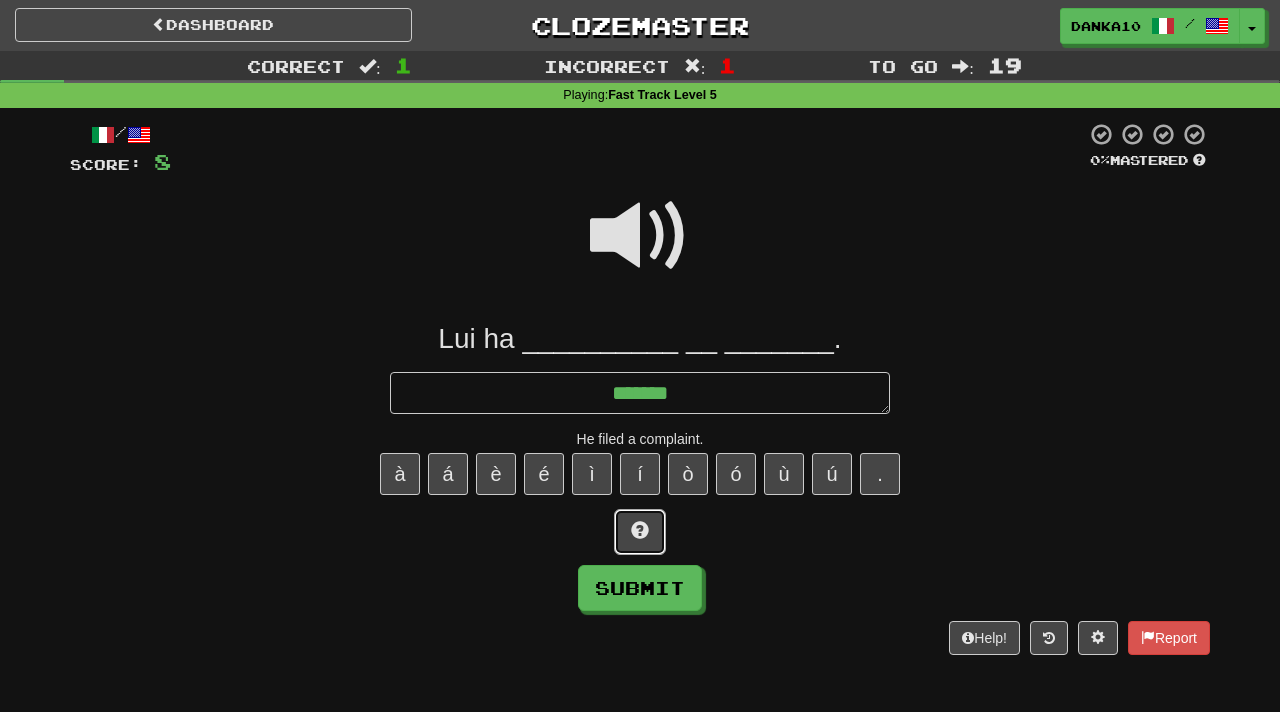 click at bounding box center (640, 530) 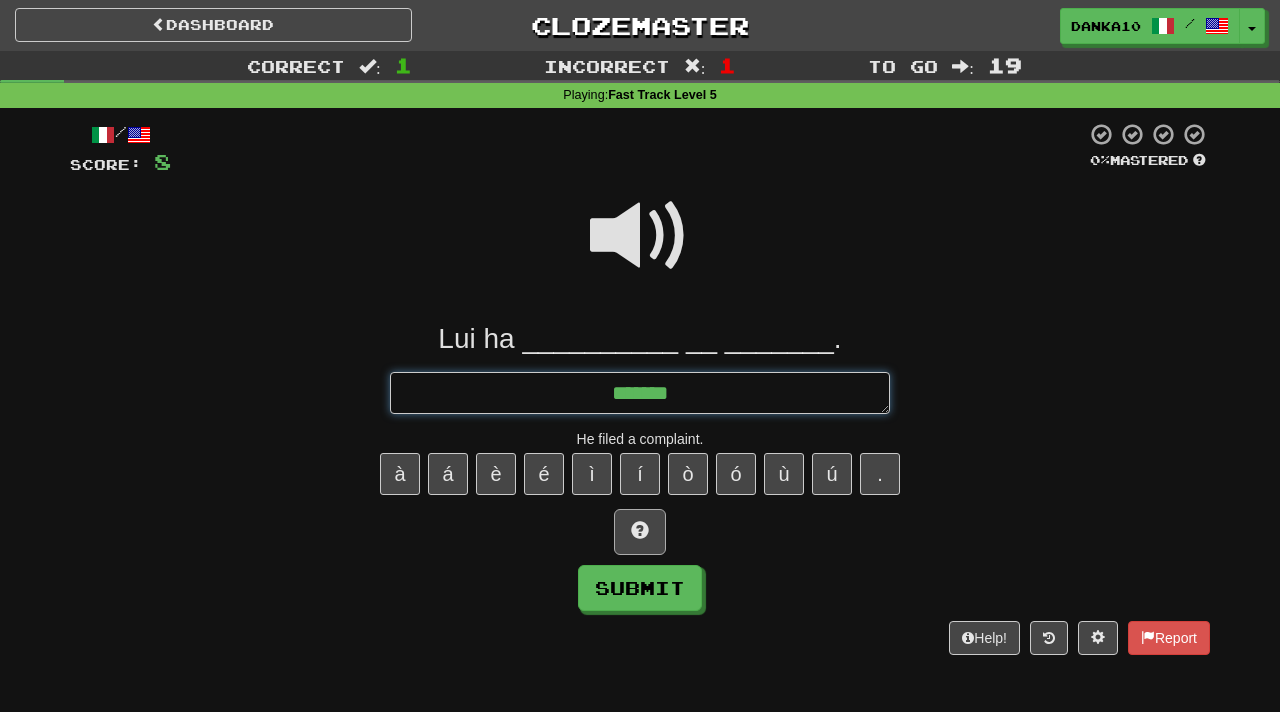 type on "*" 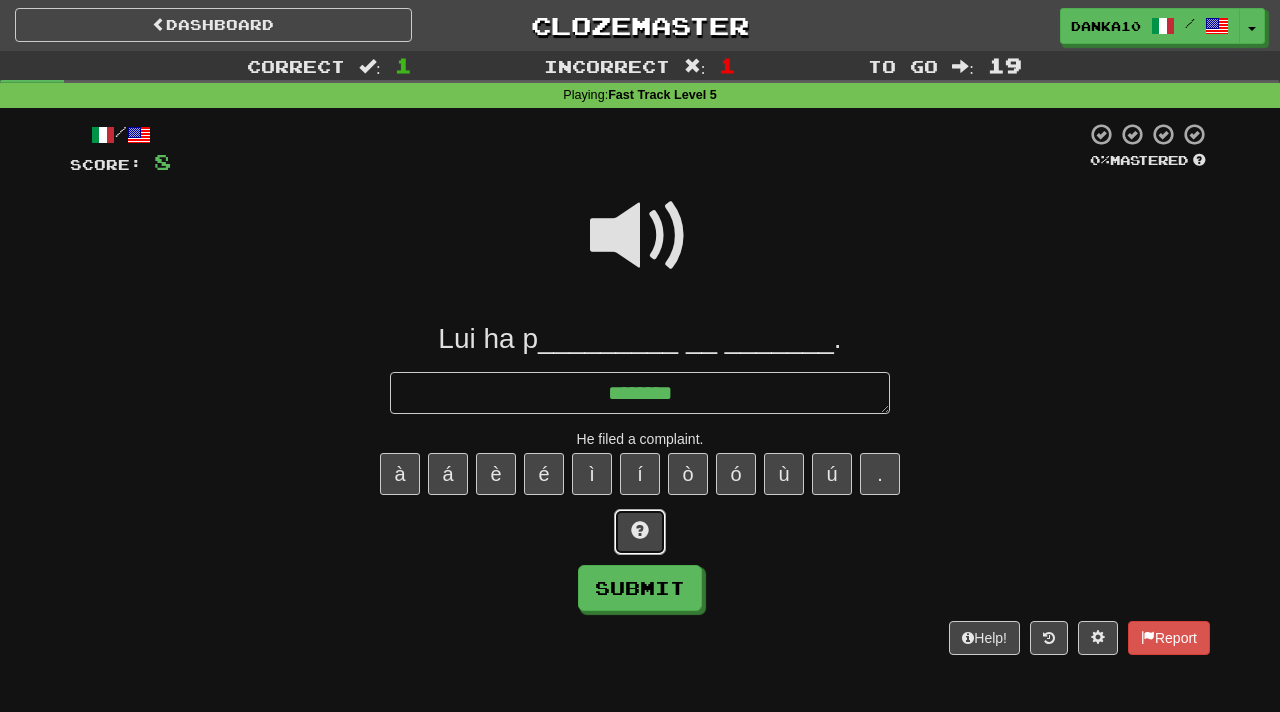 click at bounding box center (640, 530) 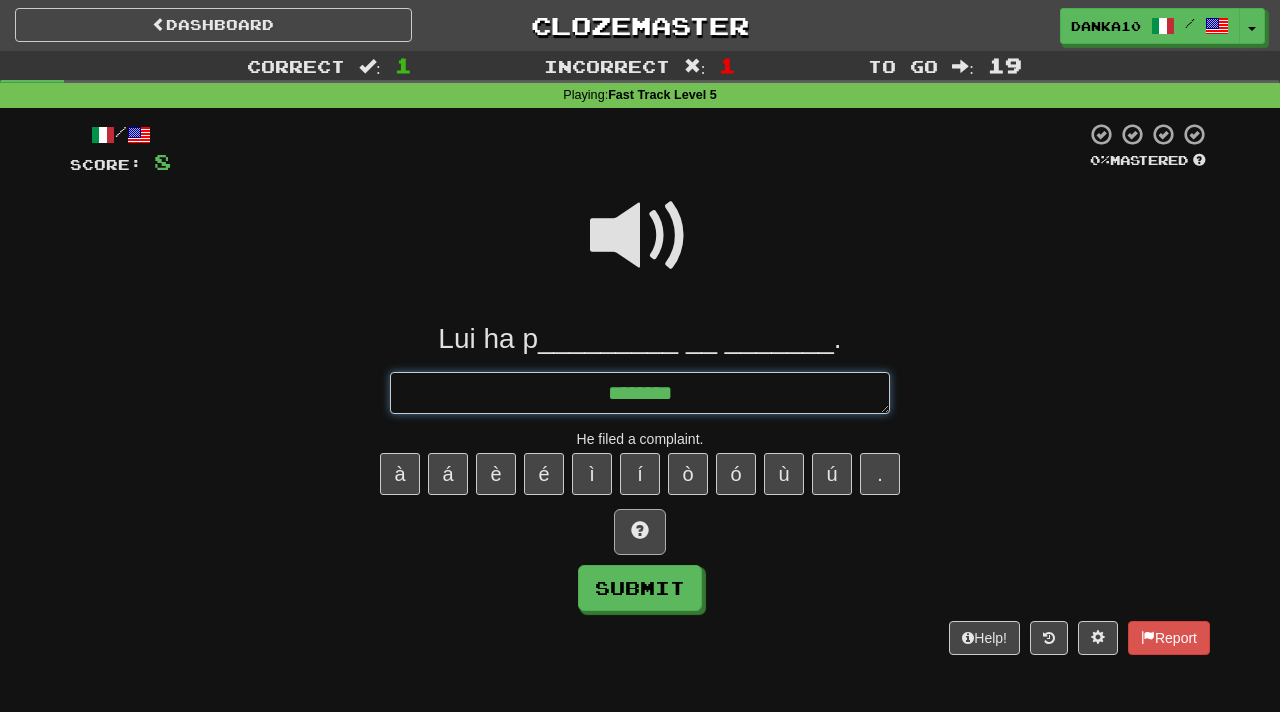 type on "*" 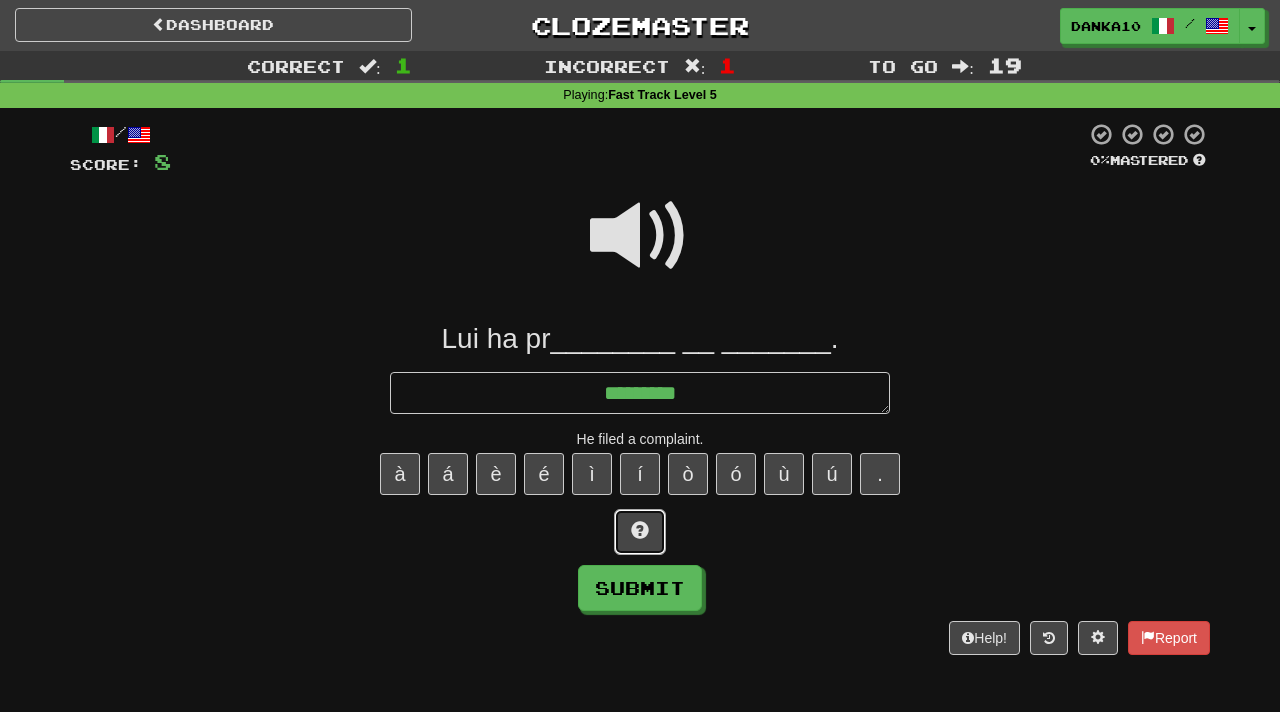 click at bounding box center (640, 530) 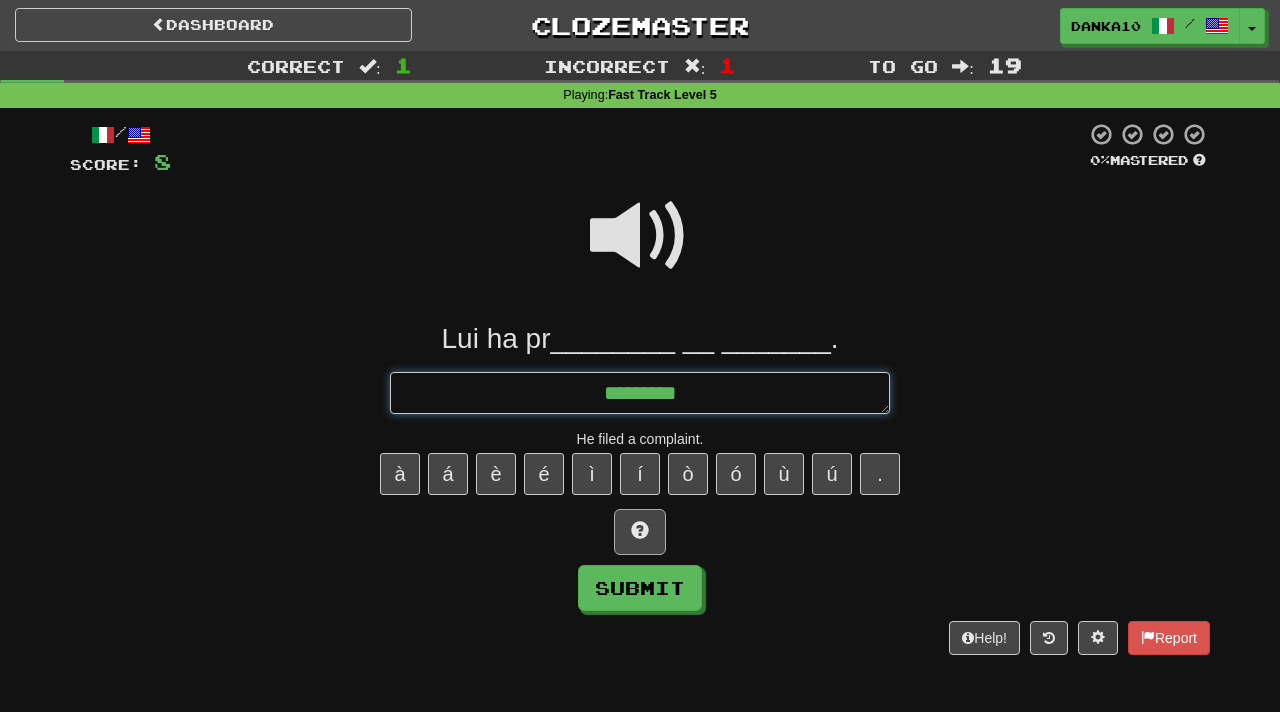 type on "*" 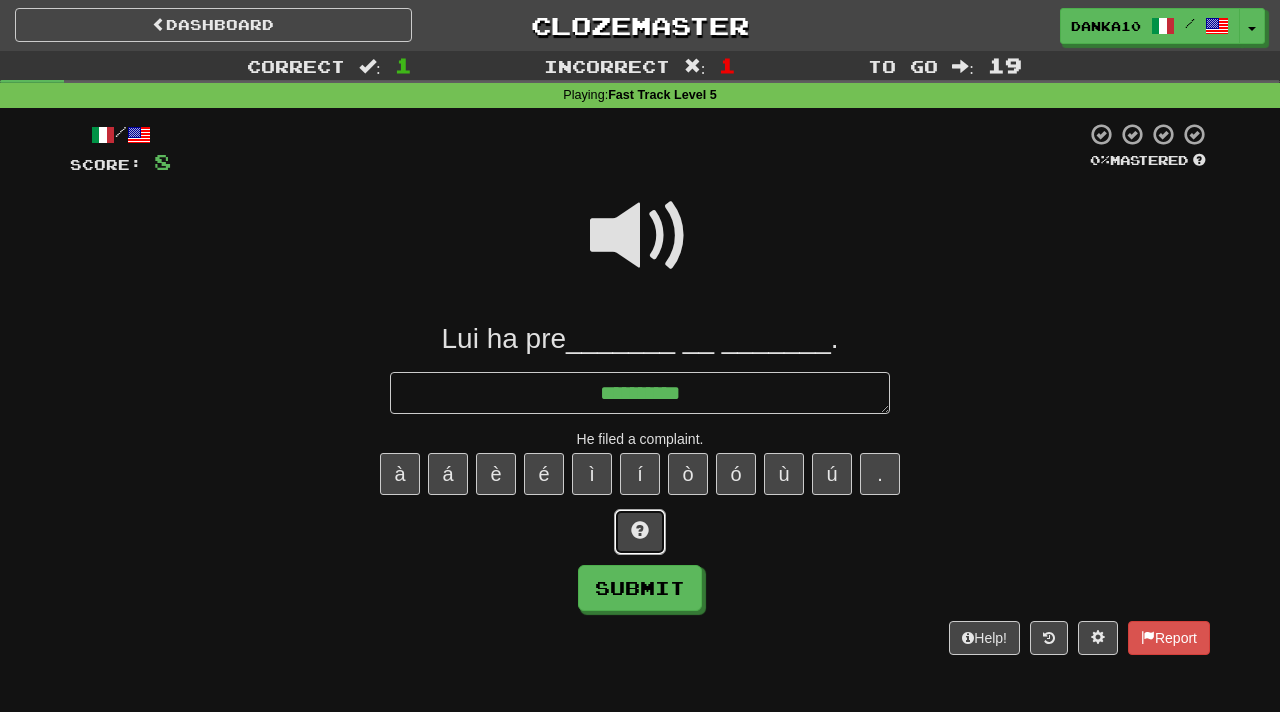 click at bounding box center (640, 530) 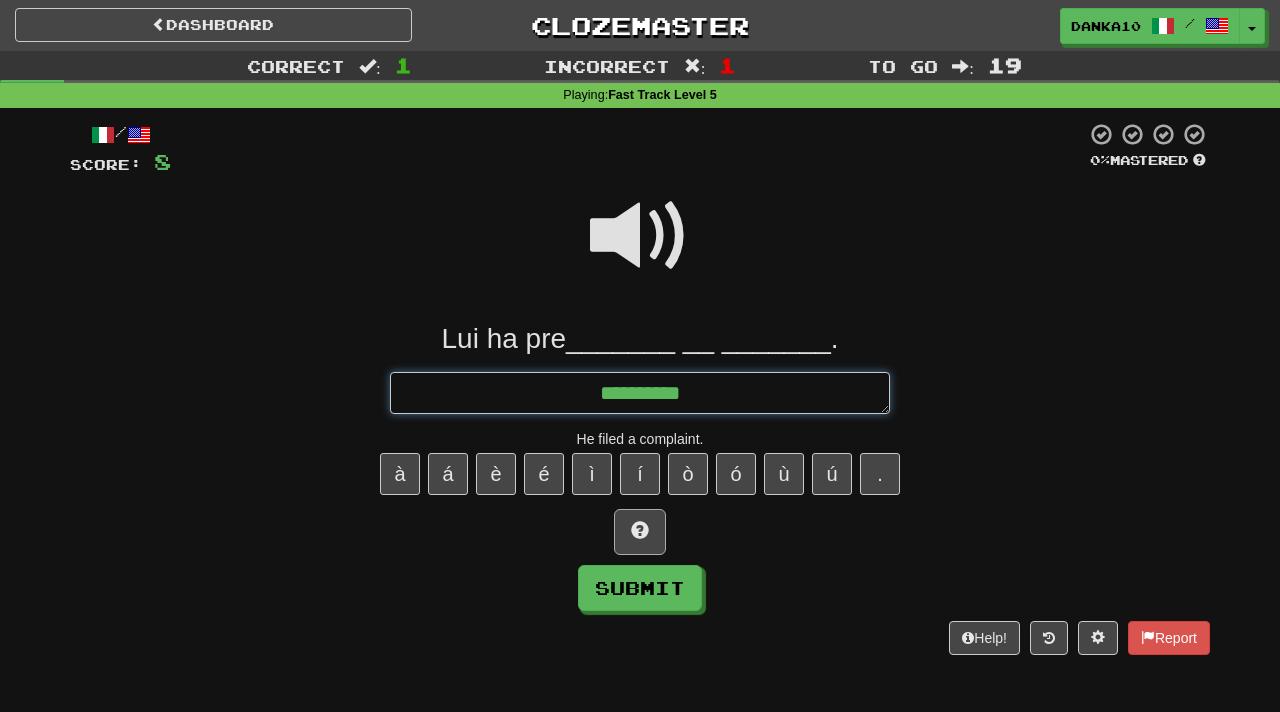 type on "*" 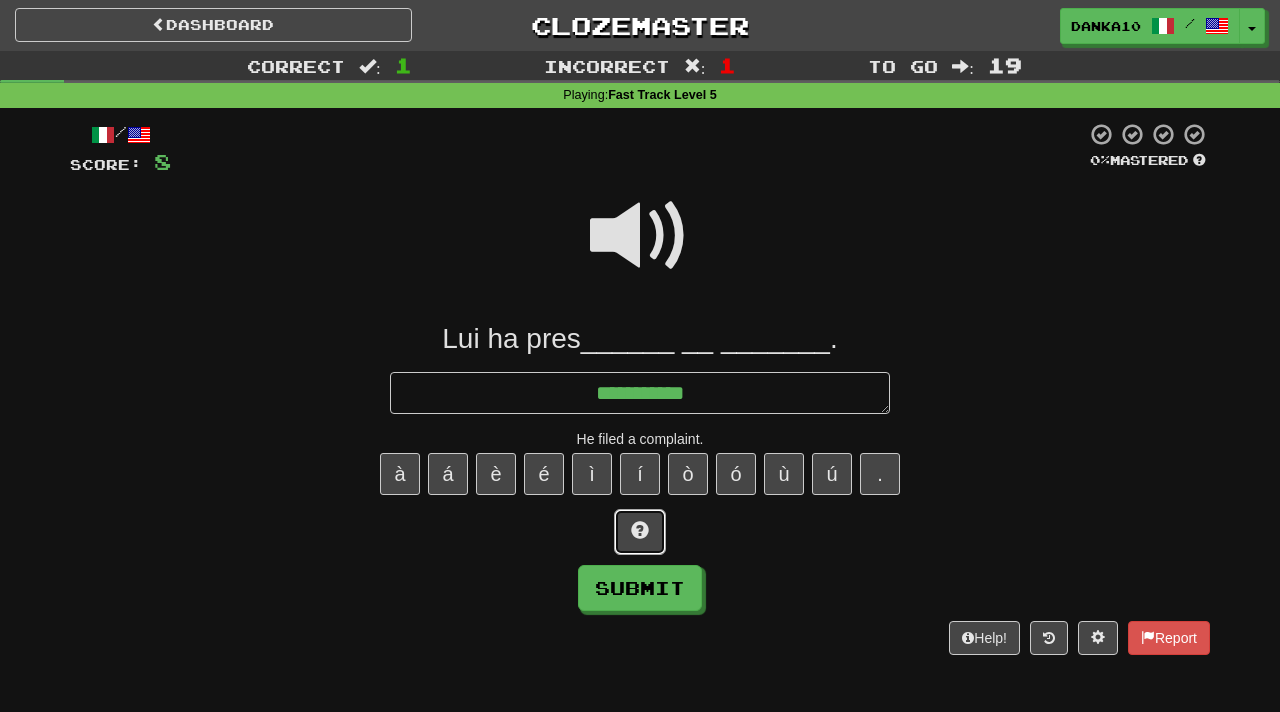 click at bounding box center [640, 530] 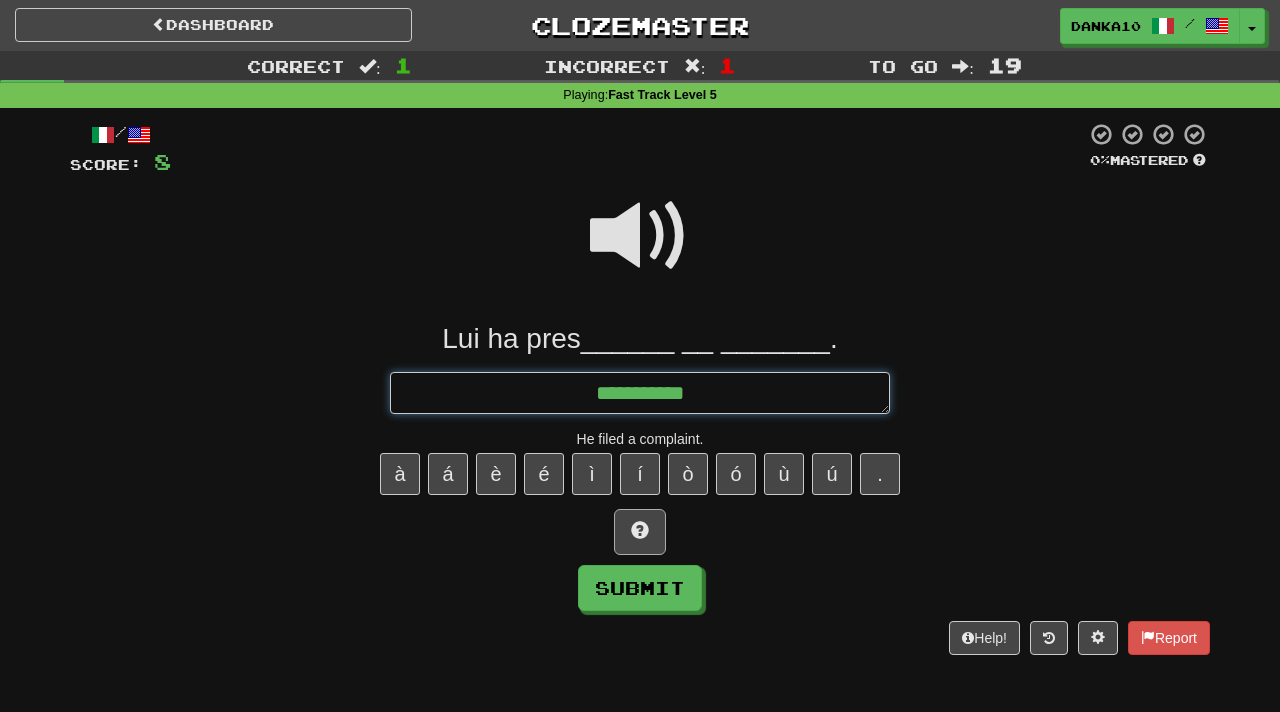 type on "*" 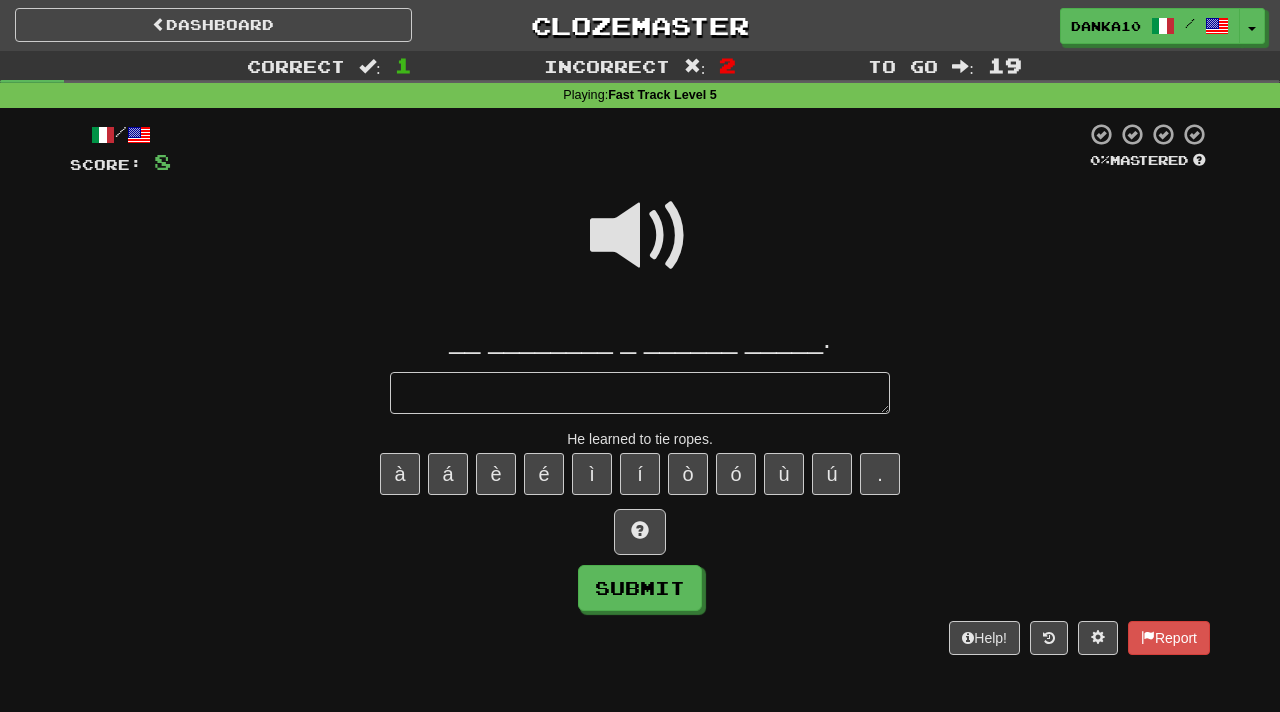 type on "*" 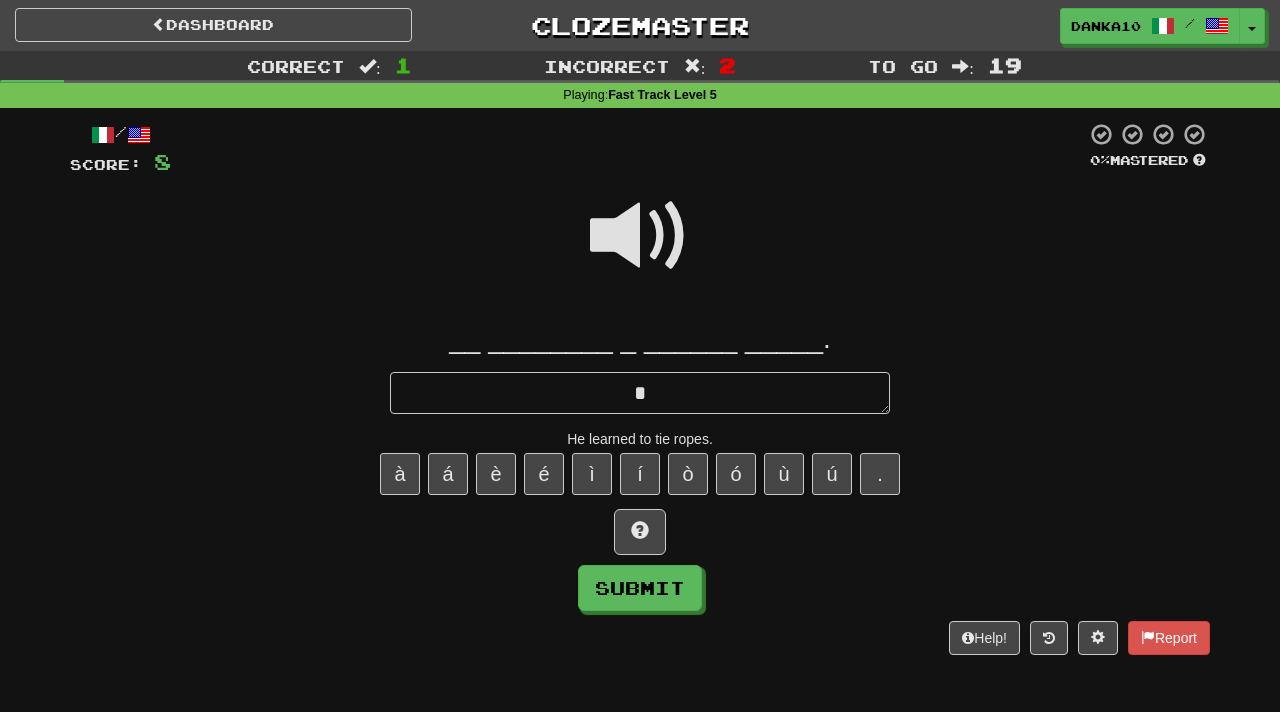 type on "*" 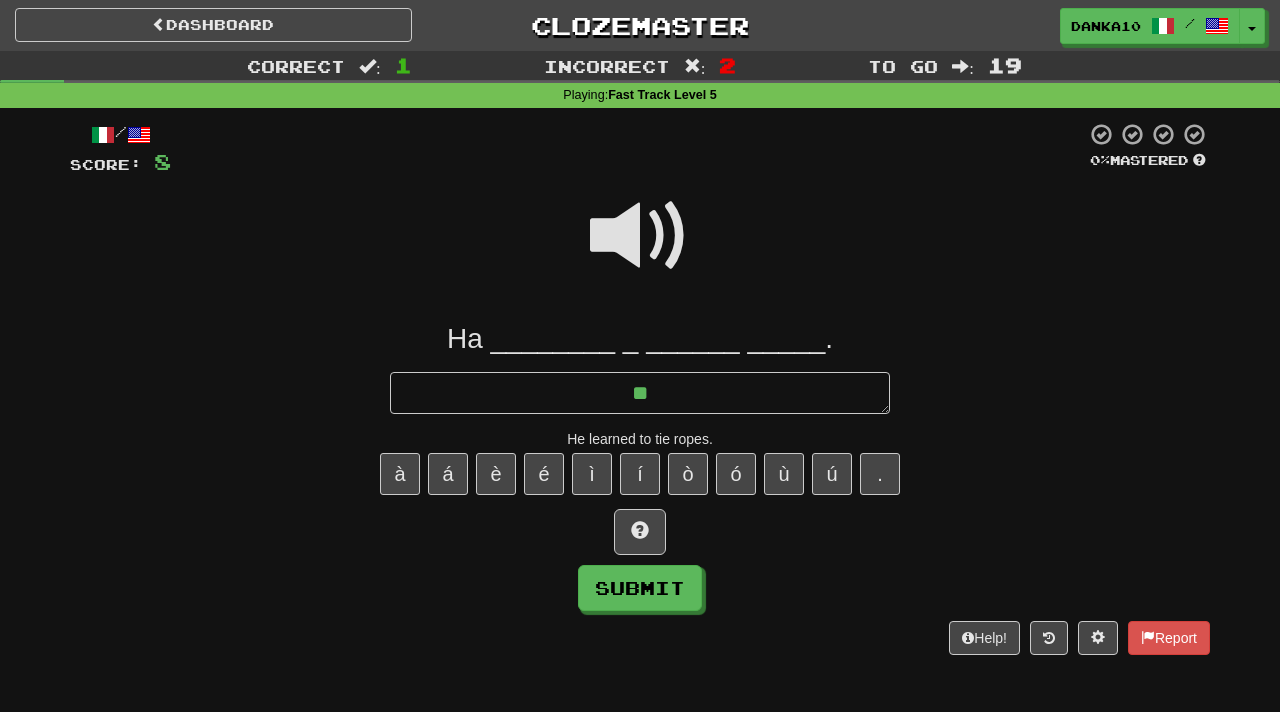 type on "*" 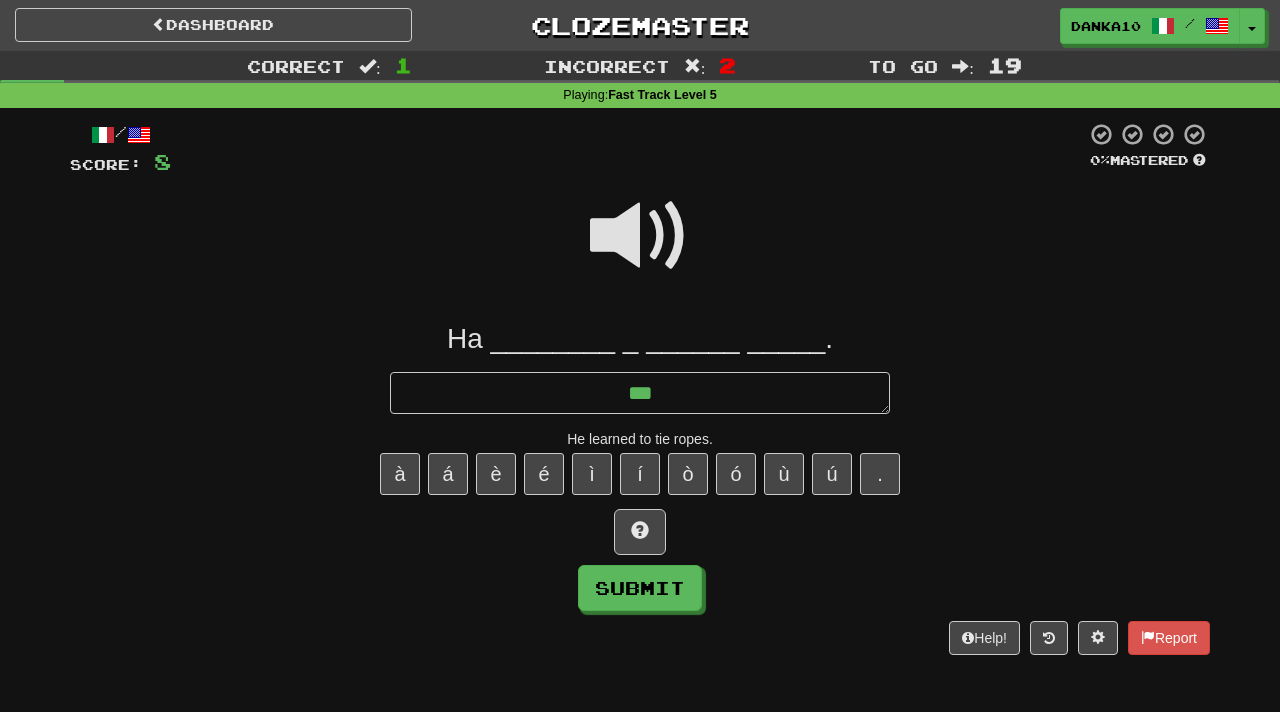 type on "*" 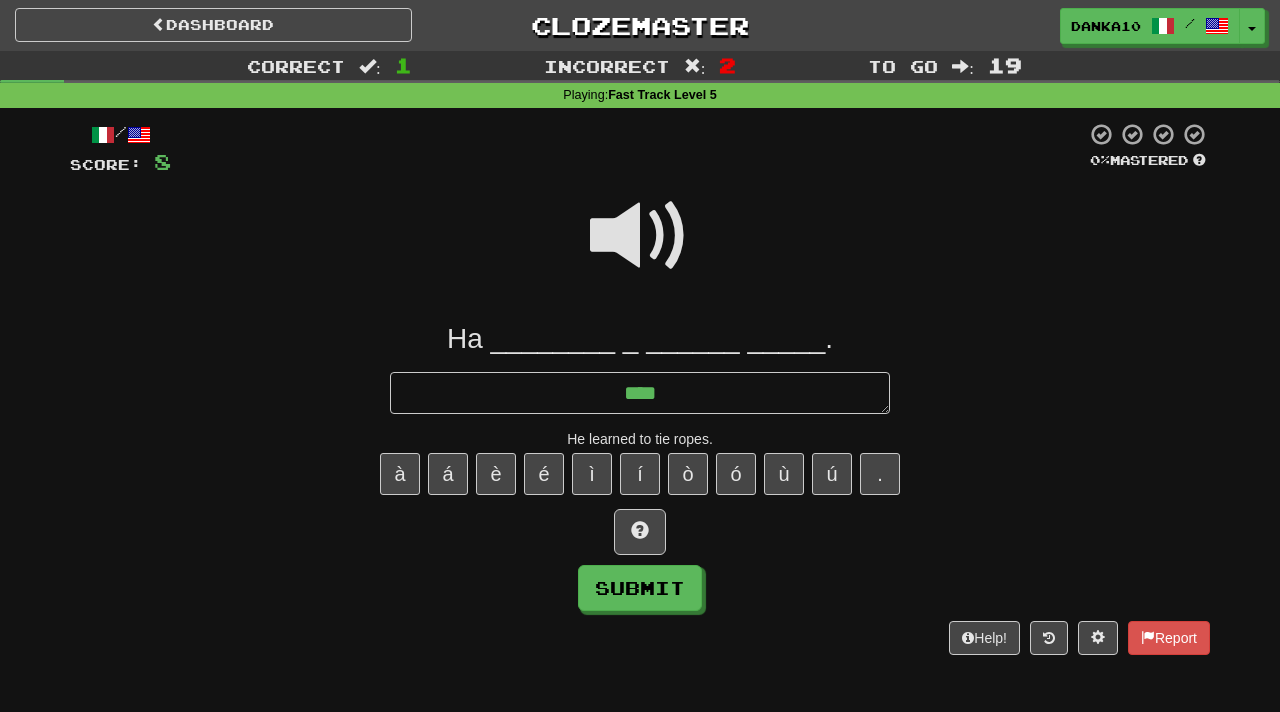 type on "*" 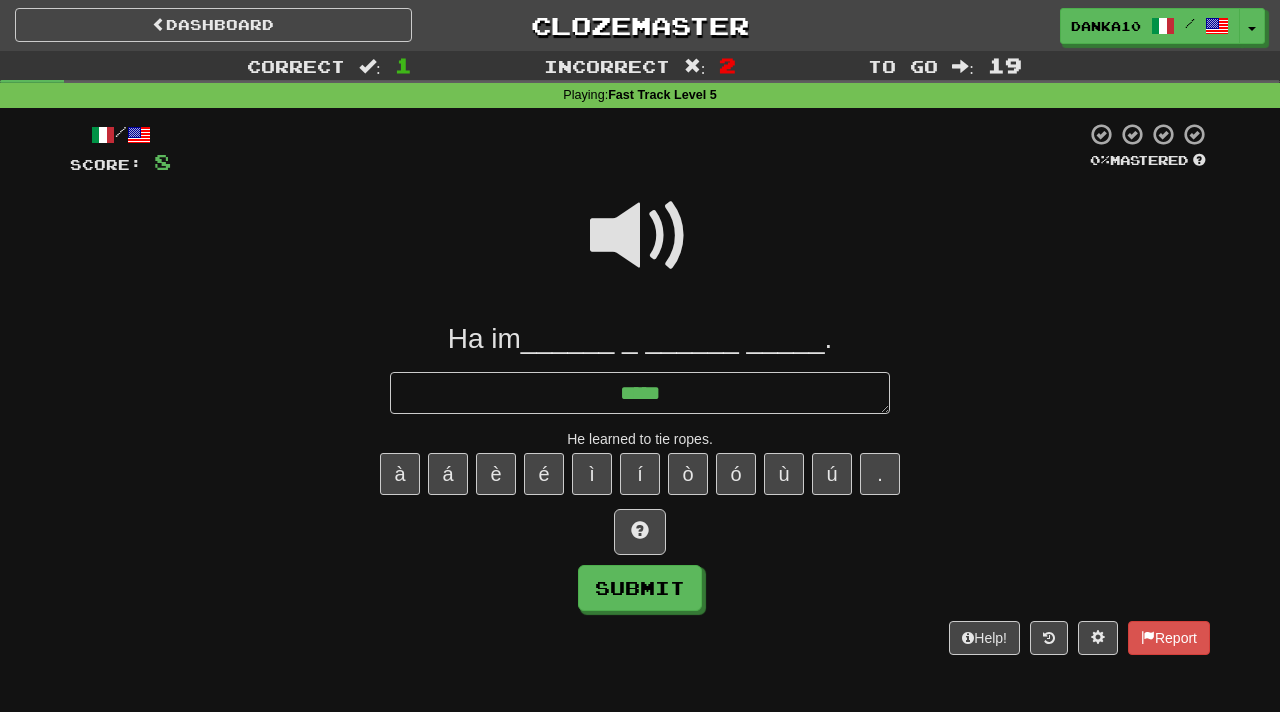 type on "*" 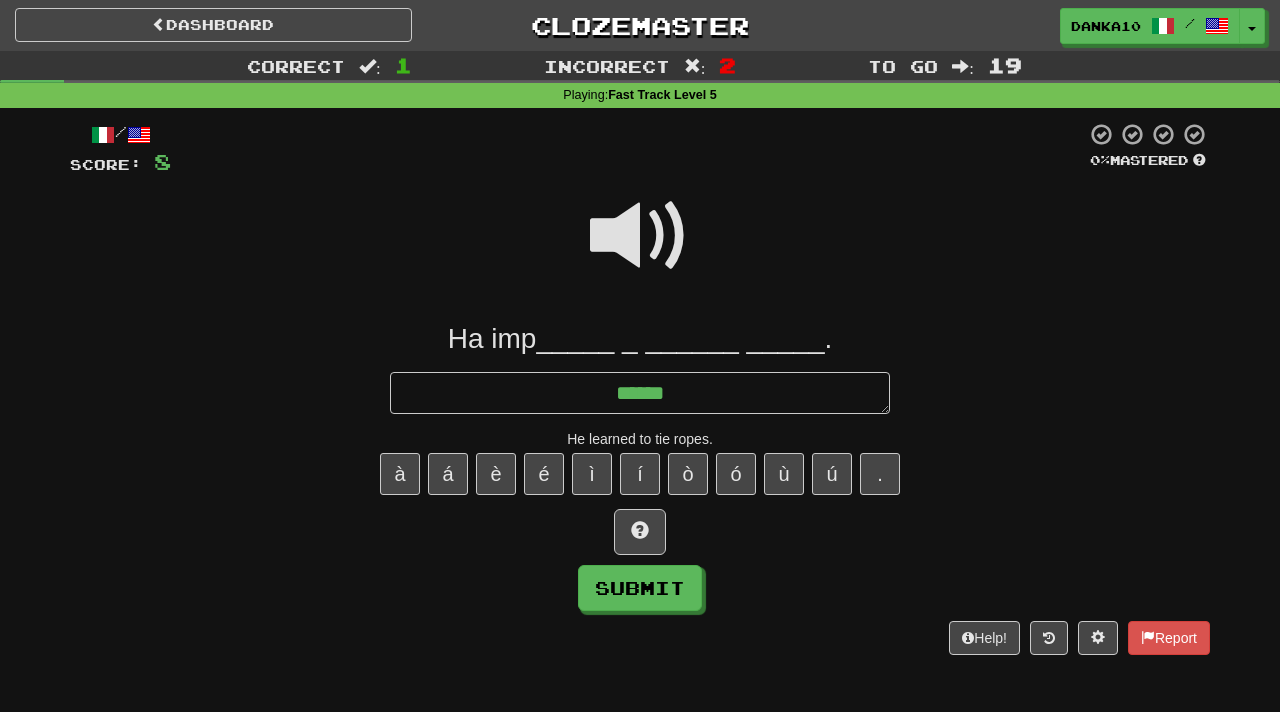 type on "*" 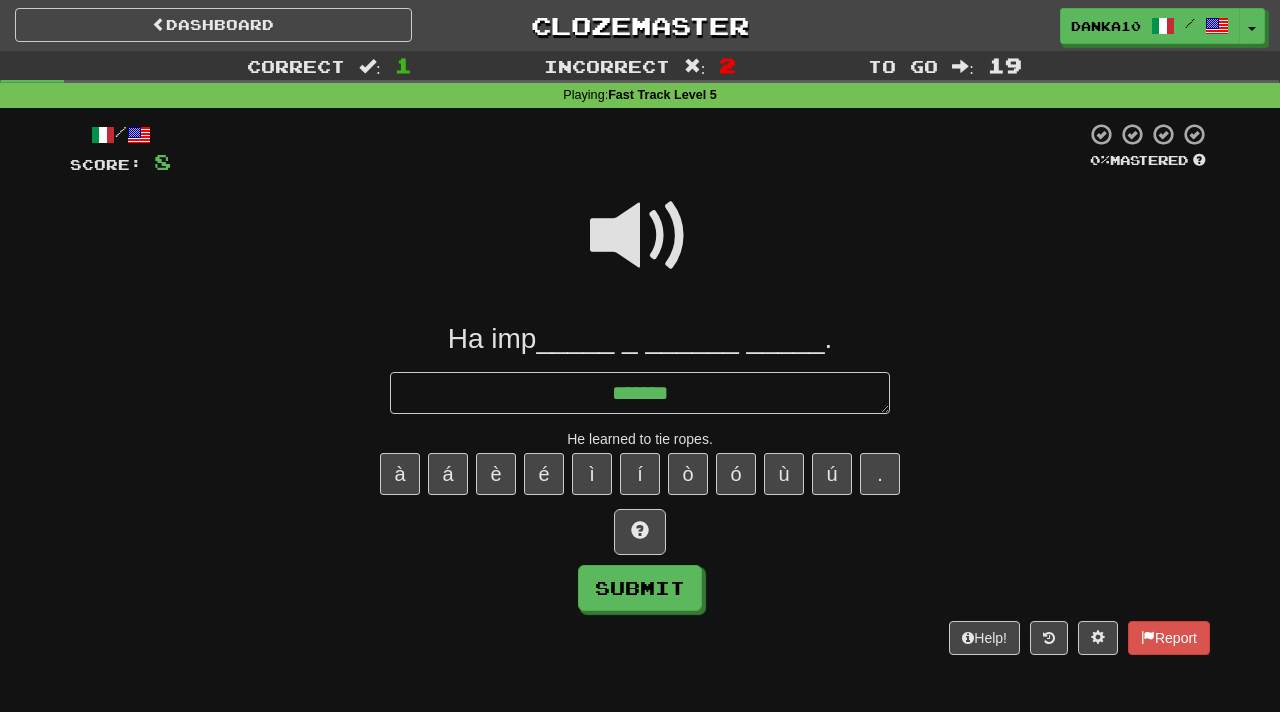 type on "********" 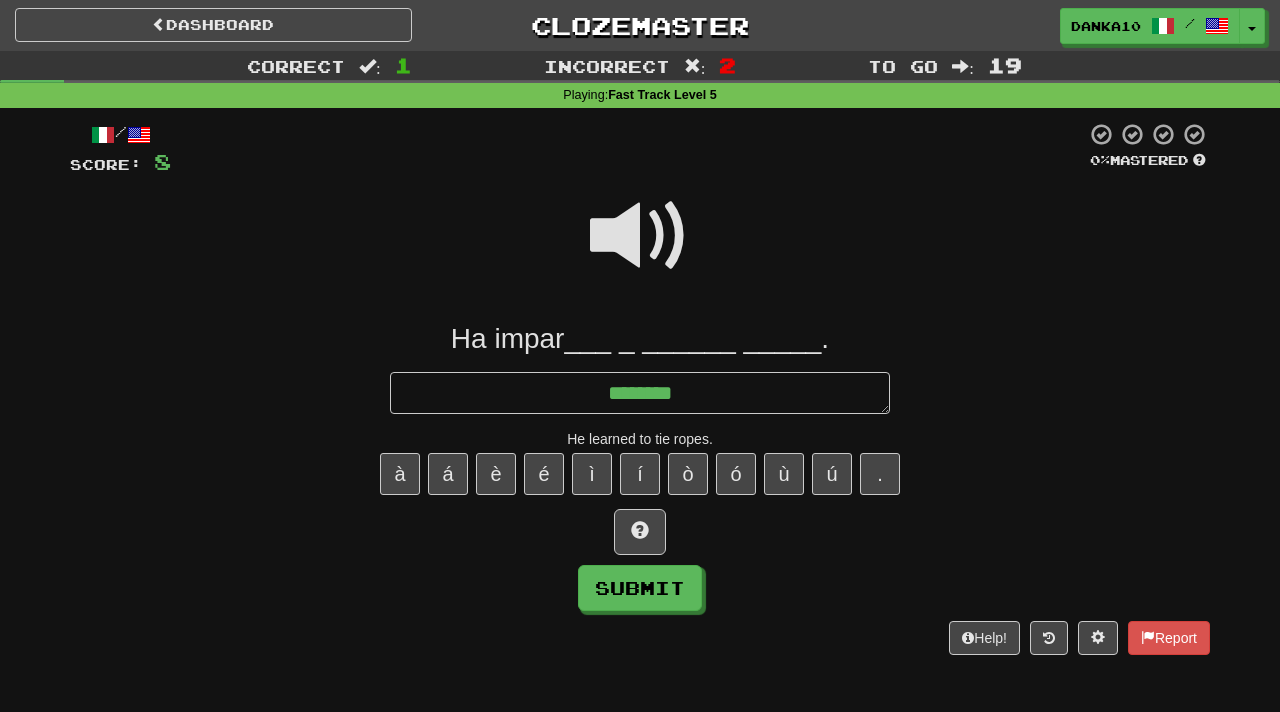 type 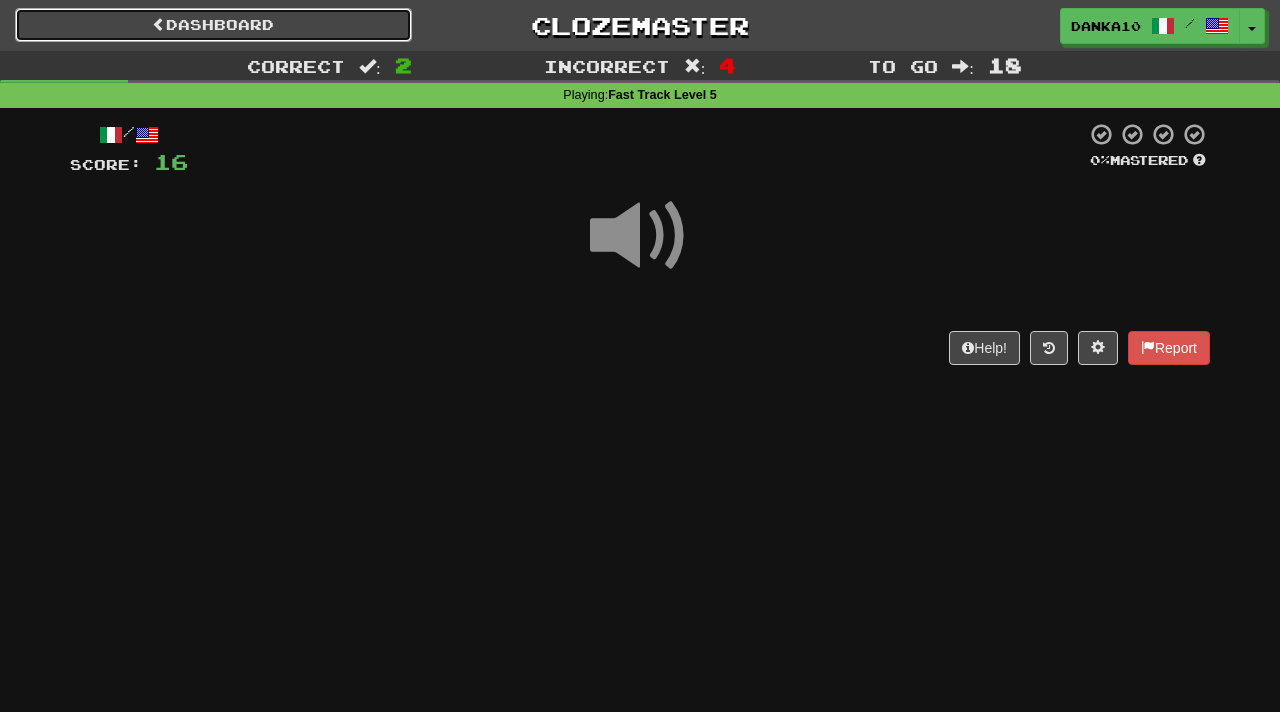click on "Dashboard" at bounding box center [213, 25] 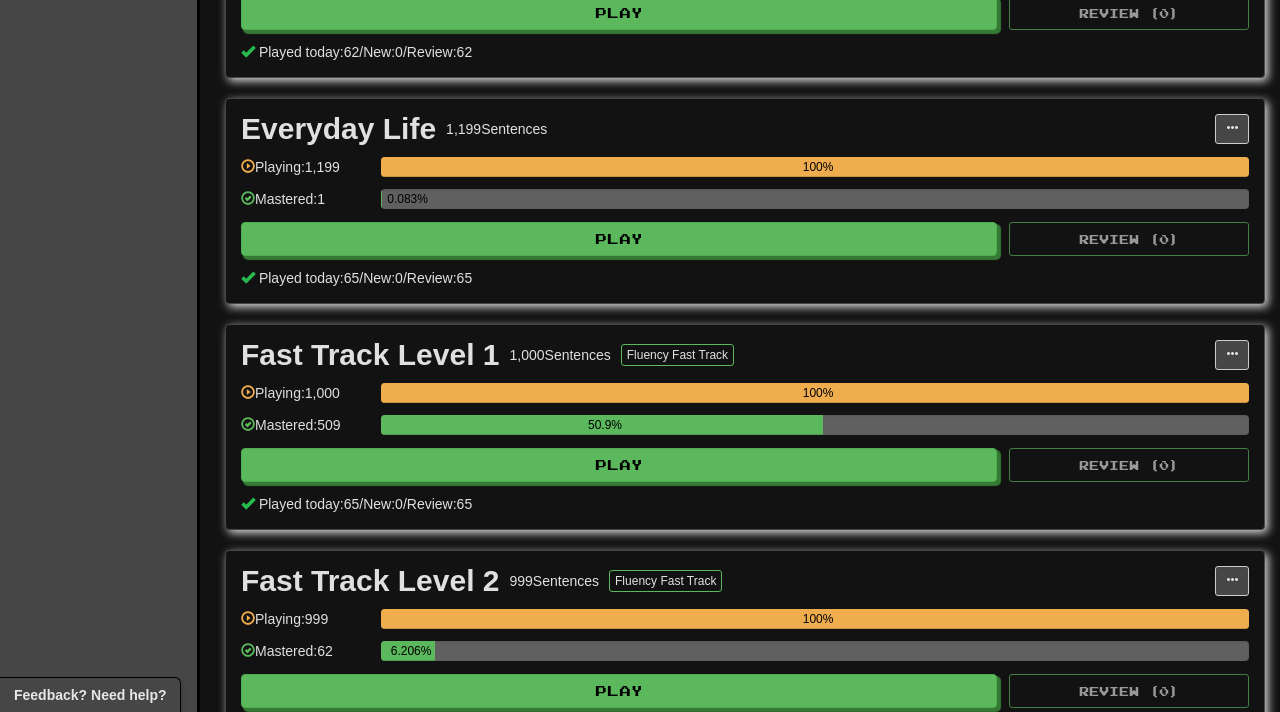 scroll, scrollTop: 497, scrollLeft: 0, axis: vertical 